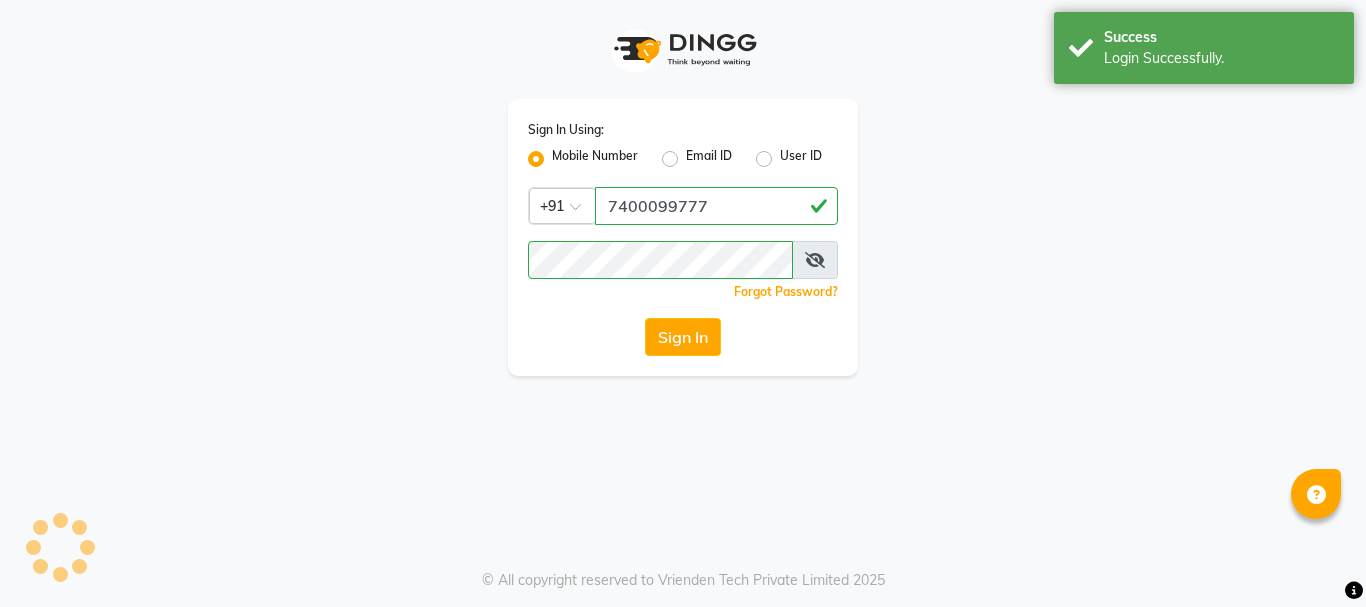 scroll, scrollTop: 0, scrollLeft: 0, axis: both 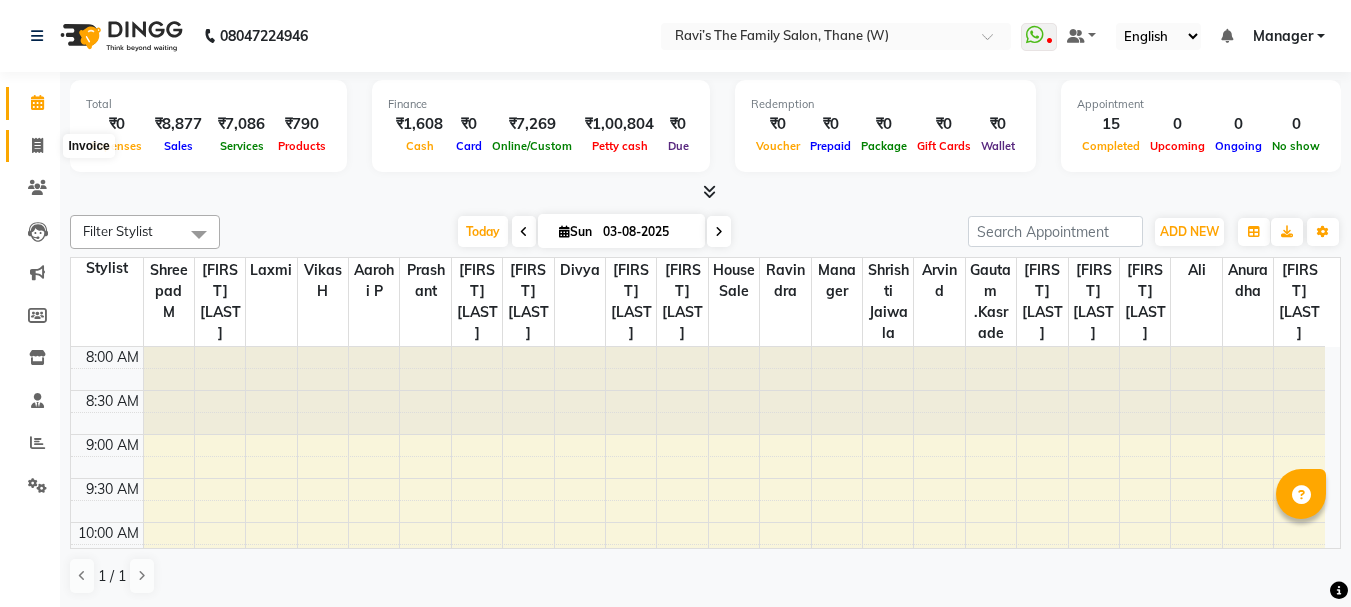 click 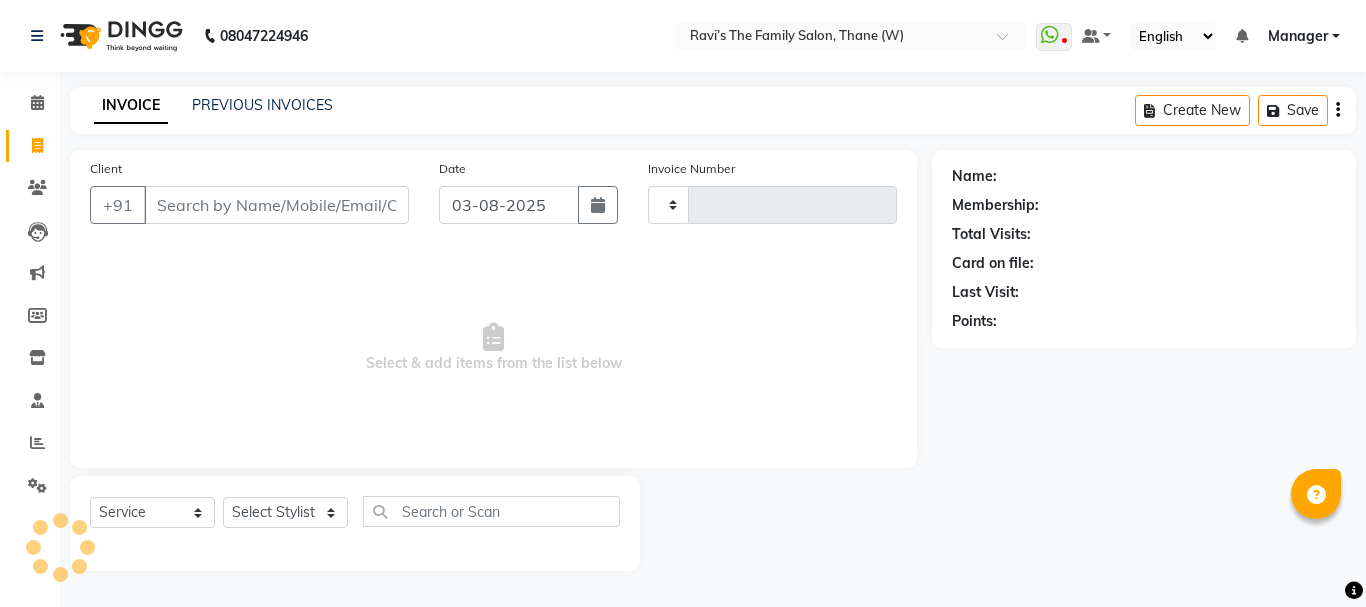 type on "2576" 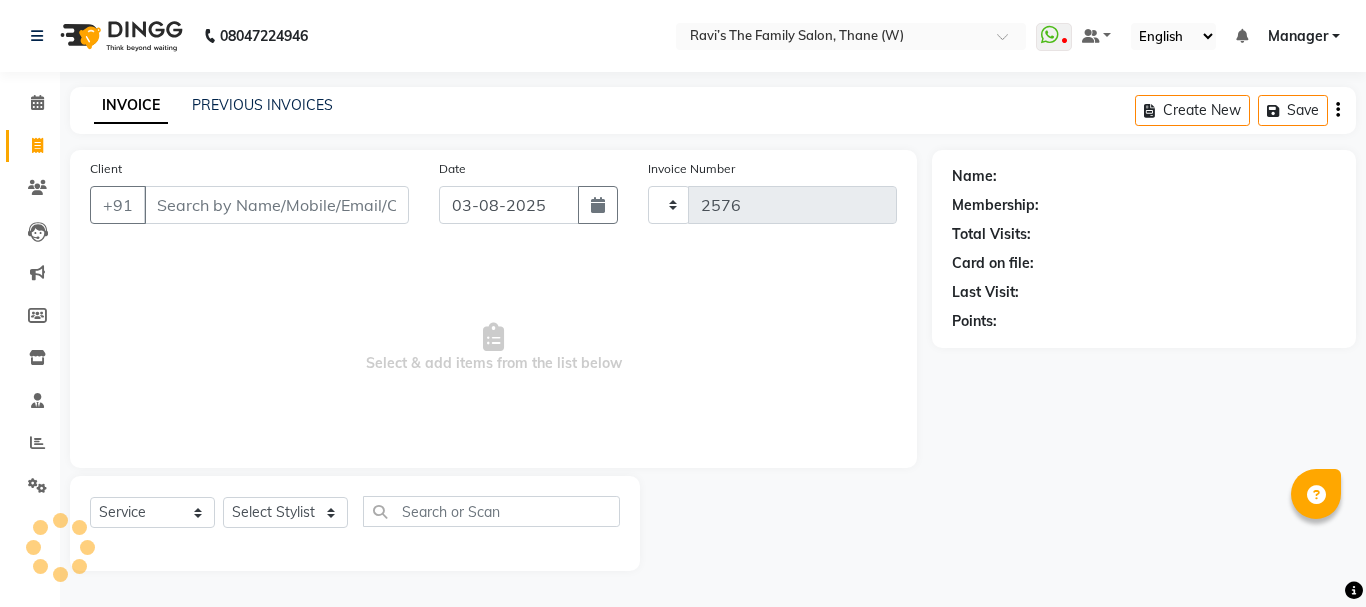 select on "8004" 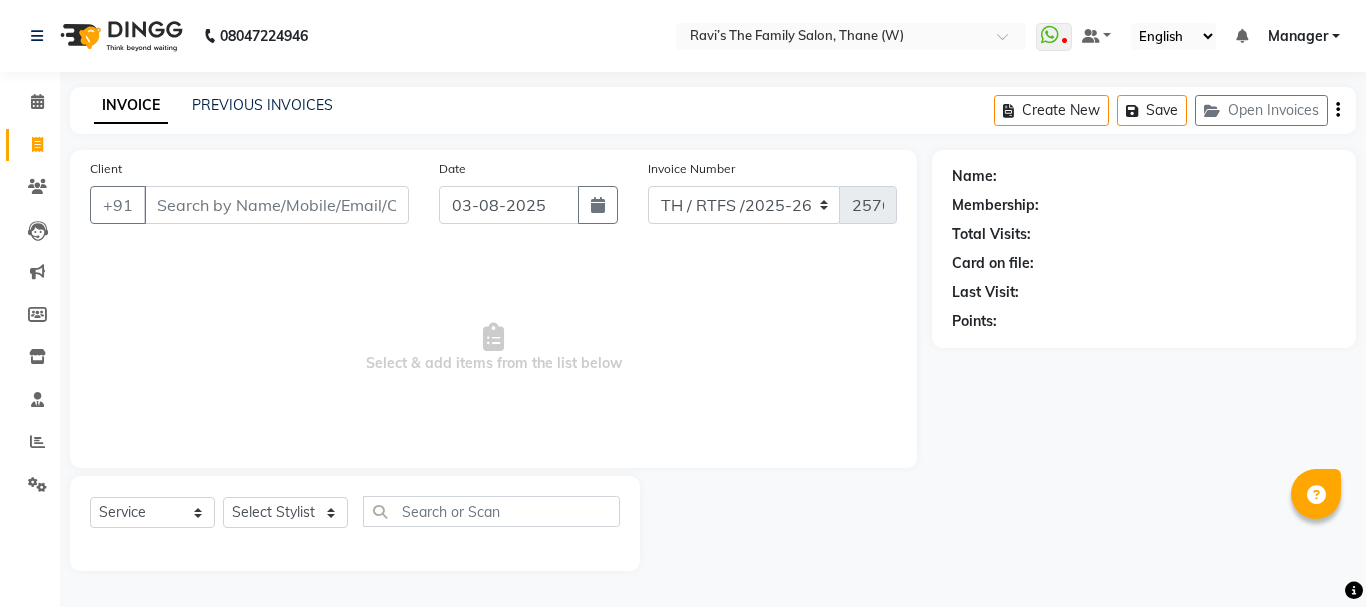 click on "Manager" at bounding box center (1304, 36) 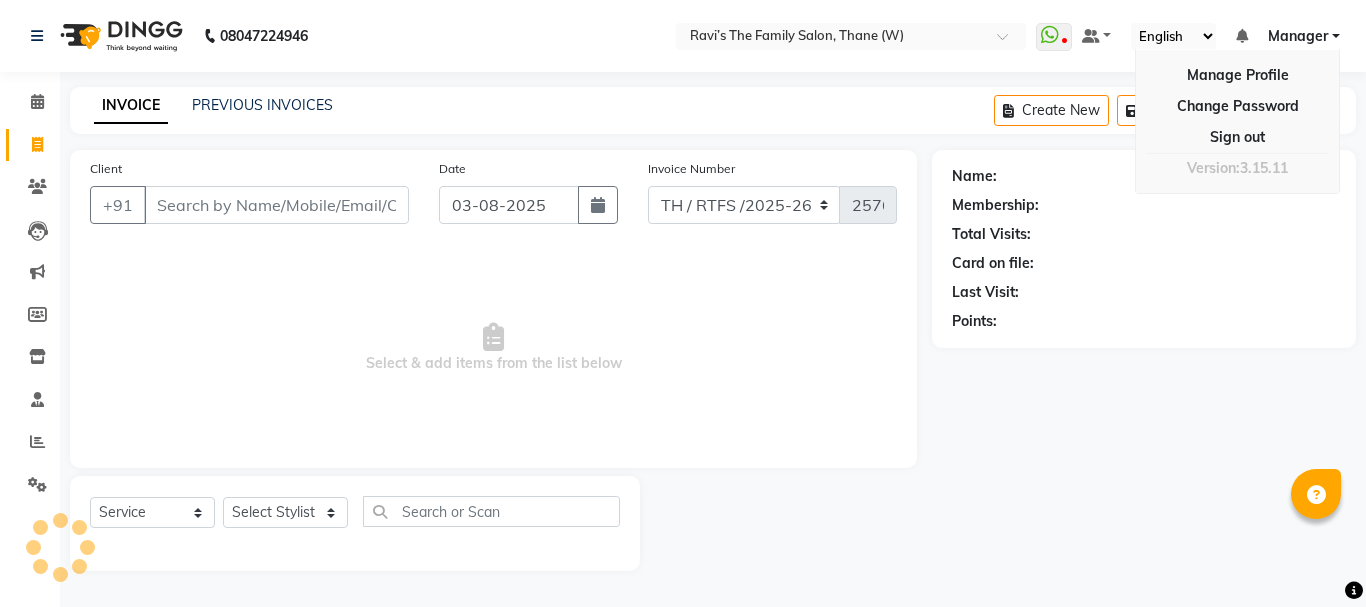 click on "Select & add items from the list below" at bounding box center (493, 348) 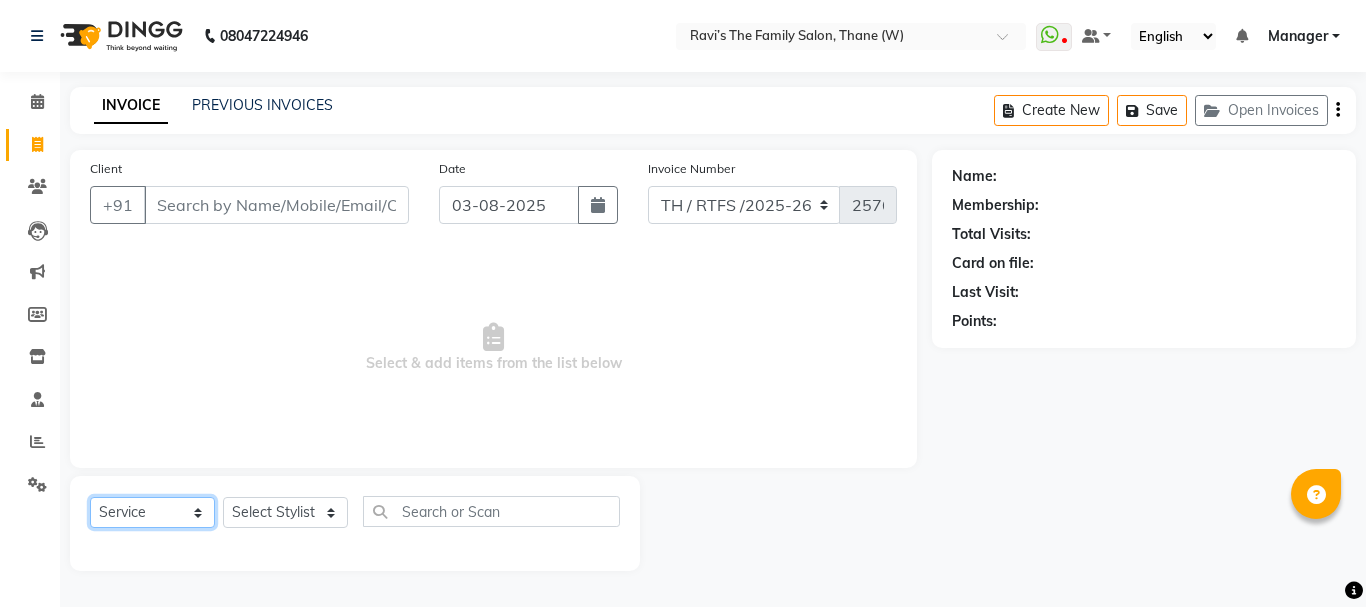 click on "Select  Service  Product  Membership  Package Voucher Prepaid Gift Card" 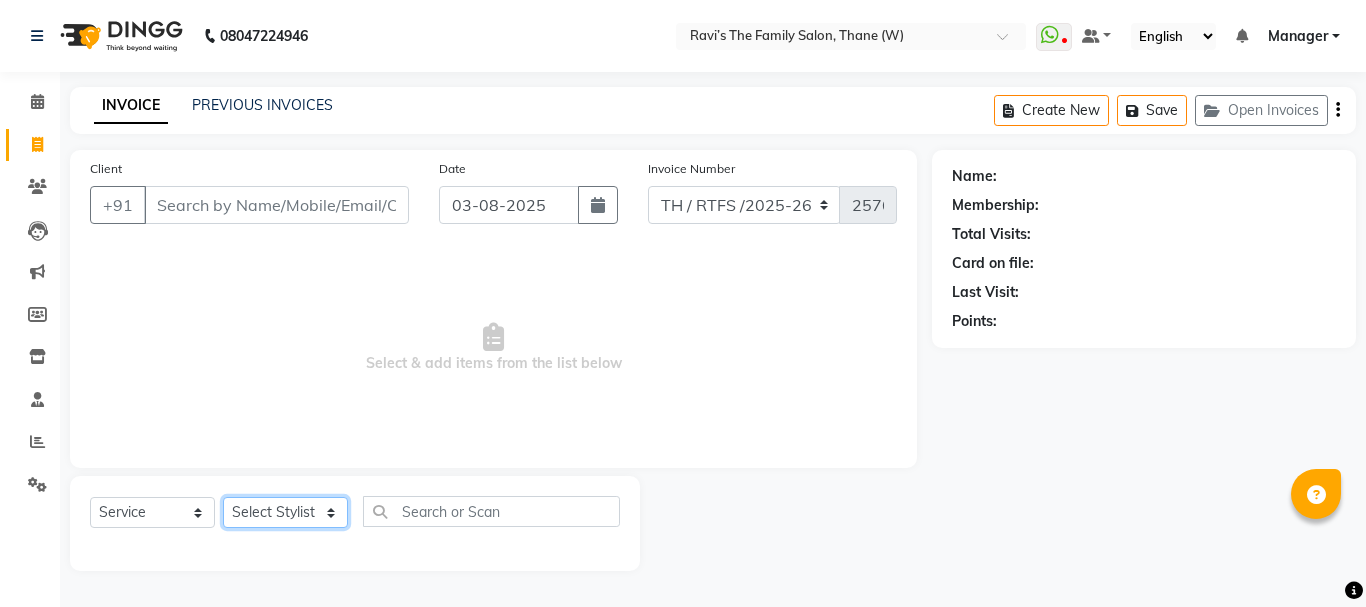 click on "Select Stylist Aarohi P   Aksahy auty Ali  Aniket A  Anuradha arvind Divya gautam .kasrade House sale KAJAL MAURYA Komal Waghmare  Laxmi   Manager Moin salmani Prashant   Ravindra Samrat Kumar Sangita Dighe Sanjana Kharat  Shreepad M  shrishti  jaiwala  vaibhavi  gudekar  Vikas H" 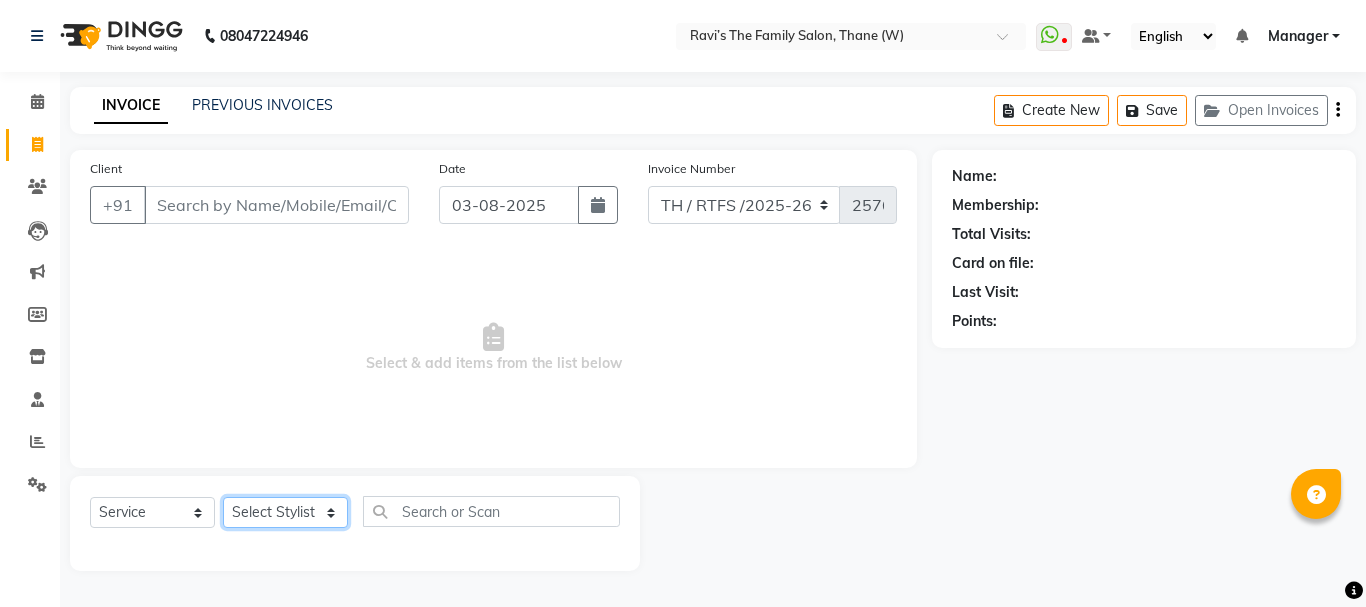 select on "78217" 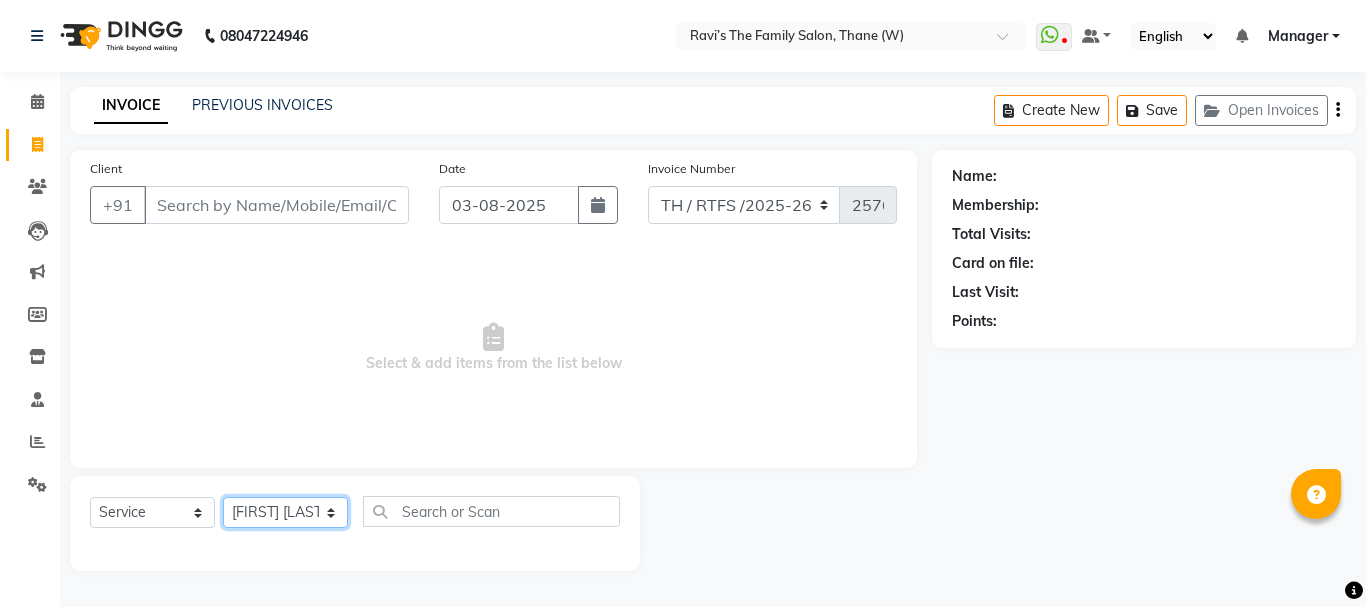 click on "Select Stylist Aarohi P   Aksahy auty Ali  Aniket A  Anuradha arvind Divya gautam .kasrade House sale KAJAL MAURYA Komal Waghmare  Laxmi   Manager Moin salmani Prashant   Ravindra Samrat Kumar Sangita Dighe Sanjana Kharat  Shreepad M  shrishti  jaiwala  vaibhavi  gudekar  Vikas H" 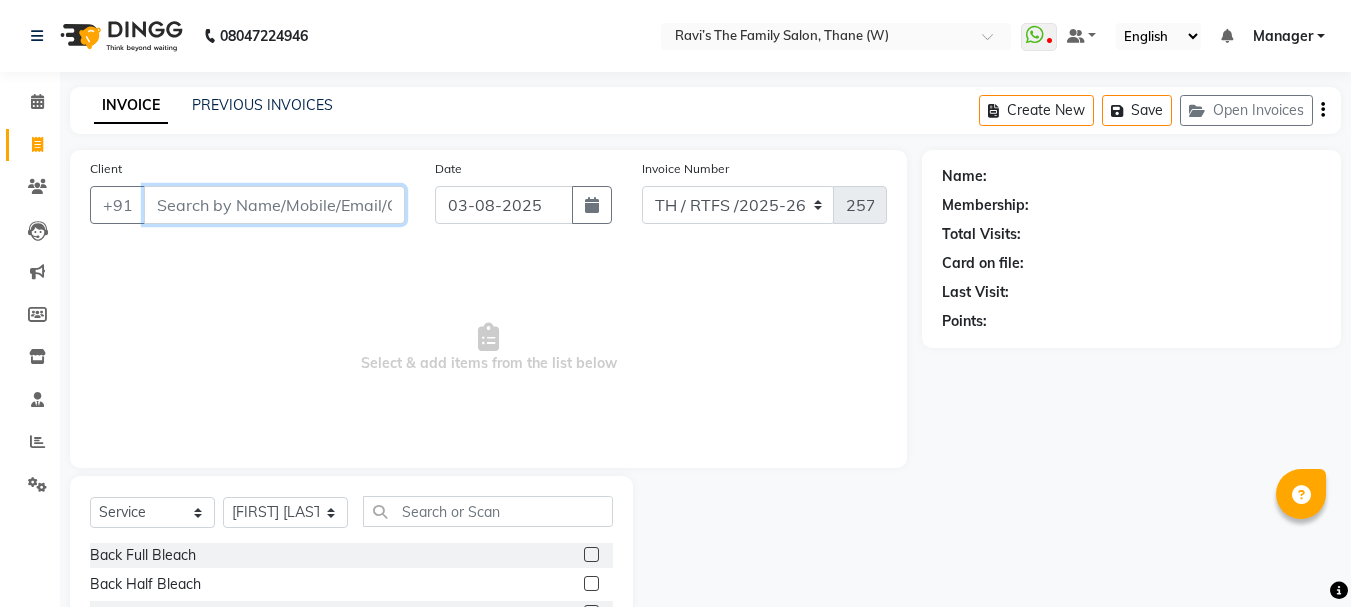 click on "Client" at bounding box center [274, 205] 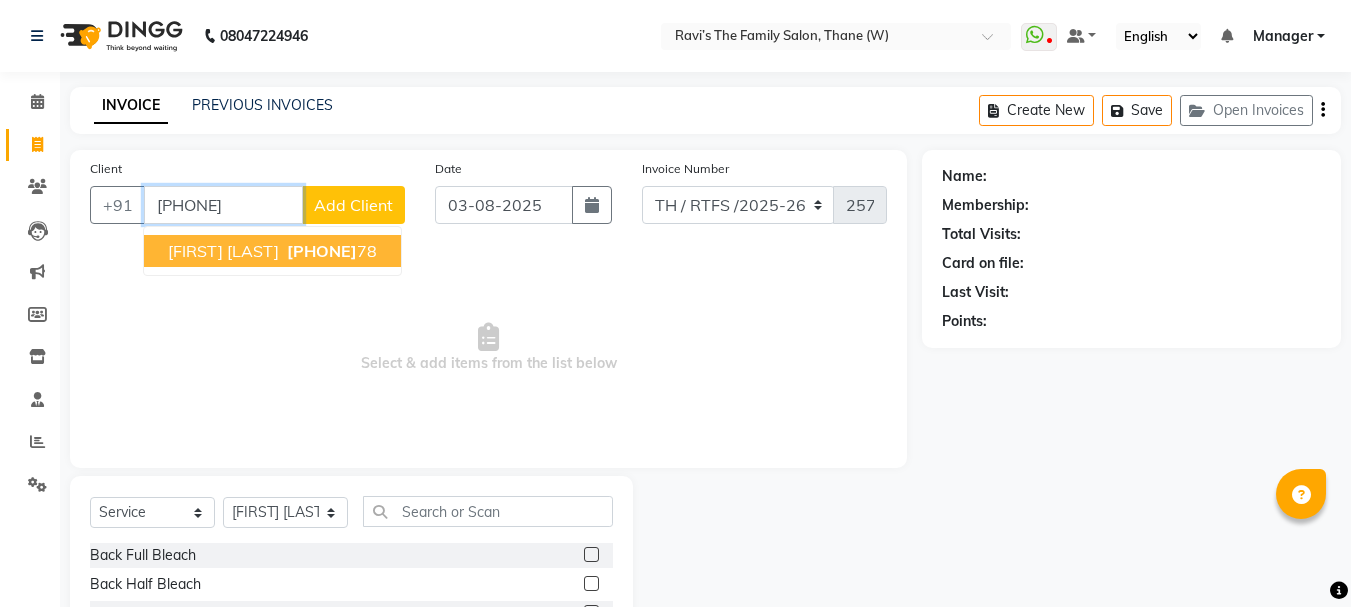 click on "Sajet Velayudhan" at bounding box center (223, 251) 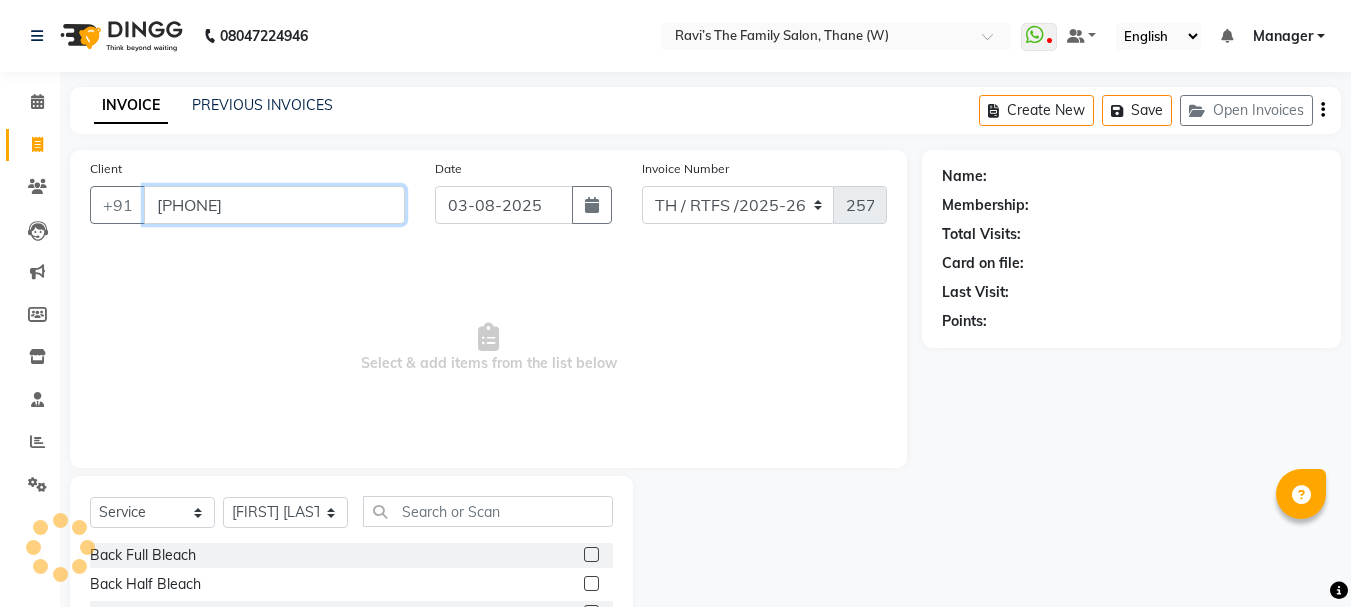 type on "[PHONE]" 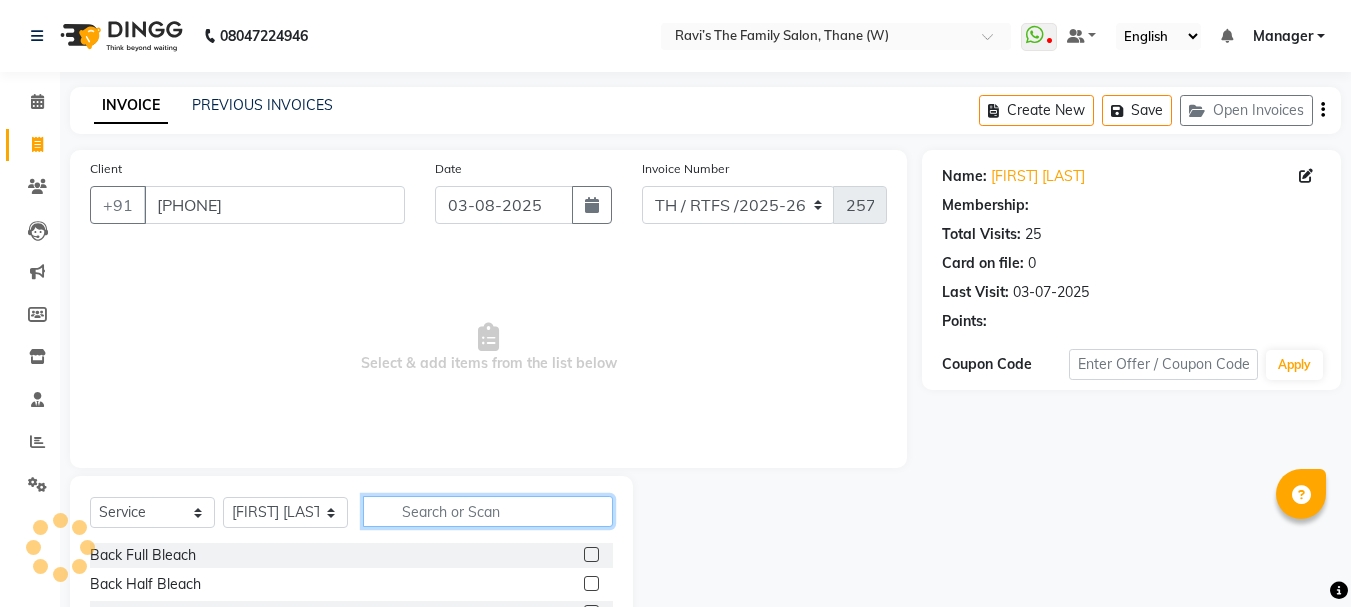 select on "1: Object" 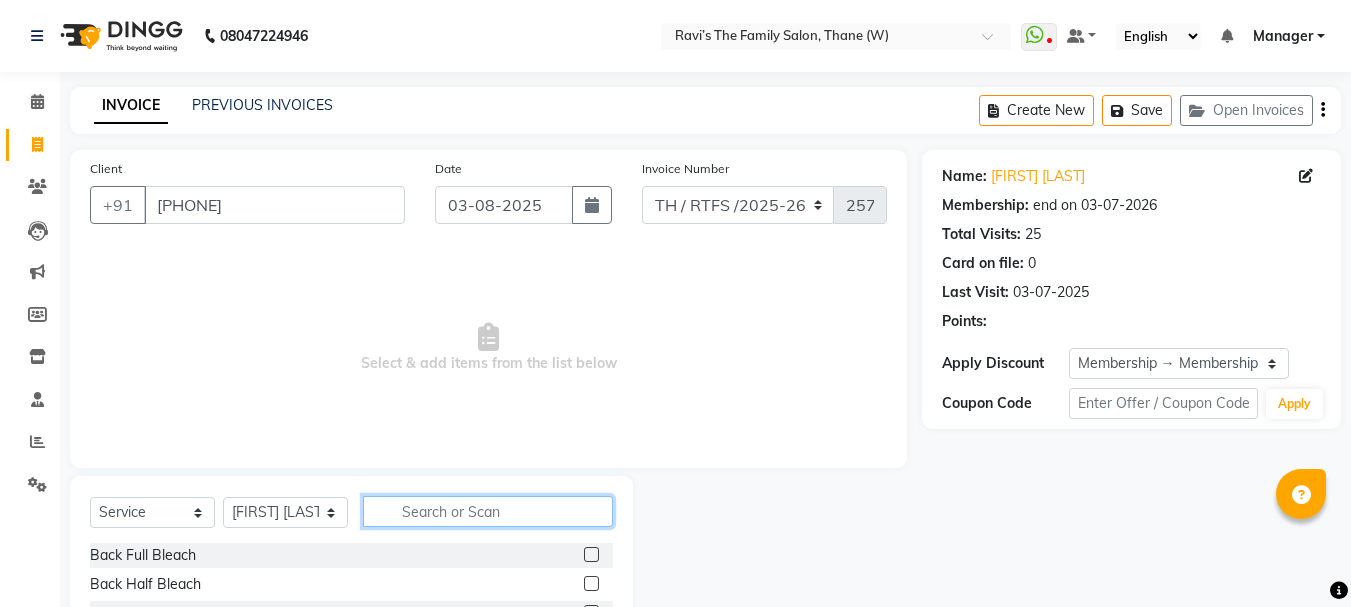 click 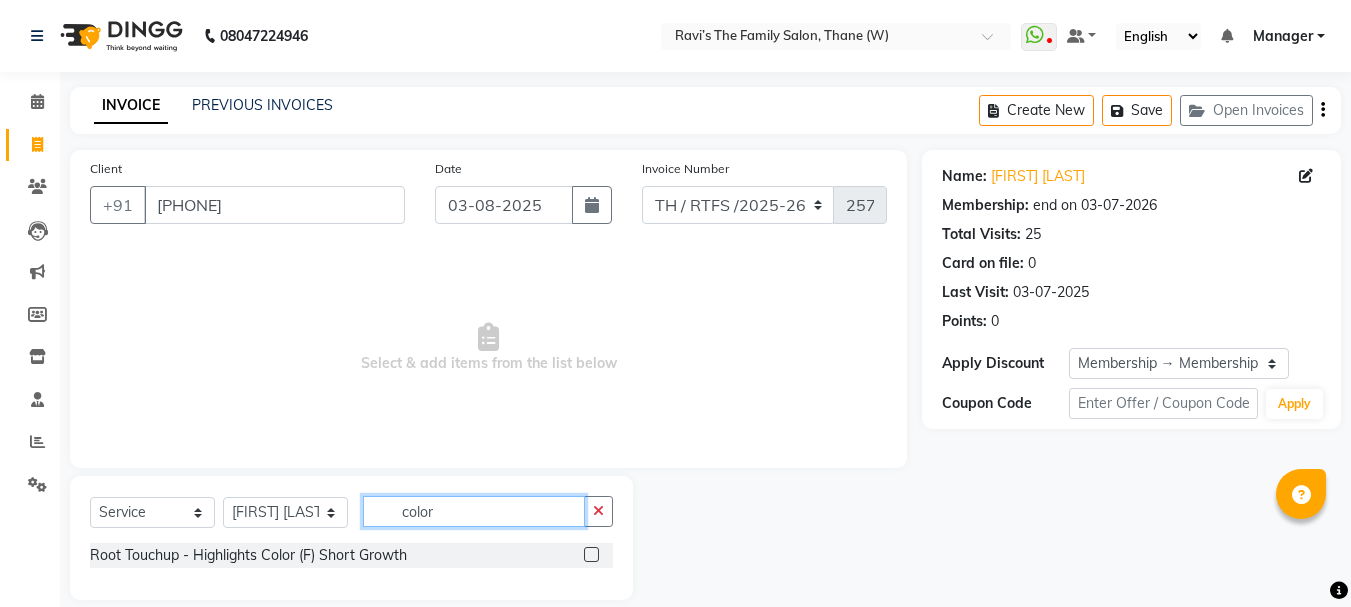 click on "color" 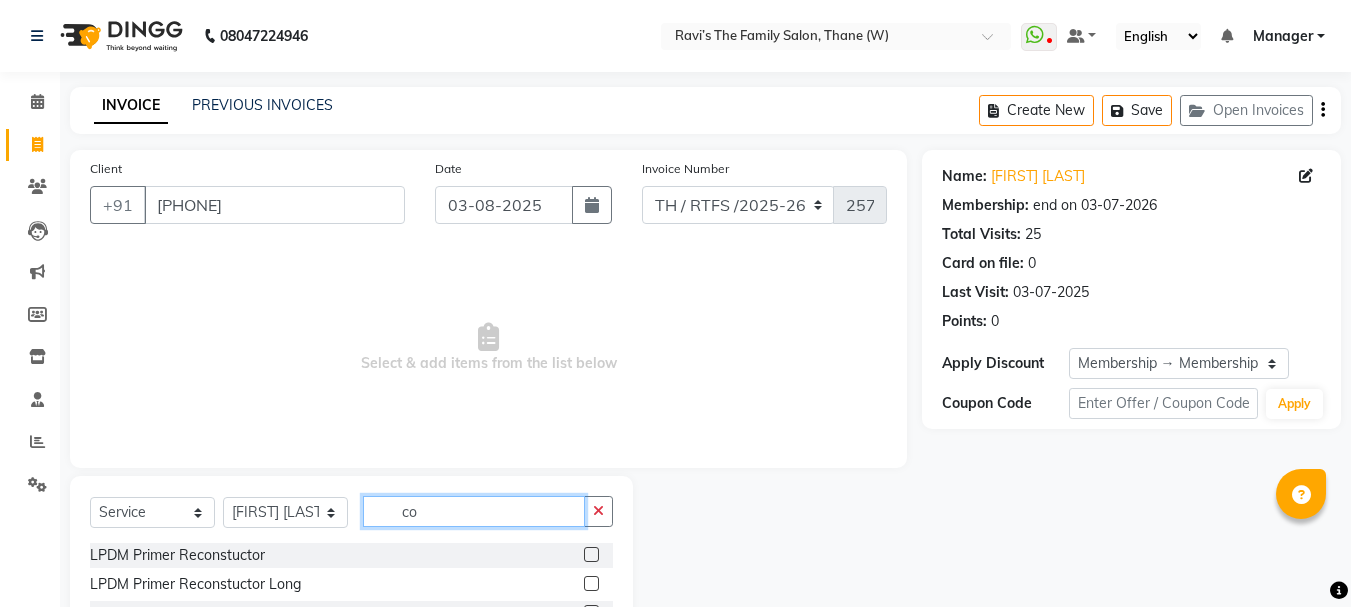 type on "c" 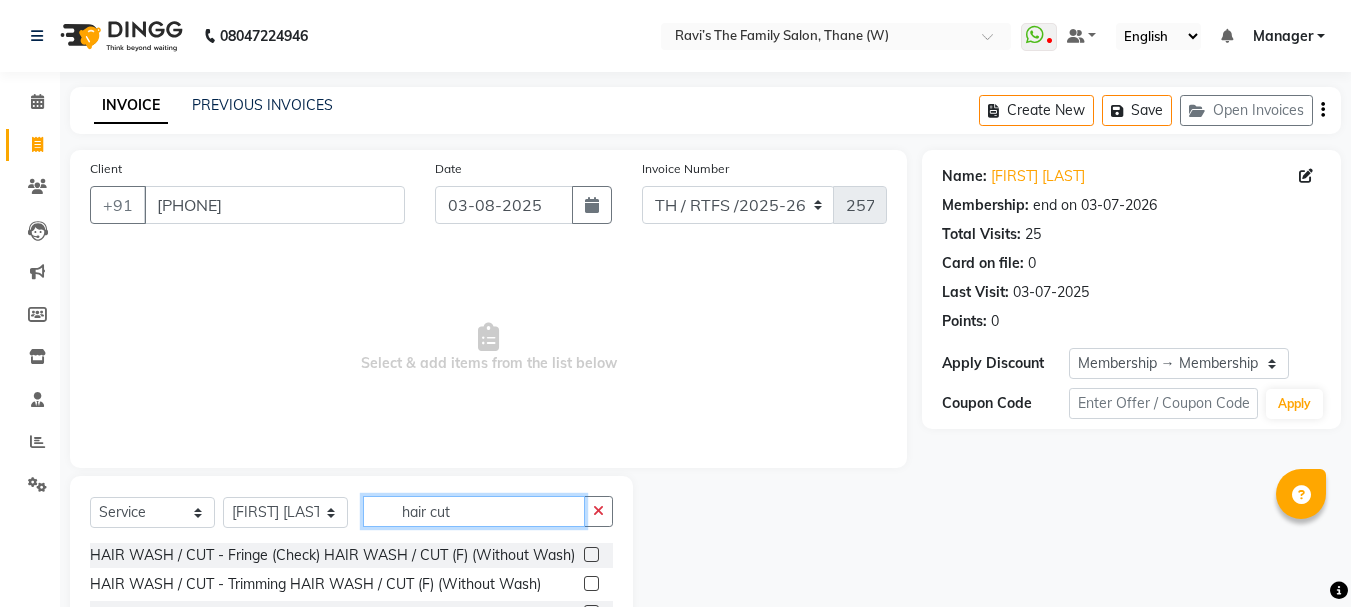 scroll, scrollTop: 194, scrollLeft: 0, axis: vertical 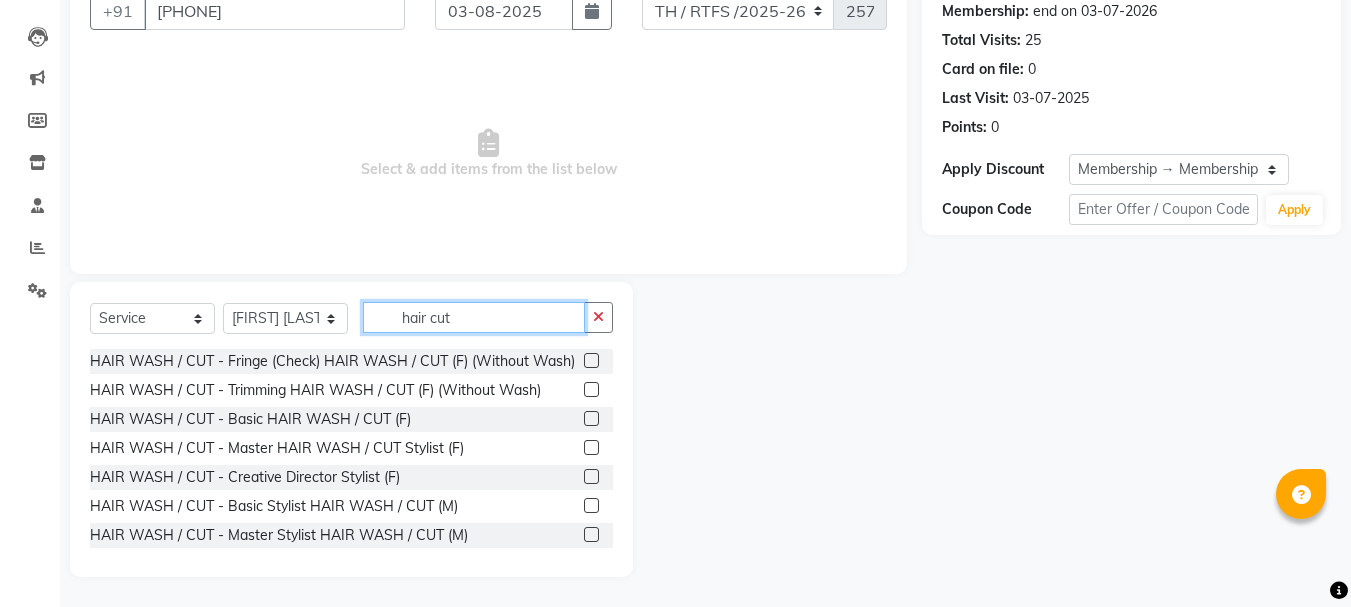 type on "hair cut" 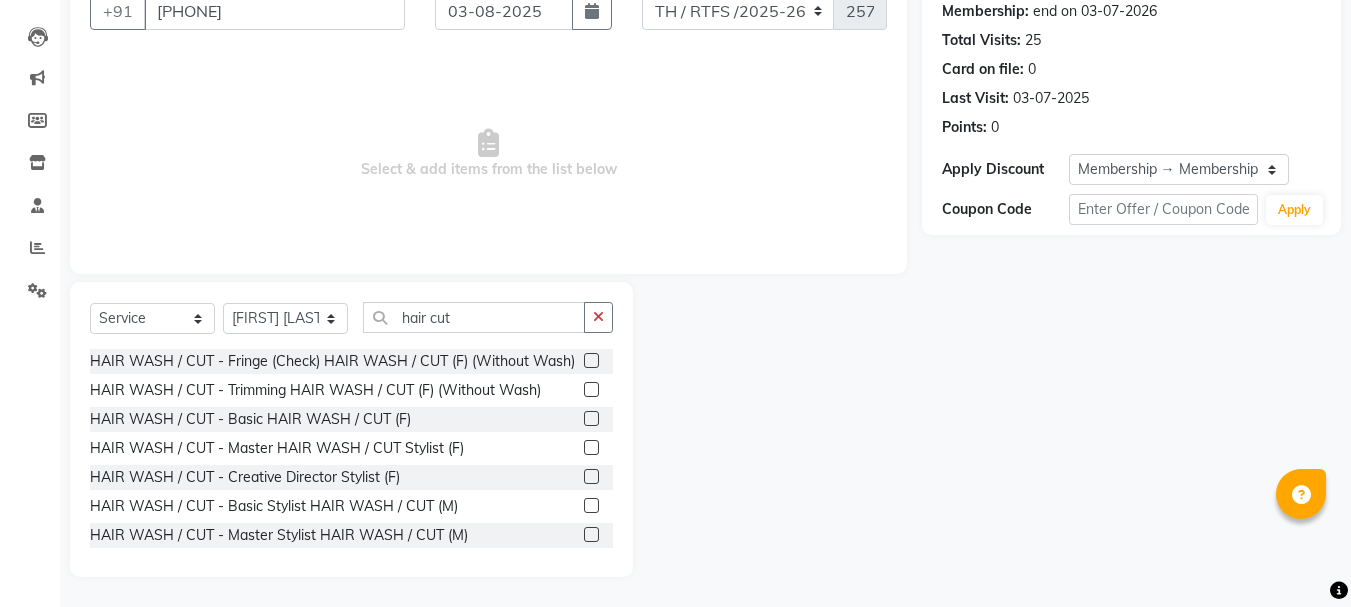click 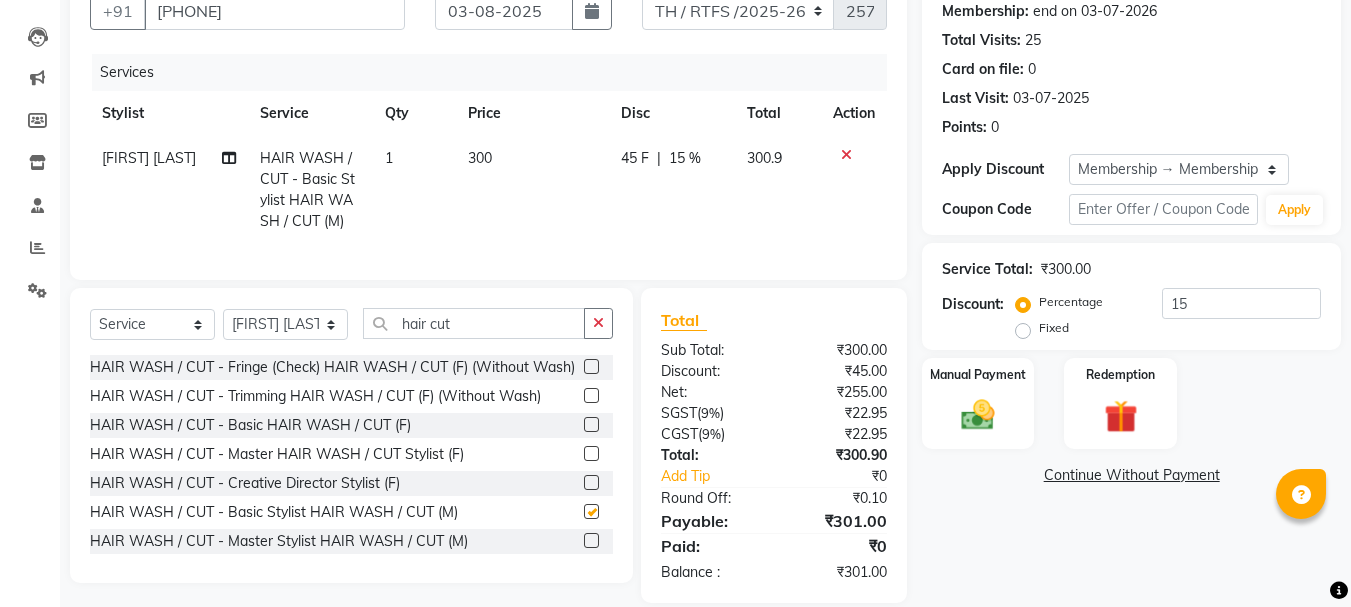 checkbox on "false" 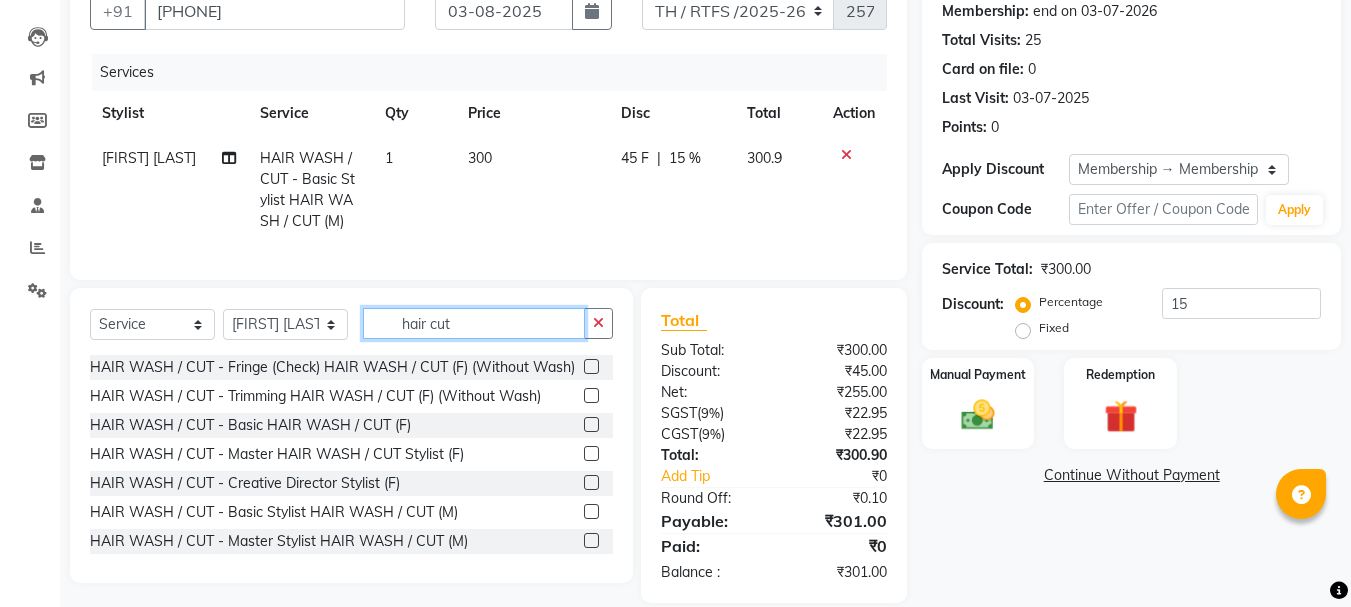 click on "hair cut" 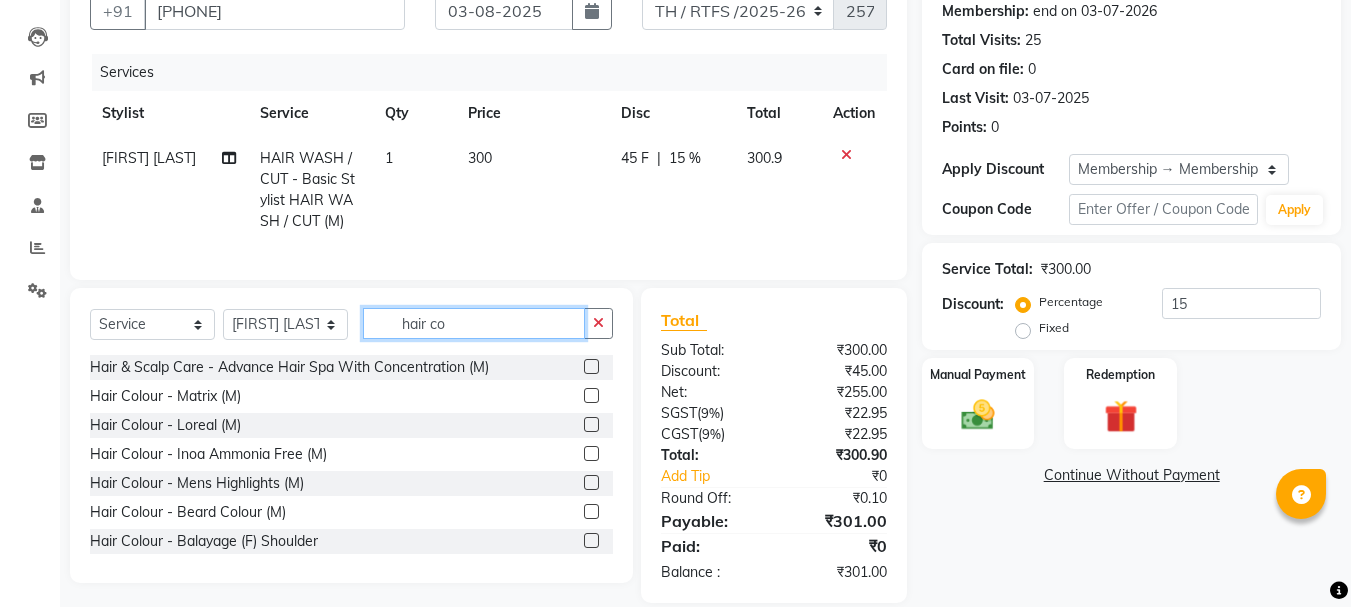 type on "hair co" 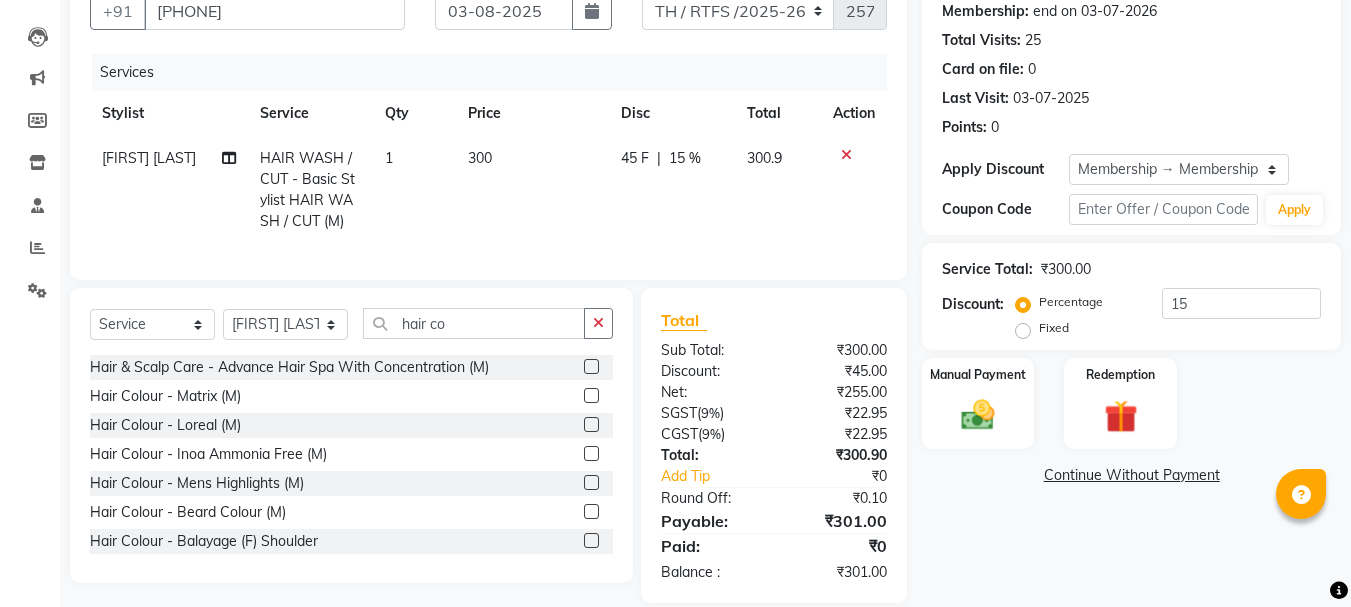 click 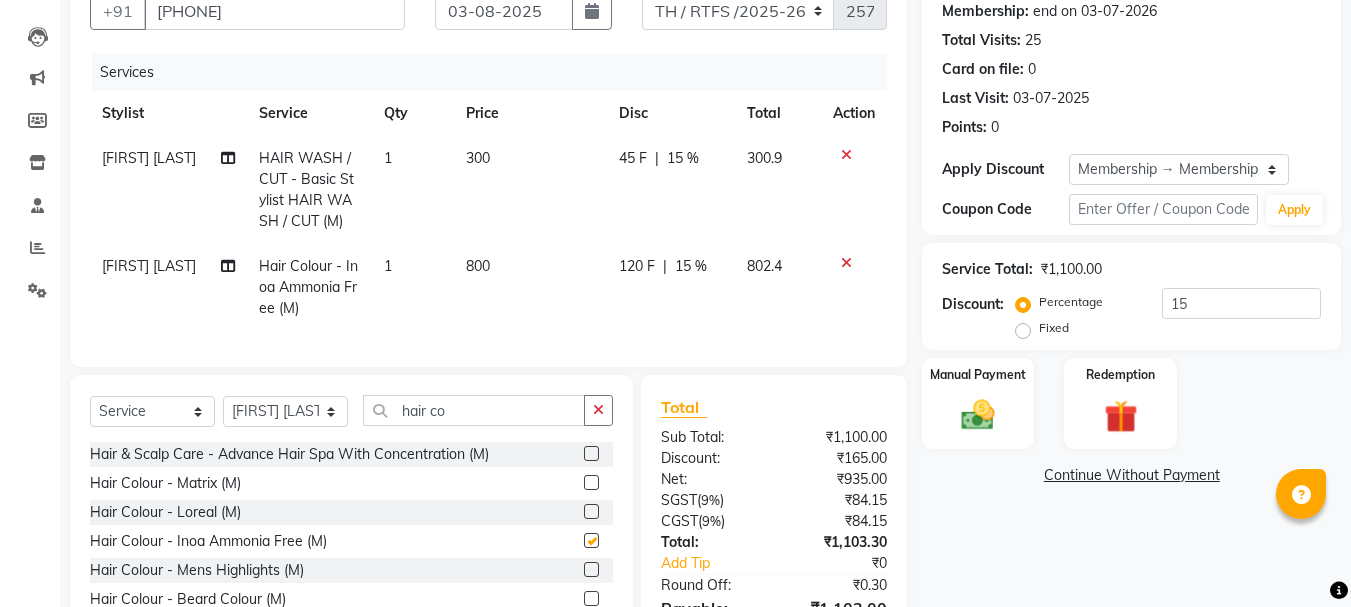 checkbox on "false" 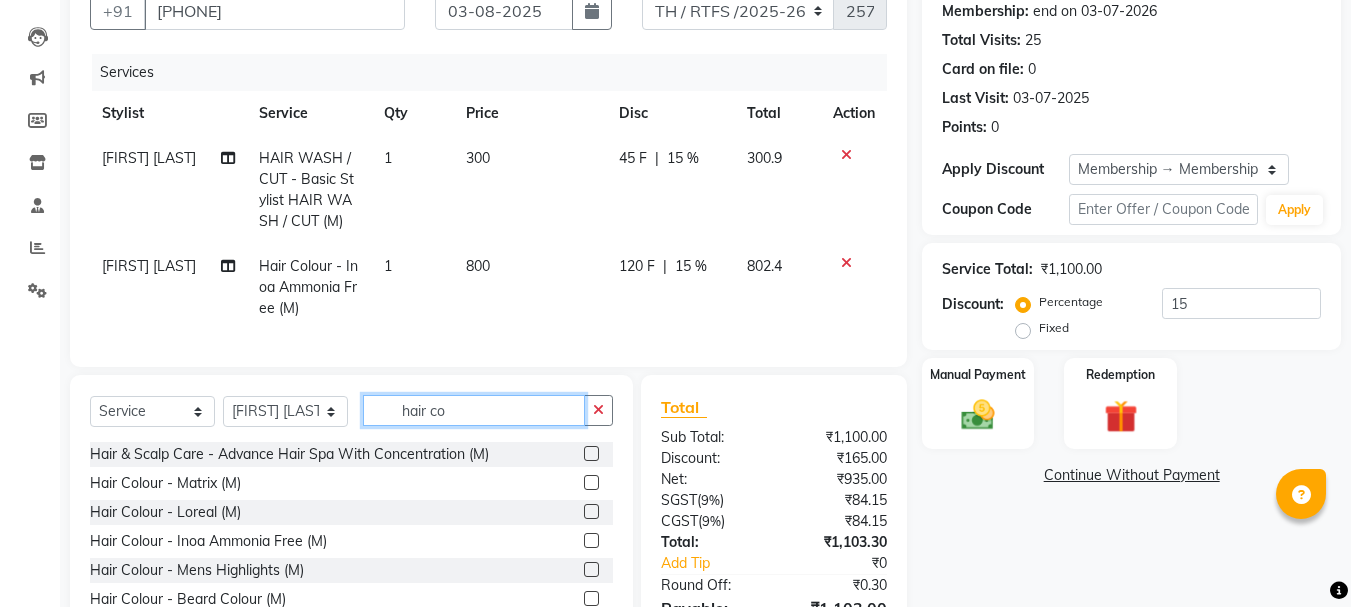 click on "hair co" 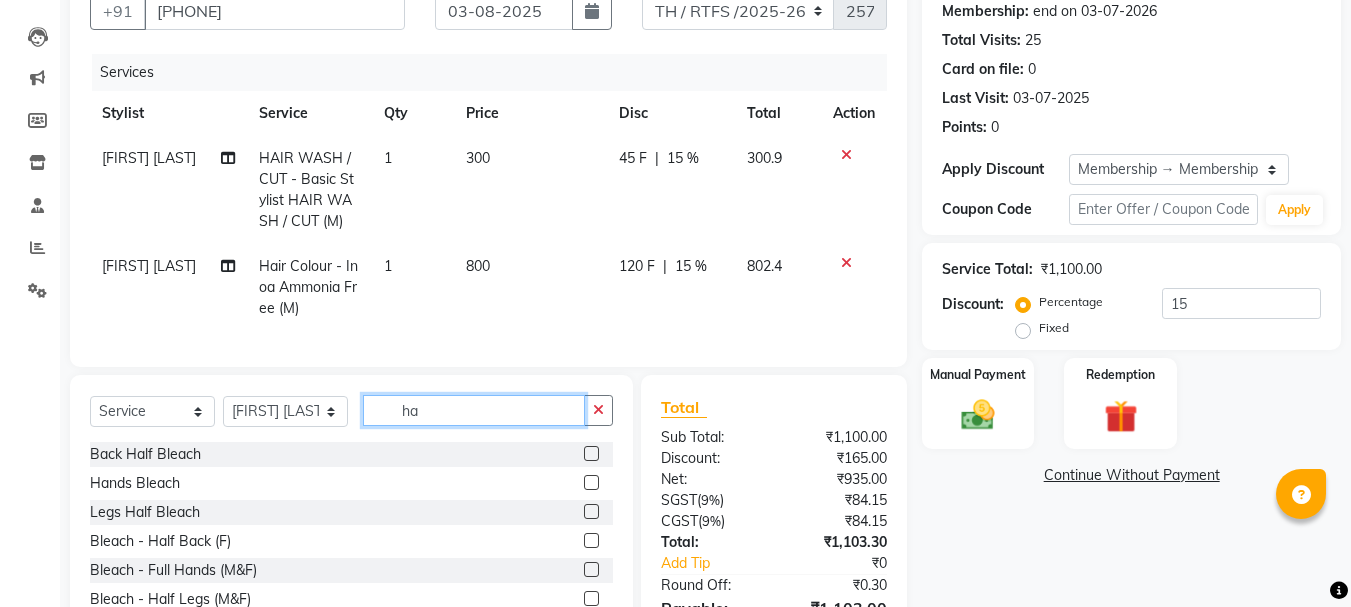 type on "h" 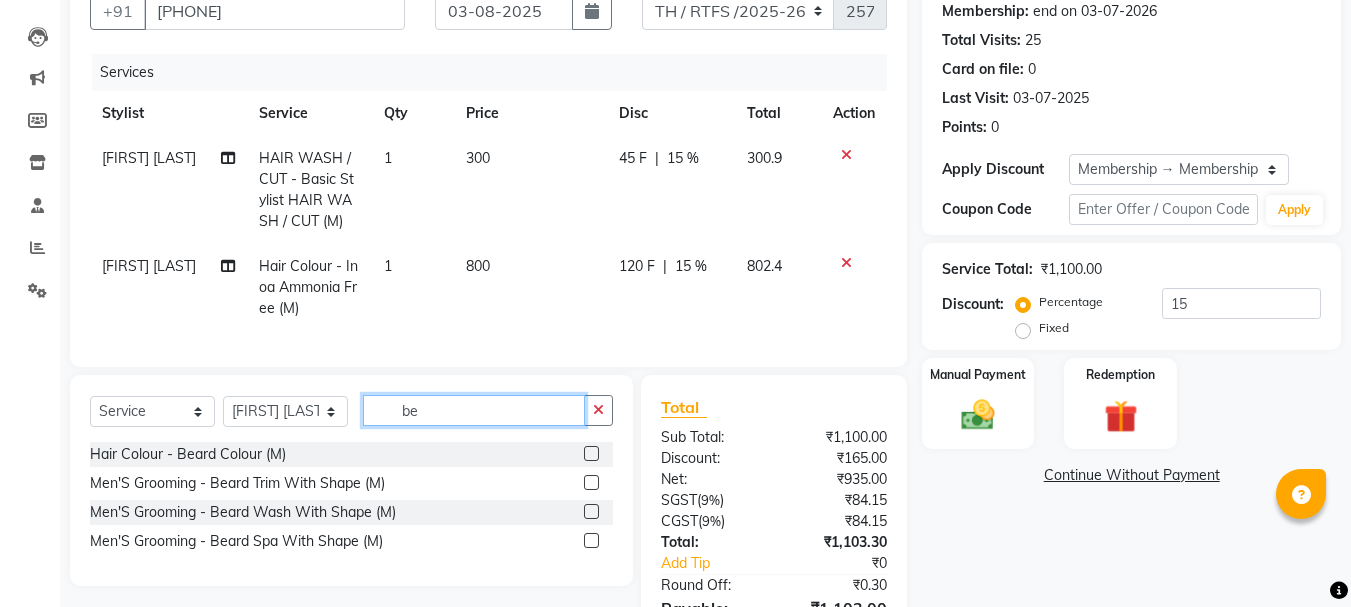 type on "b" 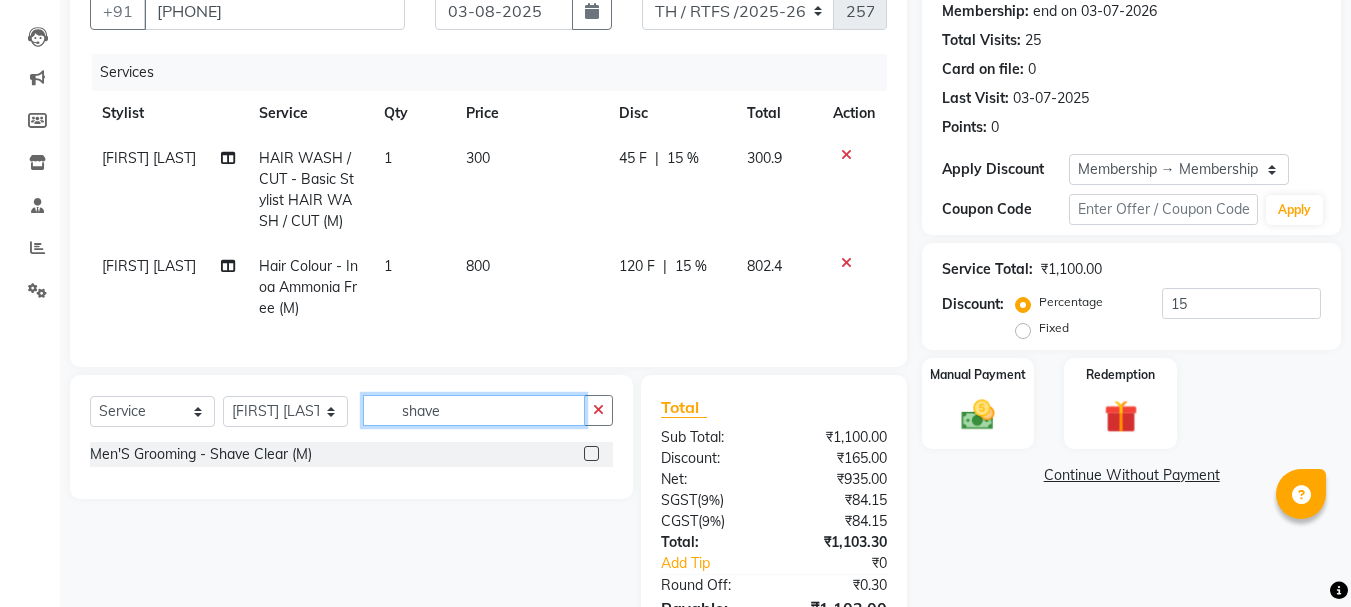 type on "shave" 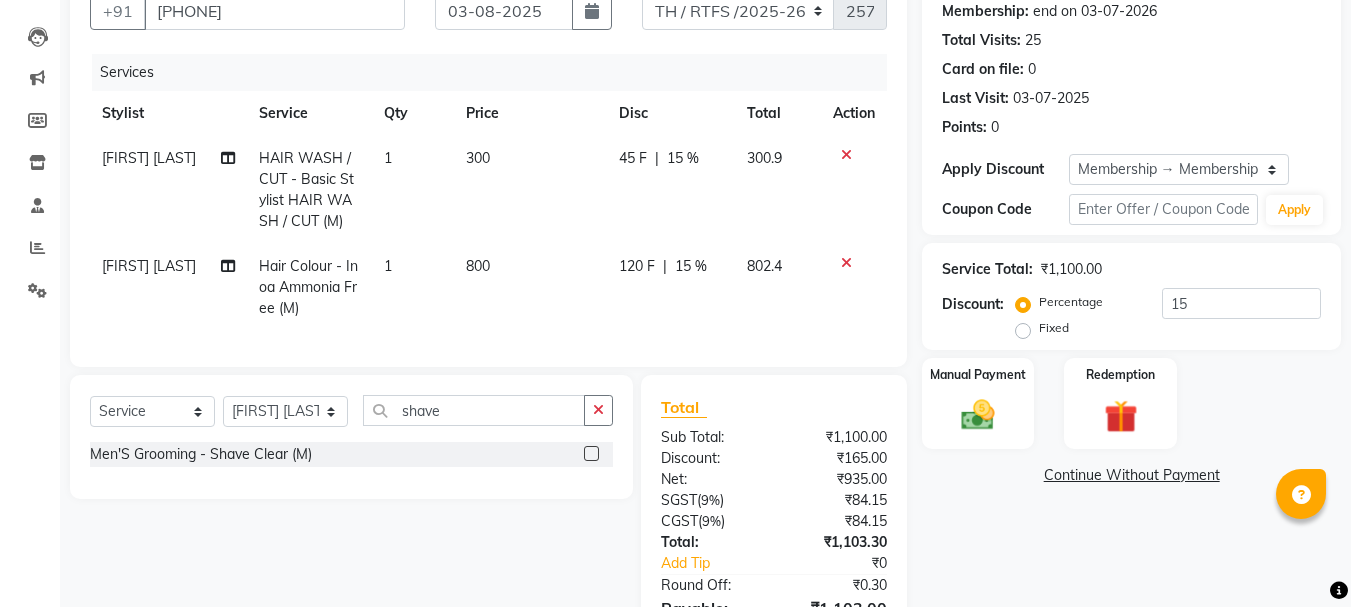 click 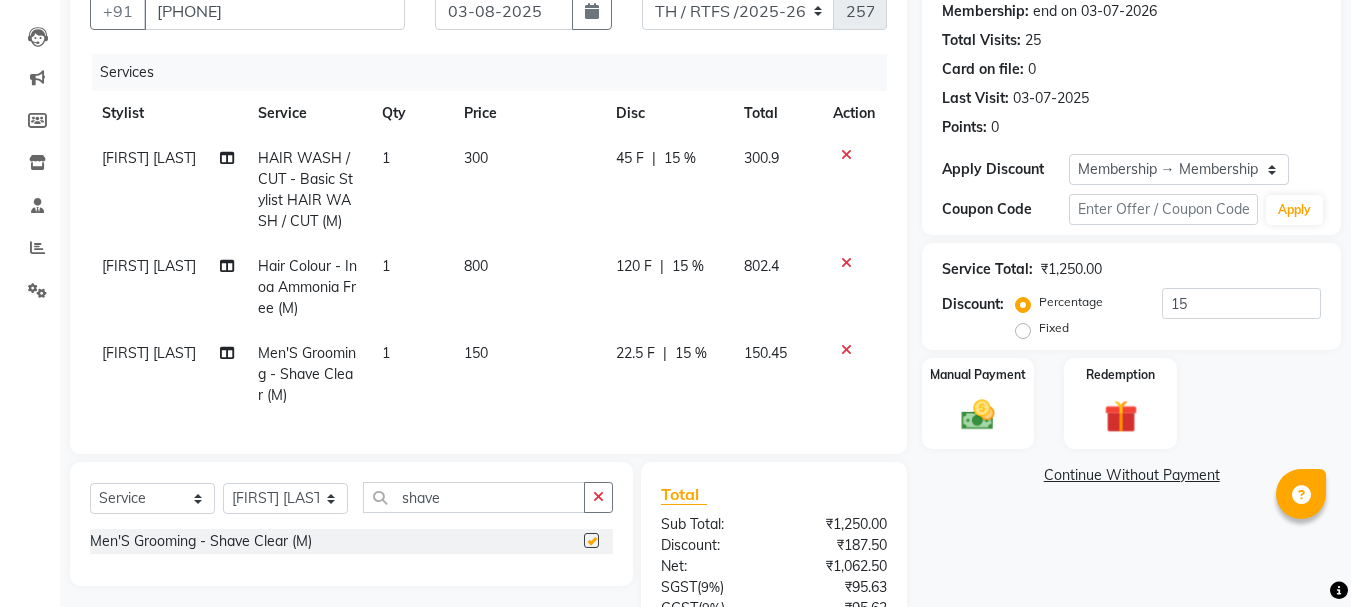 checkbox on "false" 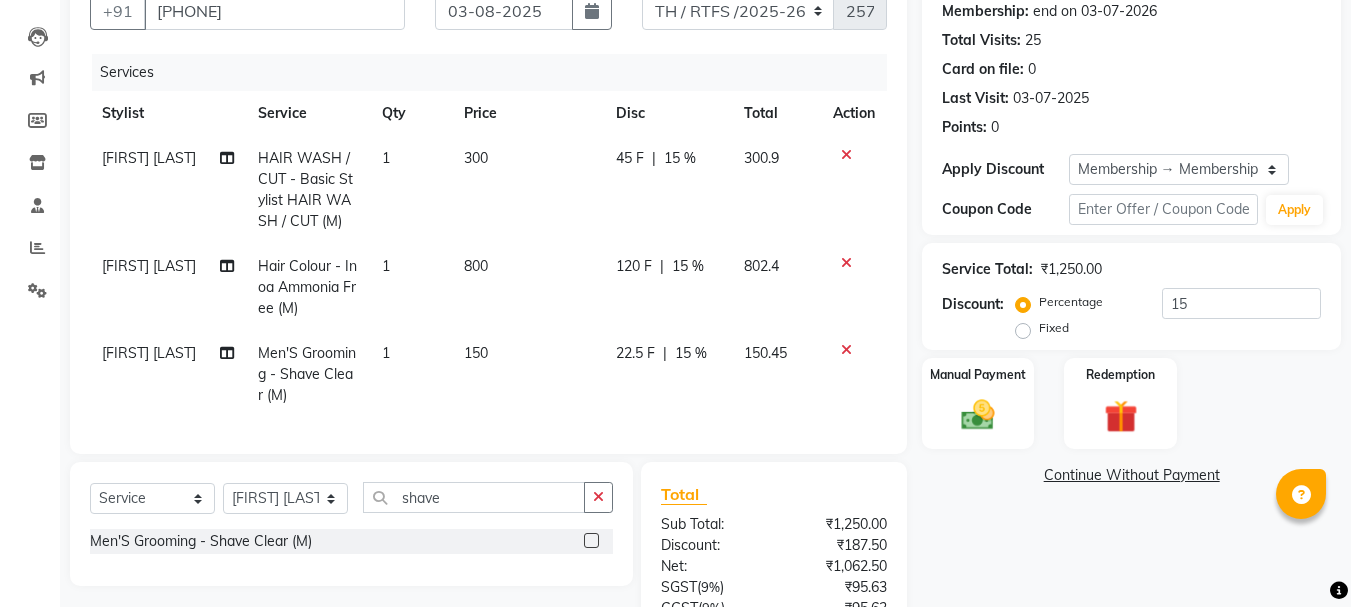 scroll, scrollTop: 409, scrollLeft: 0, axis: vertical 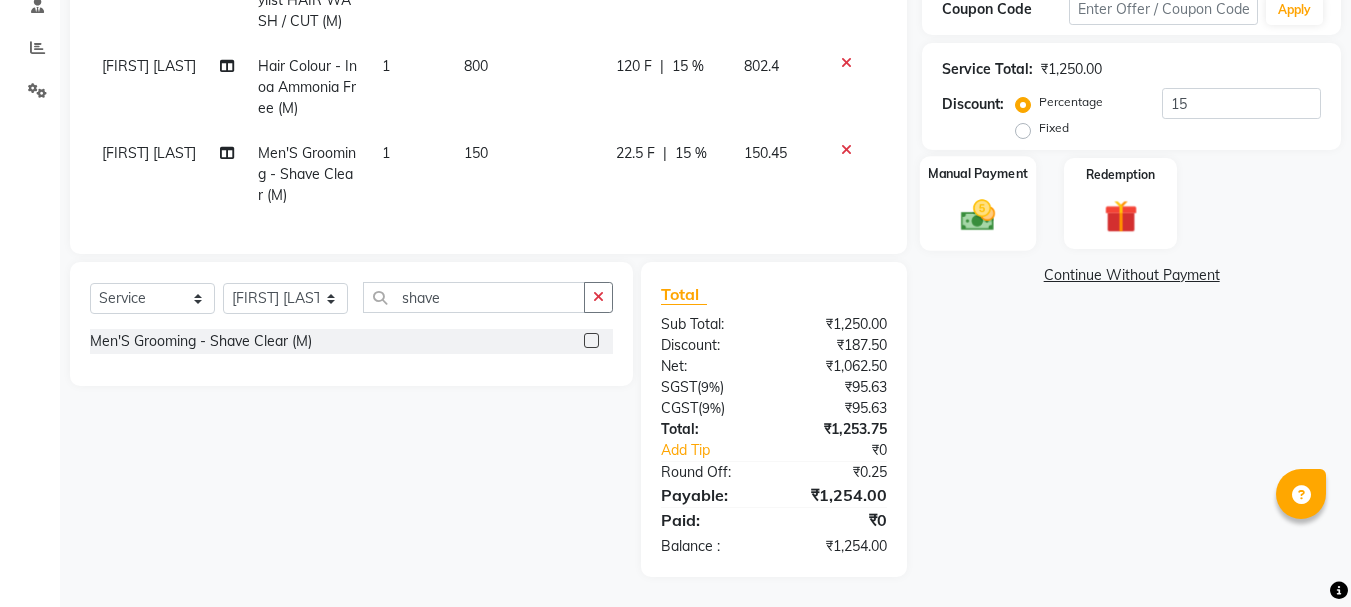 click 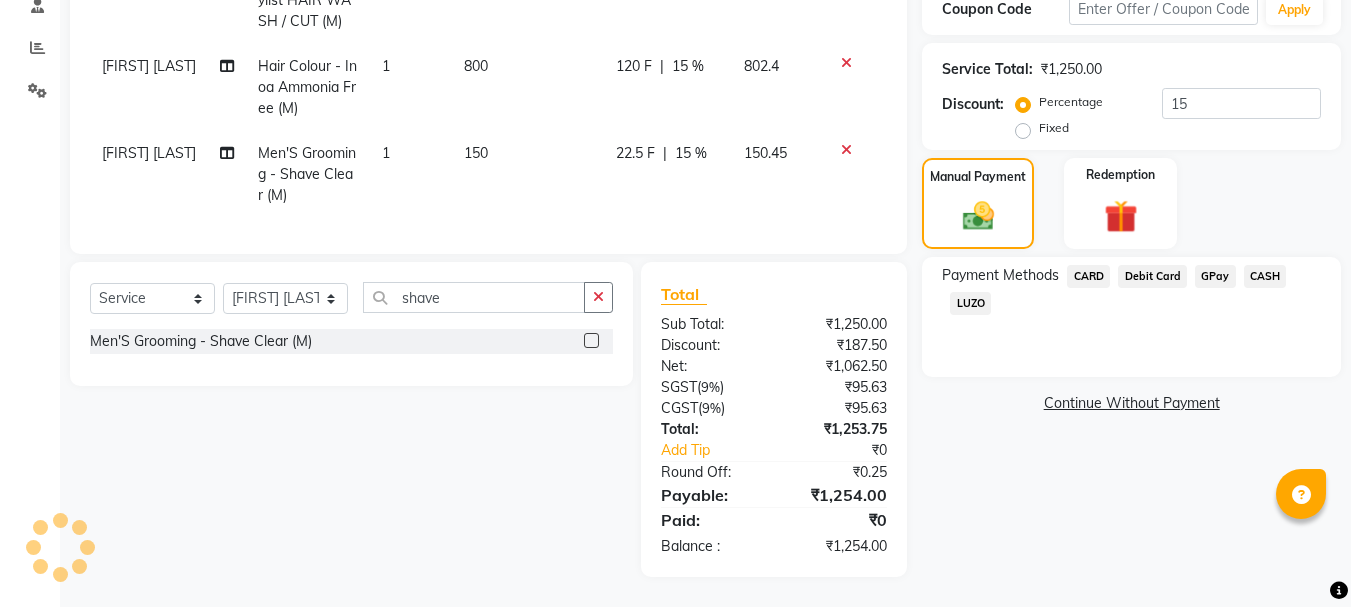 click on "GPay" 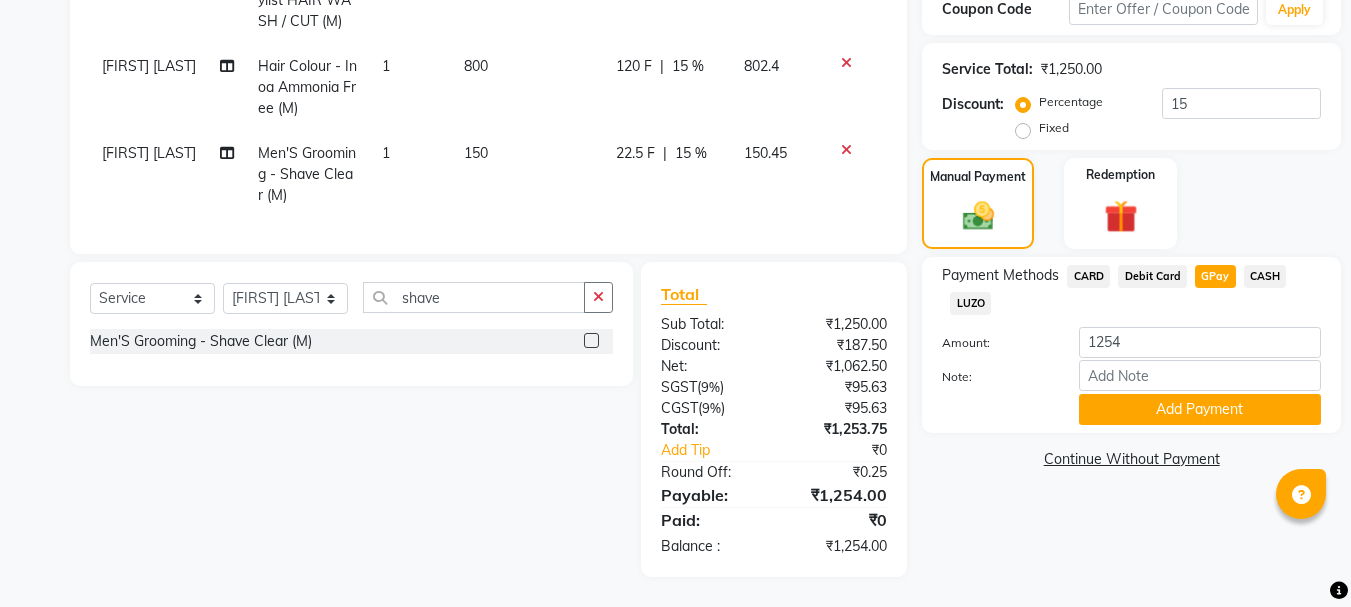 scroll, scrollTop: 337, scrollLeft: 0, axis: vertical 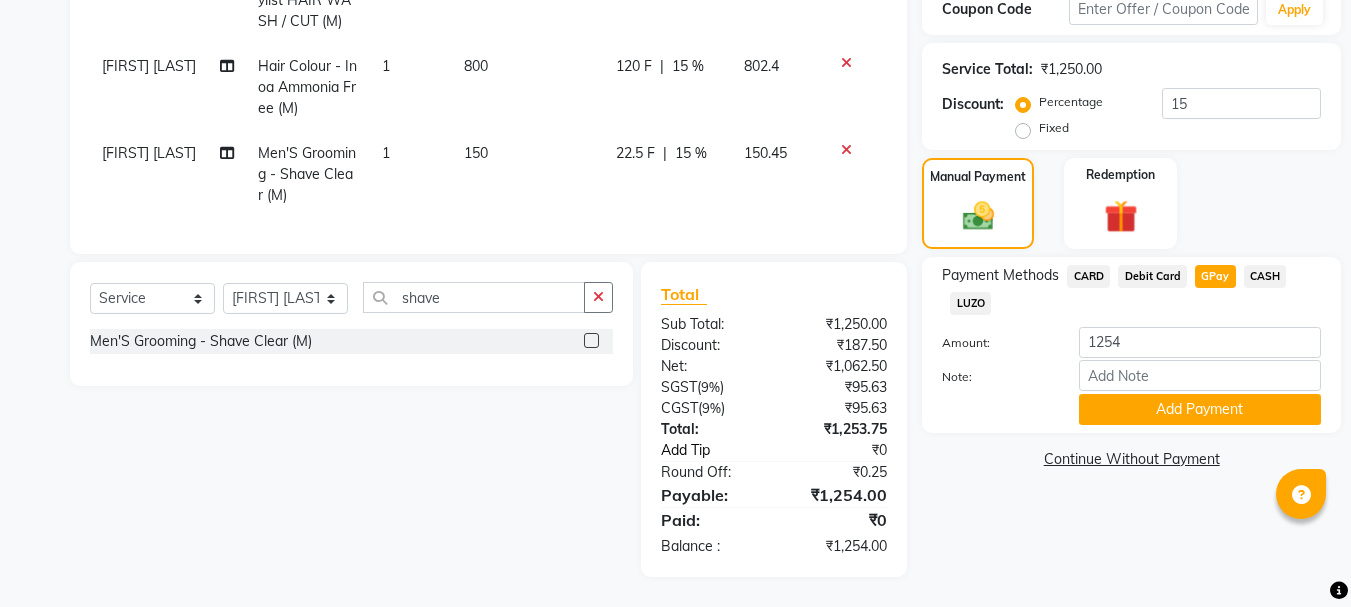 click on "Add Tip" 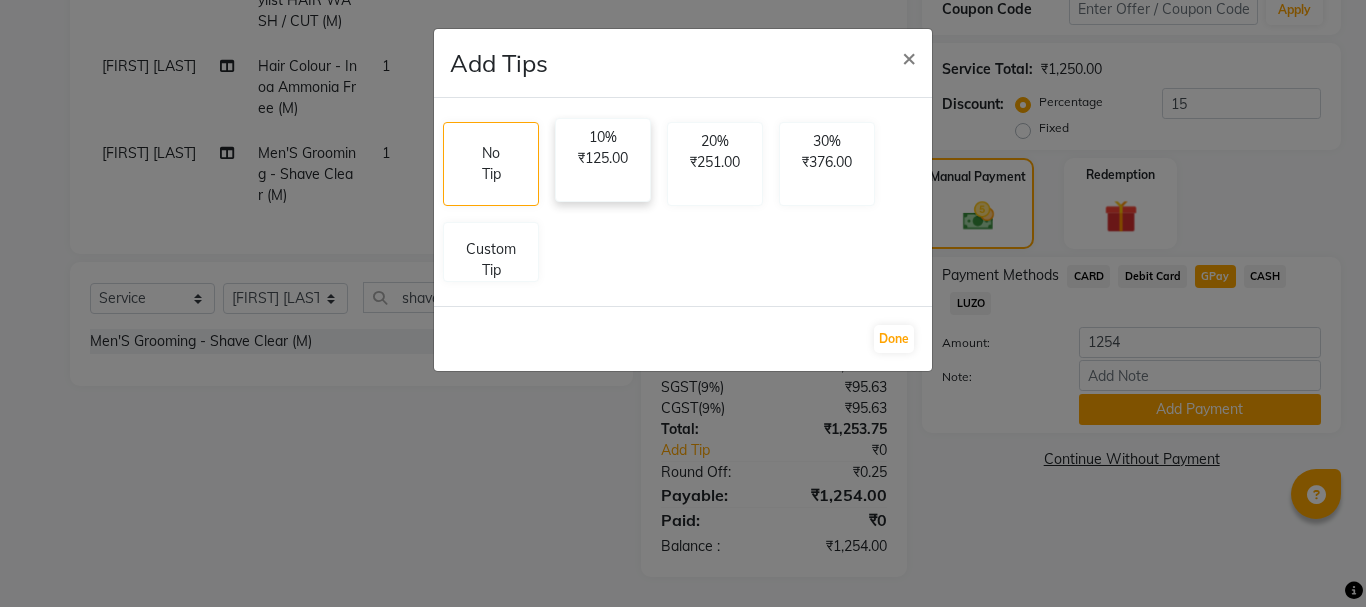 click on "₹125.00" 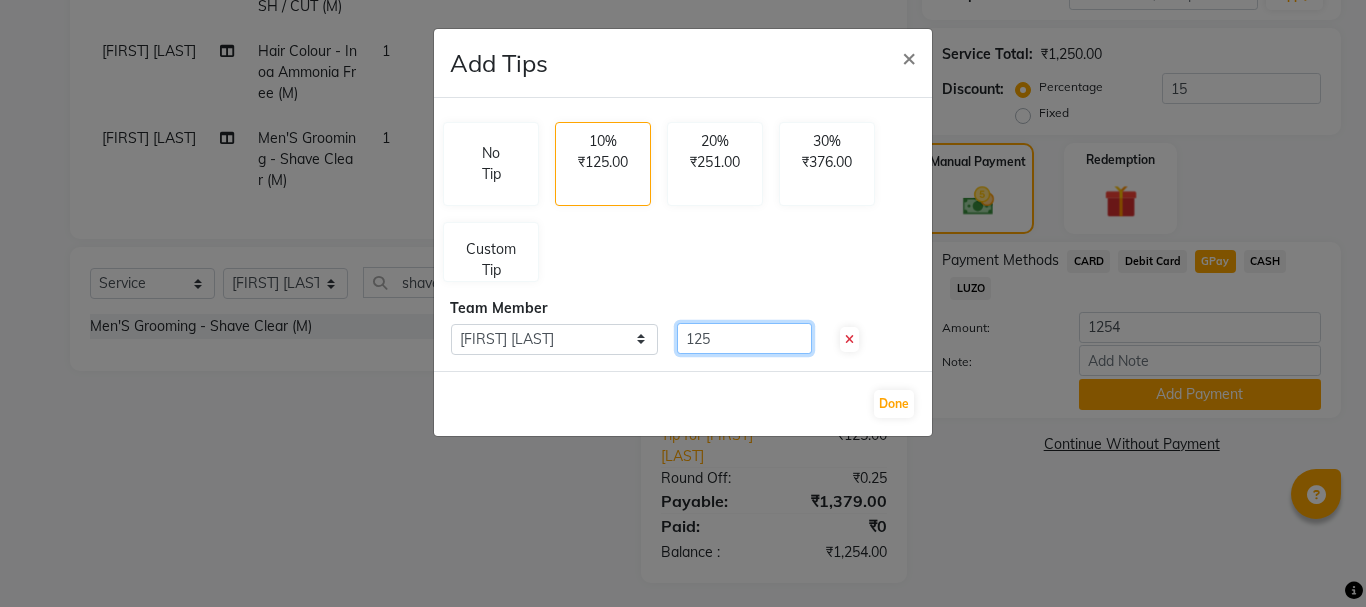 click on "125" 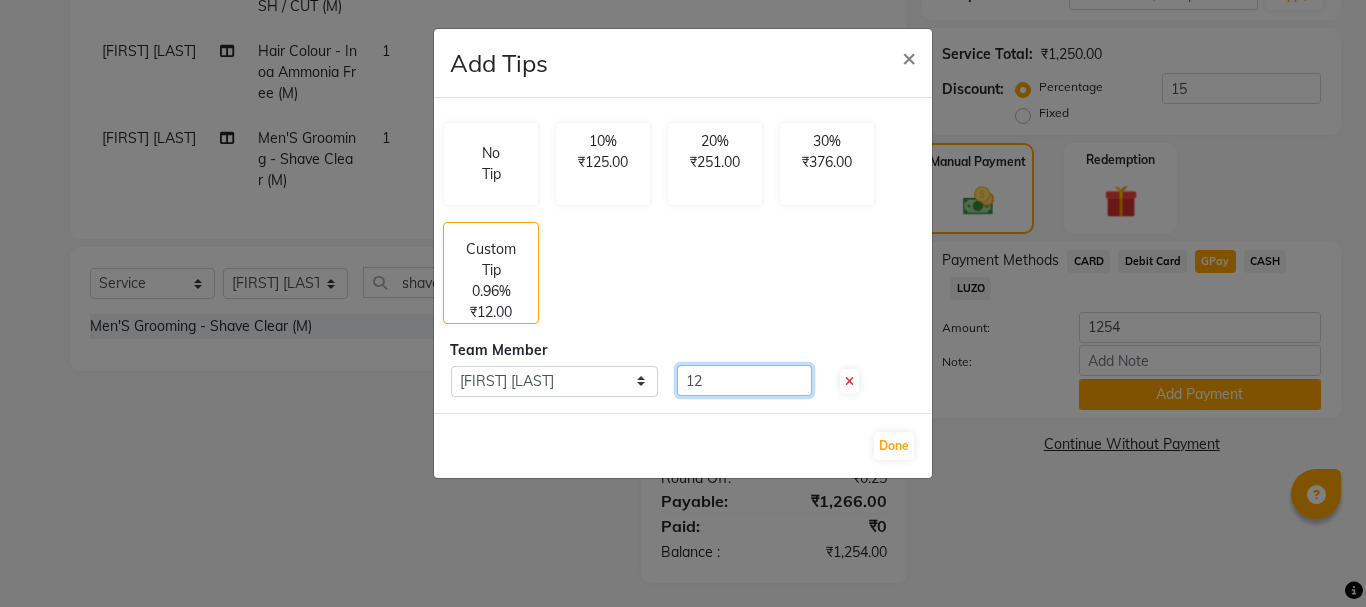 type on "1" 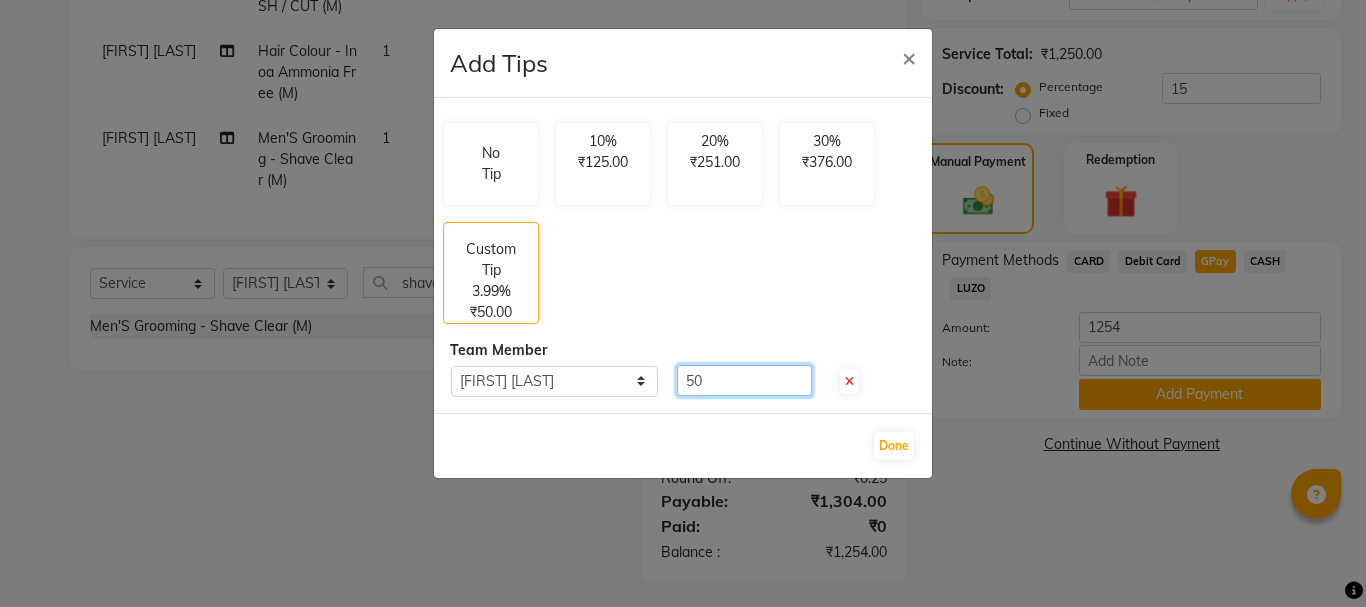type on "50" 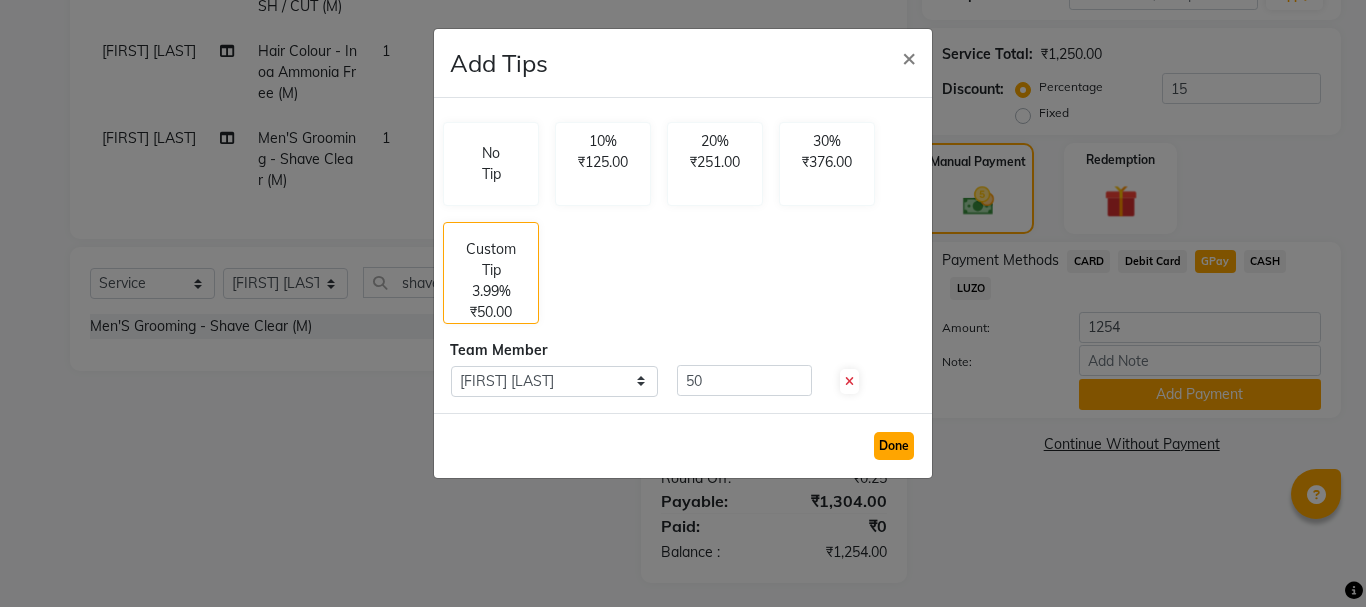 click on "Done" 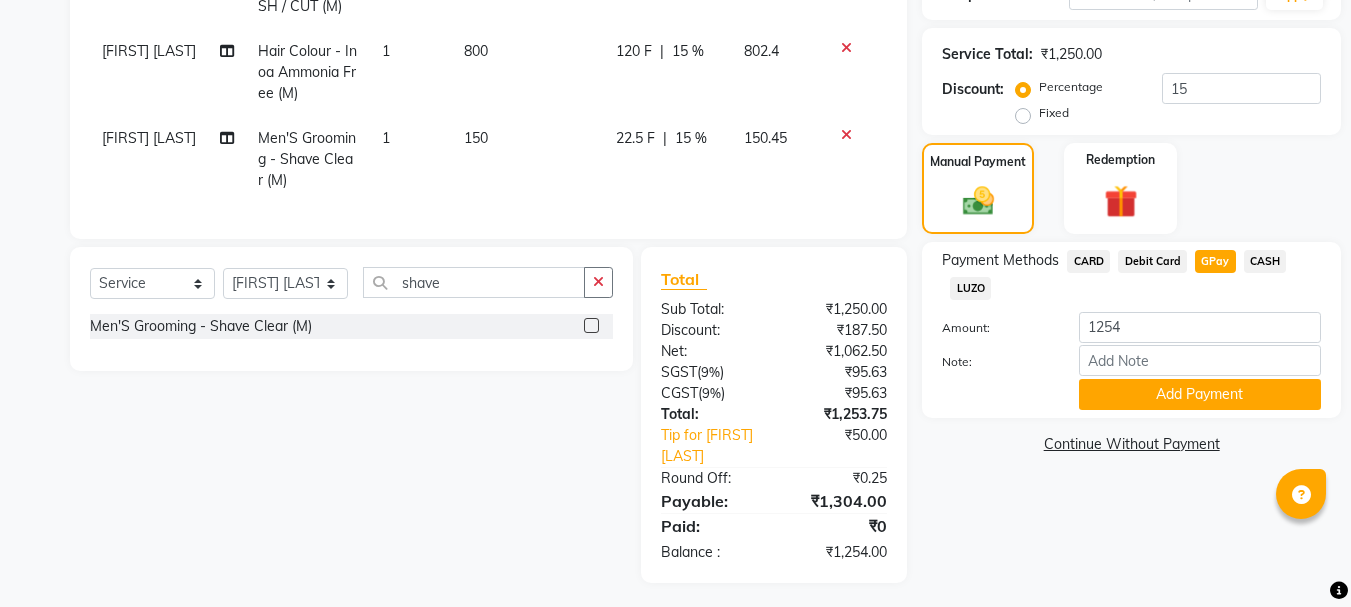 click on "CARD" 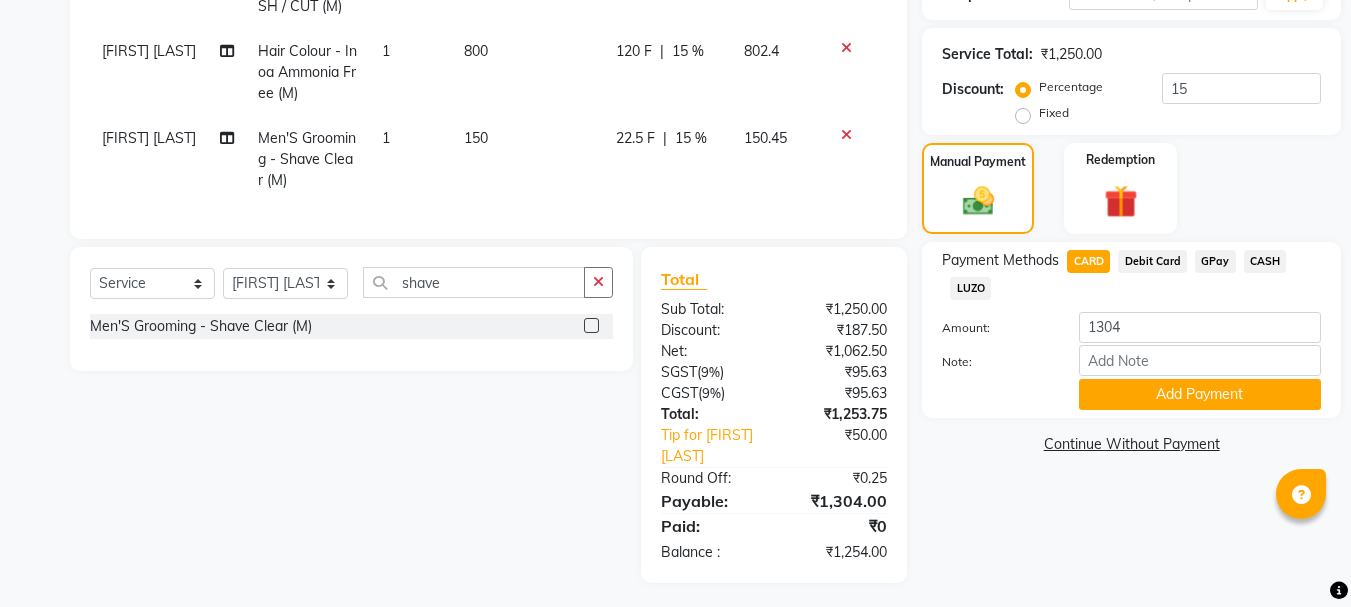 click on "GPay" 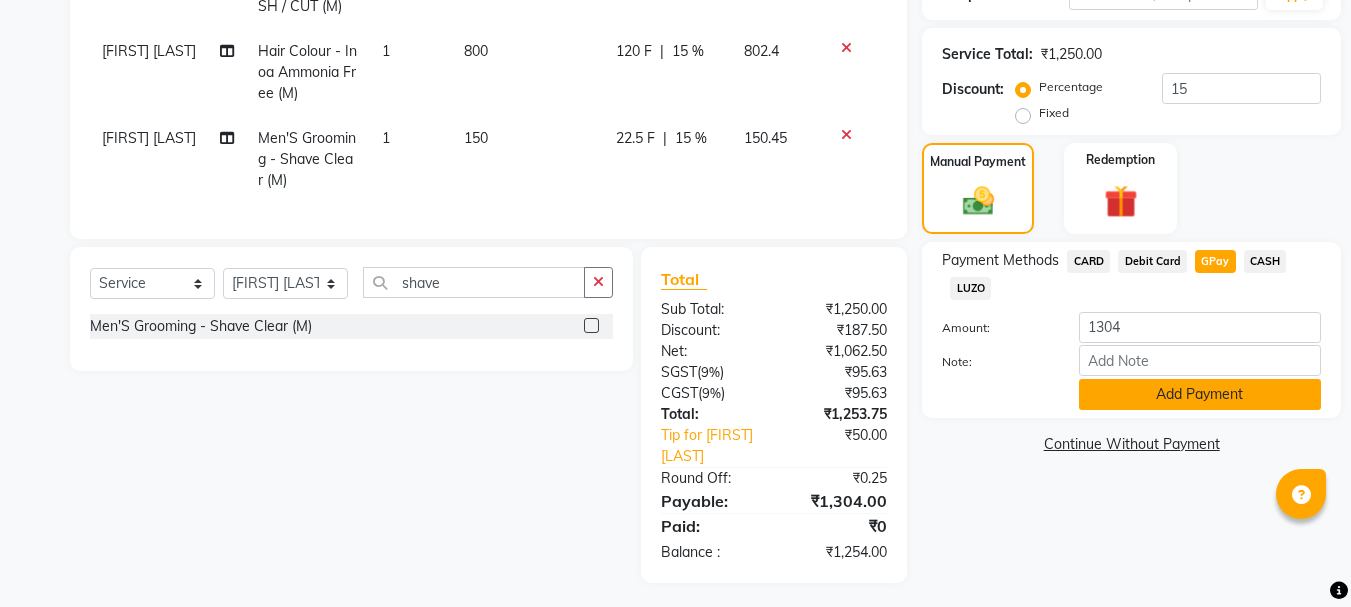click on "Add Payment" 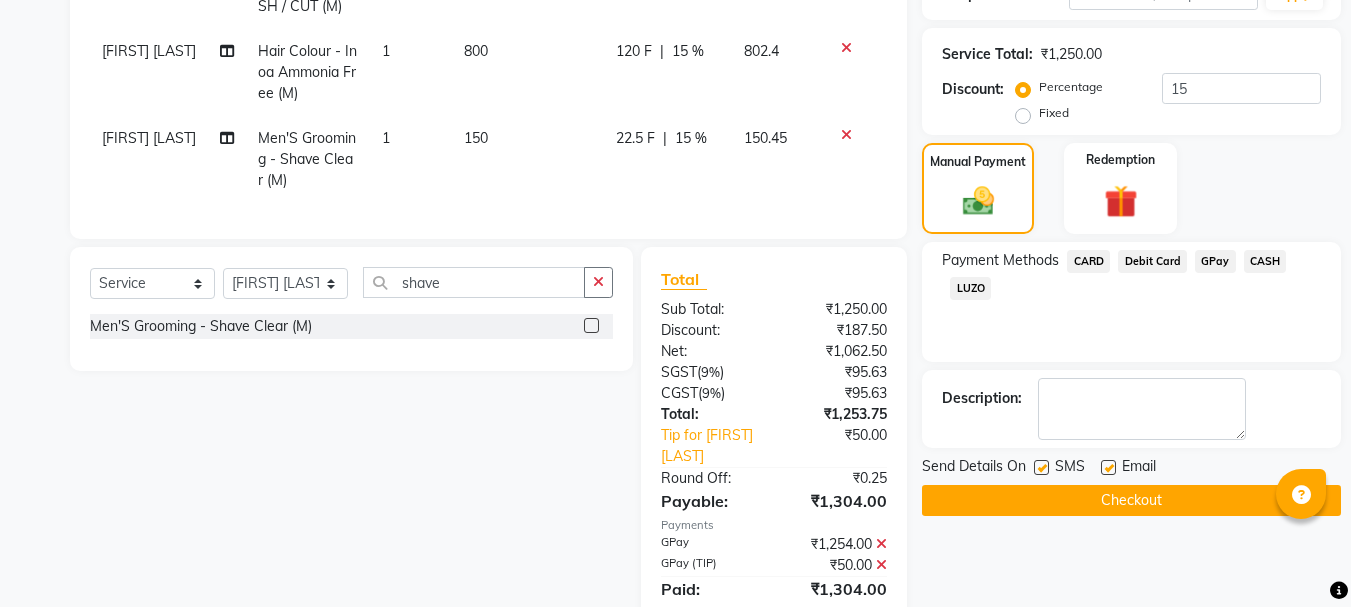 click on "Checkout" 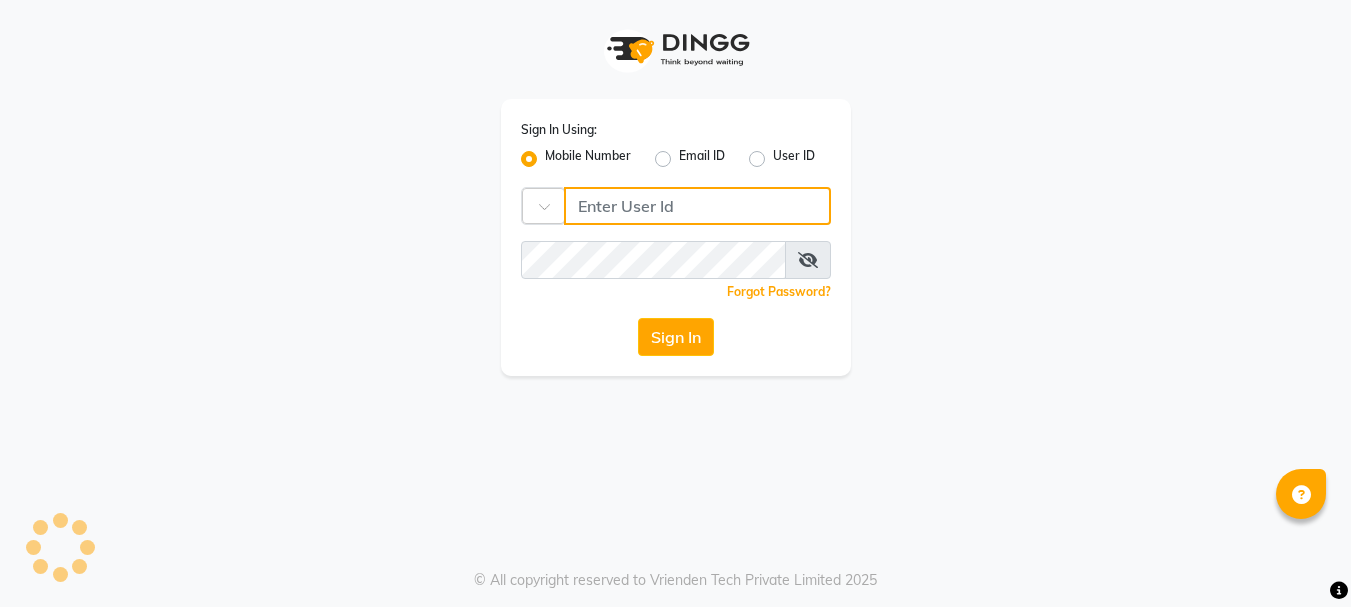 type on "7400099777" 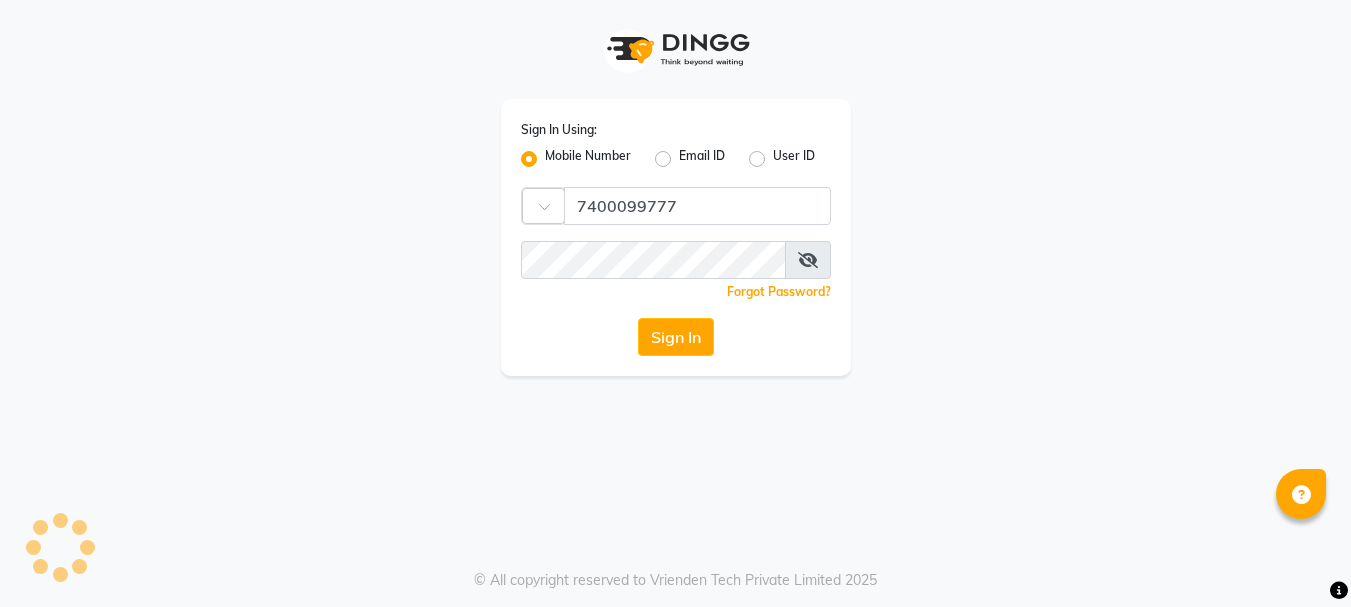 scroll, scrollTop: 0, scrollLeft: 0, axis: both 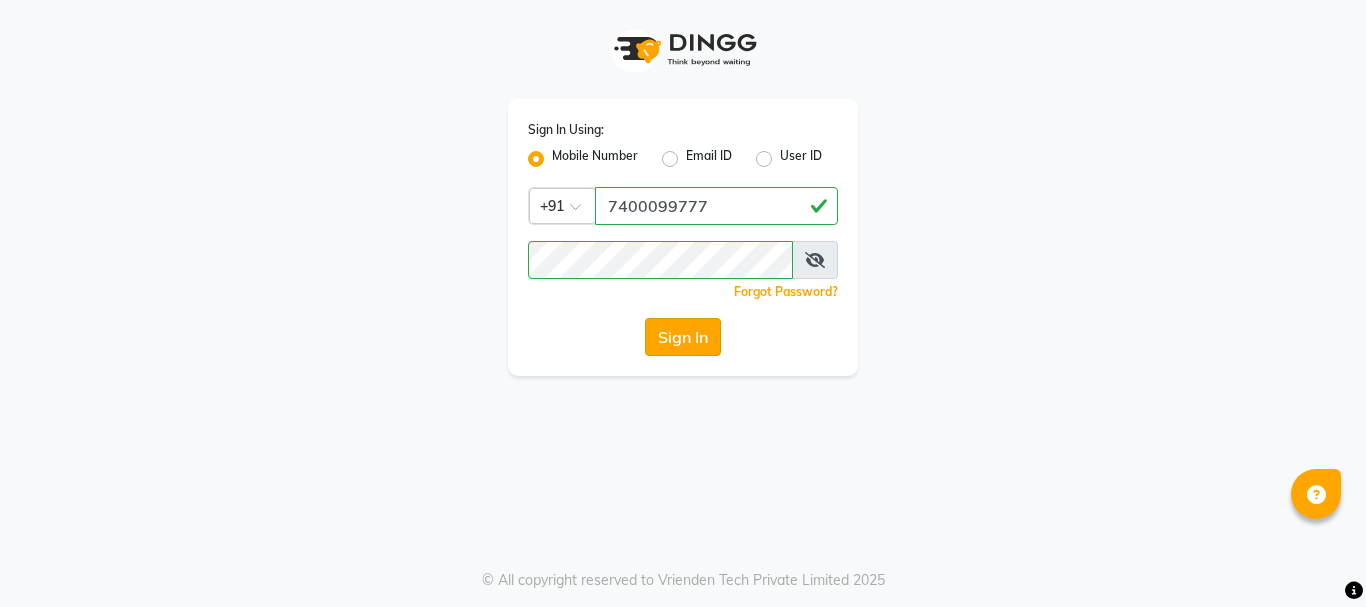 click on "Sign In" 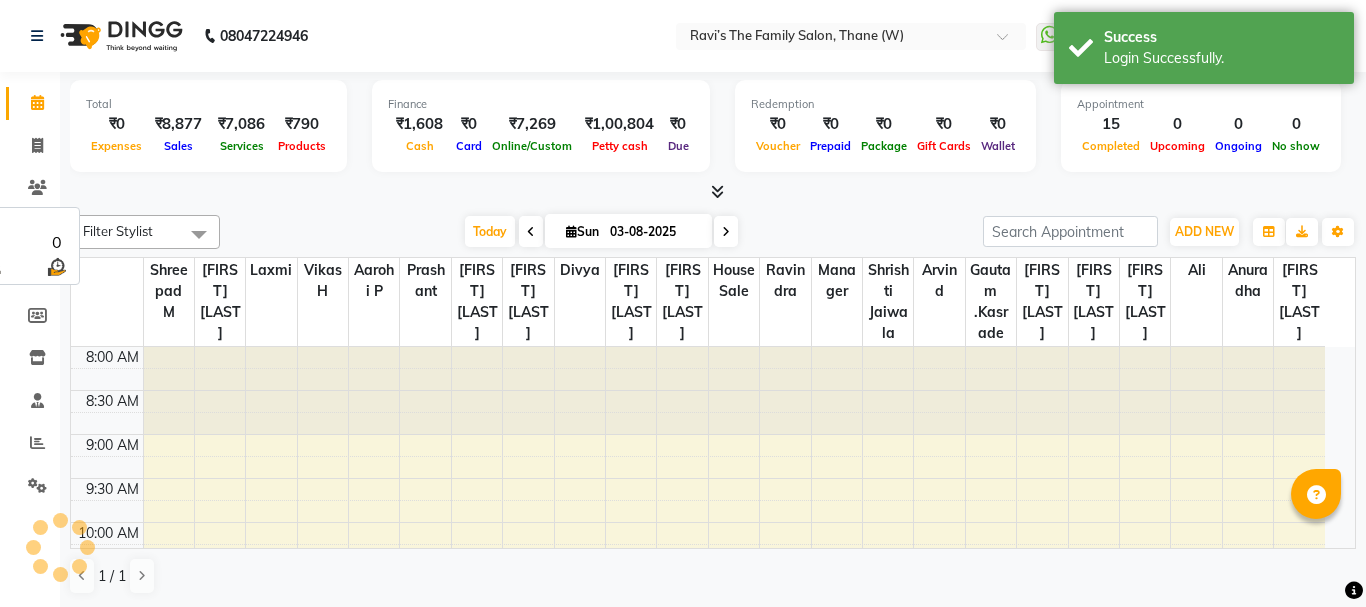 select on "en" 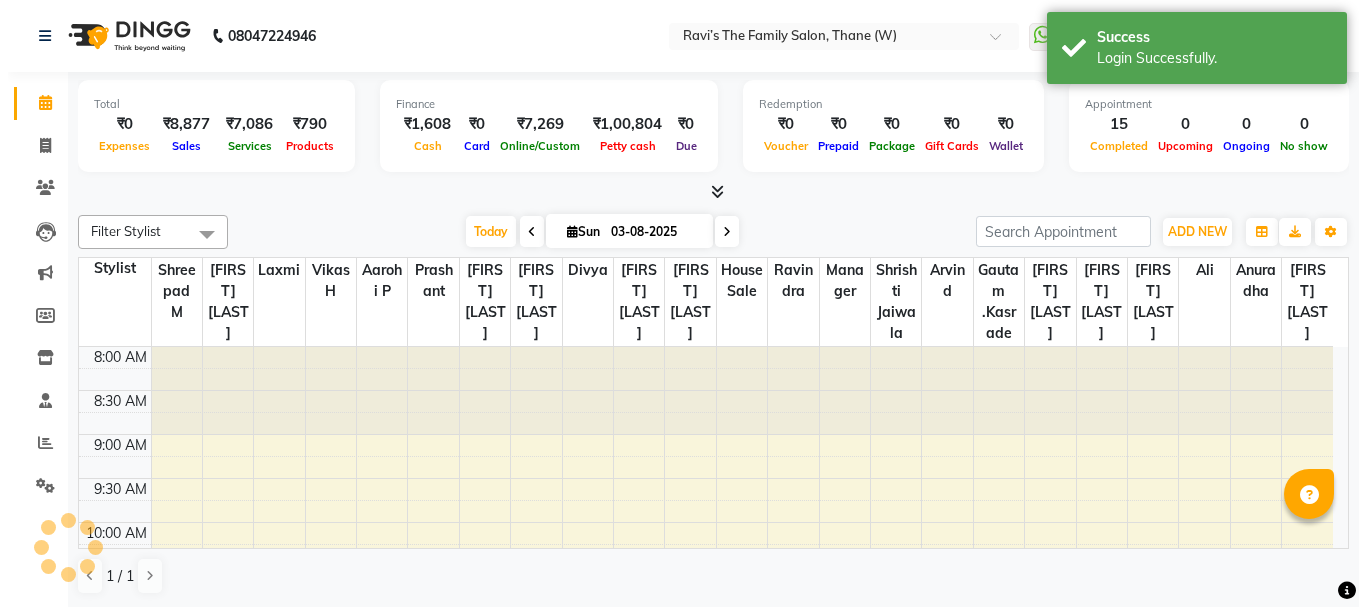 scroll, scrollTop: 0, scrollLeft: 0, axis: both 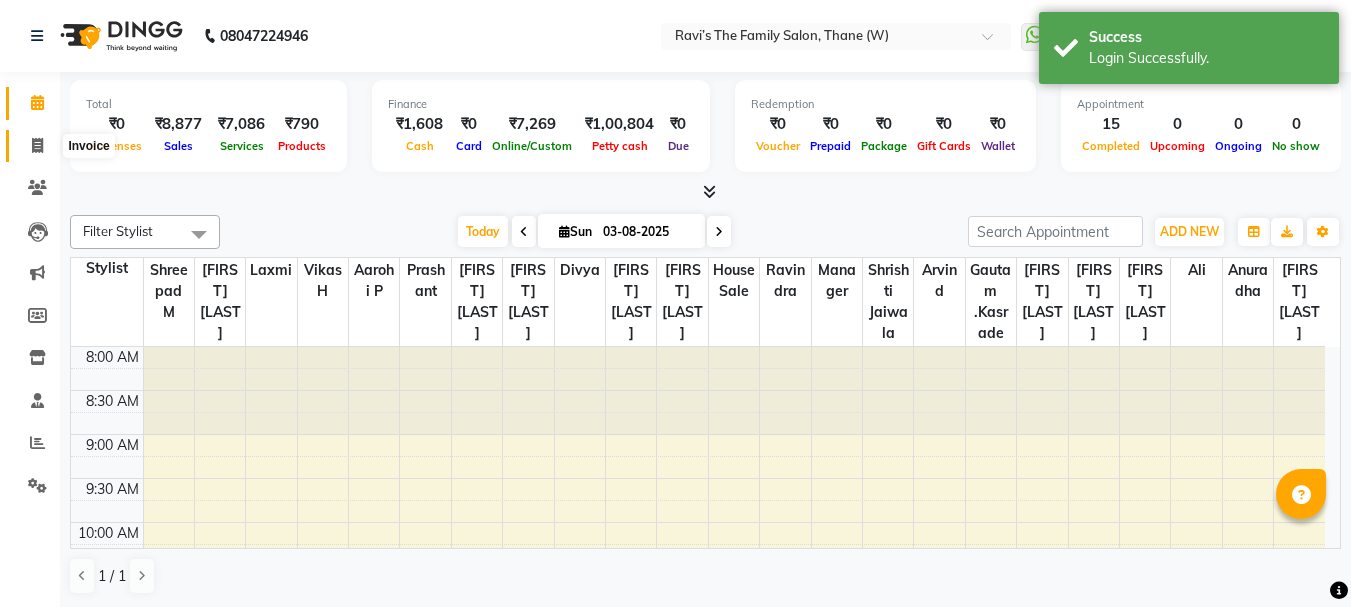 click 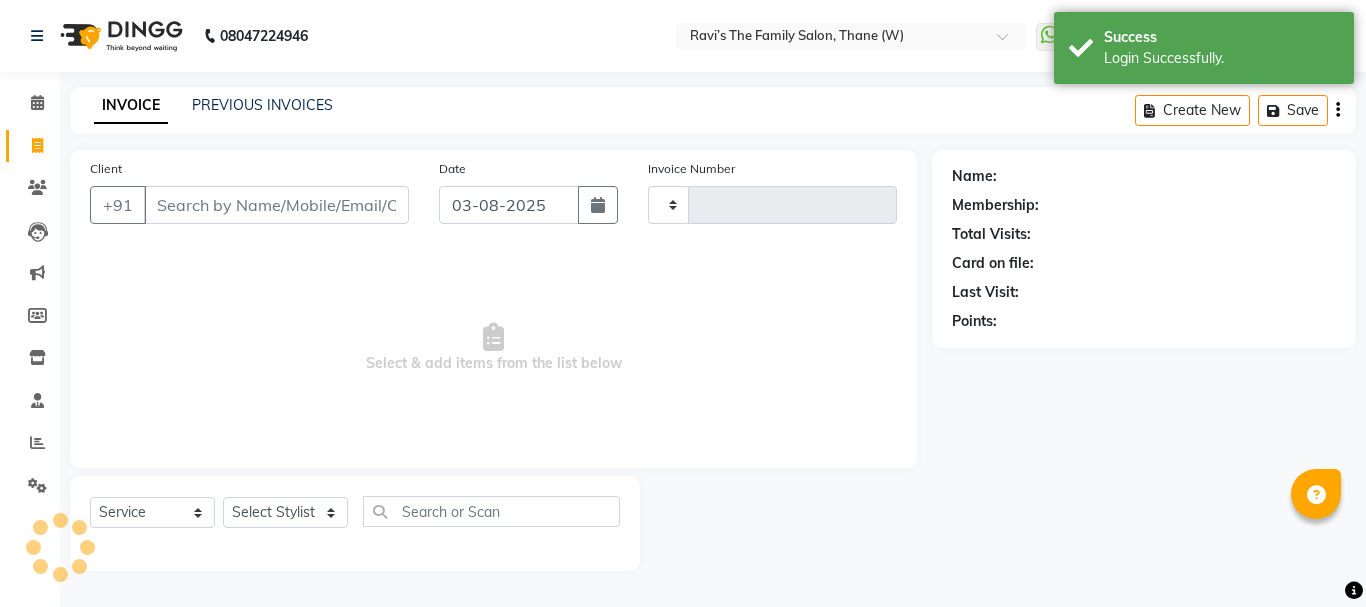 type on "2576" 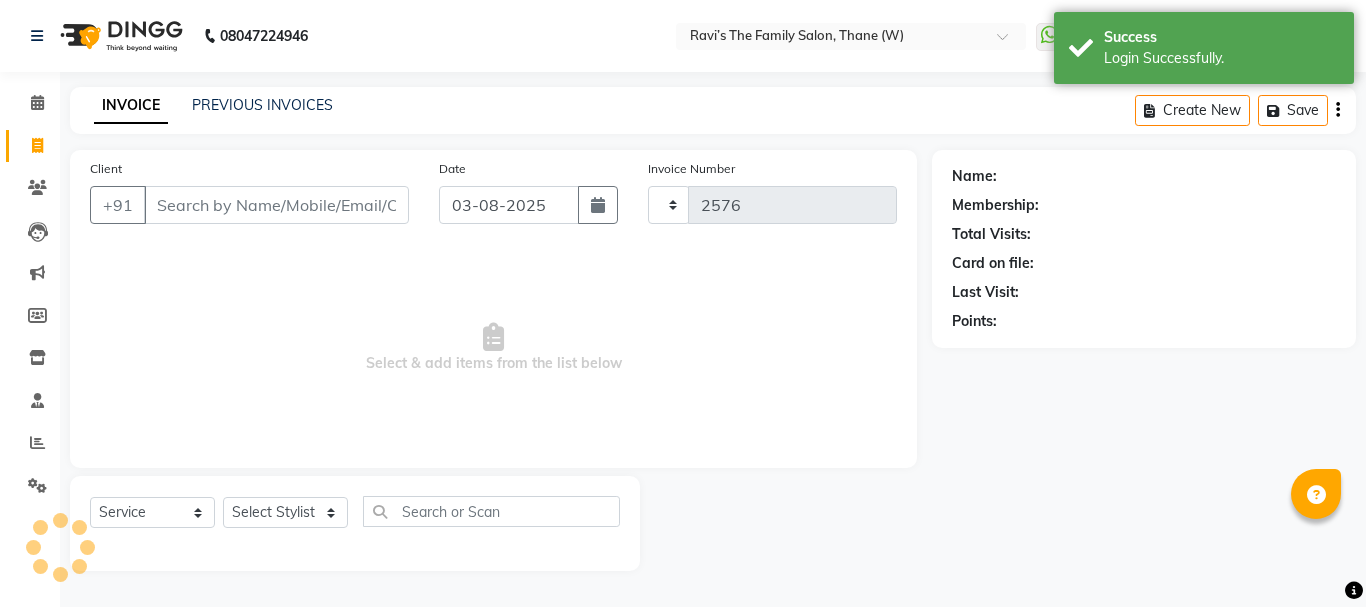 select on "8004" 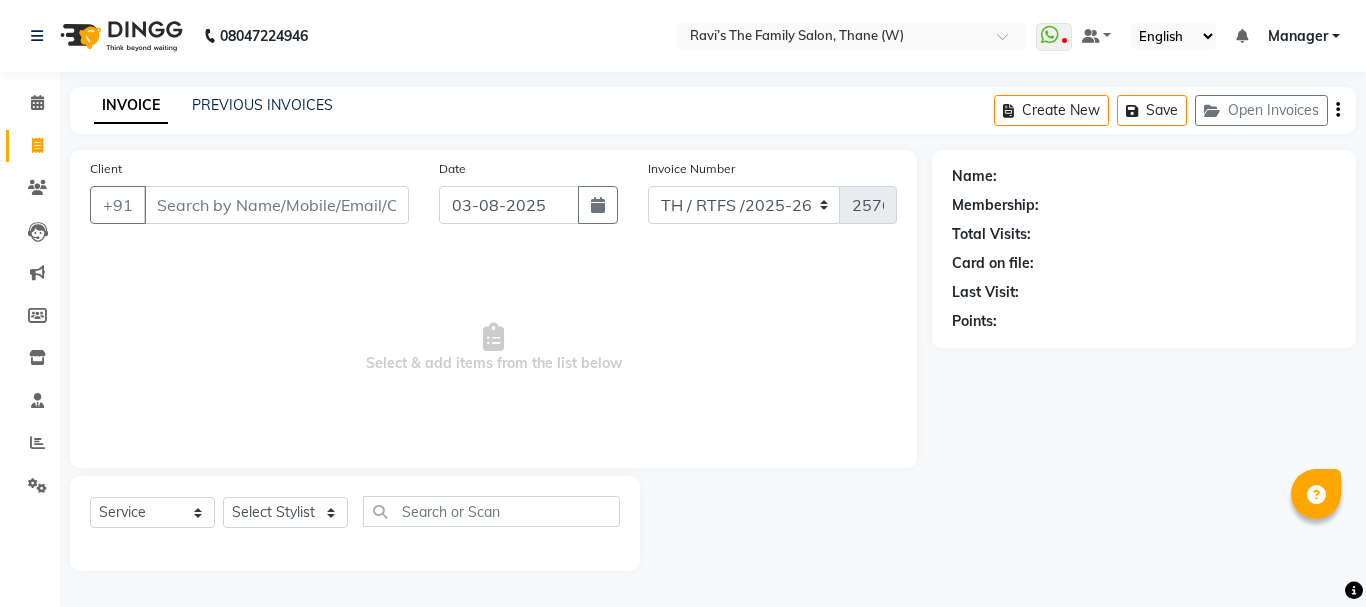 click on "PREVIOUS INVOICES" 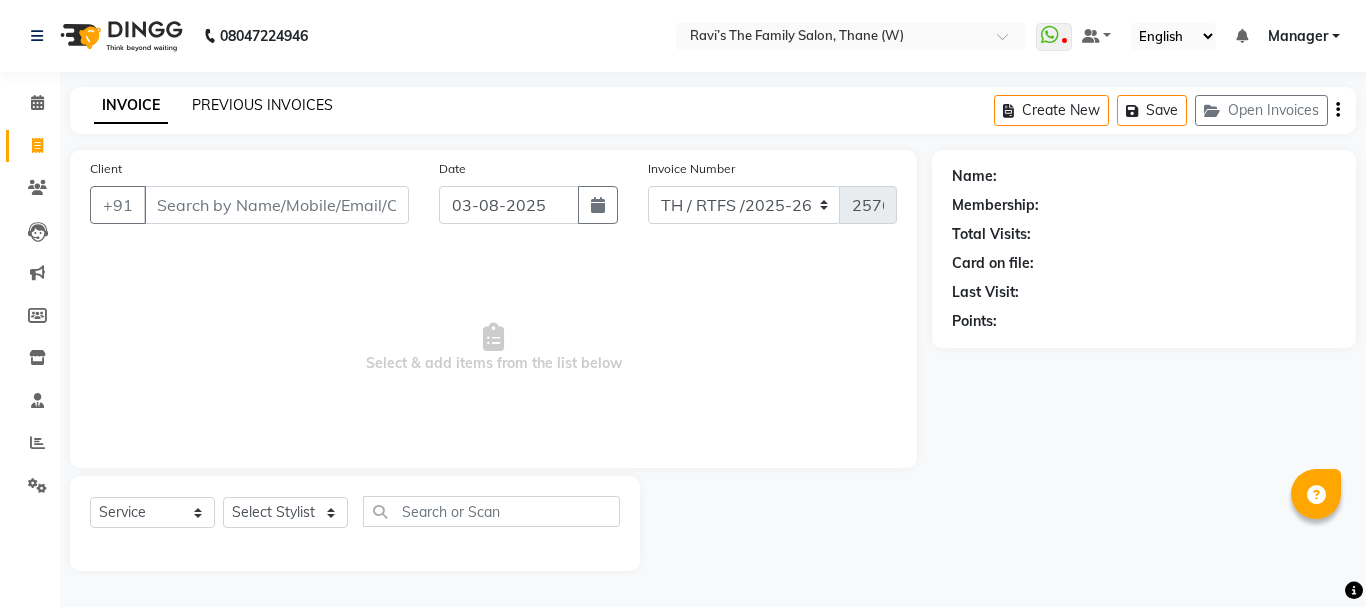 click on "PREVIOUS INVOICES" 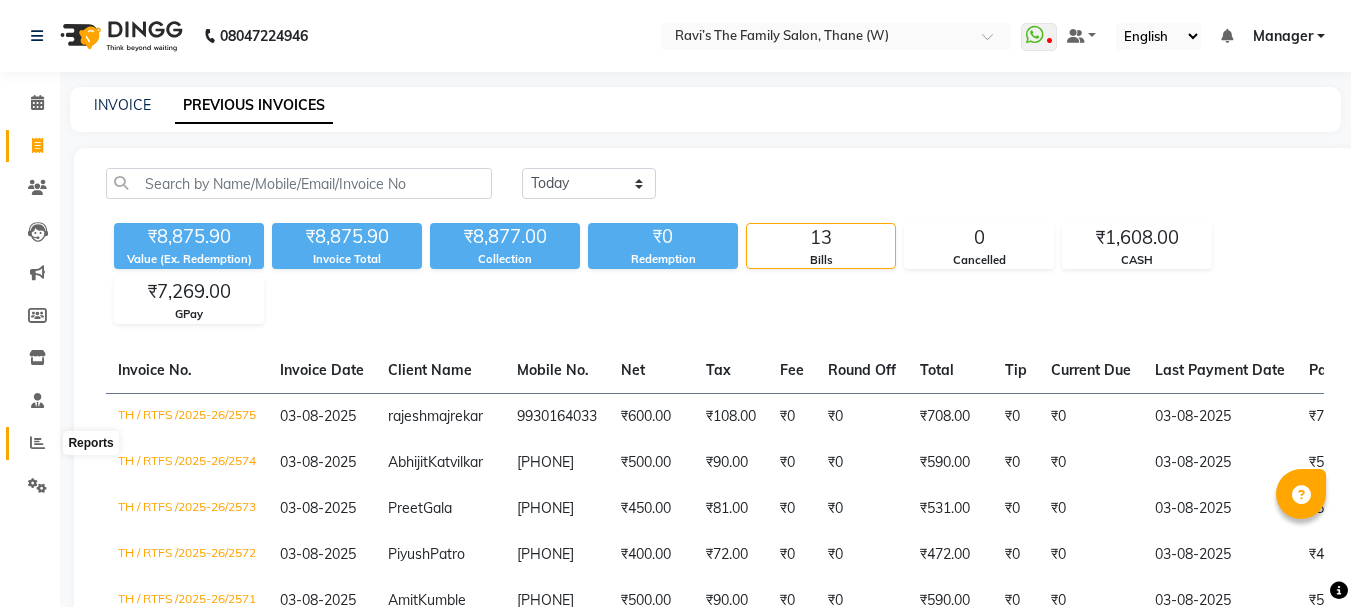 click 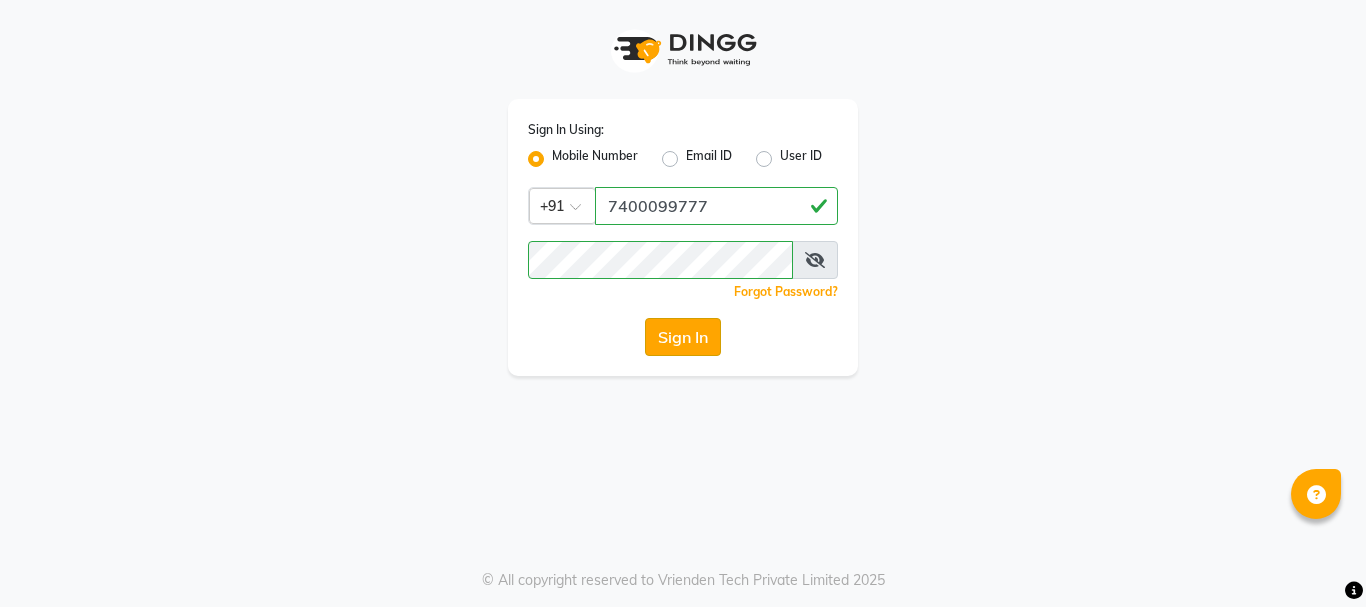 click on "Sign In" 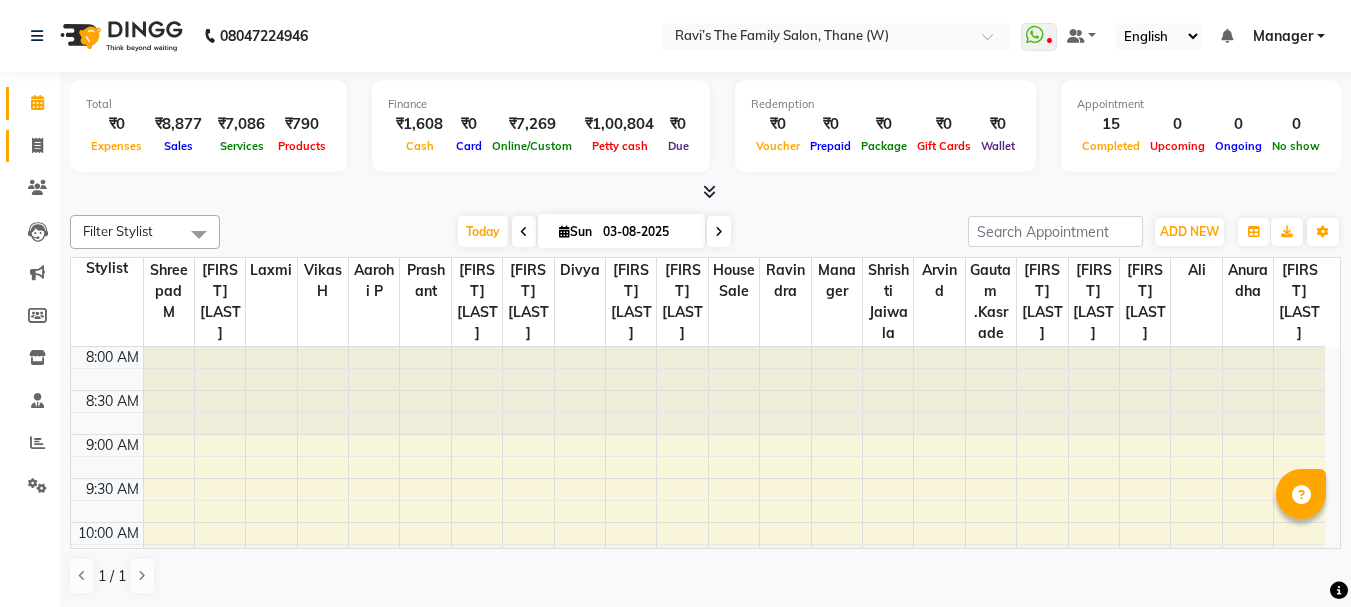 click on "Invoice" 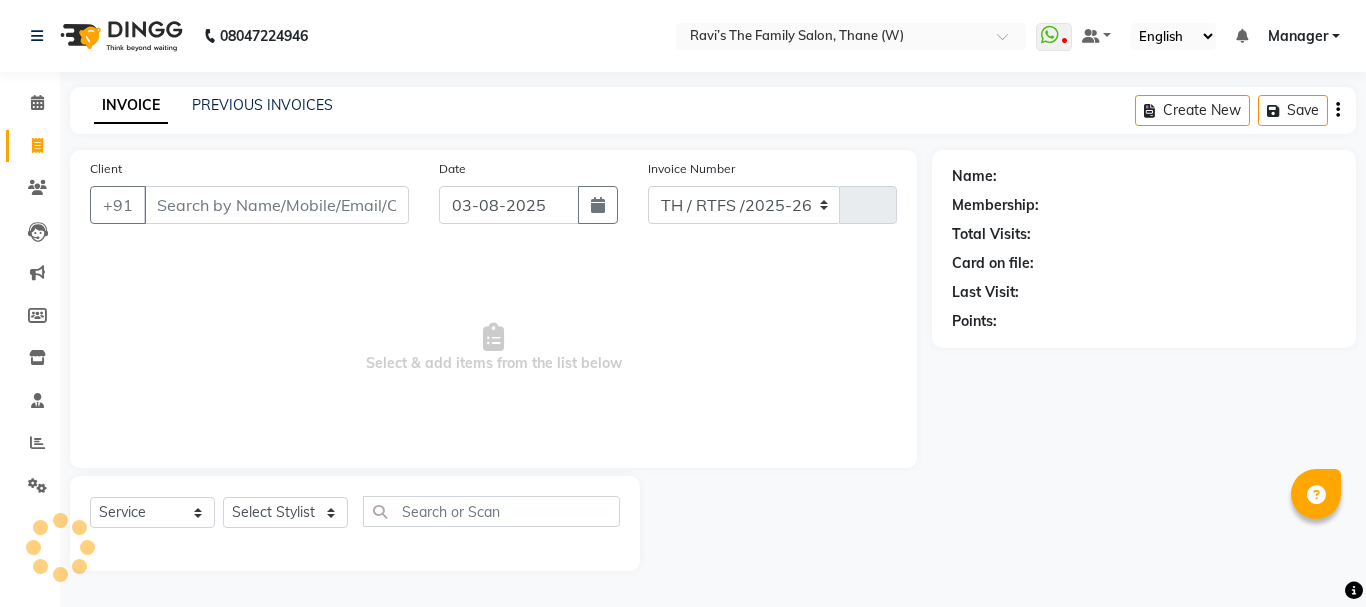 select on "8004" 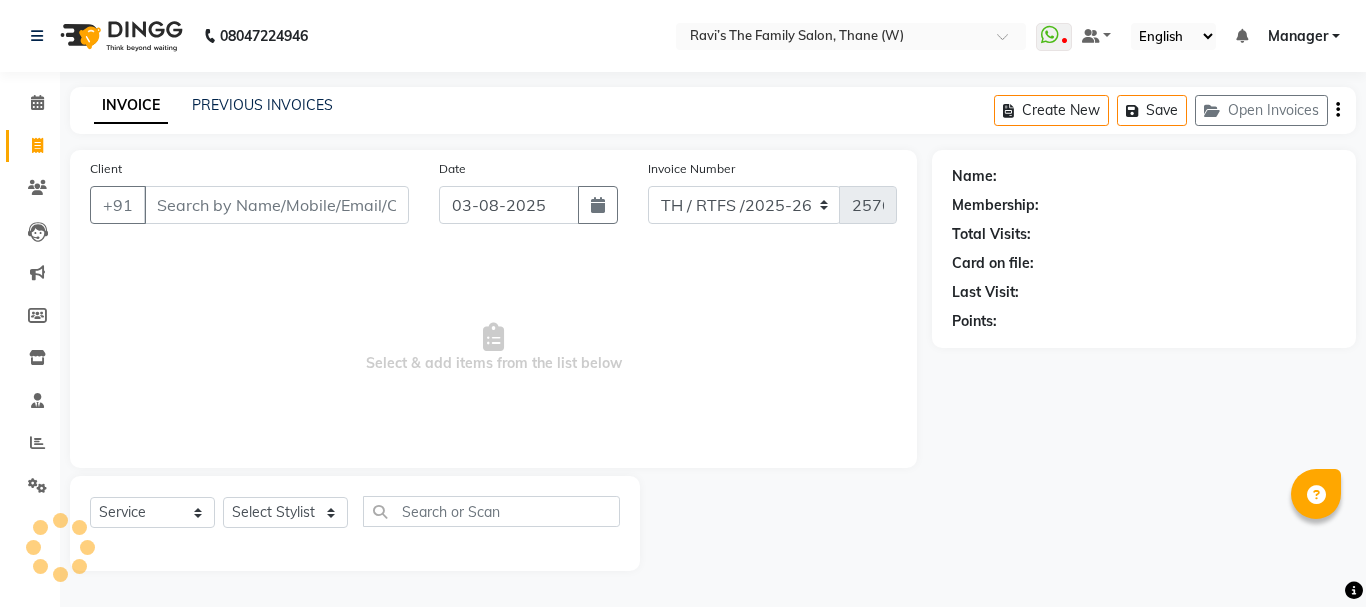 click on "Client" at bounding box center (276, 205) 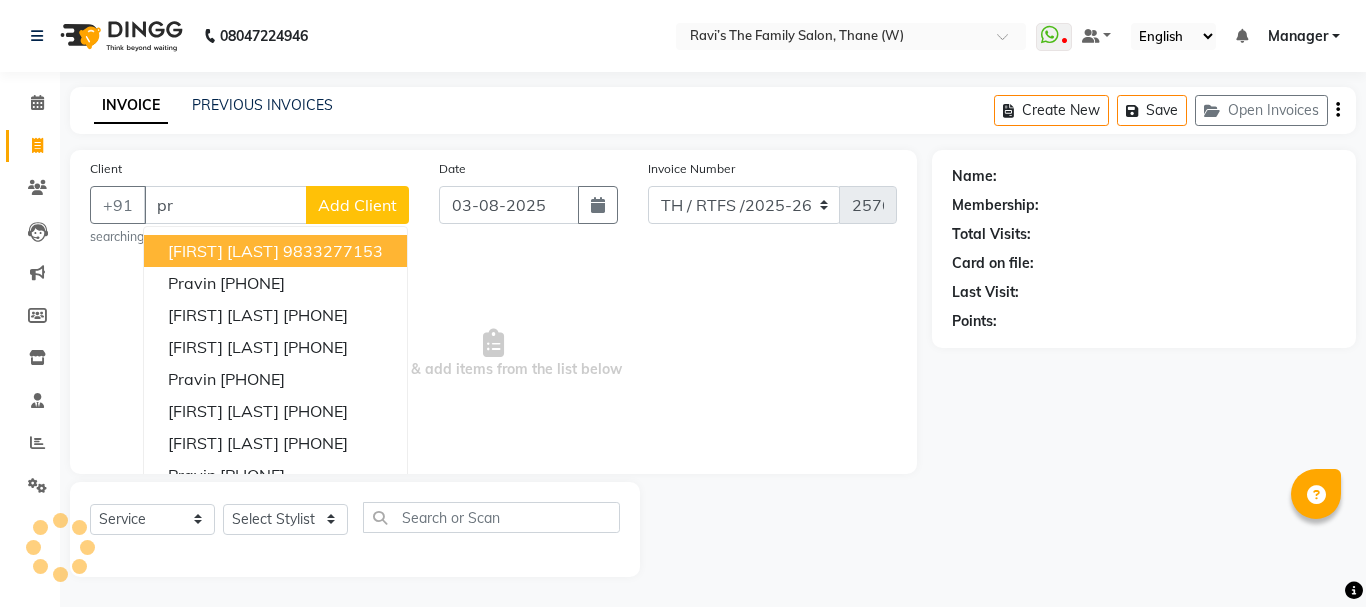 type on "p" 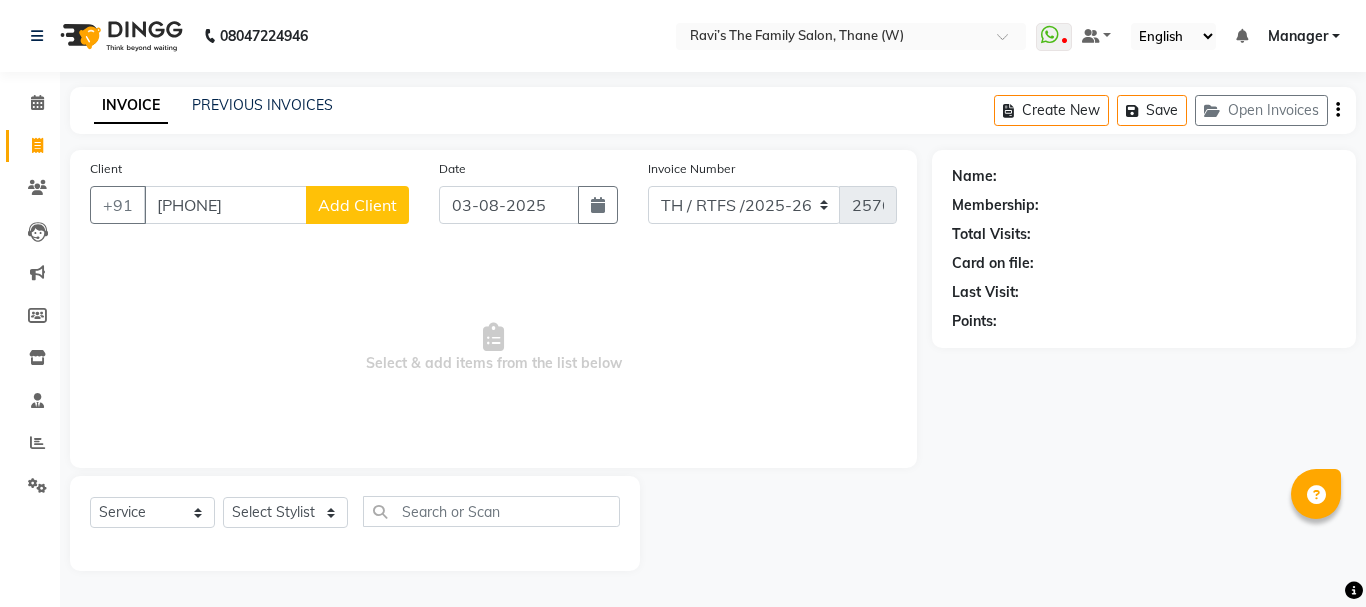 type on "8655042933" 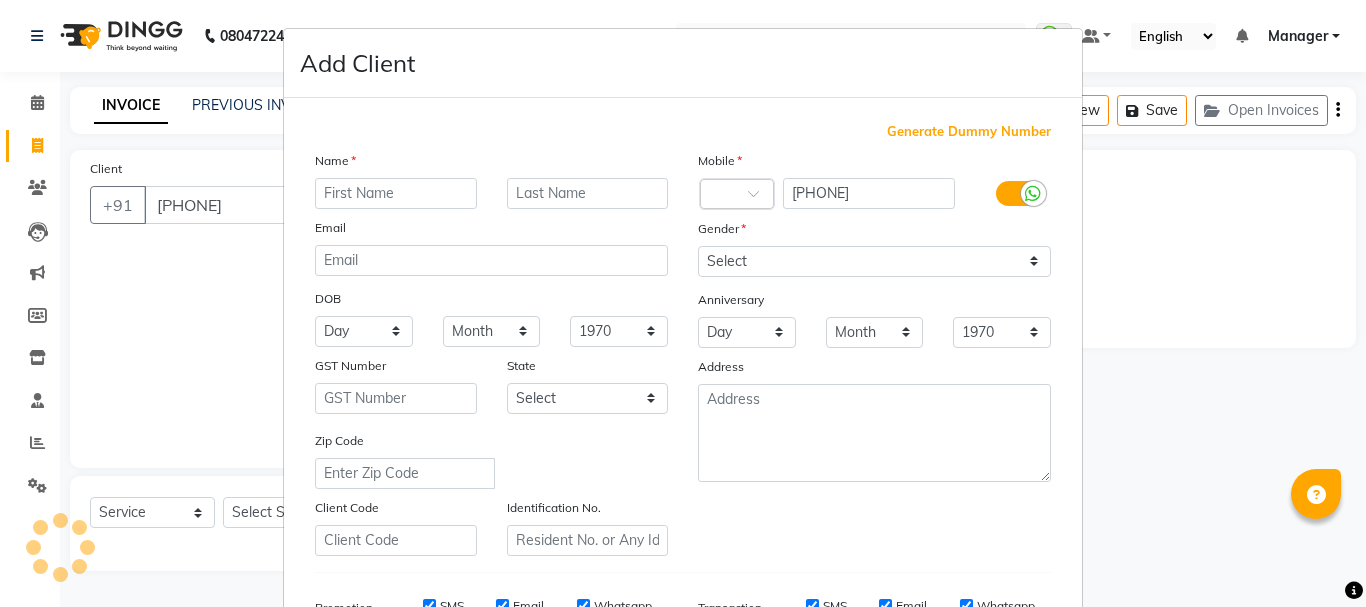click at bounding box center (396, 193) 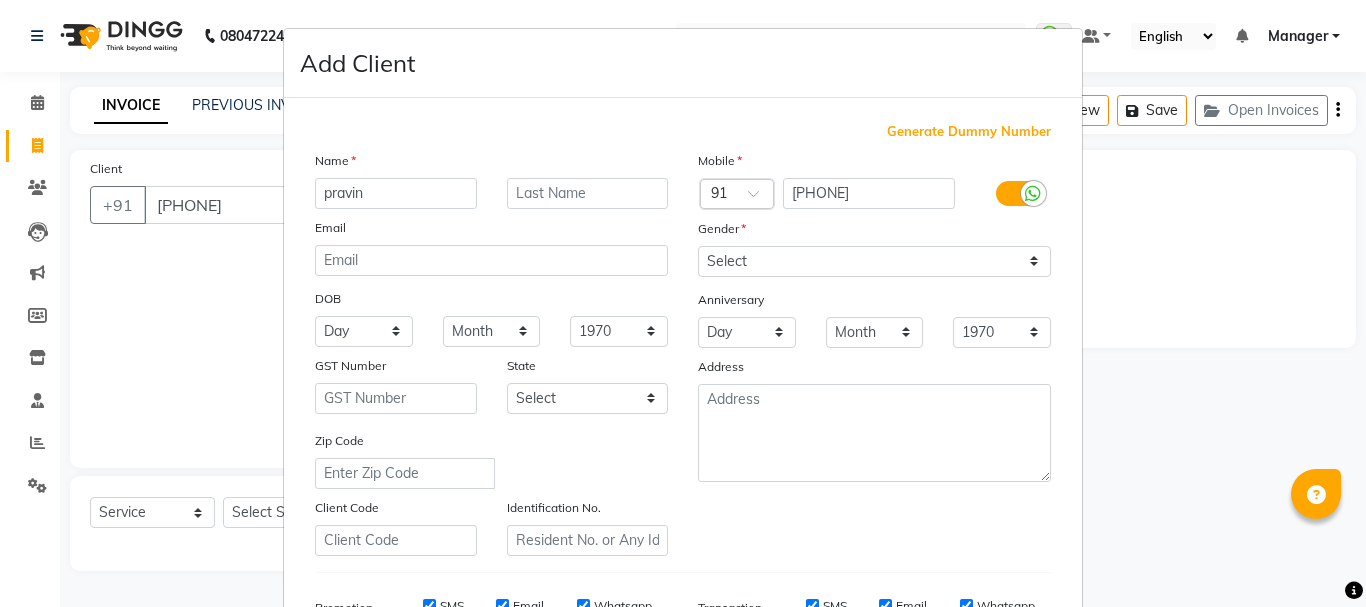 type on "pravin" 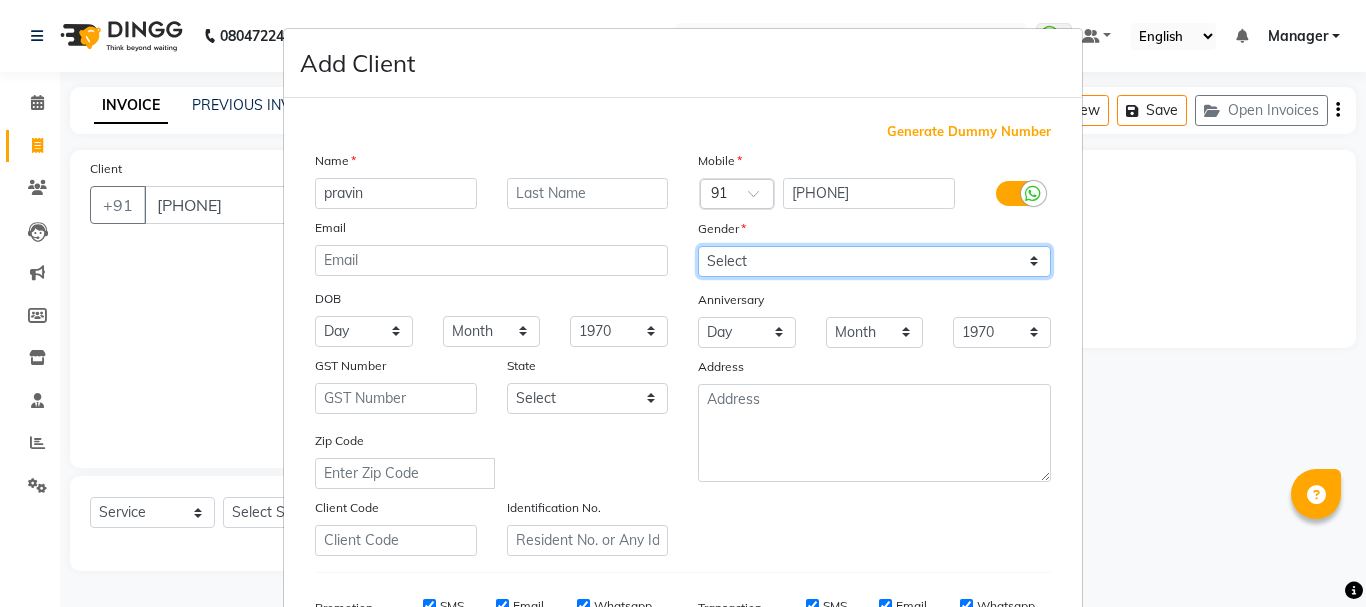 click on "Select Male Female Other Prefer Not To Say" at bounding box center (874, 261) 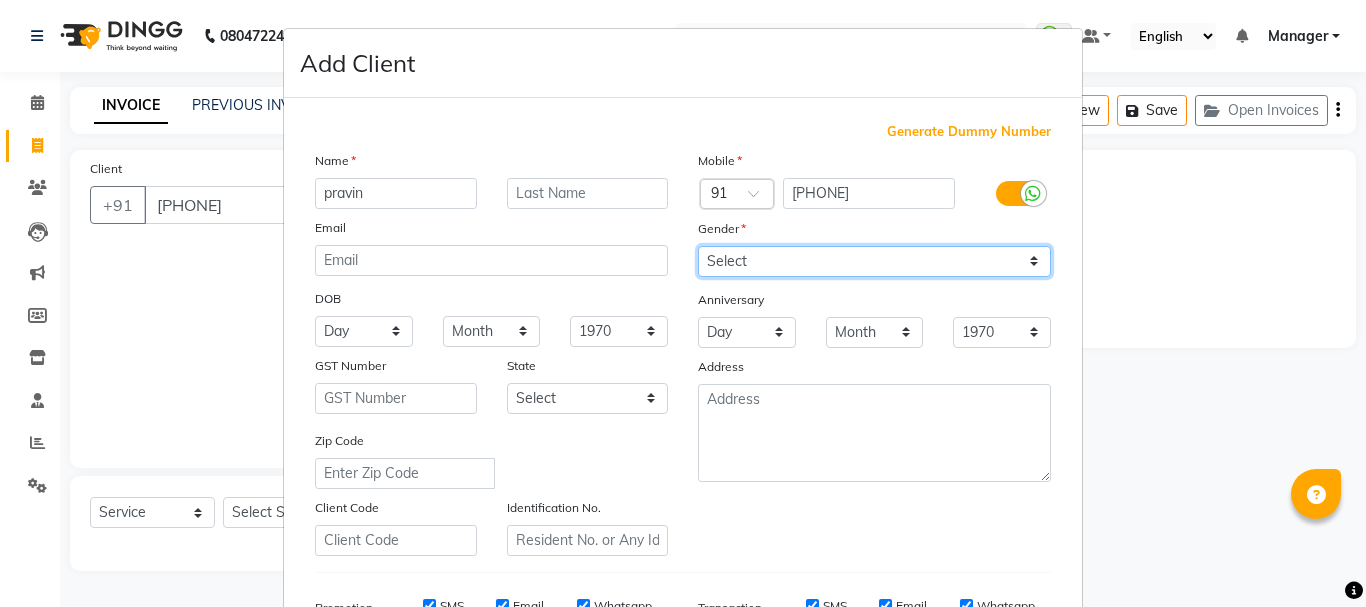 select on "male" 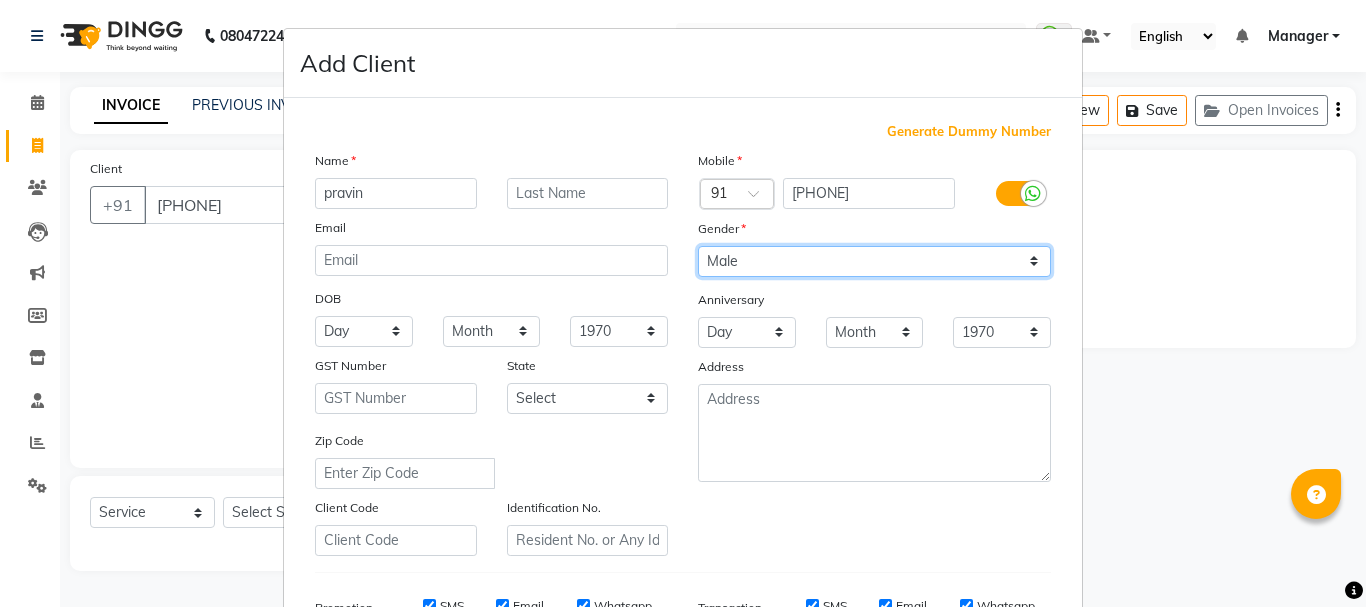 click on "Select Male Female Other Prefer Not To Say" at bounding box center [874, 261] 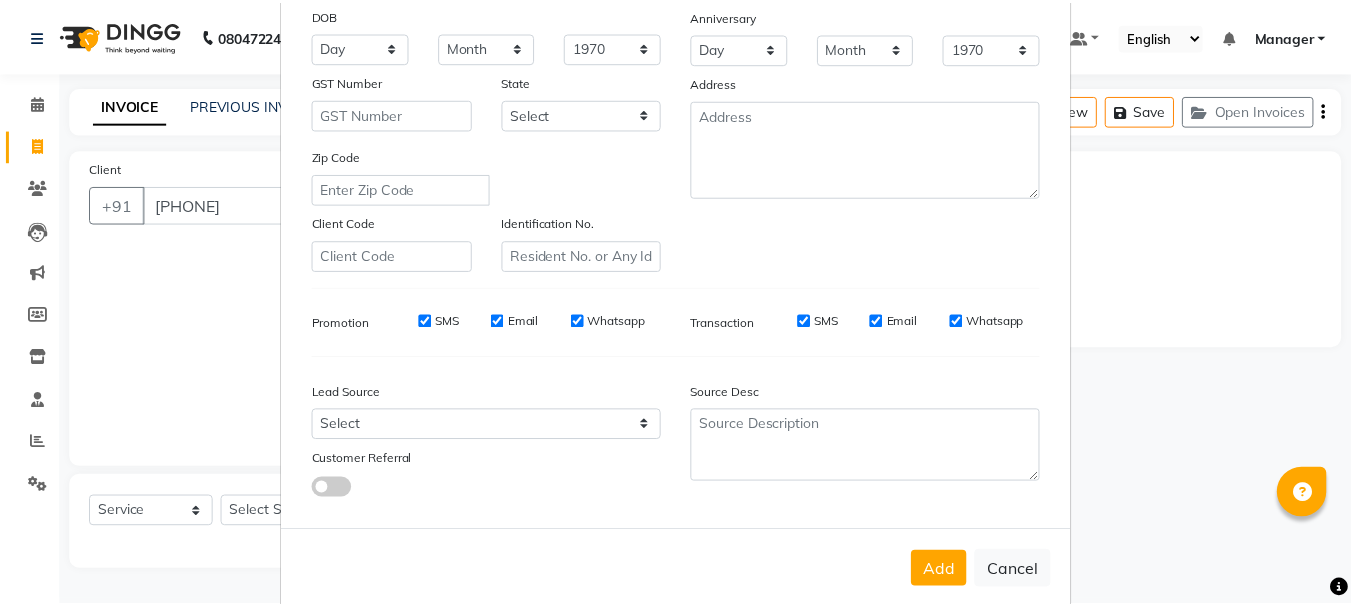 scroll, scrollTop: 316, scrollLeft: 0, axis: vertical 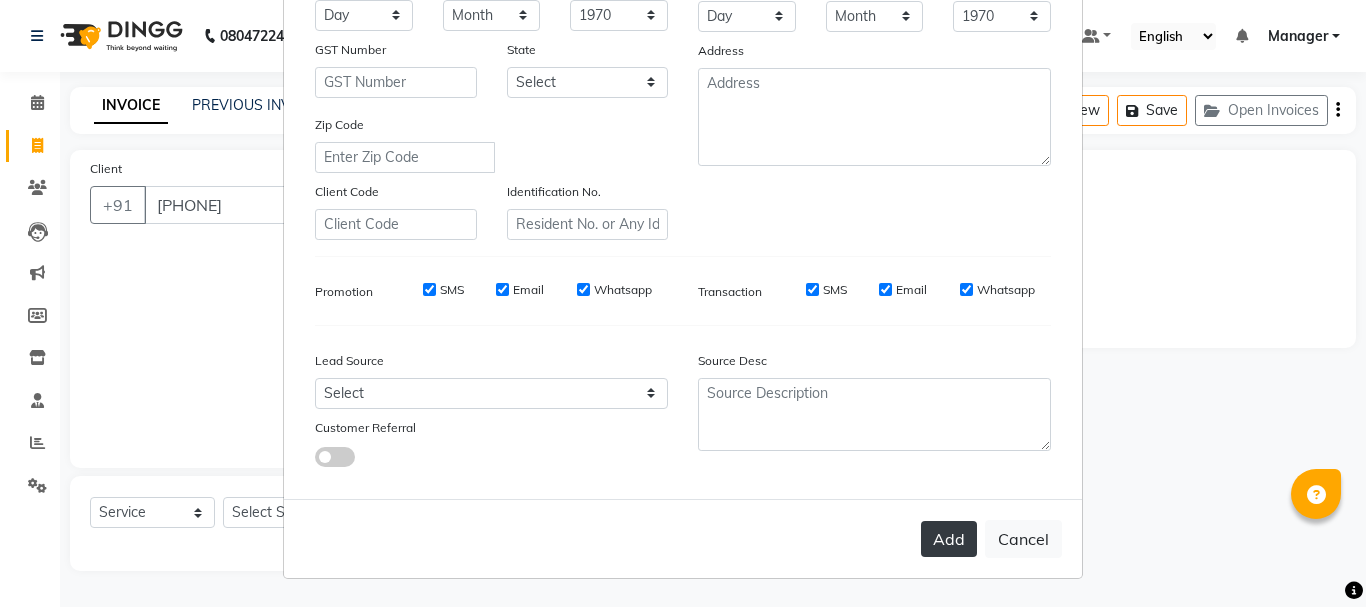 click on "Add" at bounding box center [949, 539] 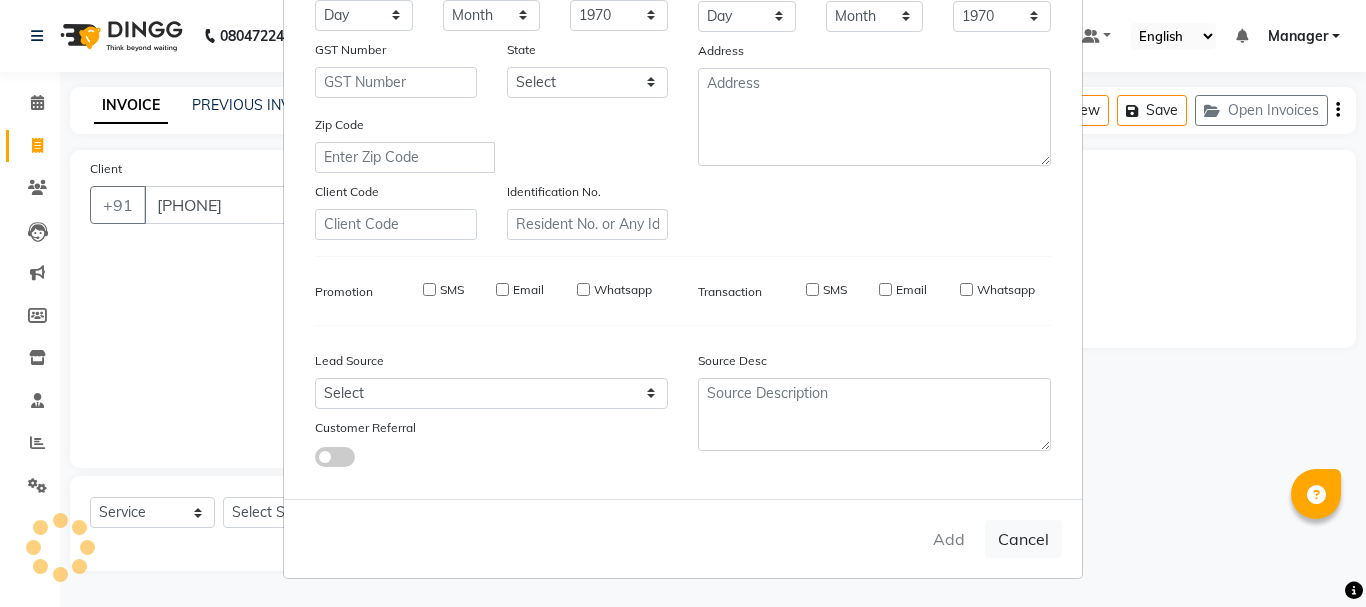 type 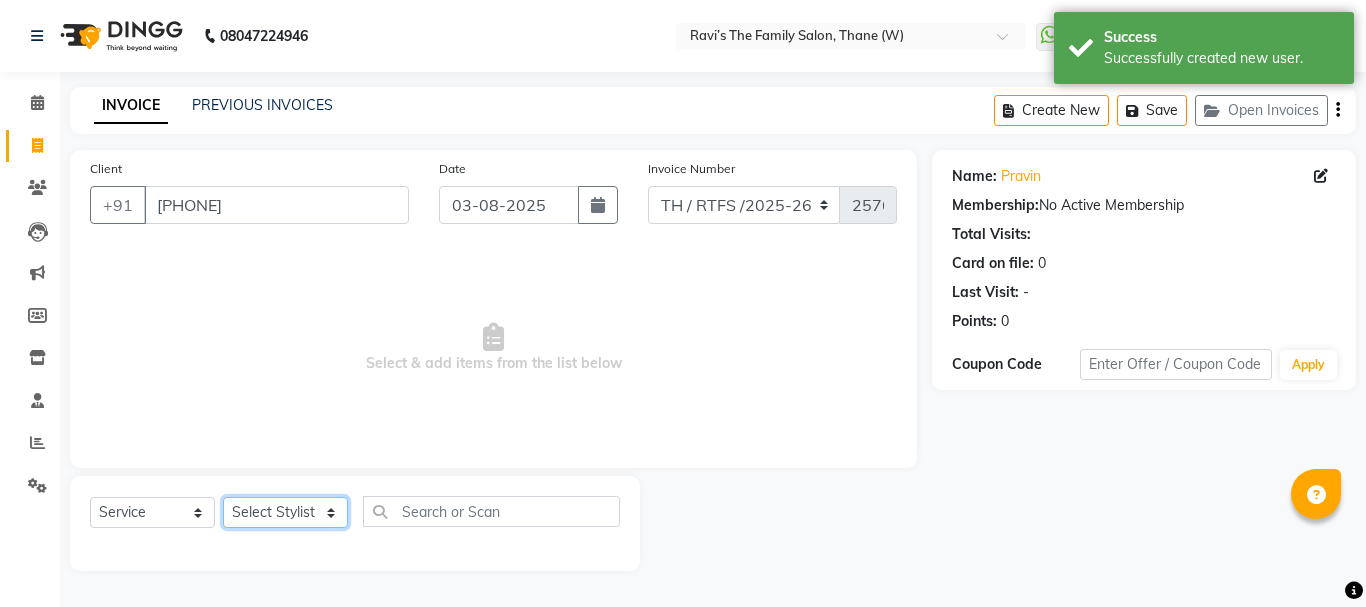 click on "Select Stylist Aarohi P   Aksahy auty Ali  Aniket A  Anuradha arvind Divya gautam .kasrade House sale KAJAL MAURYA Komal Waghmare  Laxmi   Manager Moin salmani Prashant   Ravindra Samrat Kumar Sangita Dighe Sanjana Kharat  Shreepad M  shrishti  jaiwala  vaibhavi  gudekar  Vikas H" 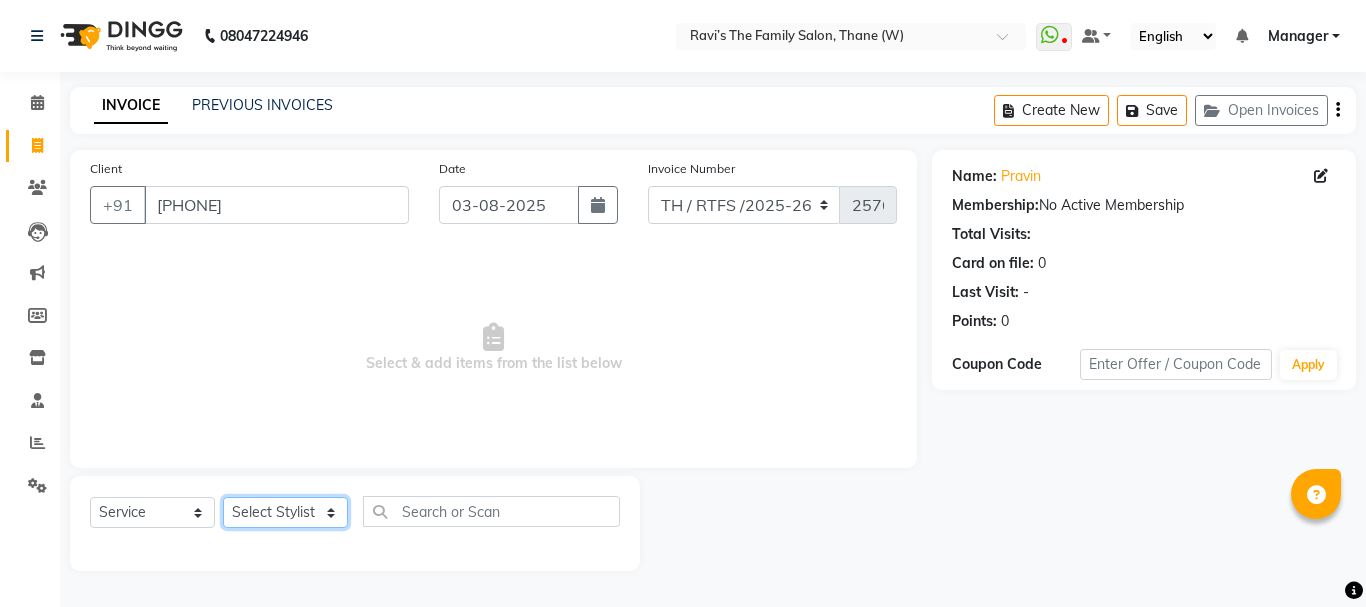 select on "84594" 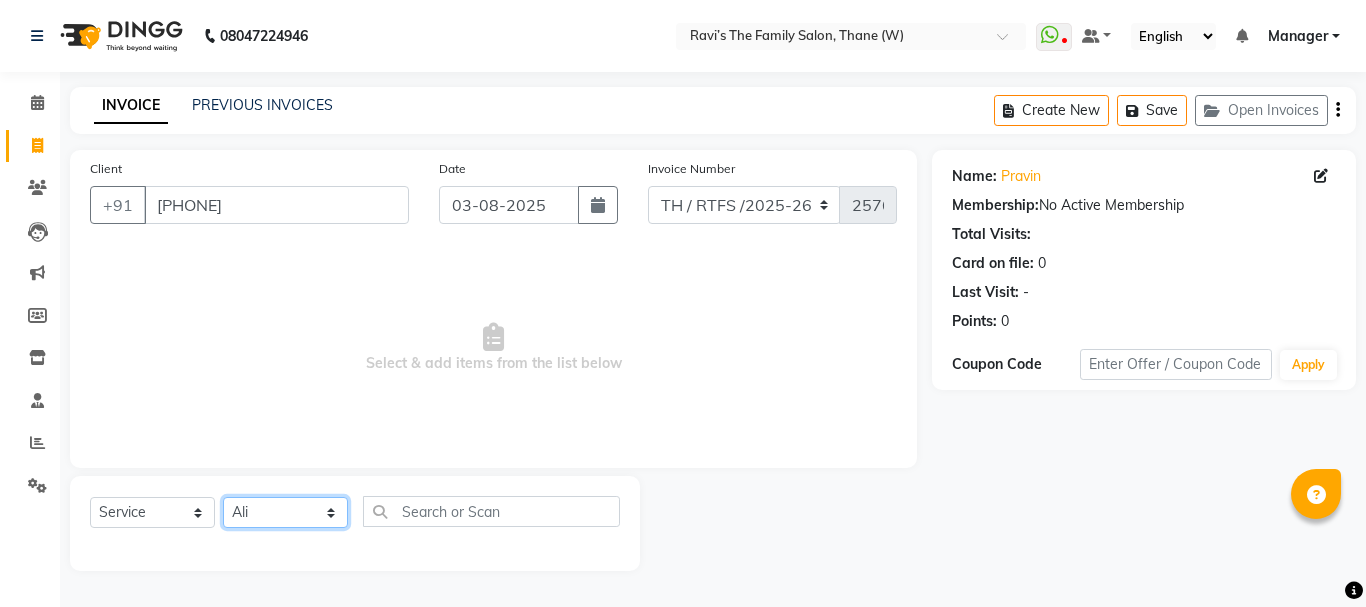 click on "Select Stylist Aarohi P   Aksahy auty Ali  Aniket A  Anuradha arvind Divya gautam .kasrade House sale KAJAL MAURYA Komal Waghmare  Laxmi   Manager Moin salmani Prashant   Ravindra Samrat Kumar Sangita Dighe Sanjana Kharat  Shreepad M  shrishti  jaiwala  vaibhavi  gudekar  Vikas H" 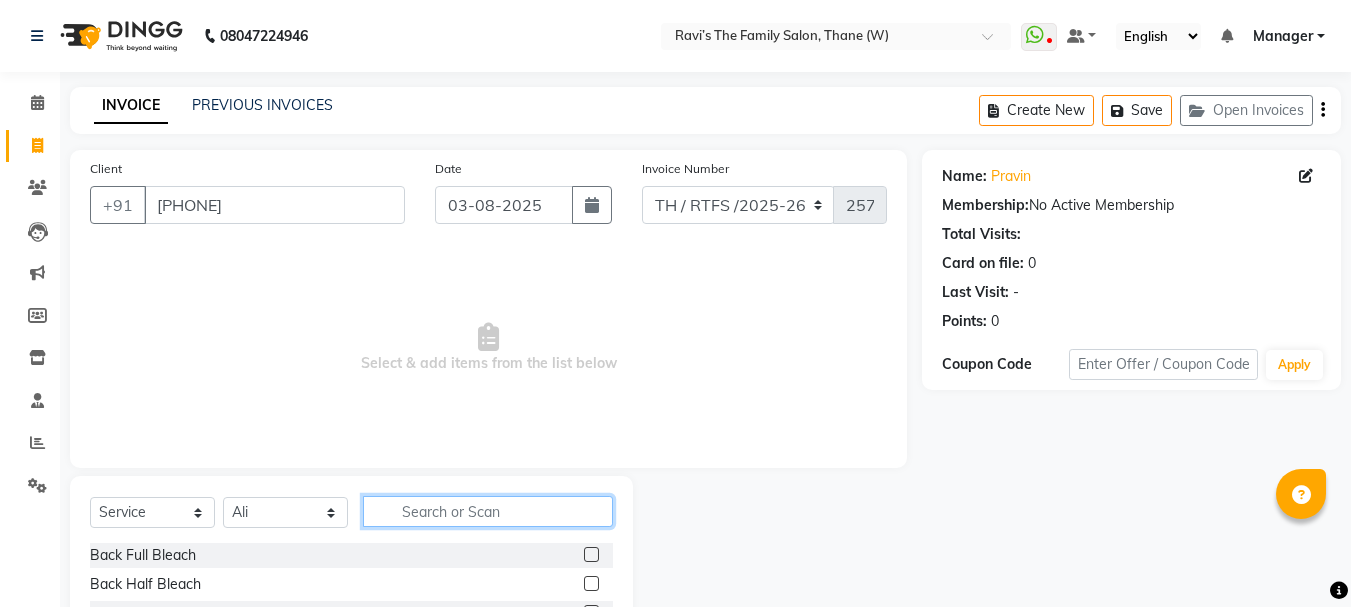 click 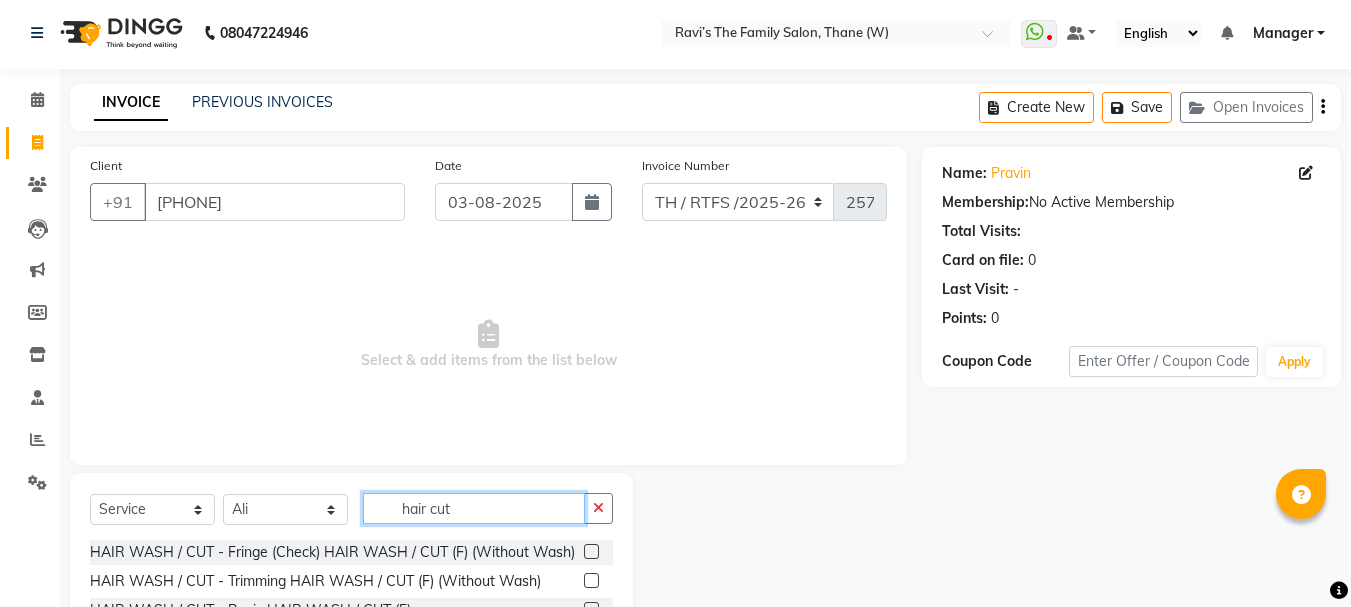 scroll, scrollTop: 194, scrollLeft: 0, axis: vertical 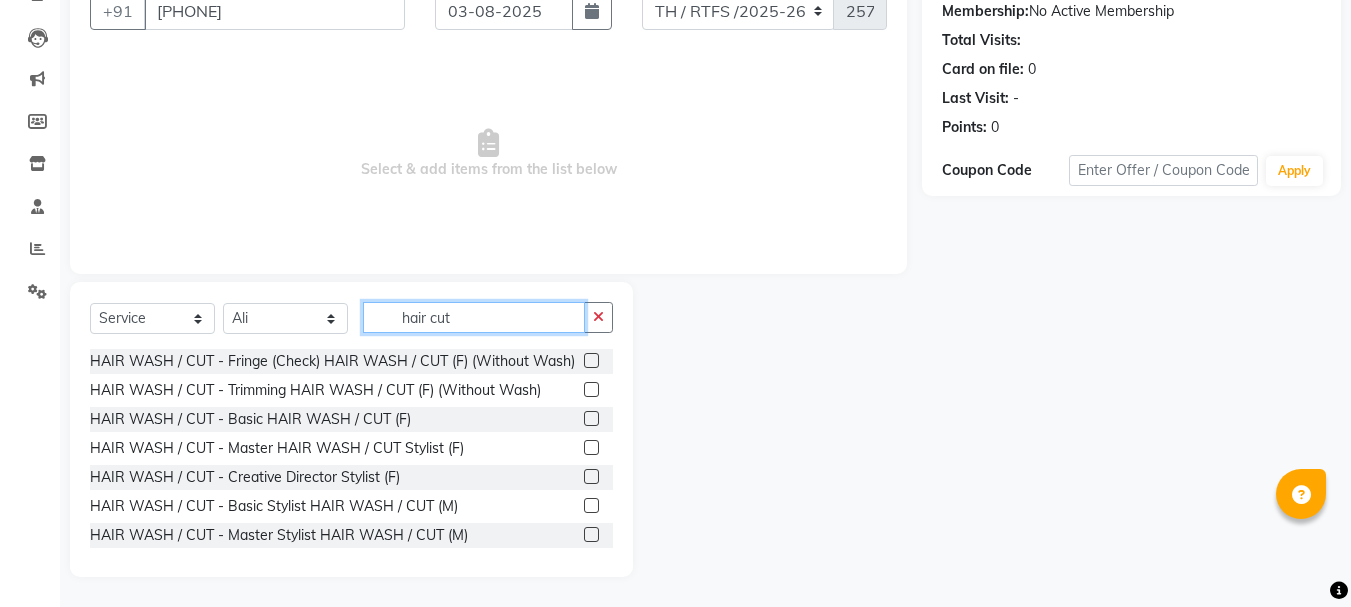 type on "hair cut" 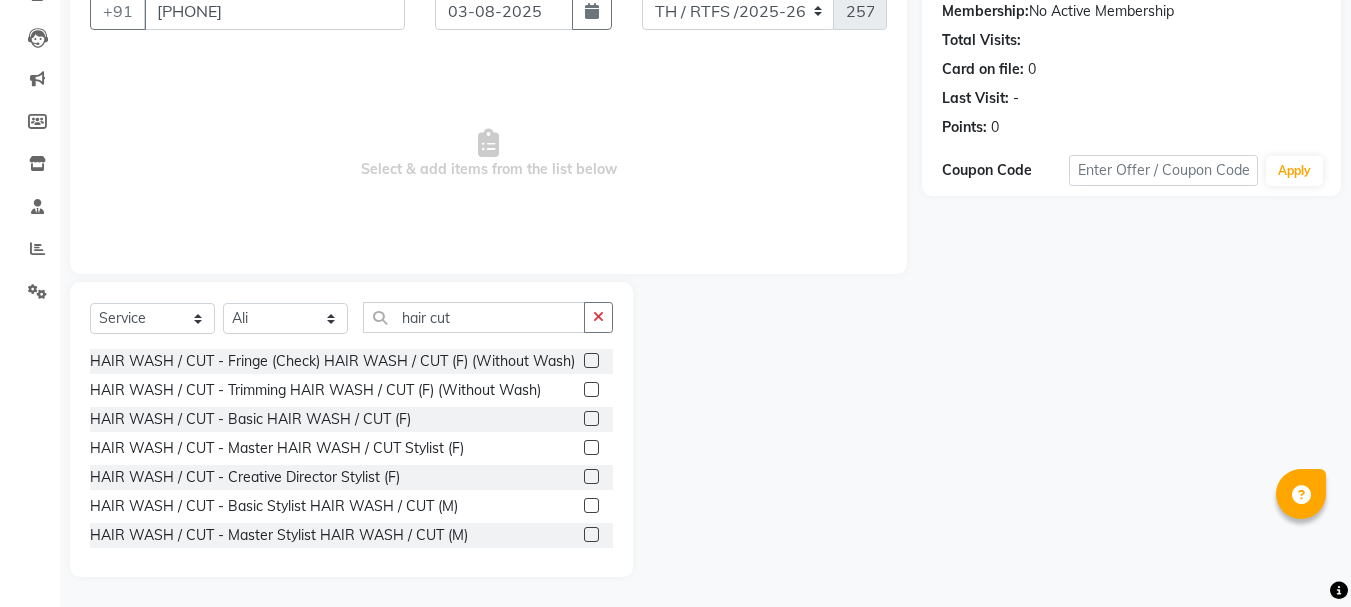 click 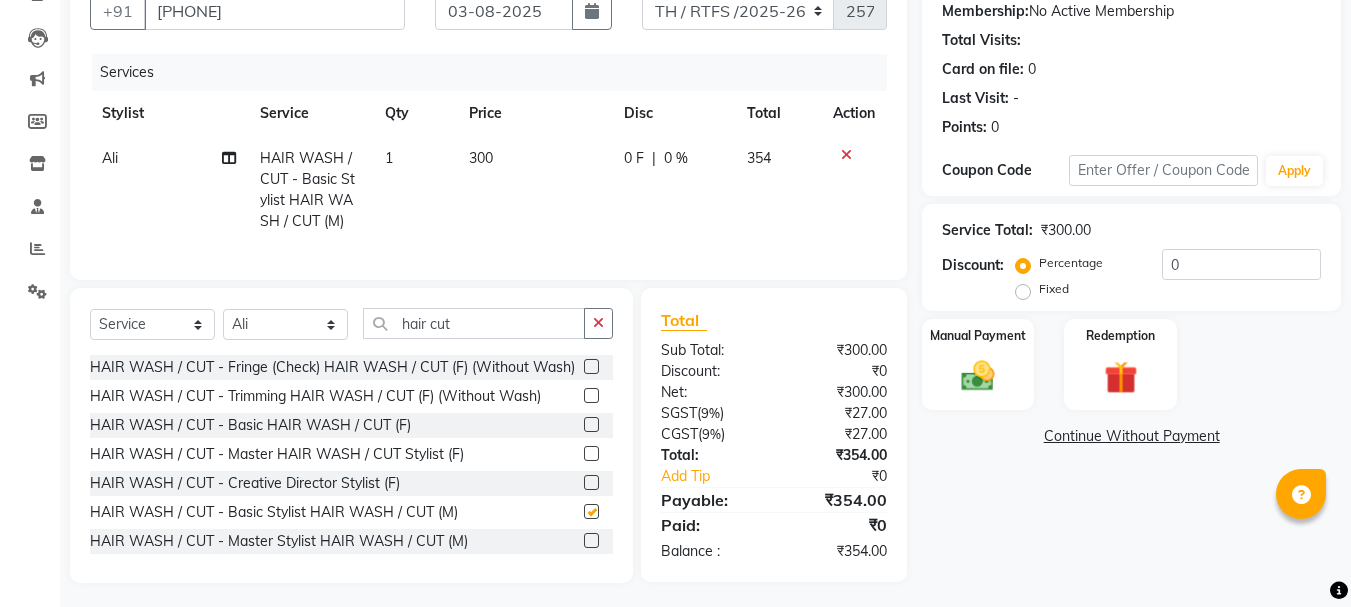 checkbox on "false" 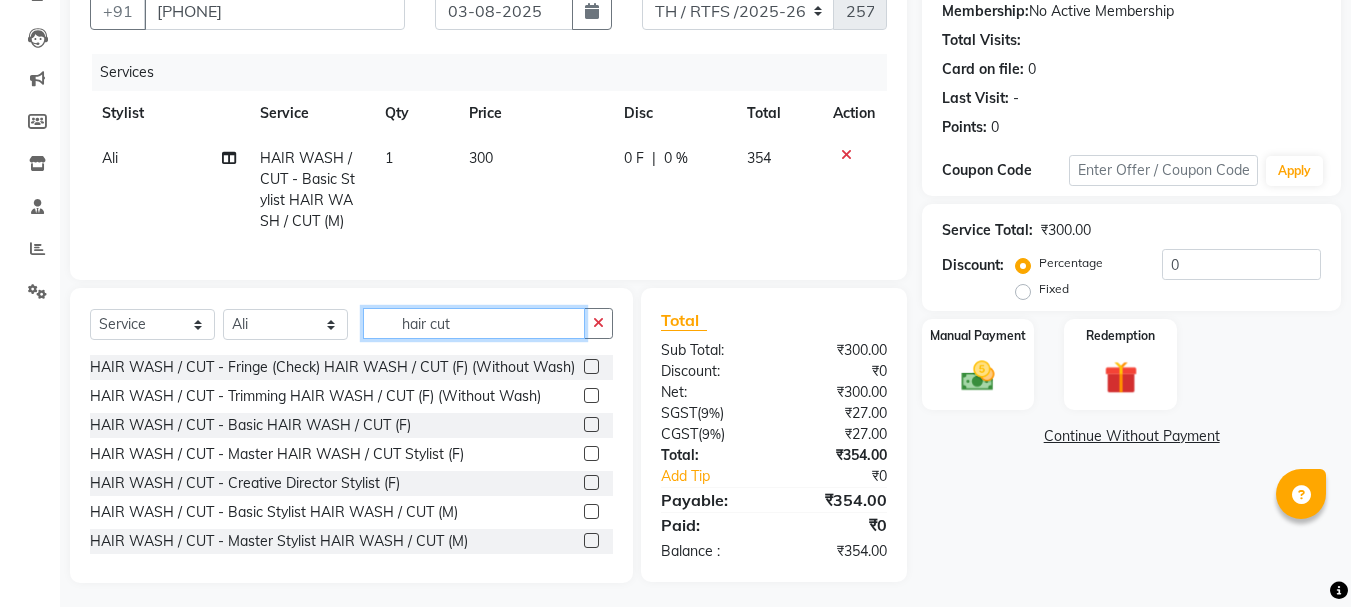 click on "hair cut" 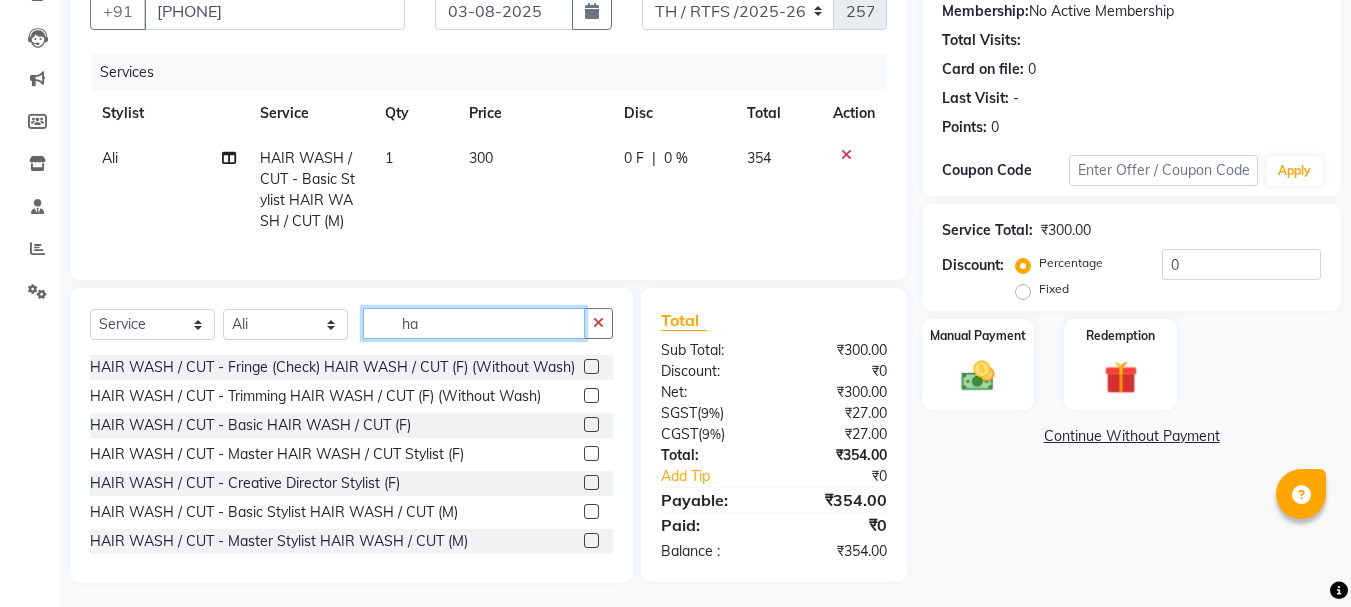 type on "h" 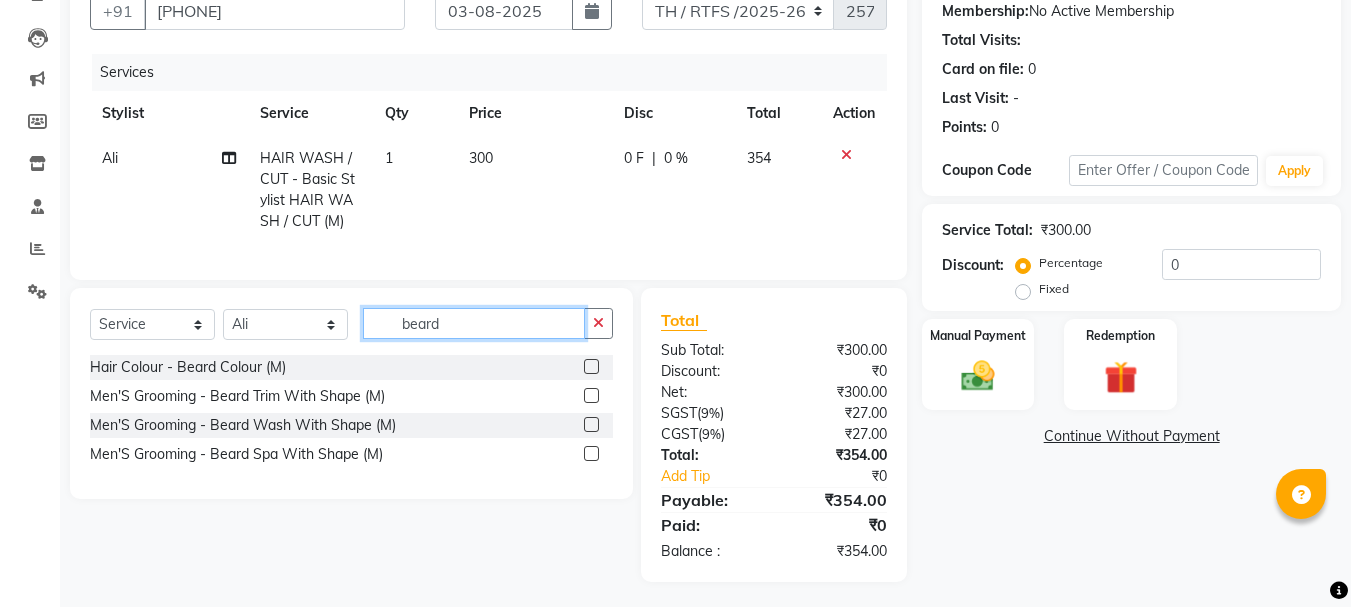 type on "beard" 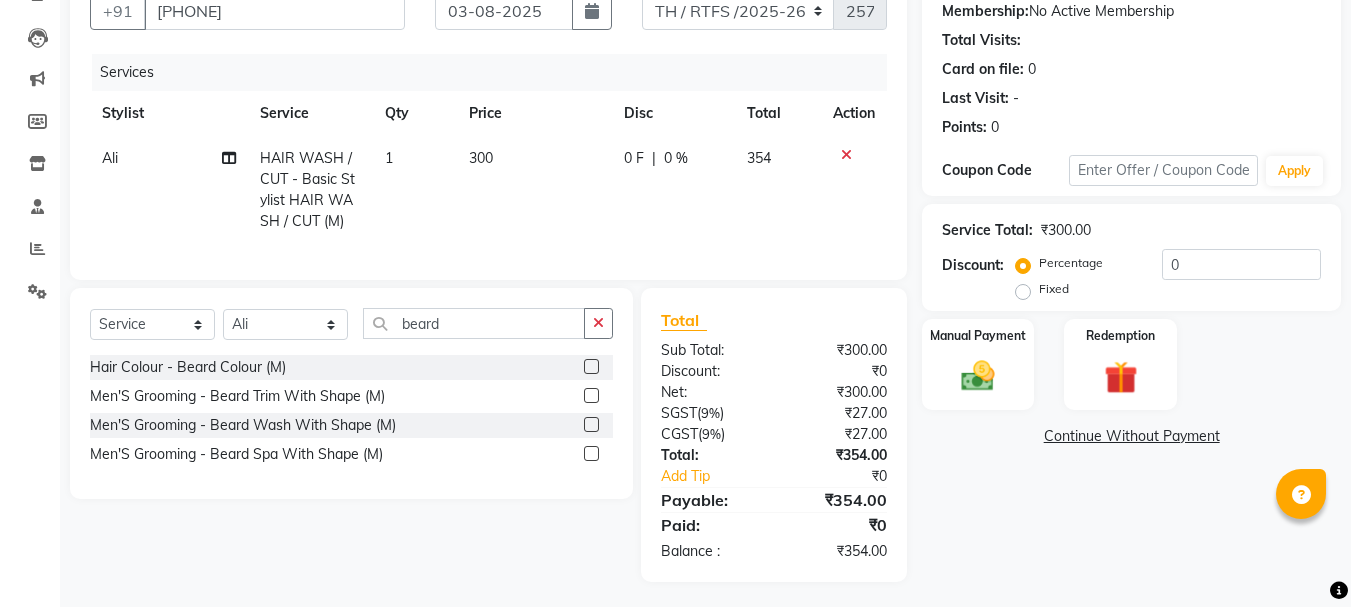 click 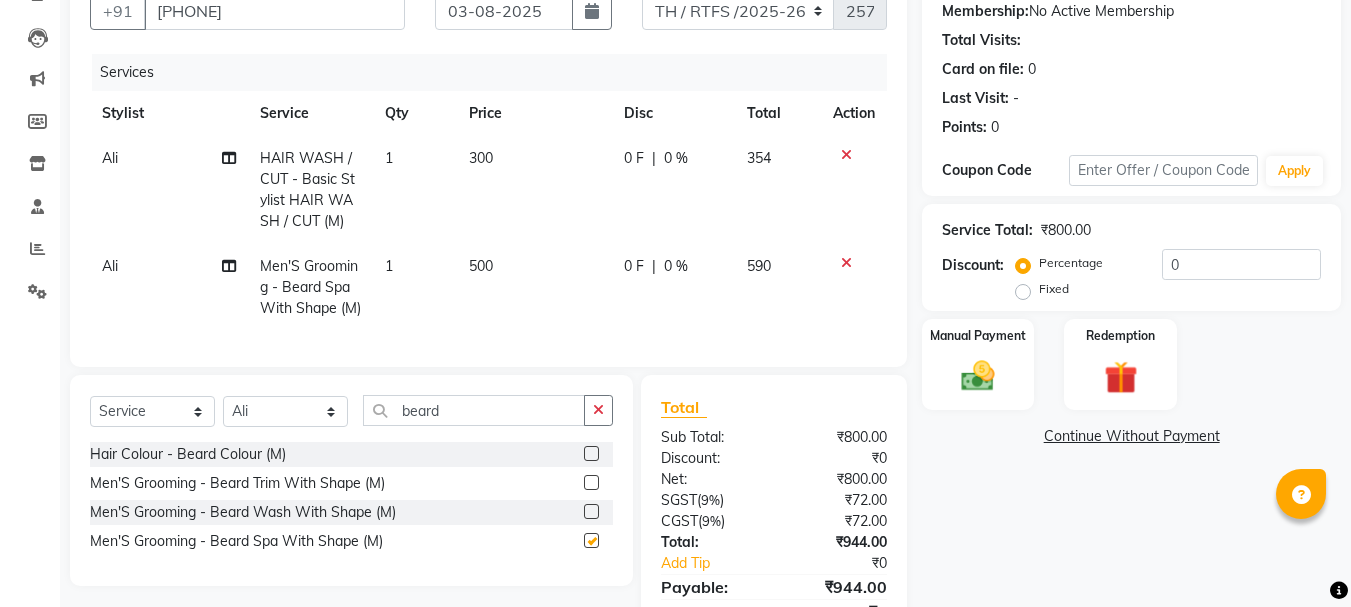 checkbox on "false" 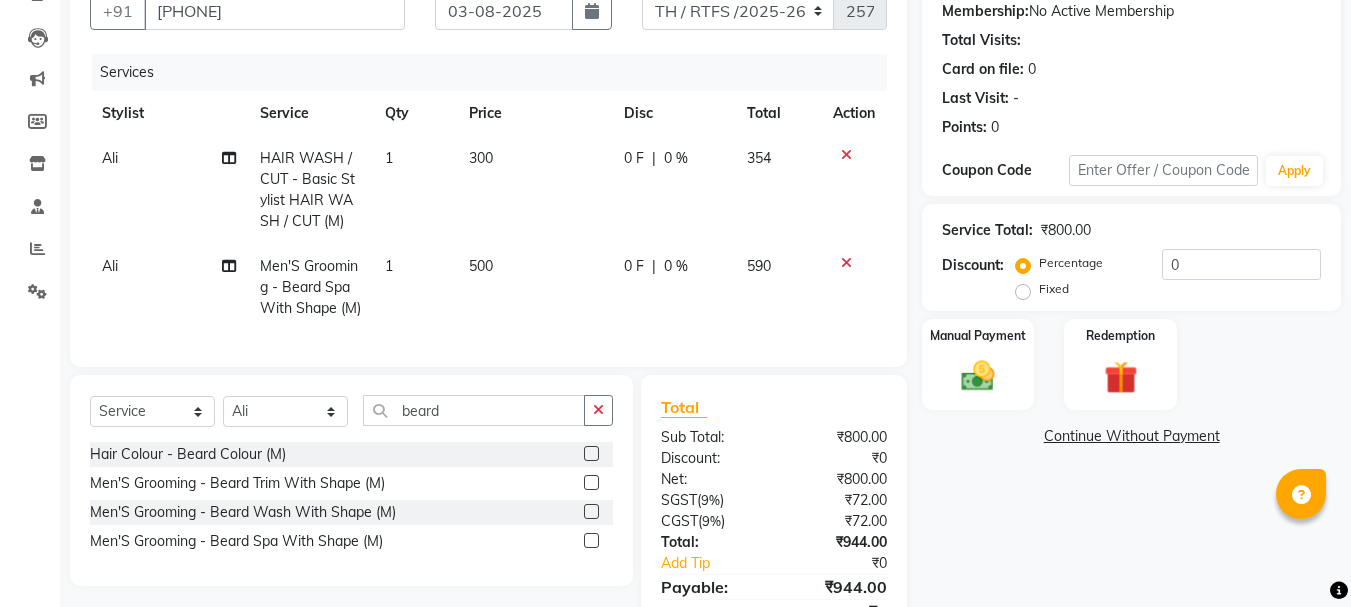 click 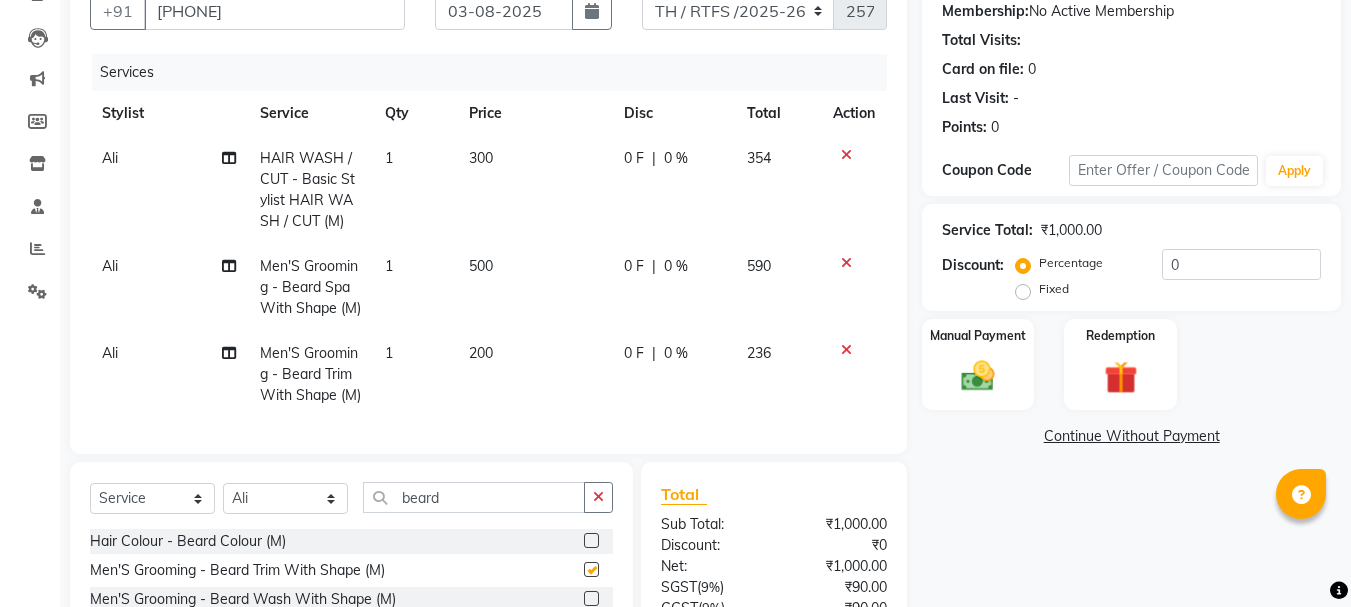 checkbox on "false" 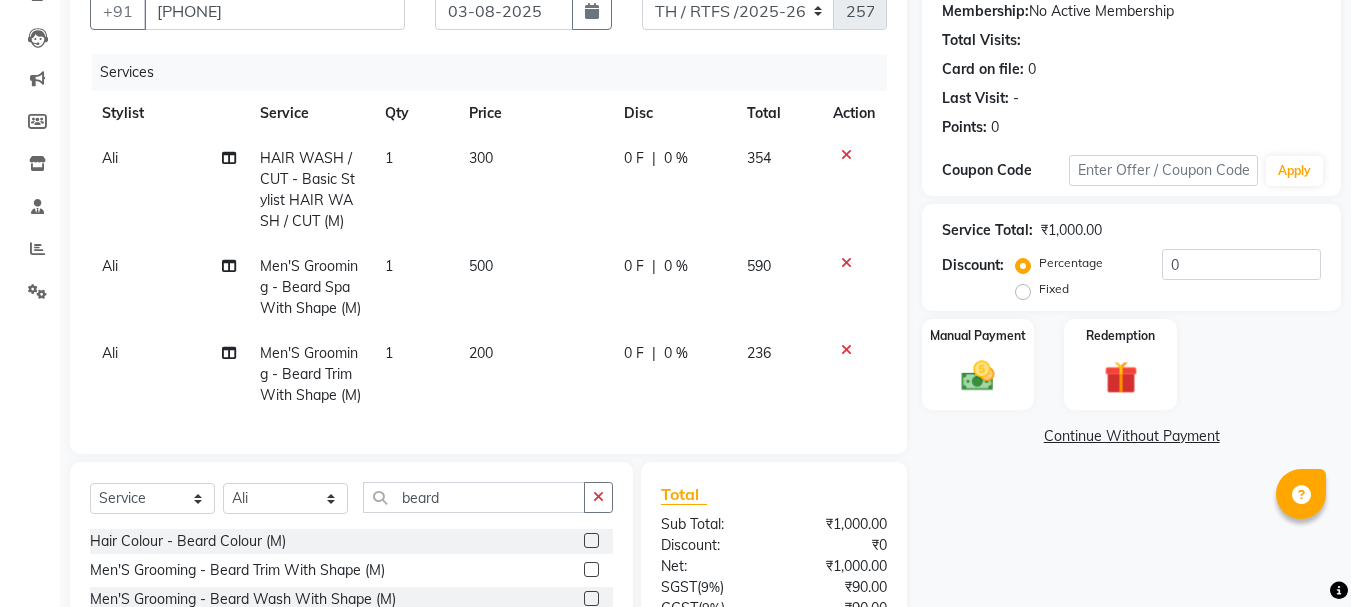 click on "500" 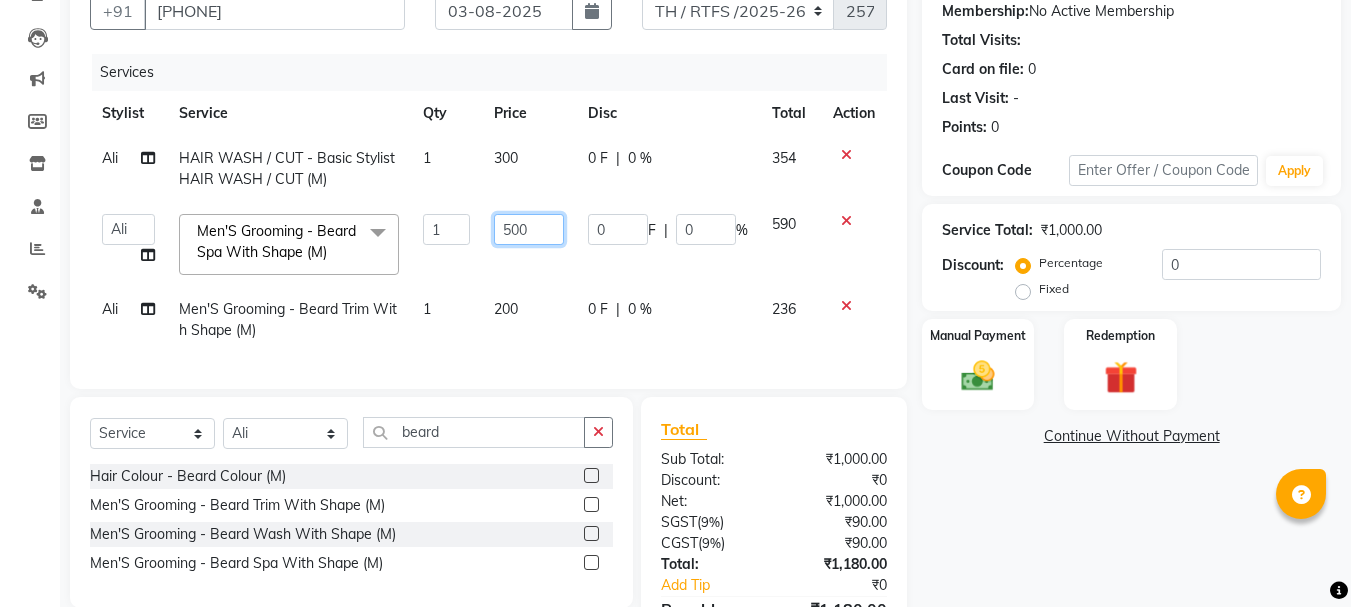 click on "500" 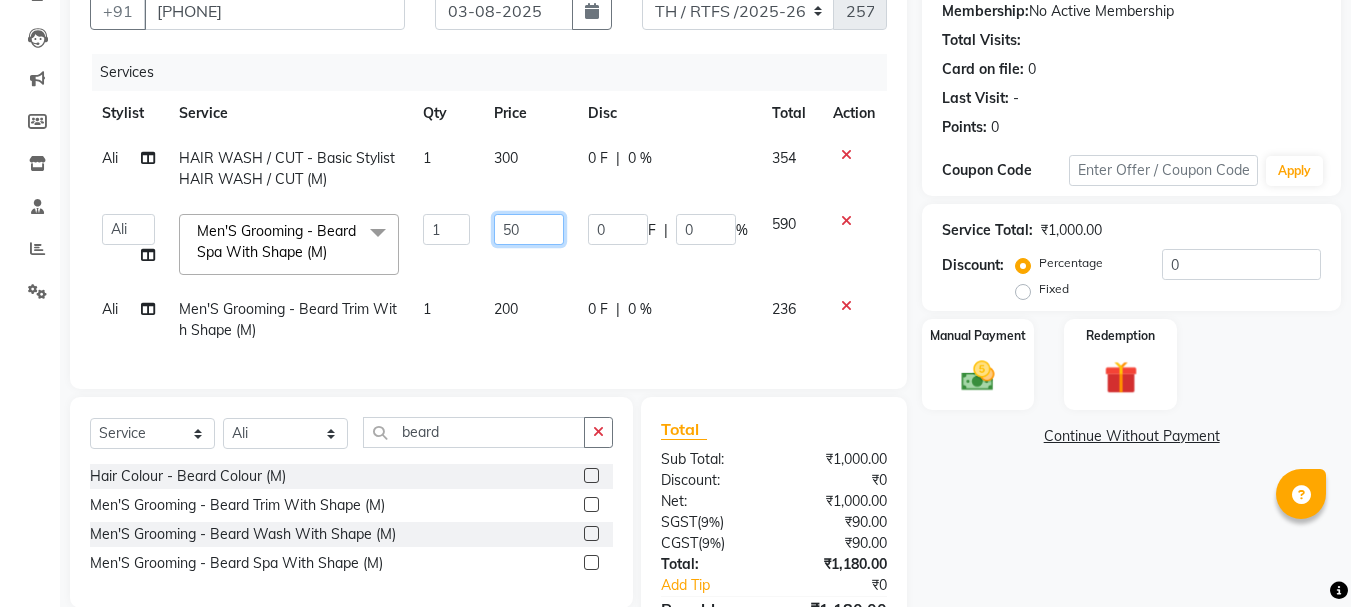 type on "5" 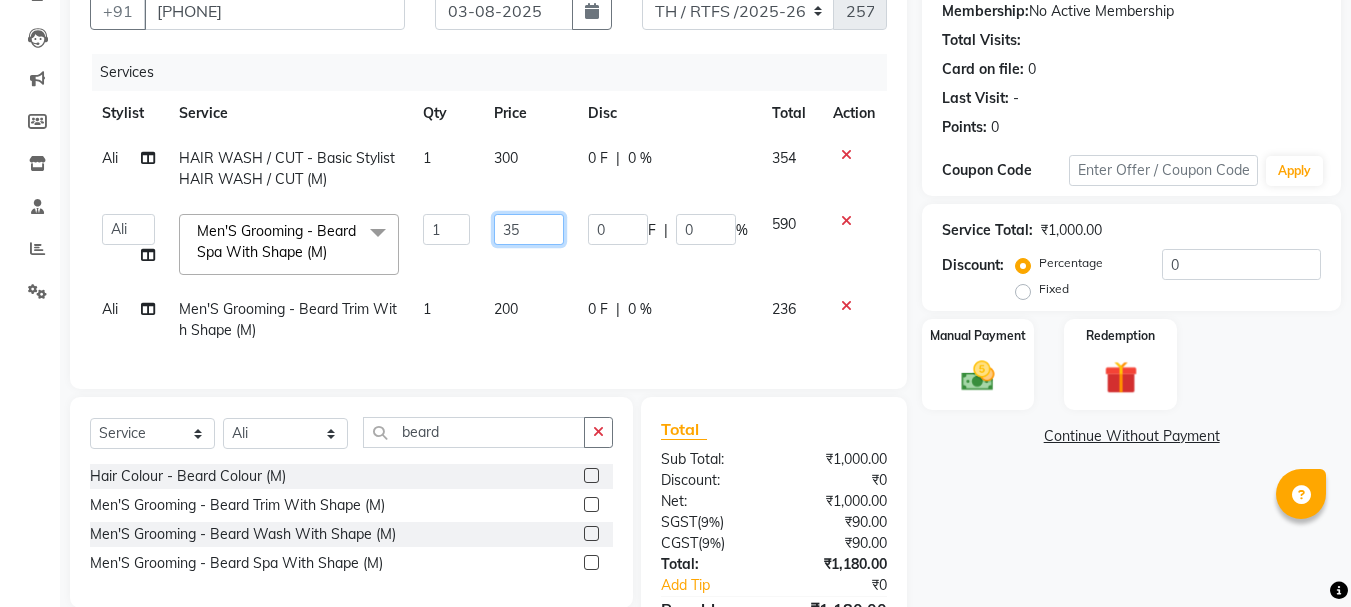 type on "350" 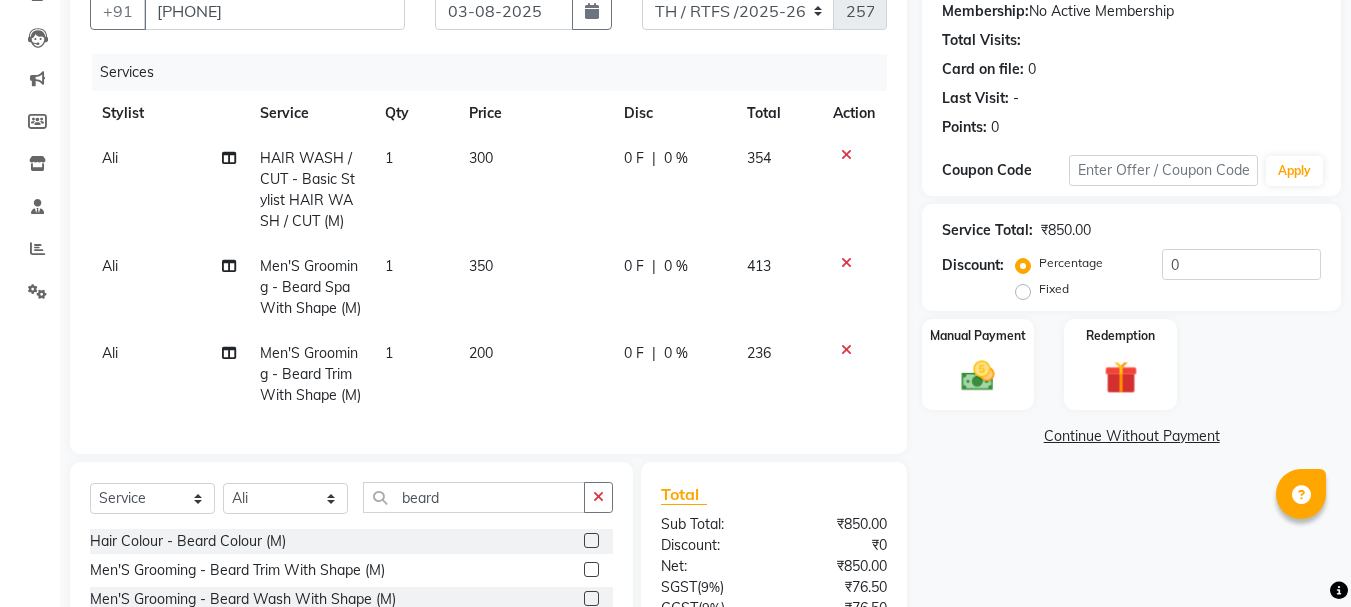 click on "Name: Pravin  Membership:  No Active Membership  Total Visits:   Card on file:  0 Last Visit:   - Points:   0  Coupon Code Apply Service Total:  ₹850.00  Discount:  Percentage   Fixed  0 Manual Payment Redemption  Continue Without Payment" 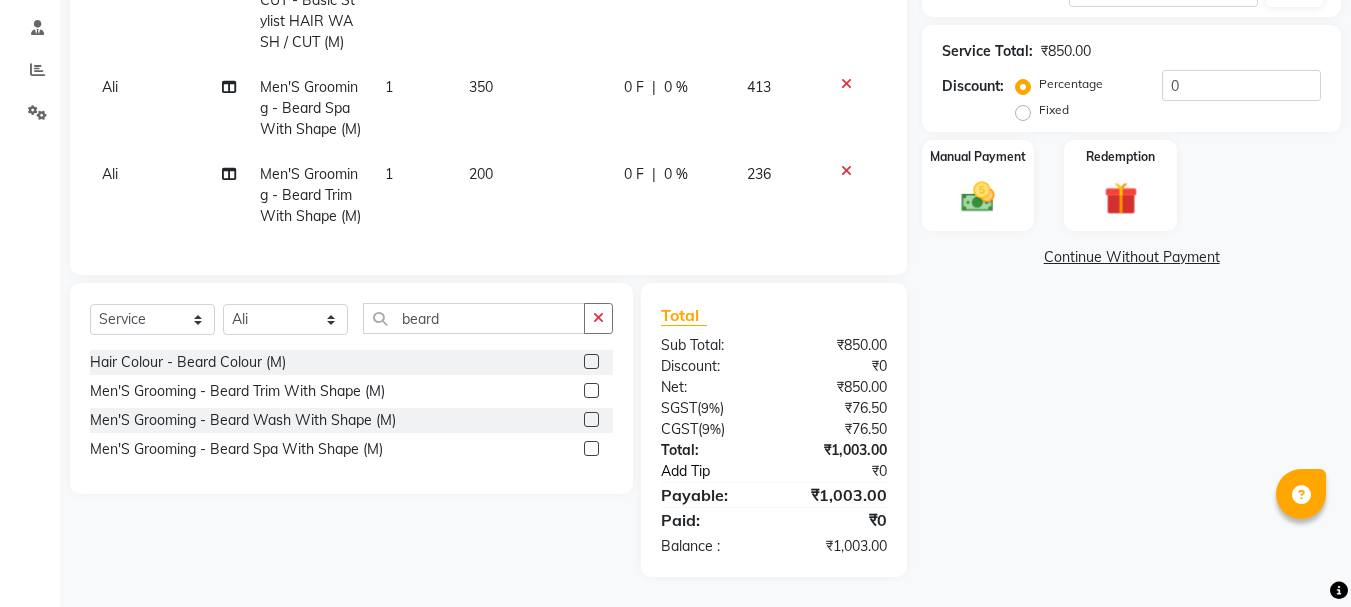 click on "Add Tip" 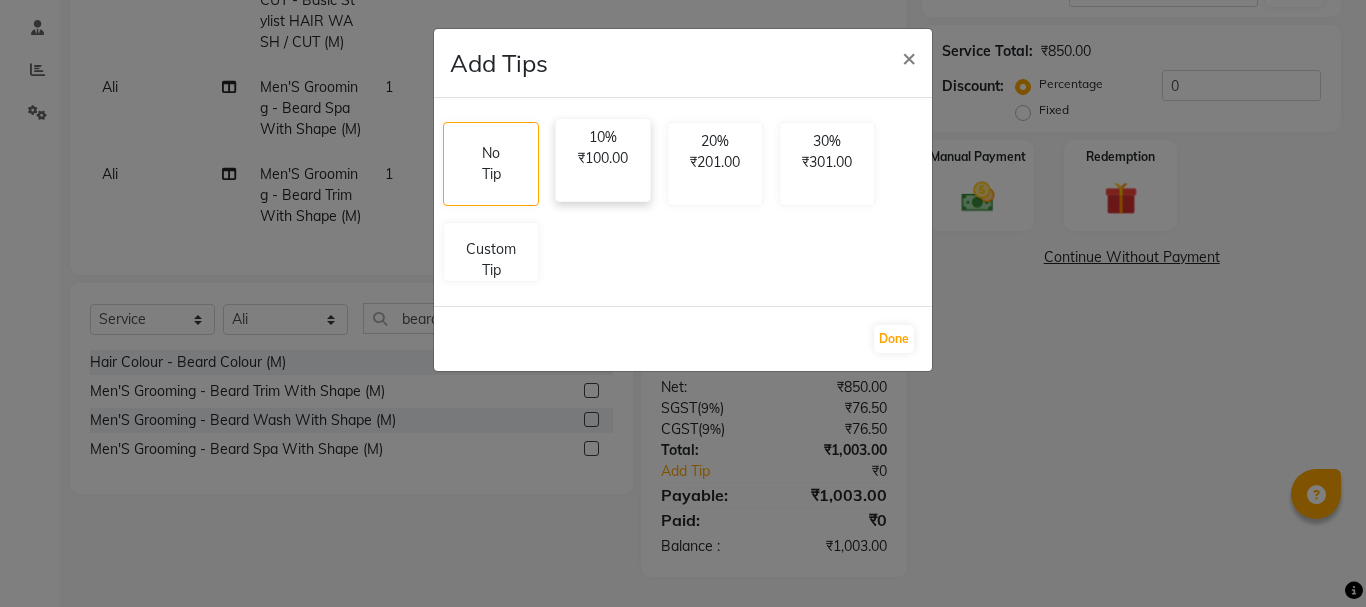 click on "10% ₹100.00" 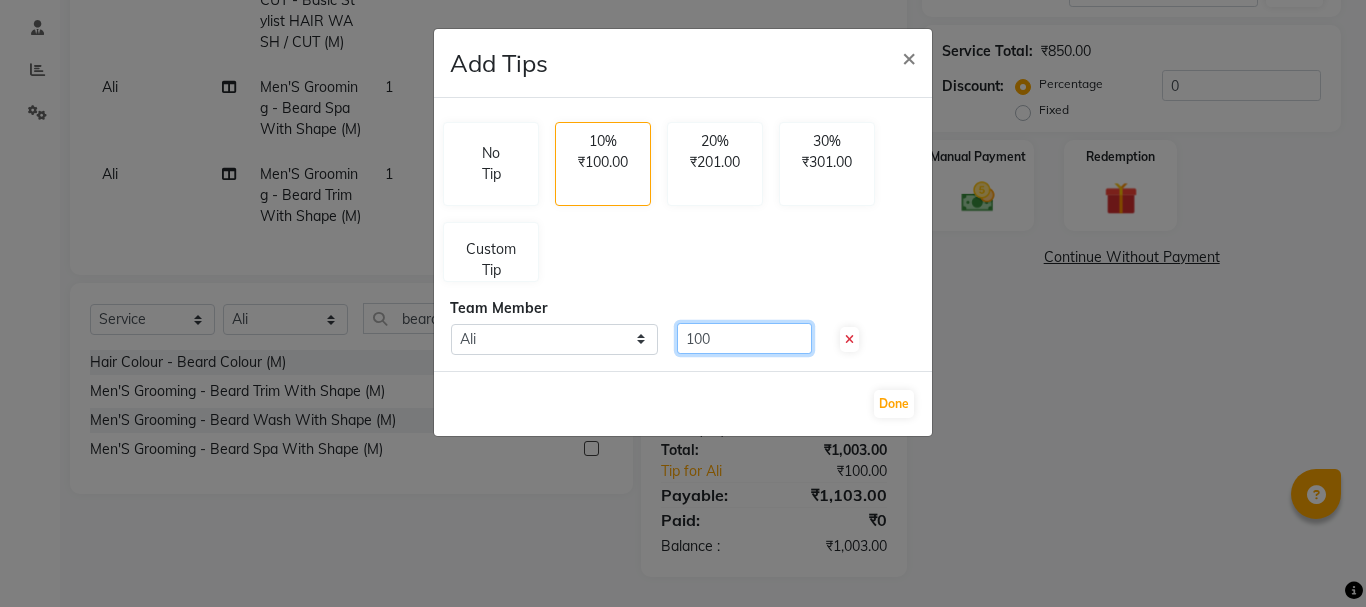 click on "100" 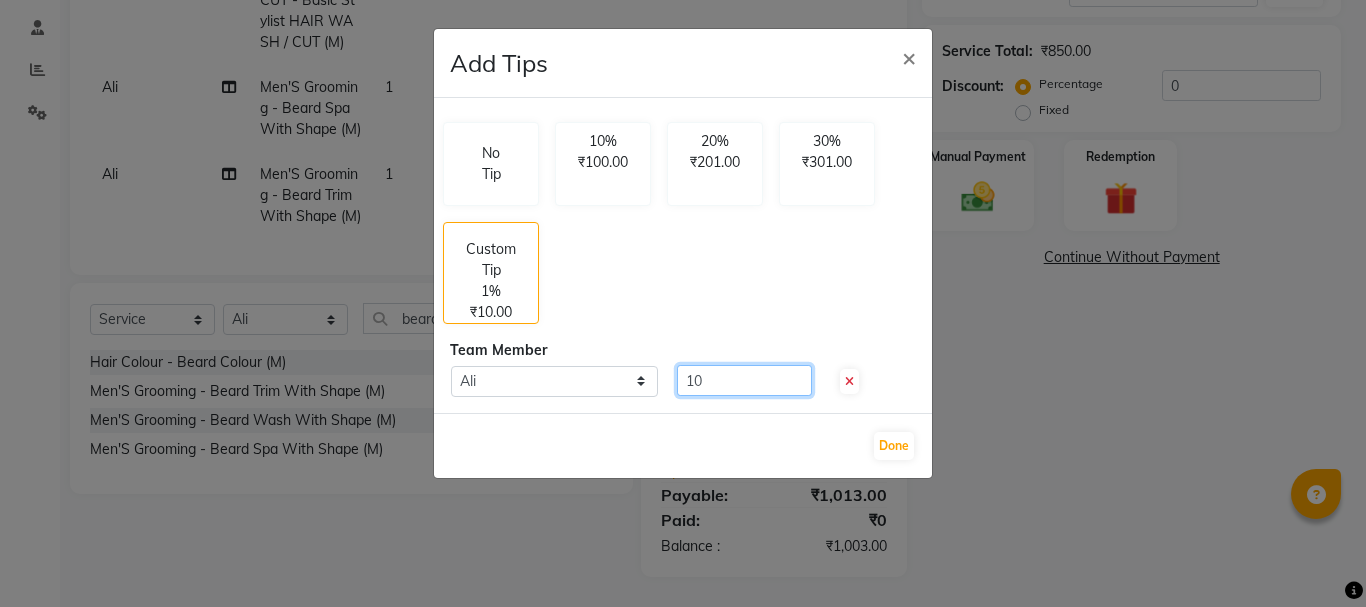 type on "1" 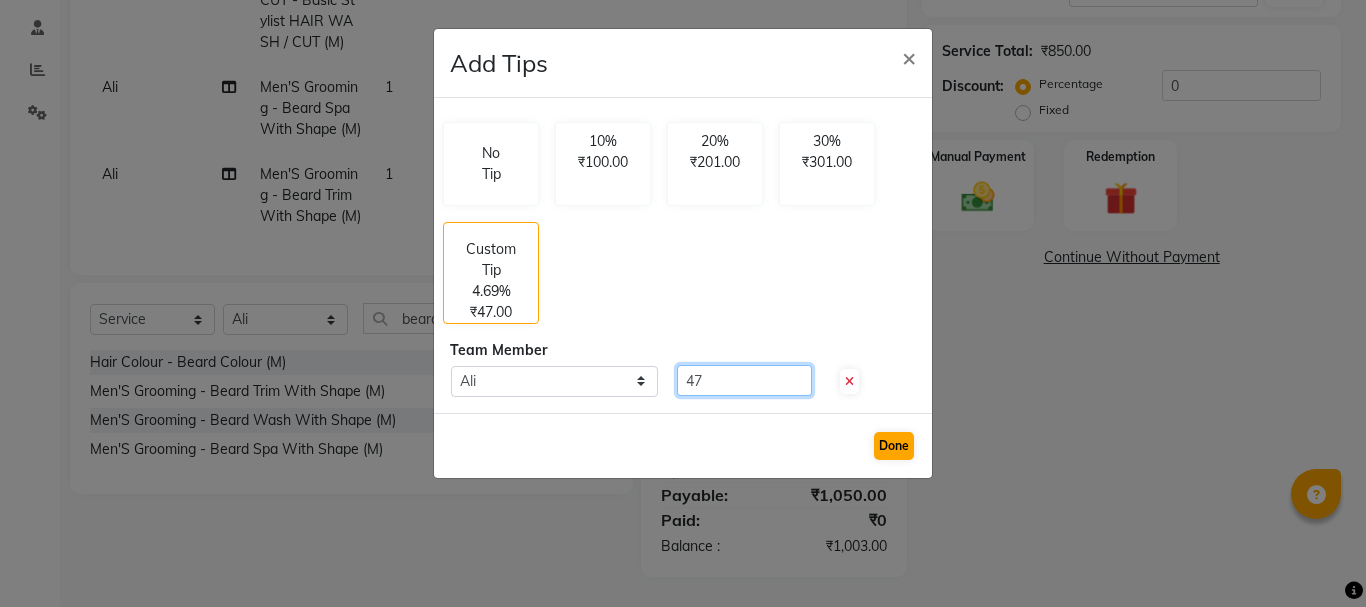type on "47" 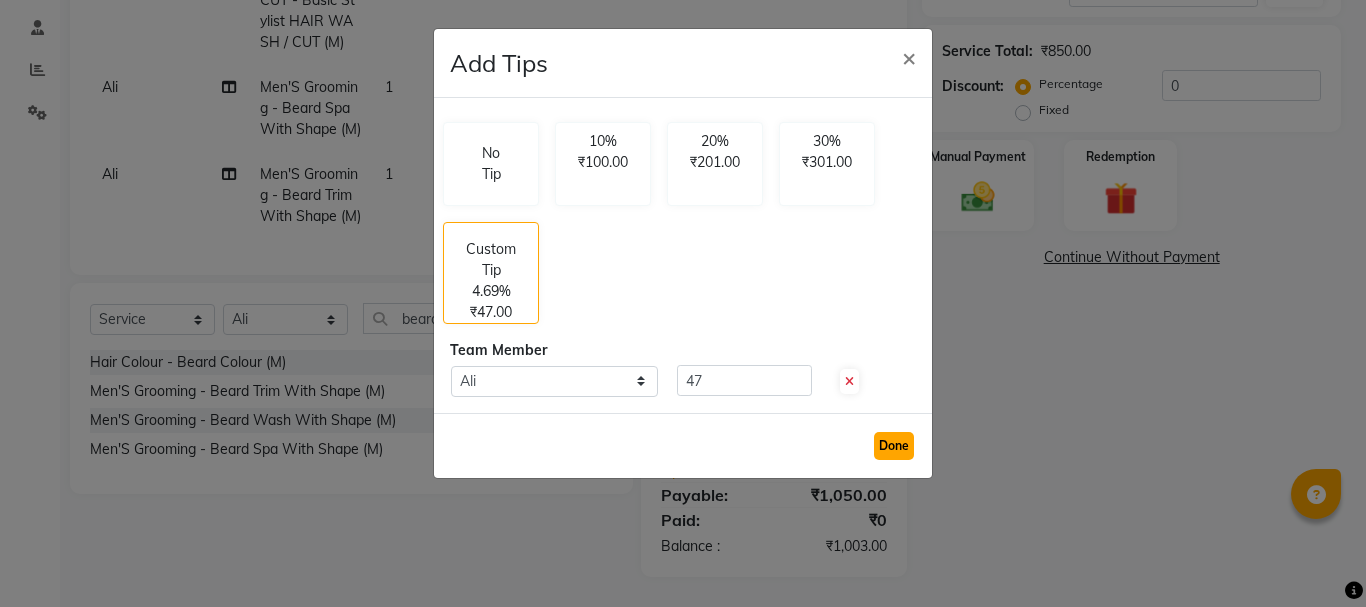 click on "Done" 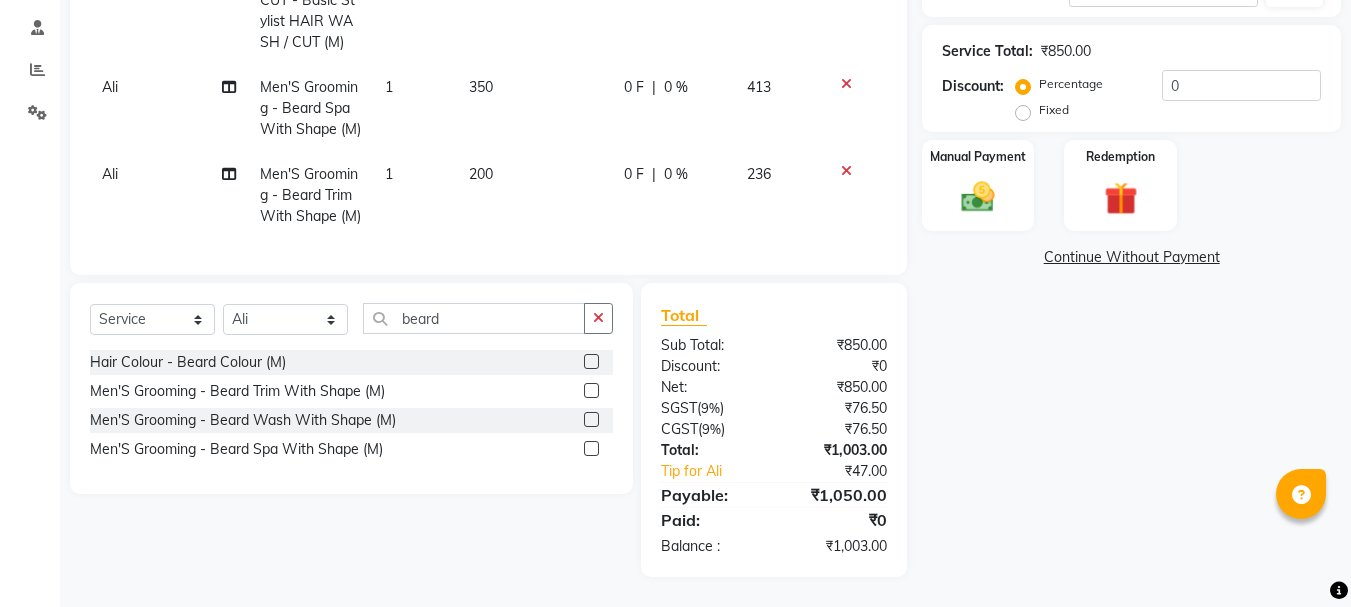 click on "Name: Pravin  Membership:  No Active Membership  Total Visits:   Card on file:  0 Last Visit:   - Points:   0  Coupon Code Apply Service Total:  ₹850.00  Discount:  Percentage   Fixed  0 Manual Payment Redemption  Continue Without Payment" 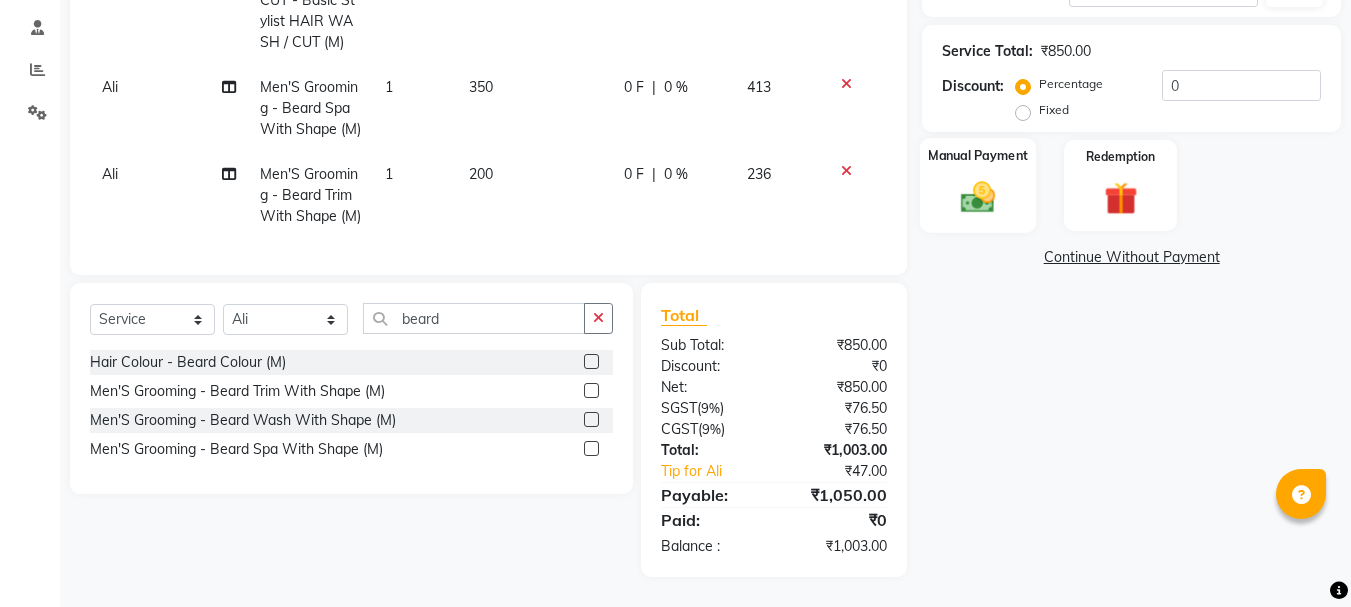 click 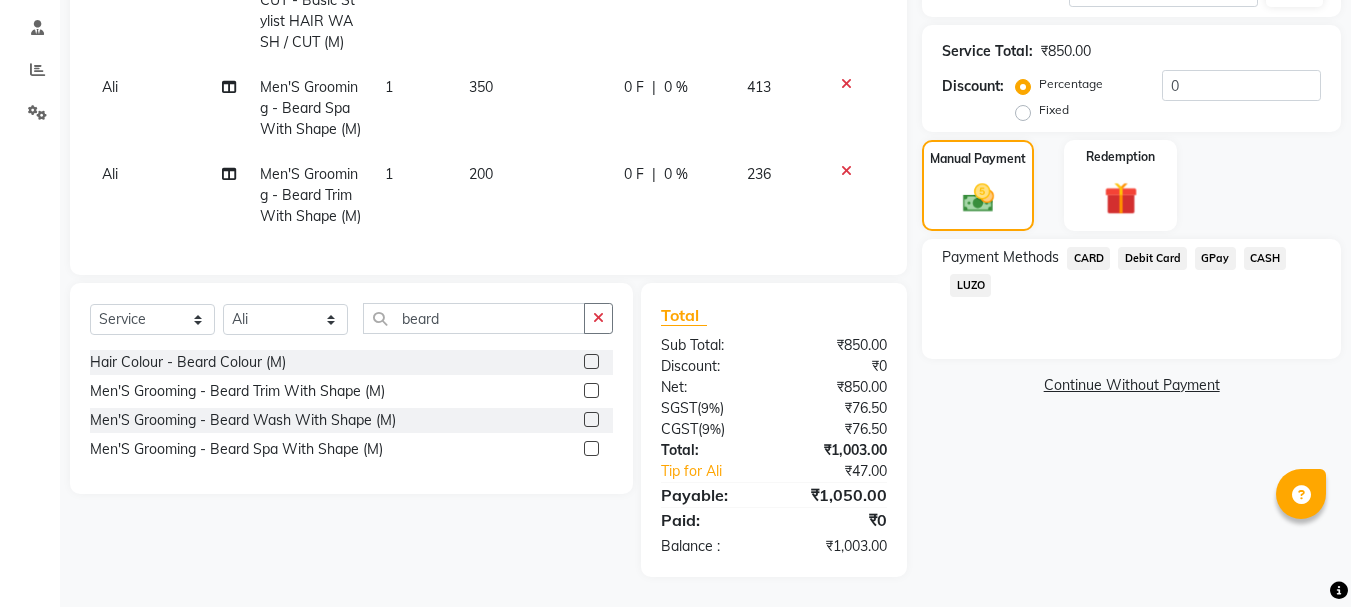 click on "GPay" 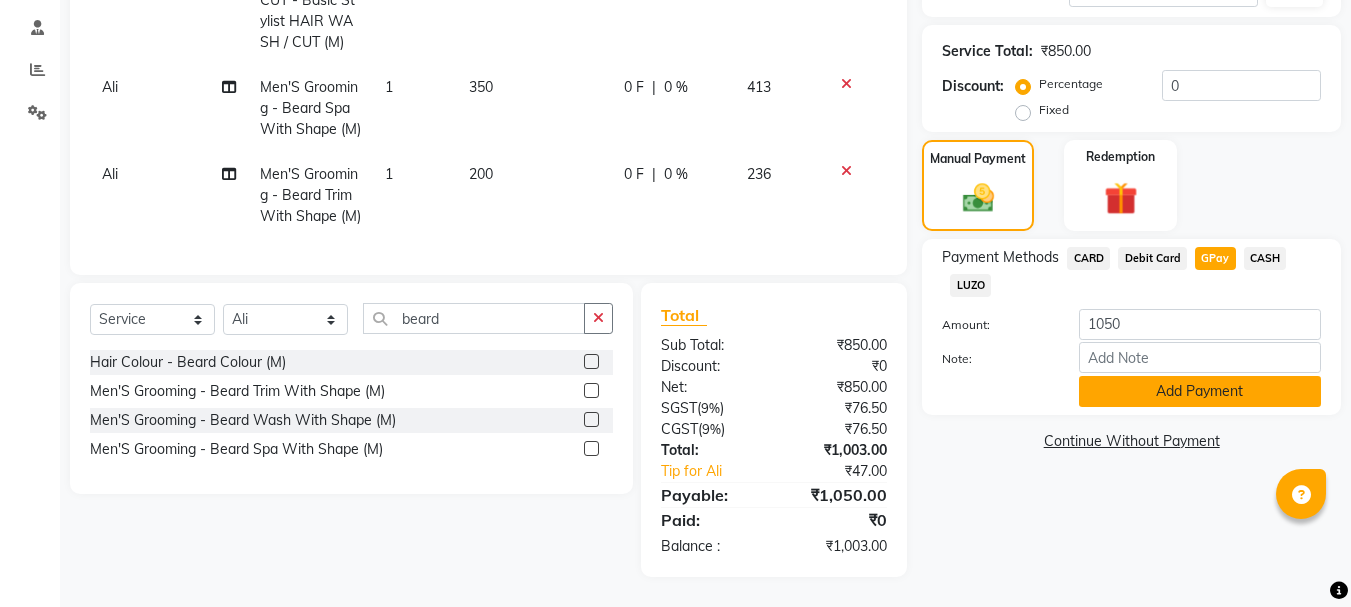 click on "Add Payment" 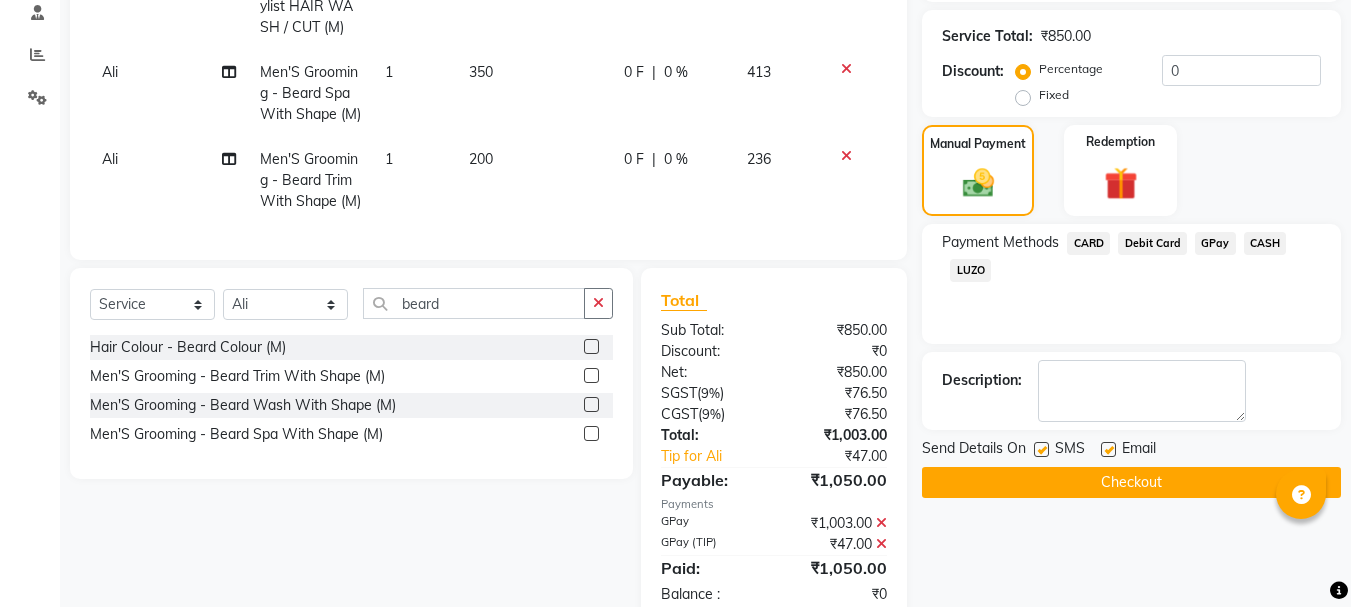 click on "Checkout" 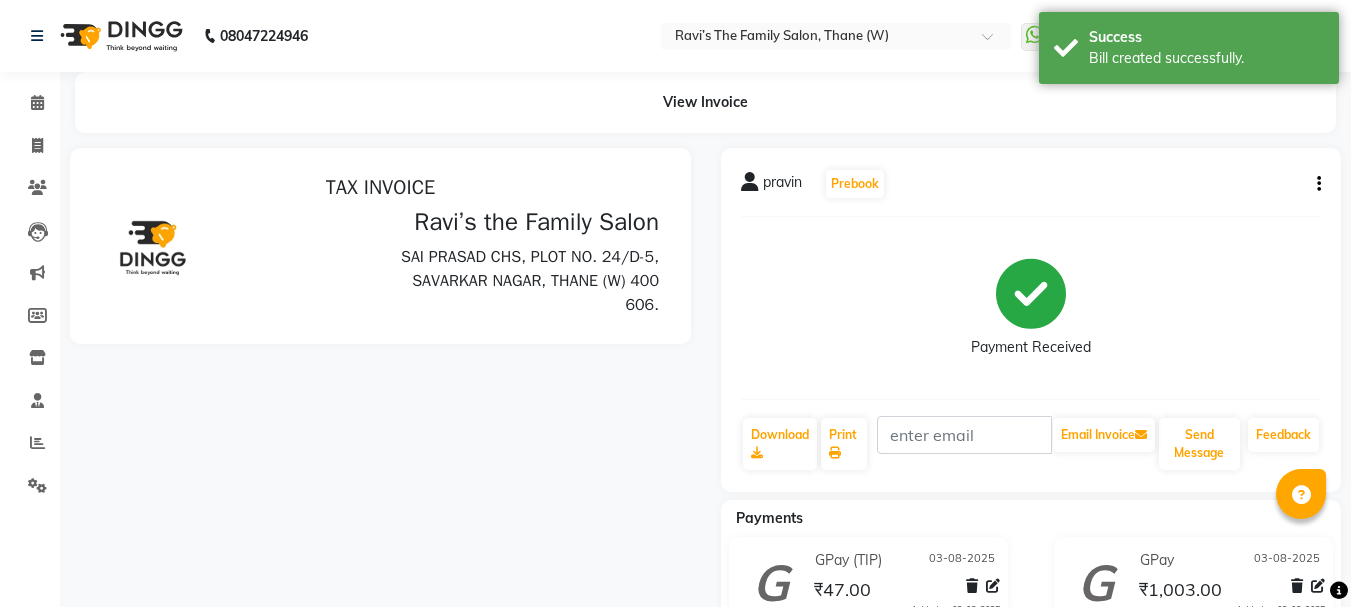 scroll, scrollTop: 0, scrollLeft: 0, axis: both 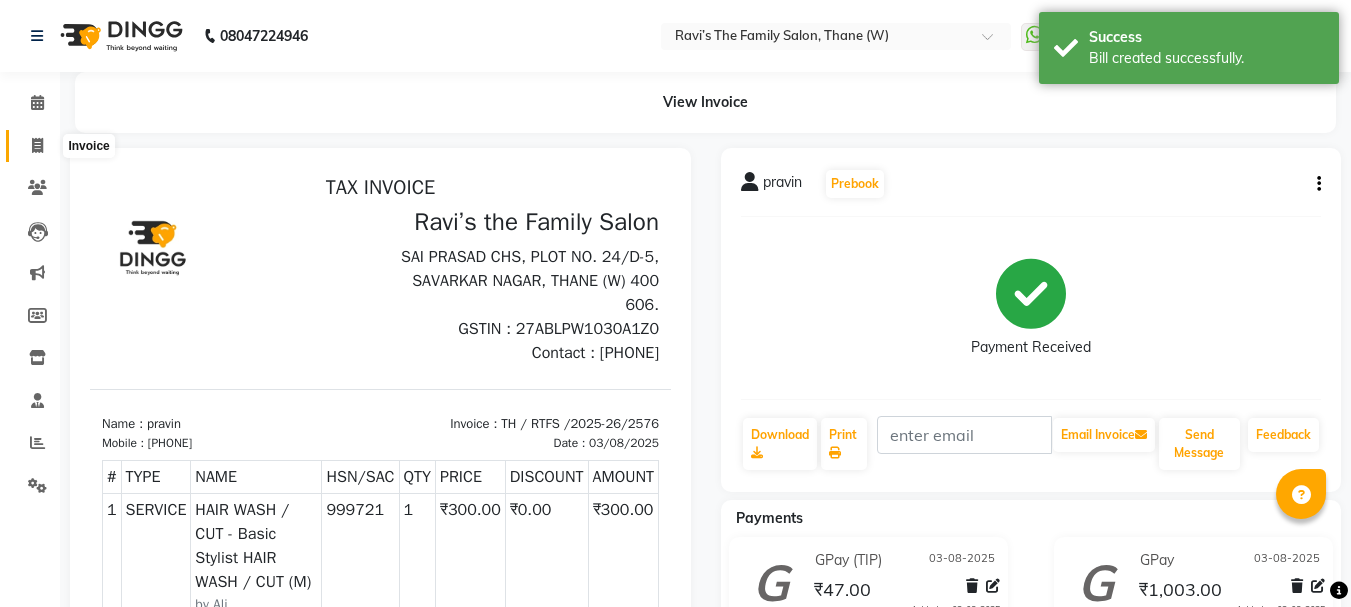 click 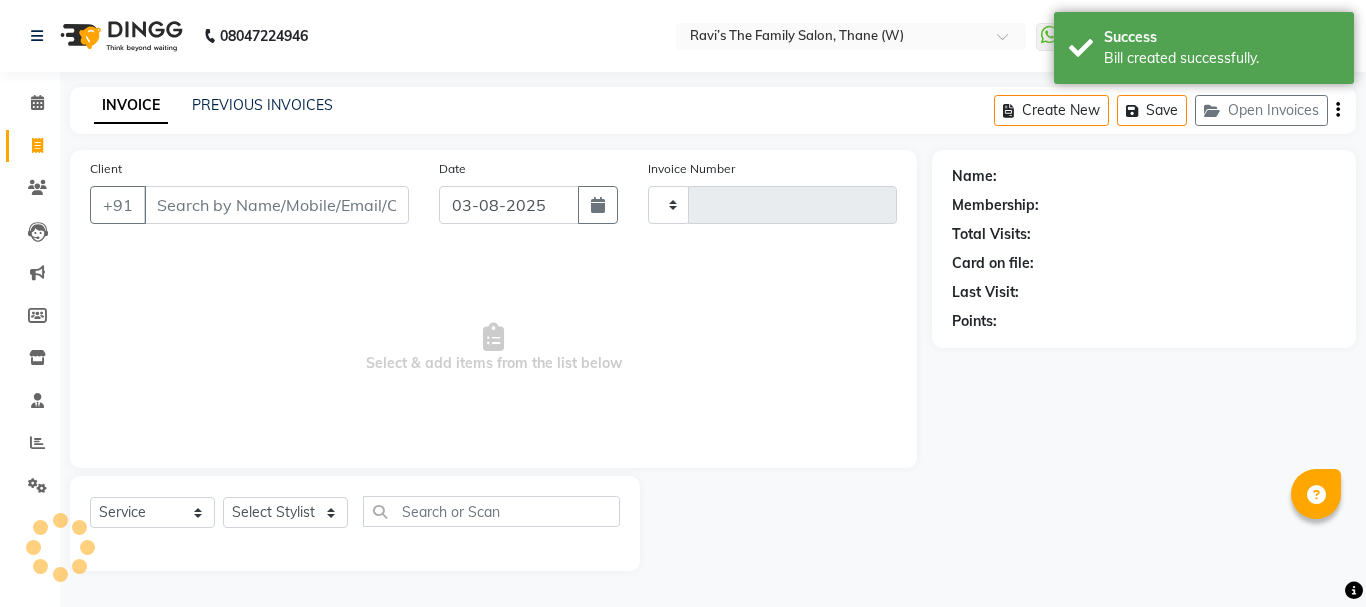 type on "2577" 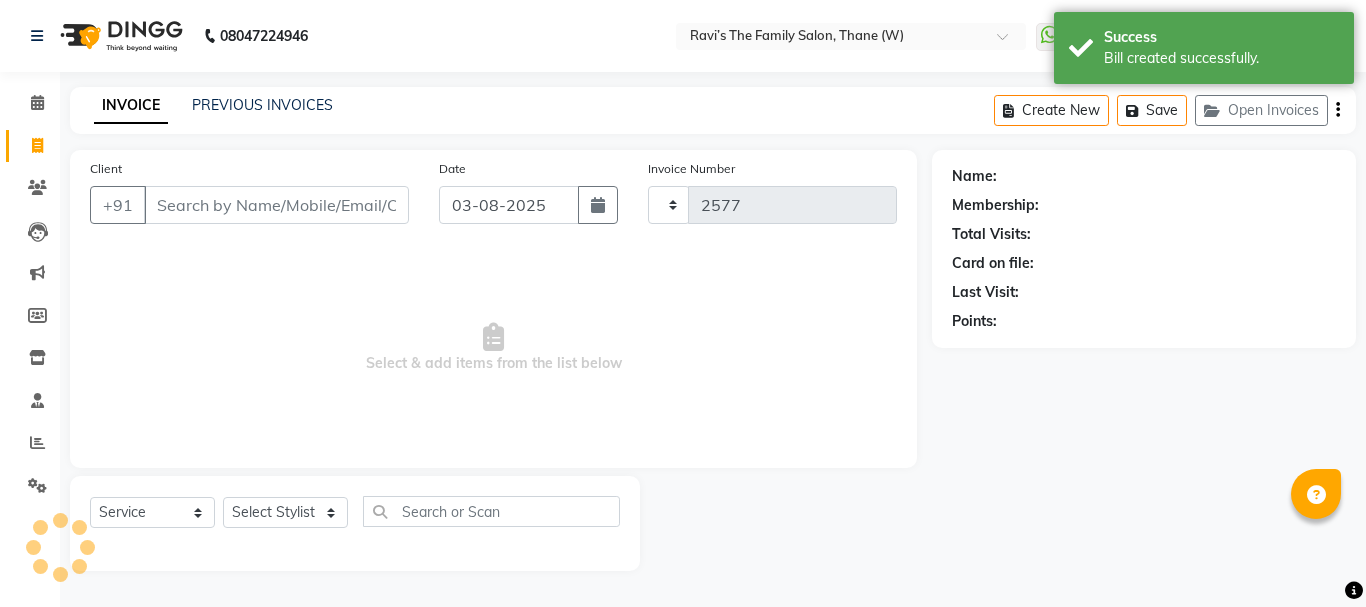 select on "8004" 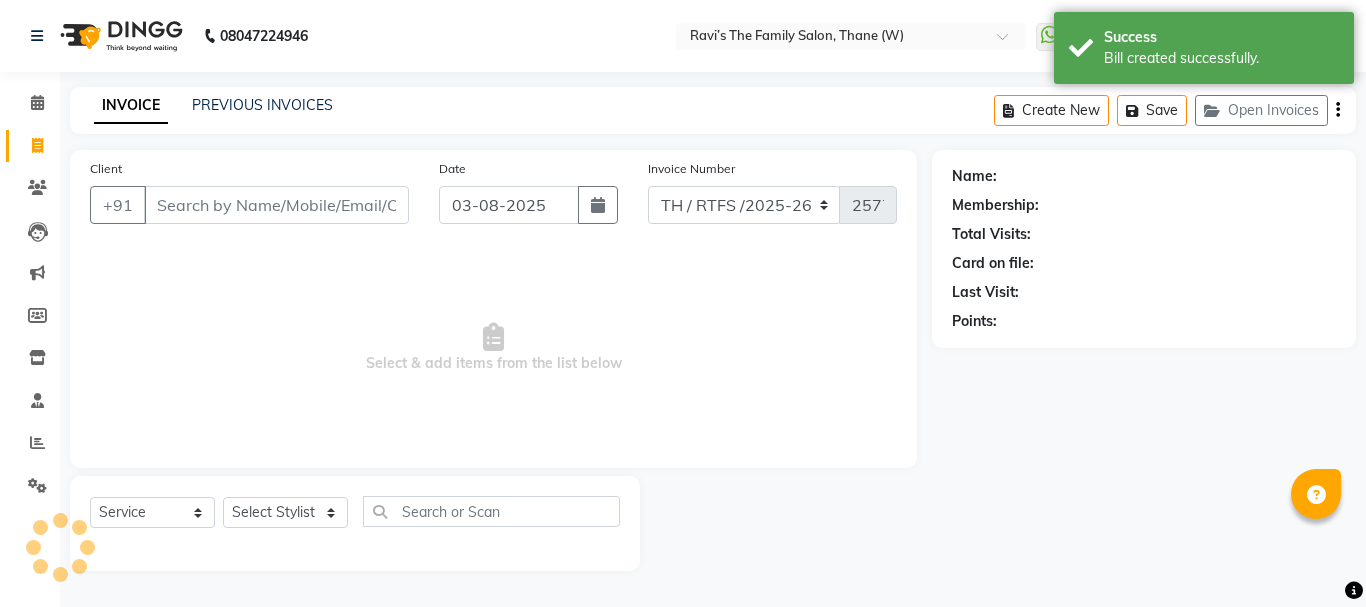 click on "Client" at bounding box center [276, 205] 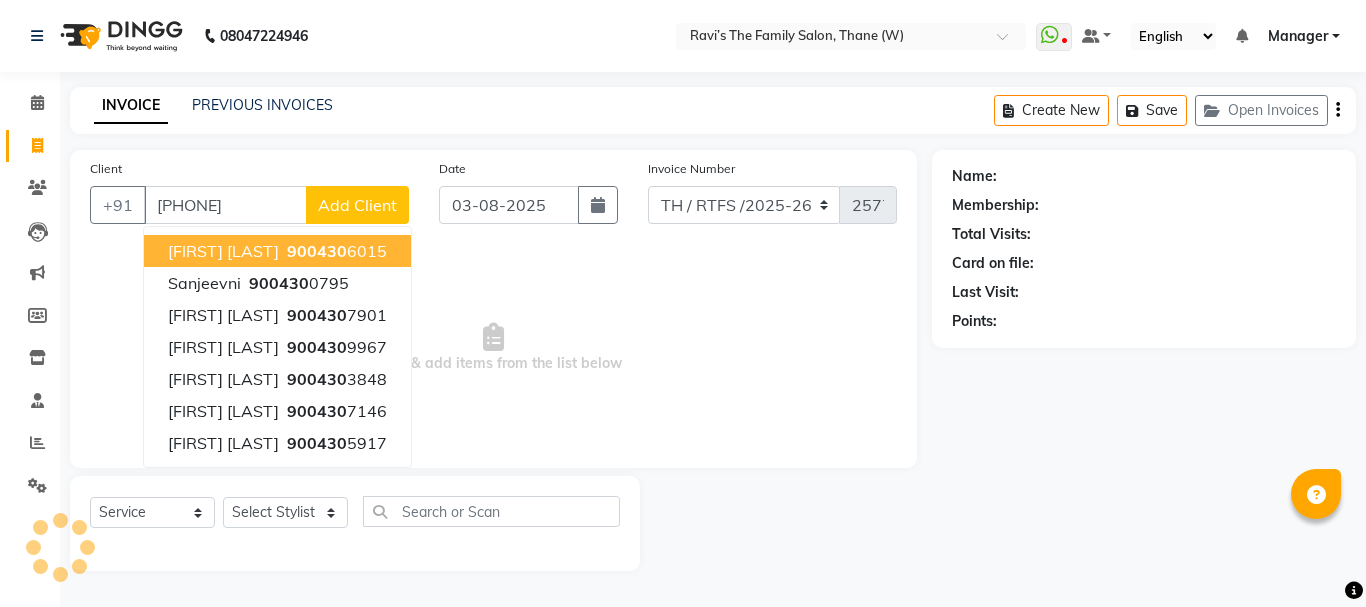 type on "9004309967" 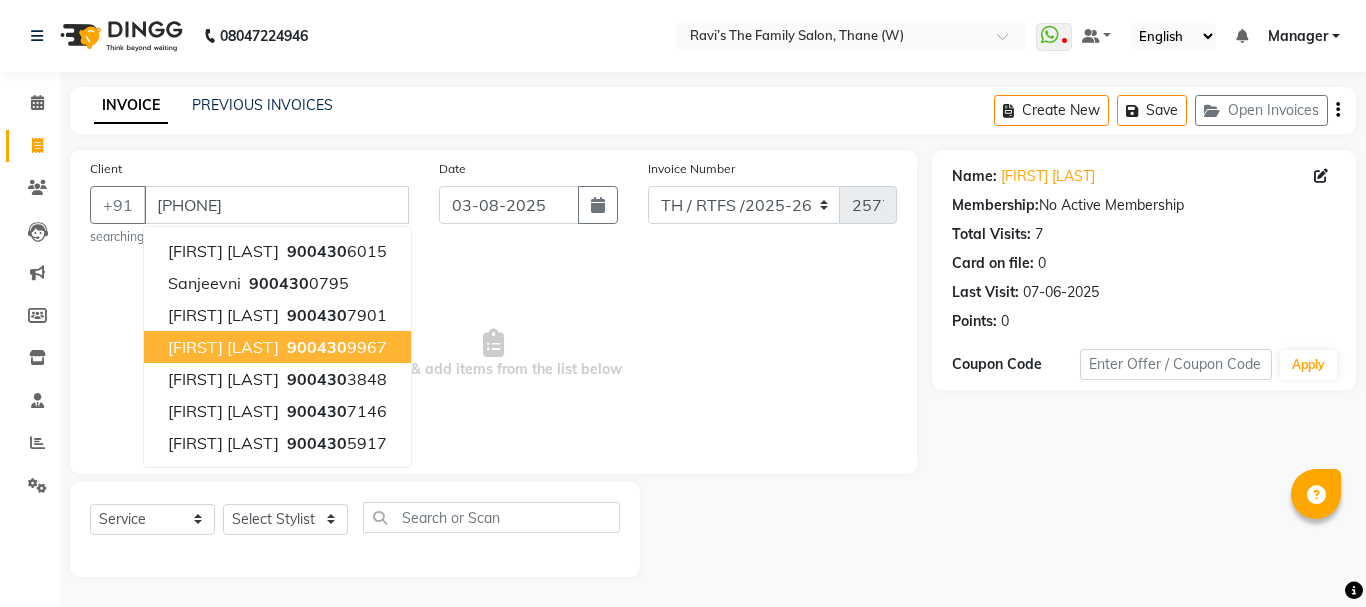 click on "900430" at bounding box center (317, 347) 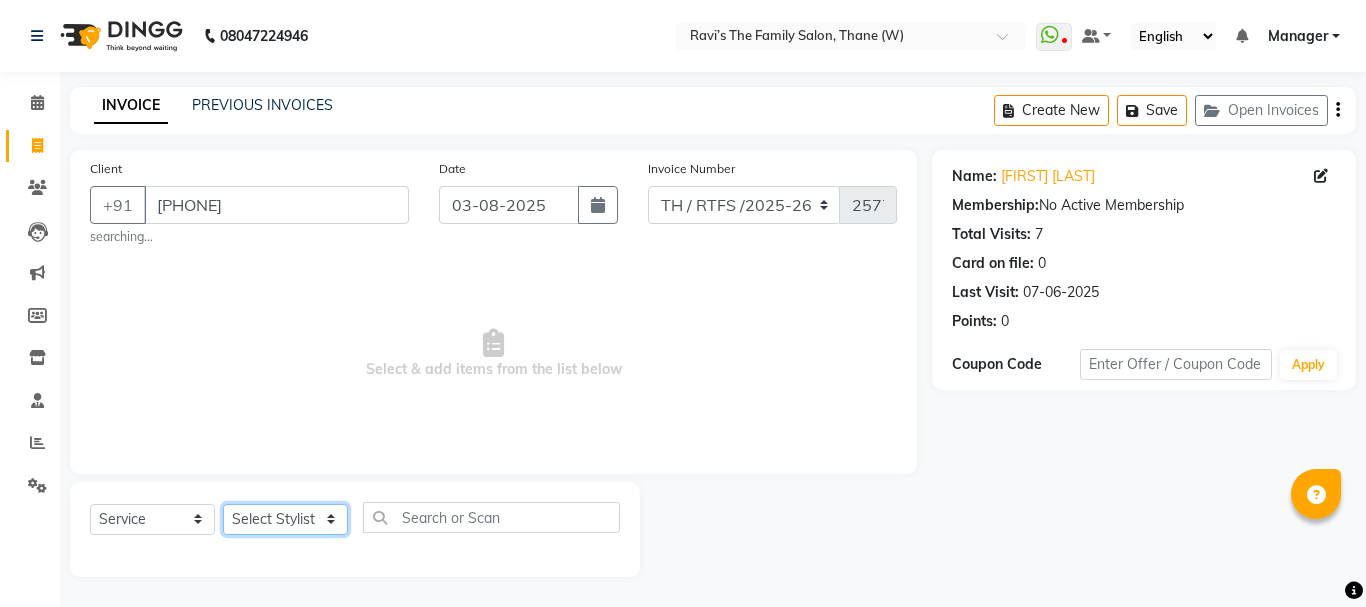 click on "Select Stylist Aarohi P   Aksahy auty Ali  Aniket A  Anuradha arvind Divya gautam .kasrade House sale KAJAL MAURYA Komal Waghmare  Laxmi   Manager Moin salmani Prashant   Ravindra Samrat Kumar Sangita Dighe Sanjana Kharat  Shreepad M  shrishti  jaiwala  vaibhavi  gudekar  Vikas H" 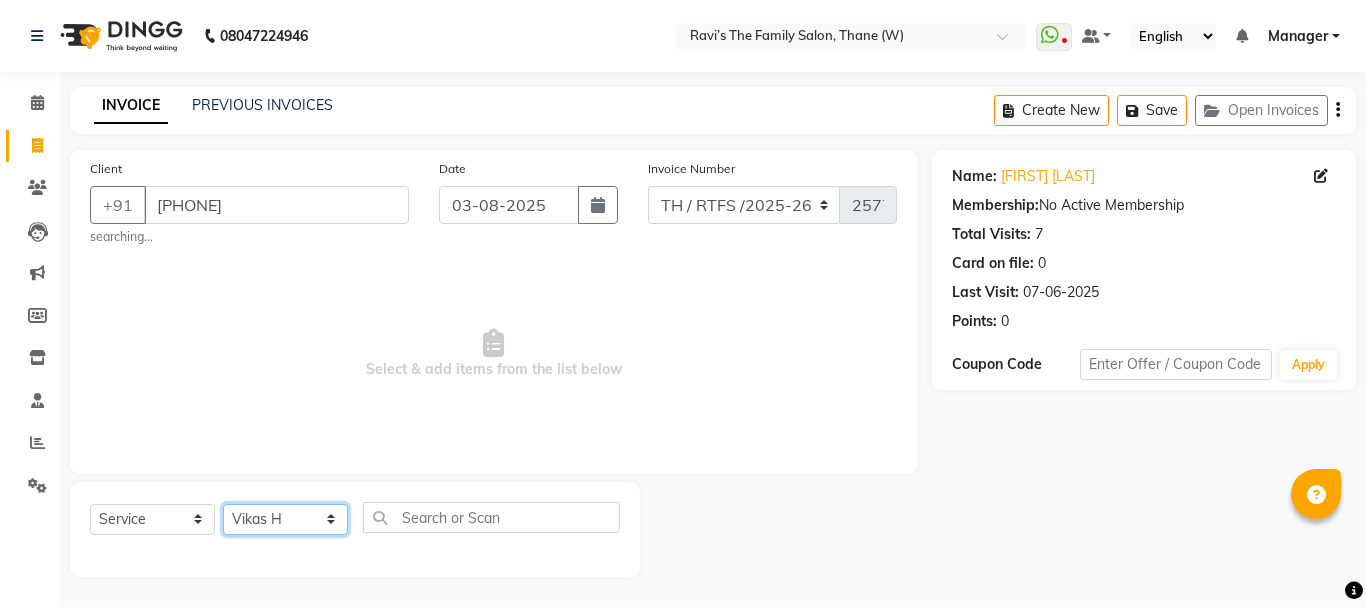 click on "Select Stylist Aarohi P   Aksahy auty Ali  Aniket A  Anuradha arvind Divya gautam .kasrade House sale KAJAL MAURYA Komal Waghmare  Laxmi   Manager Moin salmani Prashant   Ravindra Samrat Kumar Sangita Dighe Sanjana Kharat  Shreepad M  shrishti  jaiwala  vaibhavi  gudekar  Vikas H" 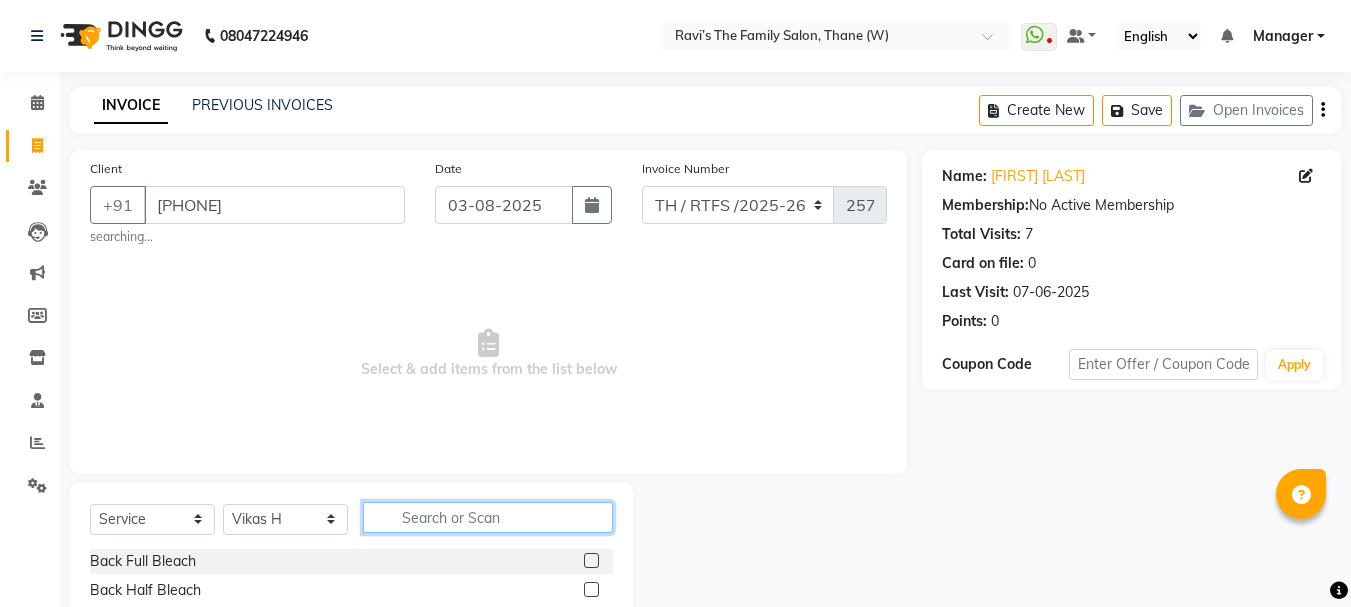 click 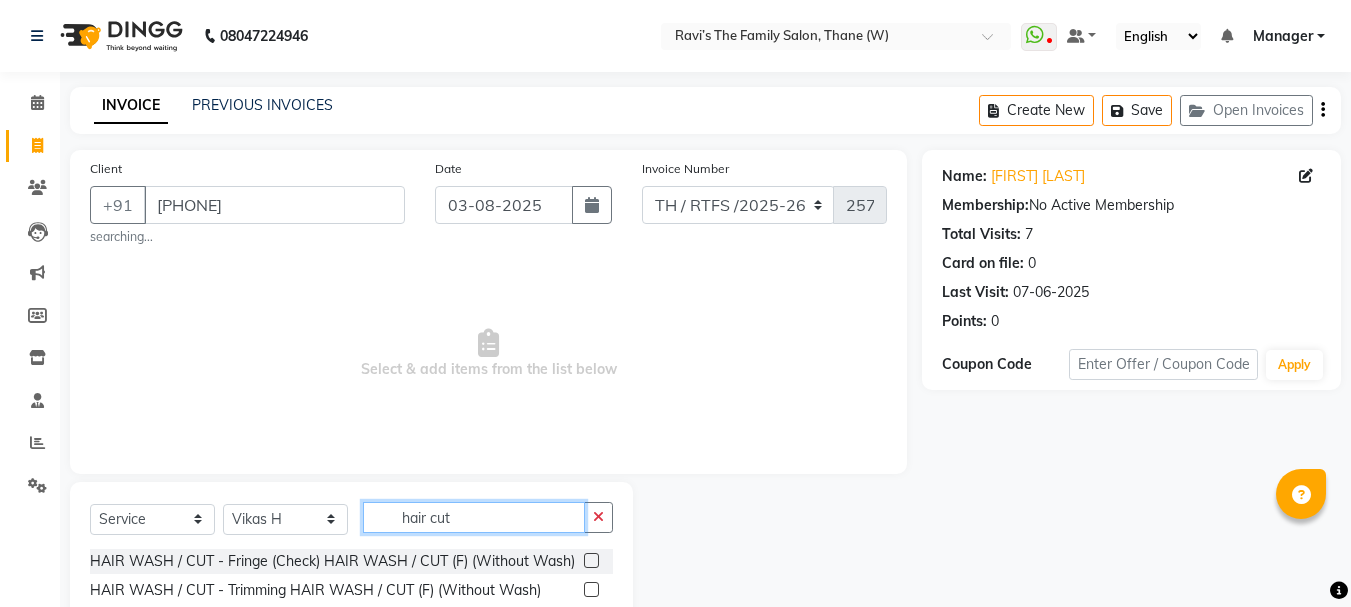 scroll, scrollTop: 200, scrollLeft: 0, axis: vertical 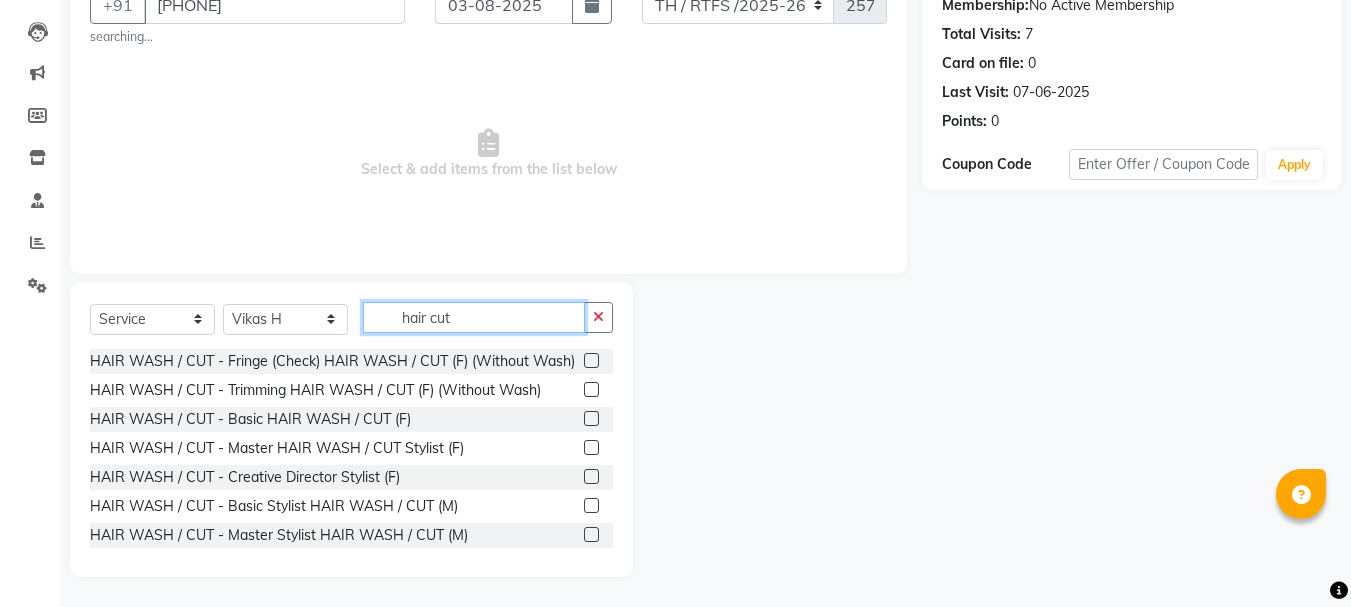 type on "hair cut" 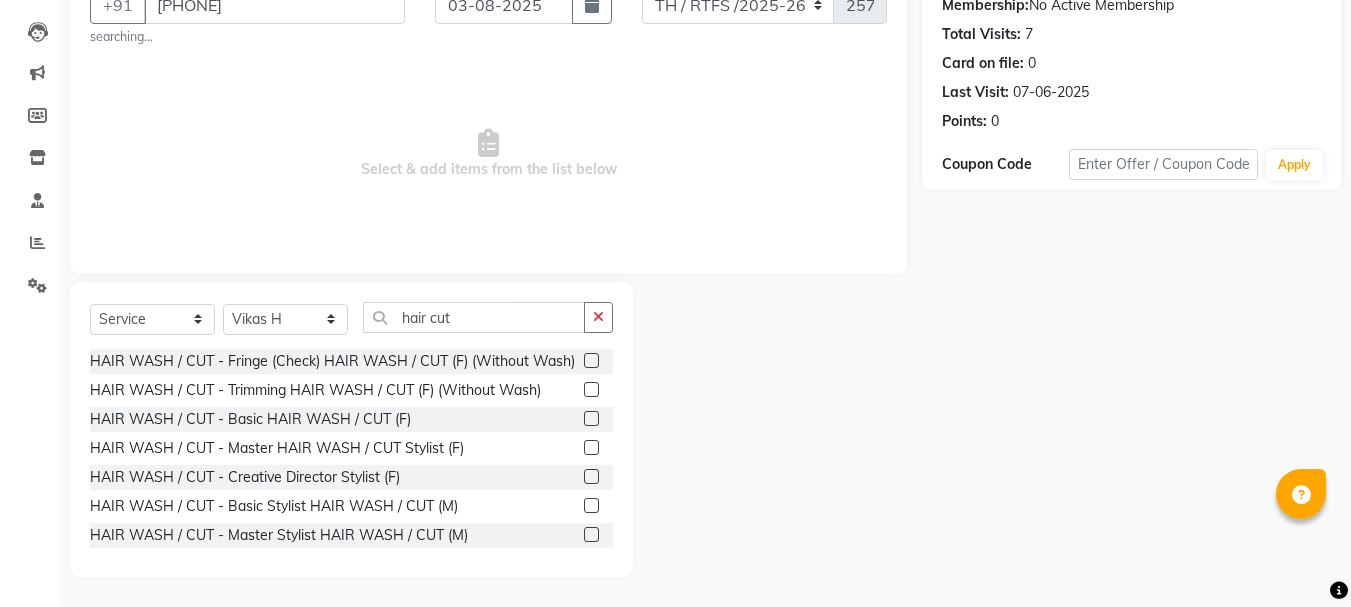 click 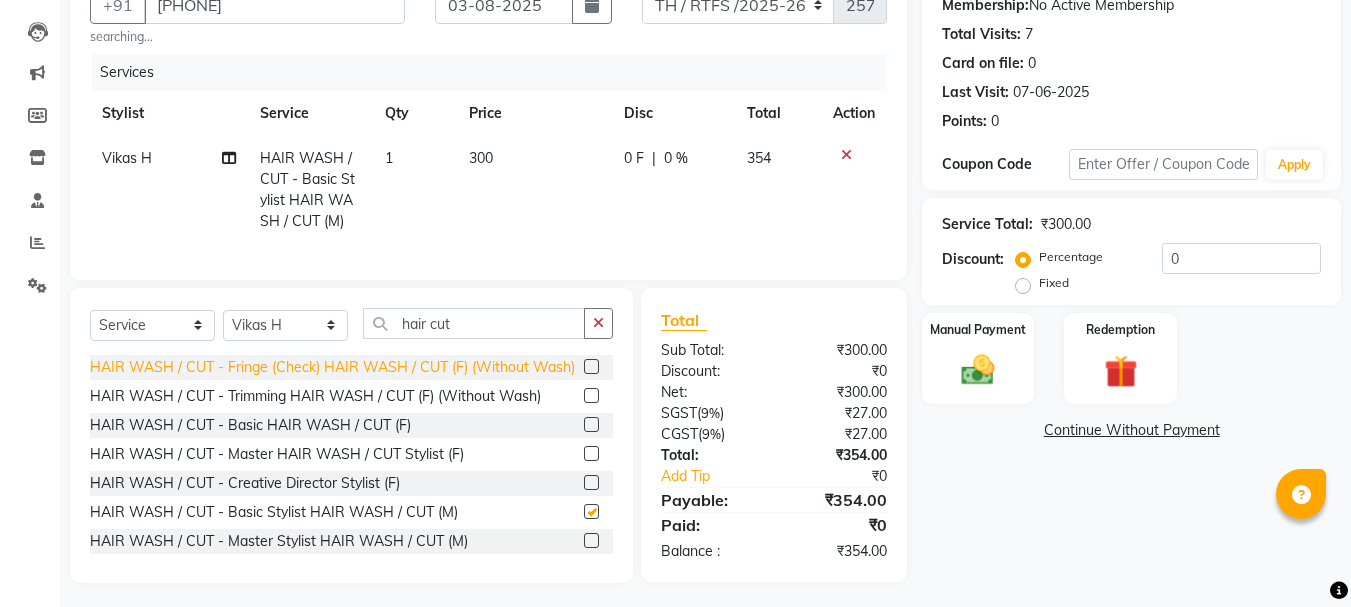 checkbox on "false" 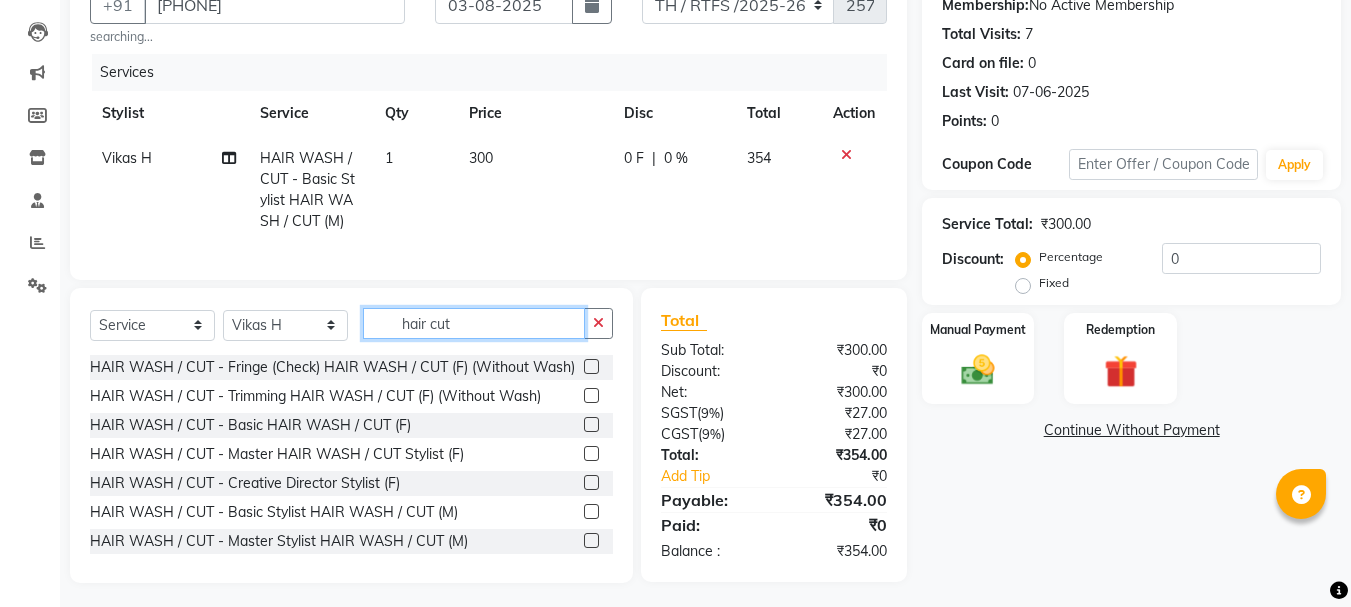click on "hair cut" 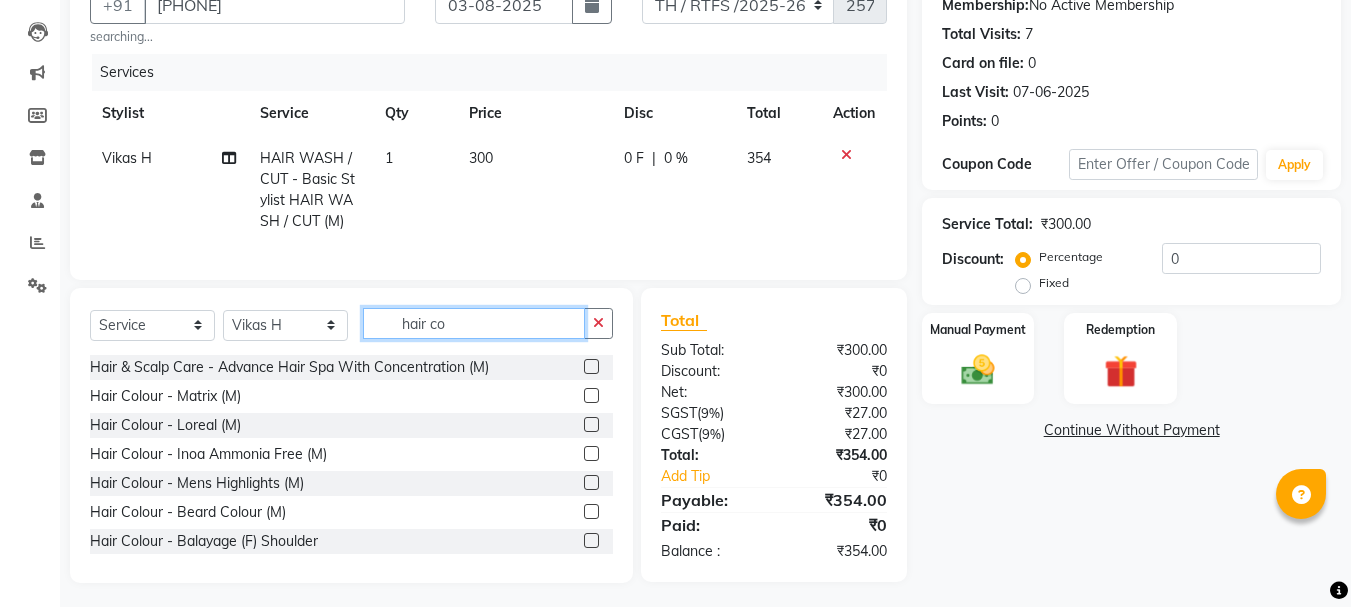 type on "hair co" 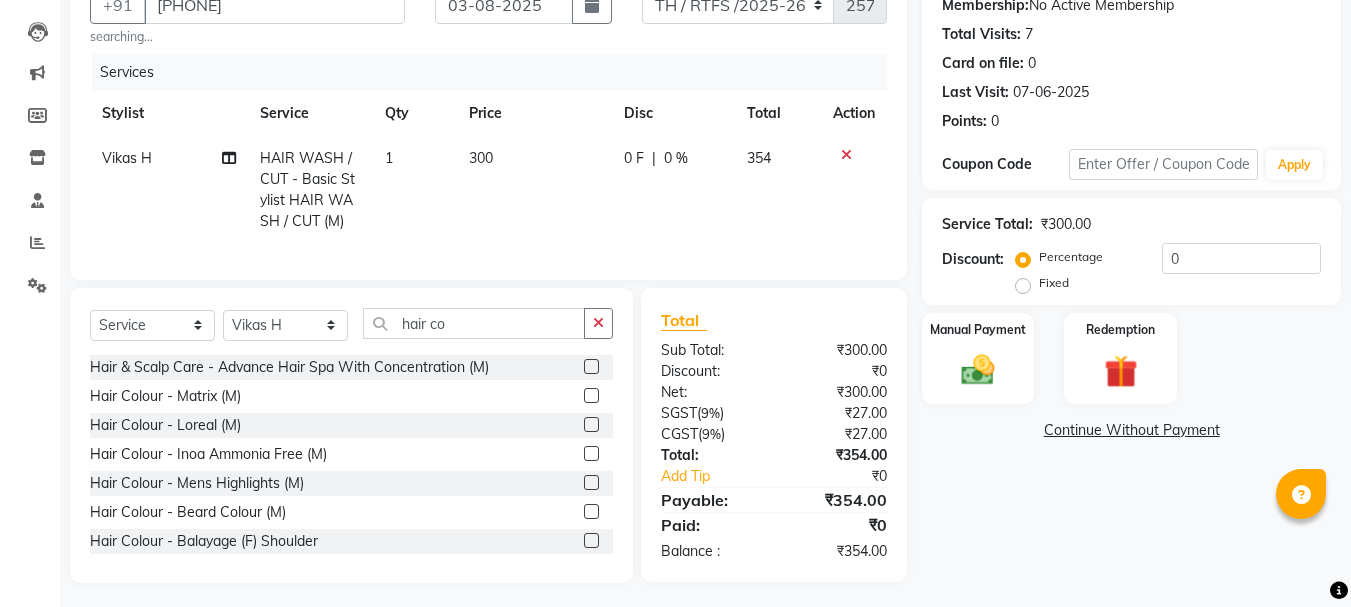 click 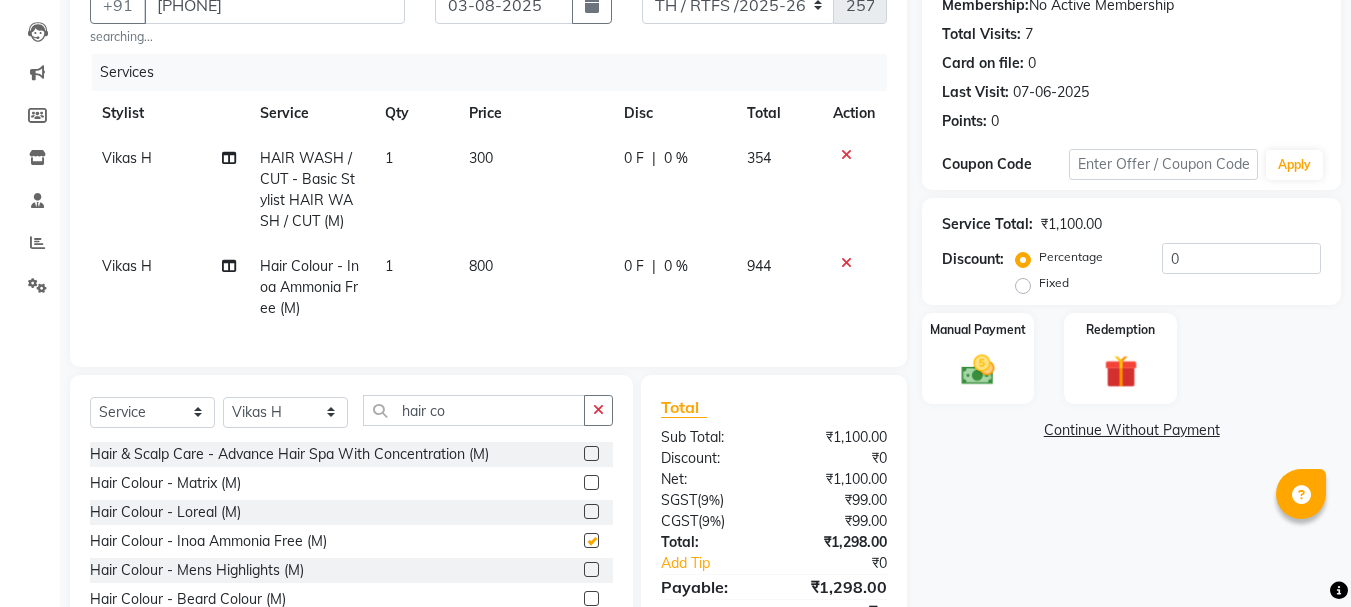 checkbox on "false" 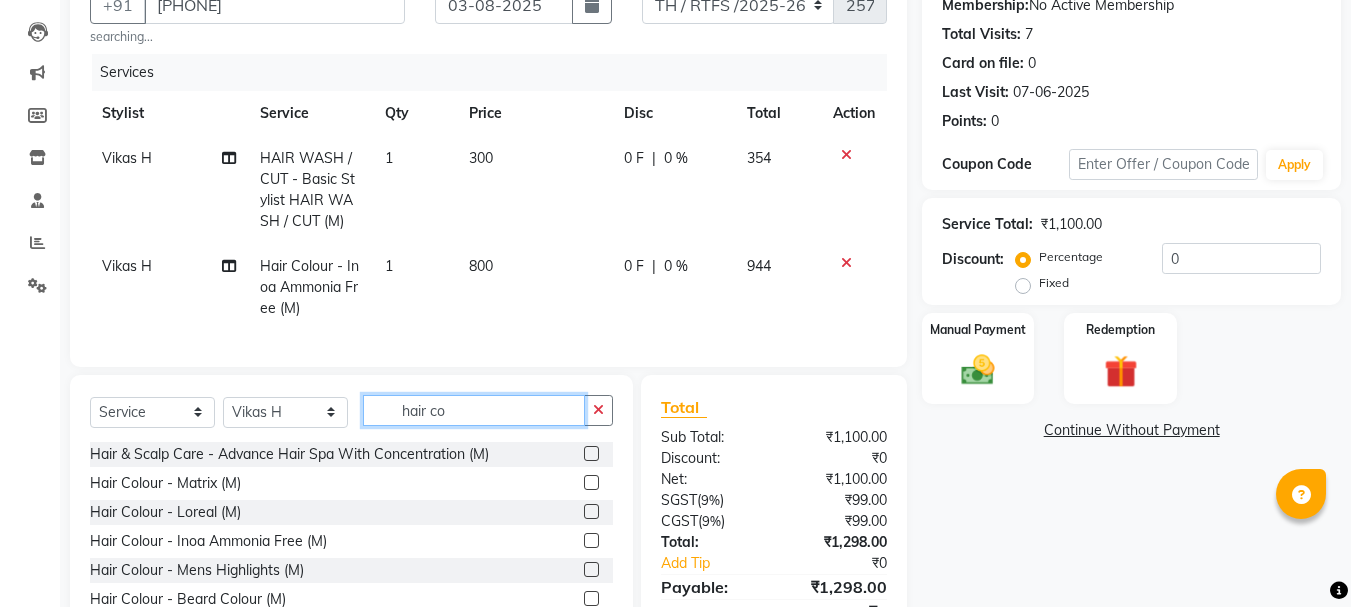 click on "hair co" 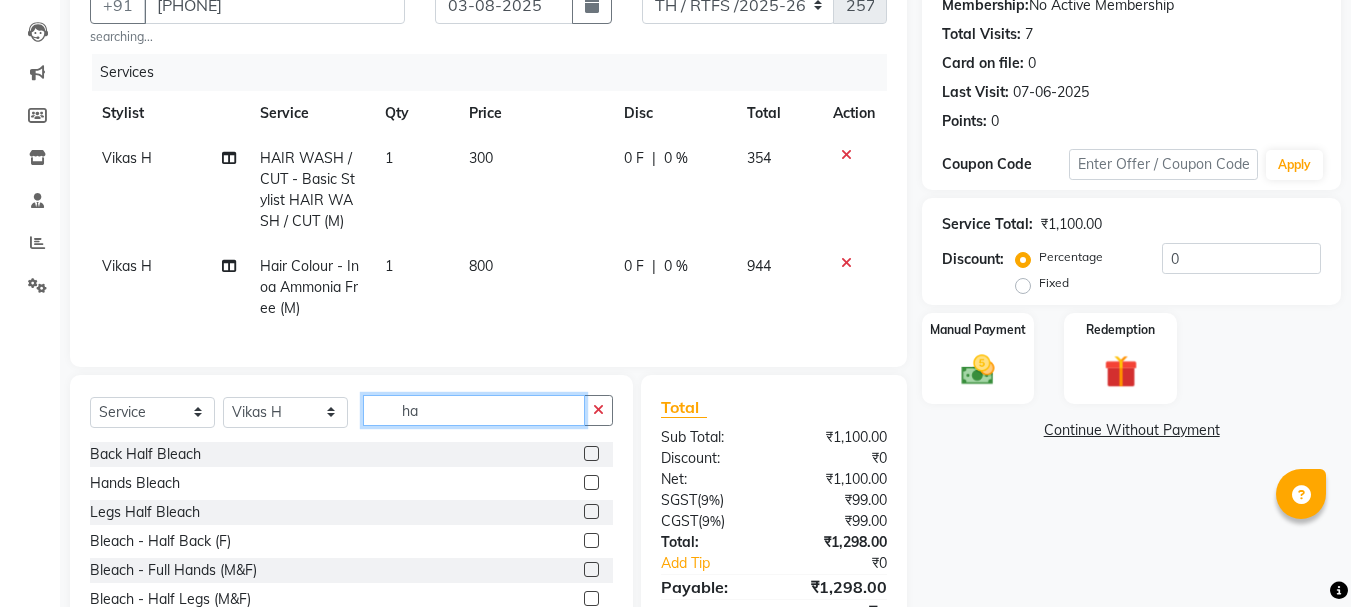 type on "h" 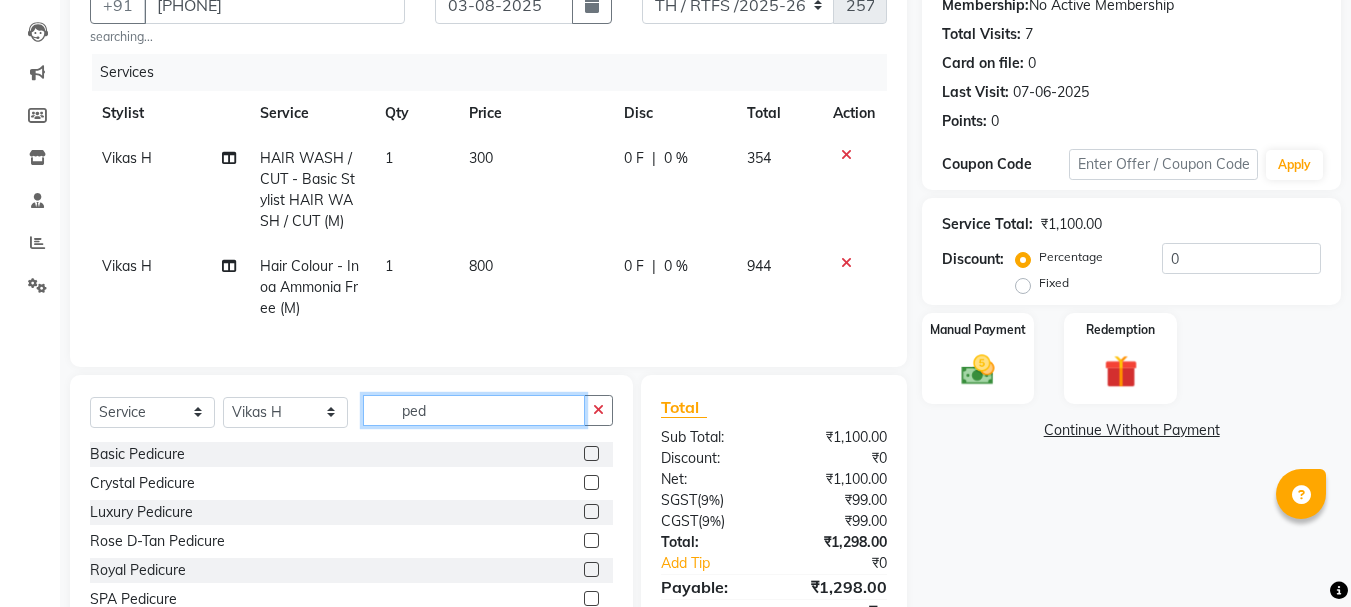 type on "ped" 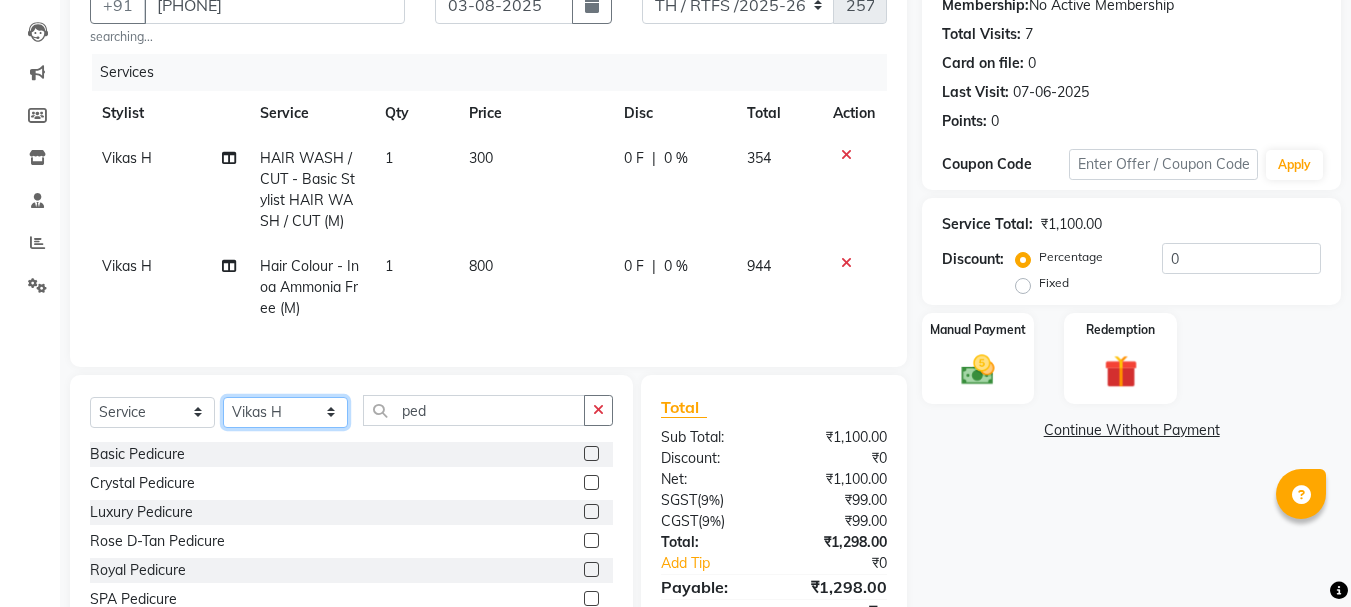 click on "Select Stylist Aarohi P   Aksahy auty Ali  Aniket A  Anuradha arvind Divya gautam .kasrade House sale KAJAL MAURYA Komal Waghmare  Laxmi   Manager Moin salmani Prashant   Ravindra Samrat Kumar Sangita Dighe Sanjana Kharat  Shreepad M  shrishti  jaiwala  vaibhavi  gudekar  Vikas H" 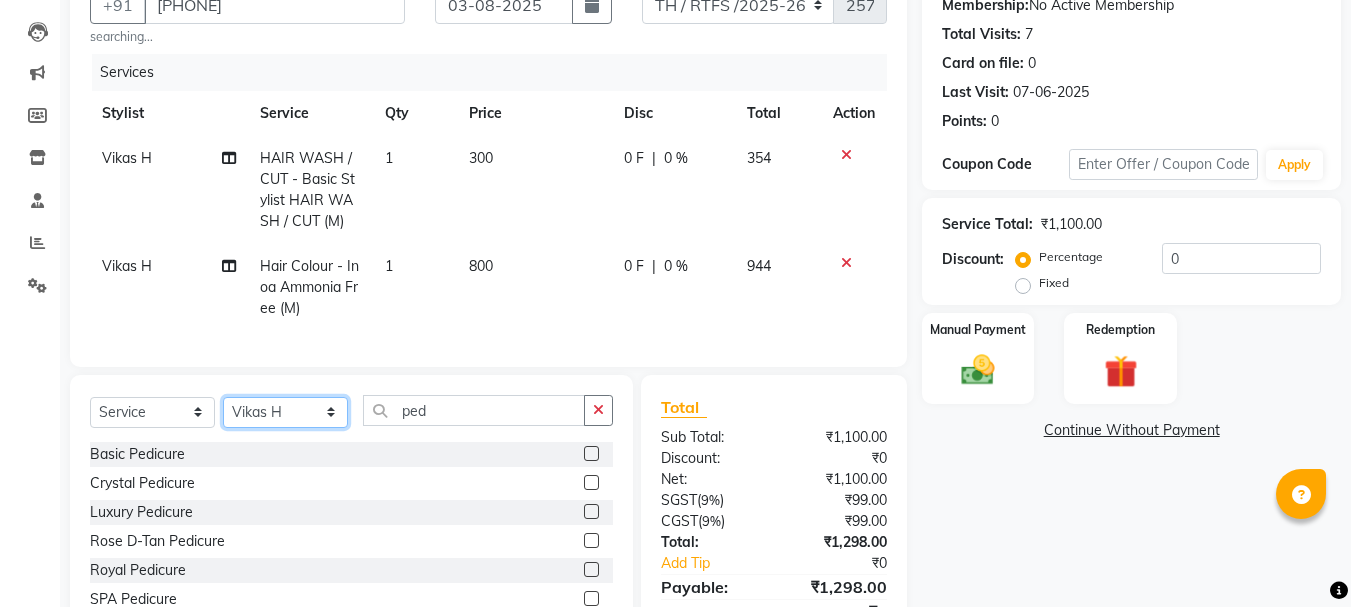 select on "35589" 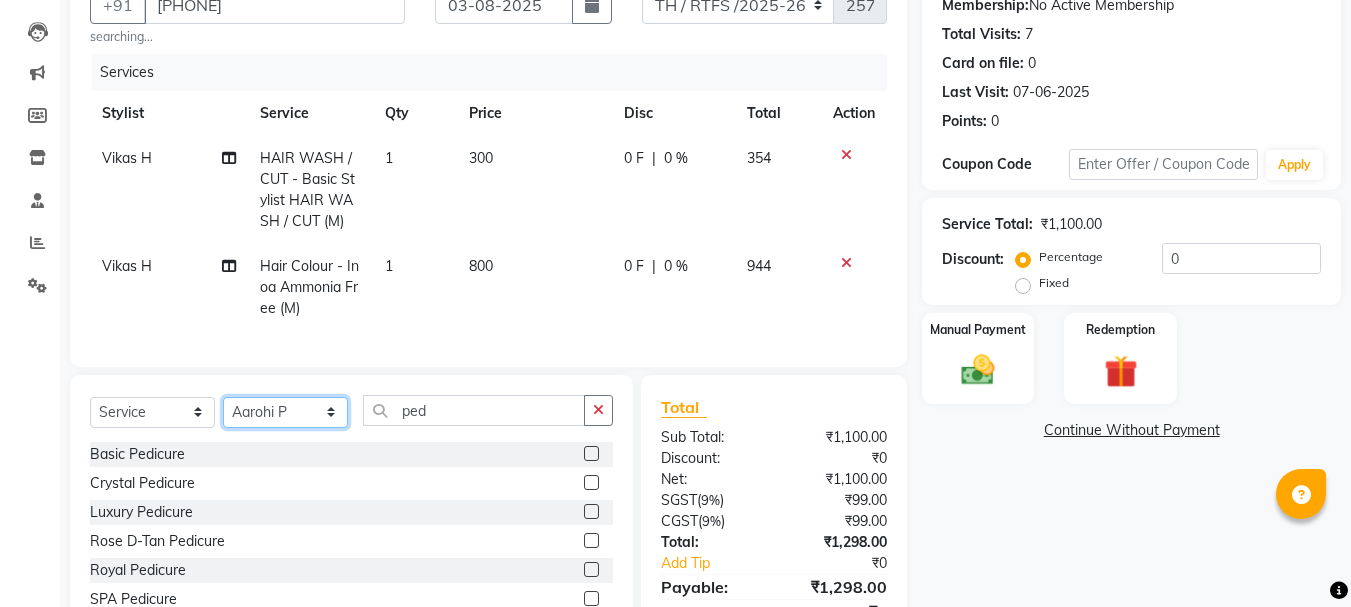 click on "Select Stylist Aarohi P   Aksahy auty Ali  Aniket A  Anuradha arvind Divya gautam .kasrade House sale KAJAL MAURYA Komal Waghmare  Laxmi   Manager Moin salmani Prashant   Ravindra Samrat Kumar Sangita Dighe Sanjana Kharat  Shreepad M  shrishti  jaiwala  vaibhavi  gudekar  Vikas H" 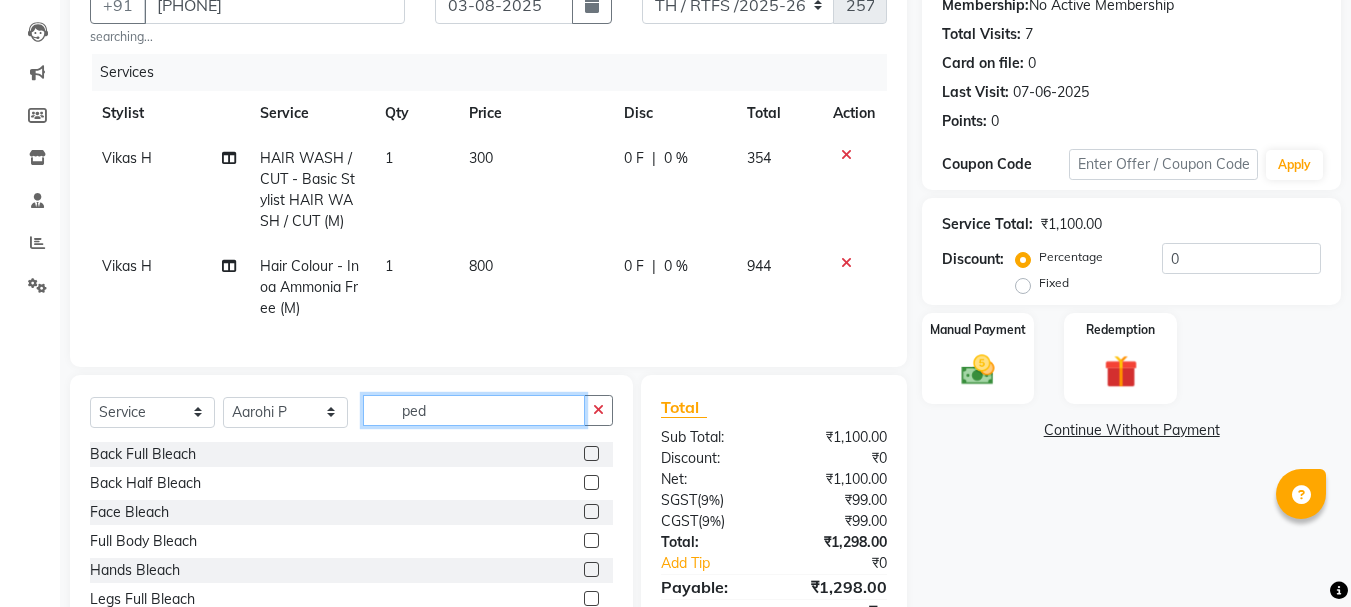 click on "ped" 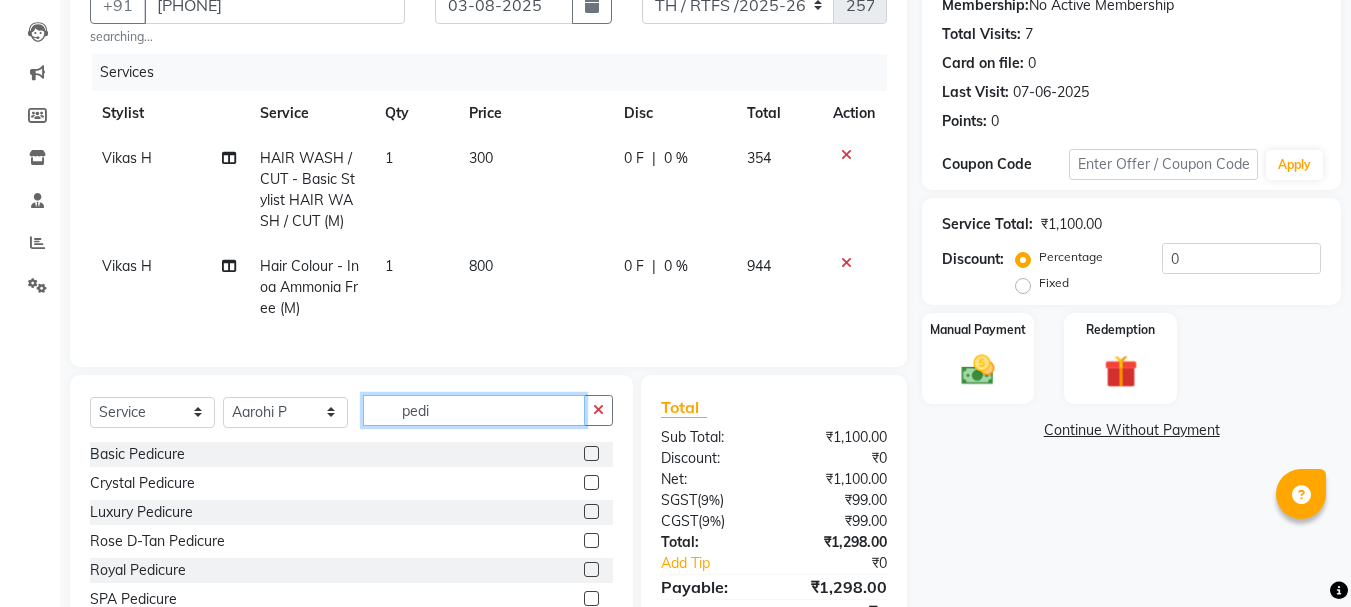 type on "pedi" 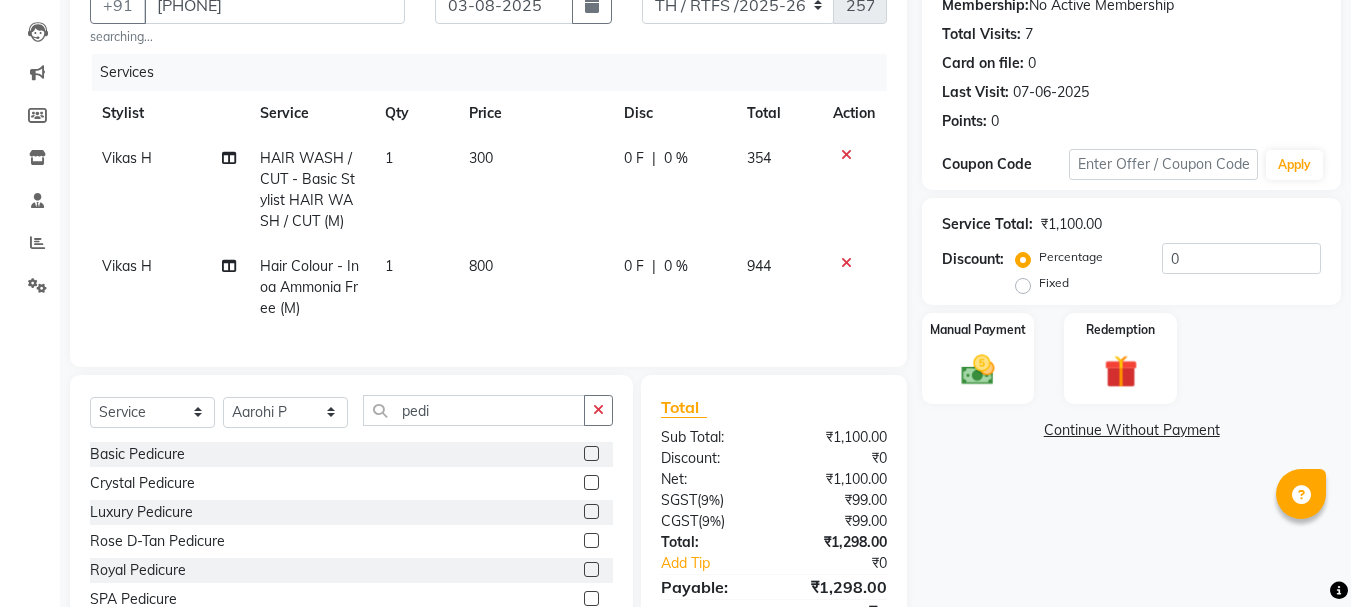 click 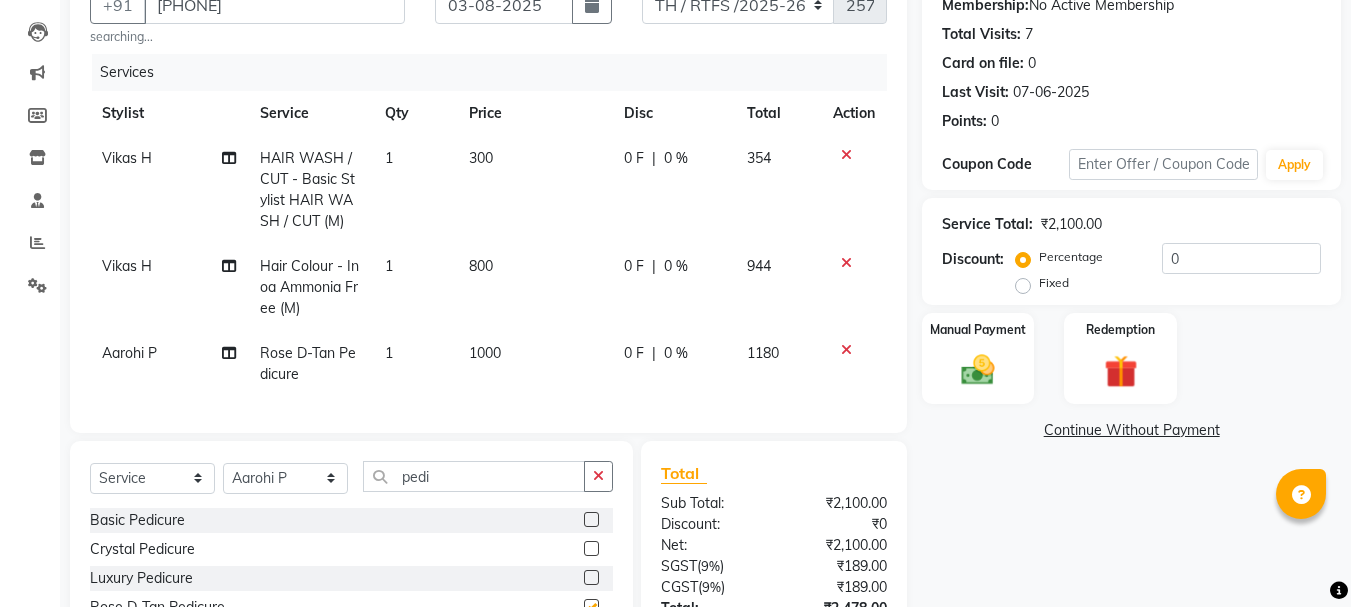 checkbox on "false" 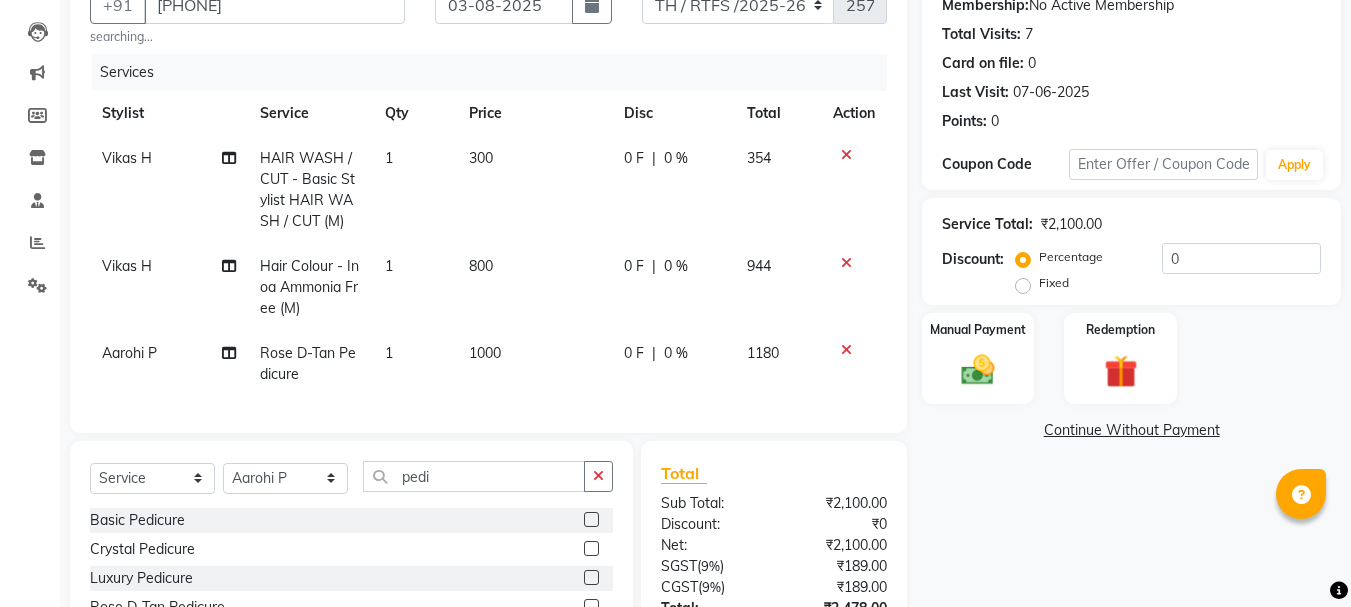click on "1000" 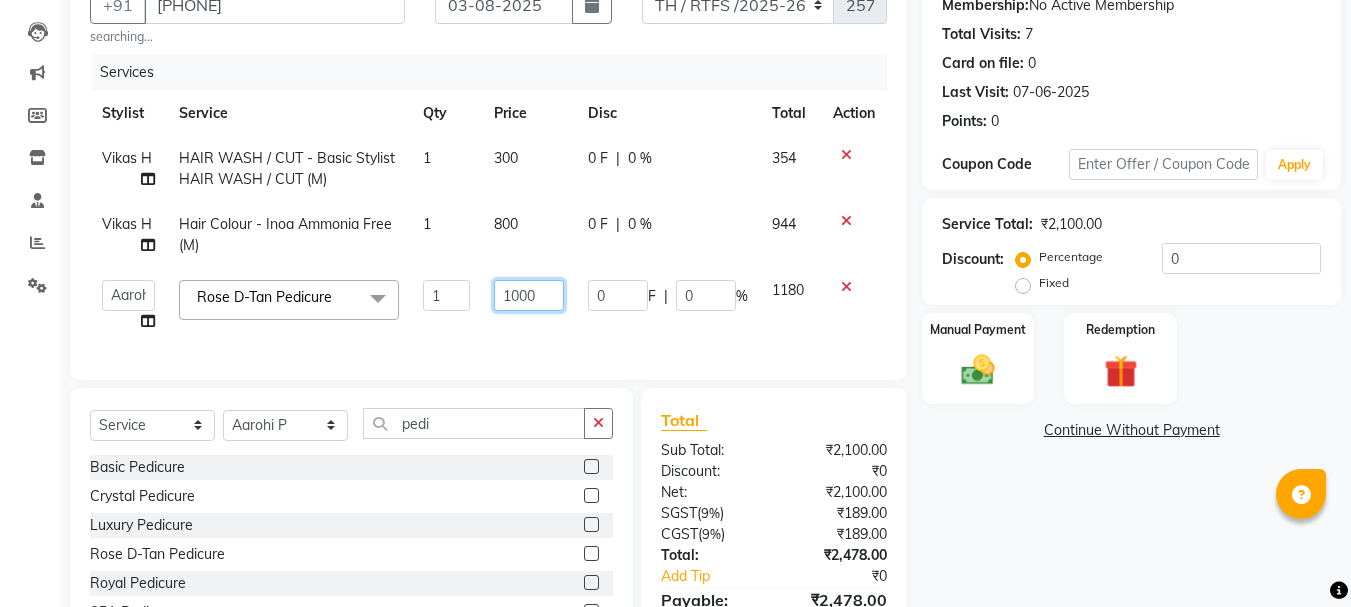 click on "1000" 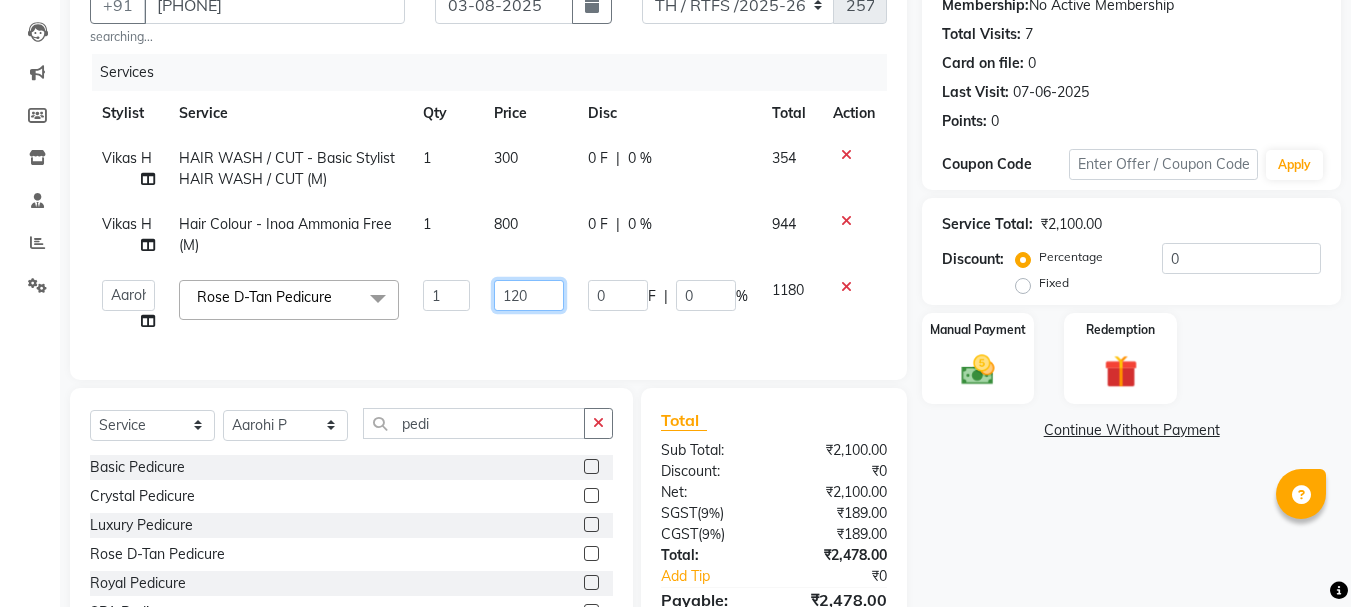 type on "1200" 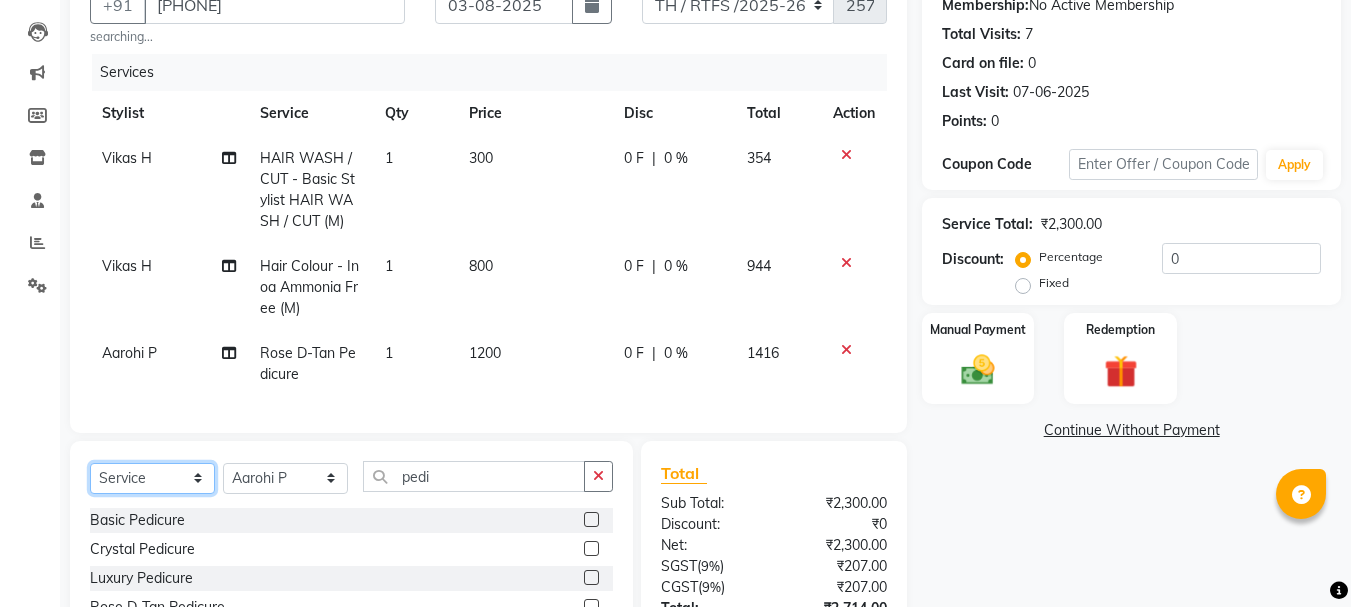 click on "Client +91 9004309967 searching... Date 03-08-2025 Invoice Number TH / RTFS /2025-26 2577 Services Stylist Service Qty Price Disc Total Action Vikas H HAIR WASH / CUT - Basic Stylist HAIR WASH / CUT (M) 1 300 0 F | 0 % 354 Vikas H Hair Colour - Inoa Ammonia Free (M) 1 800 0 F | 0 % 944 Aarohi P   Rose D-Tan Pedicure 1 1200 0 F | 0 % 1416 Select  Service  Product  Membership  Package Voucher Prepaid Gift Card  Select Stylist Aarohi P   Aksahy auty Ali  Aniket A  Anuradha arvind Divya gautam .kasrade House sale KAJAL MAURYA Komal Waghmare  Laxmi   Manager Moin salmani Prashant   Ravindra Samrat Kumar Sangita Dighe Sanjana Kharat  Shreepad M  shrishti  jaiwala  vaibhavi  gudekar  Vikas H pedi Basic Pedicure  Crystal Pedicure  Luxury Pedicure  Rose D-Tan Pedicure  Royal Pedicure  SPA Pedicure  Pedicure - Expresso - Cut, File & Shape  Pedicure - Normal (M&F)  Pedicure - Royal (M&F)  Pedicure - Premium (M&F)  Pedicure - Luxury (M&F)  Pedicure - Heel Peel Treatment (M&F)  Total Sub Total: ₹2,300.00 Discount: ₹0" 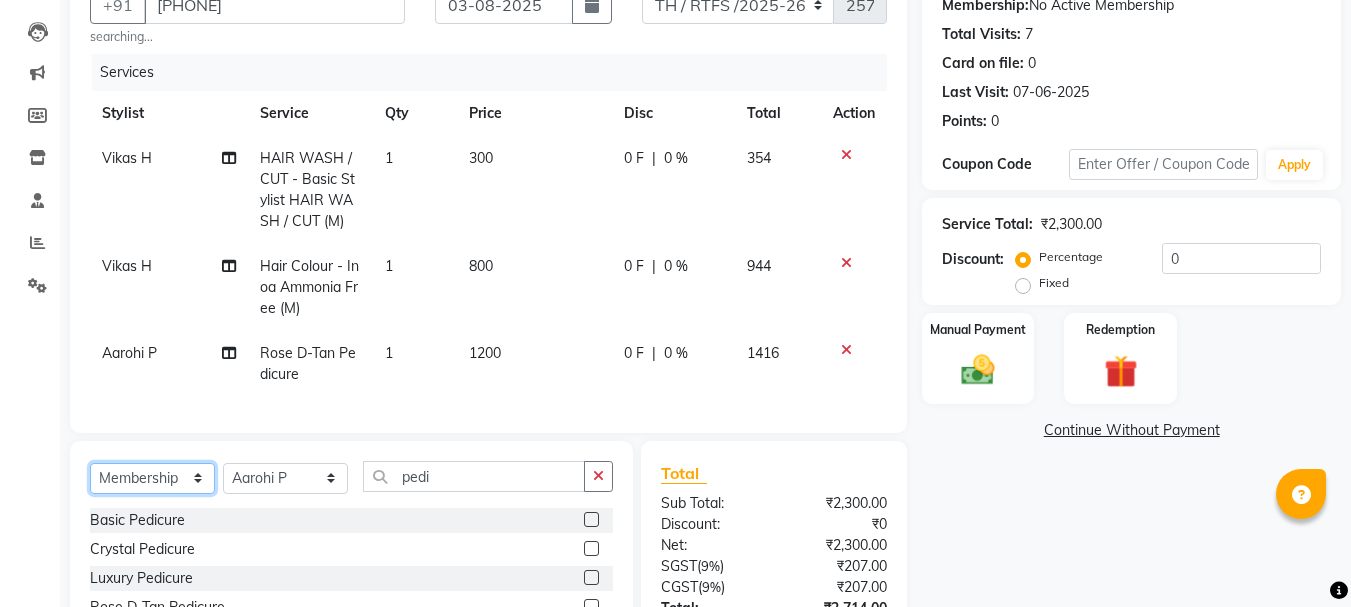 click on "Select  Service  Product  Membership  Package Voucher Prepaid Gift Card" 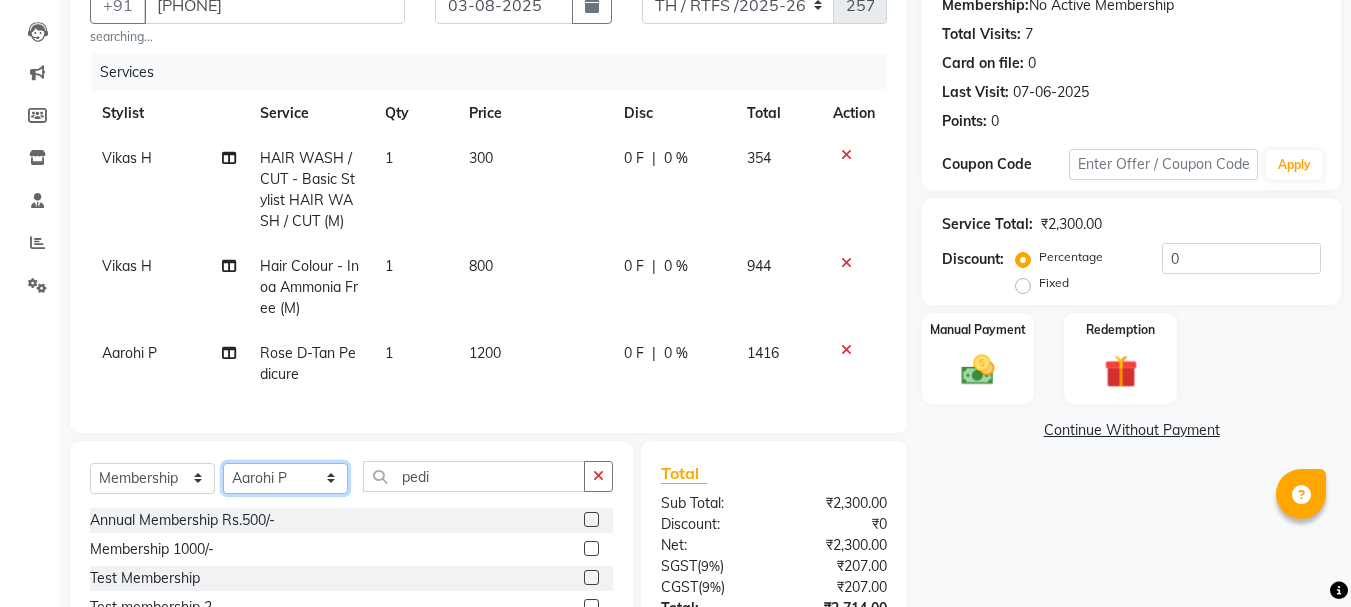 click on "Select Stylist Aarohi P   Aksahy auty Ali  Aniket A  Anuradha arvind Divya gautam .kasrade House sale KAJAL MAURYA Komal Waghmare  Laxmi   Manager Moin salmani Prashant   Ravindra Samrat Kumar Sangita Dighe Sanjana Kharat  Shreepad M  shrishti  jaiwala  vaibhavi  gudekar  Vikas H" 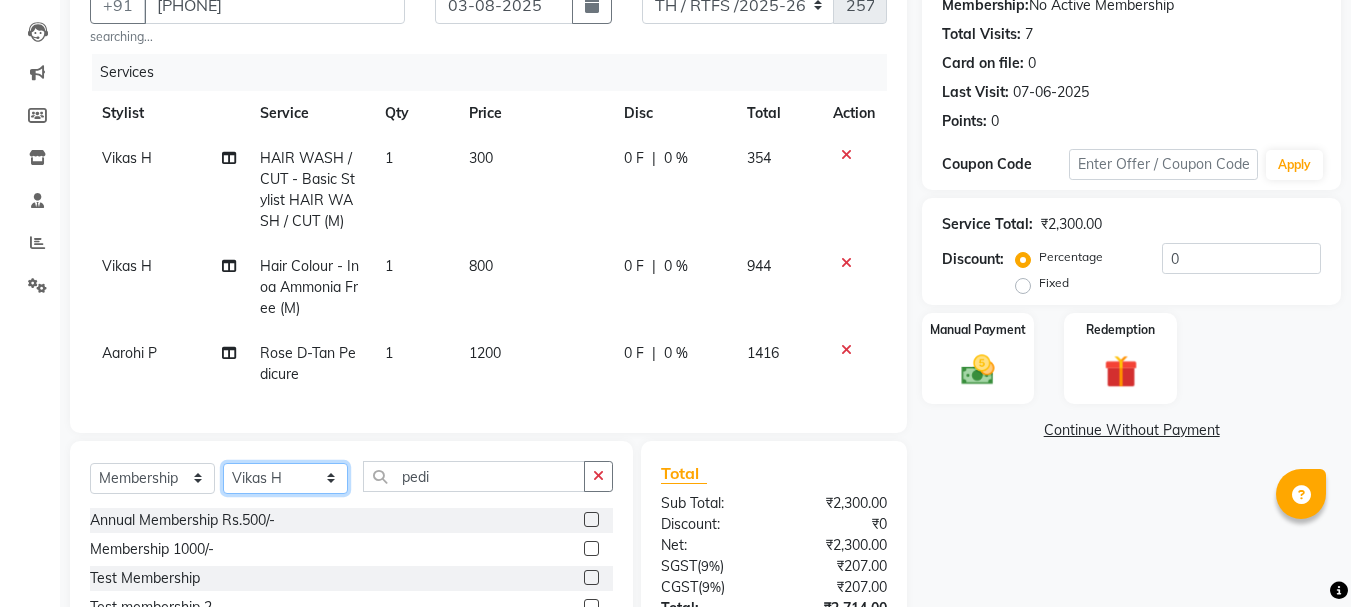 click on "Select Stylist Aarohi P   Aksahy auty Ali  Aniket A  Anuradha arvind Divya gautam .kasrade House sale KAJAL MAURYA Komal Waghmare  Laxmi   Manager Moin salmani Prashant   Ravindra Samrat Kumar Sangita Dighe Sanjana Kharat  Shreepad M  shrishti  jaiwala  vaibhavi  gudekar  Vikas H" 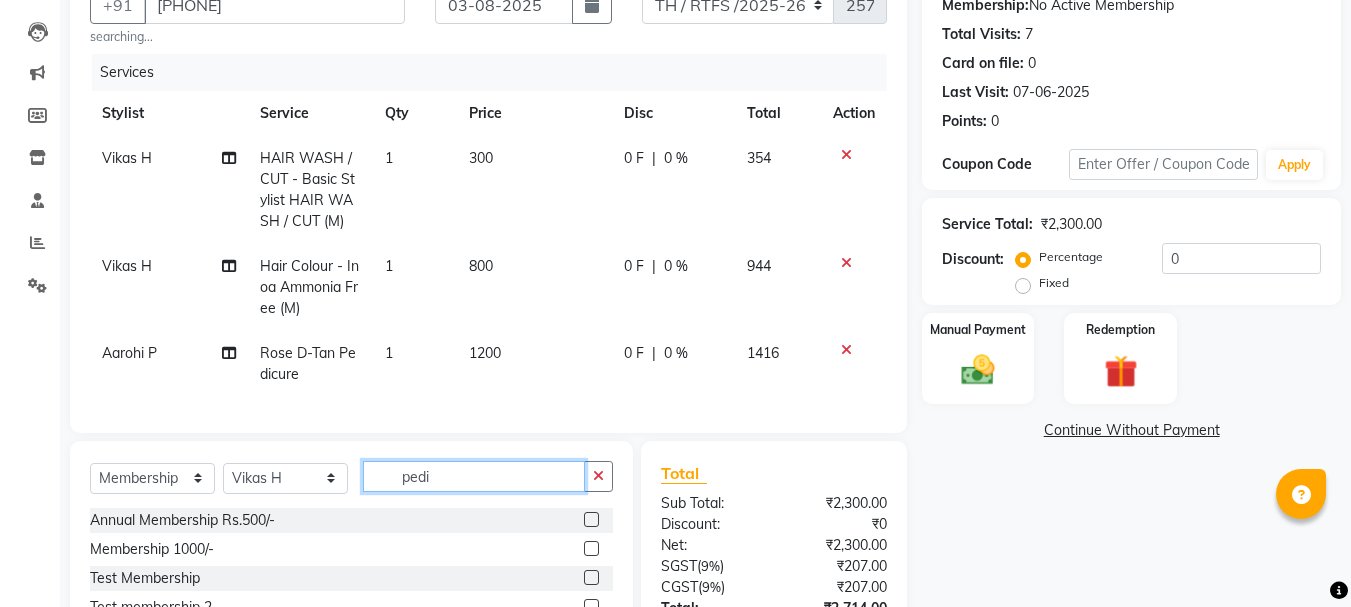 click on "pedi" 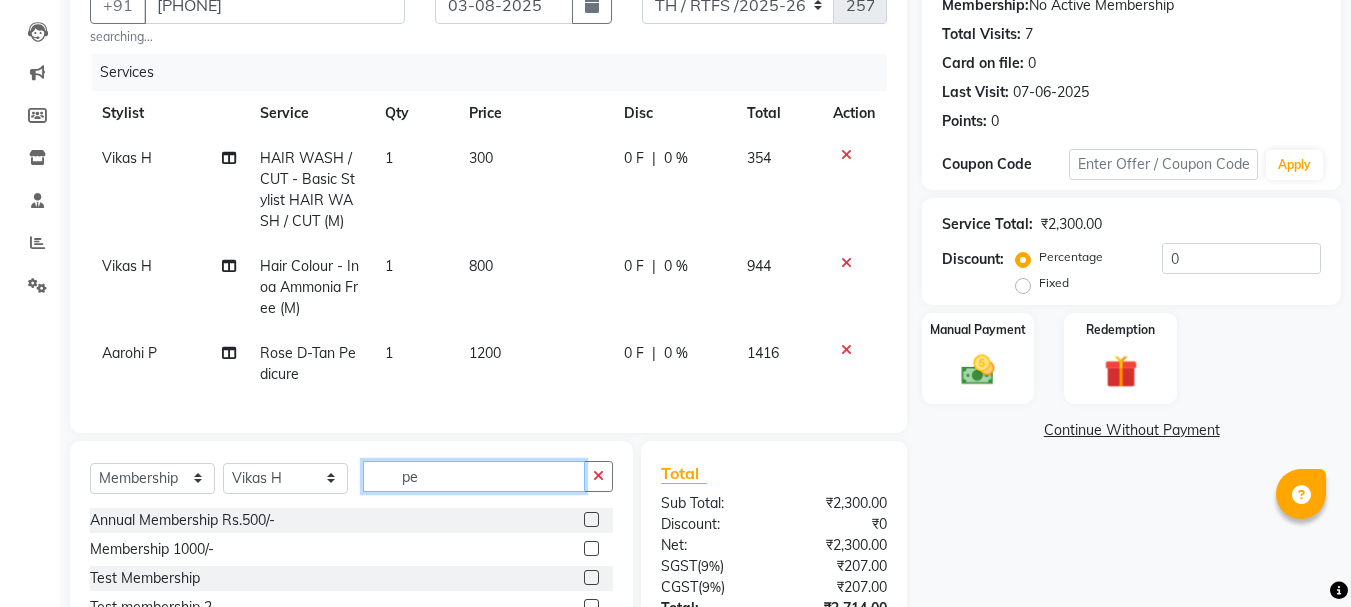 type on "p" 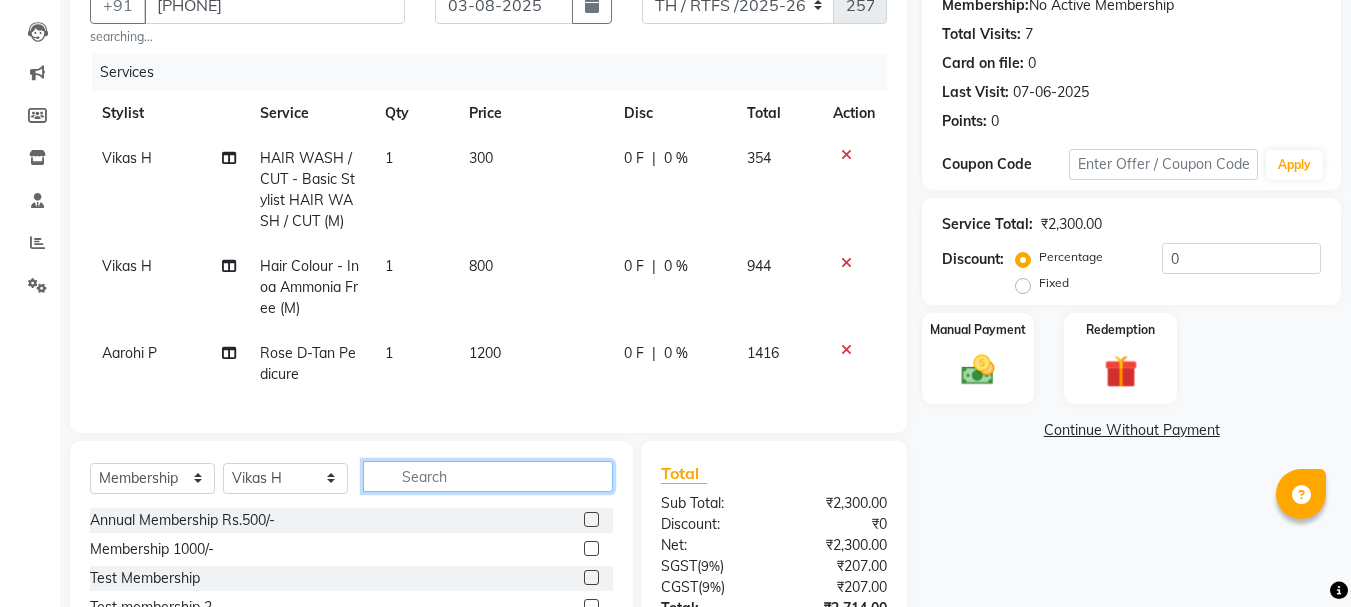 type 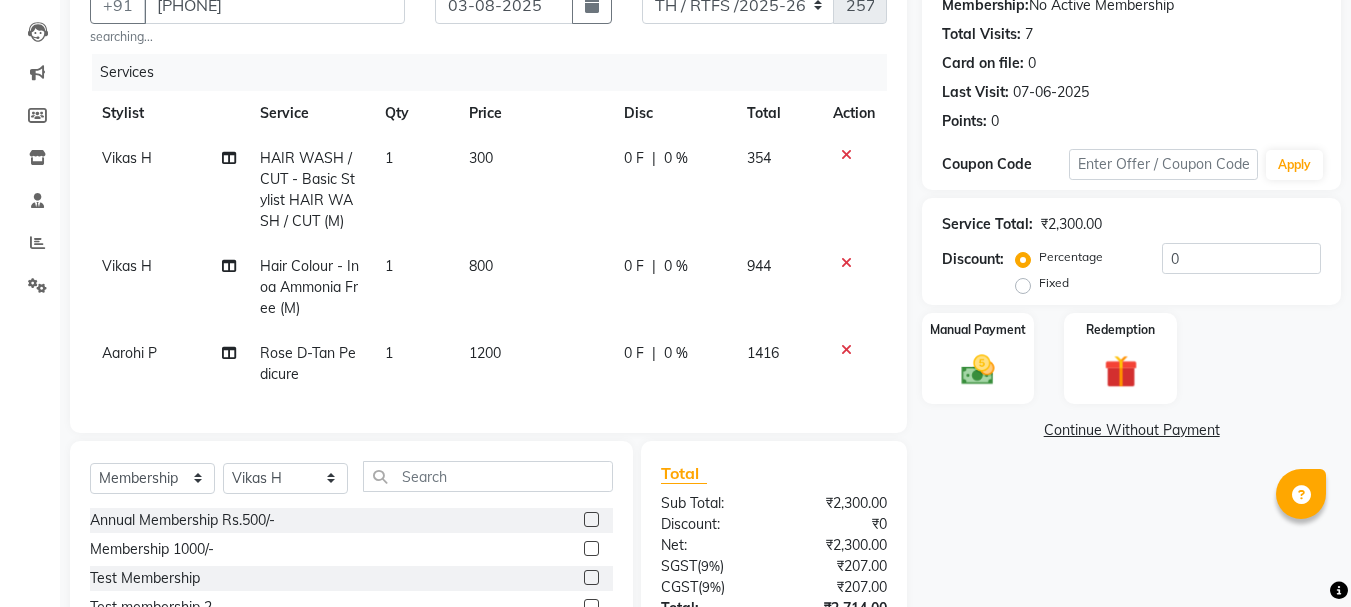 click 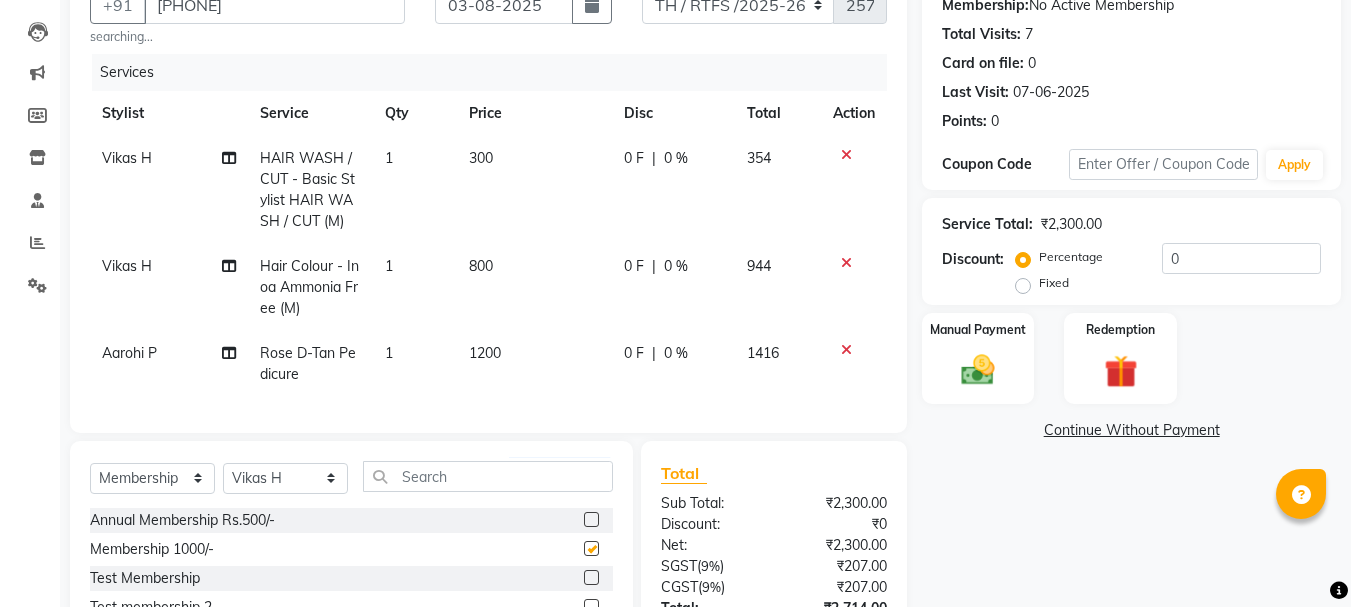 select on "select" 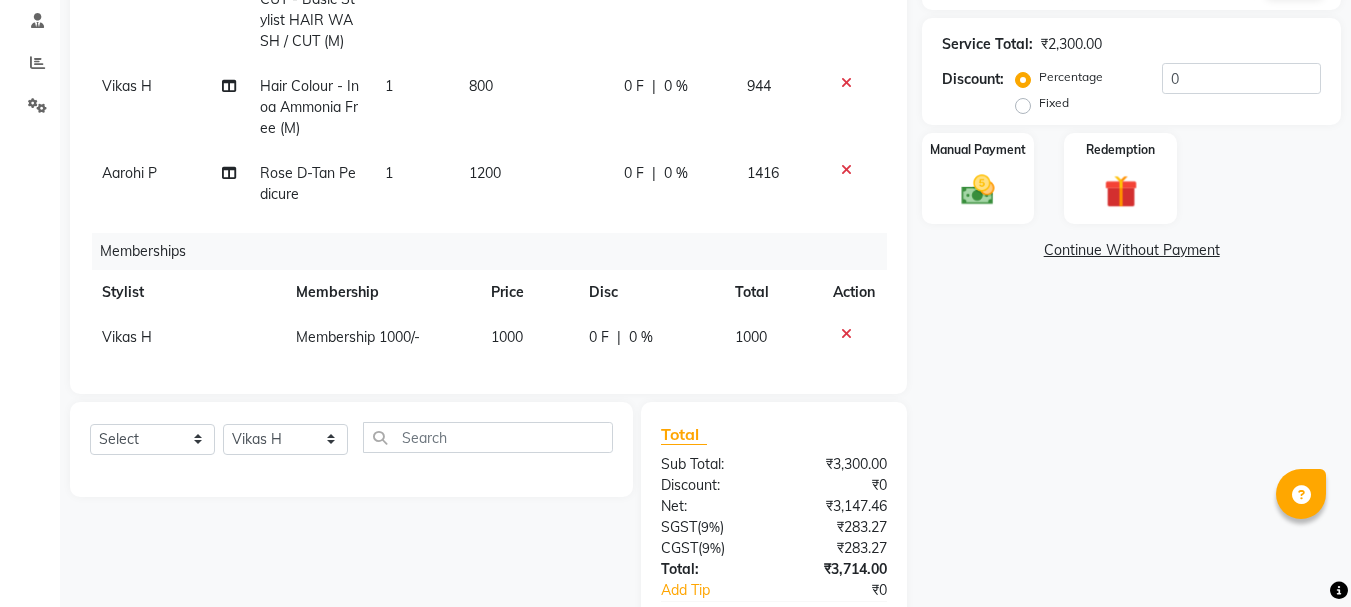 scroll, scrollTop: 379, scrollLeft: 0, axis: vertical 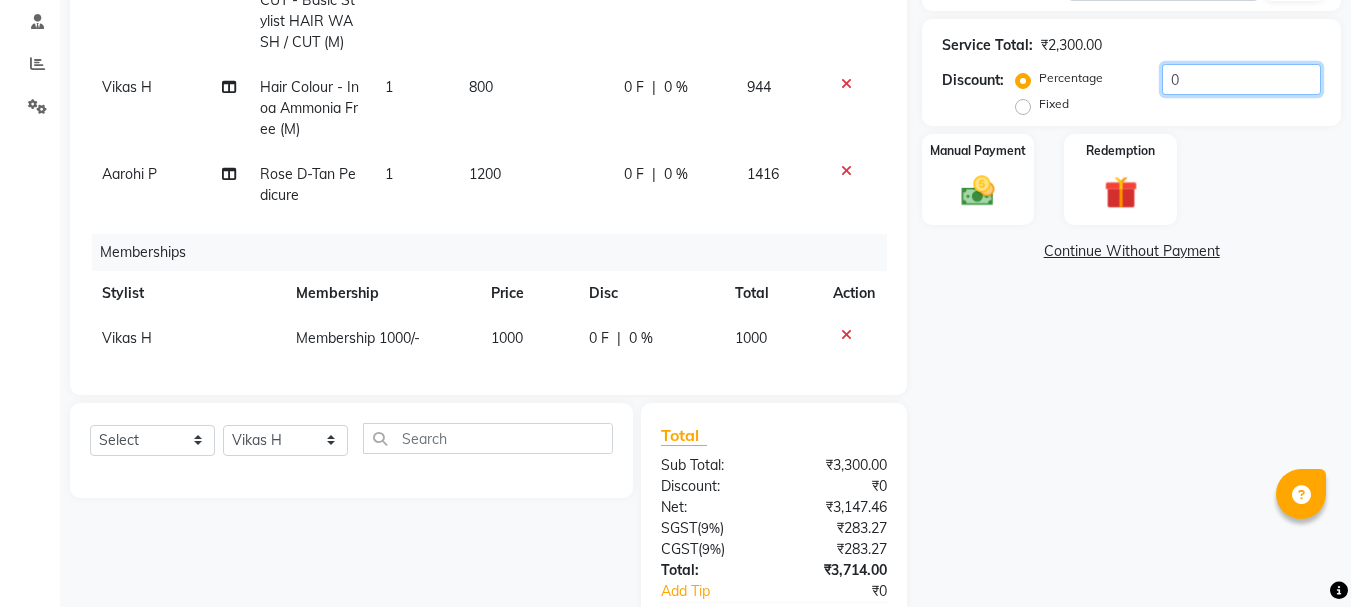 click on "0" 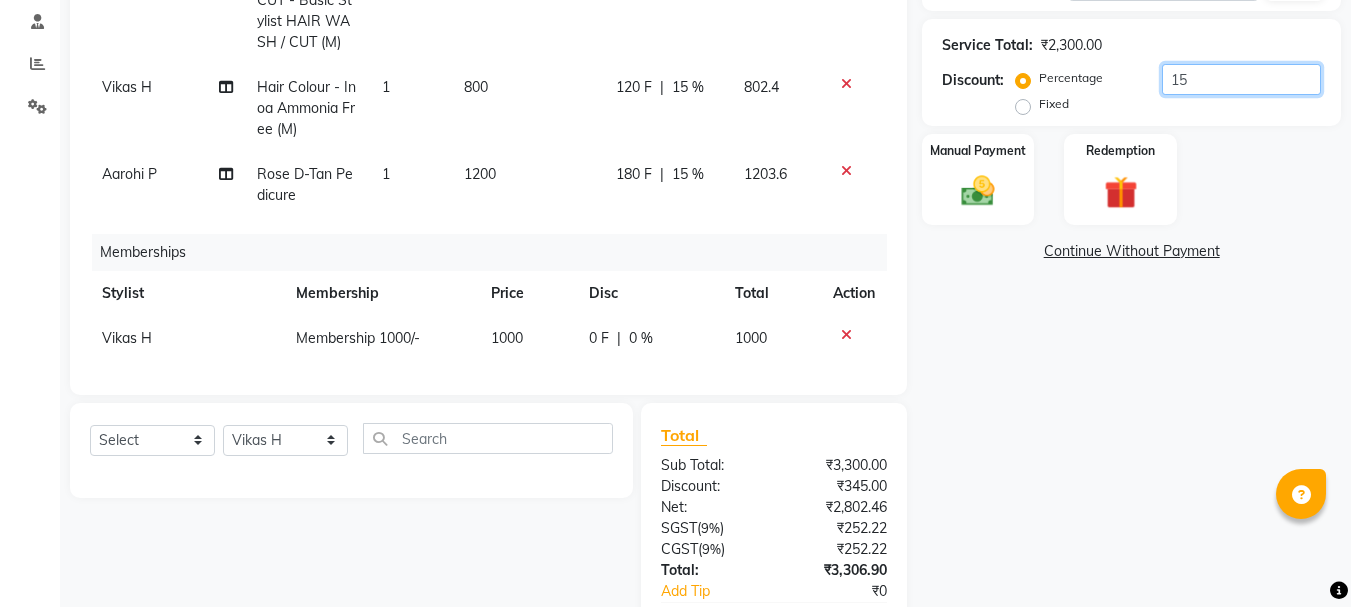 type on "15" 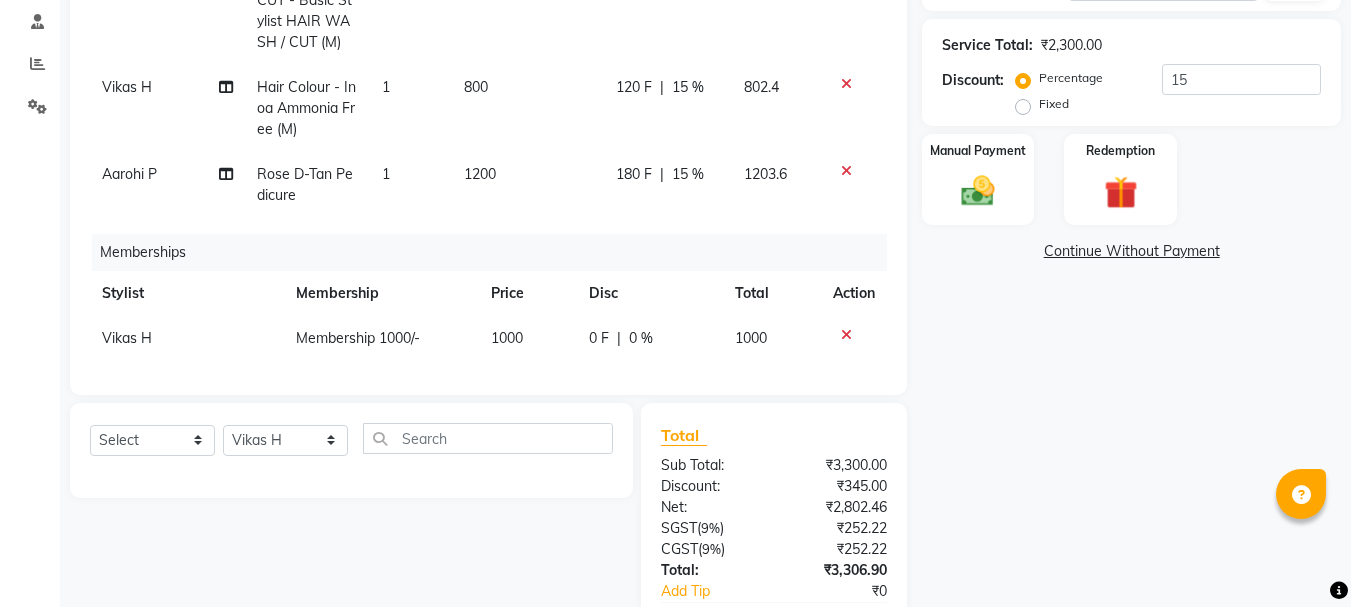 click on "Name: Rohit Sara Membership:  No Active Membership  Total Visits:  7 Card on file:  0 Last Visit:   07-06-2025 Points:   0  Coupon Code Apply Service Total:  ₹2,300.00  Discount:  Percentage   Fixed  15 Manual Payment Redemption  Continue Without Payment" 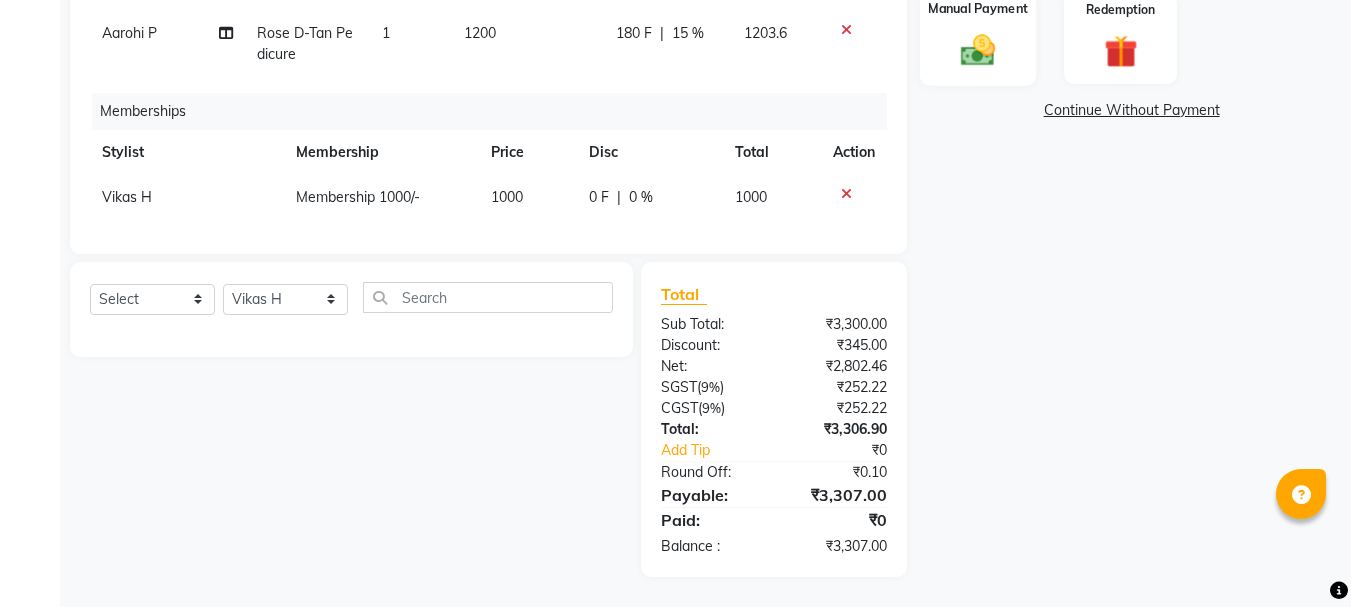 click on "Manual Payment" 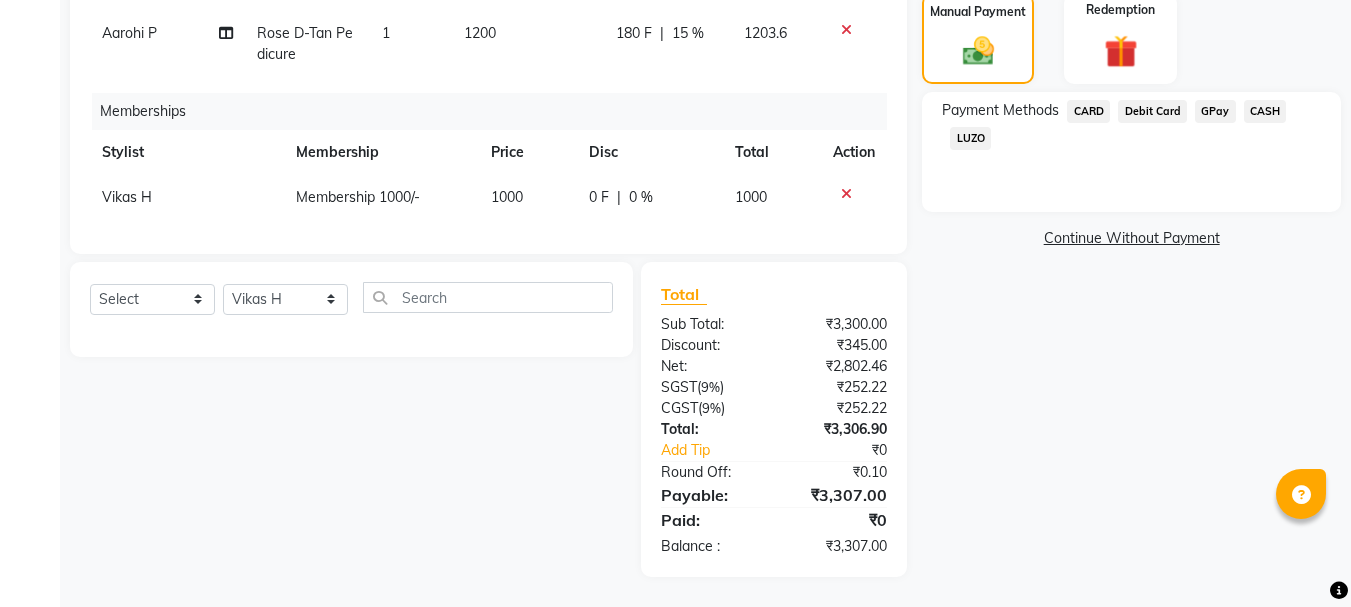 click on "CARD" 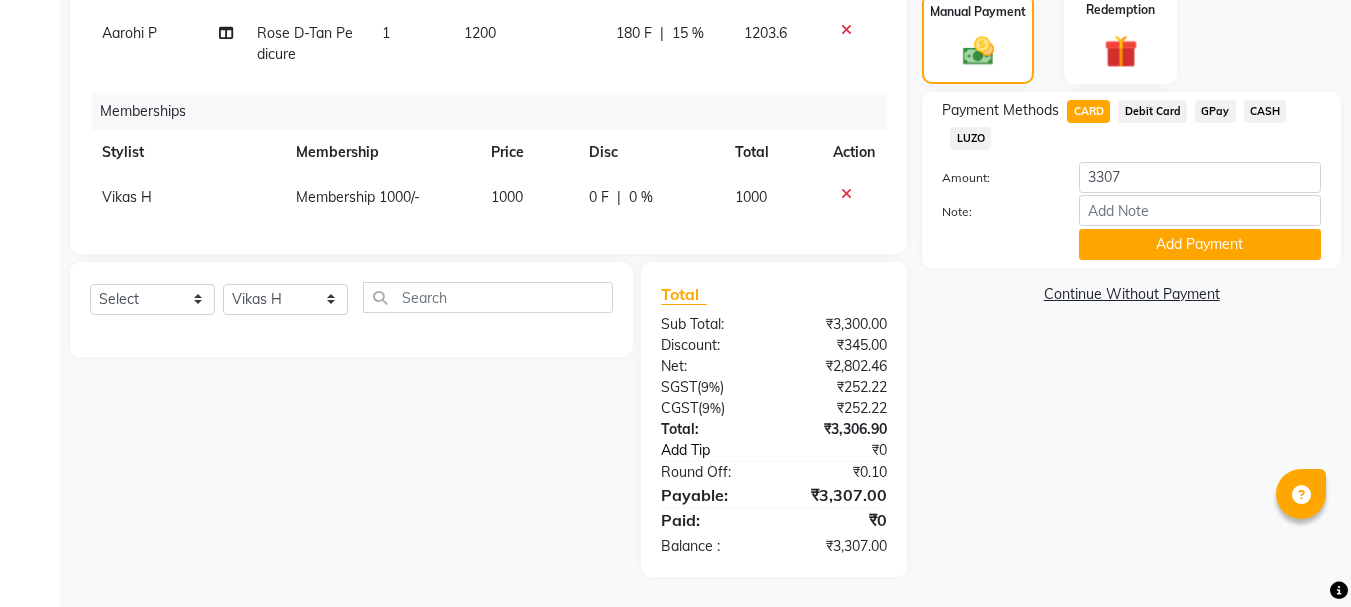 click on "Add Tip" 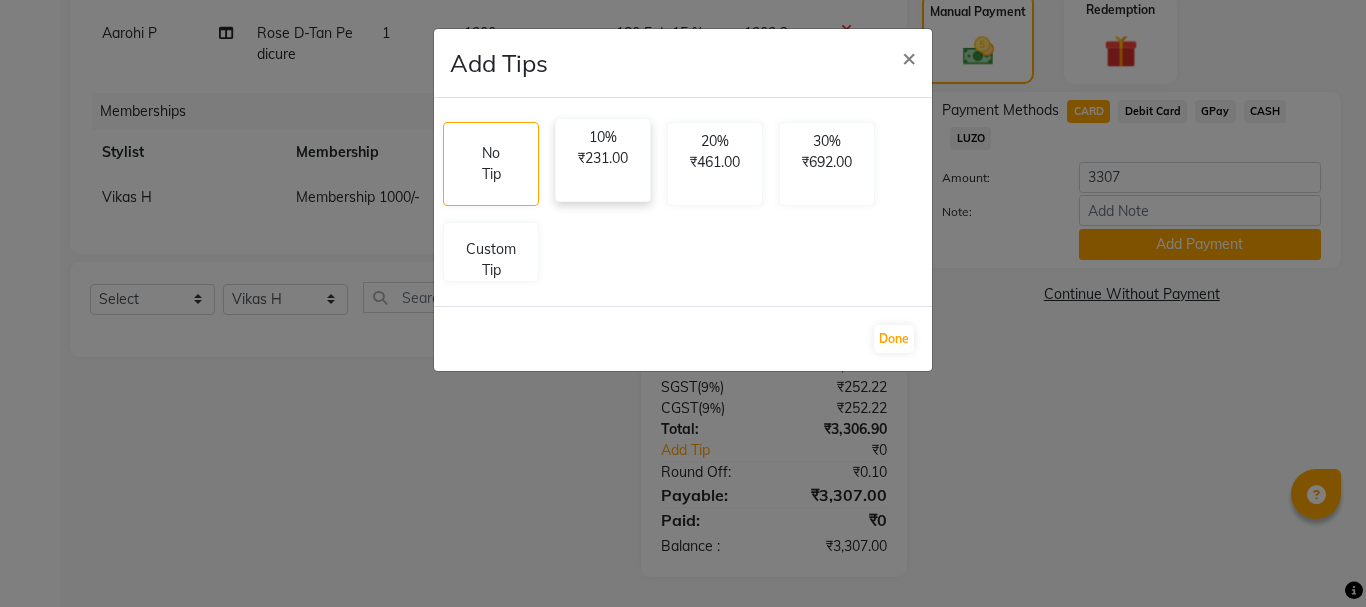 click on "₹231.00" 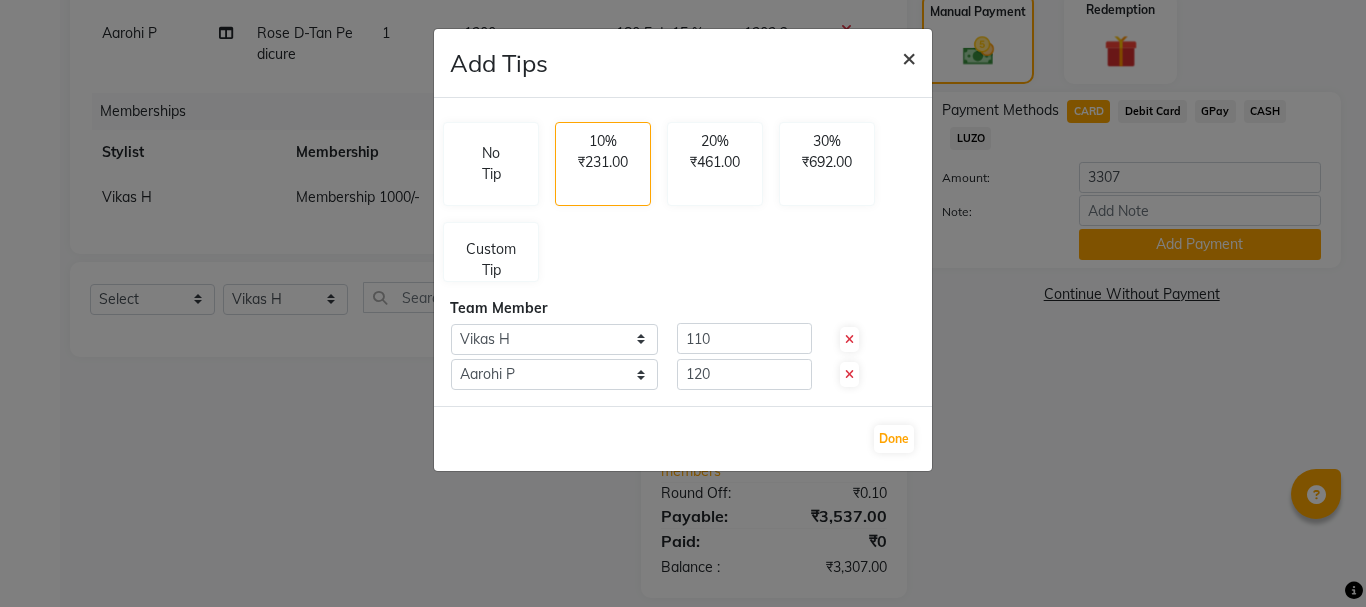 click on "×" 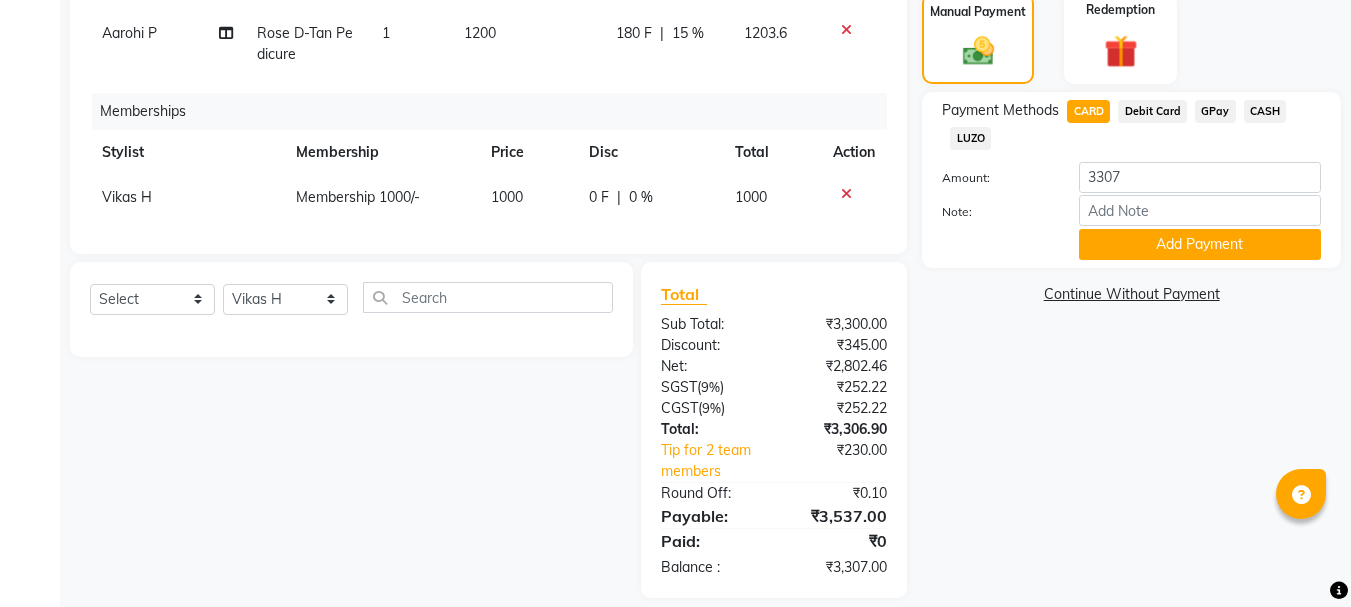 scroll, scrollTop: 400, scrollLeft: 0, axis: vertical 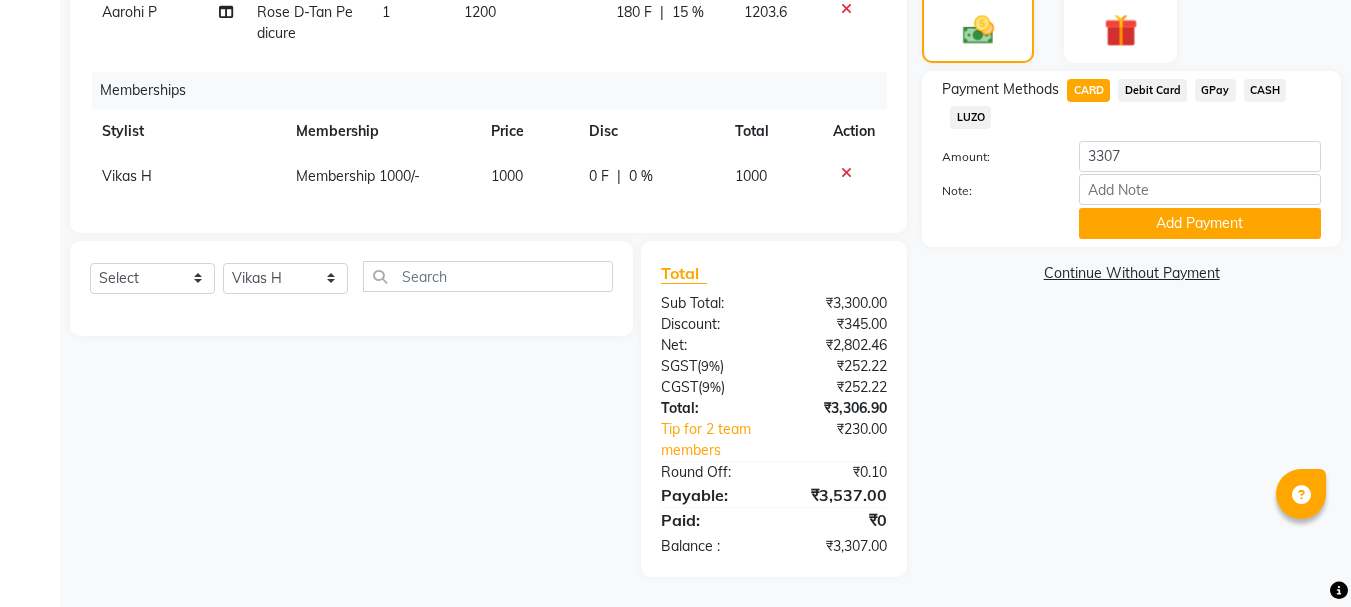 click on "₹230.00" 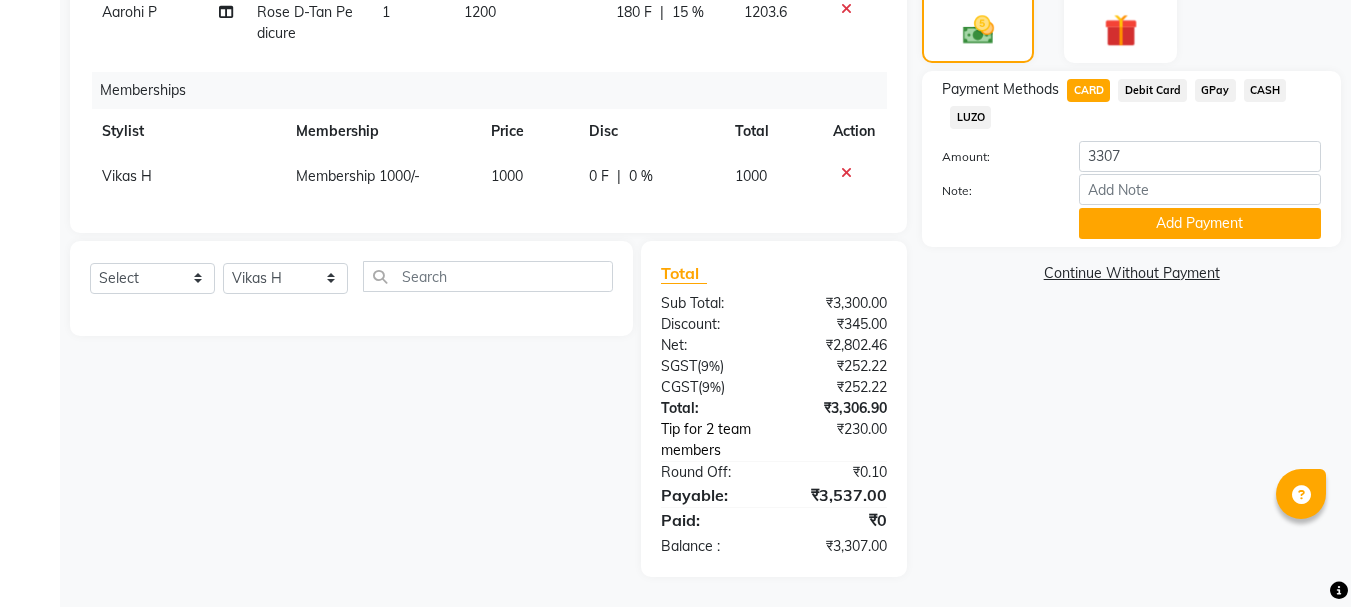 click on "Tip for 2 team members" 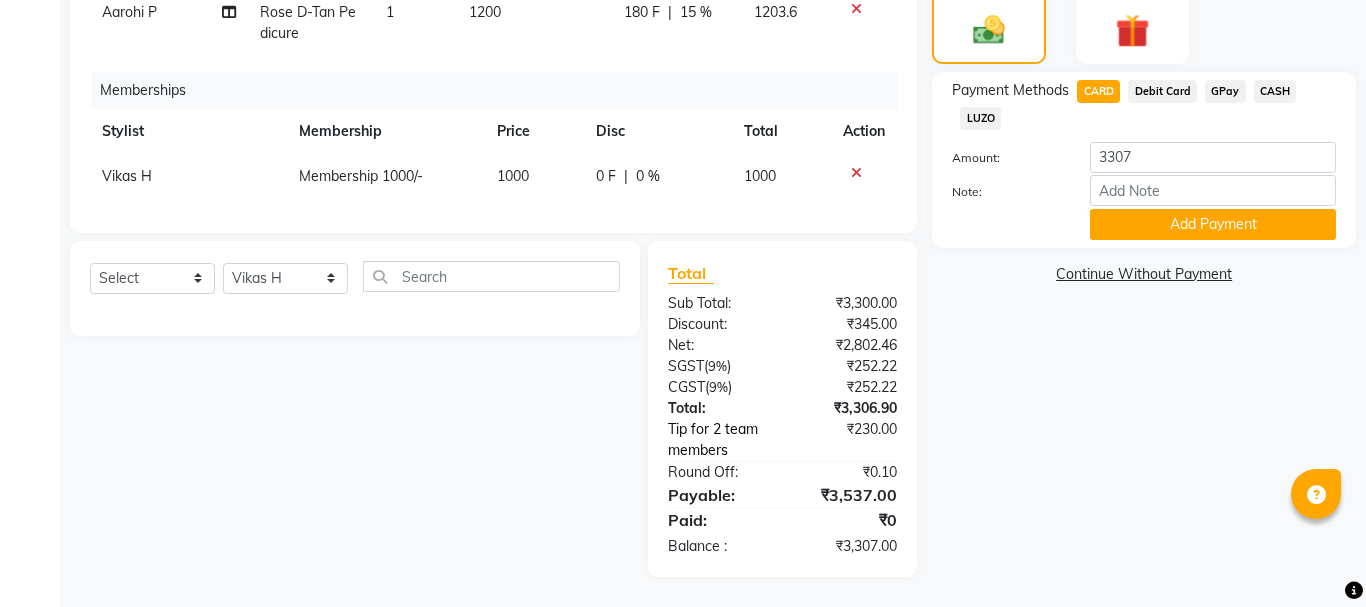 select on "35587" 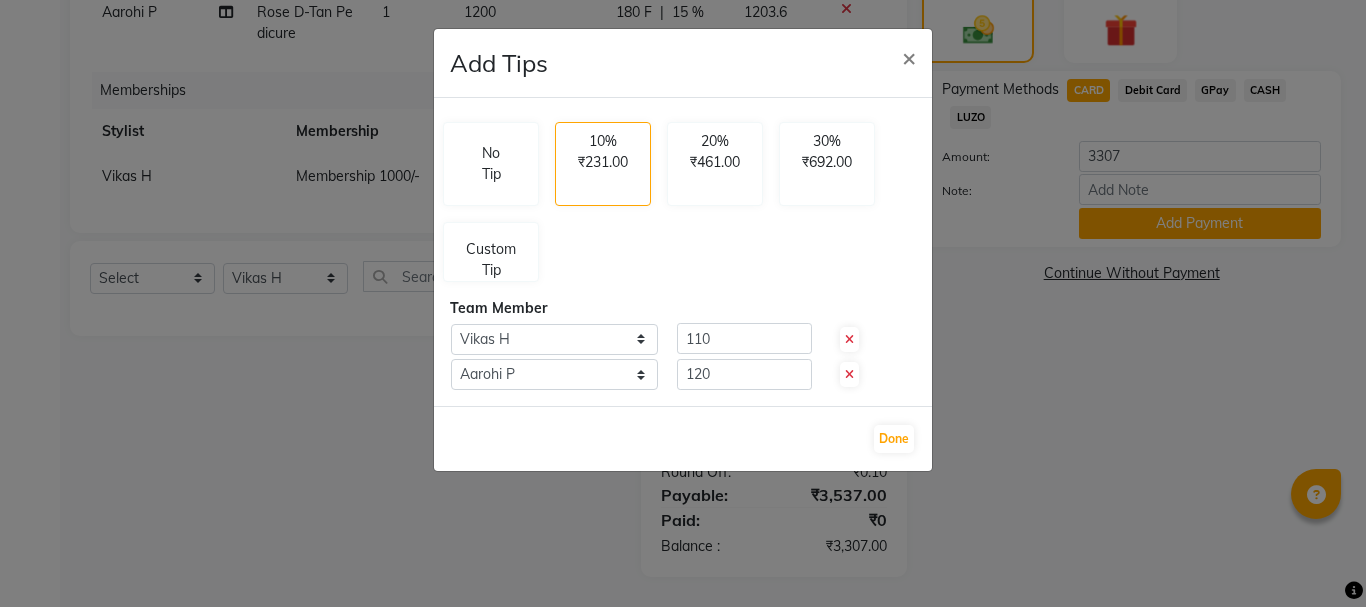 click 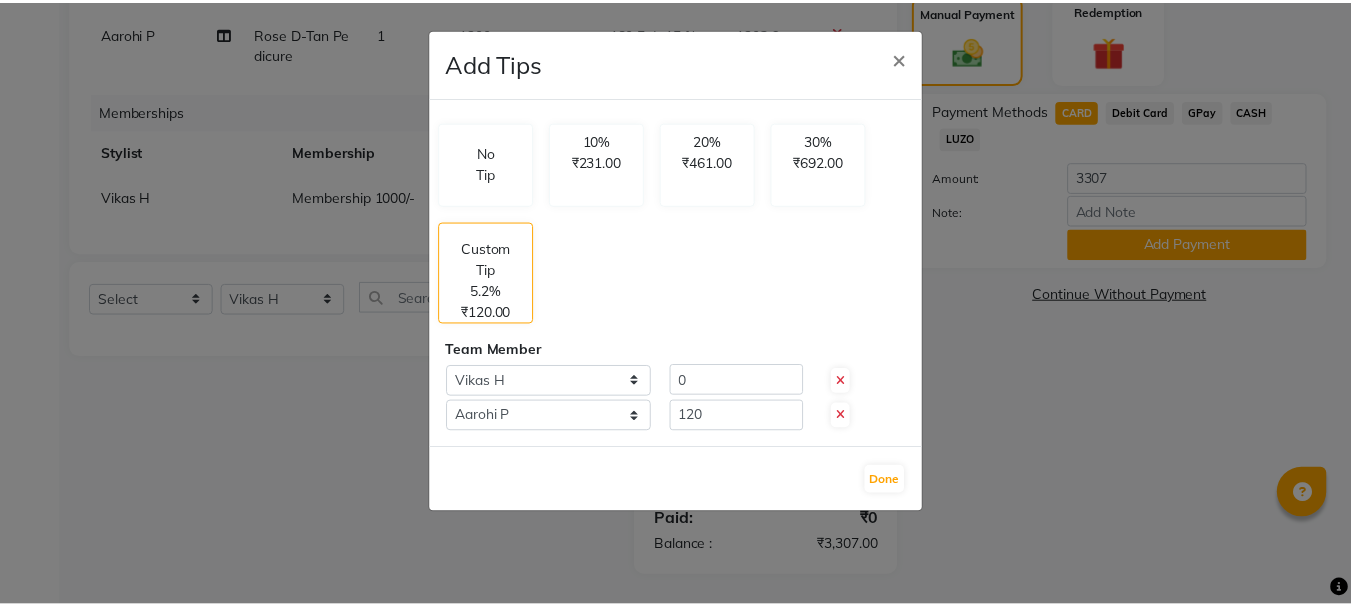 scroll, scrollTop: 520, scrollLeft: 0, axis: vertical 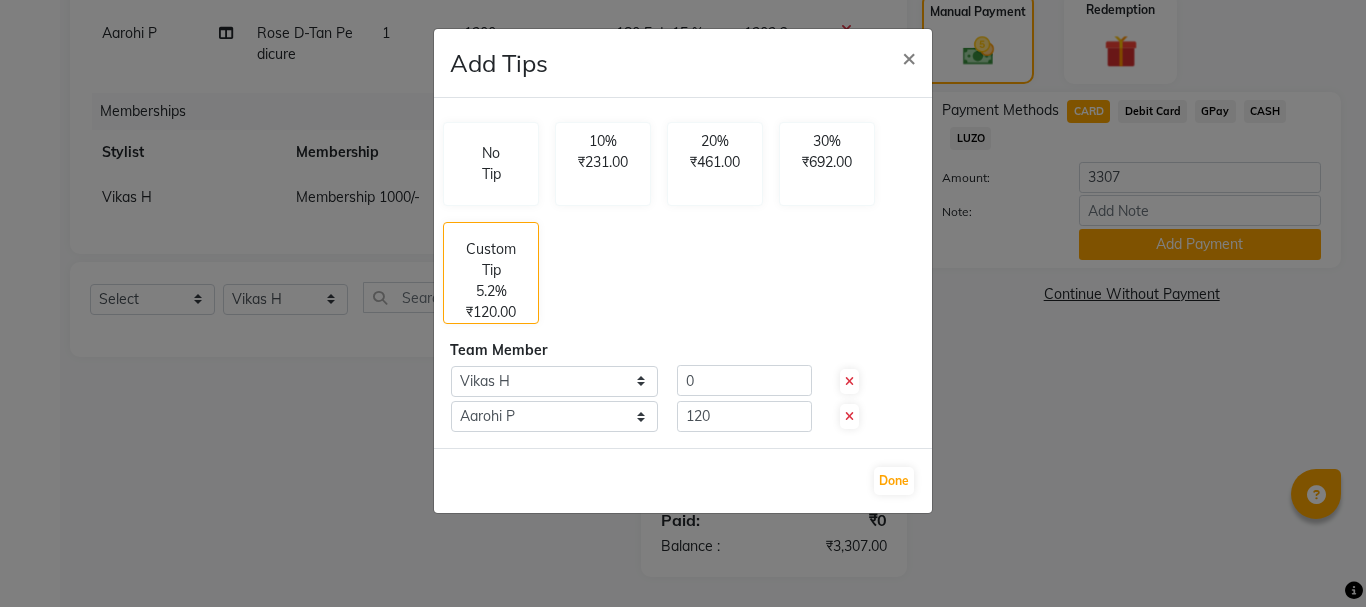 click 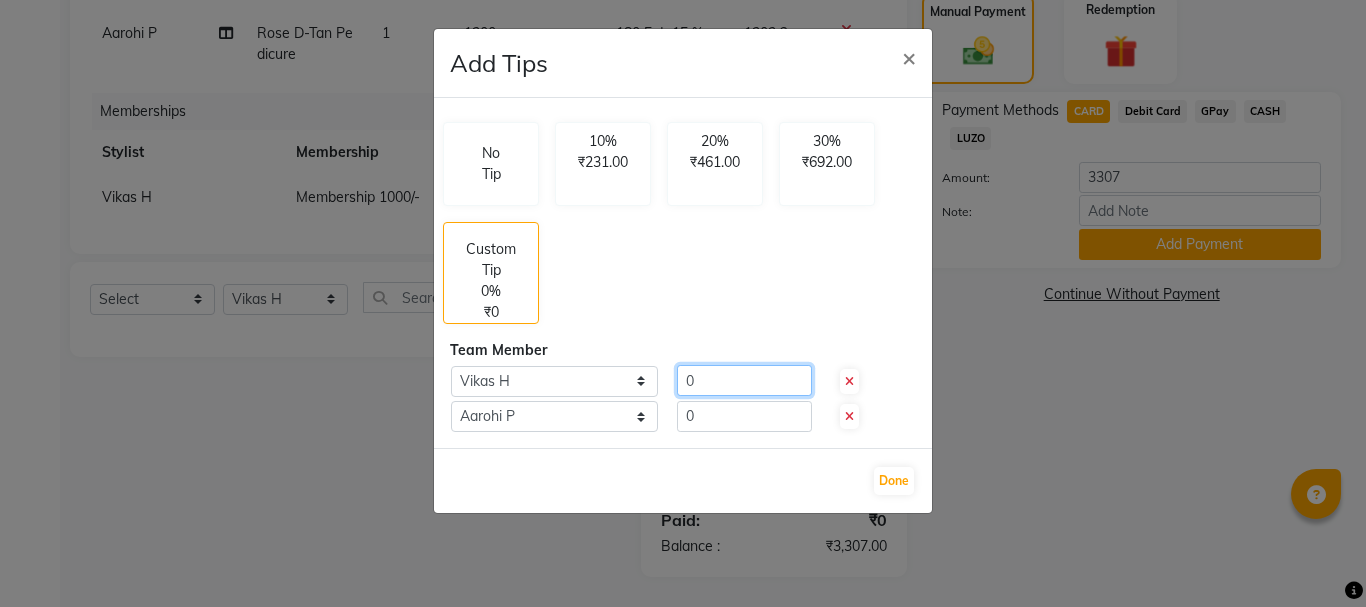 click on "0" 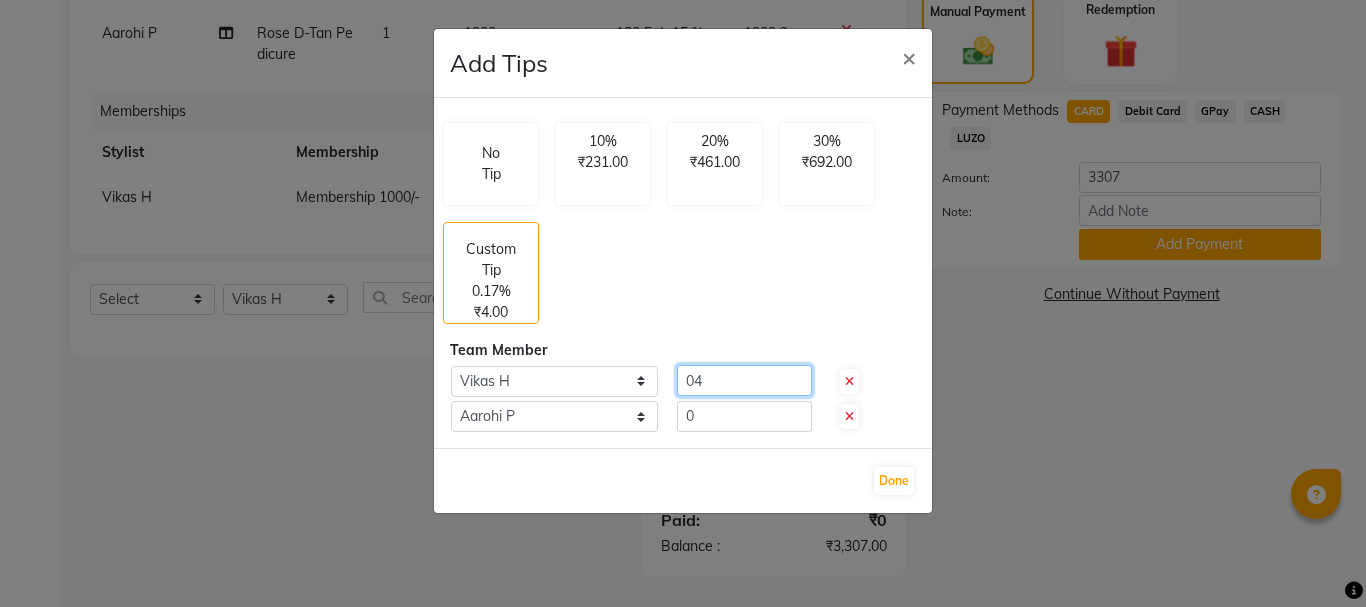 type on "0" 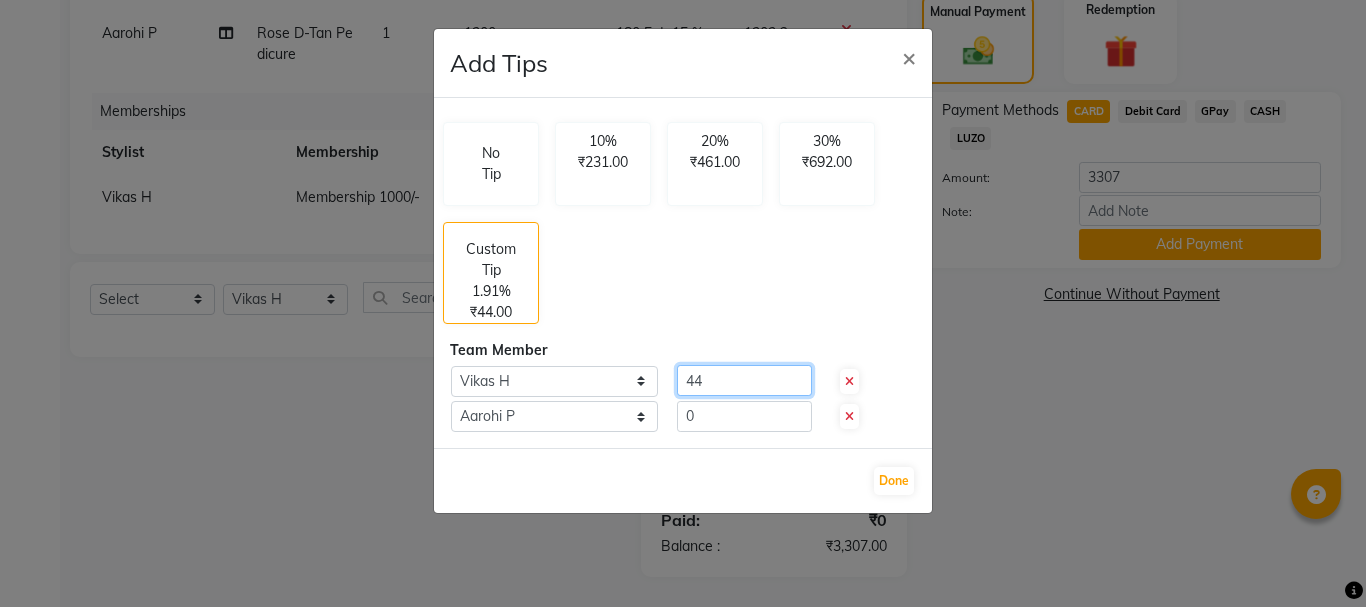 type on "44" 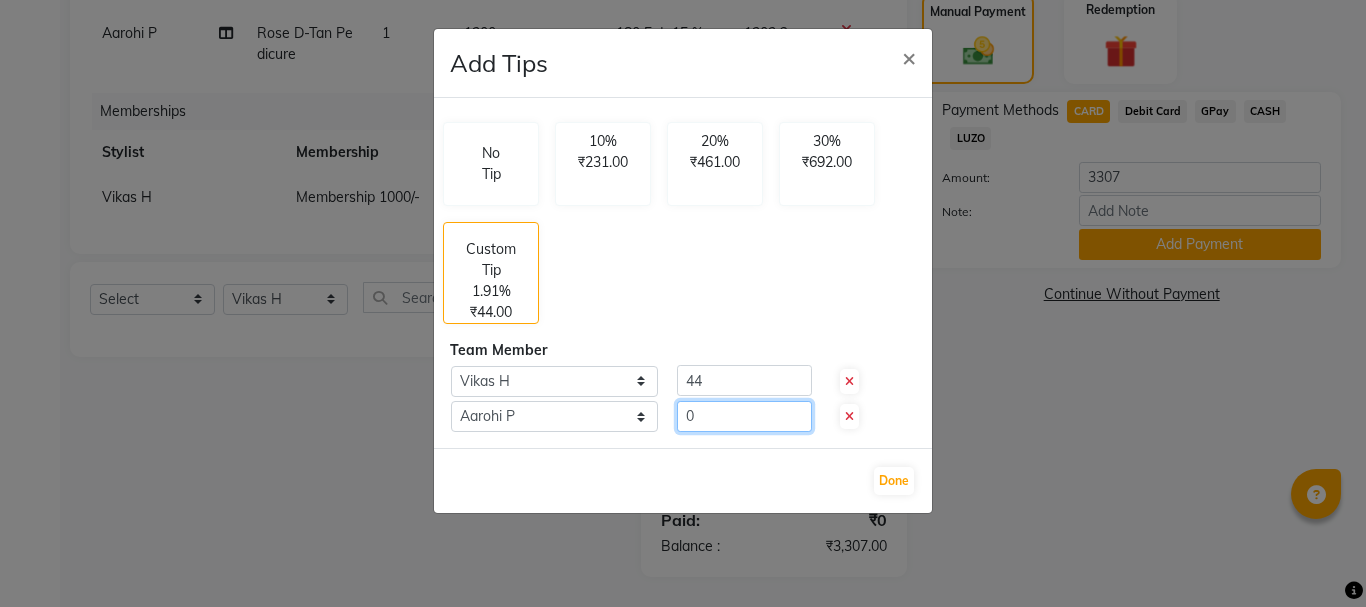 click on "0" 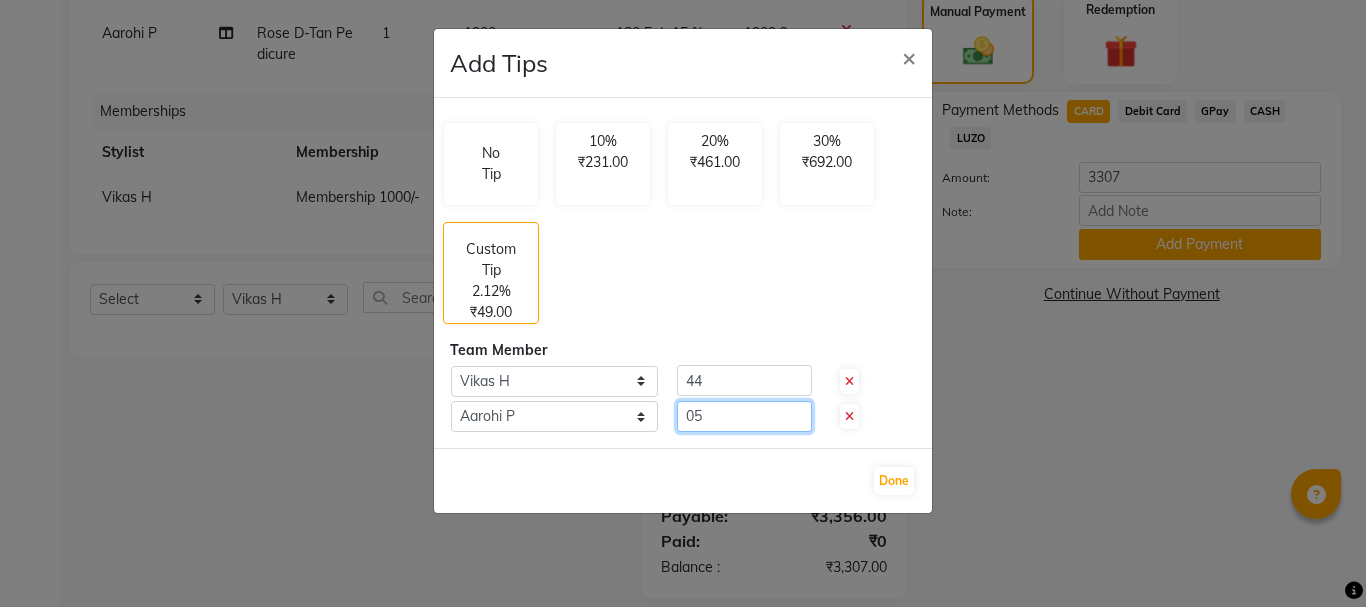 type on "0" 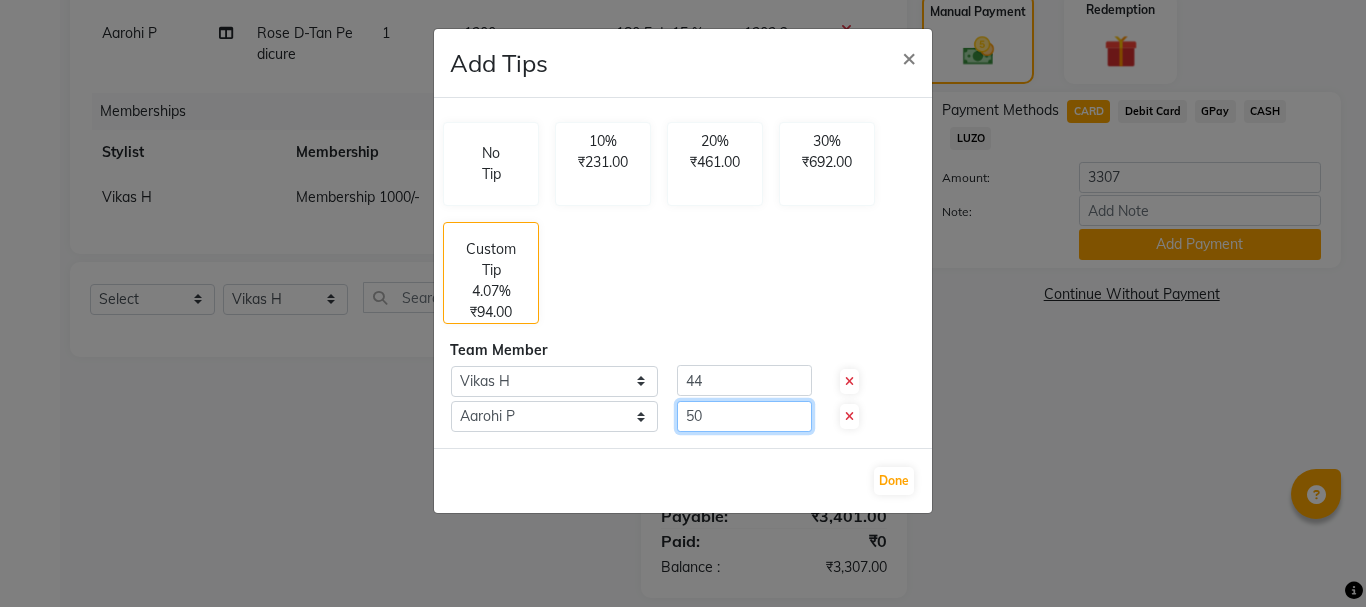 type on "50" 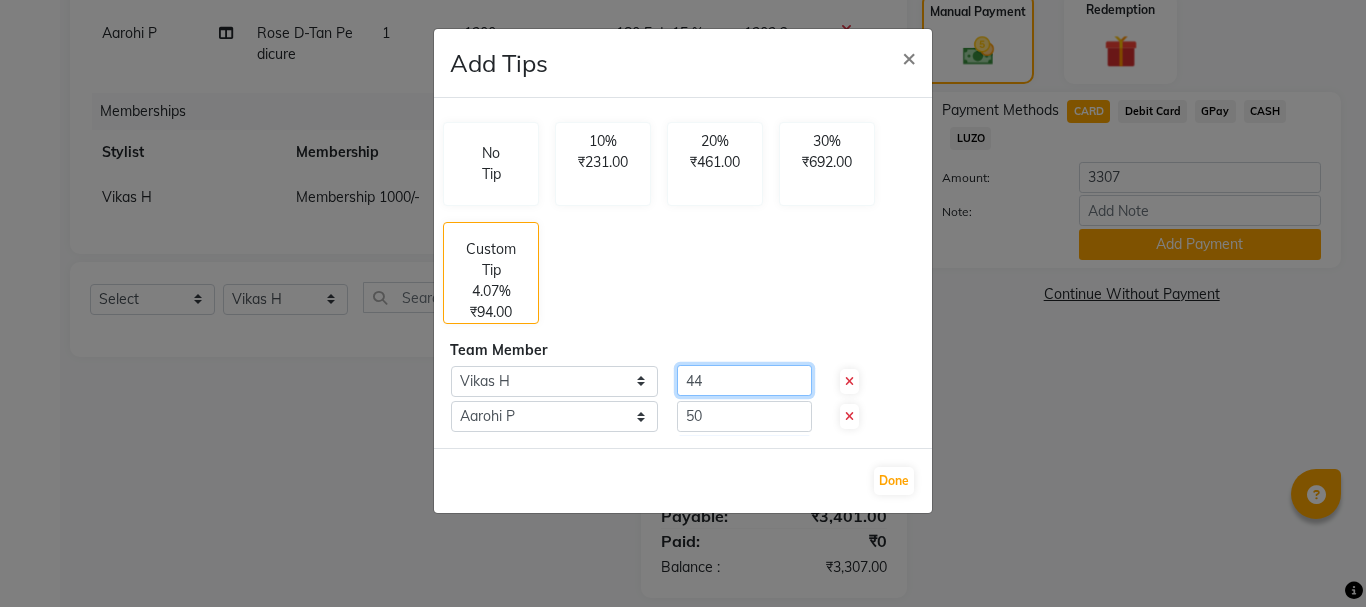 click on "44" 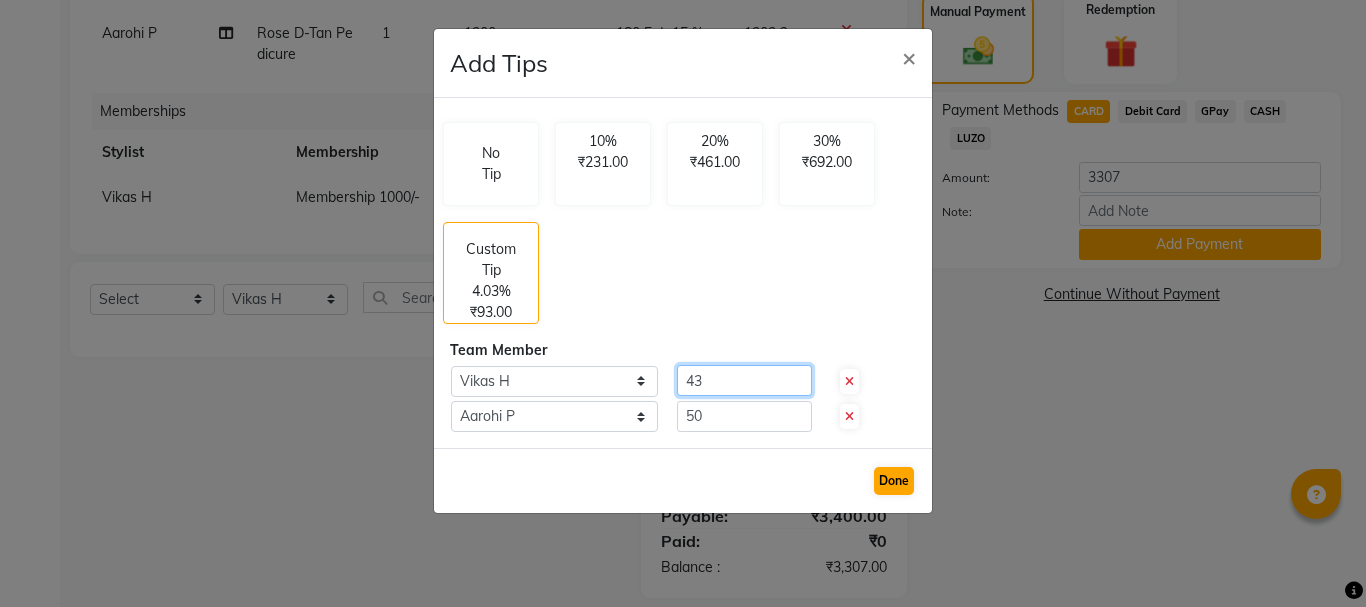 type on "43" 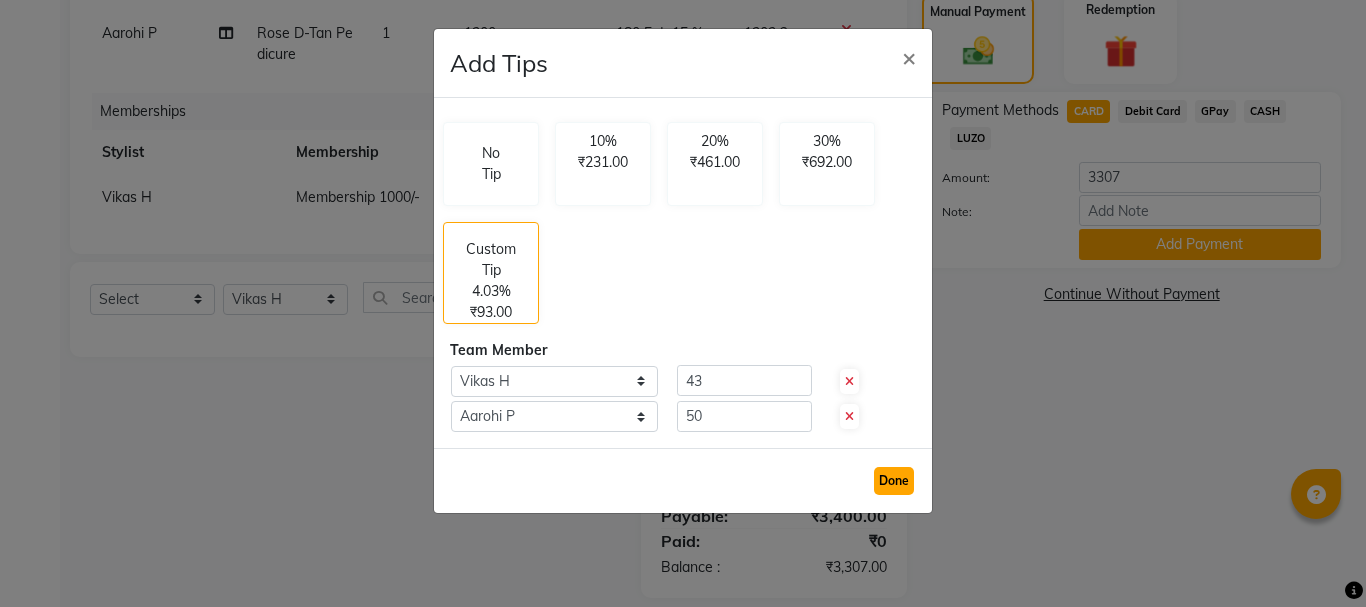 click on "Done" 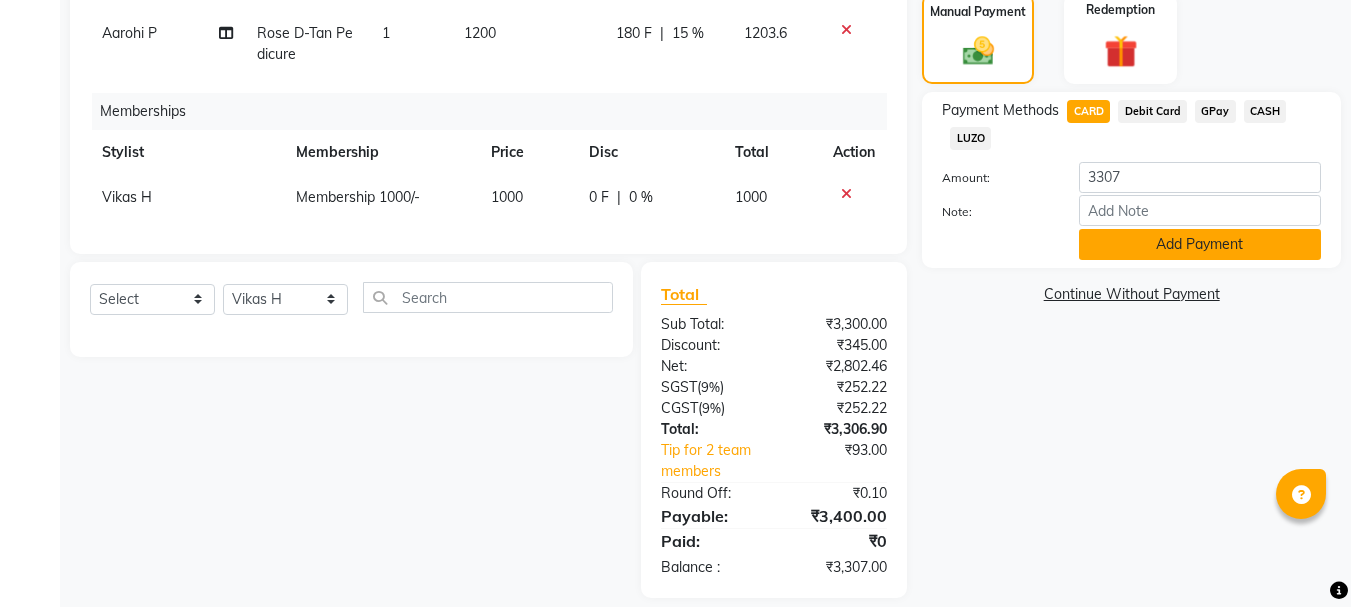 click on "Add Payment" 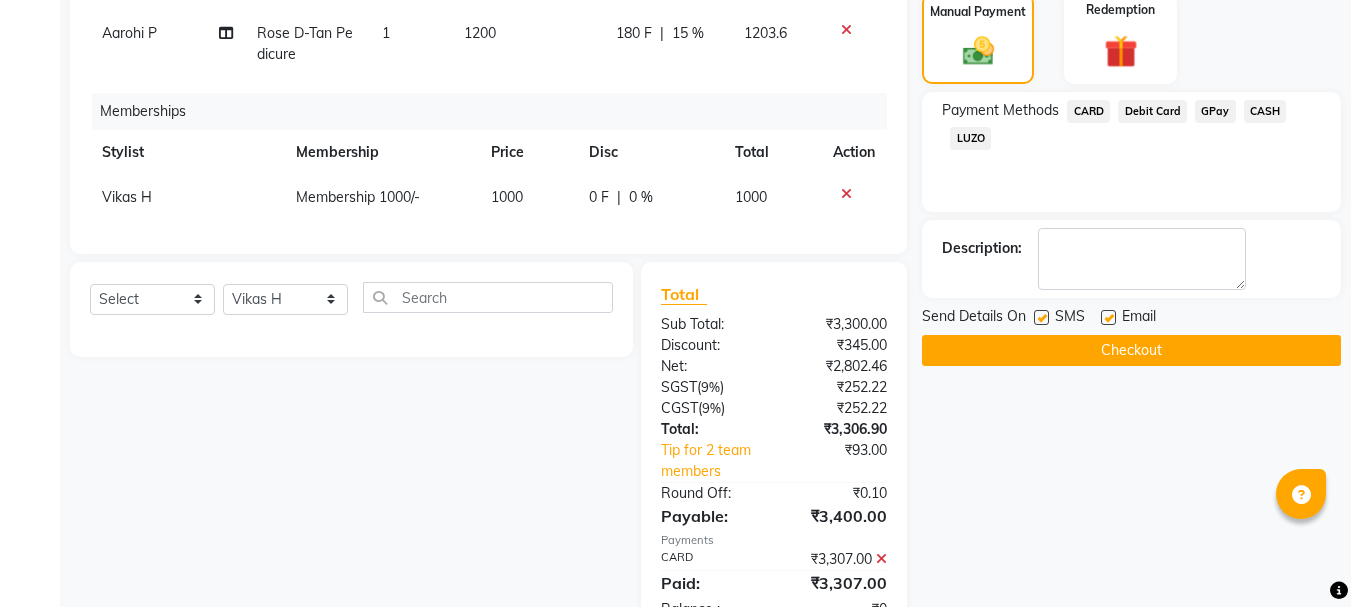 scroll, scrollTop: 617, scrollLeft: 0, axis: vertical 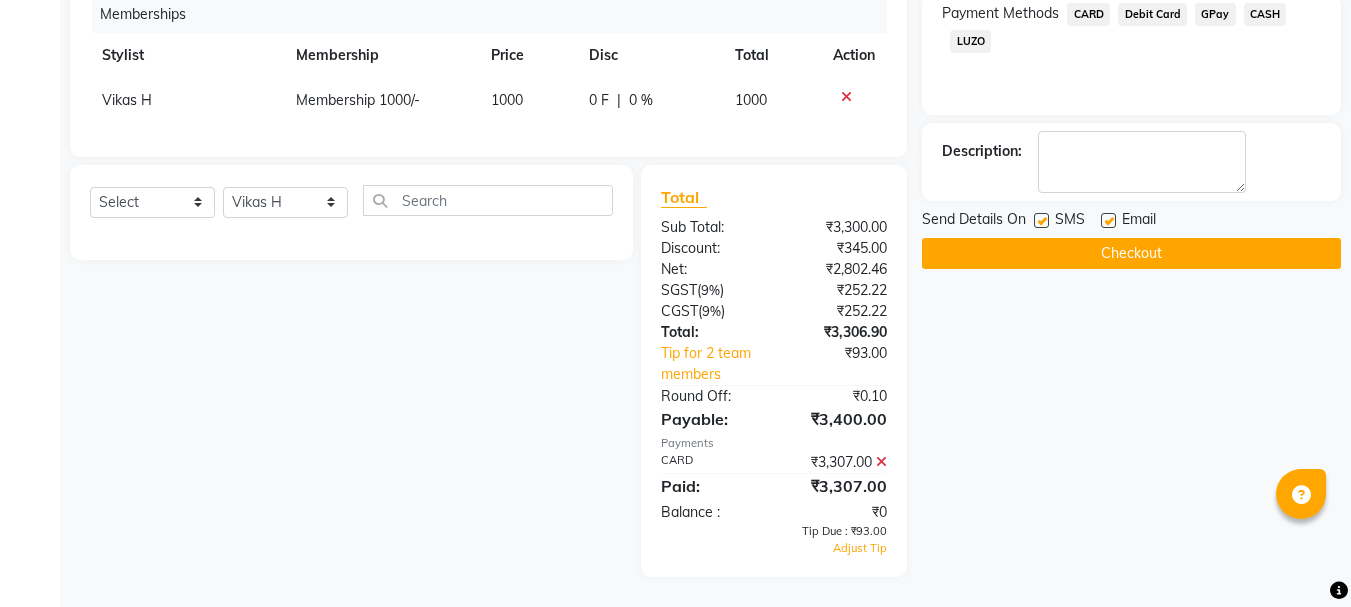click on "Checkout" 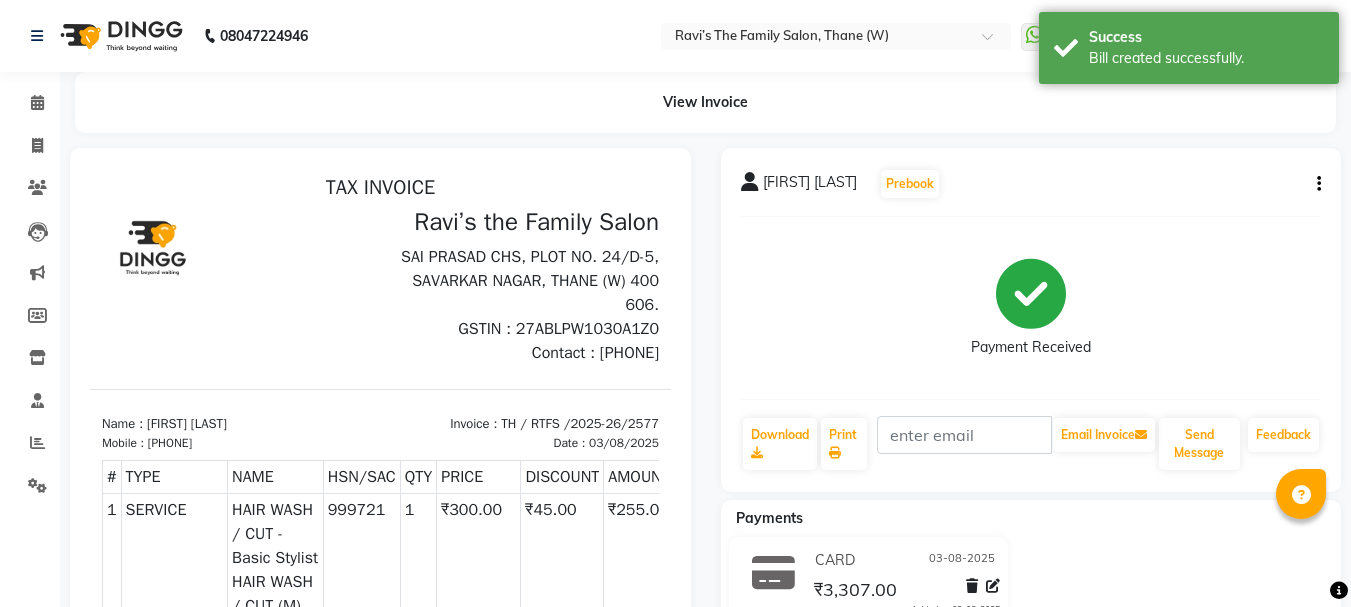 scroll, scrollTop: 0, scrollLeft: 0, axis: both 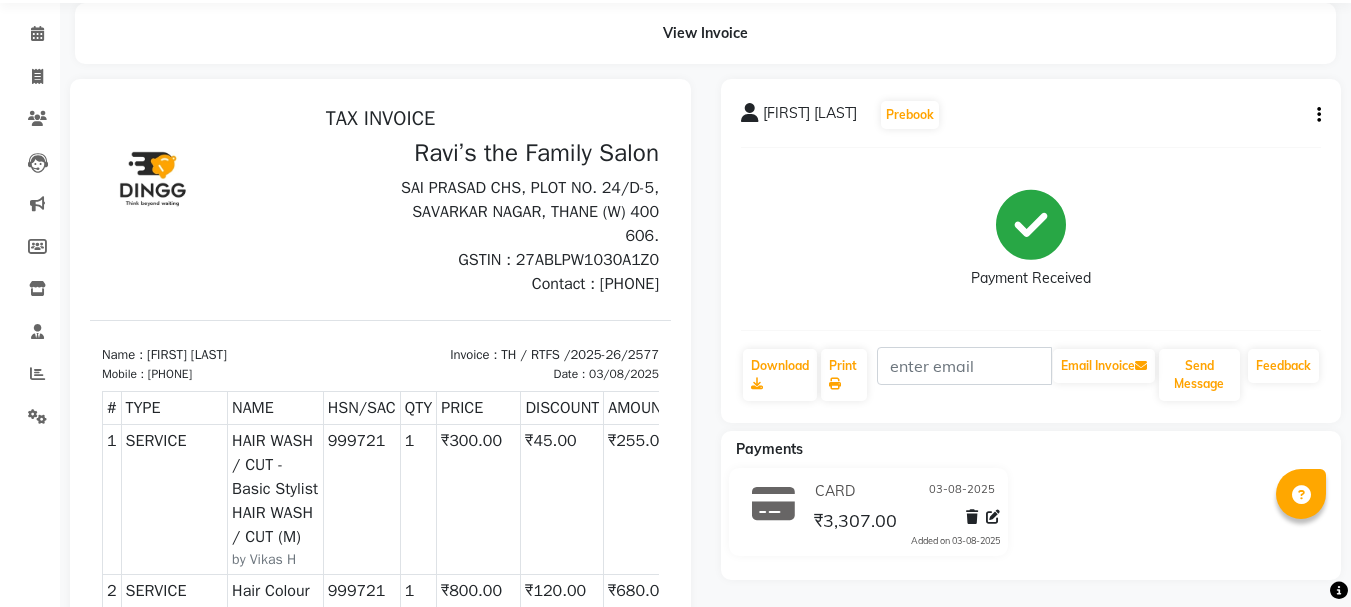 click 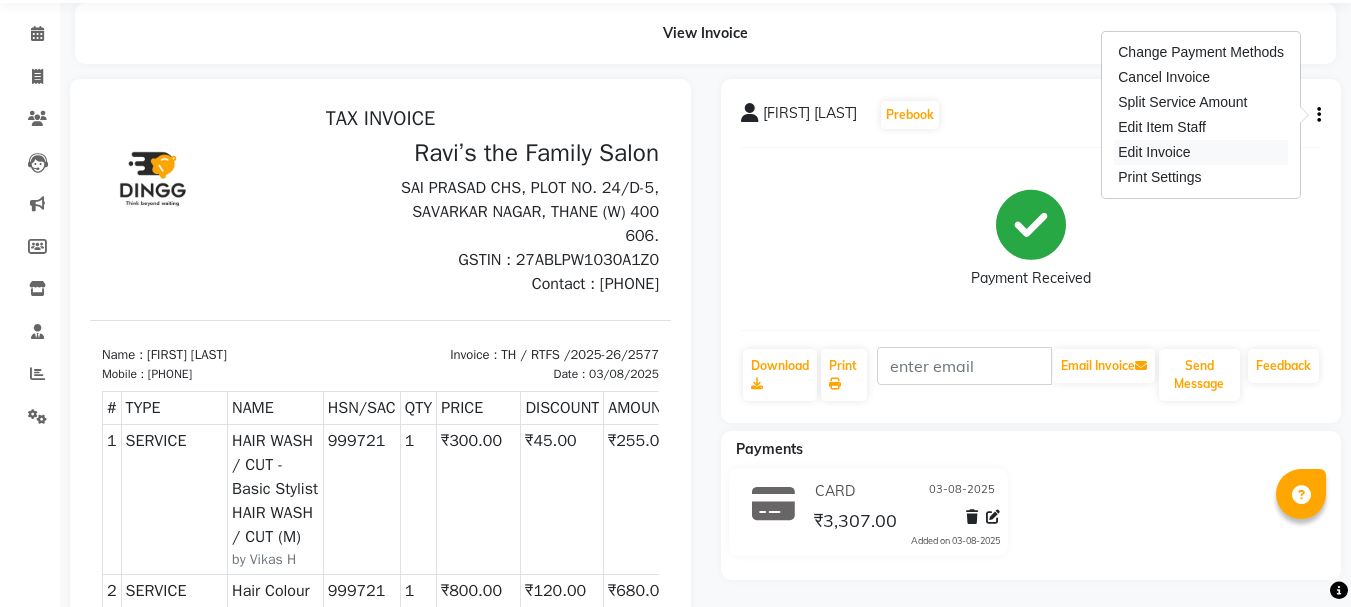 click on "Edit Invoice" at bounding box center [1201, 152] 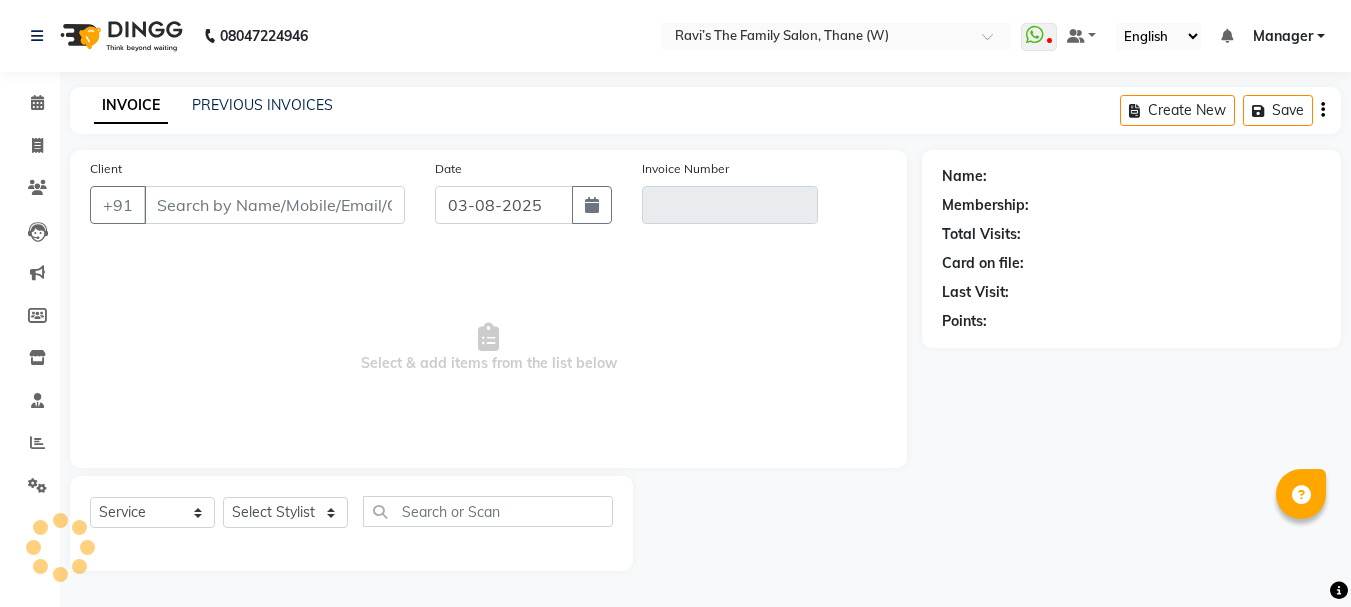 scroll, scrollTop: 0, scrollLeft: 0, axis: both 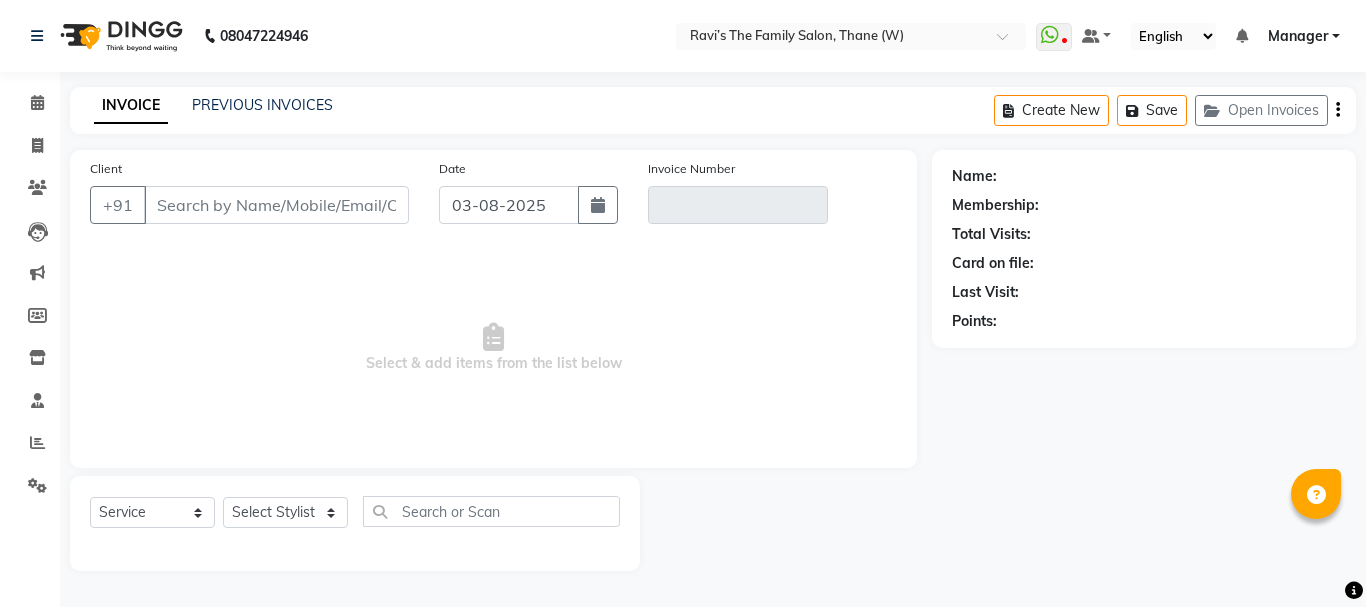 type on "9004309967" 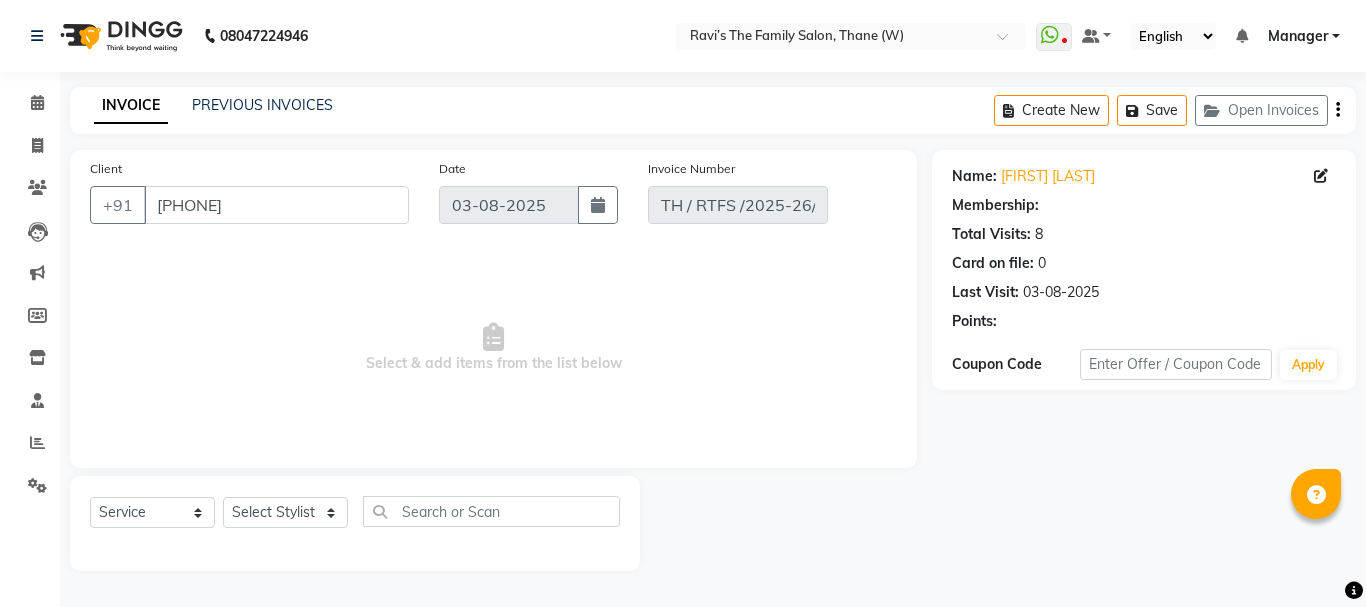 select on "1: Object" 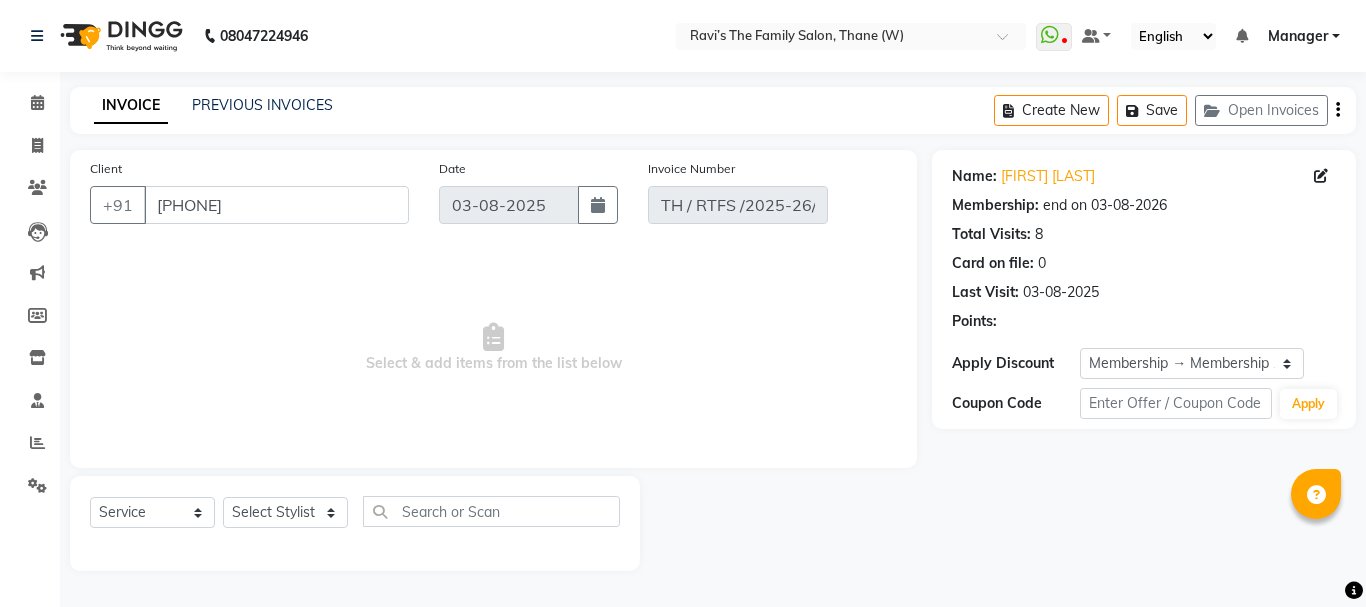 select on "select" 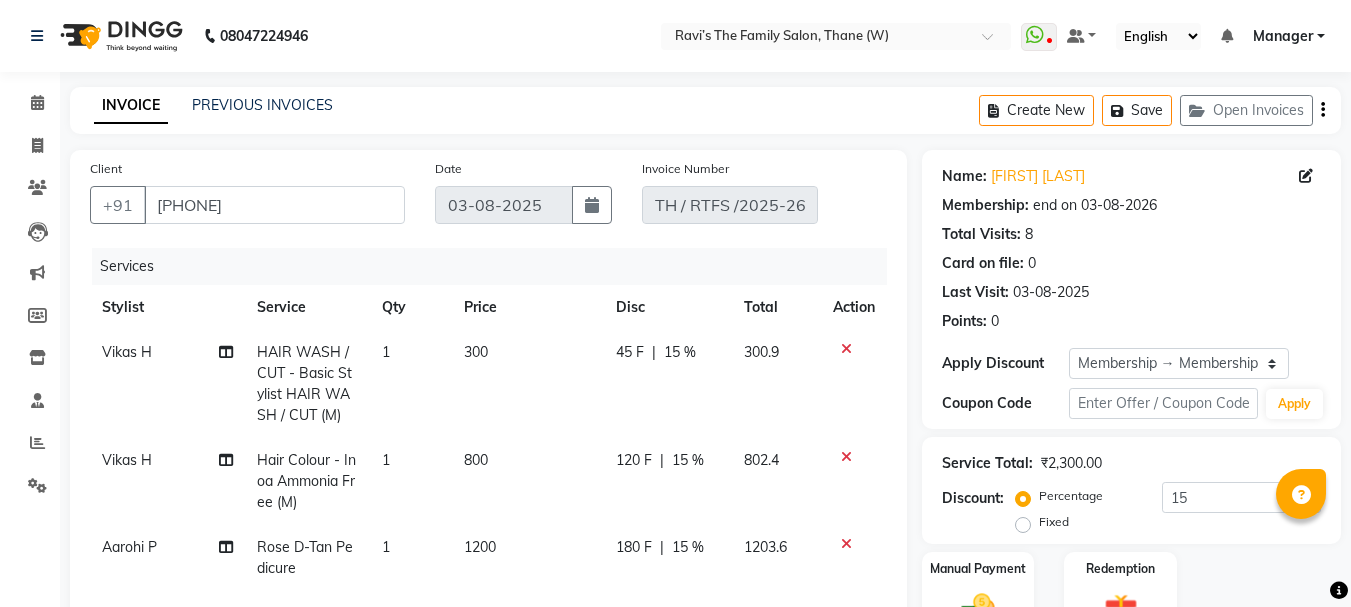 scroll, scrollTop: 610, scrollLeft: 0, axis: vertical 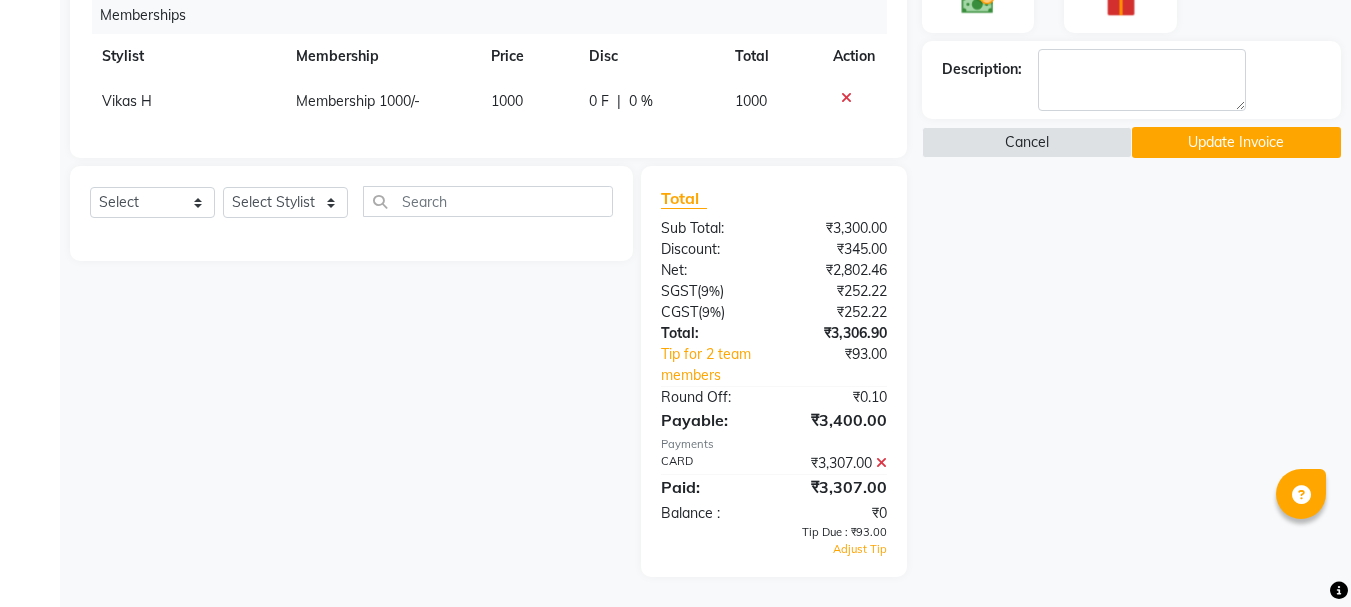 click 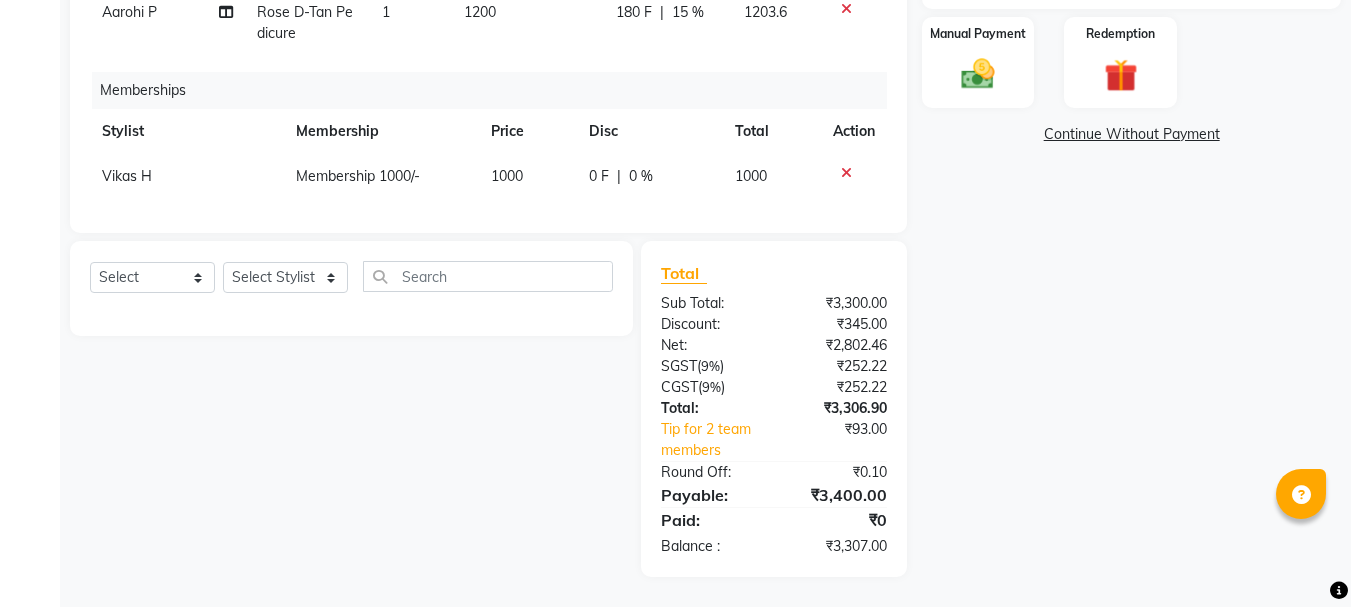 scroll, scrollTop: 535, scrollLeft: 0, axis: vertical 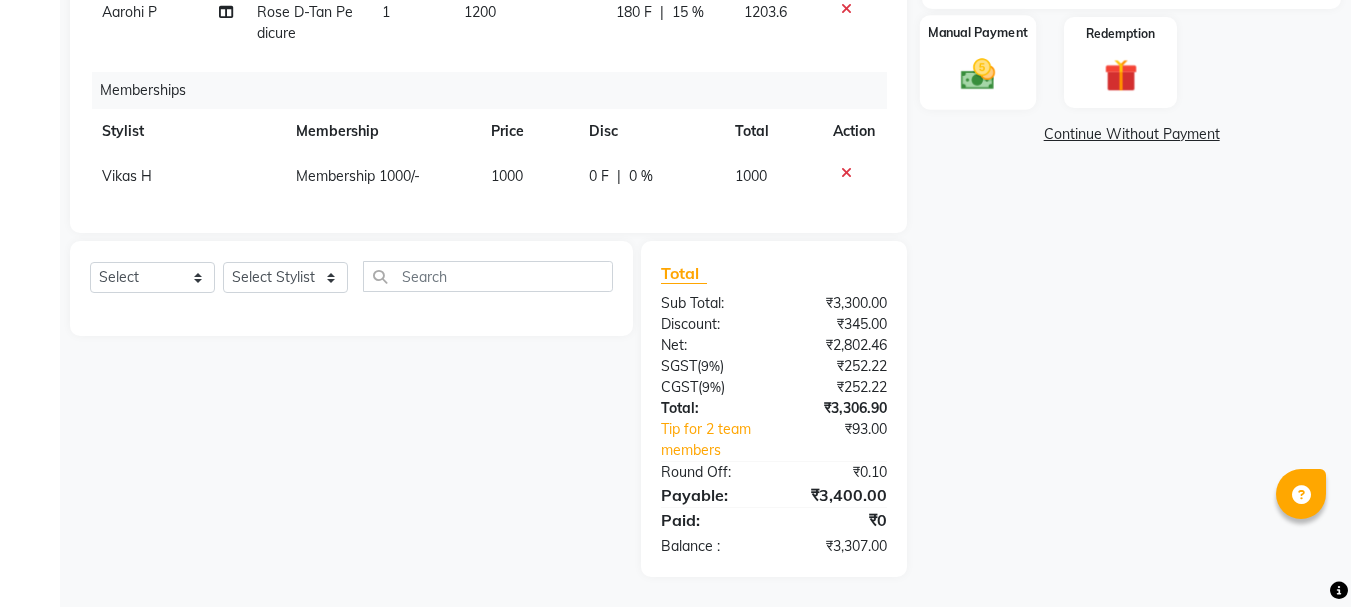 click 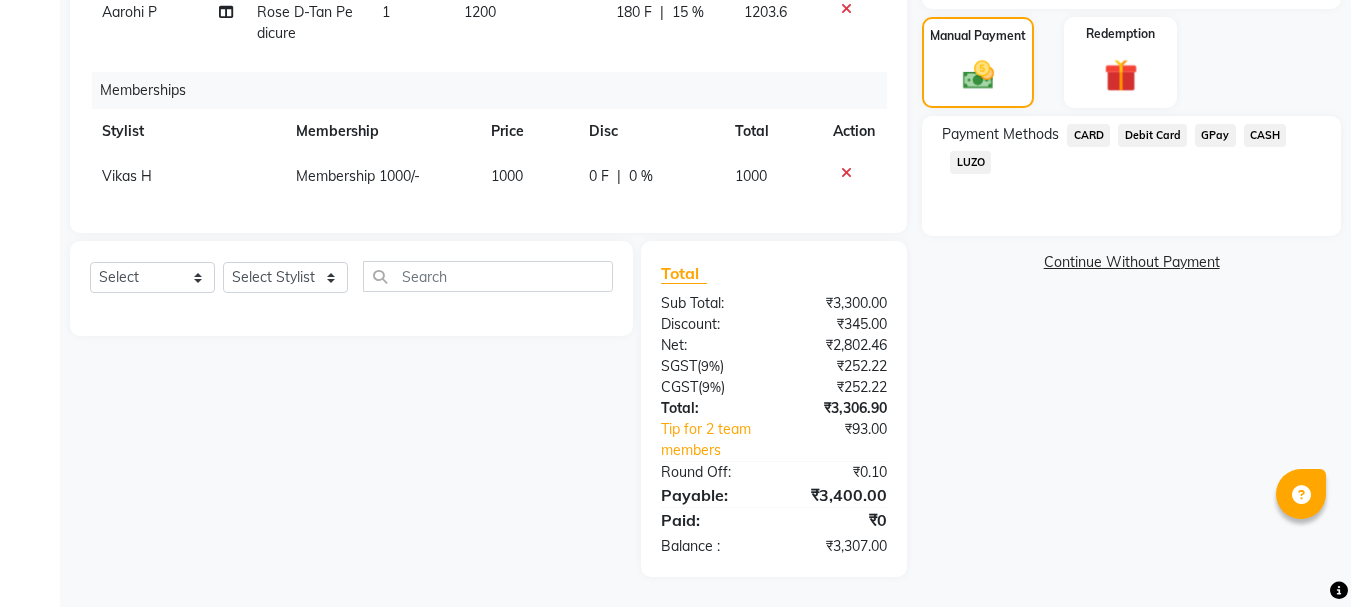 click on "CARD" 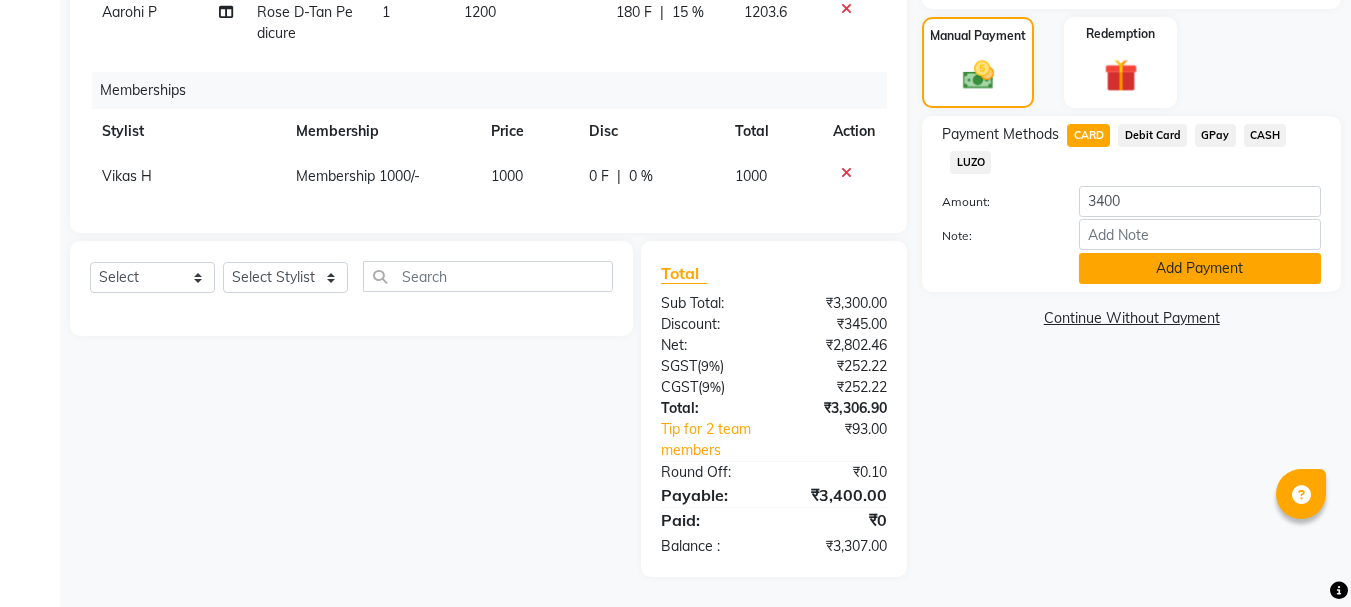 click on "Add Payment" 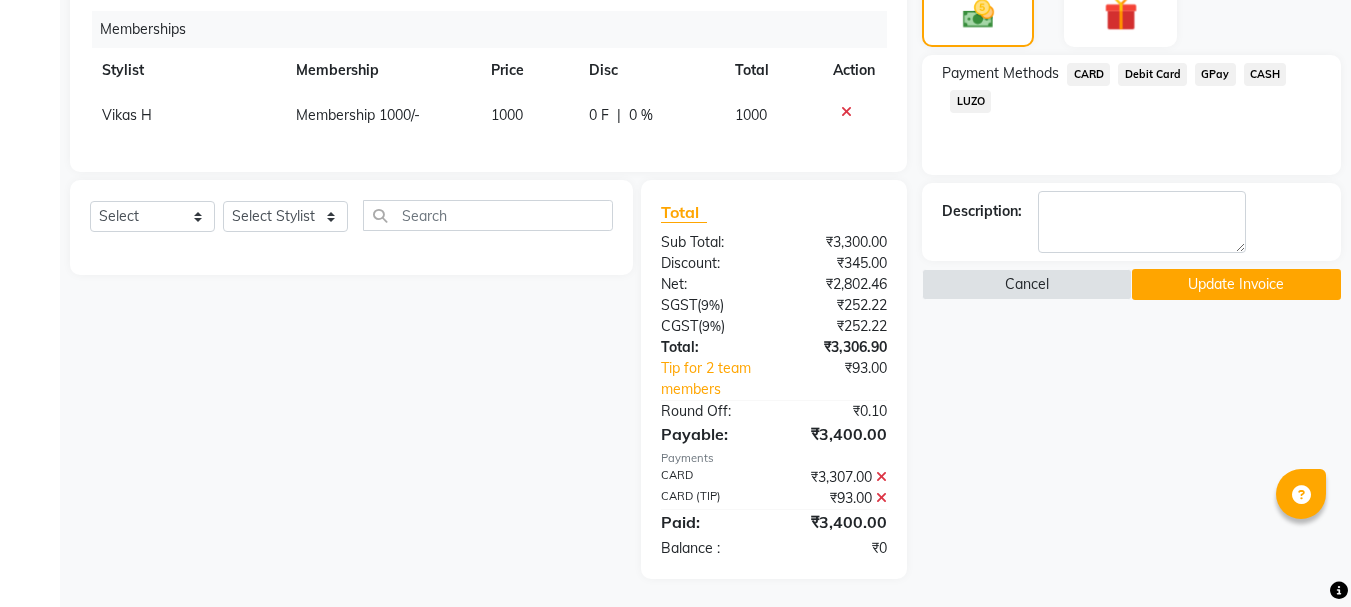 scroll, scrollTop: 598, scrollLeft: 0, axis: vertical 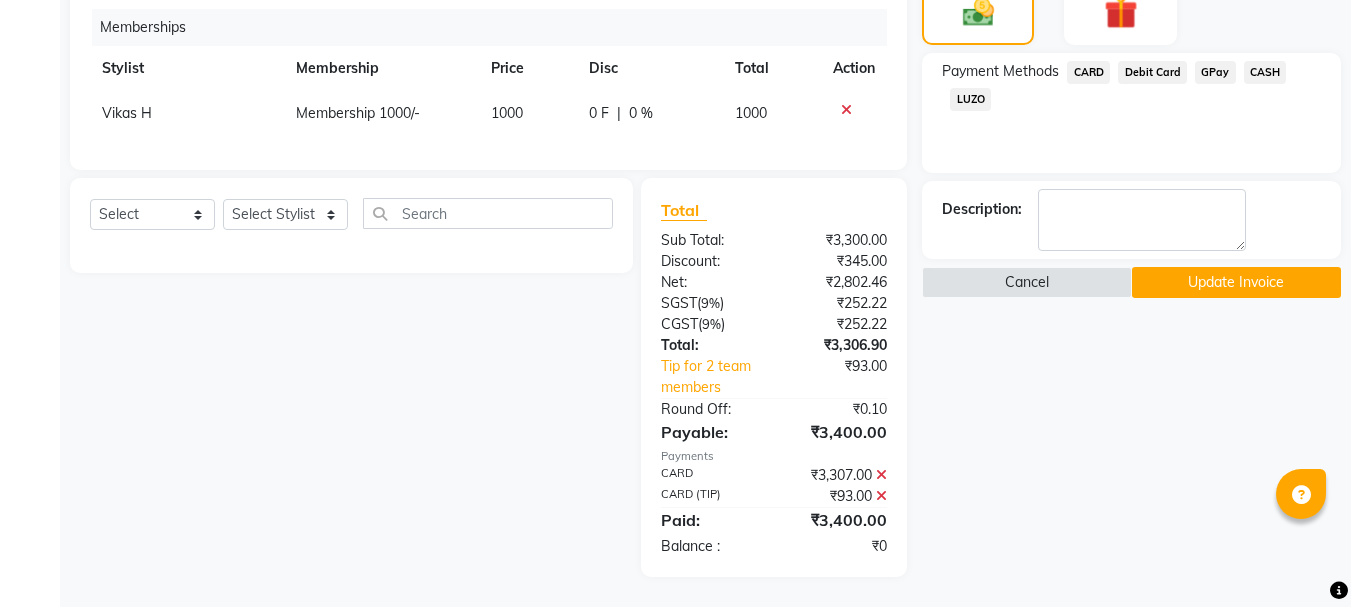 click on "Update Invoice" 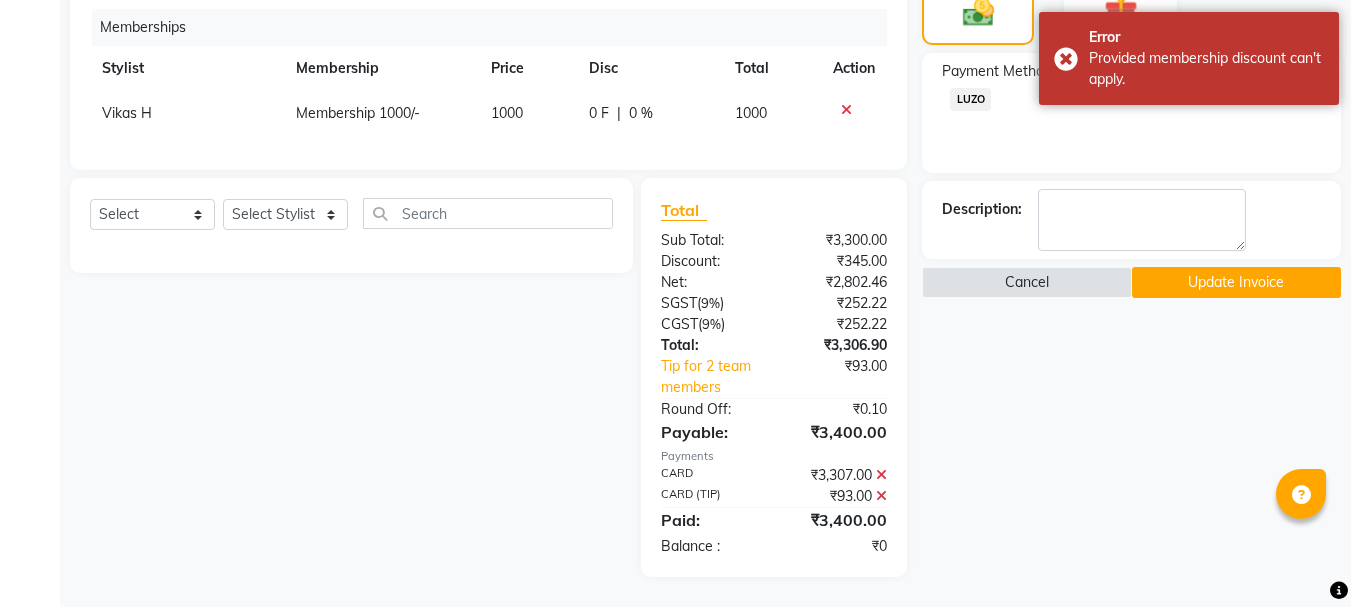 click on "Update Invoice" 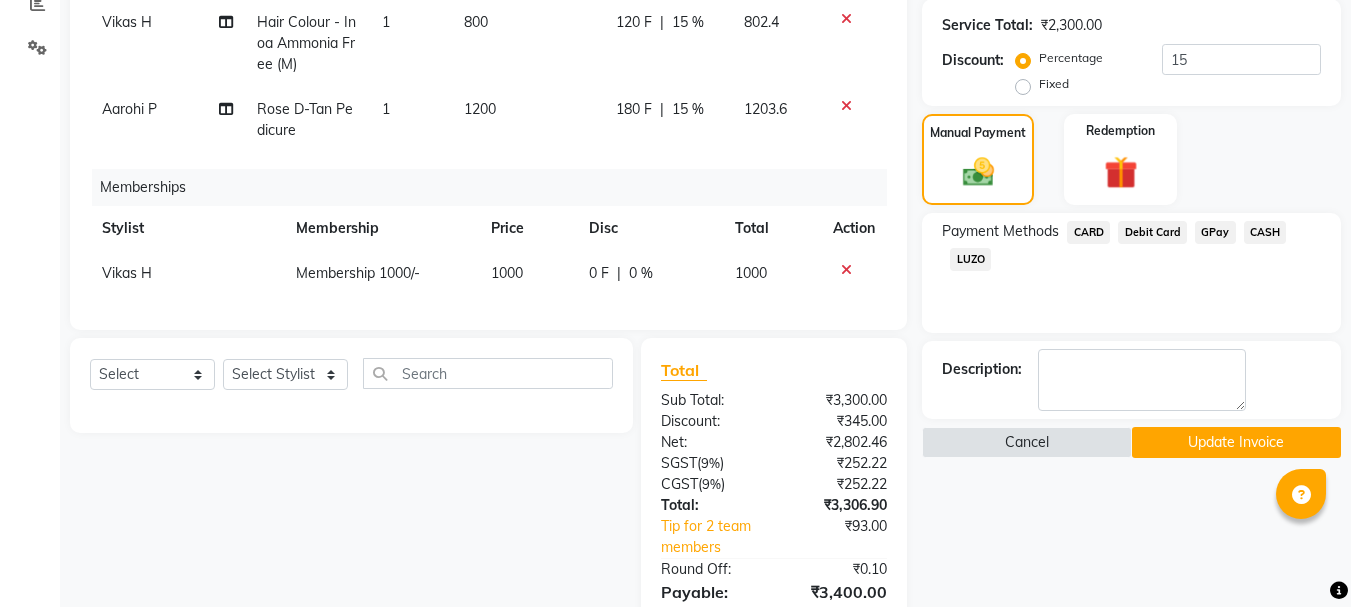 scroll, scrollTop: 0, scrollLeft: 0, axis: both 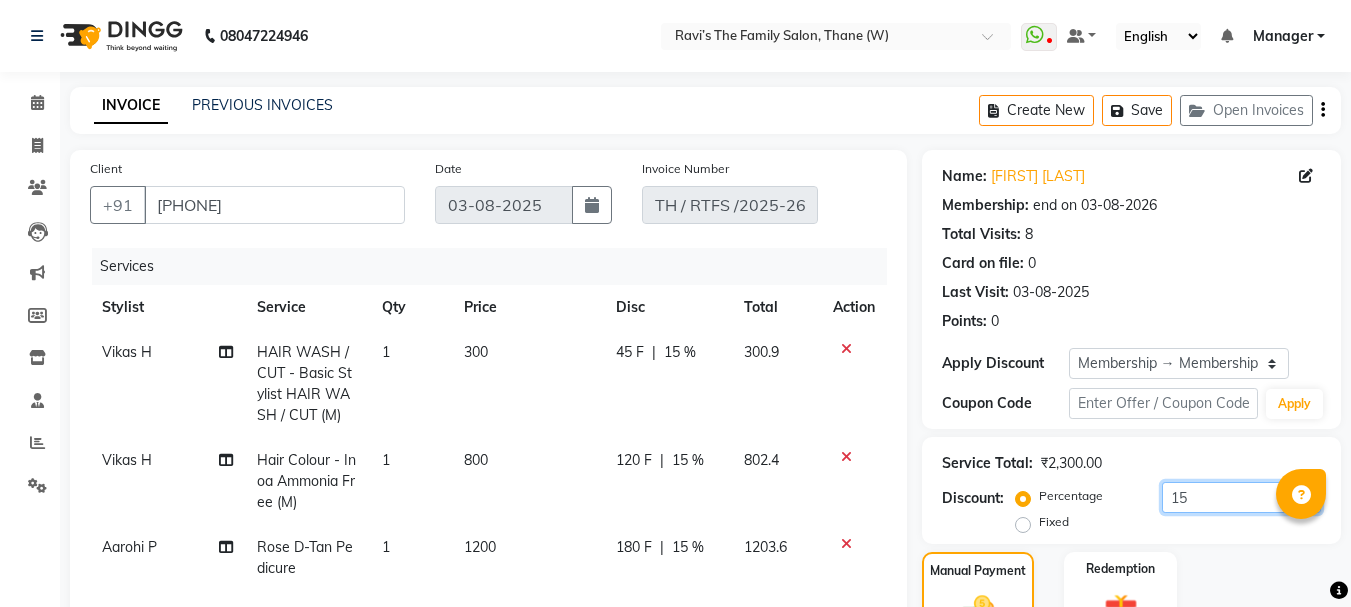 click on "15" 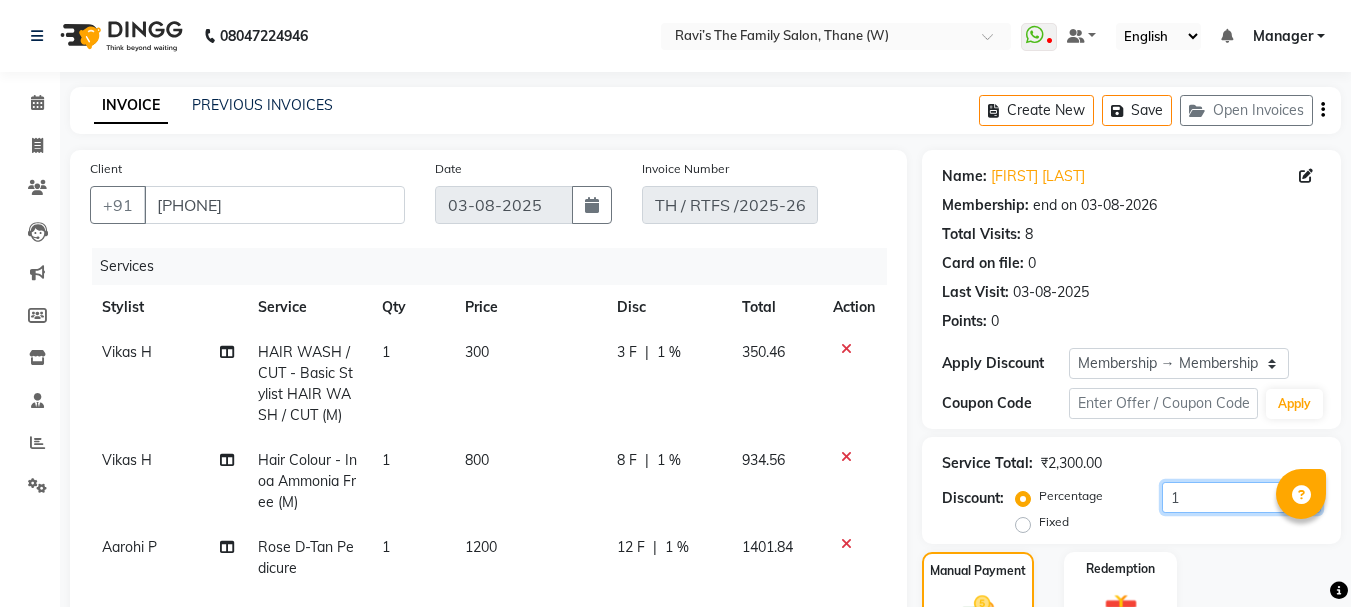 type on "15" 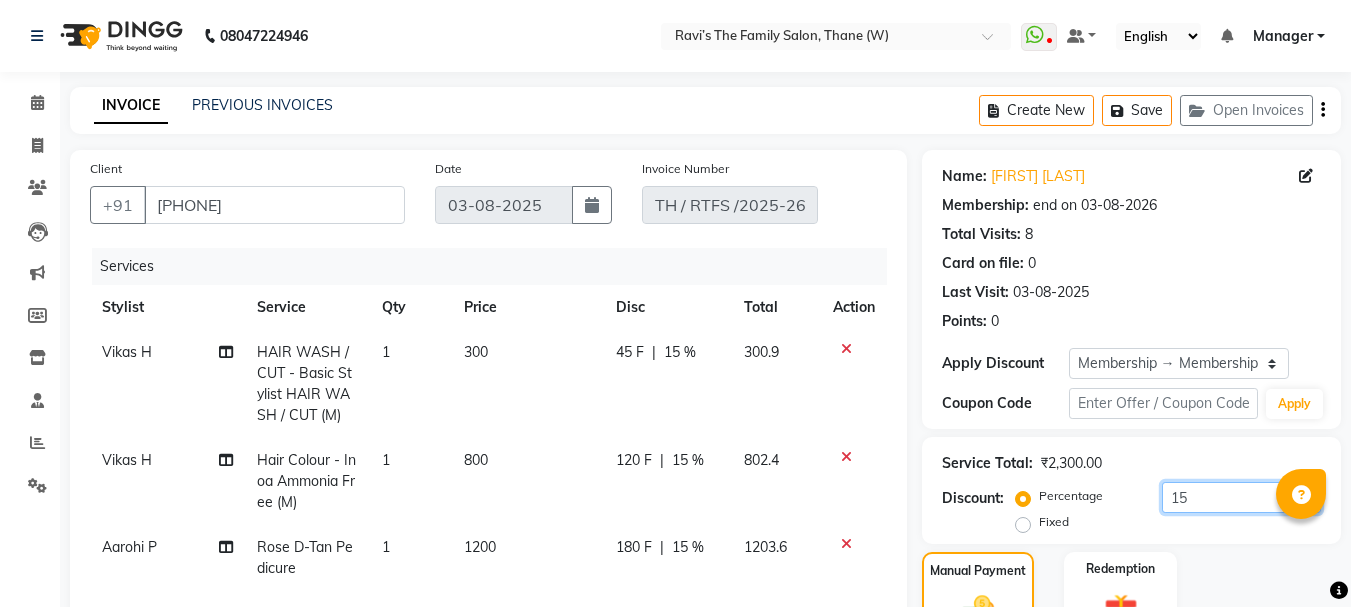 scroll, scrollTop: 531, scrollLeft: 0, axis: vertical 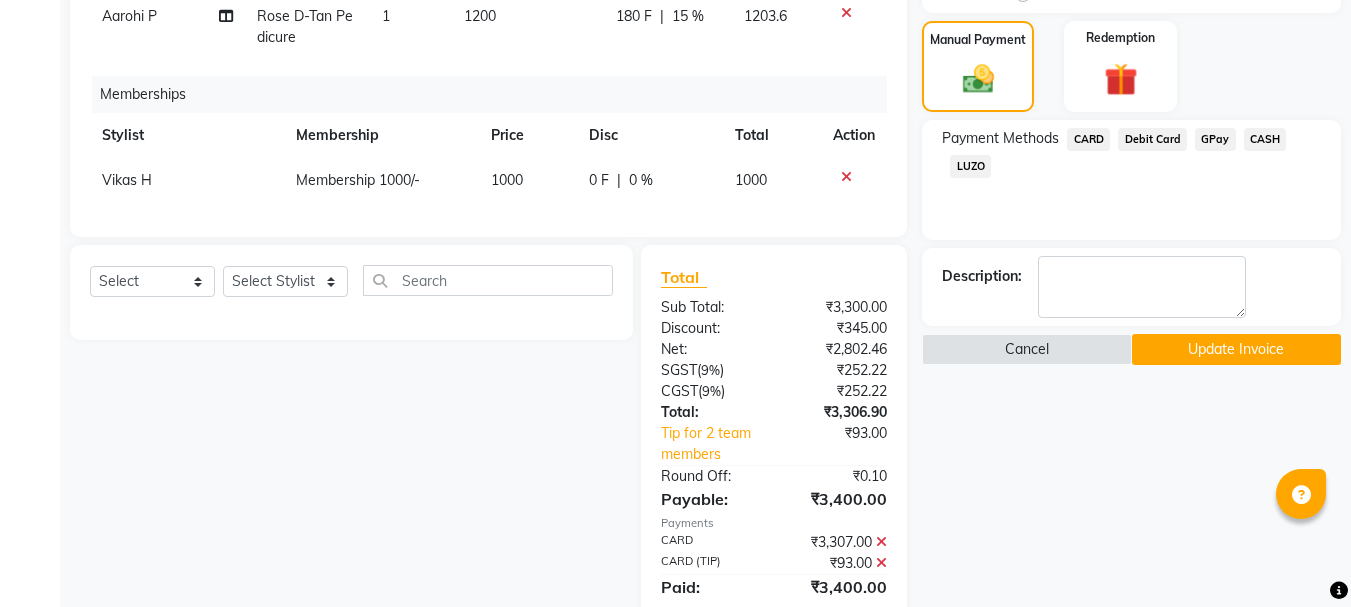 click on "Update Invoice" 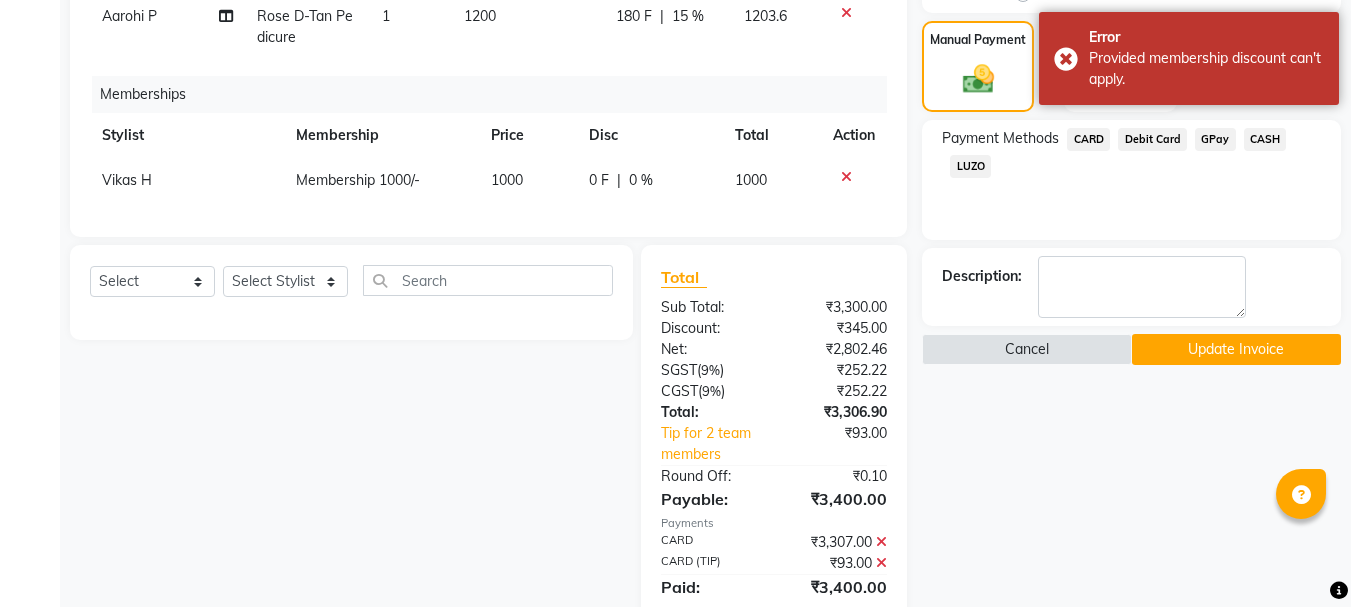 click on "Update Invoice" 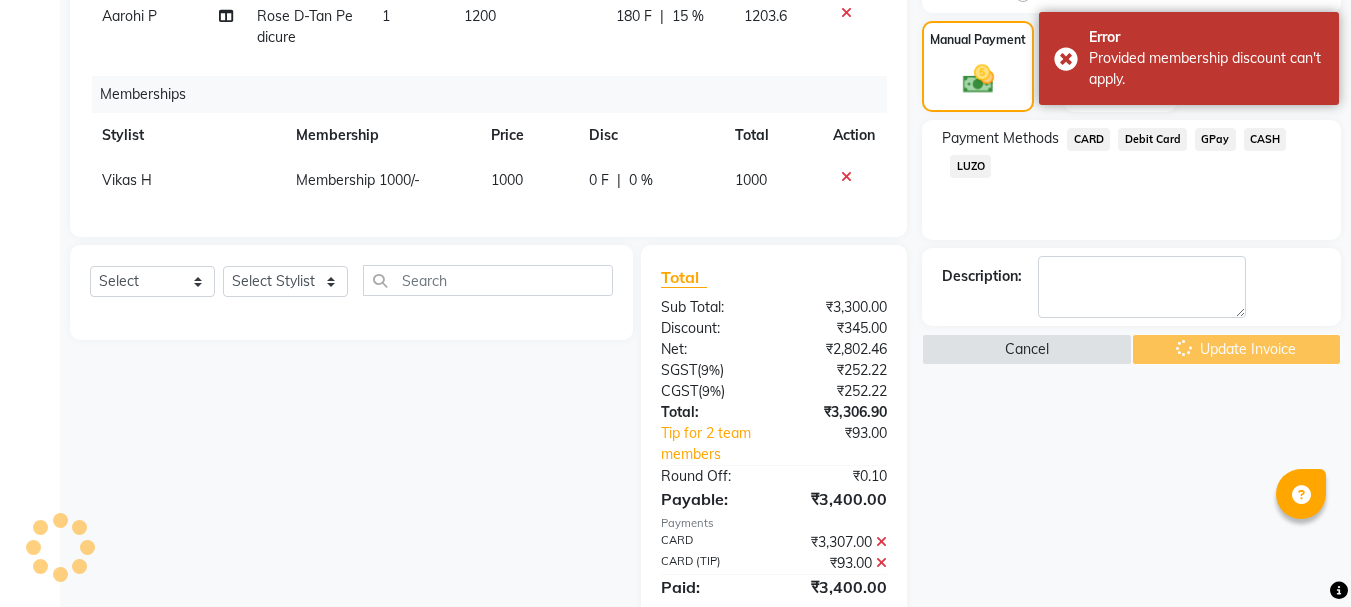 click on "Cancel   Update Invoice" 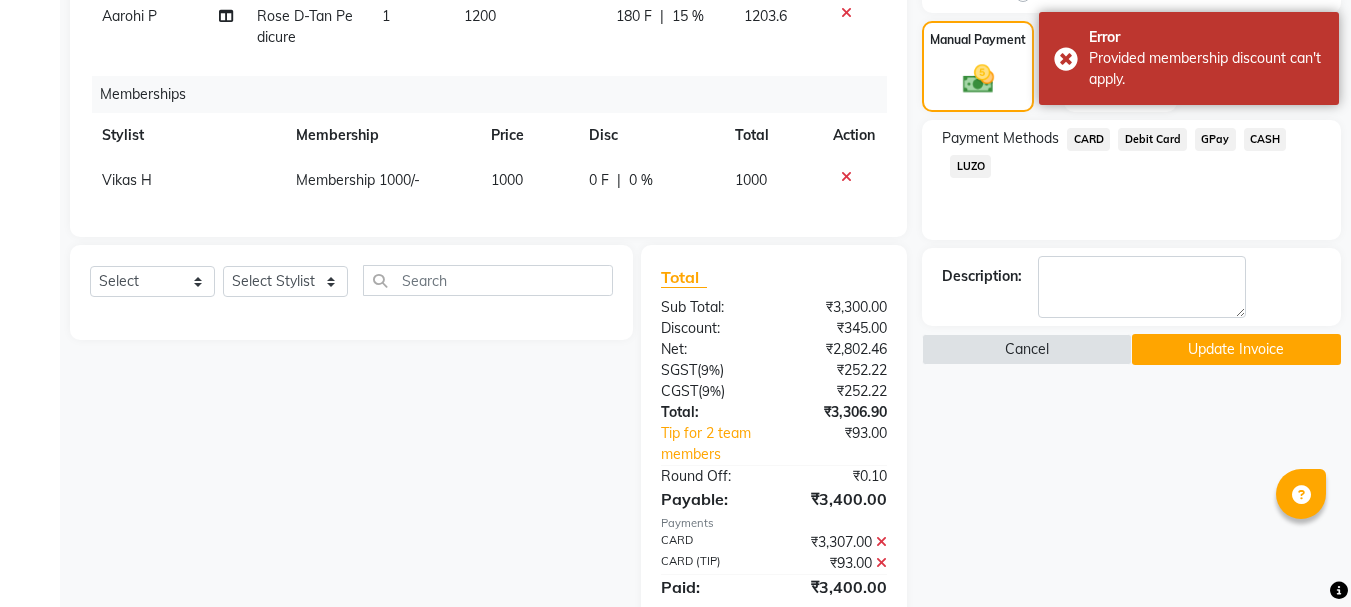 click 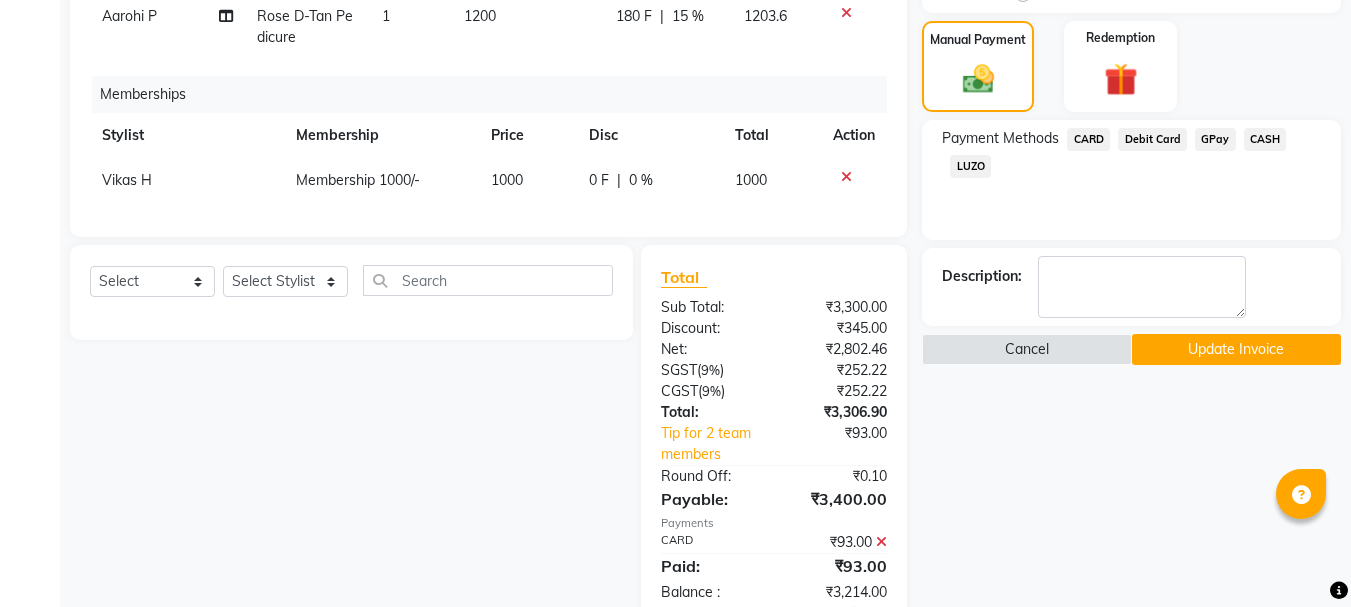 click 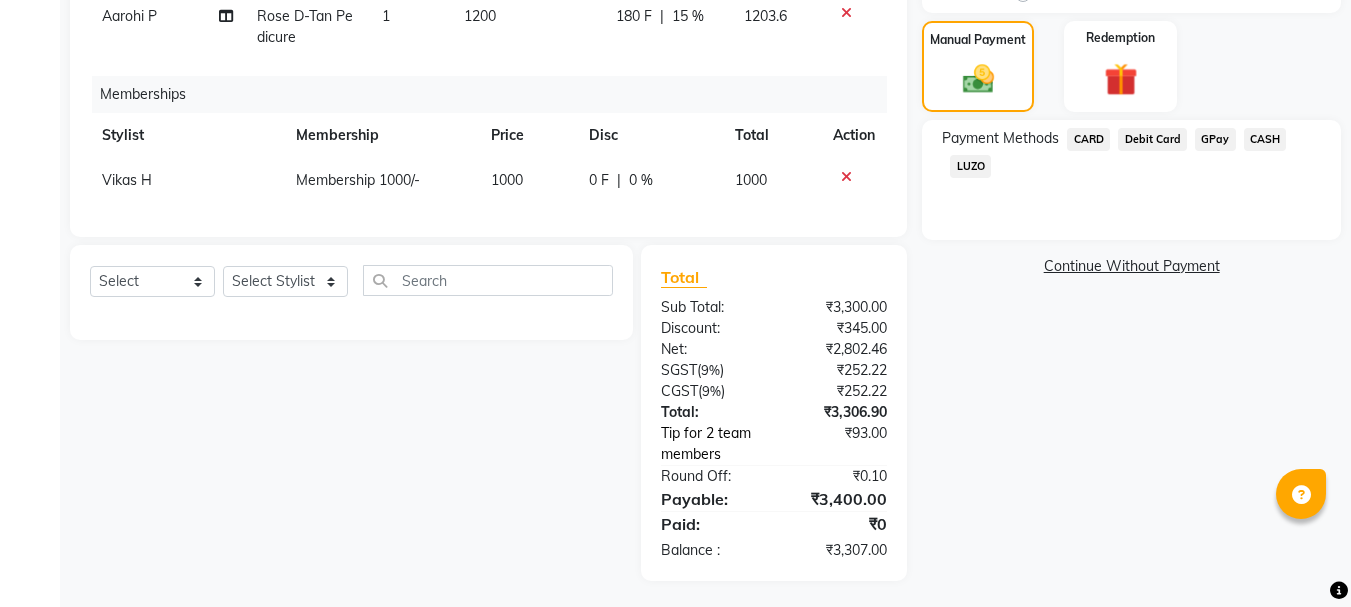 click on "Tip for 2 team members" 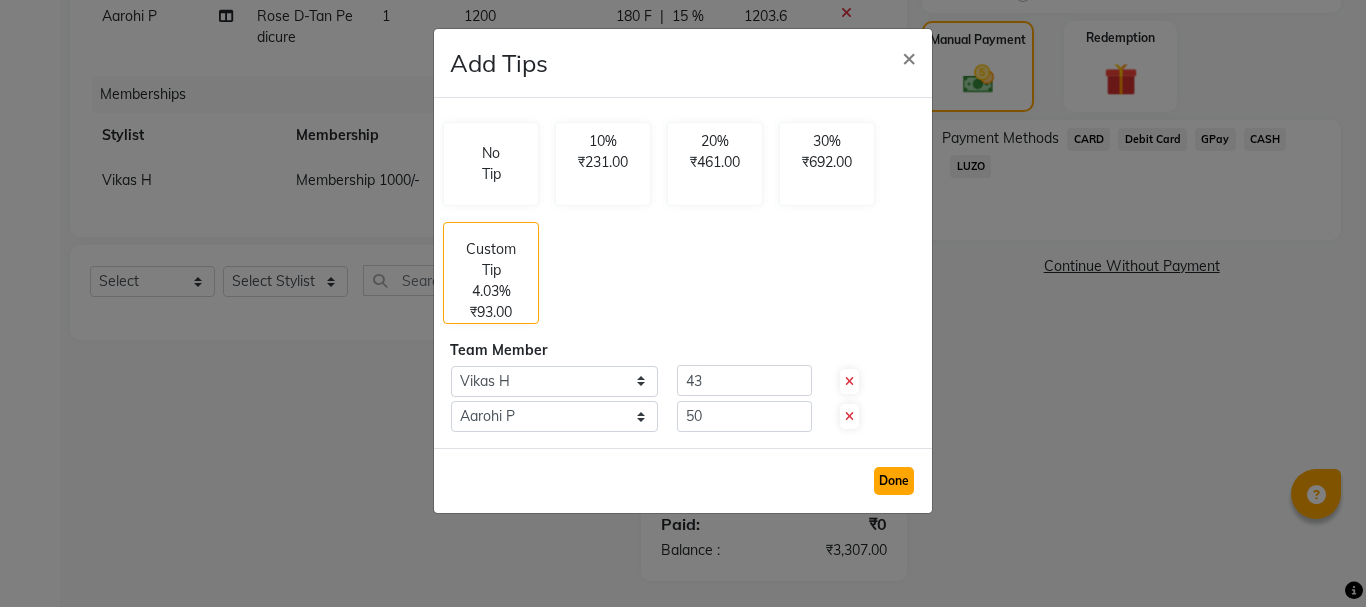 click on "Done" 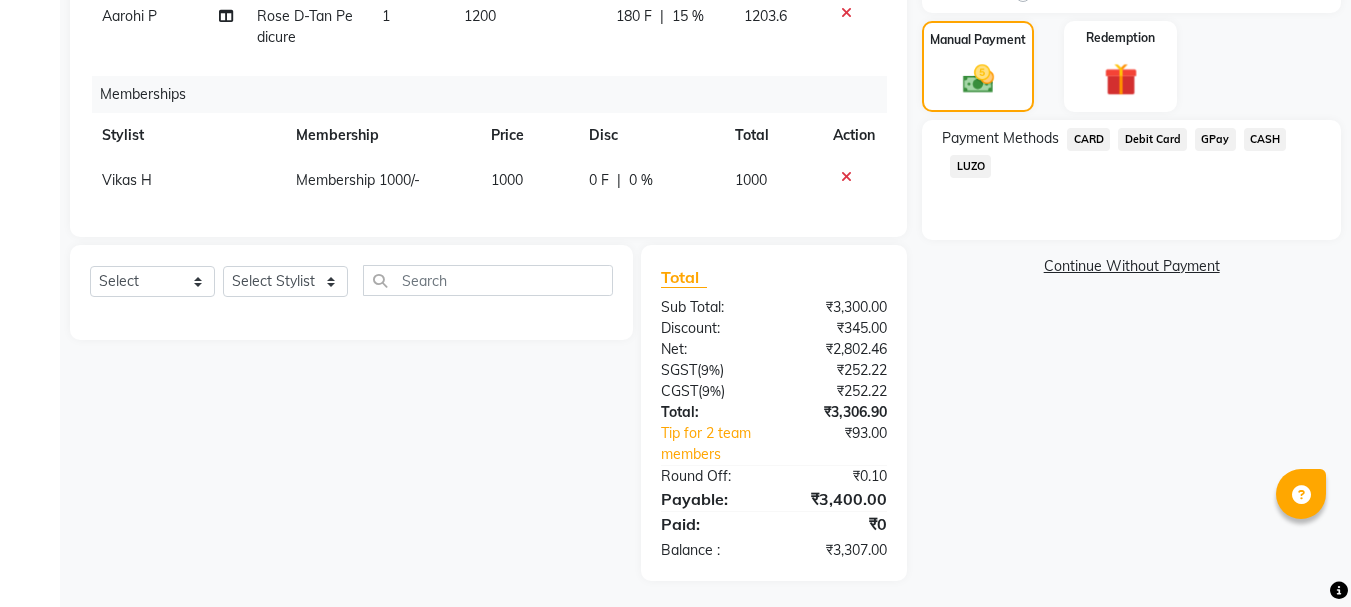 click on "CARD" 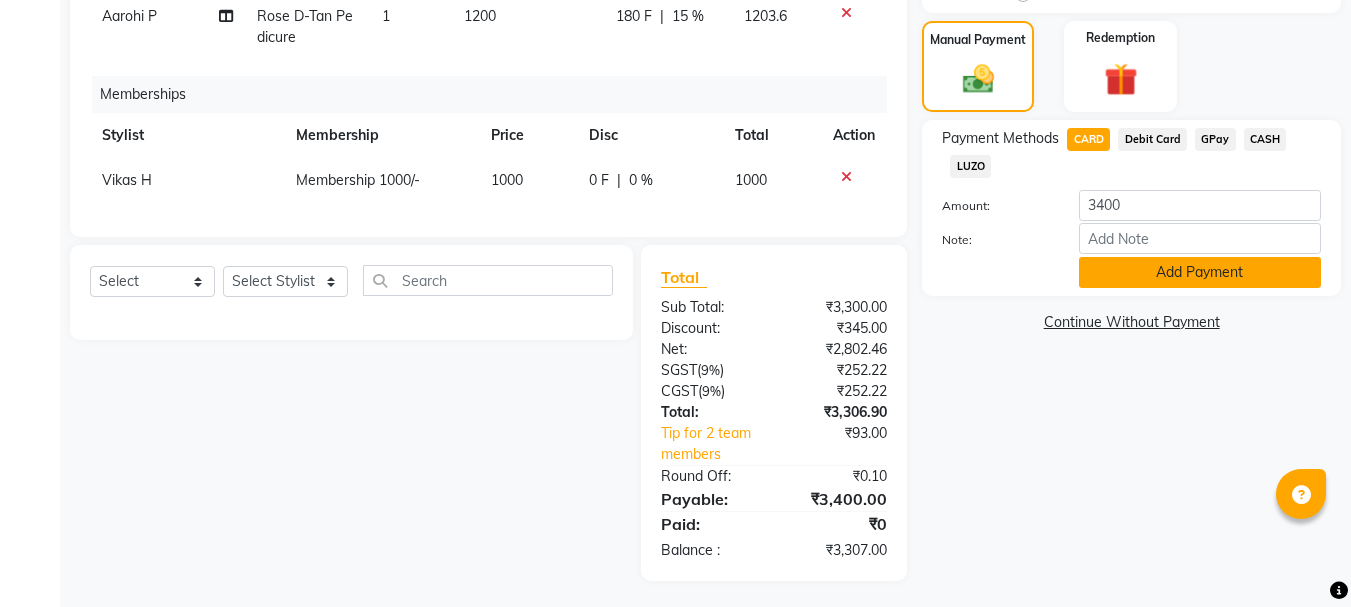 click on "Add Payment" 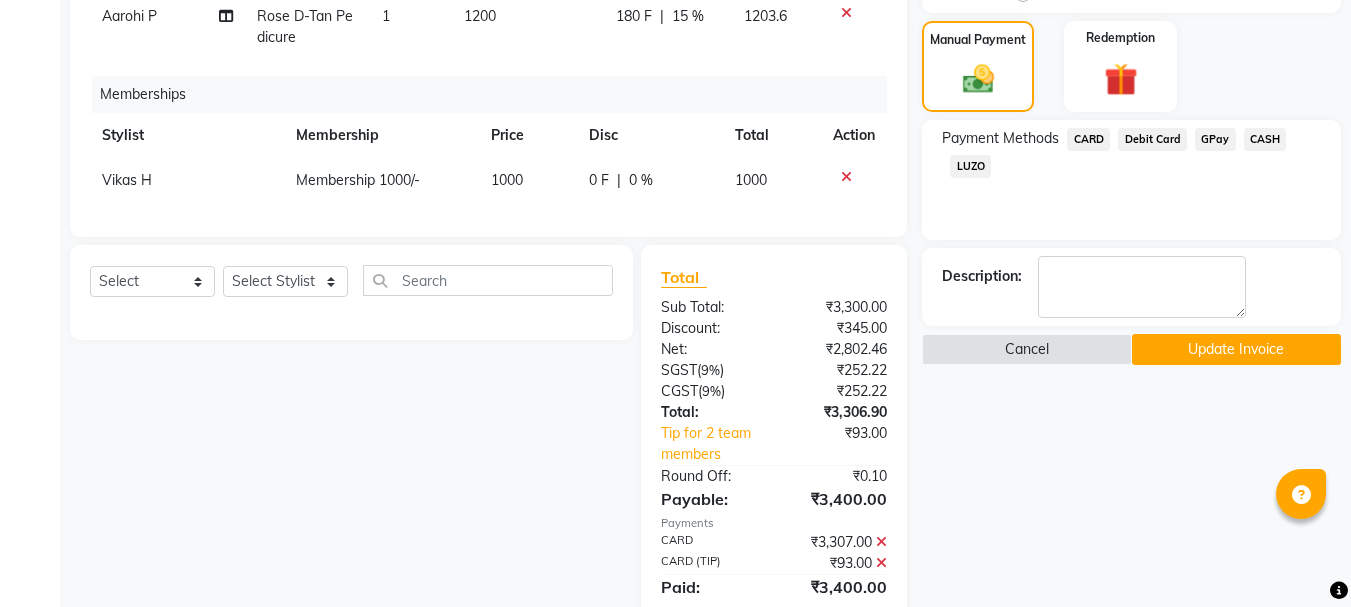 click on "Update Invoice" 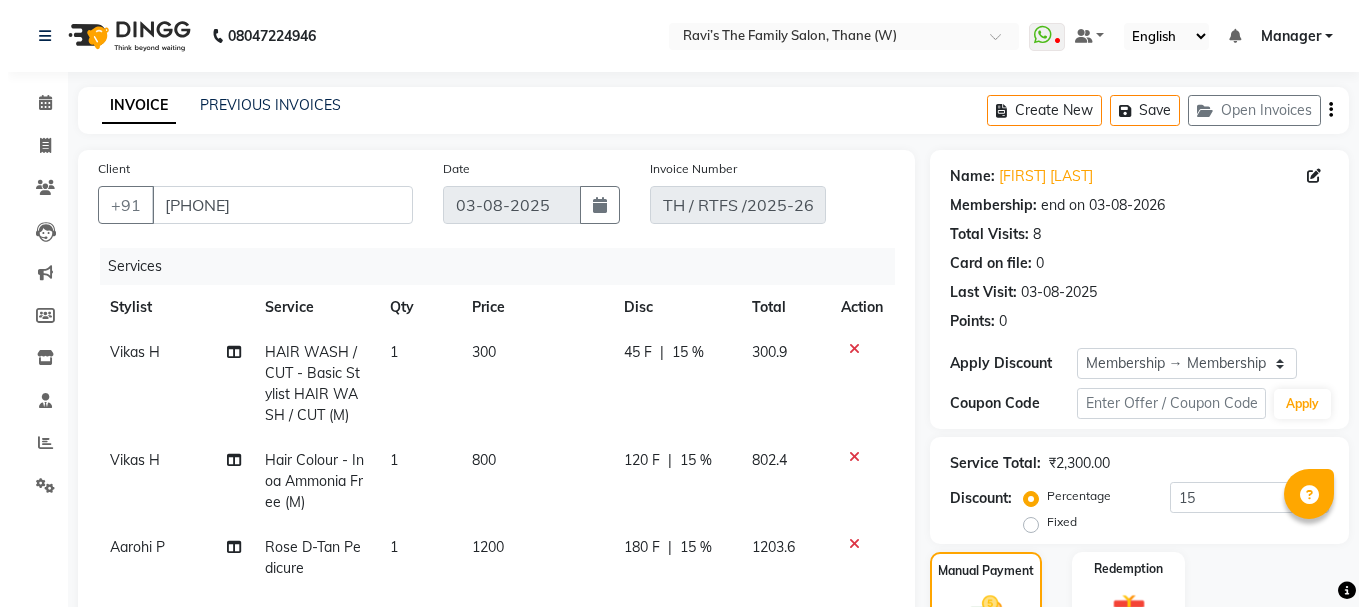 scroll, scrollTop: 531, scrollLeft: 0, axis: vertical 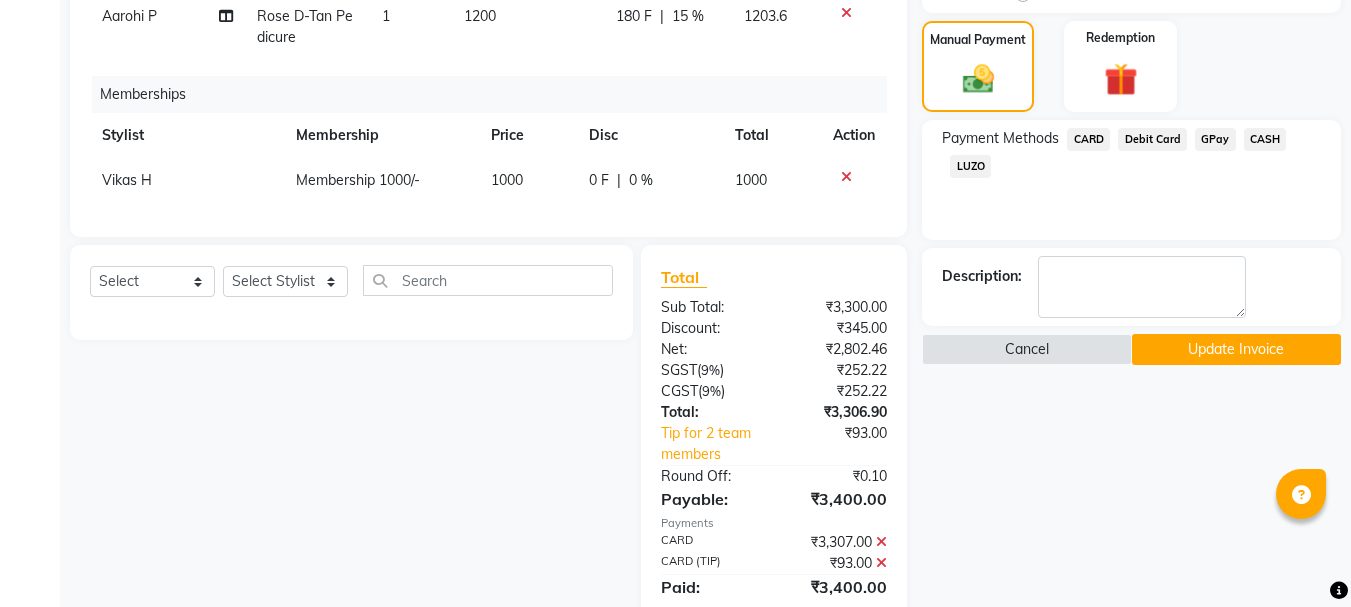 click 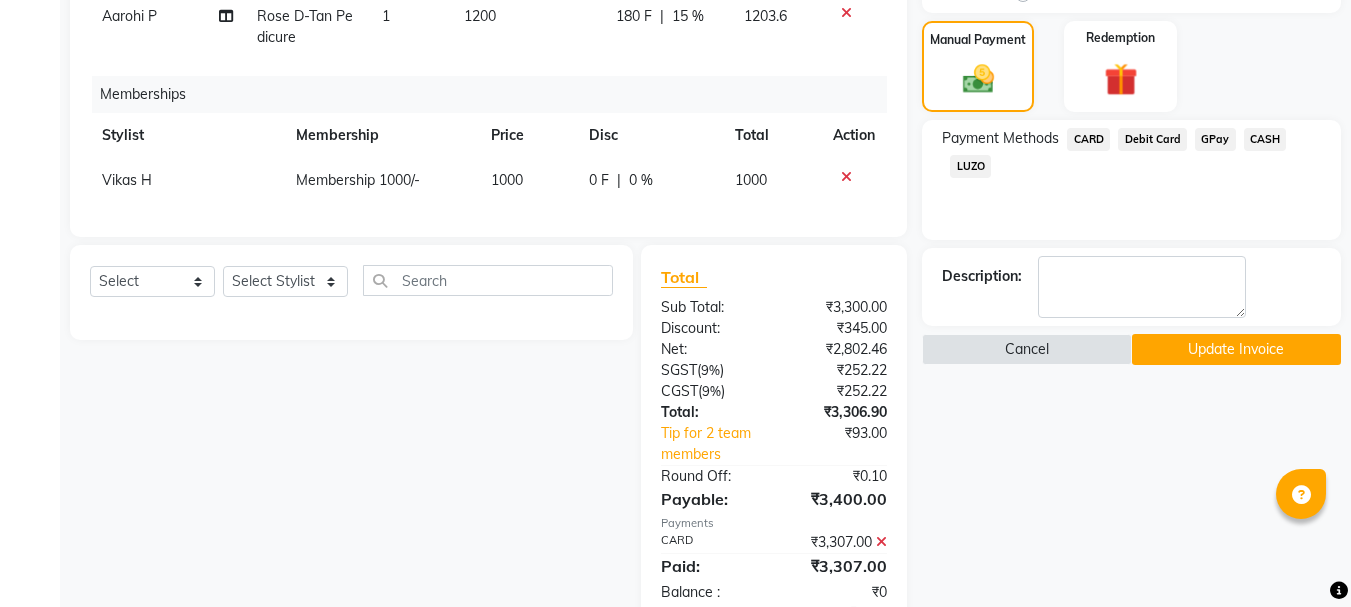 click 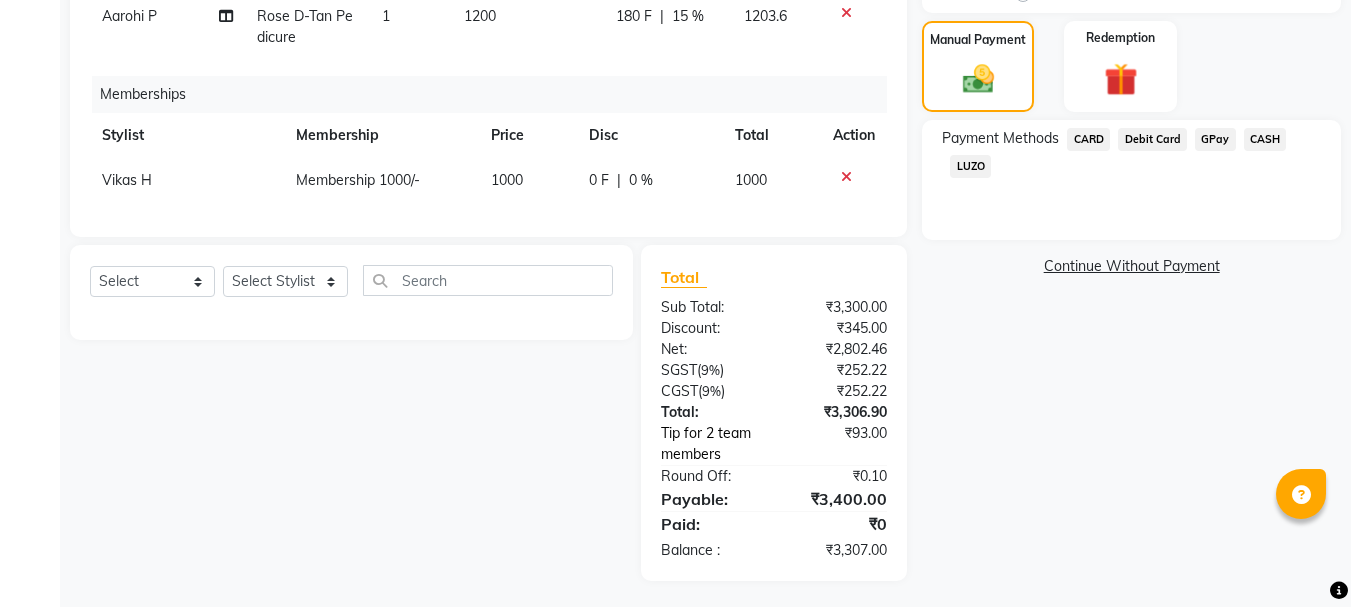 click on "Tip for 2 team members" 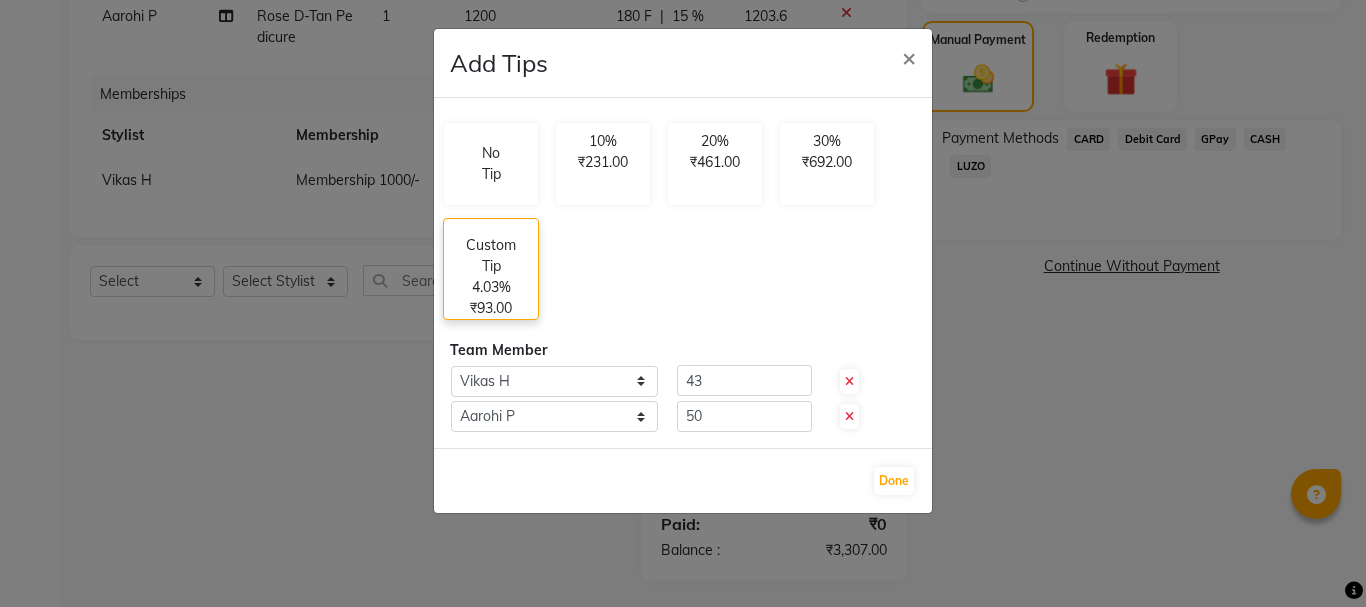 click on "Custom Tip" 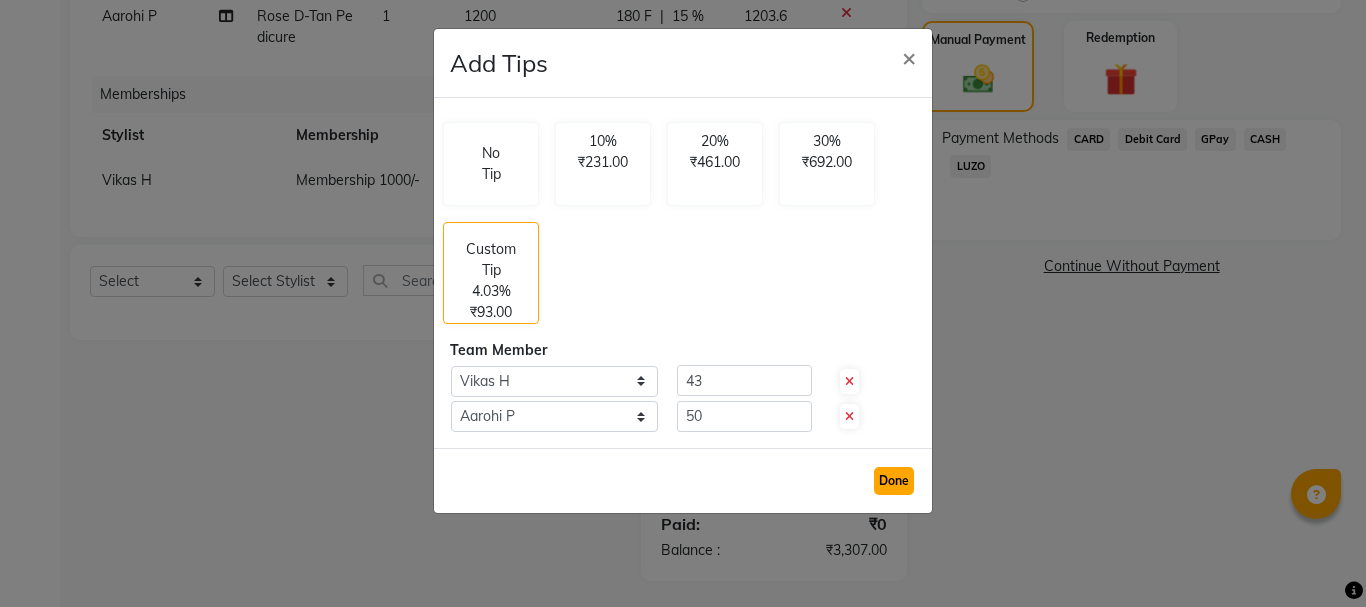 click on "Done" 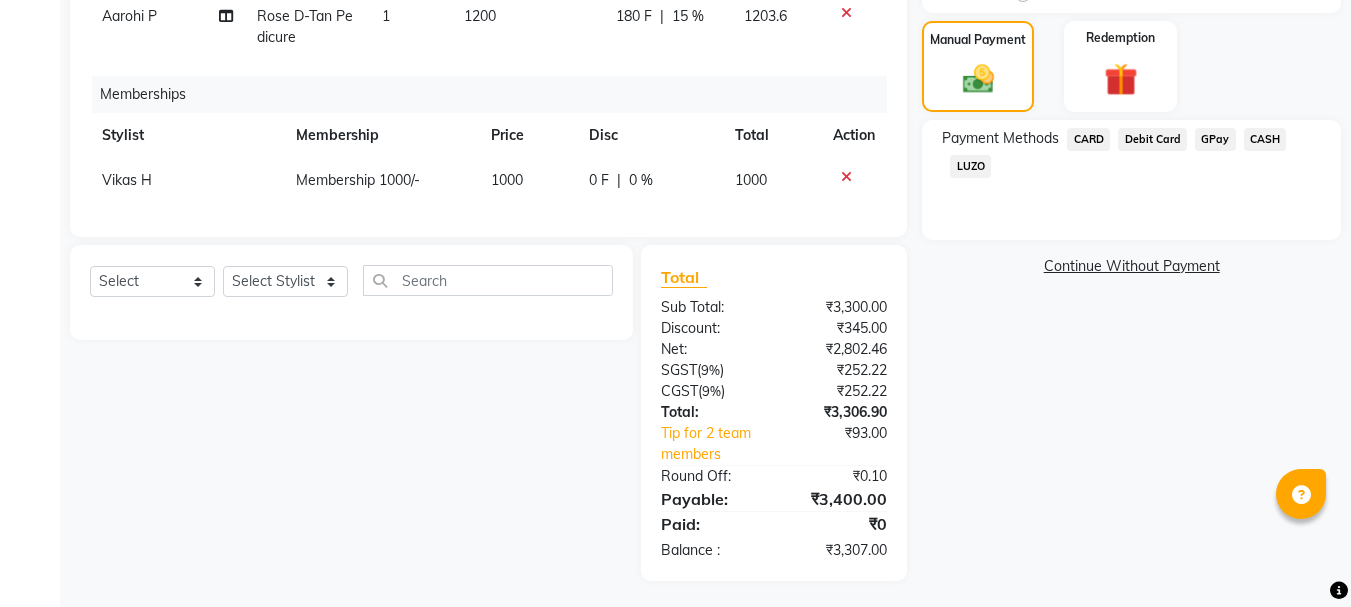 click on "CARD" 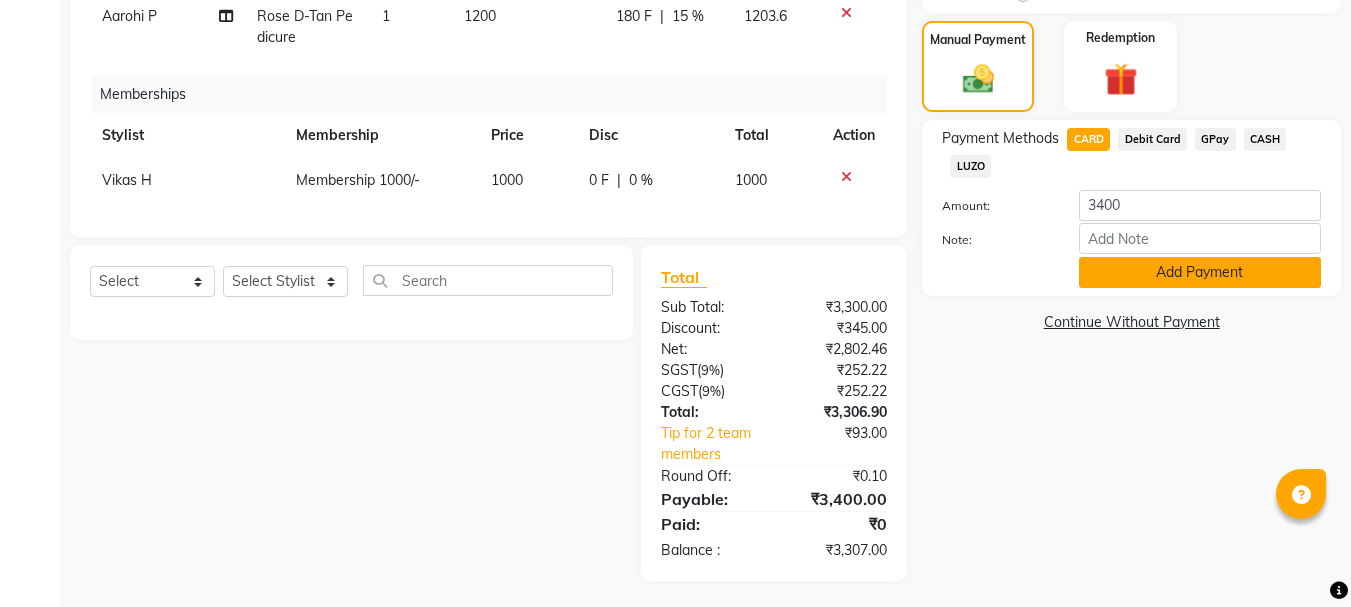 click on "Add Payment" 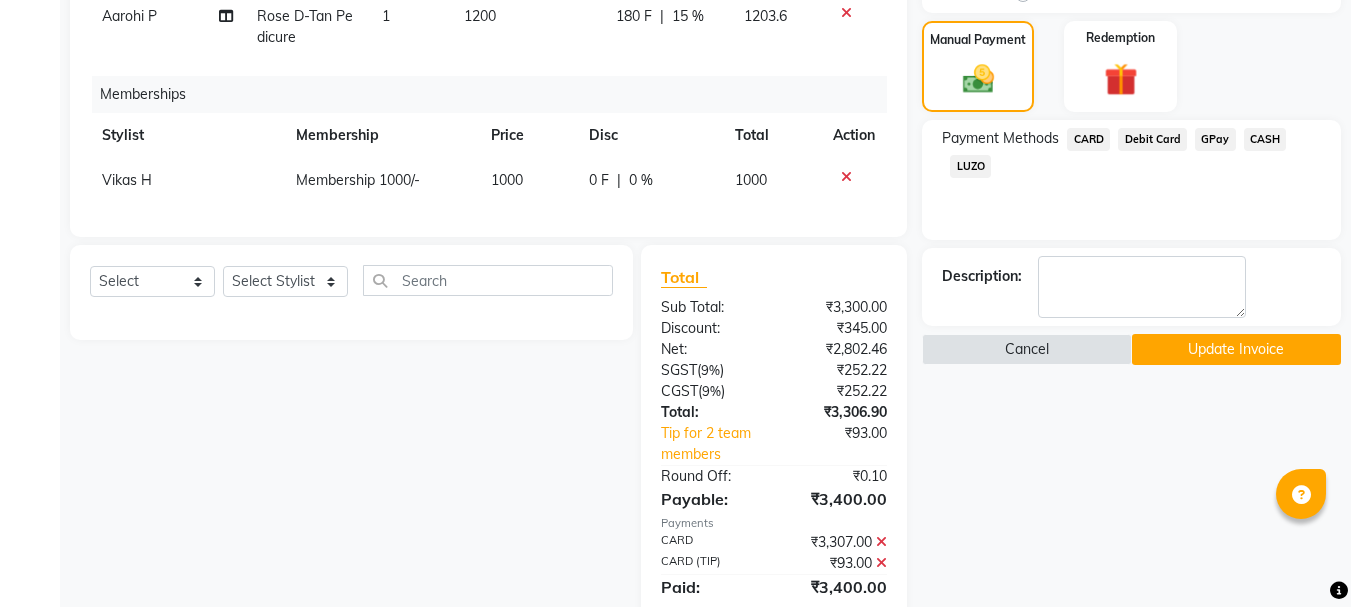 click on "Update Invoice" 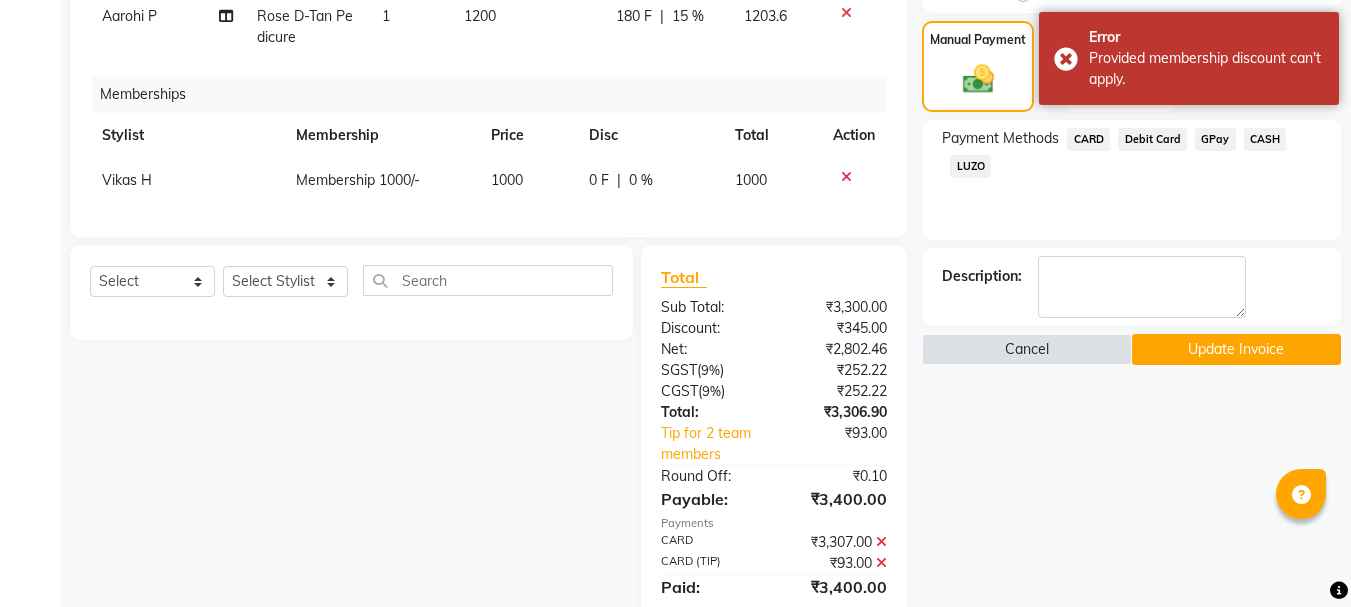 click on "Update Invoice" 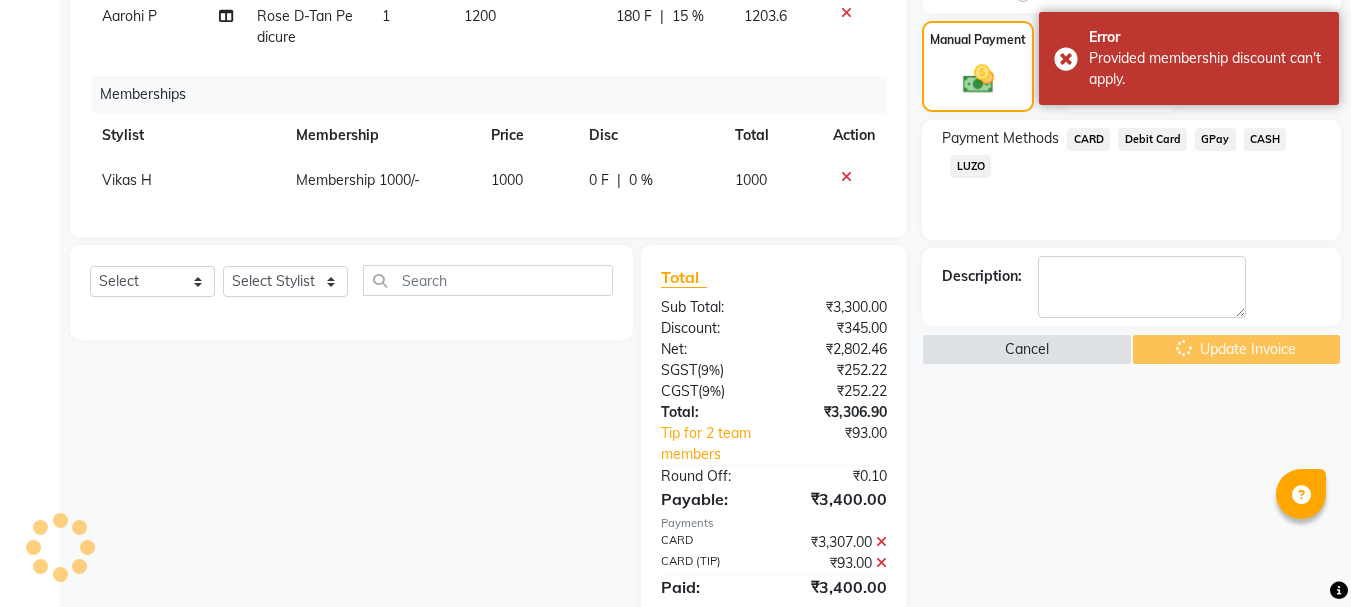 click on "Cancel   Update Invoice" 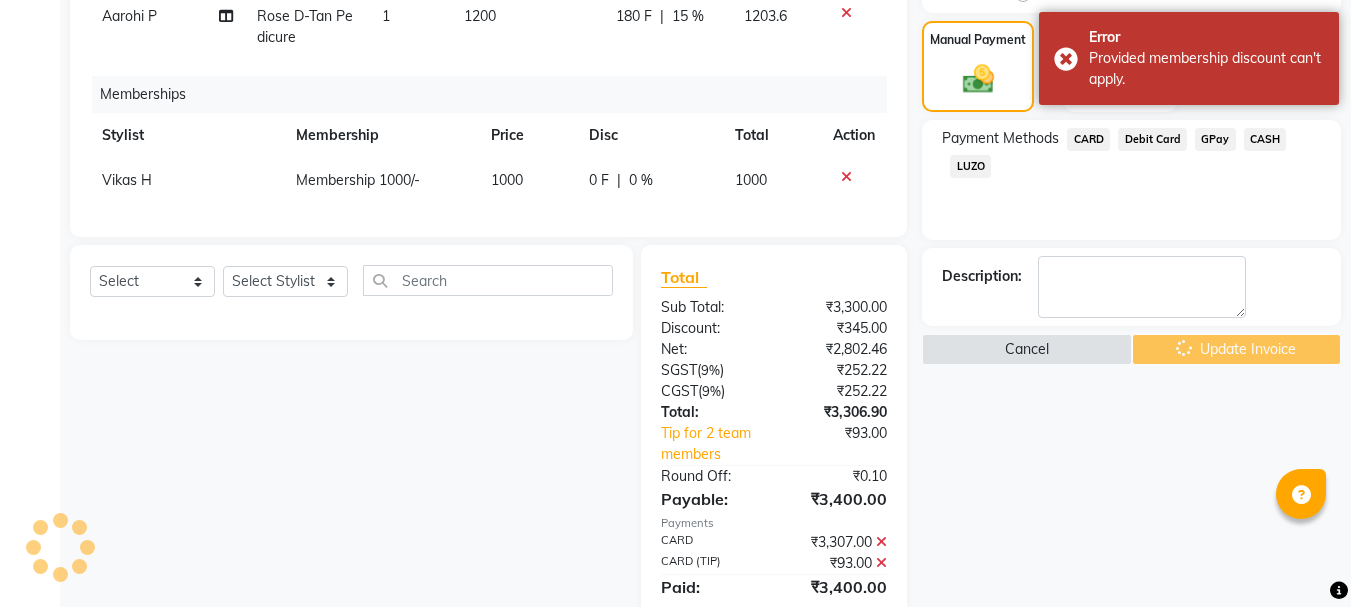 click on "Cancel   Update Invoice" 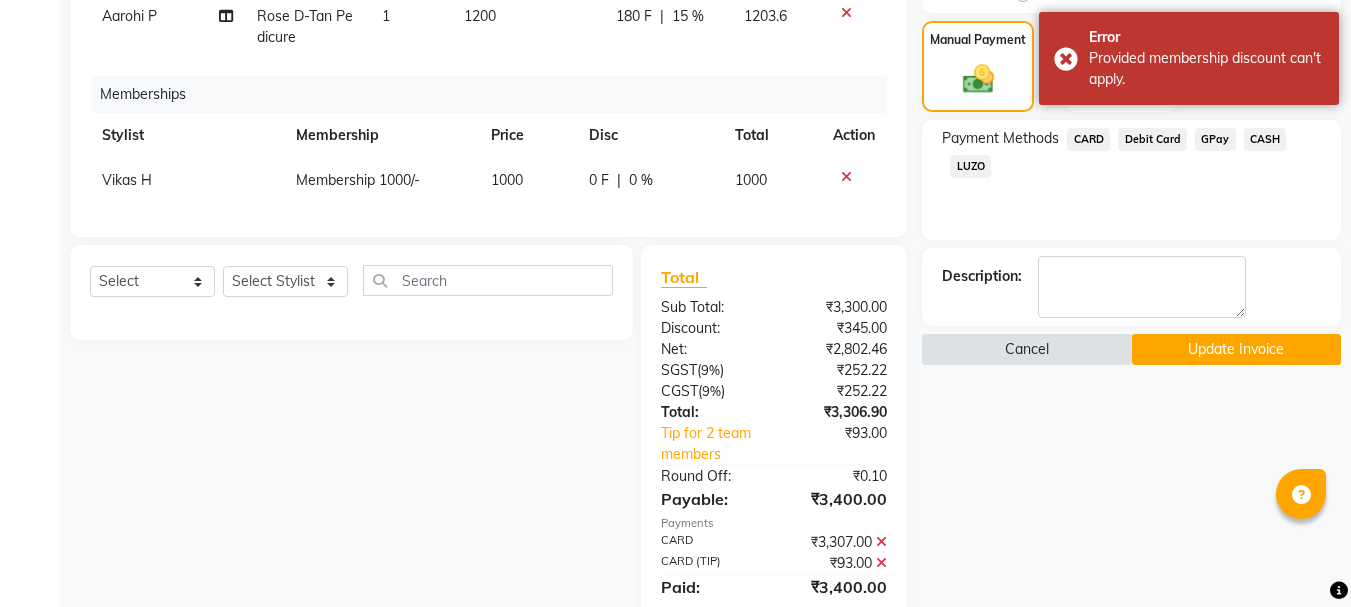 click on "Cancel" 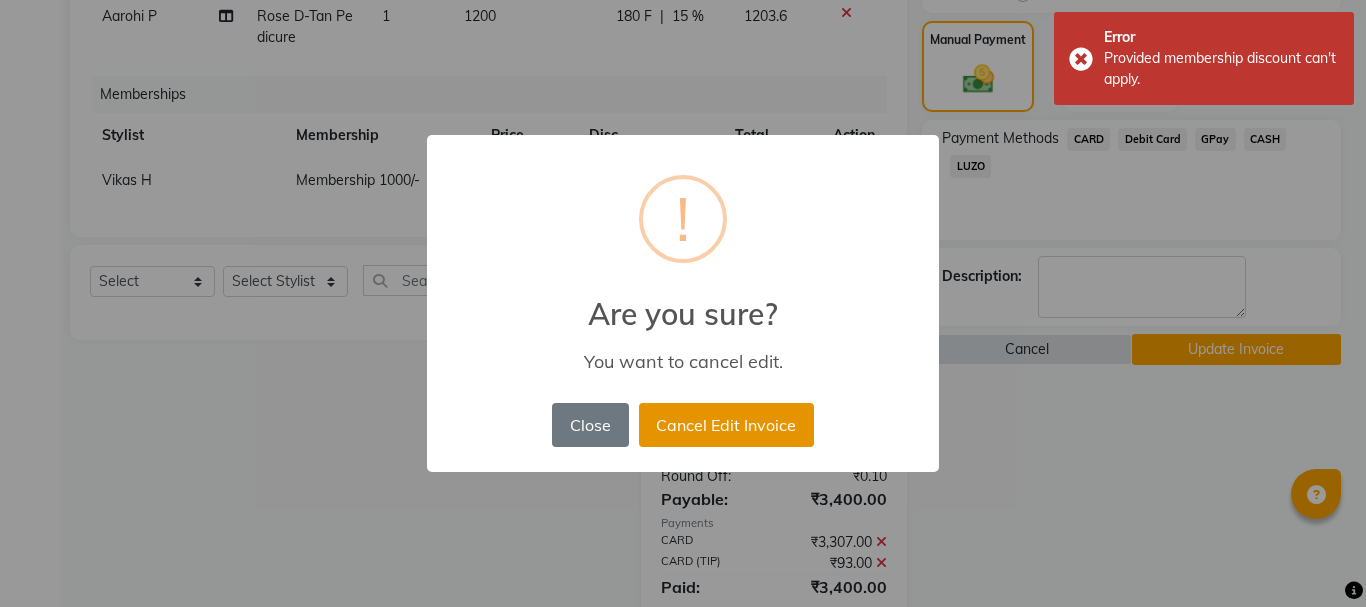 click on "Cancel Edit Invoice" at bounding box center (726, 425) 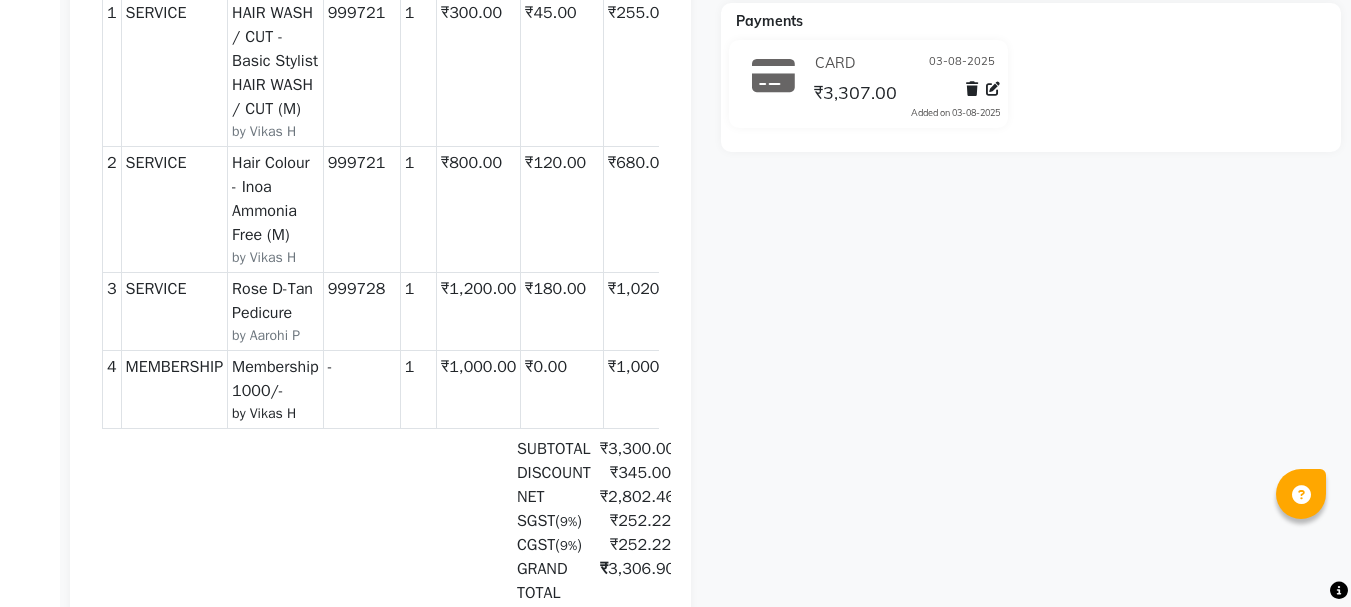 scroll, scrollTop: 0, scrollLeft: 0, axis: both 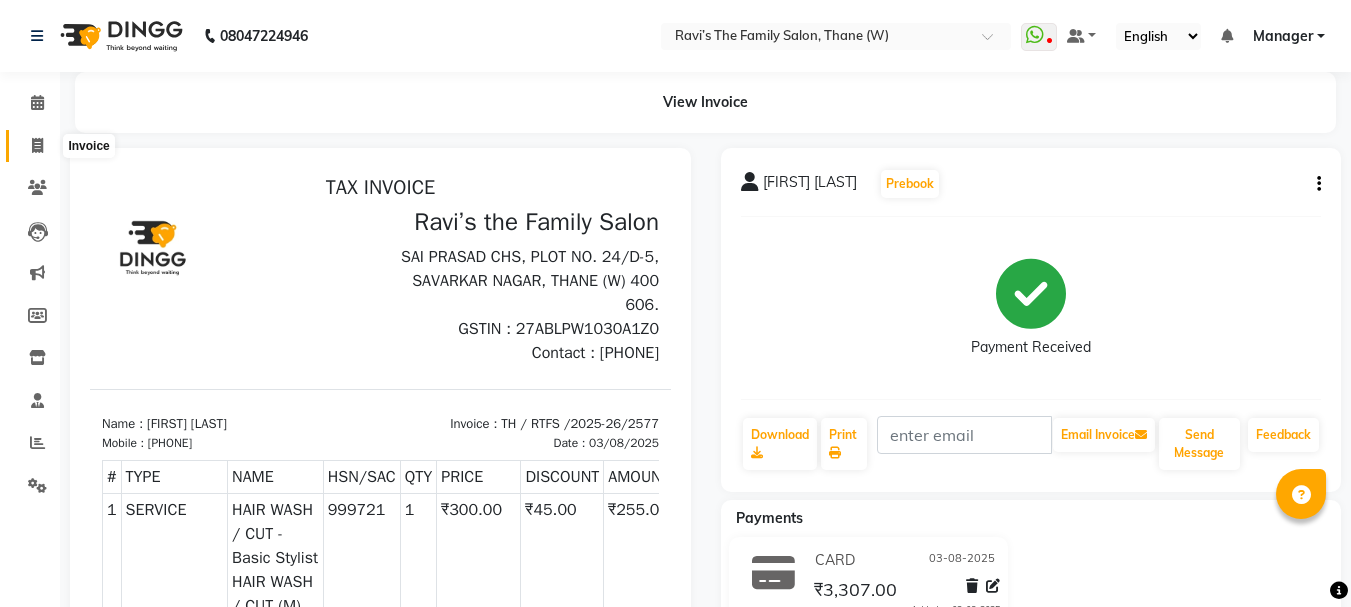 click 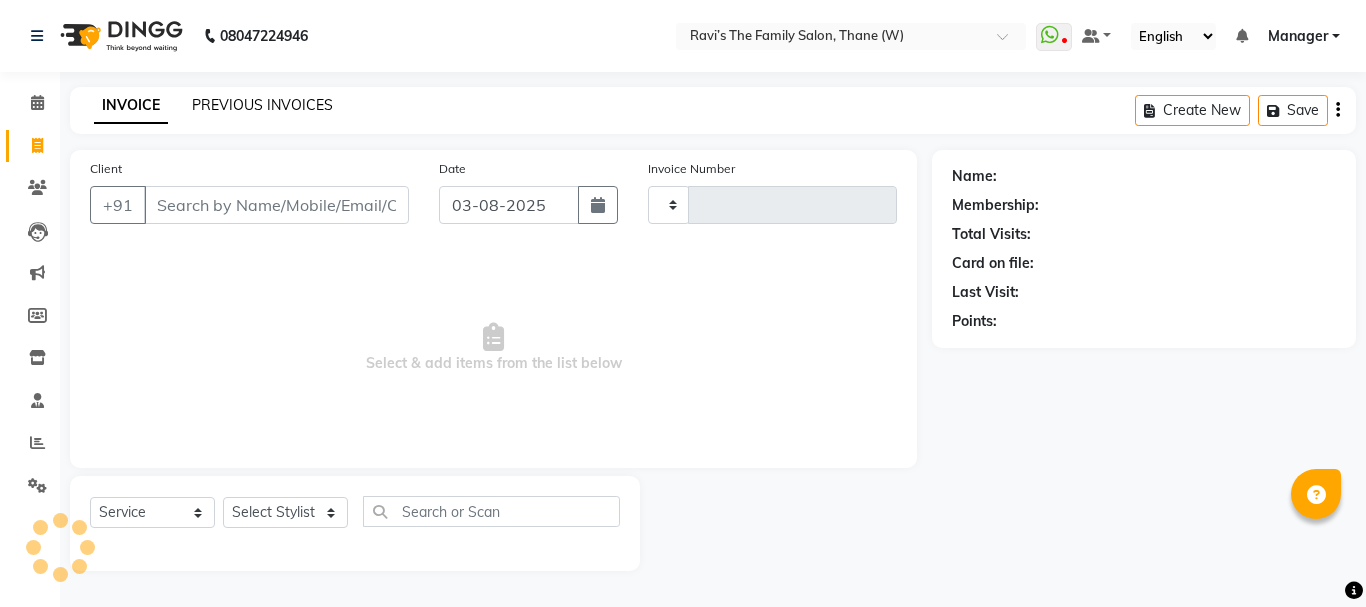click on "PREVIOUS INVOICES" 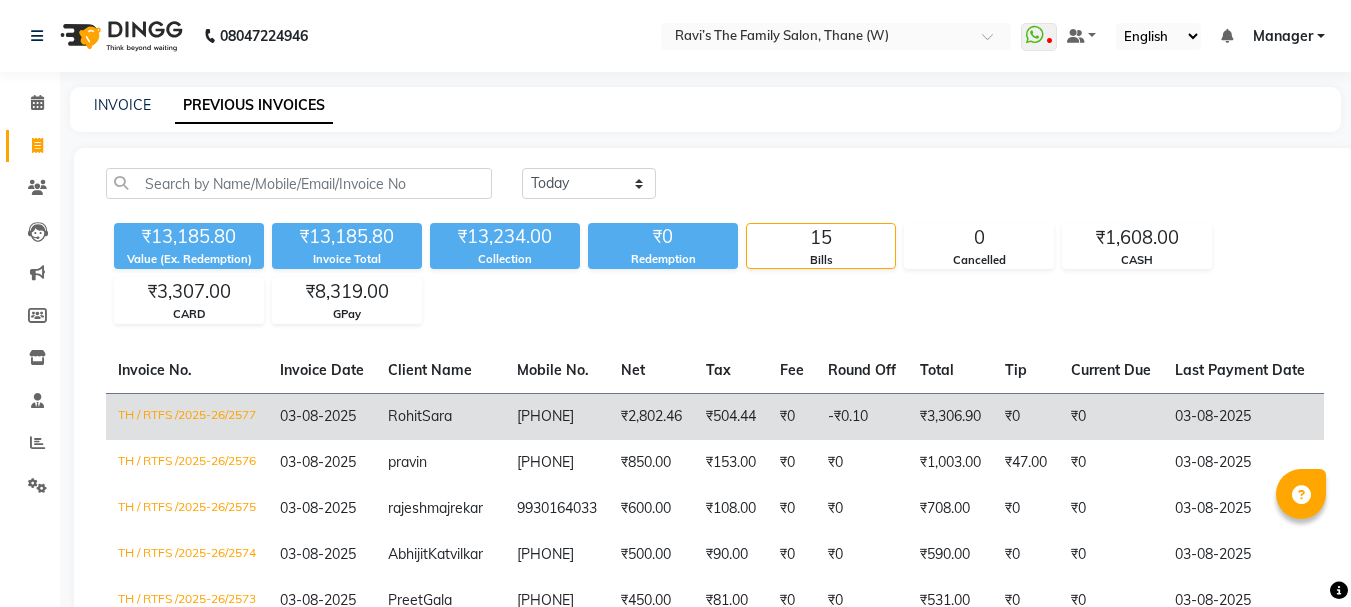 click on "Rohit" 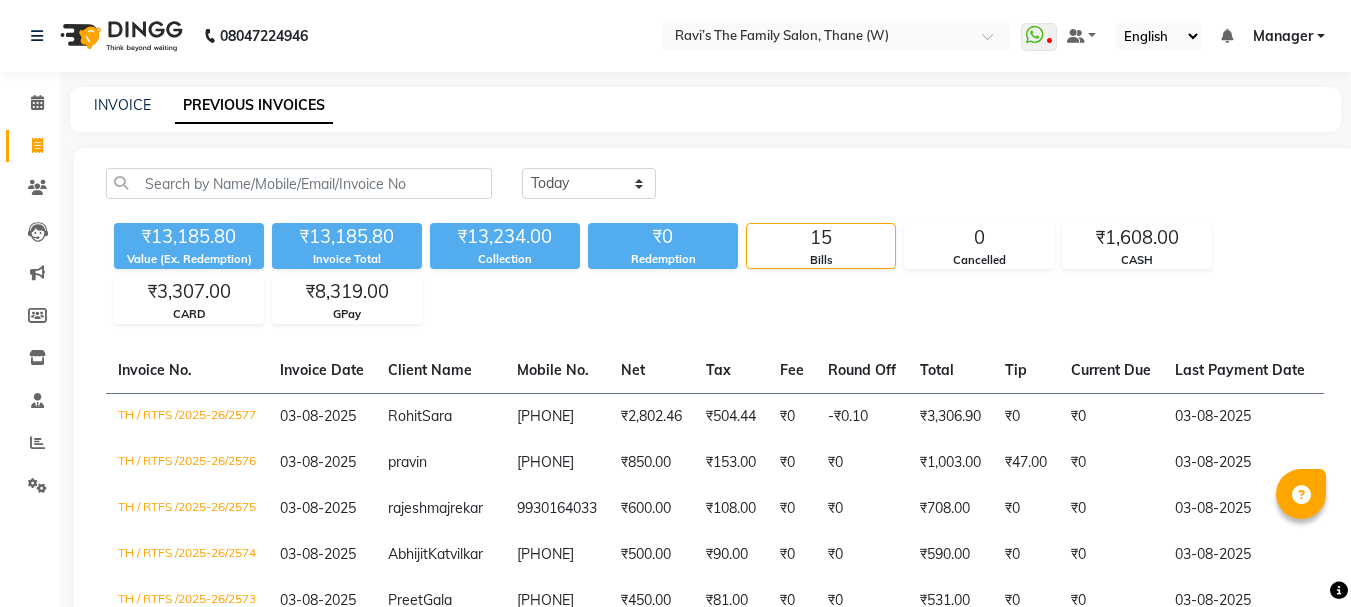 scroll, scrollTop: 531, scrollLeft: 0, axis: vertical 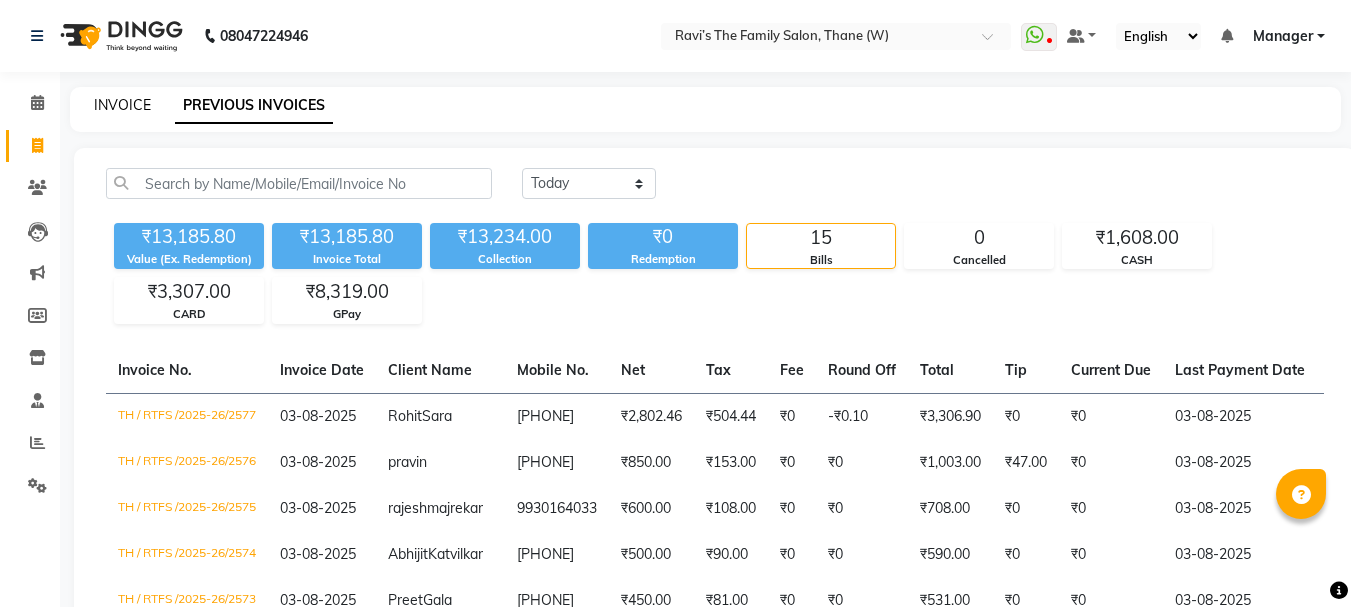 click on "INVOICE" 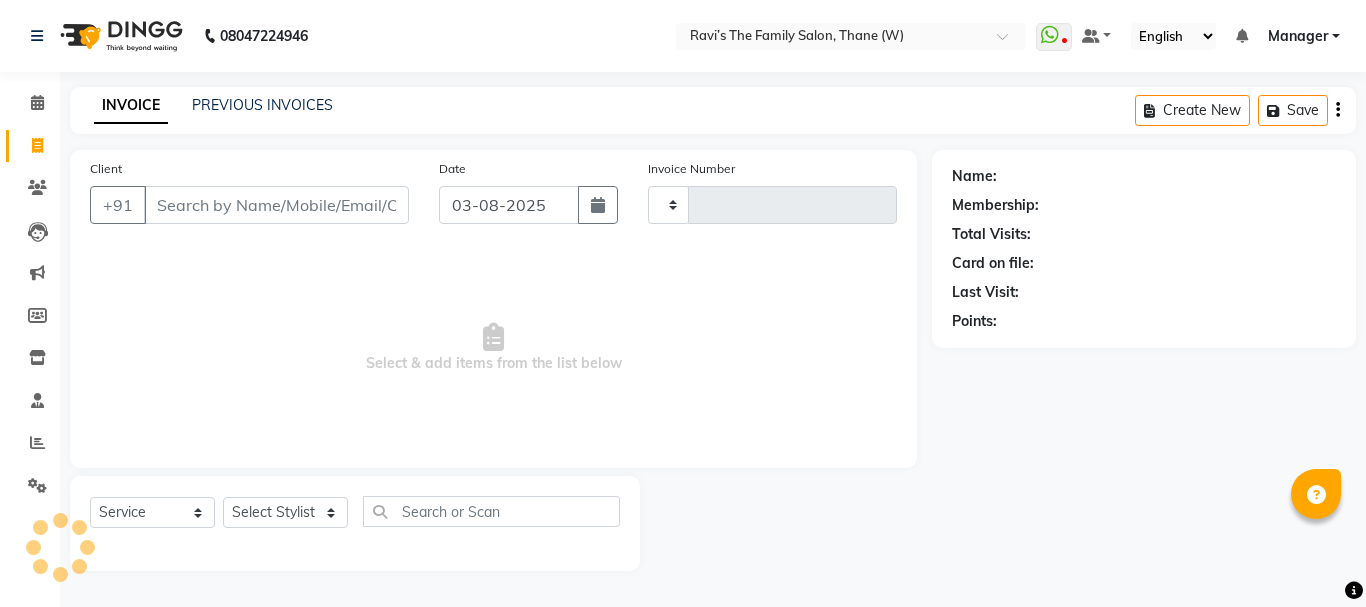type on "2578" 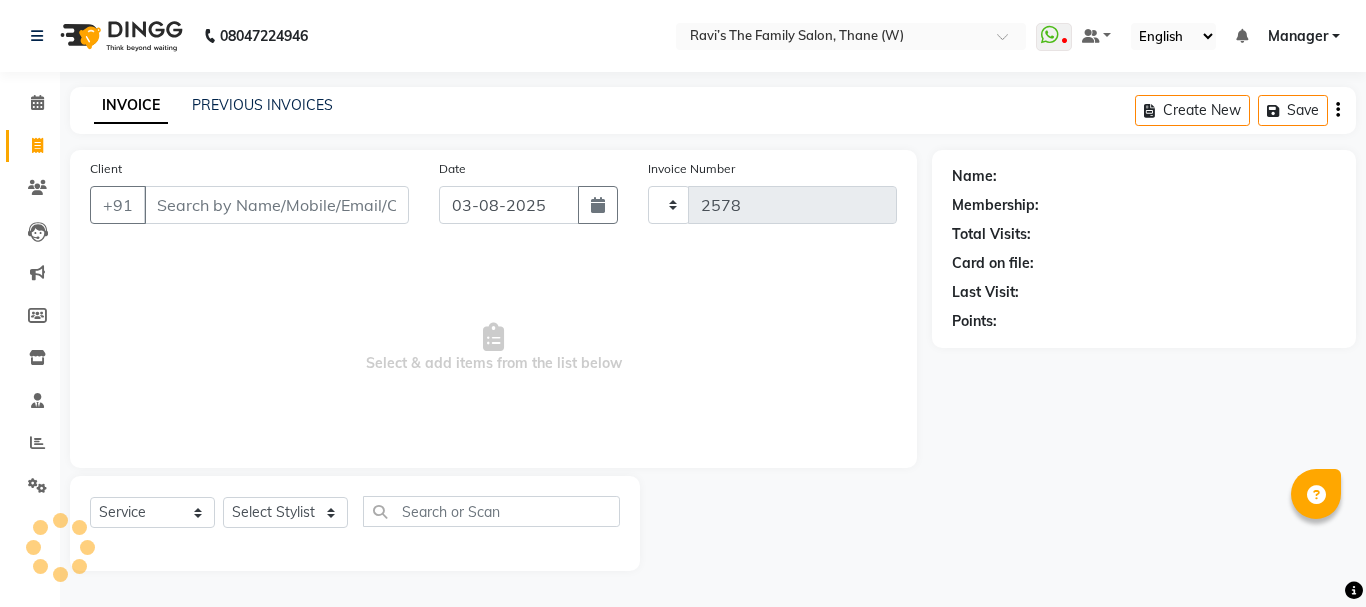 select on "8004" 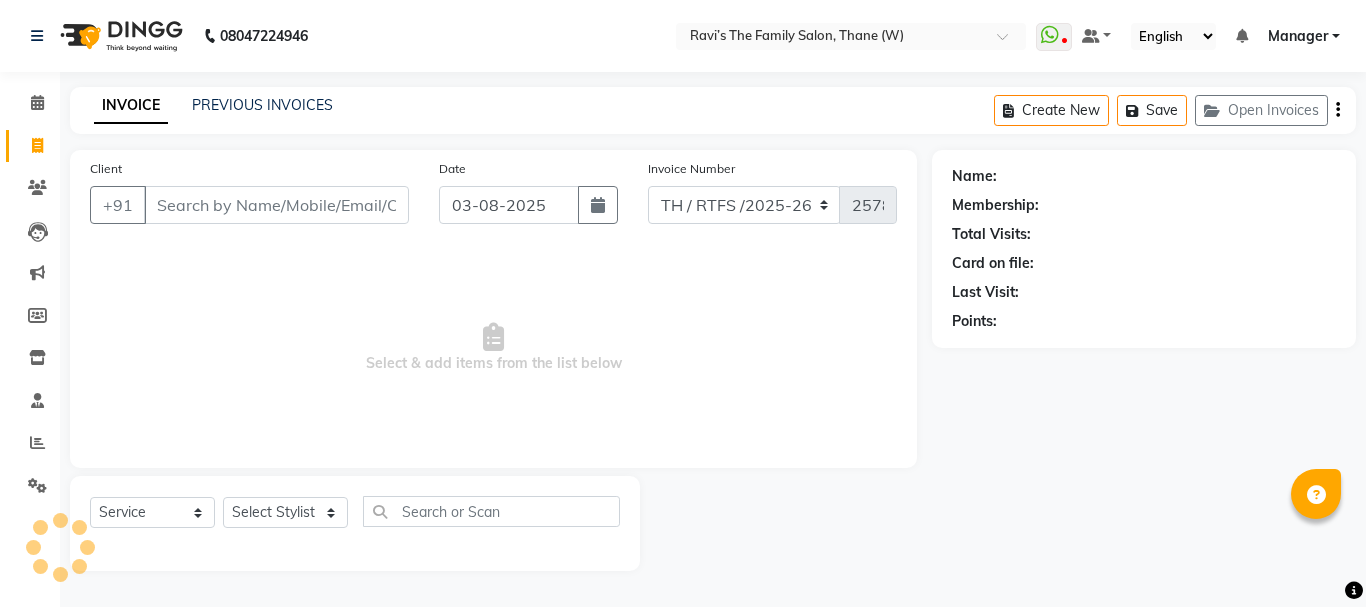 click on "Client" at bounding box center (276, 205) 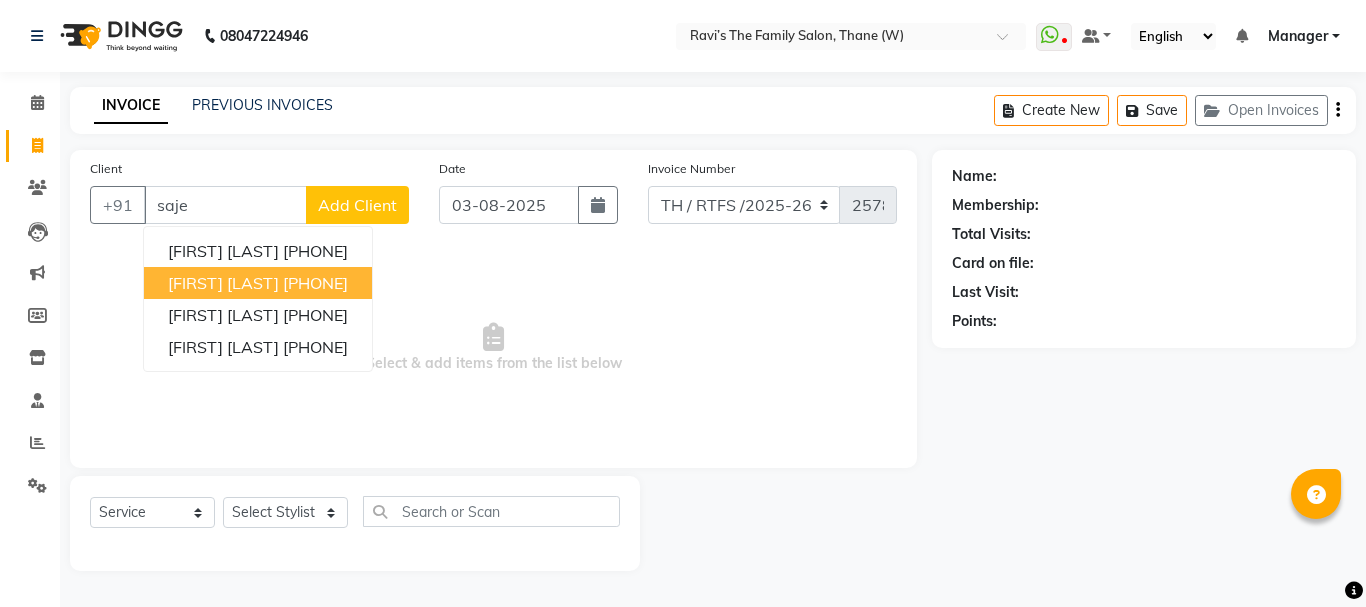 click on "Sajet Velayudhan" at bounding box center (223, 283) 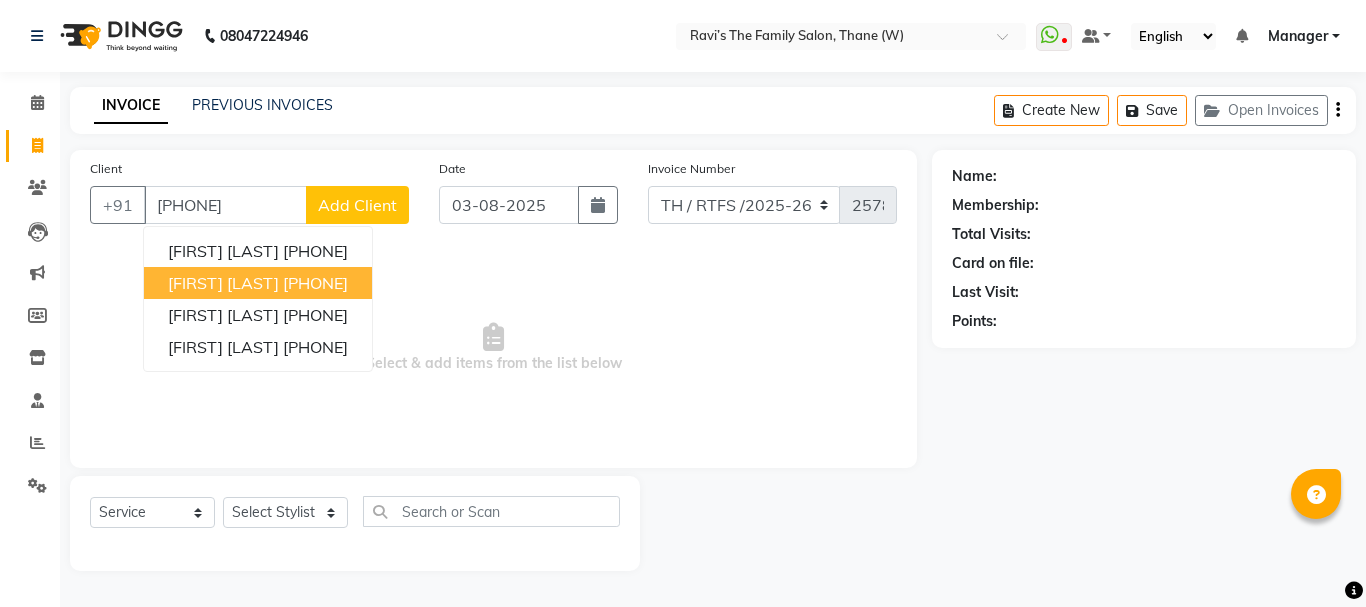 type on "8693032278" 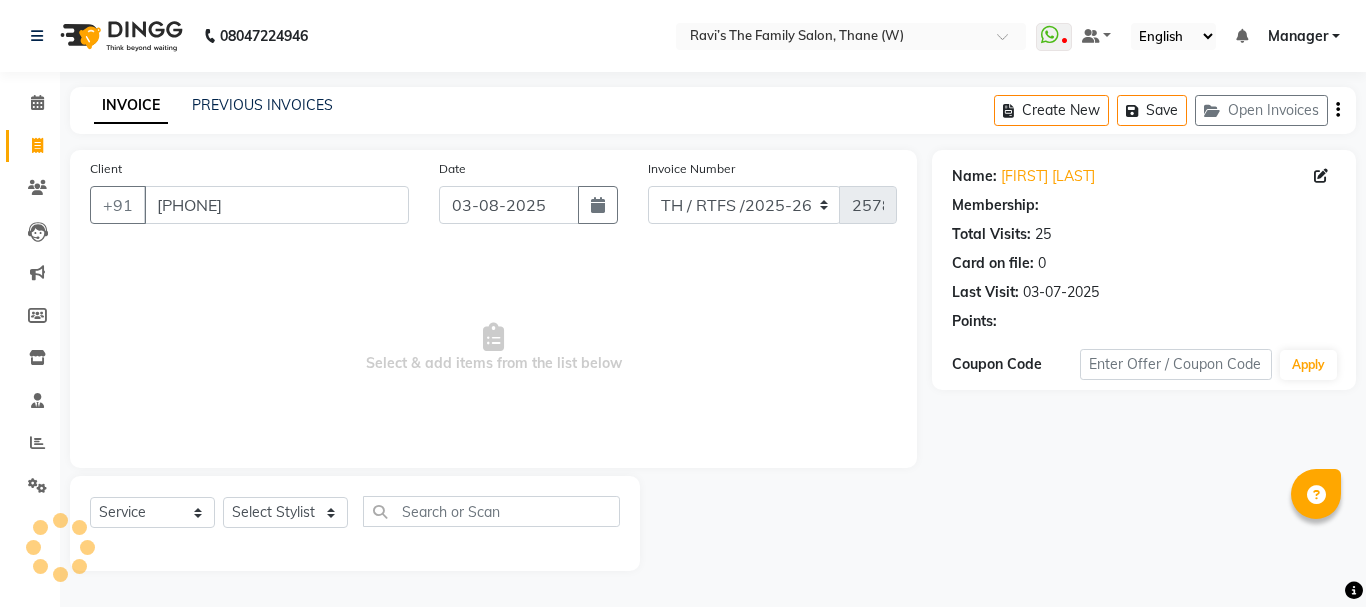 select on "1: Object" 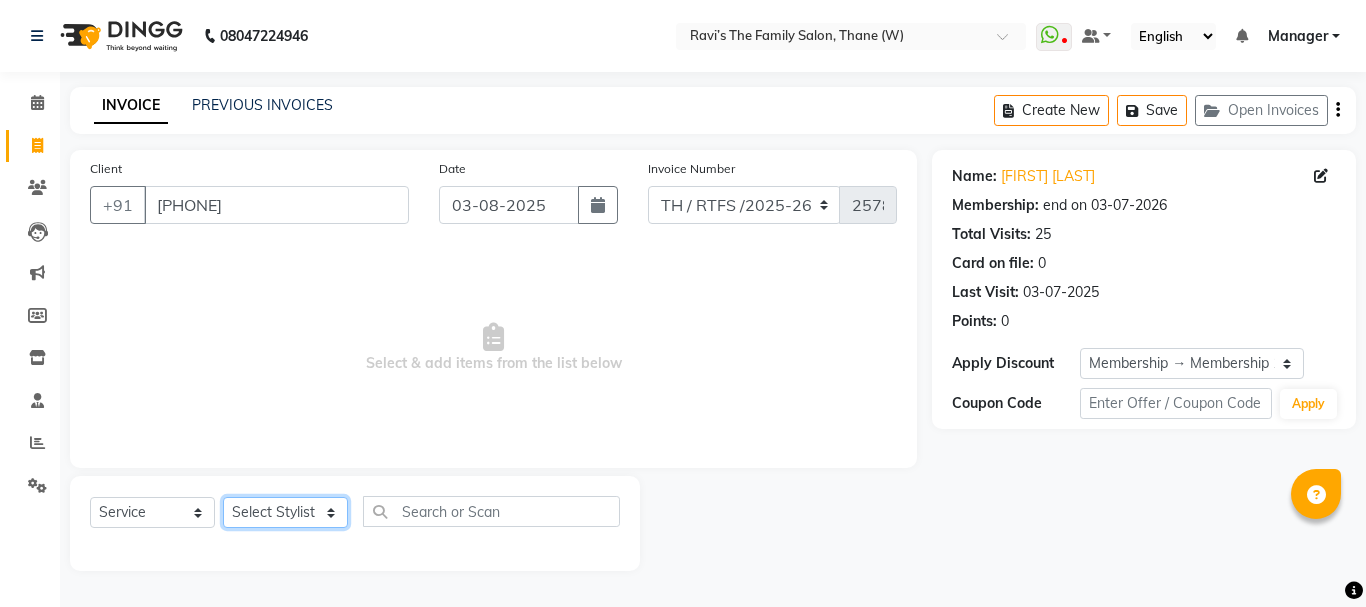 click on "Select Stylist Aarohi P   Aksahy auty Ali  Aniket A  Anuradha arvind Divya gautam .kasrade House sale KAJAL MAURYA Komal Waghmare  Laxmi   Manager Moin salmani Prashant   Ravindra Samrat Kumar Sangita Dighe Sanjana Kharat  Shreepad M  shrishti  jaiwala  vaibhavi  gudekar  Vikas H" 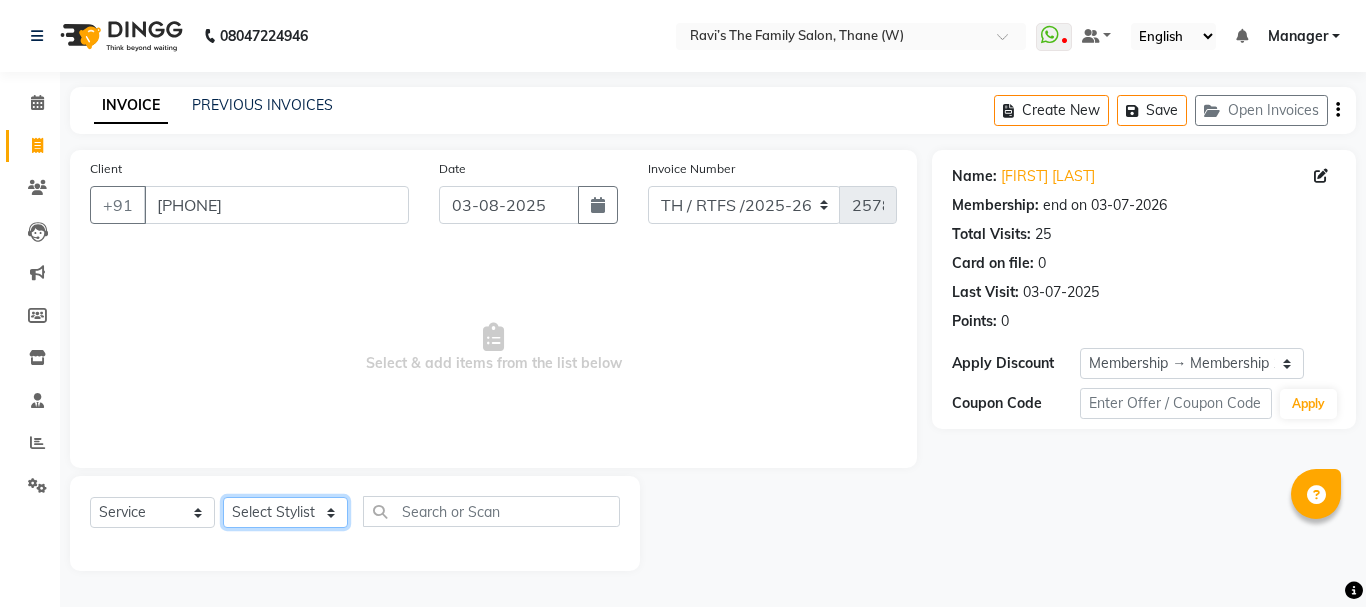 select on "78217" 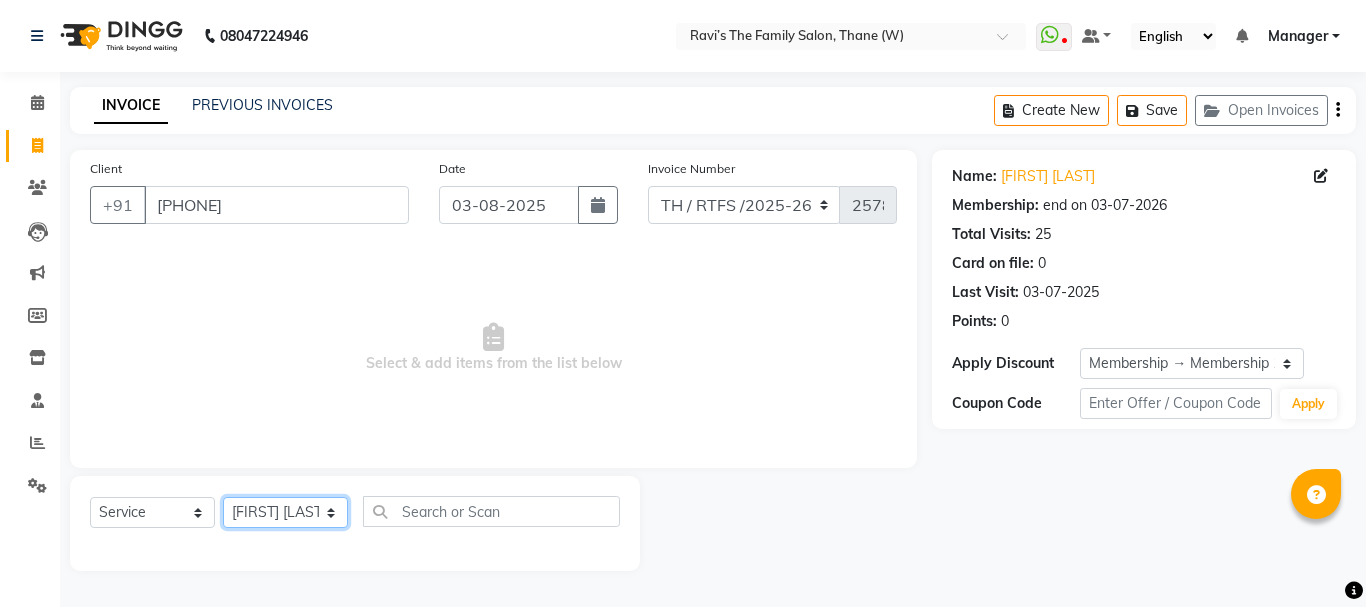 click on "Select Stylist Aarohi P   Aksahy auty Ali  Aniket A  Anuradha arvind Divya gautam .kasrade House sale KAJAL MAURYA Komal Waghmare  Laxmi   Manager Moin salmani Prashant   Ravindra Samrat Kumar Sangita Dighe Sanjana Kharat  Shreepad M  shrishti  jaiwala  vaibhavi  gudekar  Vikas H" 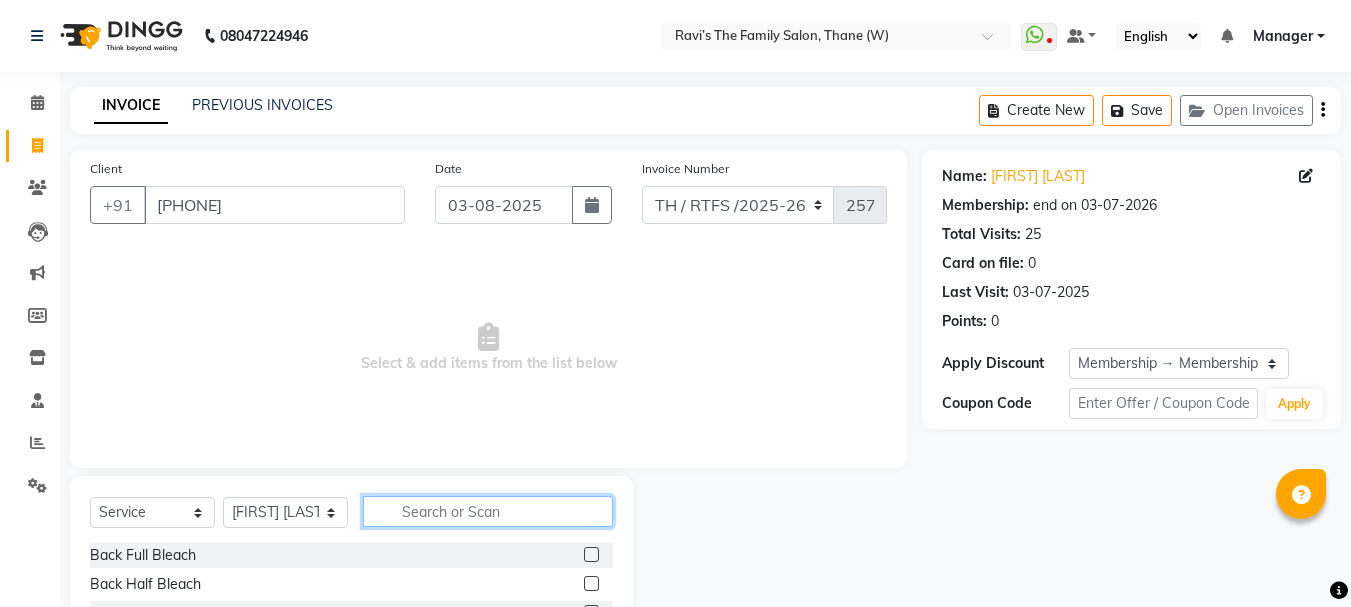 click 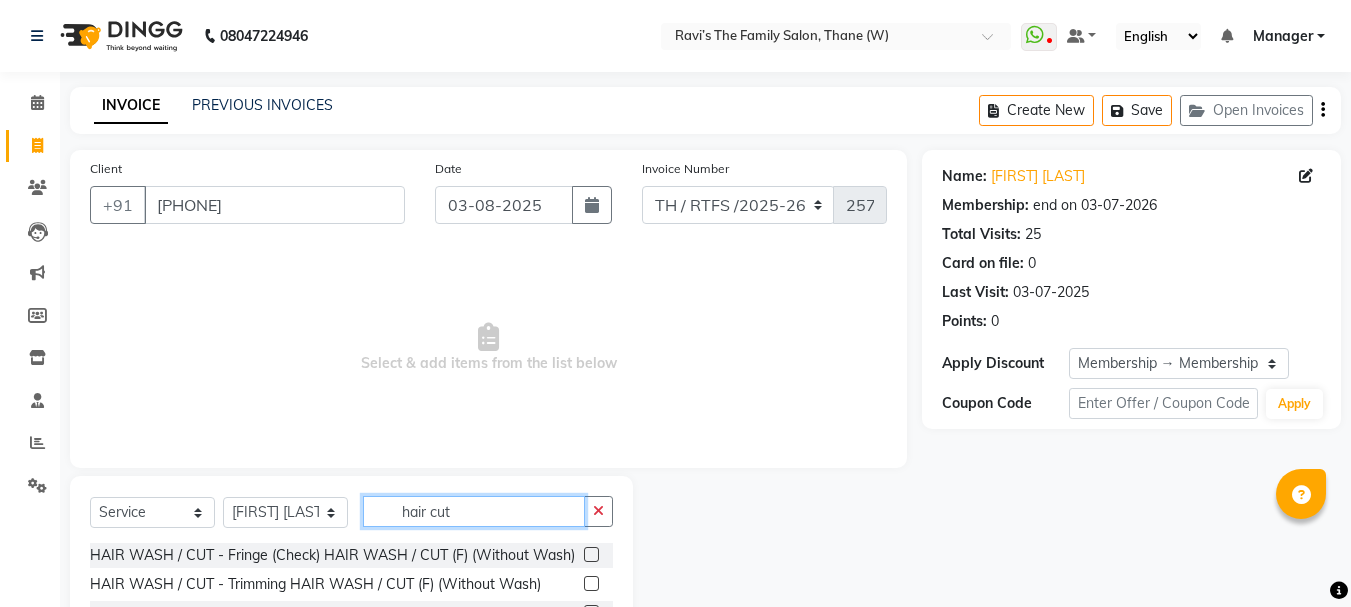 scroll, scrollTop: 194, scrollLeft: 0, axis: vertical 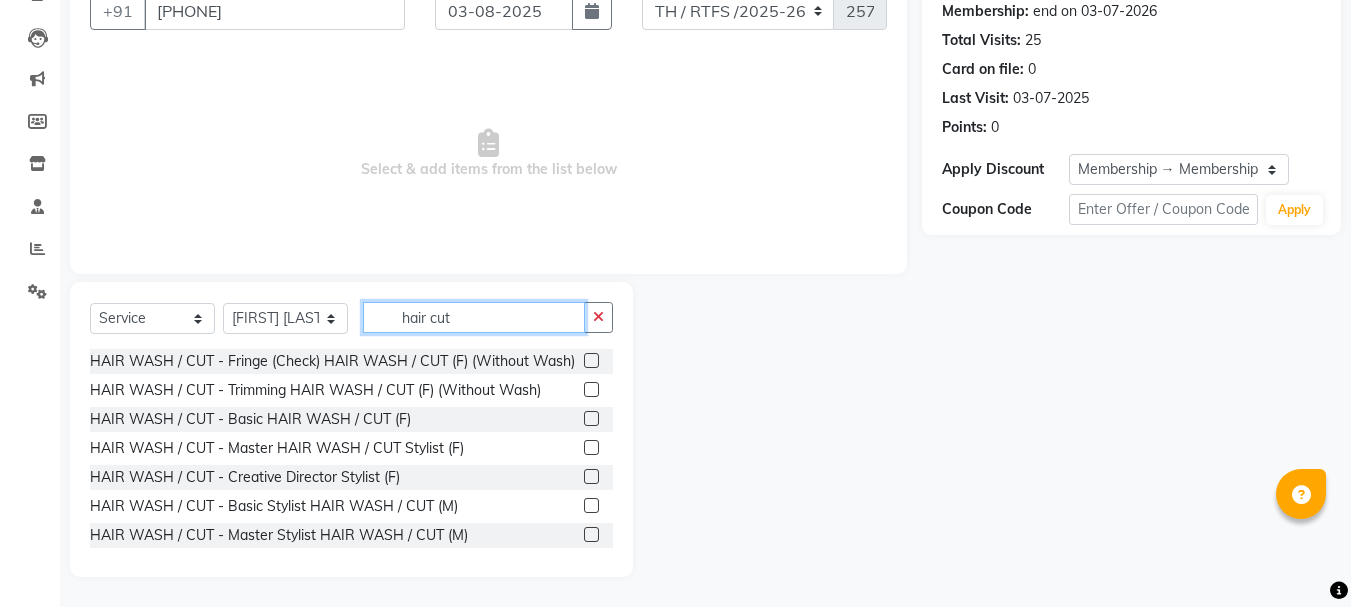 type on "hair cut" 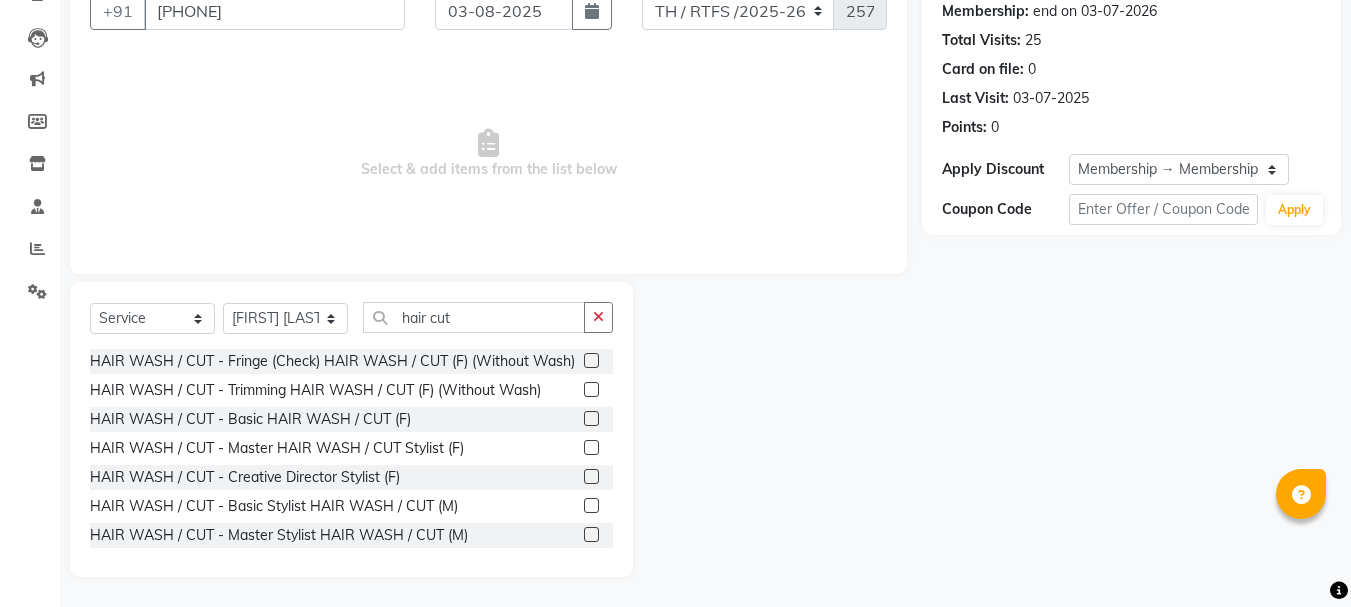 click 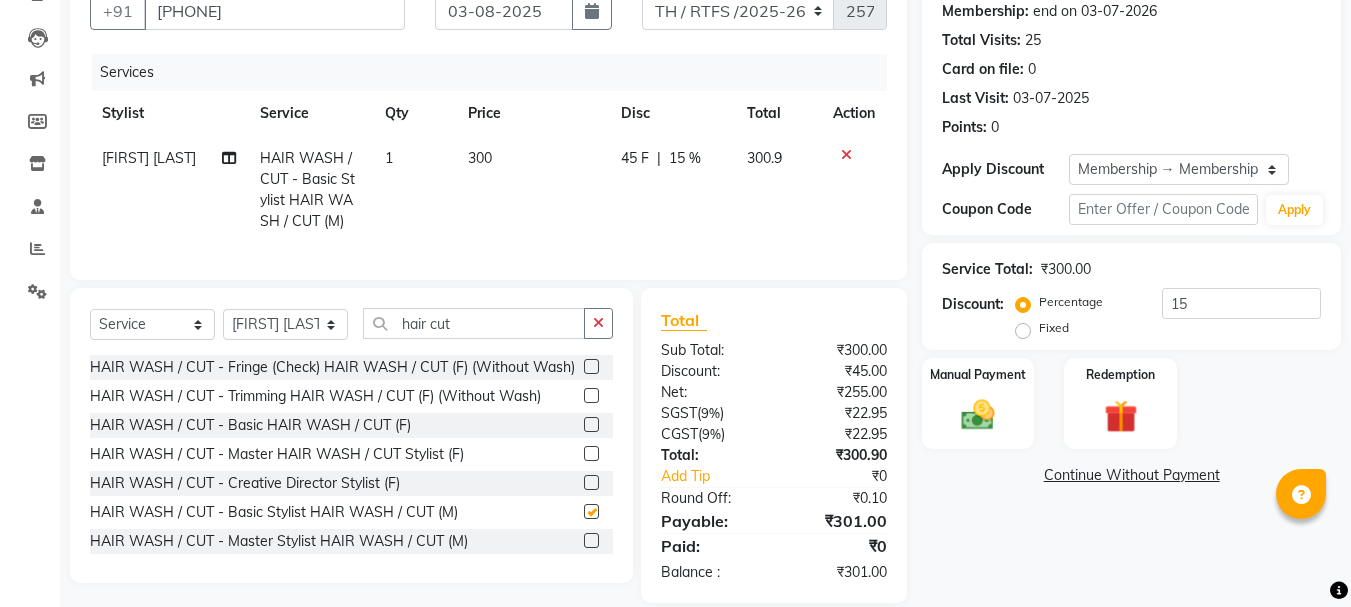 checkbox on "false" 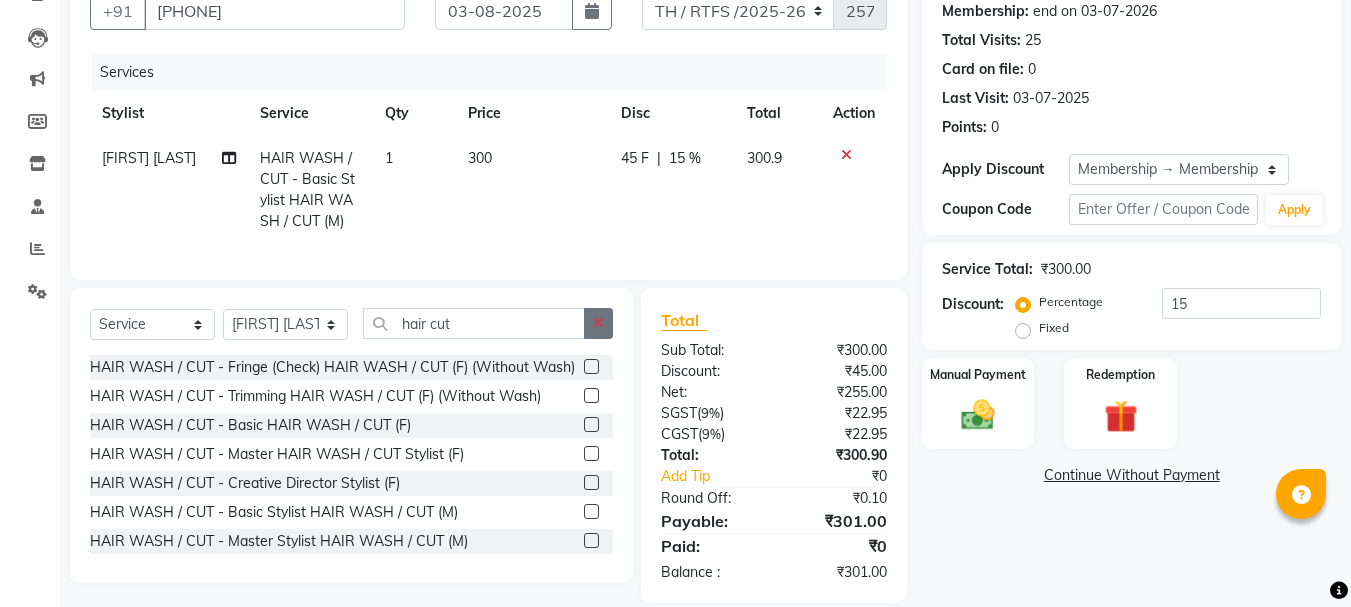 click 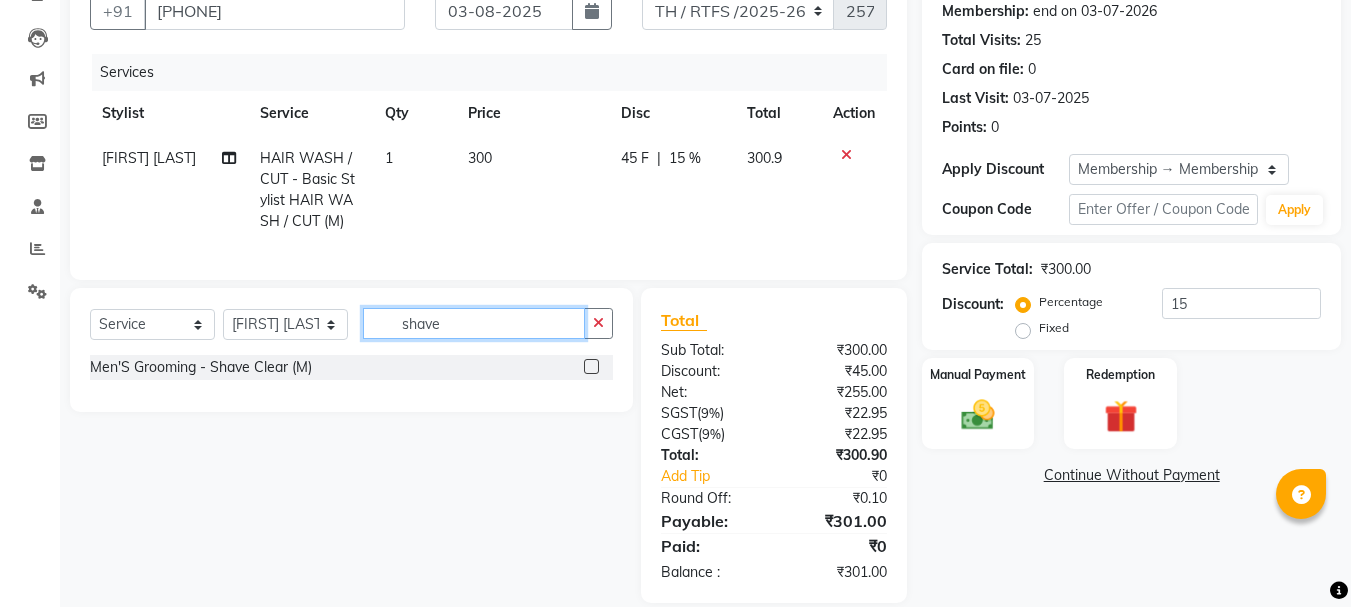 type on "shave" 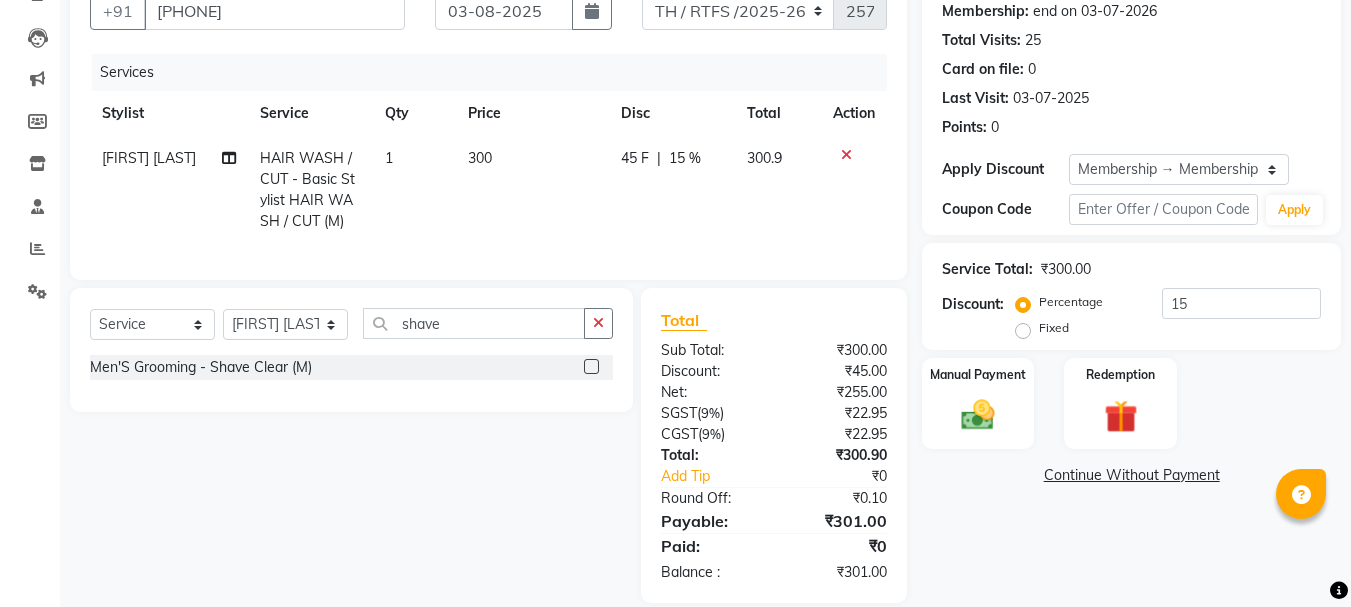 click 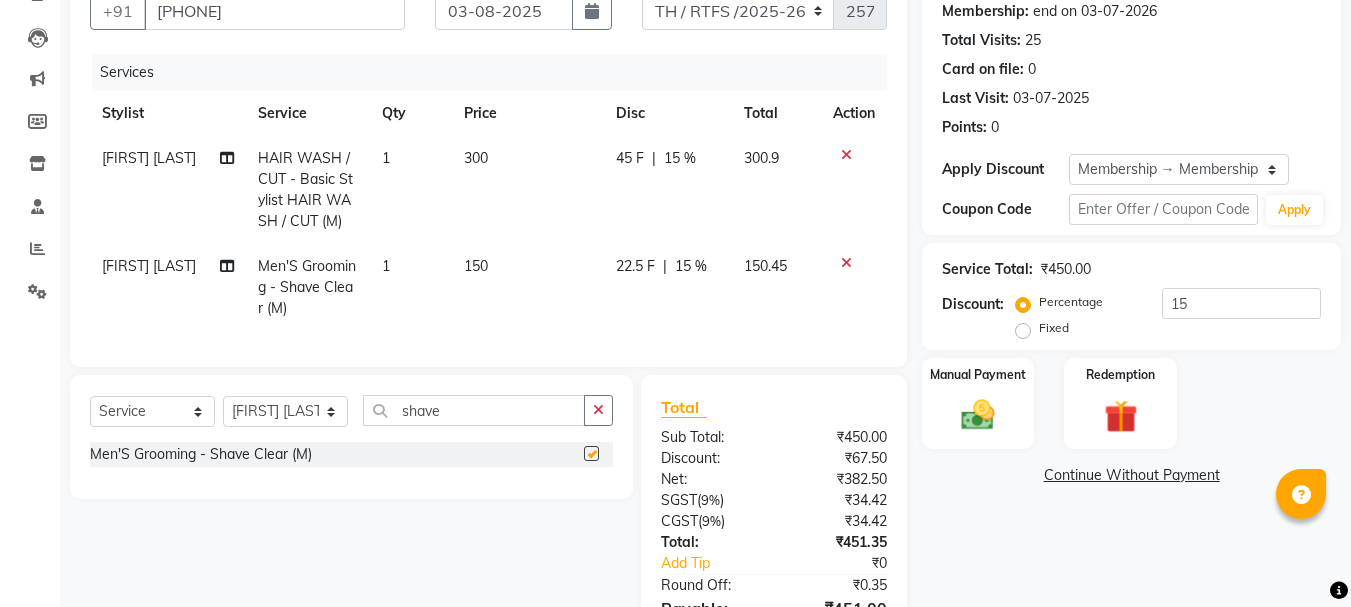 checkbox on "false" 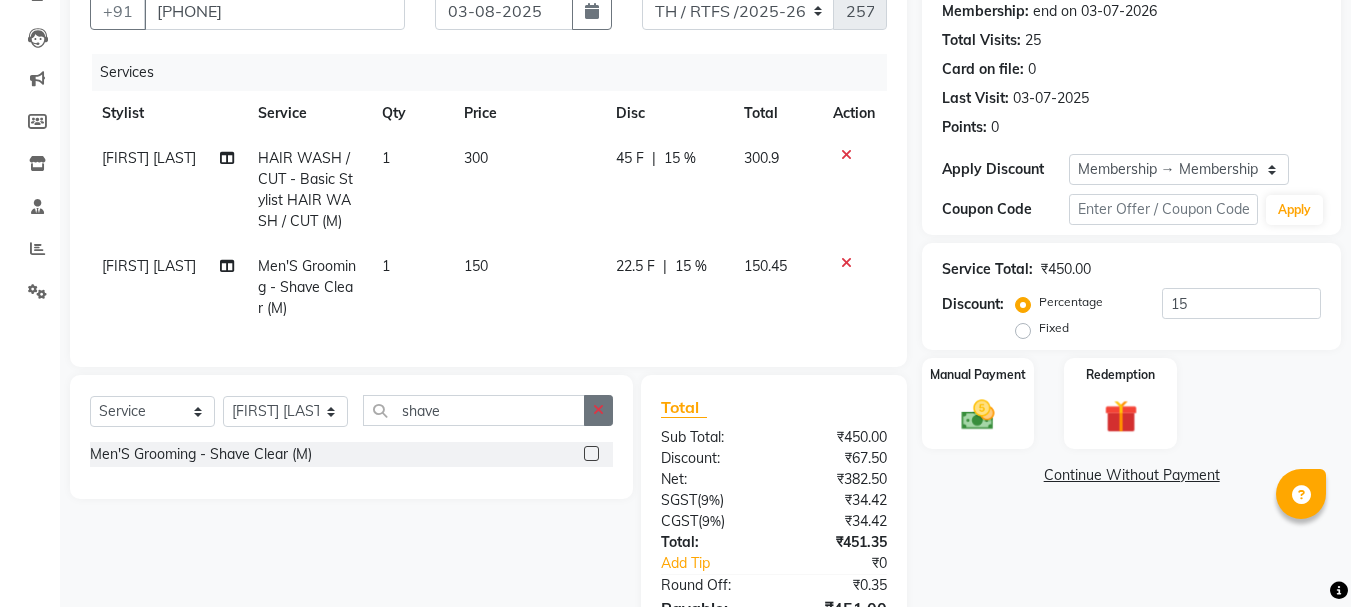 click 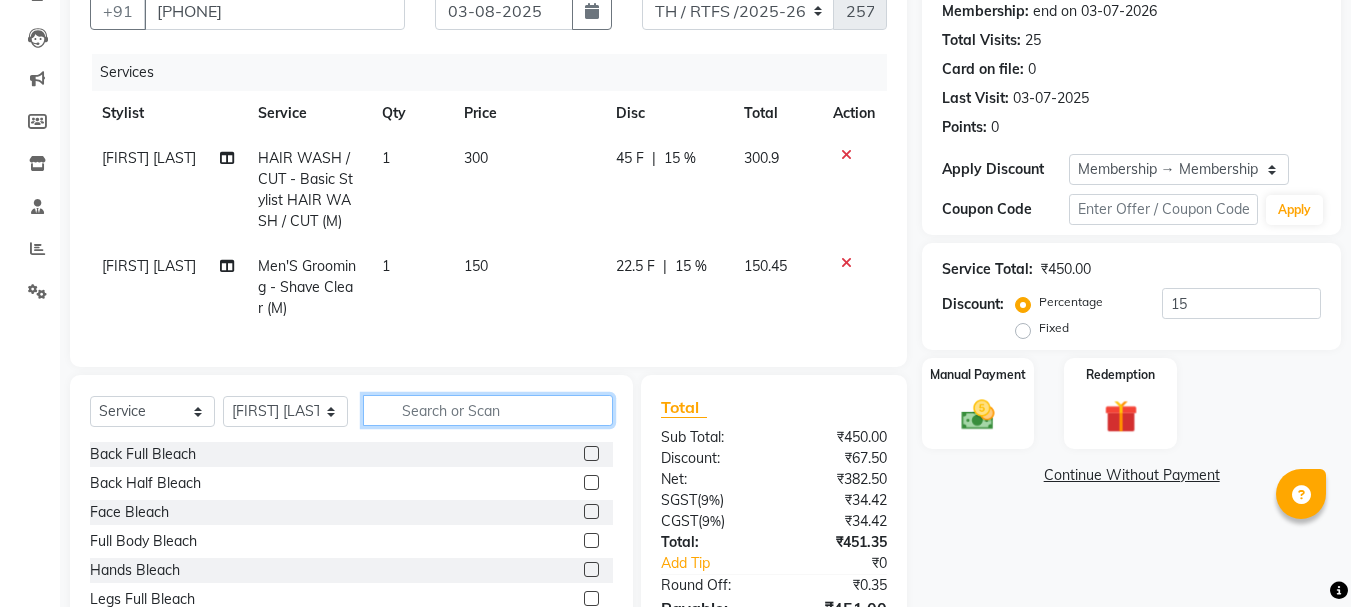 click 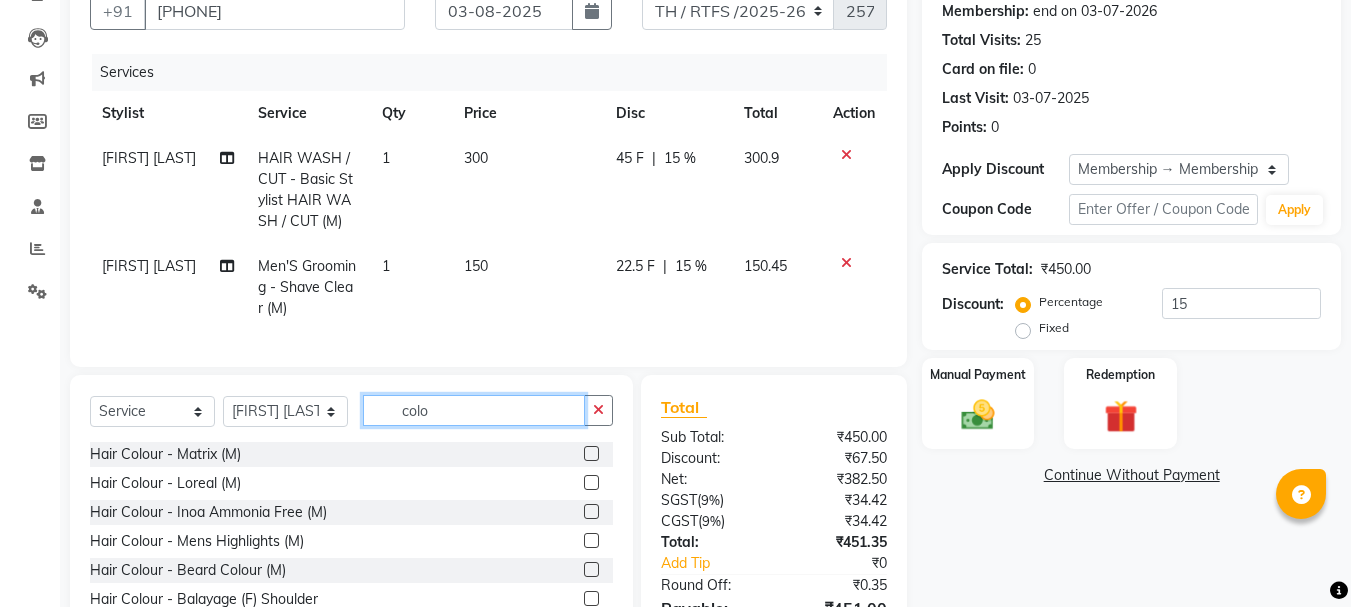 type on "colo" 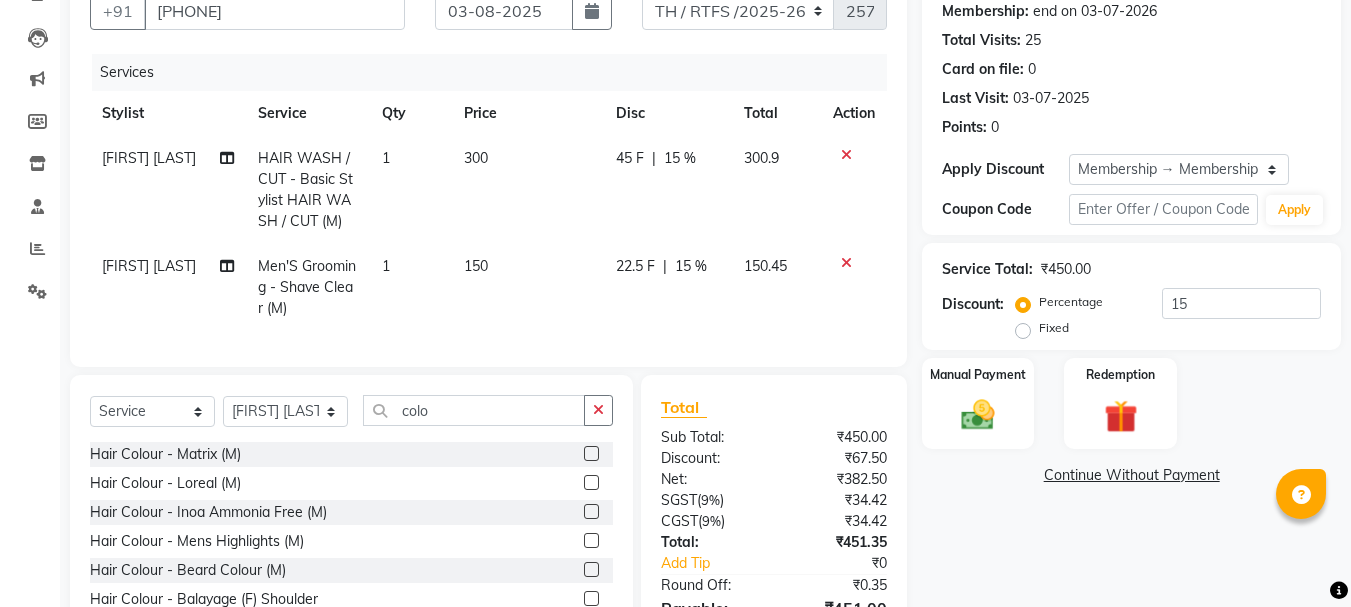 click 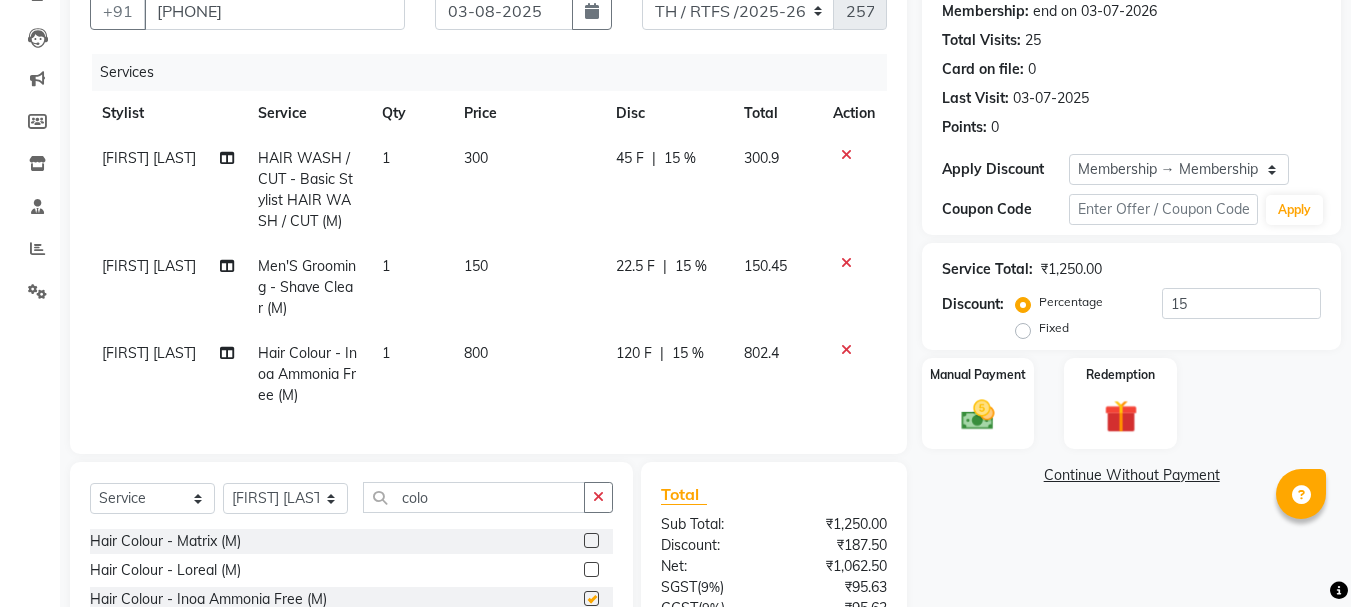 checkbox on "false" 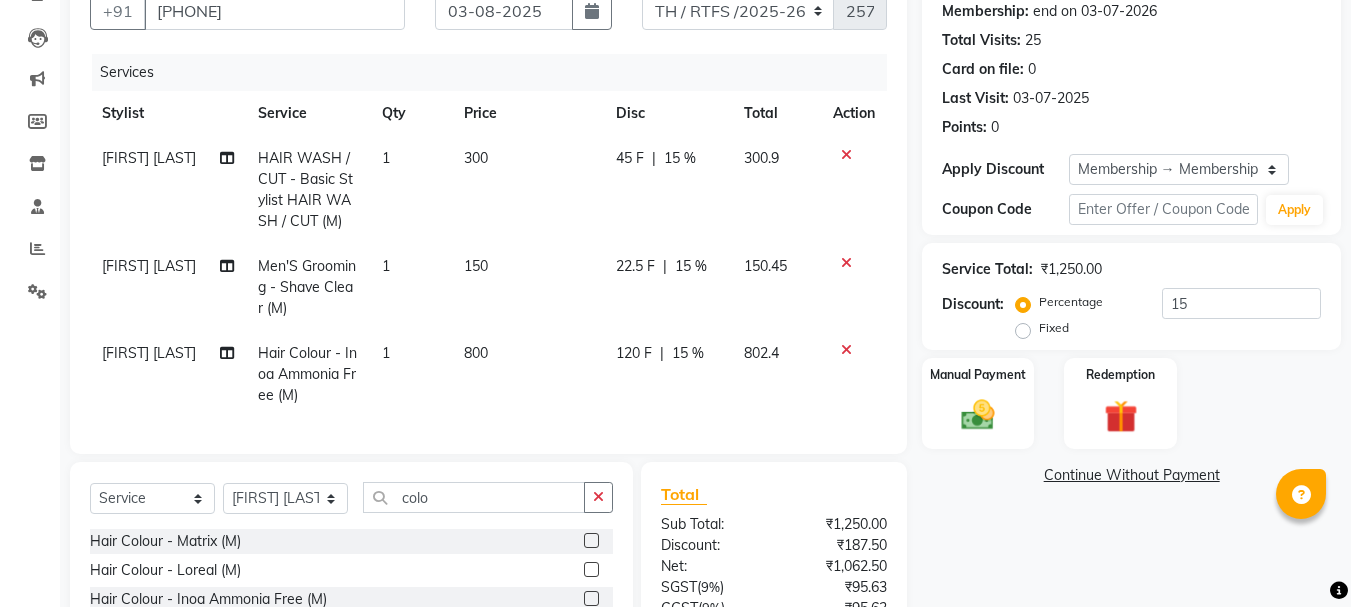 scroll, scrollTop: 409, scrollLeft: 0, axis: vertical 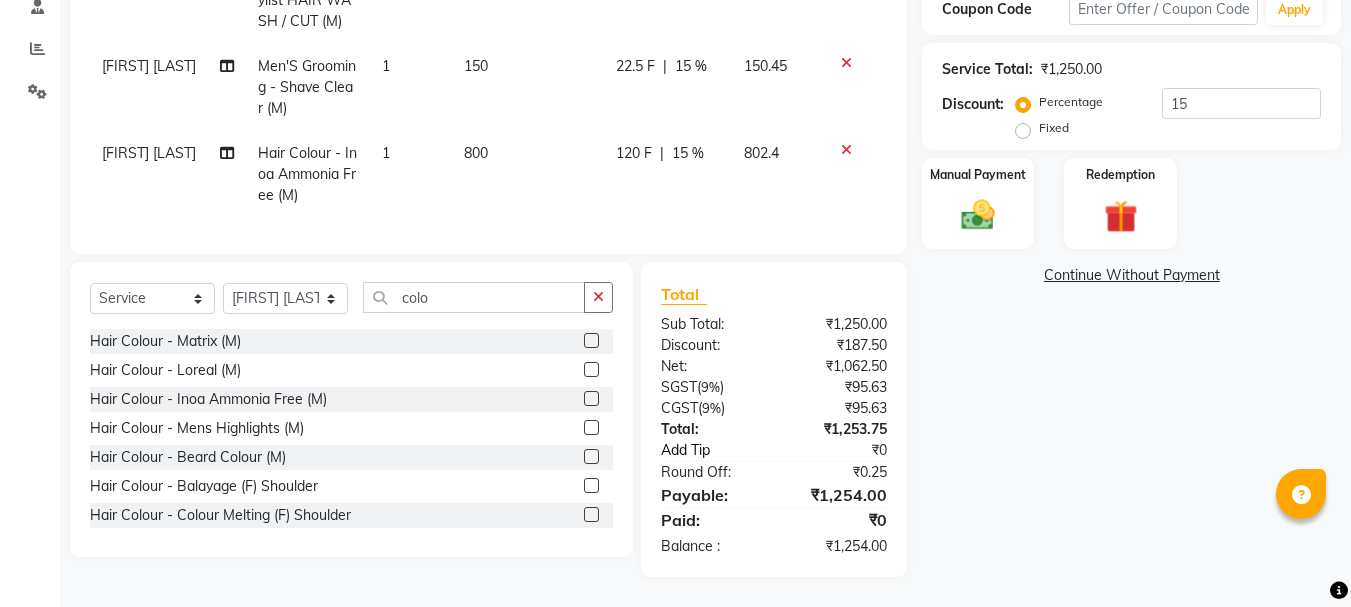 click on "Add Tip" 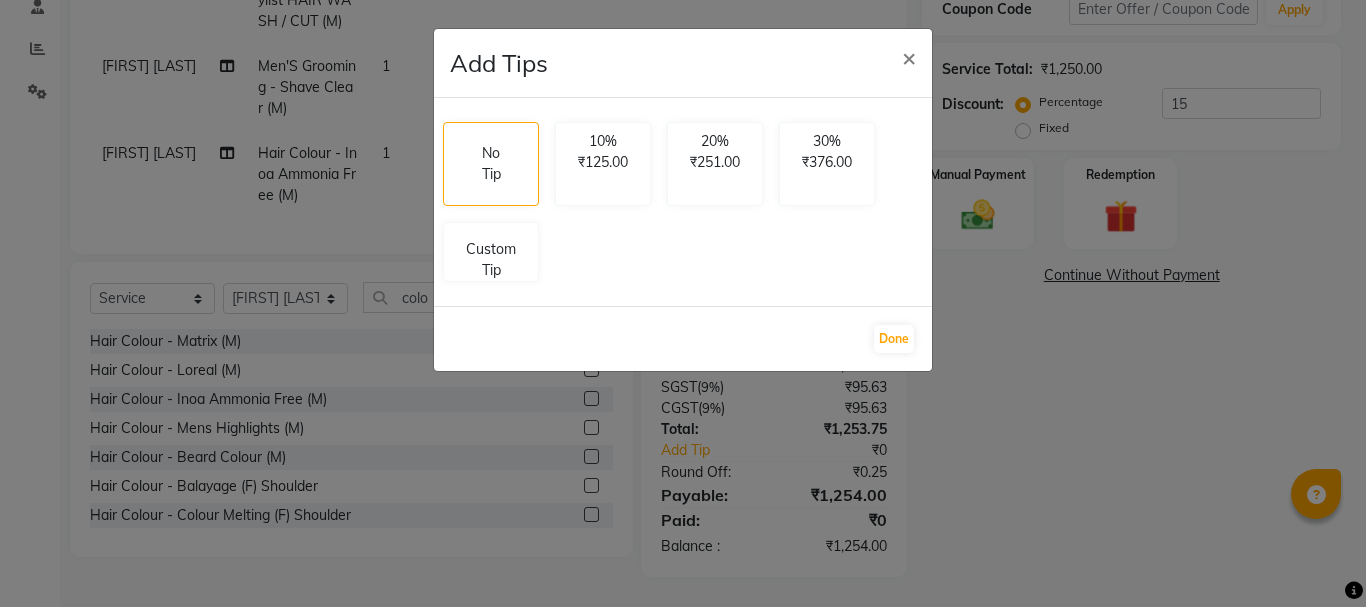 click on "No Tip 10% ₹125.00 20% ₹251.00 30% ₹376.00 Custom Tip" 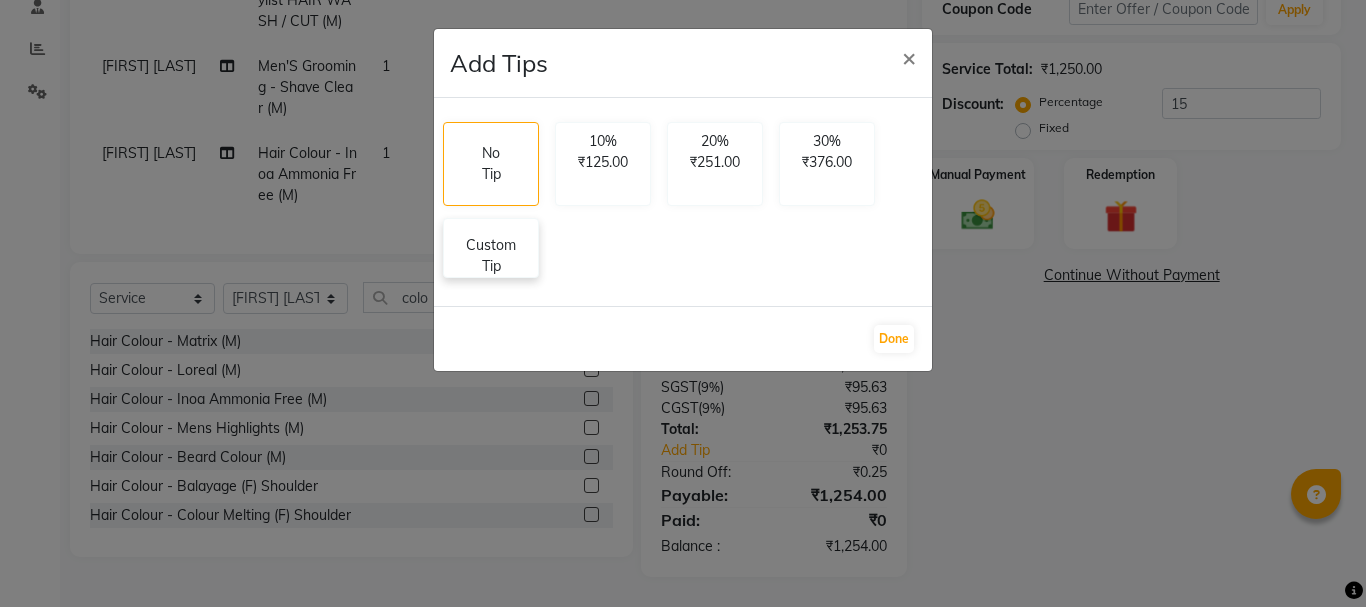 click on "Custom Tip" 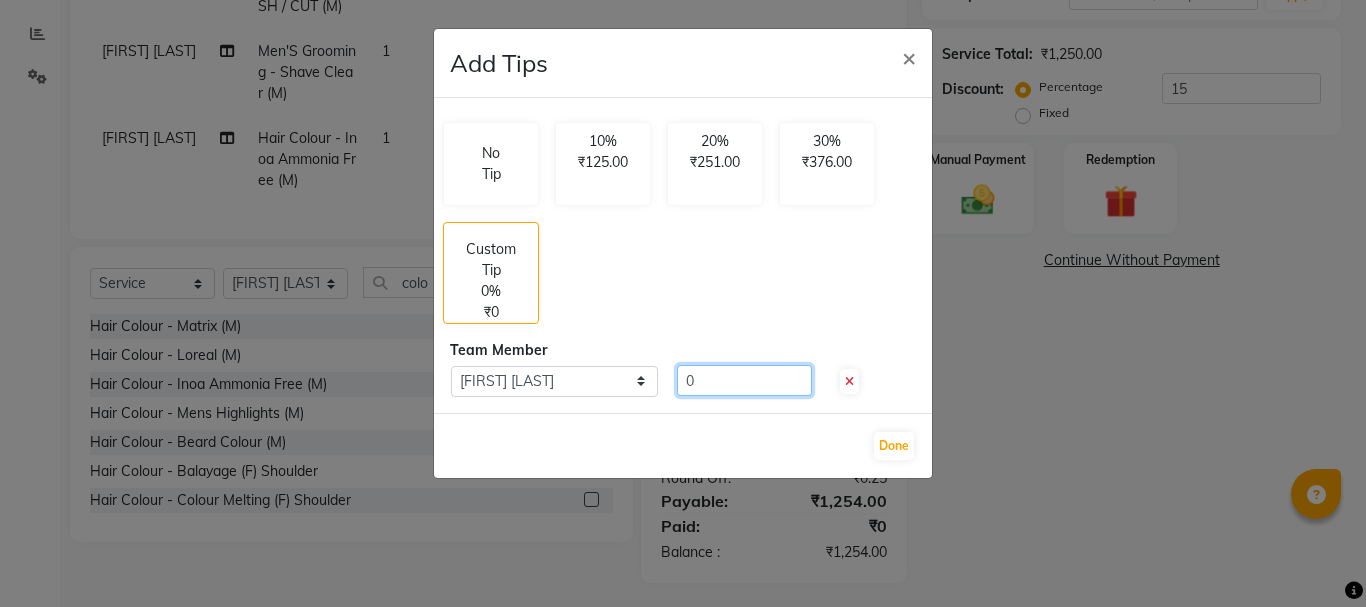 click on "0" 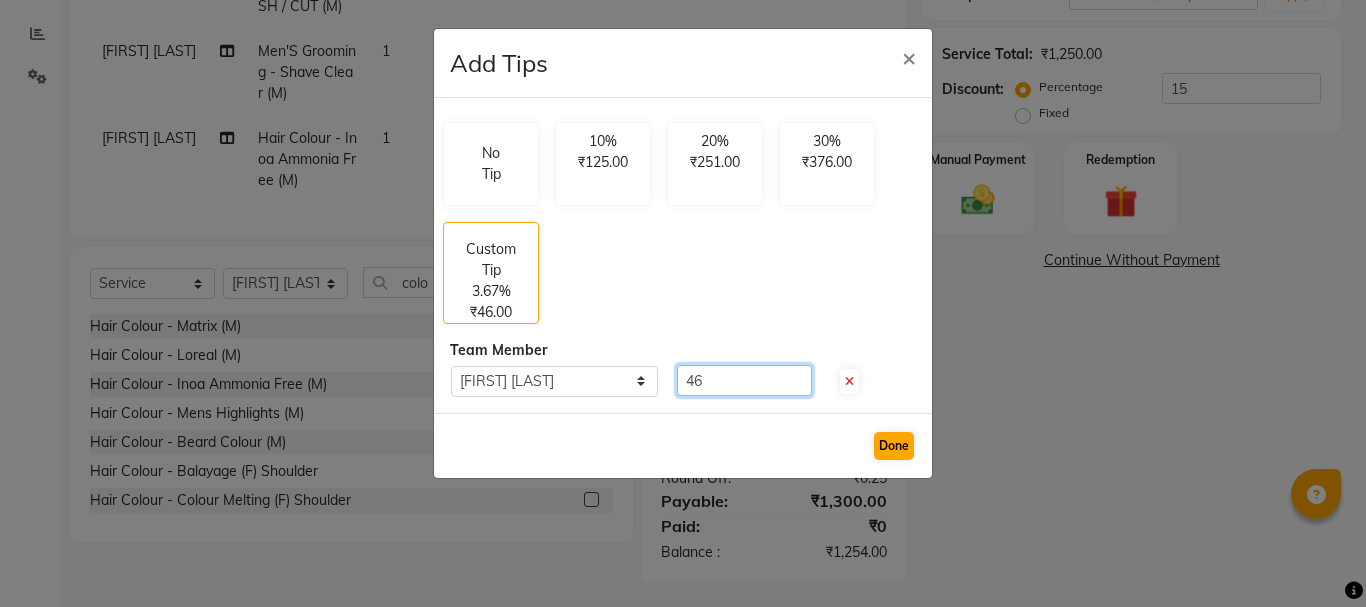type on "46" 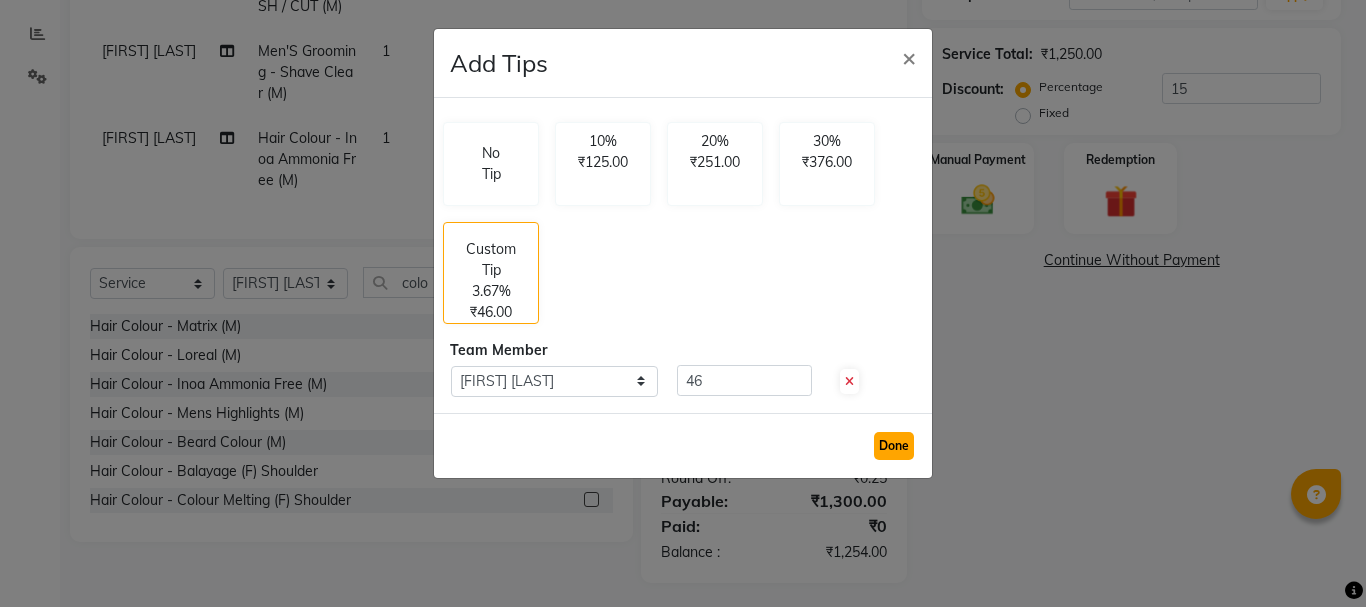 click on "Done" 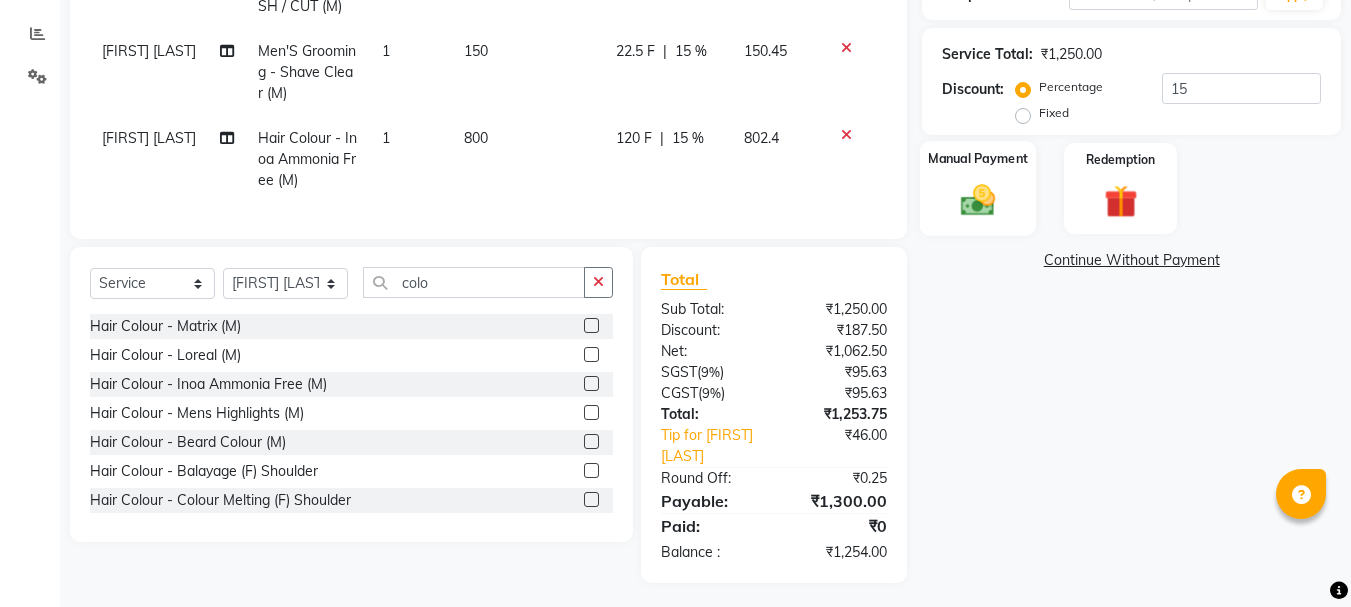 click 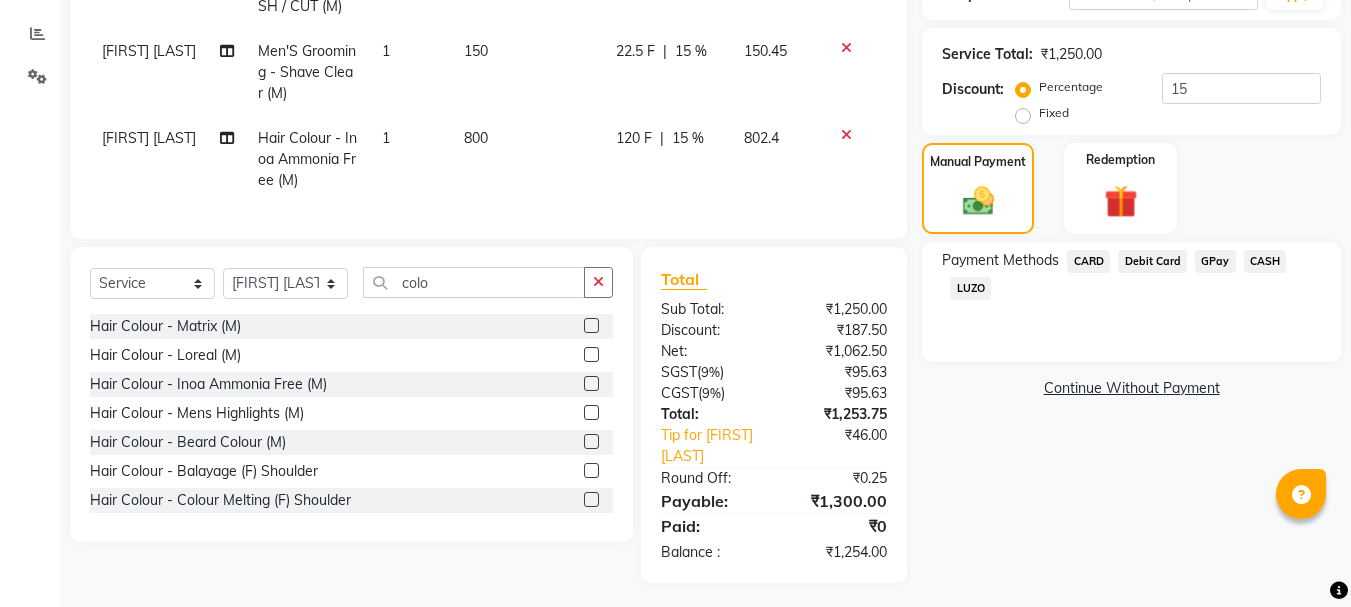 click on "GPay" 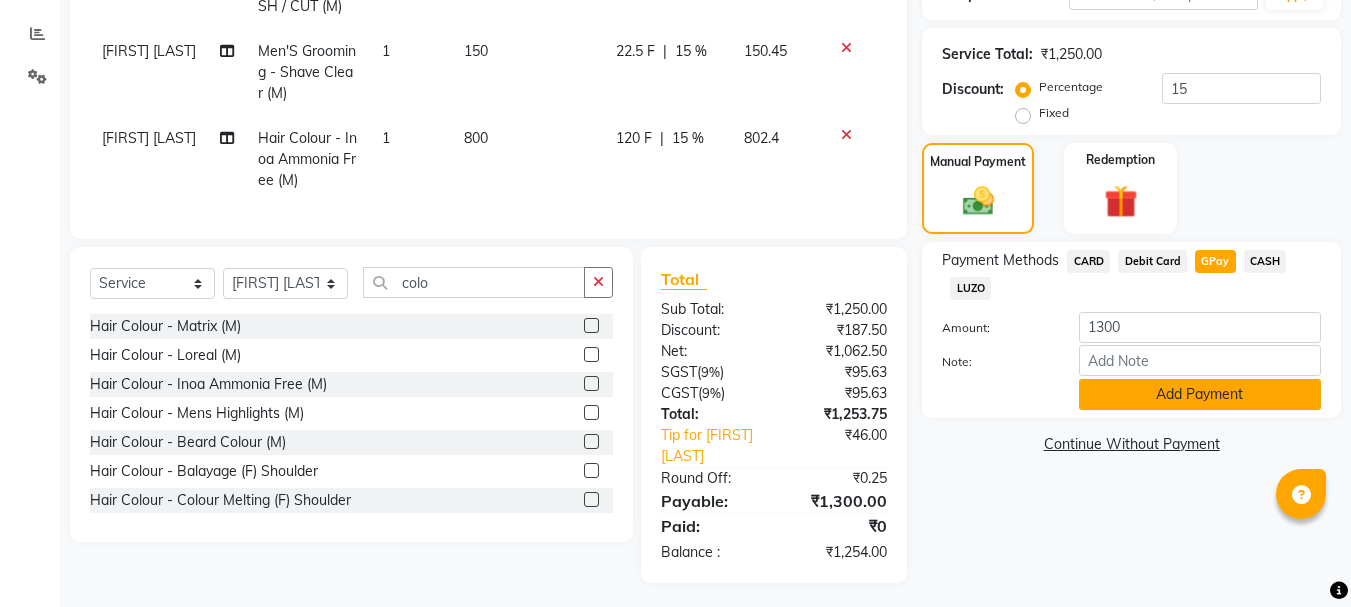 click on "Add Payment" 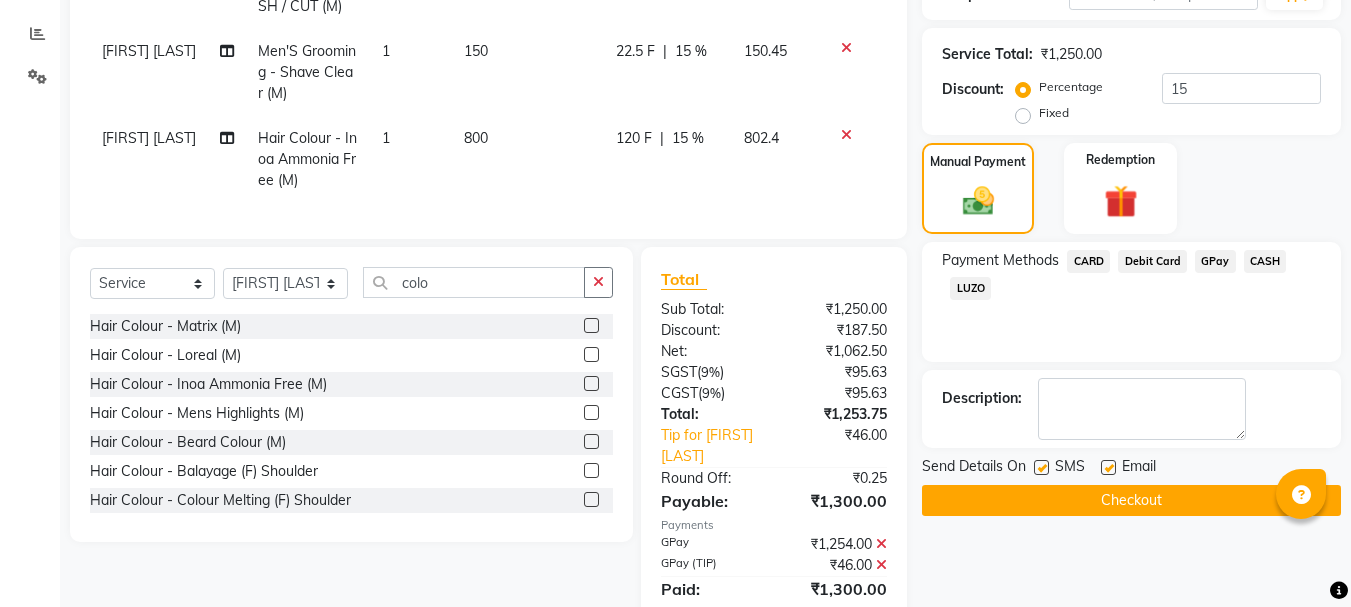 click on "Checkout" 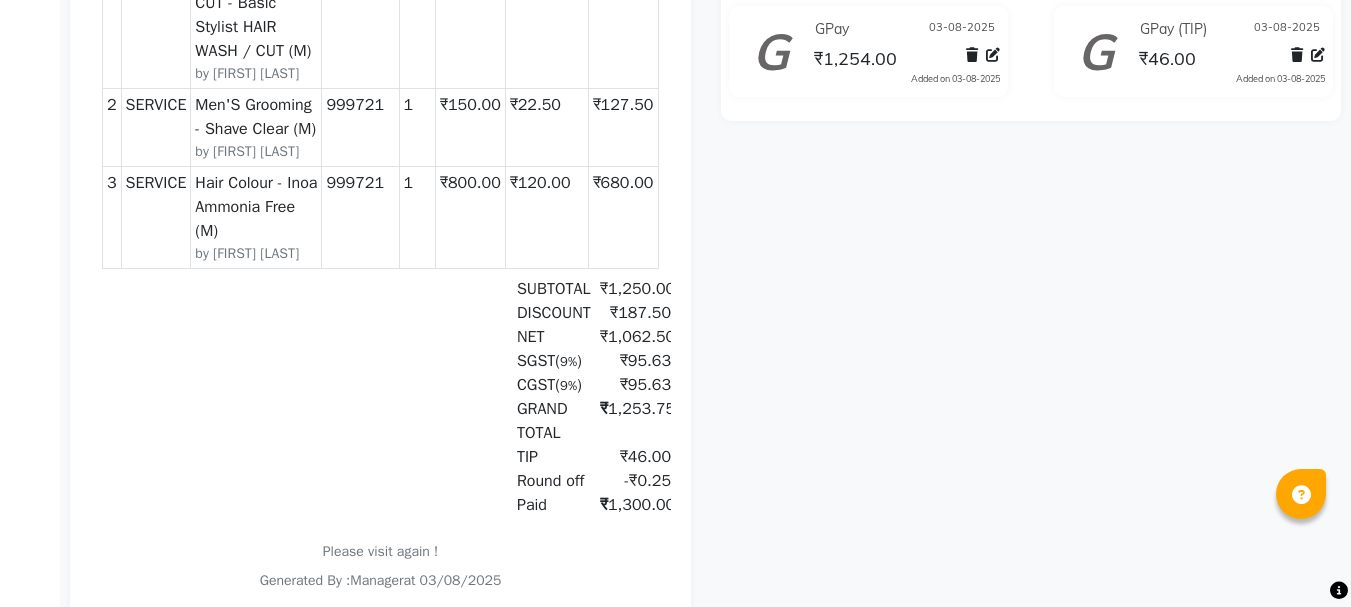 scroll, scrollTop: 0, scrollLeft: 0, axis: both 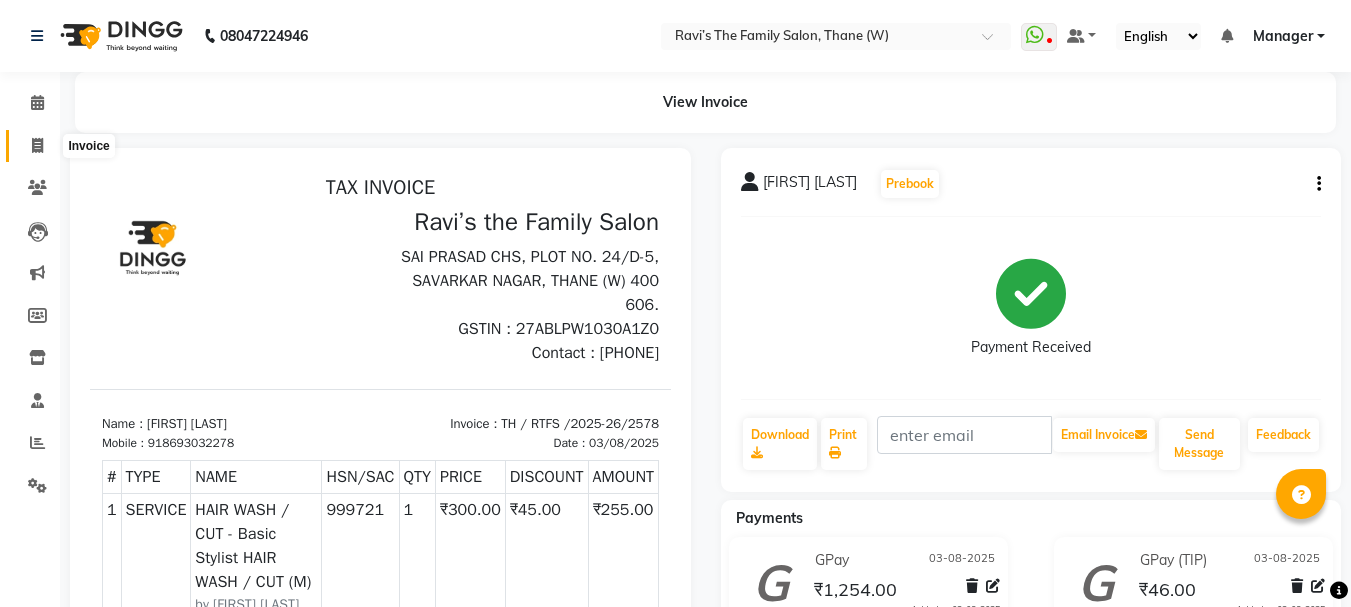 click 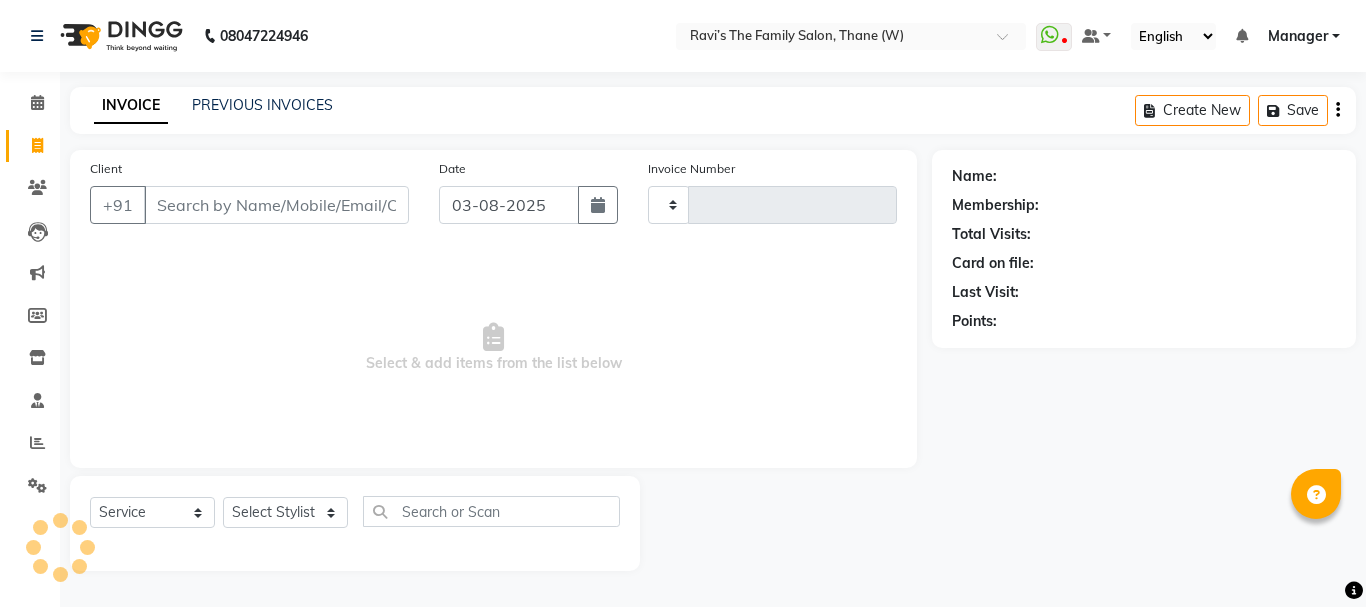 type on "2579" 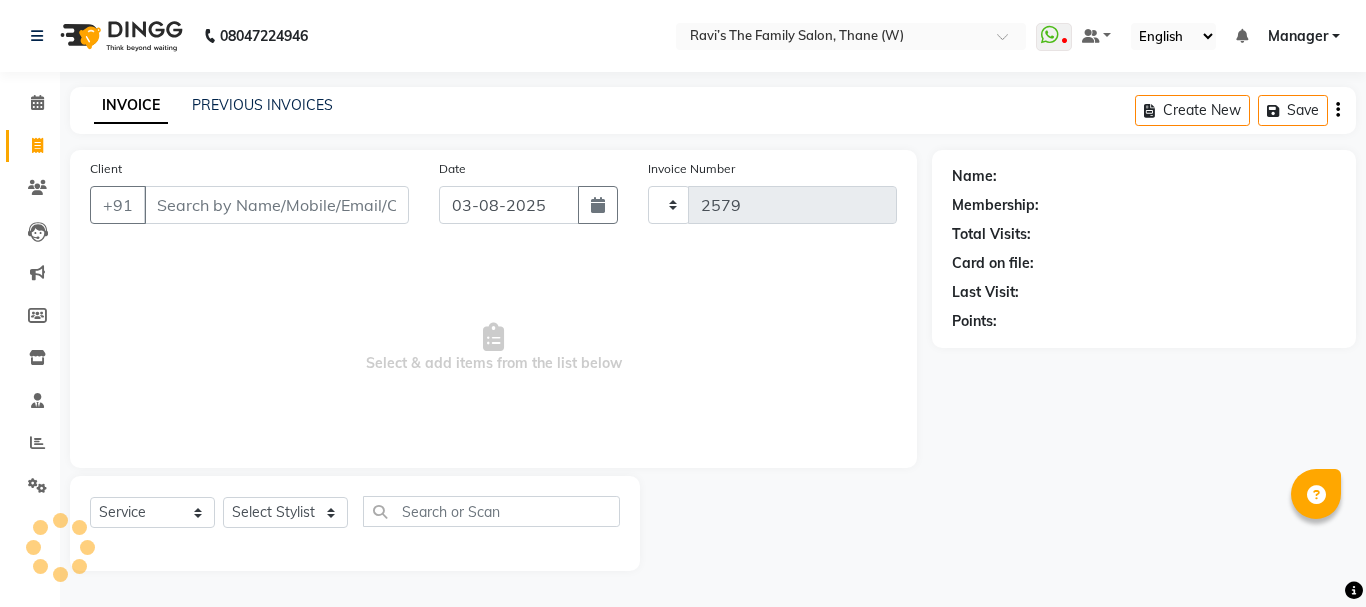select on "8004" 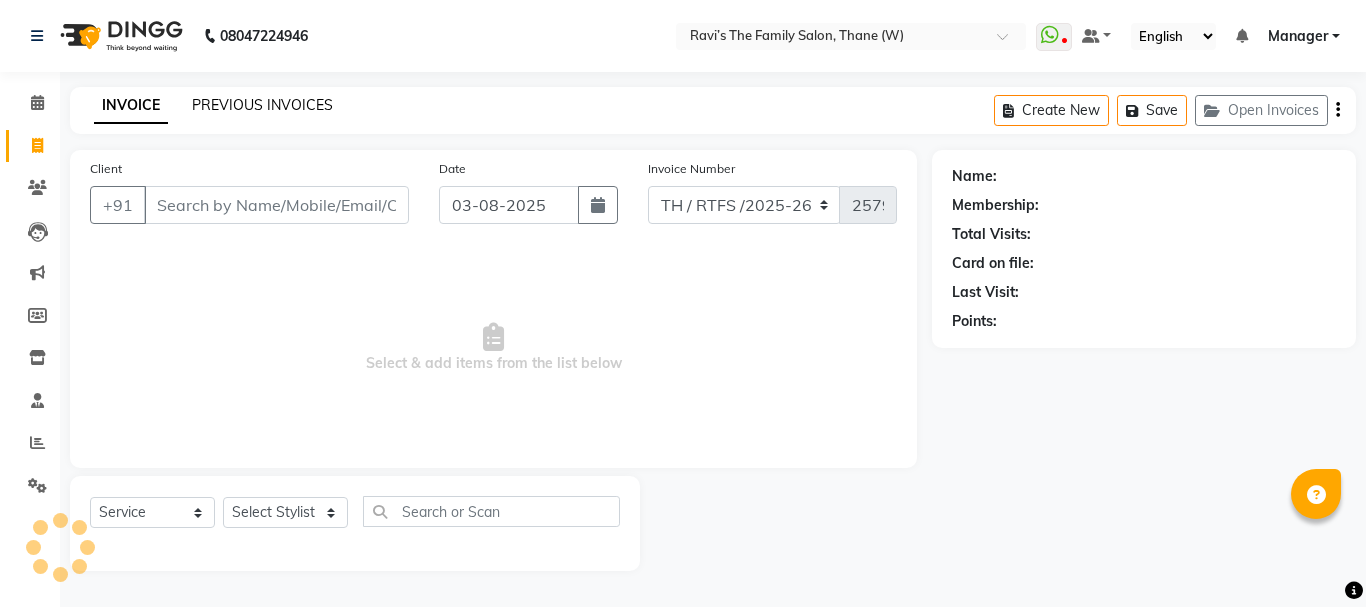 click on "PREVIOUS INVOICES" 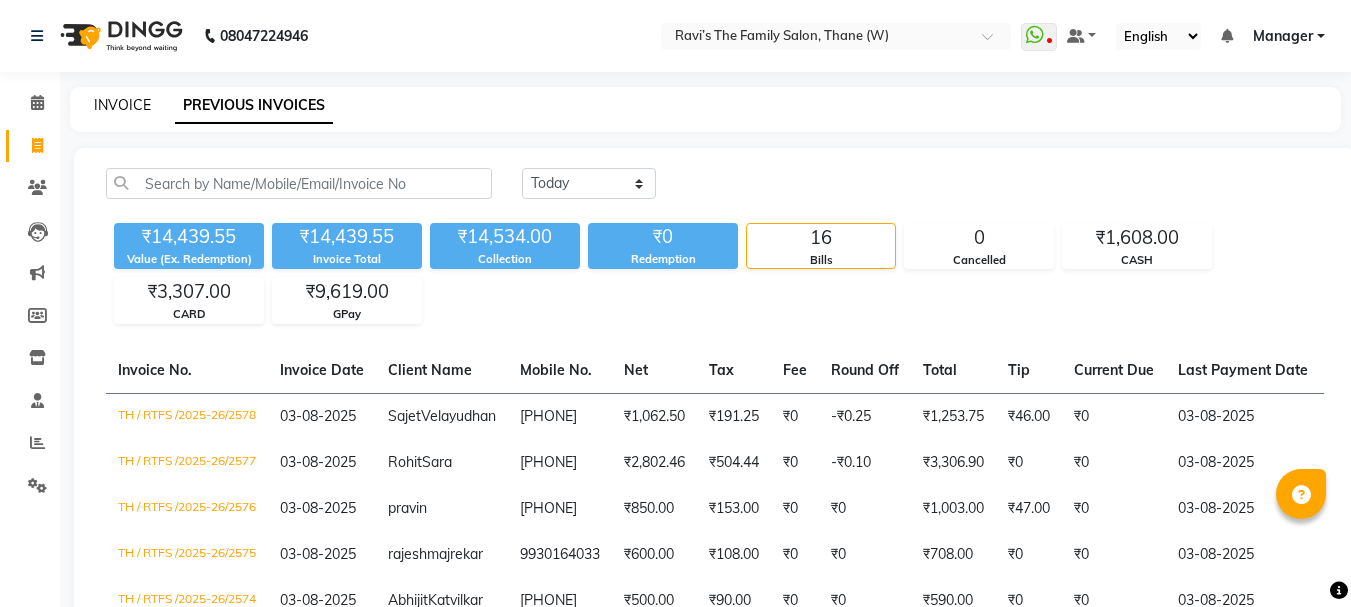 click on "INVOICE" 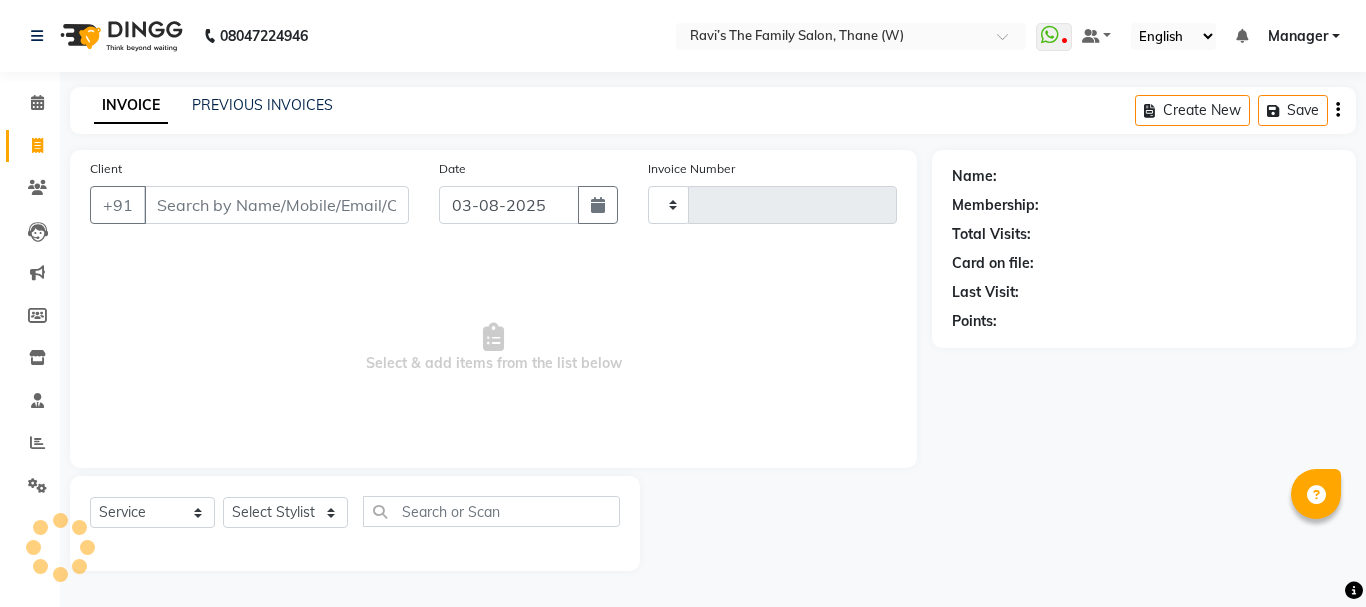 type on "2579" 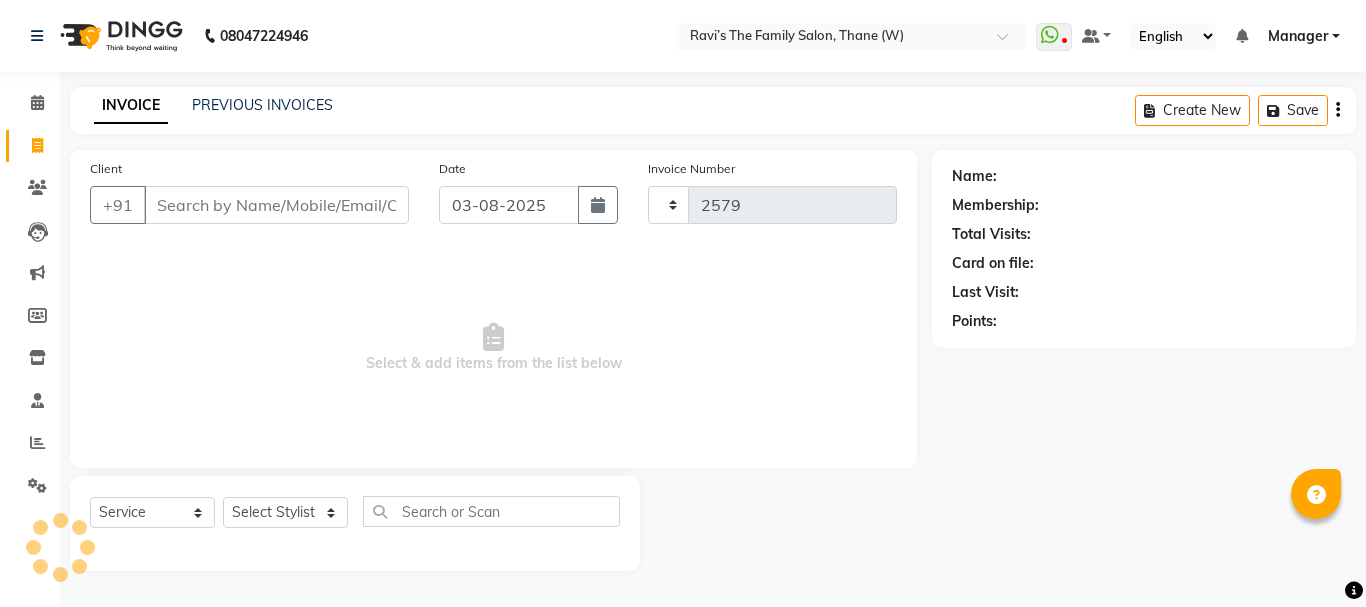 select on "8004" 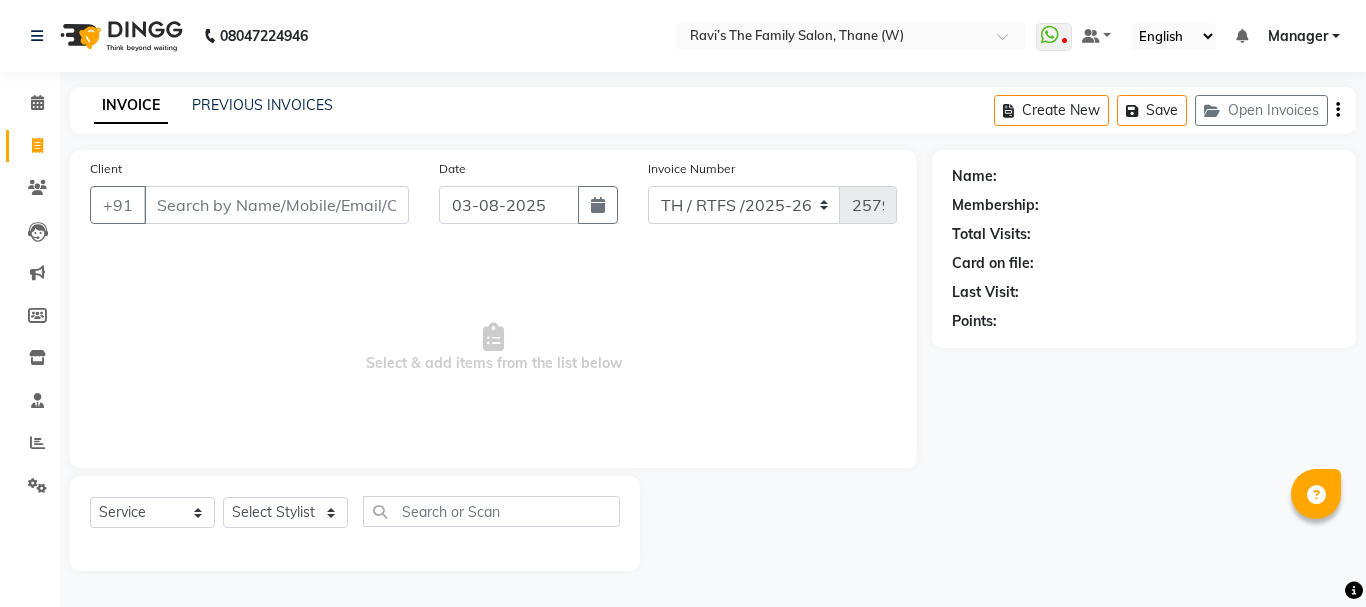 click on "PREVIOUS INVOICES" 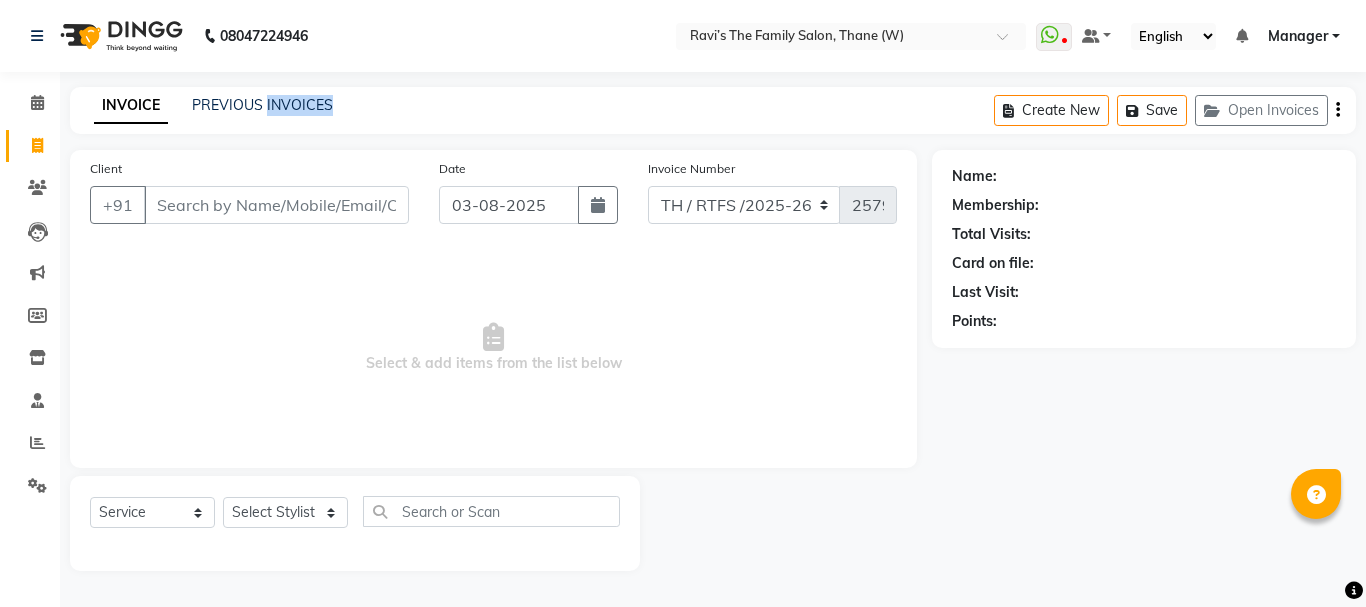 click on "PREVIOUS INVOICES" 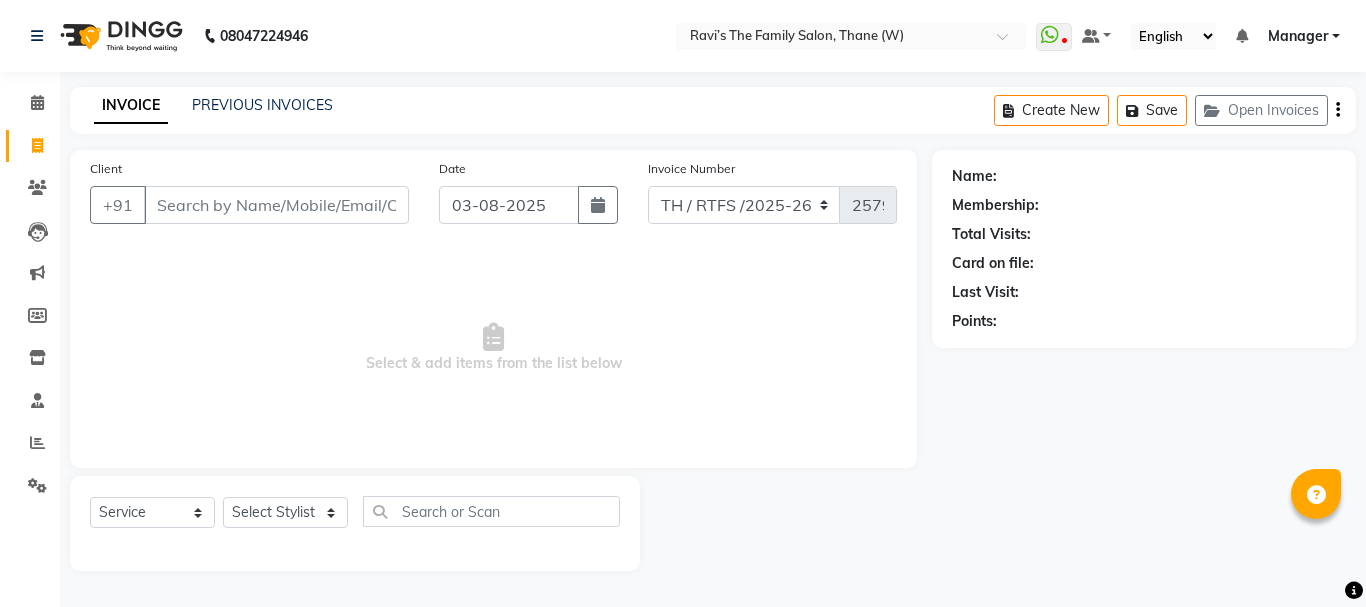 click on "PREVIOUS INVOICES" 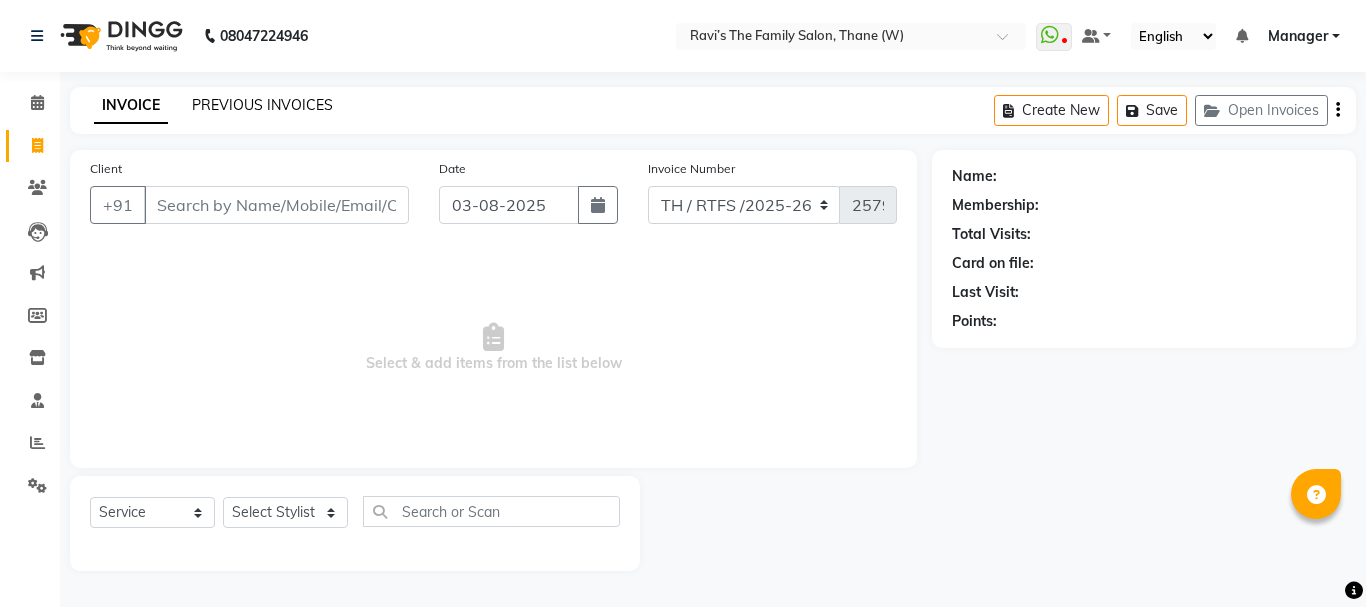 click on "PREVIOUS INVOICES" 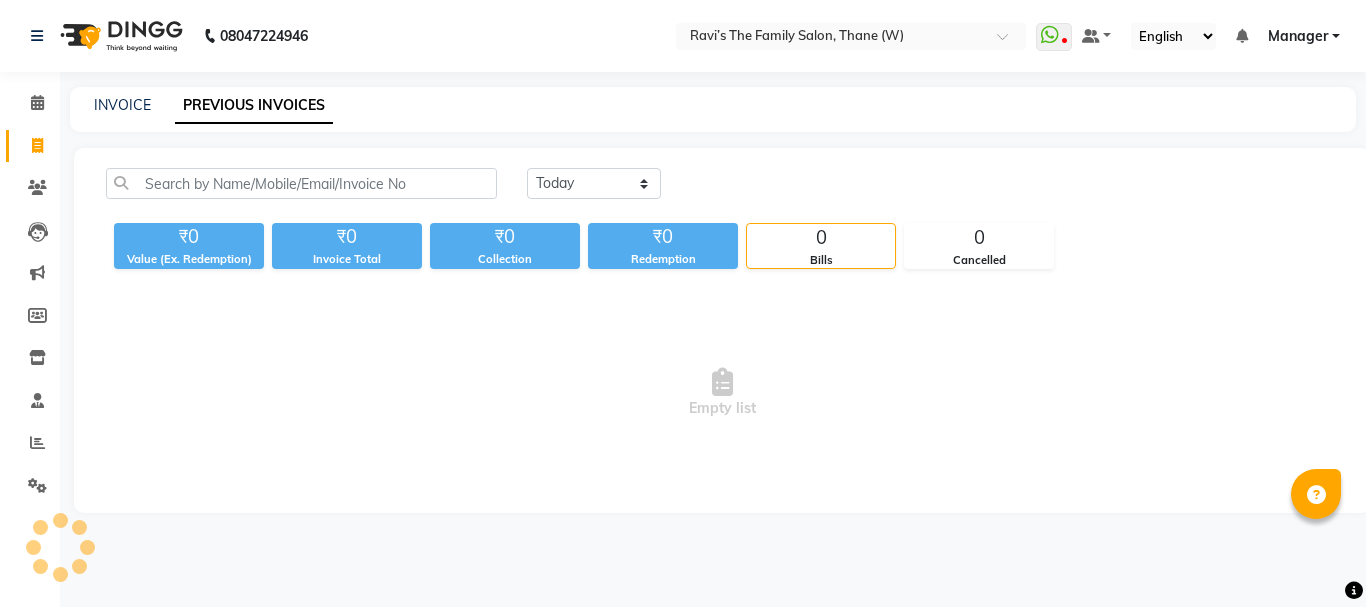 click on "PREVIOUS INVOICES" 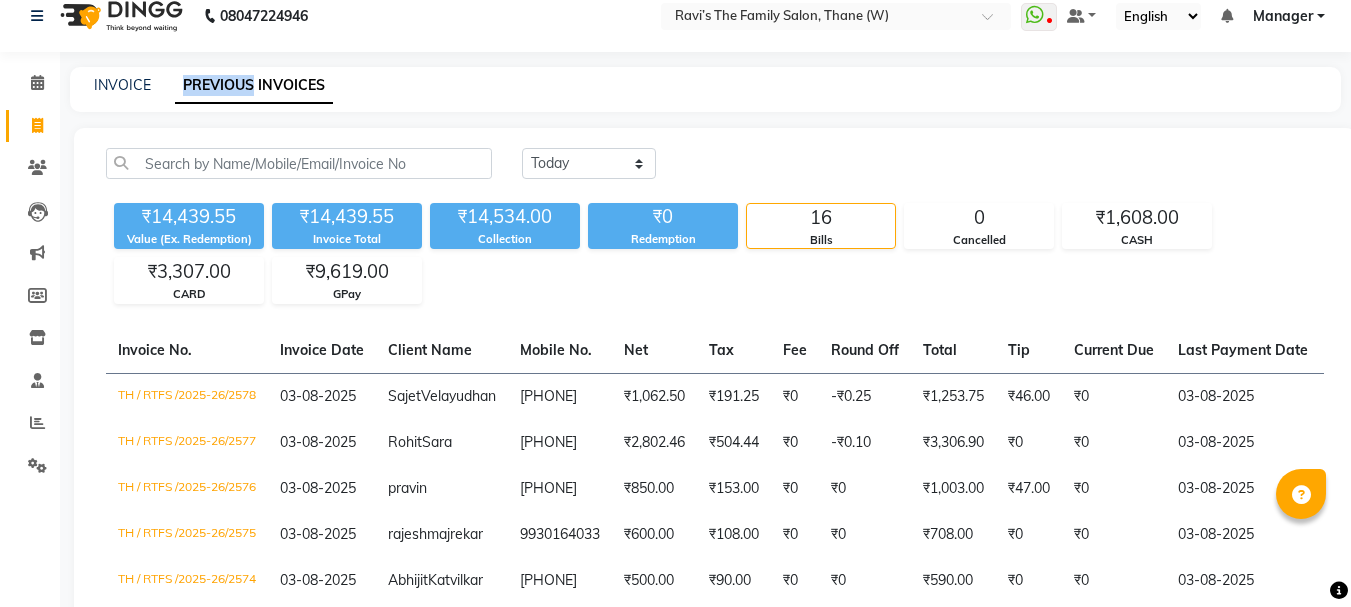 scroll, scrollTop: 0, scrollLeft: 0, axis: both 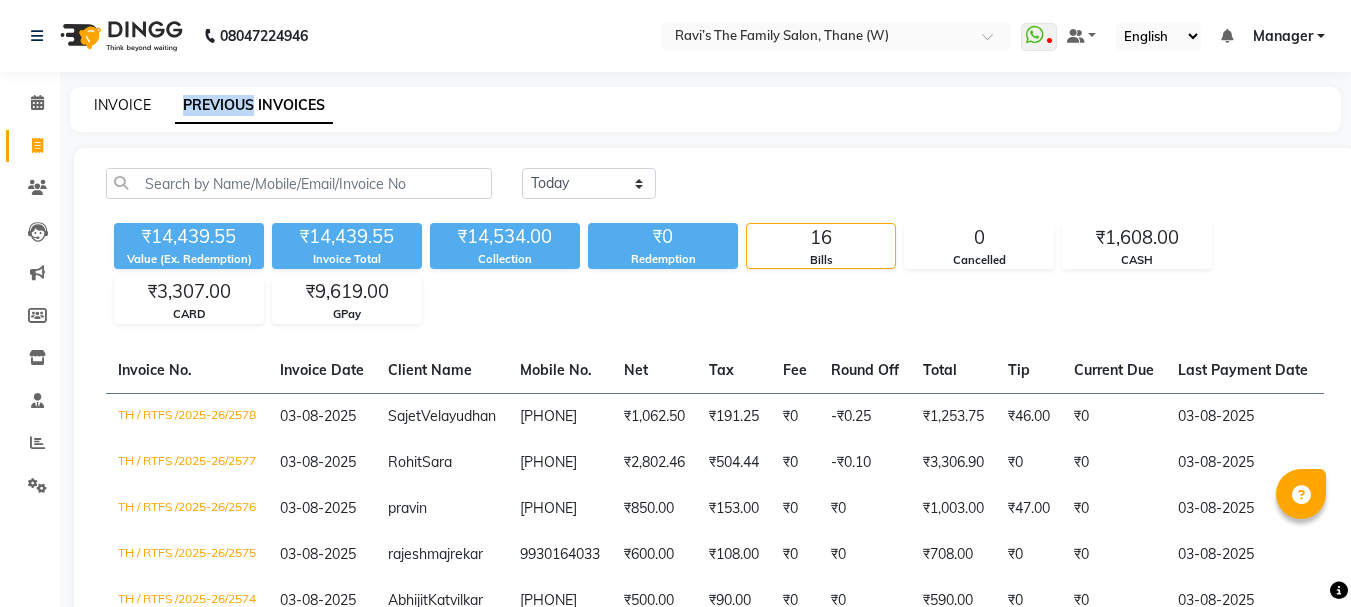 click on "INVOICE" 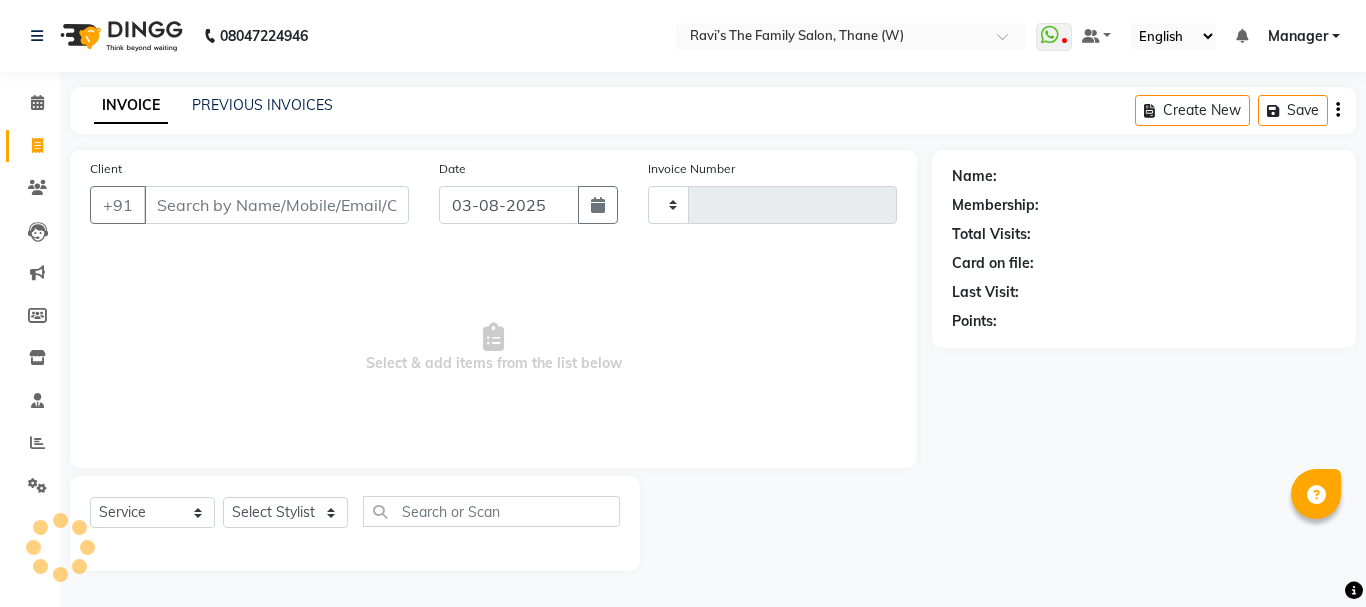 type on "2579" 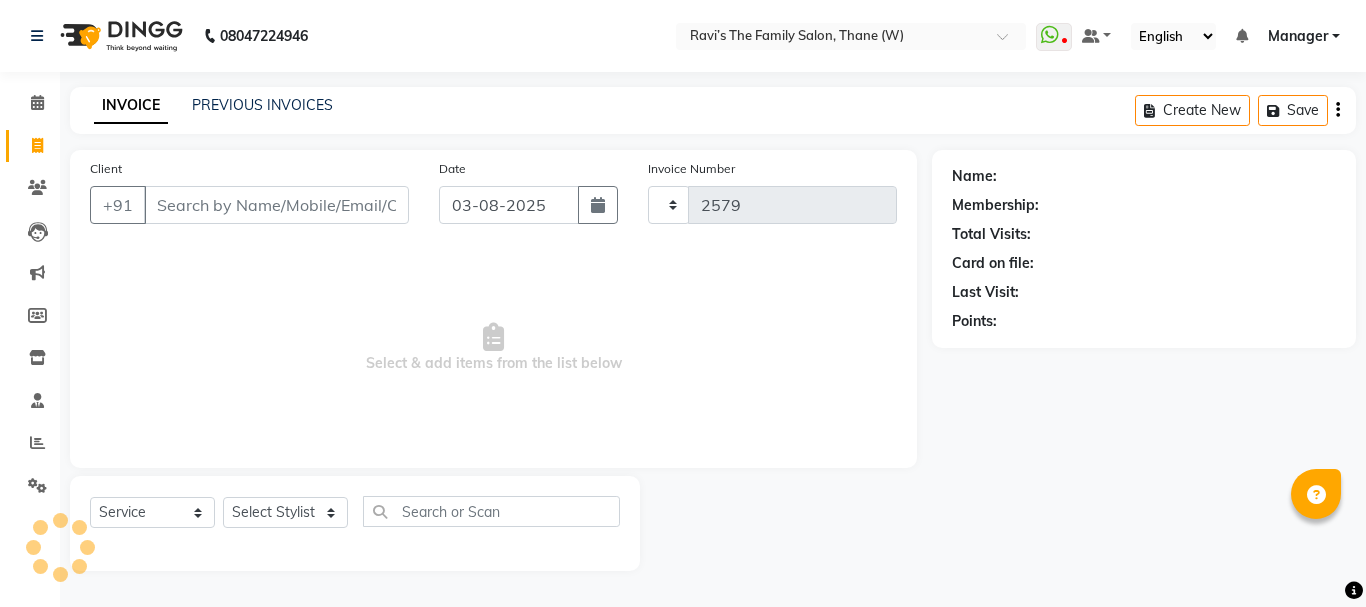select on "8004" 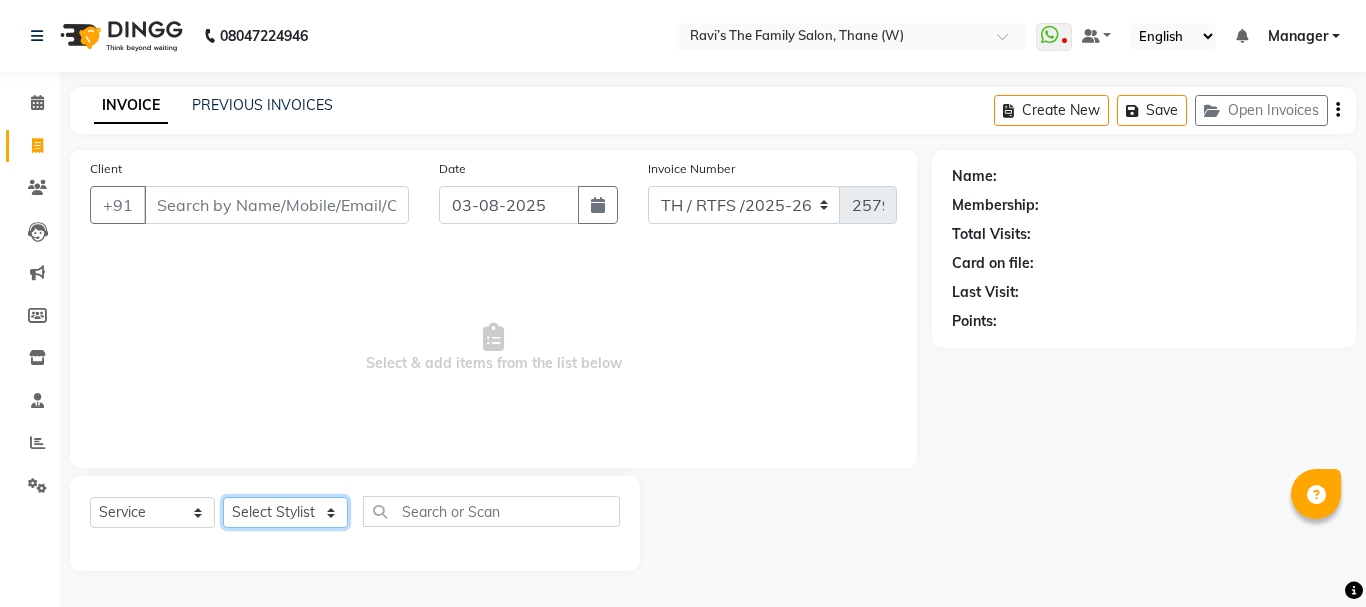 click on "Select Stylist Aarohi P   Aksahy auty Ali  Aniket A  Anuradha arvind Divya gautam .kasrade House sale KAJAL MAURYA Komal Waghmare  Laxmi   Manager Moin salmani Prashant   Ravindra Samrat Kumar Sangita Dighe Sanjana Kharat  Shreepad M  shrishti  jaiwala  vaibhavi  gudekar  Vikas H" 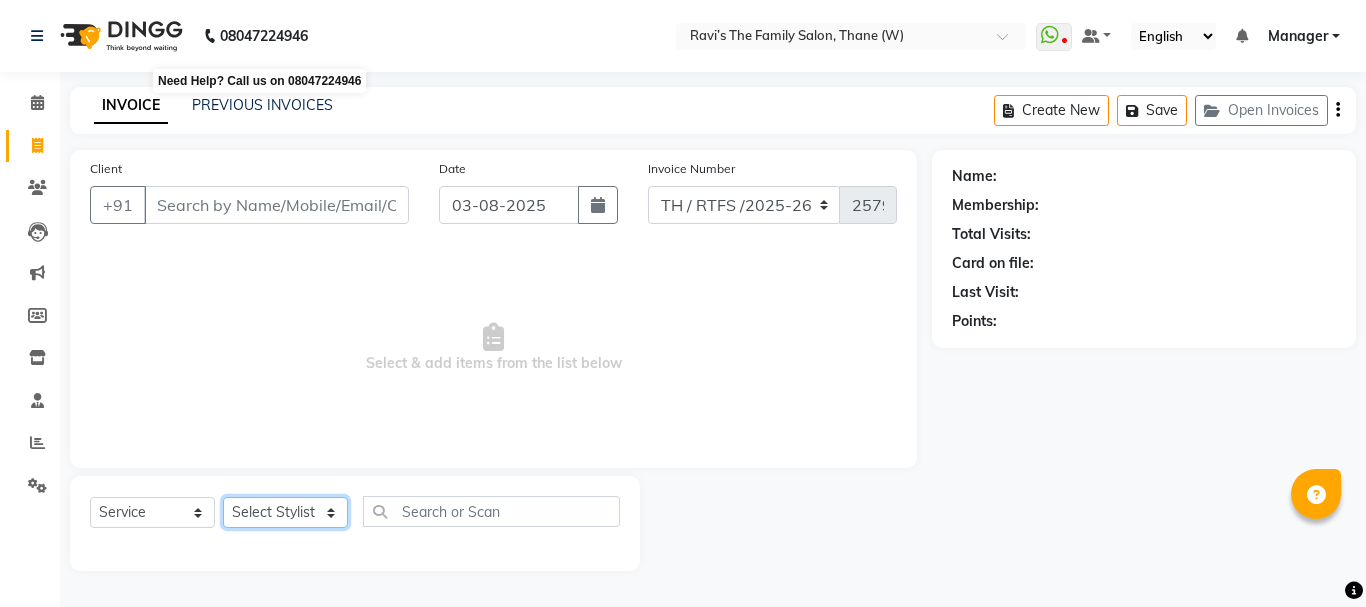 select on "35597" 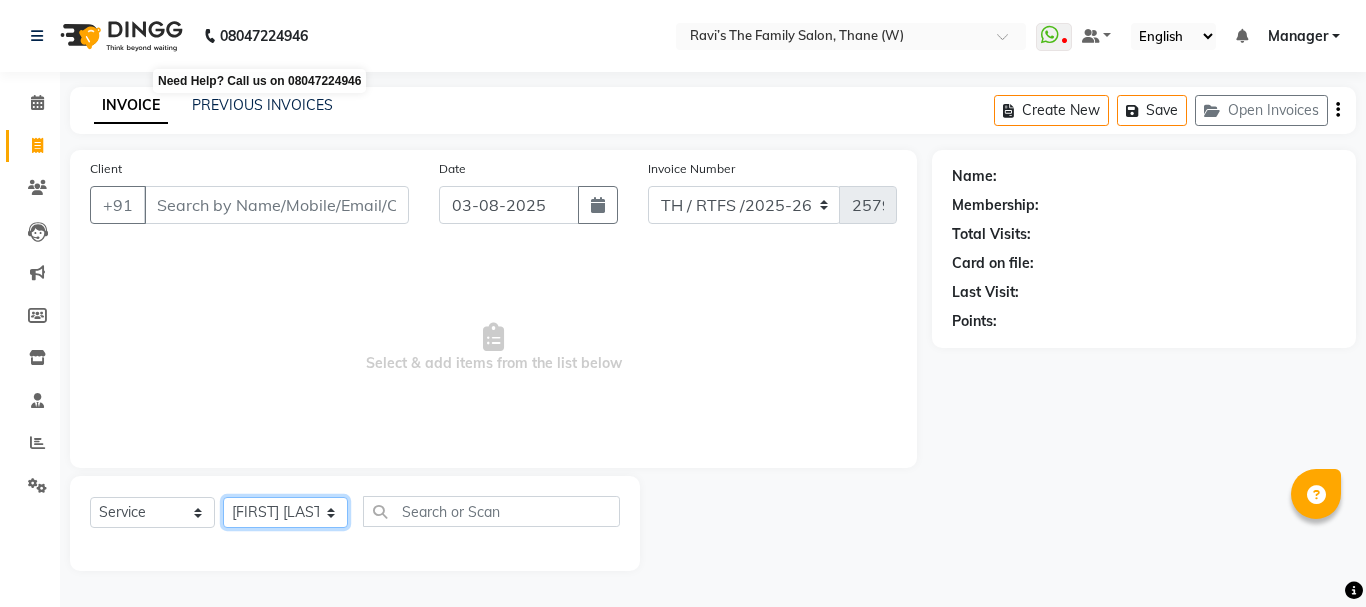 click on "Select Stylist Aarohi P   Aksahy auty Ali  Aniket A  Anuradha arvind Divya gautam .kasrade House sale KAJAL MAURYA Komal Waghmare  Laxmi   Manager Moin salmani Prashant   Ravindra Samrat Kumar Sangita Dighe Sanjana Kharat  Shreepad M  shrishti  jaiwala  vaibhavi  gudekar  Vikas H" 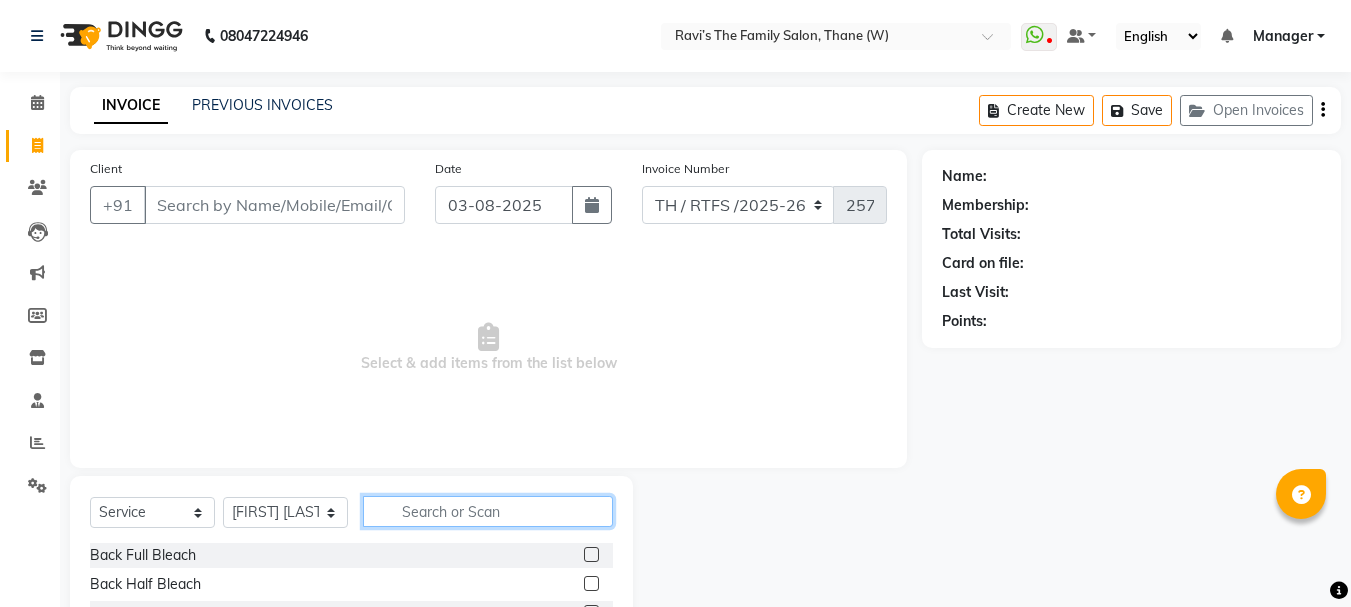click 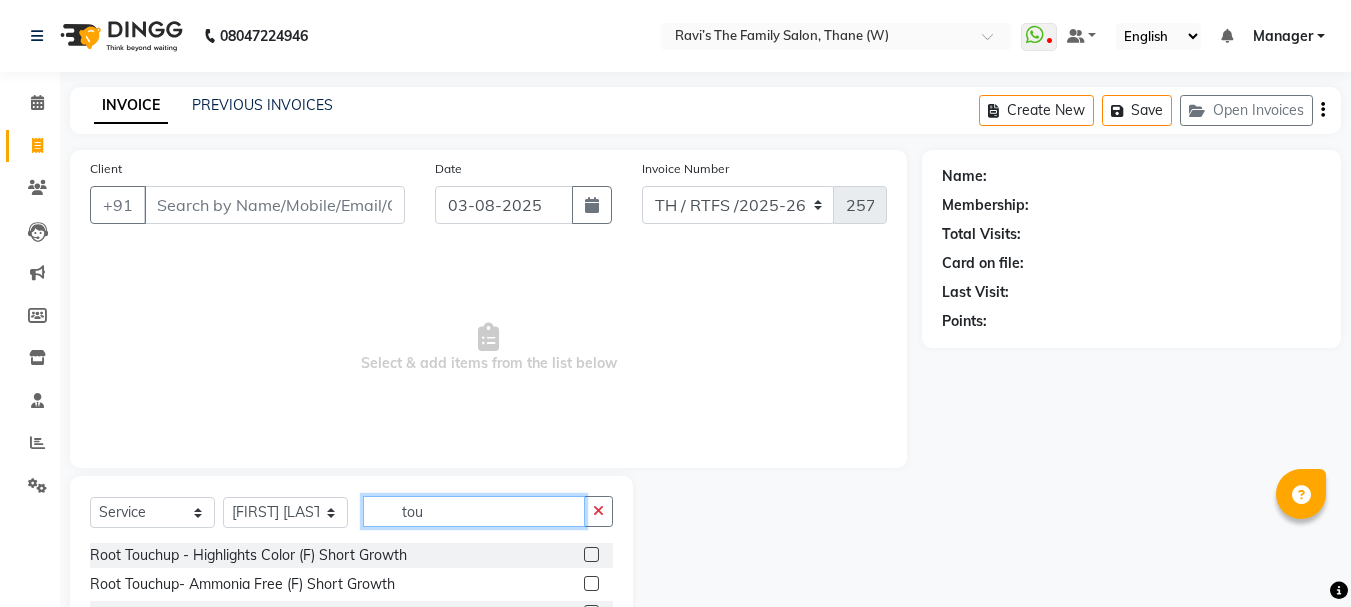 type on "tou" 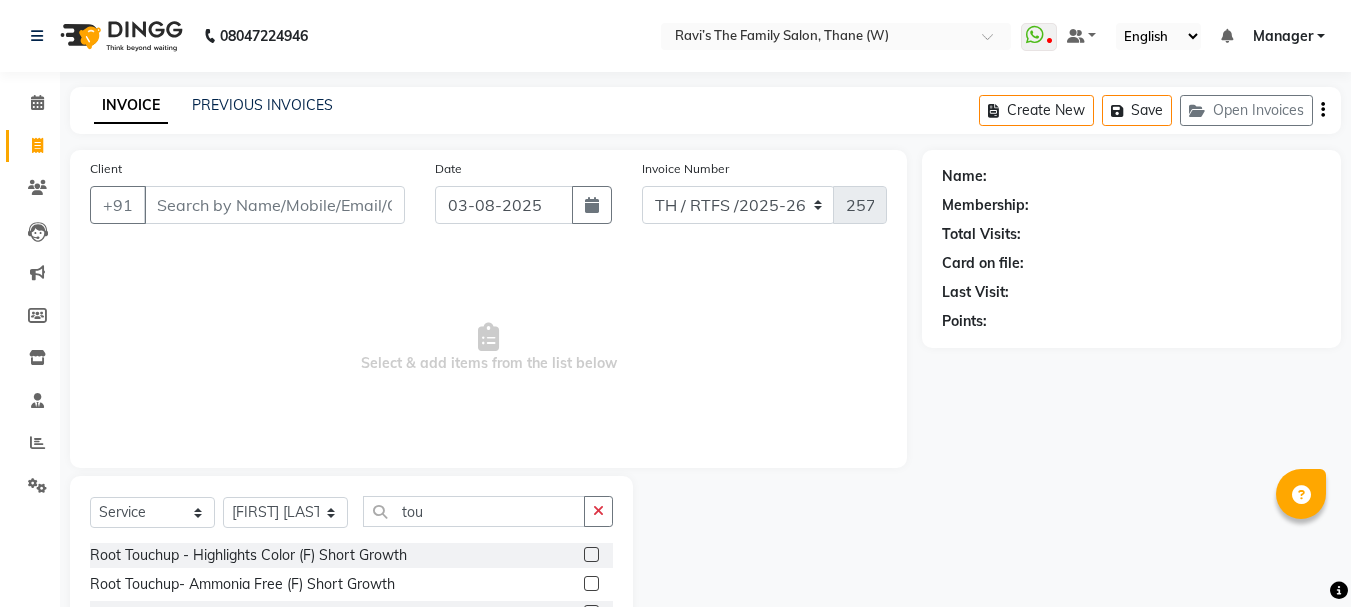 click 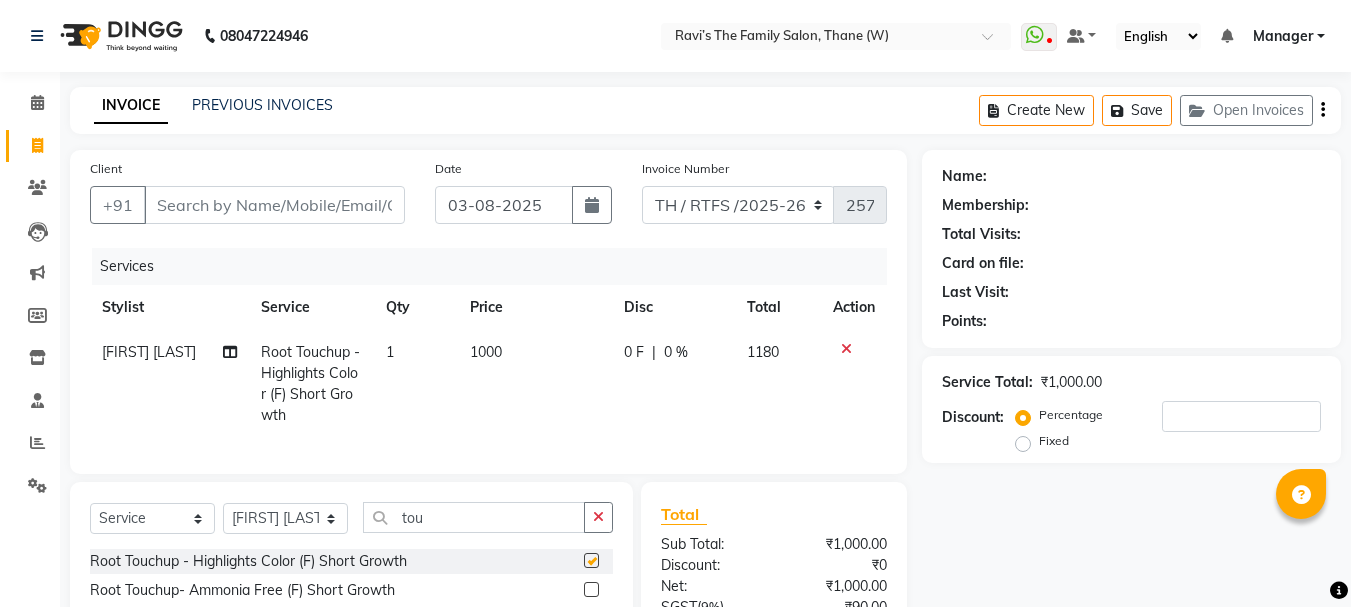 checkbox on "false" 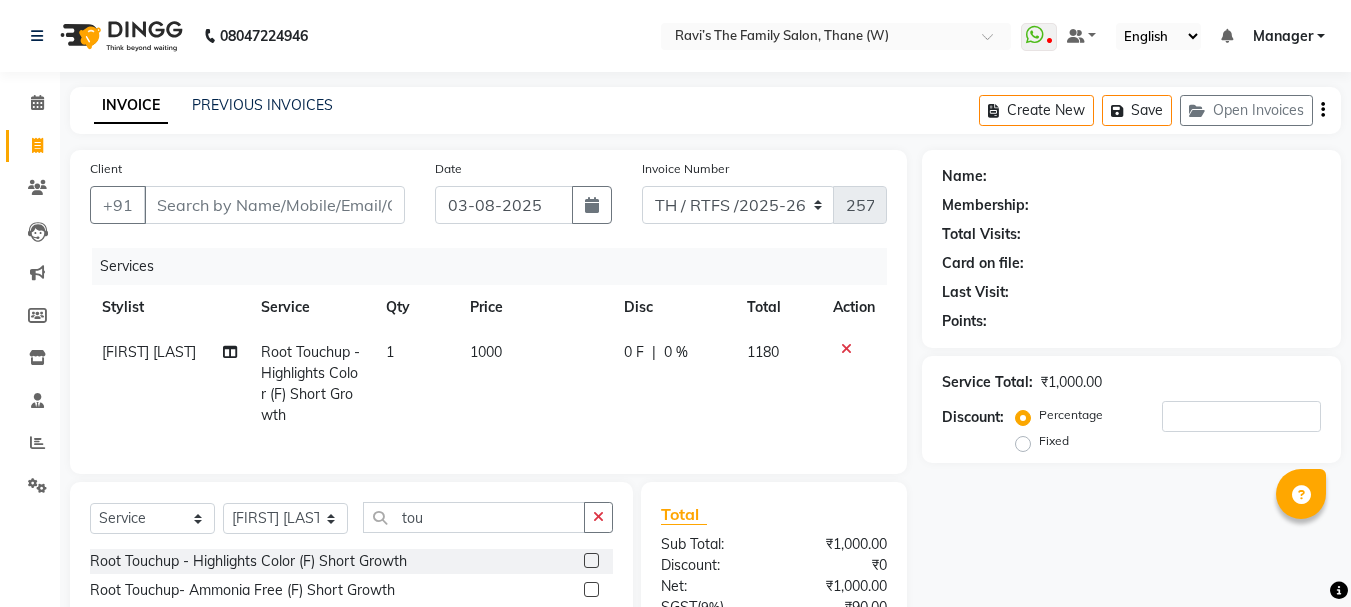 click on "1000" 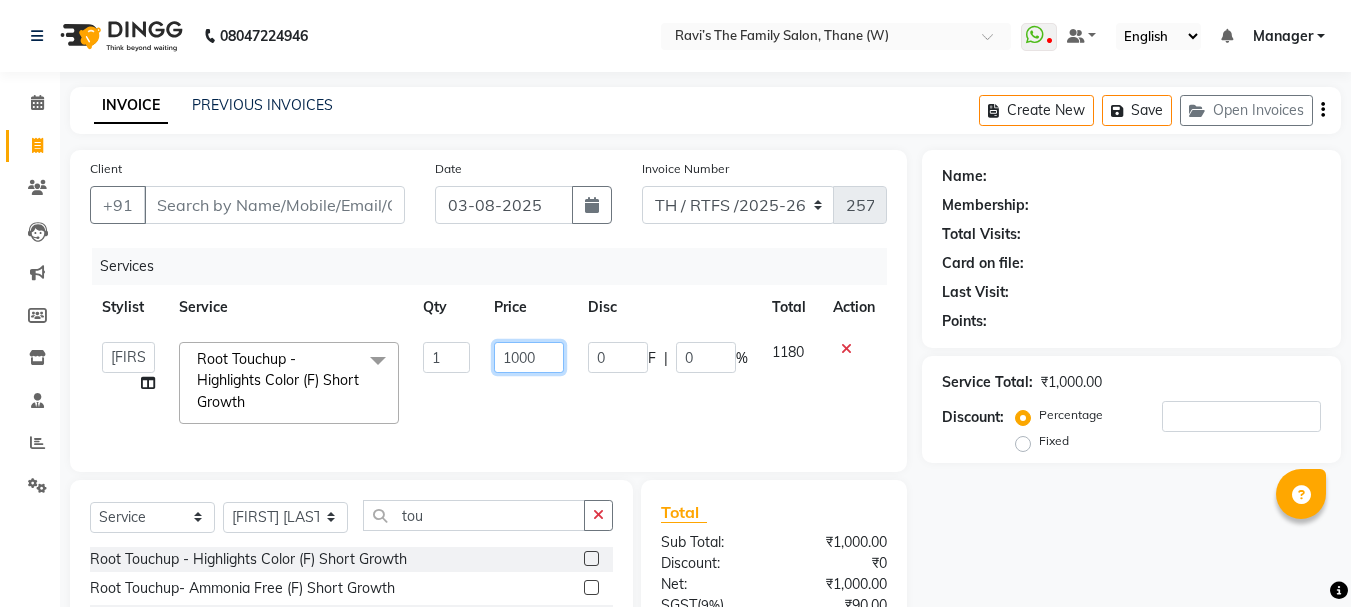 click on "1000" 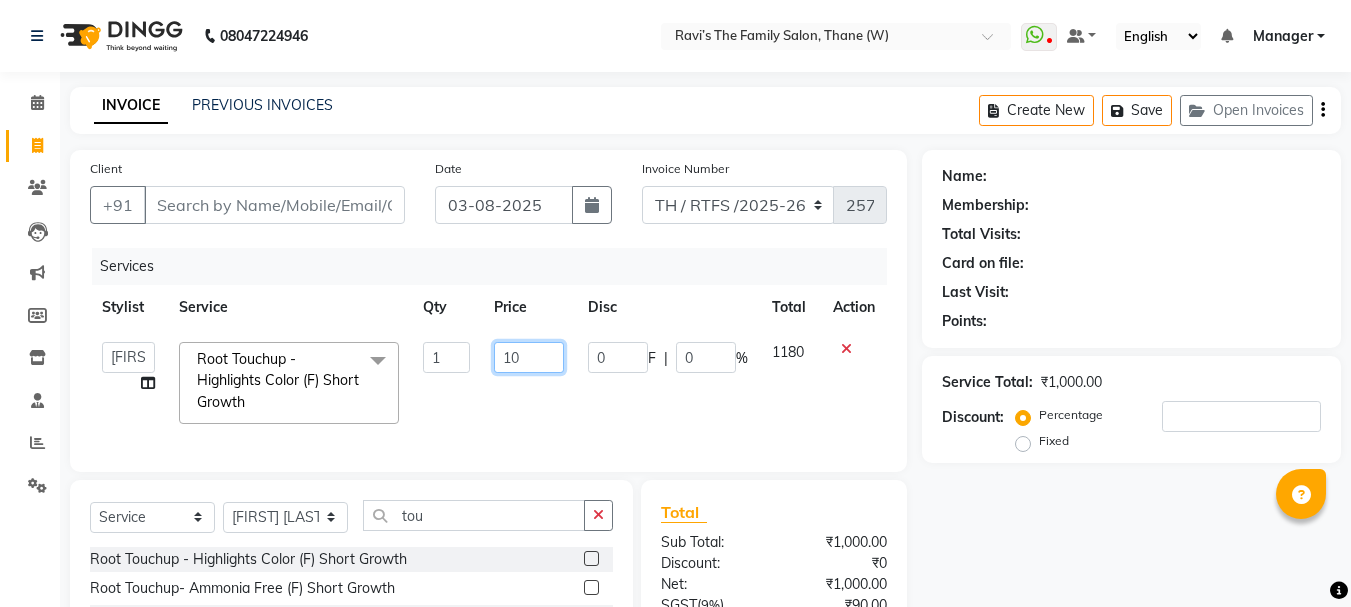 type on "1" 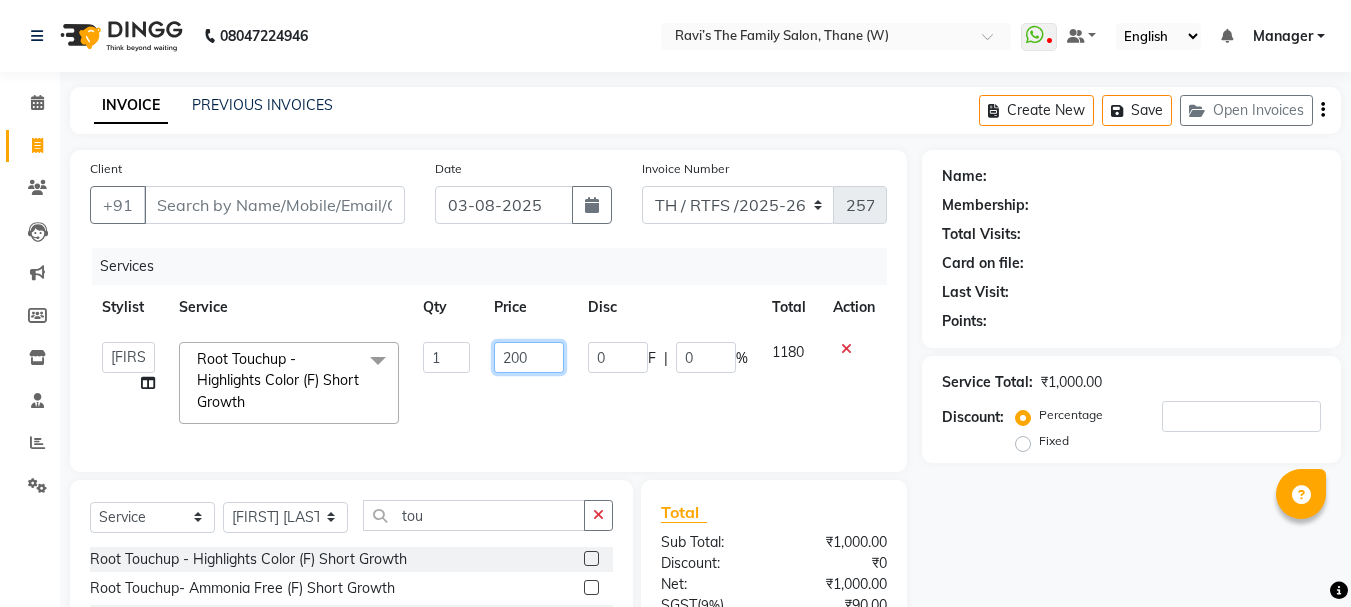type on "2000" 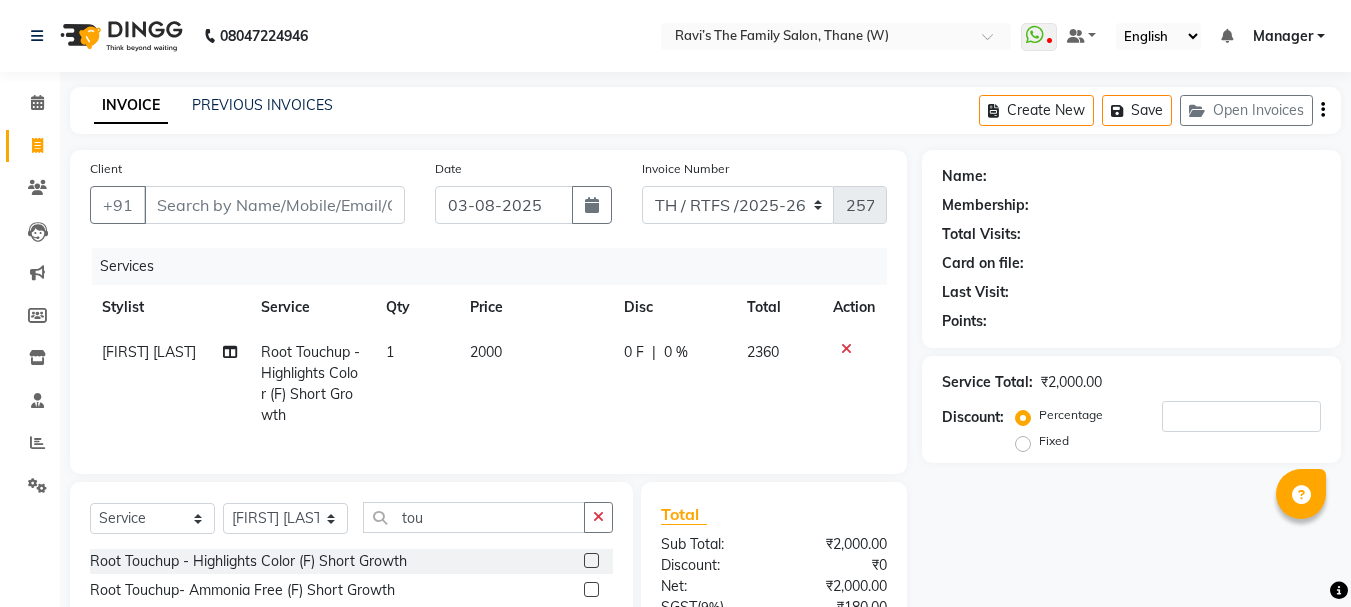 click on "2000" 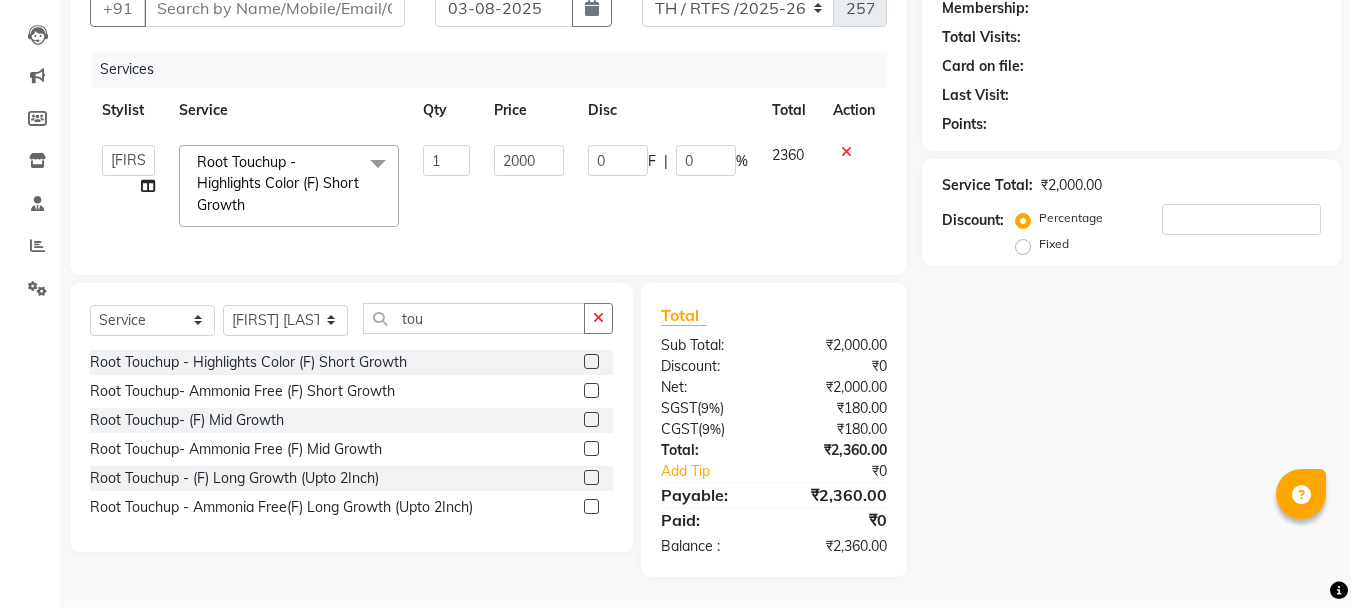 scroll, scrollTop: 143, scrollLeft: 0, axis: vertical 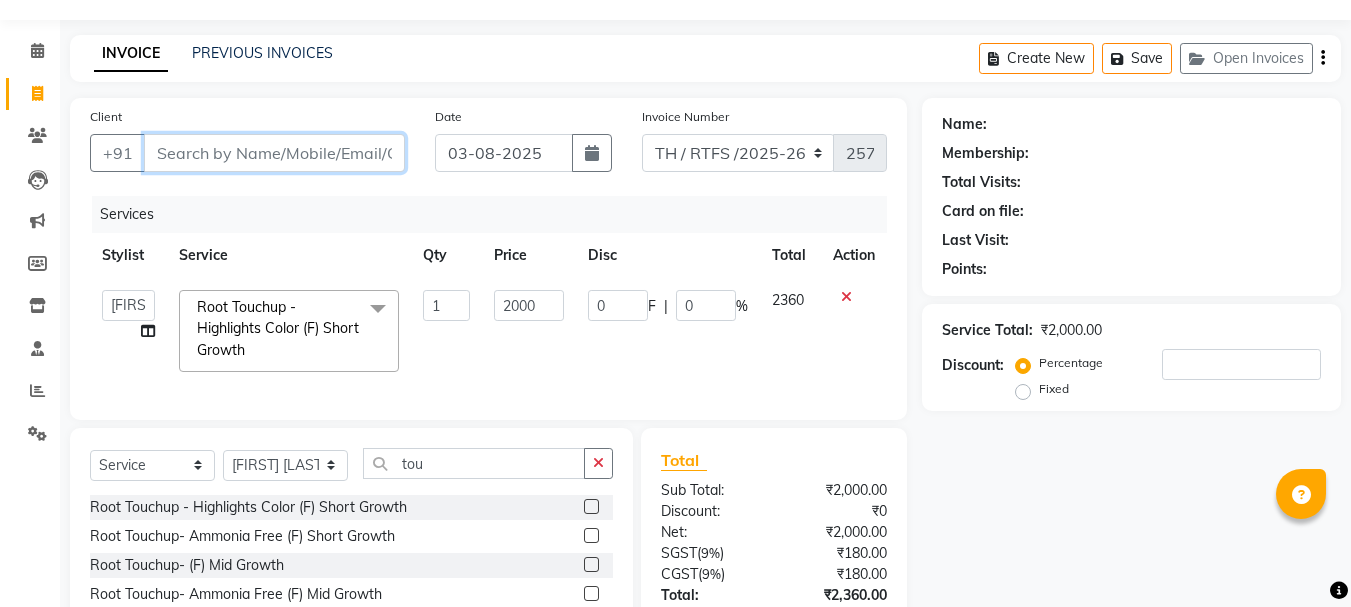 click on "Client" at bounding box center (274, 153) 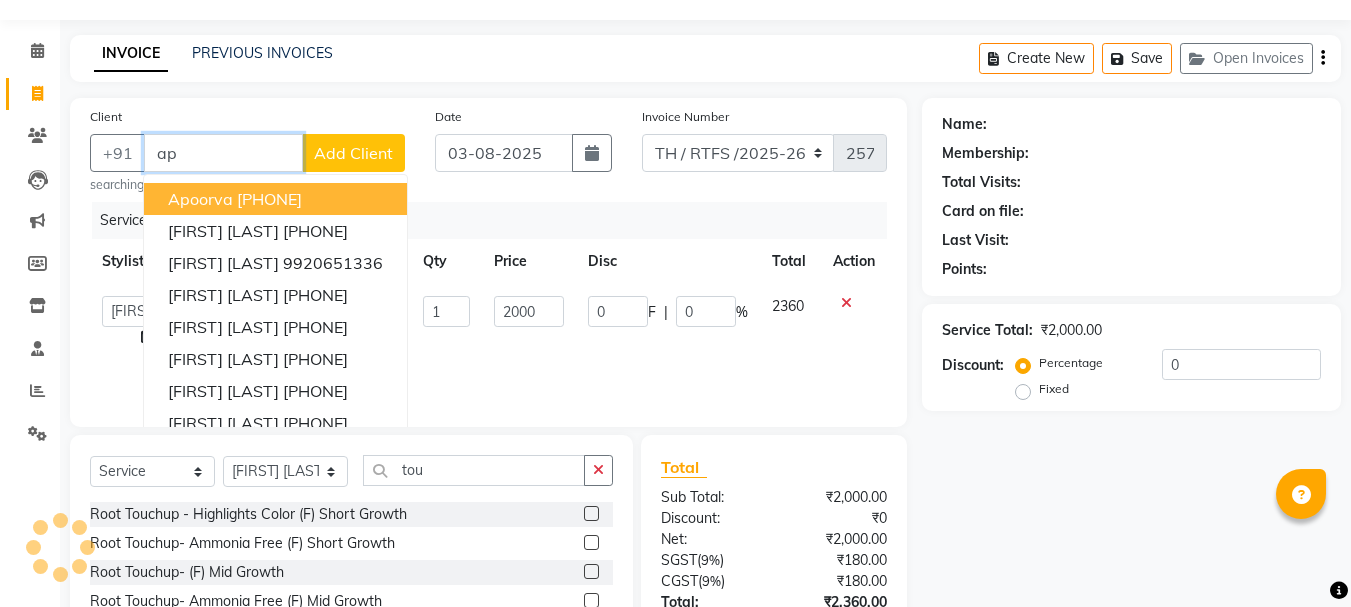 type on "a" 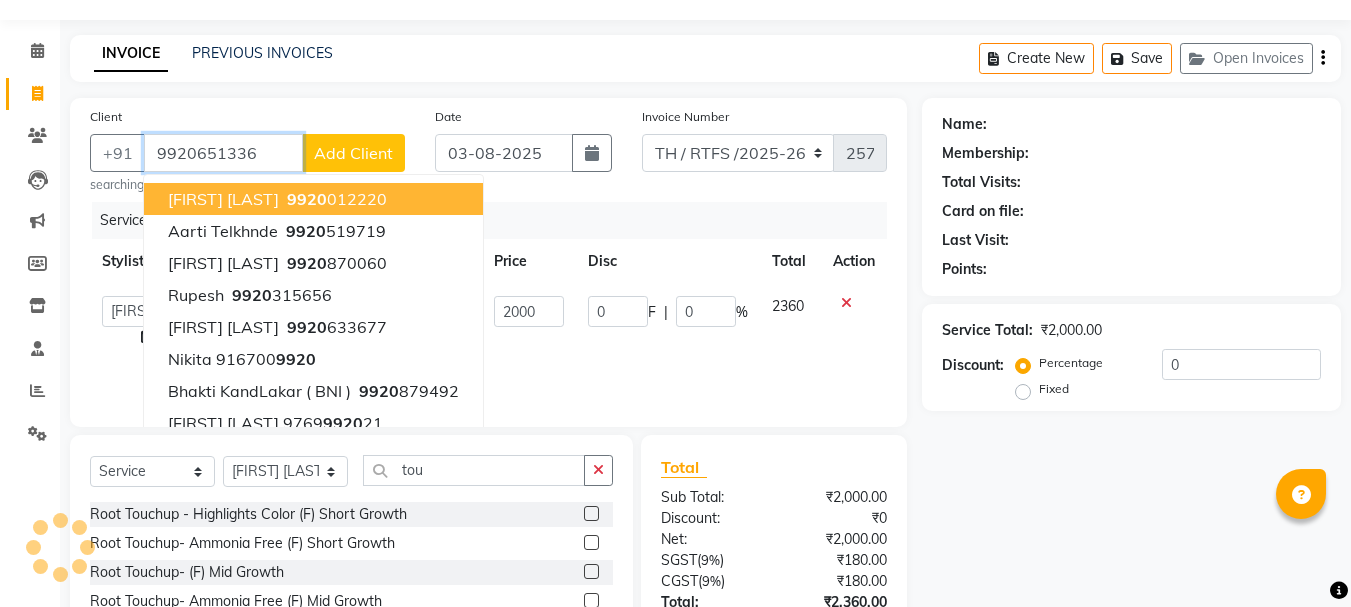 type on "9920651336" 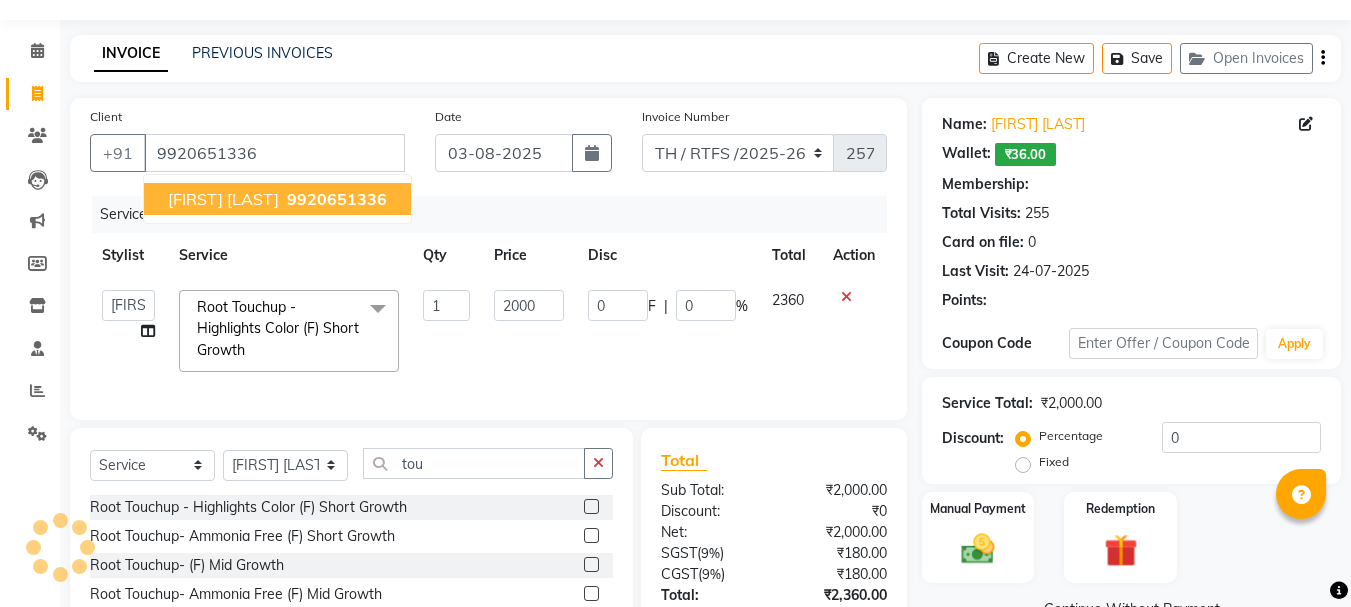 click on "9920651336" at bounding box center (337, 199) 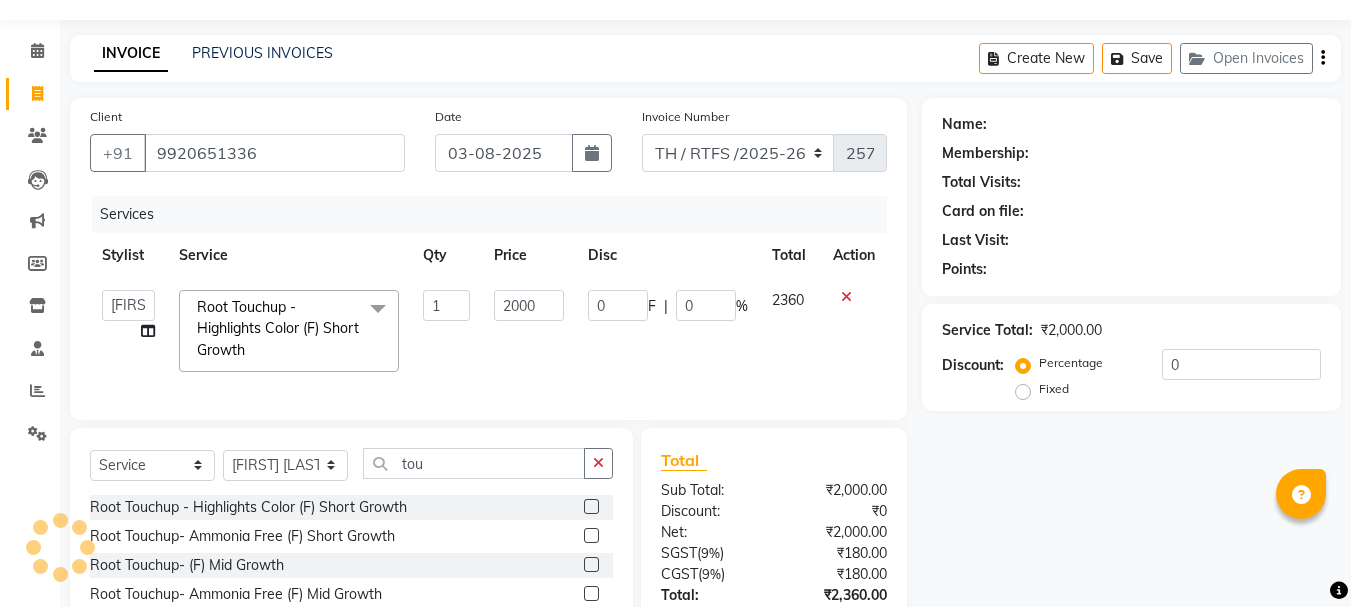 type on "300" 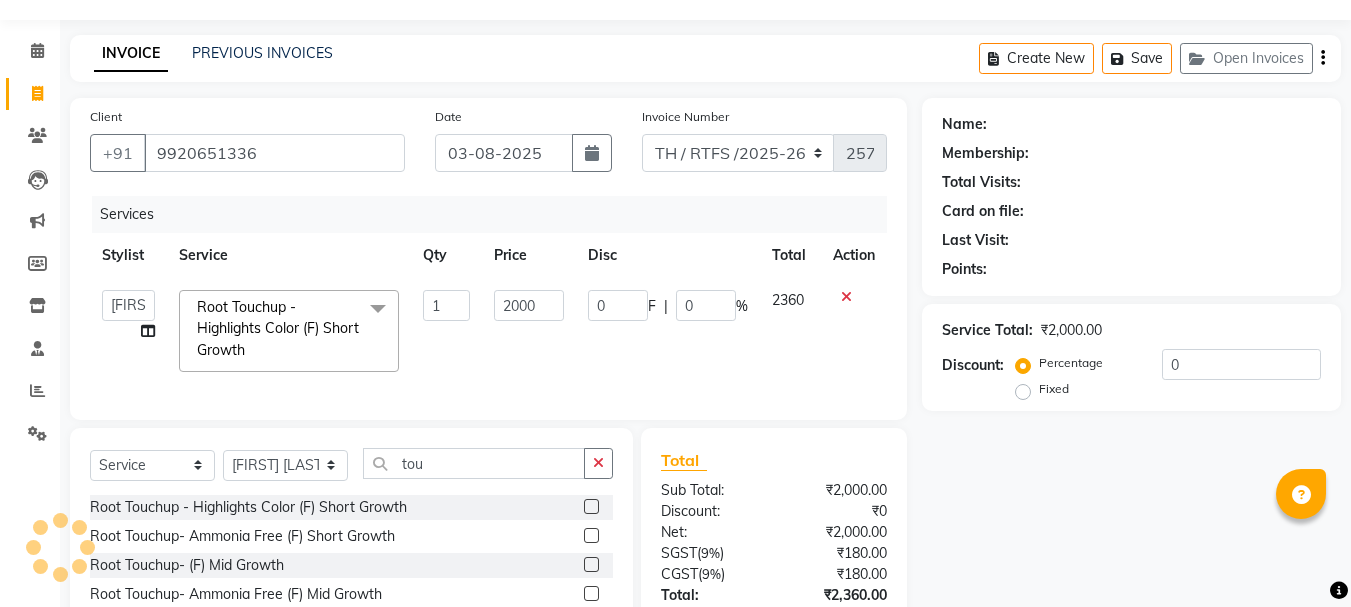type on "15" 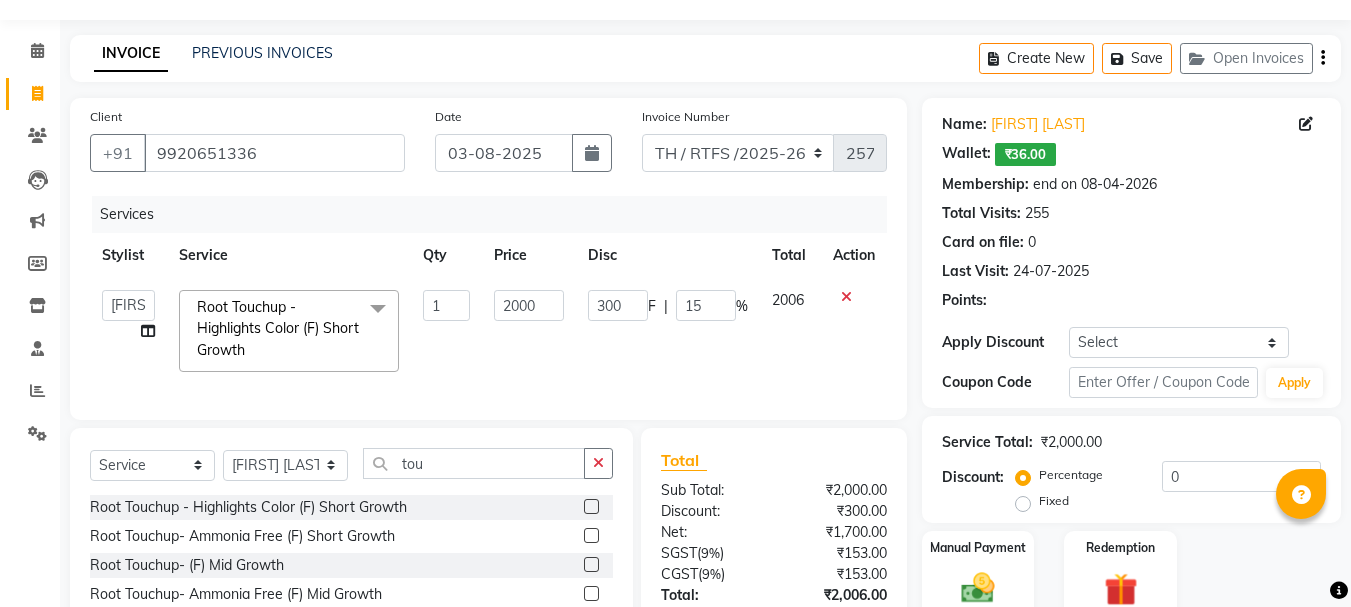 select on "2: Object" 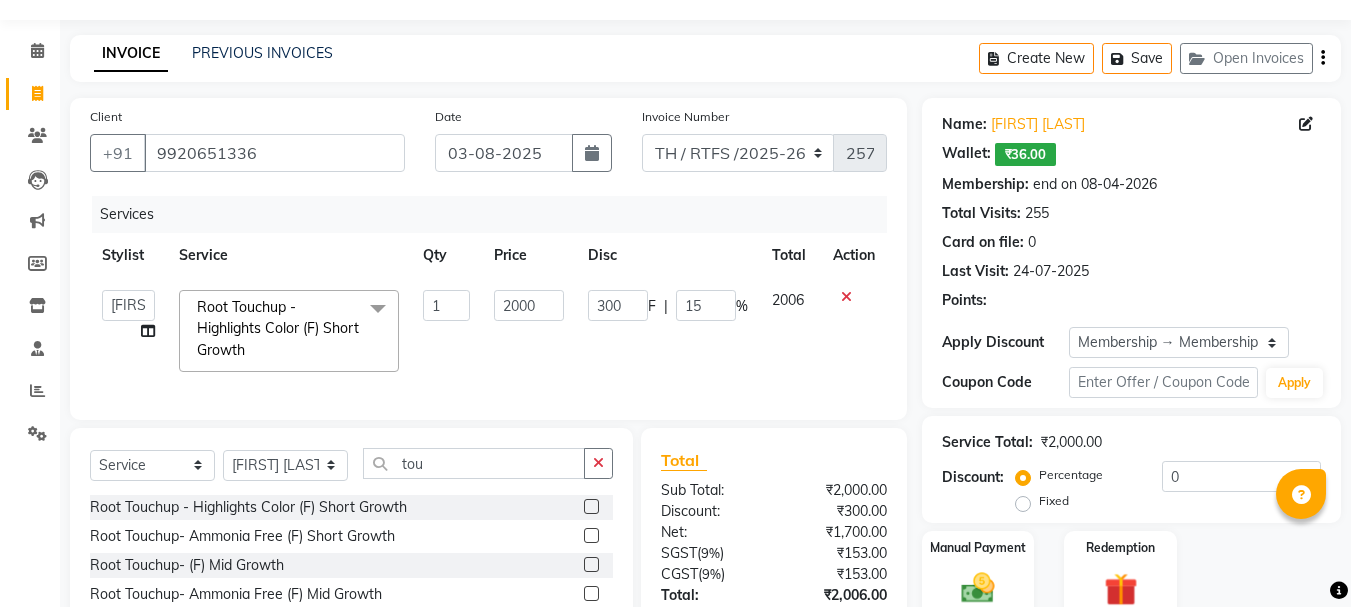 type on "15" 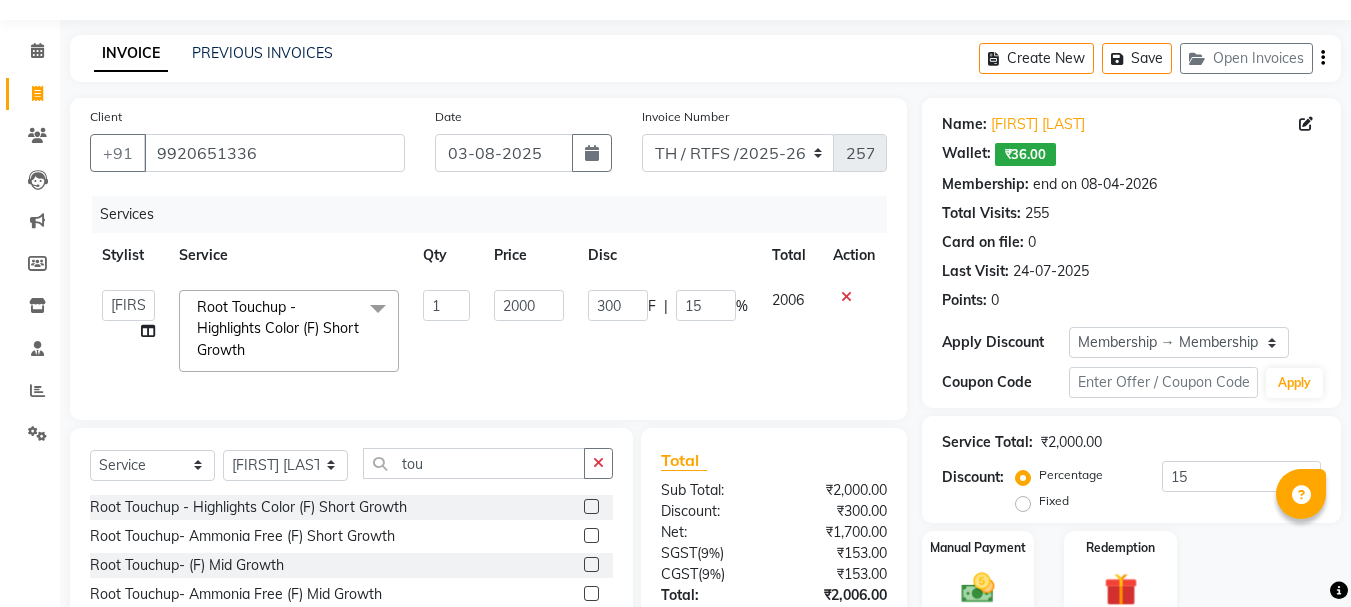 scroll, scrollTop: 212, scrollLeft: 0, axis: vertical 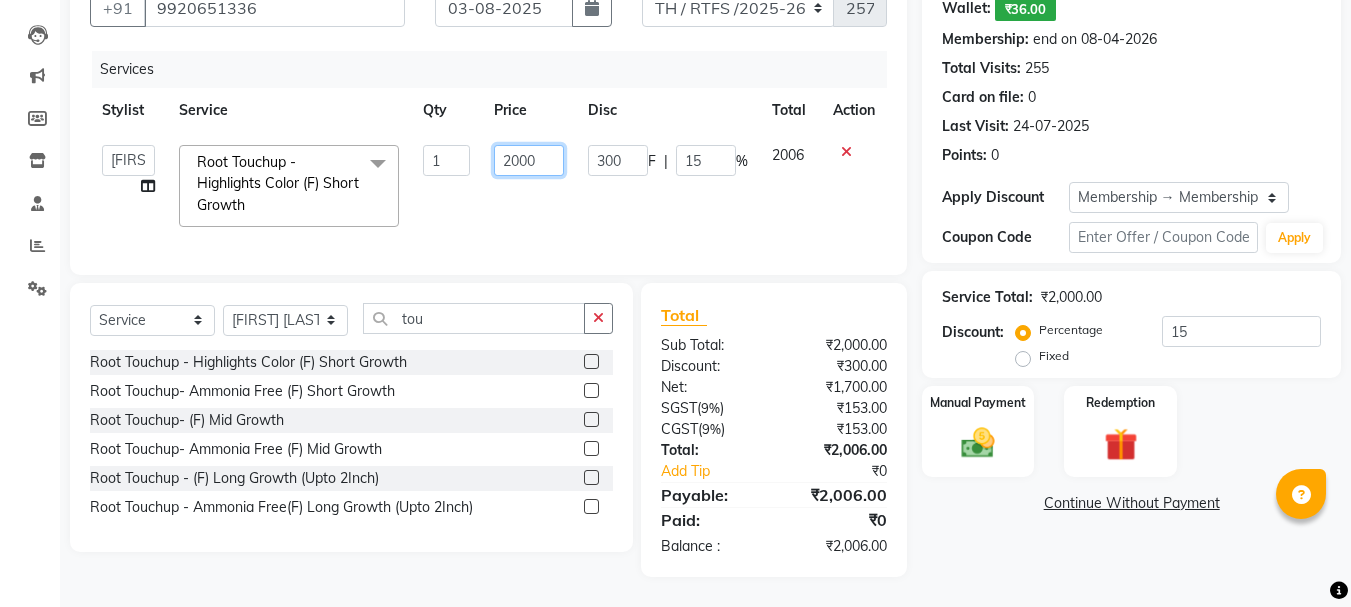 click on "2000" 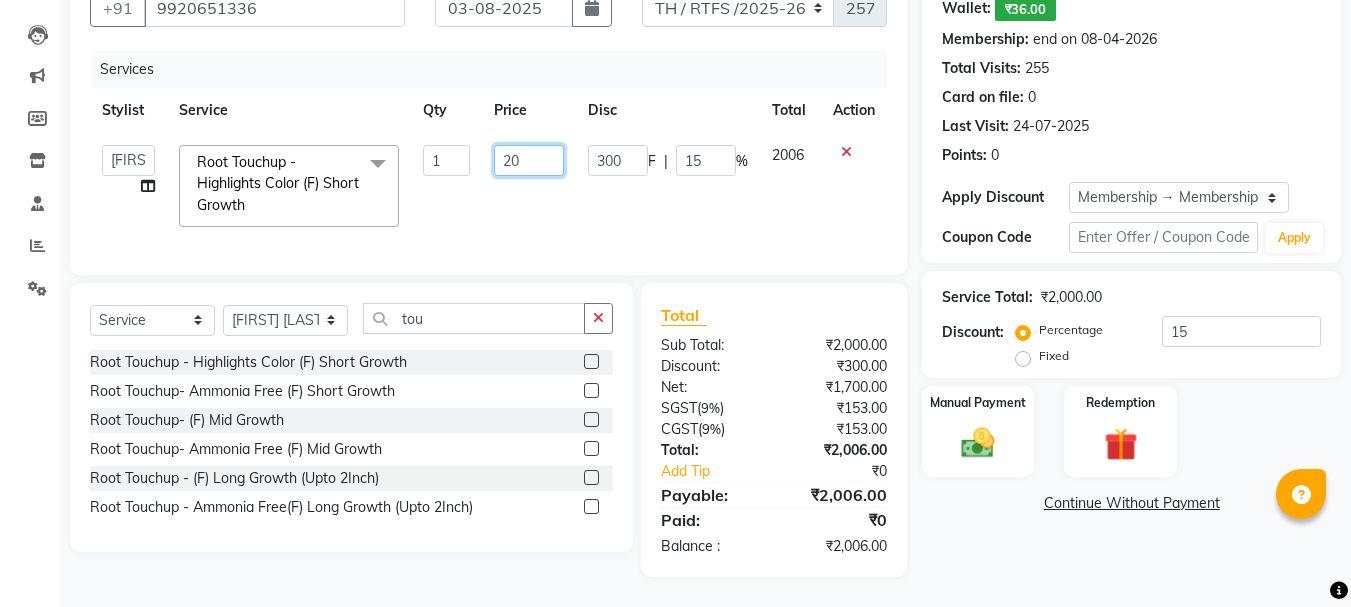 type on "2" 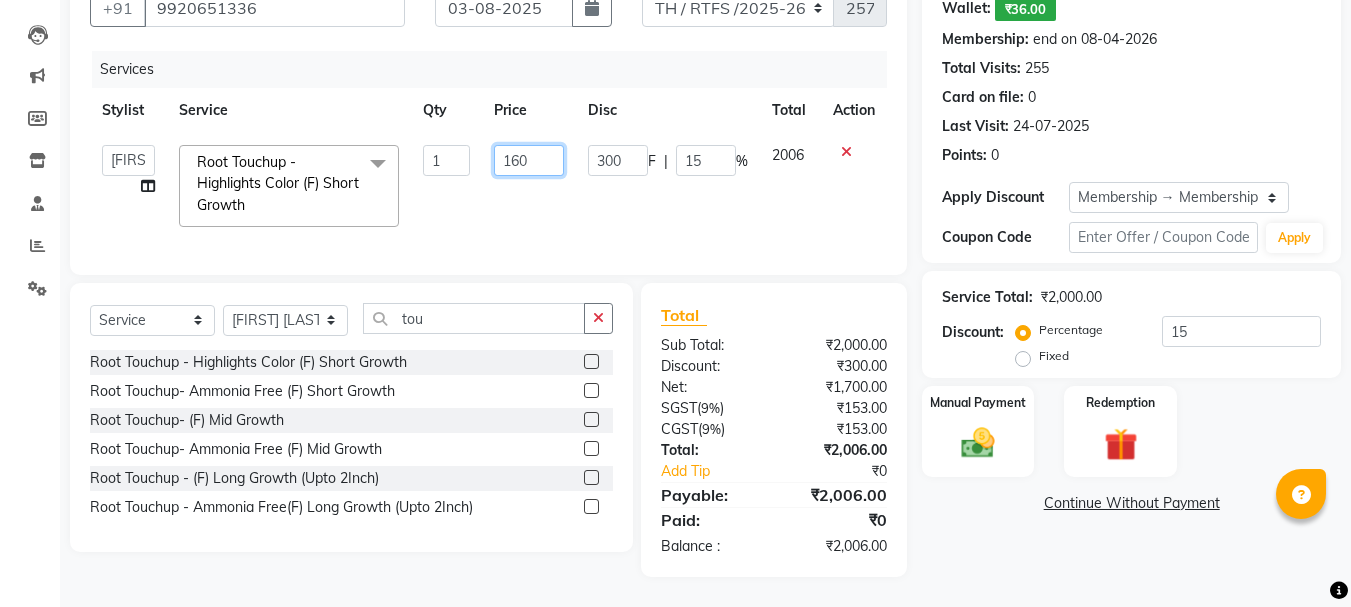 type on "1600" 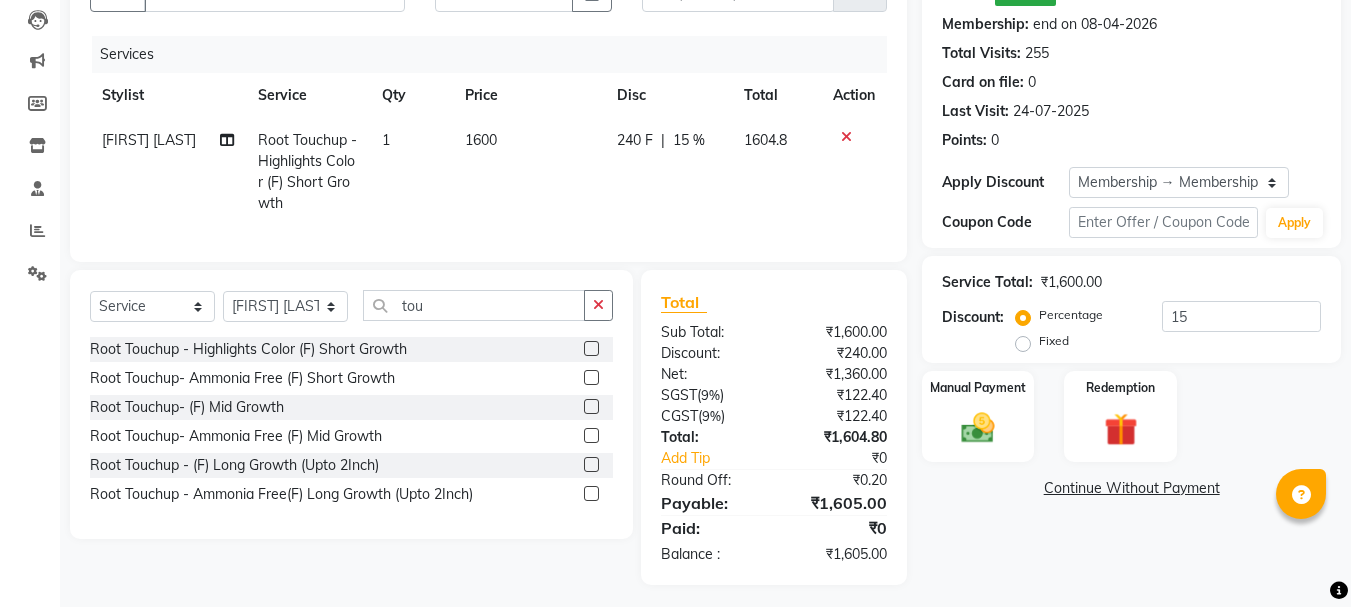 click on "Name: Apoorva Salagare  Wallet:   ₹36.00  Membership: end on 08-04-2026 Total Visits:  255 Card on file:  0 Last Visit:   24-07-2025 Points:   0  Apply Discount Select Membership → Membership 1000/- Coupon Code Apply Service Total:  ₹1,600.00  Discount:  Percentage   Fixed  15 Manual Payment Redemption  Continue Without Payment" 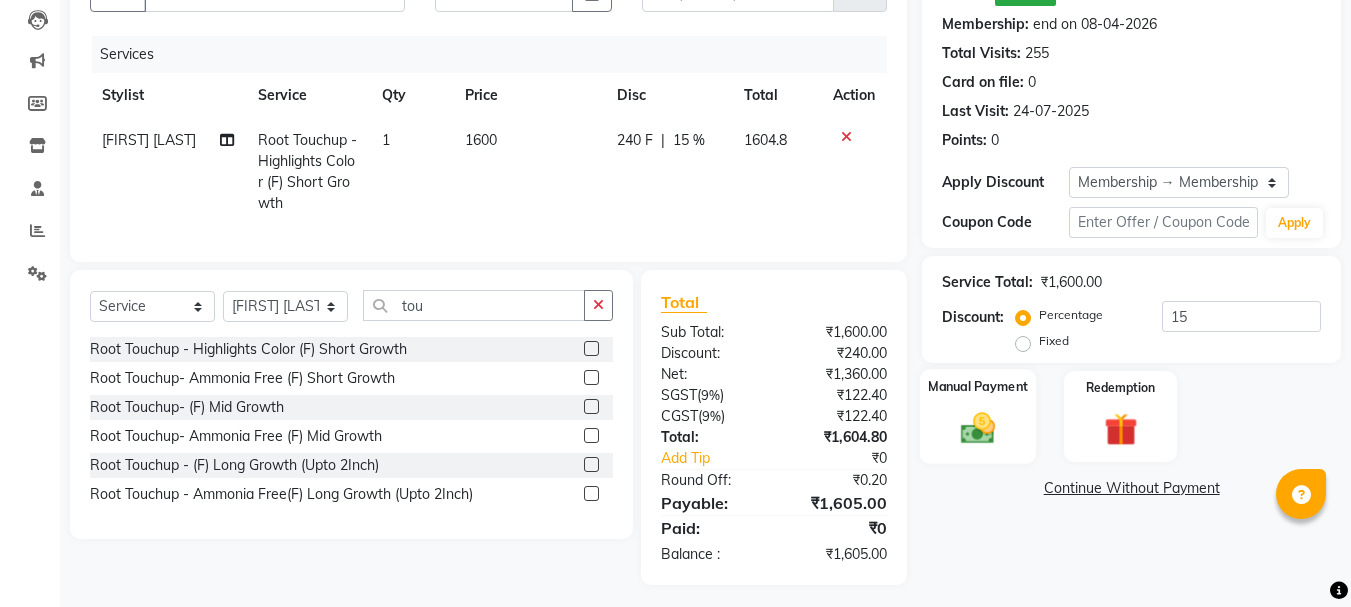 click 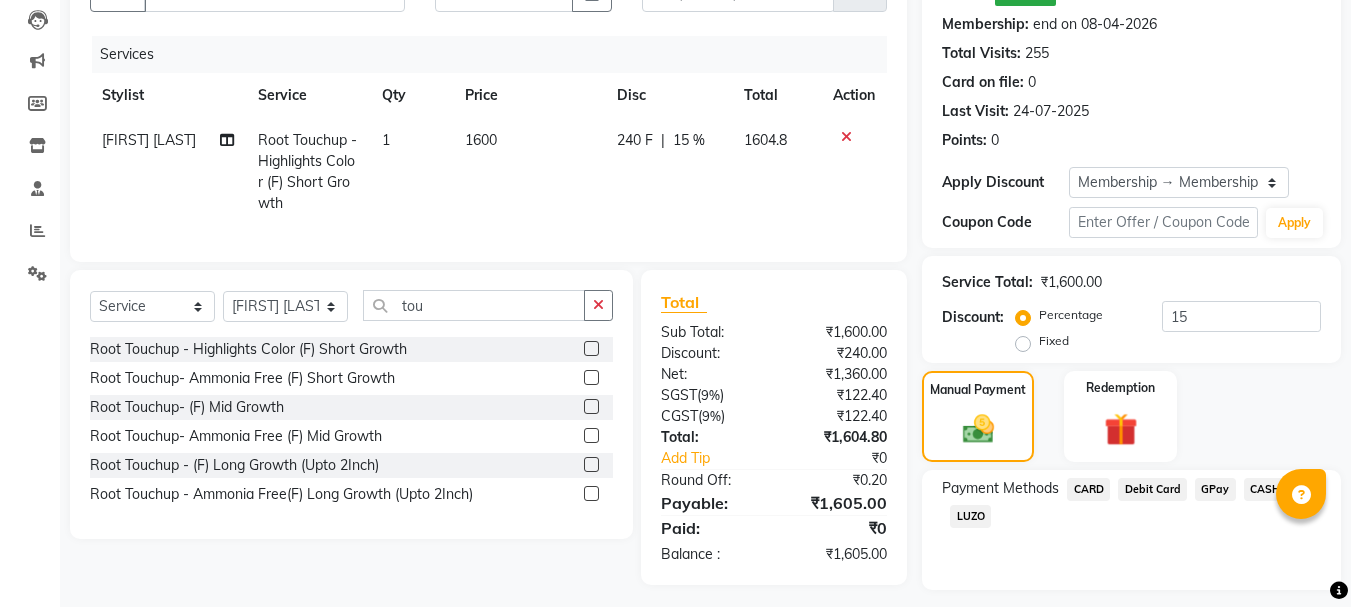 click on "GPay" 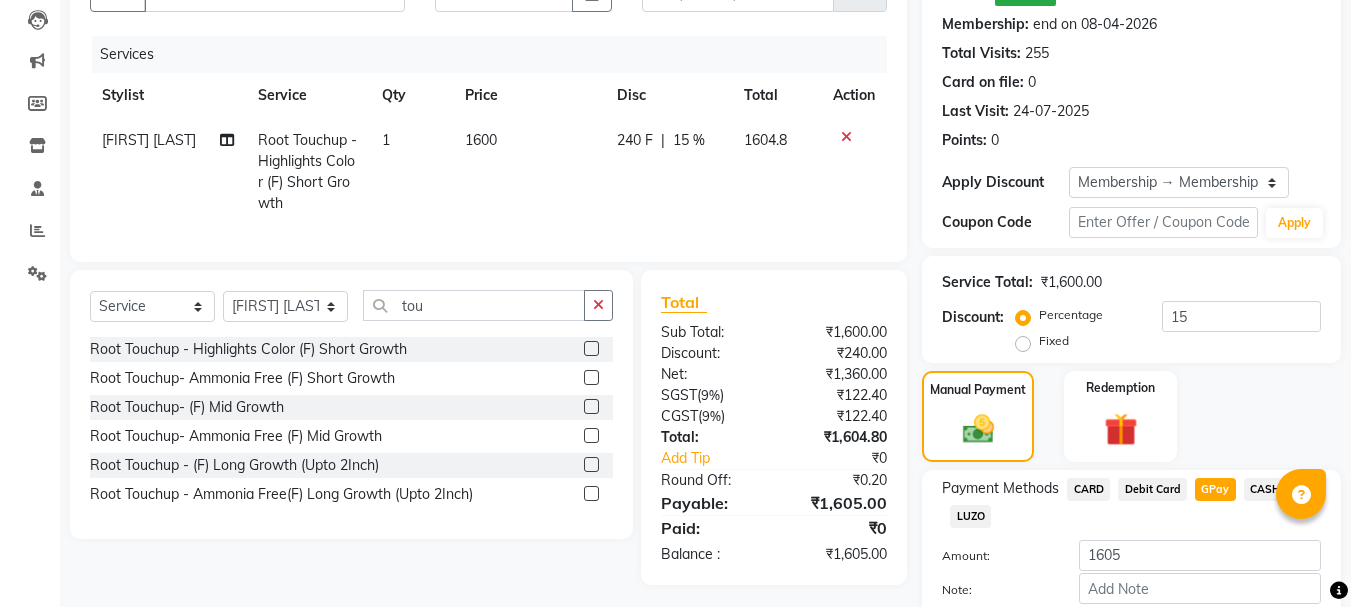 scroll, scrollTop: 322, scrollLeft: 0, axis: vertical 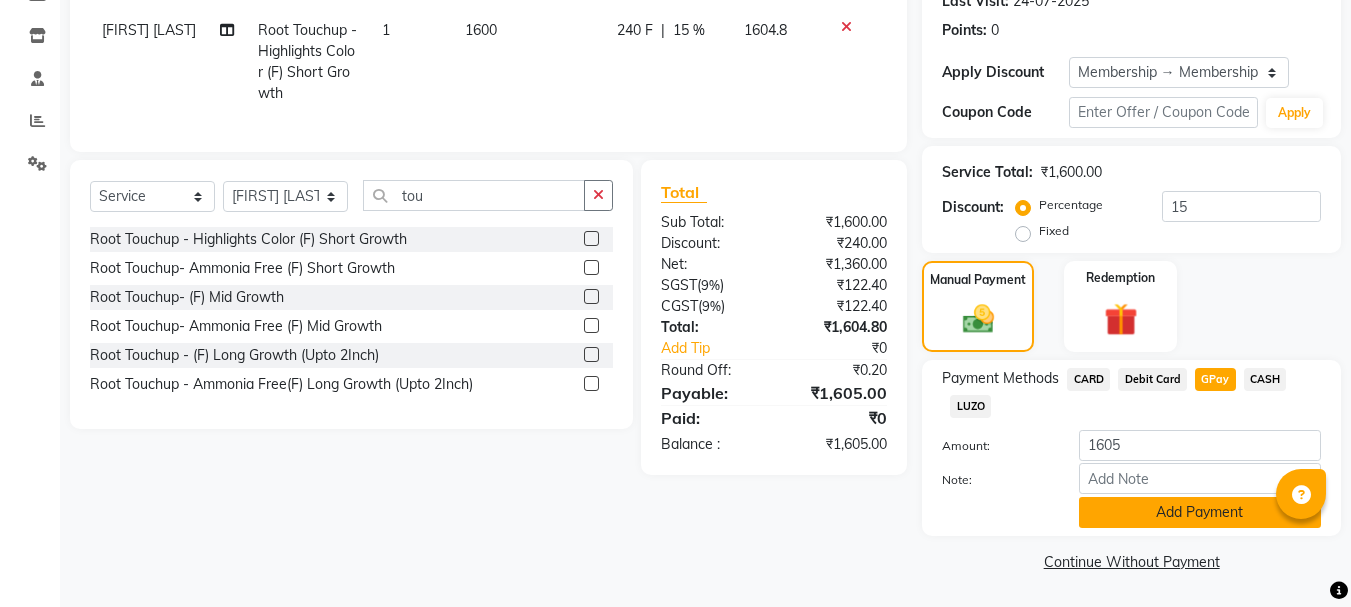 click on "Add Payment" 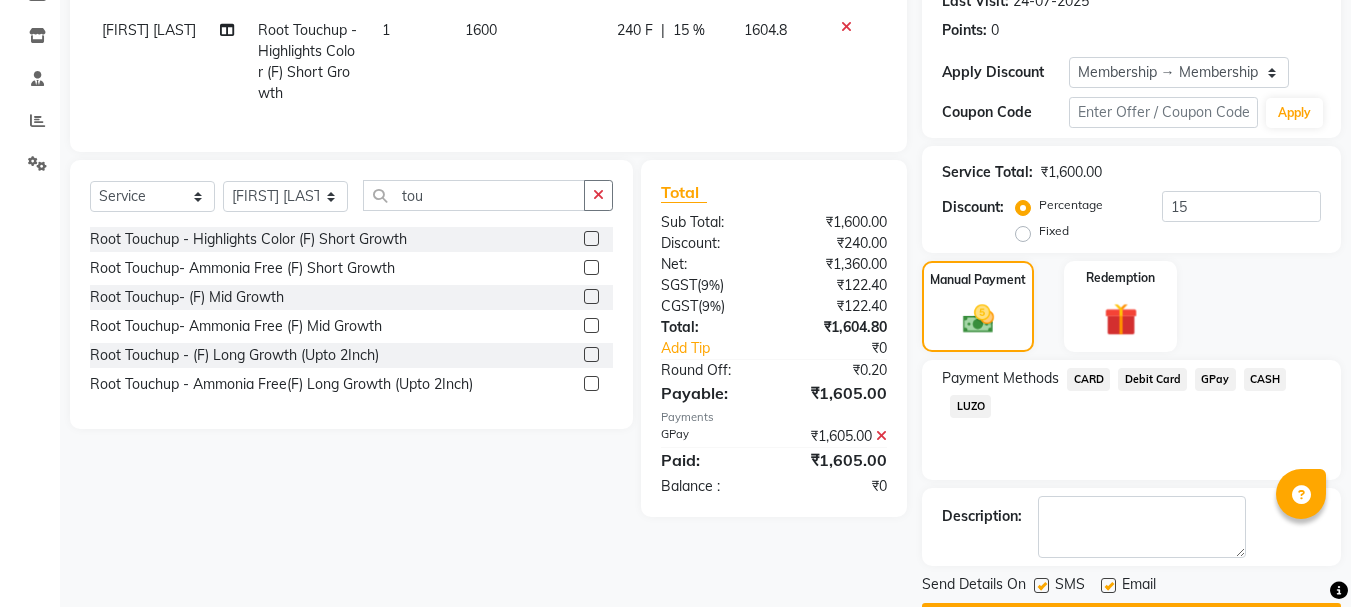 scroll, scrollTop: 379, scrollLeft: 0, axis: vertical 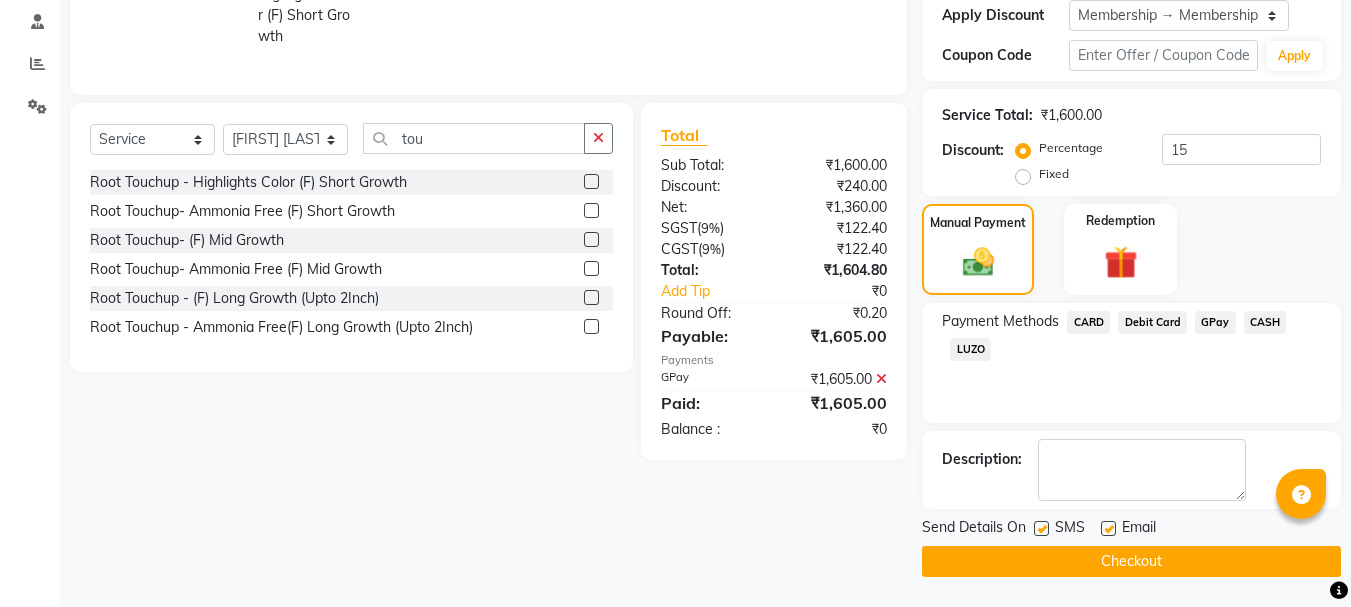 click on "Checkout" 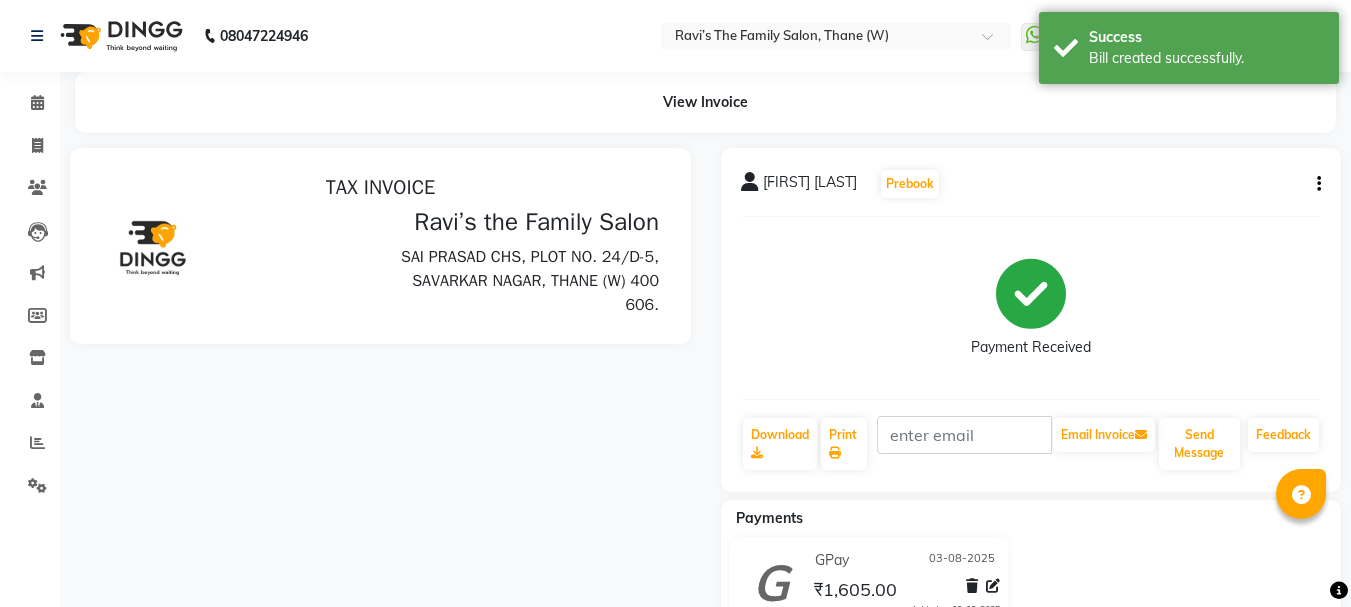 scroll, scrollTop: 0, scrollLeft: 0, axis: both 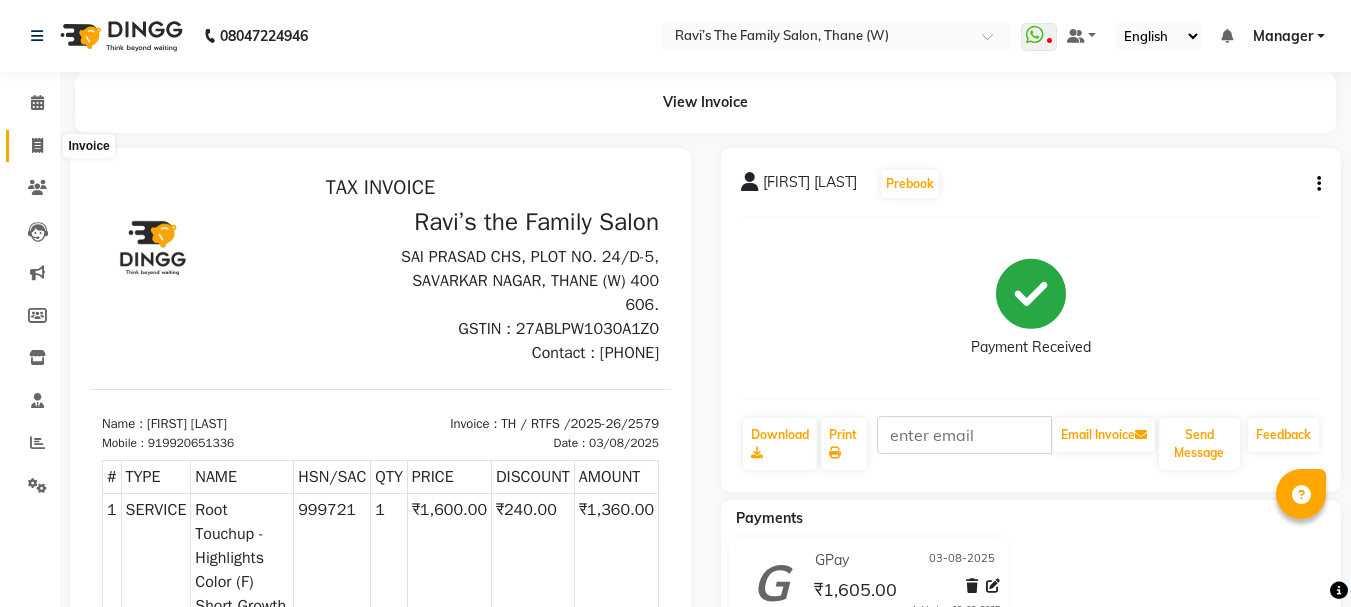 click 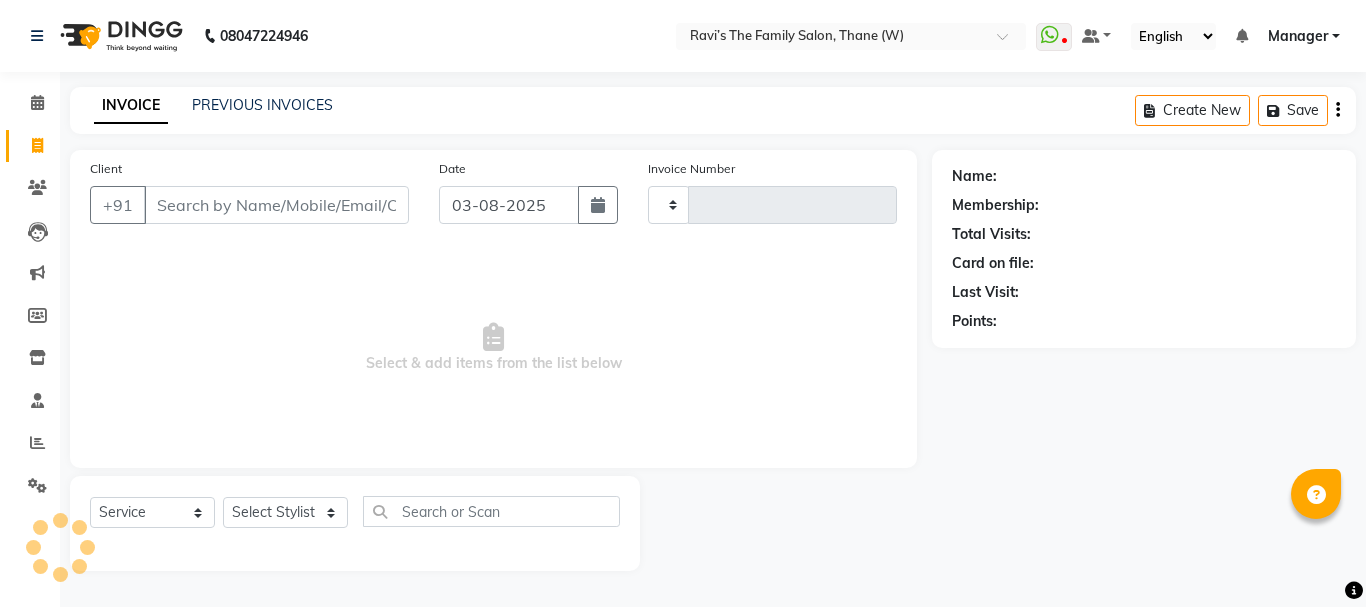 type on "2580" 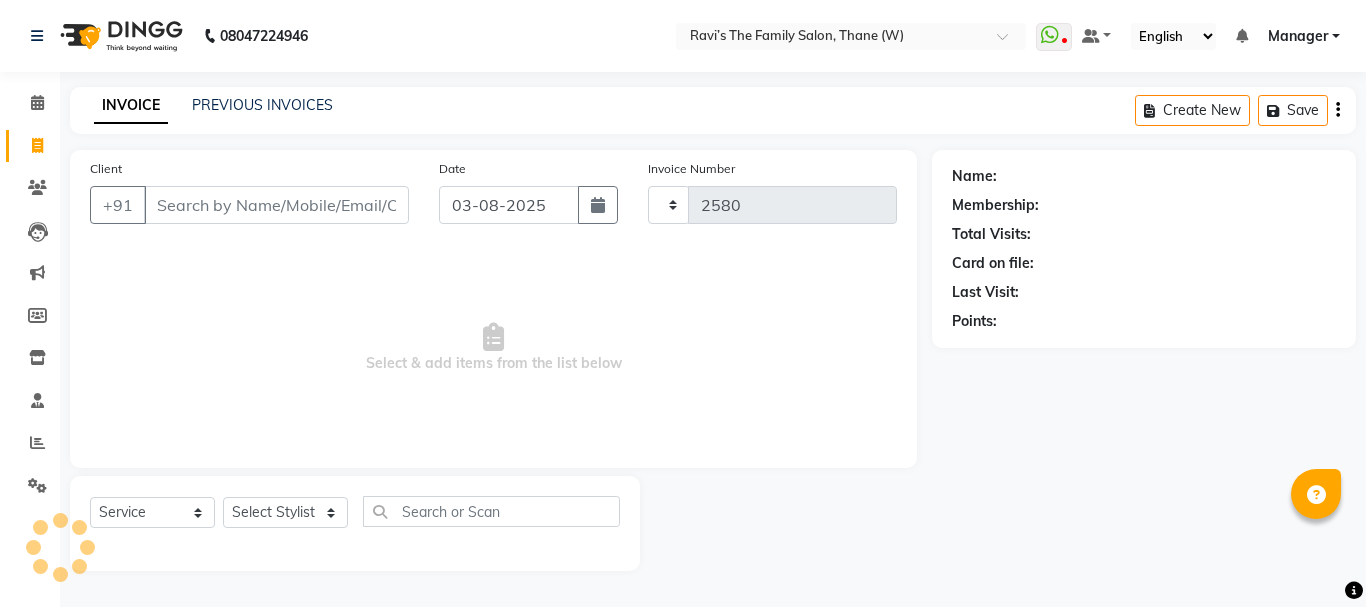 select on "8004" 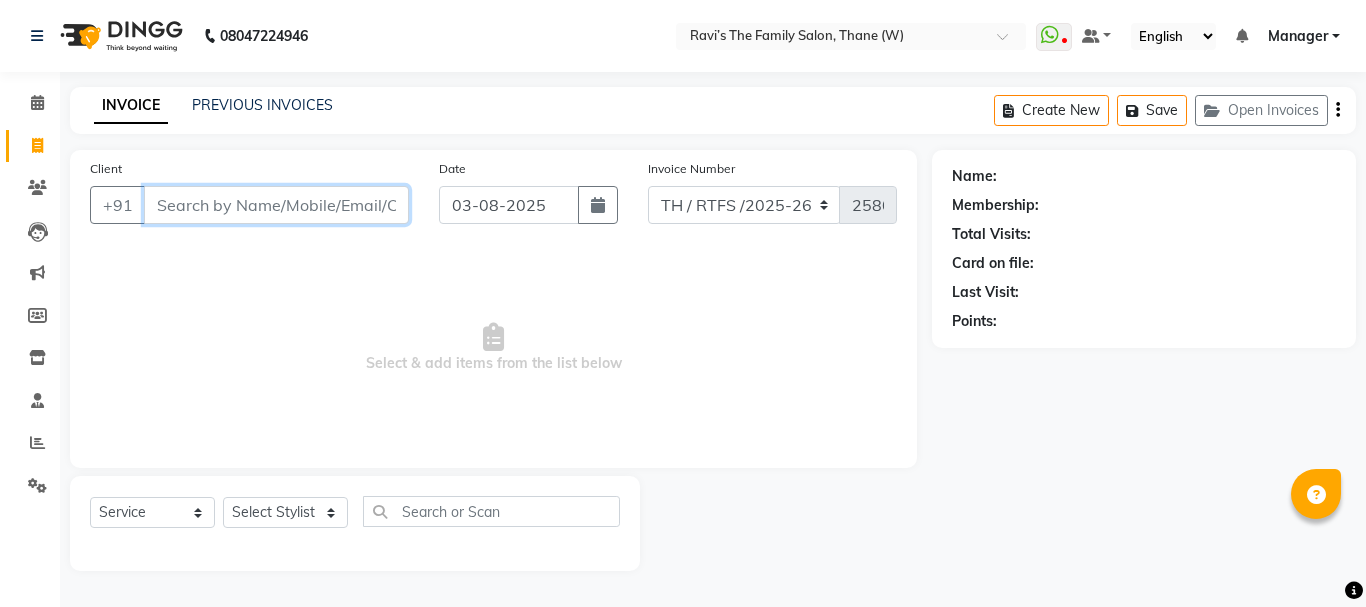 click on "Client" at bounding box center (276, 205) 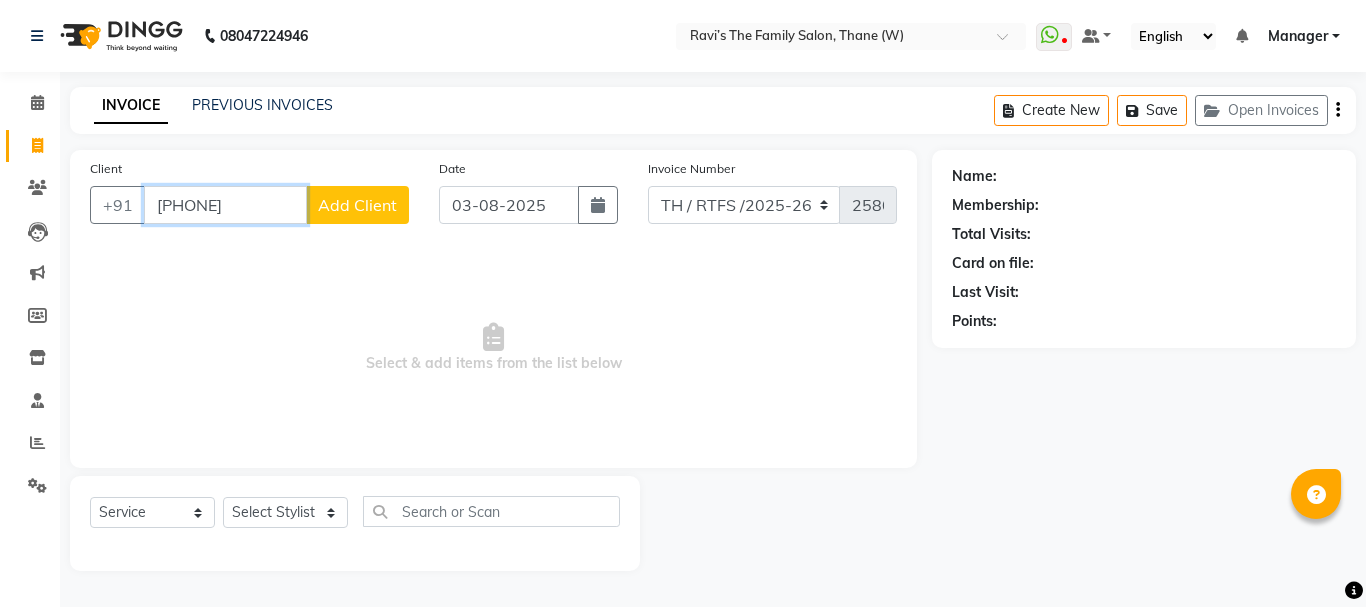type on "7738886561" 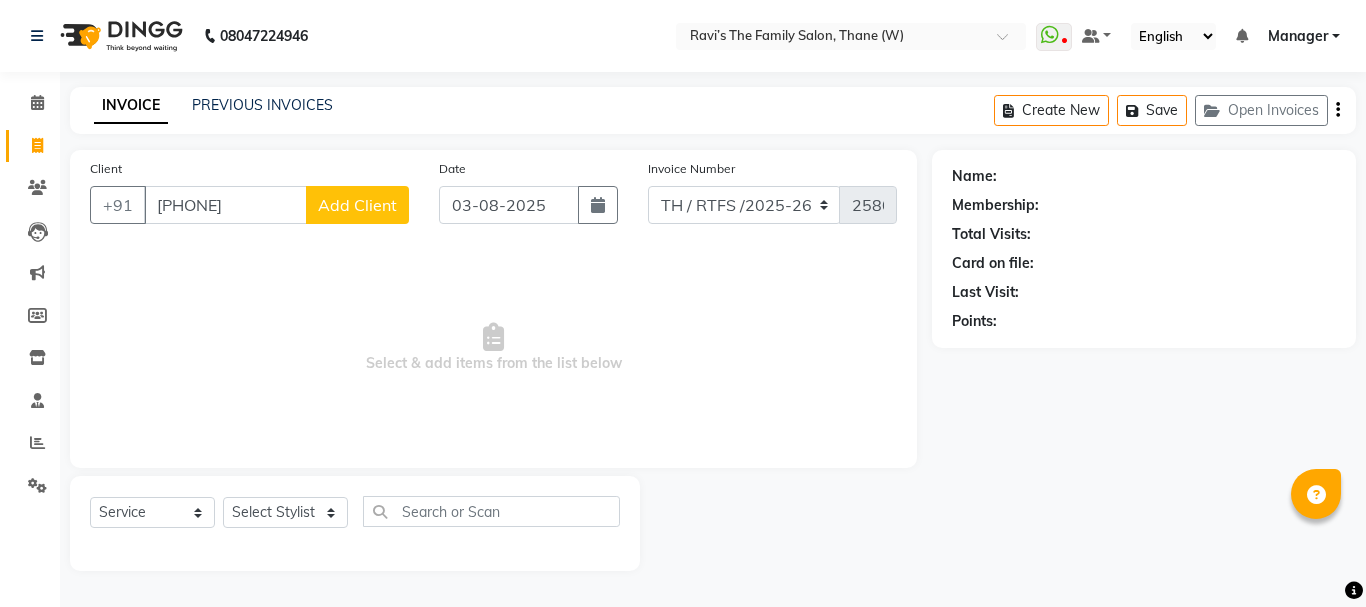 click on "Add Client" 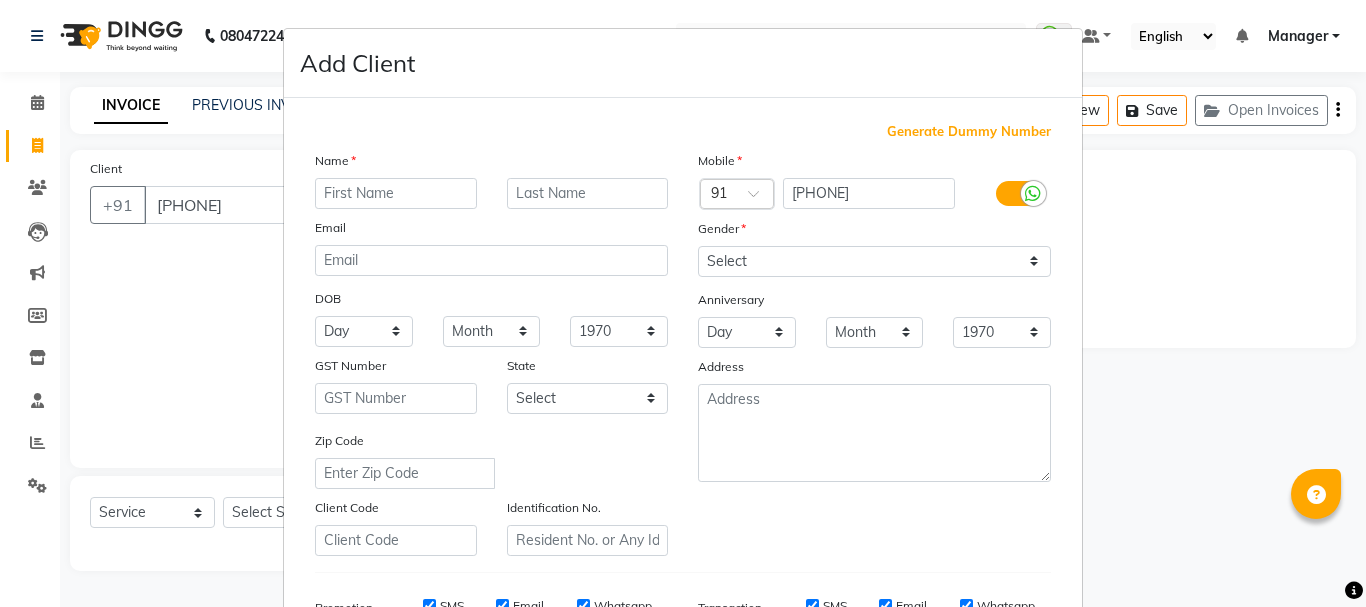 click at bounding box center [396, 193] 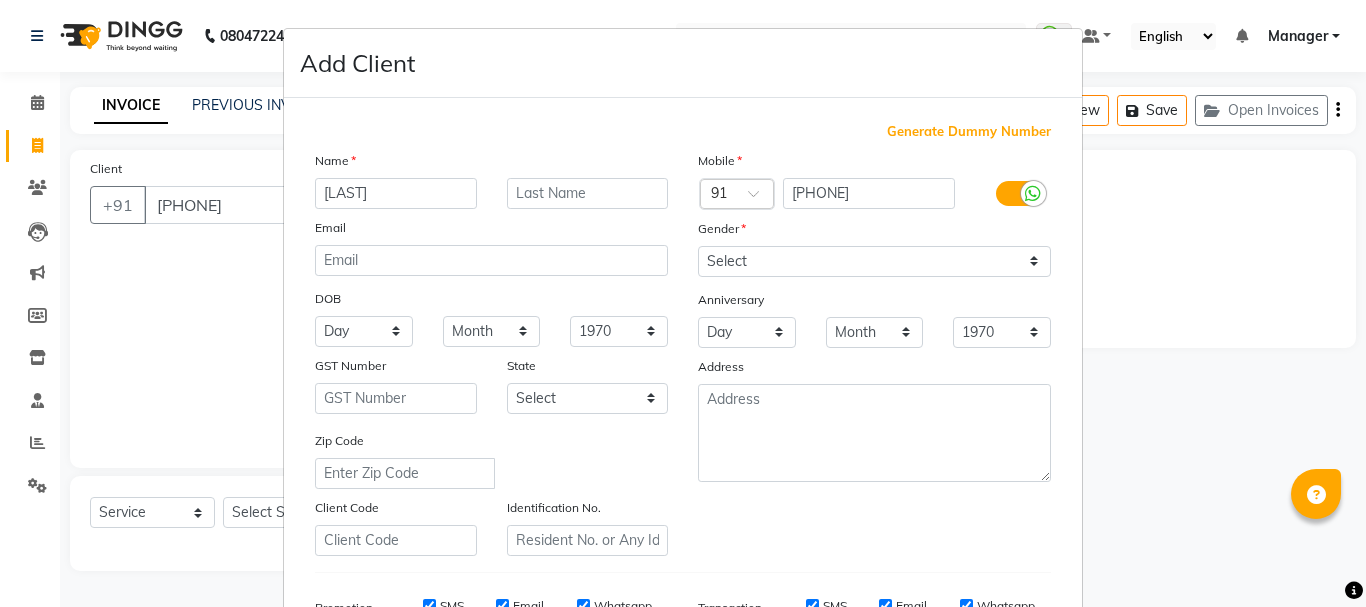 type on "saudani" 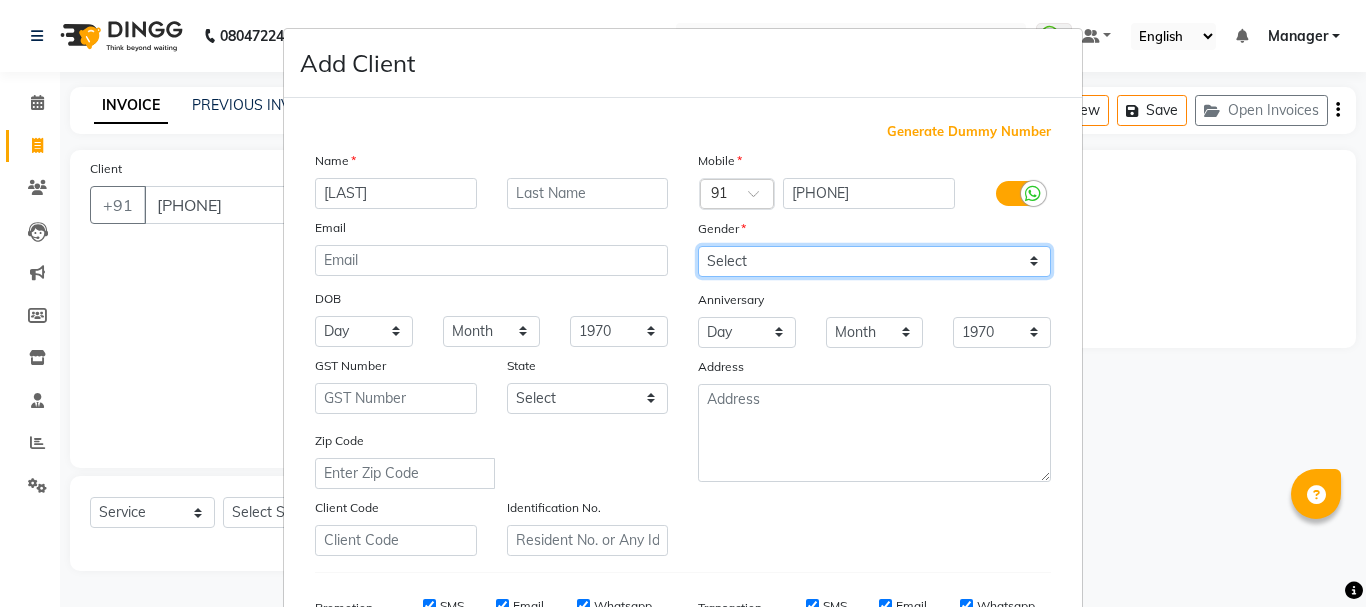 click on "Select Male Female Other Prefer Not To Say" at bounding box center [874, 261] 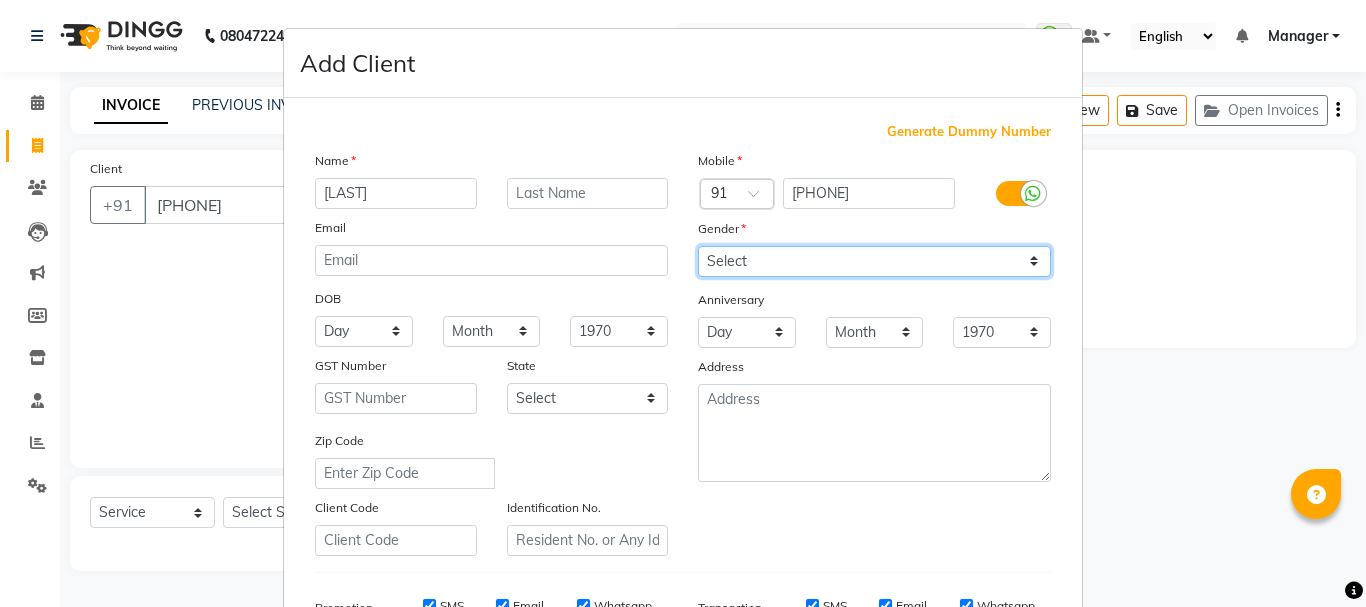 select on "female" 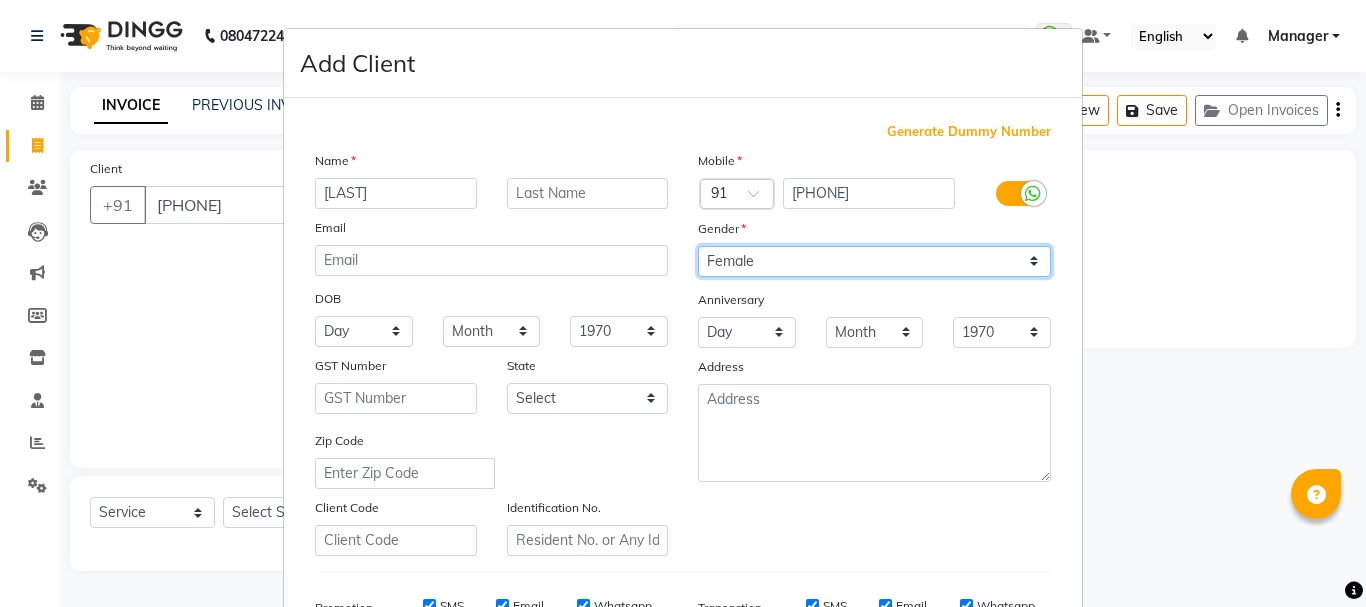 click on "Select Male Female Other Prefer Not To Say" at bounding box center [874, 261] 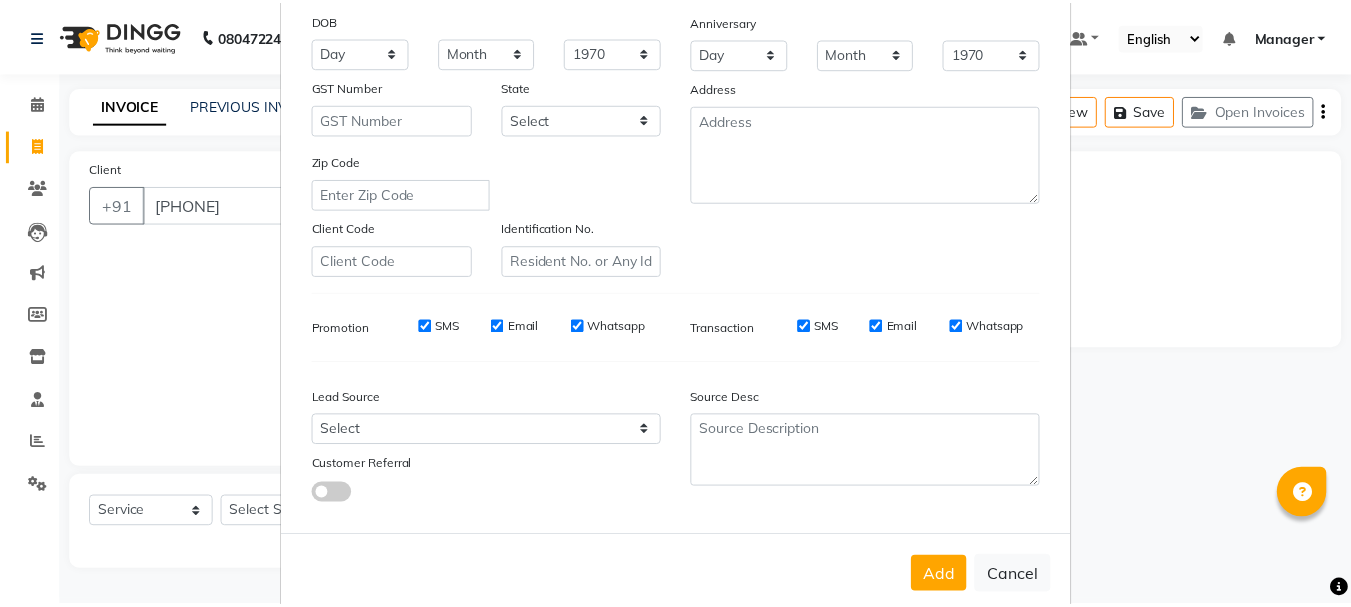 scroll, scrollTop: 316, scrollLeft: 0, axis: vertical 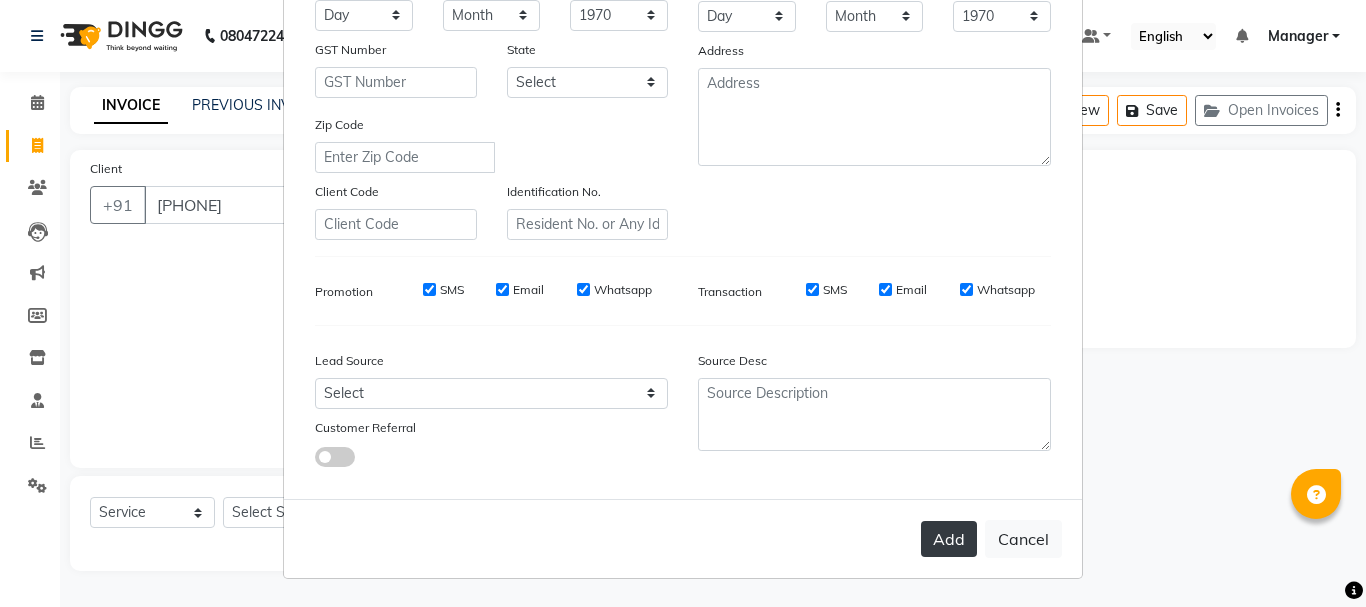 click on "Add" at bounding box center (949, 539) 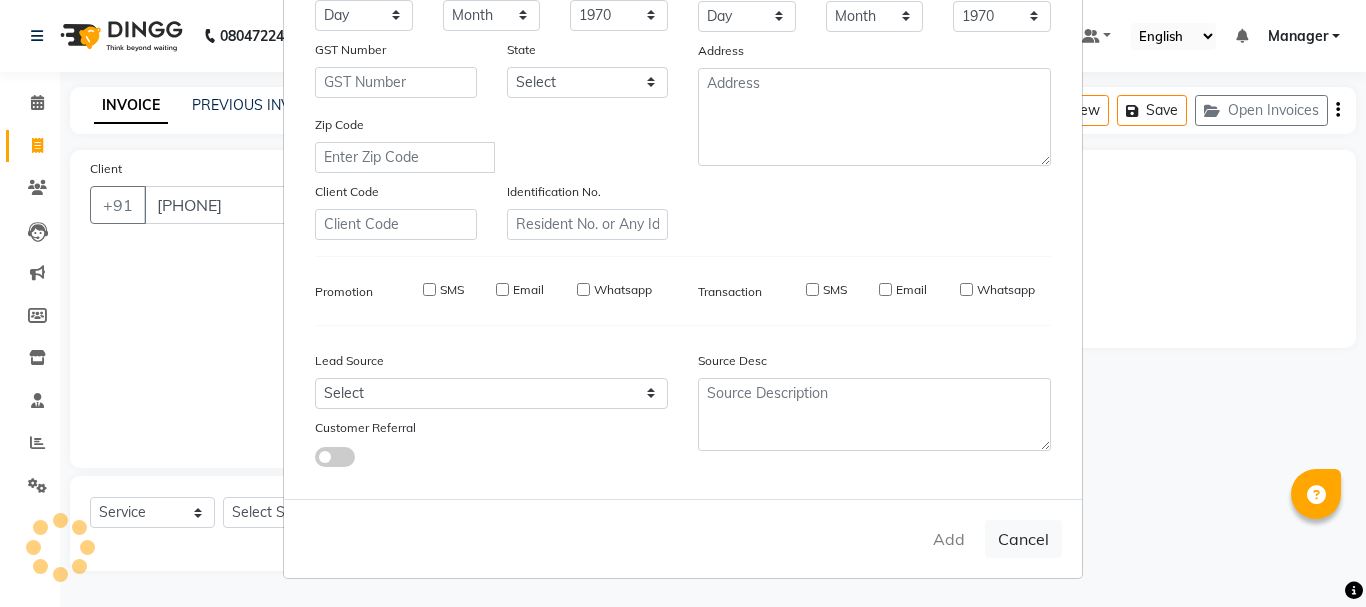 type 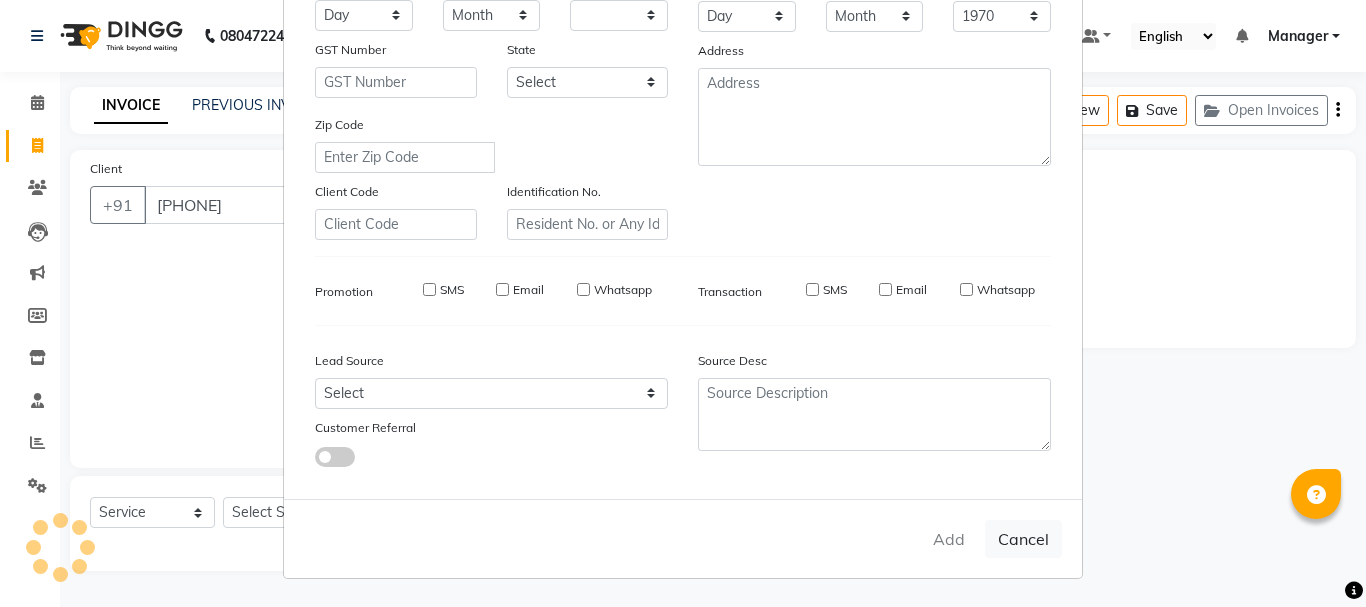 select 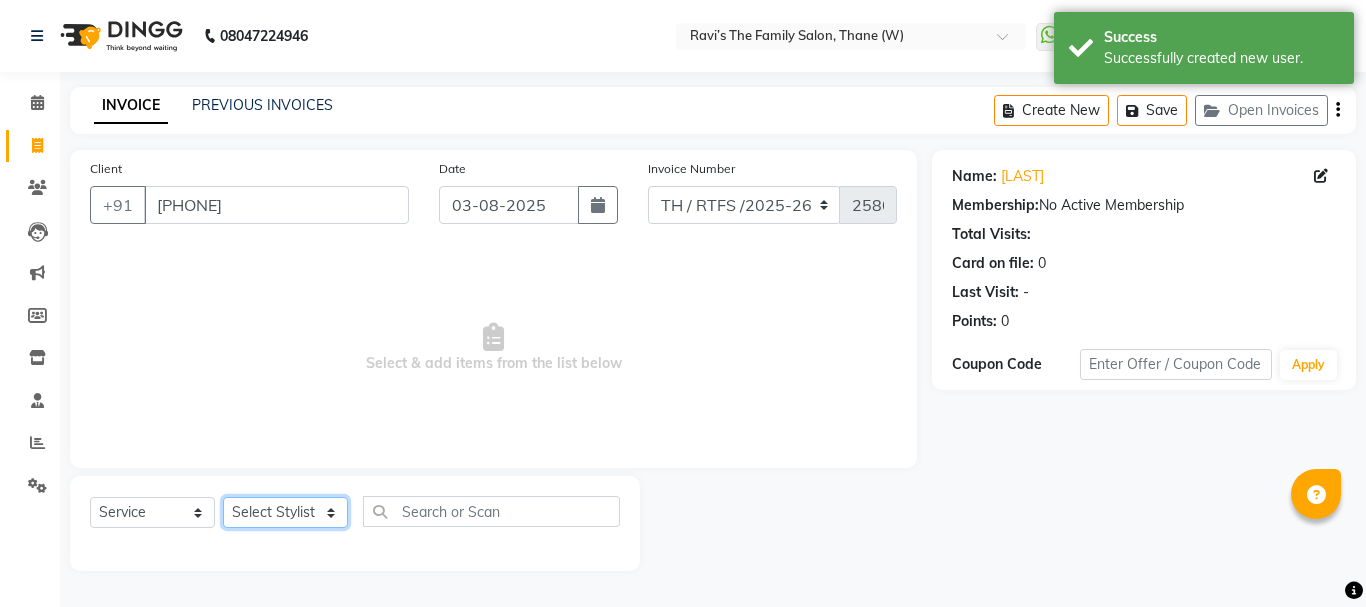 click on "Select Stylist Aarohi P   Aksahy auty Ali  Aniket A  Anuradha arvind Divya gautam .kasrade House sale KAJAL MAURYA Komal Waghmare  Laxmi   Manager Moin salmani Prashant   Ravindra Samrat Kumar Sangita Dighe Sanjana Kharat  Shreepad M  shrishti  jaiwala  vaibhavi  gudekar  Vikas H" 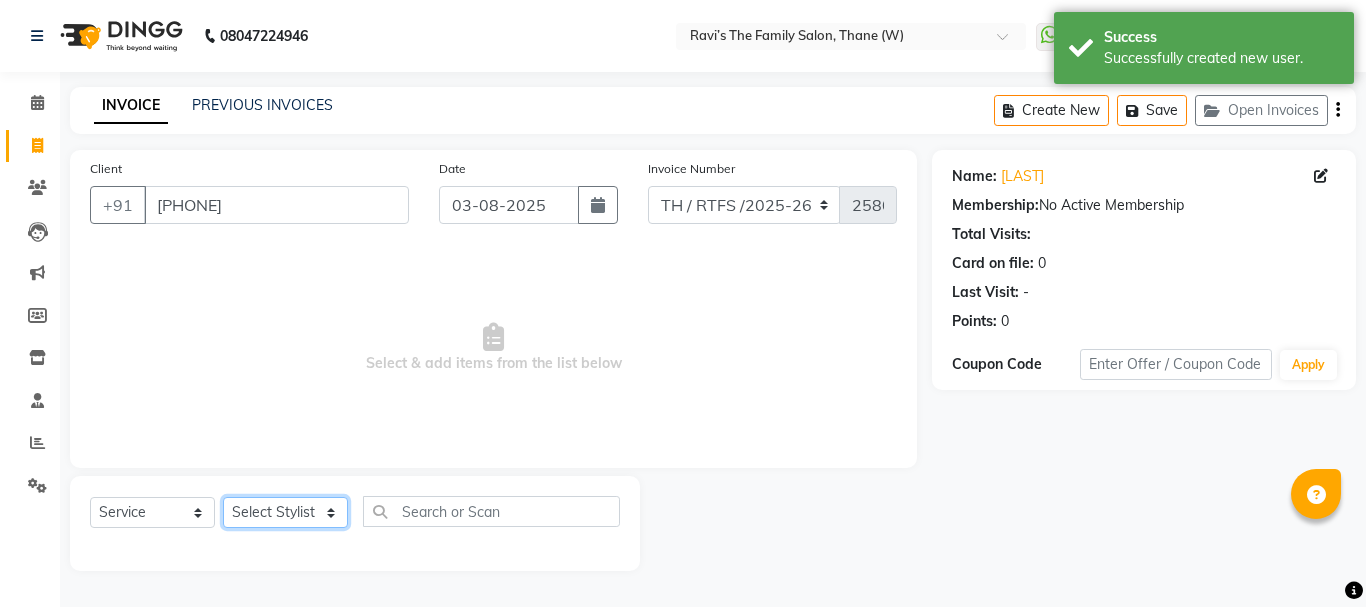 select on "78217" 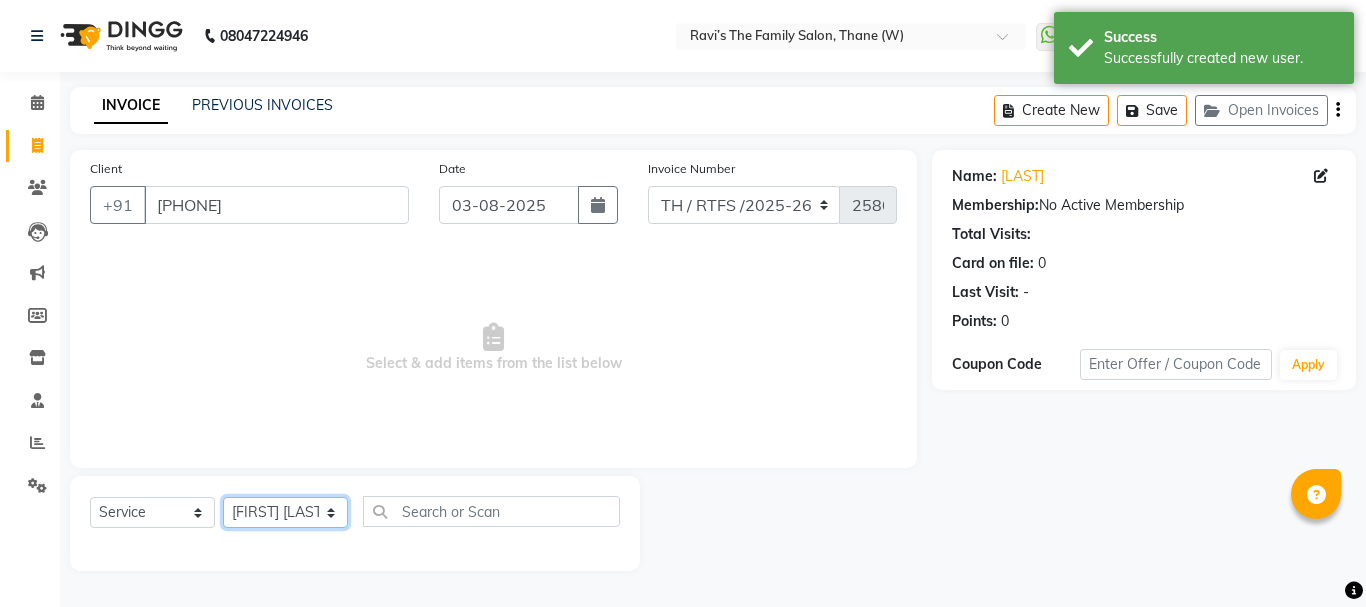 click on "Select Stylist Aarohi P   Aksahy auty Ali  Aniket A  Anuradha arvind Divya gautam .kasrade House sale KAJAL MAURYA Komal Waghmare  Laxmi   Manager Moin salmani Prashant   Ravindra Samrat Kumar Sangita Dighe Sanjana Kharat  Shreepad M  shrishti  jaiwala  vaibhavi  gudekar  Vikas H" 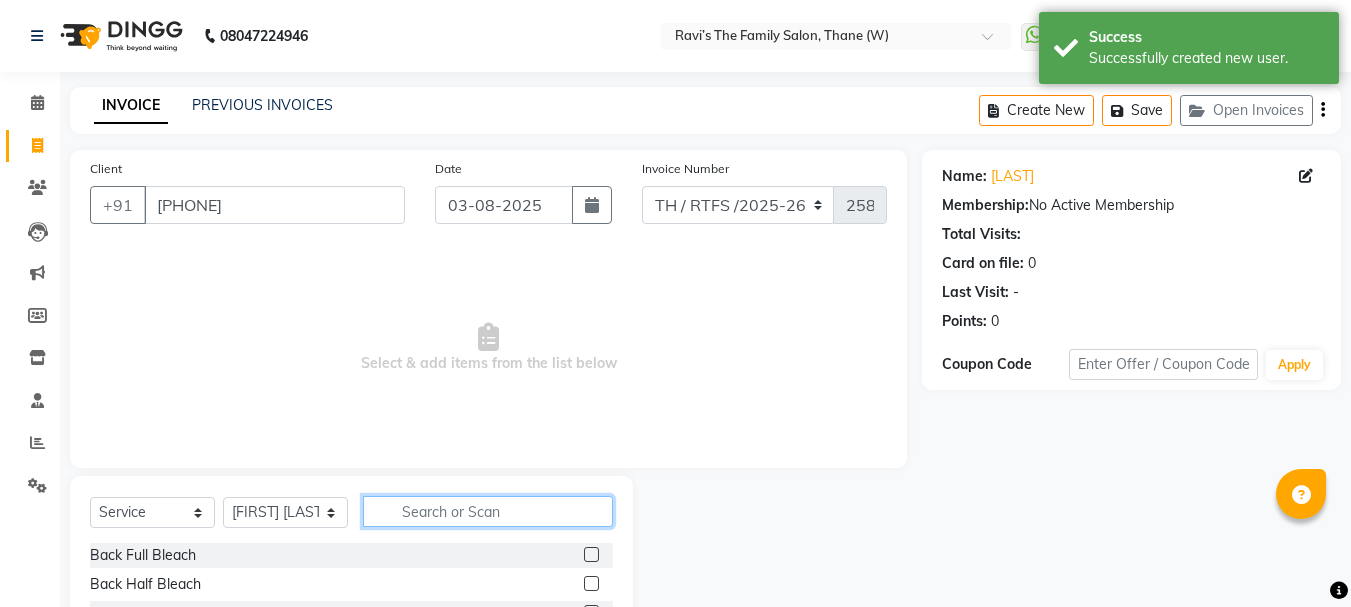 click 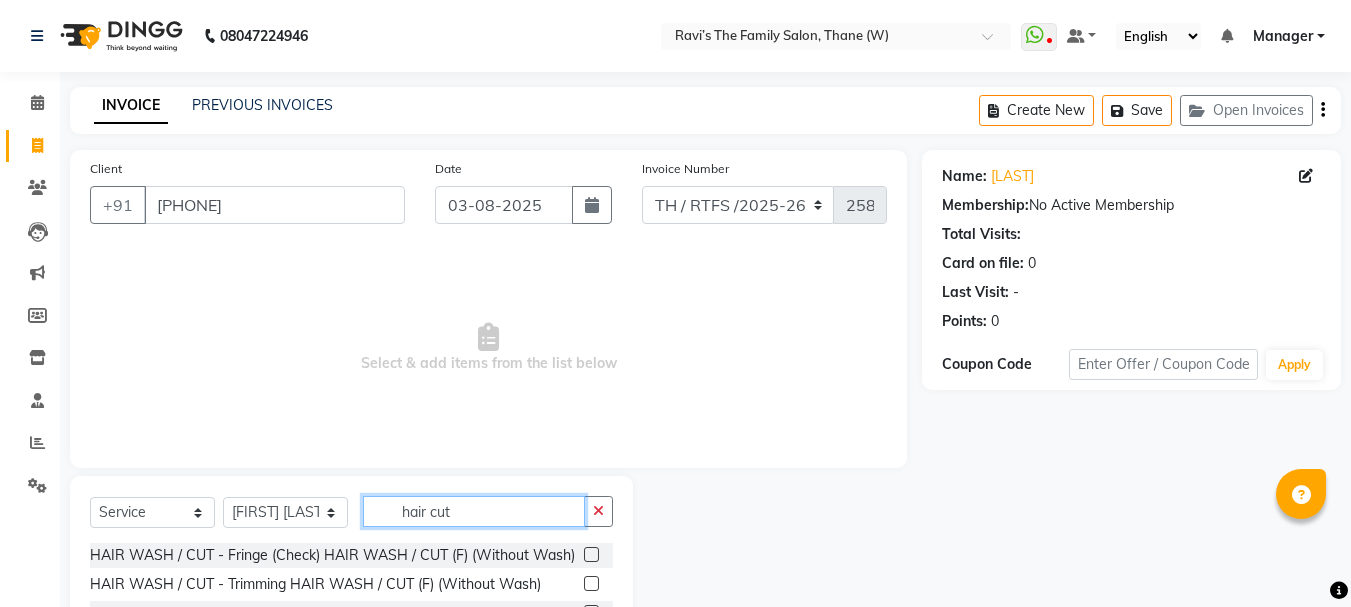 scroll, scrollTop: 194, scrollLeft: 0, axis: vertical 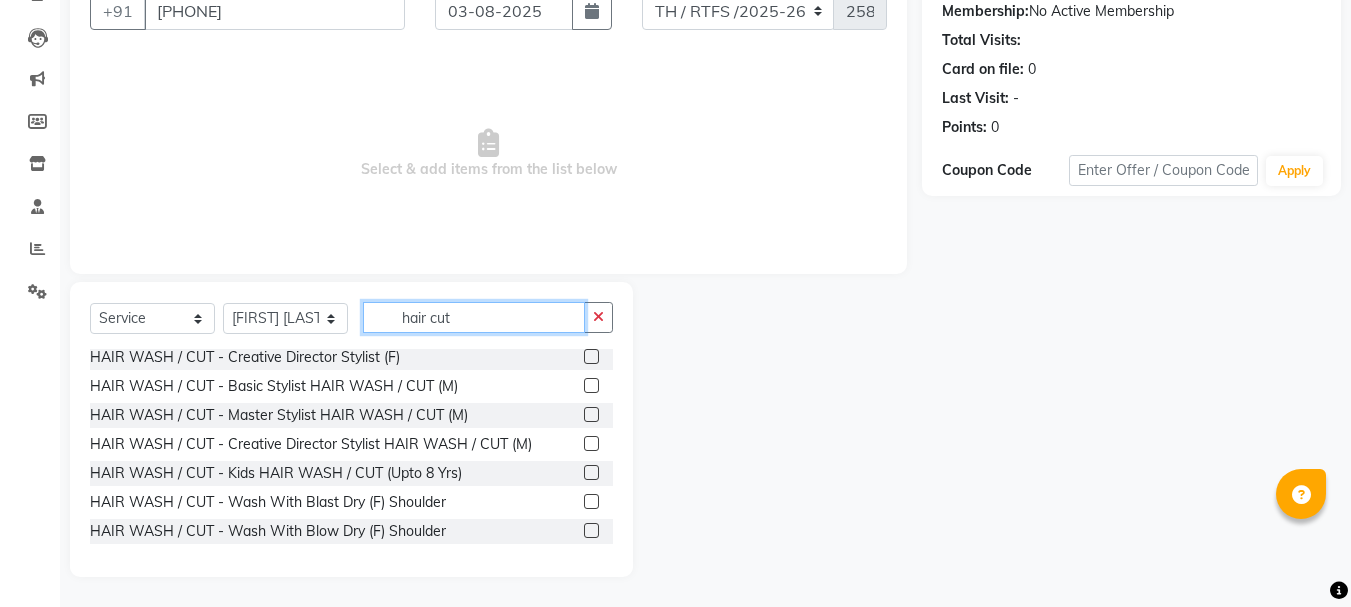 type on "hair cut" 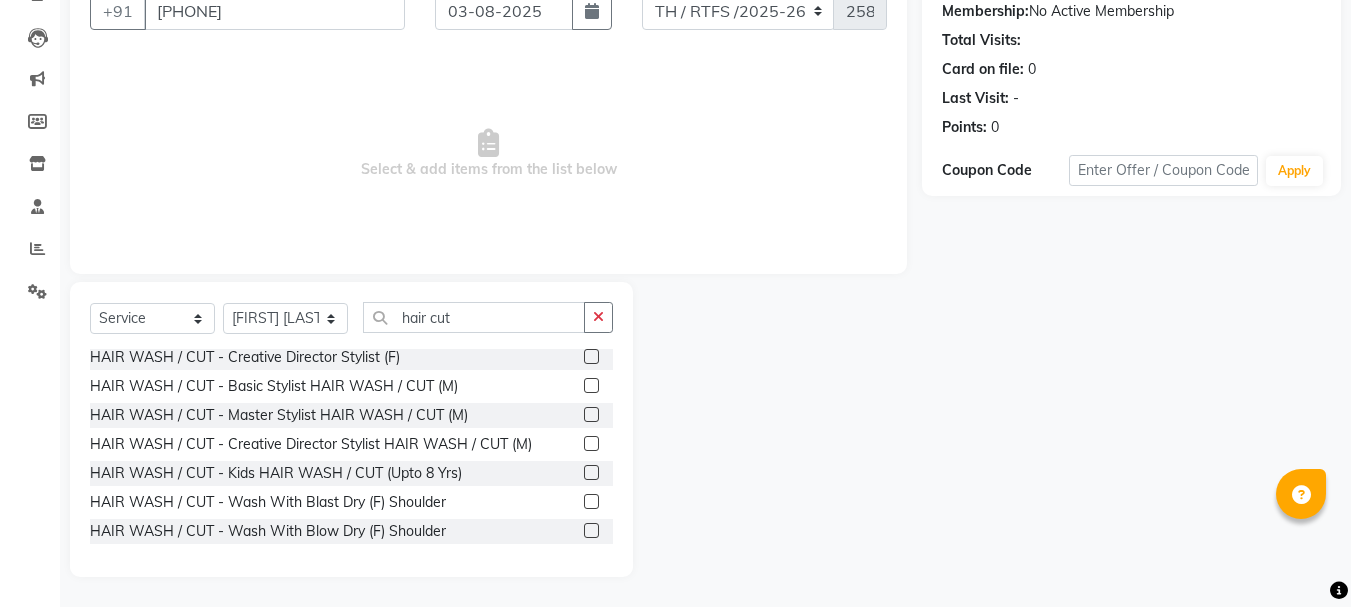 click 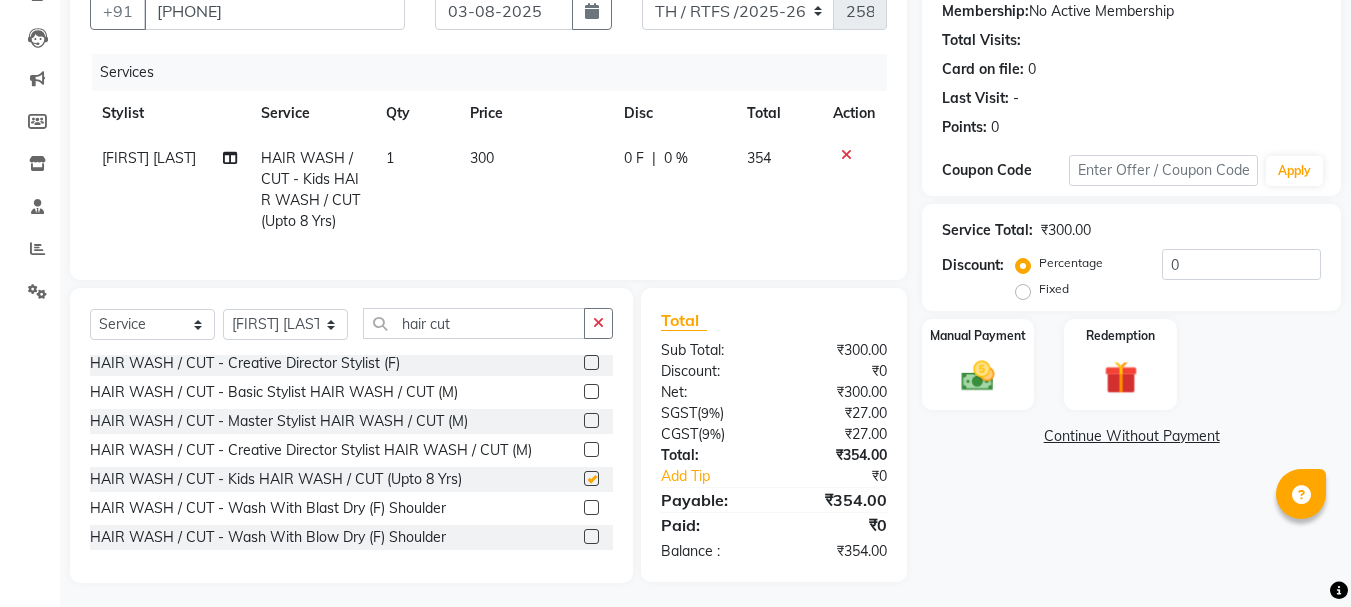 checkbox on "false" 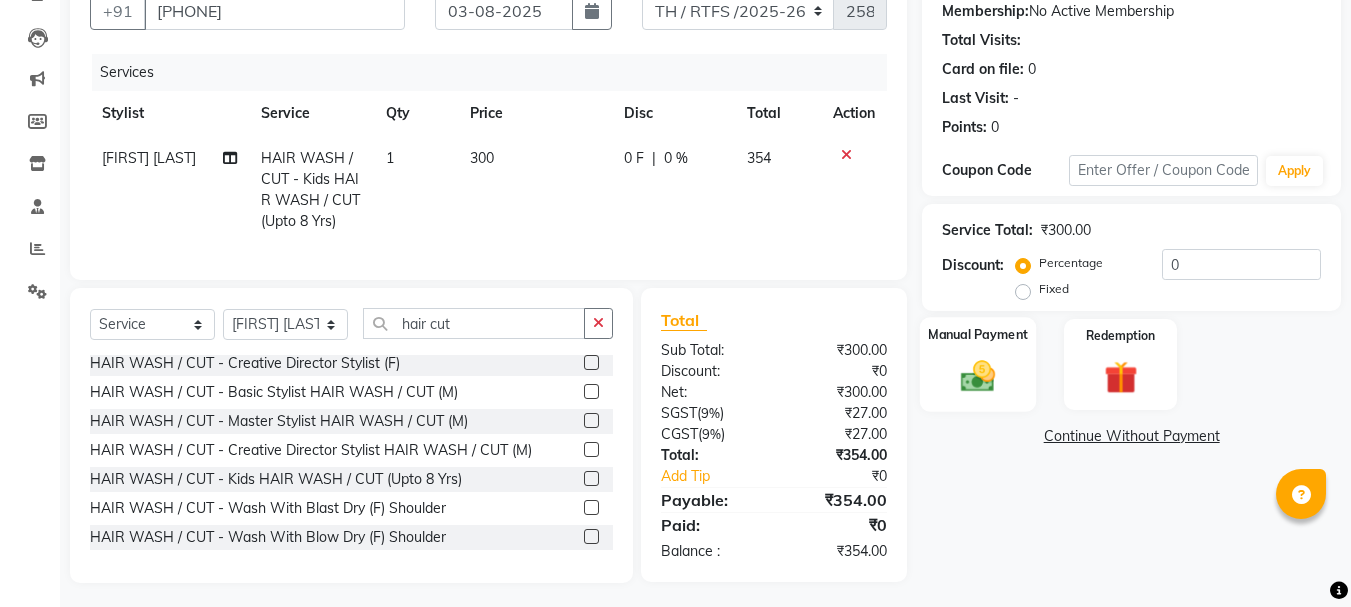 click 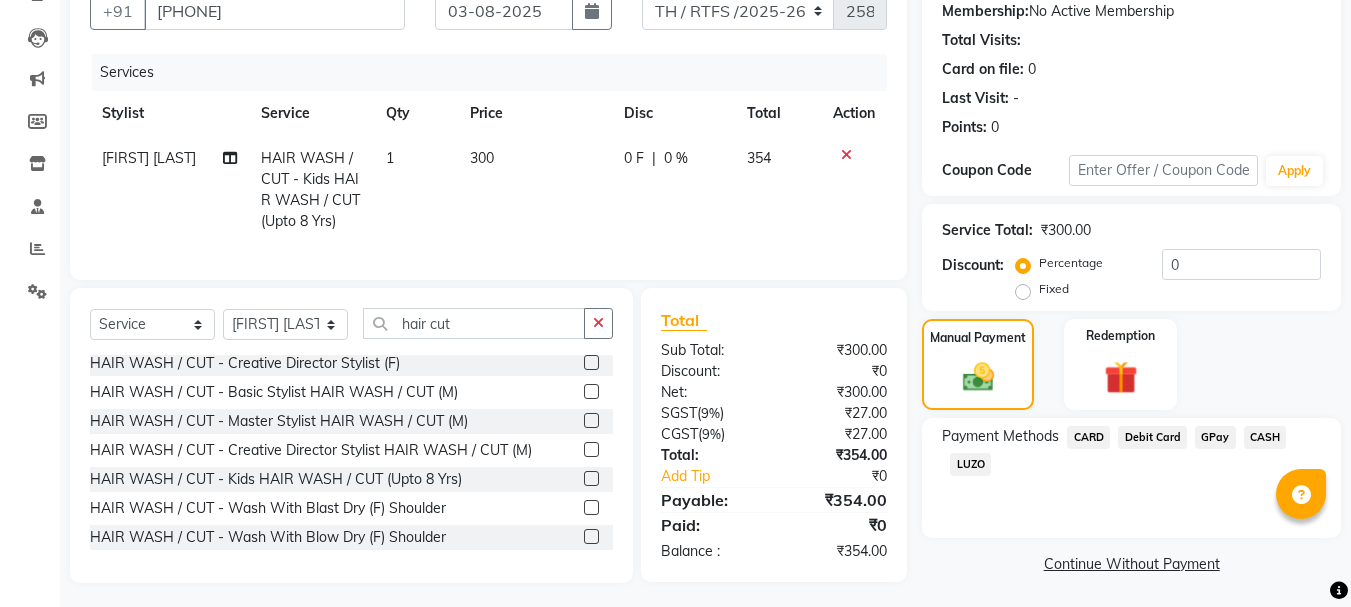 click on "GPay" 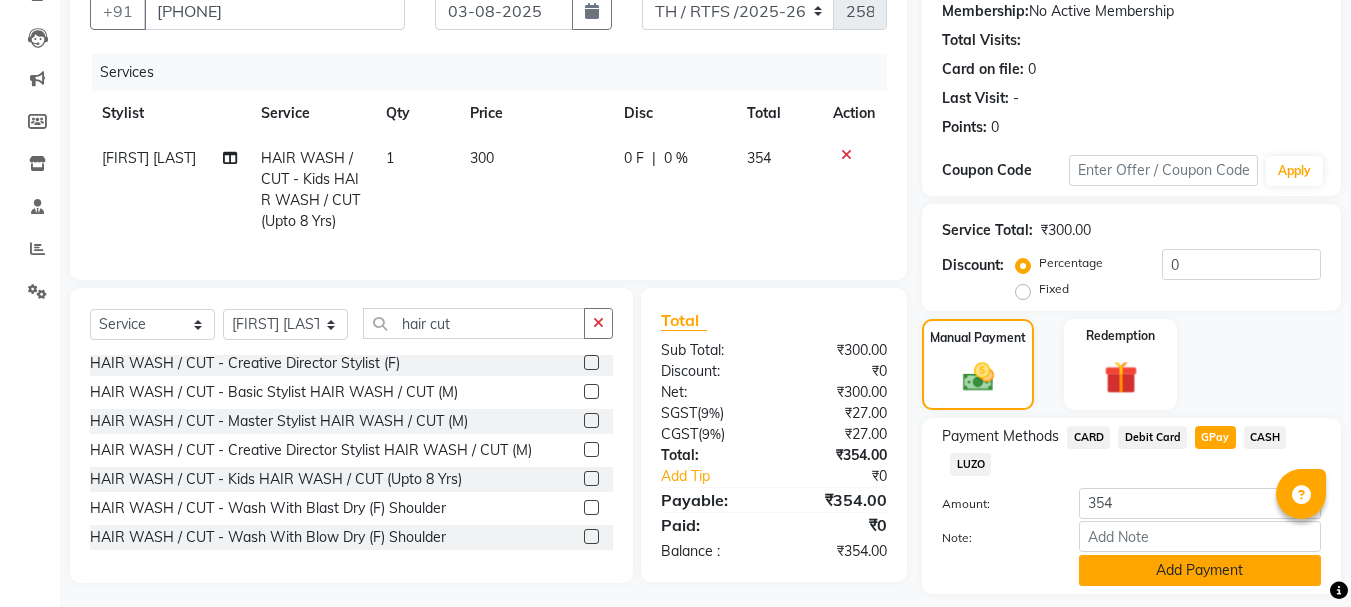 click on "Add Payment" 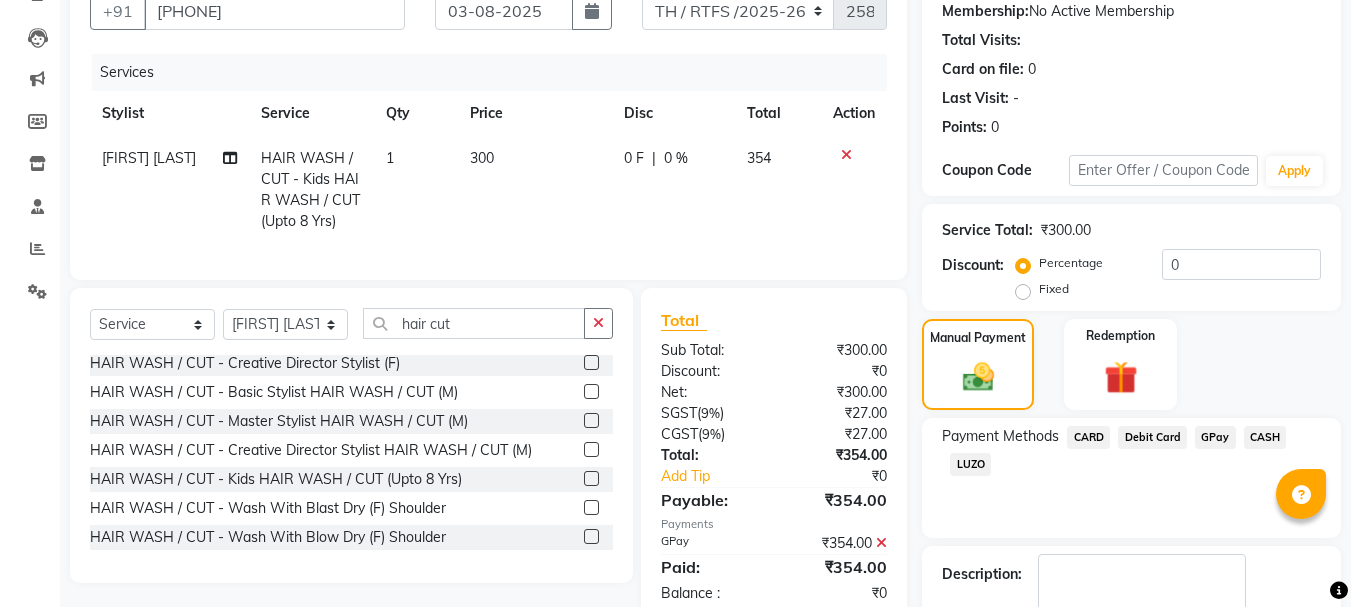 scroll, scrollTop: 309, scrollLeft: 0, axis: vertical 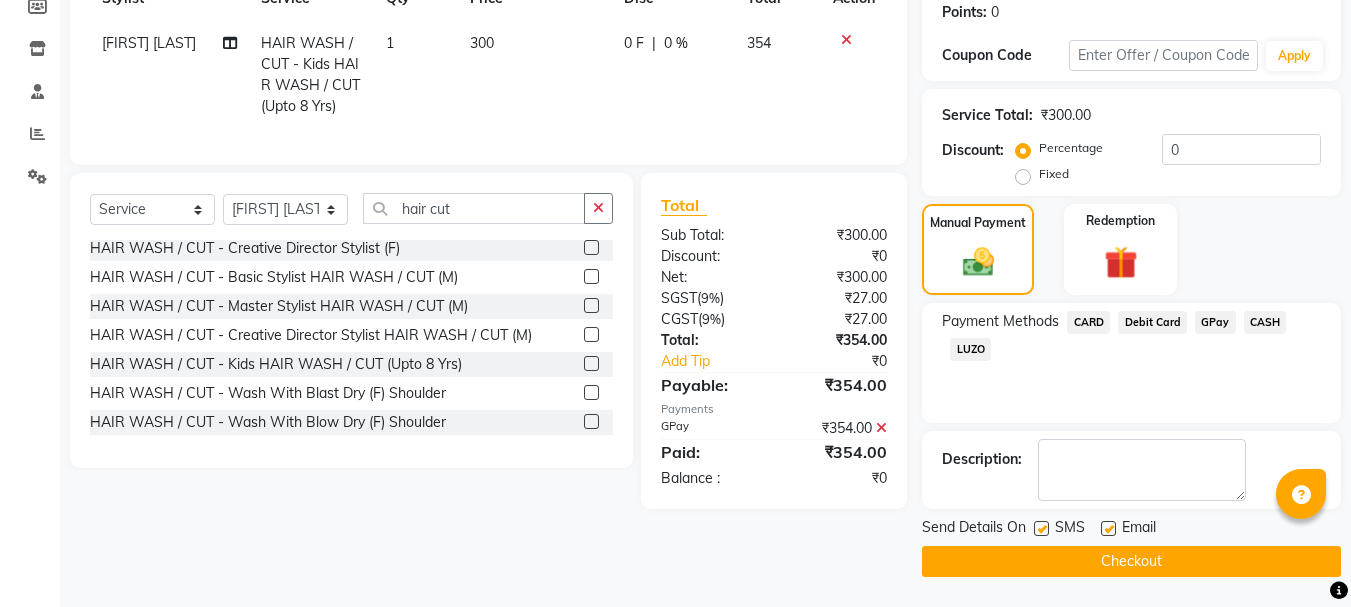 click on "Checkout" 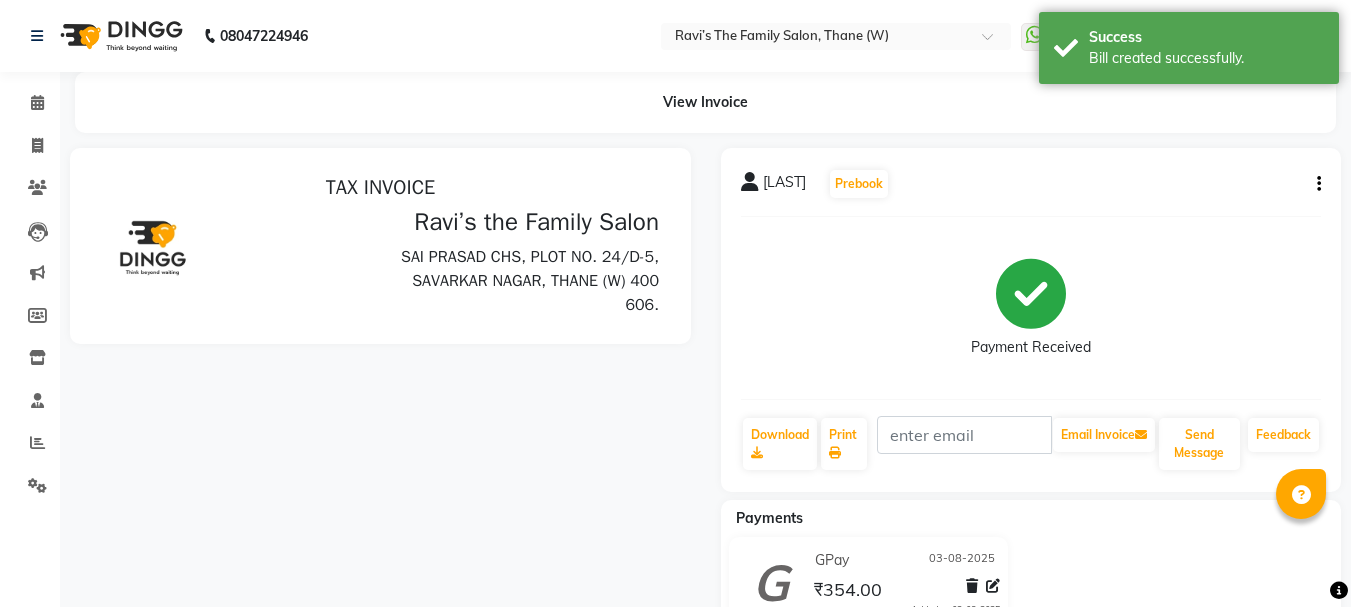 scroll, scrollTop: 0, scrollLeft: 0, axis: both 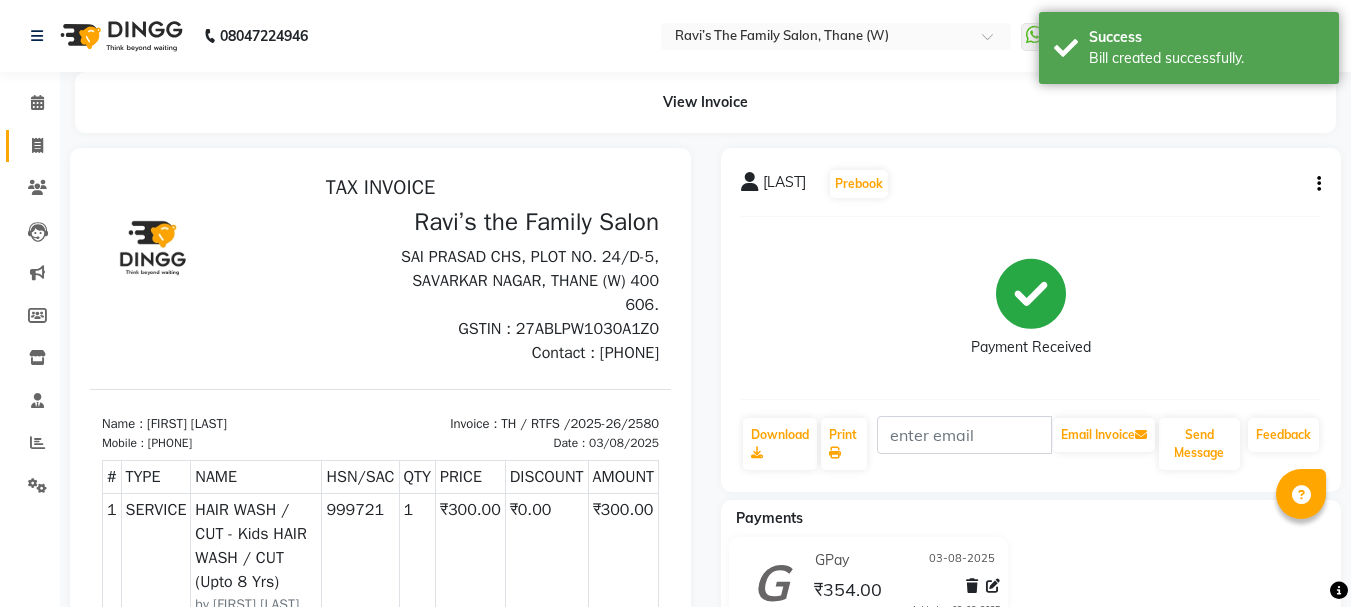 click on "Invoice" 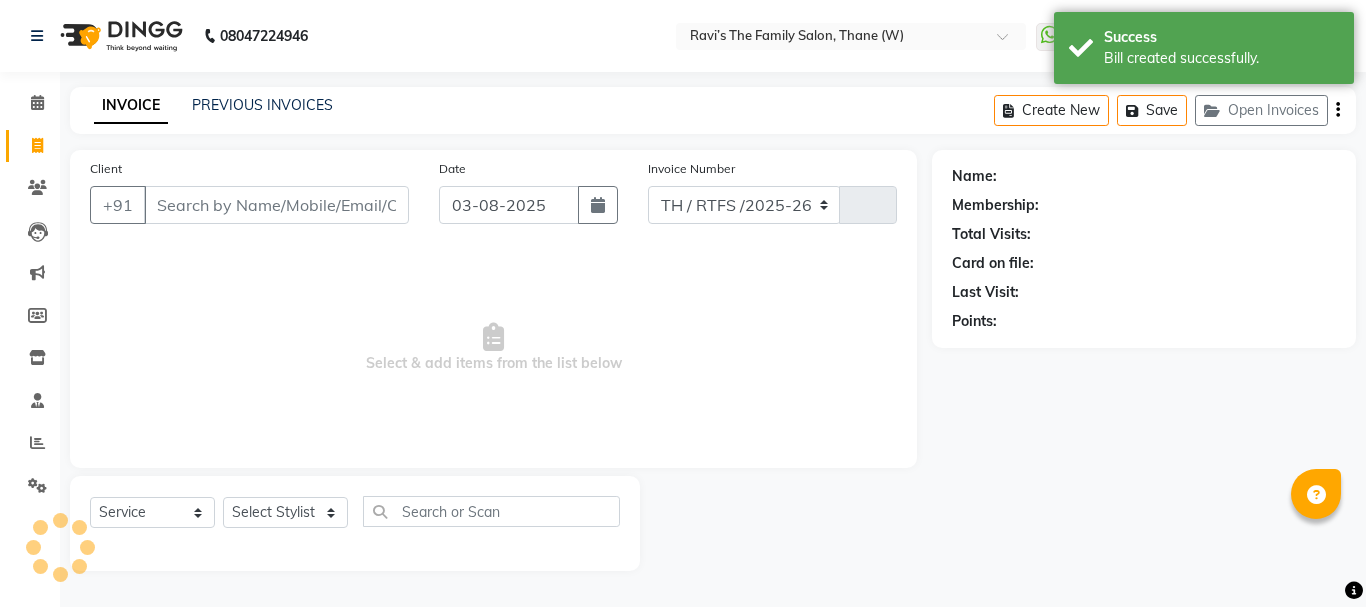select on "8004" 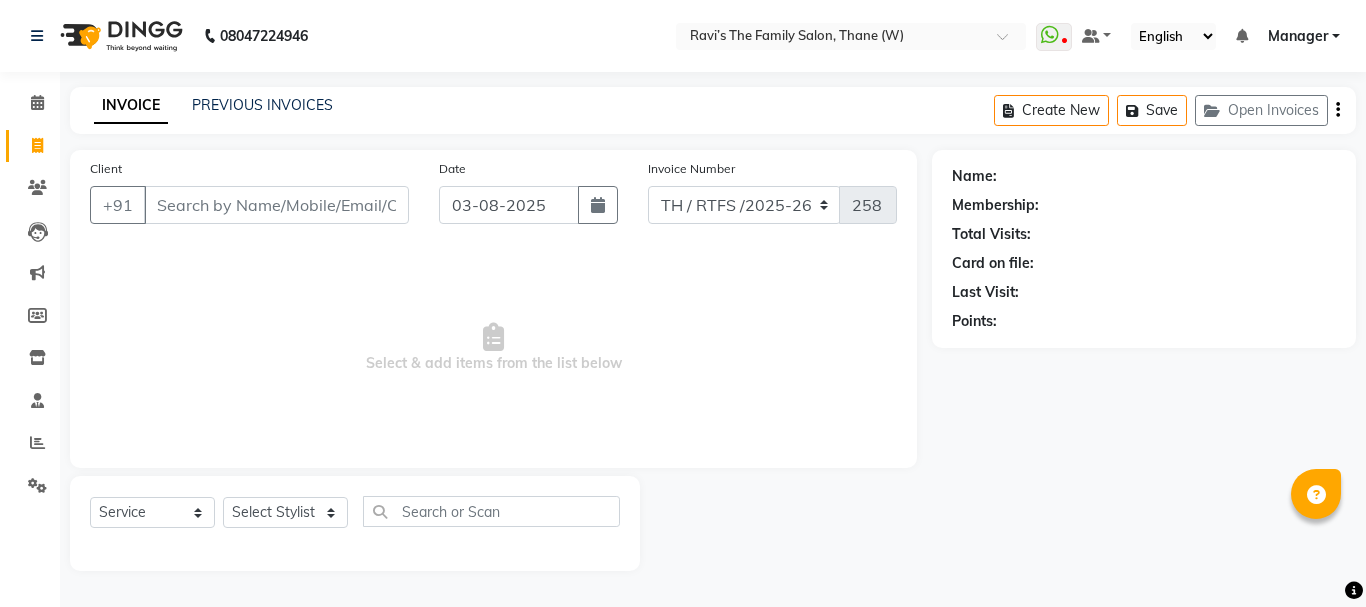 click on "Client" at bounding box center (276, 205) 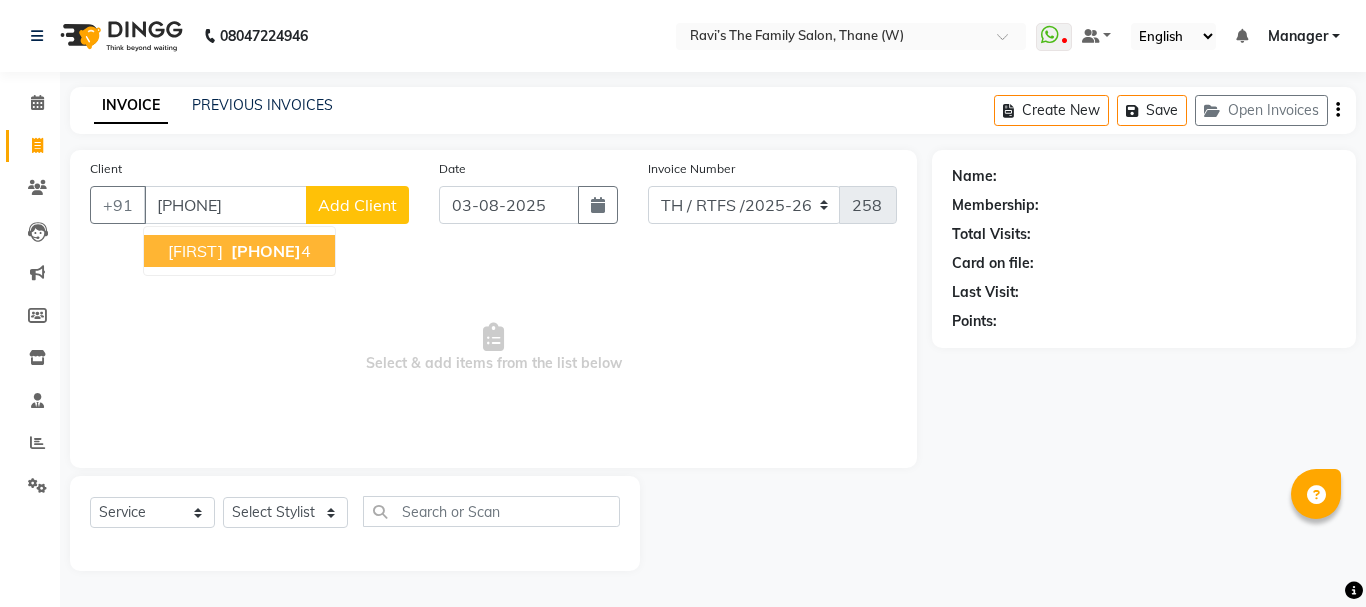type on "9892821844" 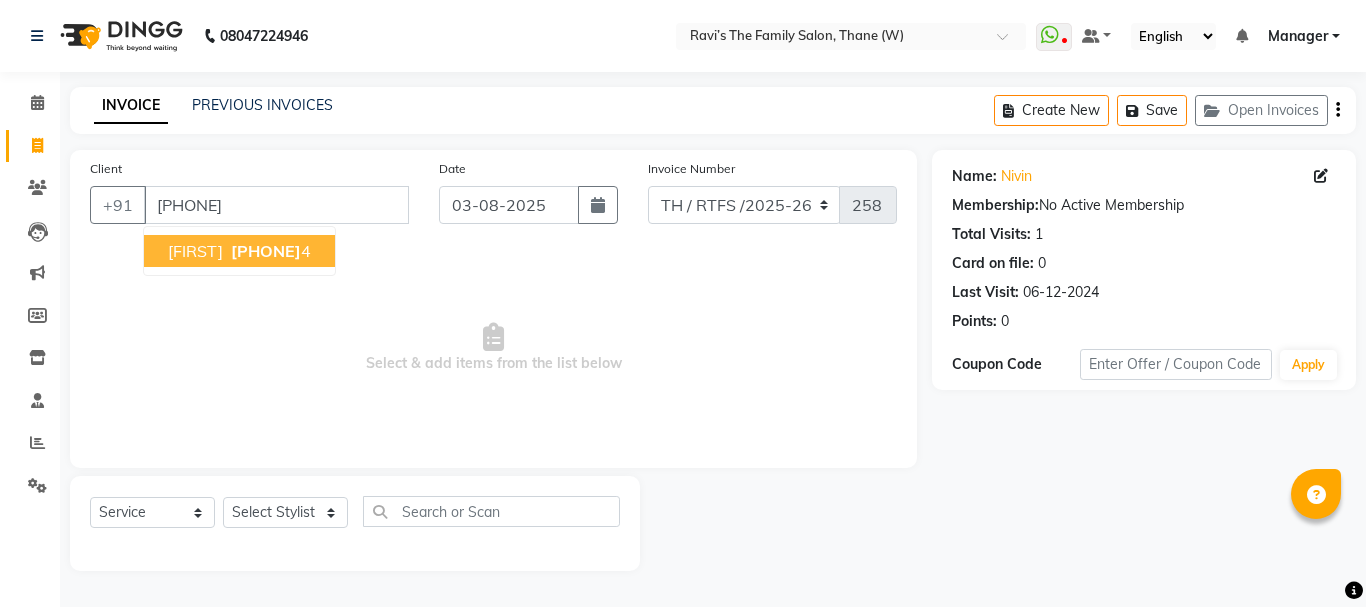click on "nivin" at bounding box center [195, 251] 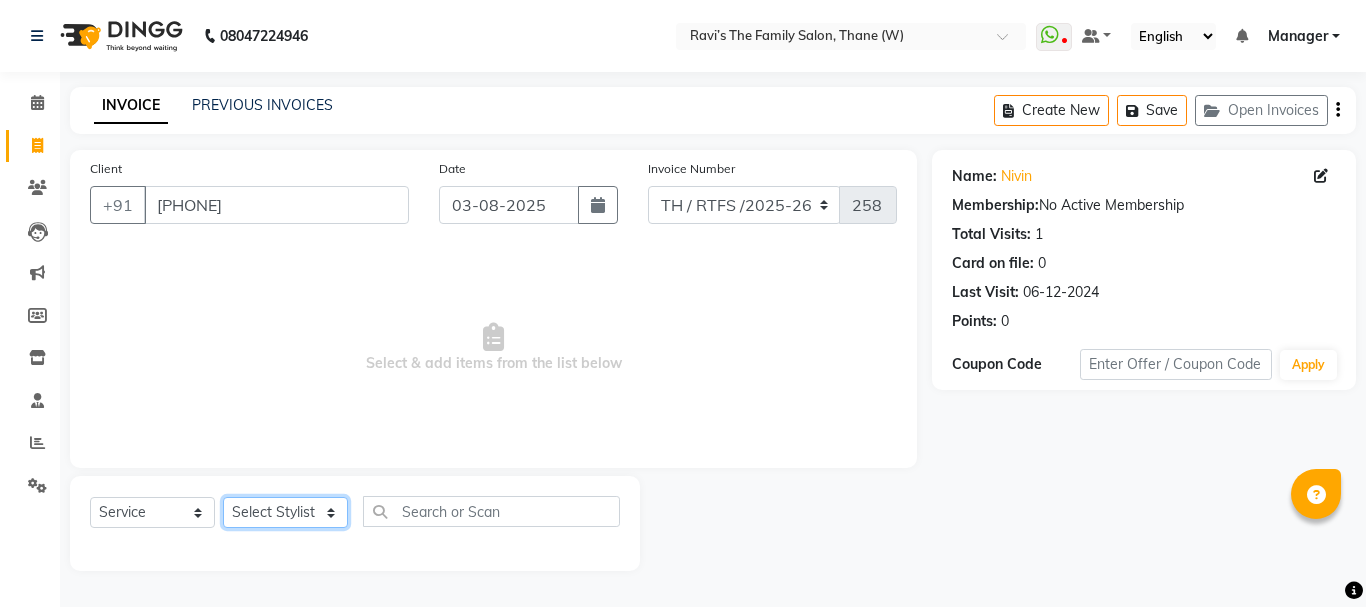 click on "Select Stylist Aarohi P   Aksahy auty Ali  Aniket A  Anuradha arvind Divya gautam .kasrade House sale KAJAL MAURYA Komal Waghmare  Laxmi   Manager Moin salmani Prashant   Ravindra Samrat Kumar Sangita Dighe Sanjana Kharat  Shreepad M  shrishti  jaiwala  vaibhavi  gudekar  Vikas H" 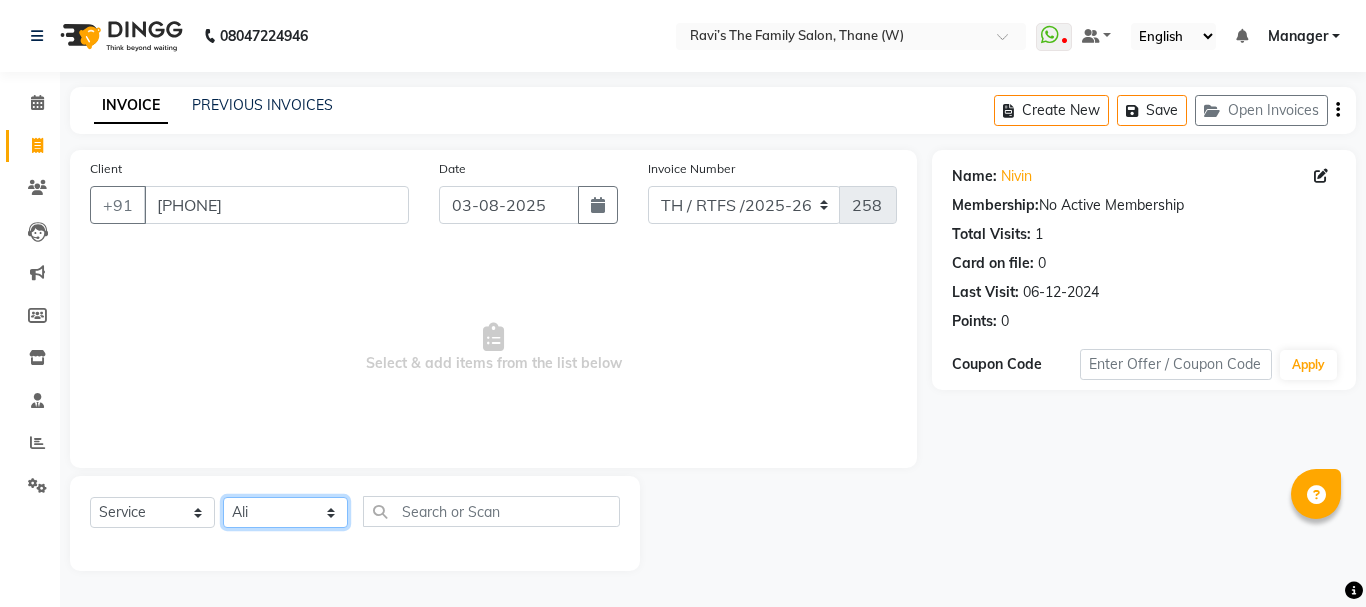 click on "Select Stylist Aarohi P   Aksahy auty Ali  Aniket A  Anuradha arvind Divya gautam .kasrade House sale KAJAL MAURYA Komal Waghmare  Laxmi   Manager Moin salmani Prashant   Ravindra Samrat Kumar Sangita Dighe Sanjana Kharat  Shreepad M  shrishti  jaiwala  vaibhavi  gudekar  Vikas H" 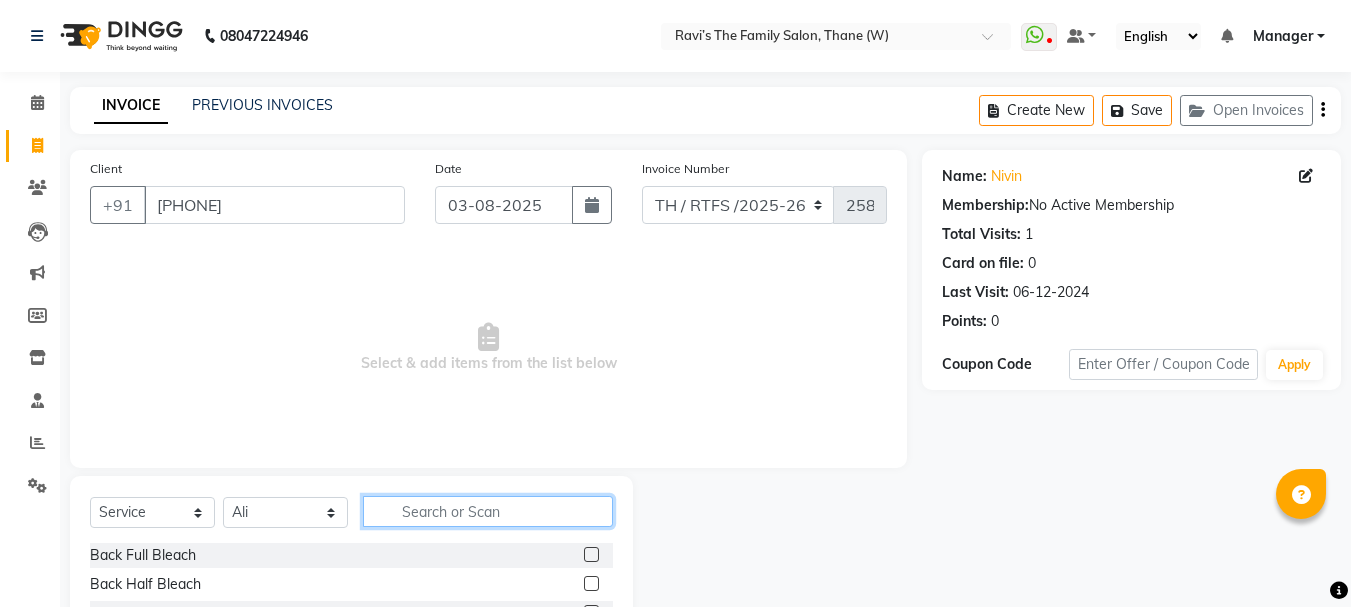 click 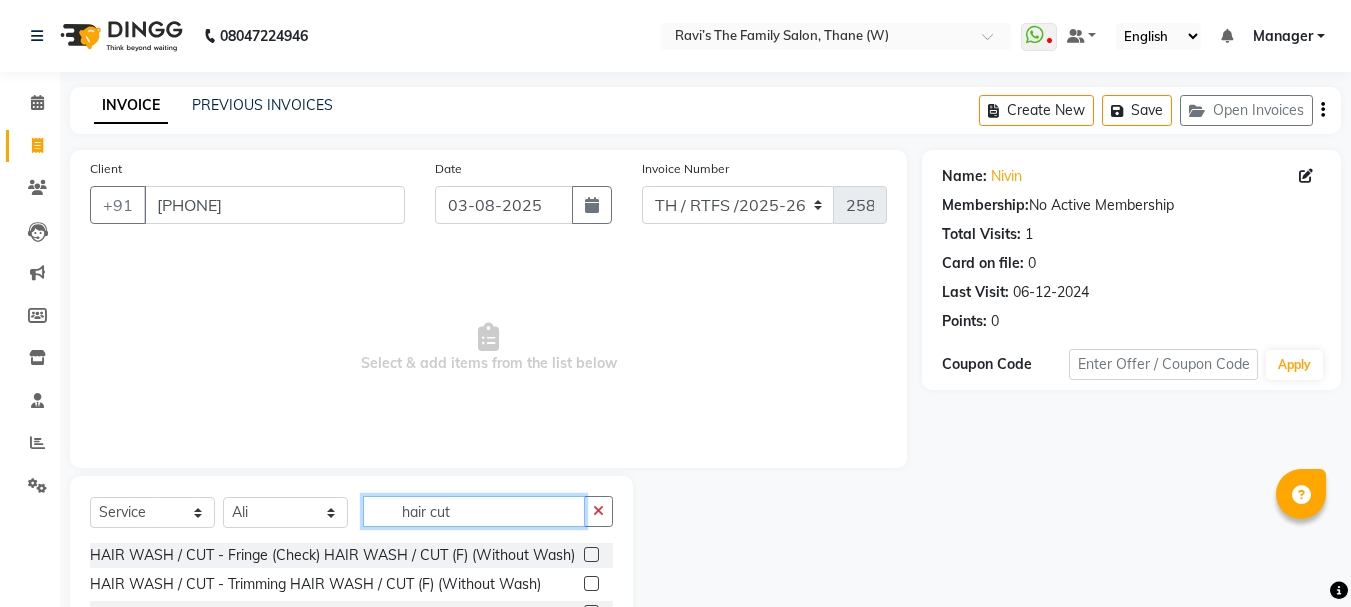 scroll, scrollTop: 194, scrollLeft: 0, axis: vertical 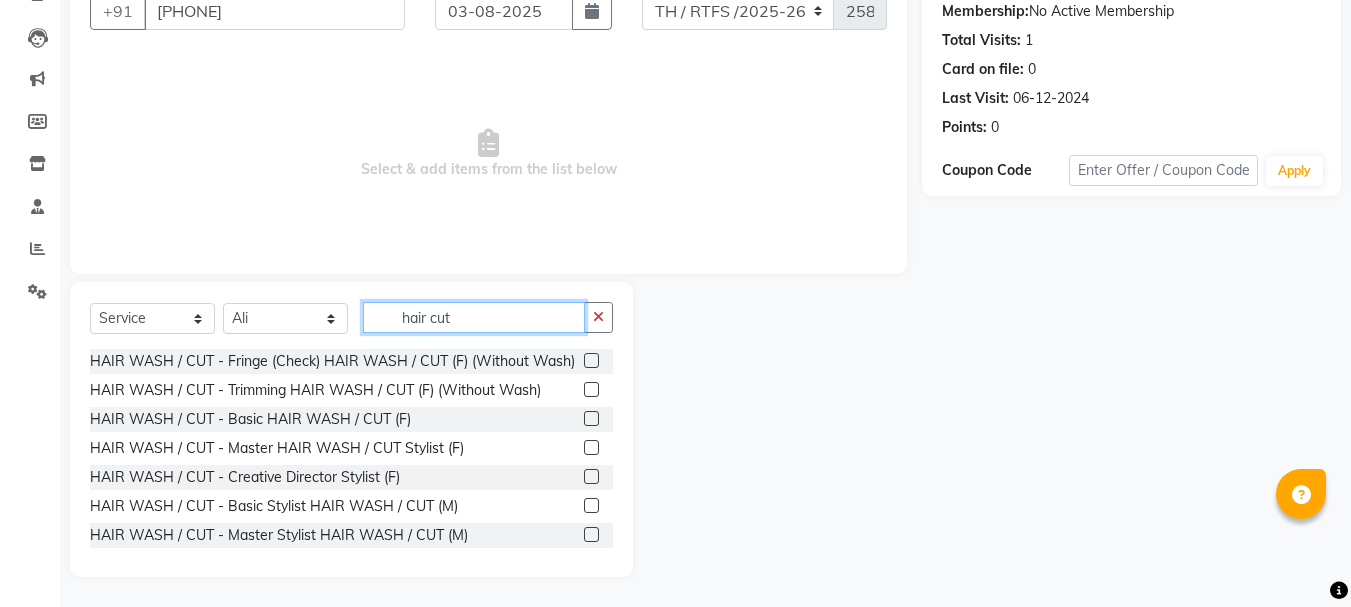 type on "hair cut" 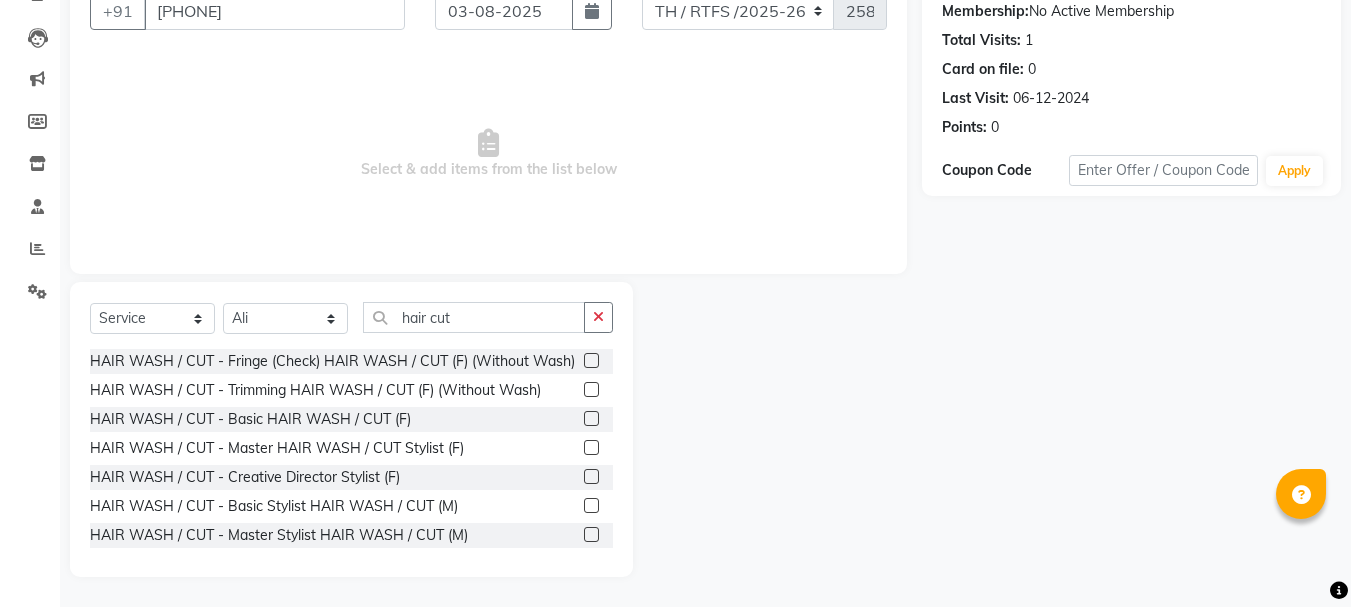 click 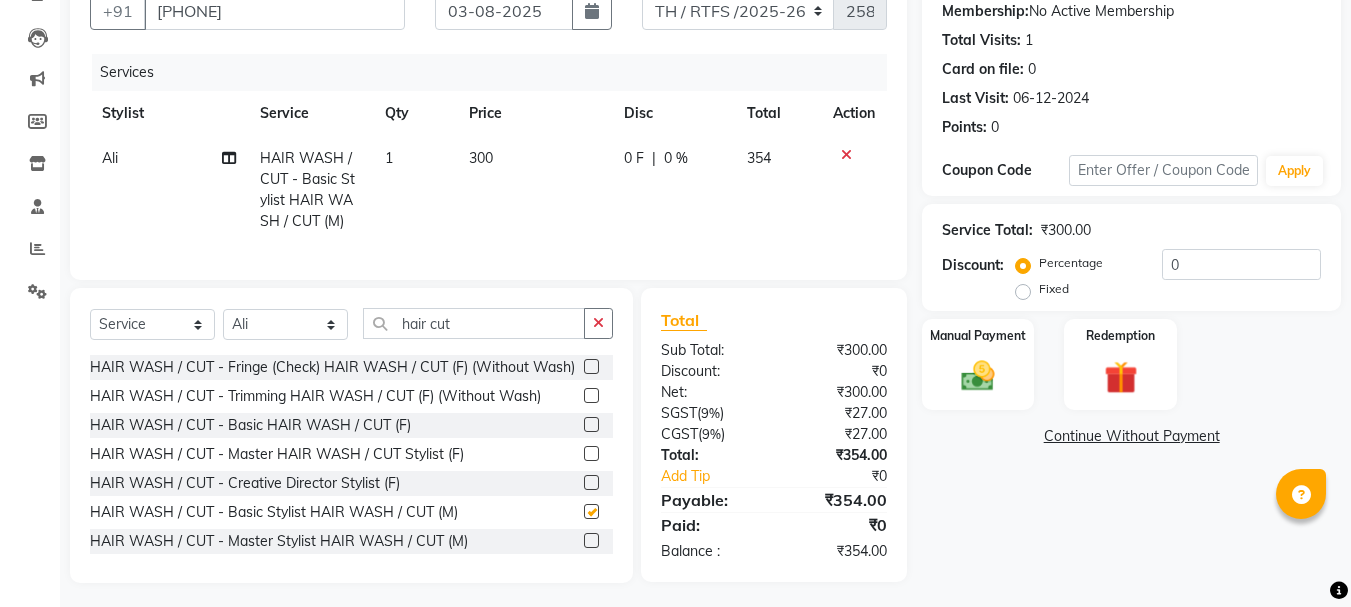 checkbox on "false" 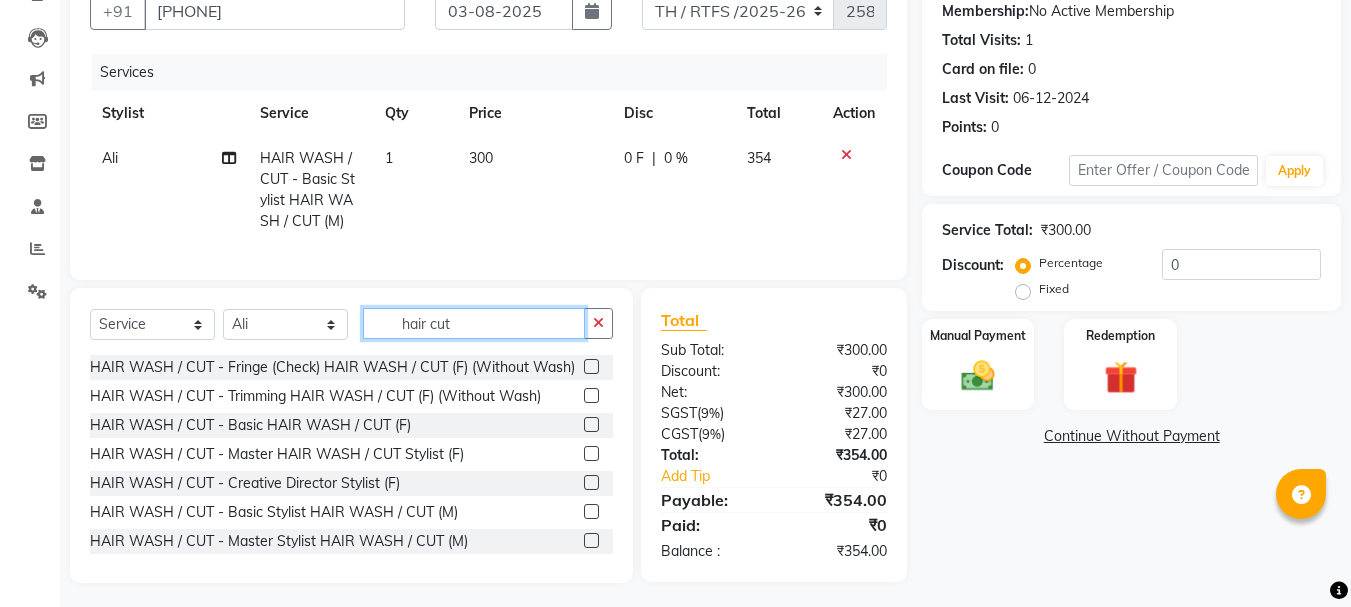 click on "hair cut" 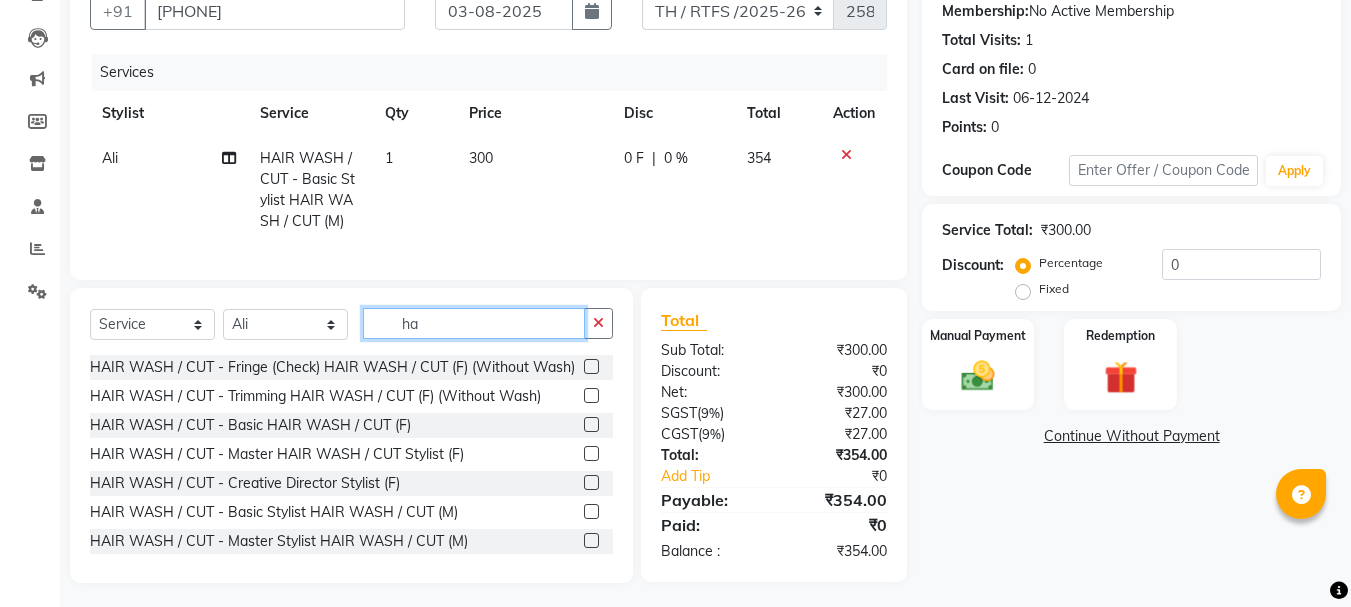 type on "h" 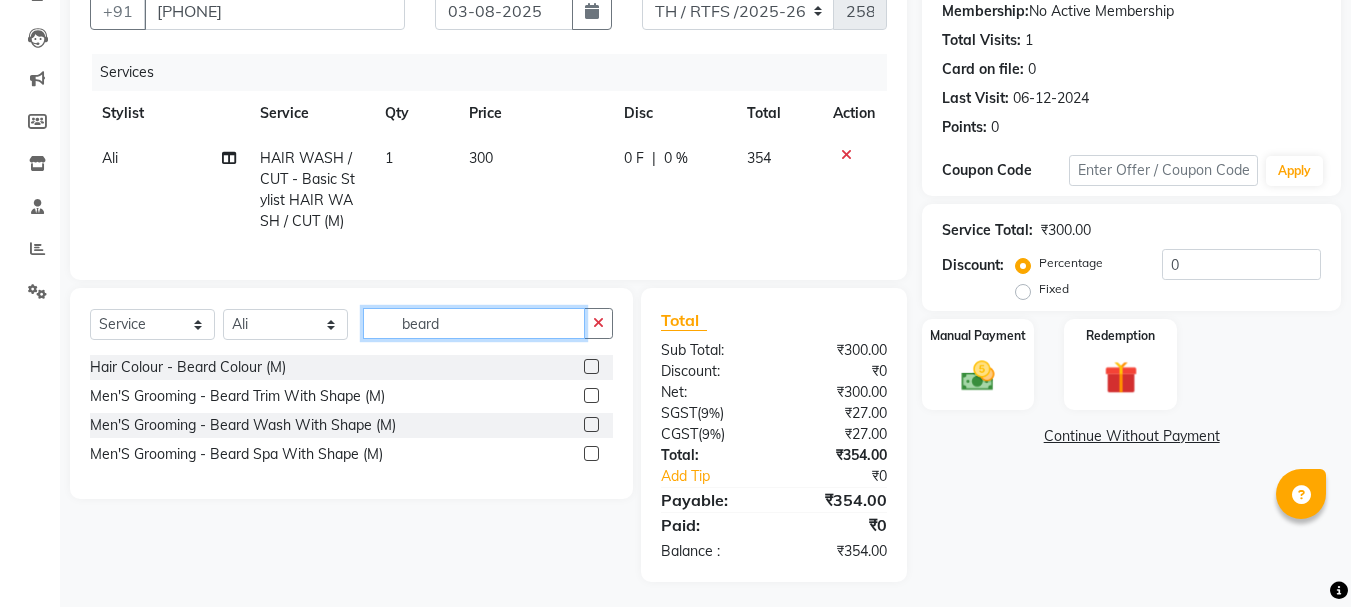 type on "beard" 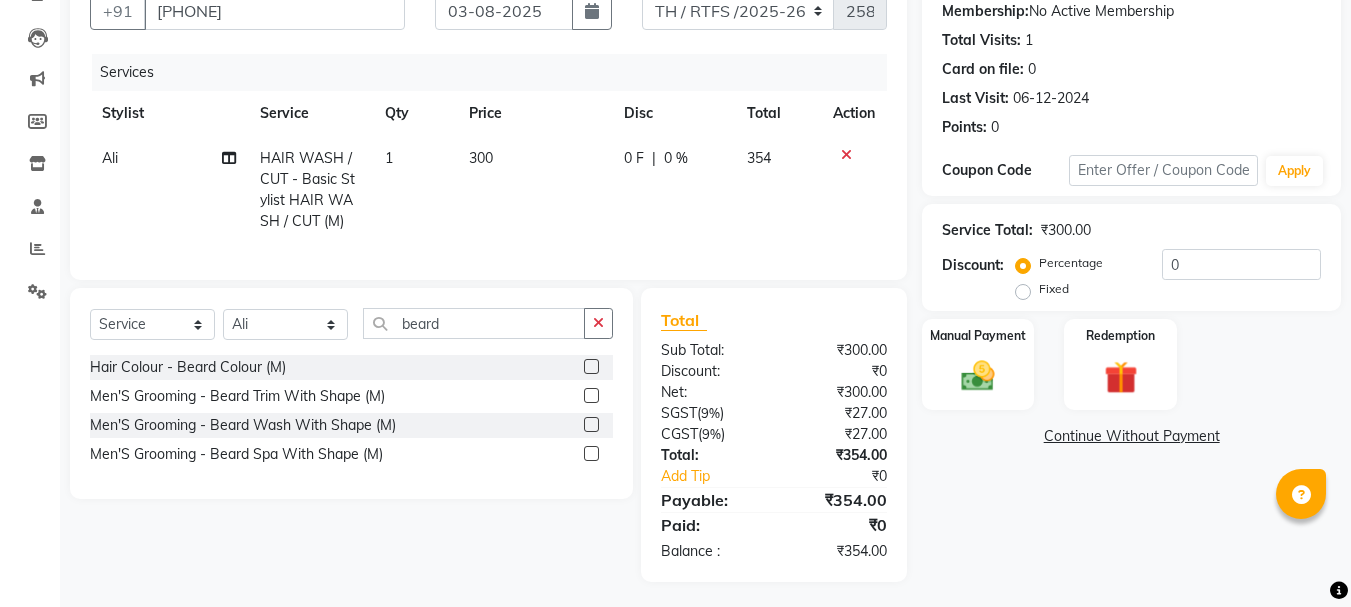 click 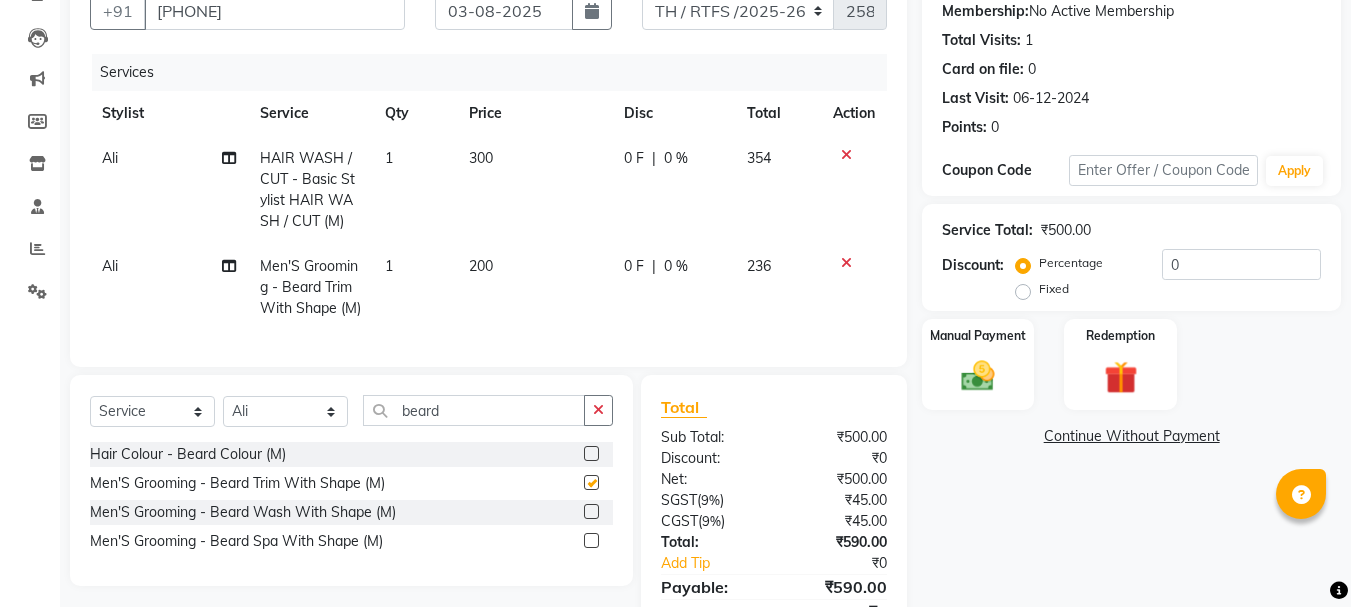 checkbox on "false" 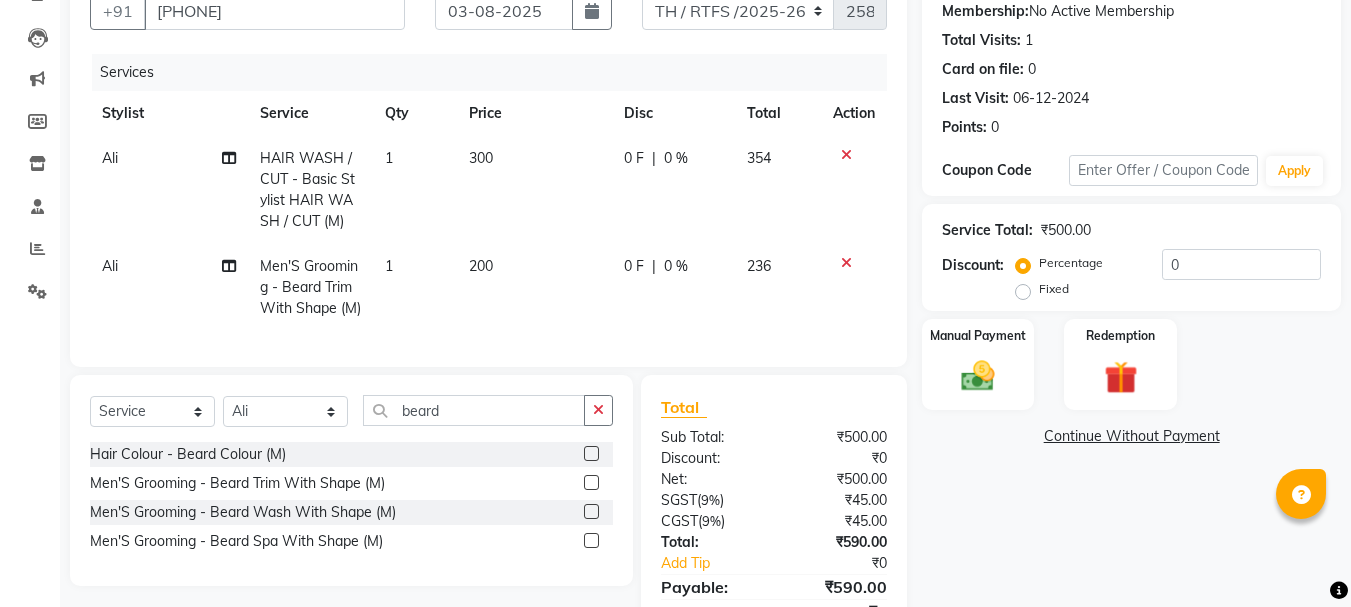 scroll, scrollTop: 301, scrollLeft: 0, axis: vertical 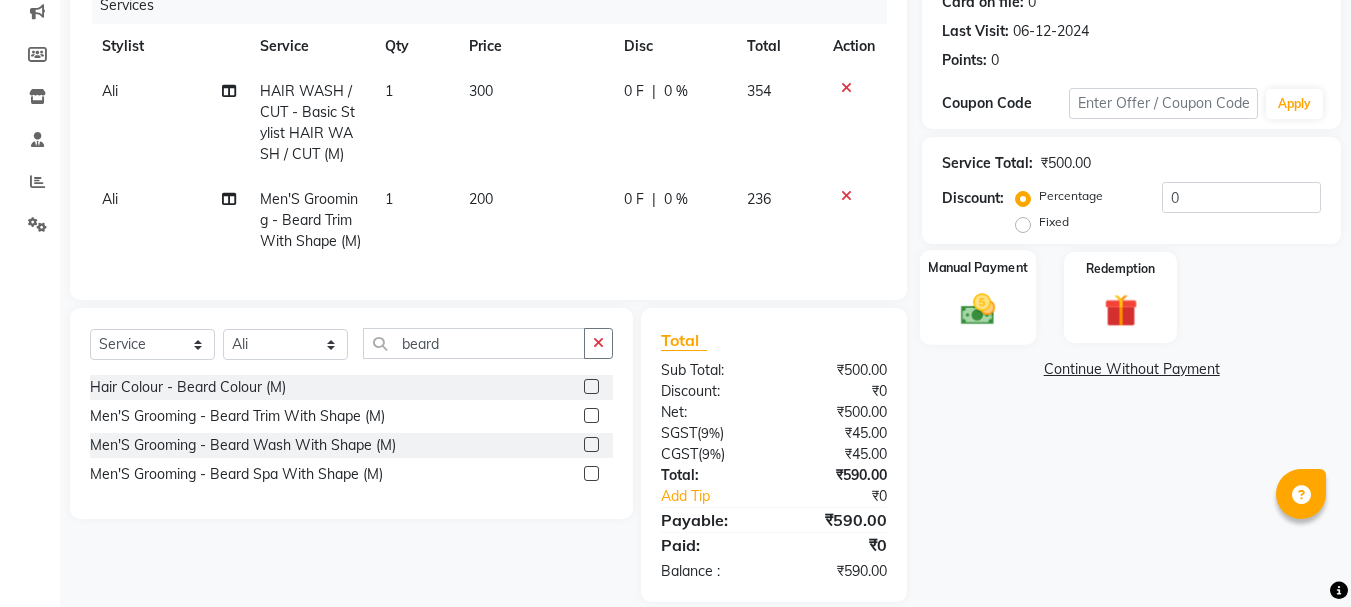 click 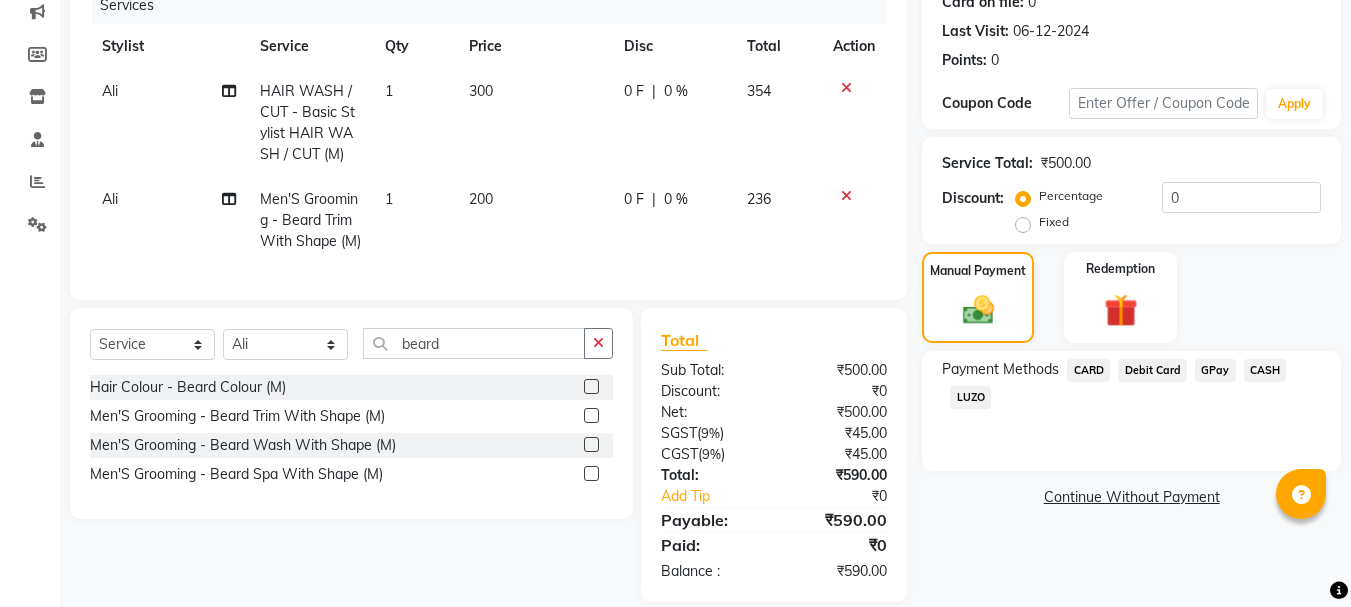 click on "GPay" 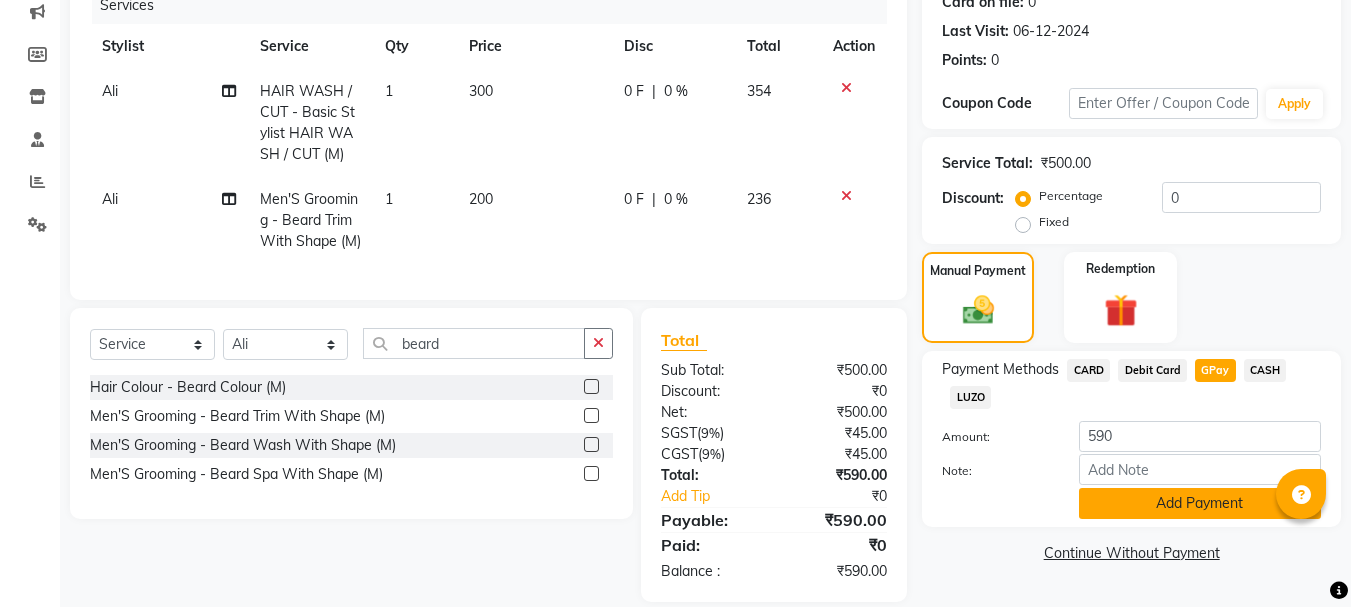 click on "Add Payment" 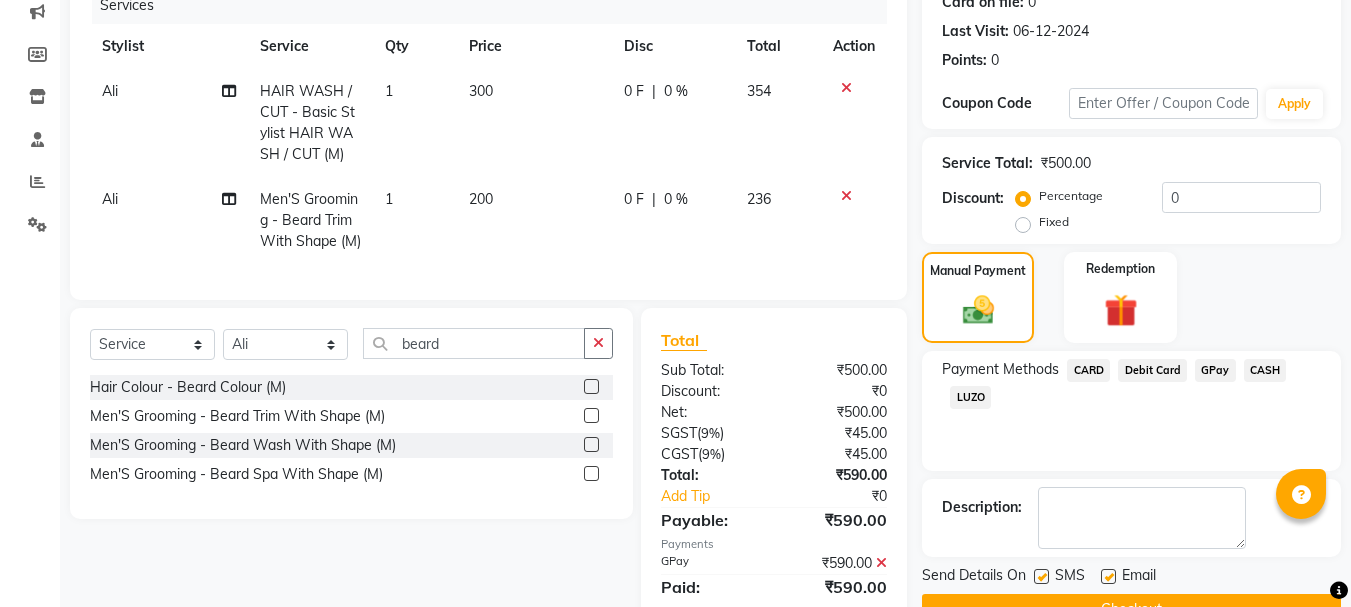scroll, scrollTop: 301, scrollLeft: 0, axis: vertical 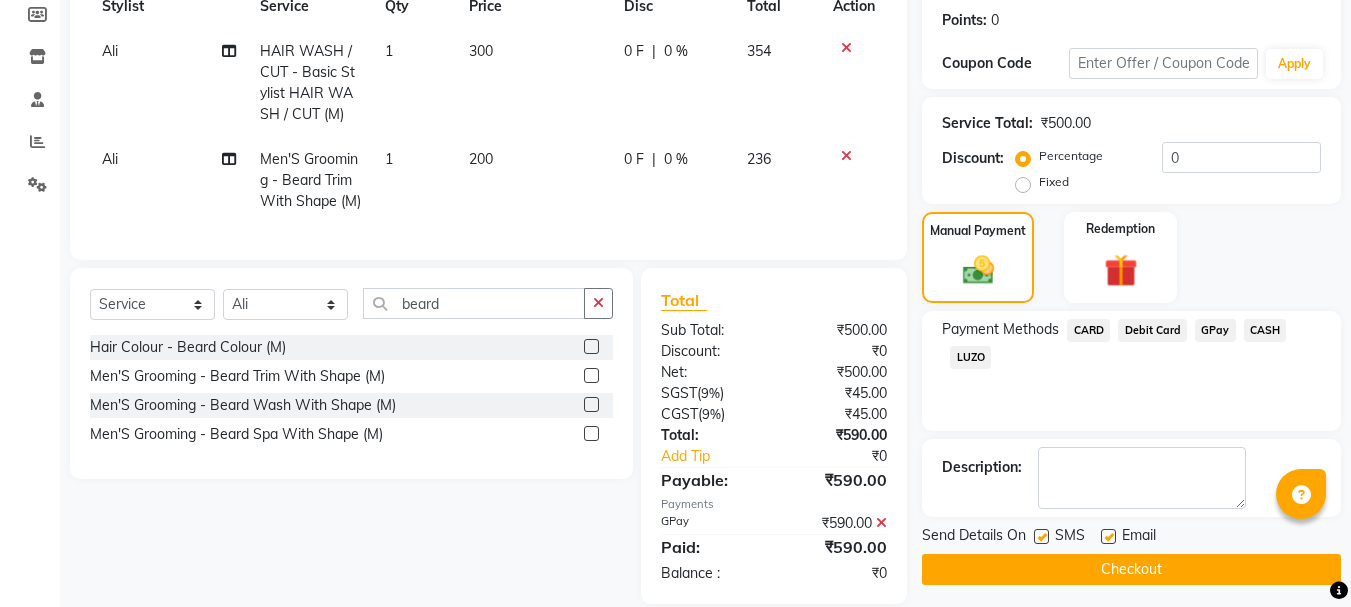 click on "Select  Service  Product  Membership  Package Voucher Prepaid Gift Card  Select Stylist Aarohi P   Aksahy auty Ali  Aniket A  Anuradha arvind Divya gautam .kasrade House sale KAJAL MAURYA Komal Waghmare  Laxmi   Manager Moin salmani Prashant   Ravindra Samrat Kumar Sangita Dighe Sanjana Kharat  Shreepad M  shrishti  jaiwala  vaibhavi  gudekar  Vikas H beard Hair Colour - Beard Colour (M)  Men'S Grooming - Beard Trim With Shape (M)  Men'S Grooming - Beard Wash With Shape (M)  Men'S Grooming - Beard Spa With Shape (M)" 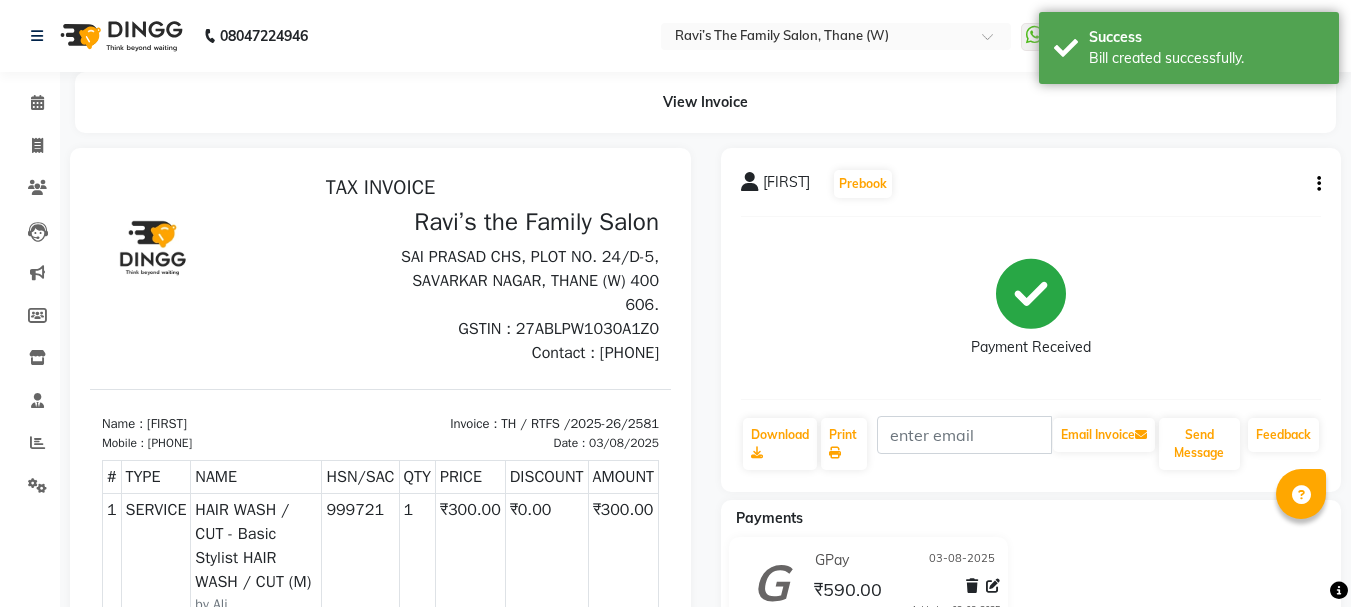 scroll, scrollTop: 0, scrollLeft: 0, axis: both 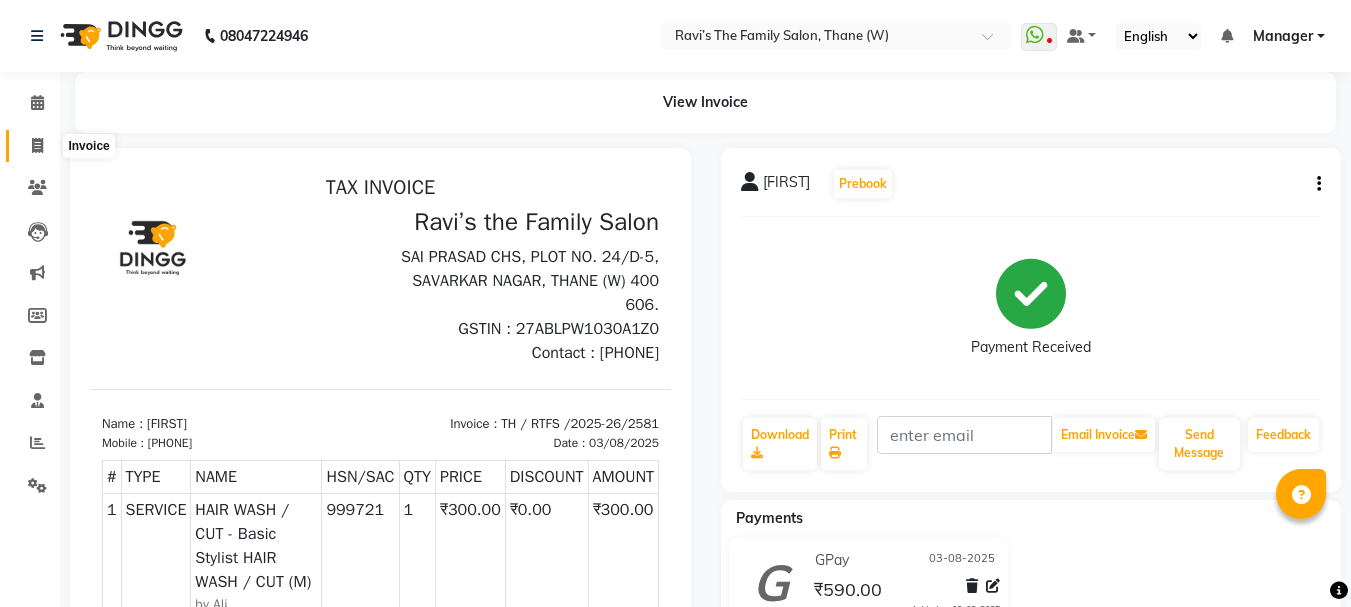 click 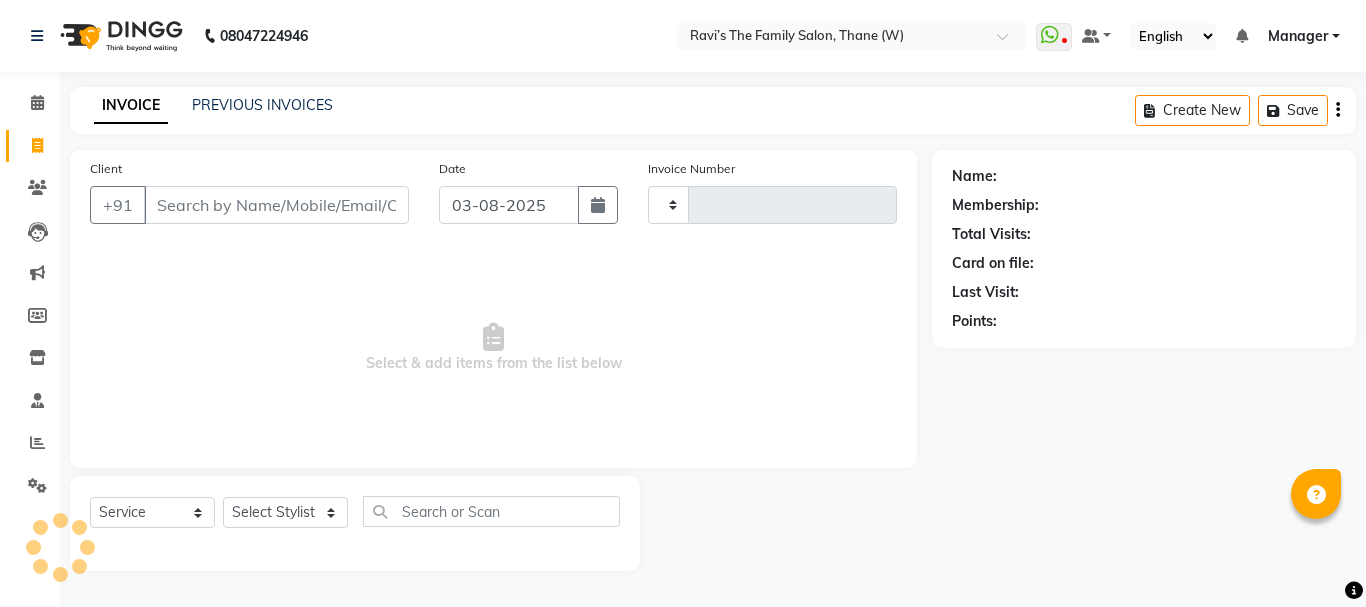 type on "2582" 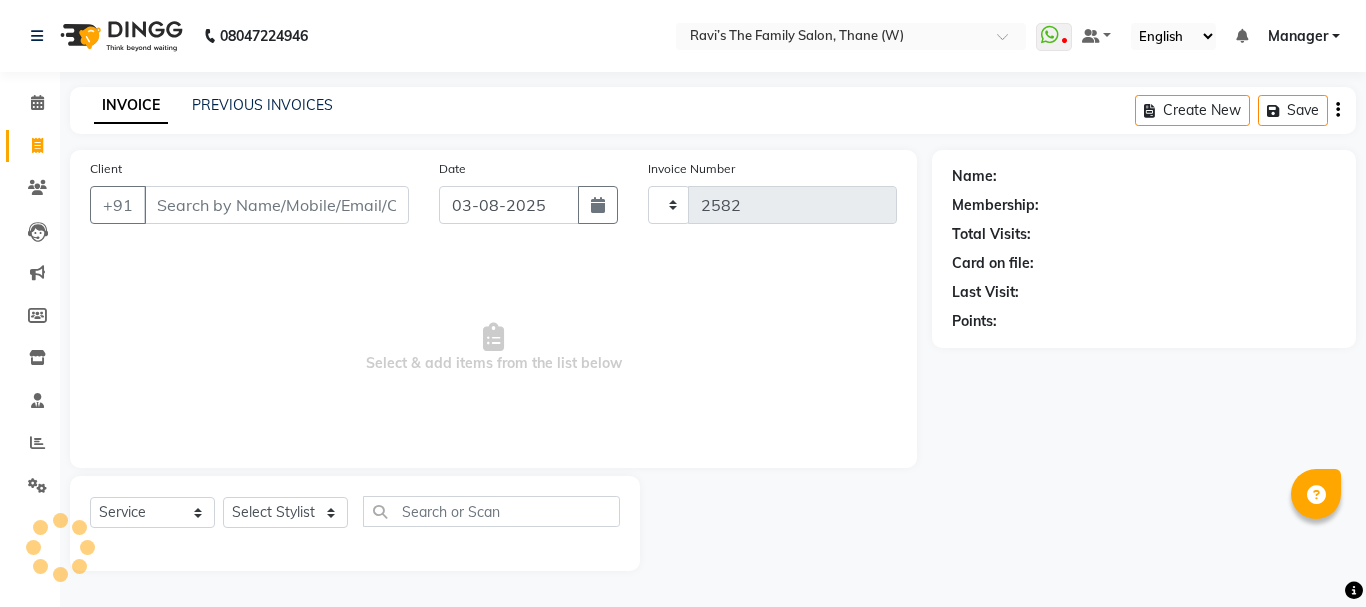 select on "8004" 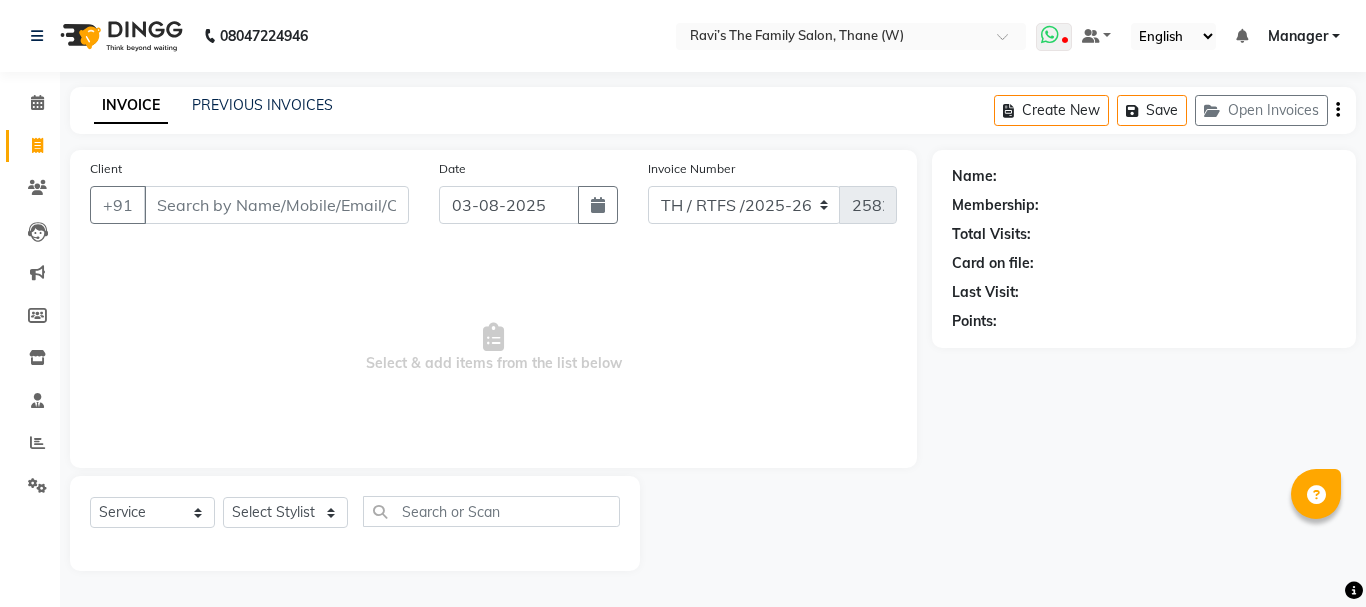 click at bounding box center [1050, 35] 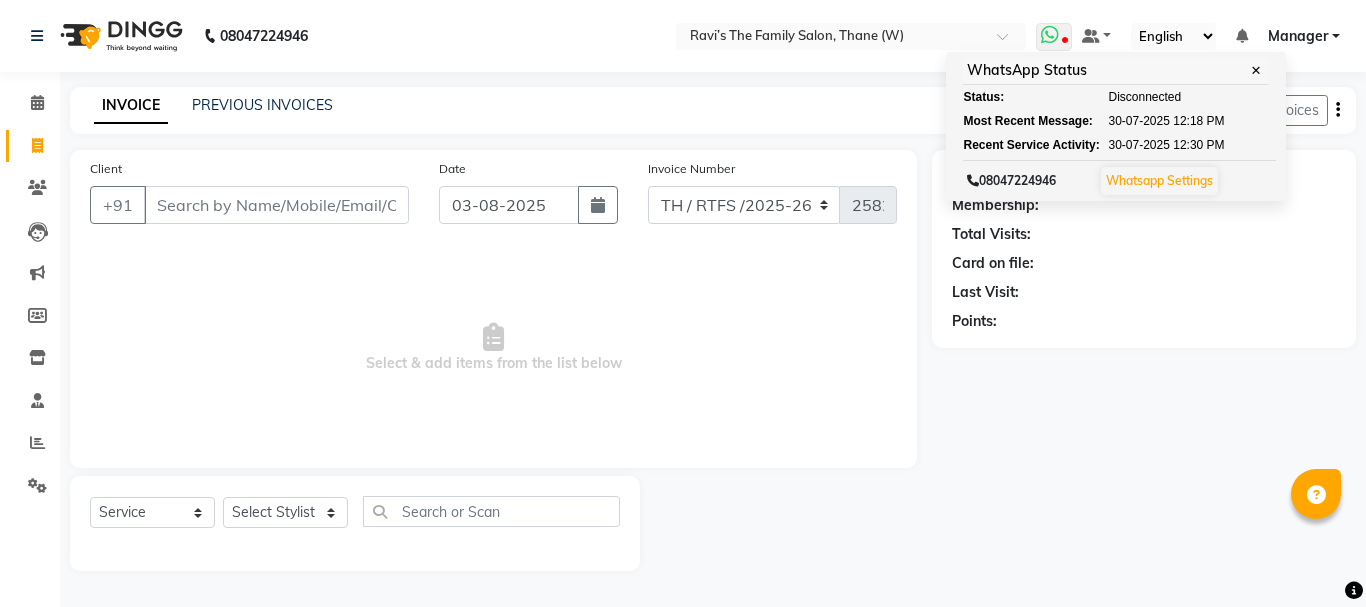 click on "Whatsapp Settings" at bounding box center (1159, 180) 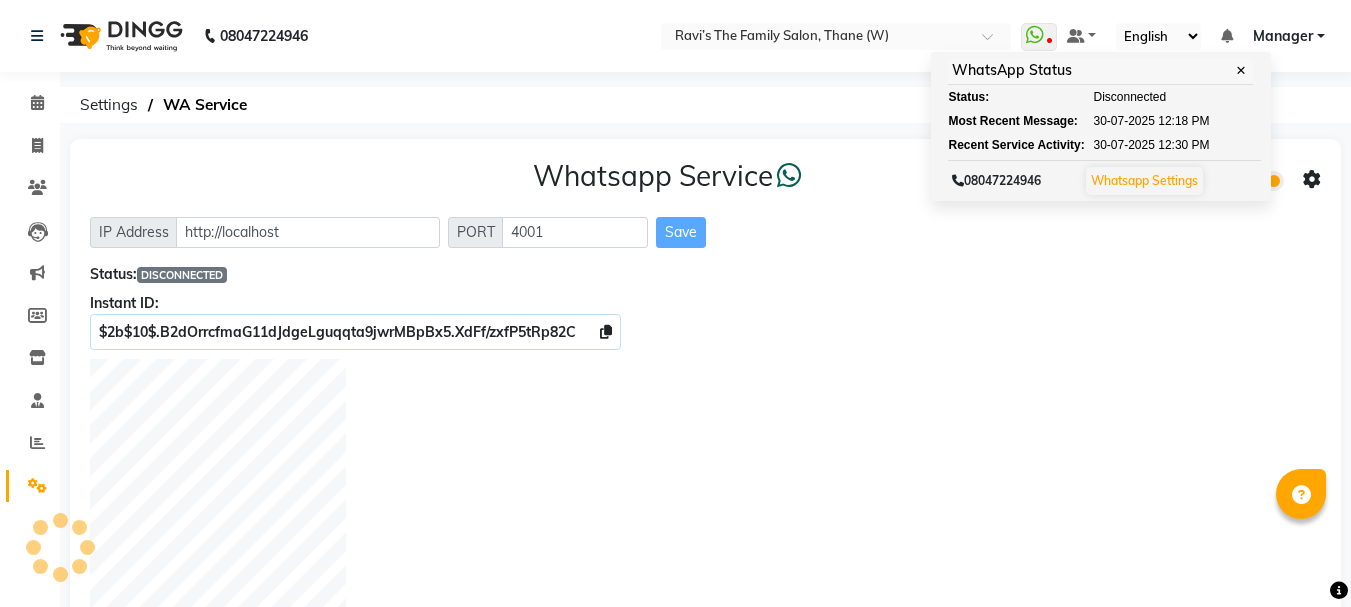 scroll, scrollTop: 531, scrollLeft: 0, axis: vertical 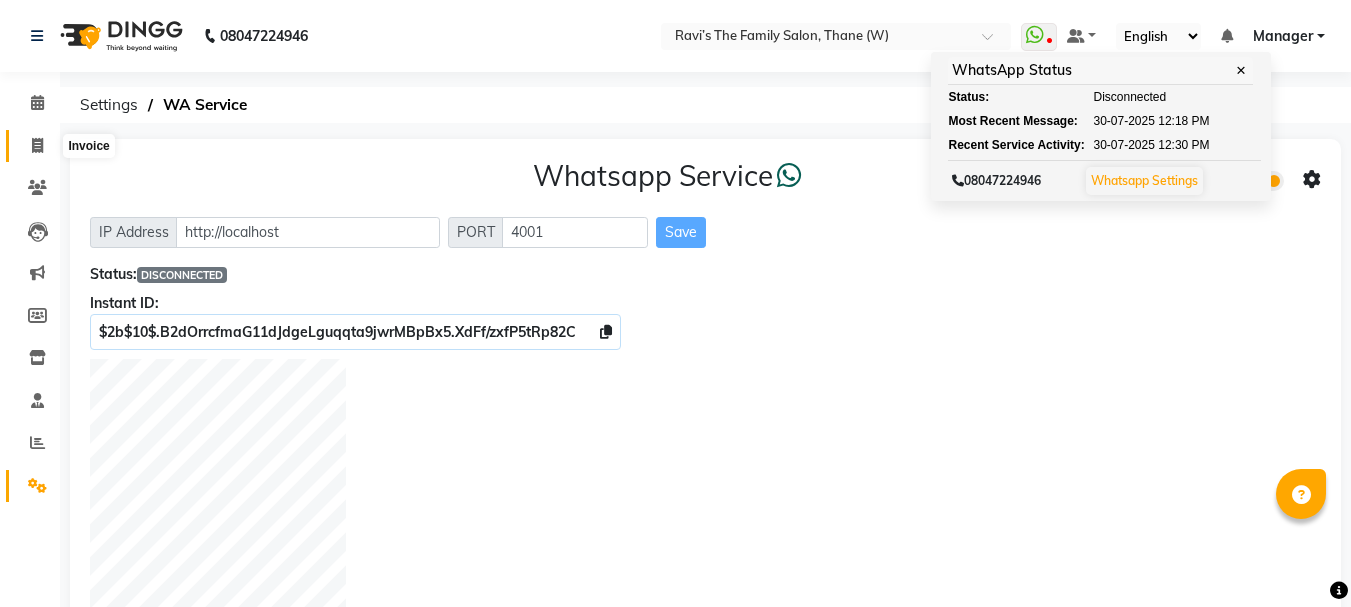 click 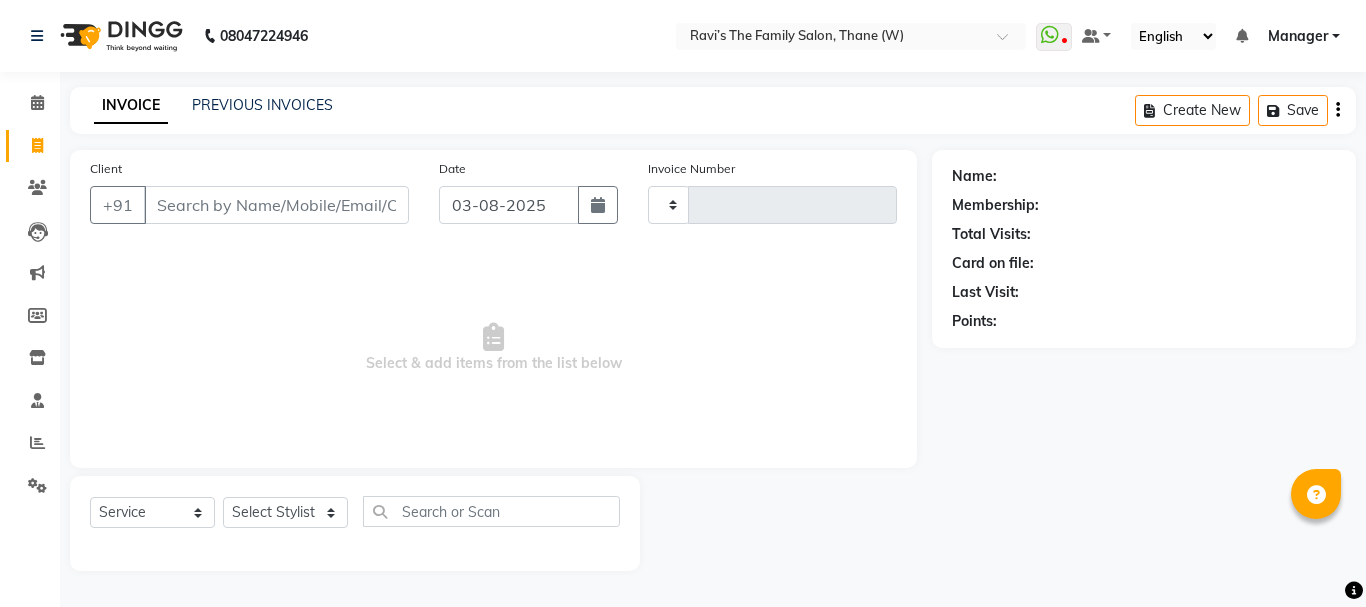 type on "2582" 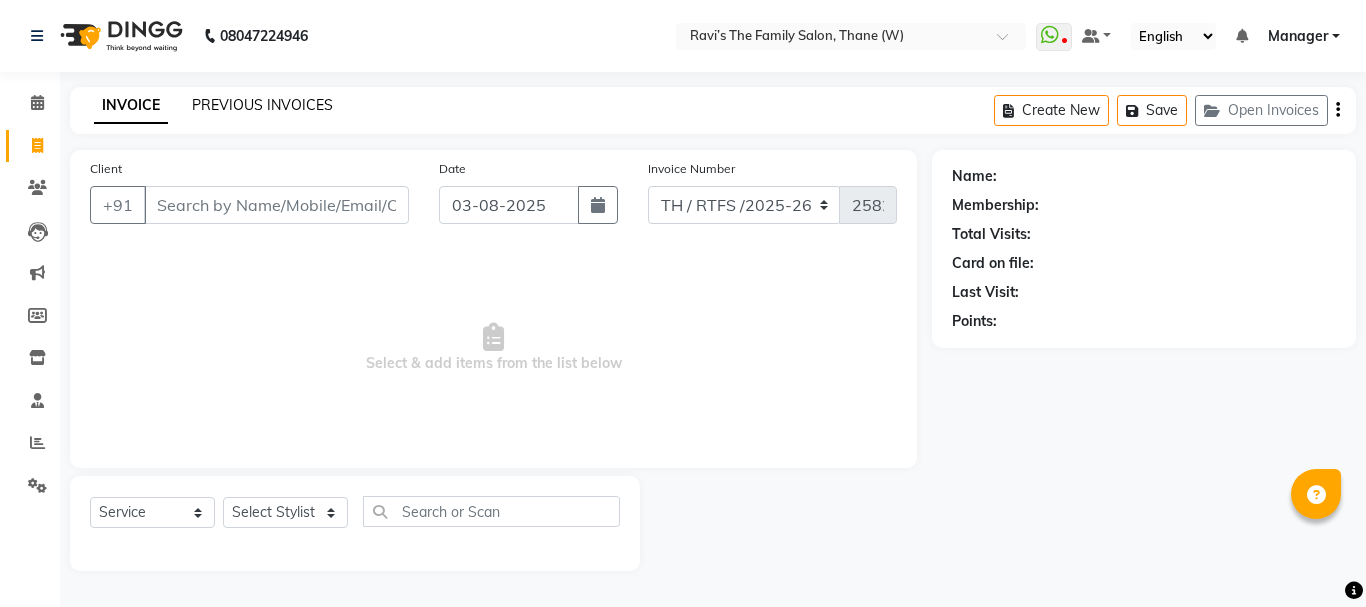 click on "PREVIOUS INVOICES" 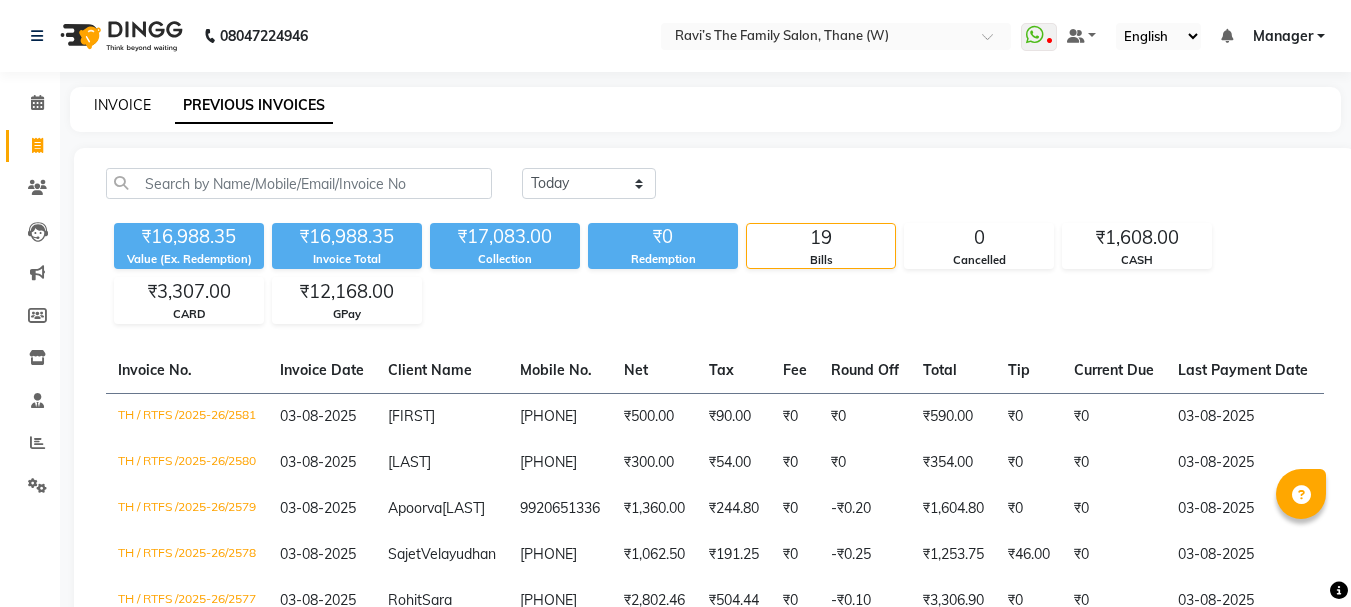 click on "INVOICE" 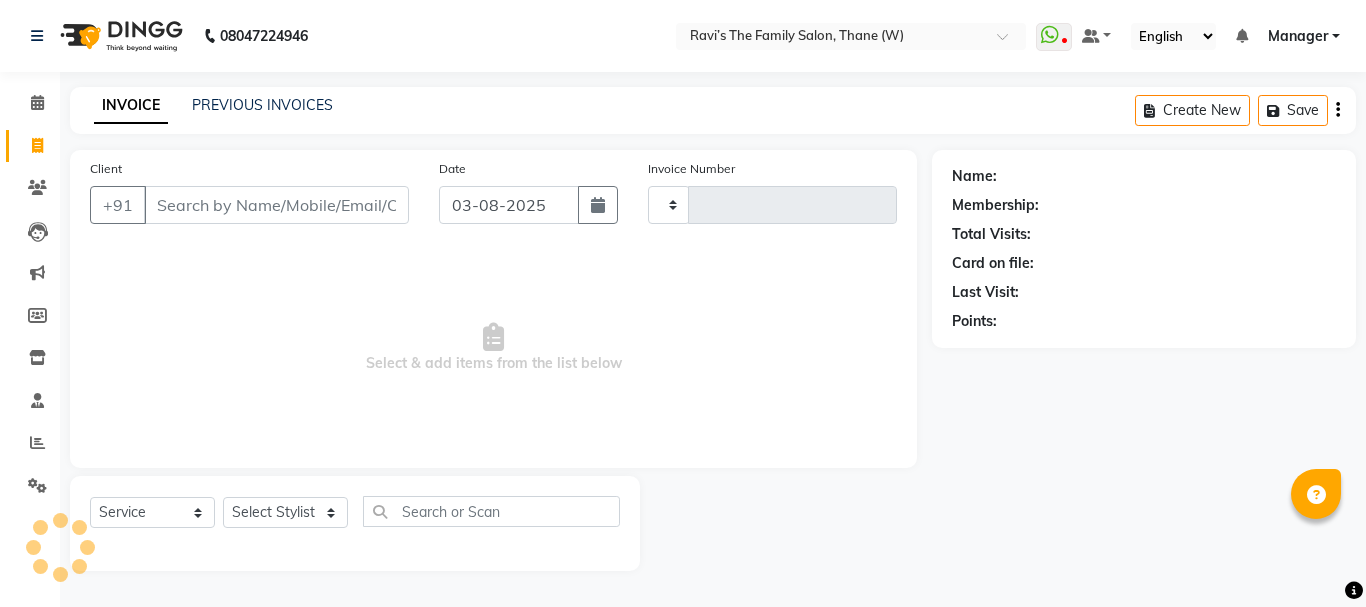 type on "2582" 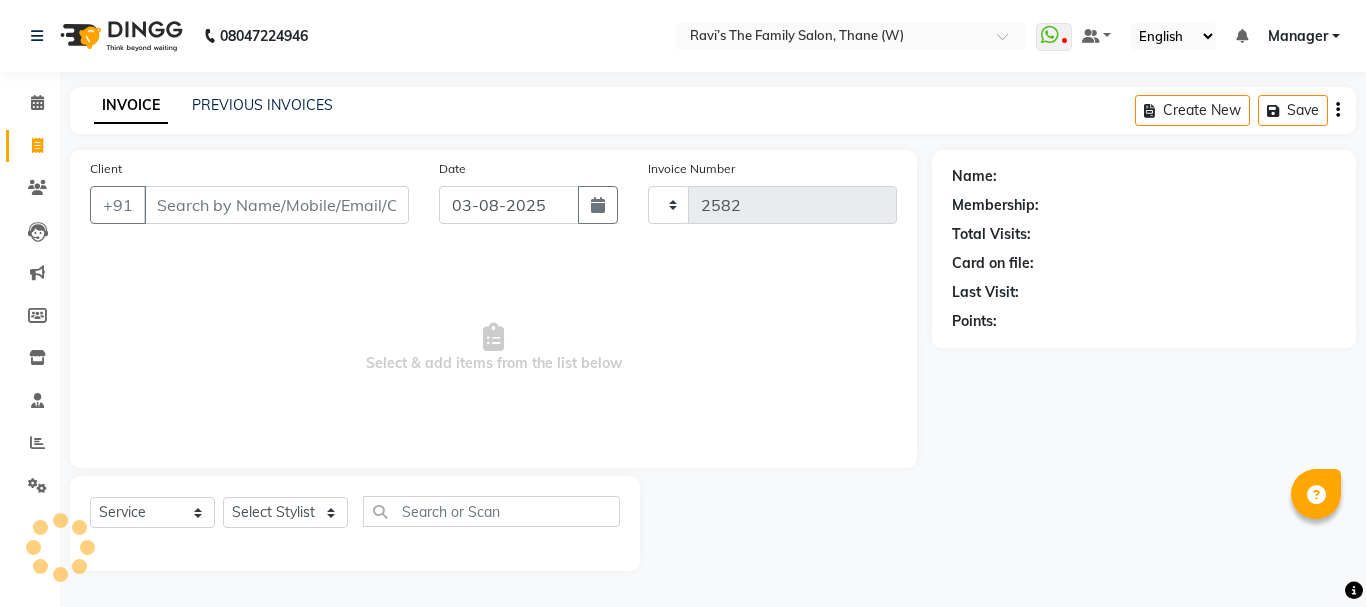 select on "8004" 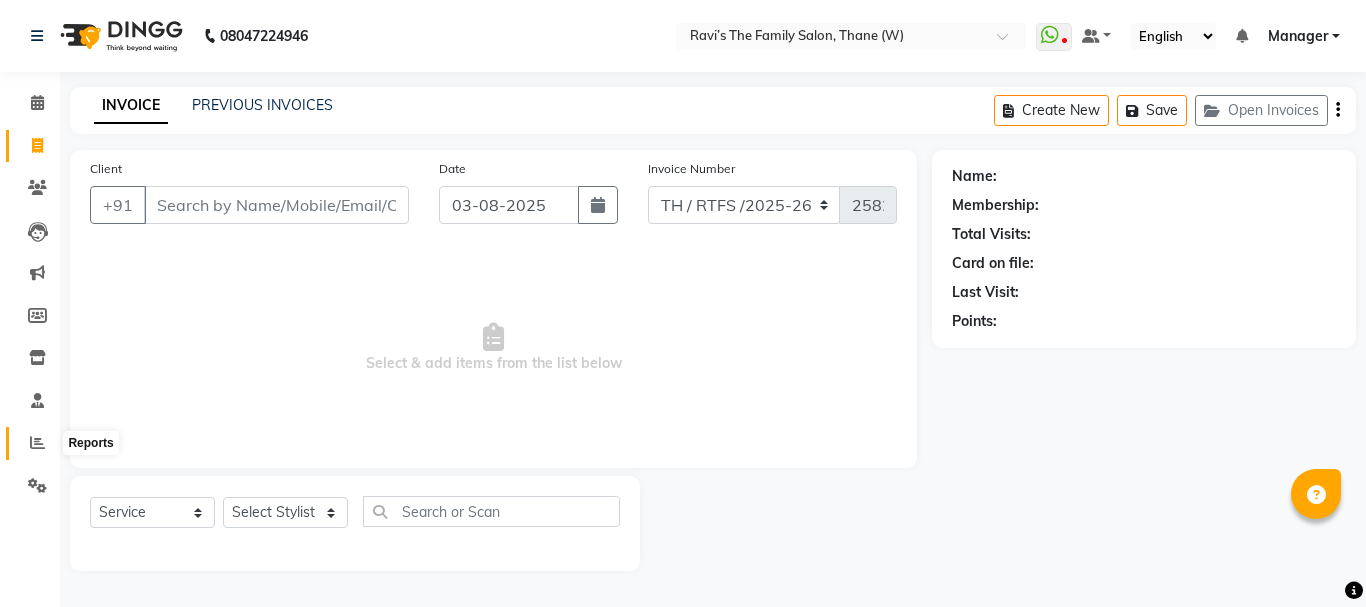 click 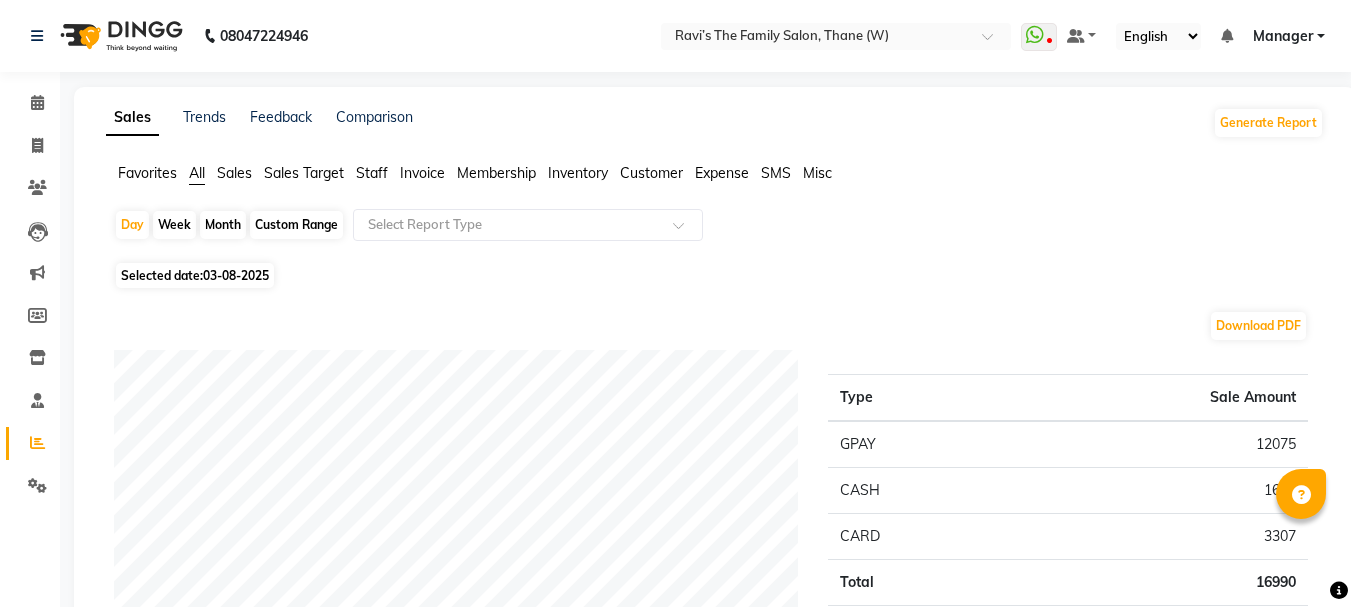 click on "Staff" 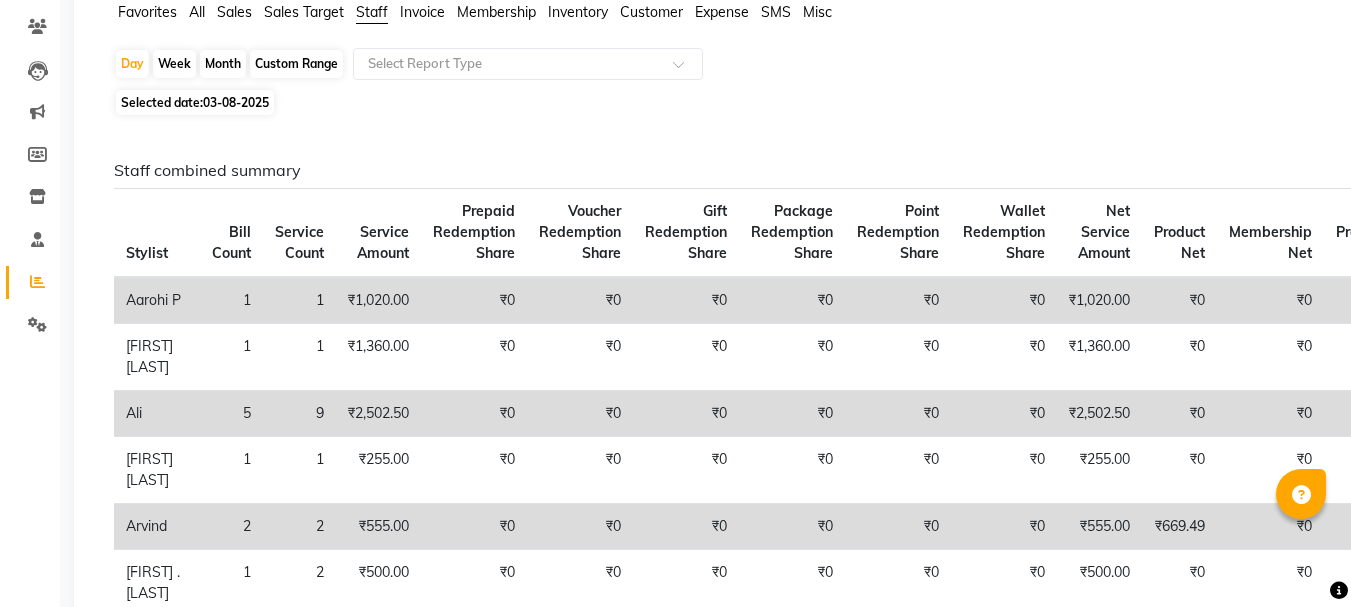 scroll, scrollTop: 200, scrollLeft: 0, axis: vertical 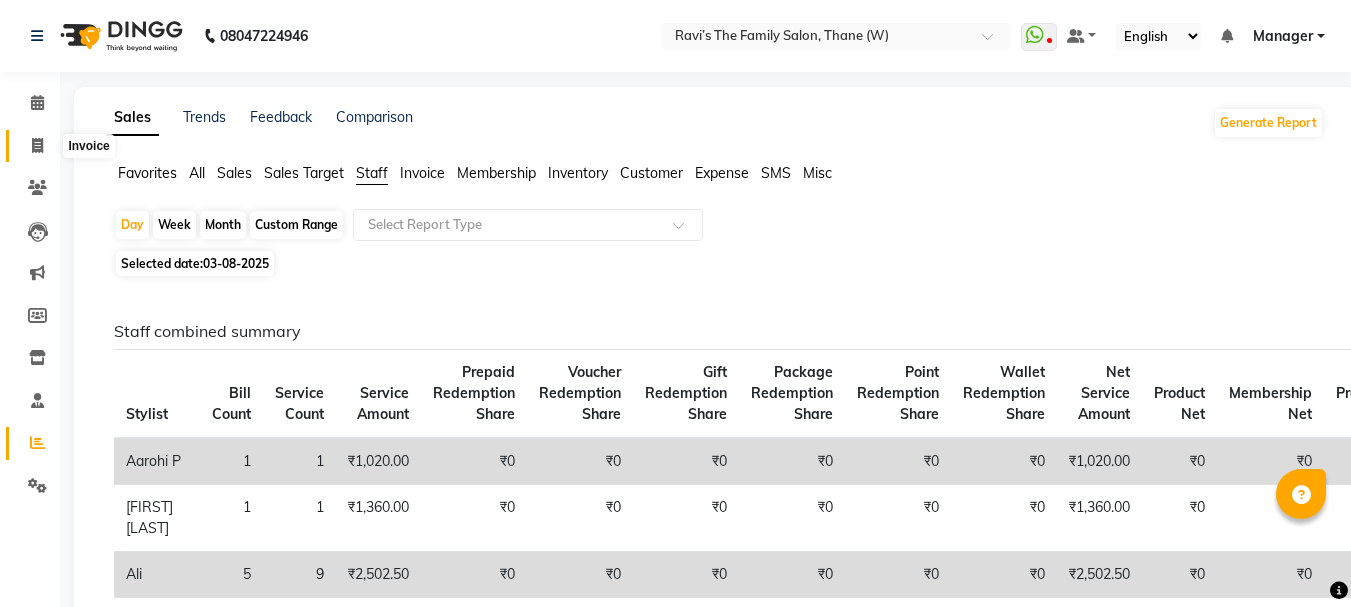 click 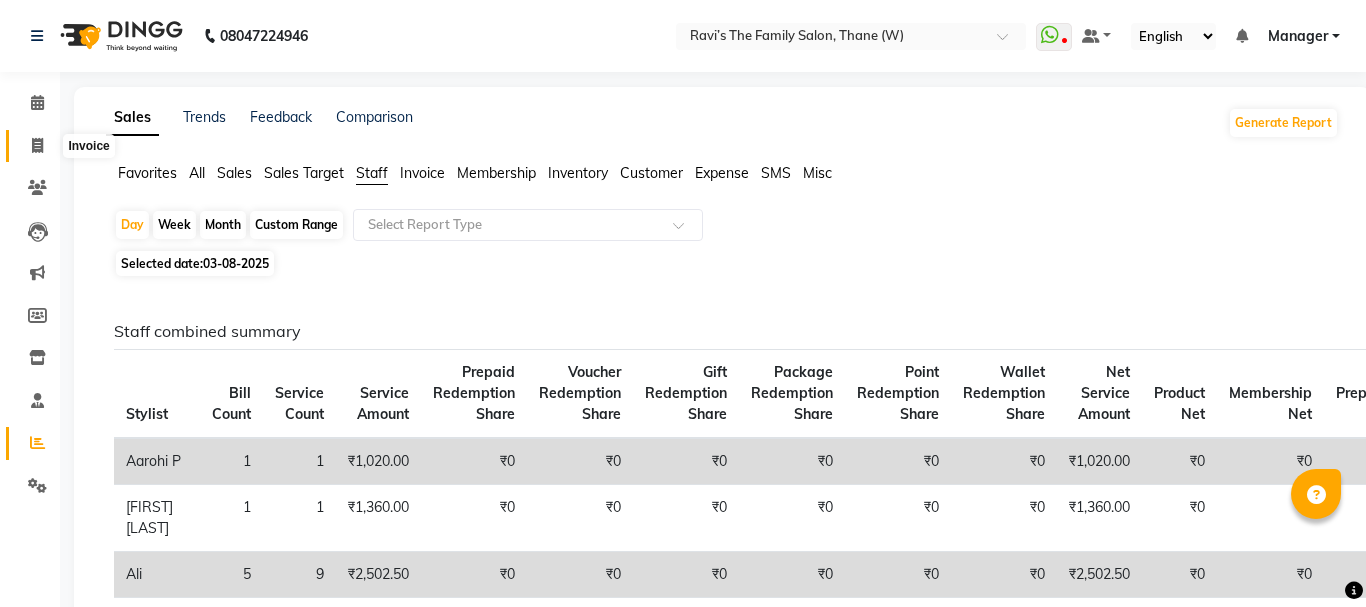 select on "service" 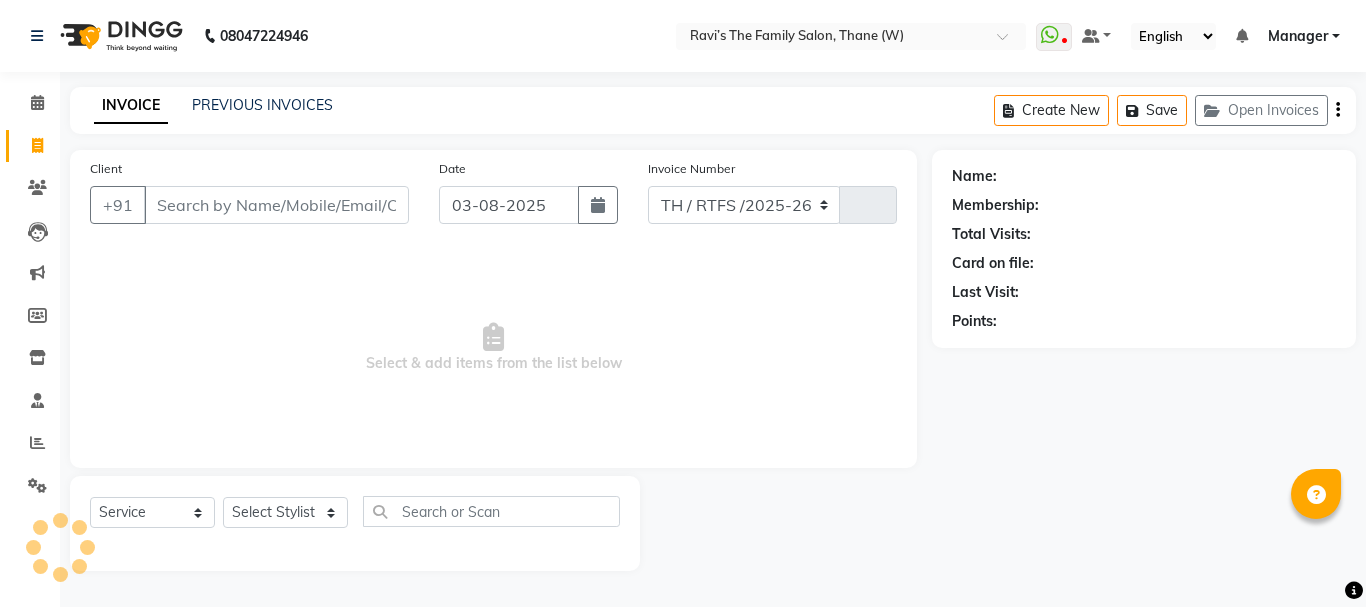 select on "8004" 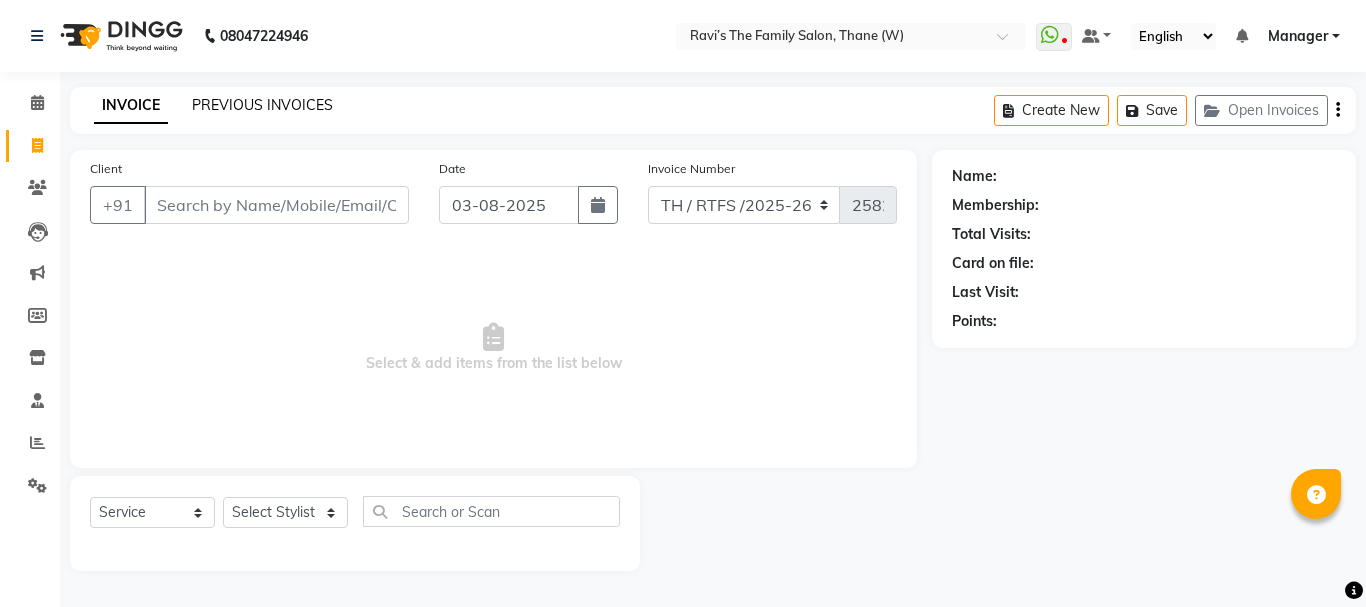 click on "PREVIOUS INVOICES" 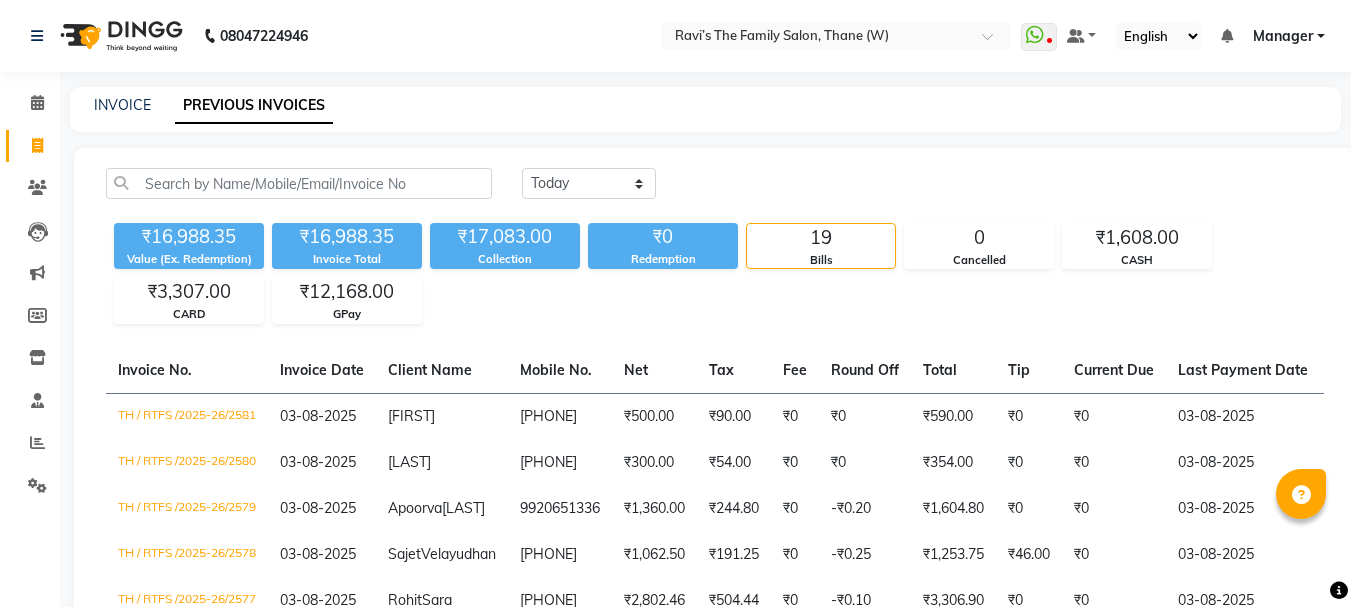 click on "INVOICE PREVIOUS INVOICES" 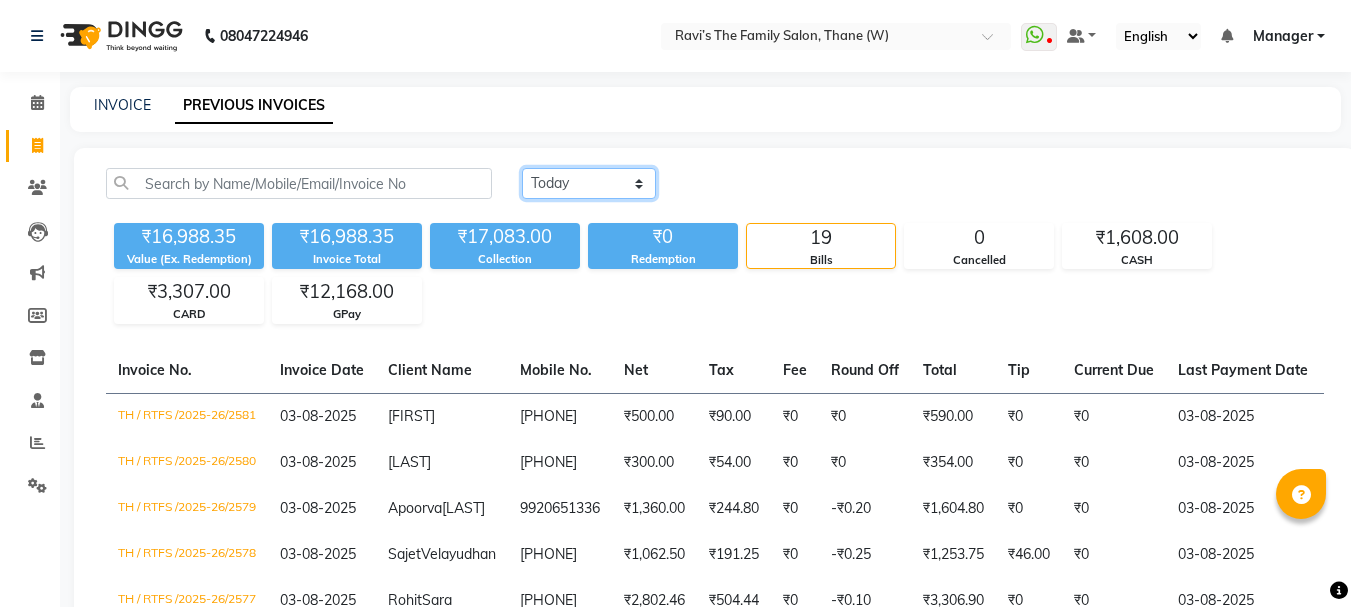 click on "Today Yesterday Custom Range" 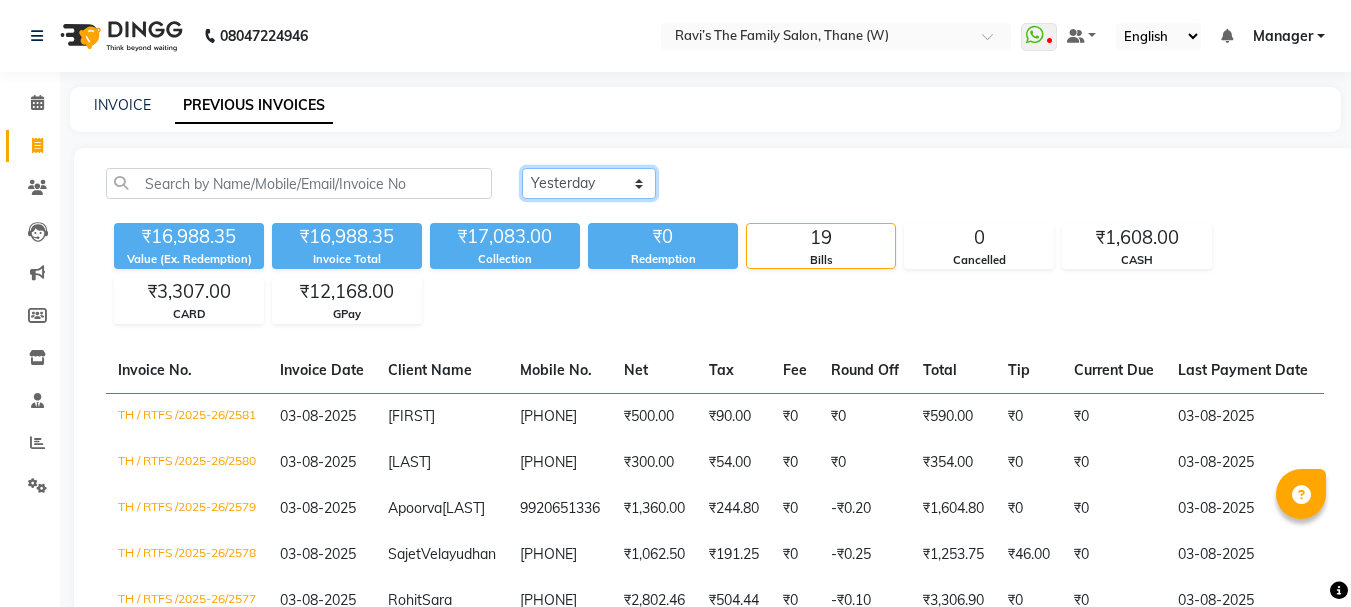 click on "Today Yesterday Custom Range" 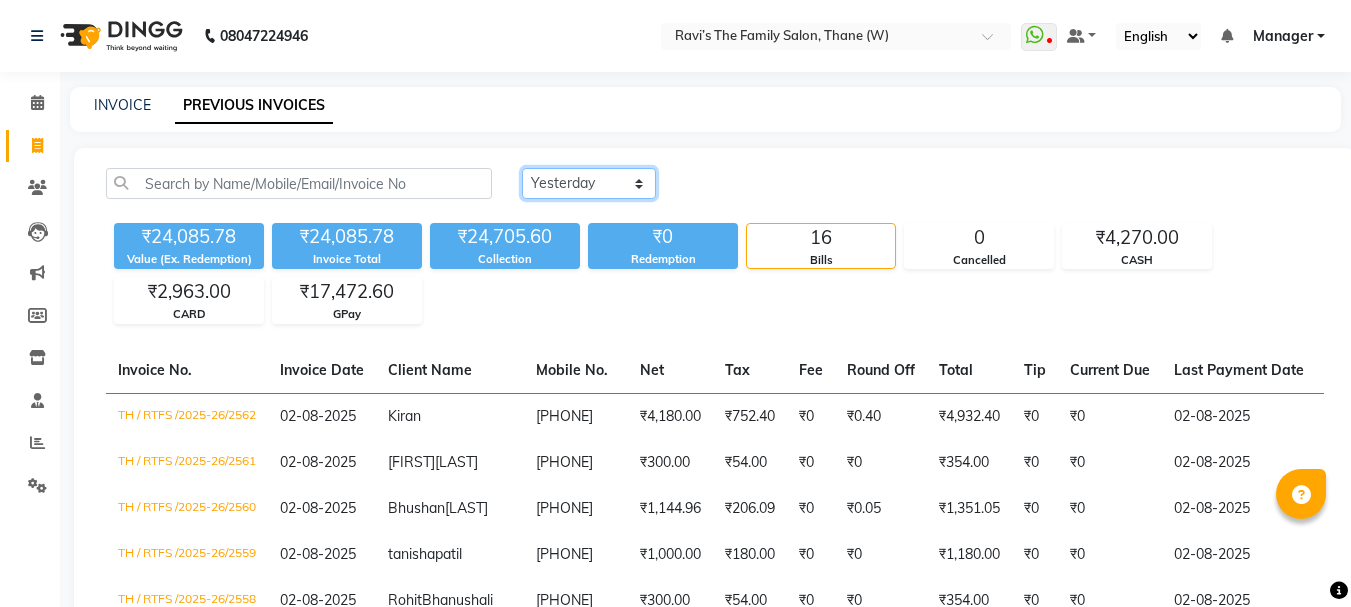 click on "Today Yesterday Custom Range" 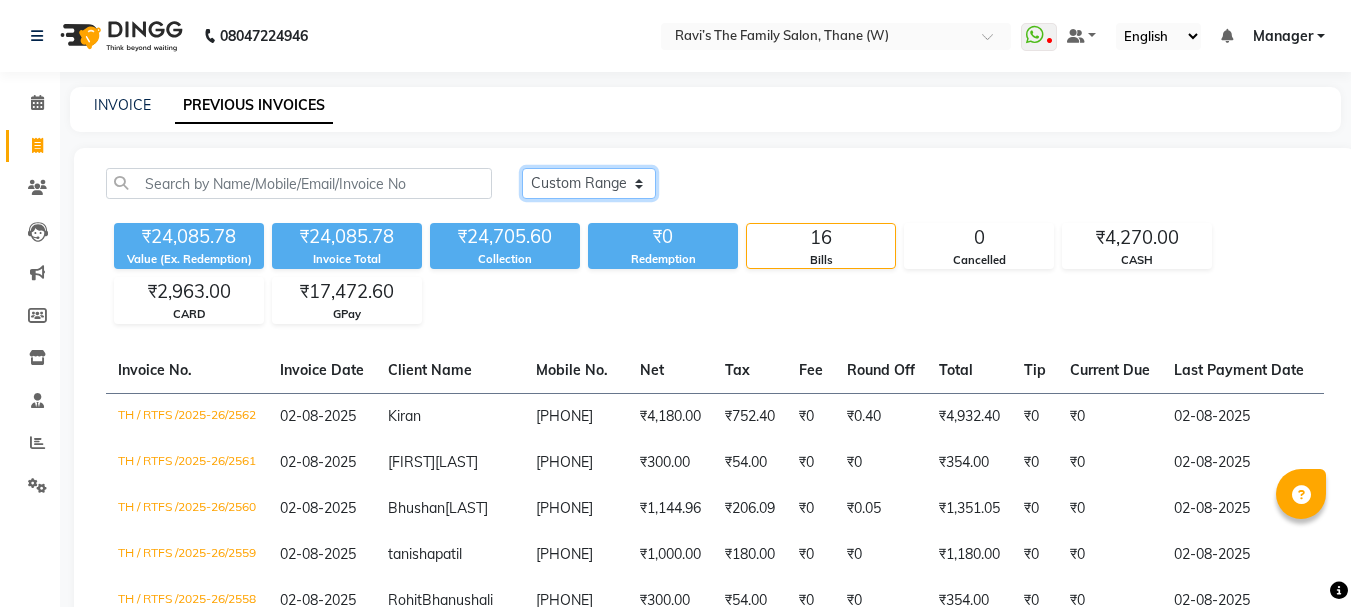 click on "Today Yesterday Custom Range" 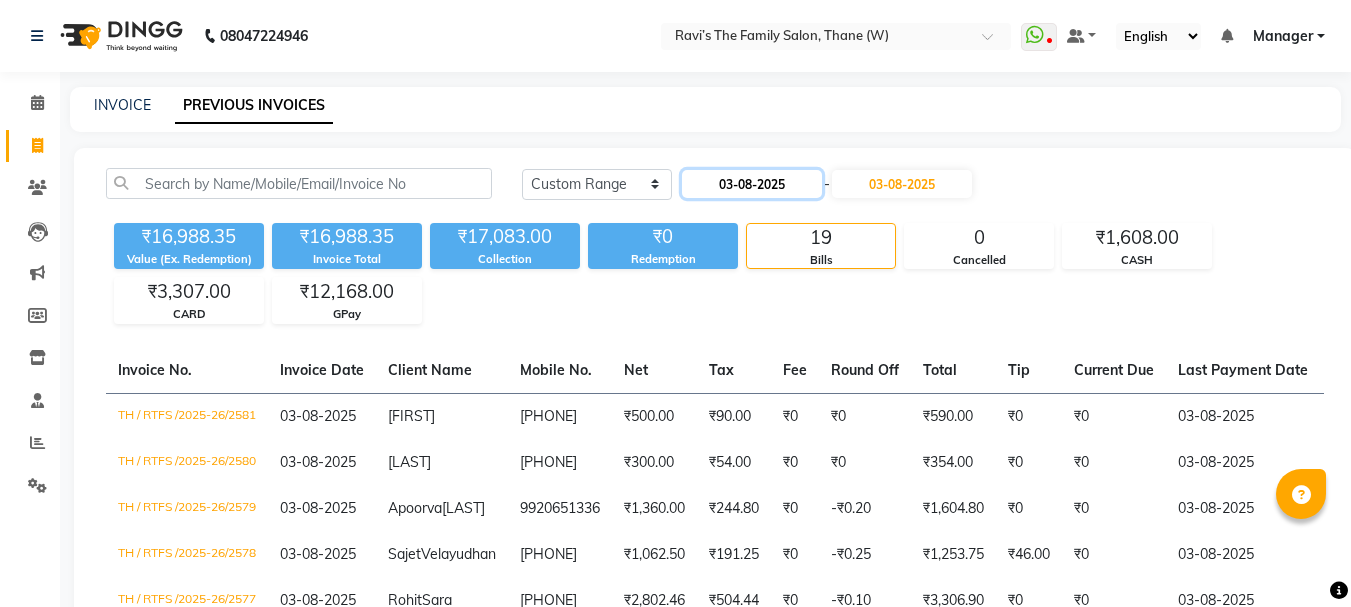 click on "03-08-2025" 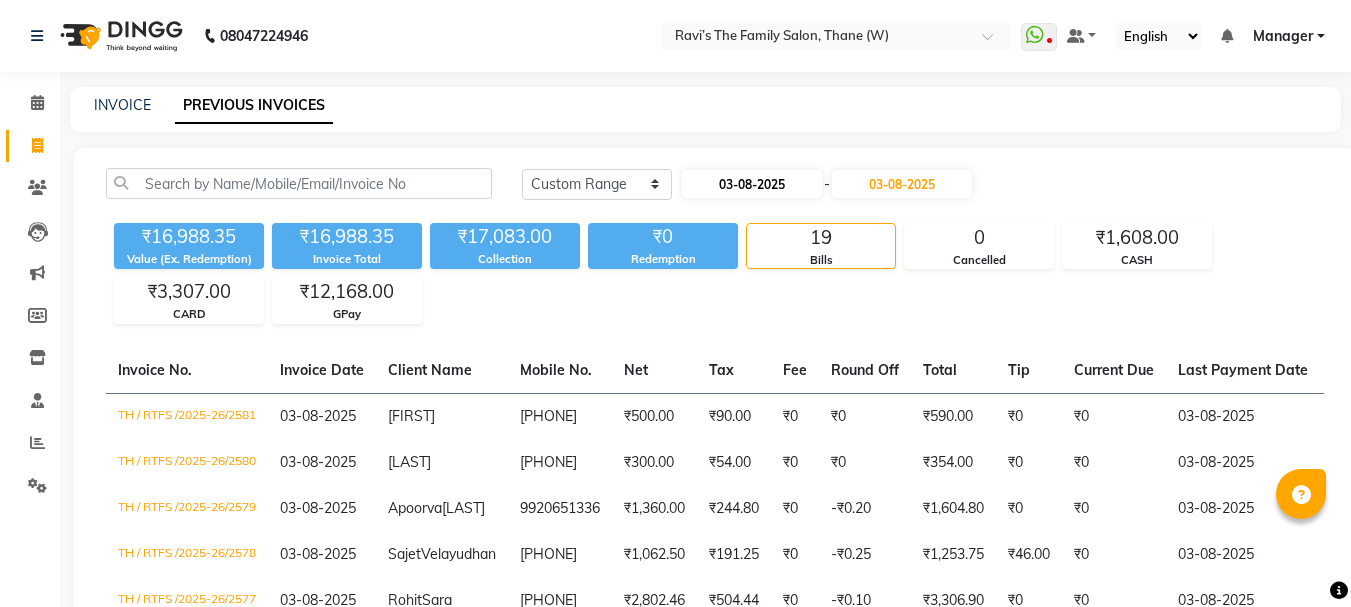 select on "8" 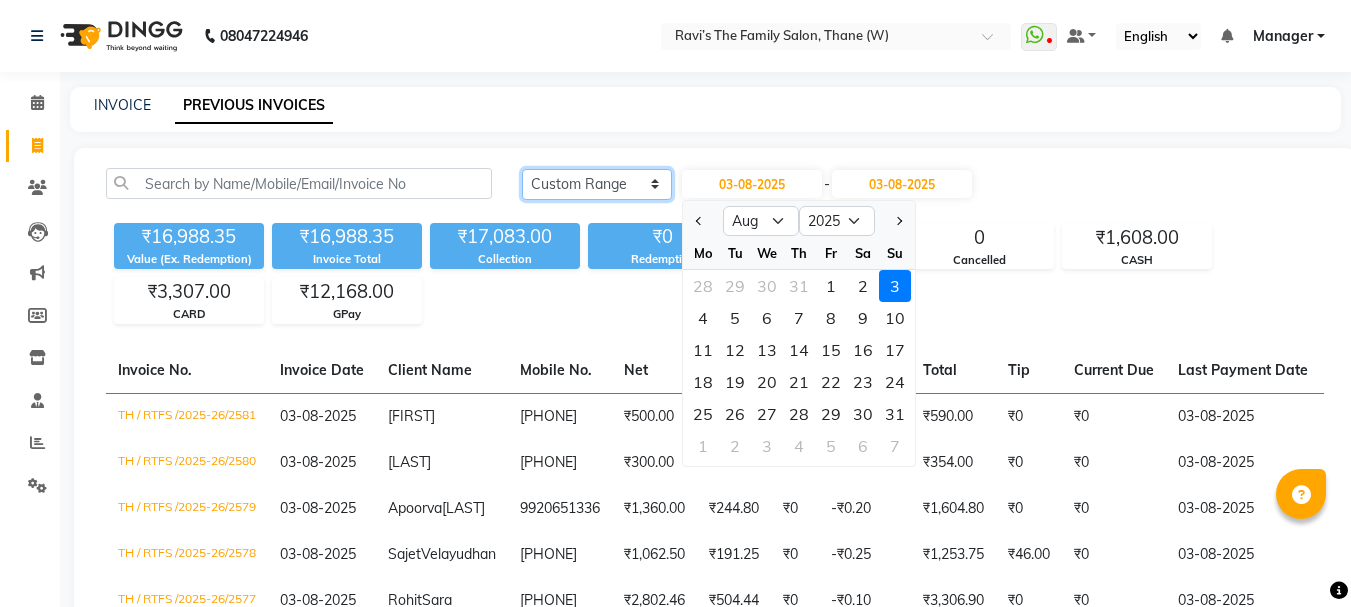 click on "Today Yesterday Custom Range" 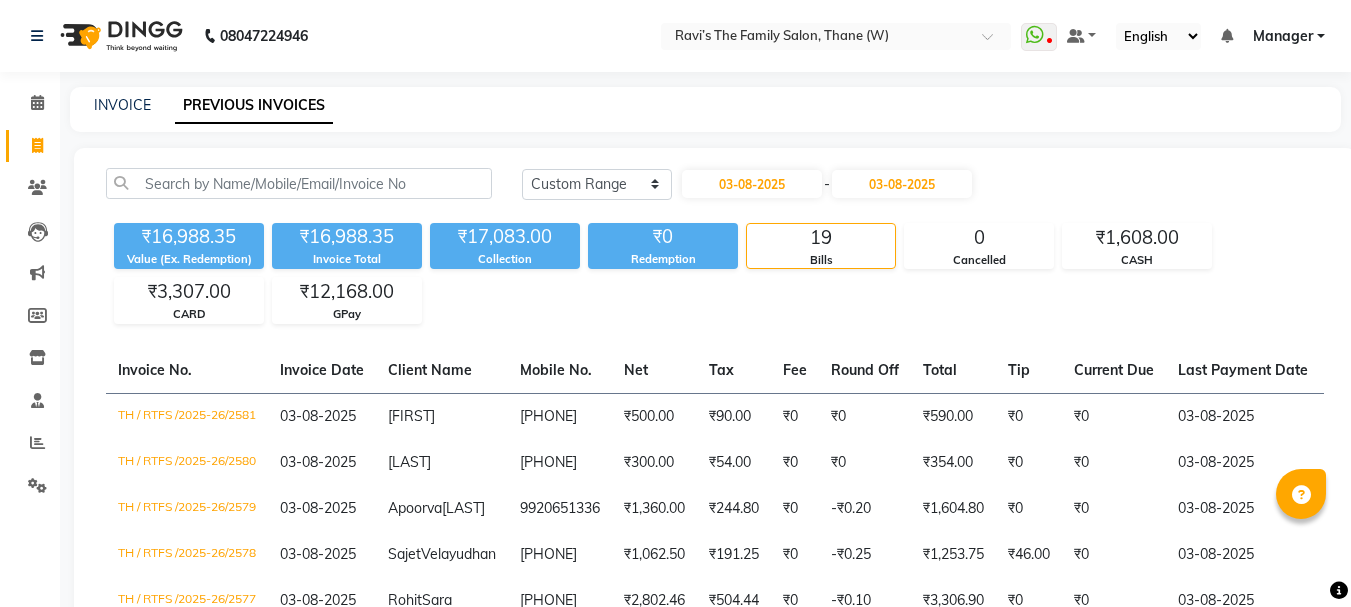 click on "Today Yesterday Custom Range 03-08-2025 - 03-08-2025 ₹16,988.35 Value (Ex. Redemption) ₹16,988.35 Invoice Total  ₹17,083.00 Collection ₹0 Redemption 19 Bills 0 Cancelled ₹1,608.00 CASH ₹3,307.00 CARD ₹12,168.00 GPay  Invoice No.   Invoice Date   Client Name   Mobile No.   Net   Tax   Fee   Round Off   Total   Tip   Current Due   Last Payment Date   Payment Amount   Payment Methods   Cancel Reason   Status   TH / RTFS /2025-26/2581  03-08-2025 nivin   9892821844 ₹500.00 ₹90.00  ₹0  ₹0 ₹590.00 ₹0 ₹0 03-08-2025 ₹590.00  GPay - PAID  TH / RTFS /2025-26/2580  03-08-2025 saudani   7738886561 ₹300.00 ₹54.00  ₹0  ₹0 ₹354.00 ₹0 ₹0 03-08-2025 ₹354.00  GPay - PAID  TH / RTFS /2025-26/2579  03-08-2025 Apoorva  salagare 9920651336 ₹1,360.00 ₹244.80  ₹0  -₹0.20 ₹1,604.80 ₹0 ₹0 03-08-2025 ₹1,605.00  GPay - PAID  TH / RTFS /2025-26/2578  03-08-2025 Sajet  Velayudhan 8693032278 ₹1,062.50 ₹191.25  ₹0  -₹0.25 ₹1,253.75 ₹46.00 ₹0 03-08-2025 ₹1,300.00" 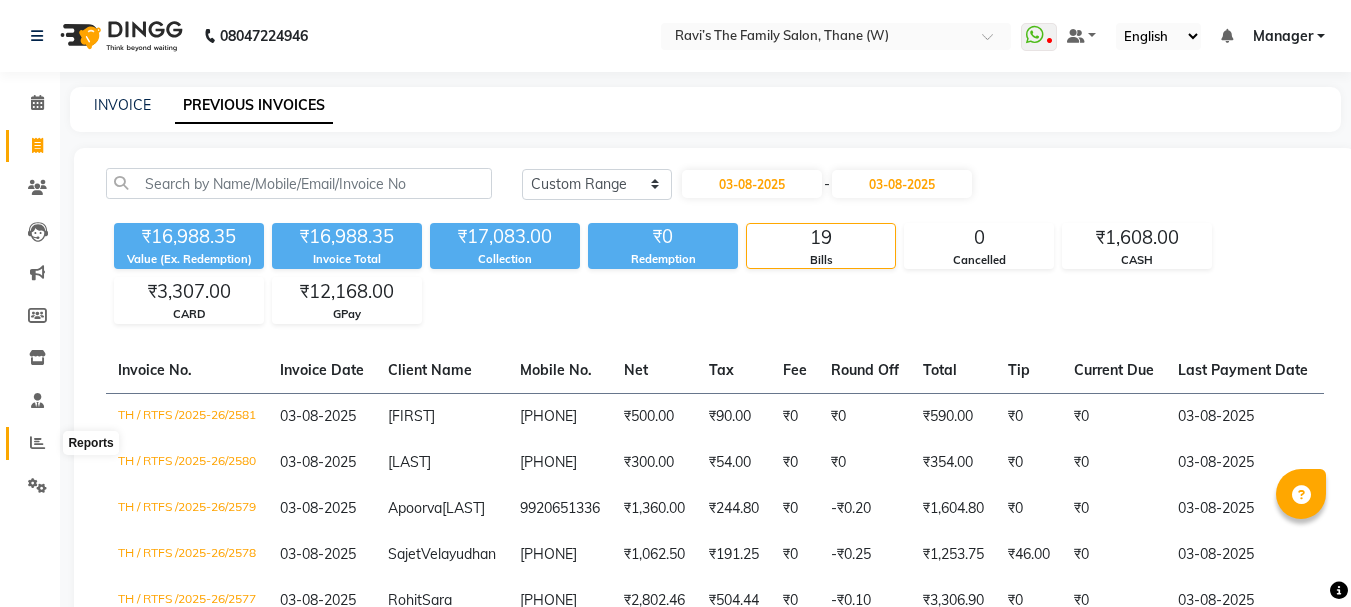 click 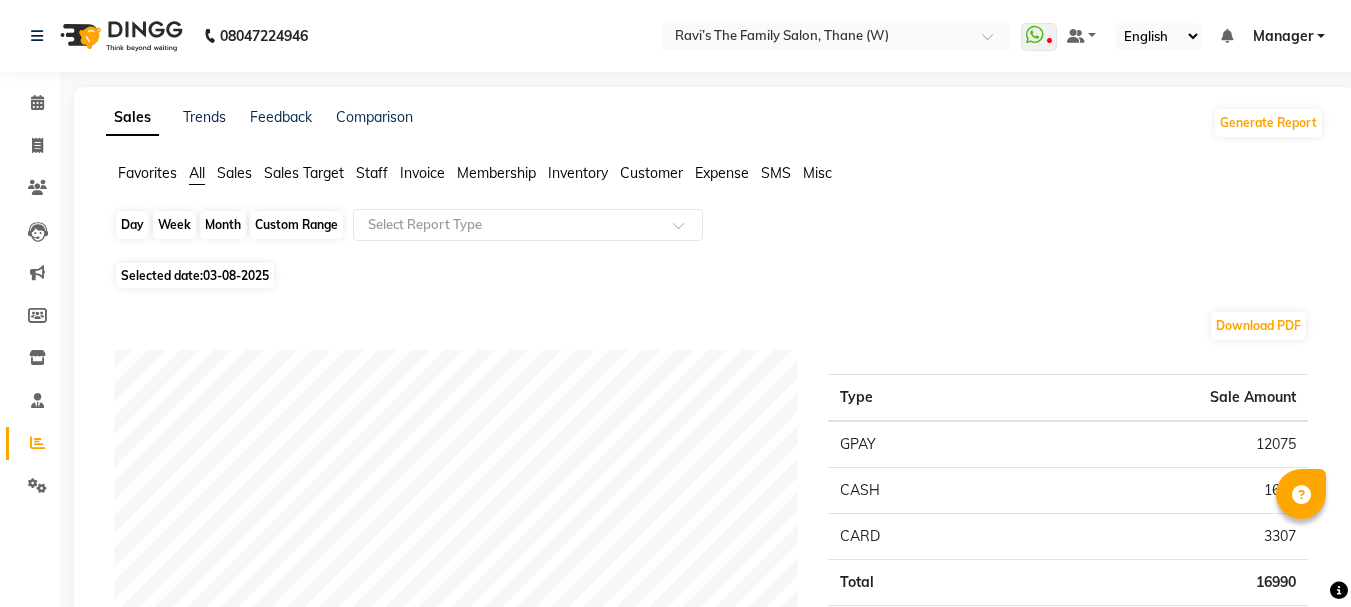 click on "Day" 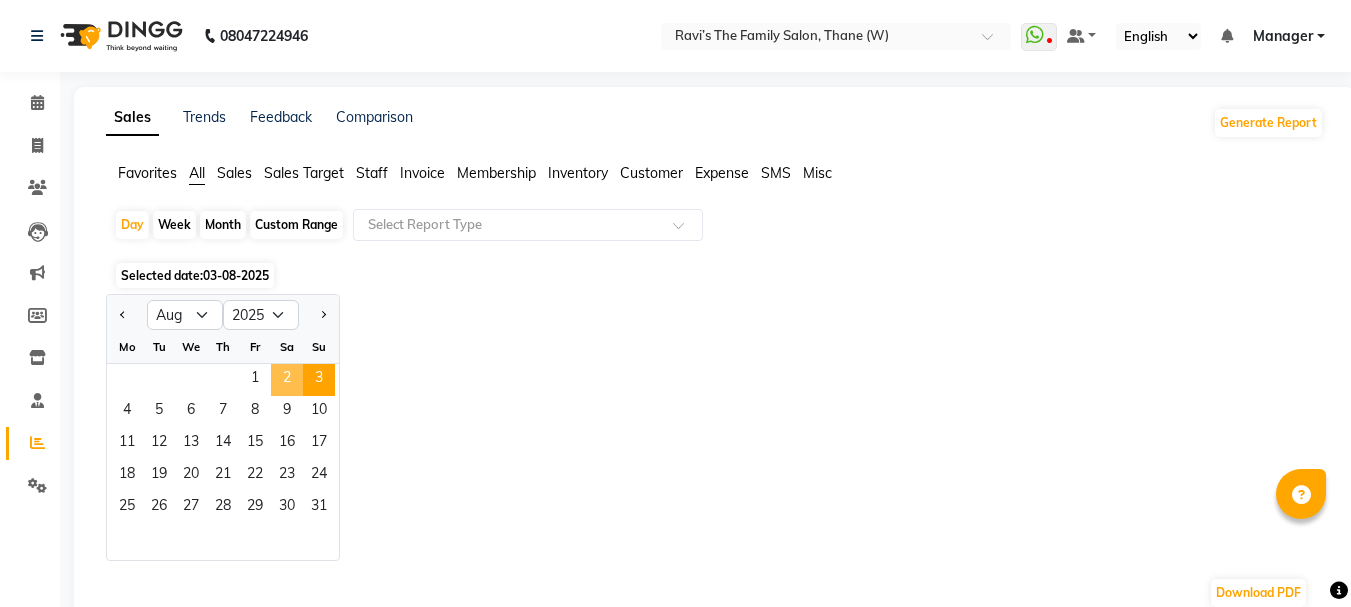 click on "2" 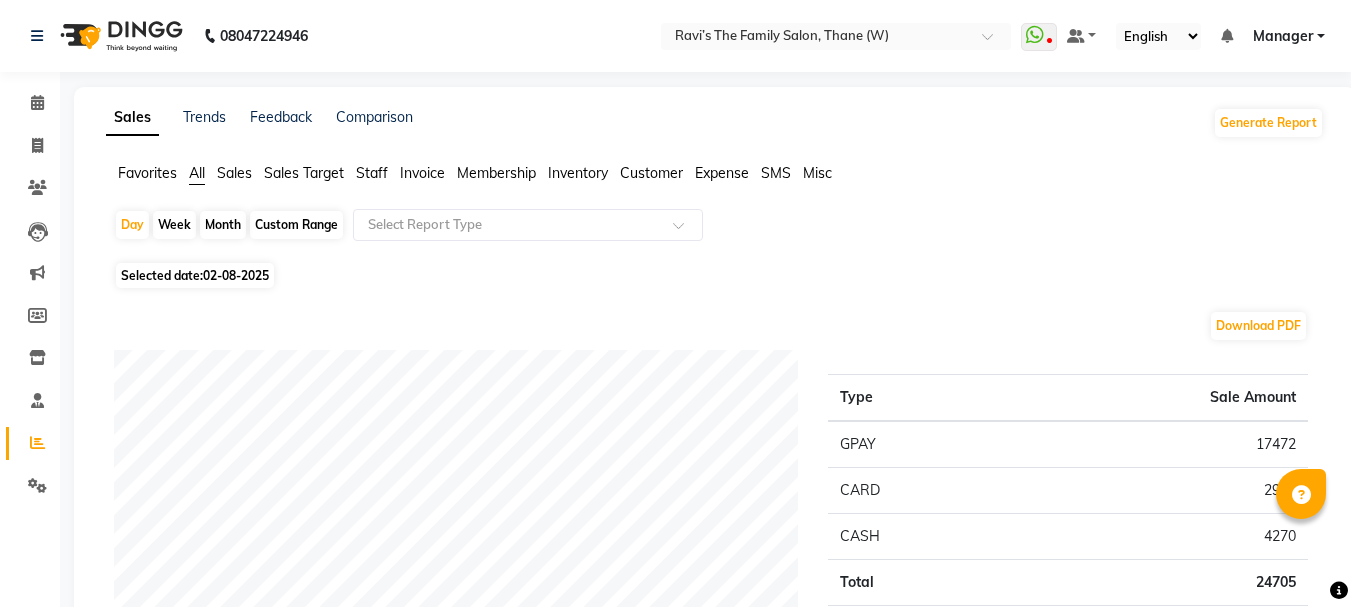 click on "Staff" 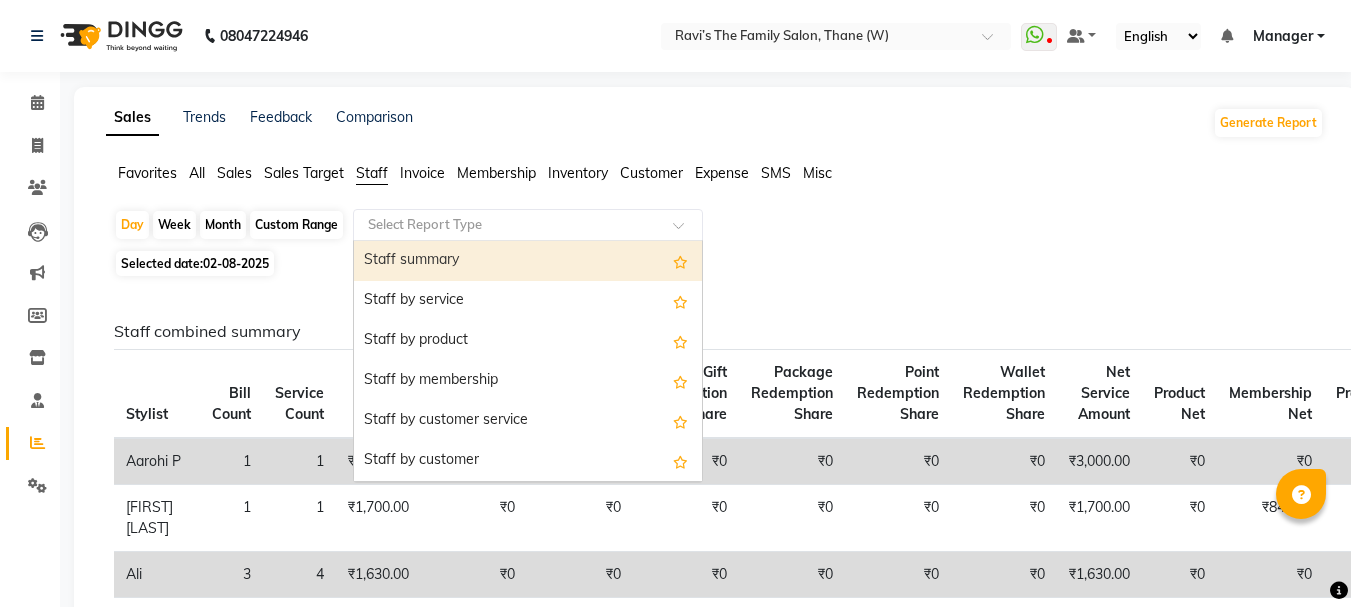 click on "Select Report Type" 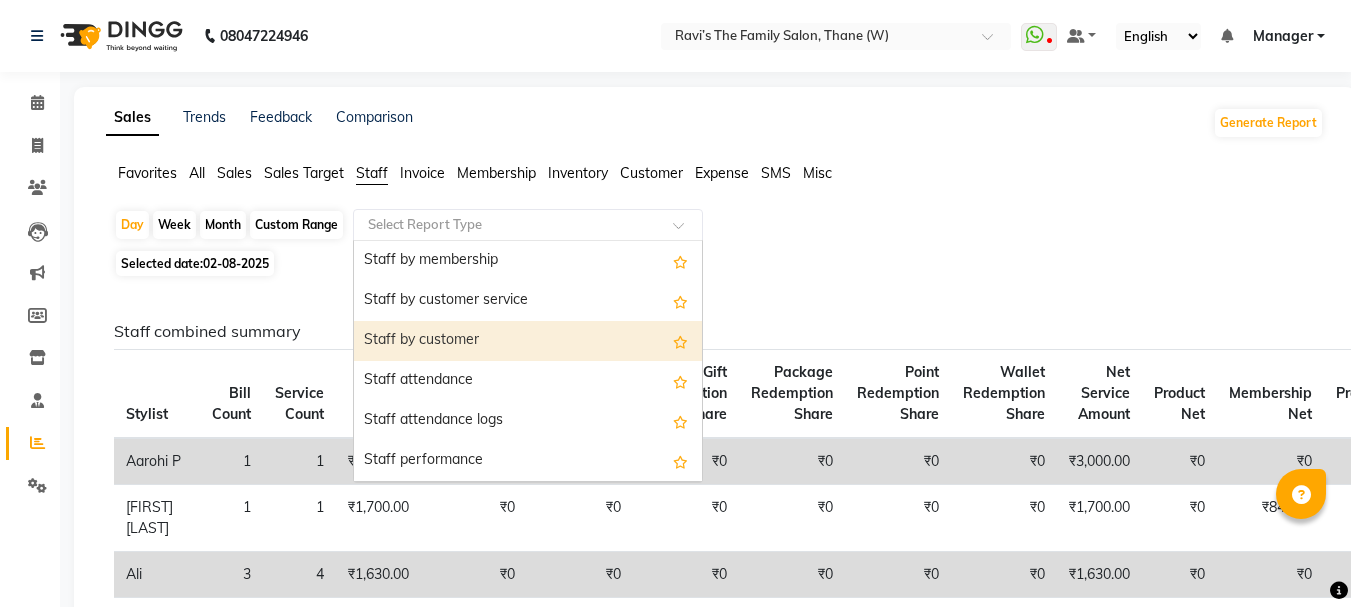 scroll, scrollTop: 0, scrollLeft: 0, axis: both 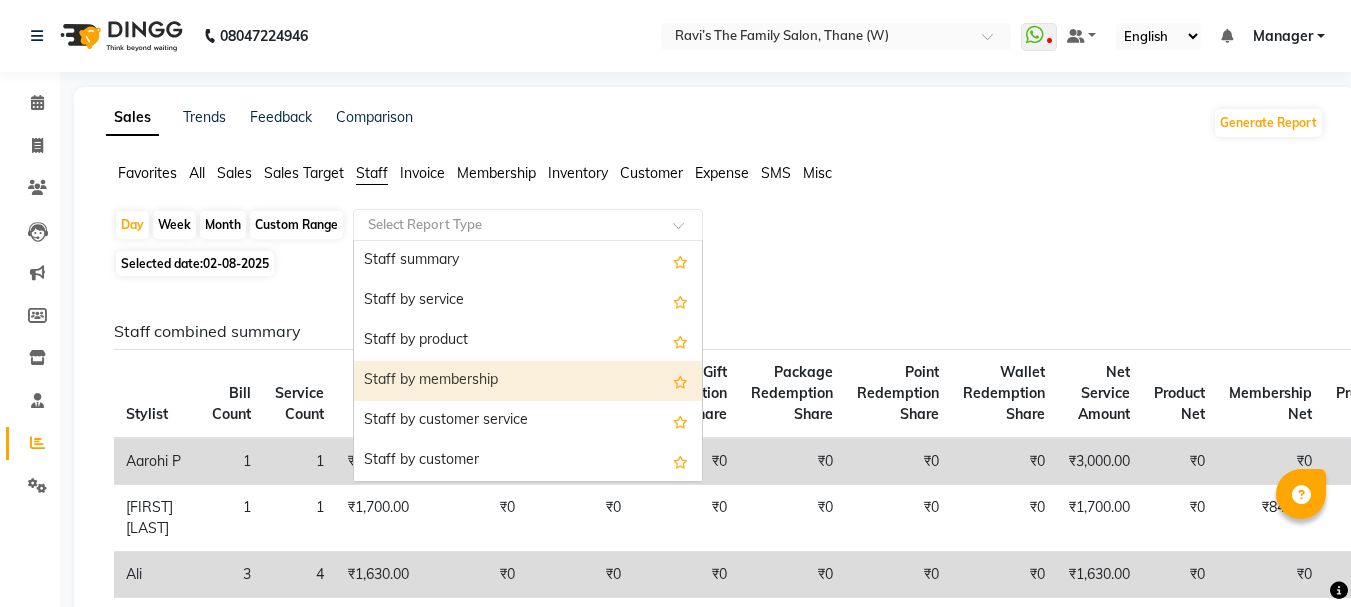 click on "Staff by membership" at bounding box center (528, 381) 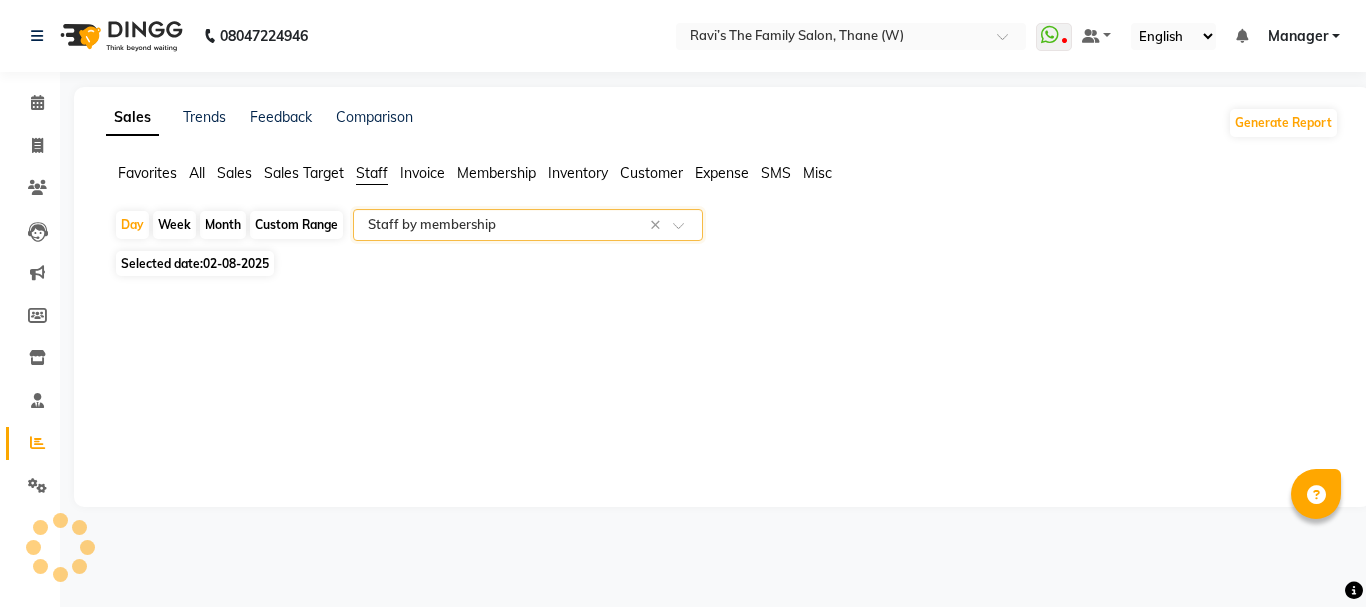 select on "full_report" 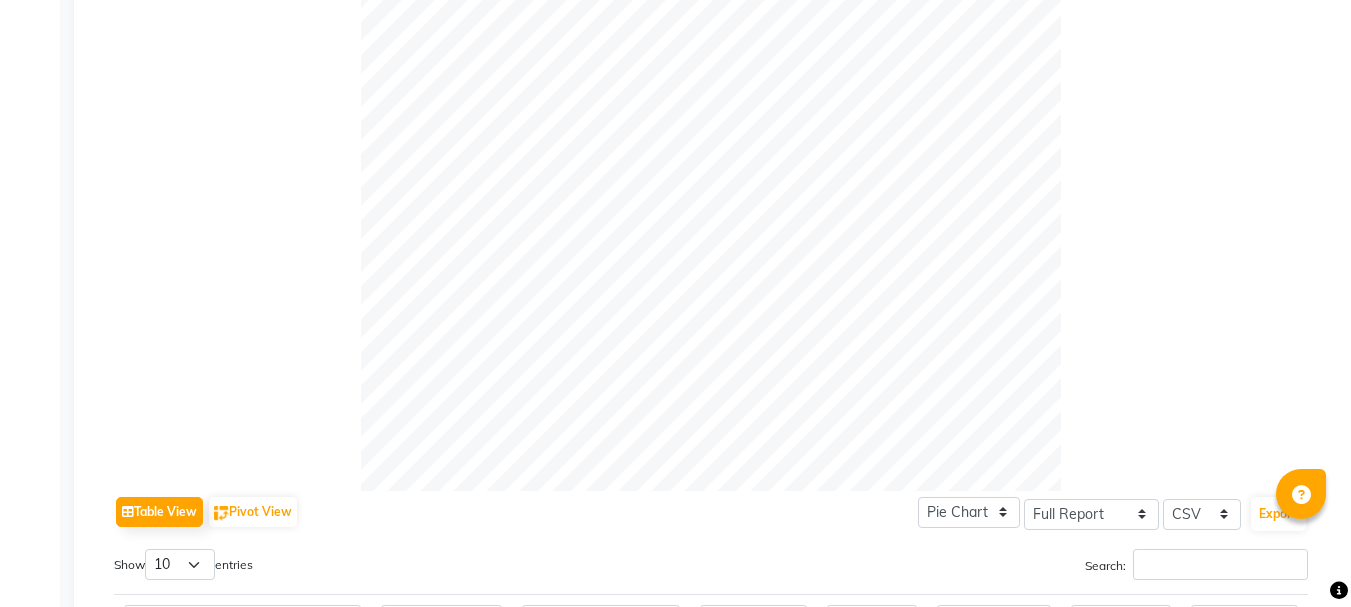 scroll, scrollTop: 891, scrollLeft: 0, axis: vertical 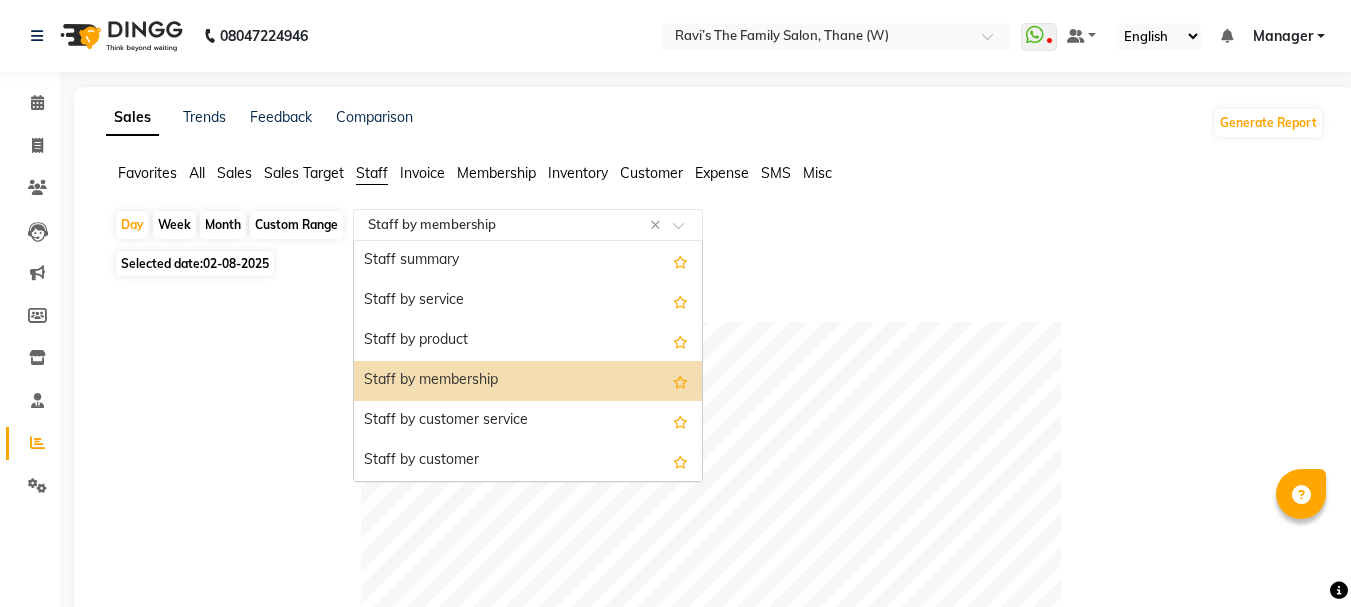 click 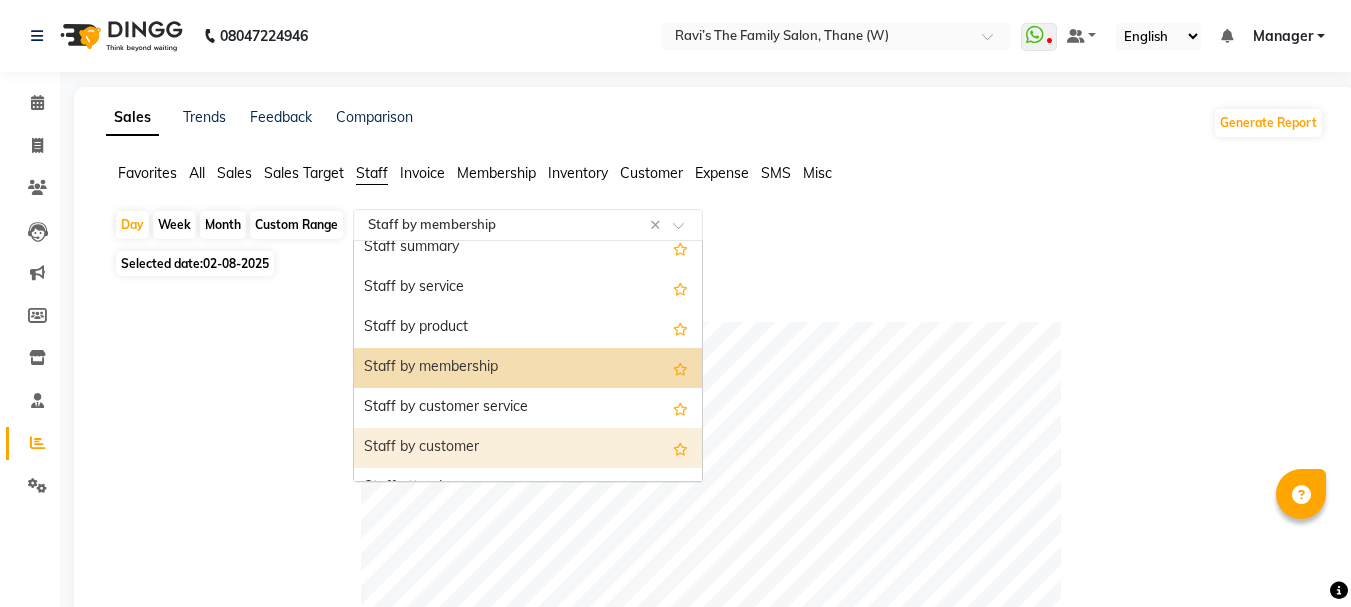 scroll, scrollTop: 0, scrollLeft: 0, axis: both 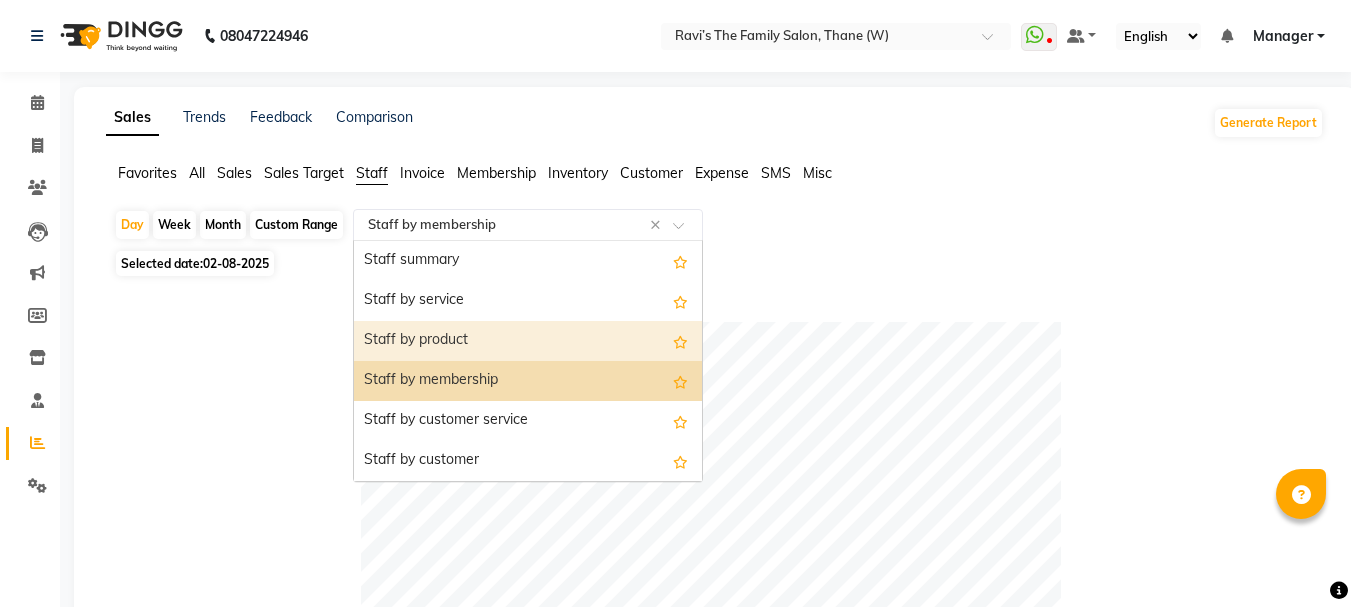 click on "Staff by product" at bounding box center [528, 341] 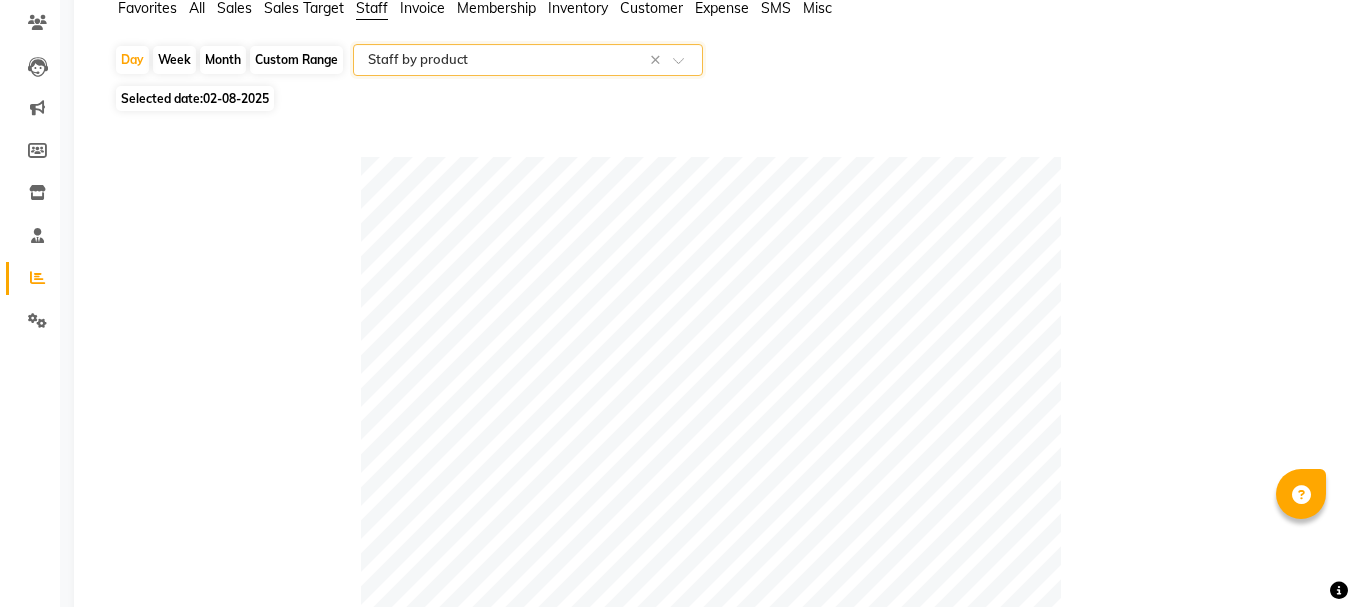 scroll, scrollTop: 0, scrollLeft: 0, axis: both 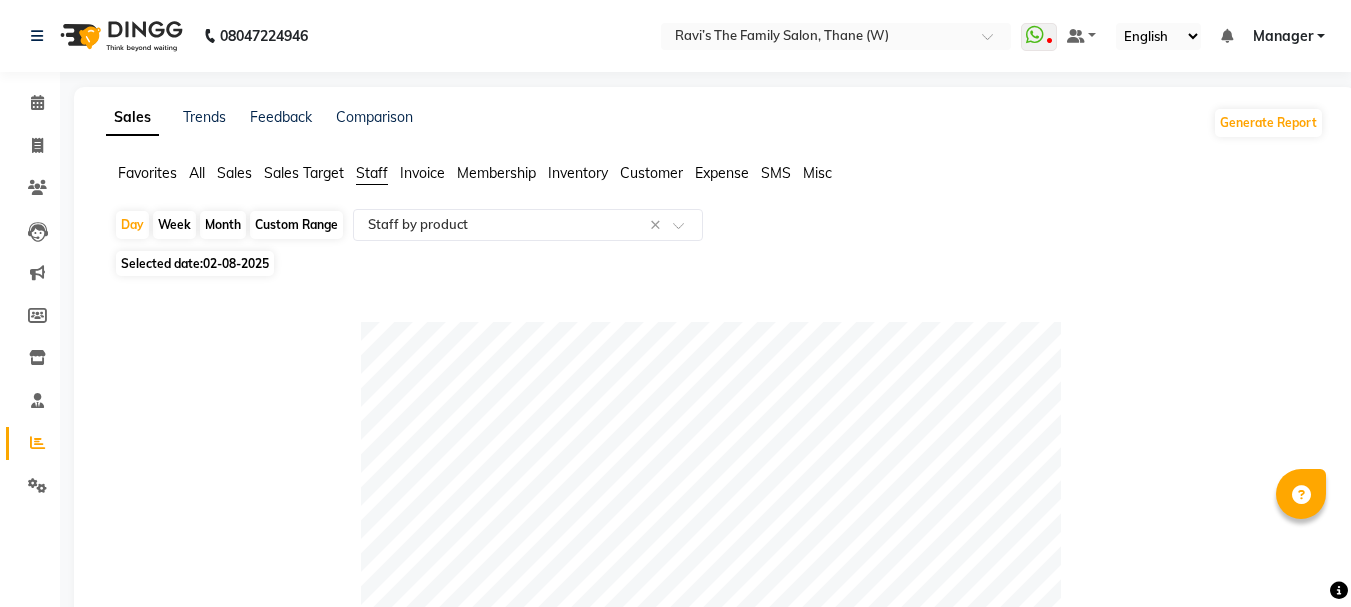 click on "Custom Range" 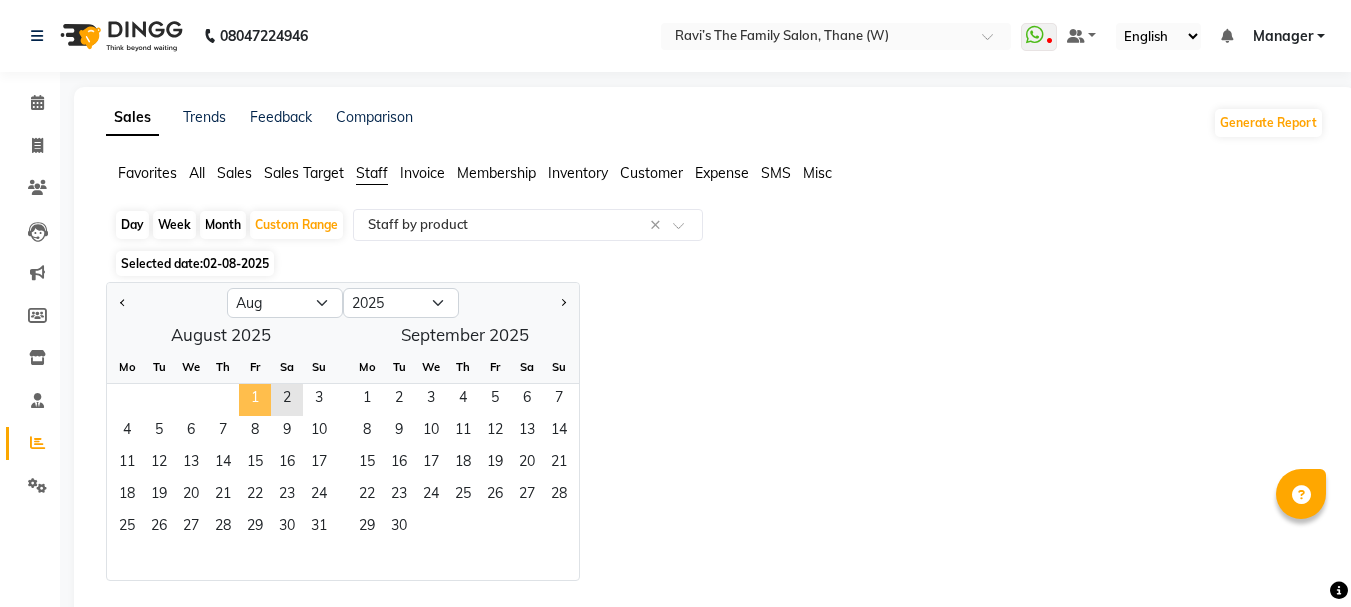 click on "1" 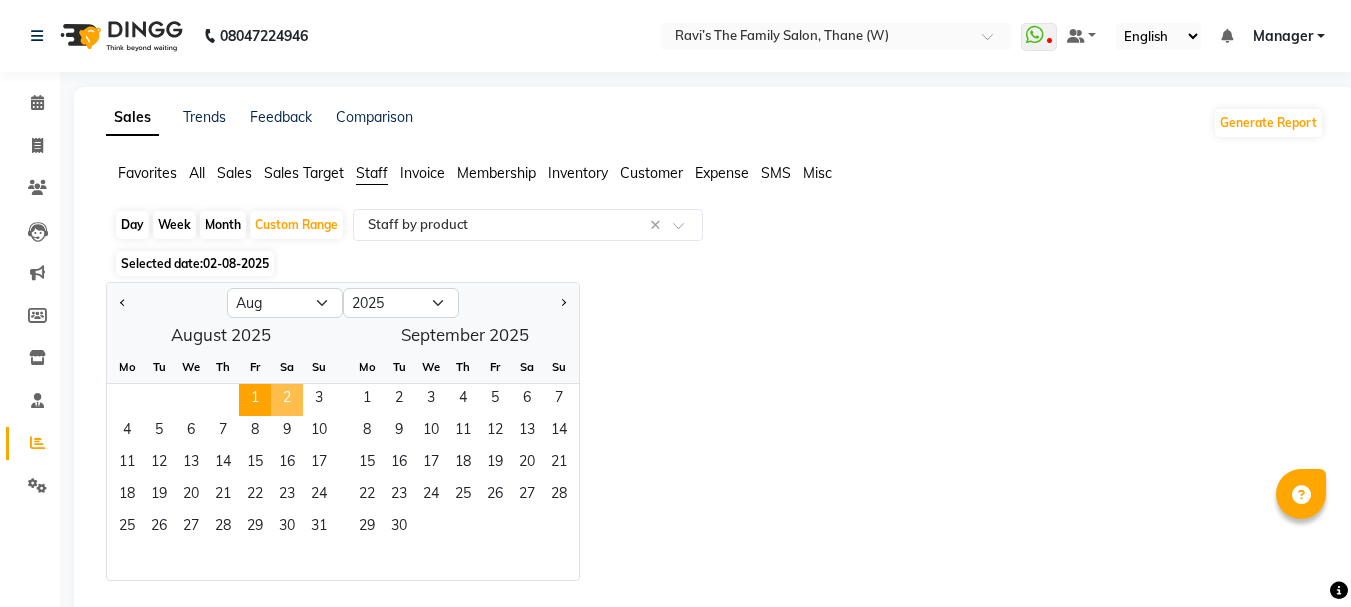 click on "2" 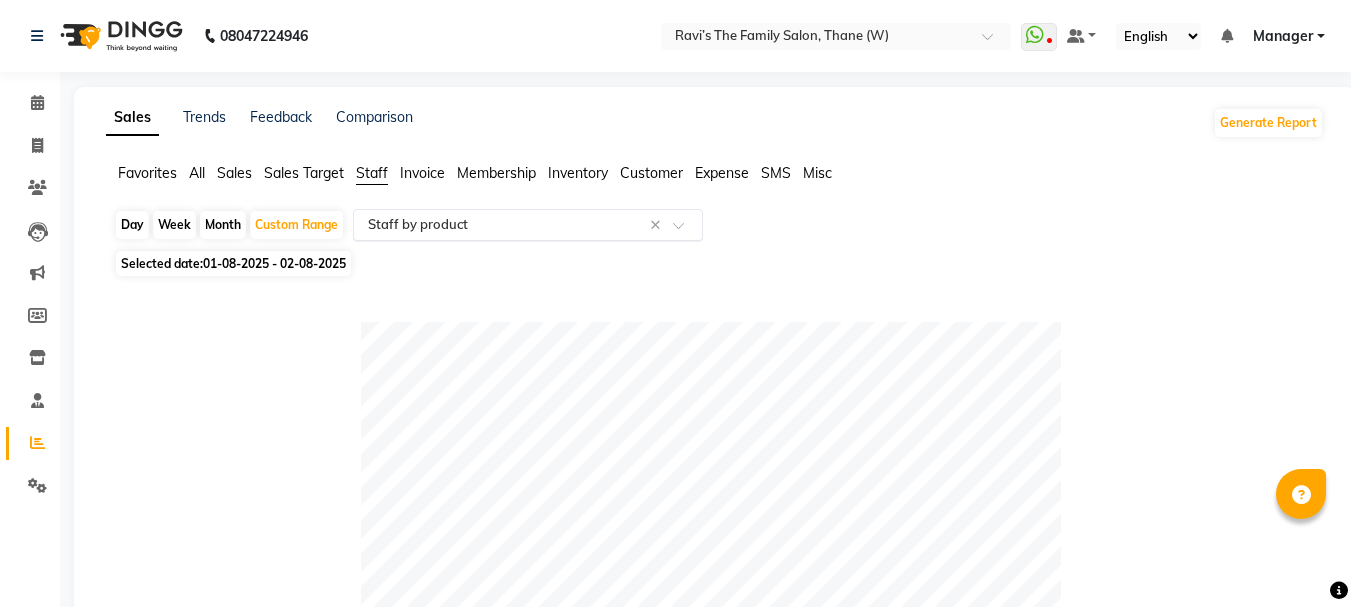 click 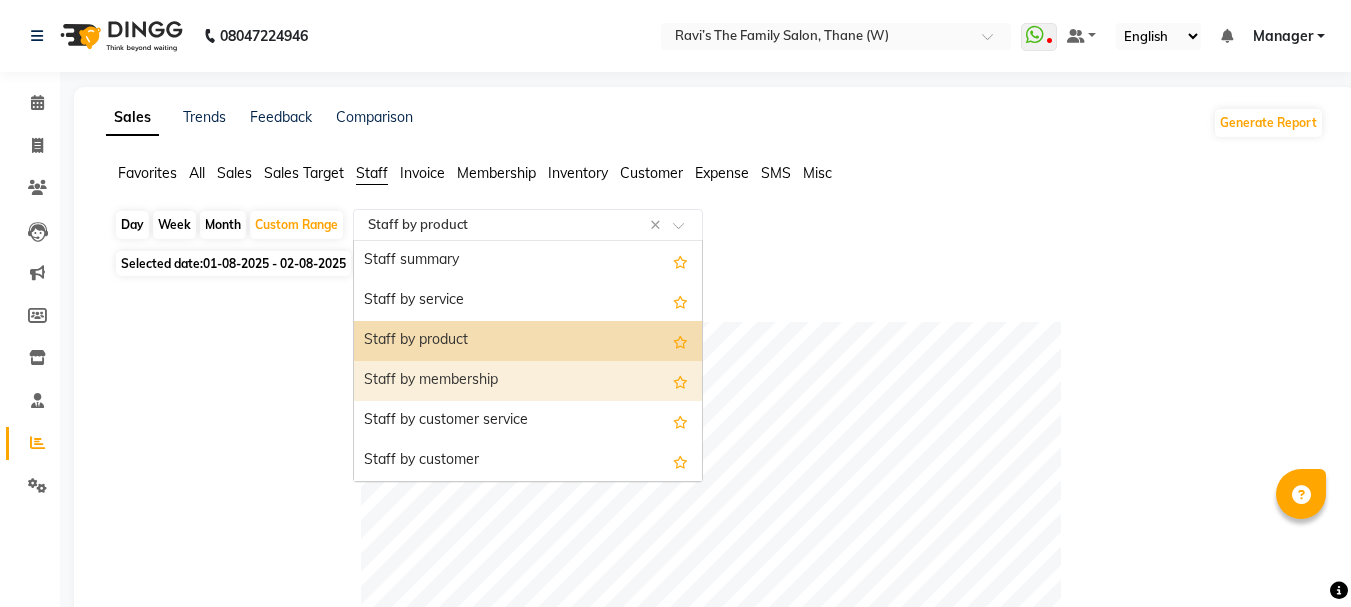 click on "Staff by membership" at bounding box center (528, 381) 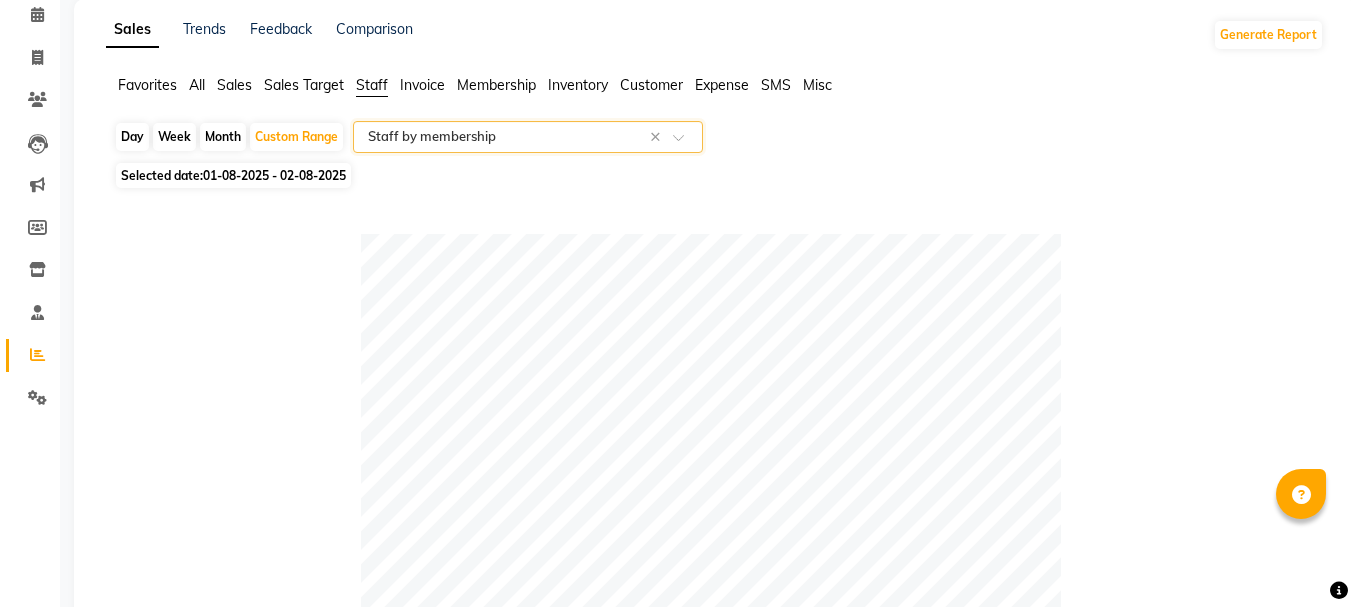 scroll, scrollTop: 0, scrollLeft: 0, axis: both 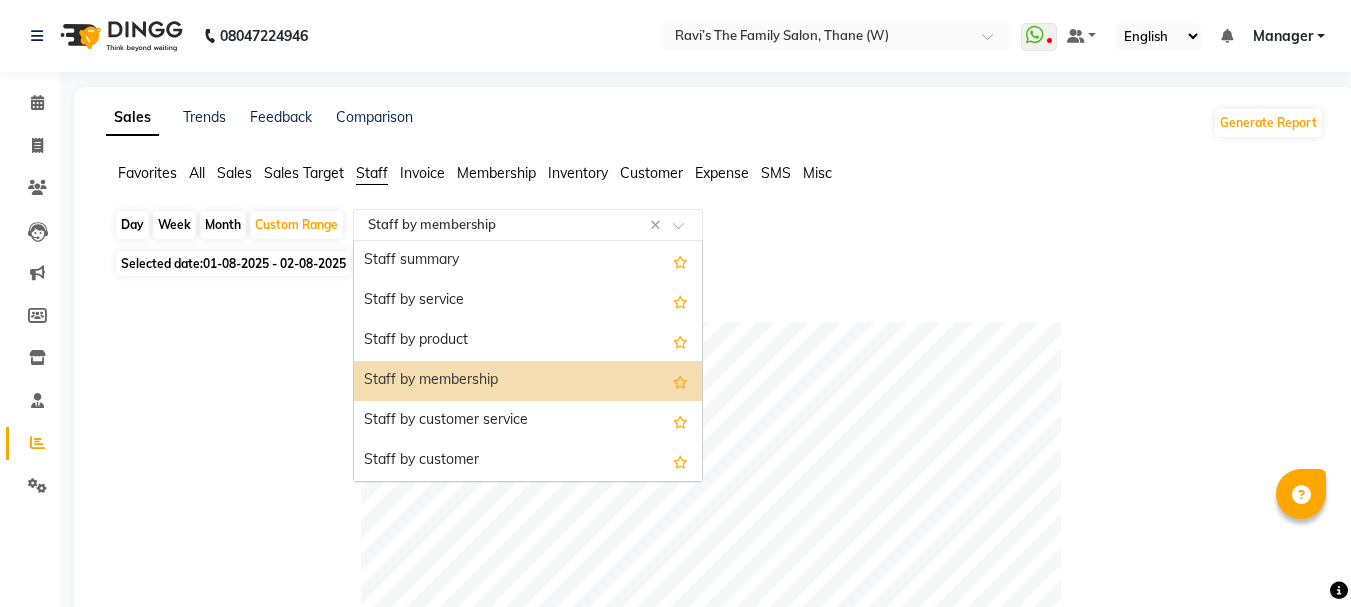 click 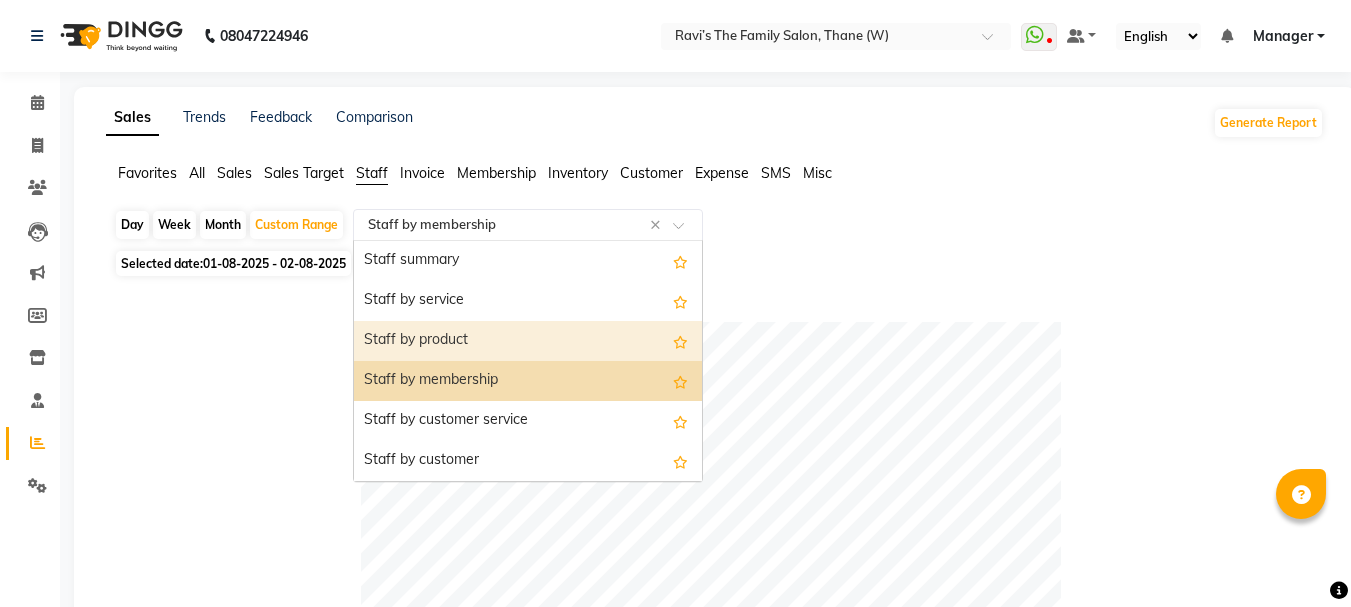 click on "Staff by product" at bounding box center (528, 341) 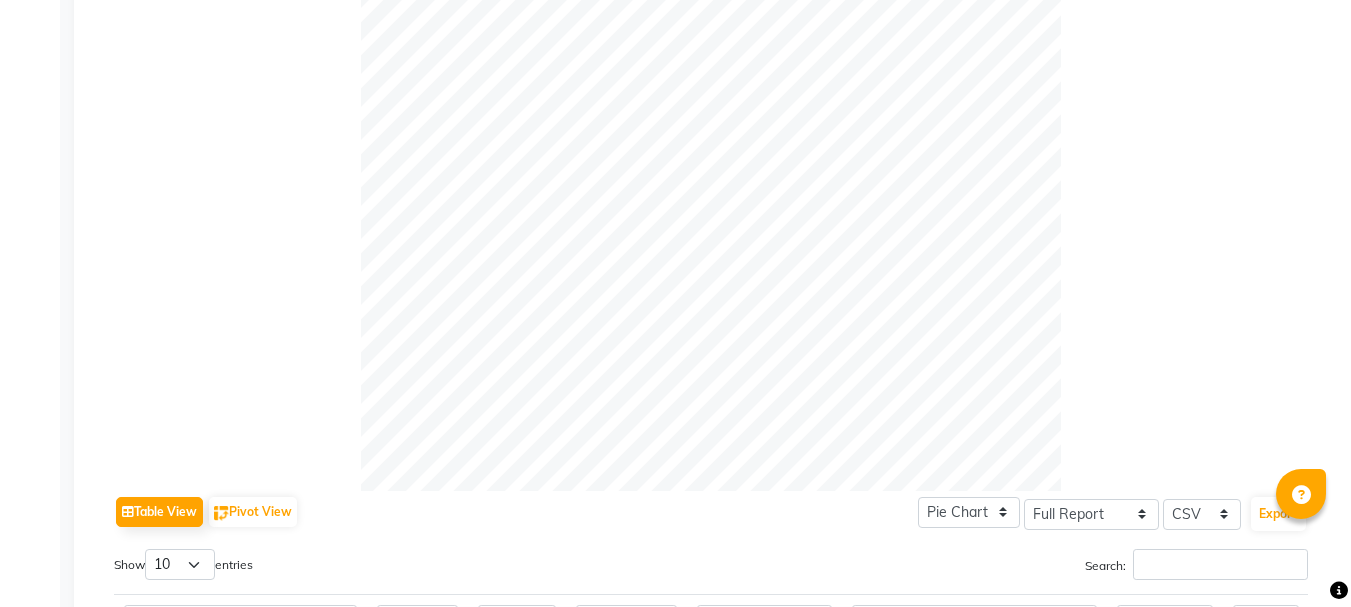 scroll, scrollTop: 980, scrollLeft: 0, axis: vertical 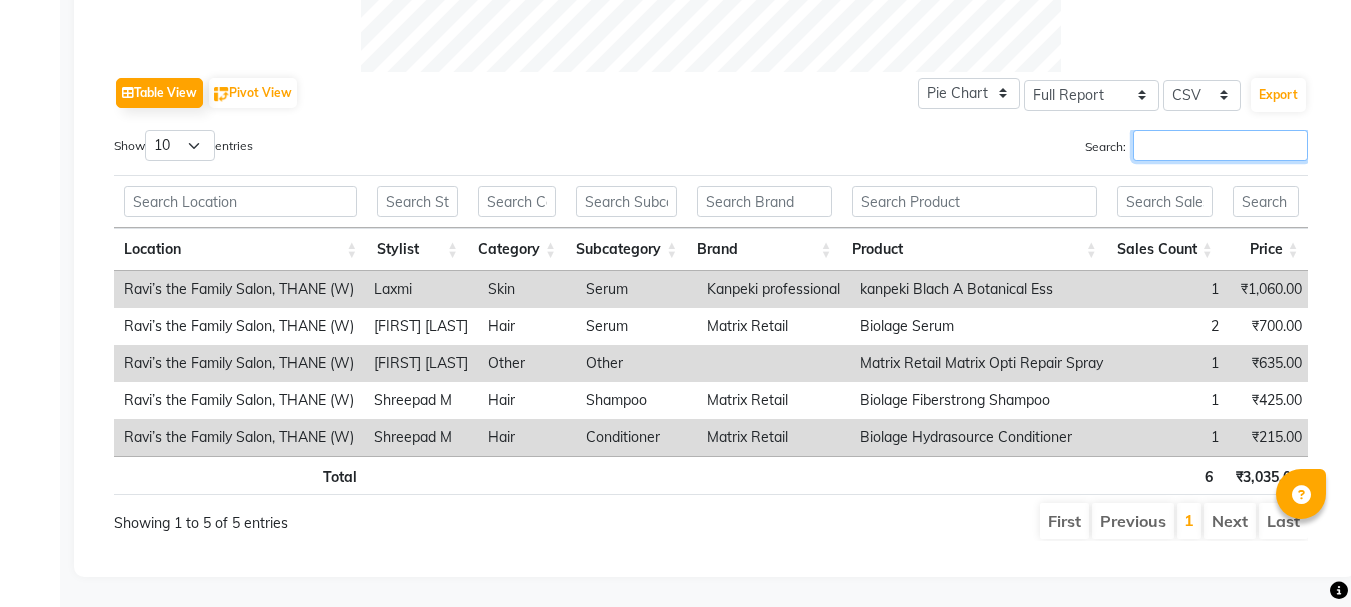 click on "Search:" at bounding box center [1220, 145] 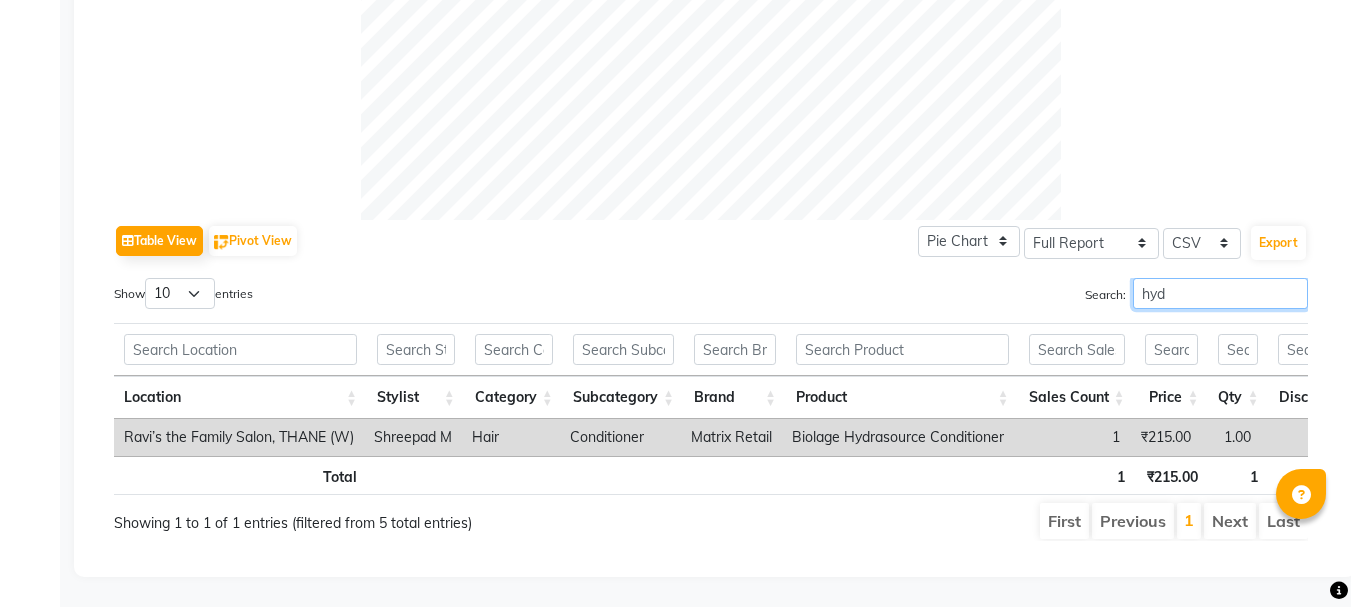 scroll, scrollTop: 832, scrollLeft: 0, axis: vertical 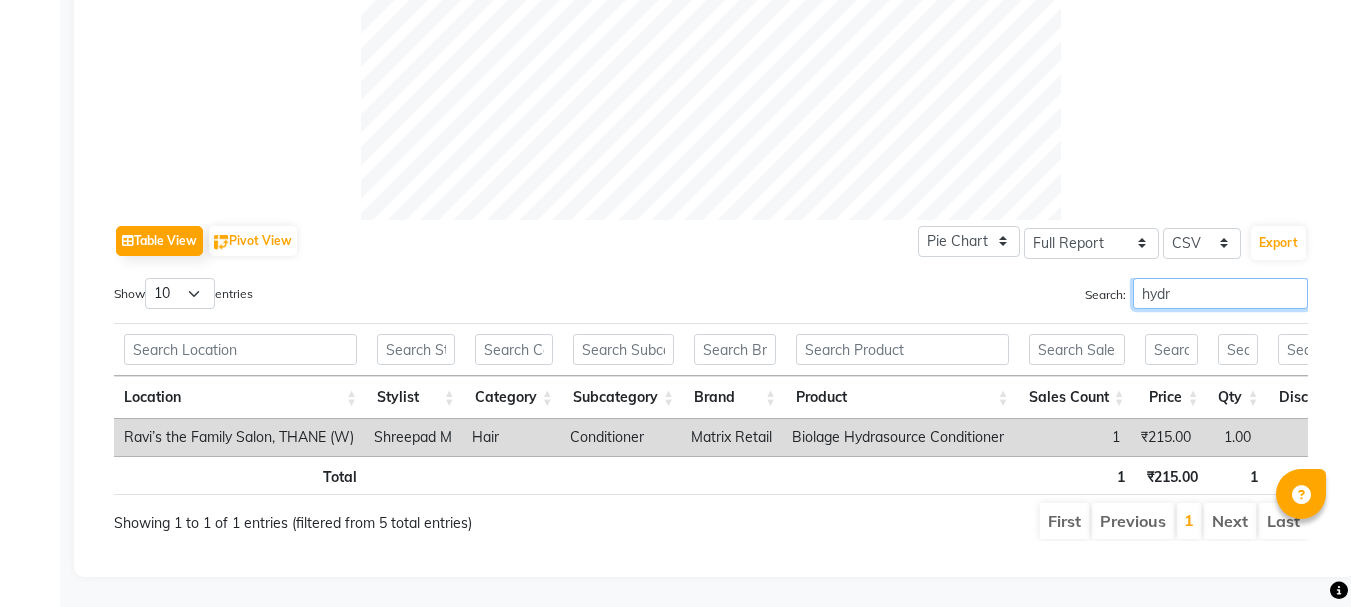 type on "hydra" 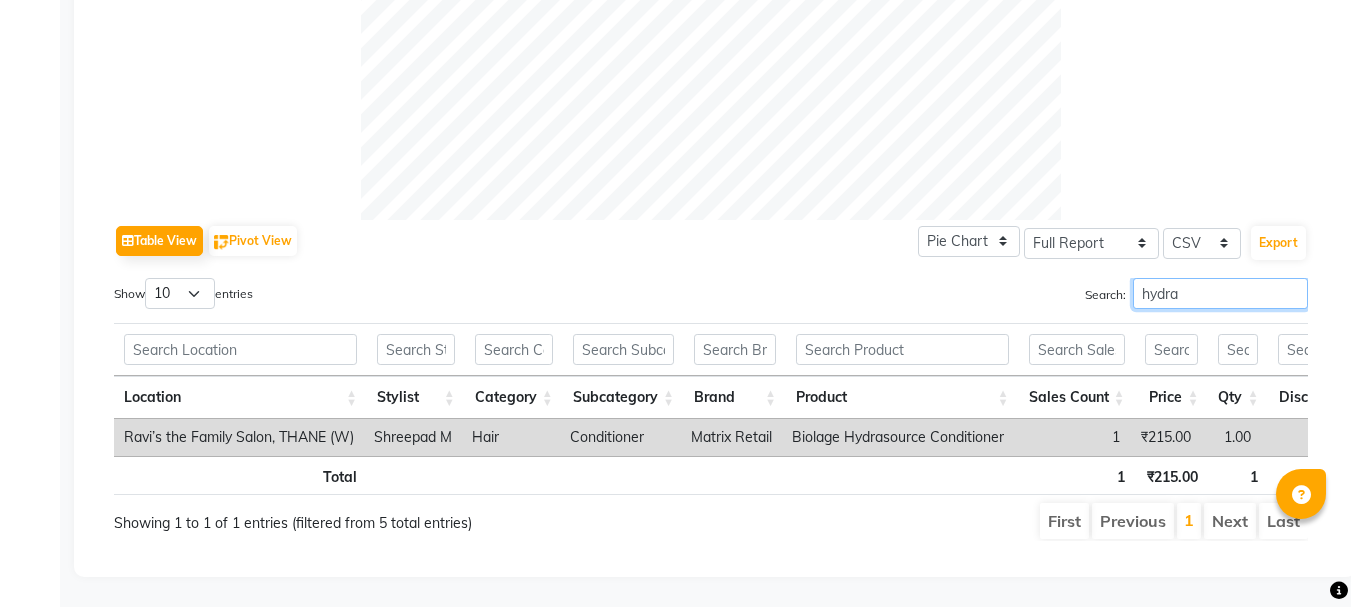 click on "hydra" at bounding box center (1220, 293) 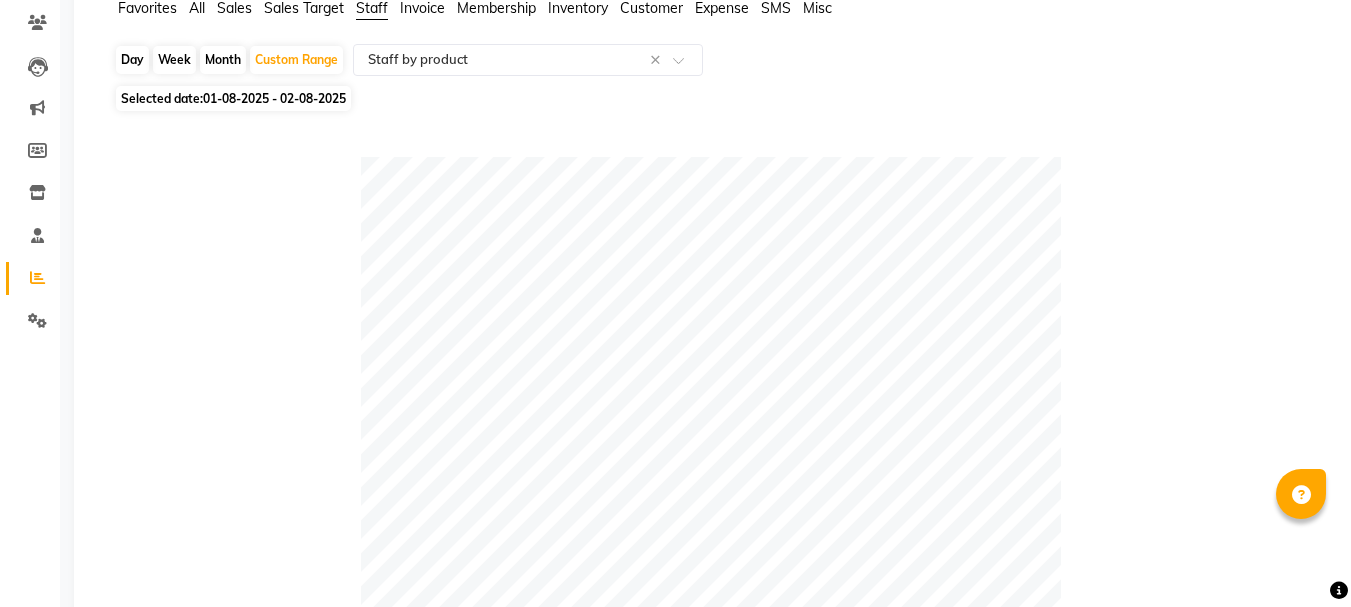 scroll, scrollTop: 100, scrollLeft: 0, axis: vertical 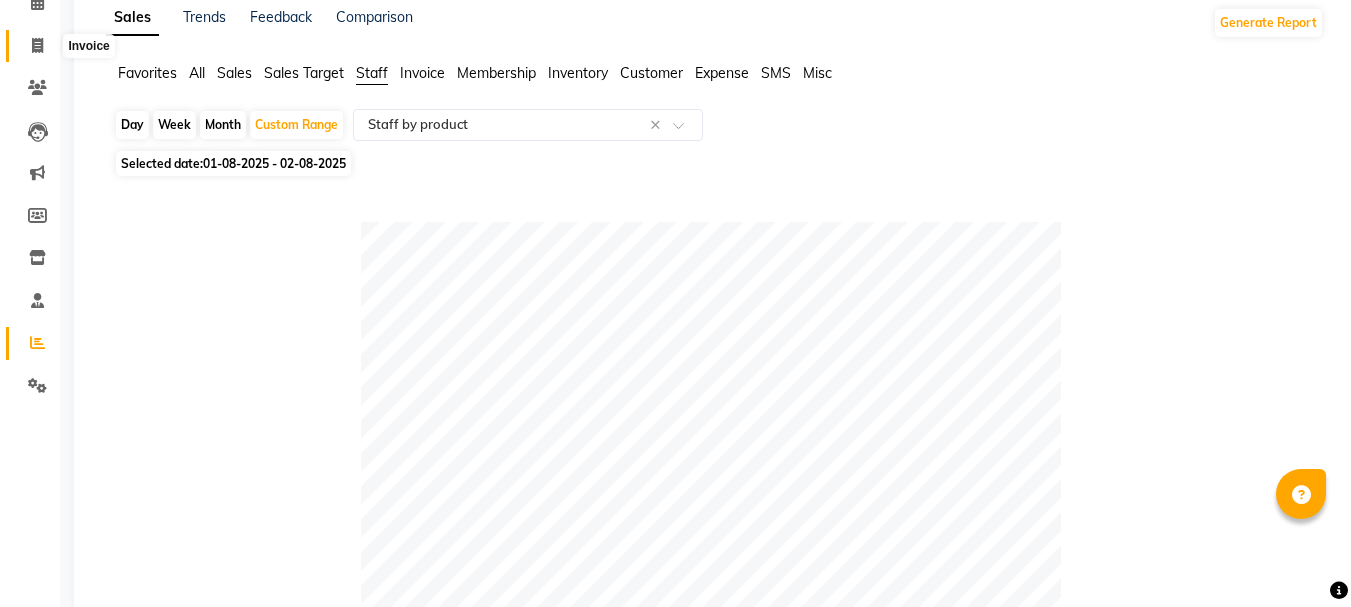 click 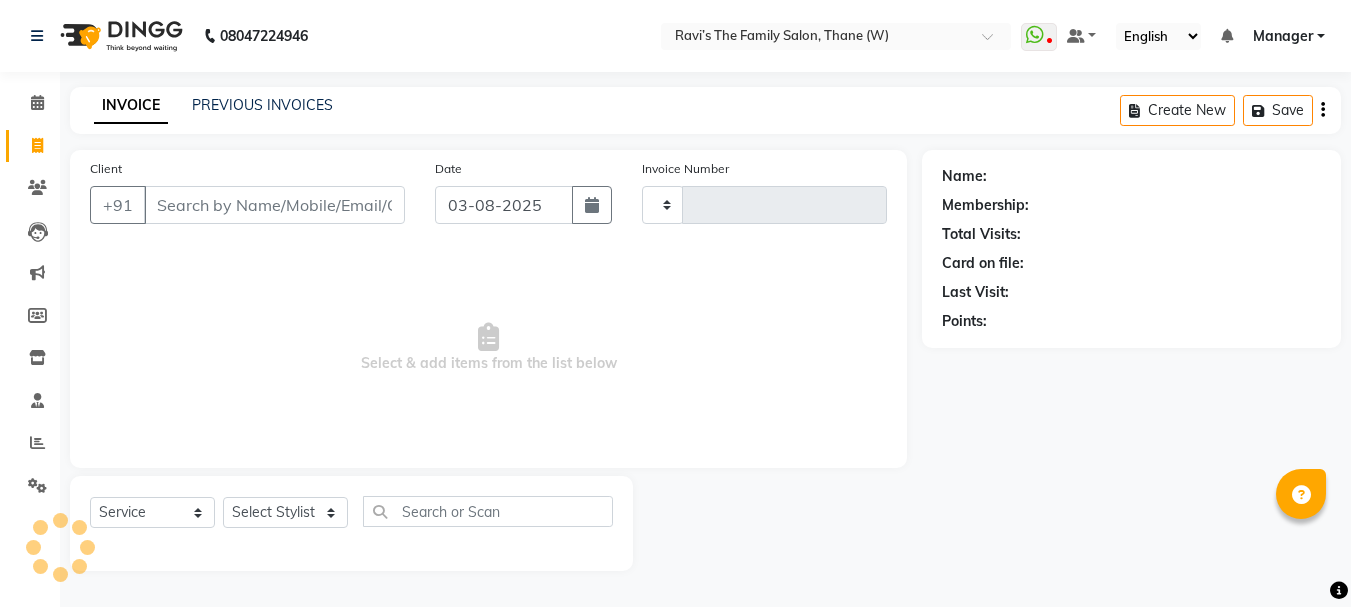 scroll, scrollTop: 0, scrollLeft: 0, axis: both 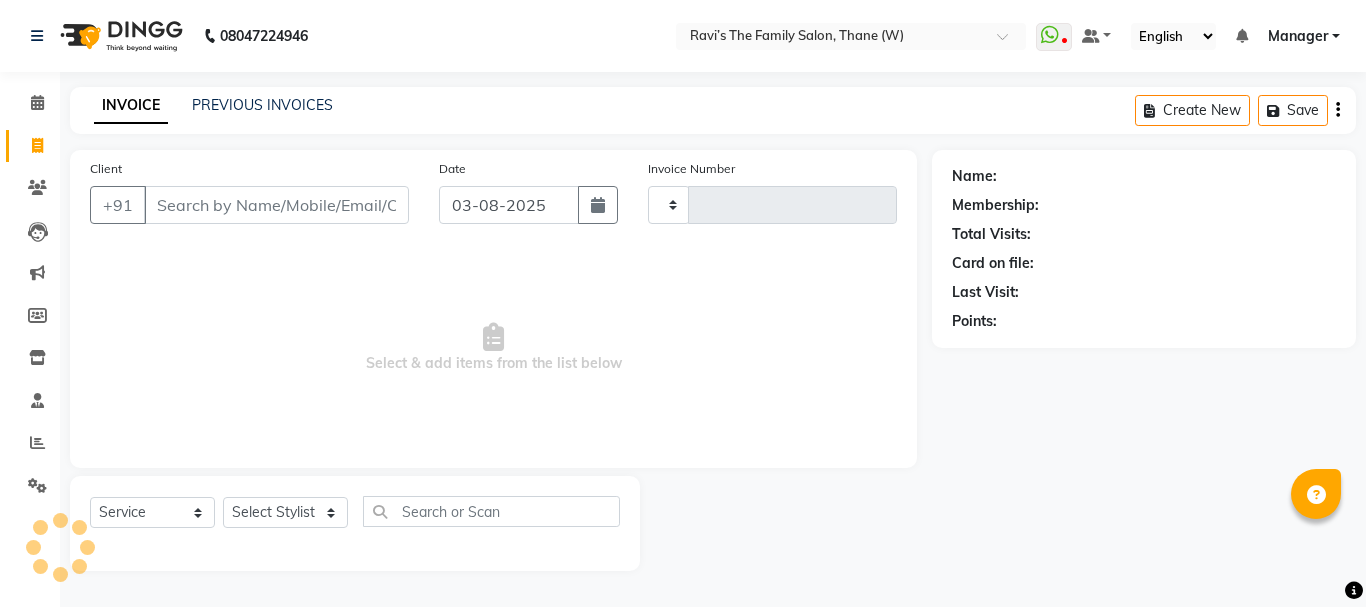 type on "2582" 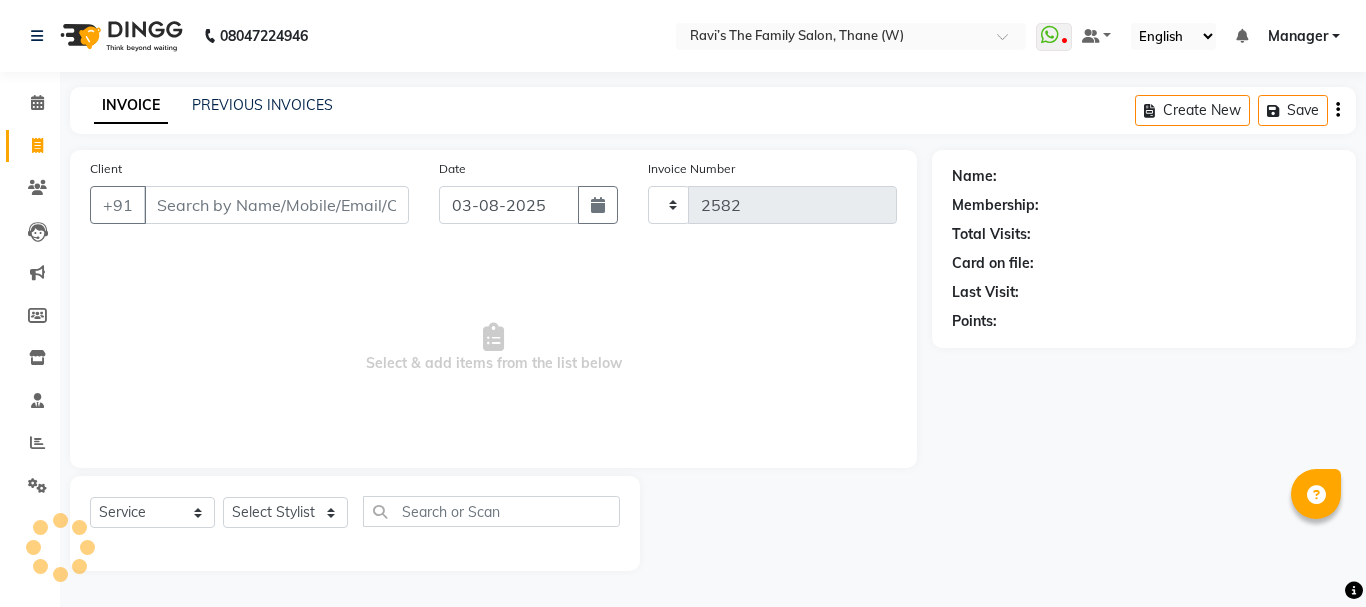 select on "8004" 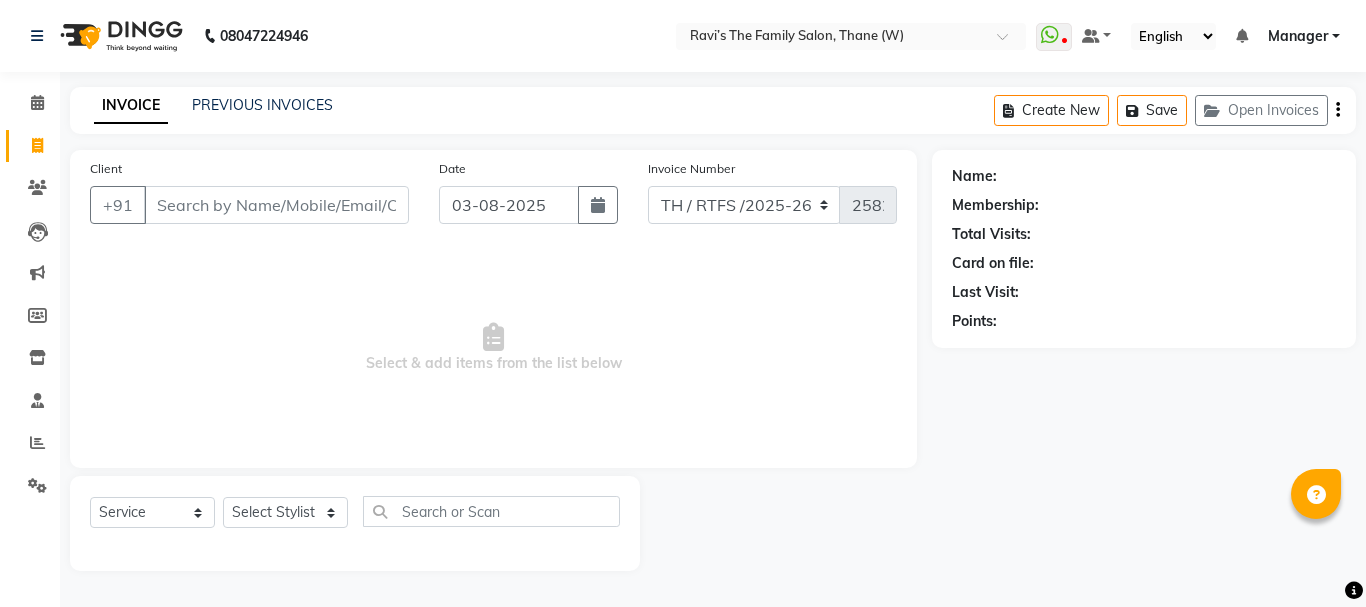 click on "Client" at bounding box center (276, 205) 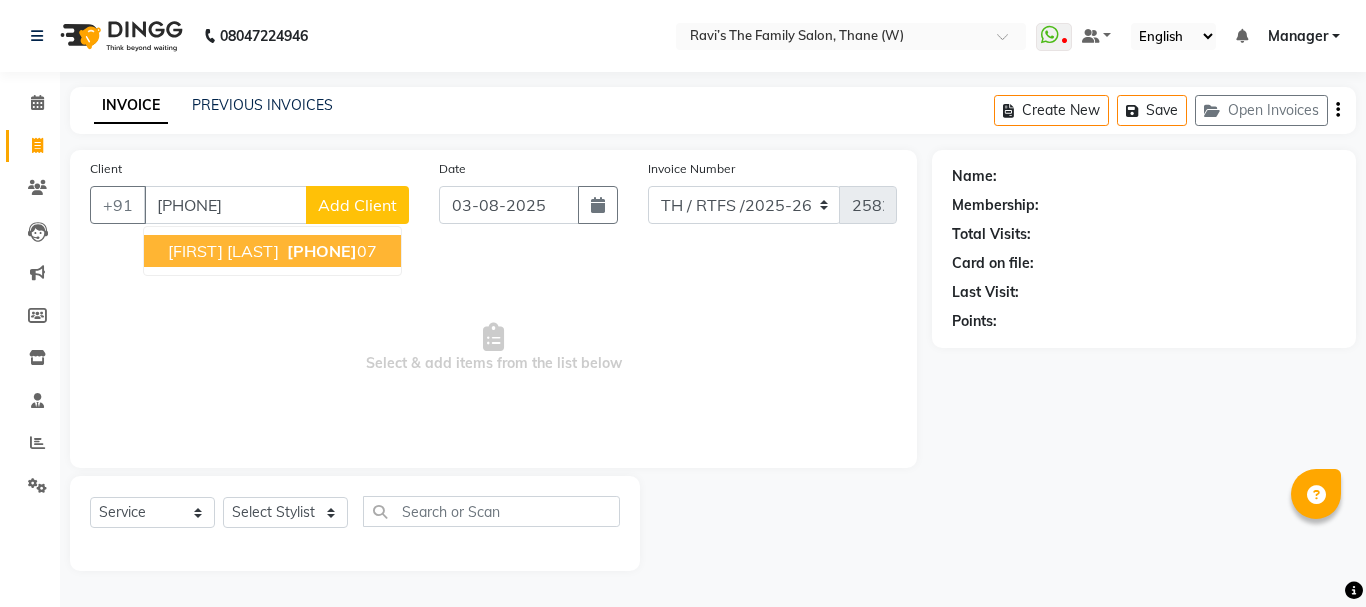 click on "vaishali parade" at bounding box center [223, 251] 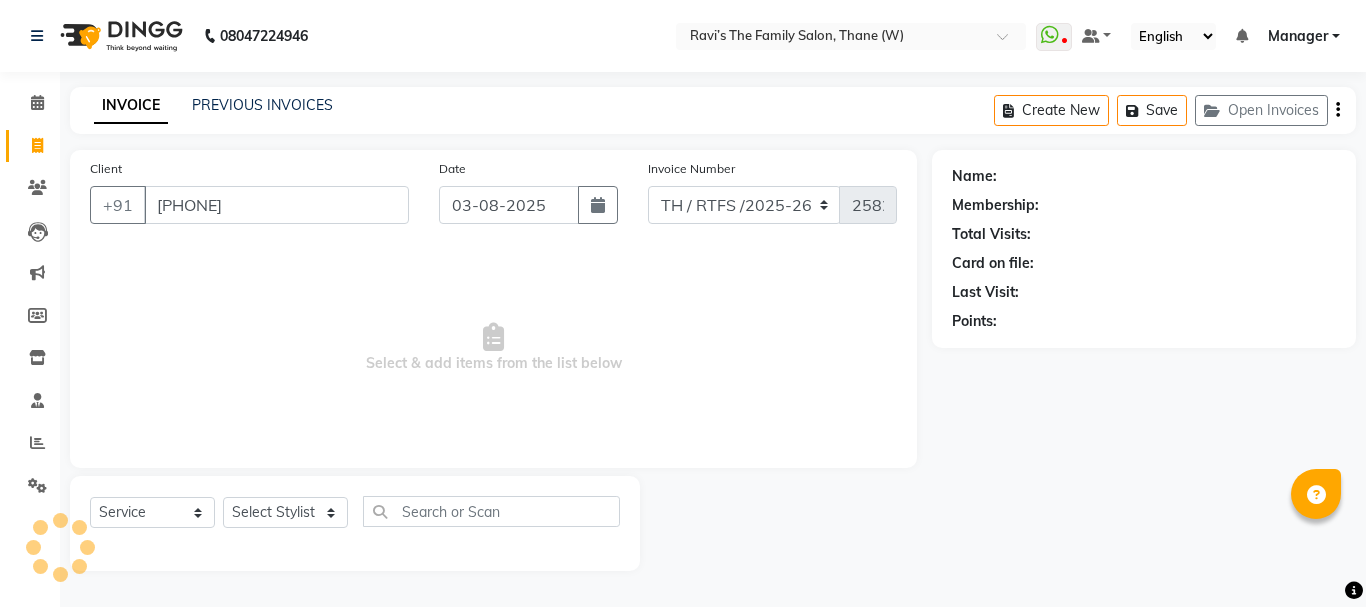 type 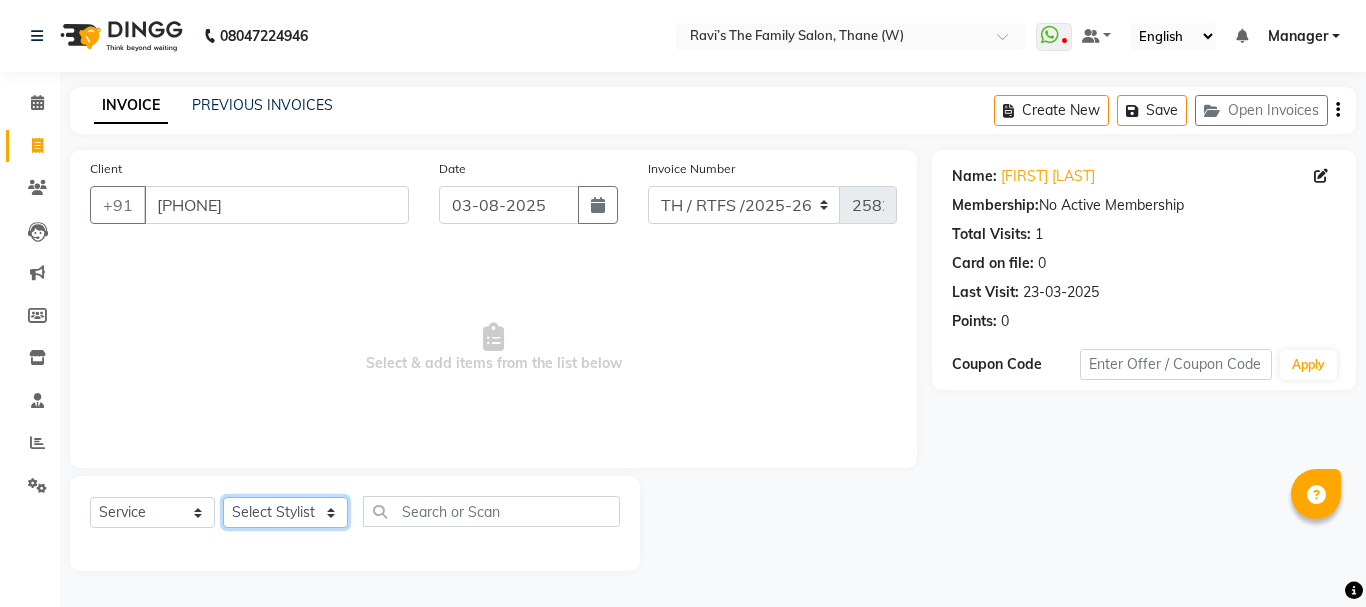 click on "Select Stylist Aarohi P   Aksahy auty Ali  Aniket A  Anuradha arvind Divya gautam .kasrade House sale KAJAL MAURYA Komal Waghmare  Laxmi   Manager Moin salmani Prashant   Ravindra Samrat Kumar Sangita Dighe Sanjana Kharat  Shreepad M  shrishti  jaiwala  vaibhavi  gudekar  Vikas H" 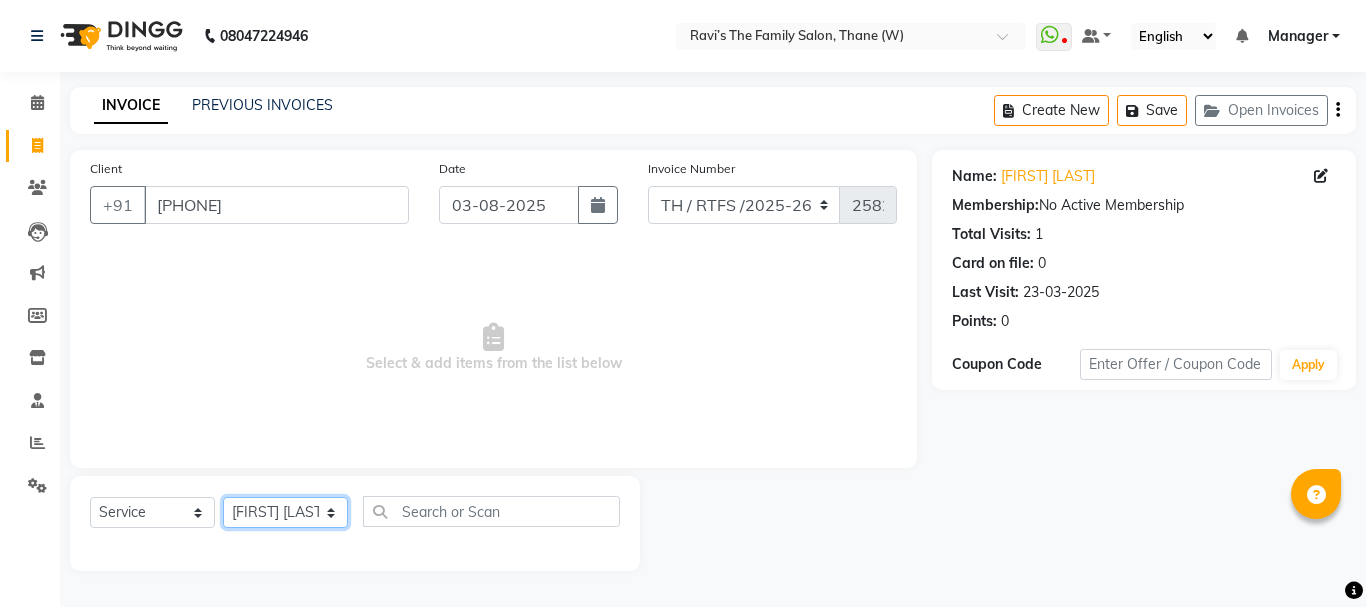 click on "Select Stylist Aarohi P   Aksahy auty Ali  Aniket A  Anuradha arvind Divya gautam .kasrade House sale KAJAL MAURYA Komal Waghmare  Laxmi   Manager Moin salmani Prashant   Ravindra Samrat Kumar Sangita Dighe Sanjana Kharat  Shreepad M  shrishti  jaiwala  vaibhavi  gudekar  Vikas H" 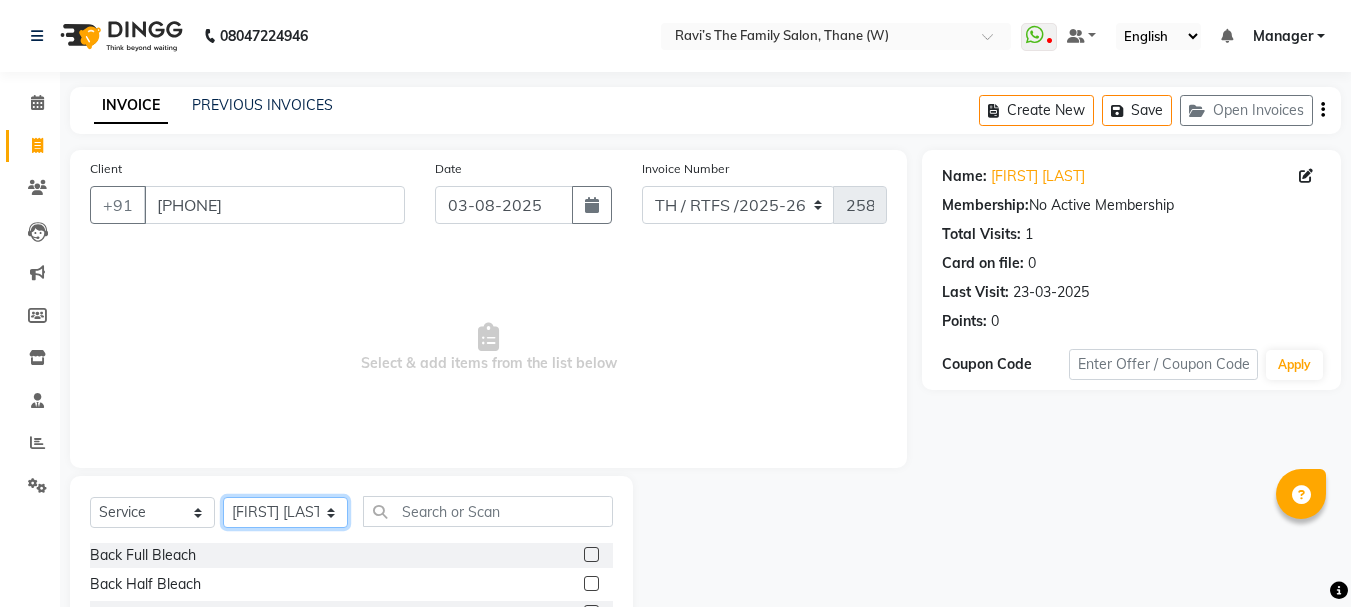 click on "Select Stylist Aarohi P   Aksahy auty Ali  Aniket A  Anuradha arvind Divya gautam .kasrade House sale KAJAL MAURYA Komal Waghmare  Laxmi   Manager Moin salmani Prashant   Ravindra Samrat Kumar Sangita Dighe Sanjana Kharat  Shreepad M  shrishti  jaiwala  vaibhavi  gudekar  Vikas H" 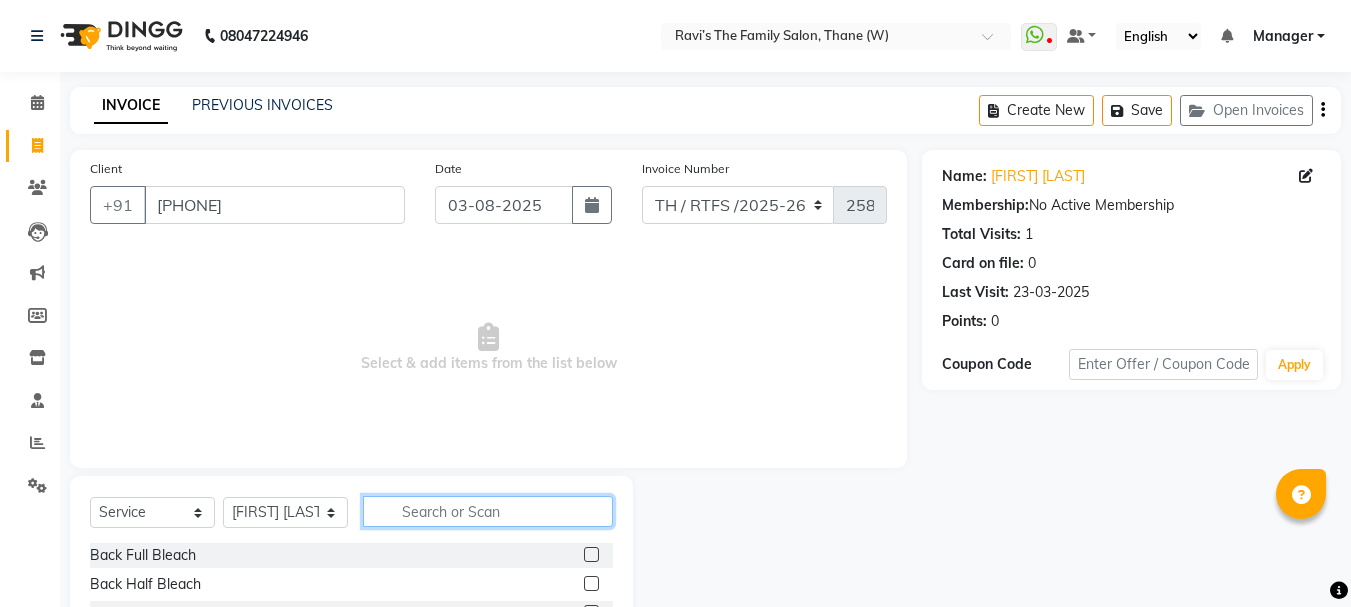 click 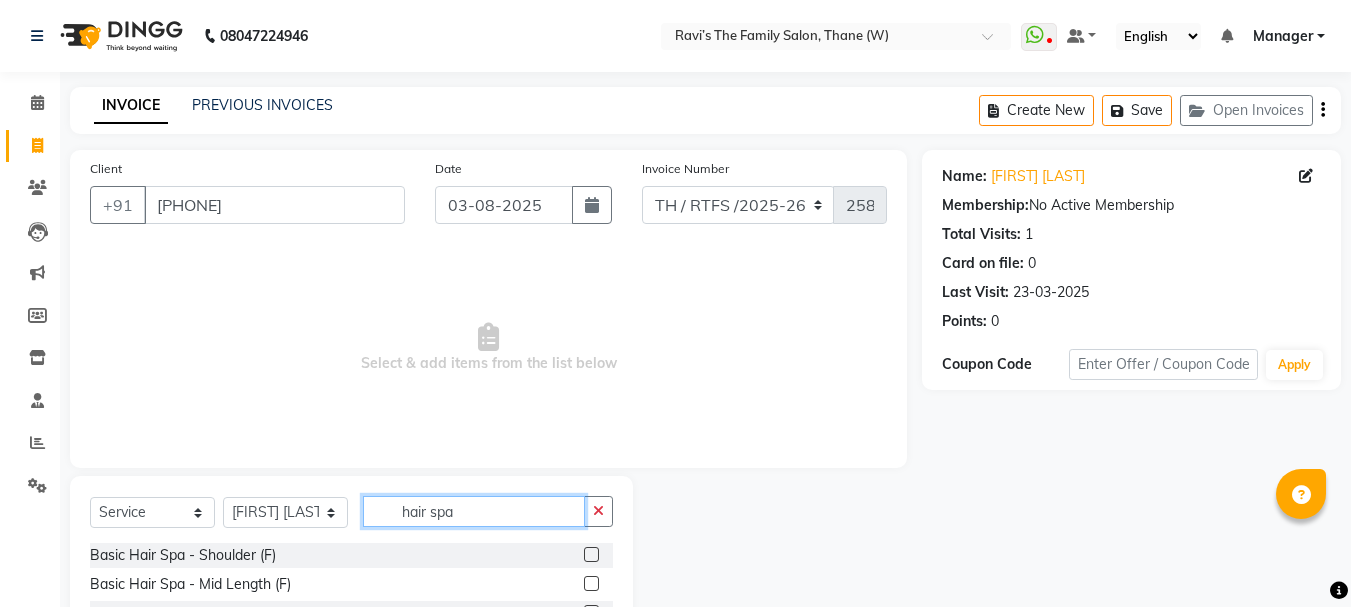 scroll, scrollTop: 194, scrollLeft: 0, axis: vertical 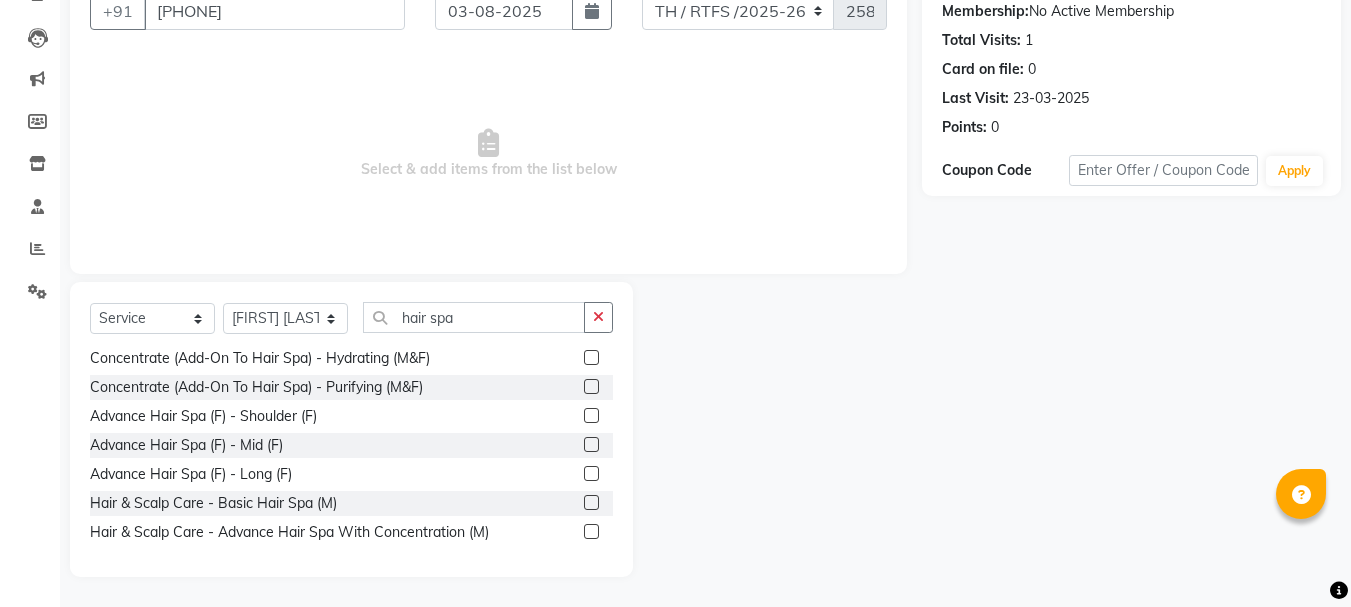 click 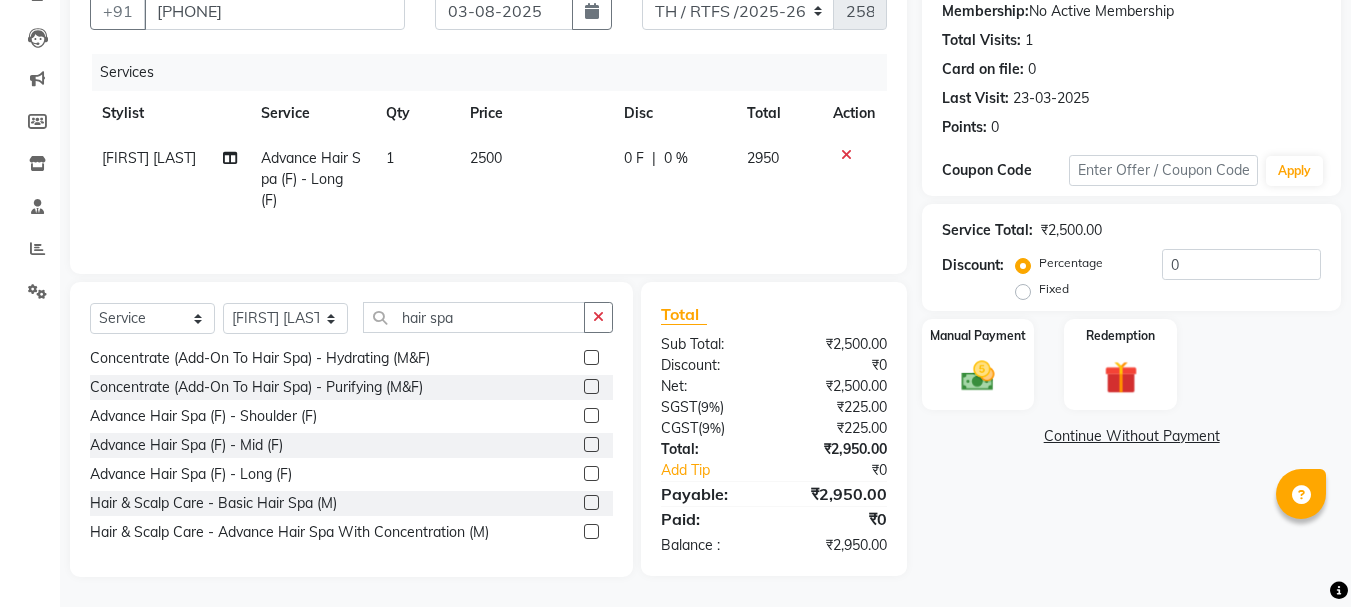 click on "2500" 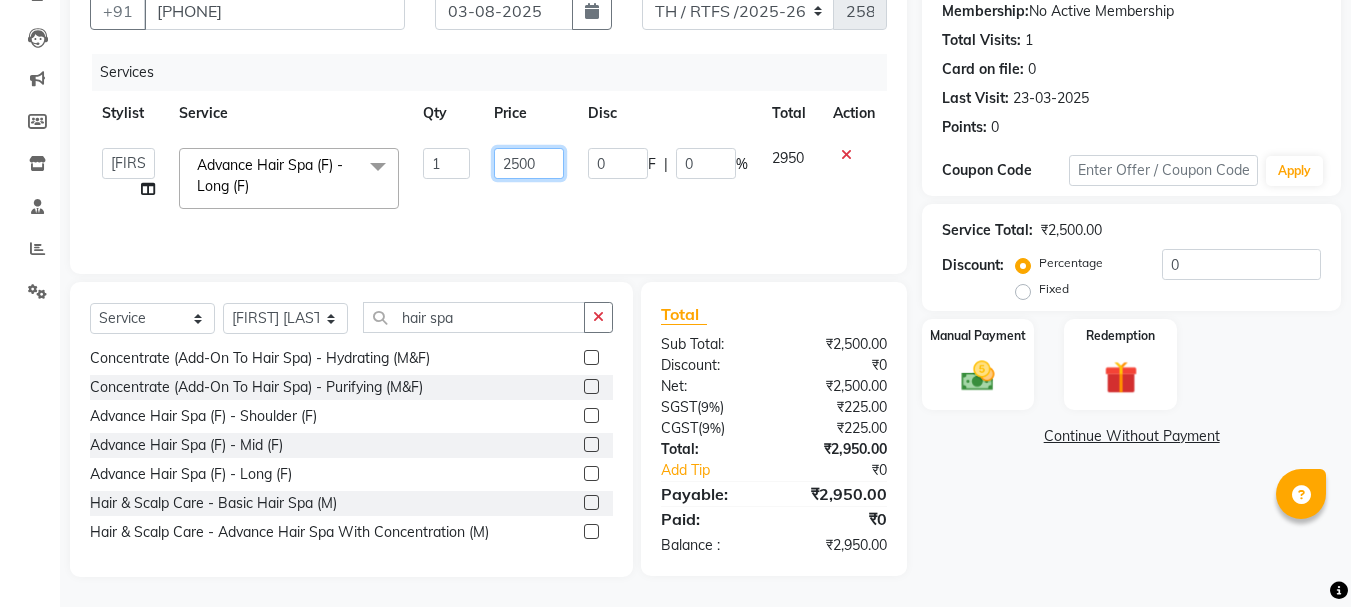 click on "2500" 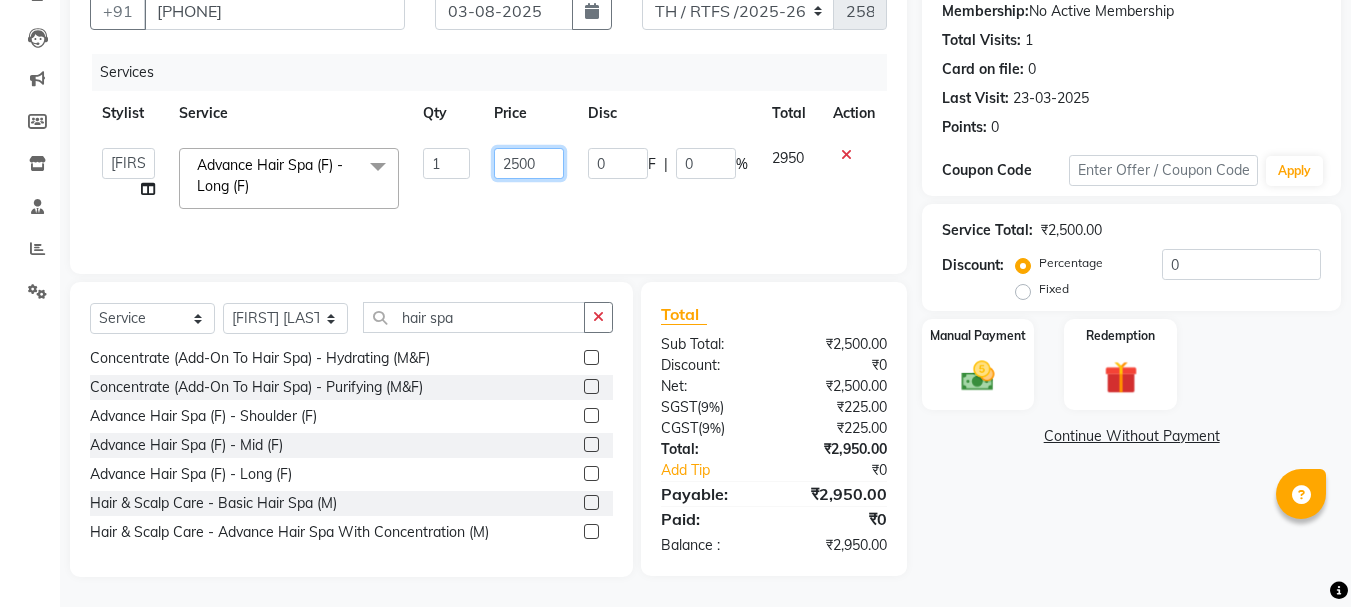 click on "2500" 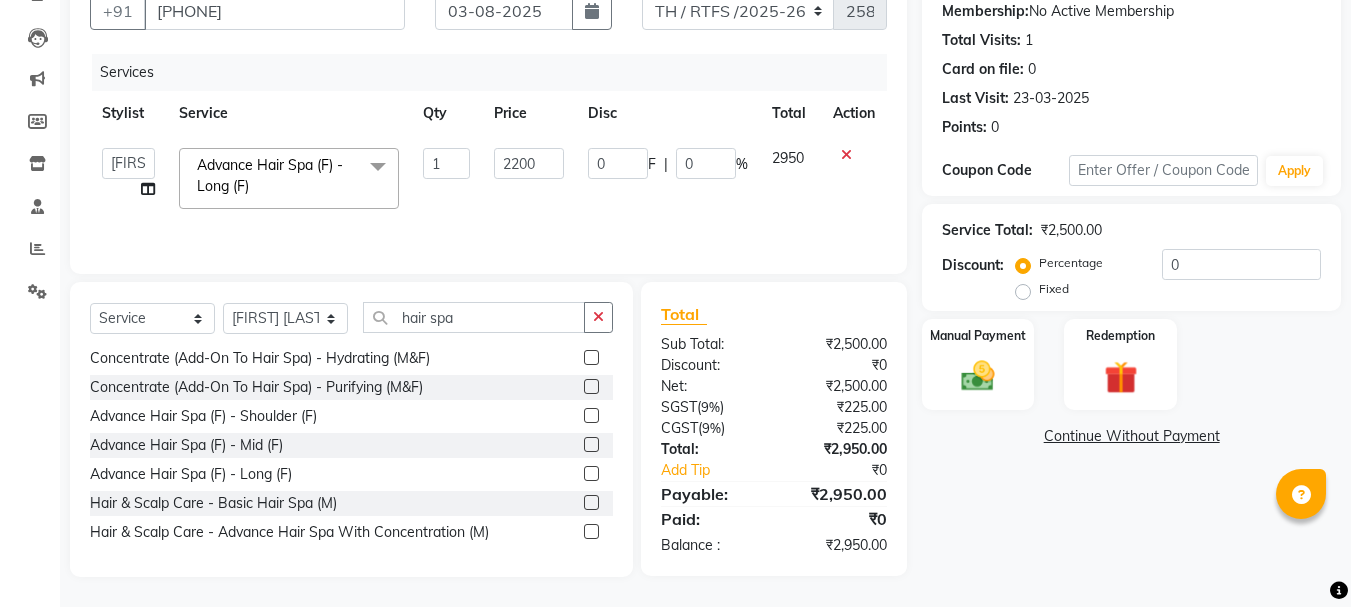 click on "2200" 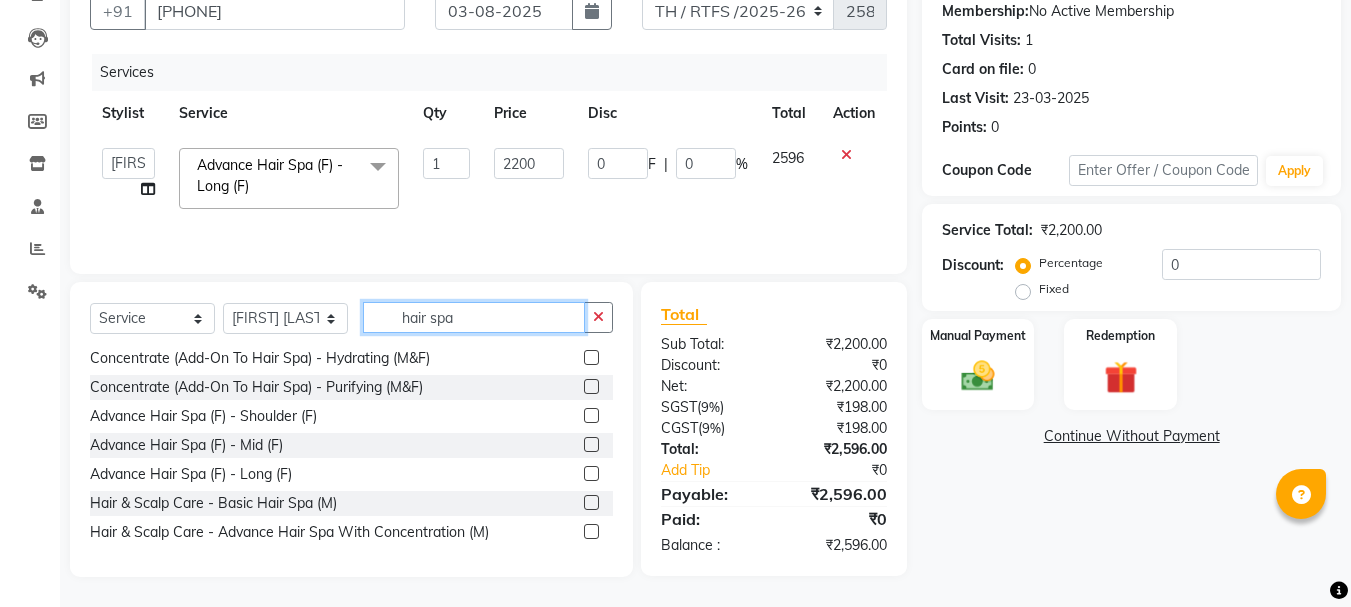 click on "hair spa" 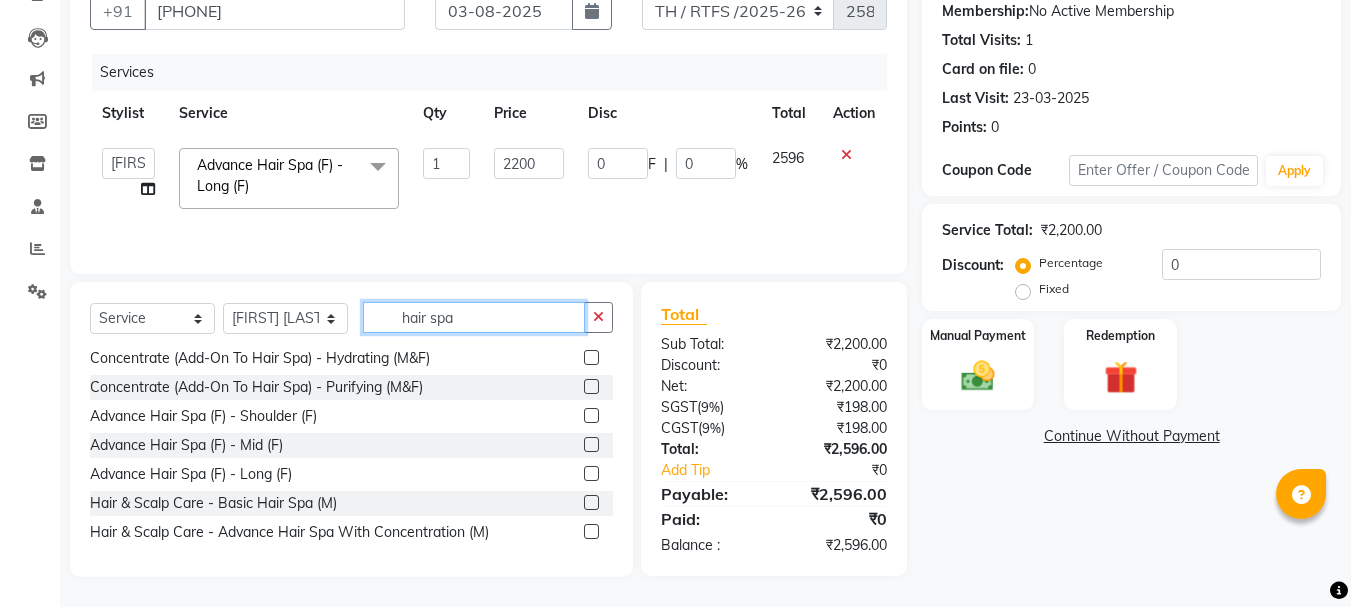 click on "hair spa" 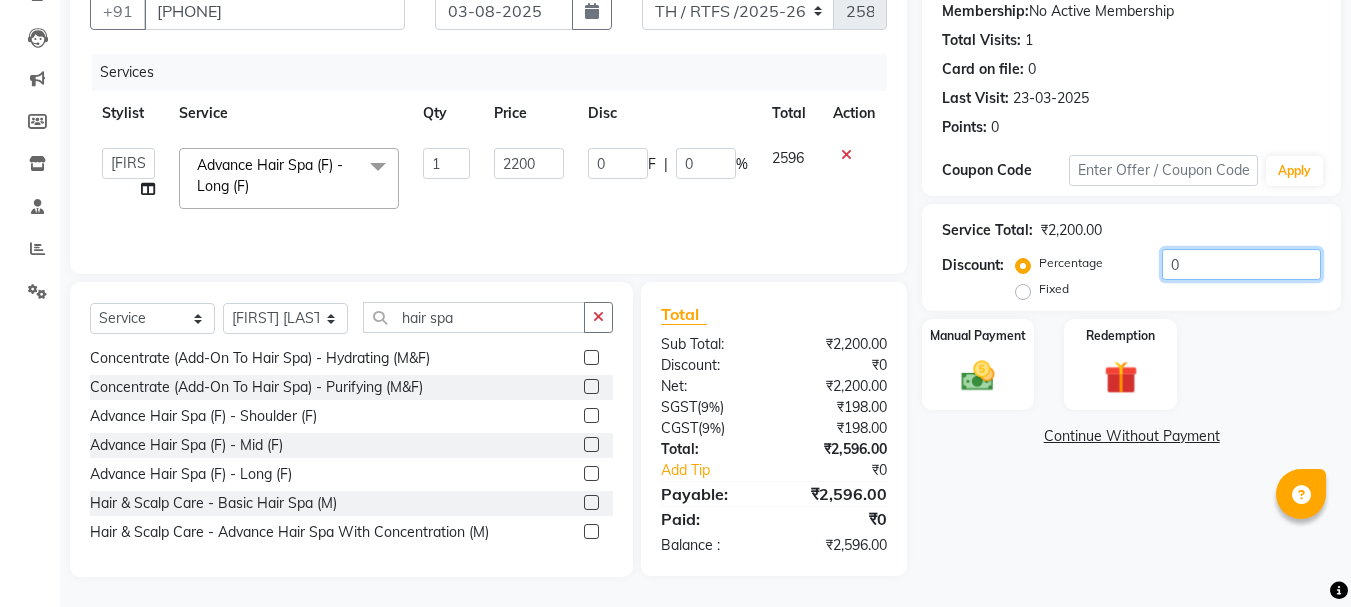 click on "0" 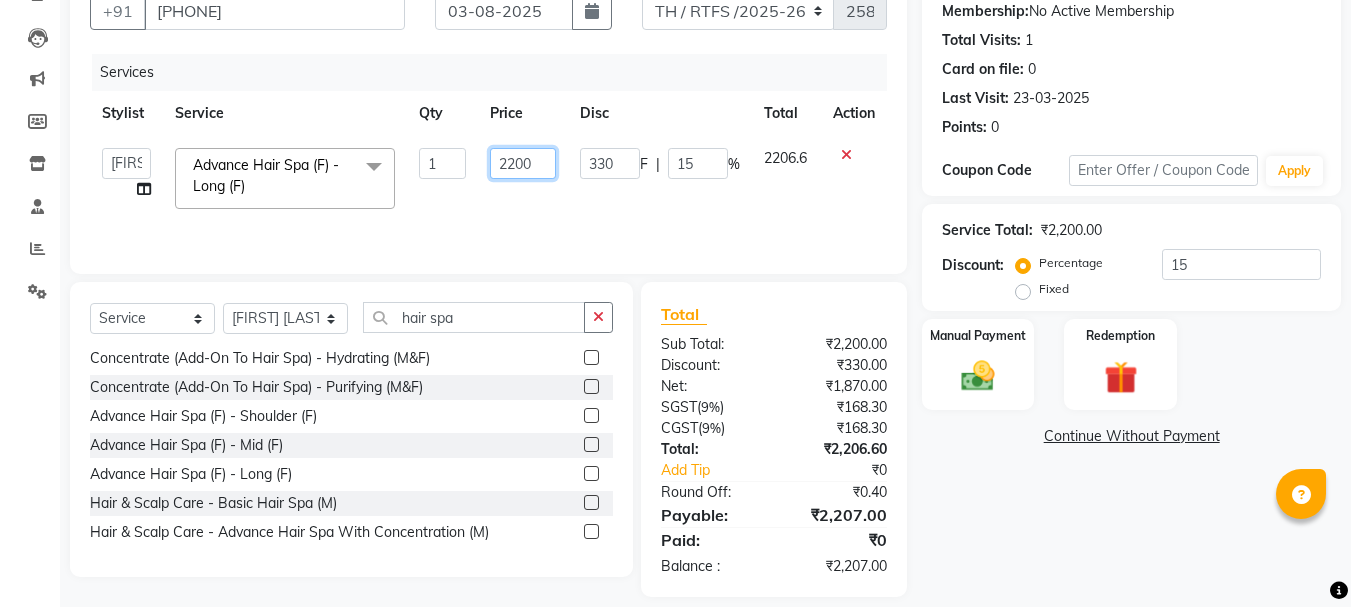 click on "2200" 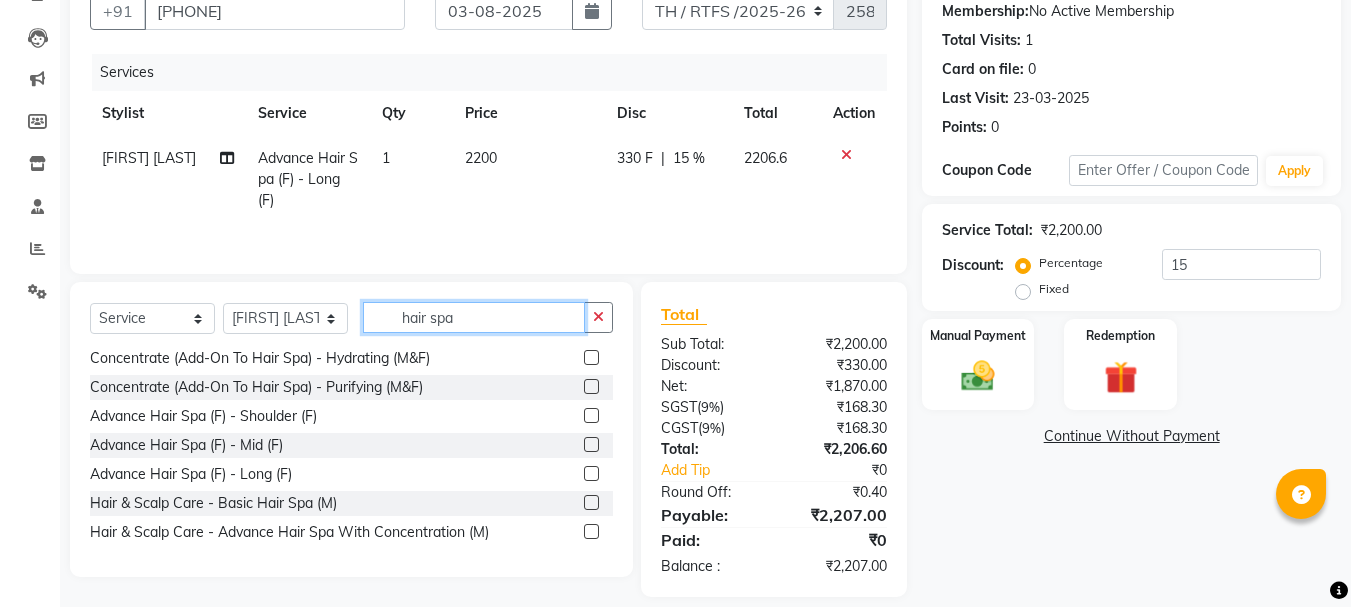 click on "hair spa" 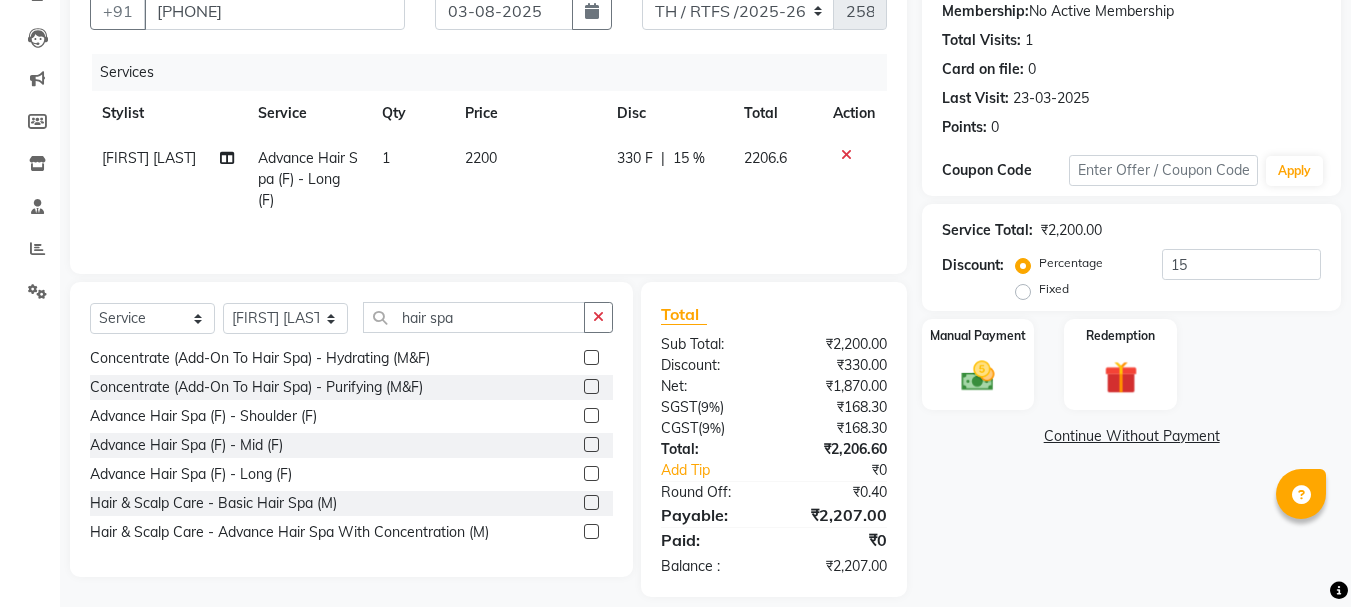 click on "2200" 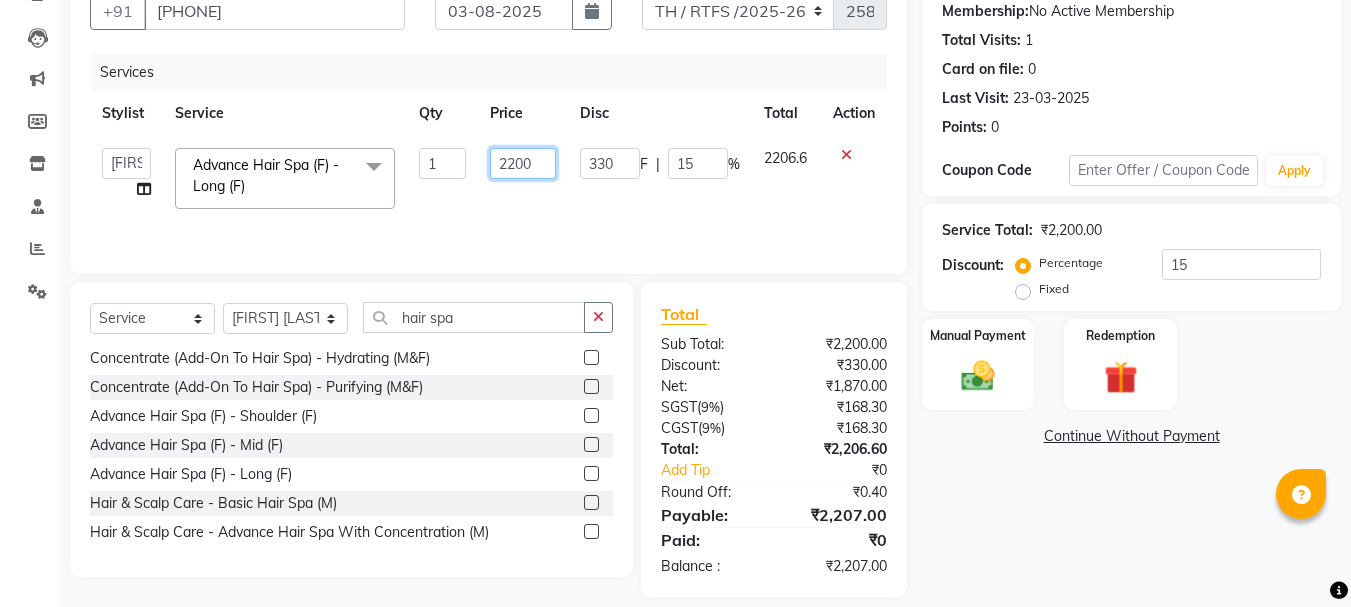 click on "2200" 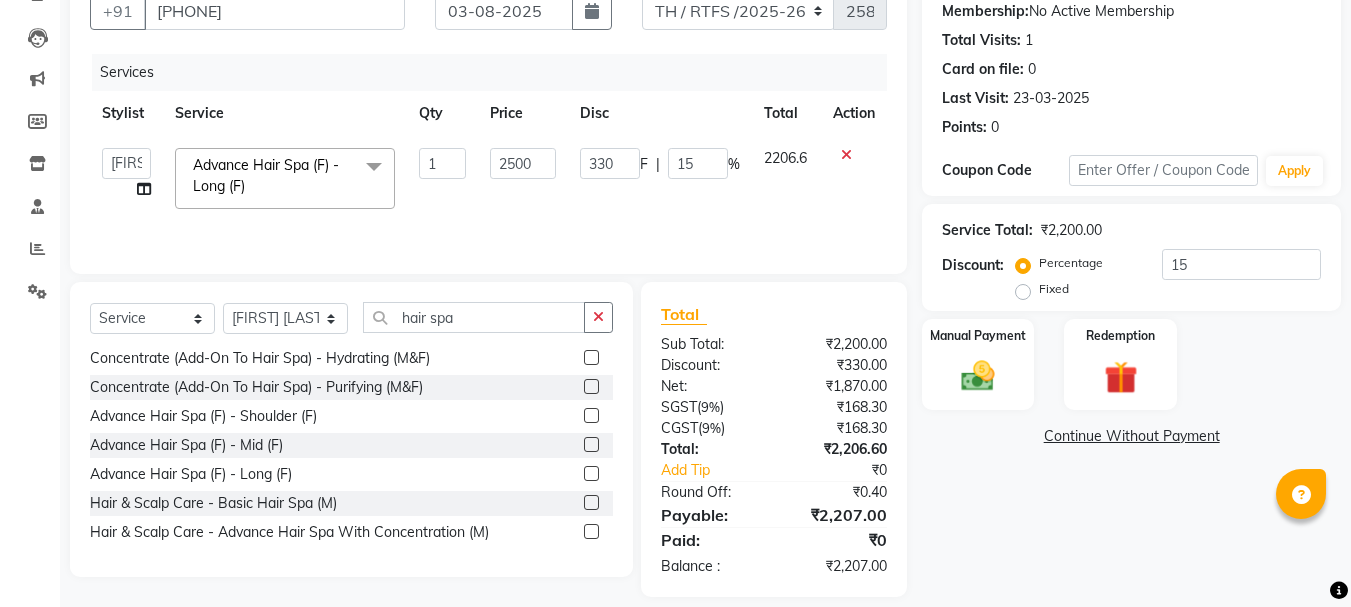 click on "2500" 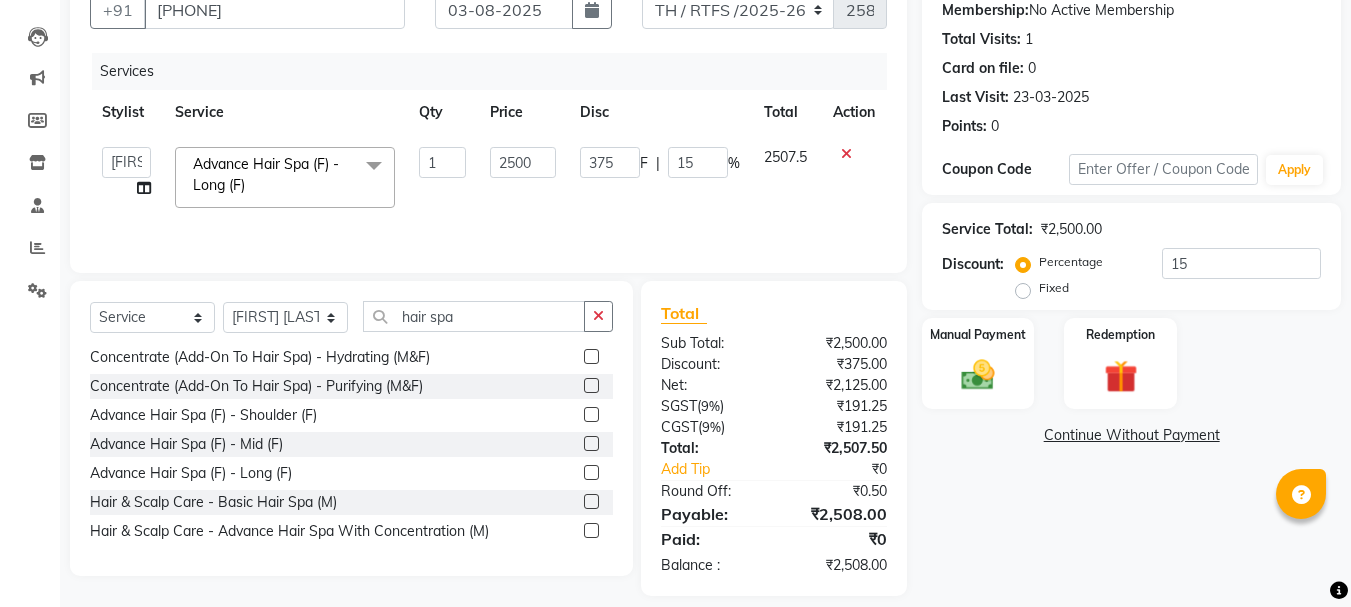 scroll, scrollTop: 214, scrollLeft: 0, axis: vertical 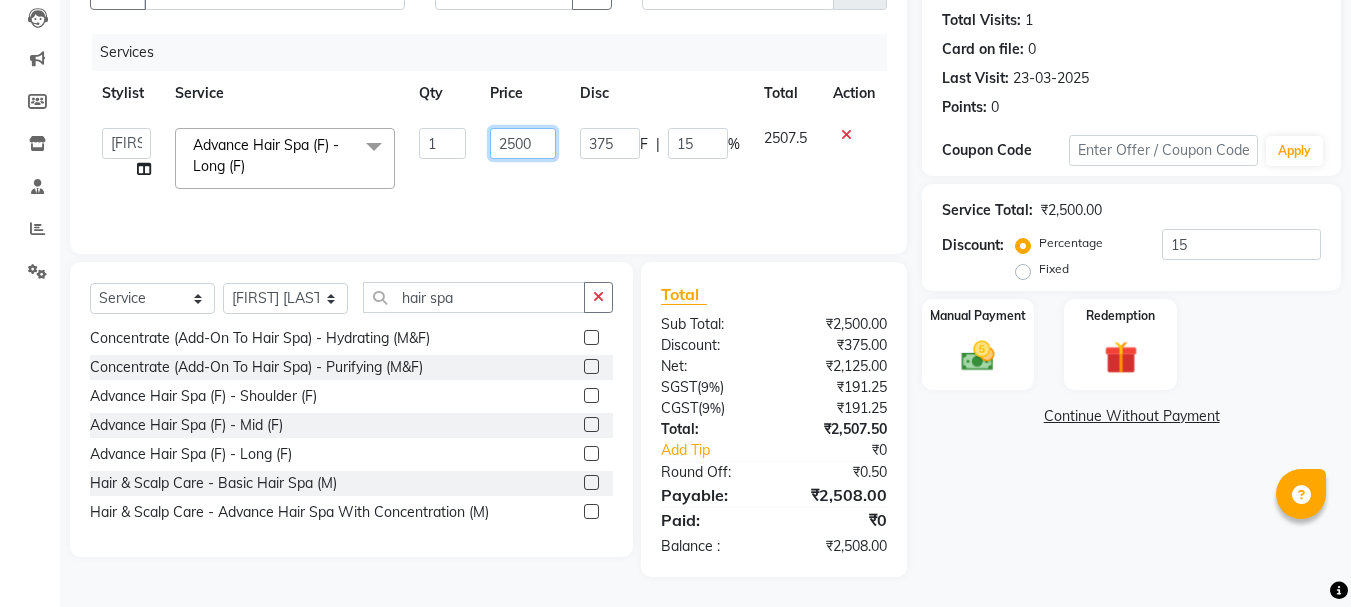 click on "2500" 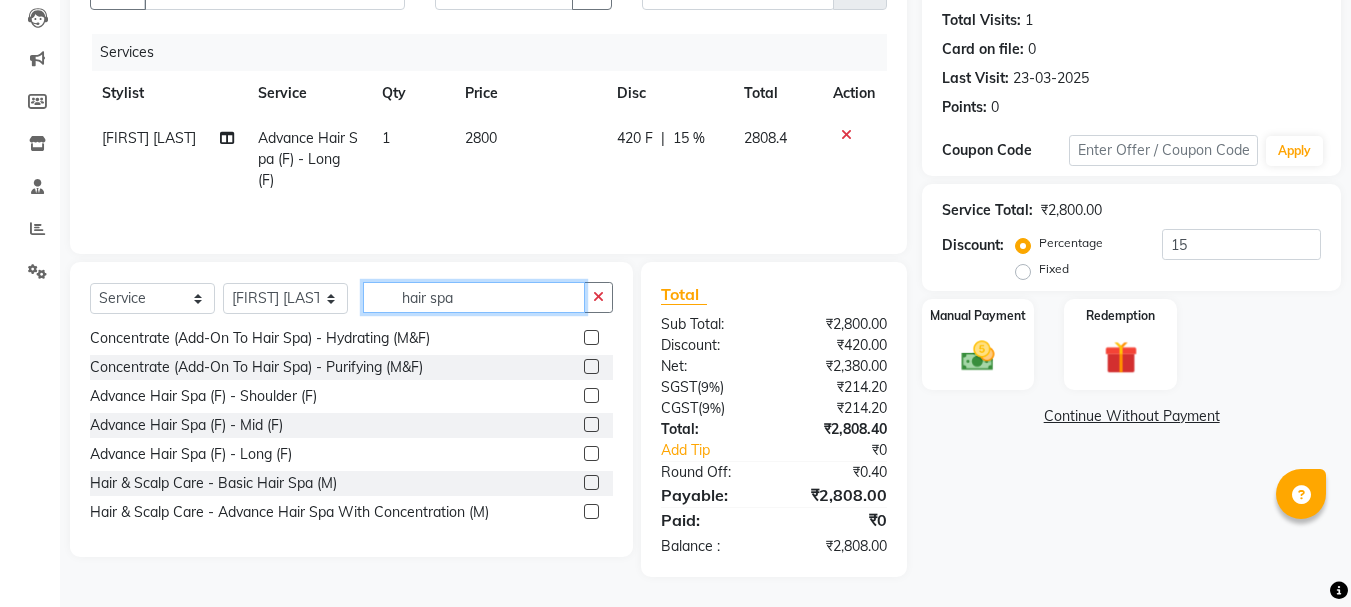 click on "hair spa" 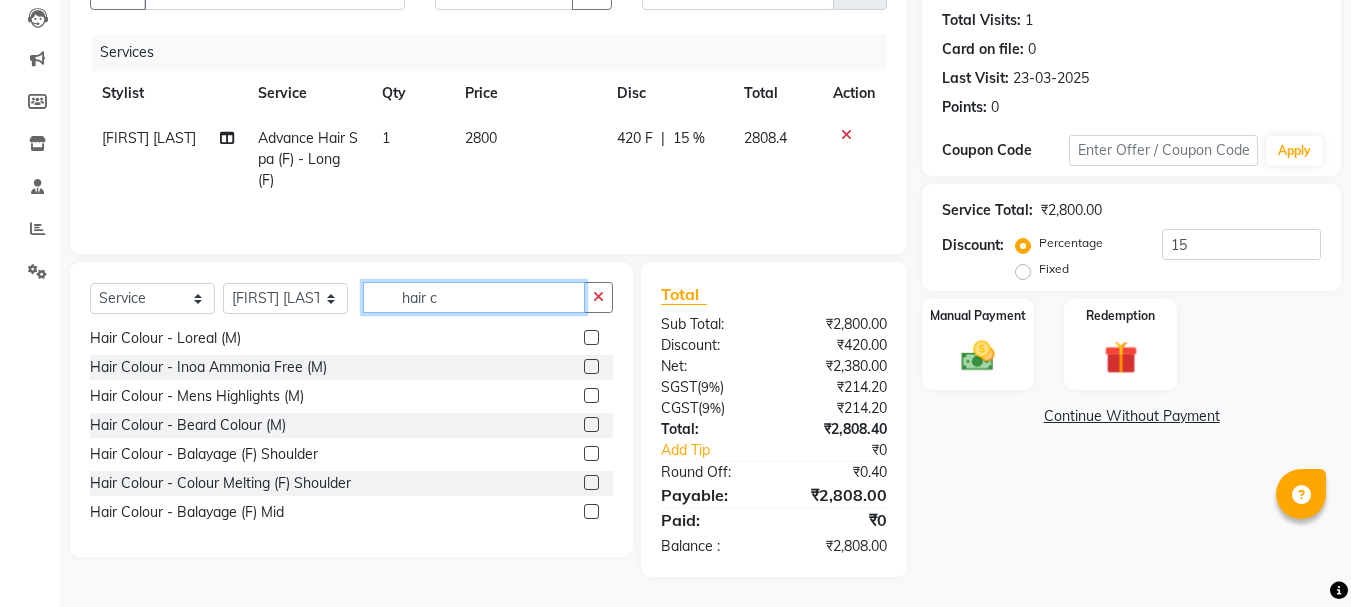 scroll, scrollTop: 0, scrollLeft: 0, axis: both 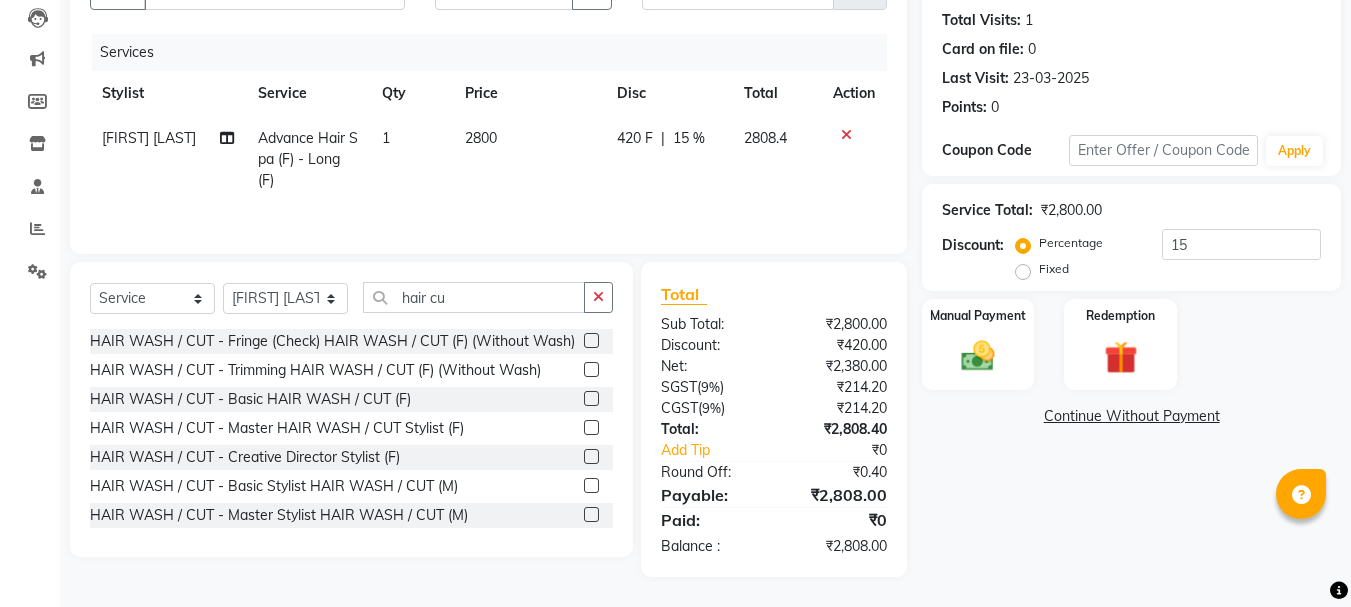 click 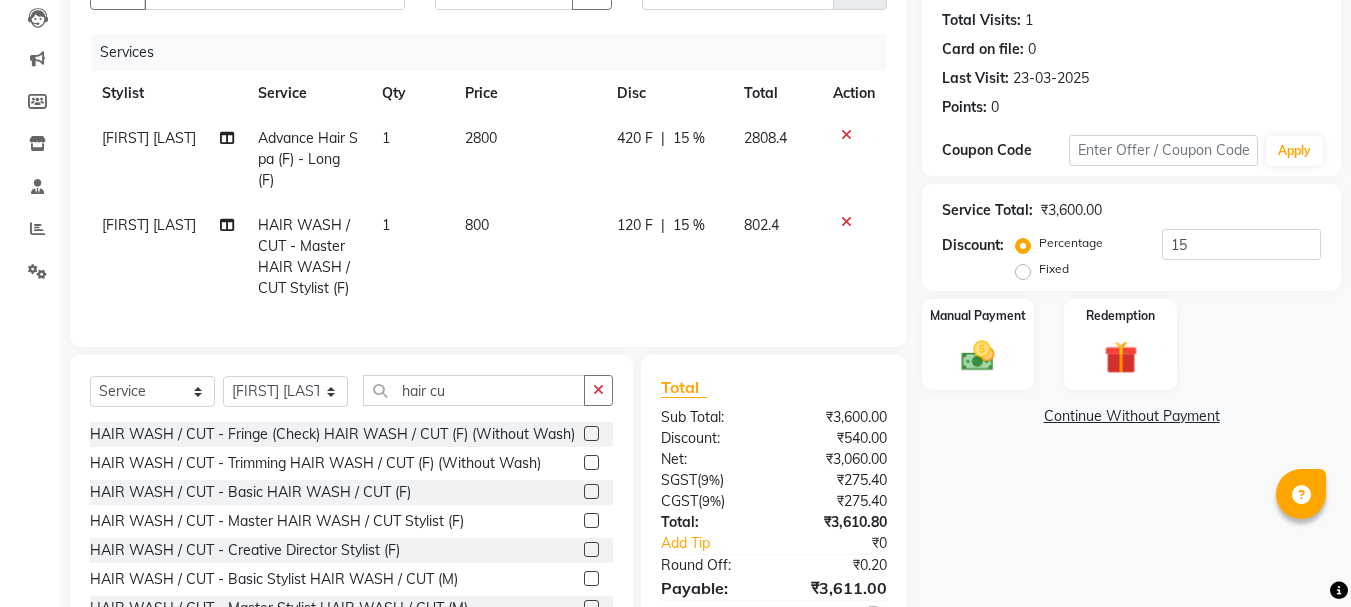 click on "800" 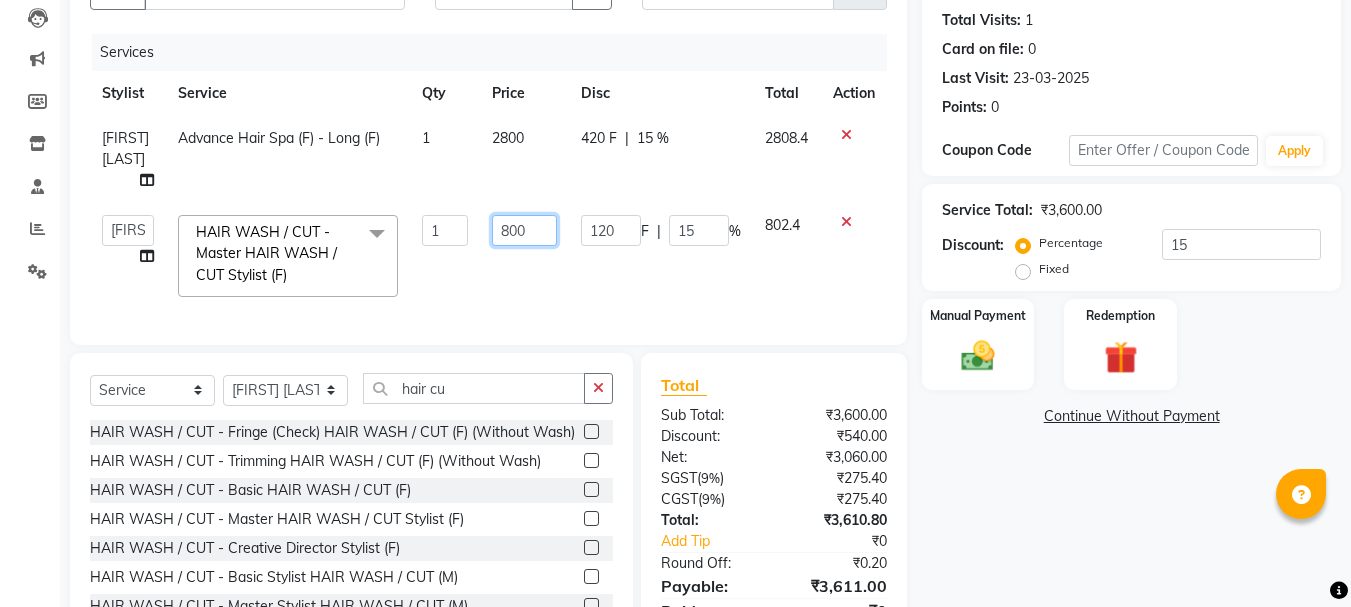 click on "800" 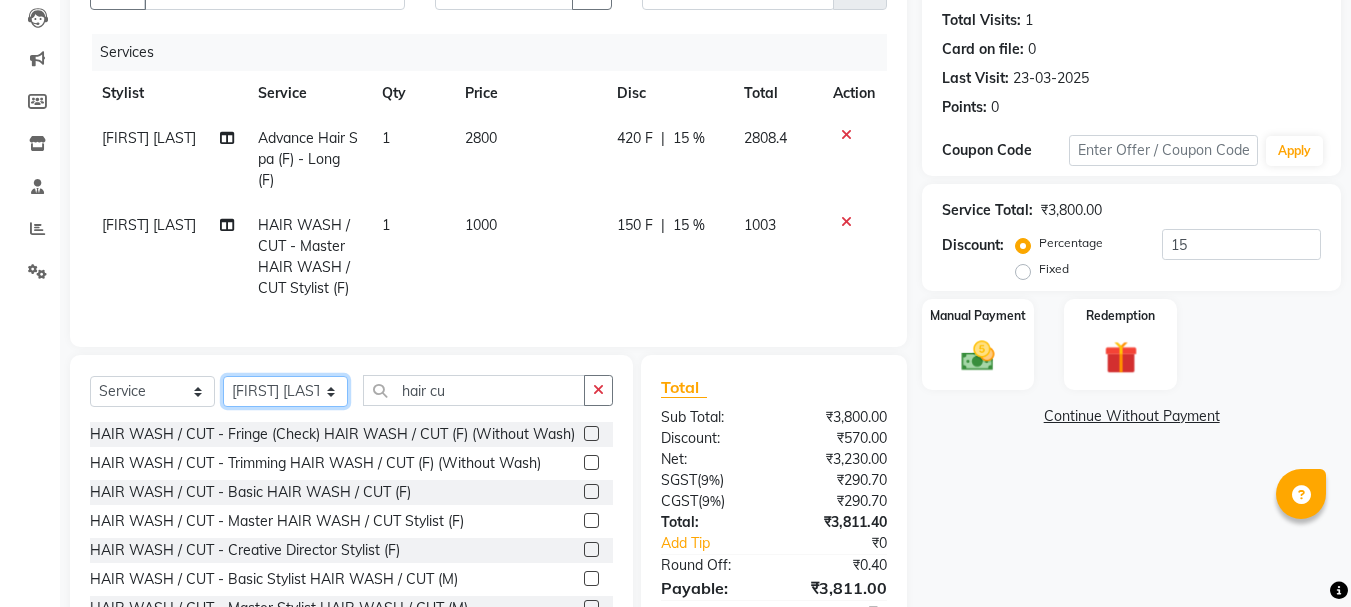 click on "Select  Service  Product  Membership  Package Voucher Prepaid Gift Card  Select Stylist Aarohi P   Aksahy auty Ali  Aniket A  Anuradha arvind Divya gautam .kasrade House sale KAJAL MAURYA Komal Waghmare  Laxmi   Manager Moin salmani Prashant   Ravindra Samrat Kumar Sangita Dighe Sanjana Kharat  Shreepad M  shrishti  jaiwala  vaibhavi  gudekar  Vikas H hair cu HAIR WASH / CUT - Fringe (Check) HAIR WASH / CUT (F) (Without Wash)  HAIR WASH / CUT - Trimming HAIR WASH / CUT (F) (Without Wash)  HAIR WASH / CUT - Basic HAIR WASH / CUT (F)  HAIR WASH / CUT - Master HAIR WASH / CUT Stylist (F)  HAIR WASH / CUT - Creative Director Stylist (F)  HAIR WASH / CUT - Basic Stylist HAIR WASH / CUT (M)  HAIR WASH / CUT - Master Stylist HAIR WASH / CUT (M)  HAIR WASH / CUT - Creative Director Stylist HAIR WASH / CUT (M)  HAIR WASH / CUT - Kids HAIR WASH / CUT (Upto 8 Yrs)  HAIR WASH / CUT - Wash With Blast Dry (F) Shoulder  HAIR WASH / CUT - Wash With Blow Dry (F) Shoulder  HAIR WASH / CUT - Wash With Olaplex (F) Shoulder" 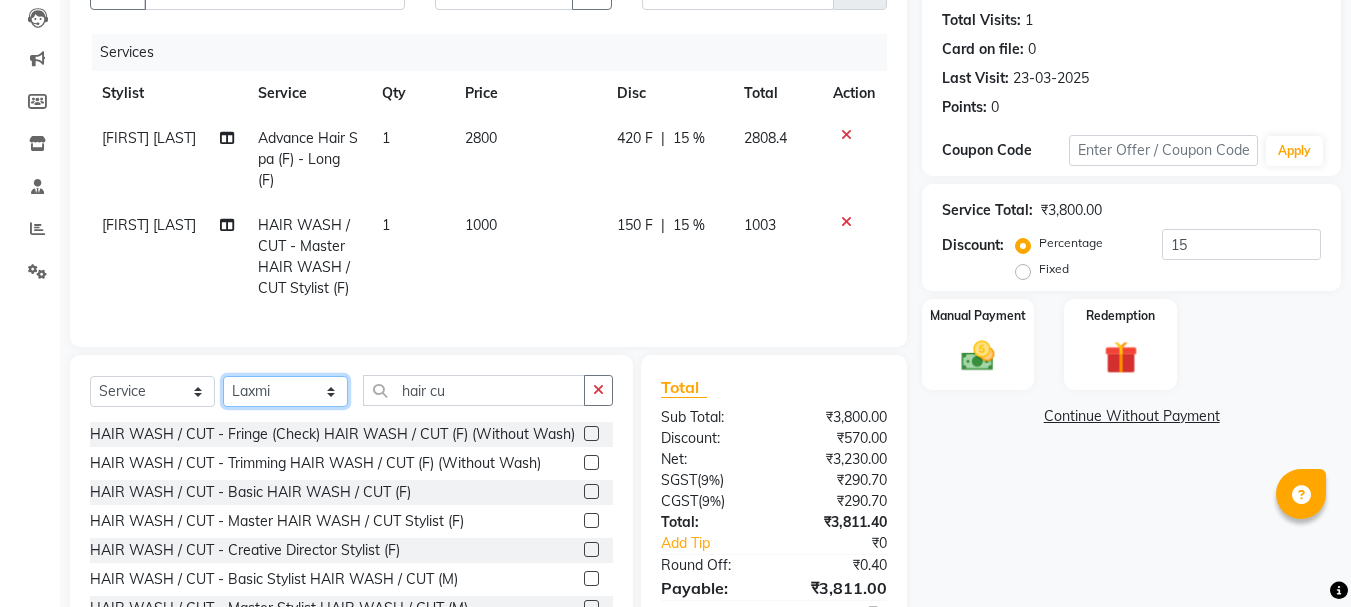 click on "Select Stylist Aarohi P   Aksahy auty Ali  Aniket A  Anuradha arvind Divya gautam .kasrade House sale KAJAL MAURYA Komal Waghmare  Laxmi   Manager Moin salmani Prashant   Ravindra Samrat Kumar Sangita Dighe Sanjana Kharat  Shreepad M  shrishti  jaiwala  vaibhavi  gudekar  Vikas H" 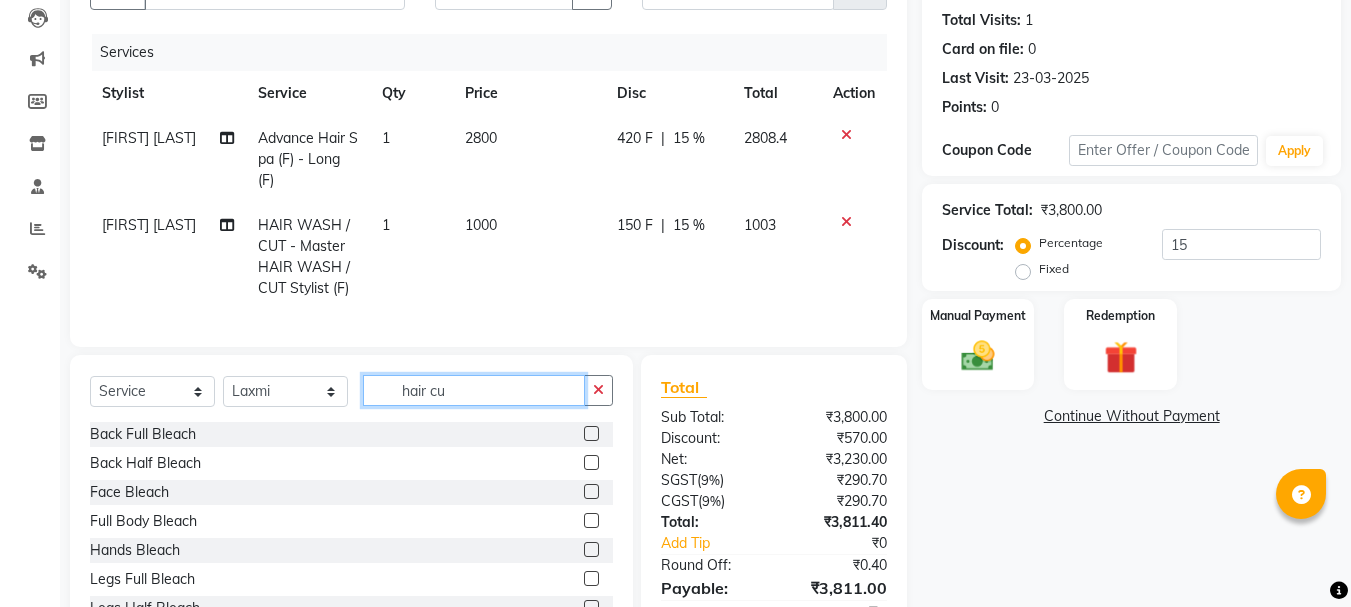 click on "hair cu" 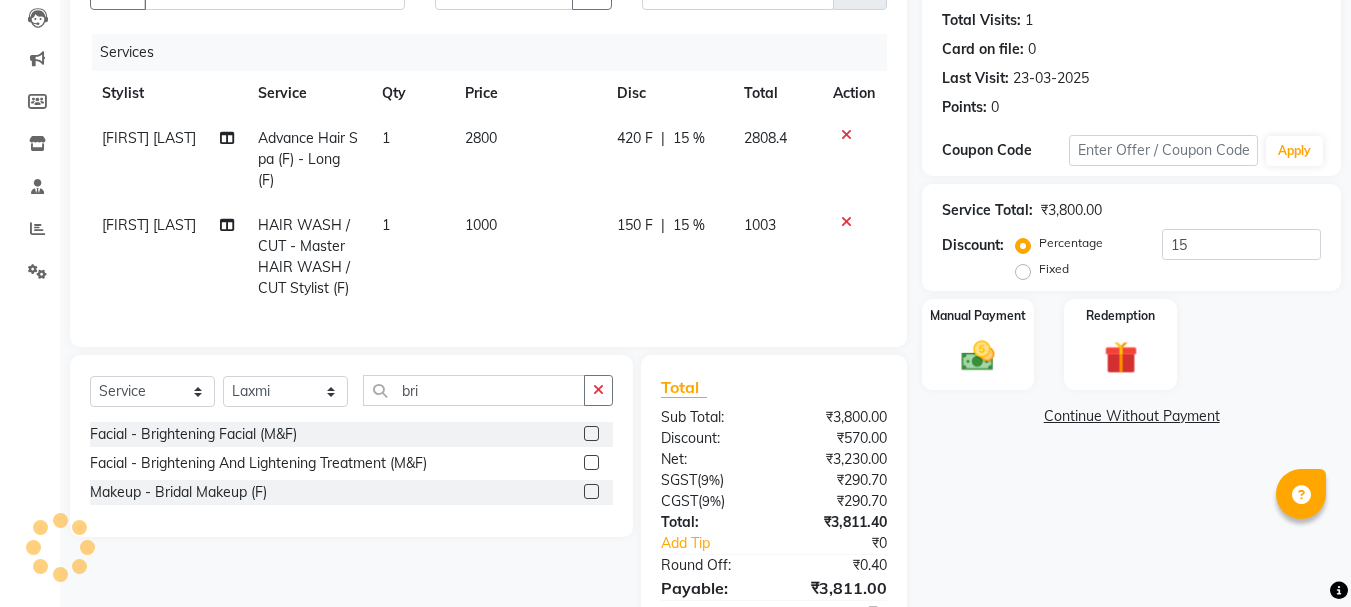 click 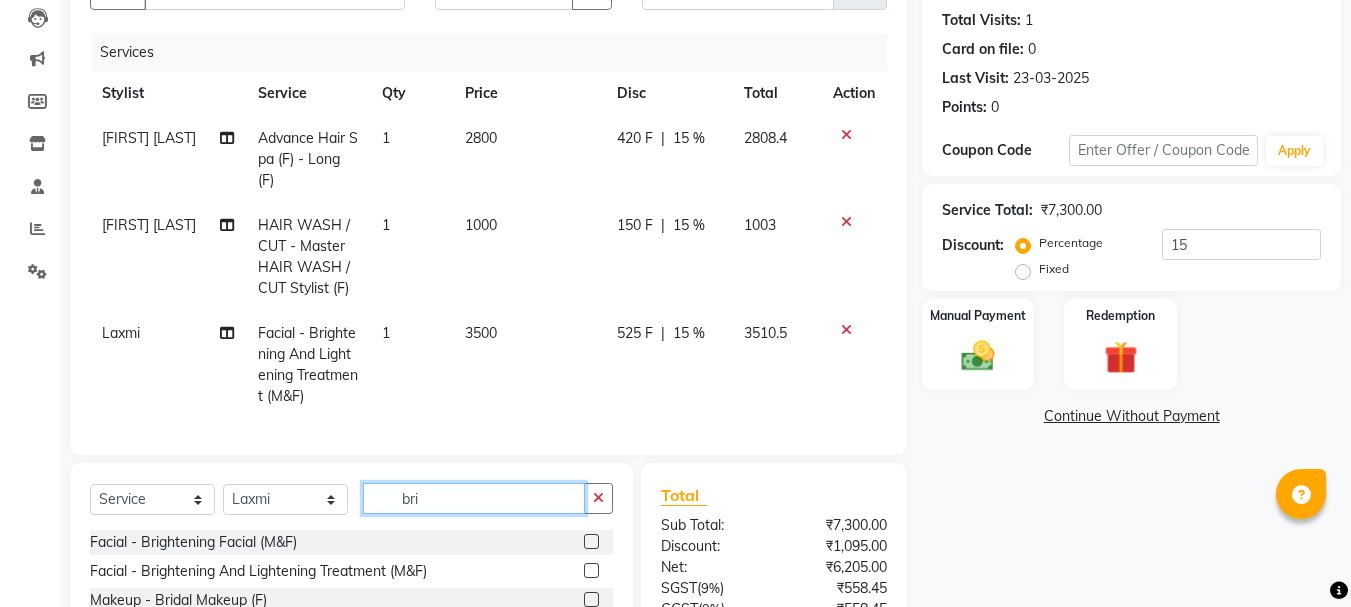click on "bri" 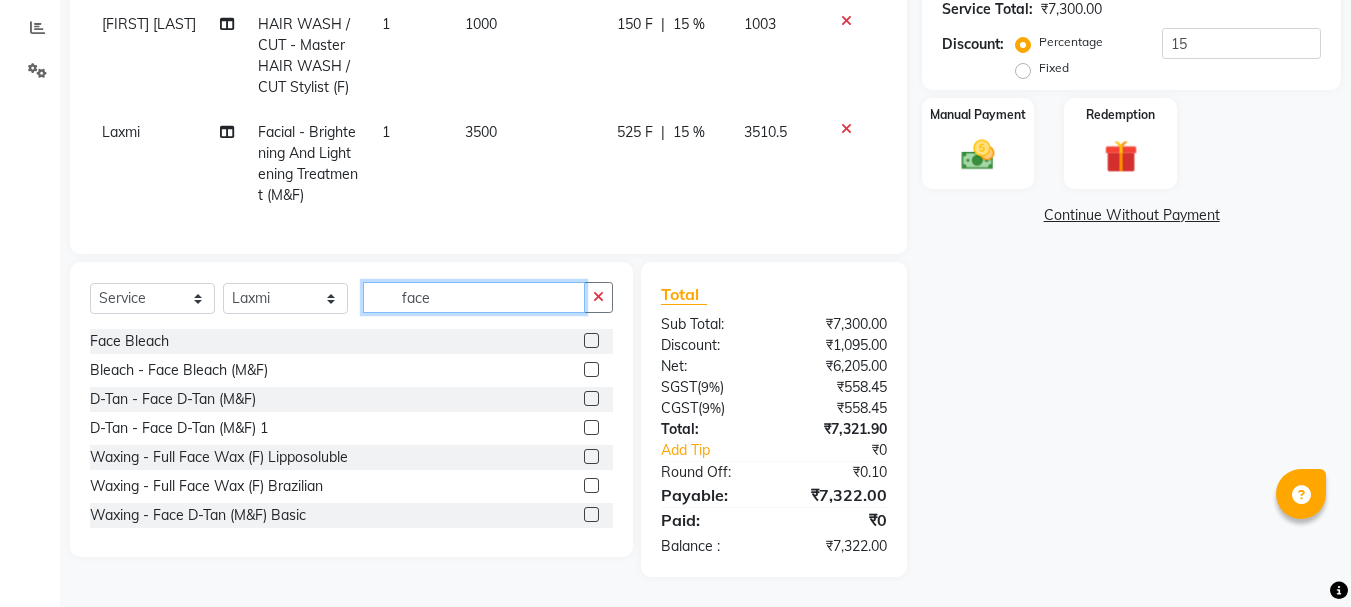 scroll, scrollTop: 430, scrollLeft: 0, axis: vertical 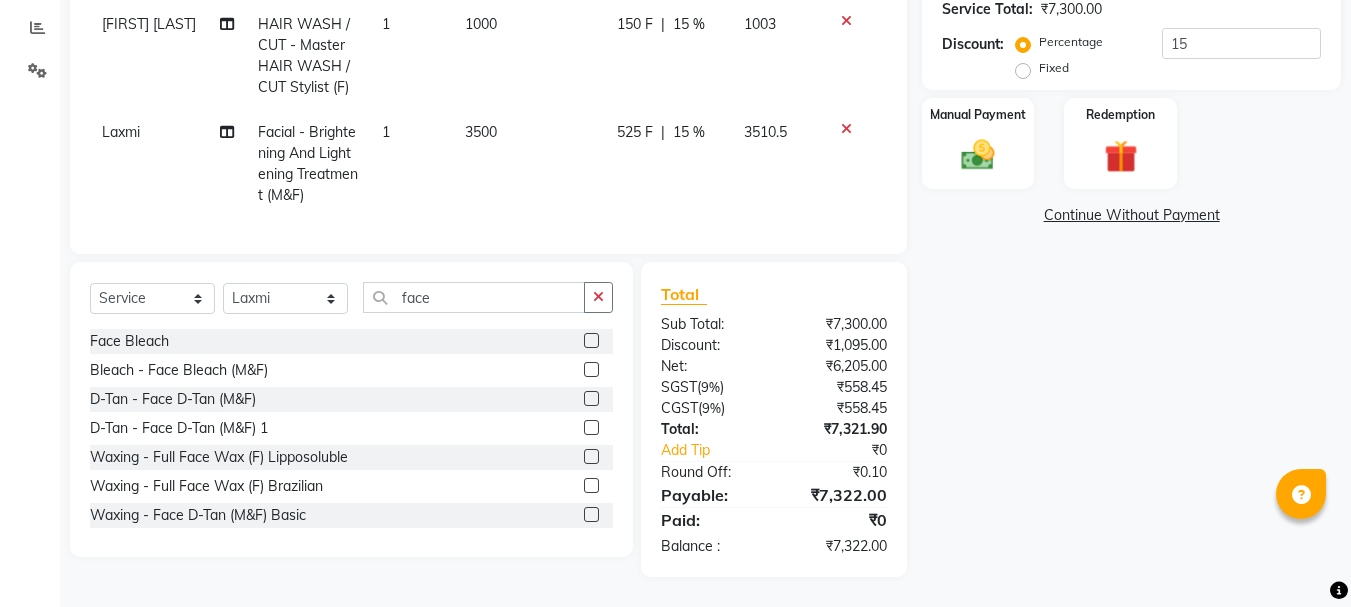 click 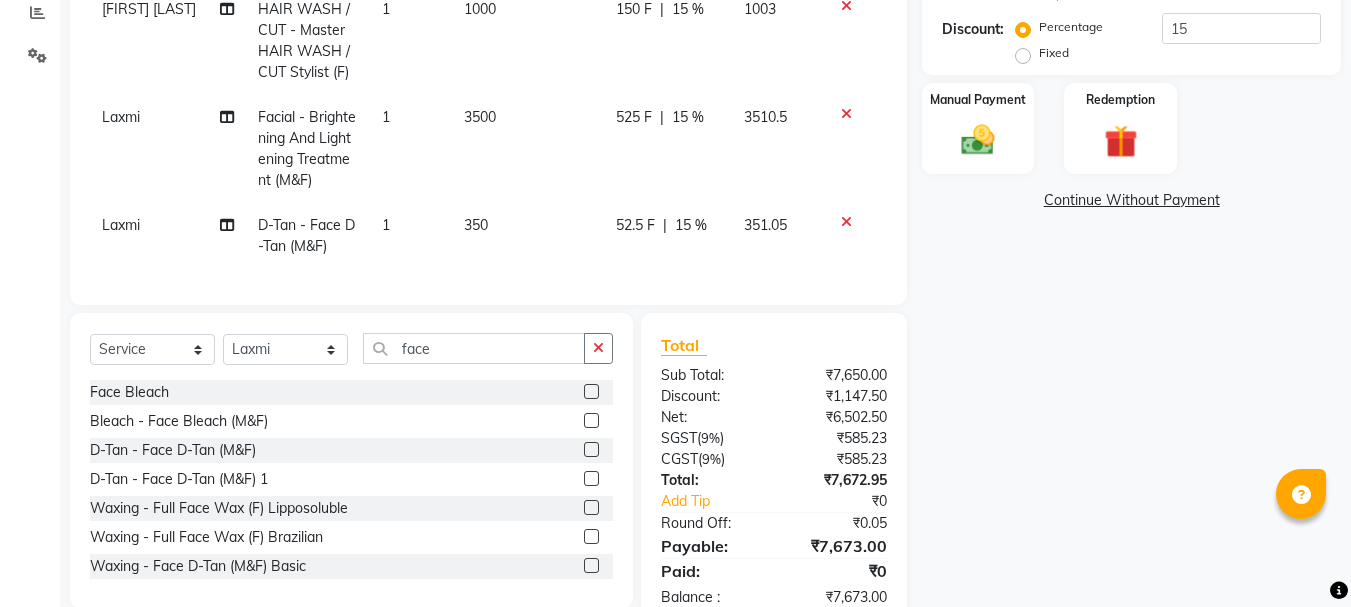 click on "350" 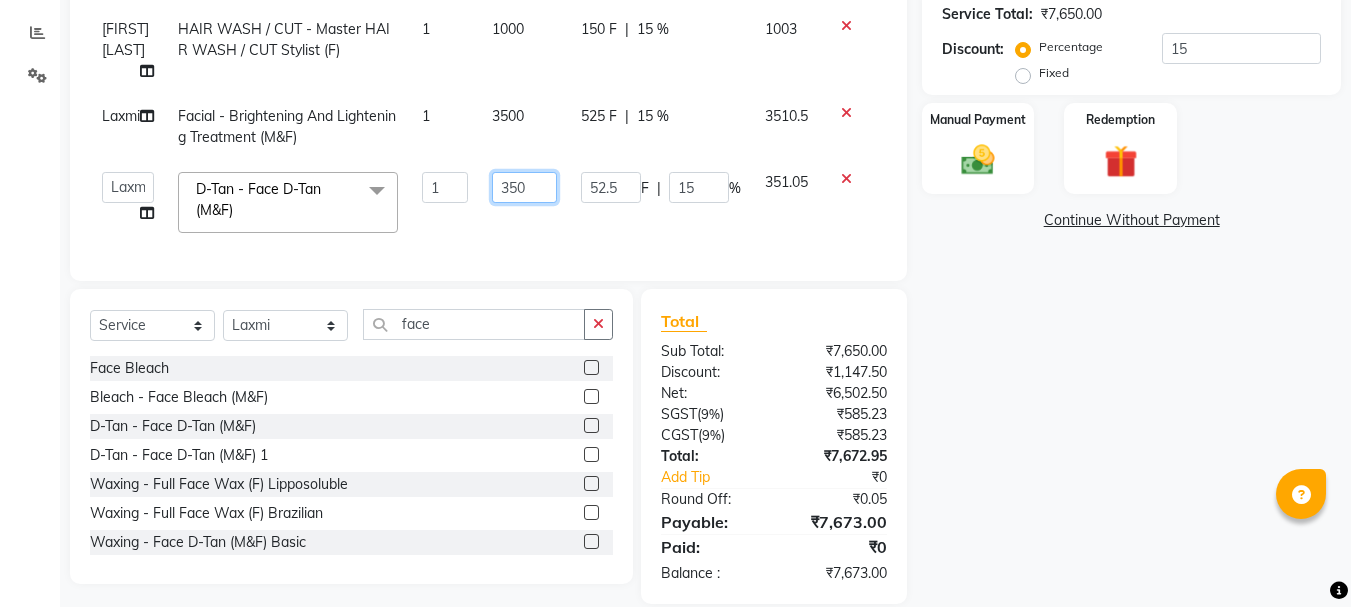 click on "350" 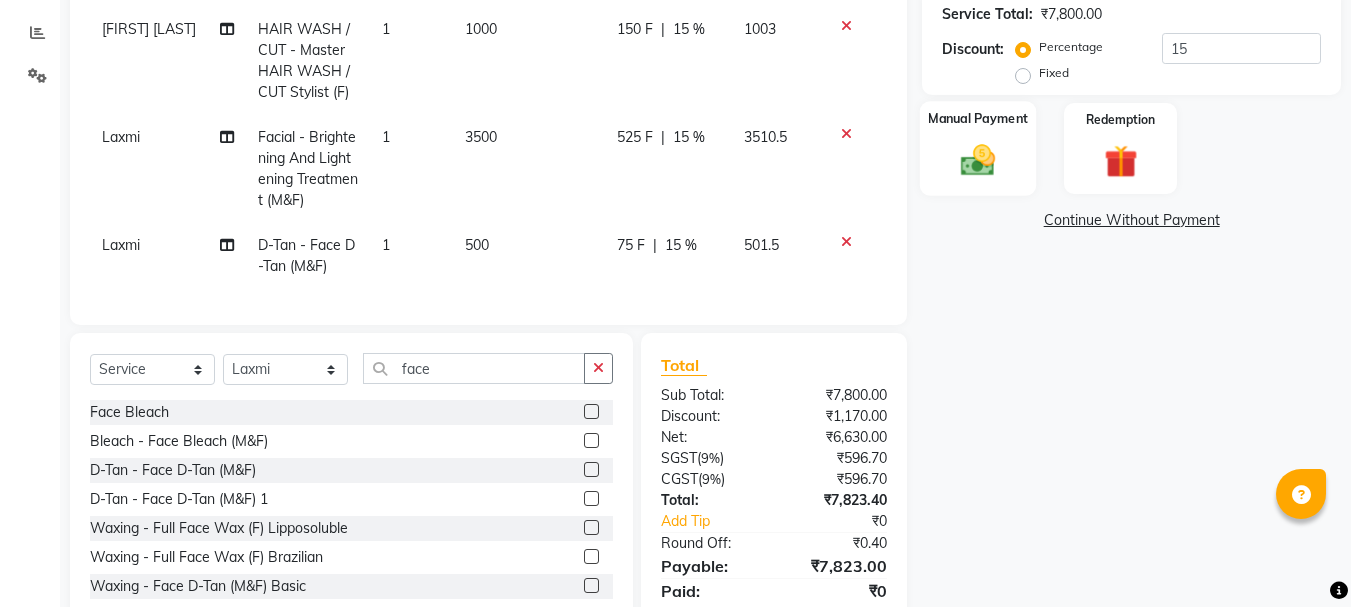 click on "Manual Payment" 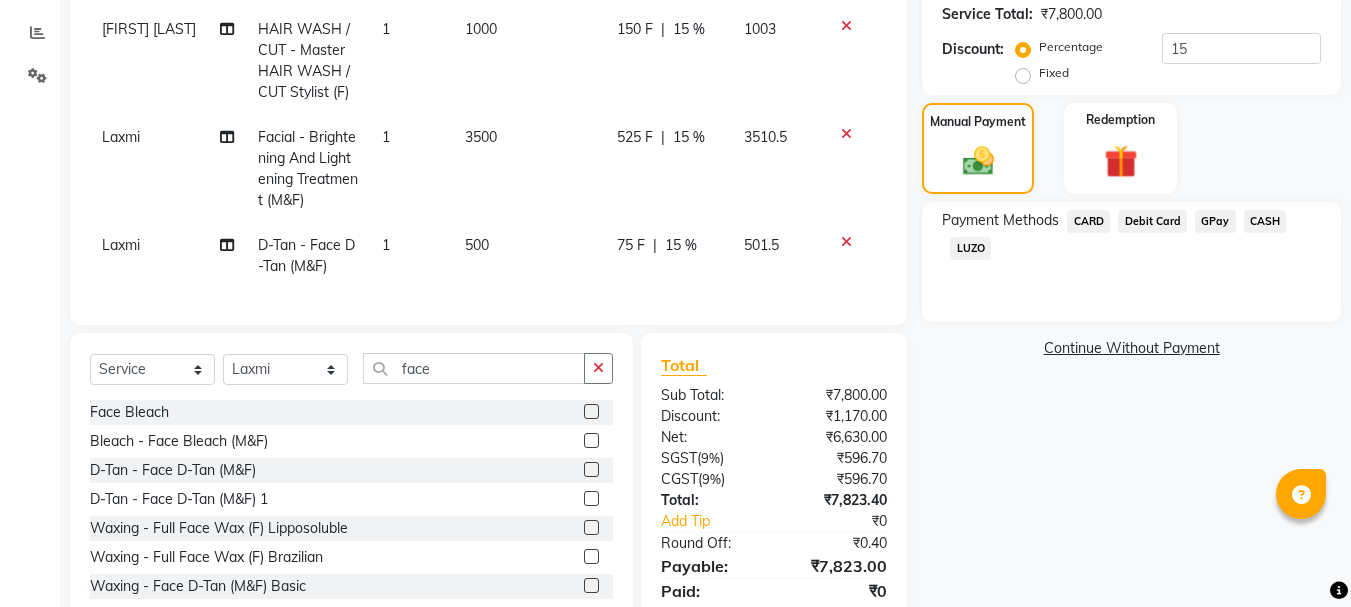 scroll, scrollTop: 496, scrollLeft: 0, axis: vertical 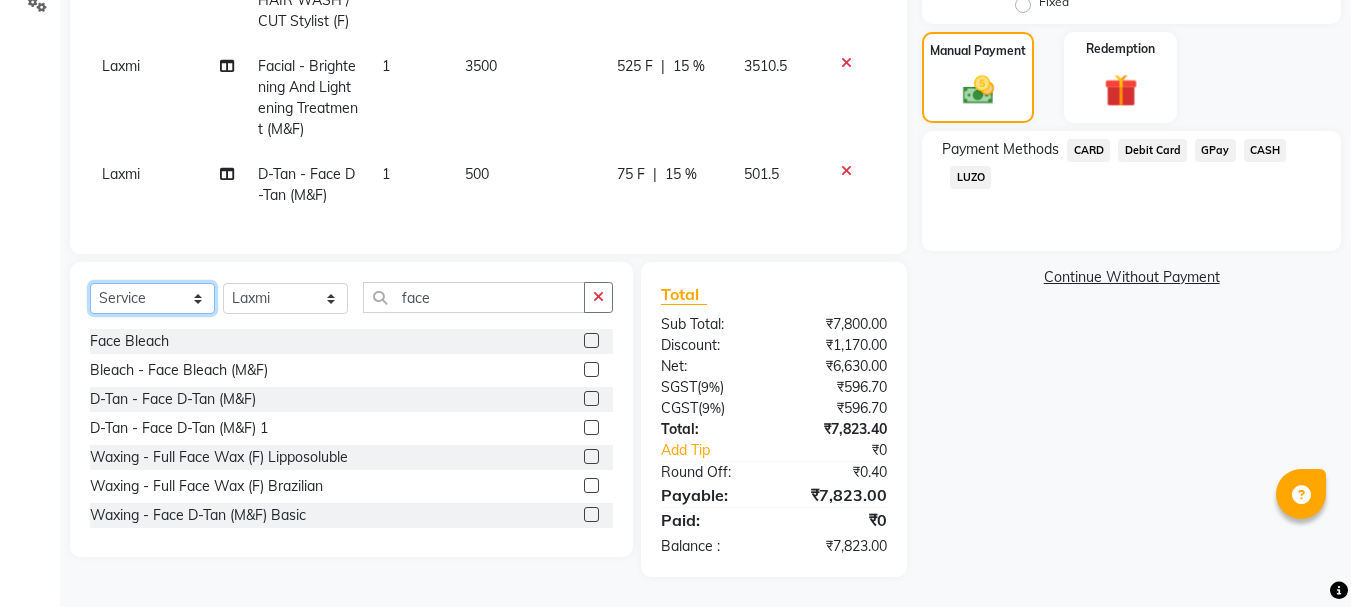 click on "Select  Service  Product  Membership  Package Voucher Prepaid Gift Card" 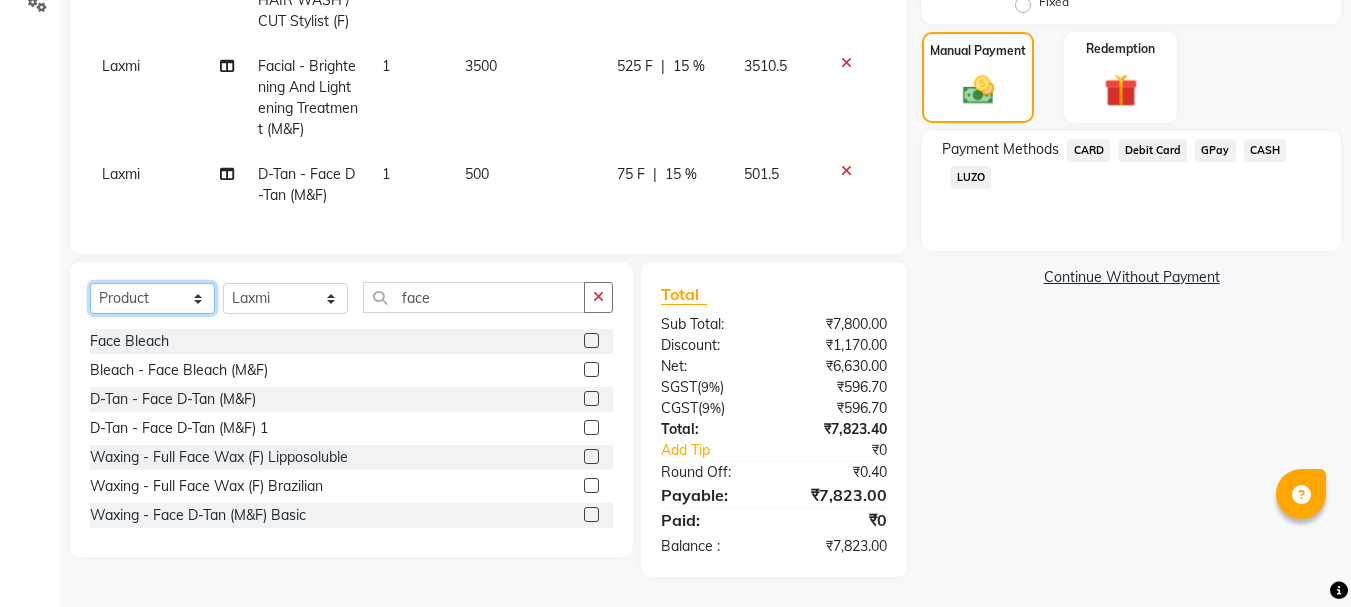 click on "Select  Service  Product  Membership  Package Voucher Prepaid Gift Card" 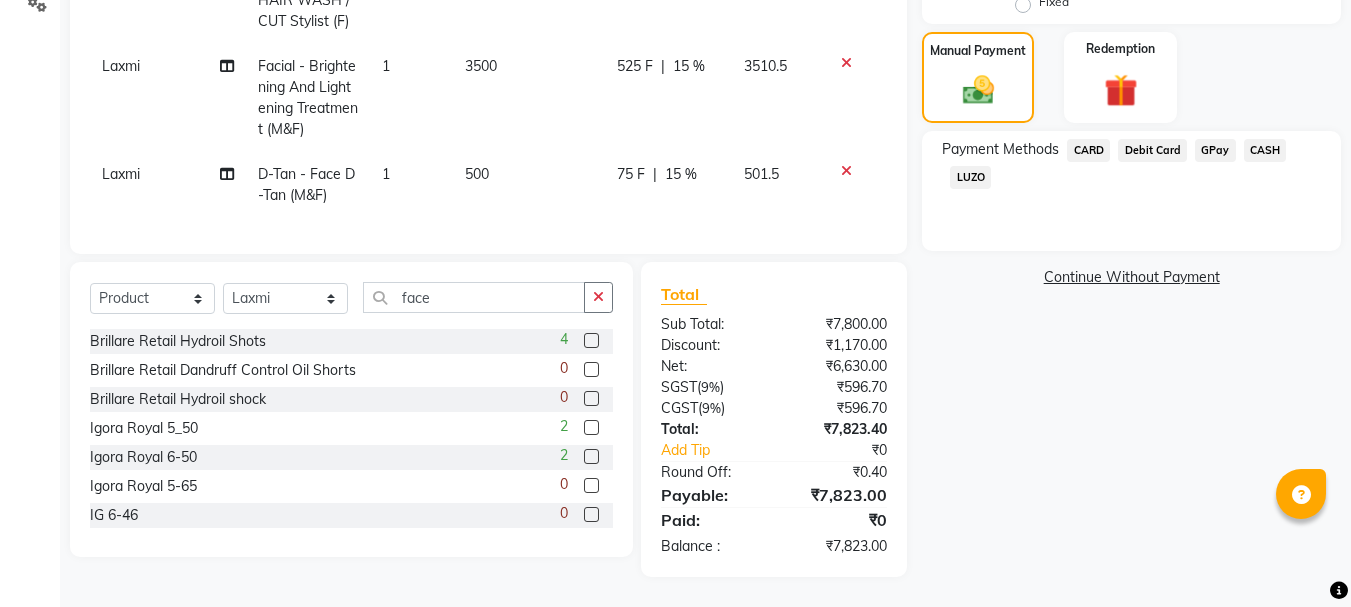 click on "Brillare Retail Dandruff Control Oil Shorts" 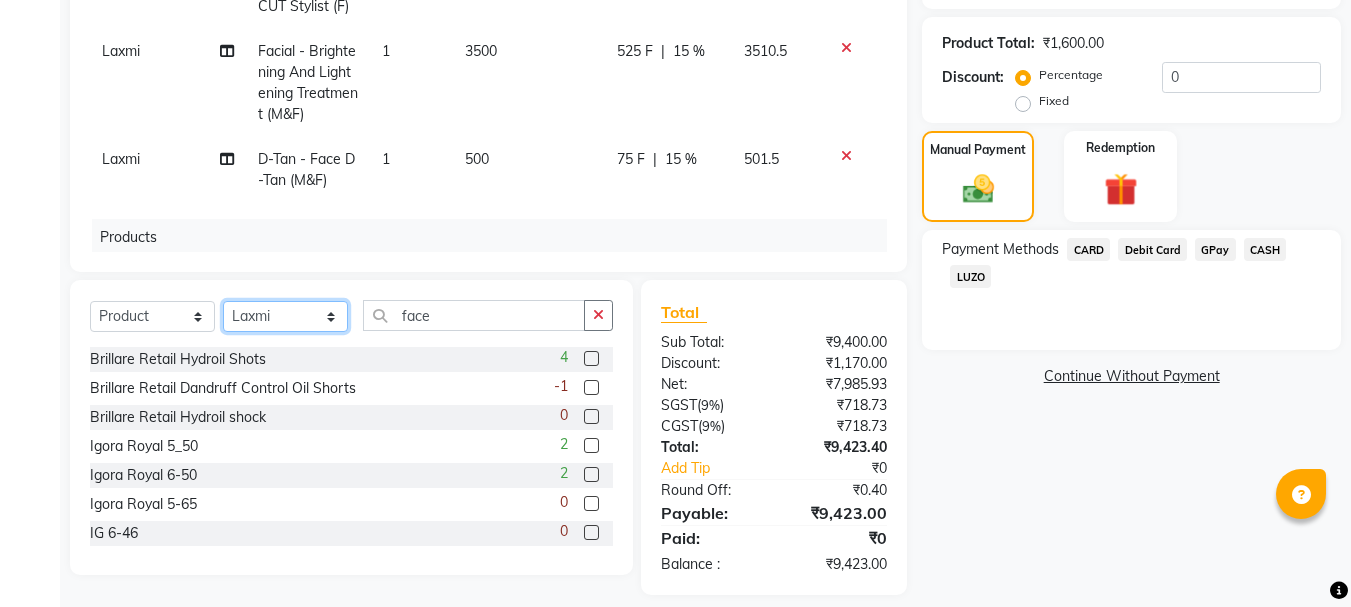 click on "Select Stylist Aarohi P   Aksahy auty Ali  Aniket A  Anuradha arvind Divya gautam .kasrade House sale KAJAL MAURYA Komal Waghmare  Laxmi   Manager Moin salmani Prashant   Ravindra Samrat Kumar Sangita Dighe Sanjana Kharat  Shreepad M  shrishti  jaiwala  vaibhavi  gudekar  Vikas H" 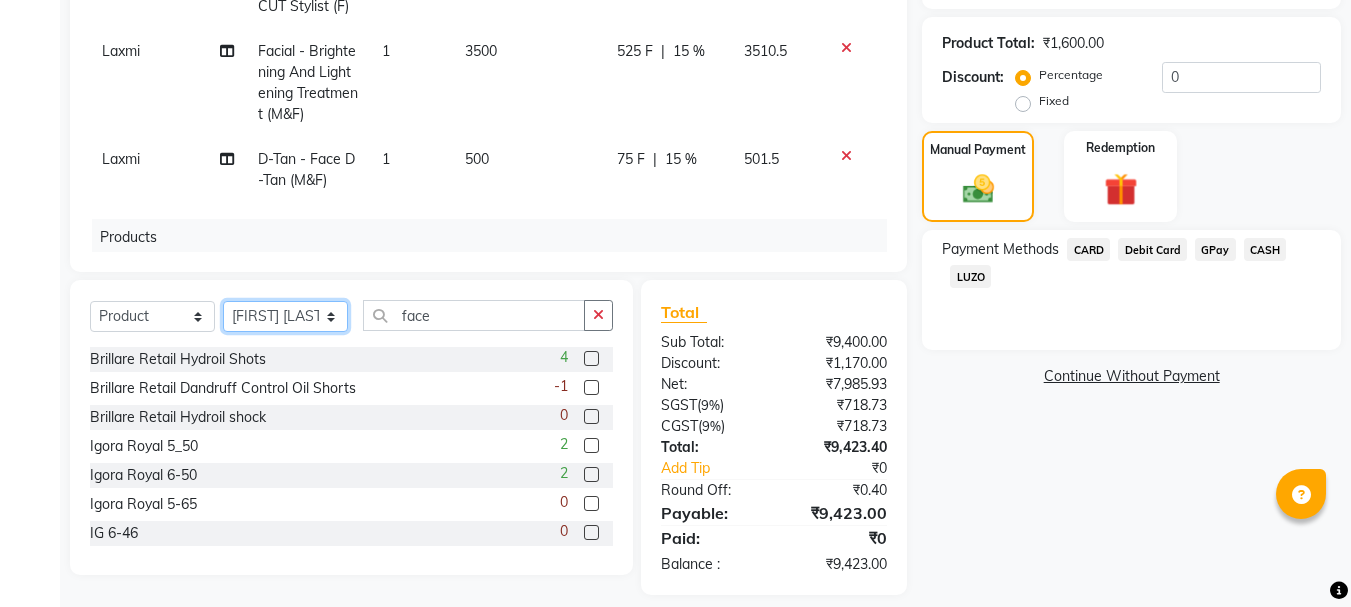 click on "Select Stylist Aarohi P   Aksahy auty Ali  Aniket A  Anuradha arvind Divya gautam .kasrade House sale KAJAL MAURYA Komal Waghmare  Laxmi   Manager Moin salmani Prashant   Ravindra Samrat Kumar Sangita Dighe Sanjana Kharat  Shreepad M  shrishti  jaiwala  vaibhavi  gudekar  Vikas H" 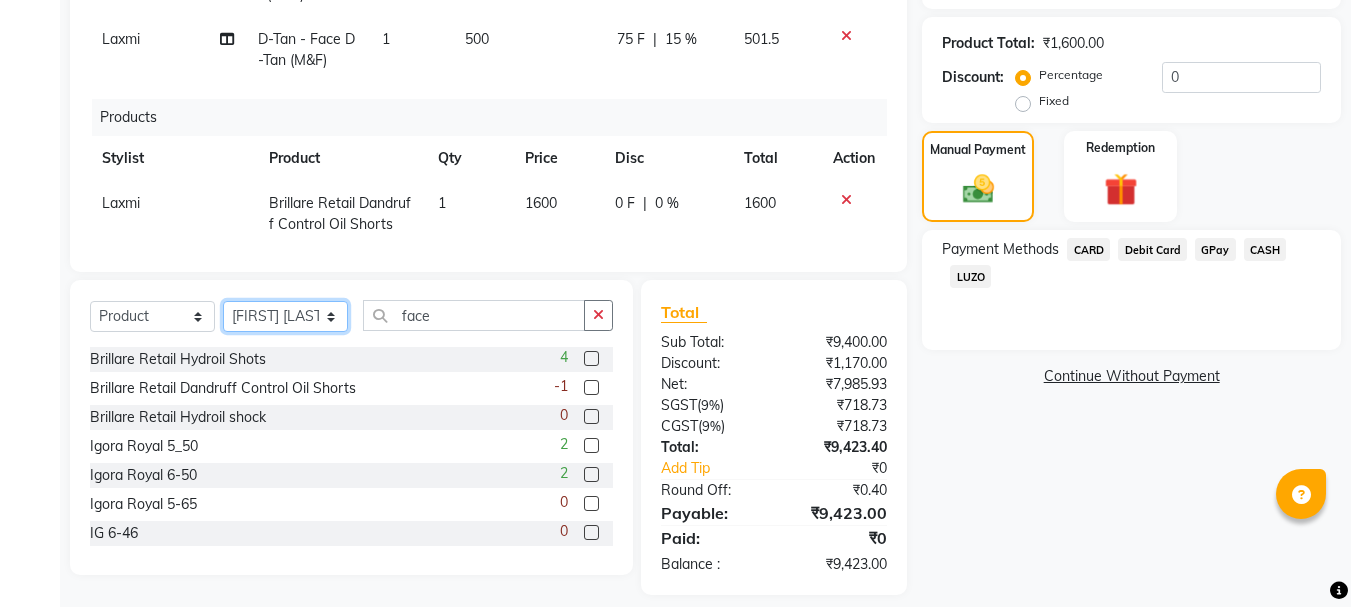 scroll, scrollTop: 146, scrollLeft: 0, axis: vertical 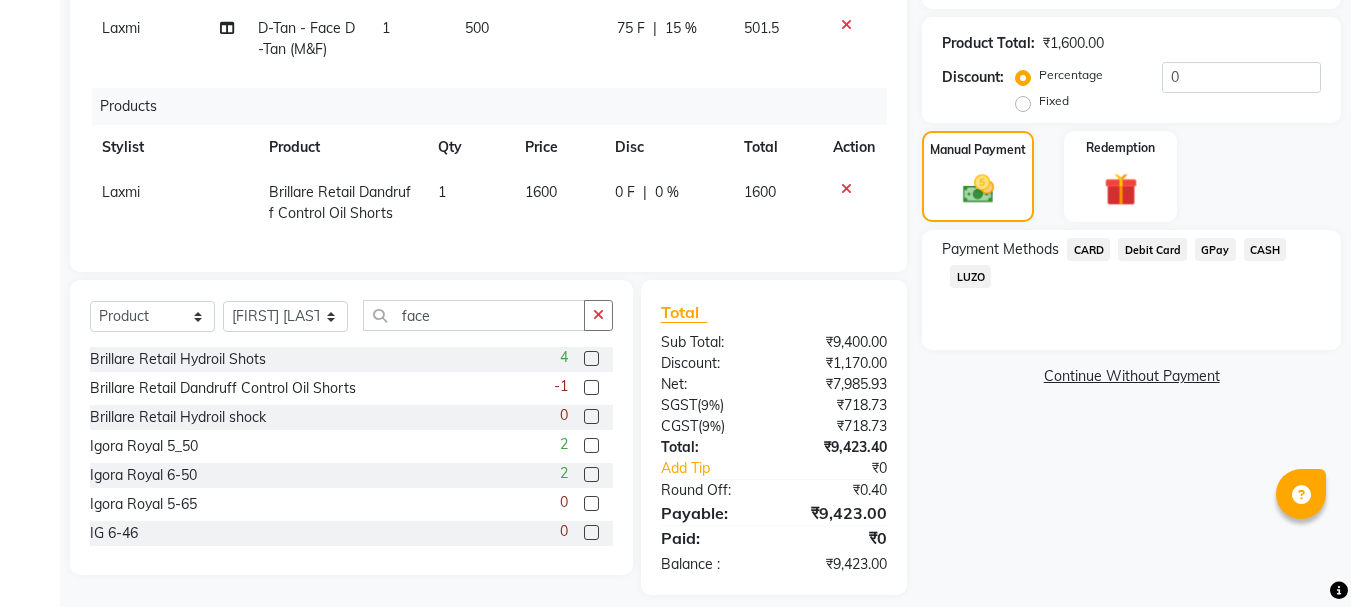 click 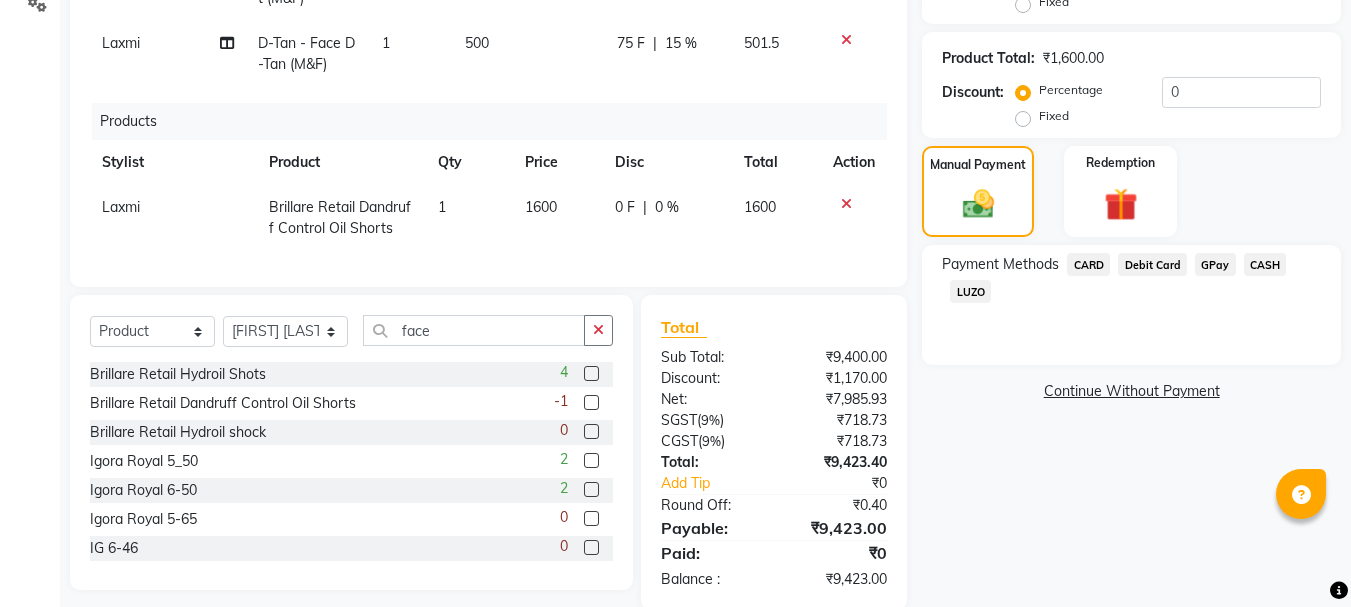 scroll, scrollTop: 0, scrollLeft: 0, axis: both 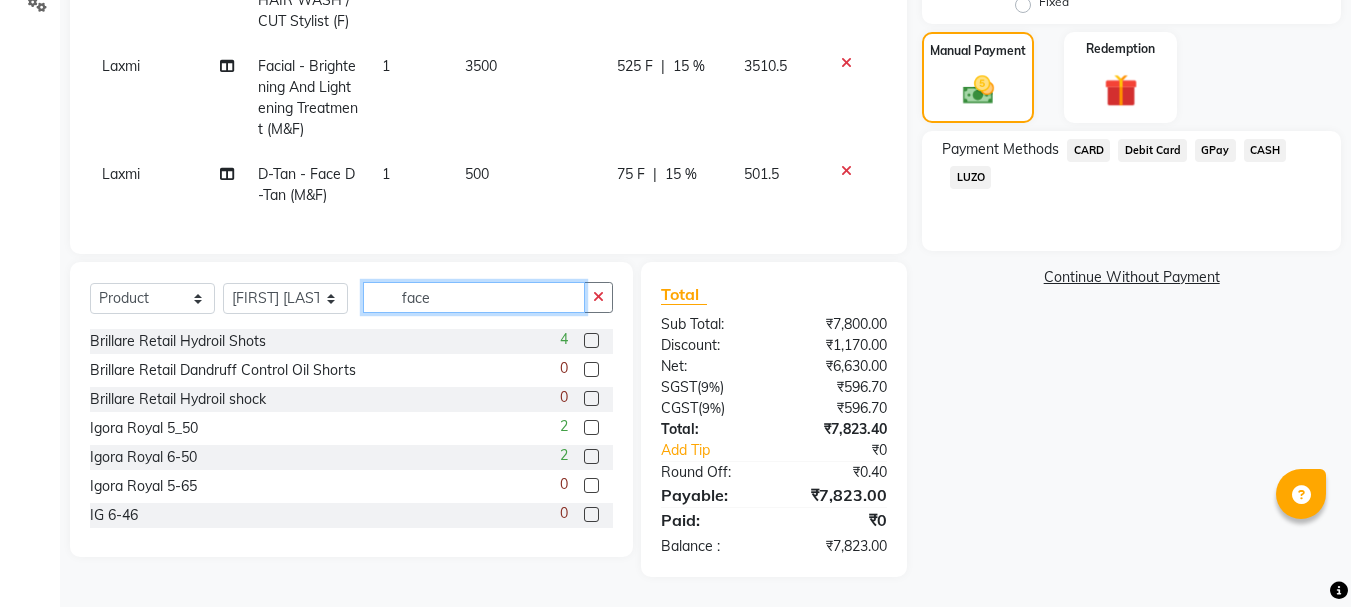 click on "face" 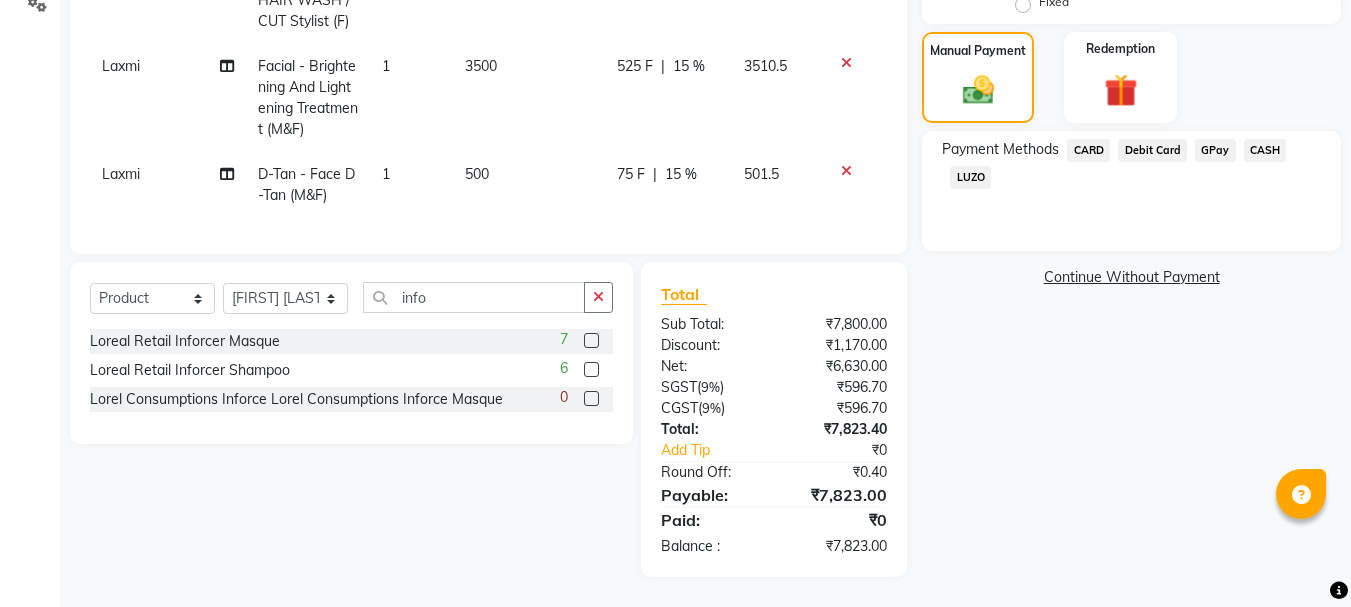 click 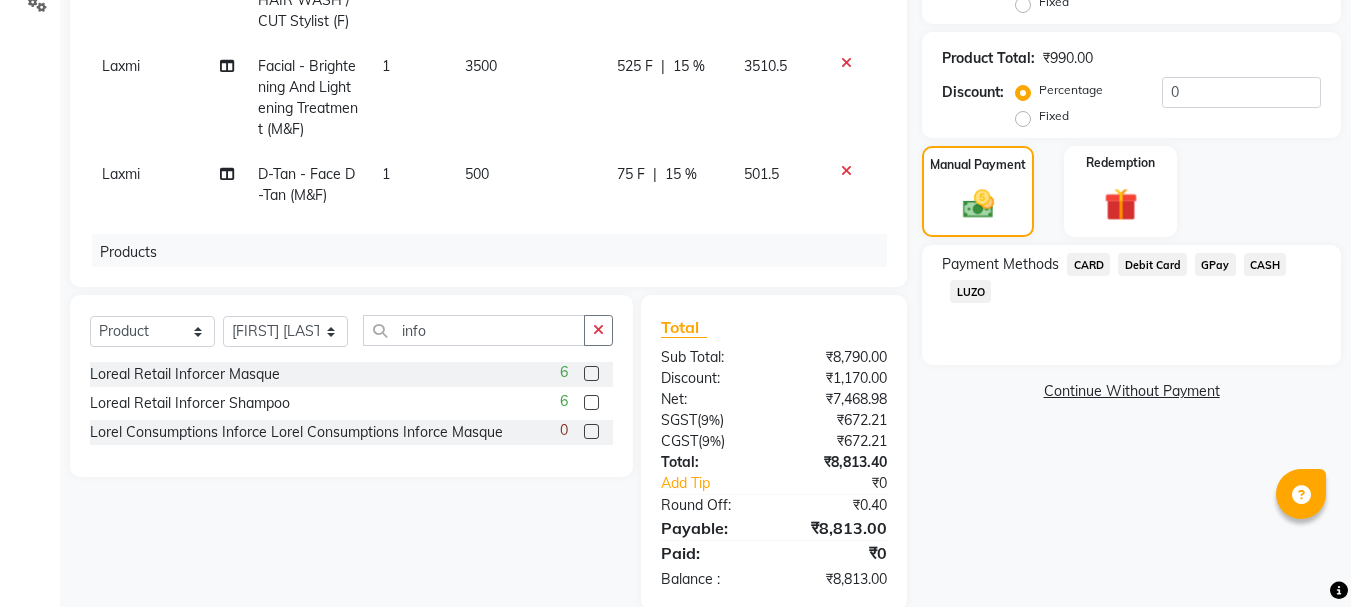 click 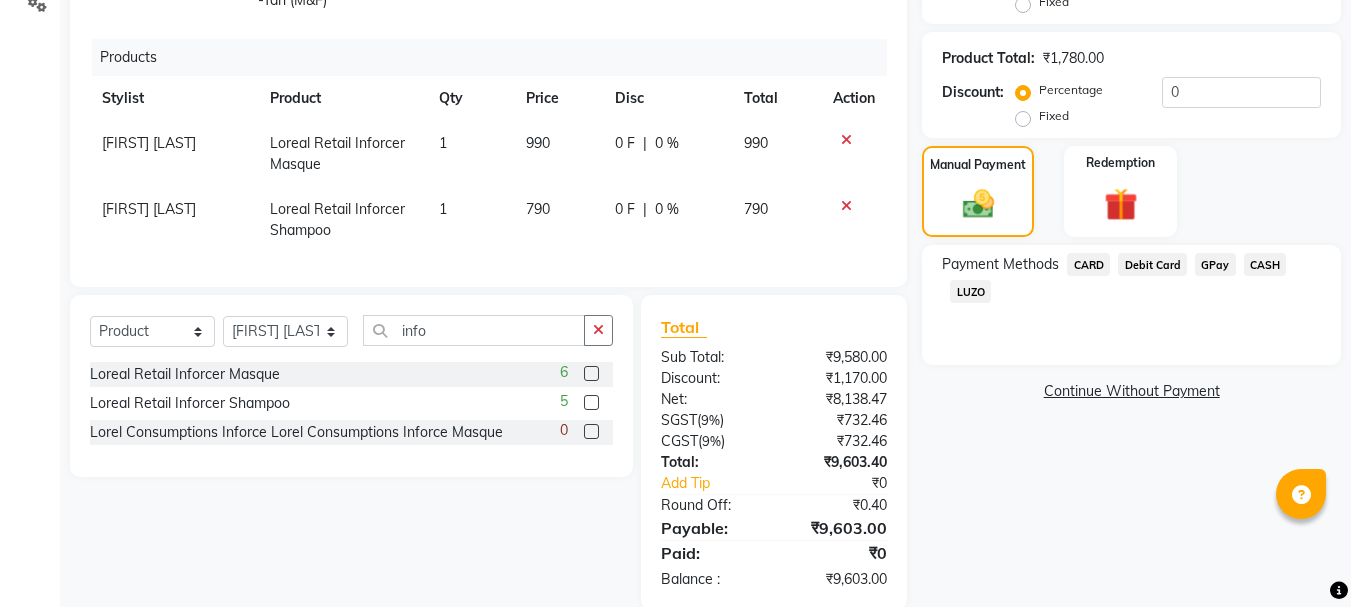 scroll, scrollTop: 200, scrollLeft: 0, axis: vertical 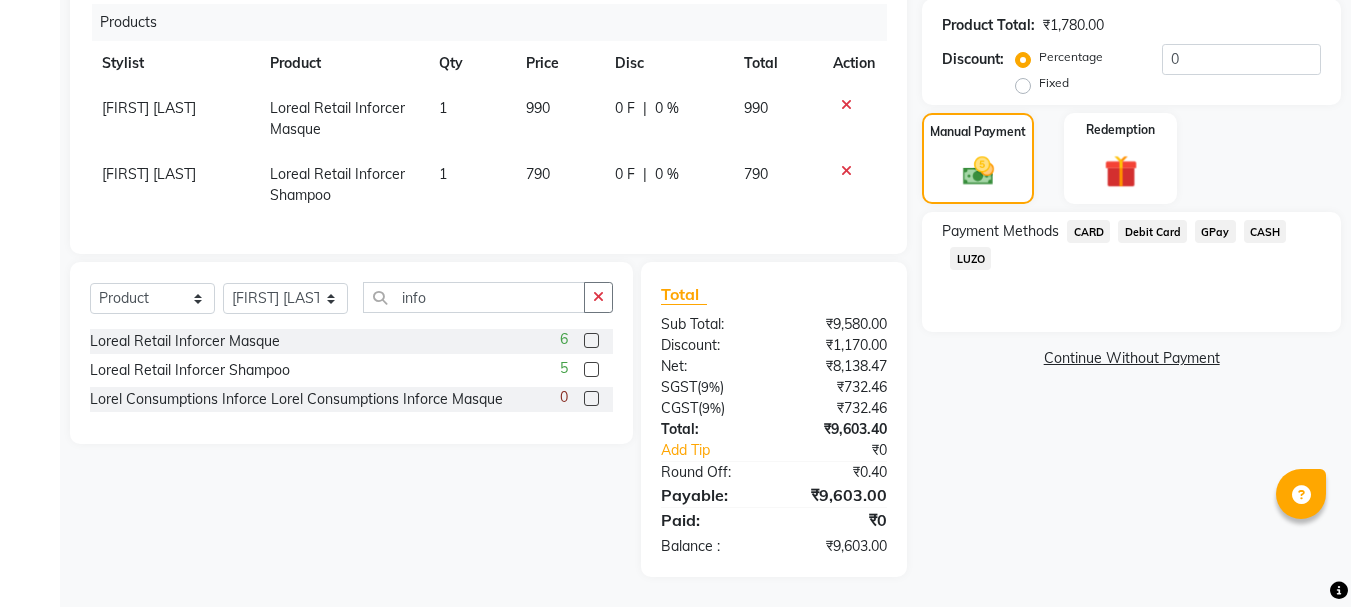 click on "GPay" 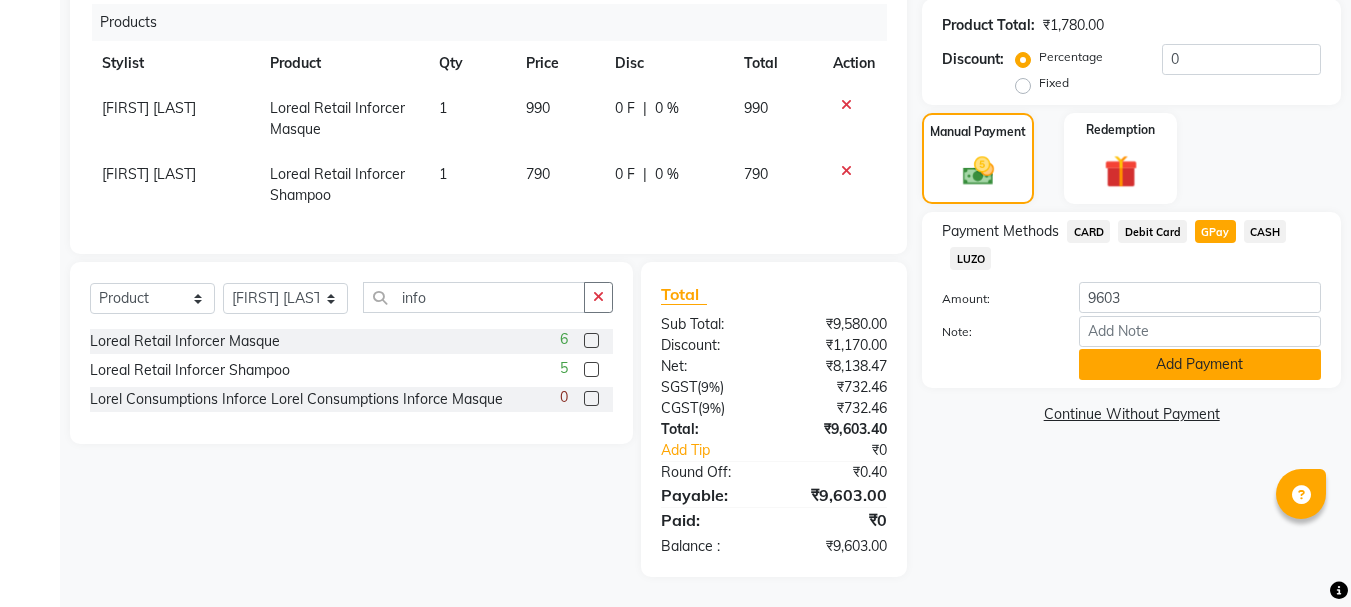 click on "Add Payment" 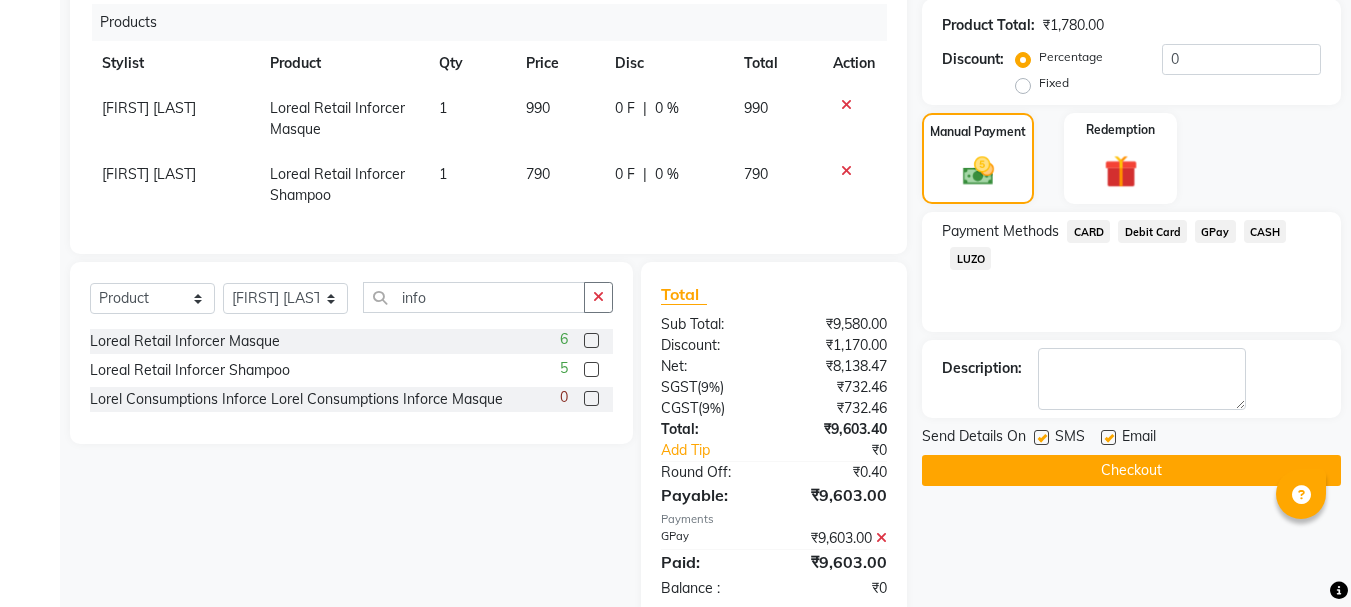 click on "Checkout" 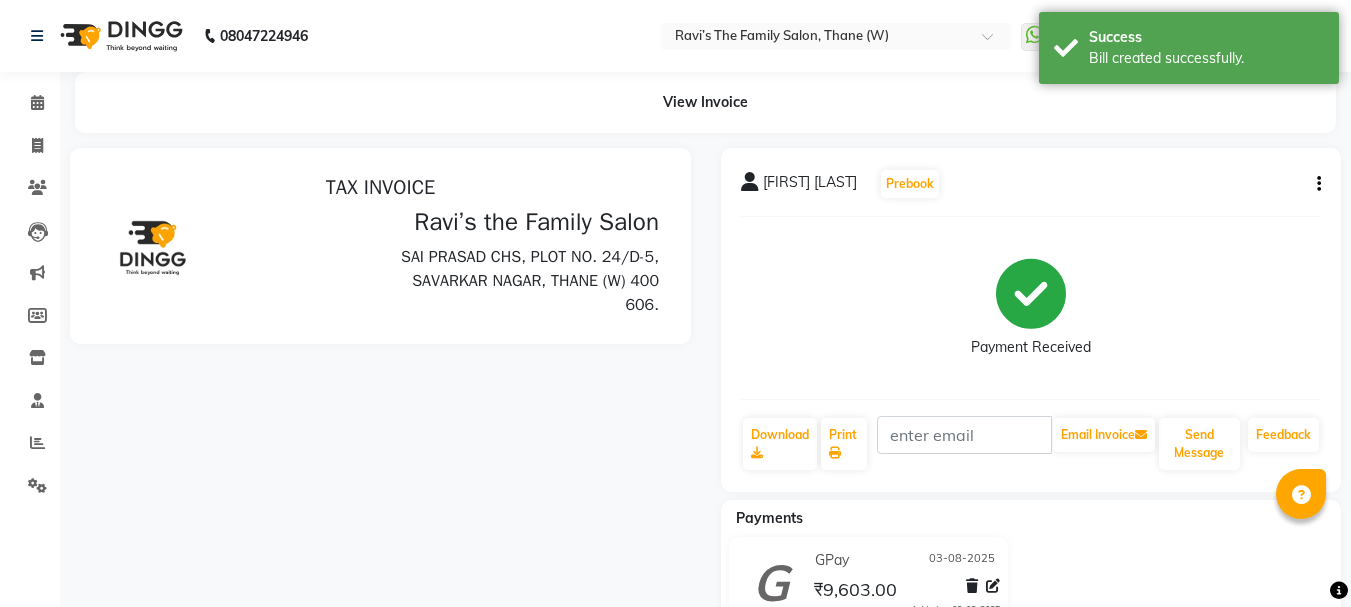 scroll, scrollTop: 0, scrollLeft: 0, axis: both 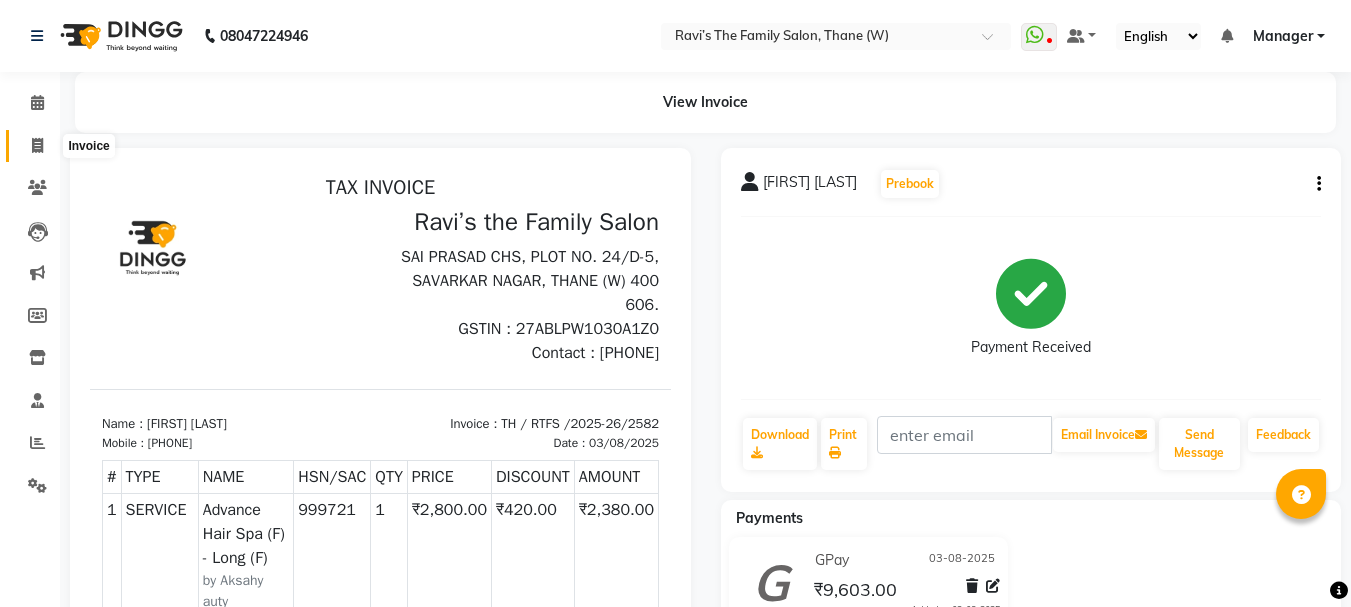 click 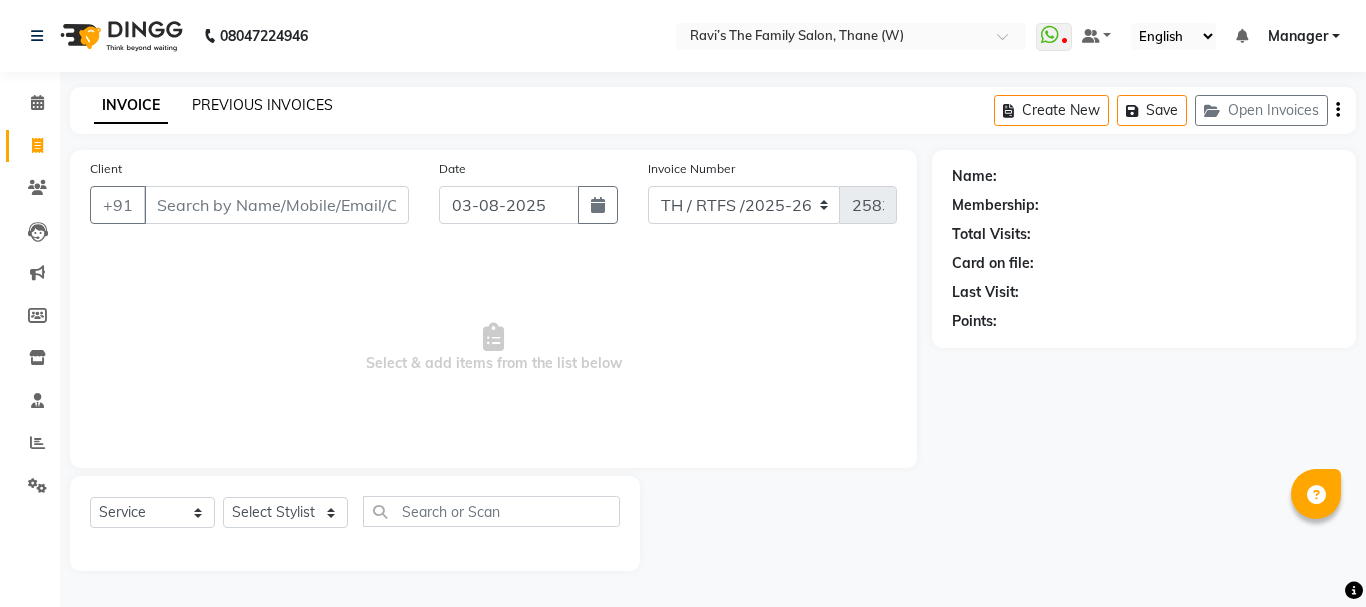 click on "PREVIOUS INVOICES" 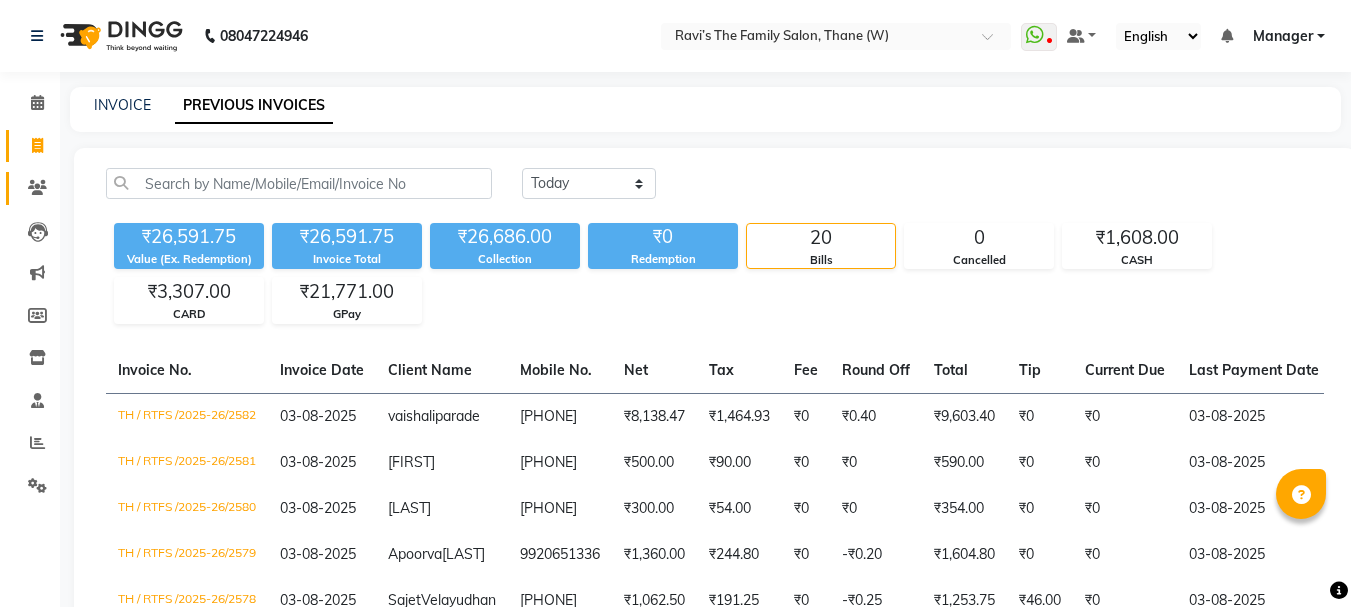 click 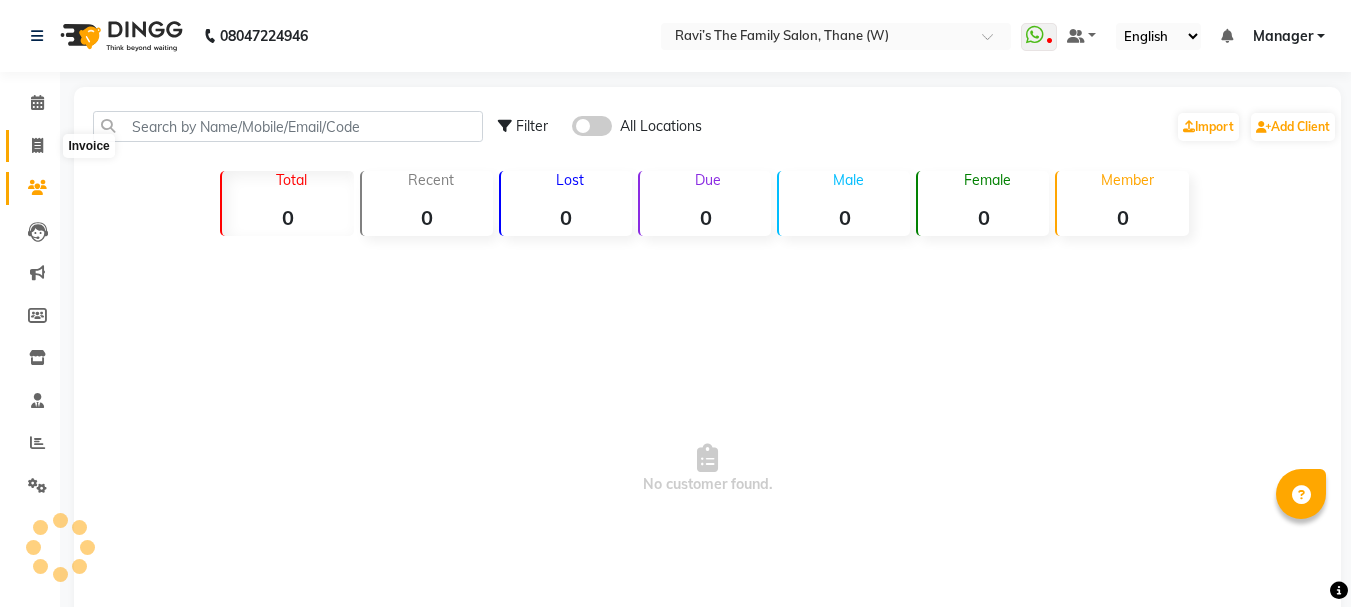 click 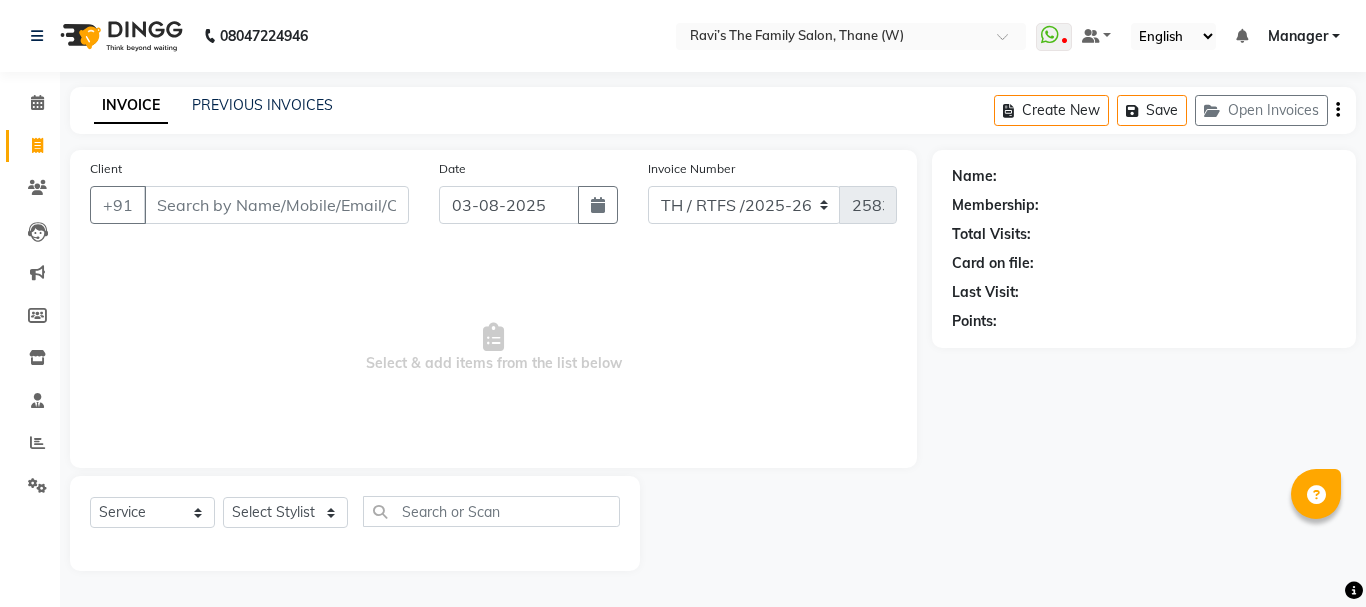 click on "Client +91" 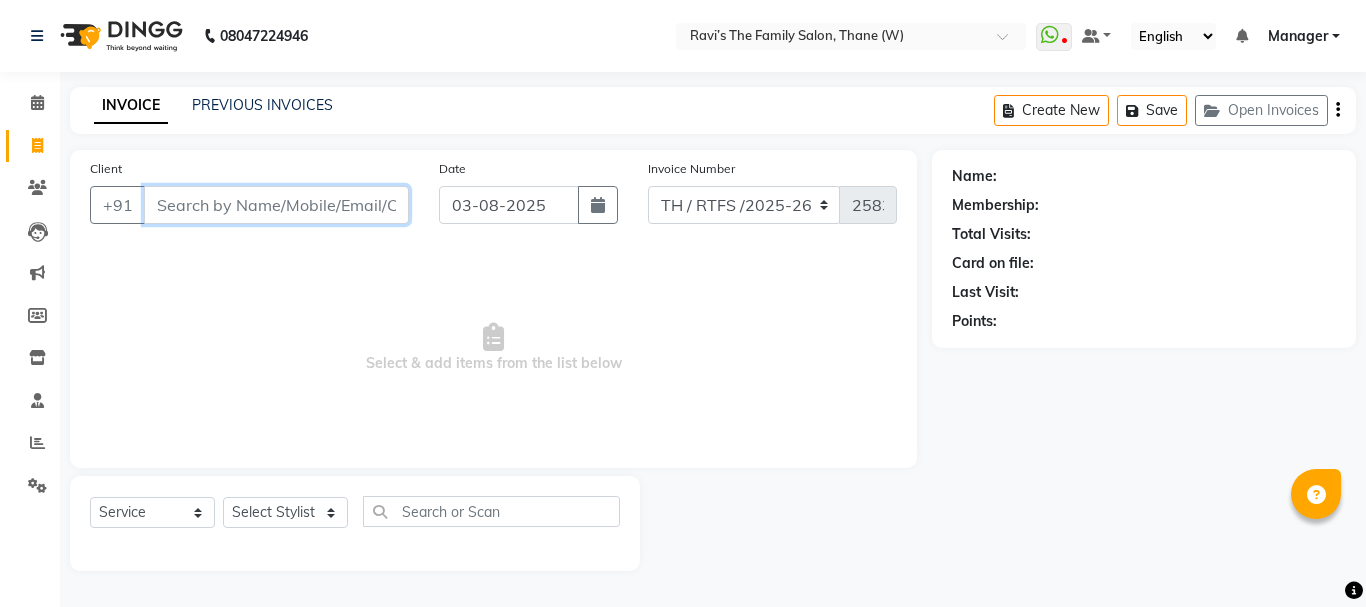 click on "Client" at bounding box center (276, 205) 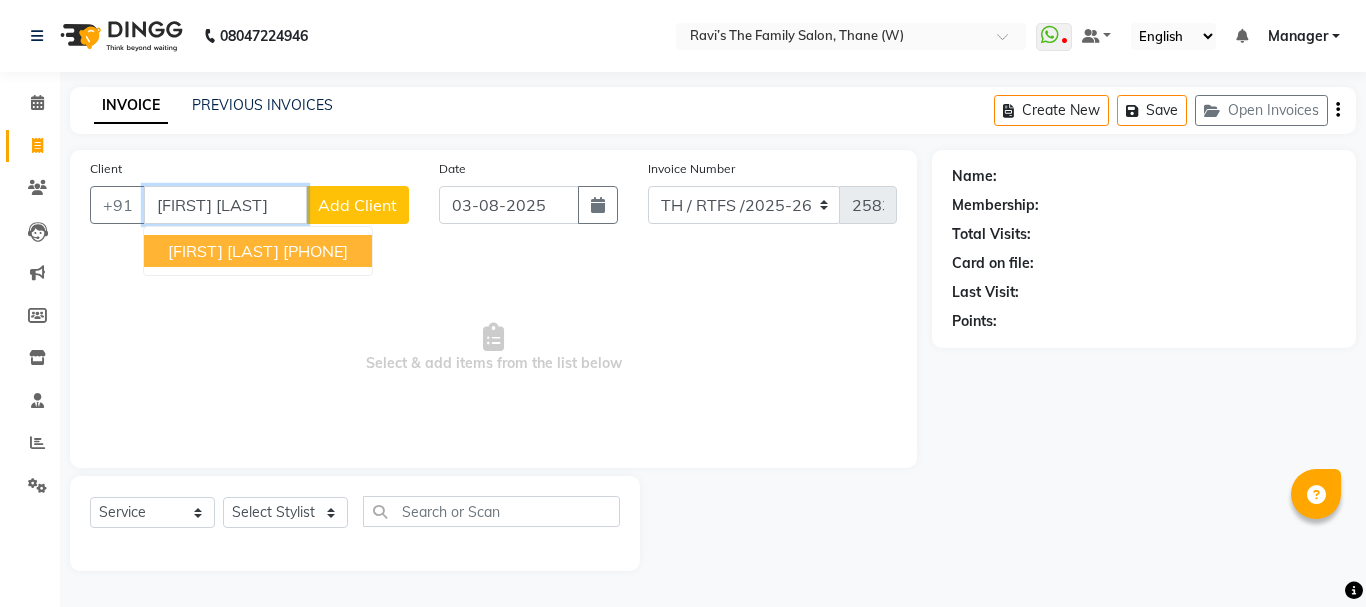 click on "tanvi patil" at bounding box center [223, 251] 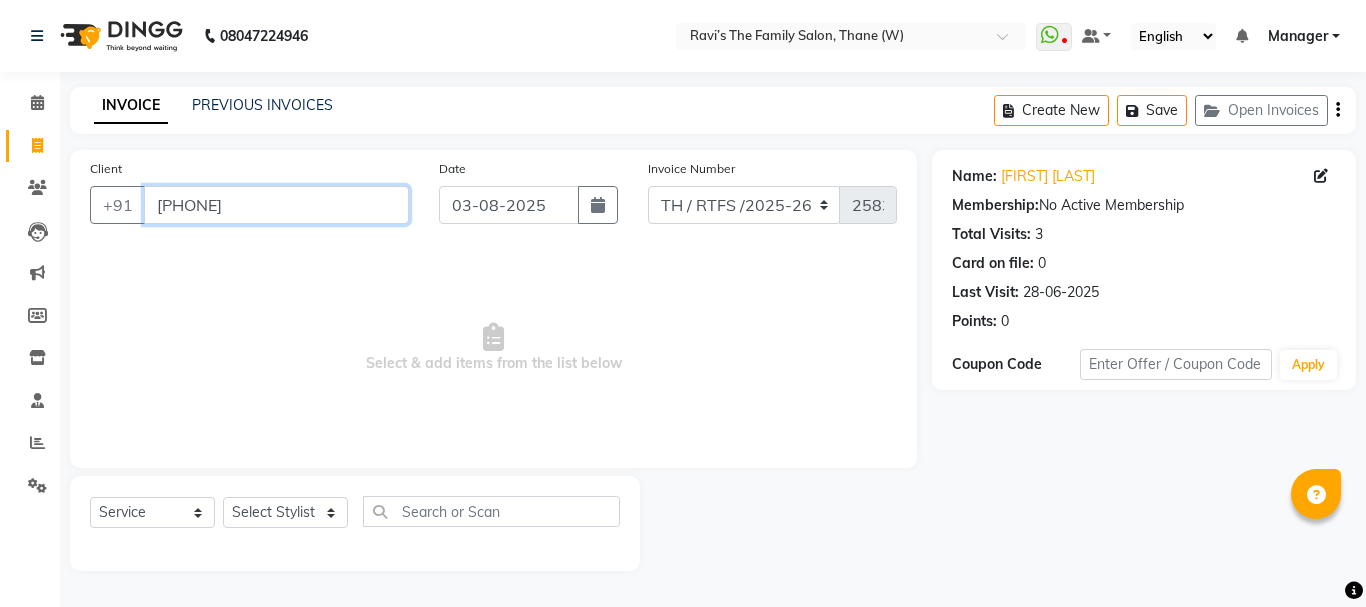 click on "8080117076" at bounding box center (276, 205) 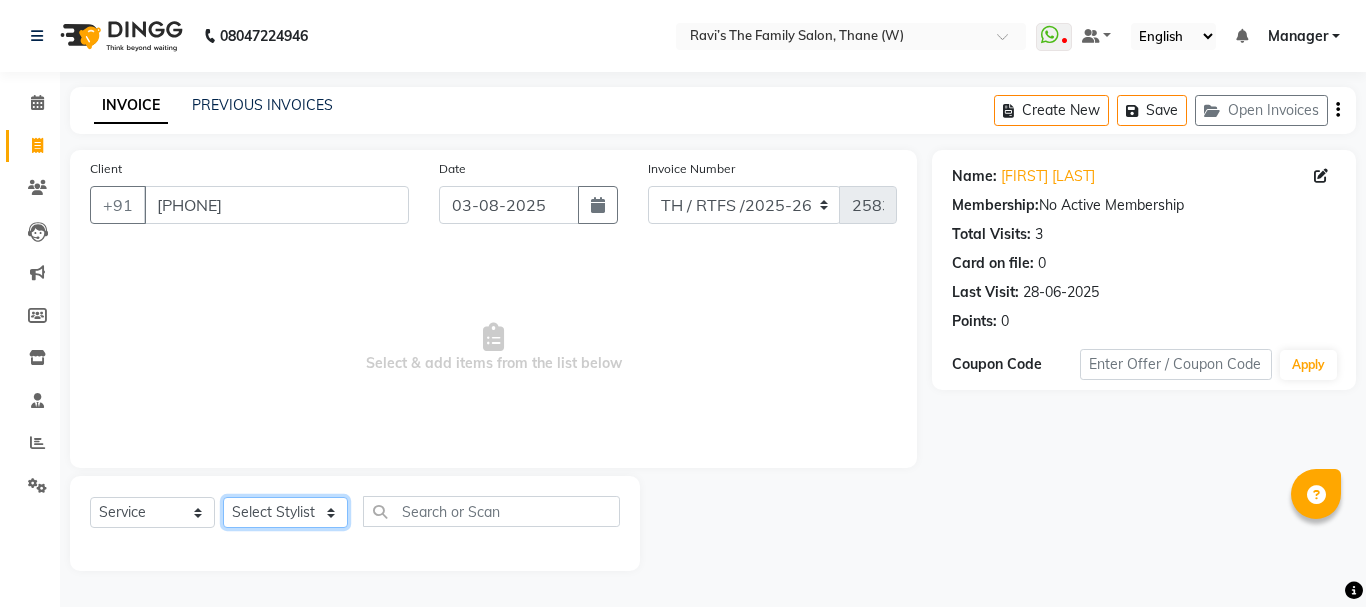 click on "Select Stylist Aarohi P   Aksahy auty Ali  Aniket A  Anuradha arvind Divya gautam .kasrade House sale KAJAL MAURYA Komal Waghmare  Laxmi   Manager Moin salmani Prashant   Ravindra Samrat Kumar Sangita Dighe Sanjana Kharat  Shreepad M  shrishti  jaiwala  vaibhavi  gudekar  Vikas H" 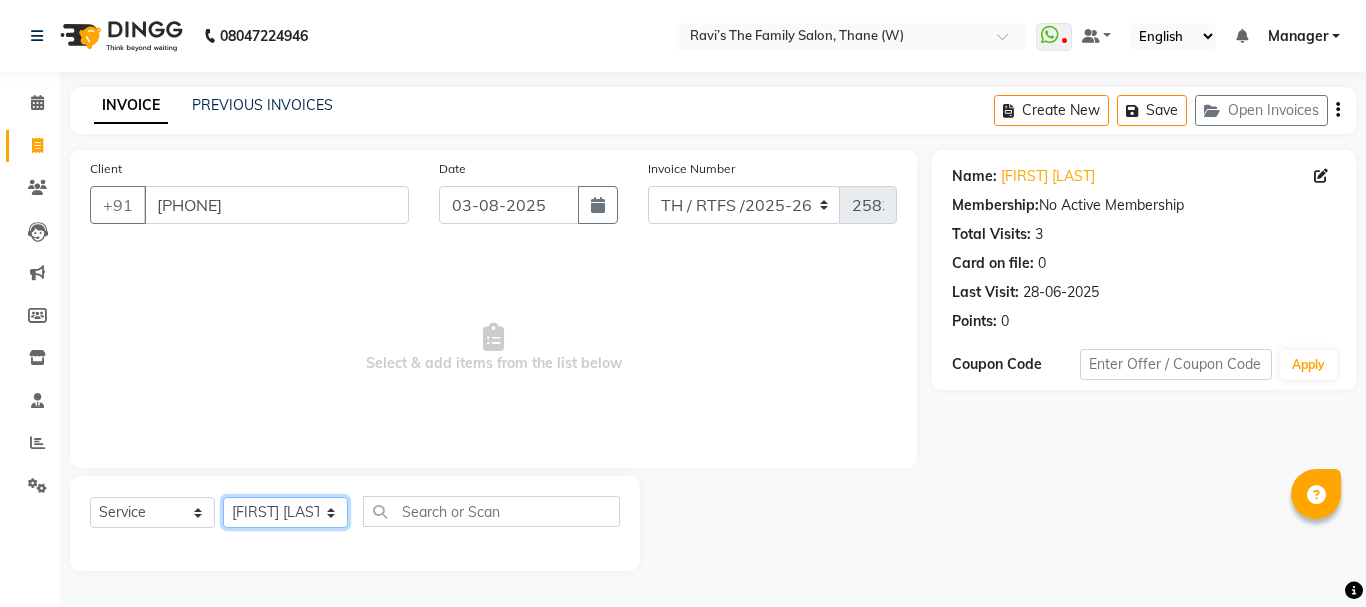 click on "Select Stylist Aarohi P   Aksahy auty Ali  Aniket A  Anuradha arvind Divya gautam .kasrade House sale KAJAL MAURYA Komal Waghmare  Laxmi   Manager Moin salmani Prashant   Ravindra Samrat Kumar Sangita Dighe Sanjana Kharat  Shreepad M  shrishti  jaiwala  vaibhavi  gudekar  Vikas H" 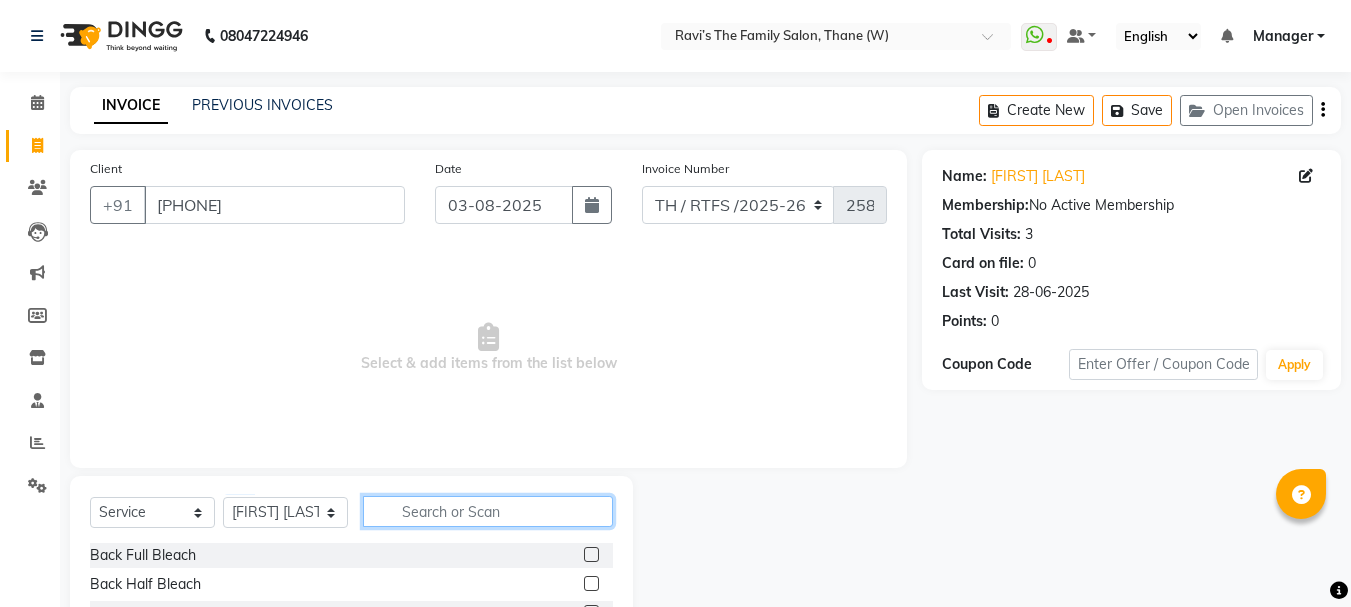 click 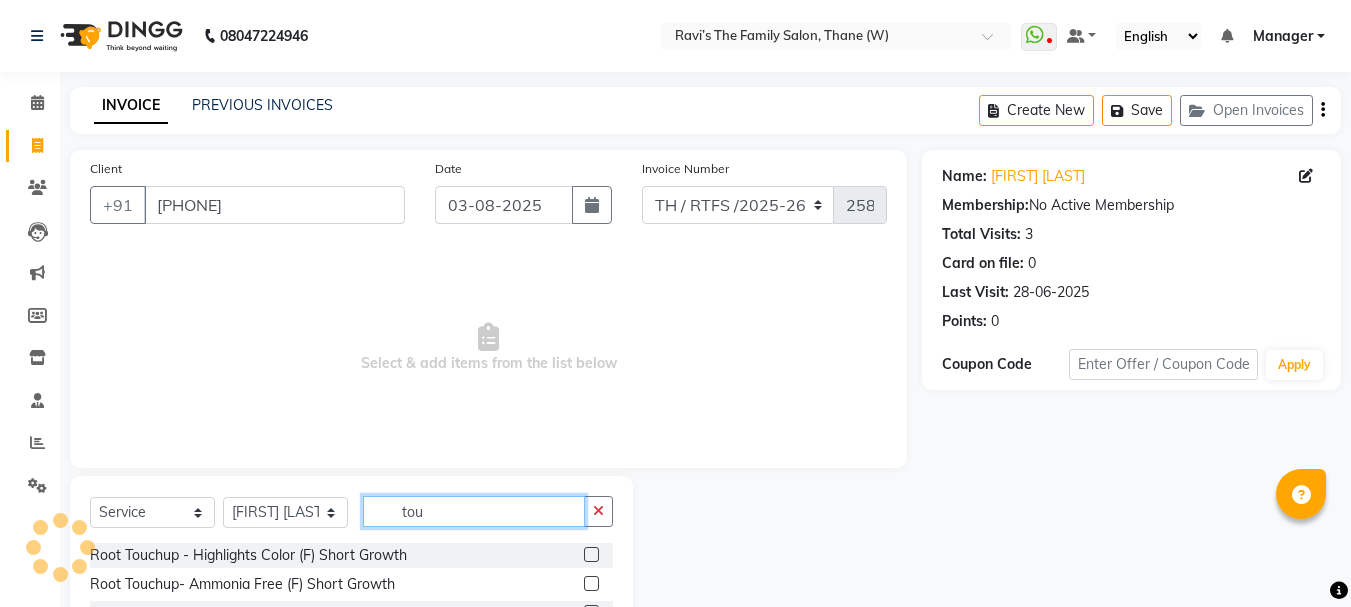 scroll, scrollTop: 168, scrollLeft: 0, axis: vertical 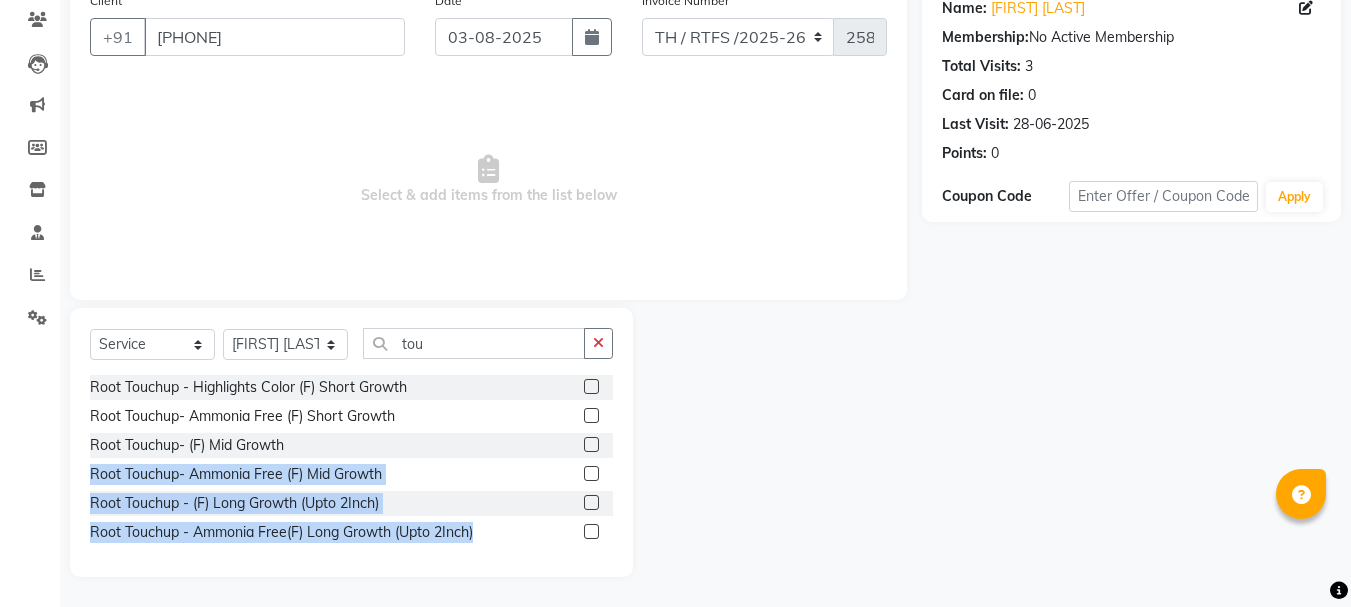 drag, startPoint x: 505, startPoint y: 557, endPoint x: 577, endPoint y: 435, distance: 141.66158 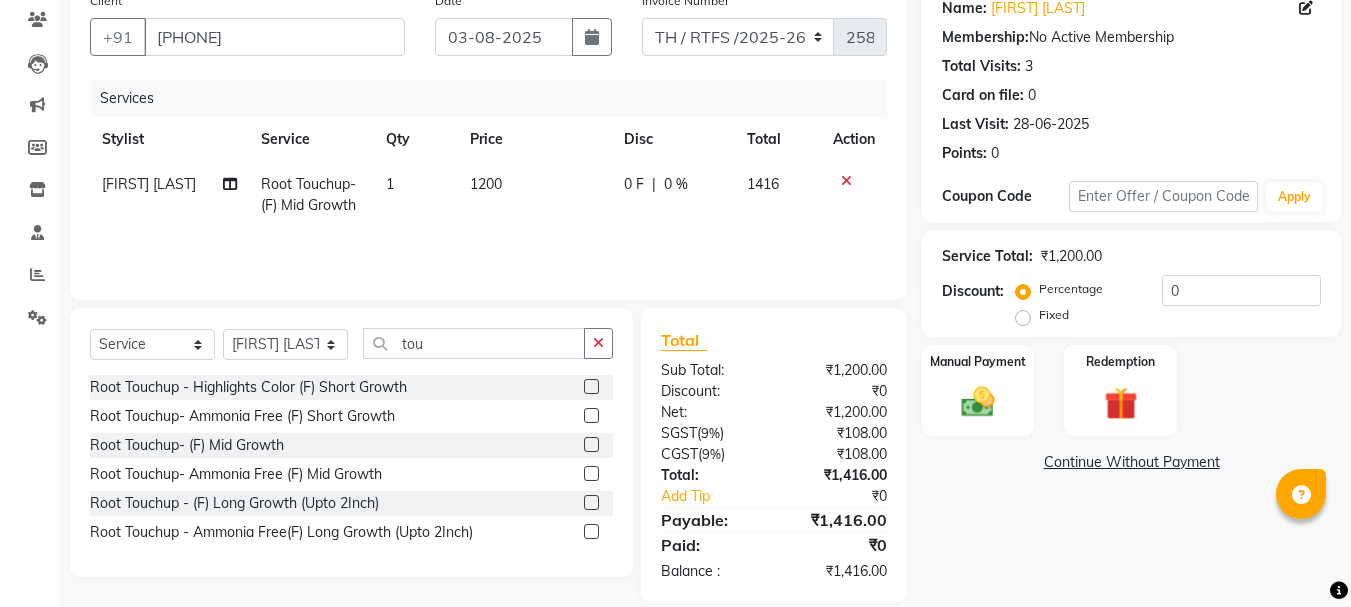 click on "1200" 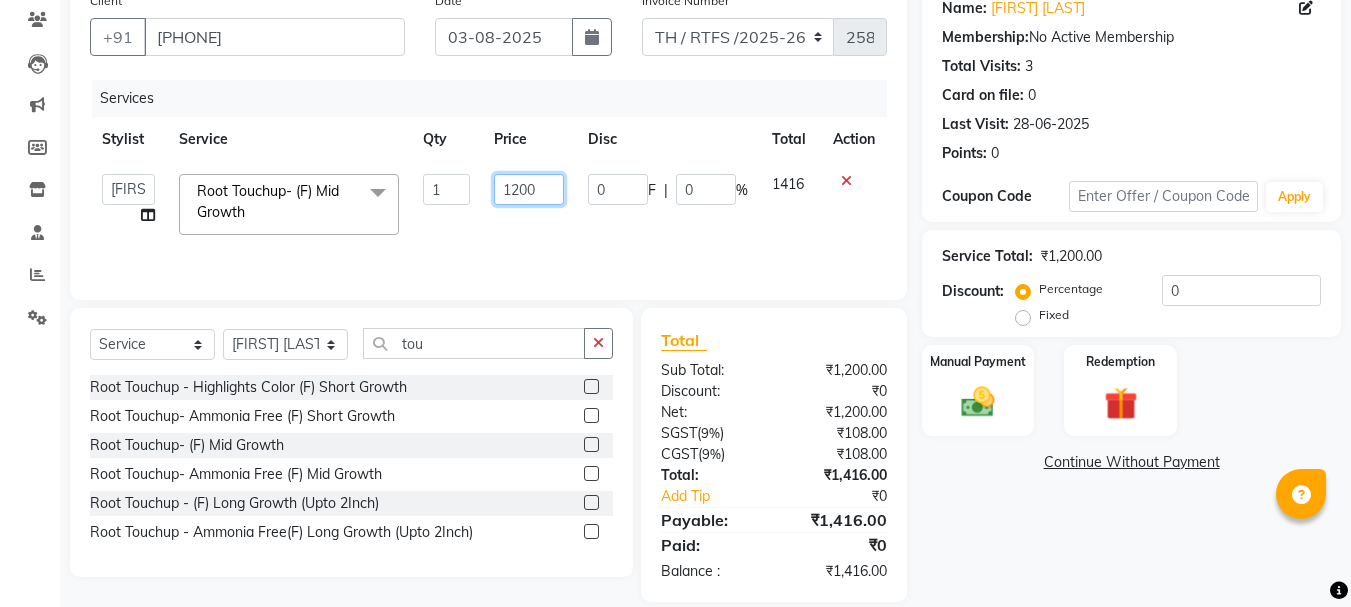 click on "1200" 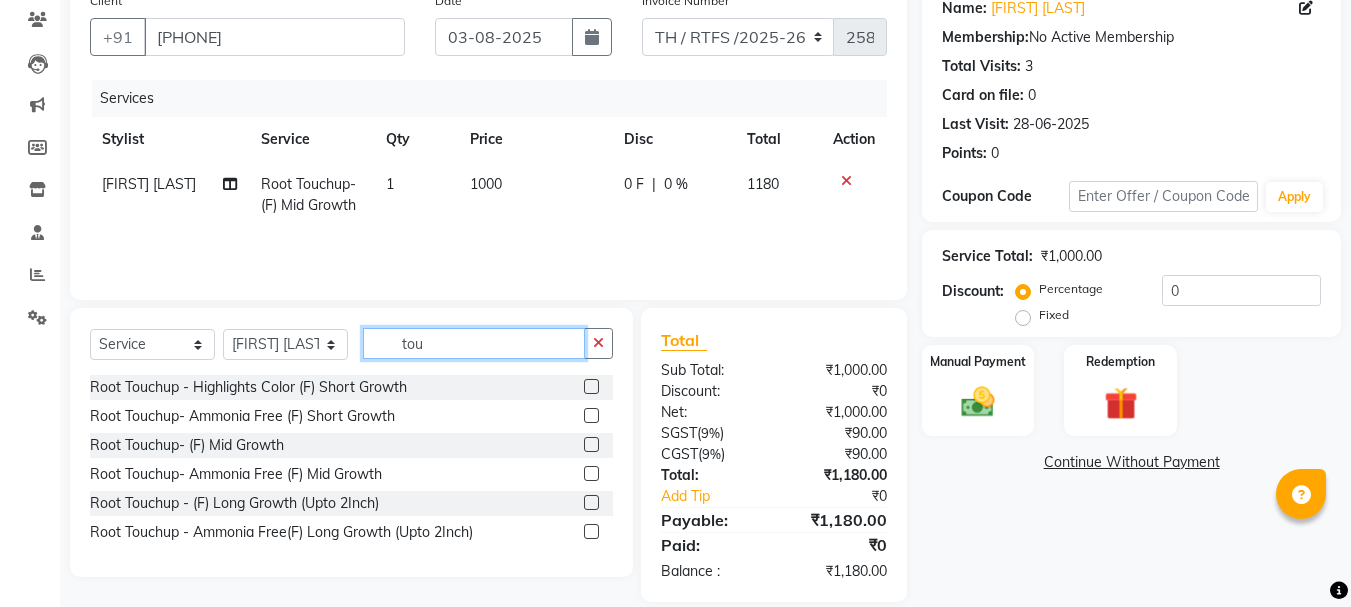 click on "tou" 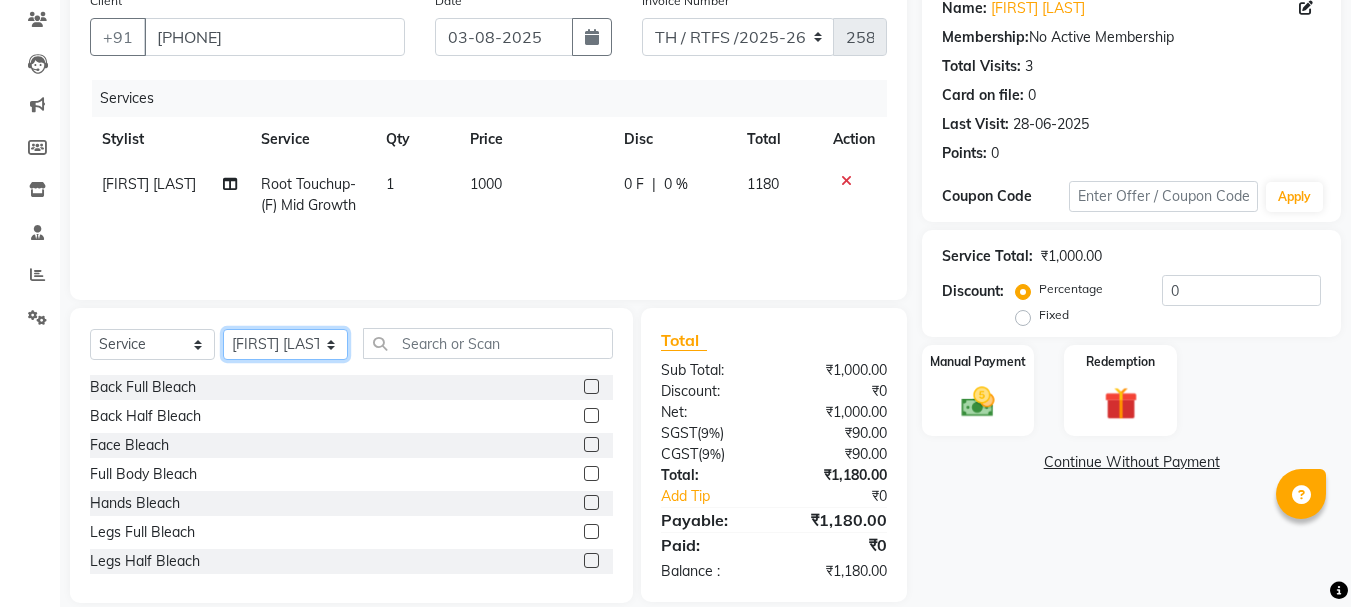 click on "Select Stylist Aarohi P   Aksahy auty Ali  Aniket A  Anuradha arvind Divya gautam .kasrade House sale KAJAL MAURYA Komal Waghmare  Laxmi   Manager Moin salmani Prashant   Ravindra Samrat Kumar Sangita Dighe Sanjana Kharat  Shreepad M  shrishti  jaiwala  vaibhavi  gudekar  Vikas H" 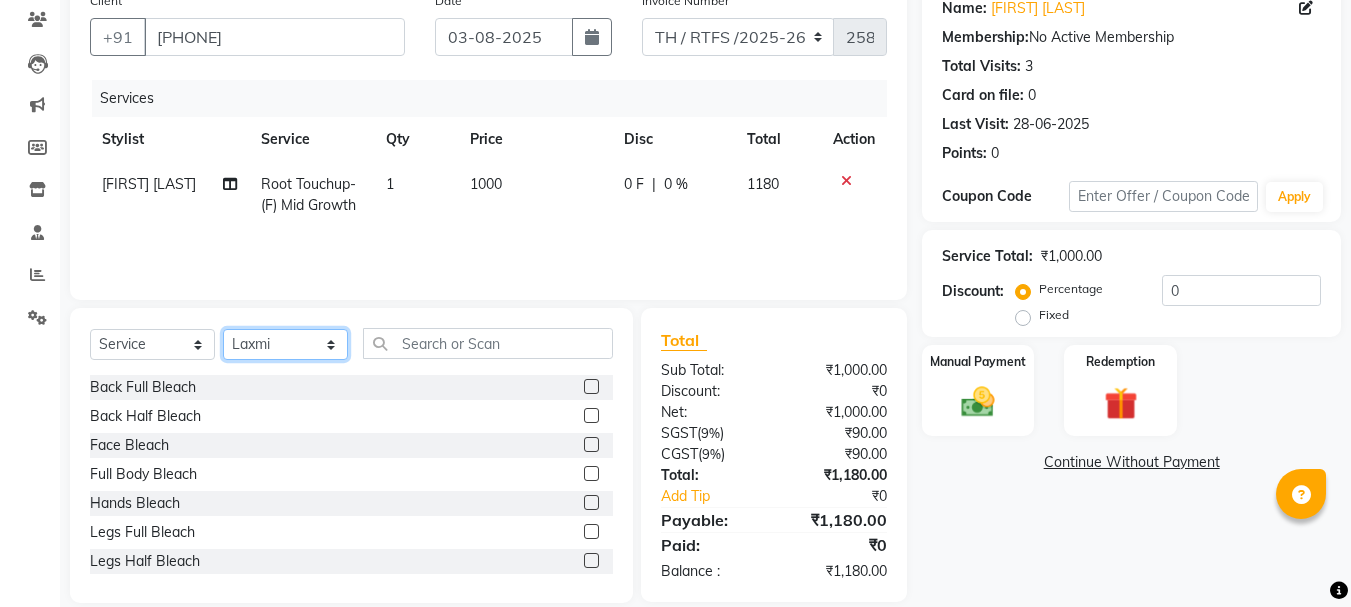 click on "Select Stylist Aarohi P   Aksahy auty Ali  Aniket A  Anuradha arvind Divya gautam .kasrade House sale KAJAL MAURYA Komal Waghmare  Laxmi   Manager Moin salmani Prashant   Ravindra Samrat Kumar Sangita Dighe Sanjana Kharat  Shreepad M  shrishti  jaiwala  vaibhavi  gudekar  Vikas H" 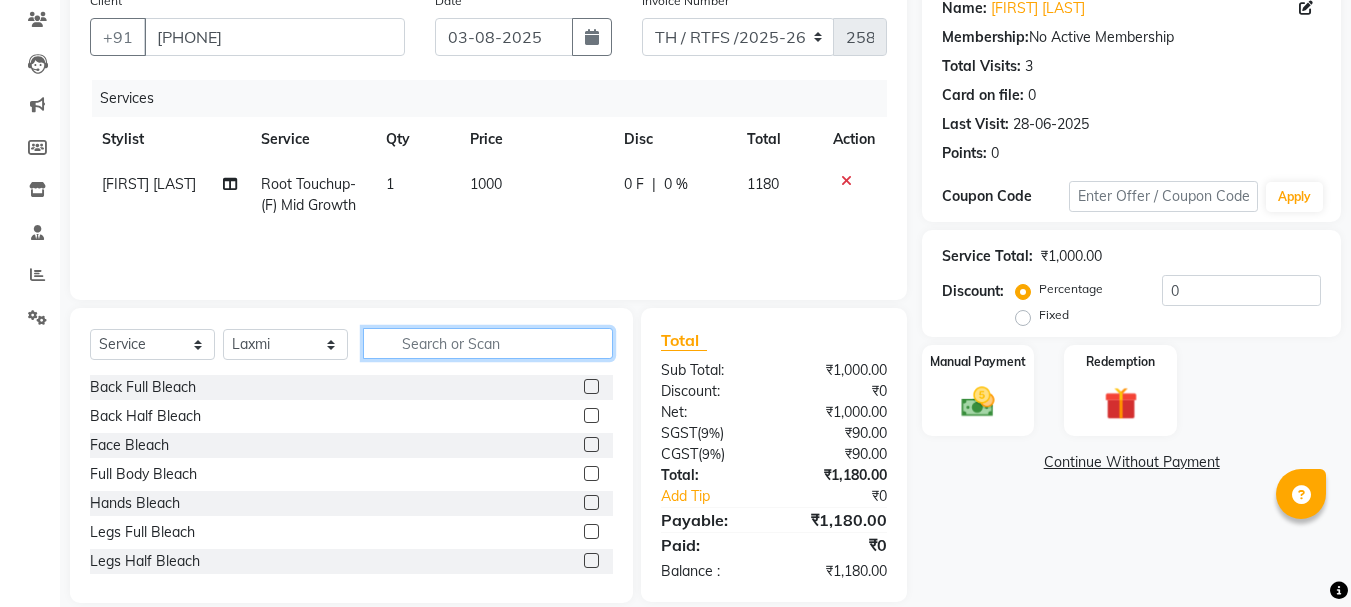 click 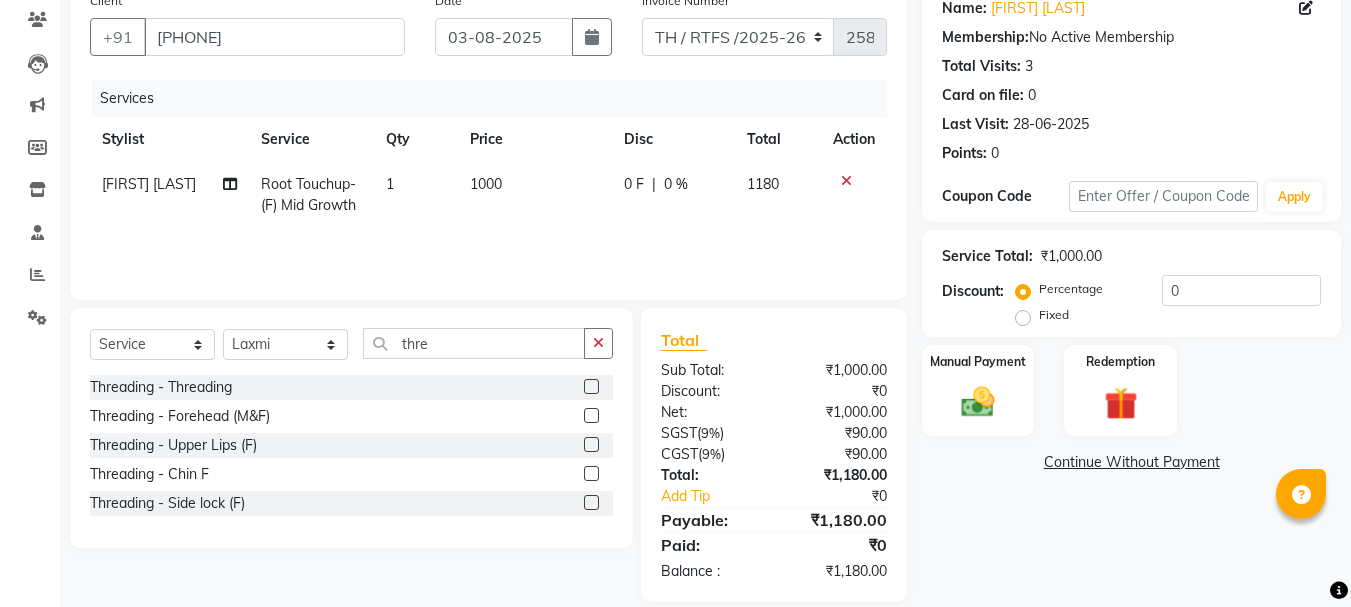 click 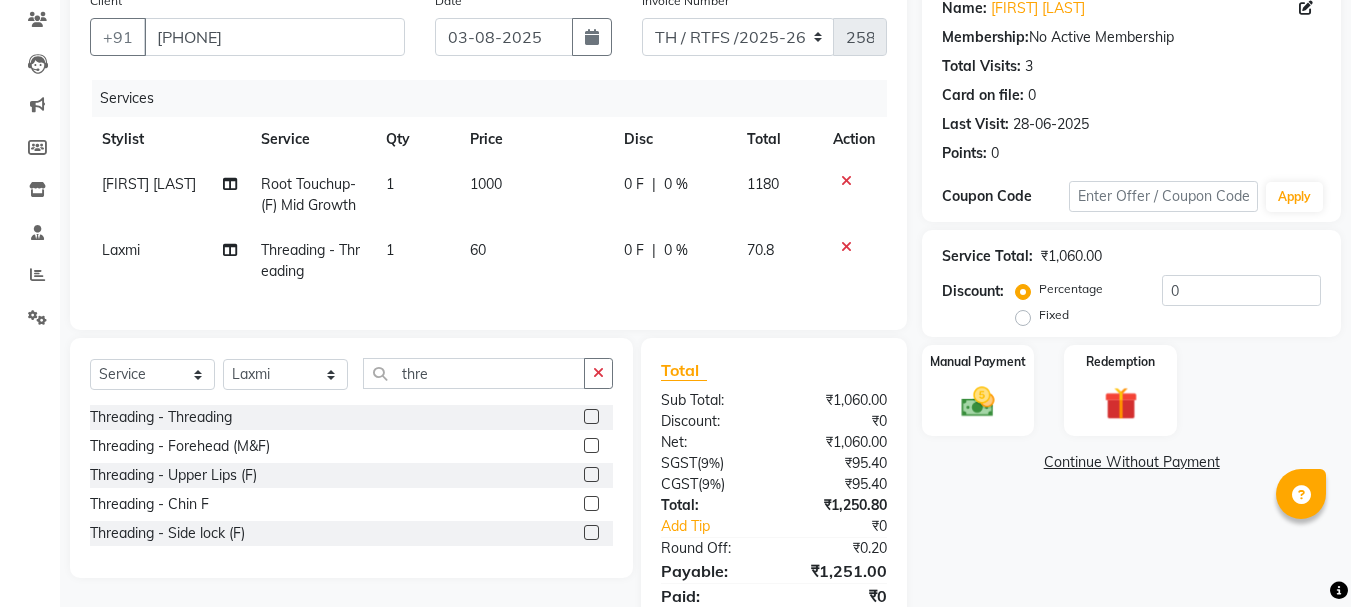 click 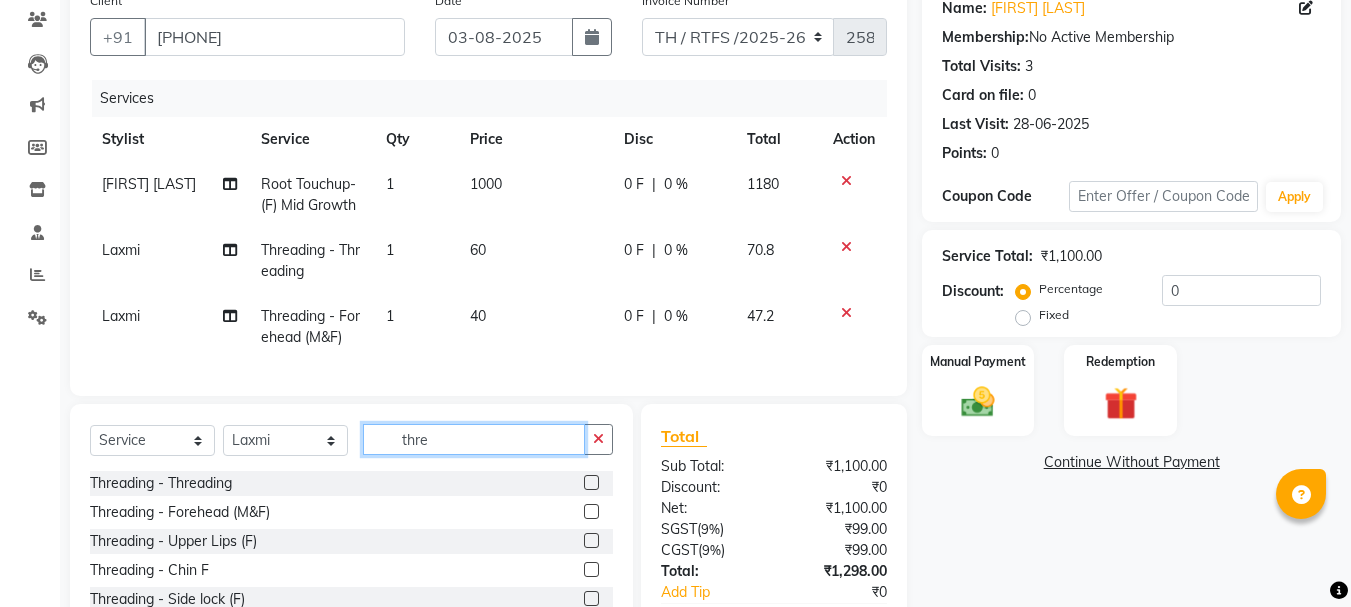 click on "thre" 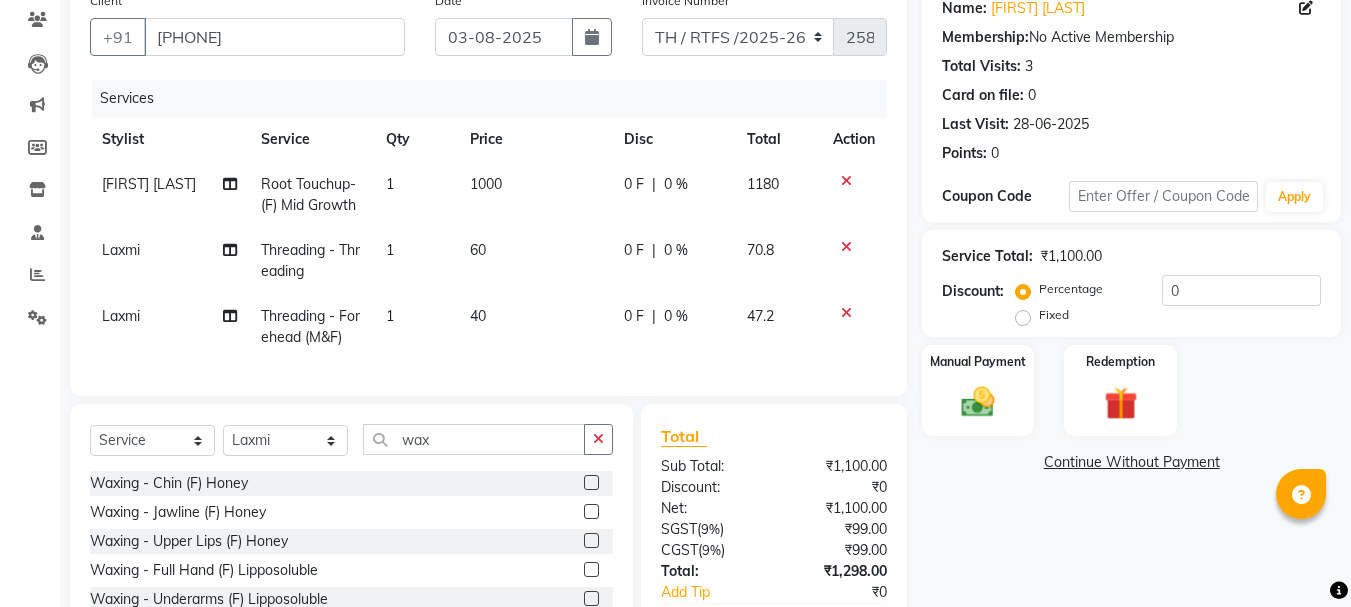click 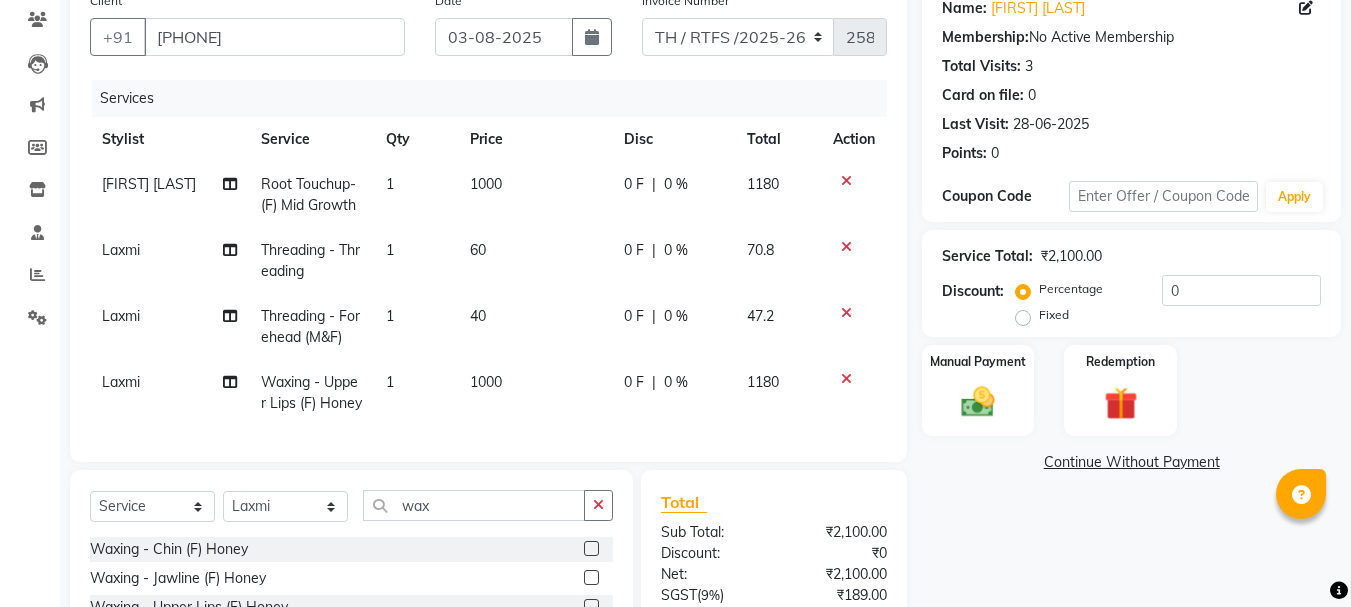 click on "1000" 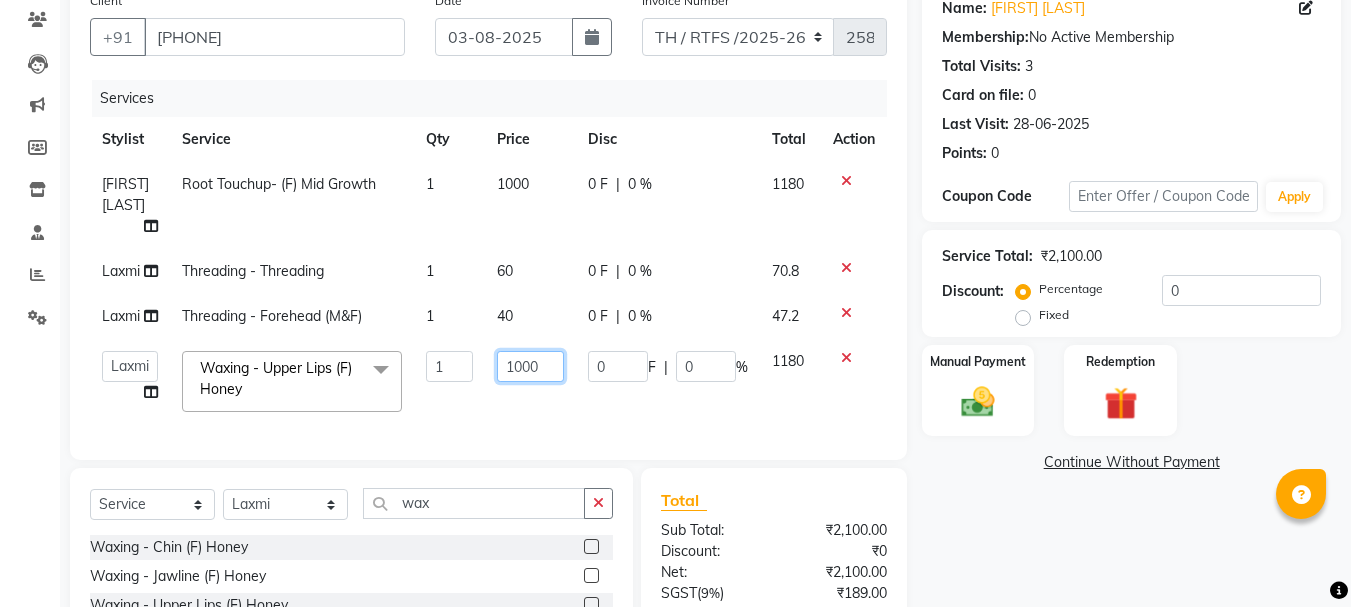 click on "1000" 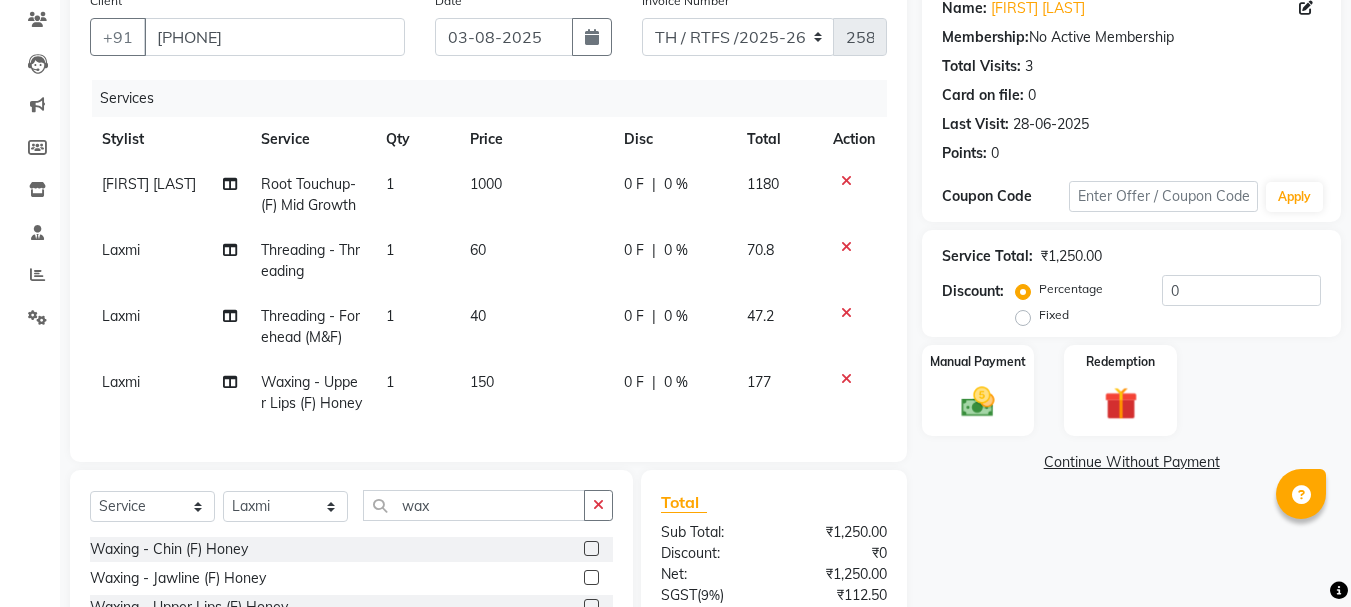 click on "Name: Tanvi Patil Membership:  No Active Membership  Total Visits:  3 Card on file:  0 Last Visit:   28-06-2025 Points:   0  Coupon Code Apply Service Total:  ₹1,250.00  Discount:  Percentage   Fixed  0 Manual Payment Redemption  Continue Without Payment" 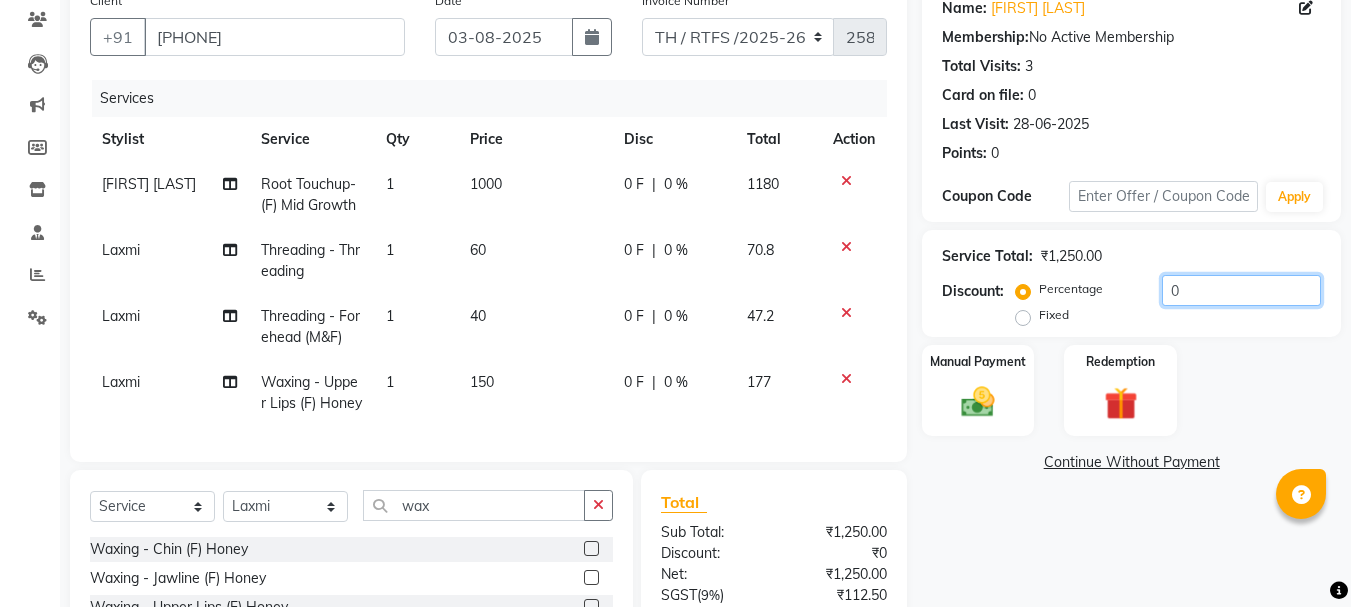 click on "0" 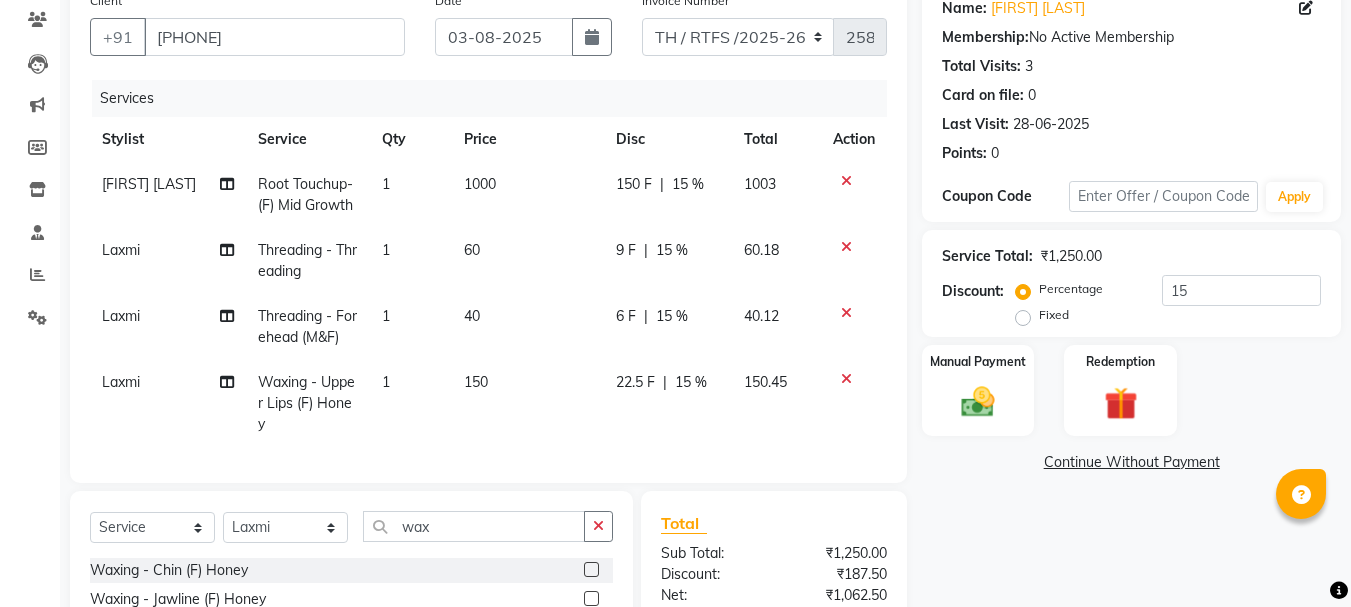 click on "Name: Tanvi Patil Membership:  No Active Membership  Total Visits:  3 Card on file:  0 Last Visit:   28-06-2025 Points:   0  Coupon Code Apply Service Total:  ₹1,250.00  Discount:  Percentage   Fixed  15 Manual Payment Redemption  Continue Without Payment" 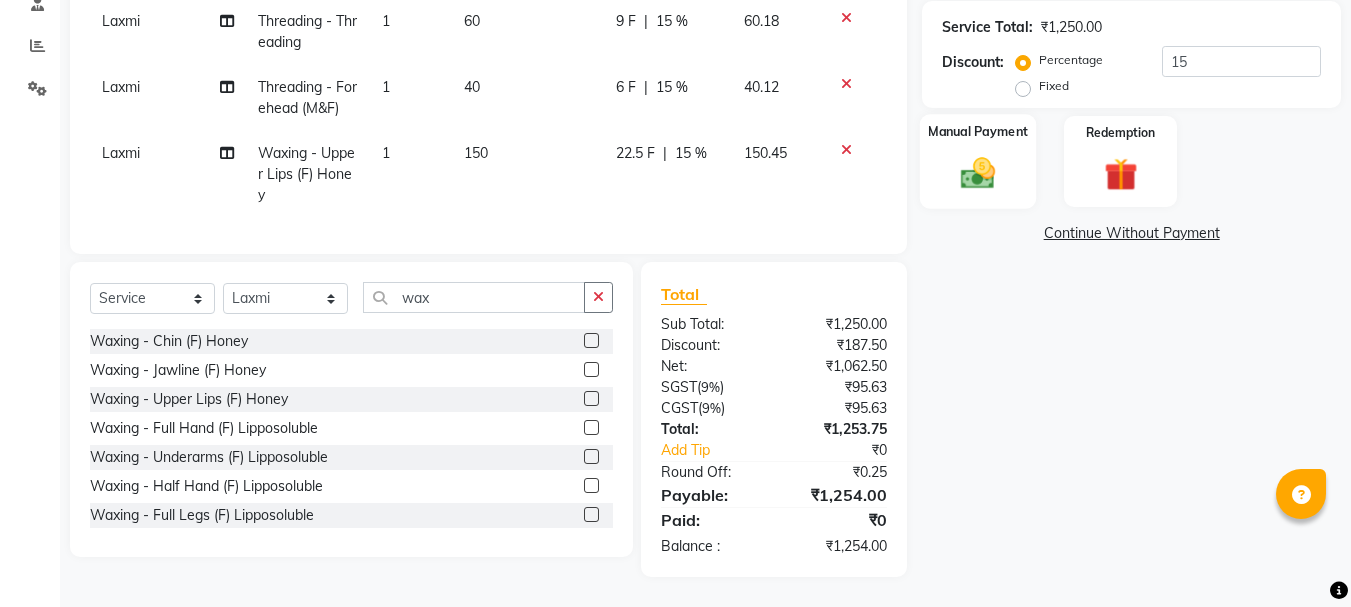 click on "Manual Payment" 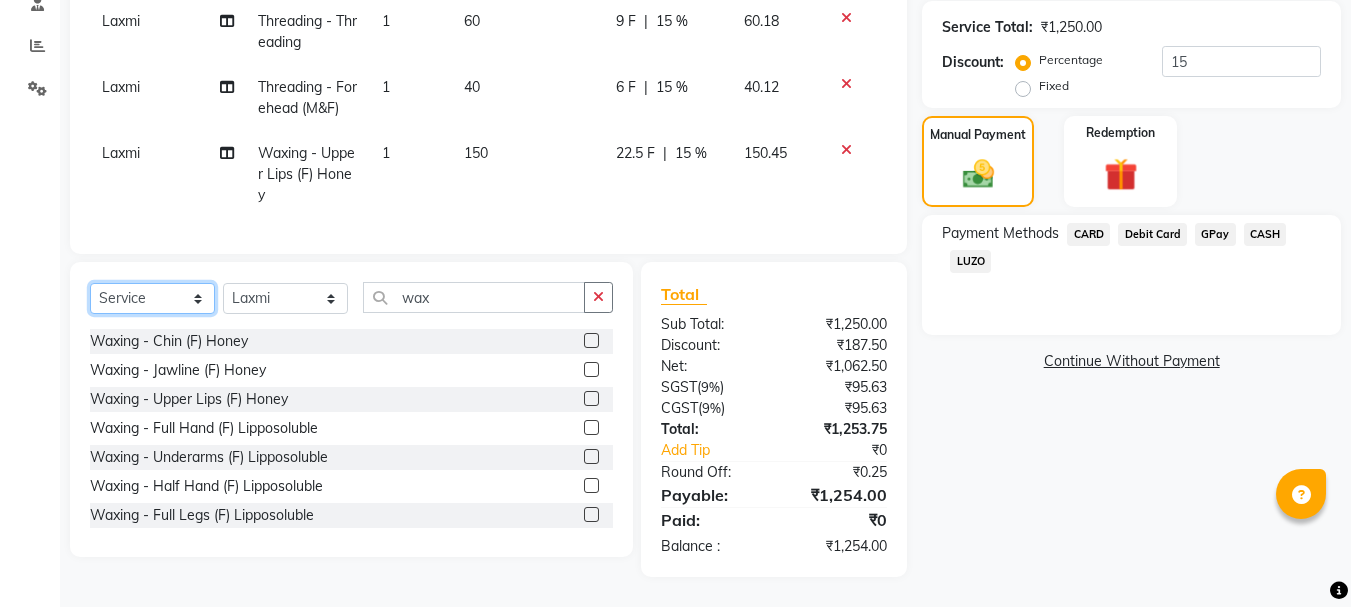 click on "Select  Service  Product  Membership  Package Voucher Prepaid Gift Card" 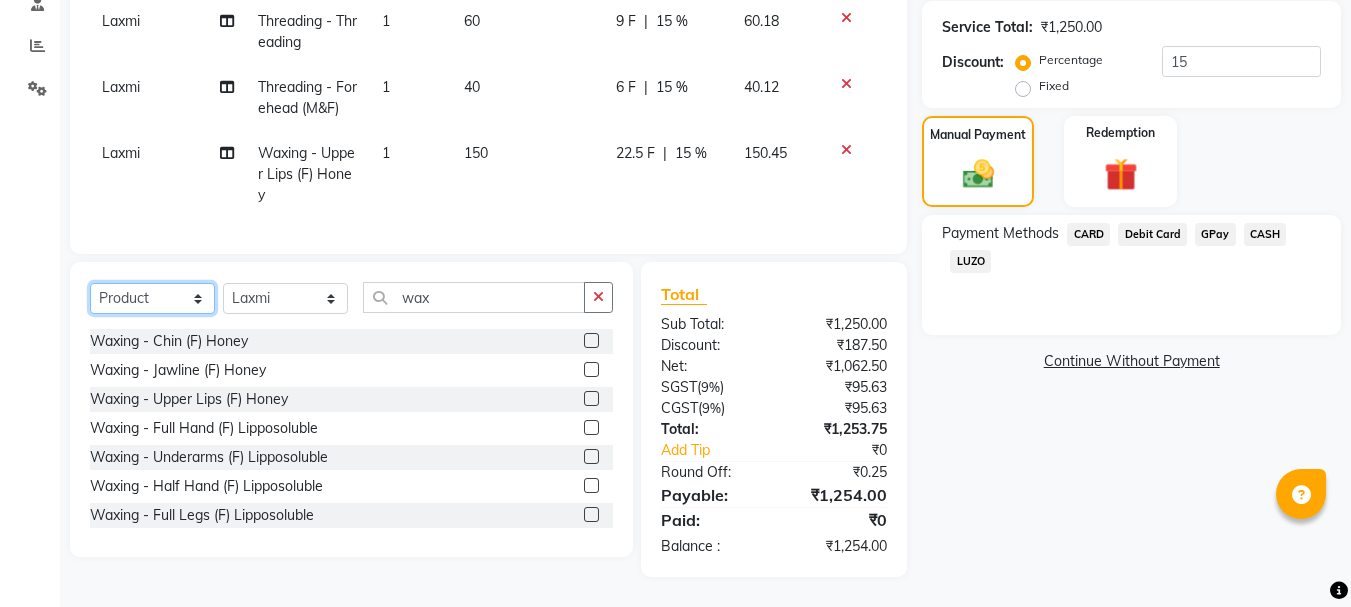 click on "Select  Service  Product  Membership  Package Voucher Prepaid Gift Card" 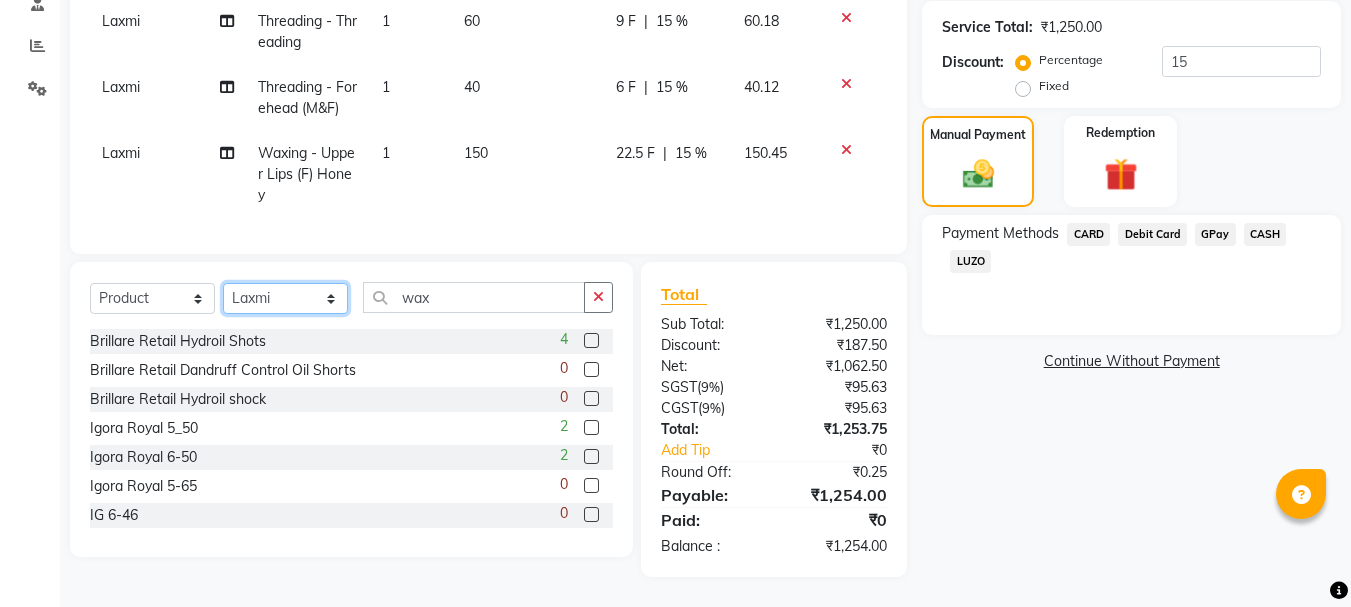 click on "Select Stylist Aarohi P   Aksahy auty Ali  Aniket A  Anuradha arvind Divya gautam .kasrade House sale KAJAL MAURYA Komal Waghmare  Laxmi   Manager Moin salmani Prashant   Ravindra Samrat Kumar Sangita Dighe Sanjana Kharat  Shreepad M  shrishti  jaiwala  vaibhavi  gudekar  Vikas H" 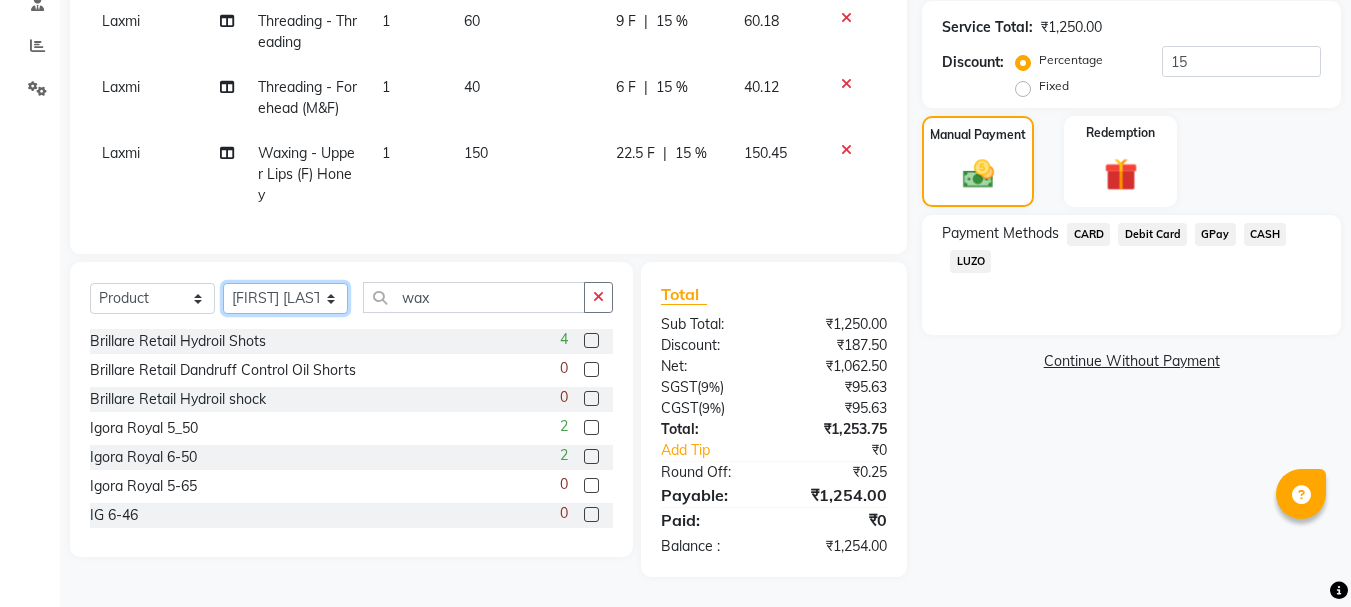 click on "Select Stylist Aarohi P   Aksahy auty Ali  Aniket A  Anuradha arvind Divya gautam .kasrade House sale KAJAL MAURYA Komal Waghmare  Laxmi   Manager Moin salmani Prashant   Ravindra Samrat Kumar Sangita Dighe Sanjana Kharat  Shreepad M  shrishti  jaiwala  vaibhavi  gudekar  Vikas H" 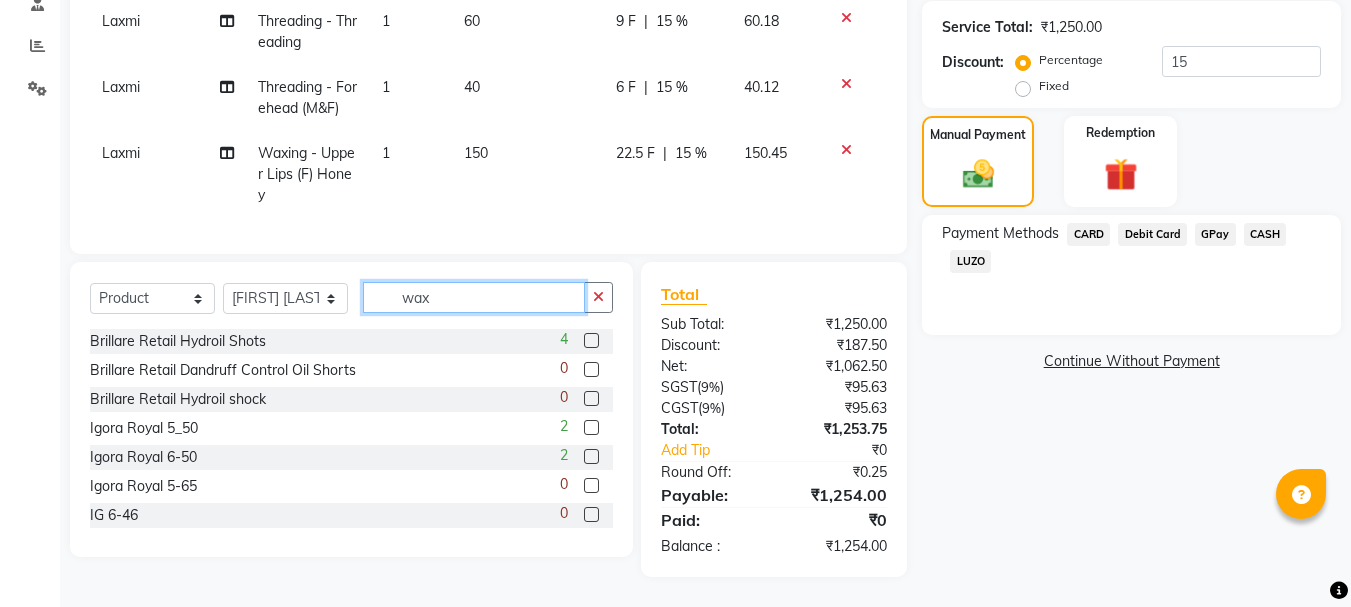 click on "wax" 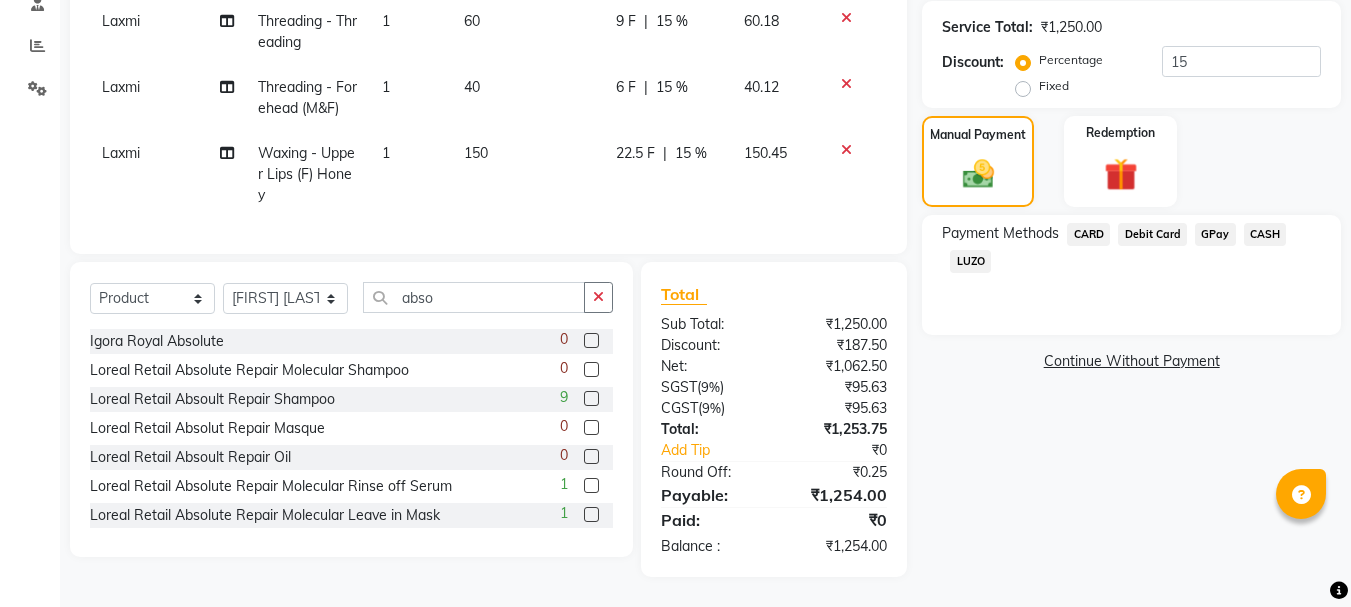 click 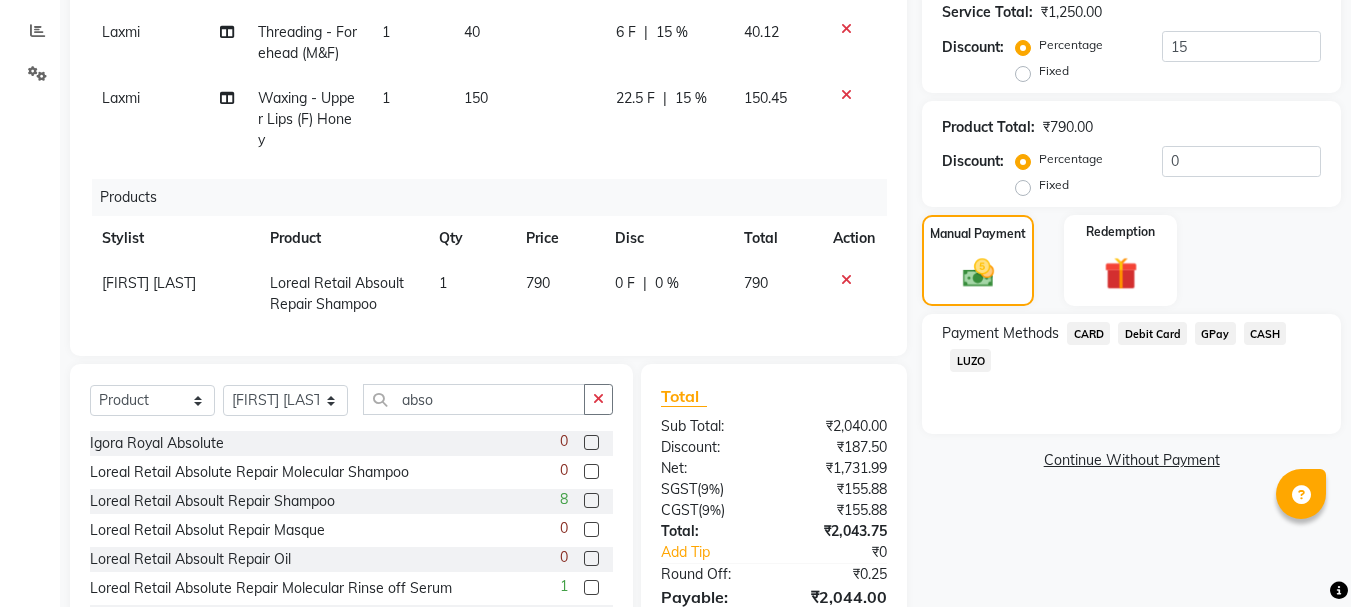 scroll, scrollTop: 62, scrollLeft: 0, axis: vertical 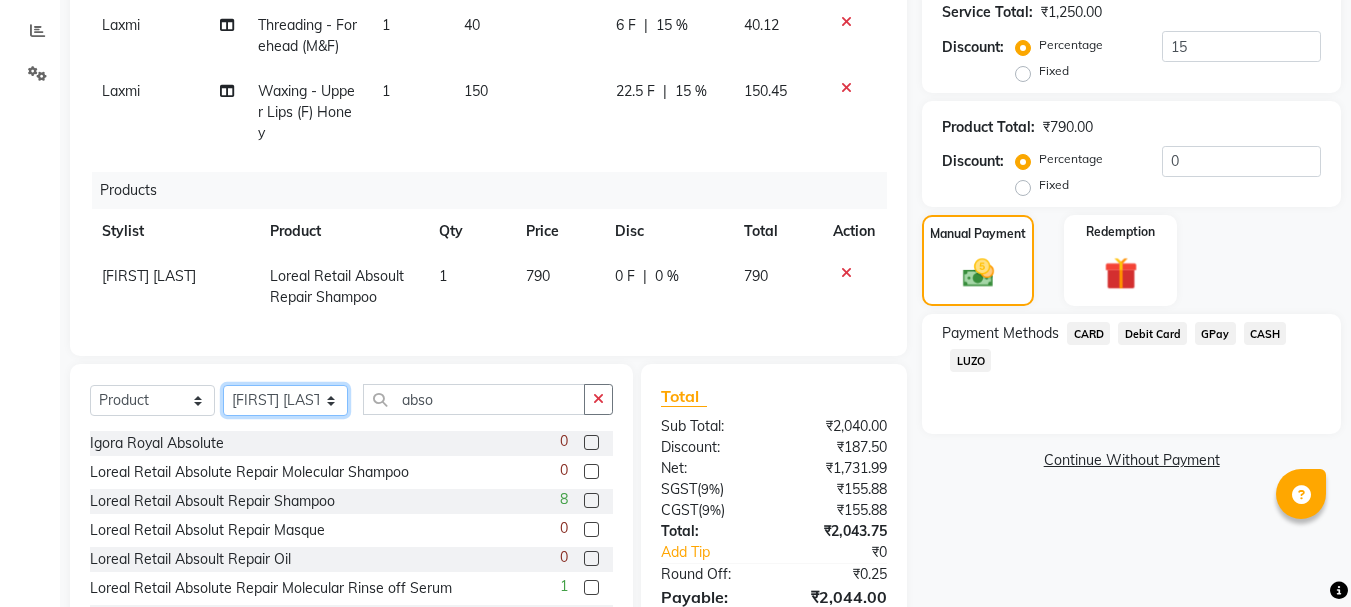click on "Select Stylist Aarohi P   Aksahy auty Ali  Aniket A  Anuradha arvind Divya gautam .kasrade House sale KAJAL MAURYA Komal Waghmare  Laxmi   Manager Moin salmani Prashant   Ravindra Samrat Kumar Sangita Dighe Sanjana Kharat  Shreepad M  shrishti  jaiwala  vaibhavi  gudekar  Vikas H" 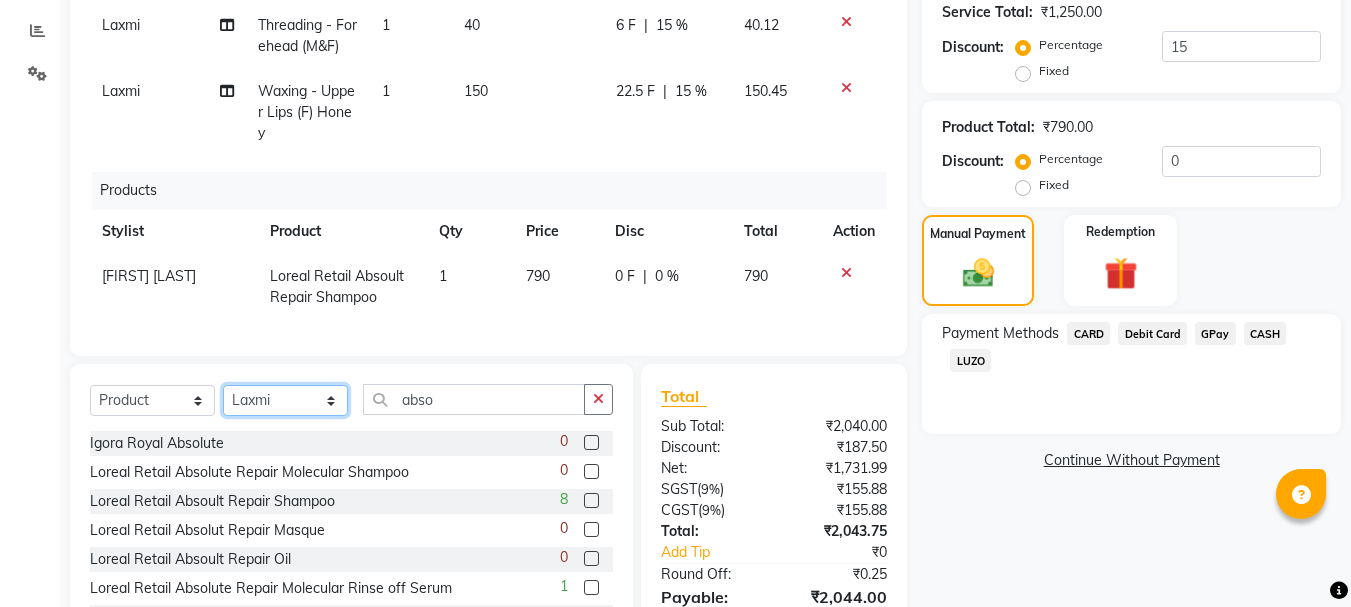 click on "Select Stylist Aarohi P   Aksahy auty Ali  Aniket A  Anuradha arvind Divya gautam .kasrade House sale KAJAL MAURYA Komal Waghmare  Laxmi   Manager Moin salmani Prashant   Ravindra Samrat Kumar Sangita Dighe Sanjana Kharat  Shreepad M  shrishti  jaiwala  vaibhavi  gudekar  Vikas H" 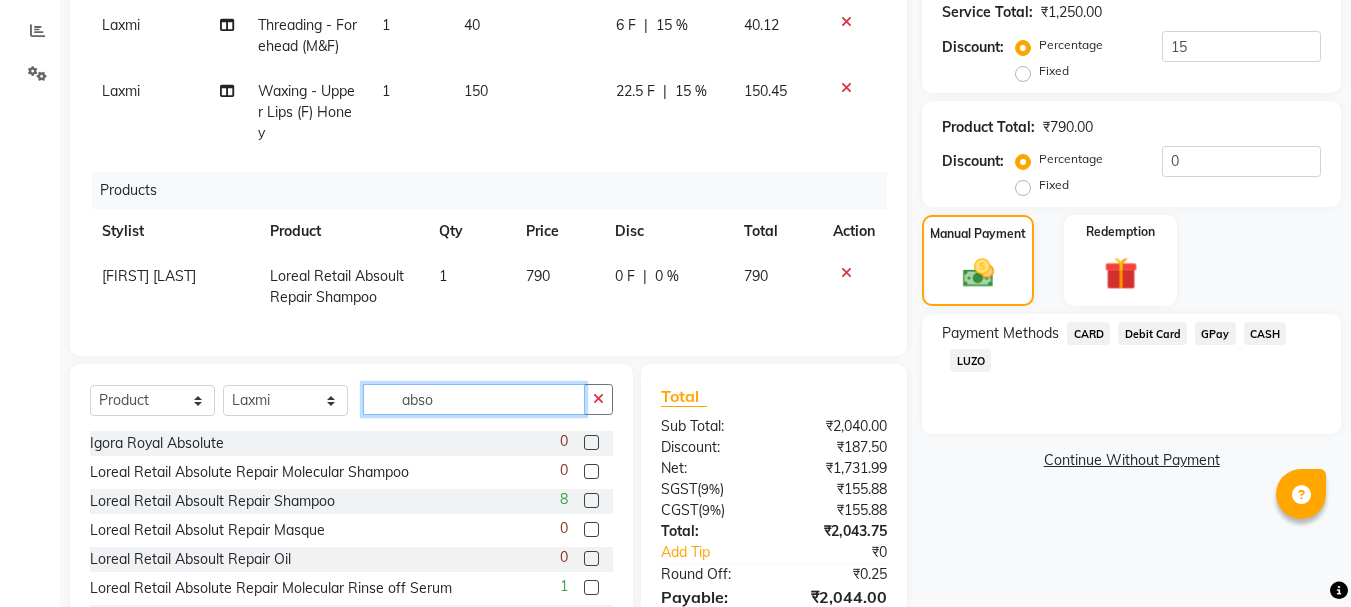 click on "abso" 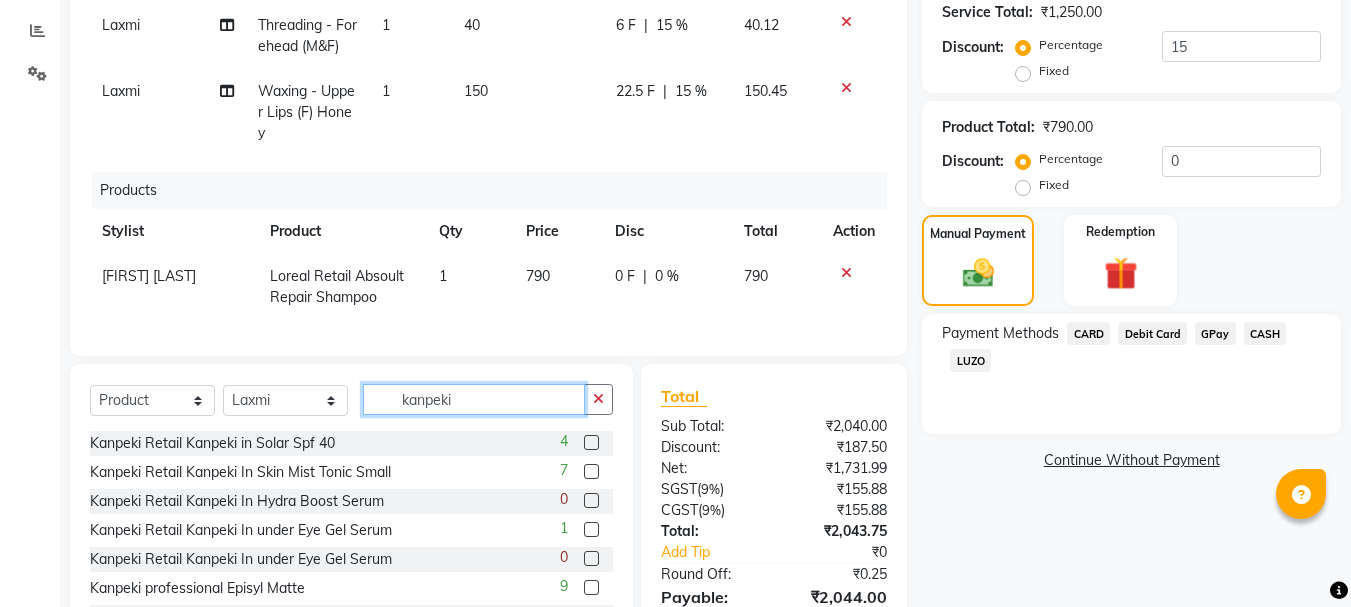 scroll, scrollTop: 514, scrollLeft: 0, axis: vertical 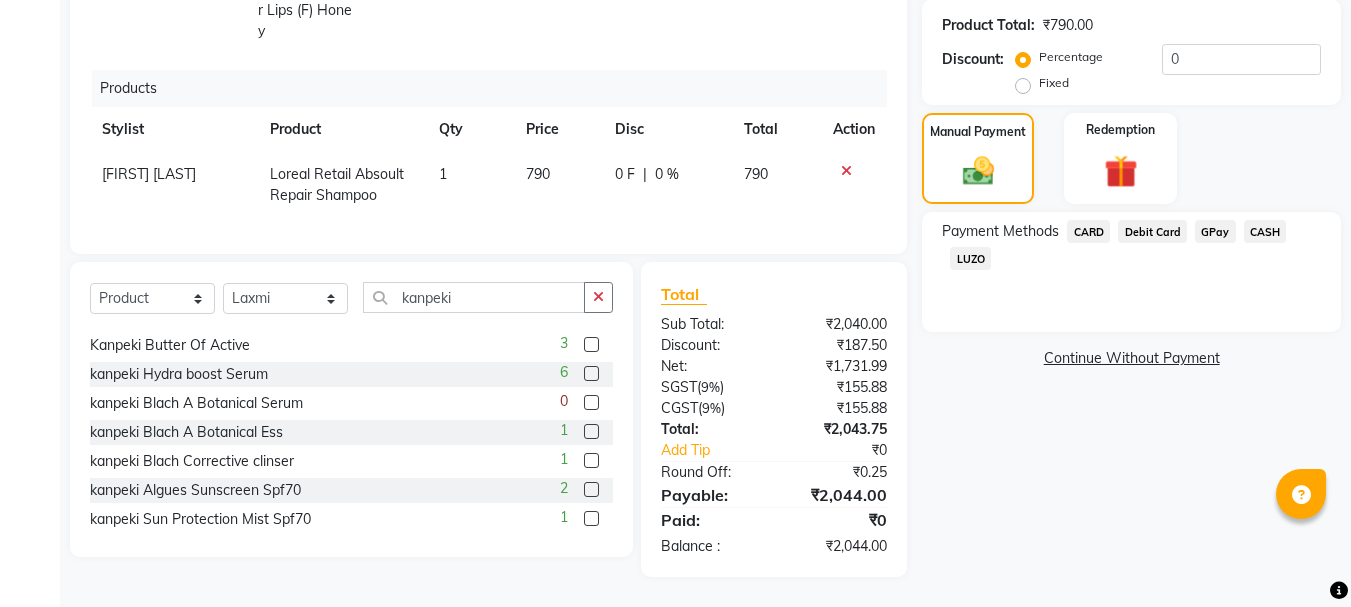click 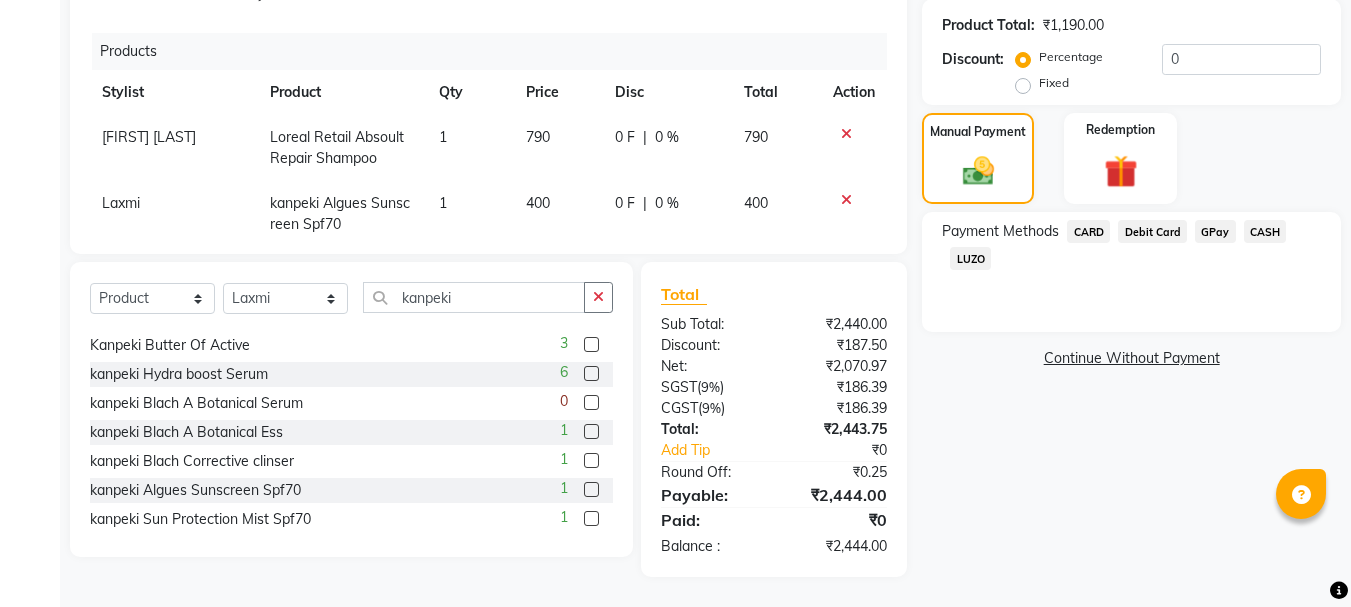 scroll, scrollTop: 102, scrollLeft: 0, axis: vertical 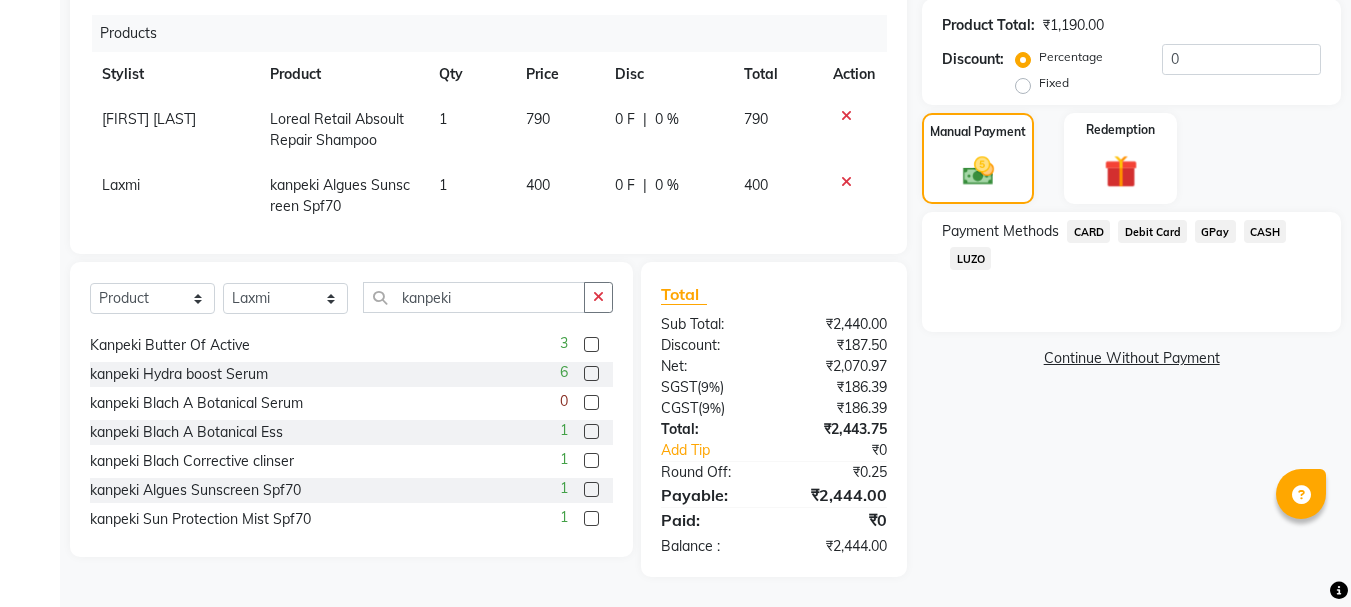 click on "400" 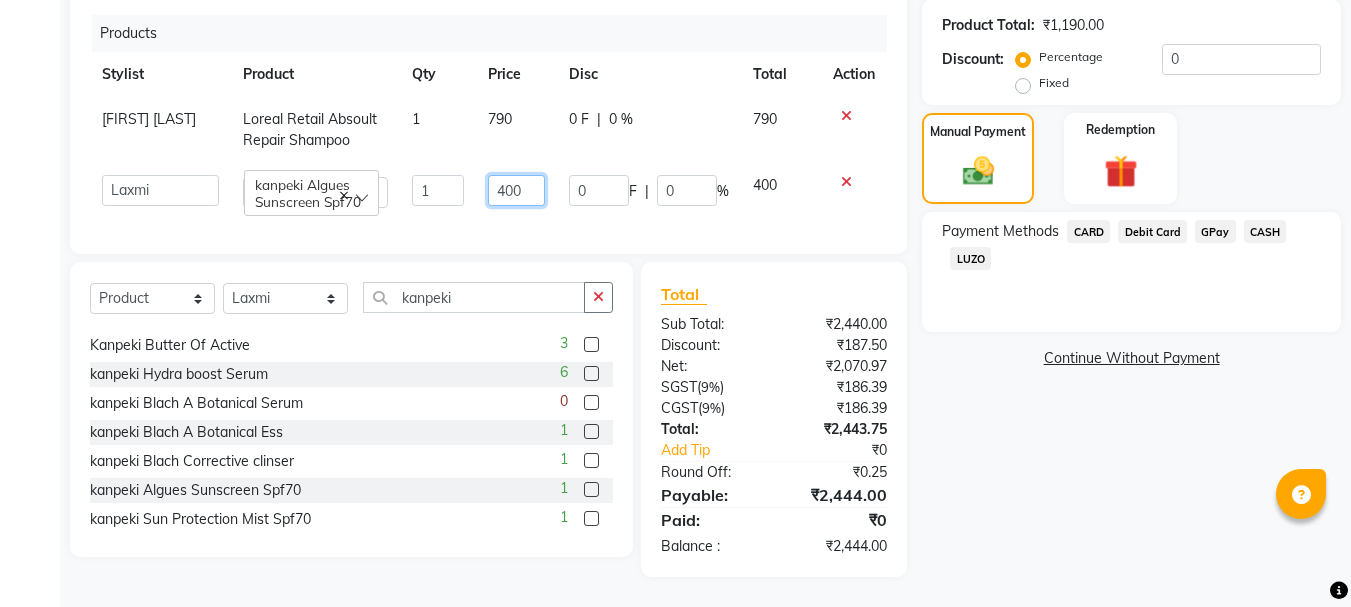 click on "400" 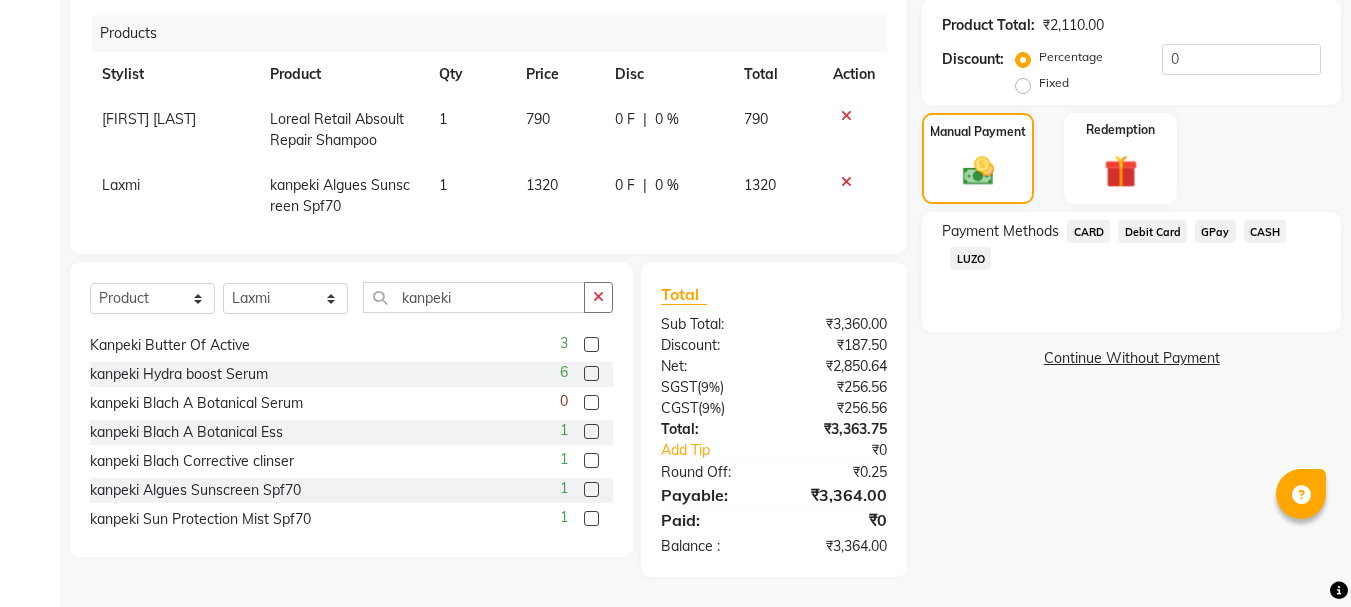 click on "Name: Tanvi Patil Membership:  No Active Membership  Total Visits:  3 Card on file:  0 Last Visit:   28-06-2025 Points:   0  Coupon Code Apply Service Total:  ₹1,250.00  Discount:  Percentage   Fixed  15 Product Total:  ₹2,110.00  Discount:  Percentage   Fixed  0 Manual Payment Redemption Payment Methods  CARD   Debit Card   GPay   CASH   LUZO   Continue Without Payment" 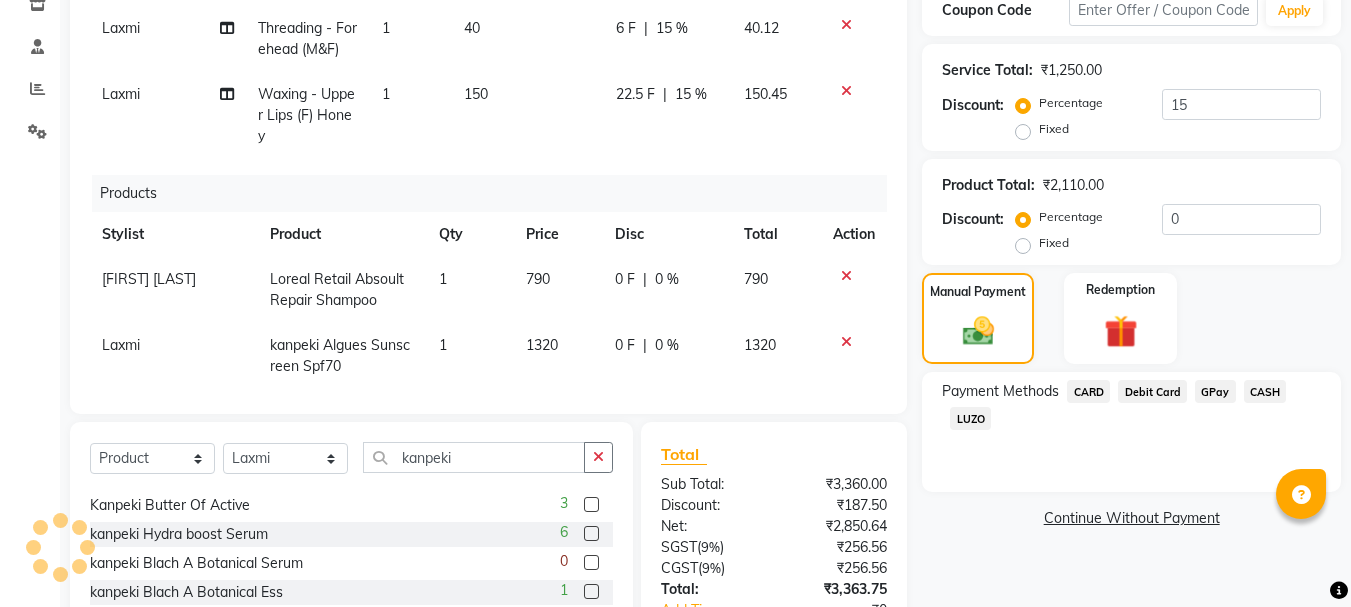 scroll, scrollTop: 514, scrollLeft: 0, axis: vertical 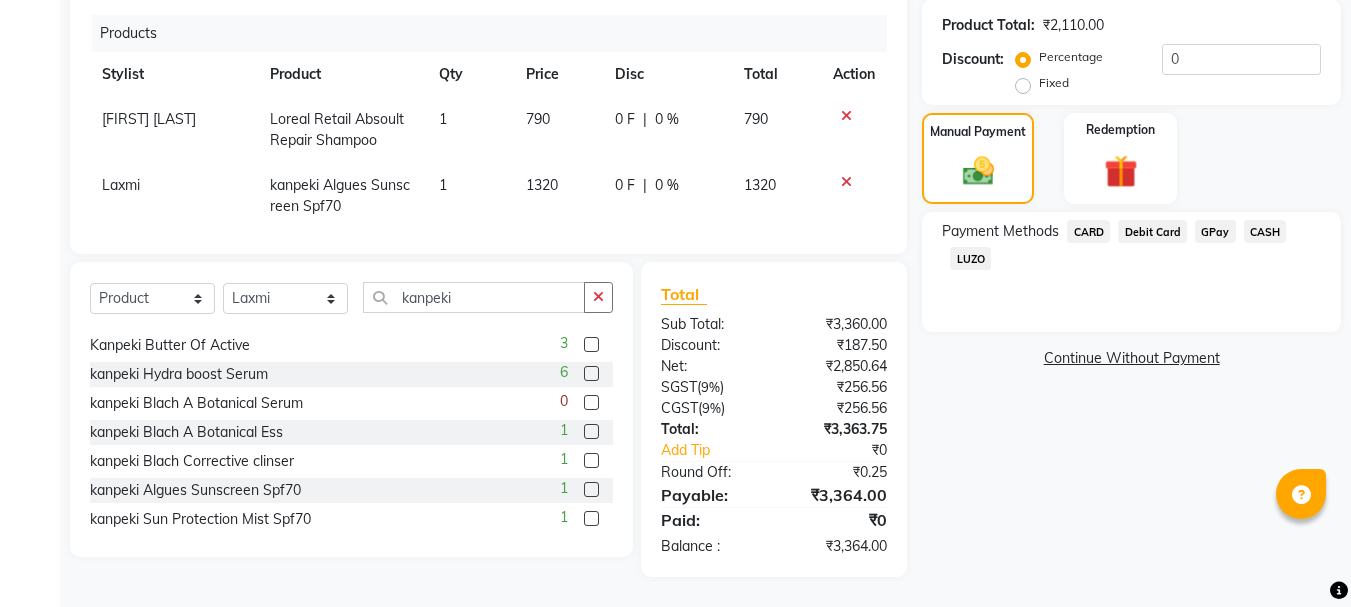 click on "GPay" 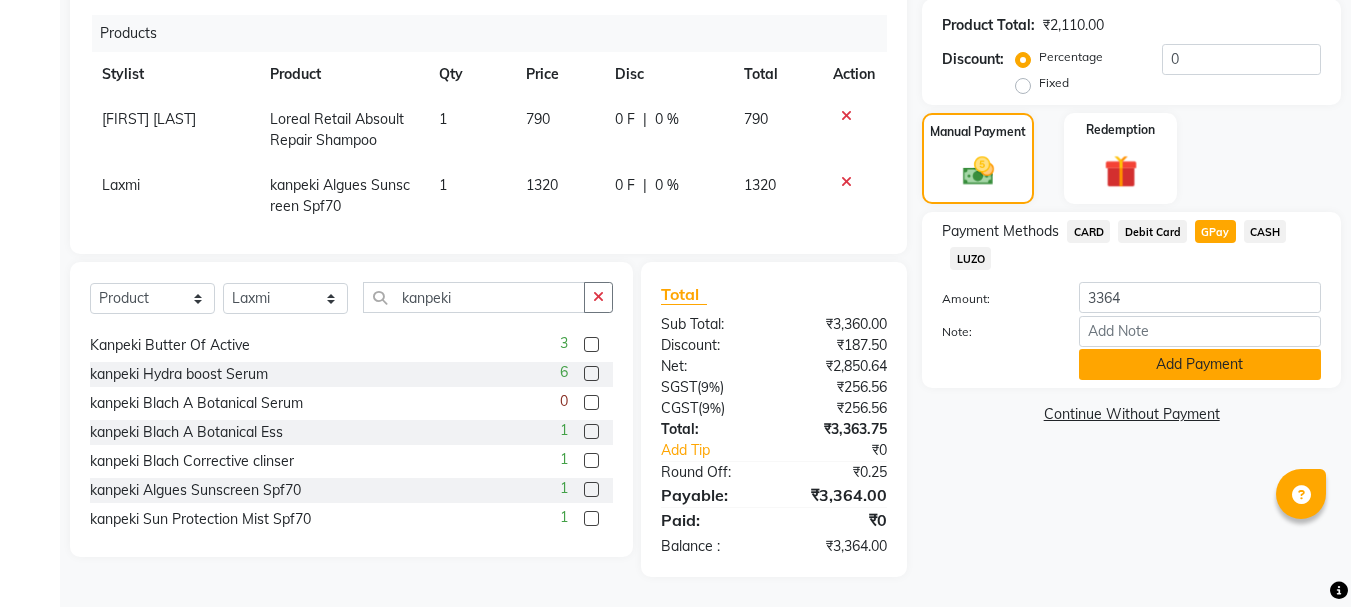 click on "Add Payment" 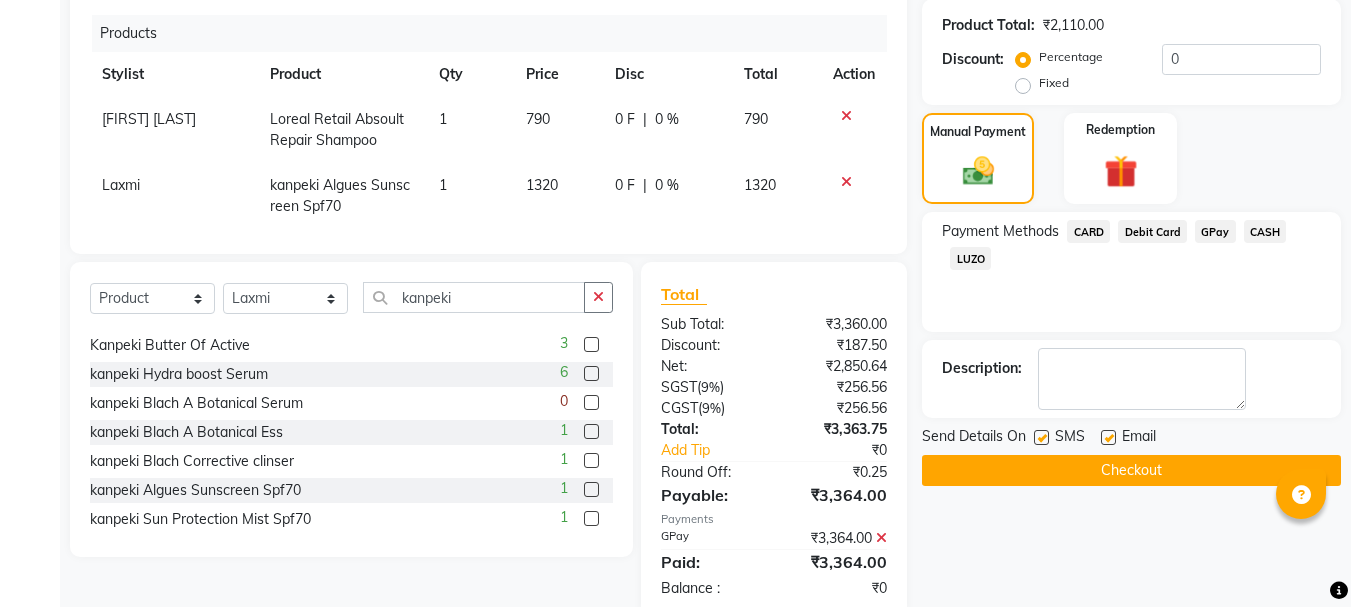 click on "Checkout" 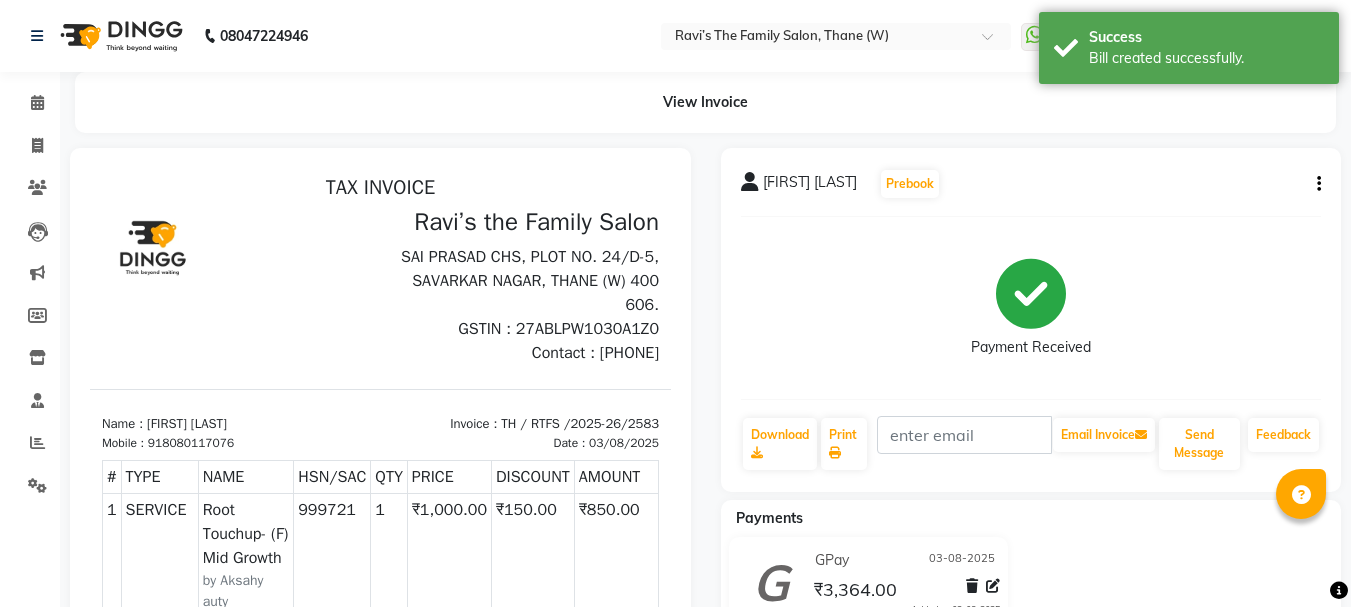 scroll, scrollTop: 0, scrollLeft: 0, axis: both 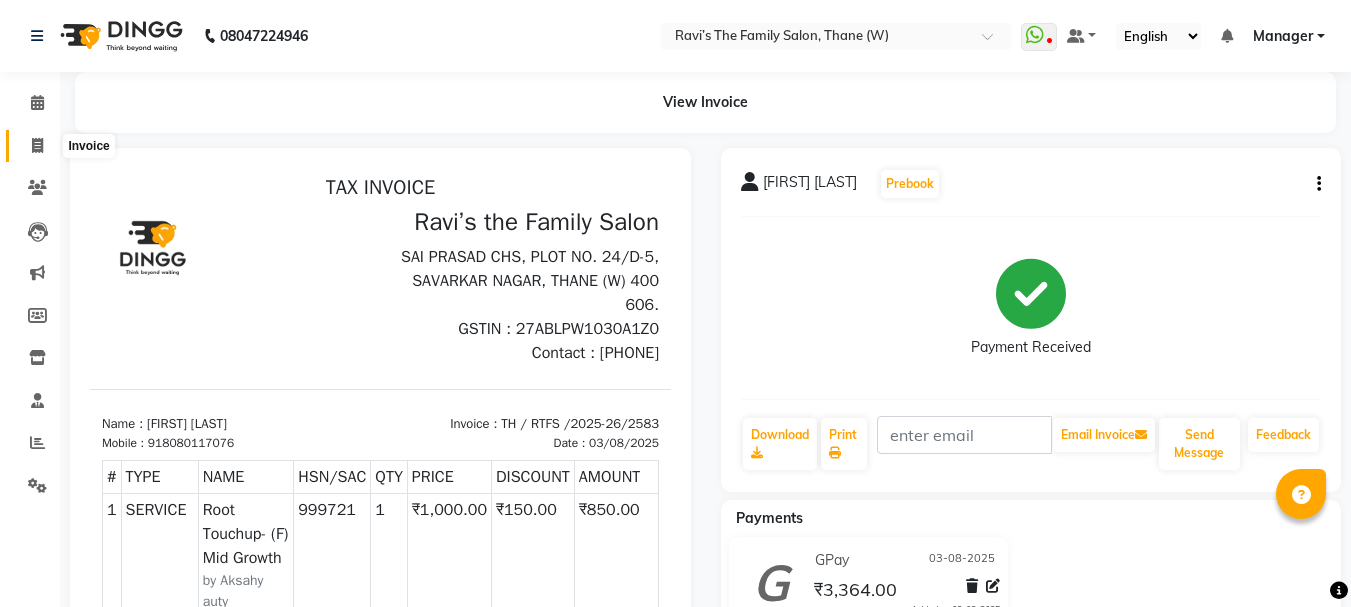 click 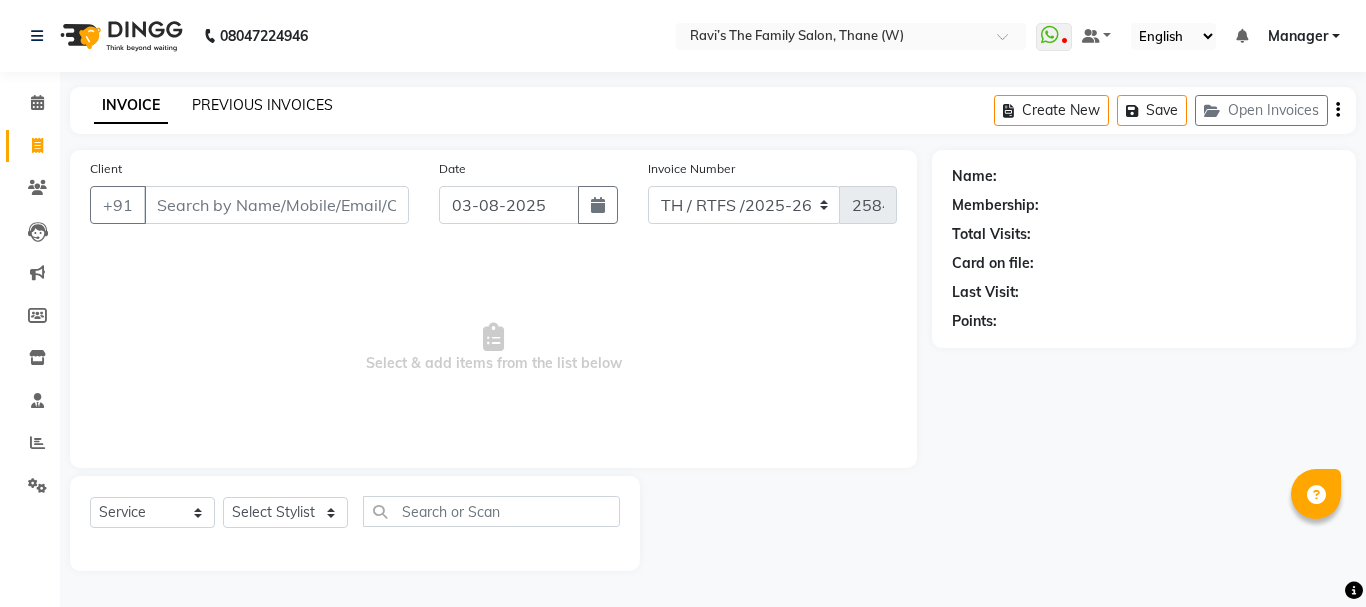 click on "PREVIOUS INVOICES" 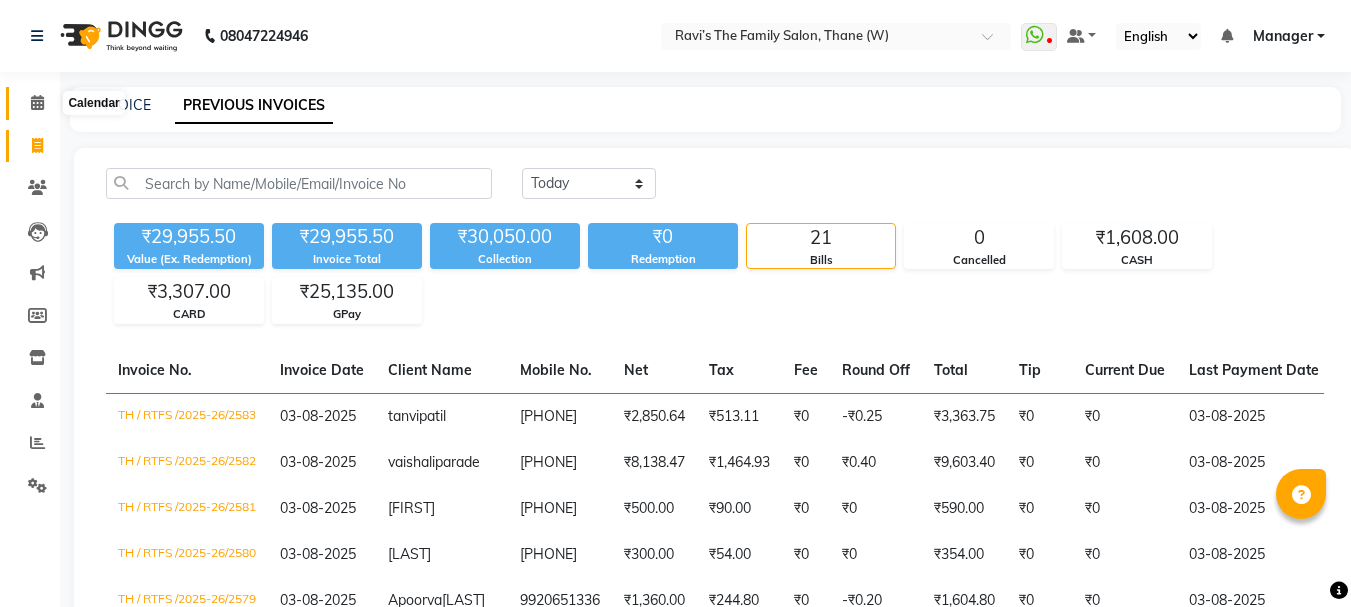 click 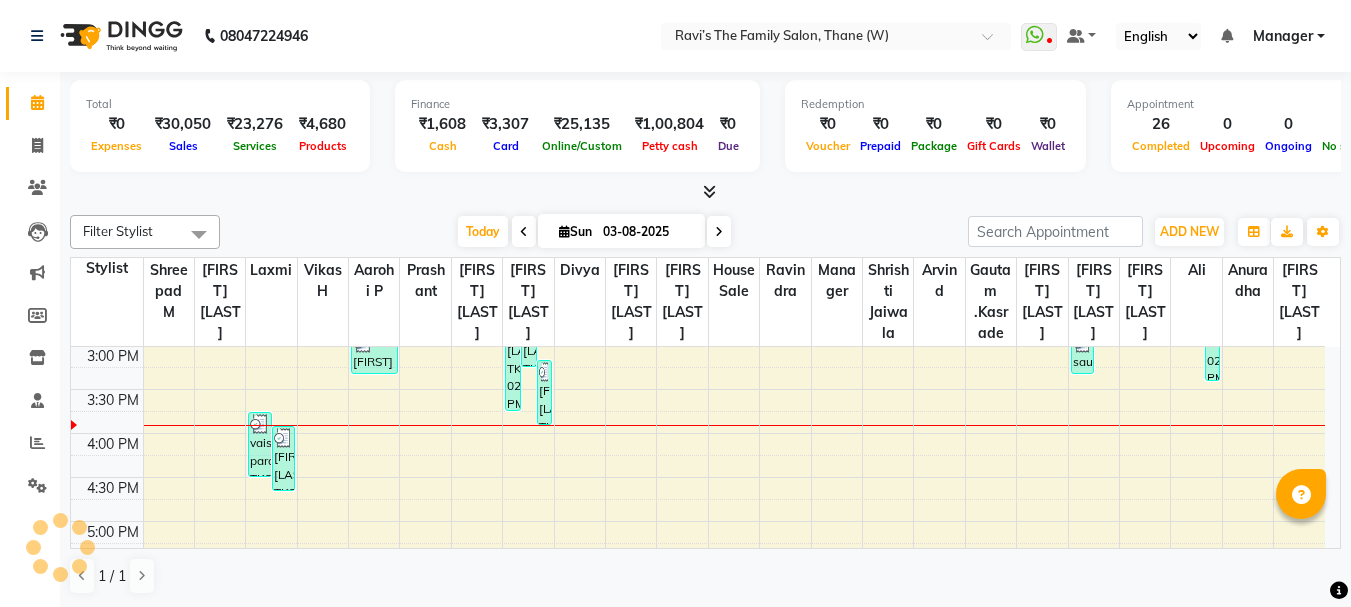 scroll, scrollTop: 0, scrollLeft: 0, axis: both 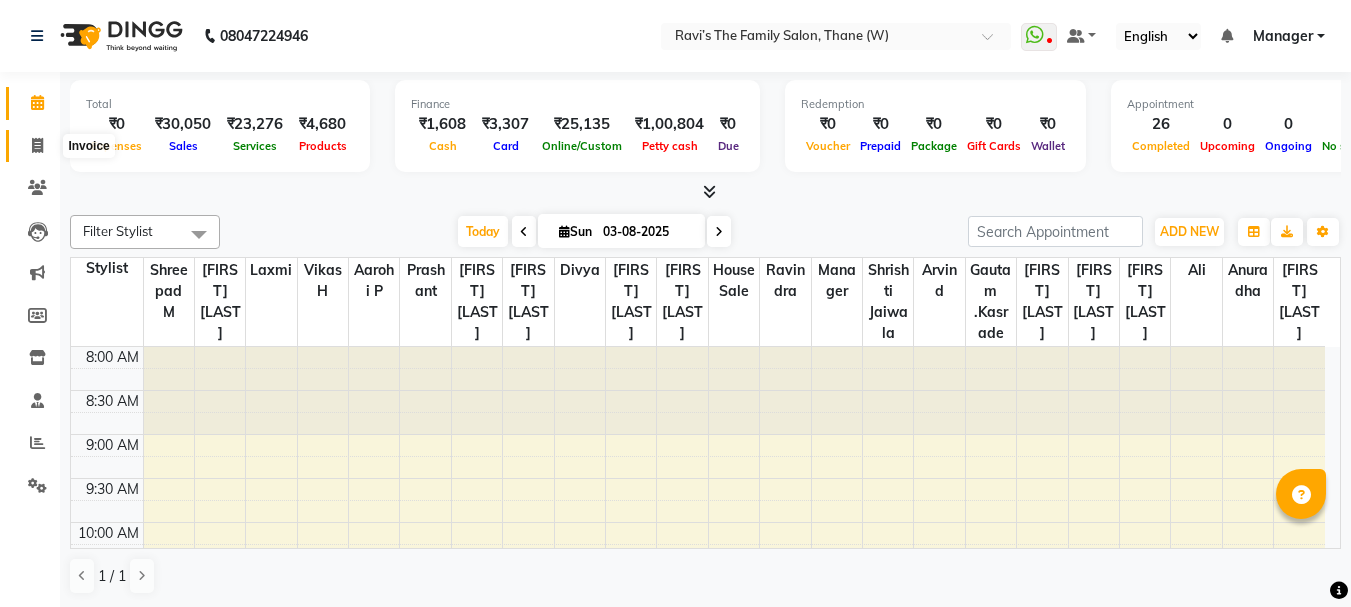 click 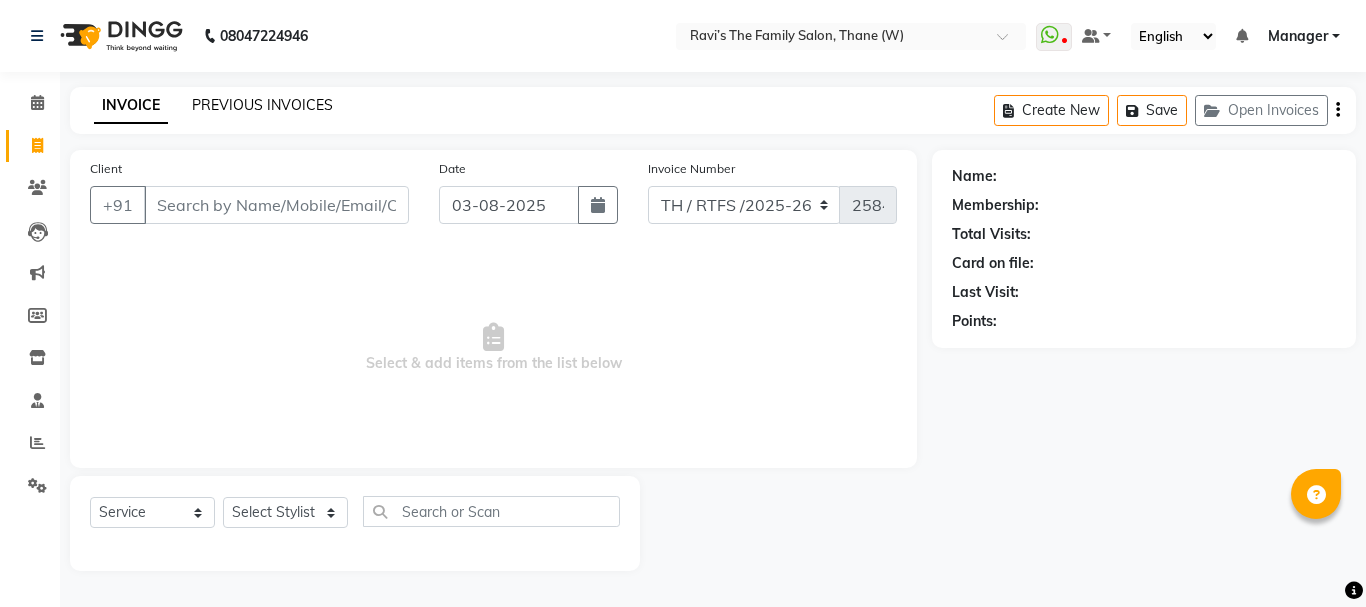click on "PREVIOUS INVOICES" 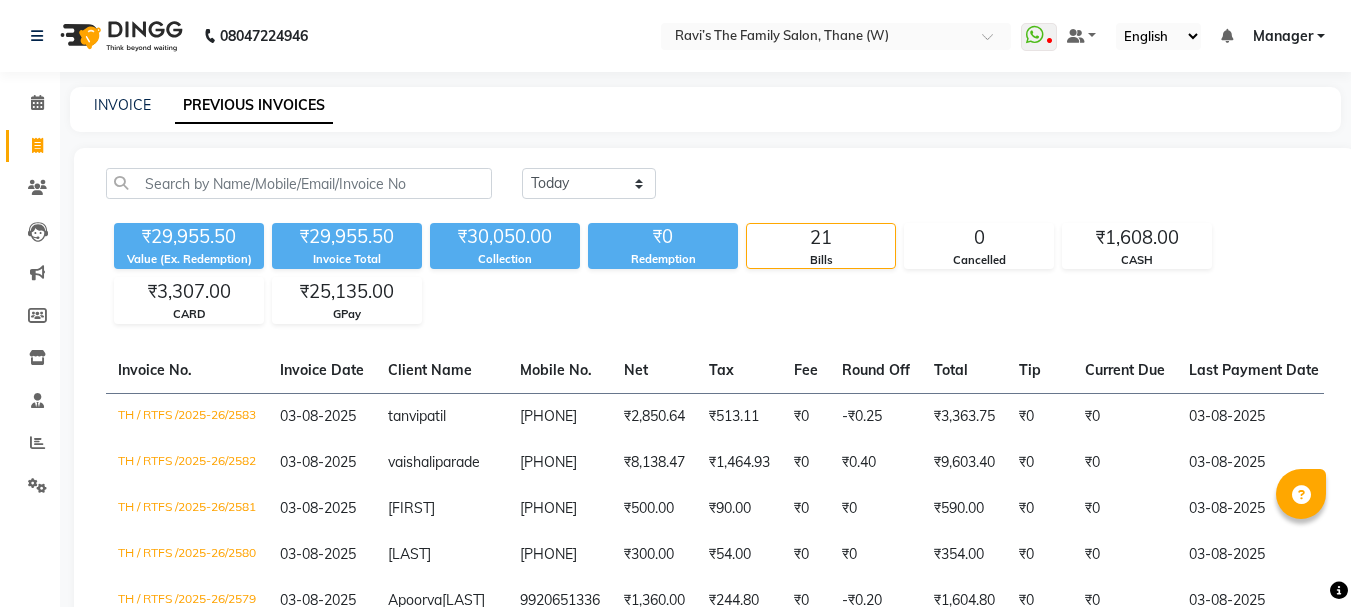 scroll, scrollTop: 531, scrollLeft: 0, axis: vertical 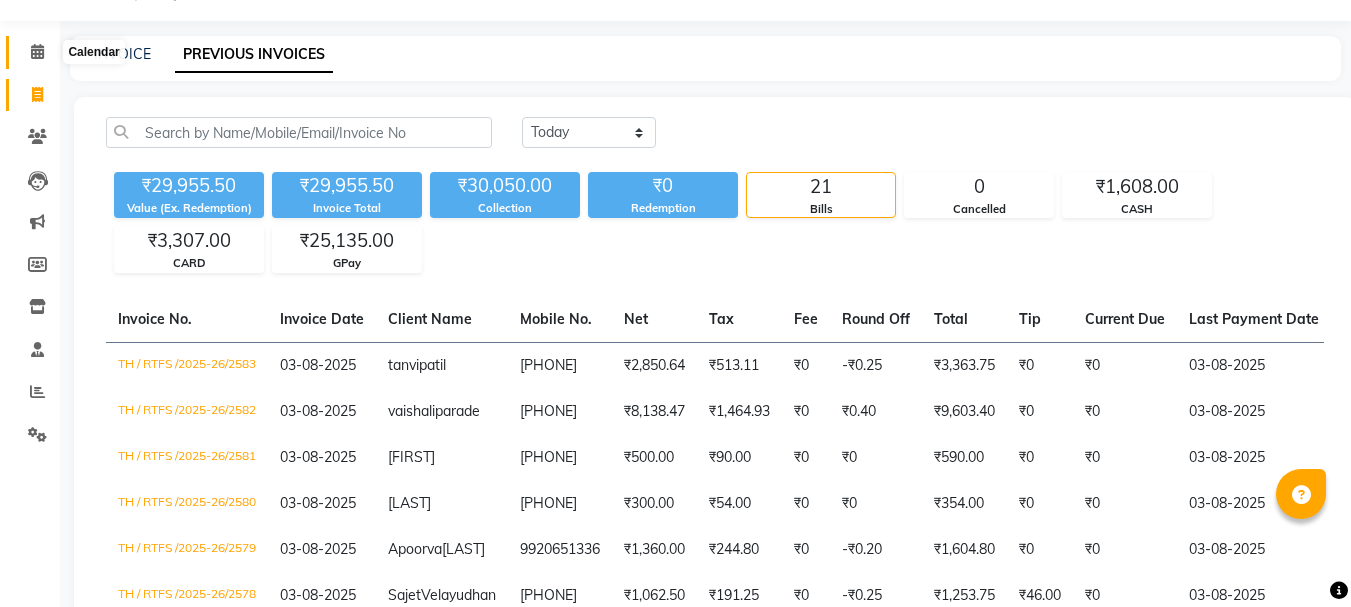 click 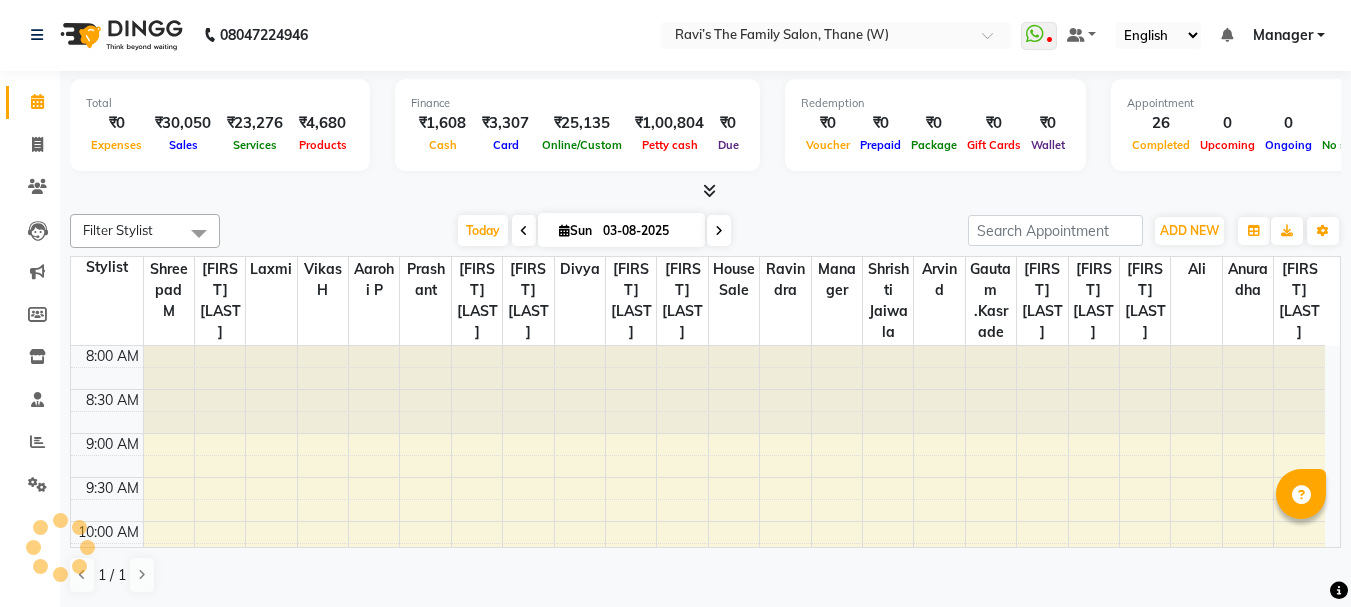scroll, scrollTop: 0, scrollLeft: 0, axis: both 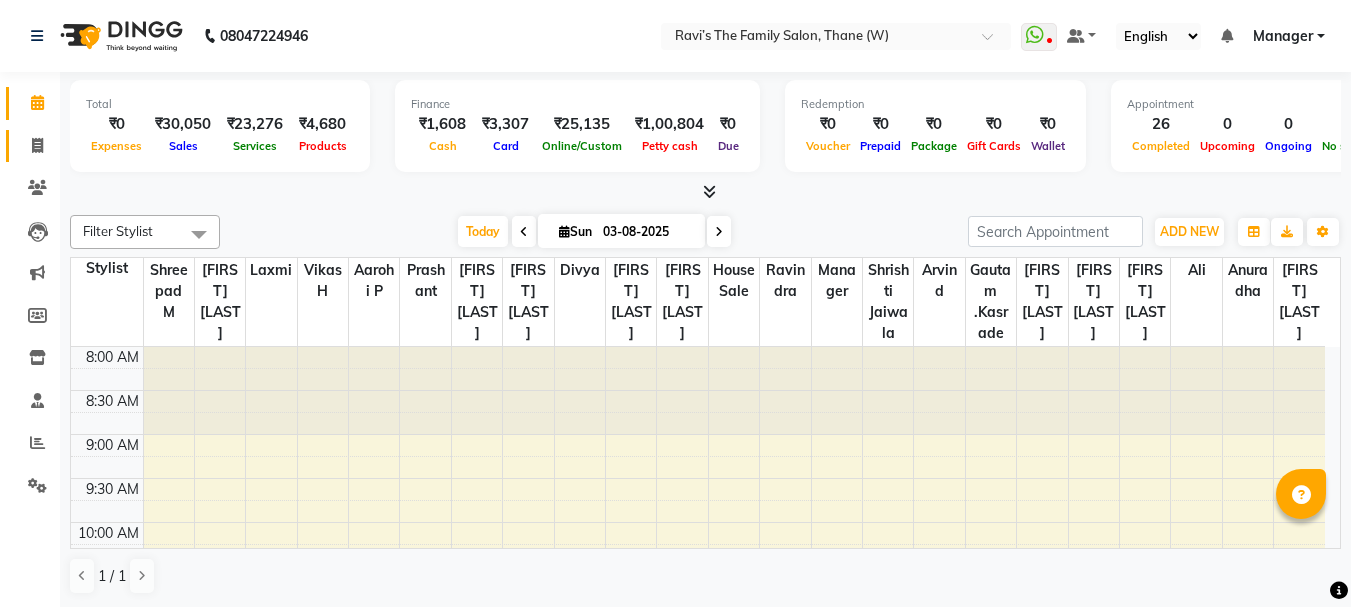 click on "Invoice" 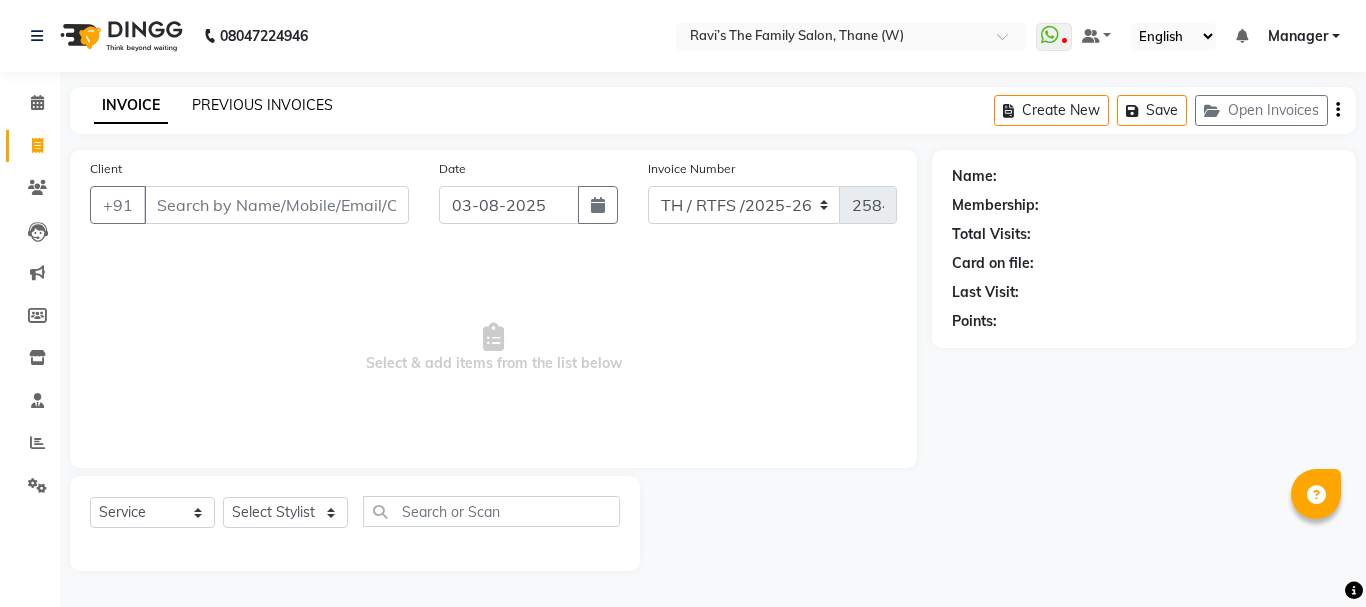 click on "PREVIOUS INVOICES" 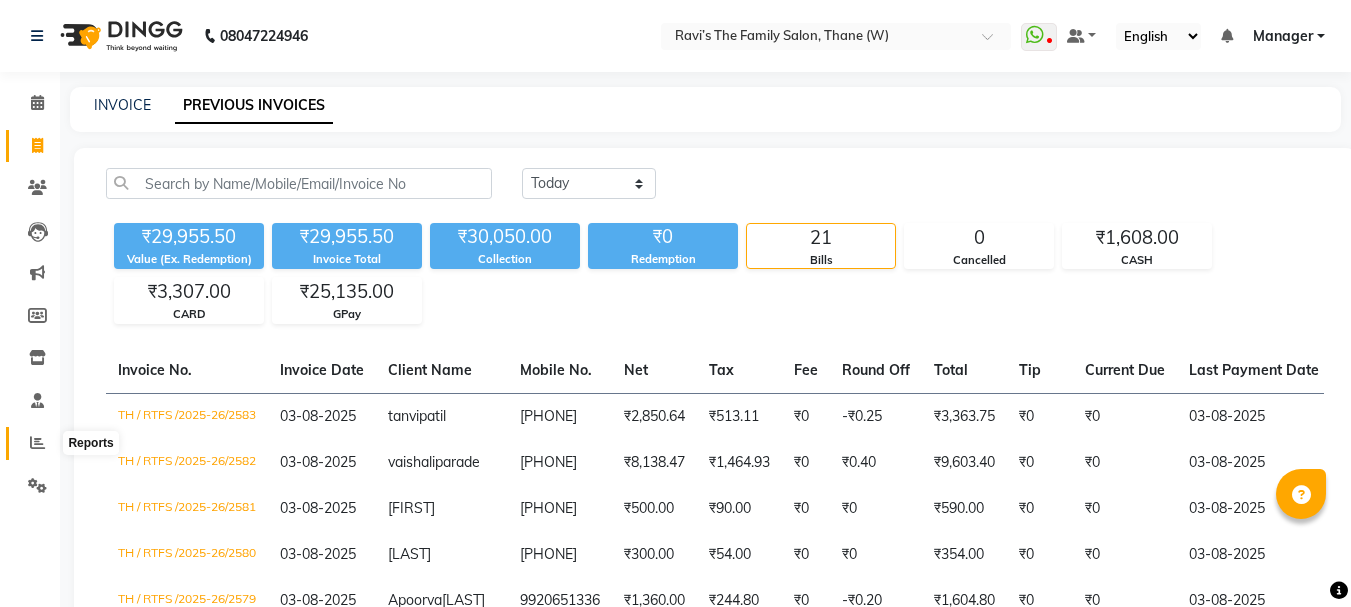 click 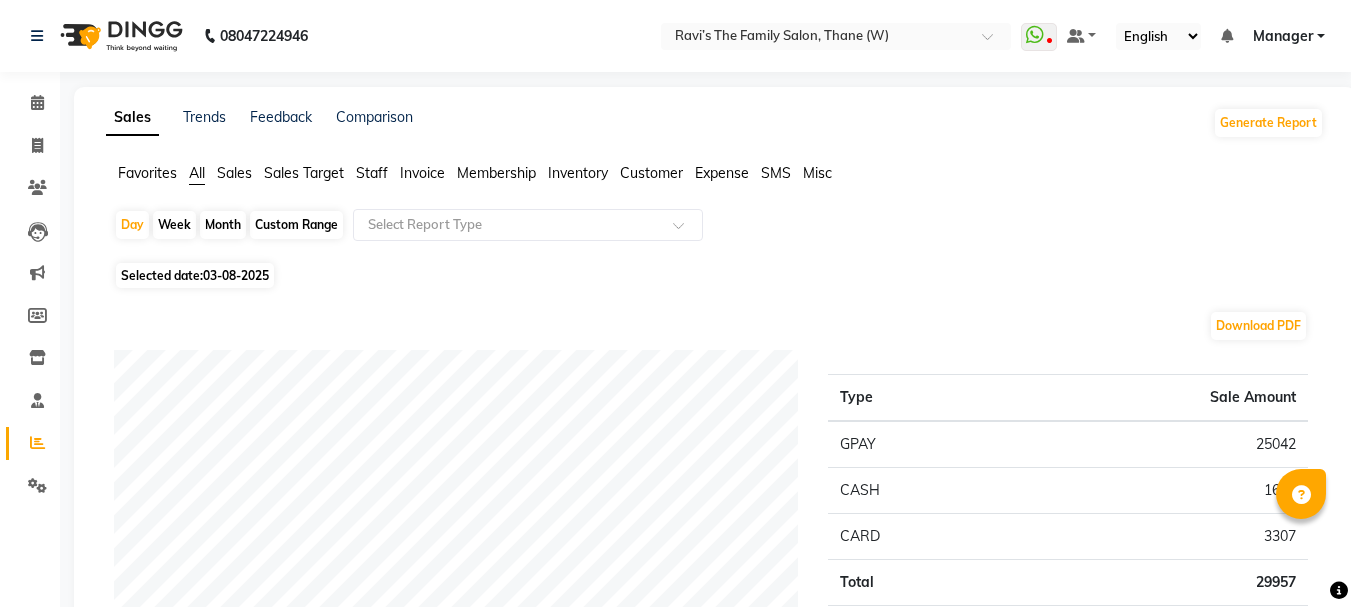 click on "Month" 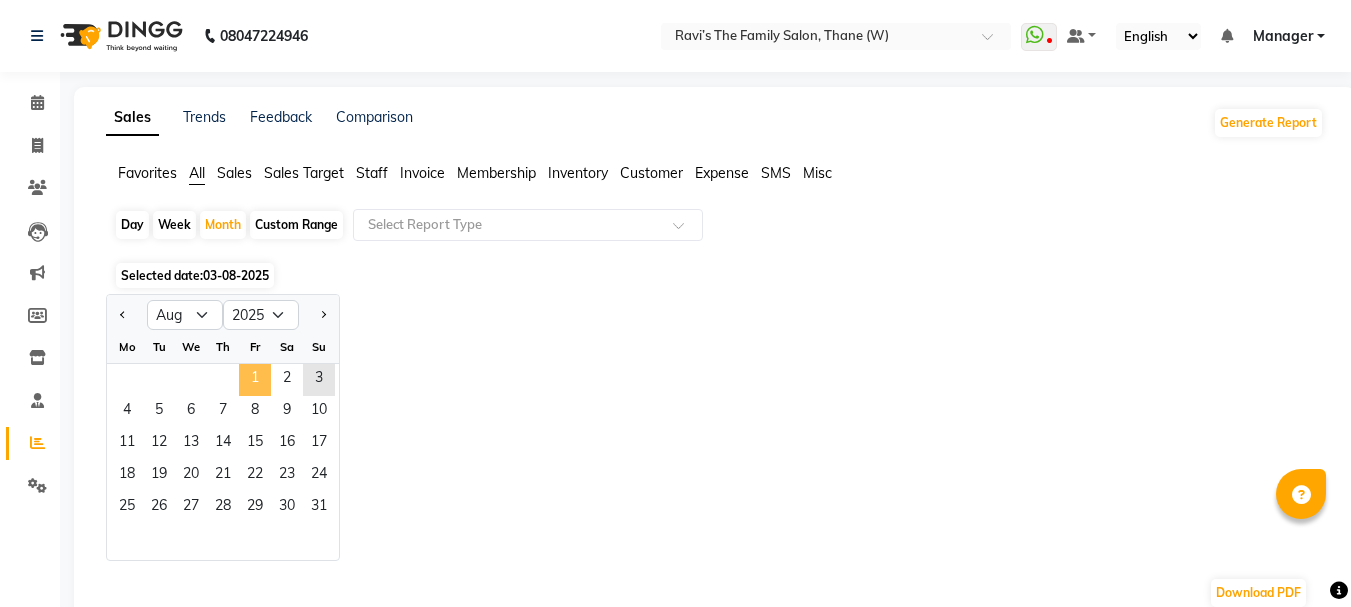 click on "1" 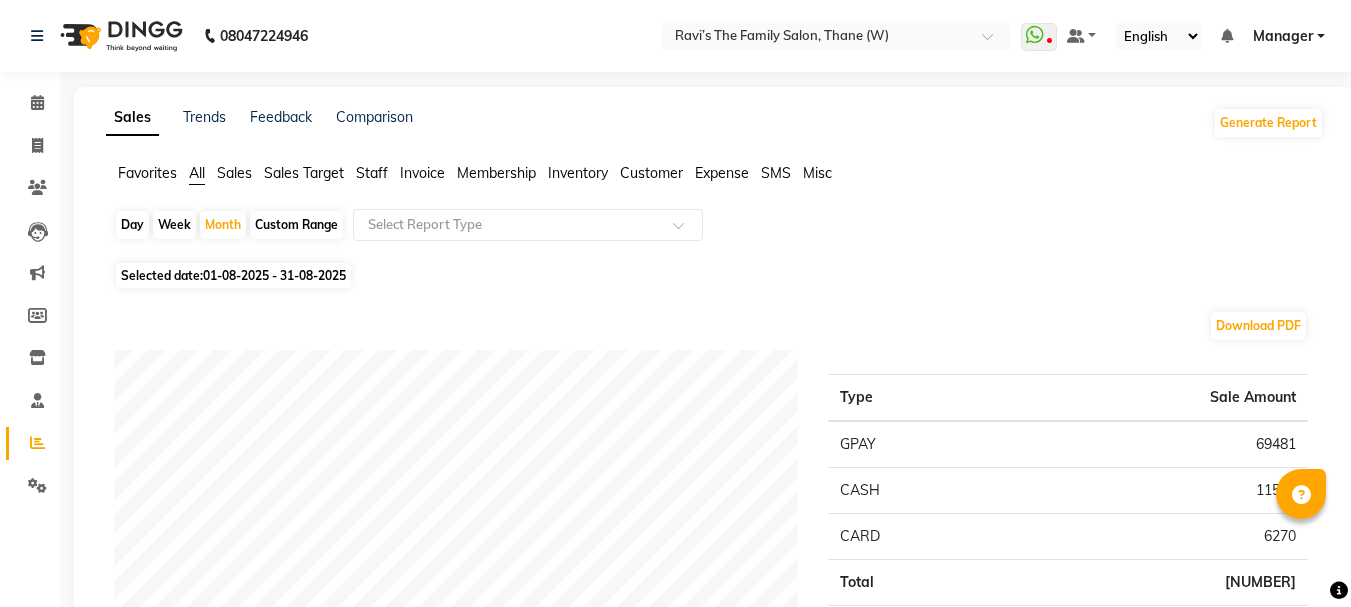 click on "Staff" 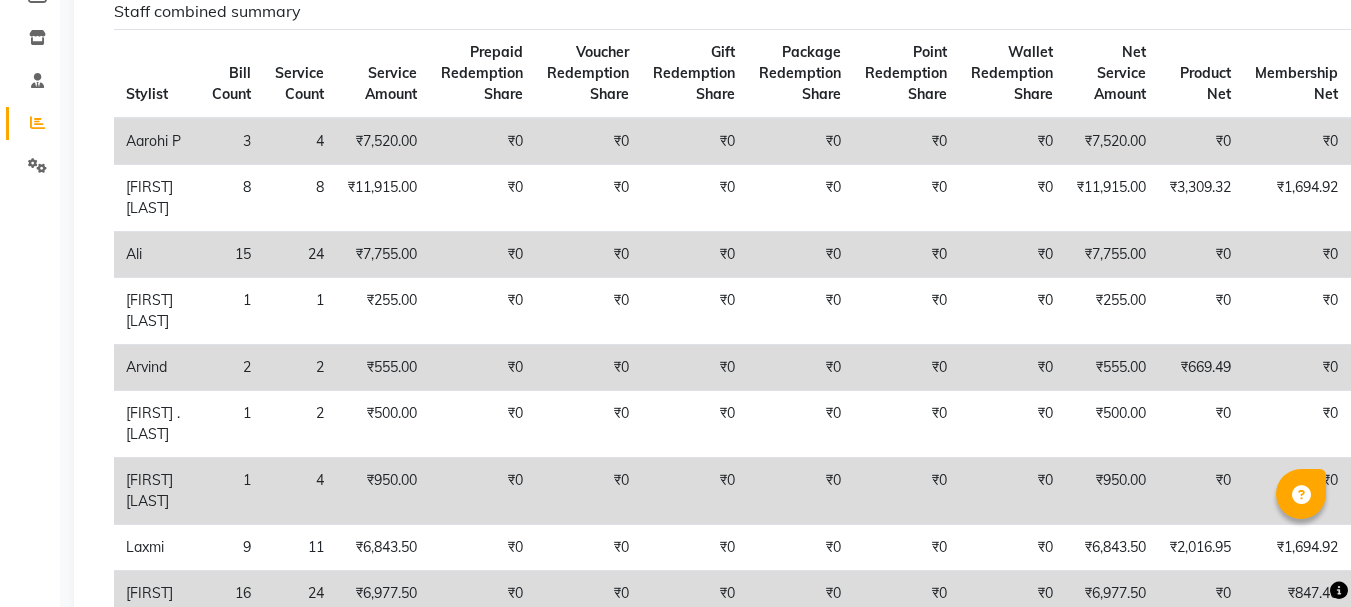 scroll, scrollTop: 360, scrollLeft: 0, axis: vertical 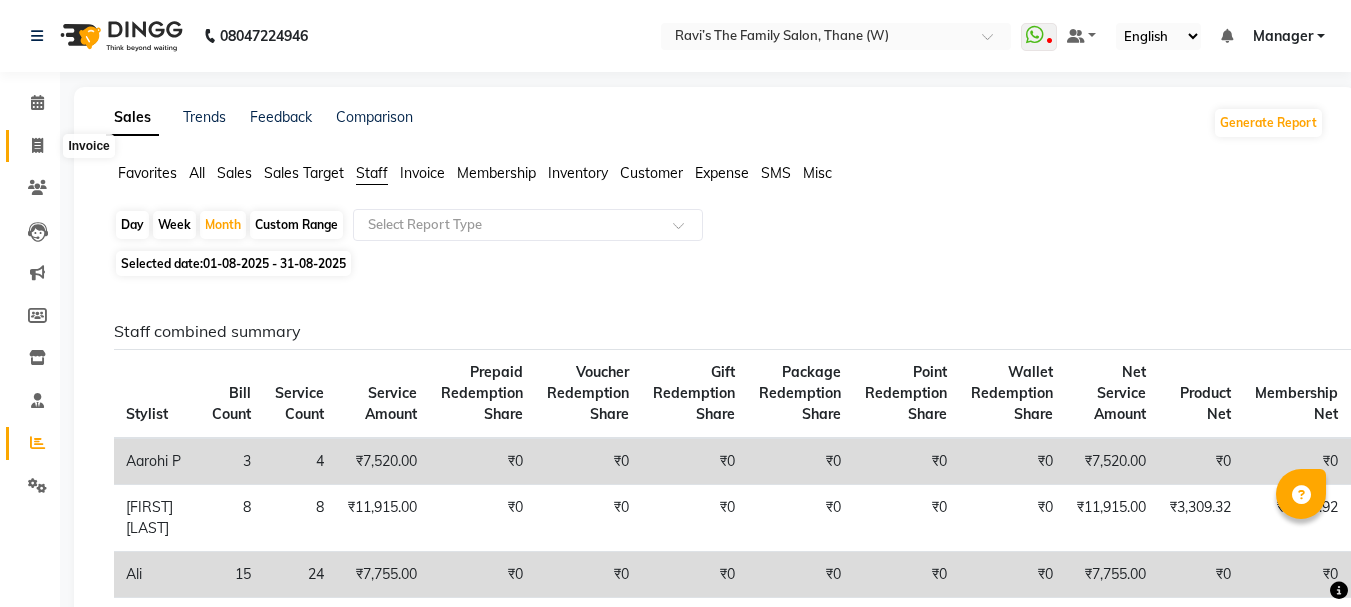 click 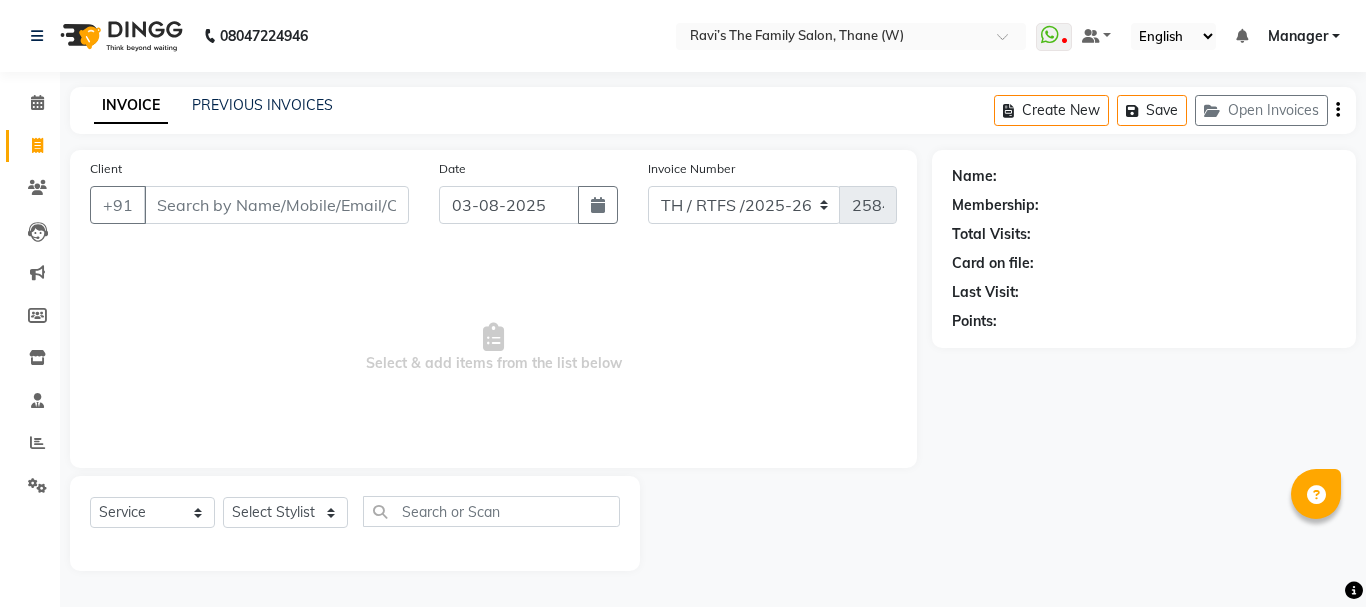 click 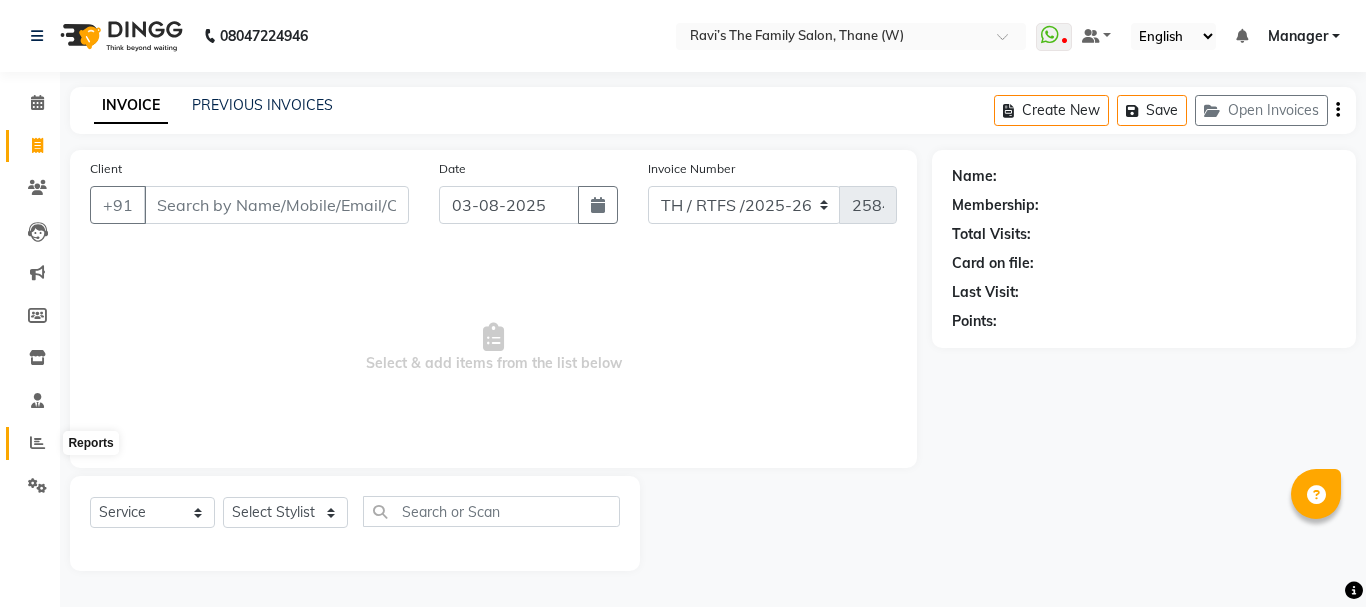 click 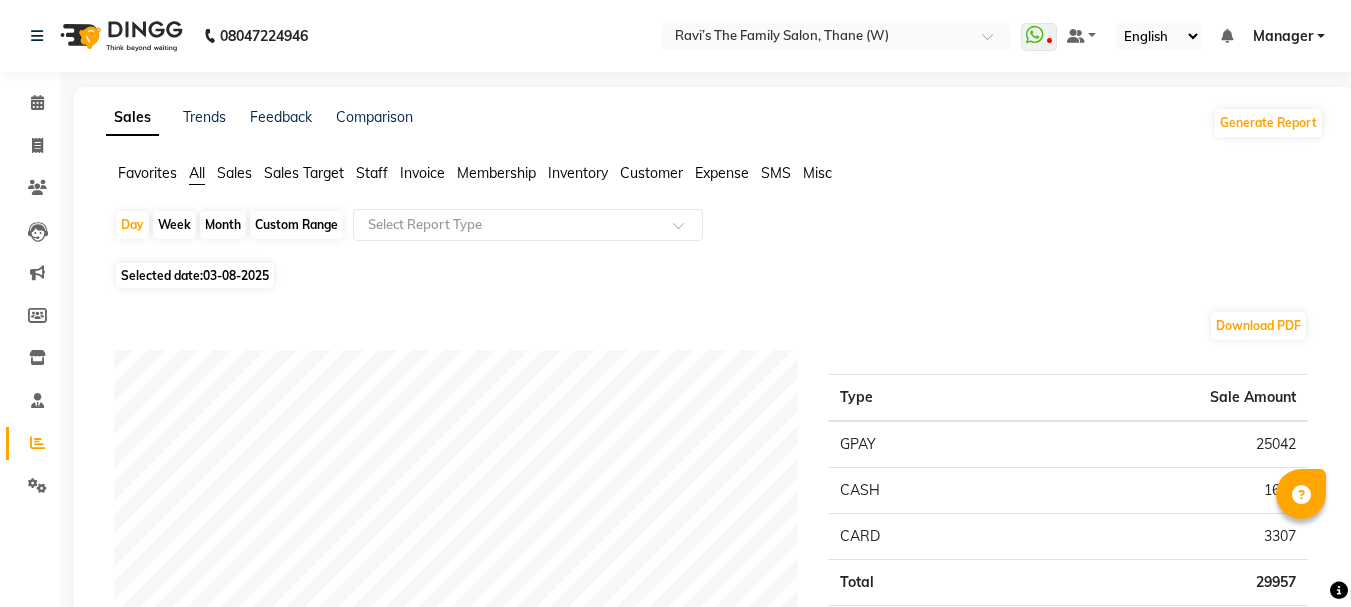 click on "Staff" 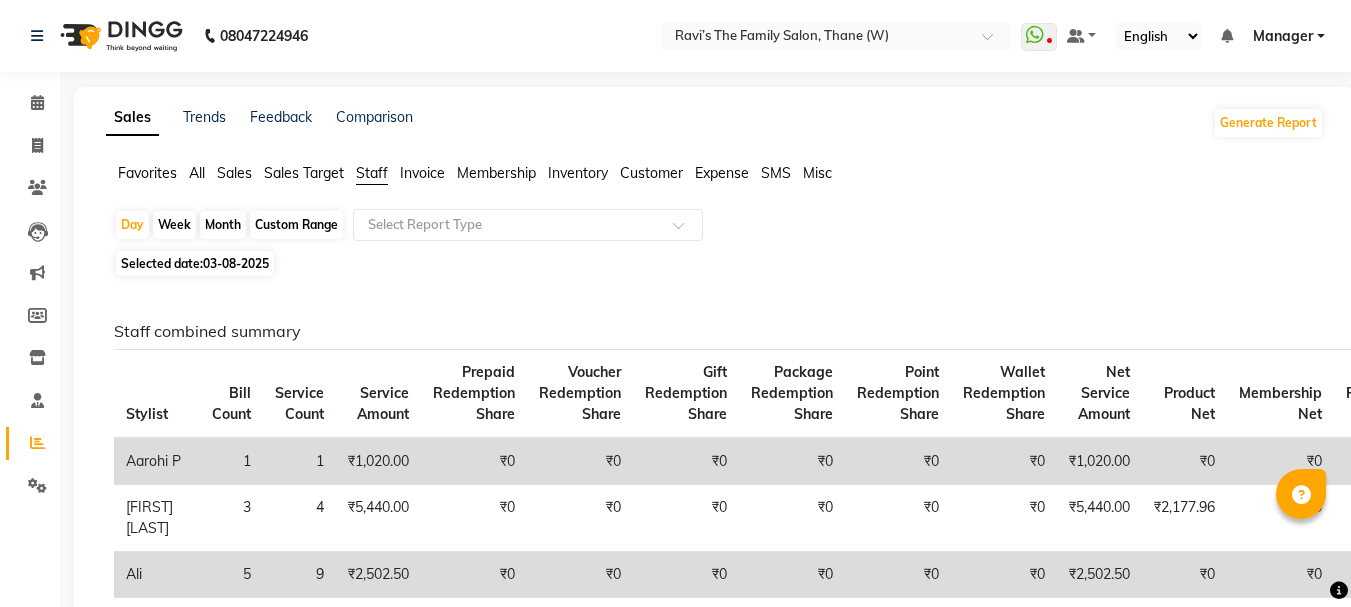 scroll, scrollTop: 531, scrollLeft: 0, axis: vertical 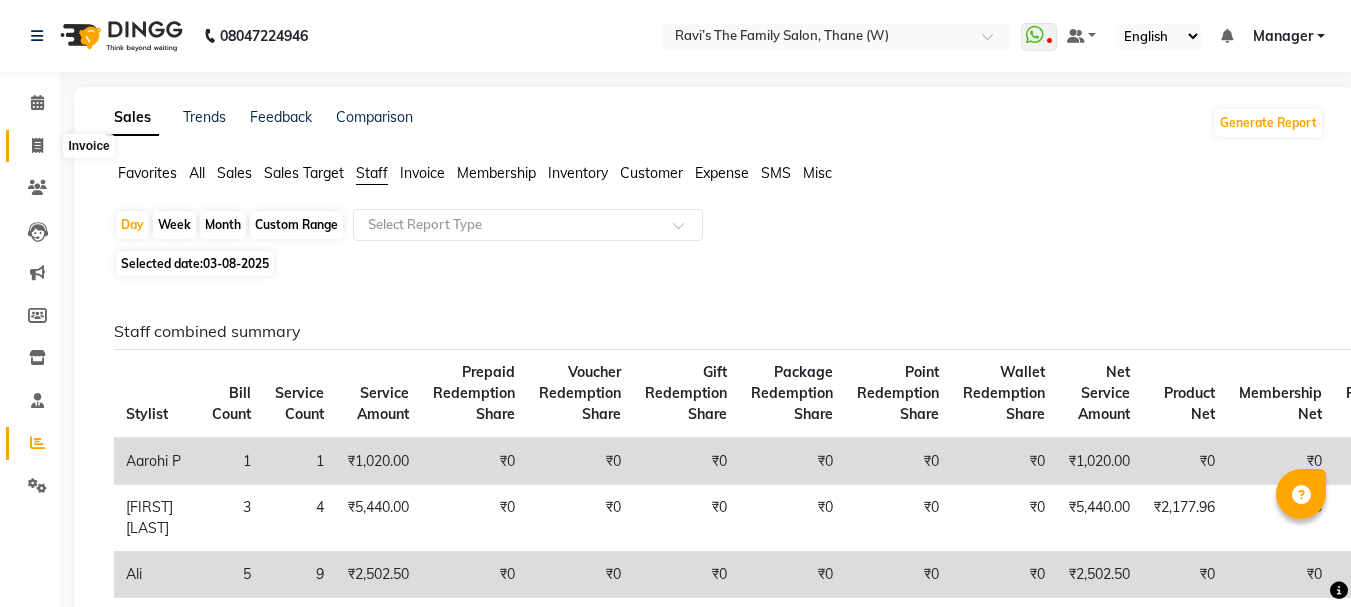 click 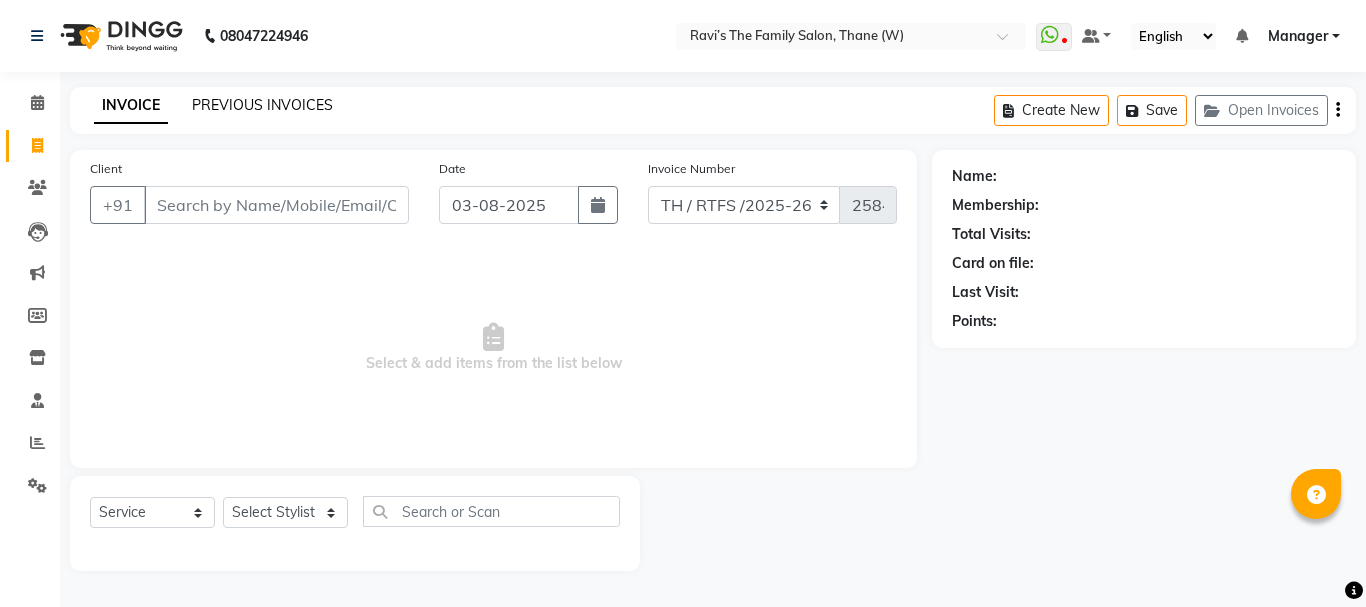 click on "PREVIOUS INVOICES" 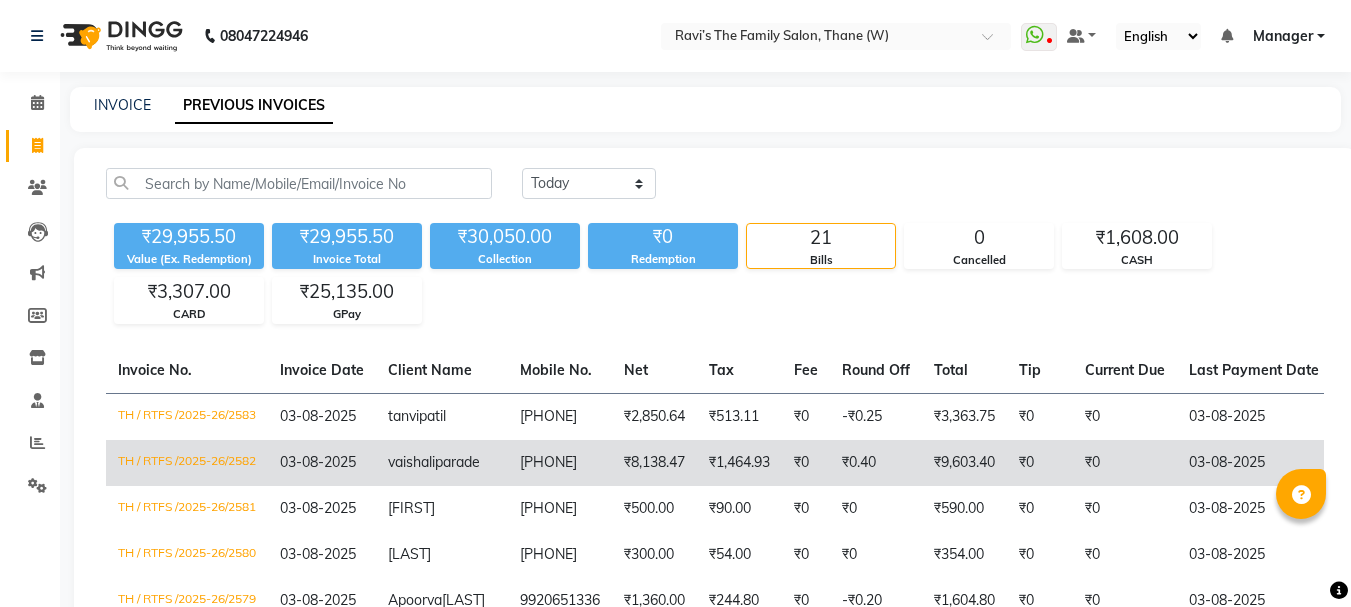 click on "8097917407" 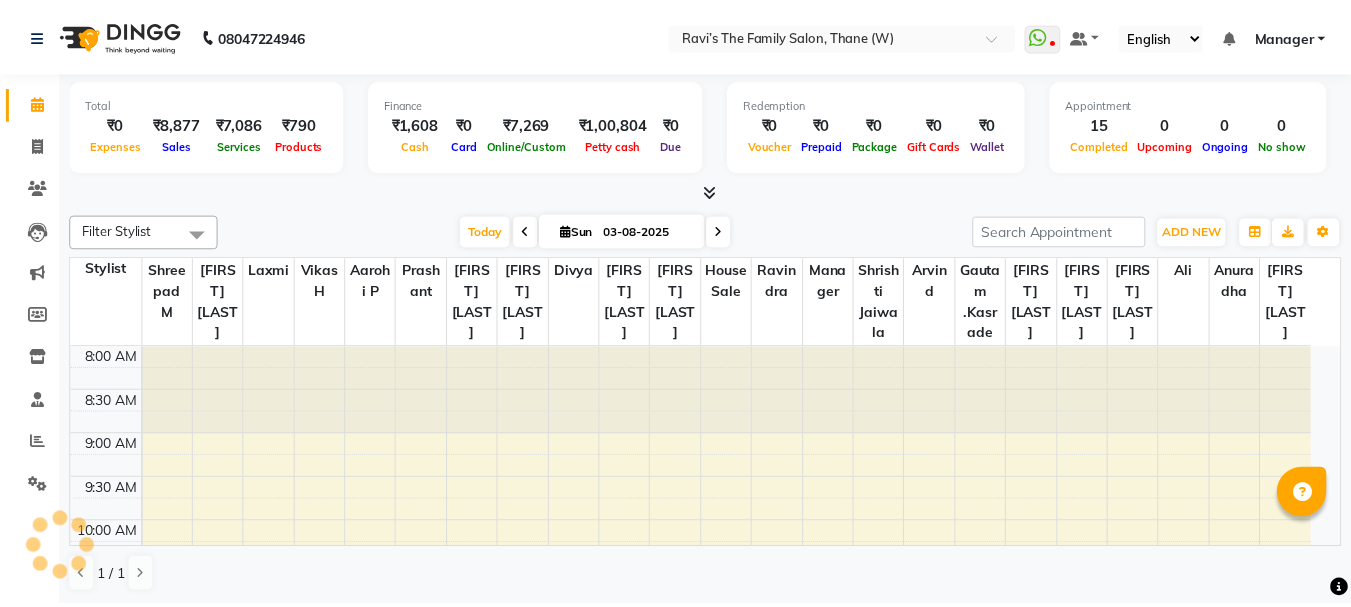 scroll, scrollTop: 0, scrollLeft: 0, axis: both 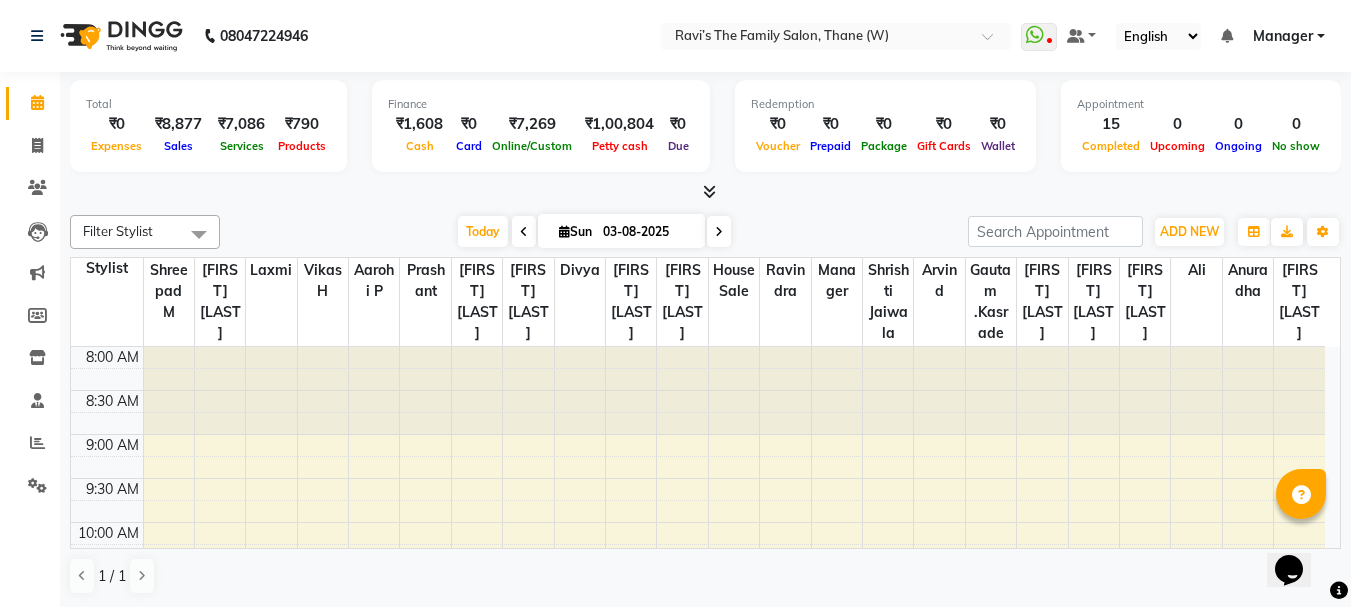 click on "Manager" at bounding box center (1283, 36) 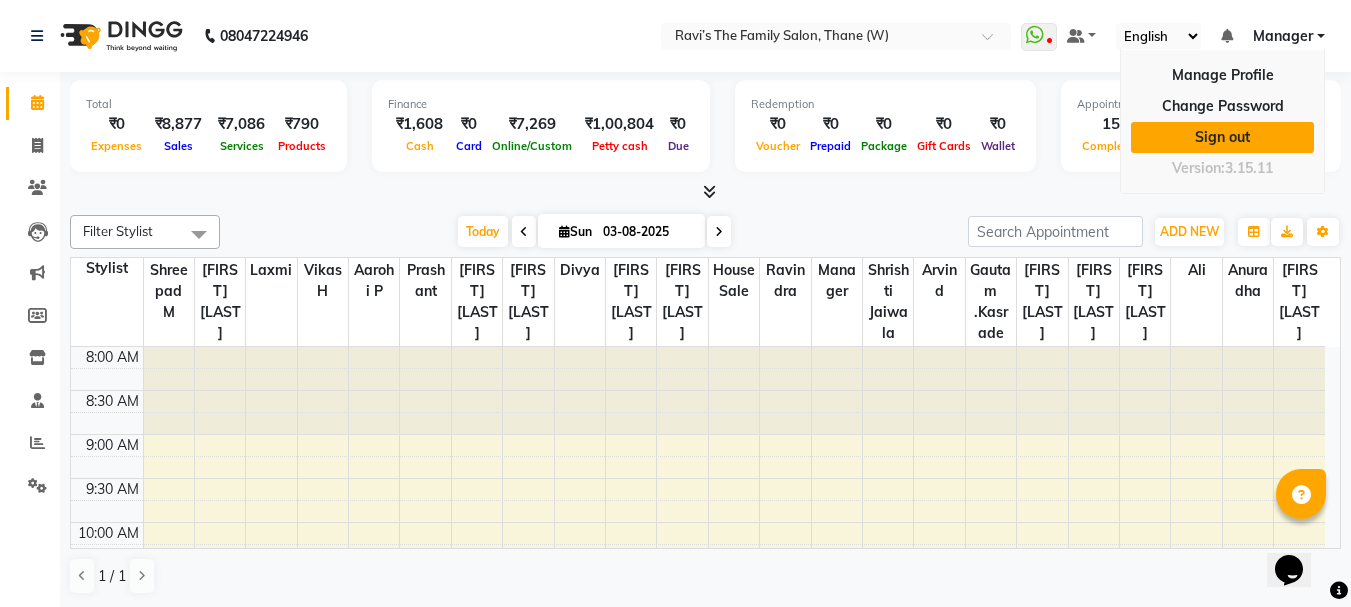 click on "Sign out" at bounding box center (1222, 137) 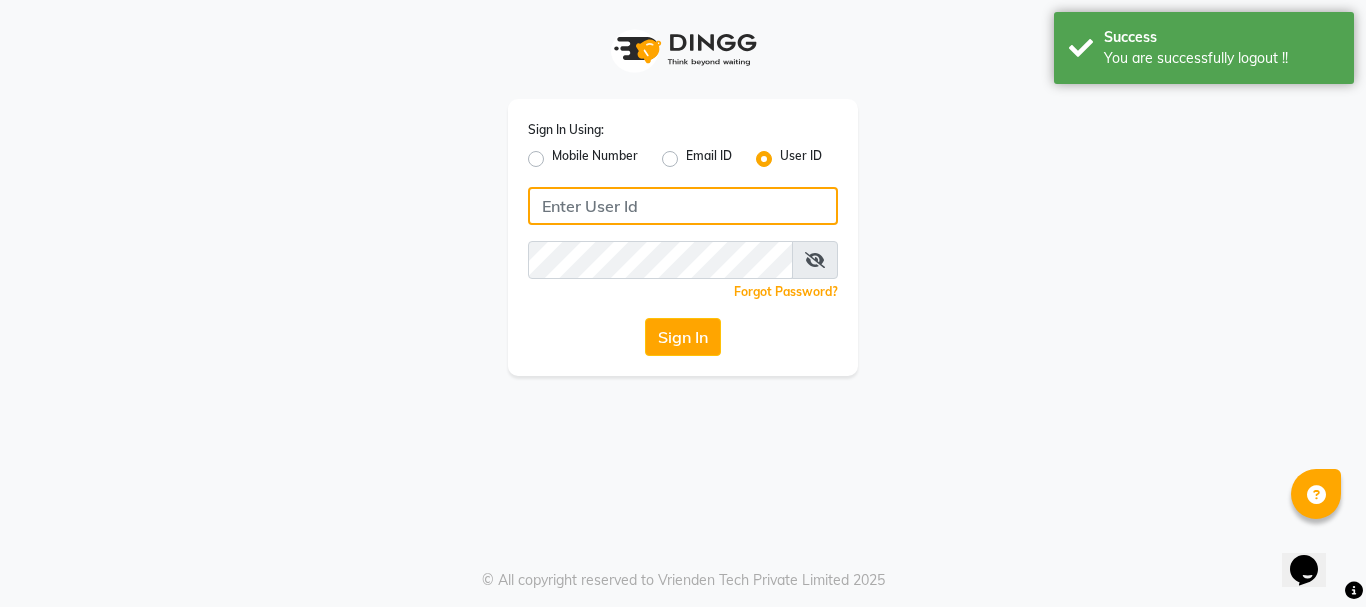 type on "7400099777" 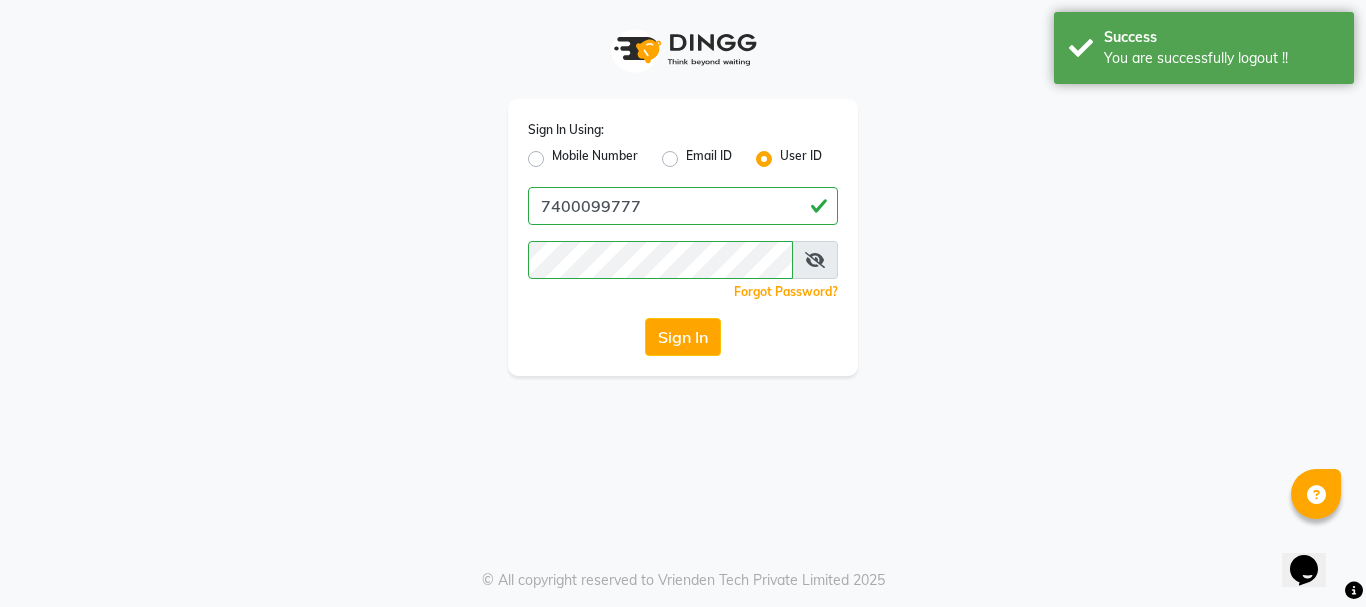 click on "Mobile Number" 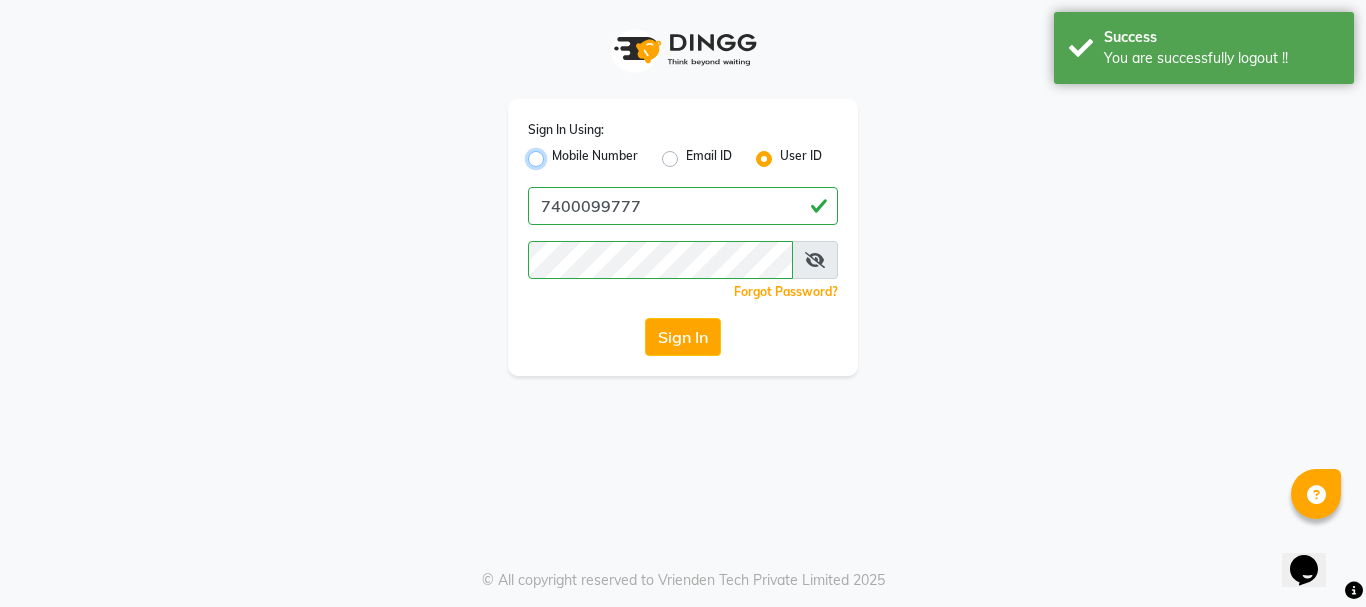 click on "Mobile Number" at bounding box center (558, 153) 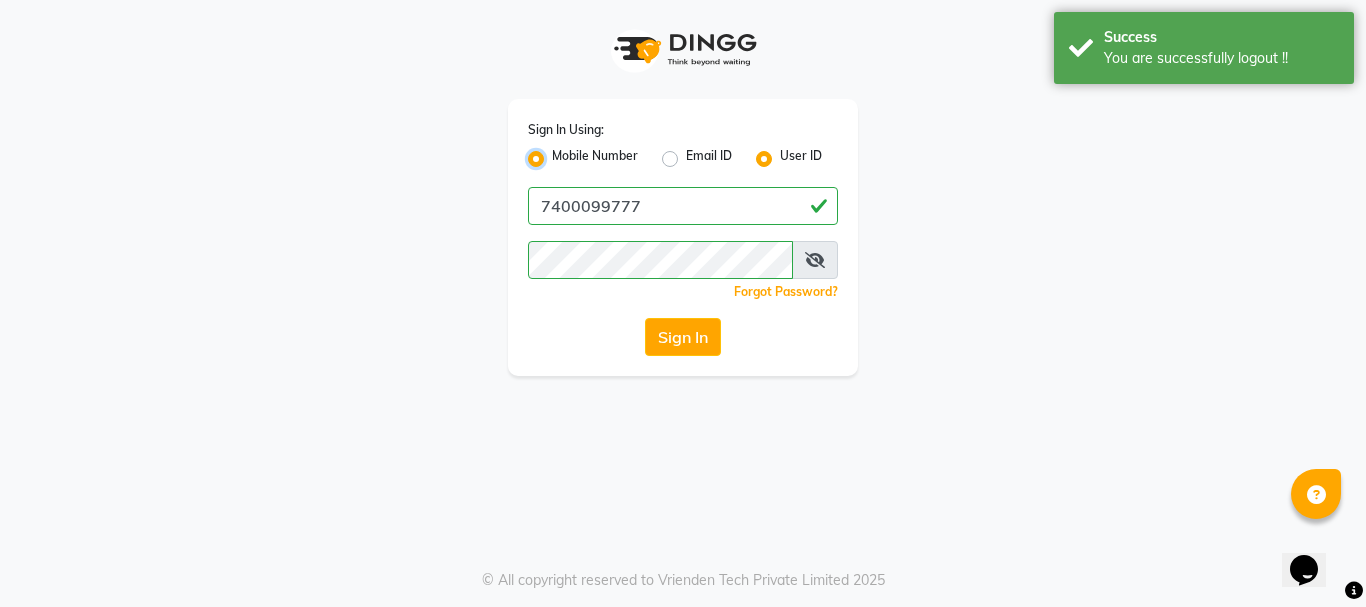 radio on "false" 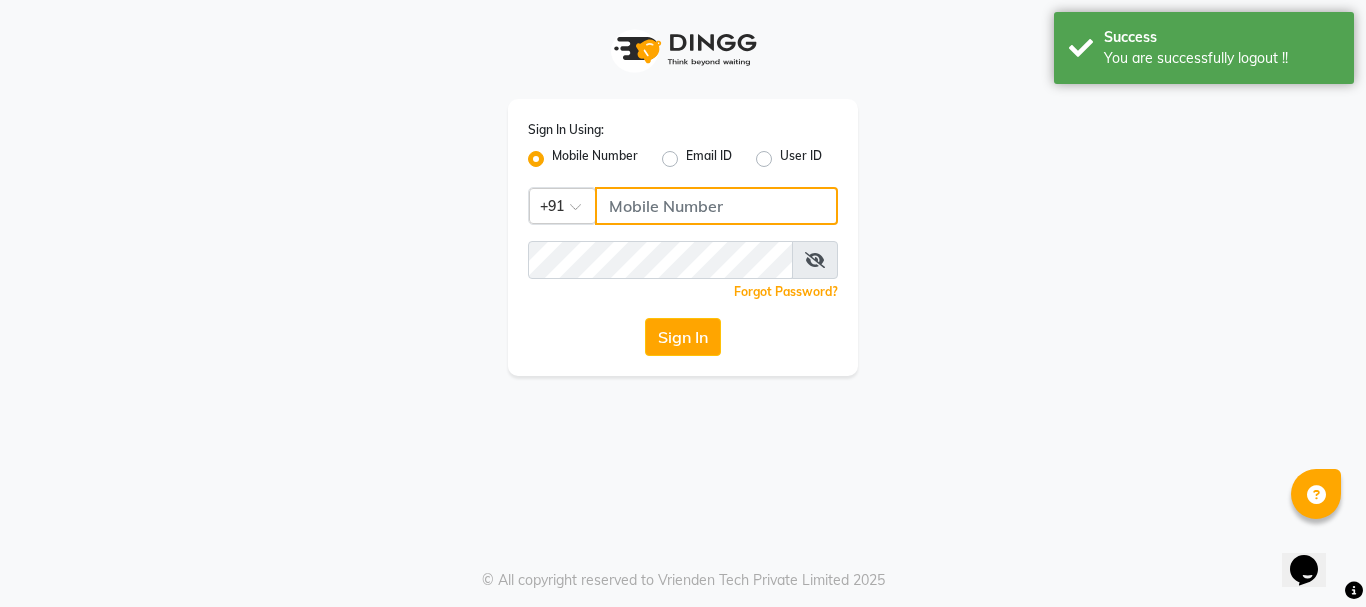 click 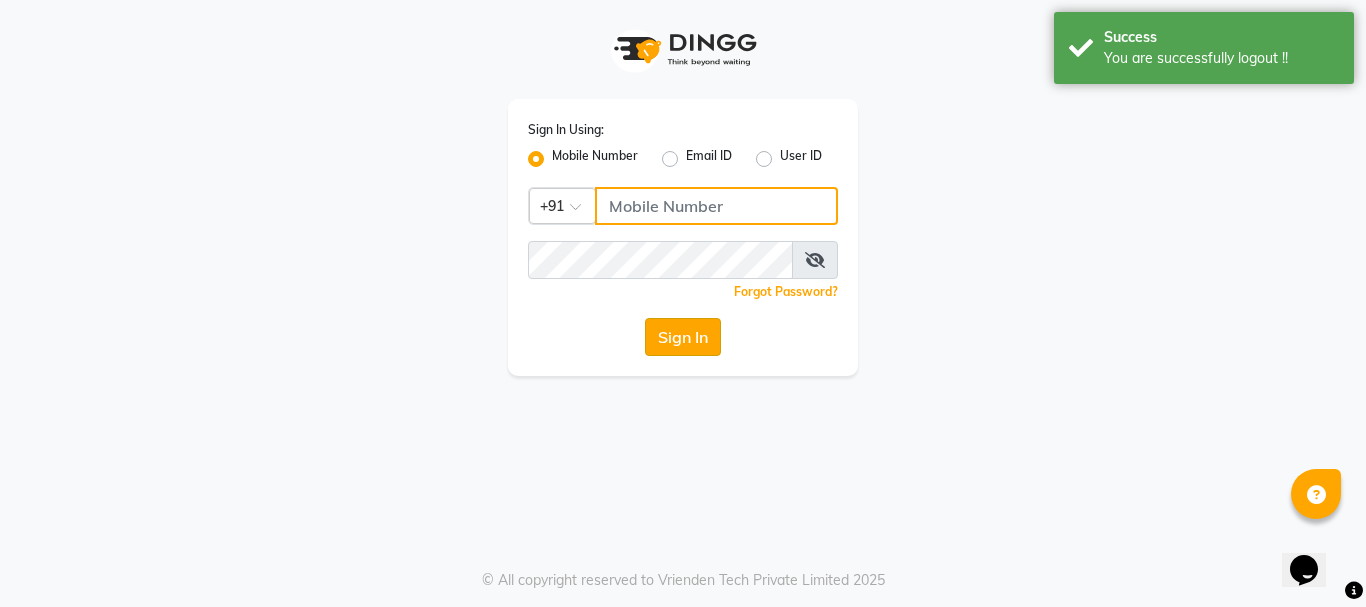 type on "7400099777" 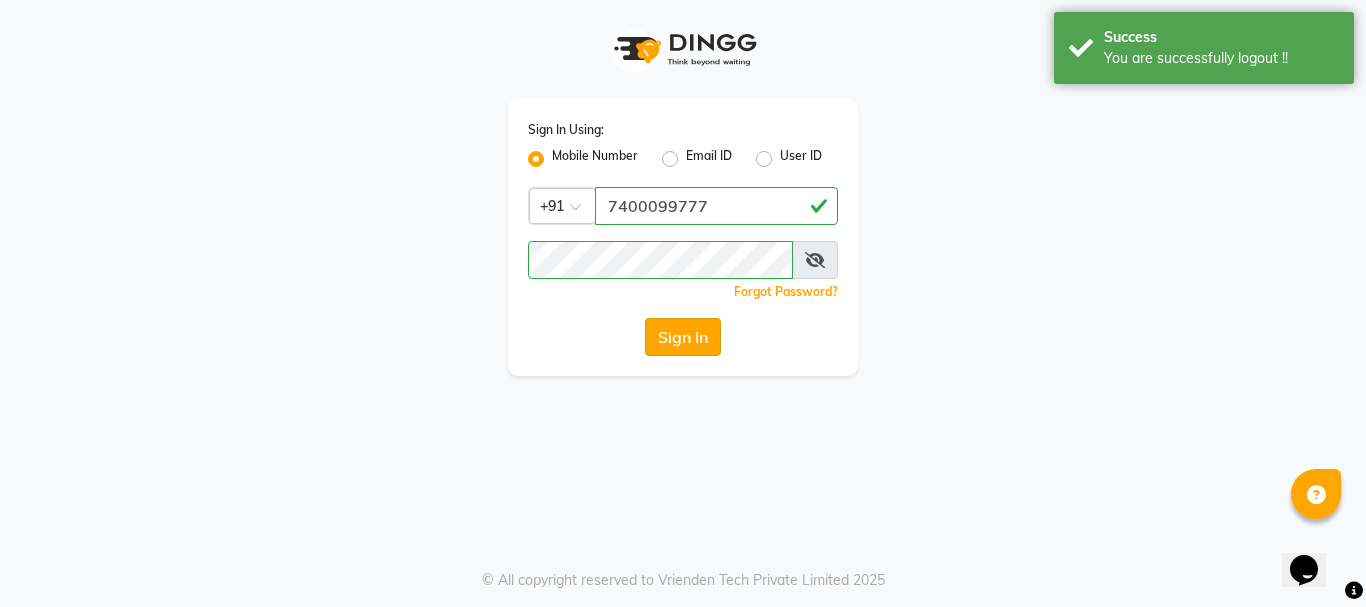 click on "Sign In" 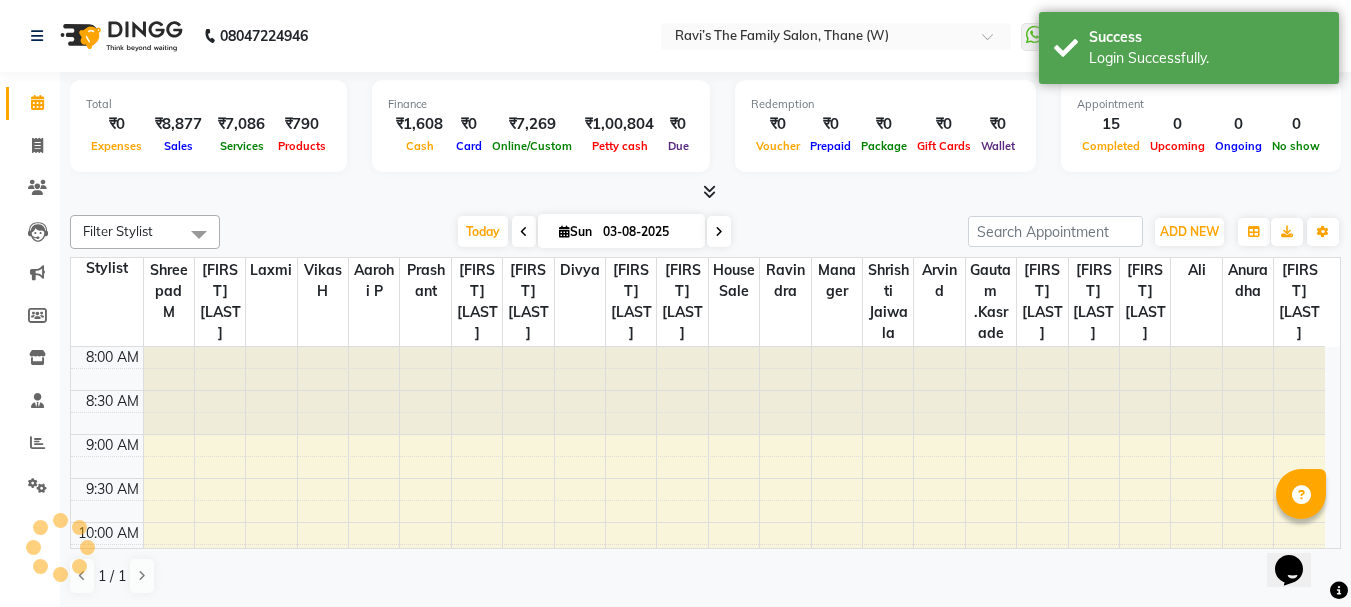 select on "en" 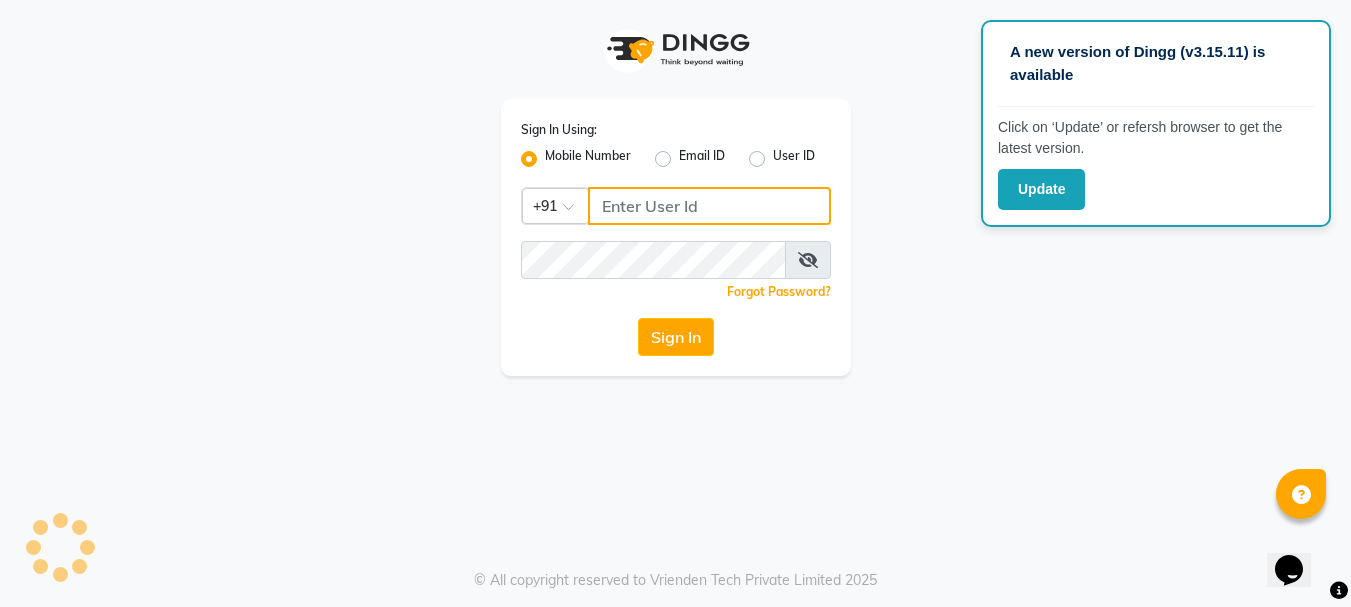 type on "7400099777" 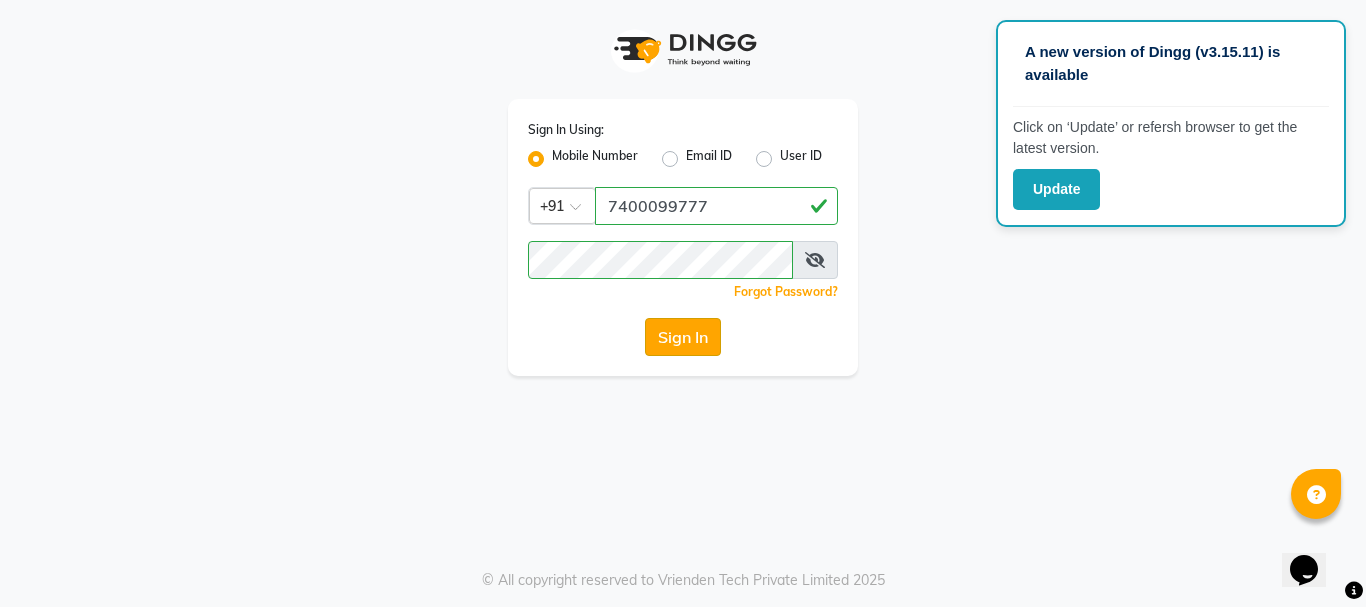 click on "Sign In" 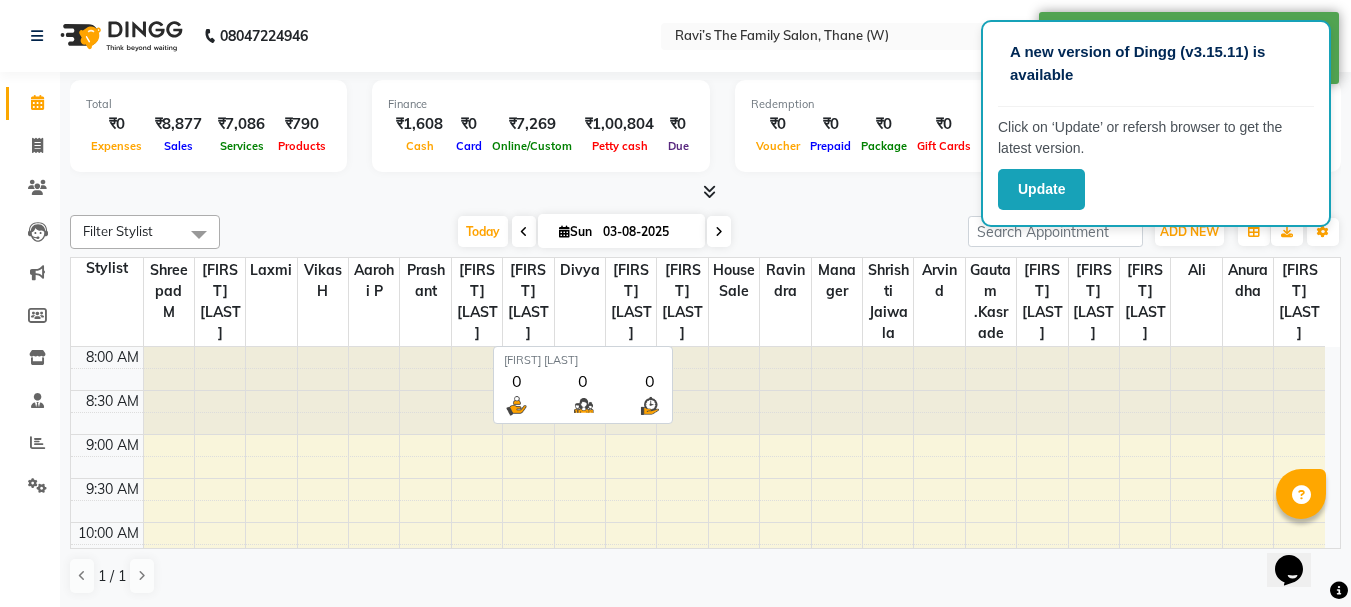 scroll, scrollTop: 0, scrollLeft: 0, axis: both 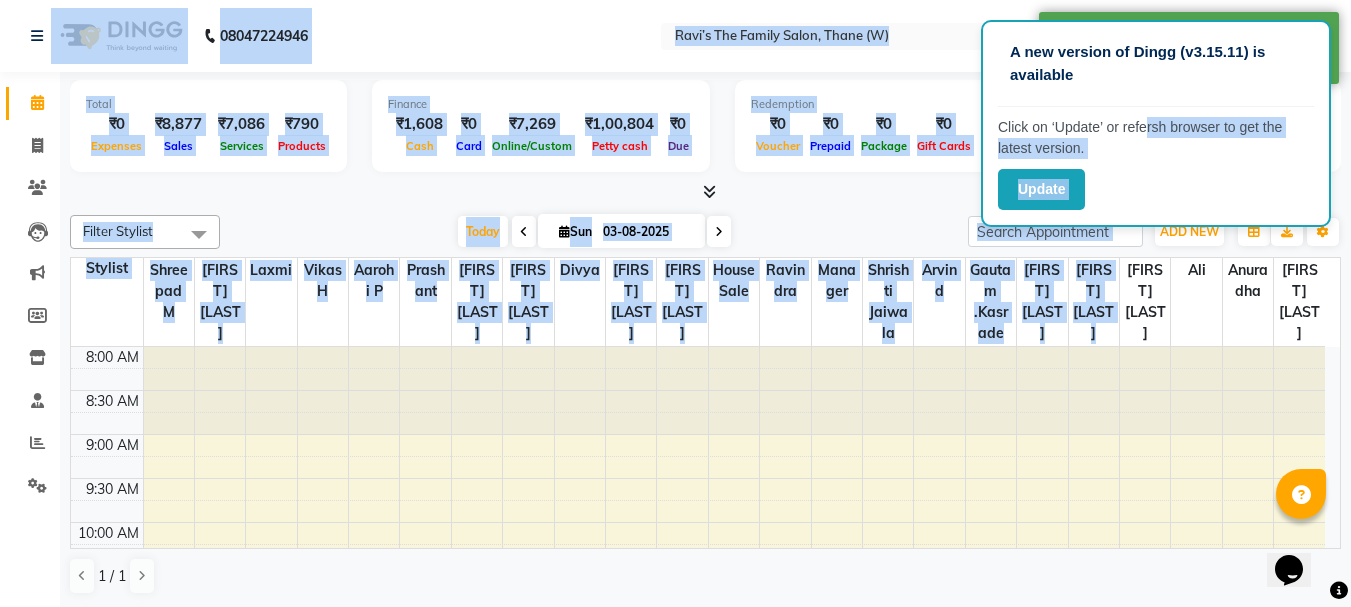 drag, startPoint x: 1141, startPoint y: 110, endPoint x: 1125, endPoint y: 278, distance: 168.76018 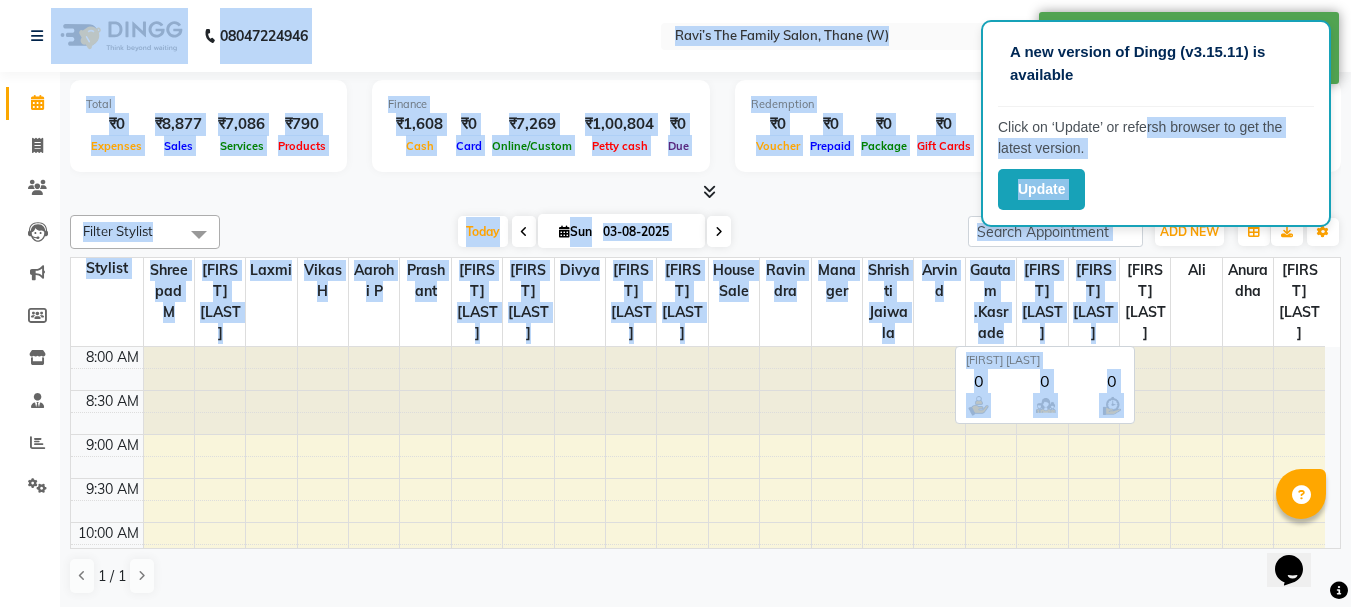 click on "Samrat Kumar" at bounding box center [1145, 302] 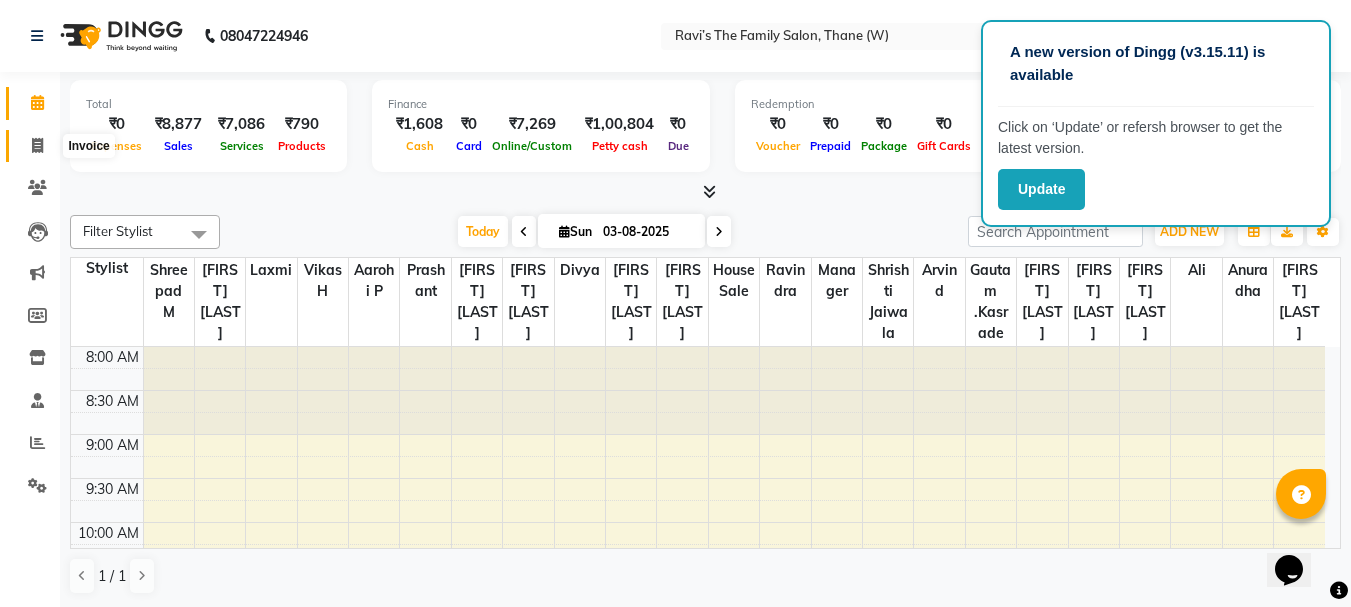 click 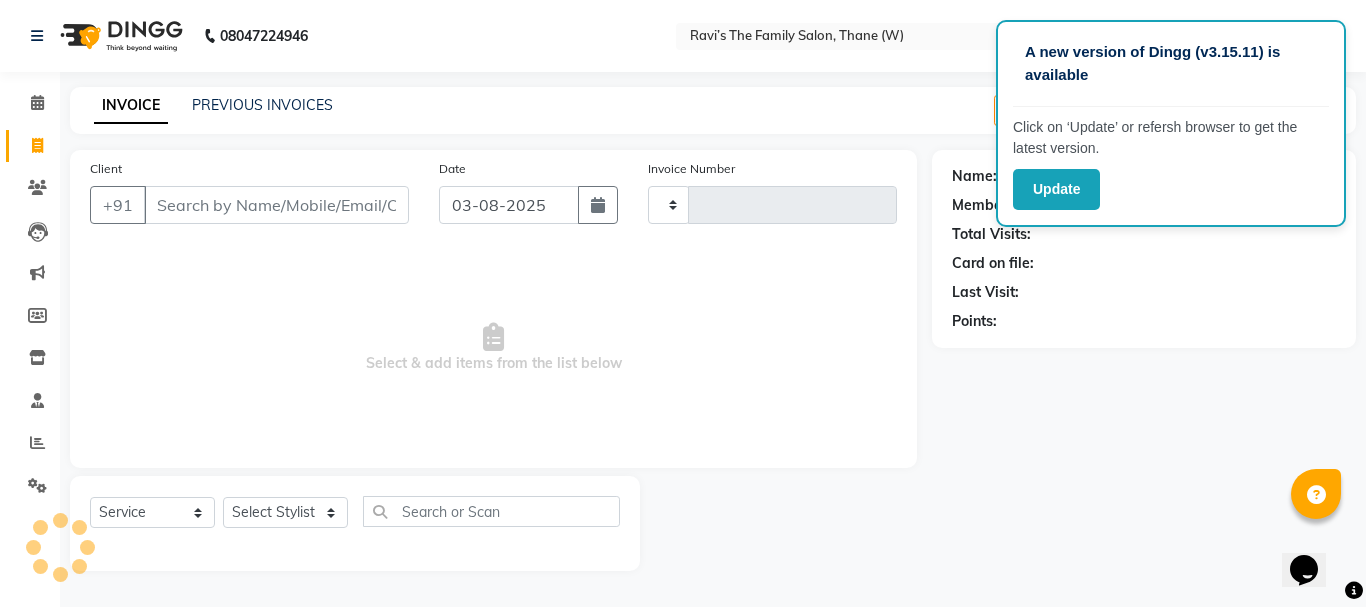 type on "2576" 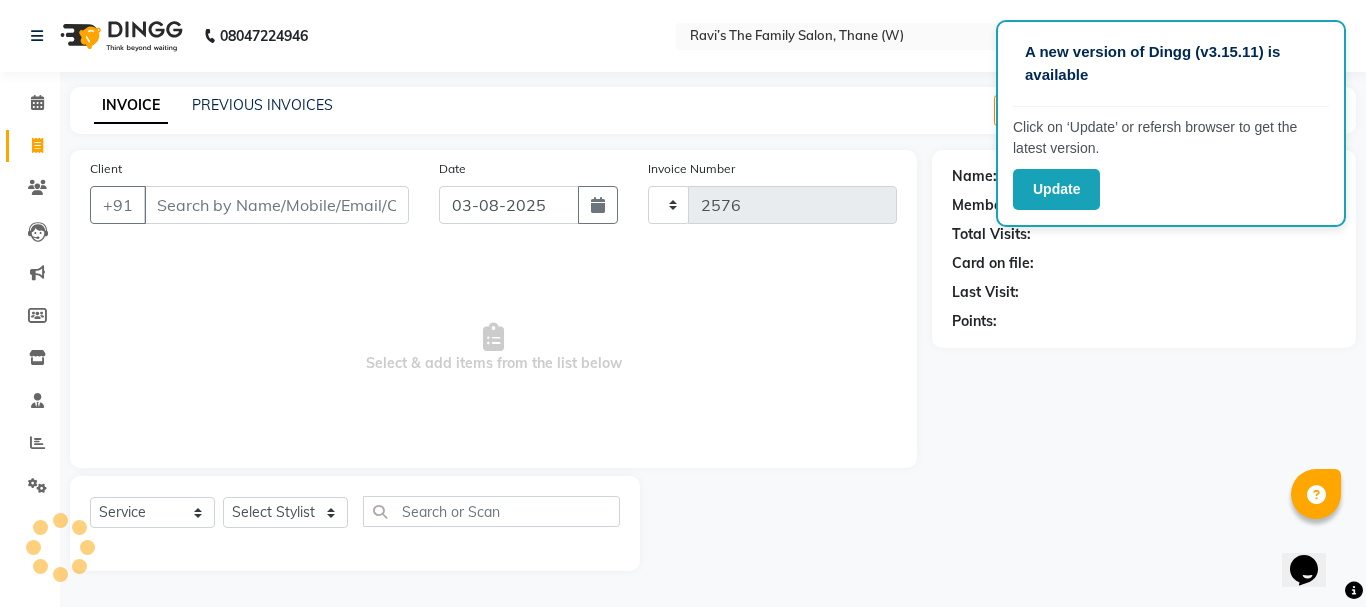 select on "8004" 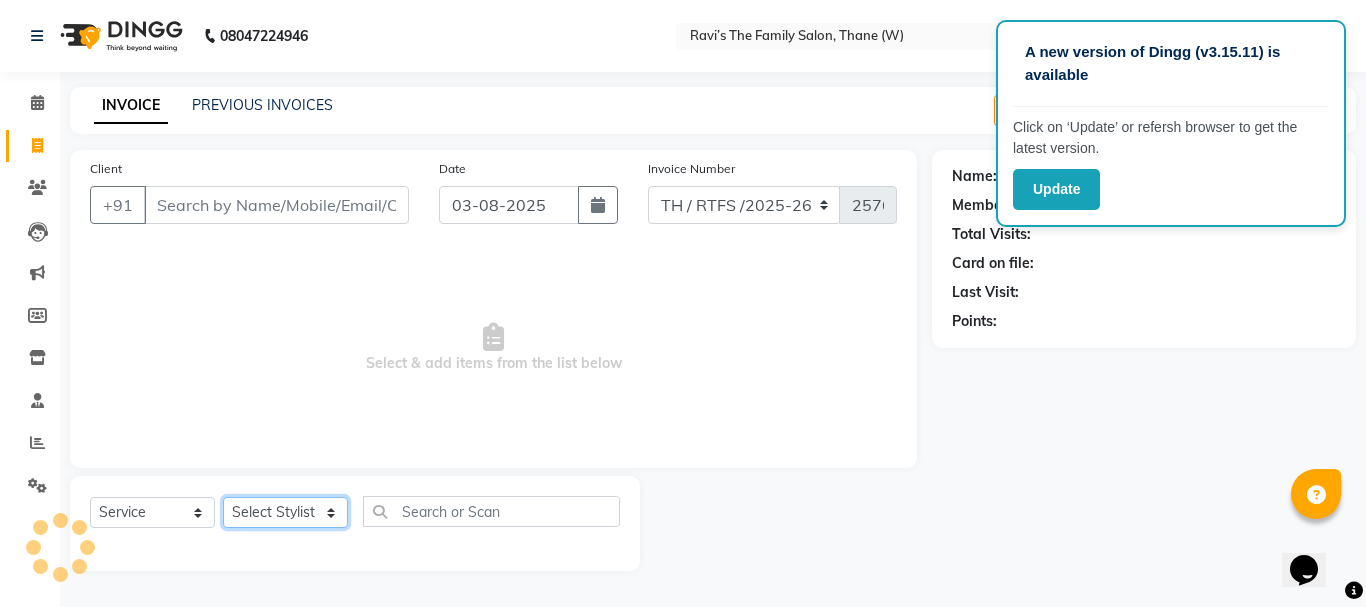 click on "Select Stylist Aarohi P   Aksahy auty Ali  Aniket A  Anuradha arvind Divya gautam .kasrade House sale KAJAL MAURYA Komal Waghmare  Laxmi   Manager Moin salmani Prashant   Ravindra Samrat Kumar Sangita Dighe Sanjana Kharat  Shreepad M  shrishti  jaiwala  vaibhavi  gudekar  Vikas H" 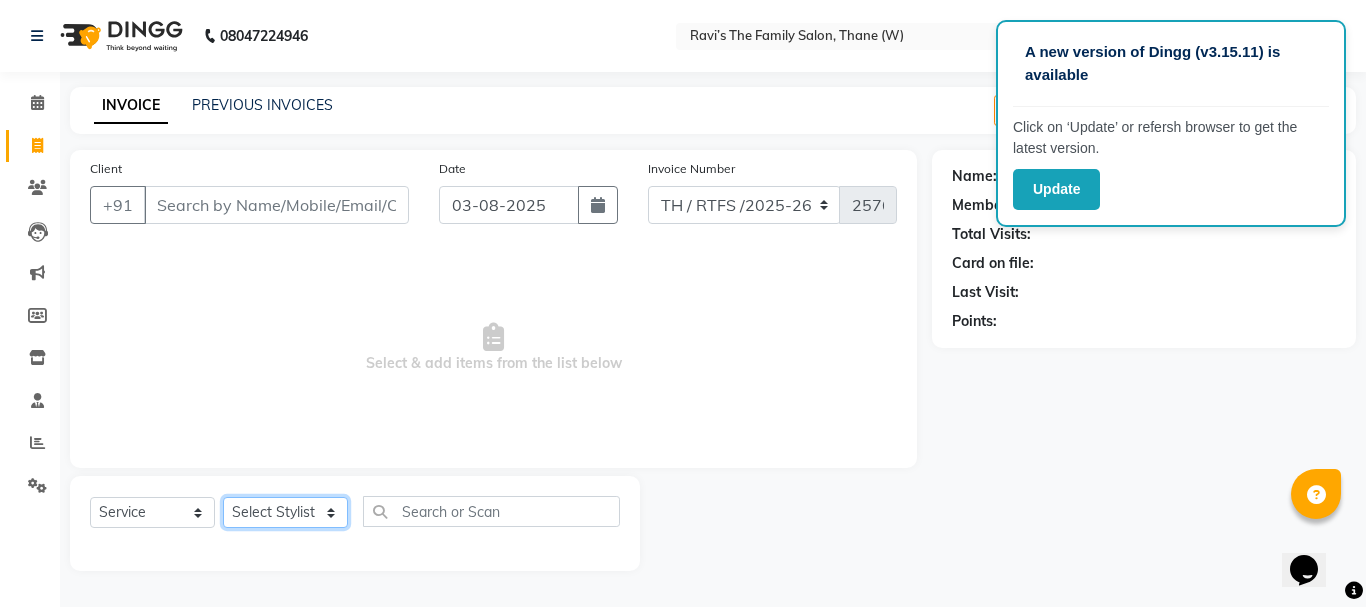 select on "84594" 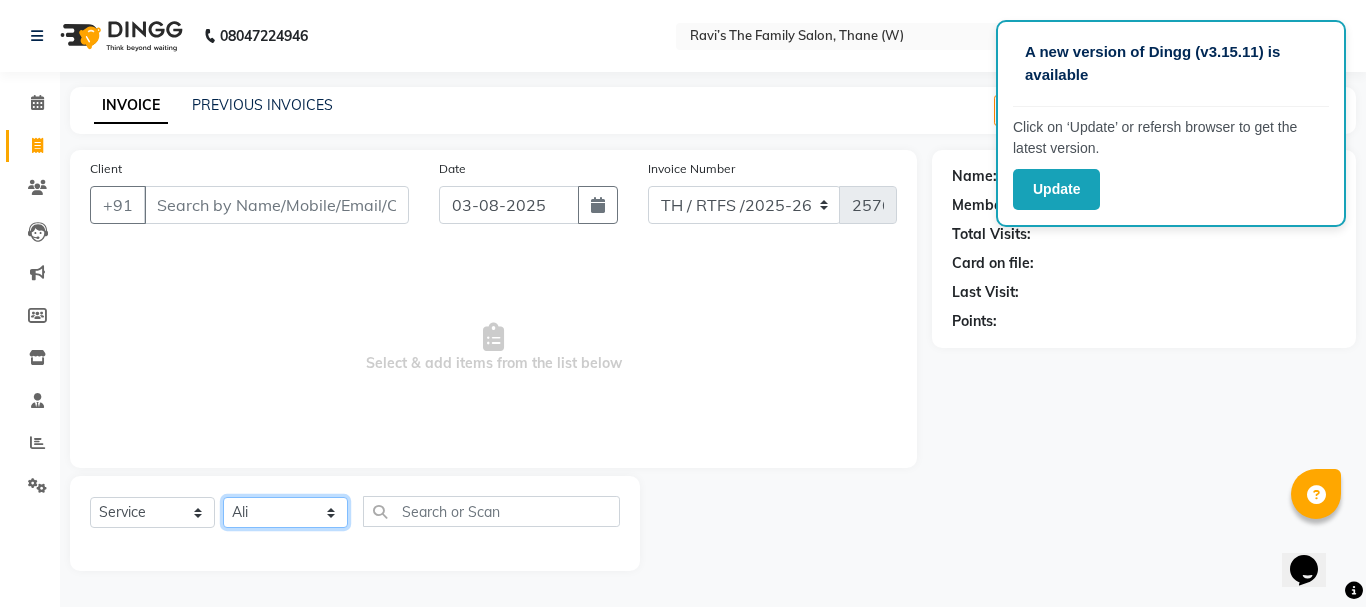 click on "Select Stylist Aarohi P   Aksahy auty Ali  Aniket A  Anuradha arvind Divya gautam .kasrade House sale KAJAL MAURYA Komal Waghmare  Laxmi   Manager Moin salmani Prashant   Ravindra Samrat Kumar Sangita Dighe Sanjana Kharat  Shreepad M  shrishti  jaiwala  vaibhavi  gudekar  Vikas H" 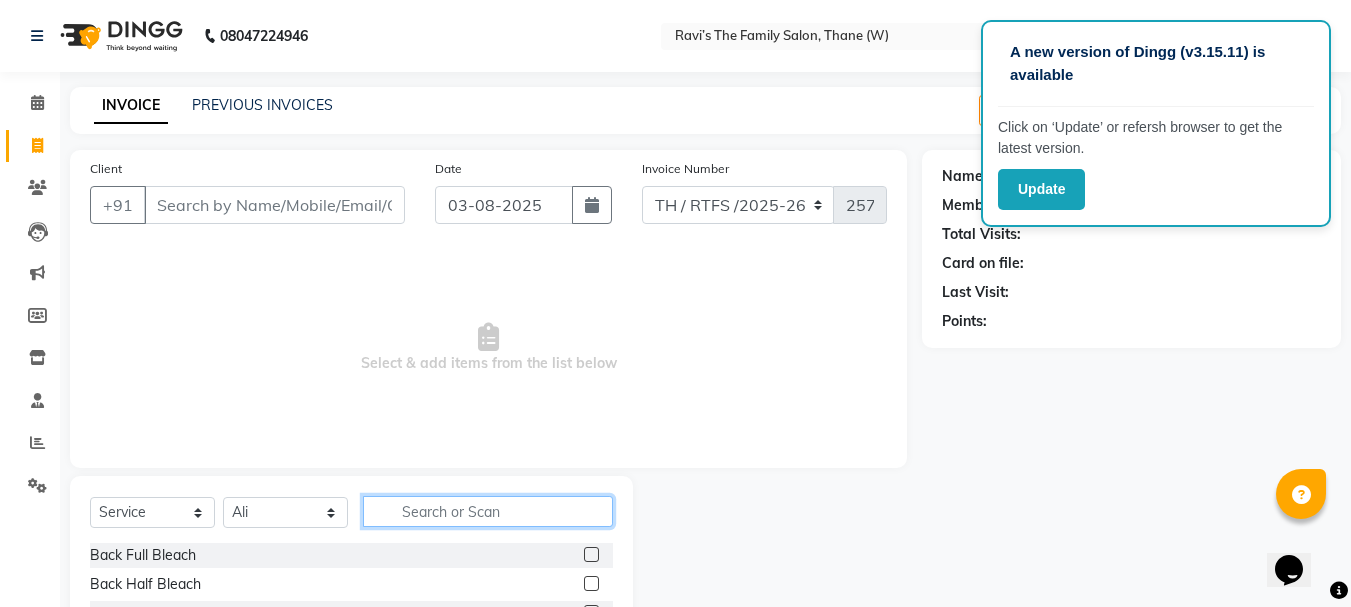 click 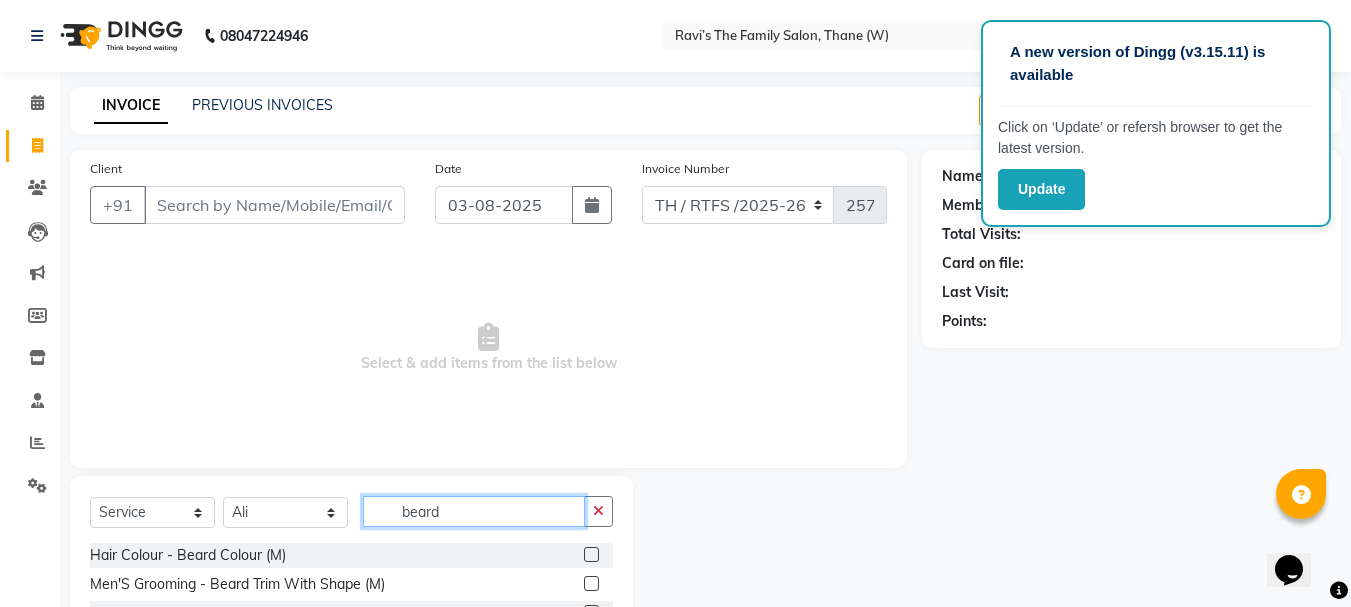scroll, scrollTop: 110, scrollLeft: 0, axis: vertical 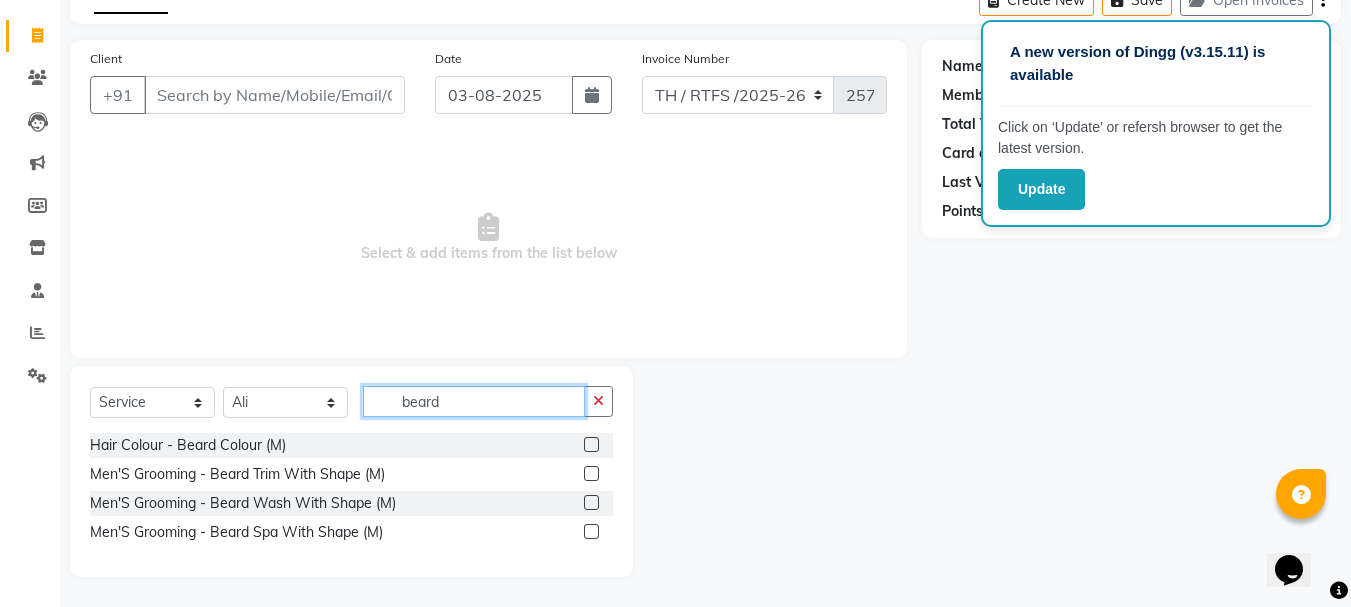 type on "beard" 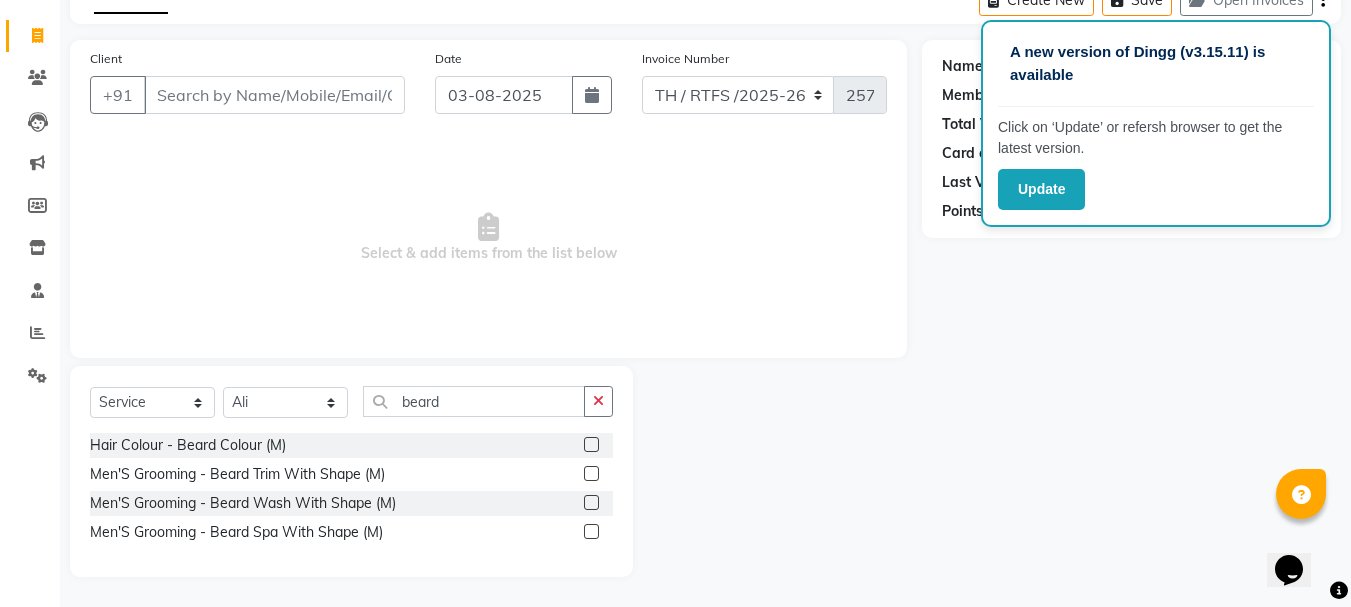 click 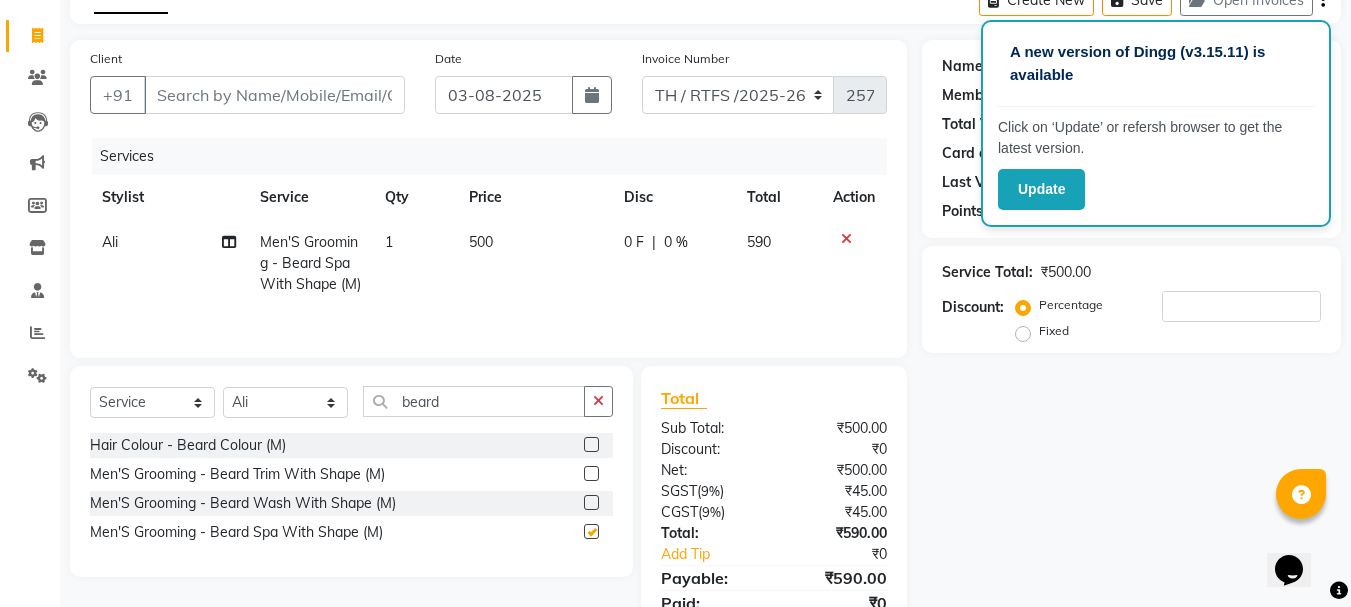 checkbox on "false" 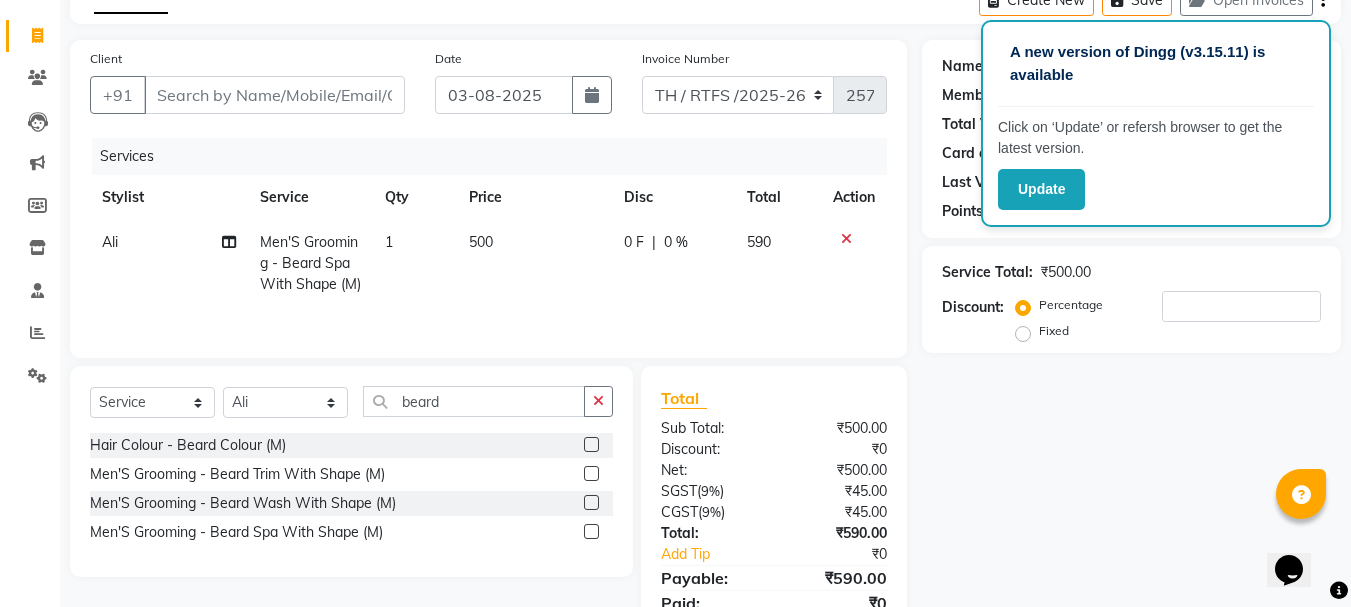 click 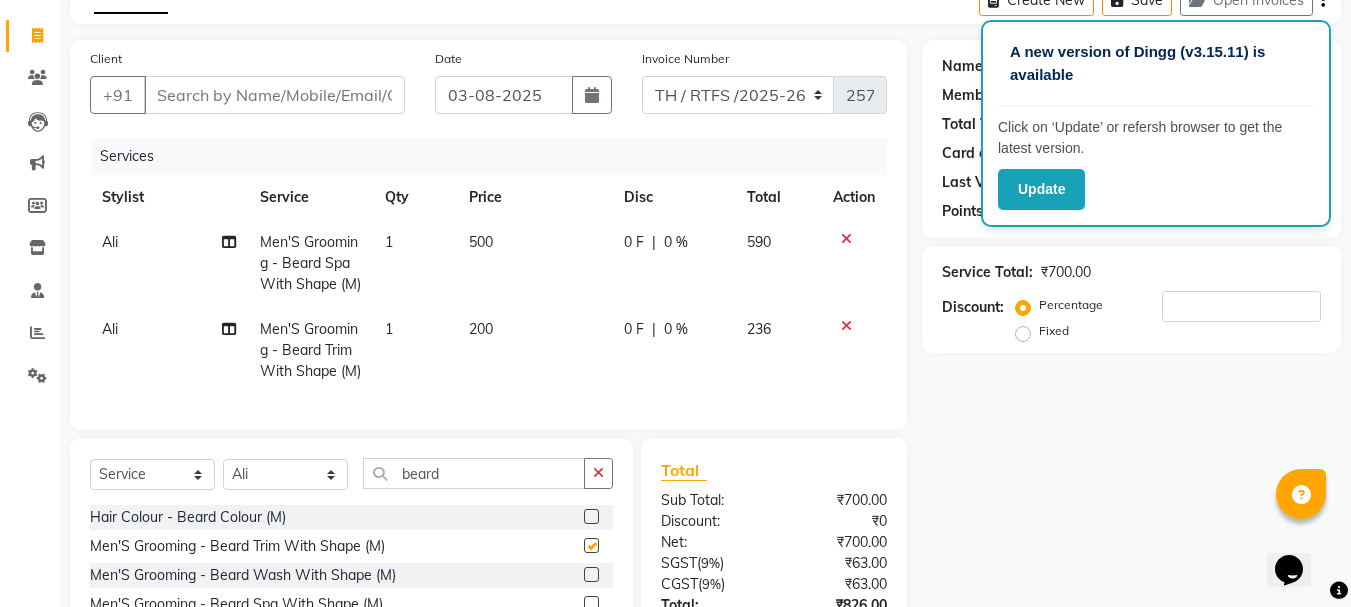 checkbox on "false" 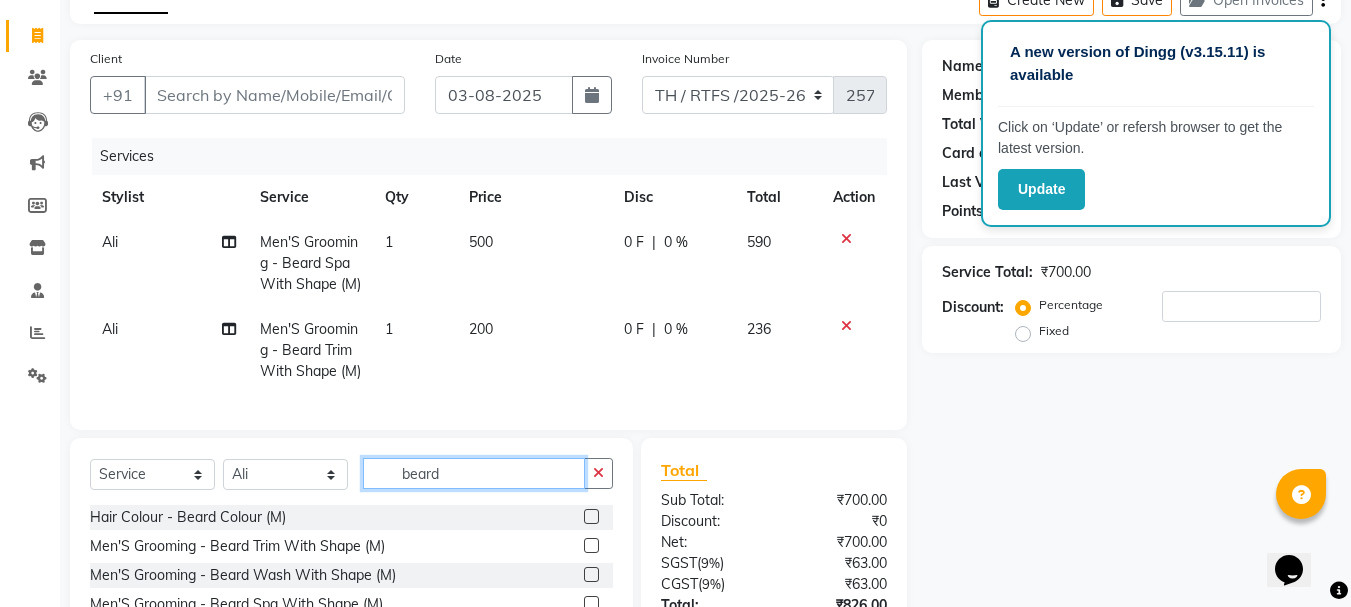 click on "beard" 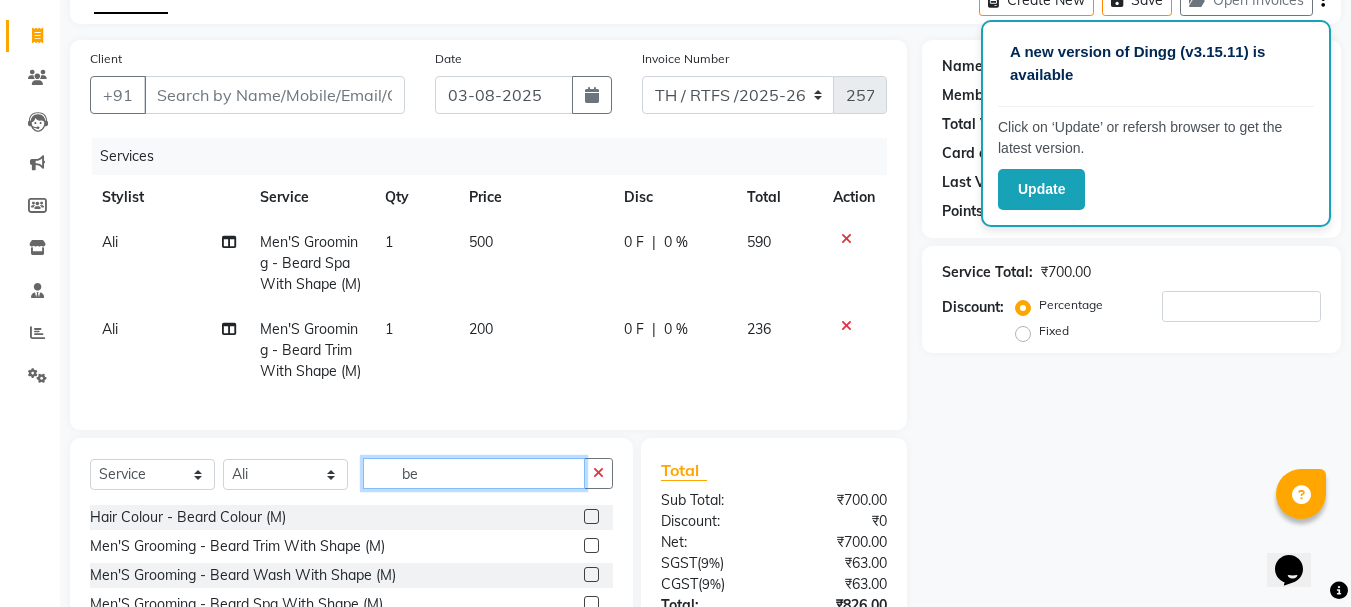 type on "b" 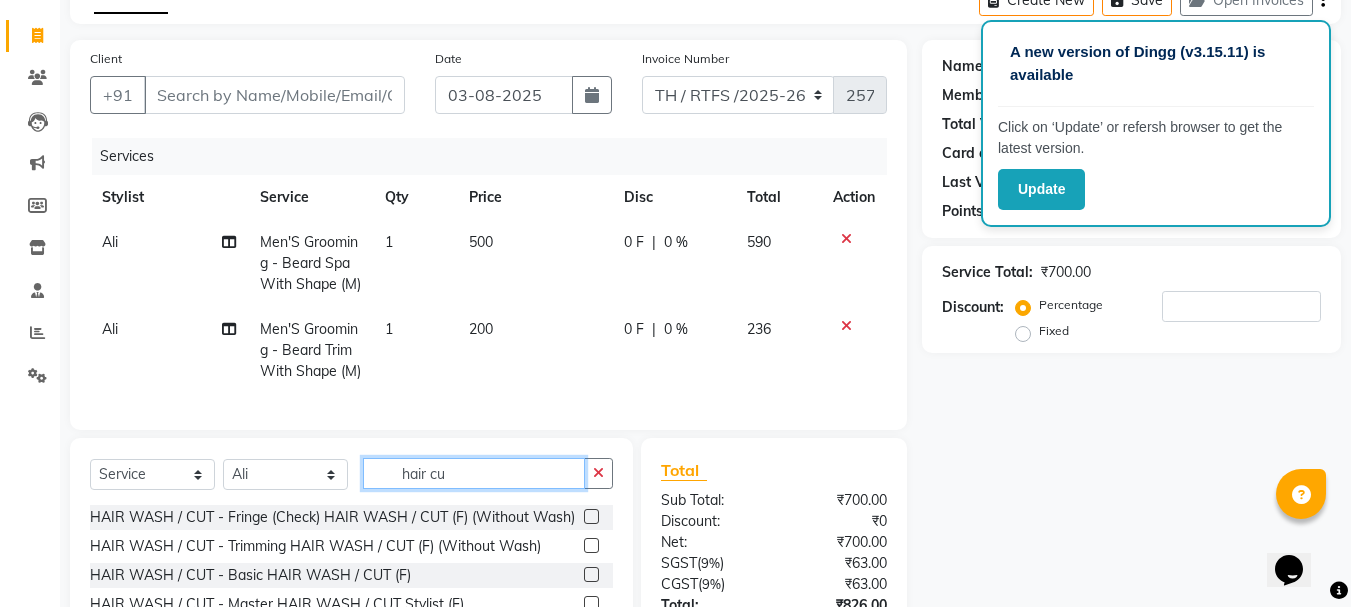 drag, startPoint x: 528, startPoint y: 487, endPoint x: 754, endPoint y: 579, distance: 244.0082 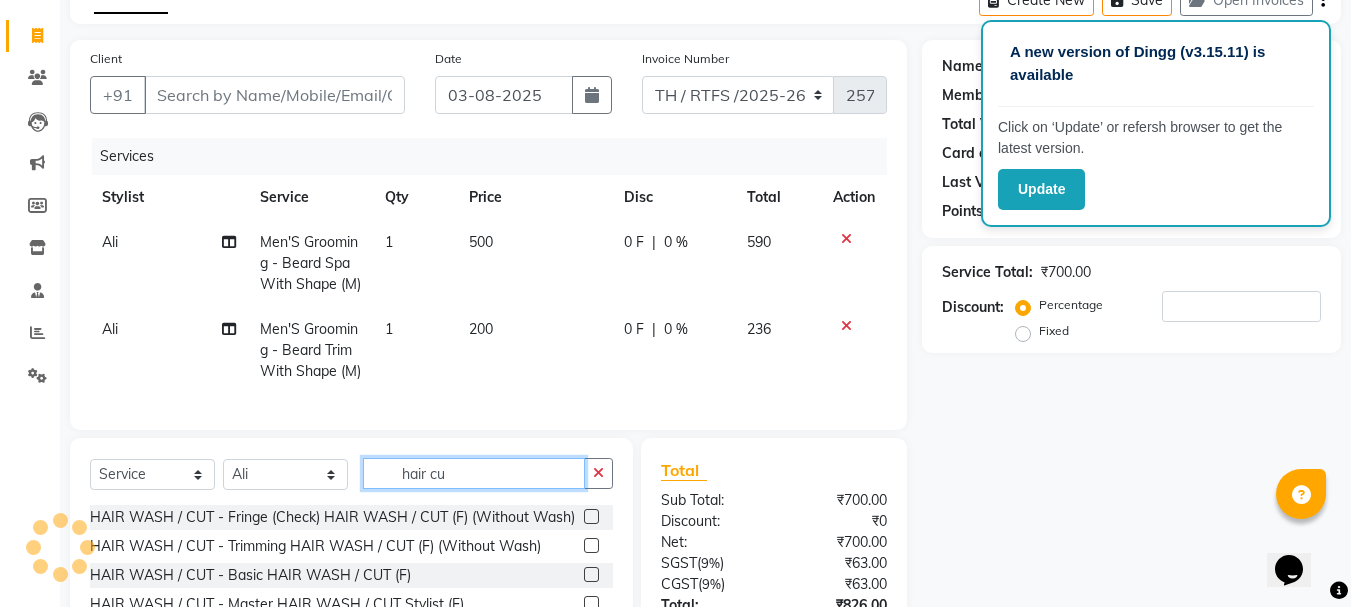scroll, scrollTop: 281, scrollLeft: 0, axis: vertical 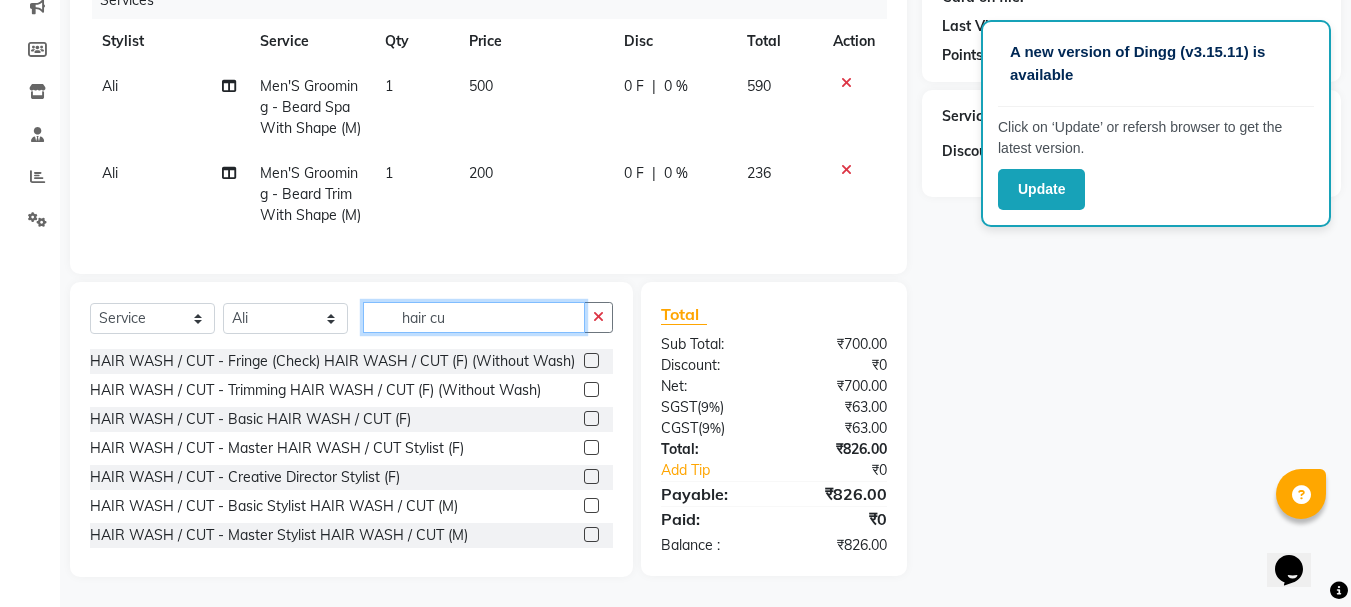 type on "hair cu" 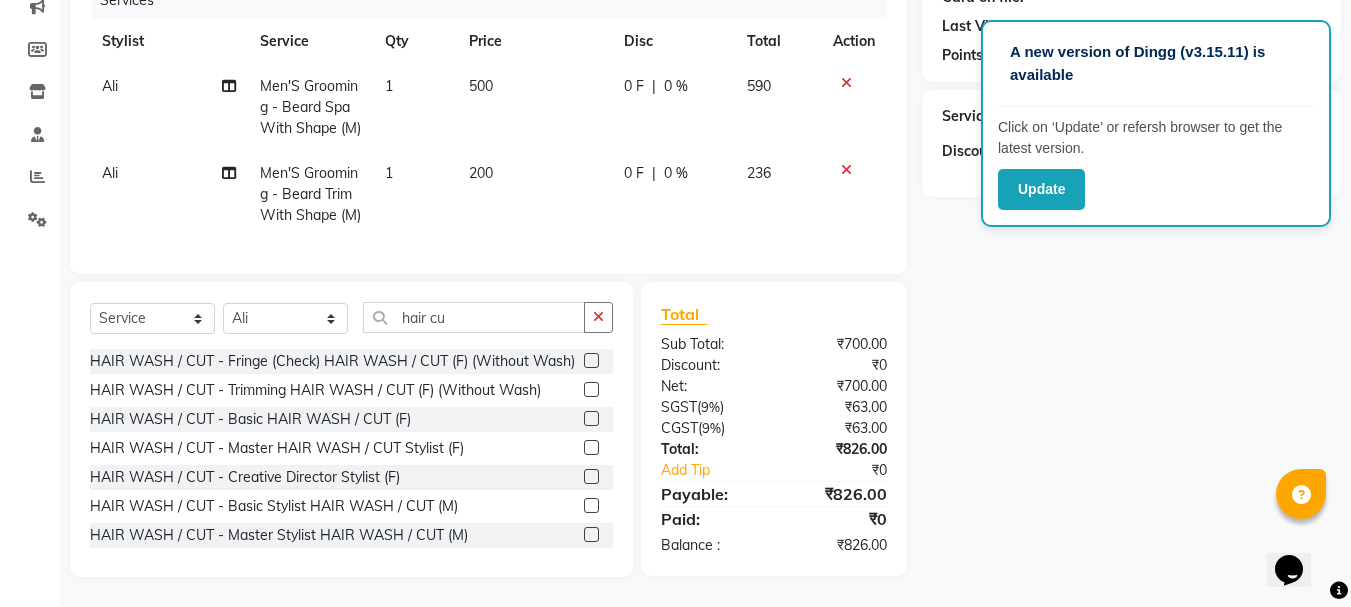 click 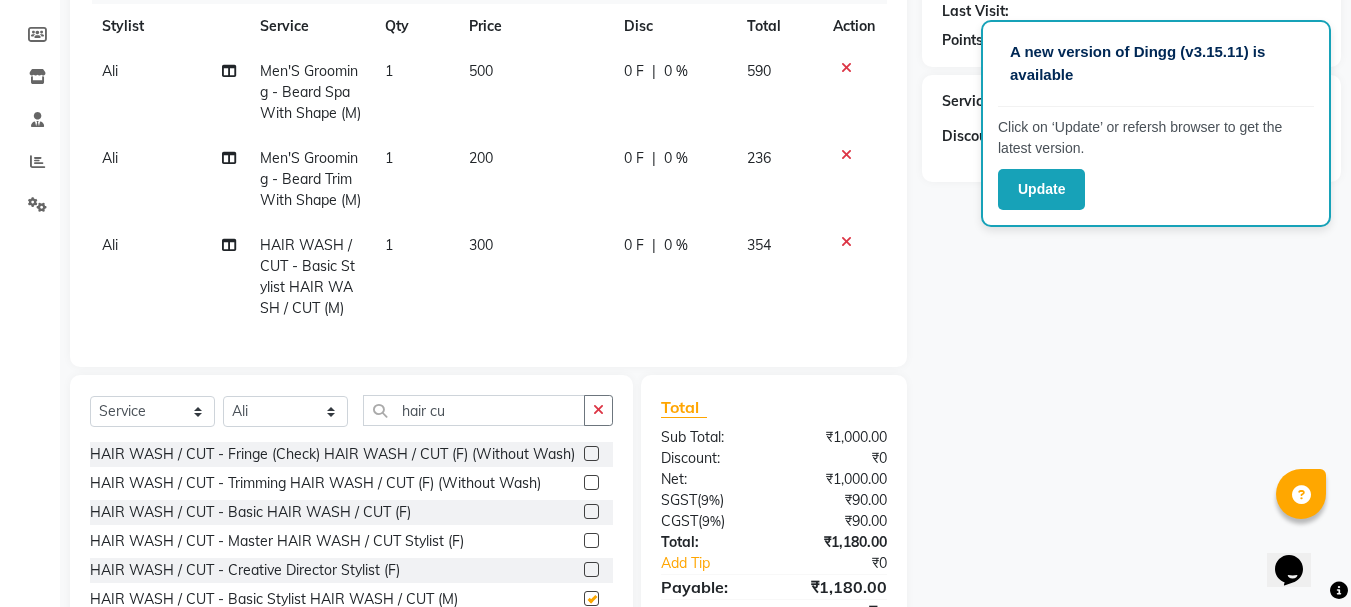 checkbox on "false" 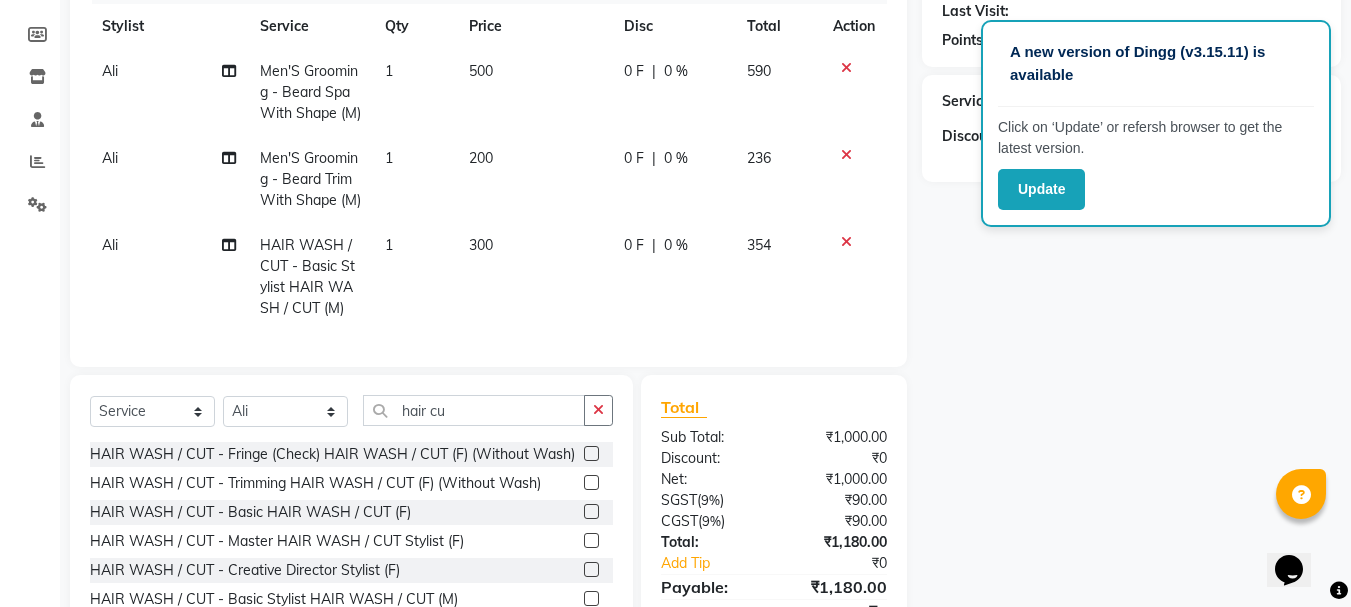 scroll, scrollTop: 389, scrollLeft: 0, axis: vertical 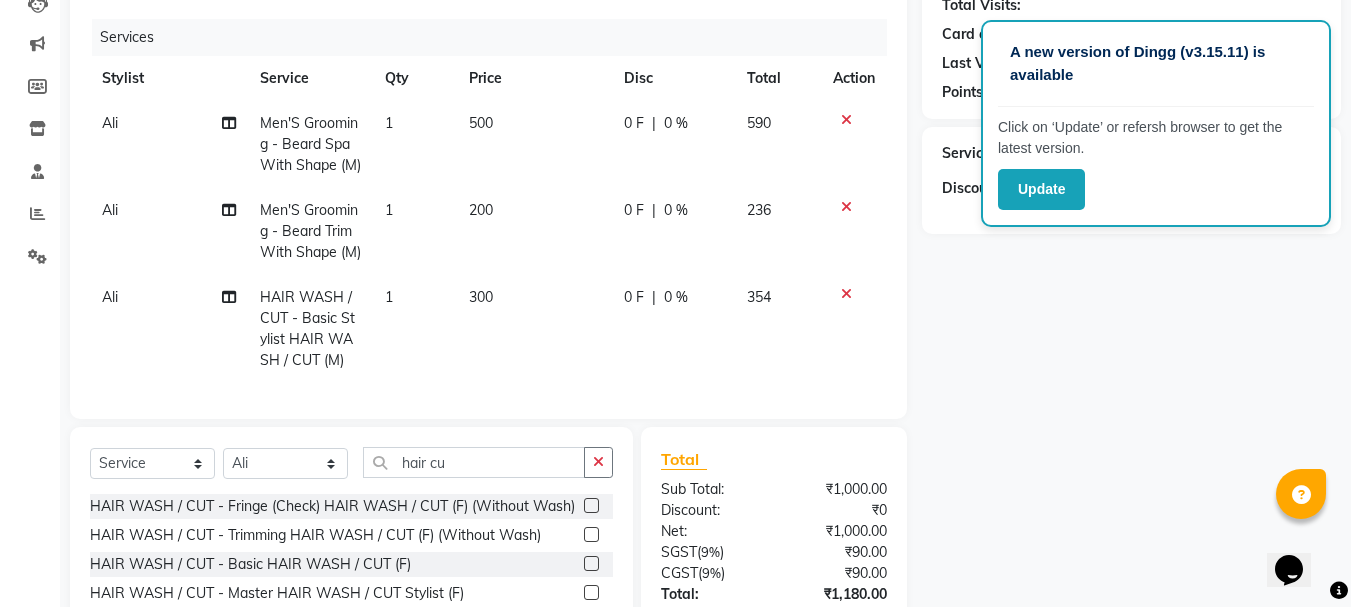click on "500" 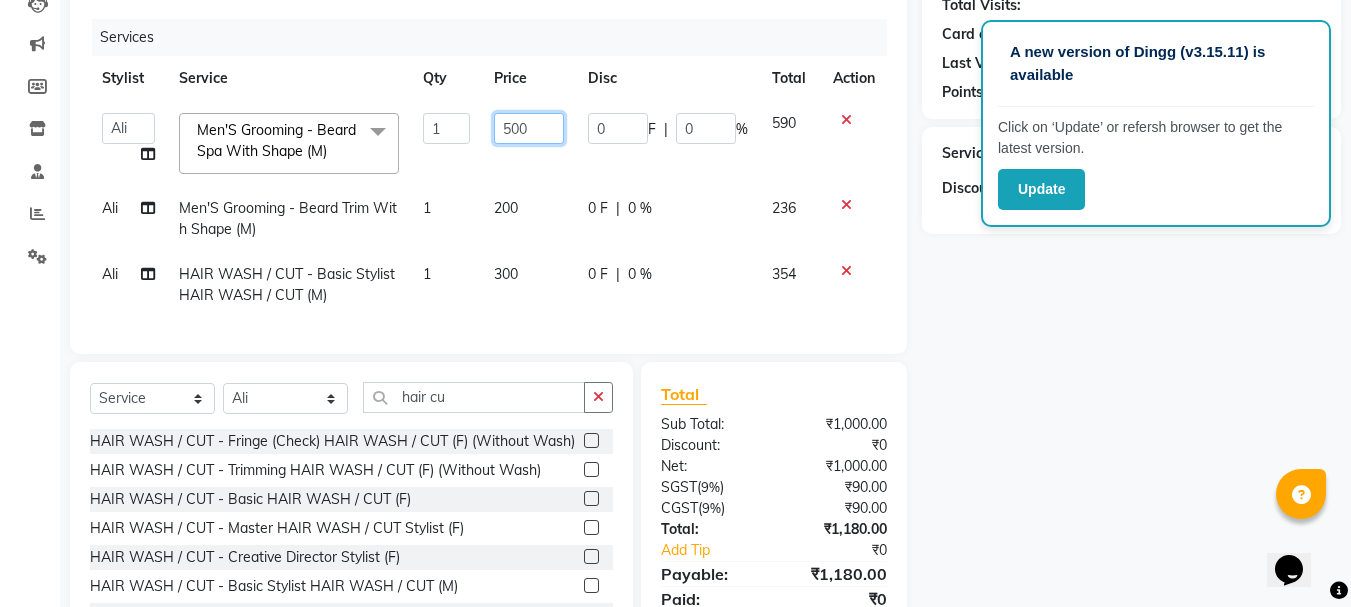 click on "500" 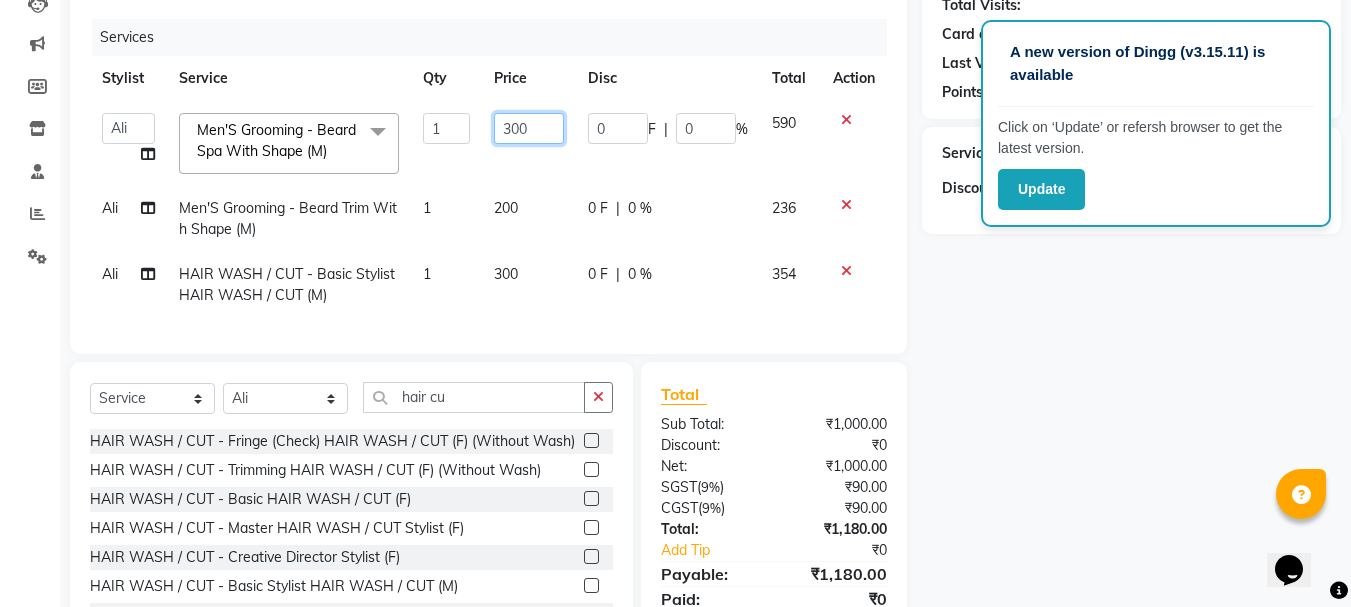 click on "300" 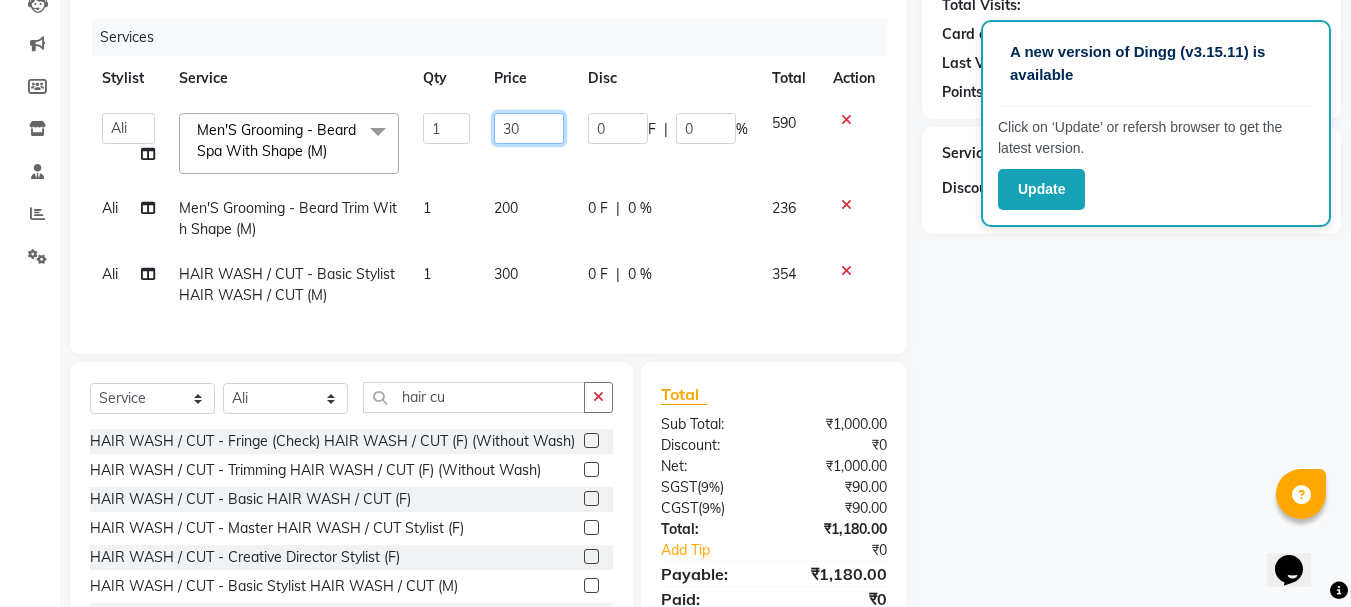 type on "350" 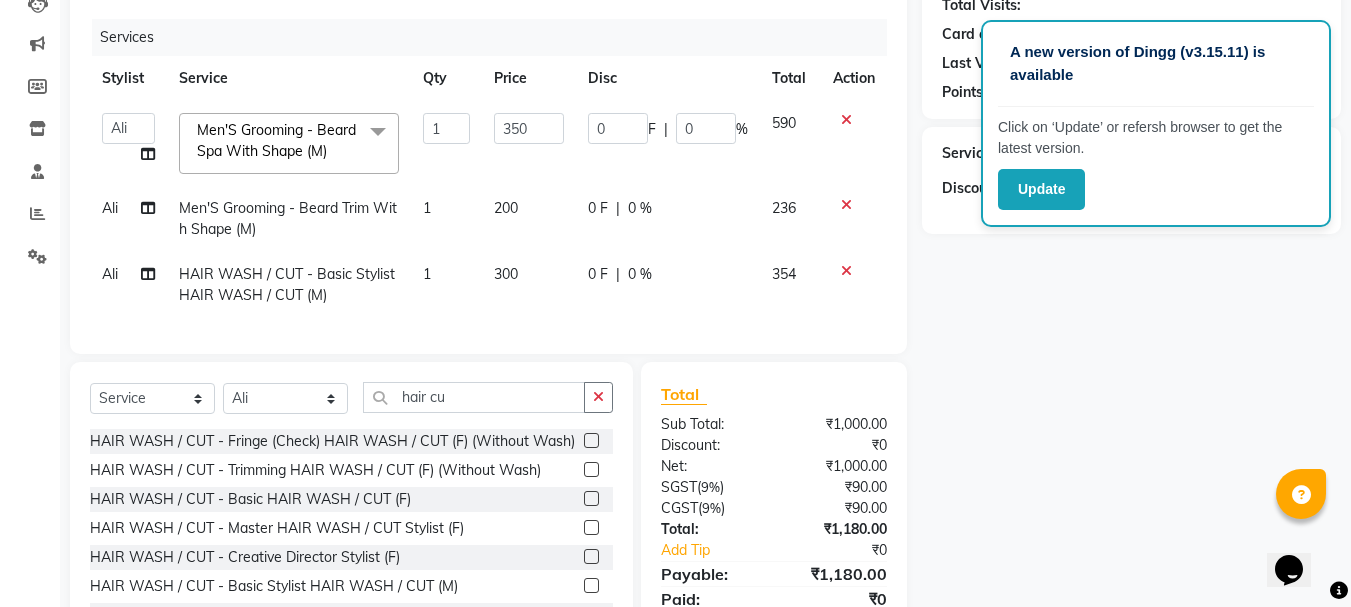click on "Name: Membership: Total Visits: Card on file: Last Visit:  Points:  Service Total:  ₹1,000.00  Discount:  Percentage   Fixed" 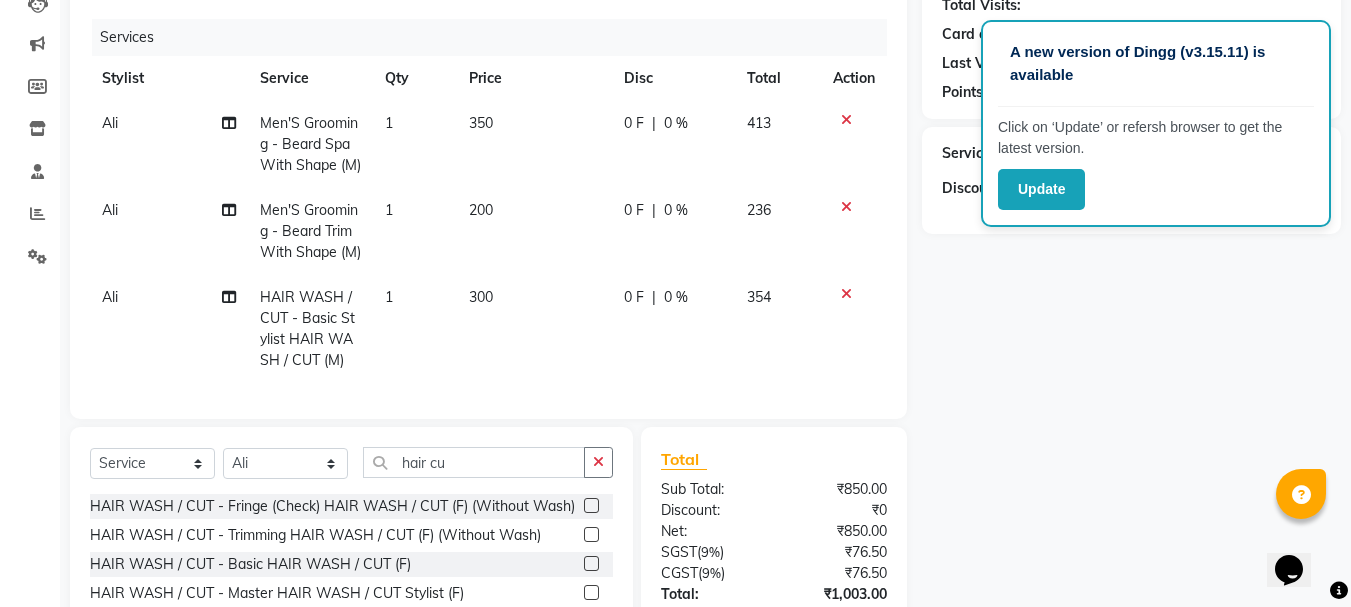 scroll, scrollTop: 389, scrollLeft: 0, axis: vertical 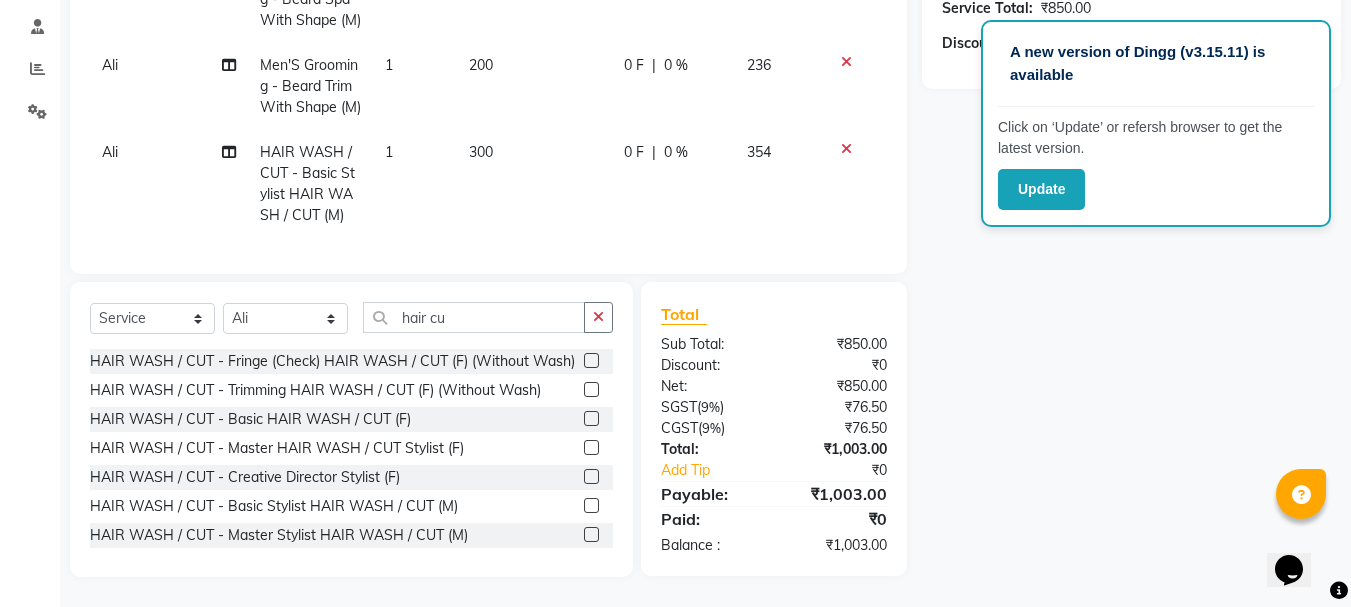 click on "Total:" 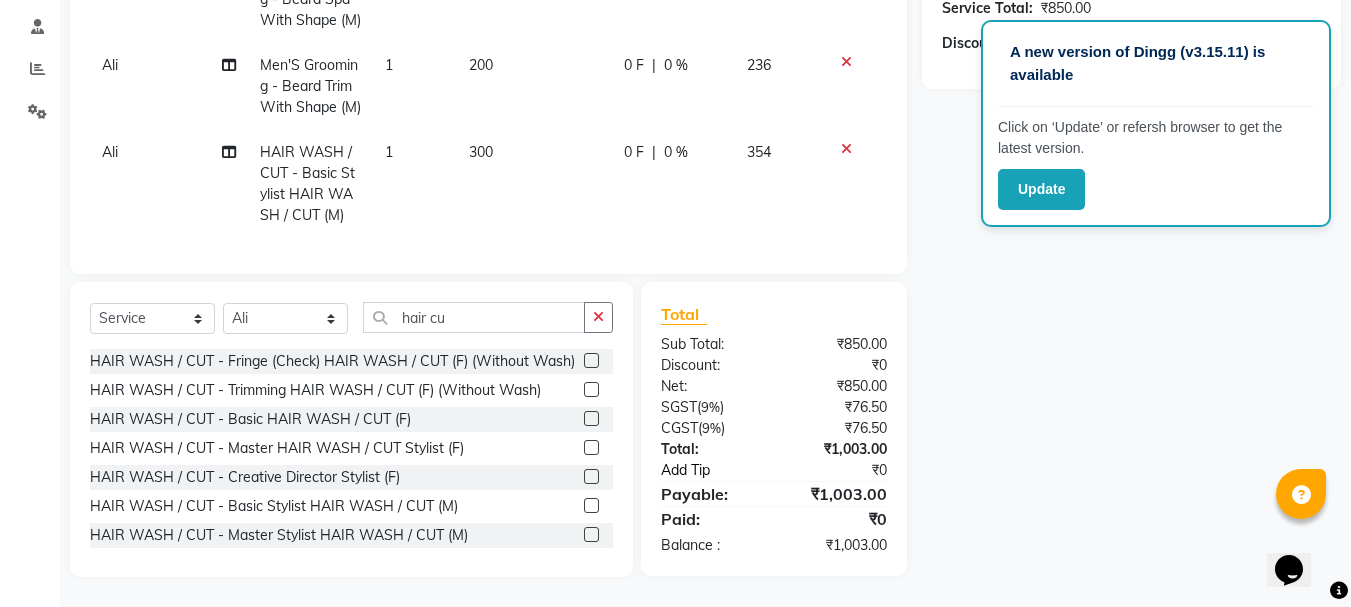 click on "Add Tip" 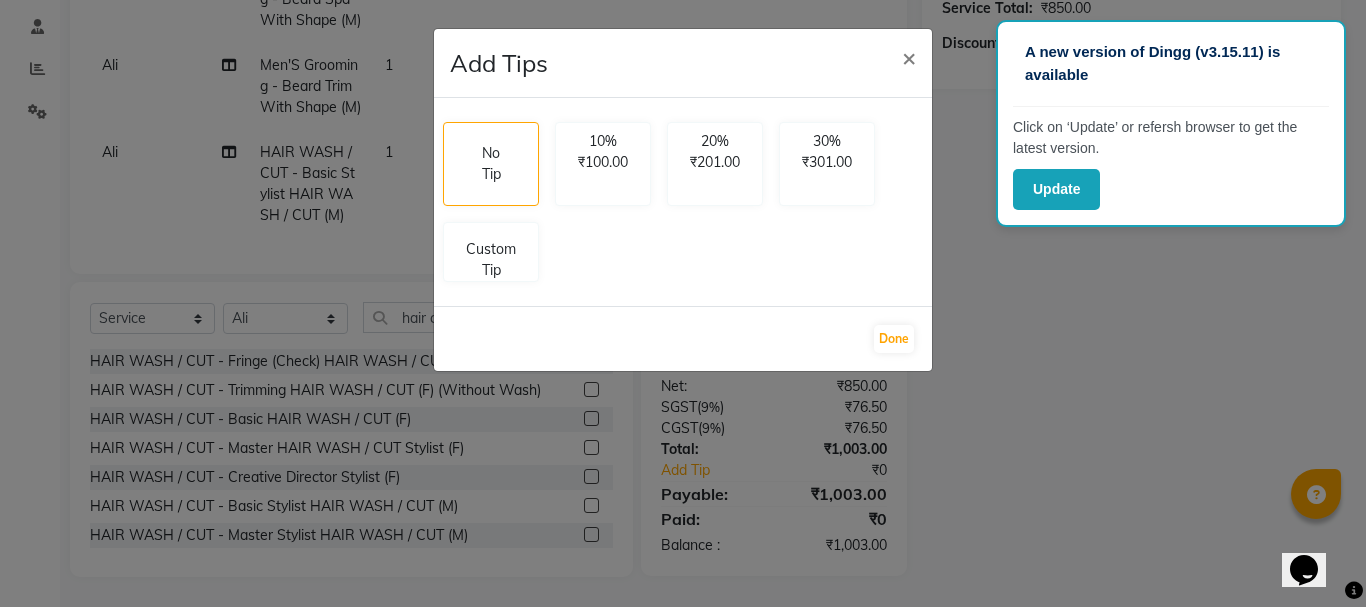 click on "Add Tips × No Tip 10% ₹100.00 20% ₹201.00 30% ₹301.00 Custom Tip  Done" 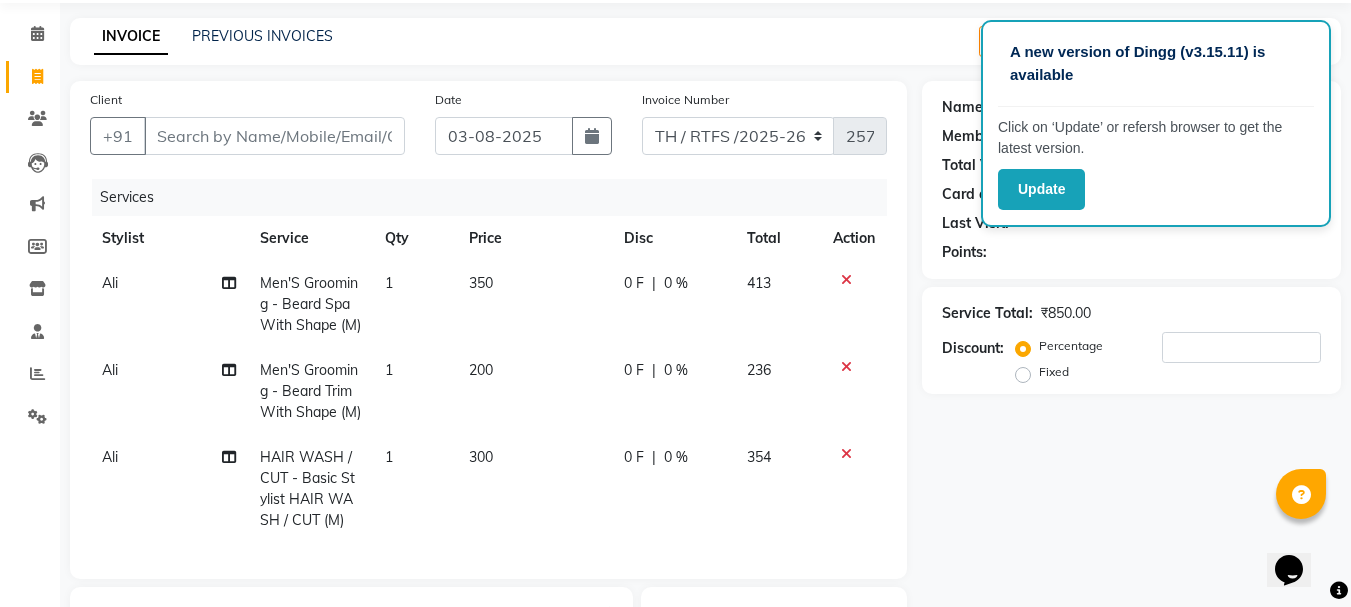 scroll, scrollTop: 389, scrollLeft: 0, axis: vertical 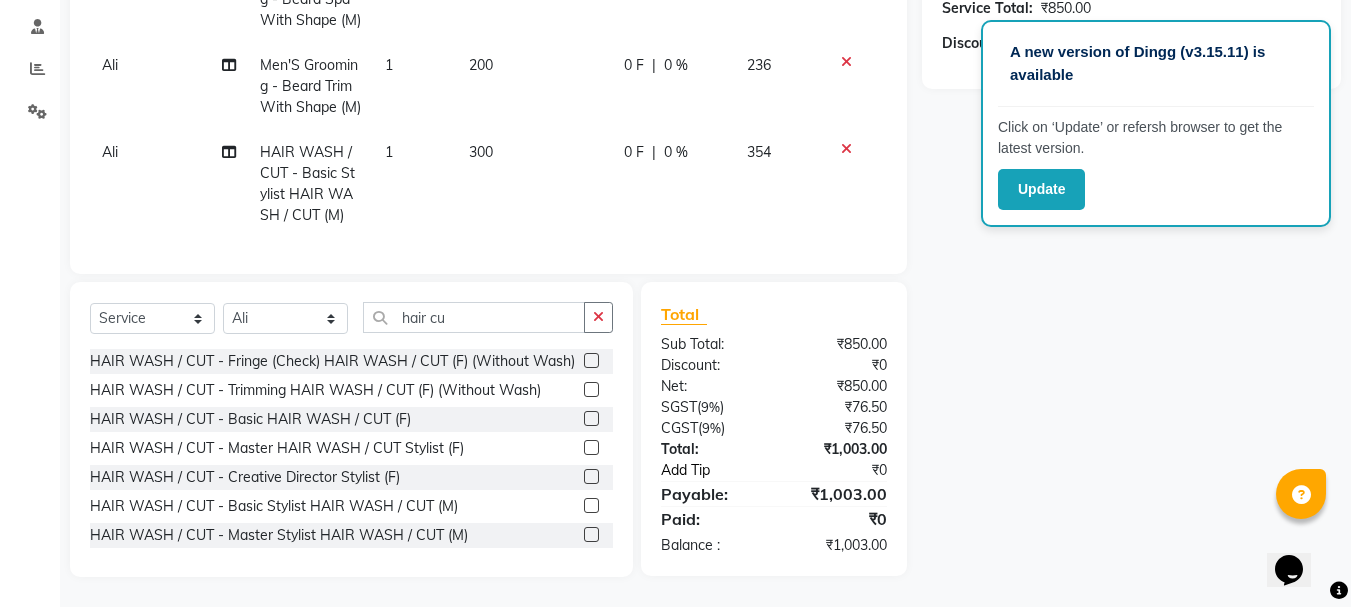 click on "Add Tip" 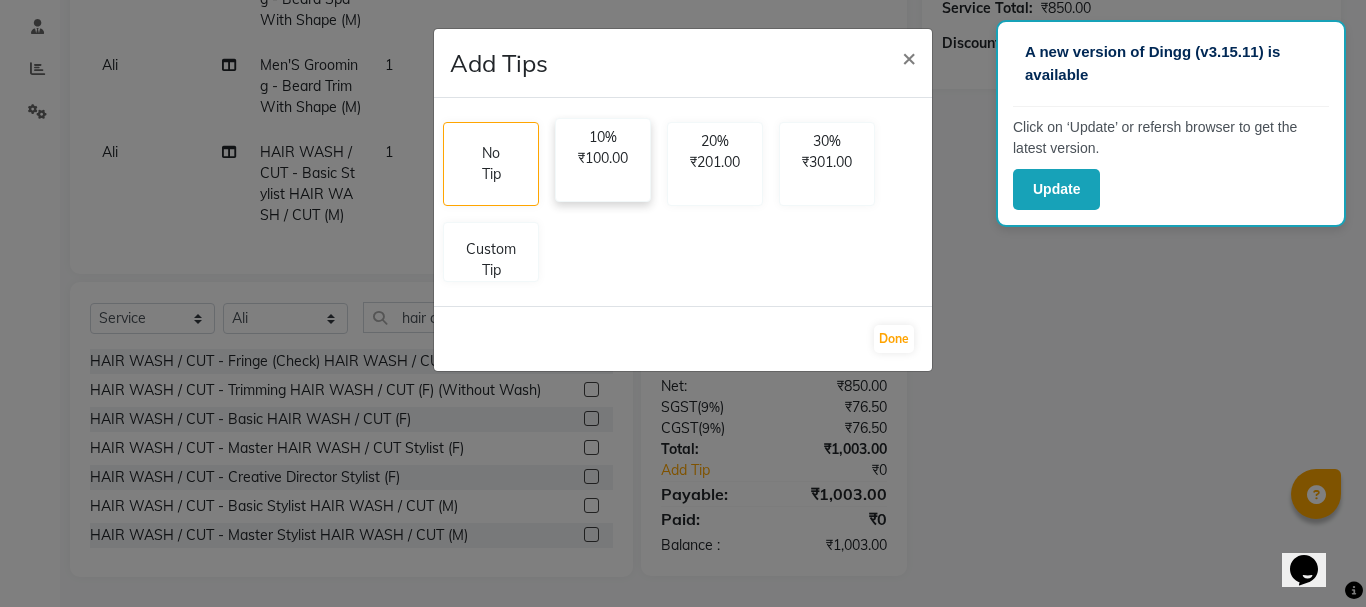 click on "₹100.00" 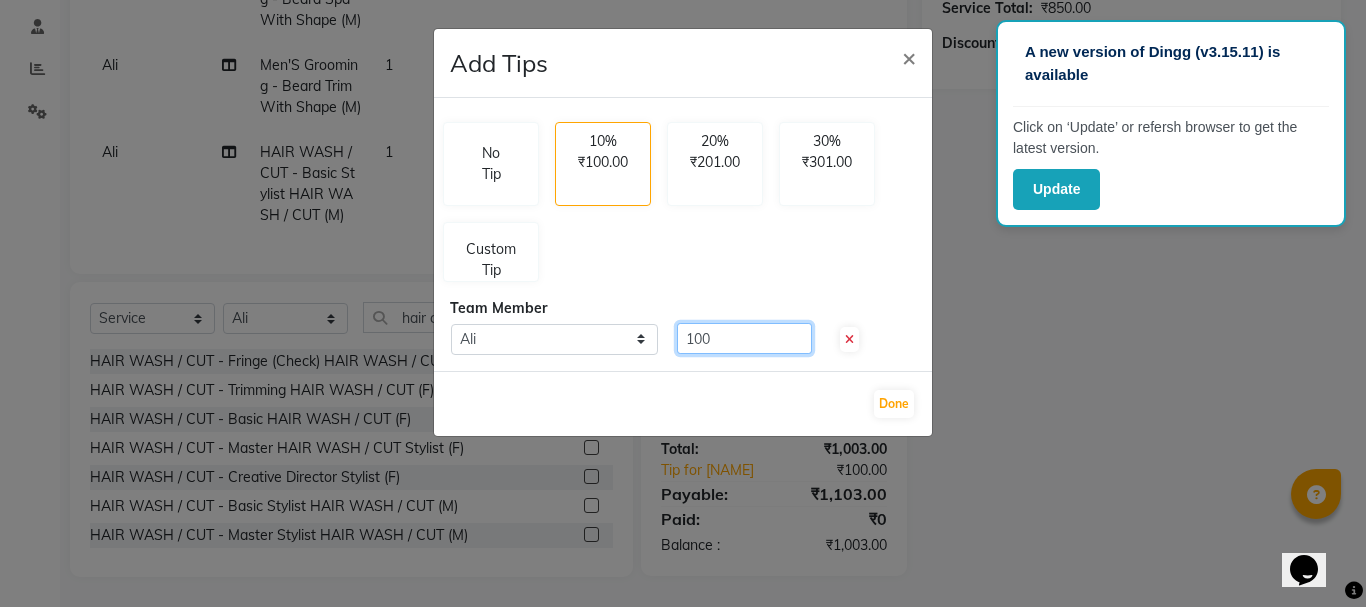click on "100" 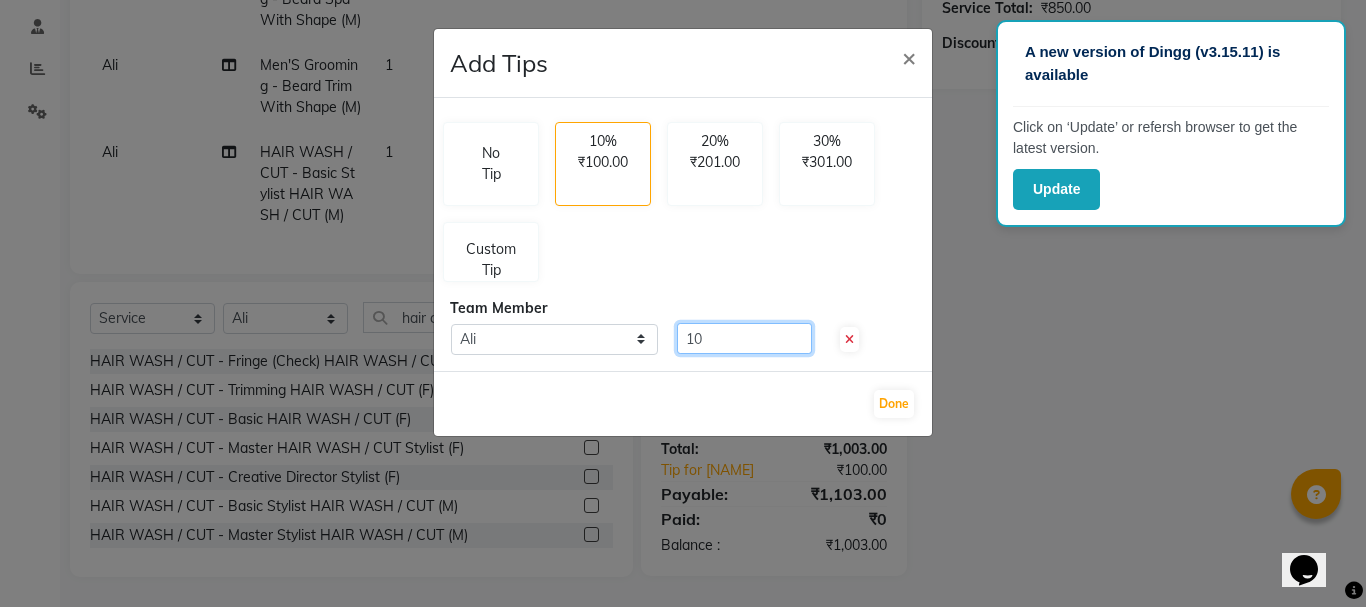 type on "1" 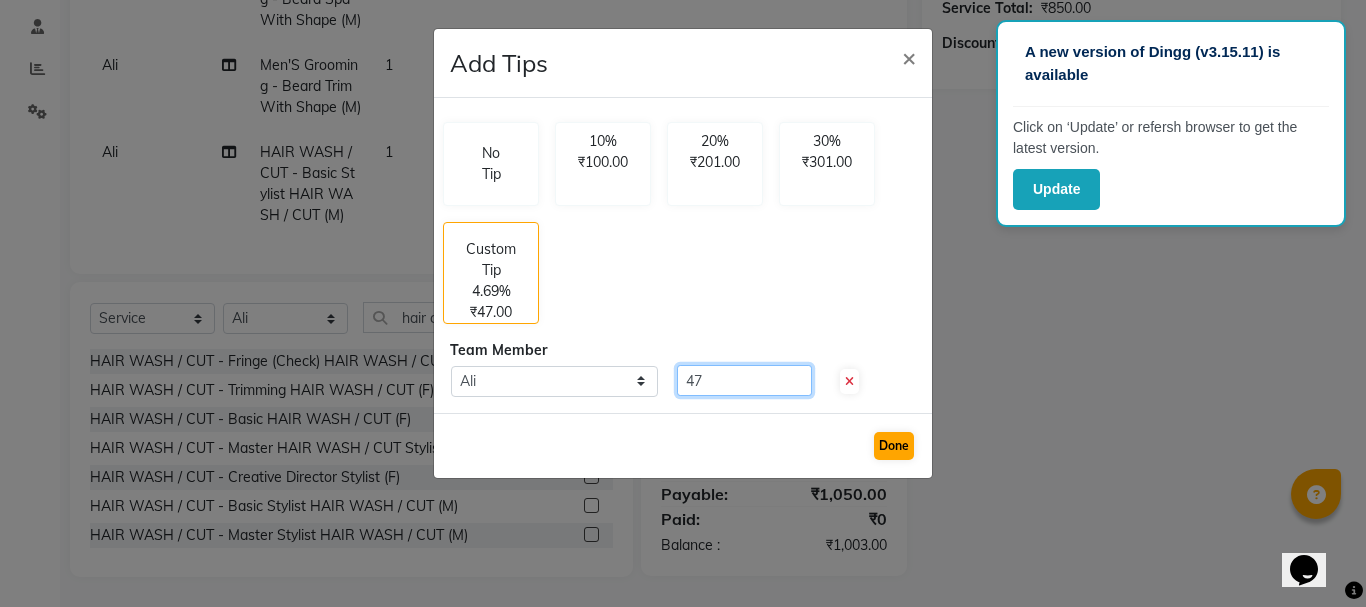 type on "47" 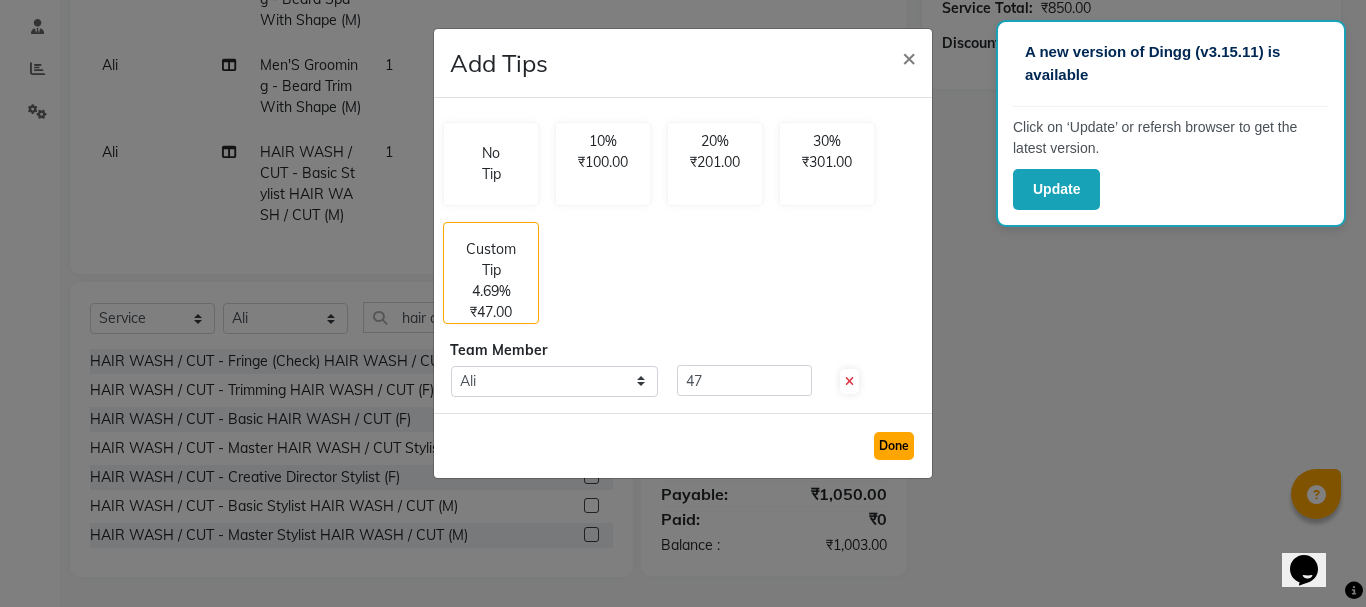 click on "Done" 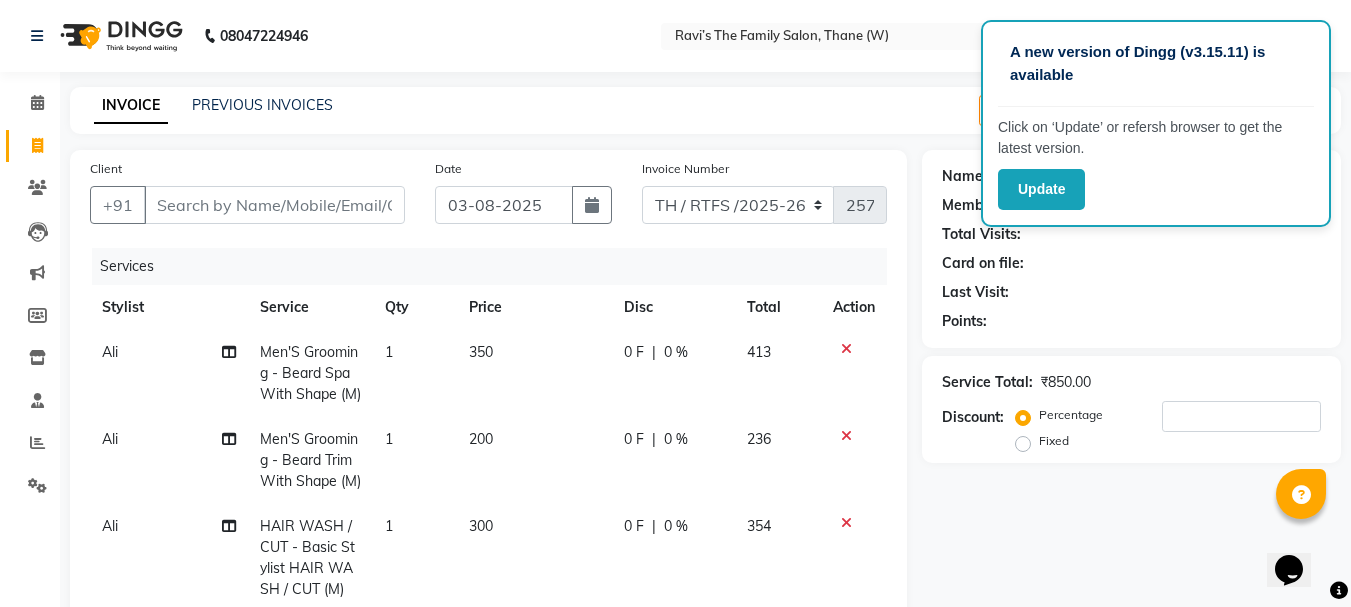 scroll, scrollTop: 389, scrollLeft: 0, axis: vertical 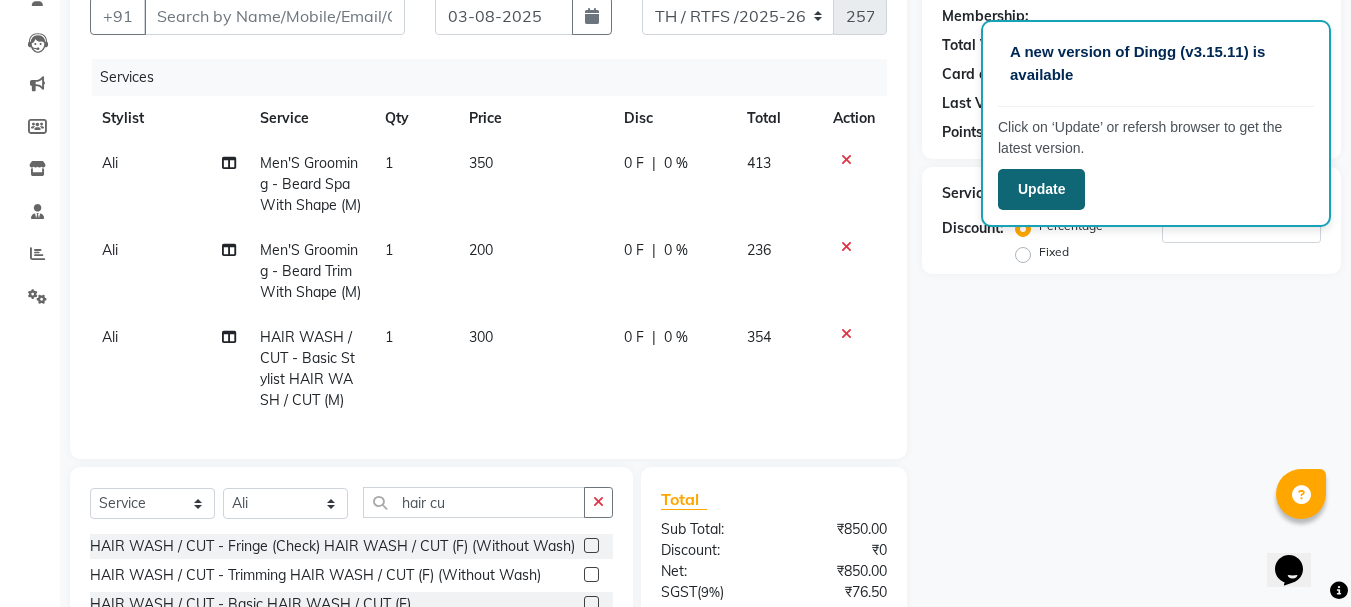 click on "Update" 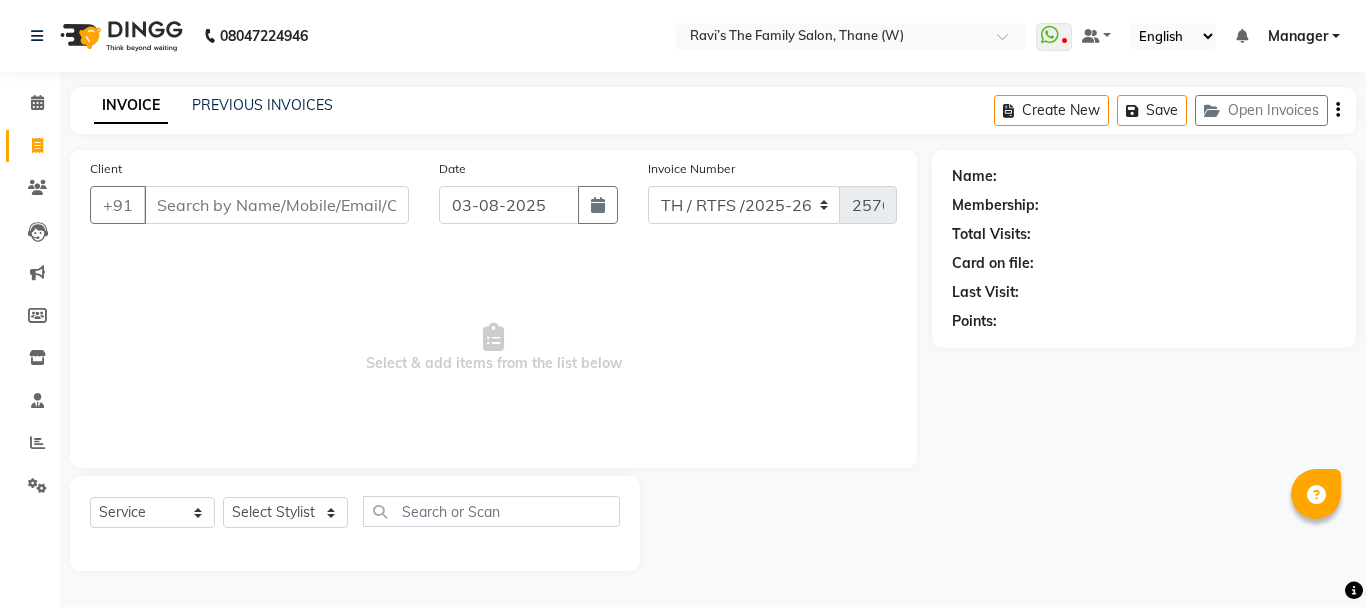 select on "service" 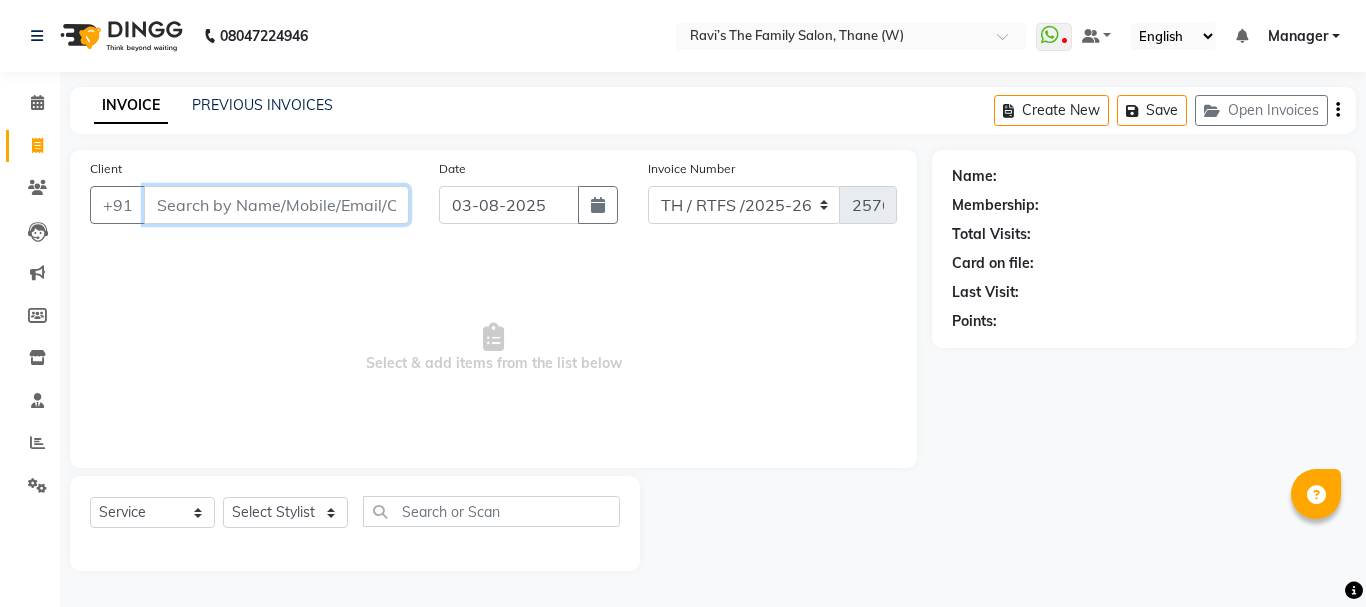 scroll, scrollTop: 0, scrollLeft: 0, axis: both 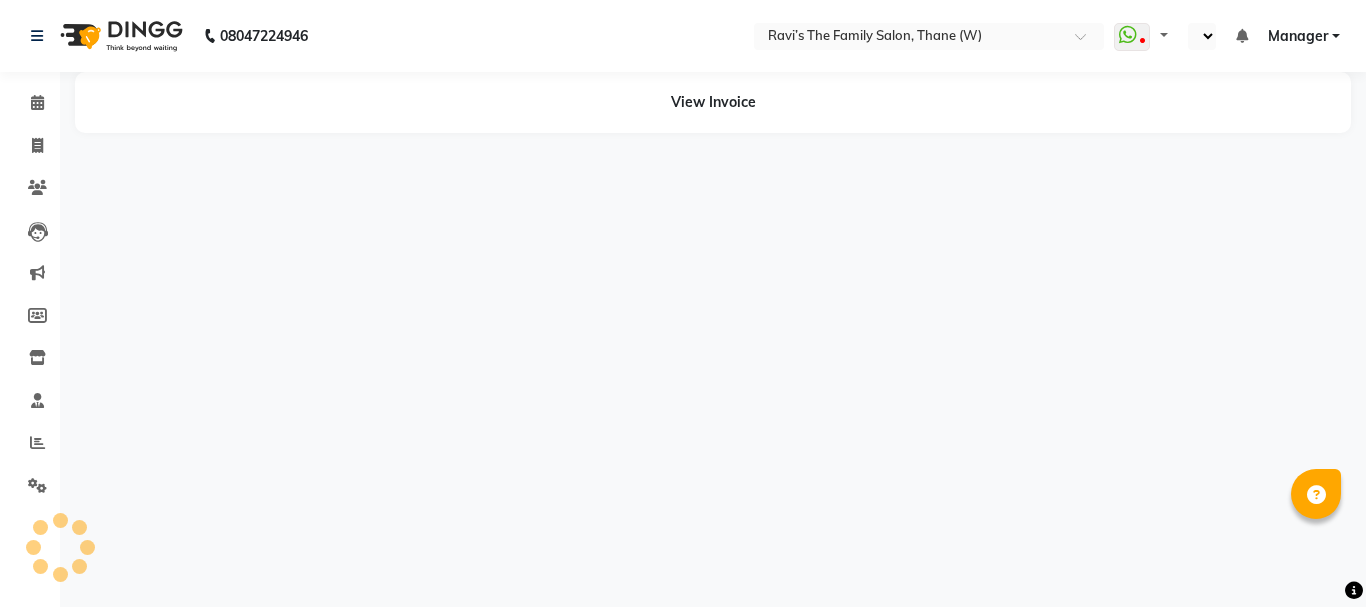 select on "en" 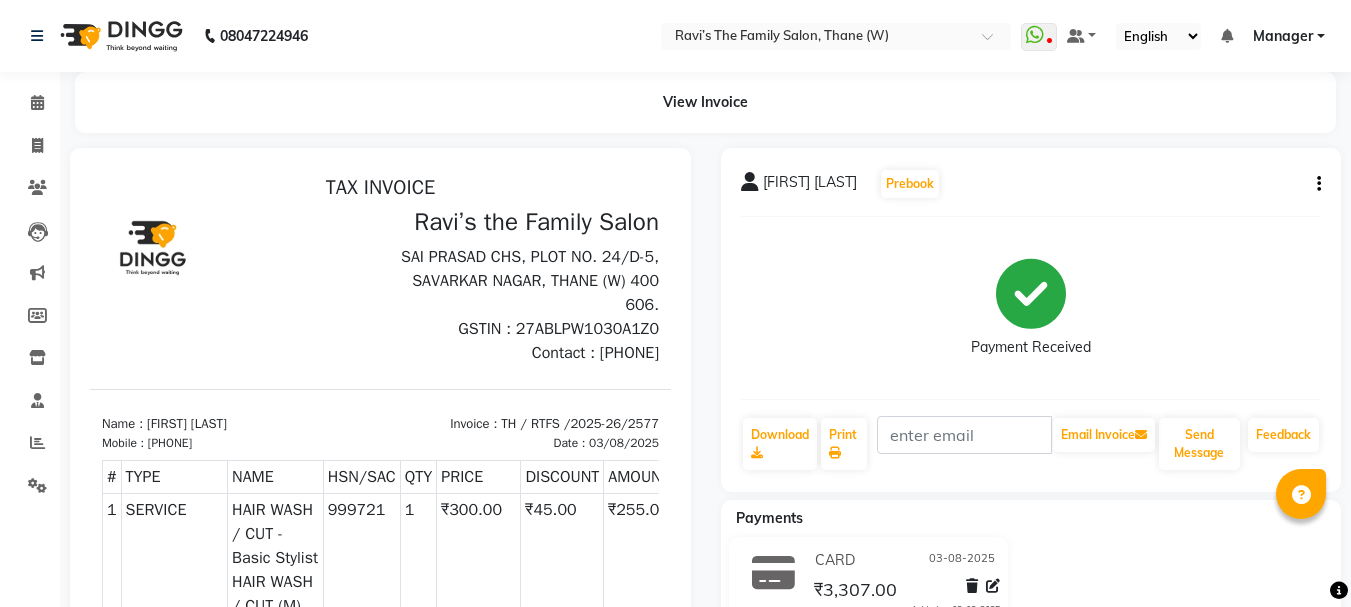 scroll, scrollTop: 0, scrollLeft: 0, axis: both 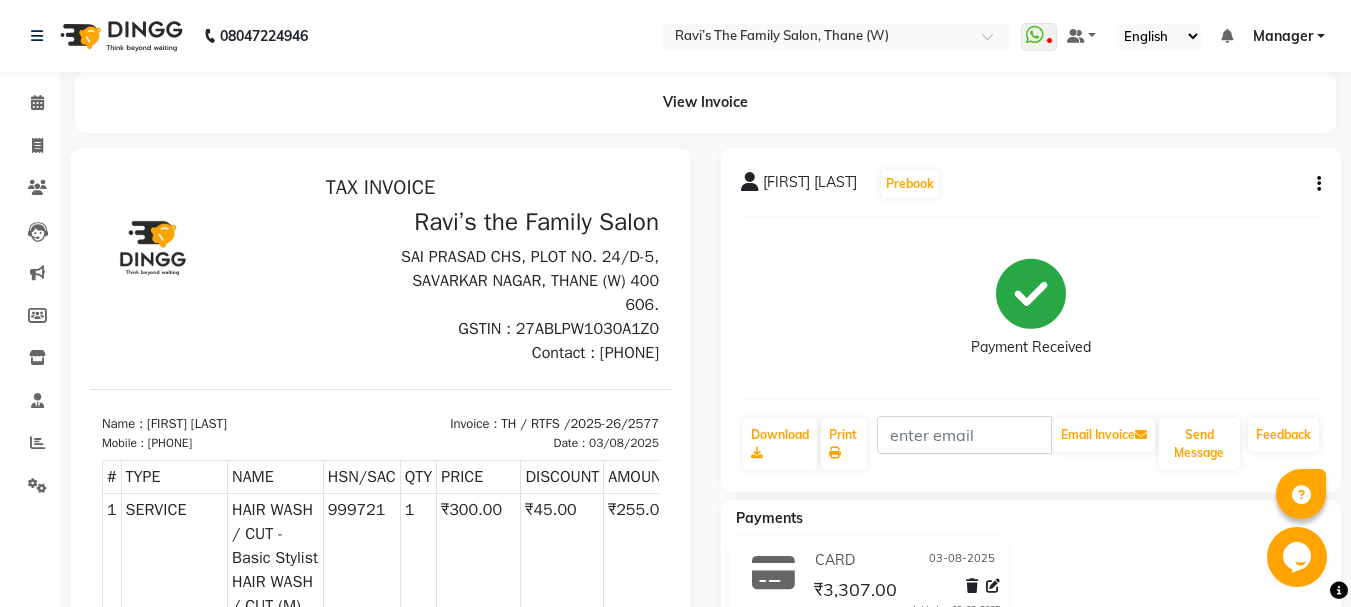click 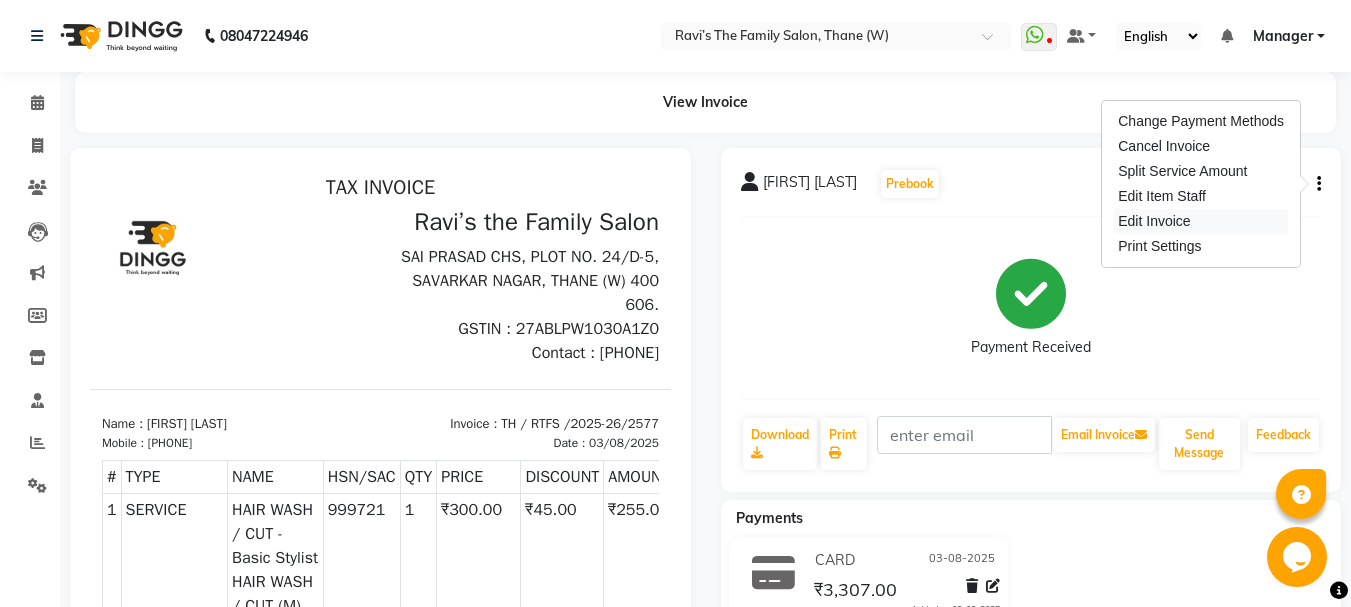 click on "Edit Invoice" at bounding box center [1201, 221] 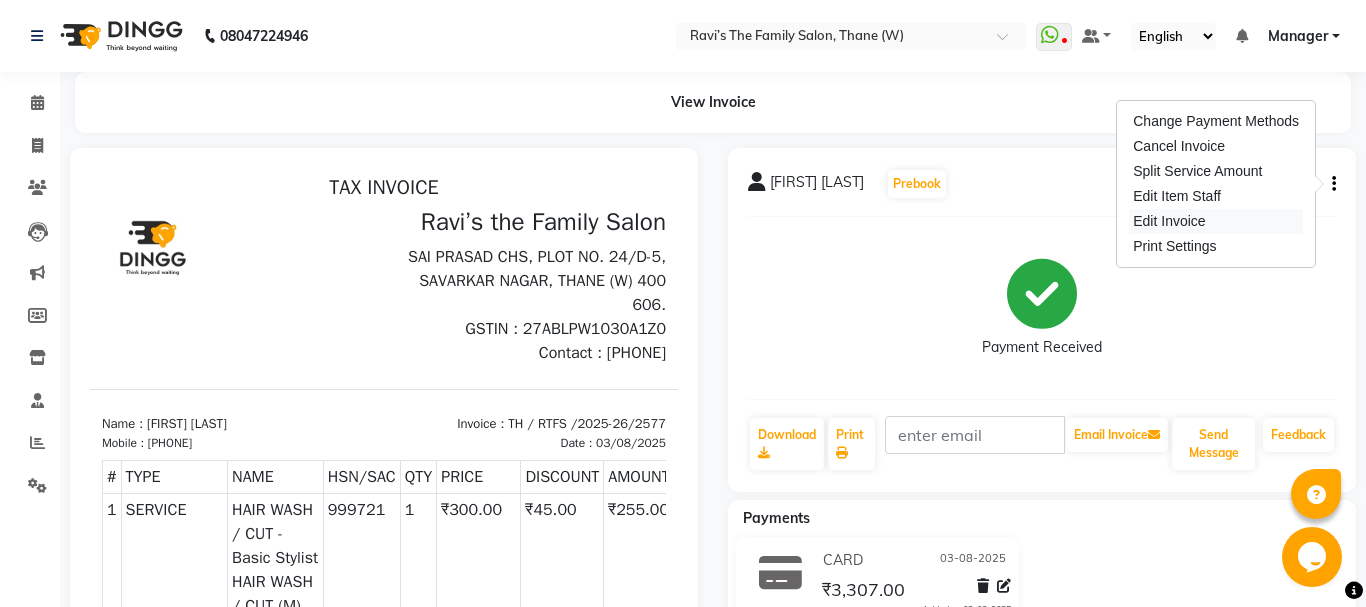 select on "service" 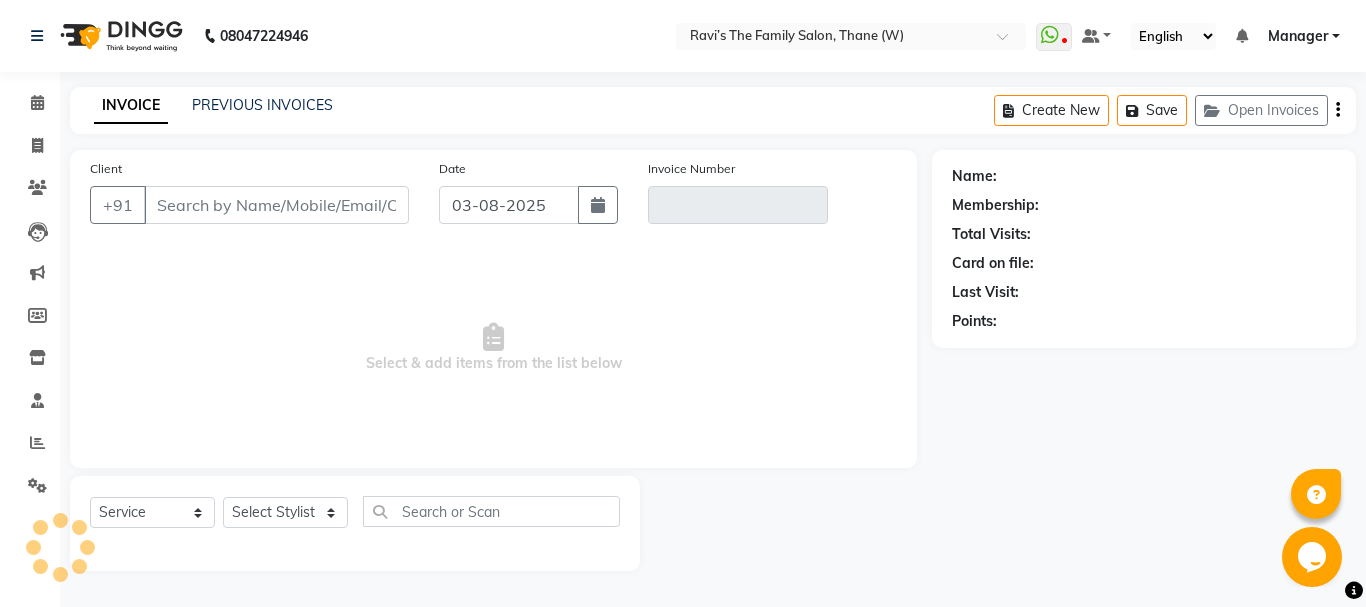 type on "9004309967" 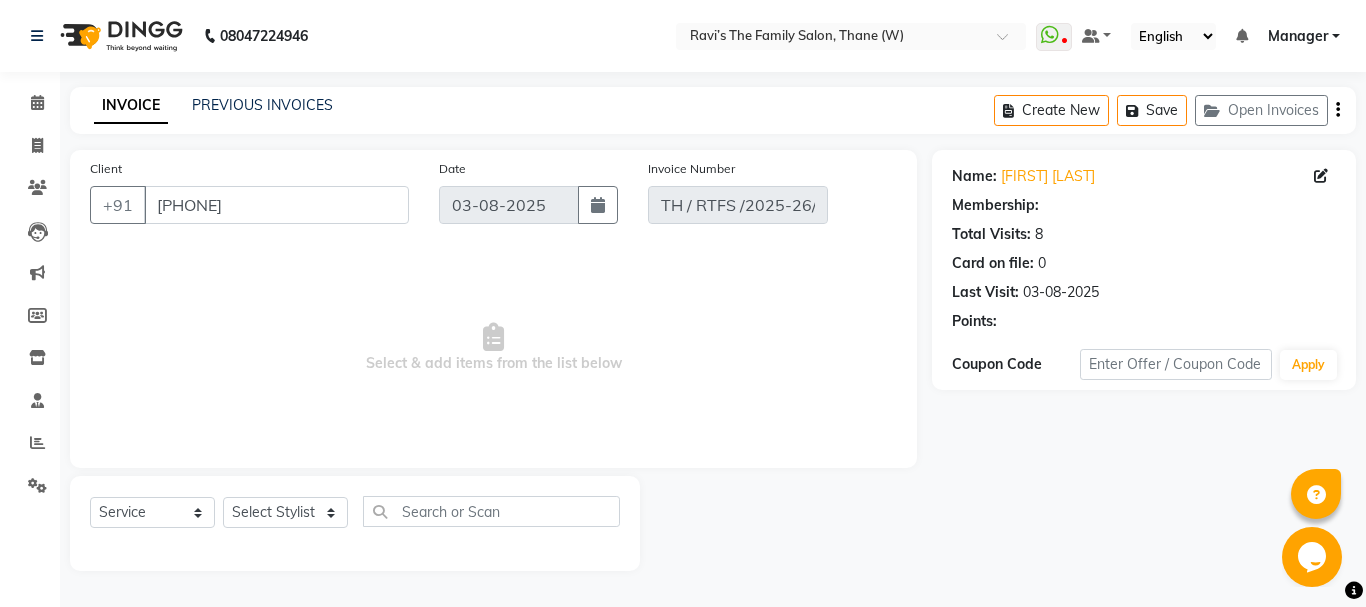 select on "select" 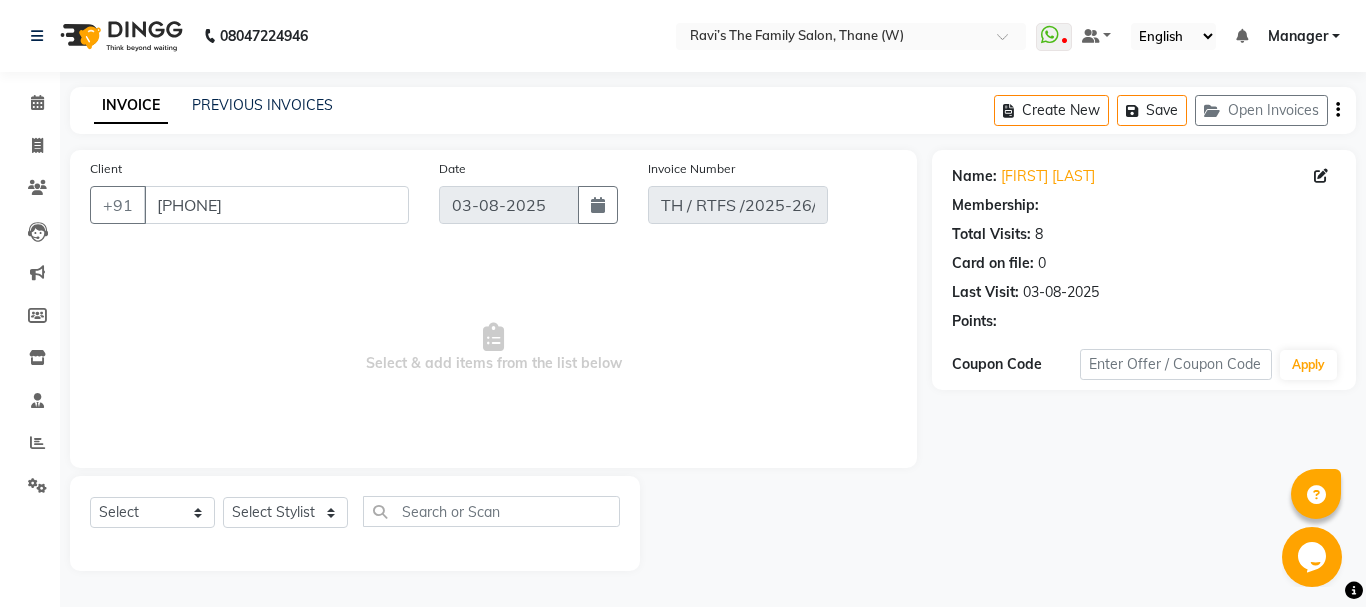 select on "1: Object" 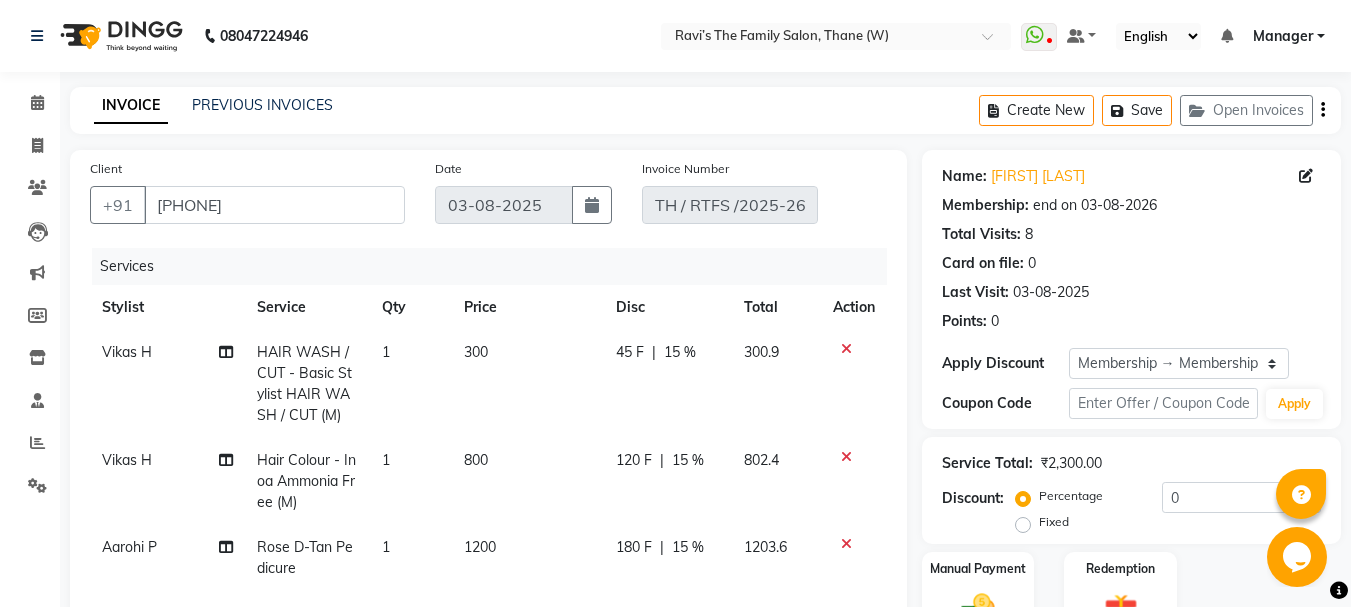 type on "15" 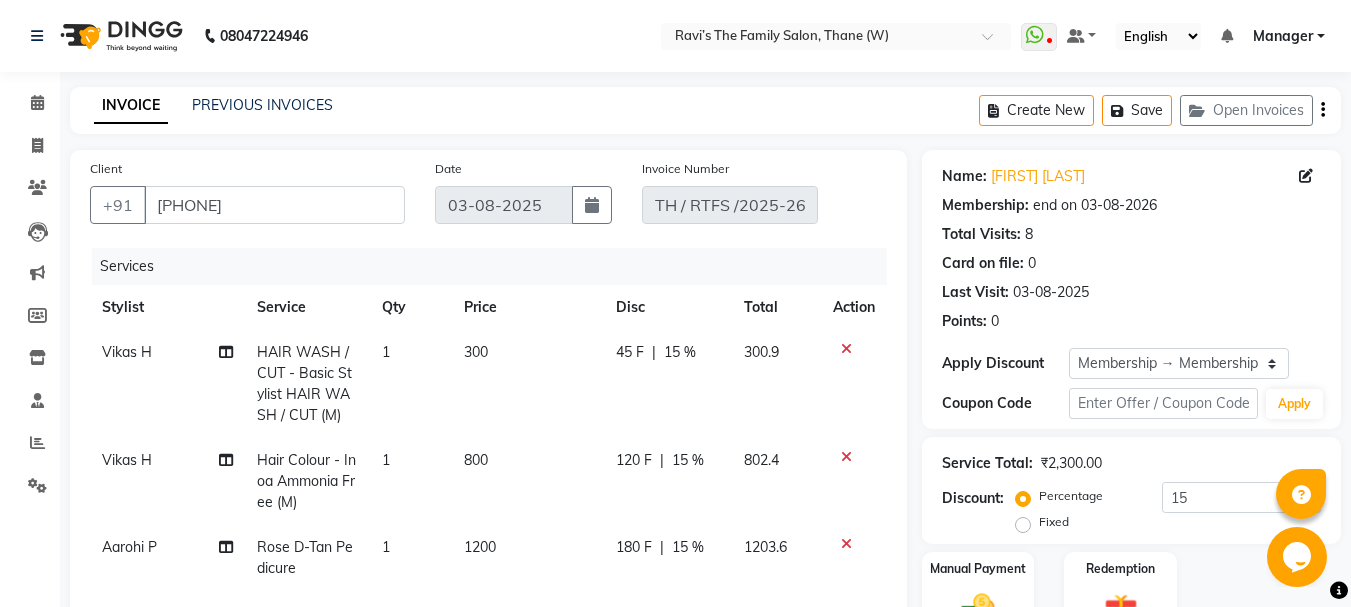 click 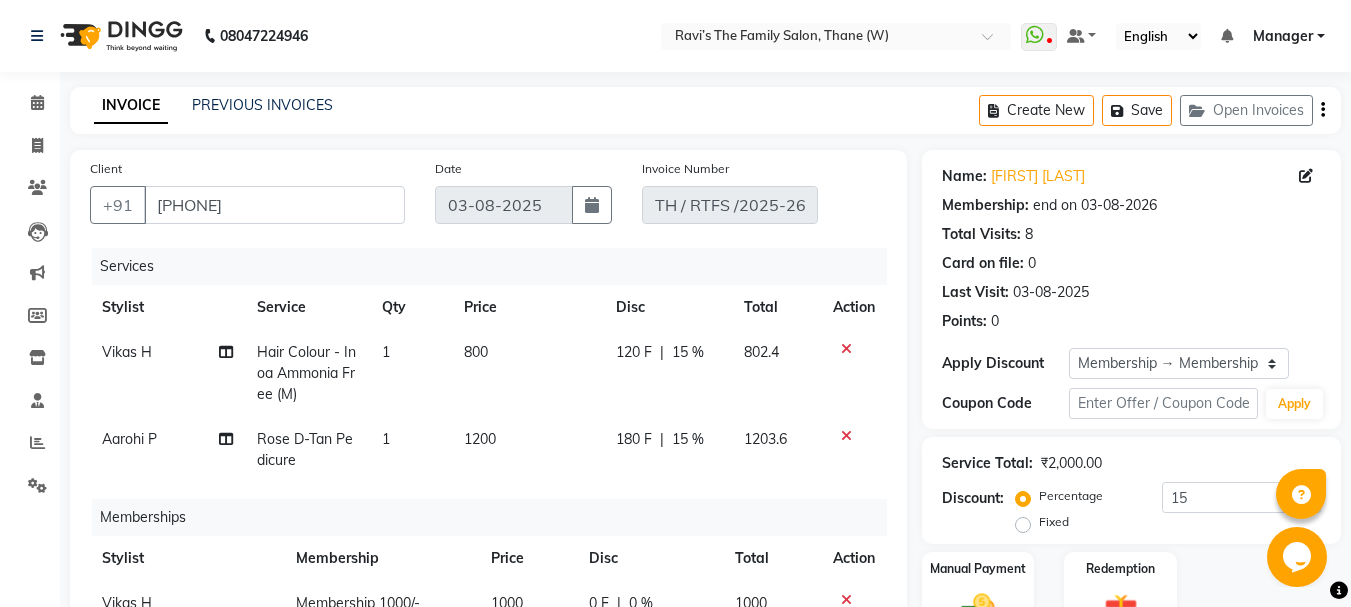 click 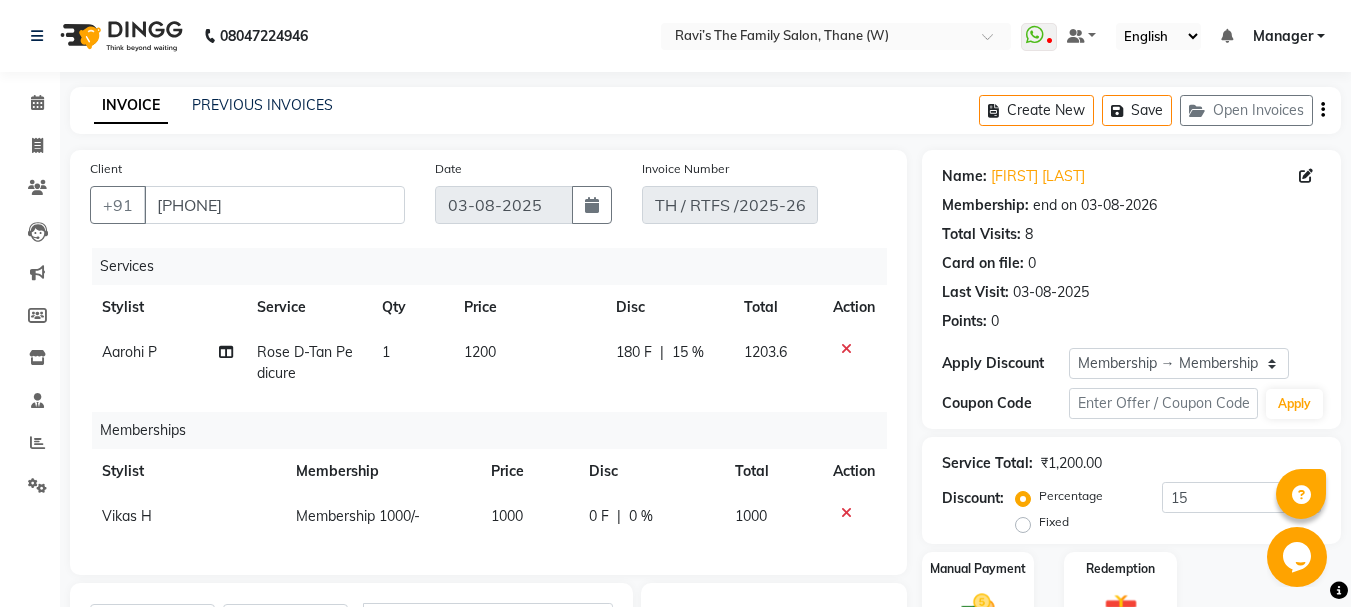 click 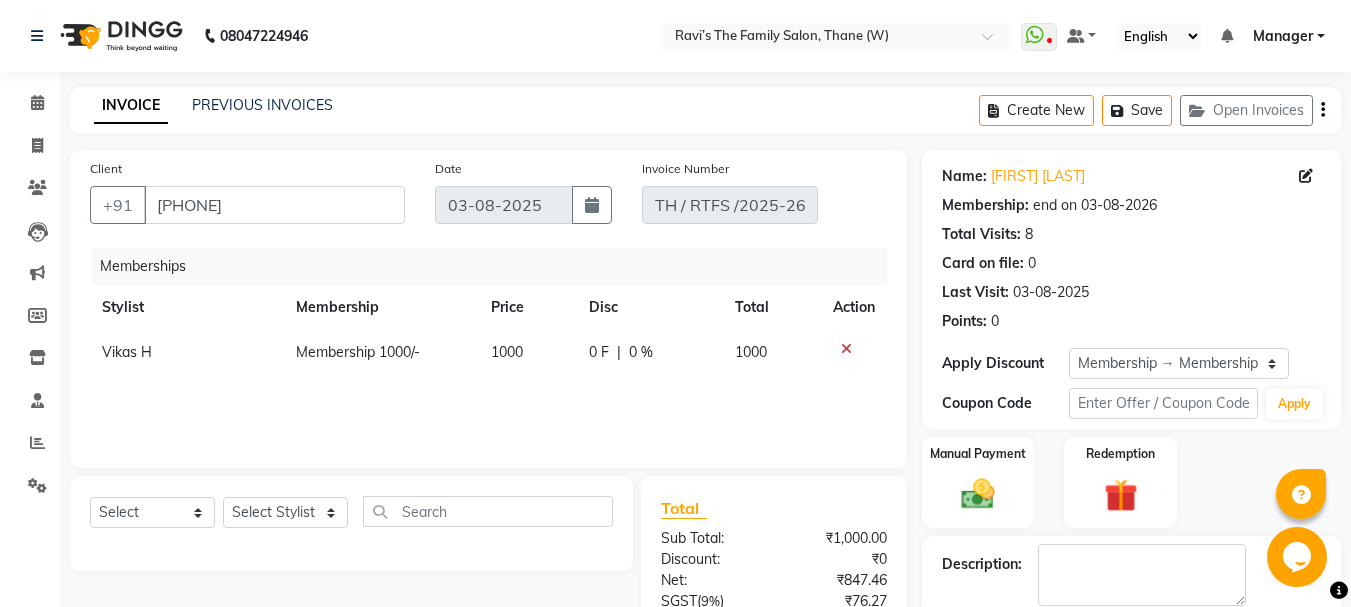 scroll, scrollTop: 231, scrollLeft: 0, axis: vertical 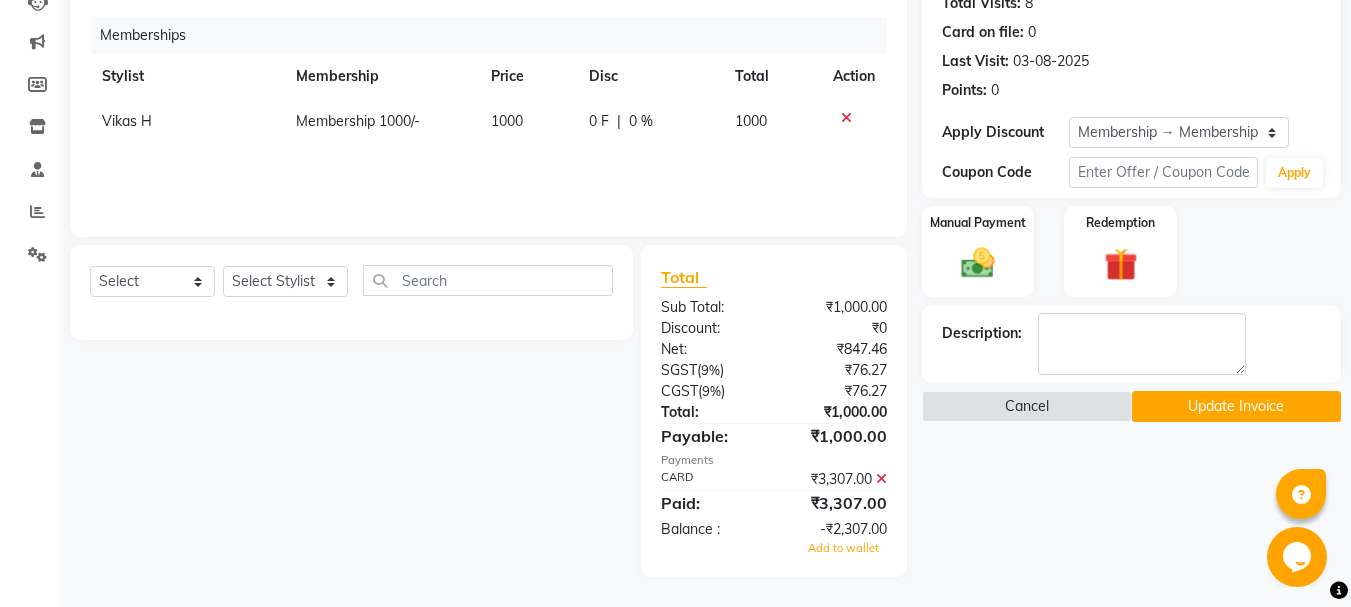 click 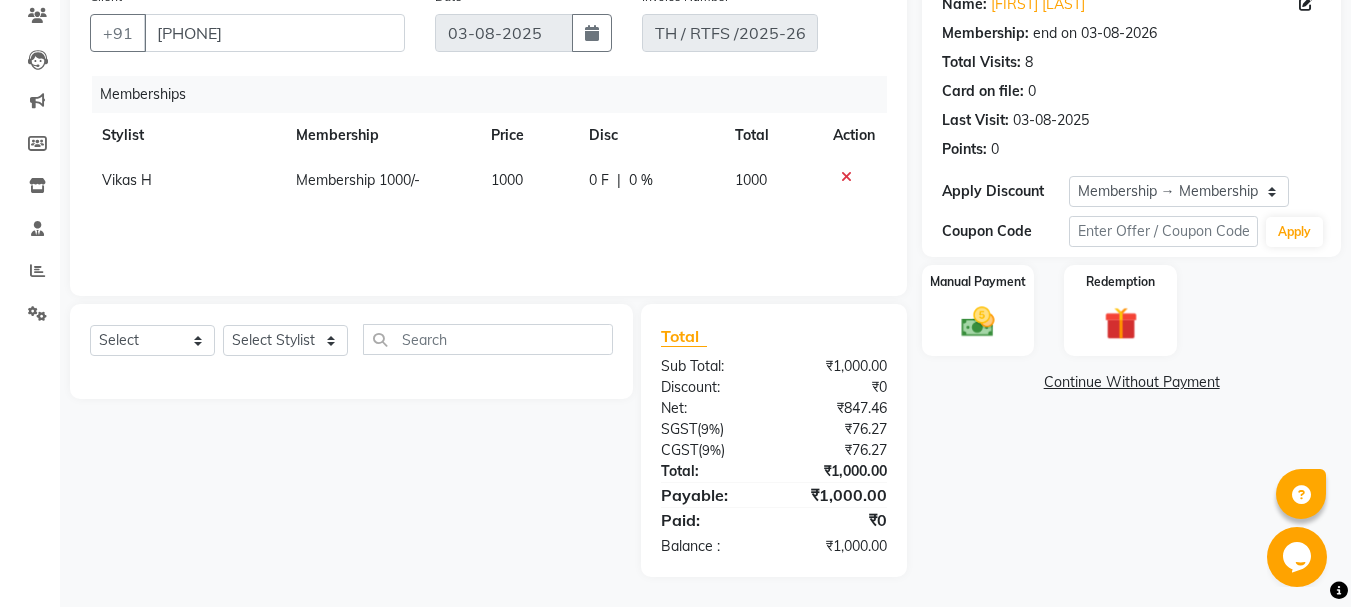 scroll, scrollTop: 172, scrollLeft: 0, axis: vertical 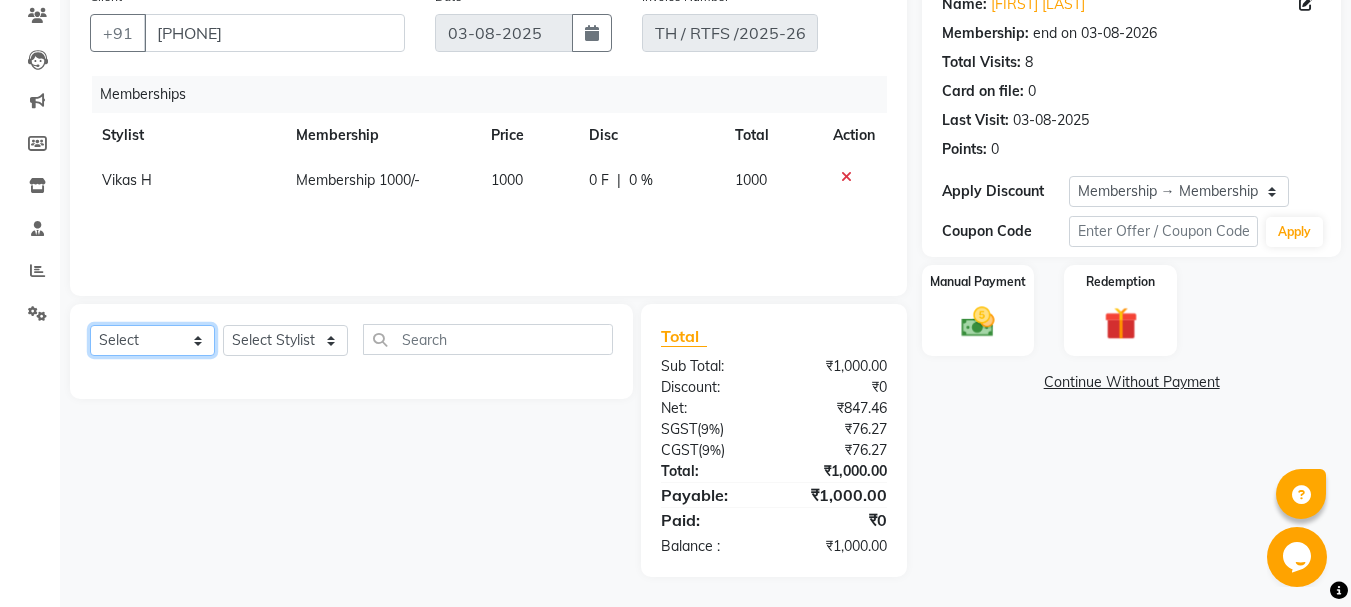 click on "Select  Service  Product  Package Voucher Prepaid Gift Card" 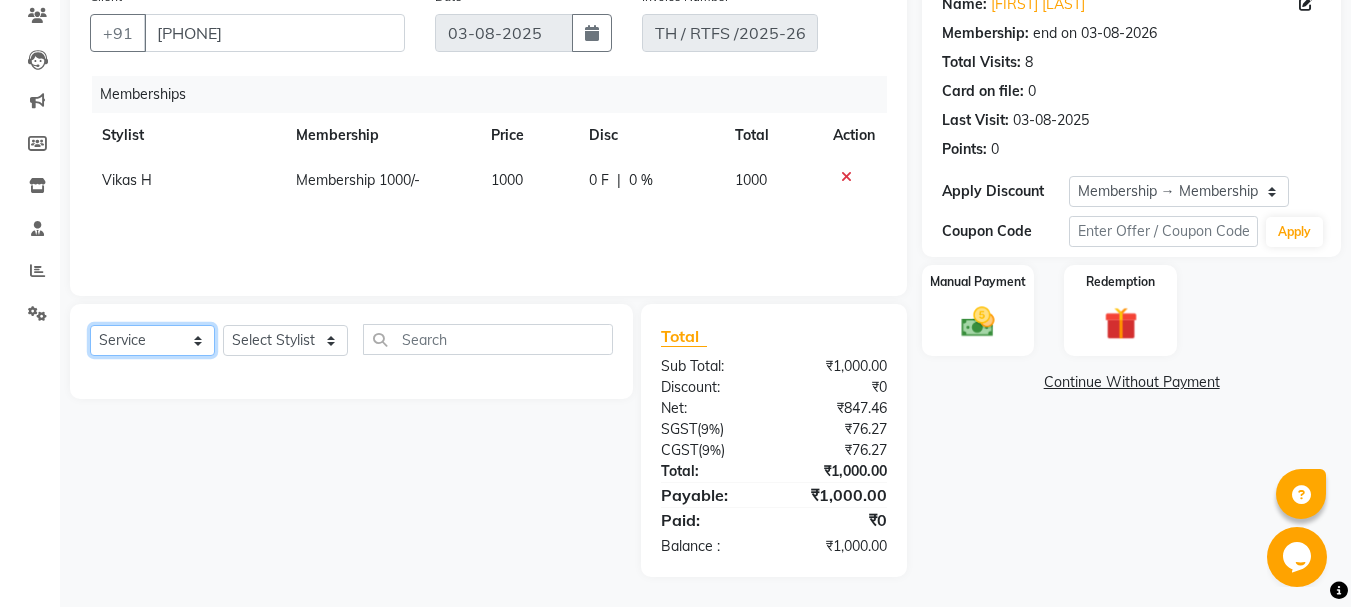 click on "Select  Service  Product  Package Voucher Prepaid Gift Card" 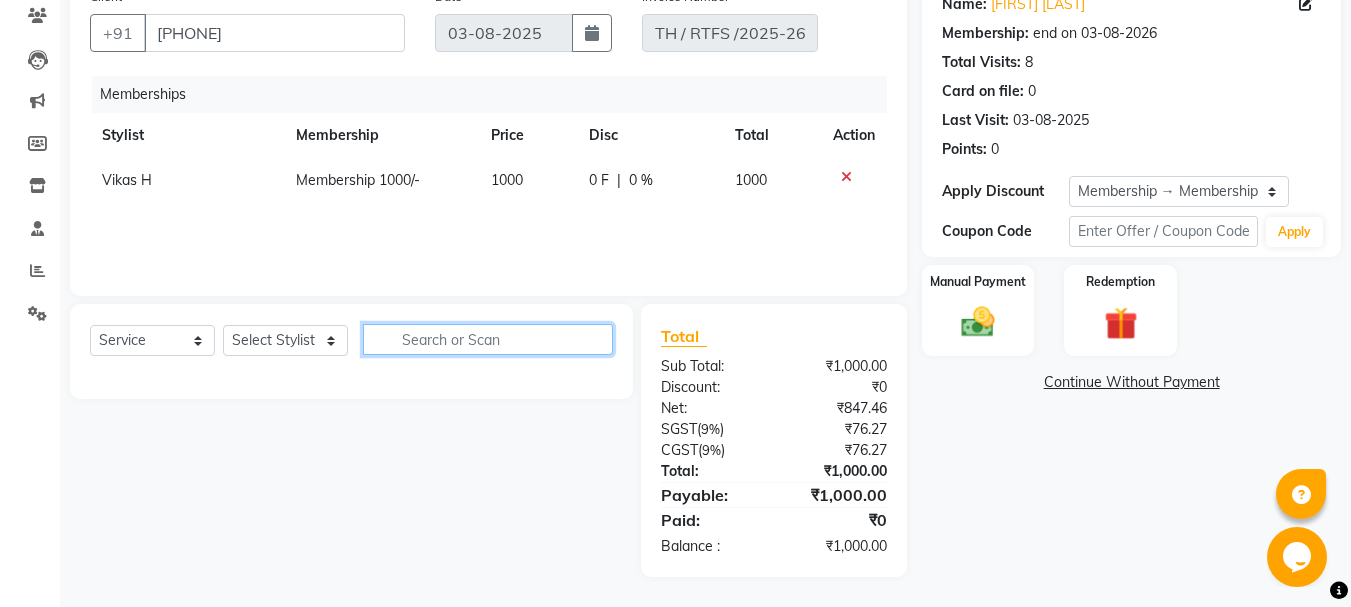 click 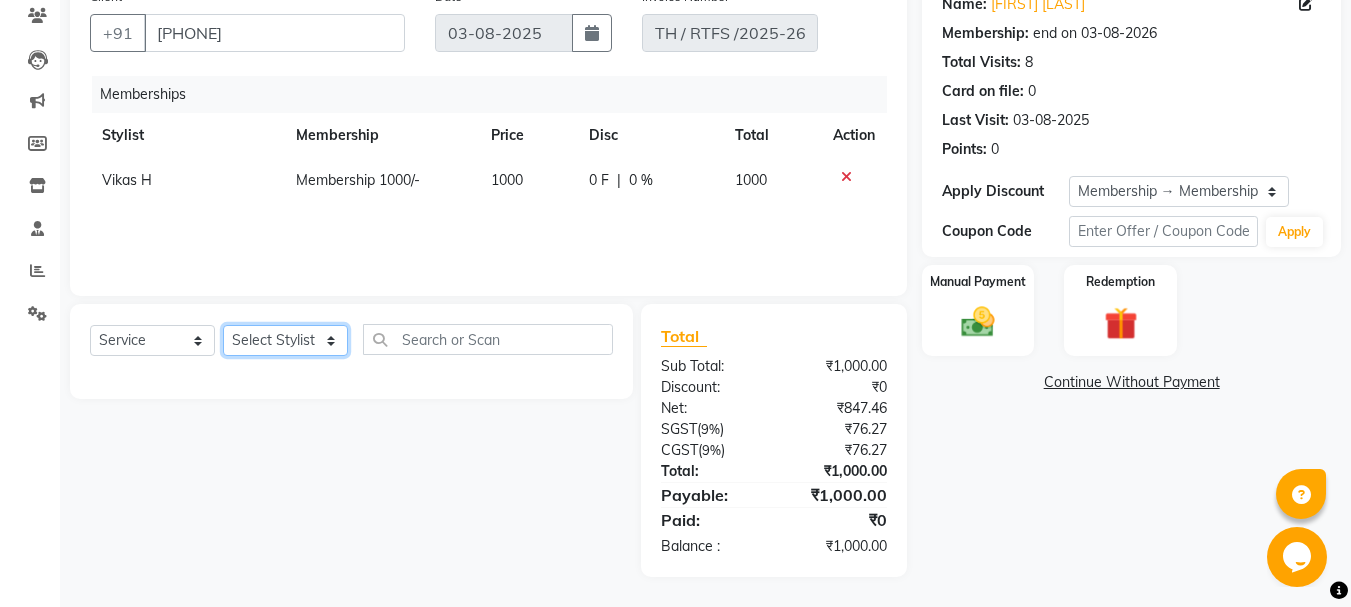 click on "Select Stylist Aarohi P   Aksahy auty Ali  Aniket A  Anuradha arvind Divya gautam .kasrade House sale KAJAL MAURYA Komal Waghmare  Laxmi   Manager Moin salmani Prashant   Ravindra Samrat Kumar Sangita Dighe Sanjana Kharat  Shreepad M  shrishti  jaiwala  vaibhavi  gudekar  Vikas H" 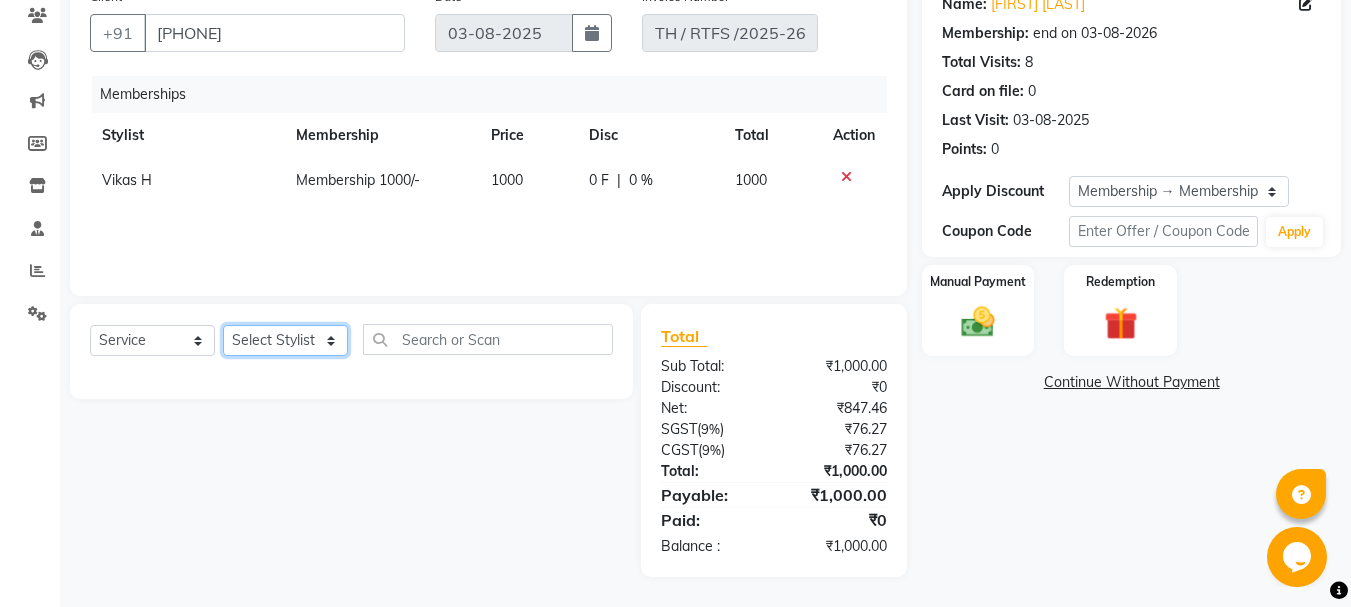 select on "35587" 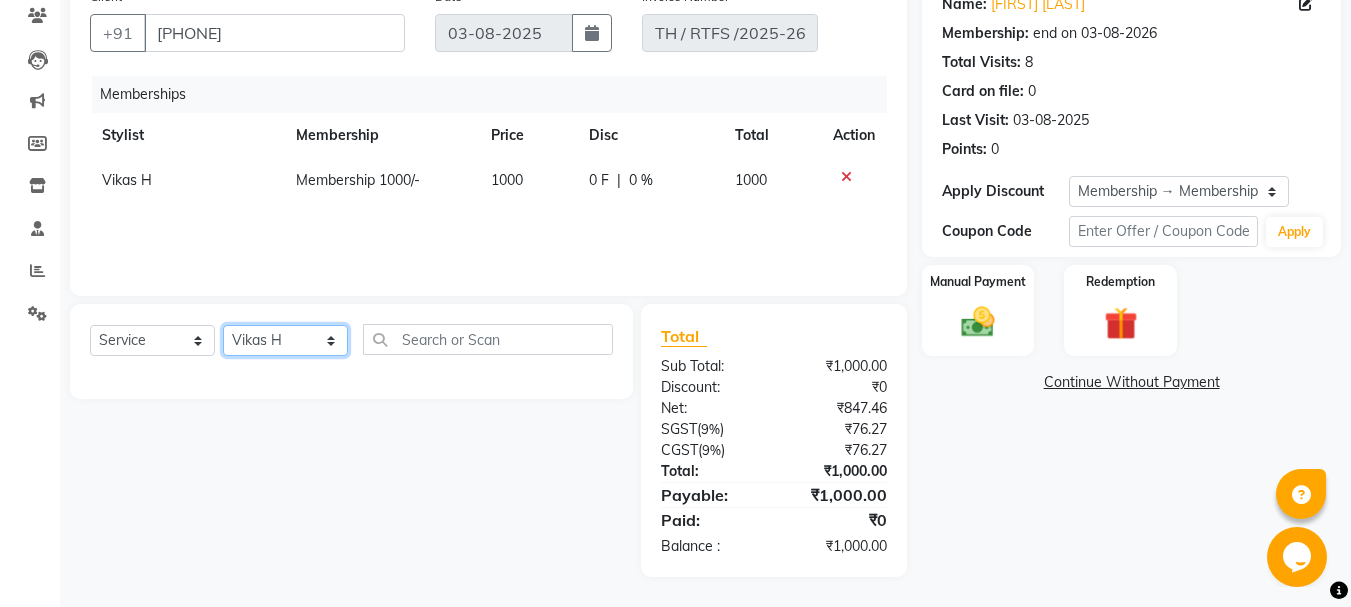 click on "Select Stylist Aarohi P   Aksahy auty Ali  Aniket A  Anuradha arvind Divya gautam .kasrade House sale KAJAL MAURYA Komal Waghmare  Laxmi   Manager Moin salmani Prashant   Ravindra Samrat Kumar Sangita Dighe Sanjana Kharat  Shreepad M  shrishti  jaiwala  vaibhavi  gudekar  Vikas H" 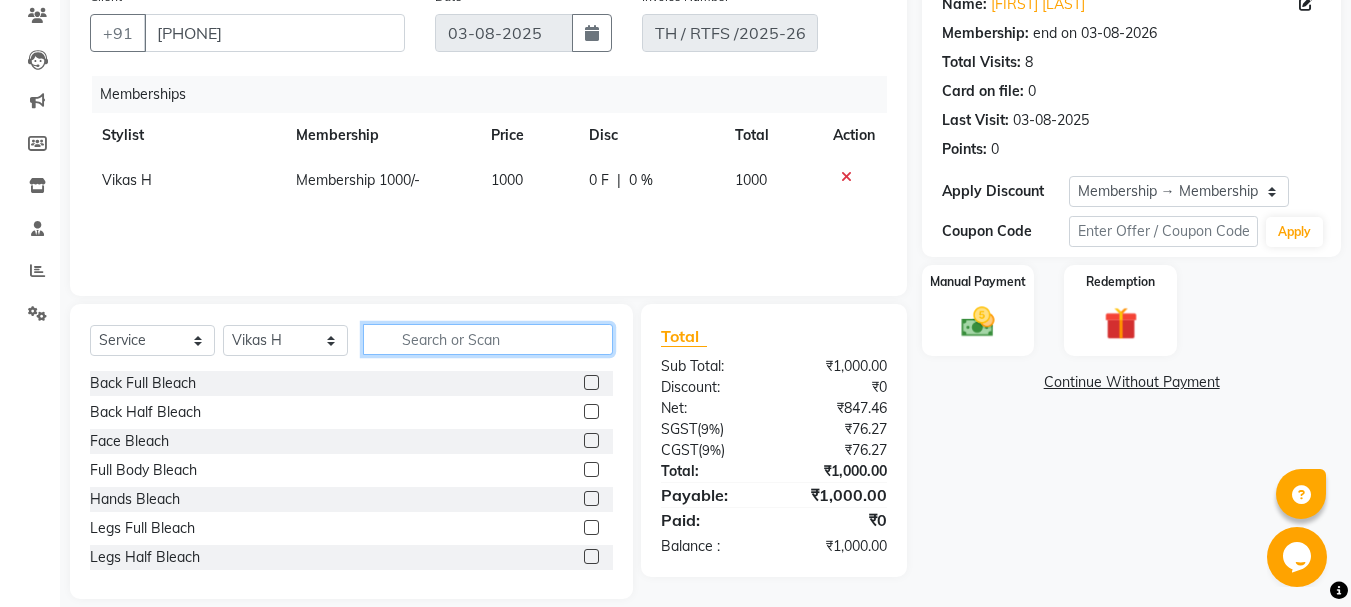 click 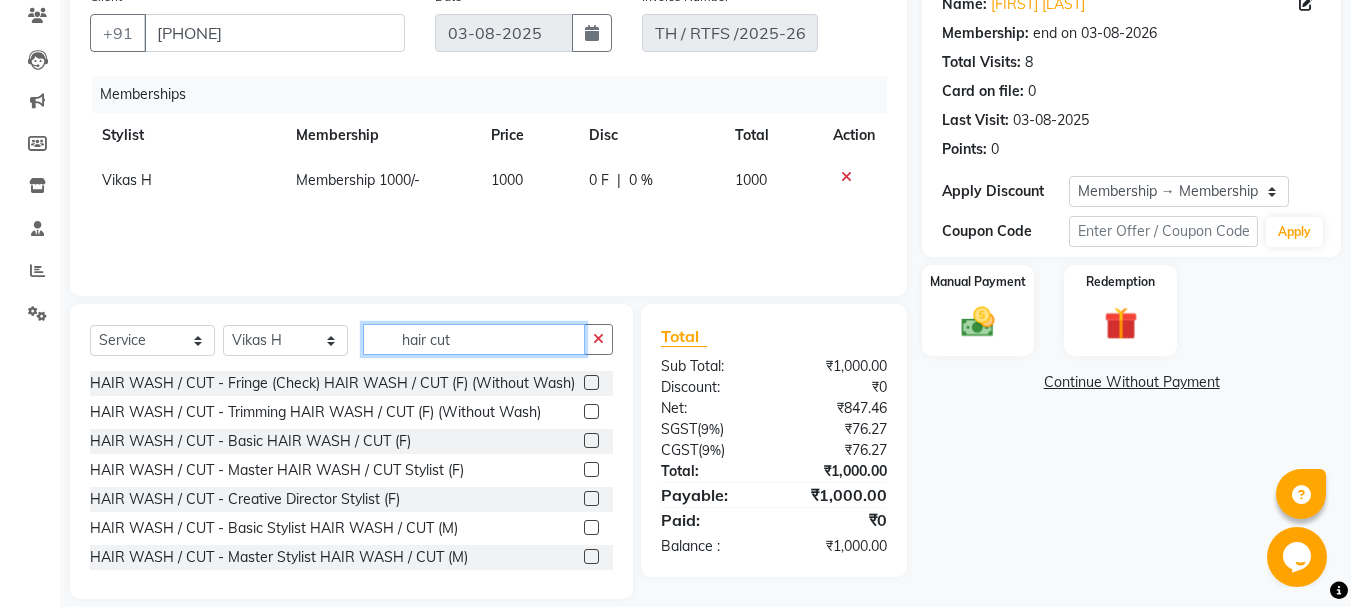 type on "hair cut" 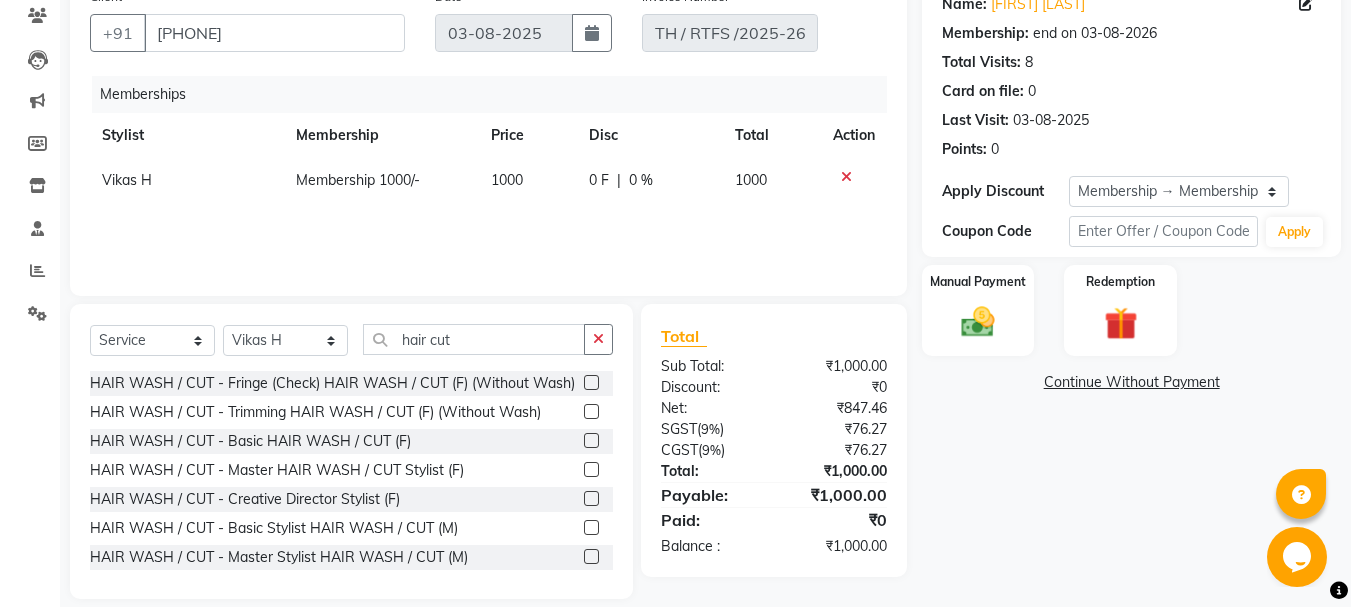 click 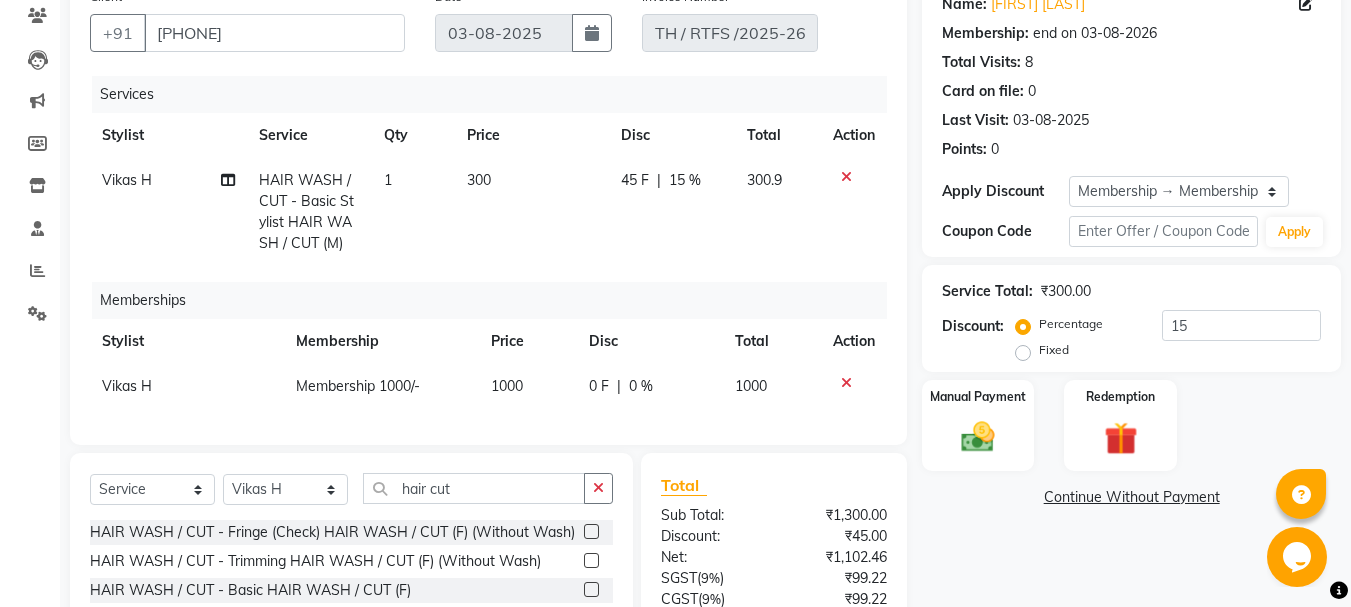 checkbox on "false" 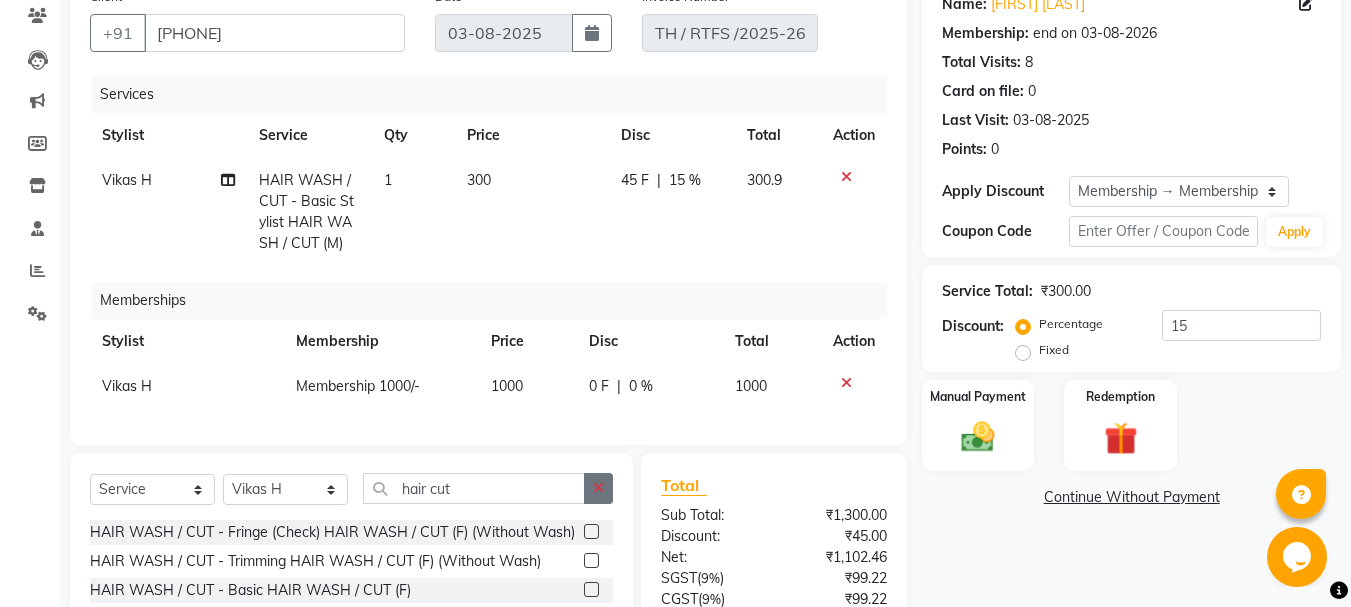 click 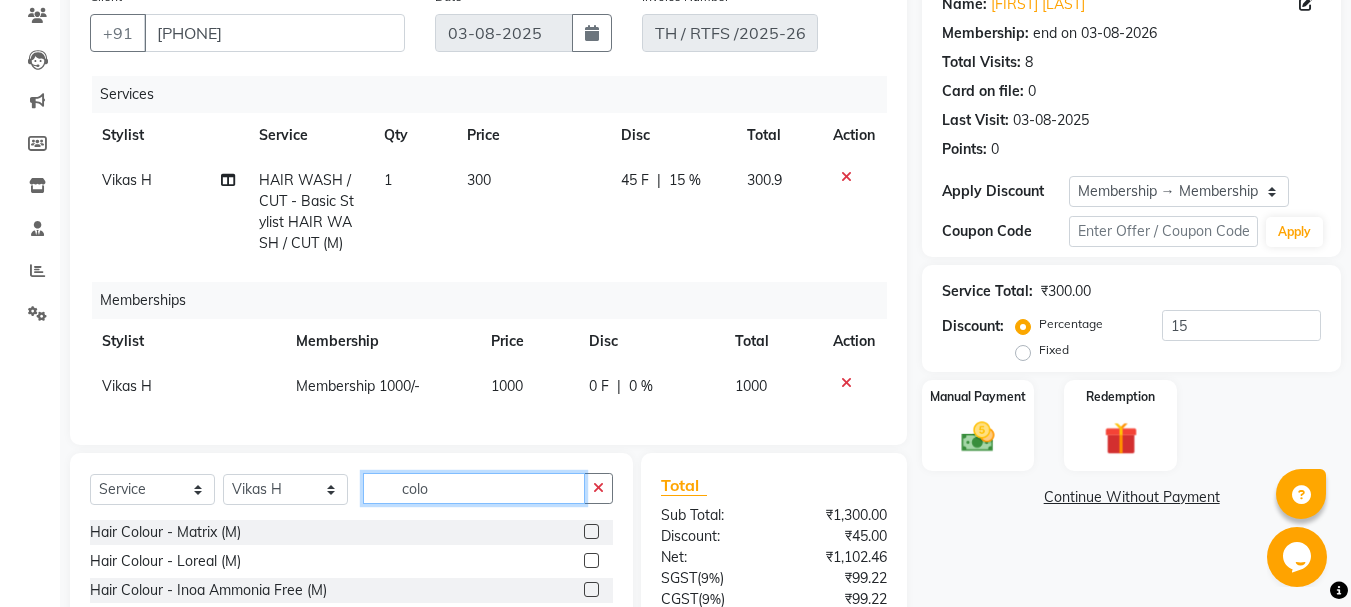 type on "colo" 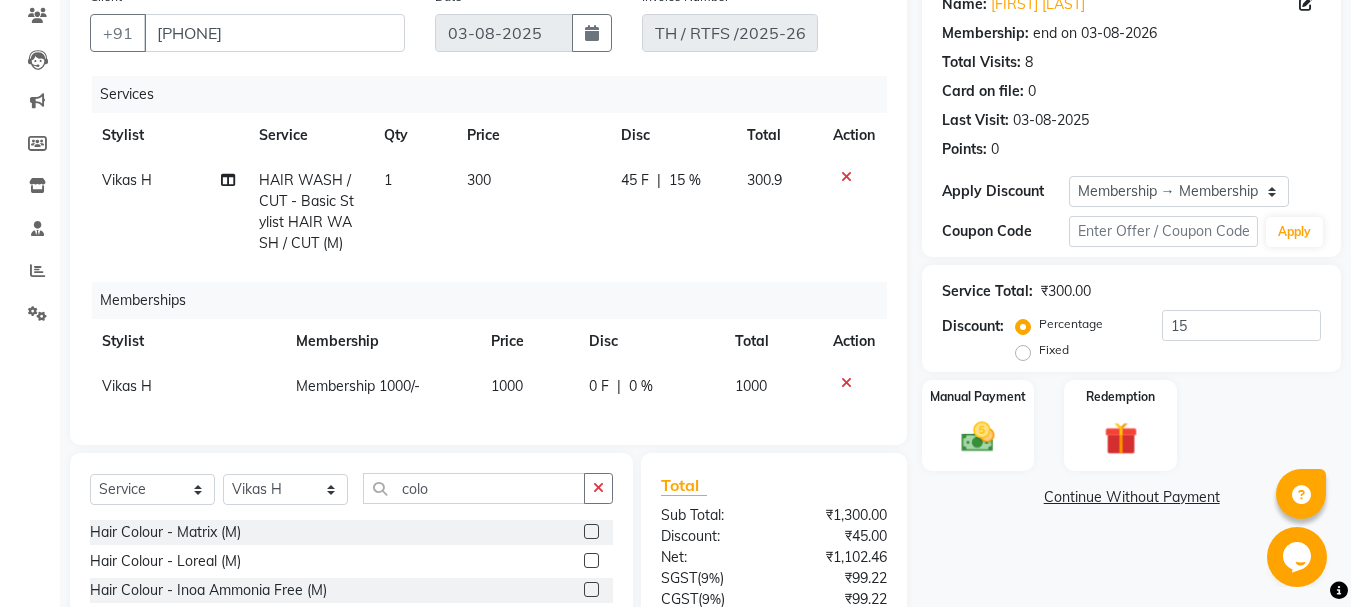 click 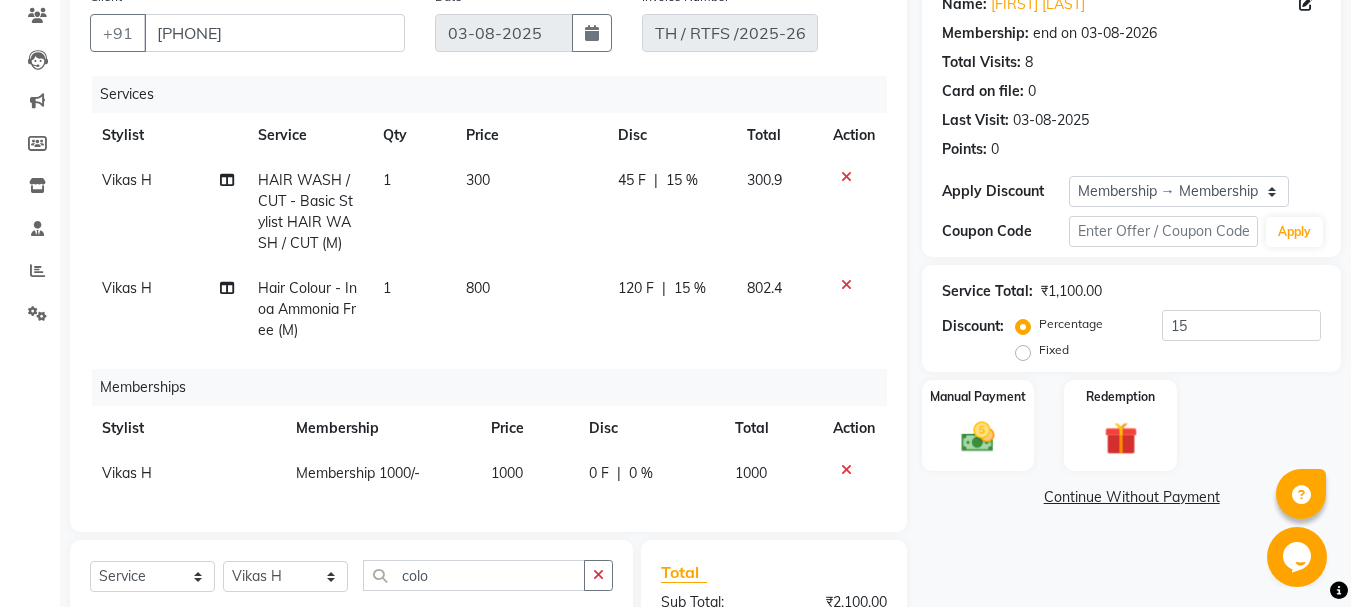 checkbox on "false" 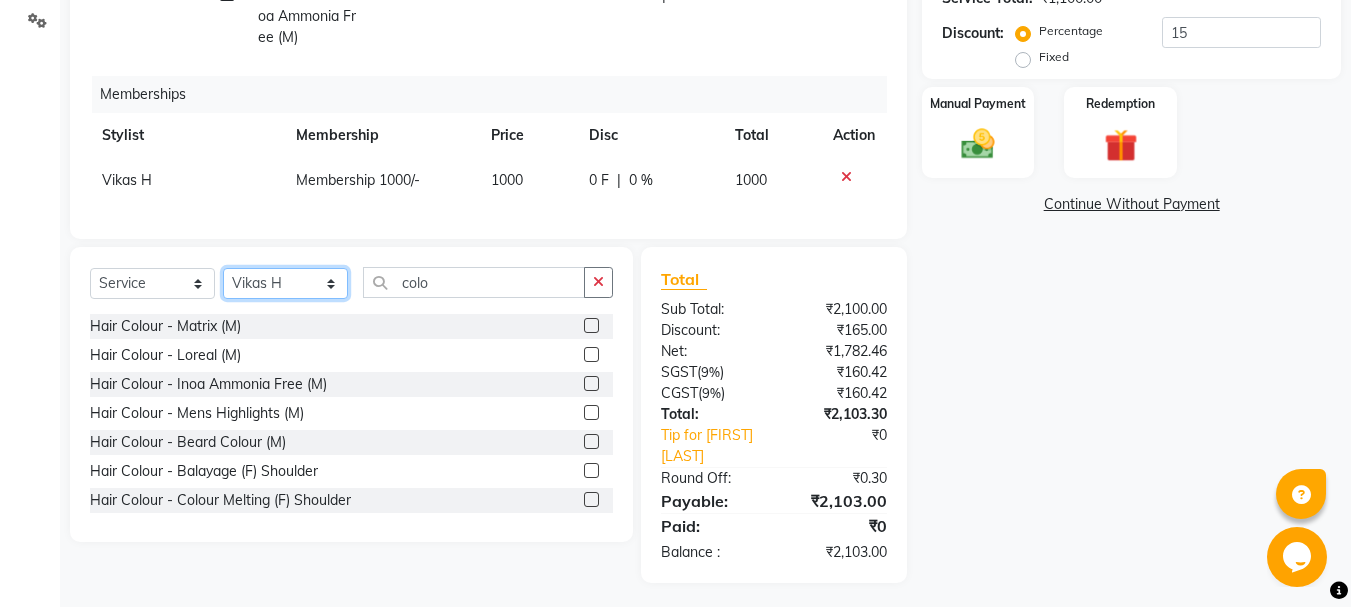 click on "Select Stylist Aarohi P   Aksahy auty Ali  Aniket A  Anuradha arvind Divya gautam .kasrade House sale KAJAL MAURYA Komal Waghmare  Laxmi   Manager Moin salmani Prashant   Ravindra Samrat Kumar Sangita Dighe Sanjana Kharat  Shreepad M  shrishti  jaiwala  vaibhavi  gudekar  Vikas H" 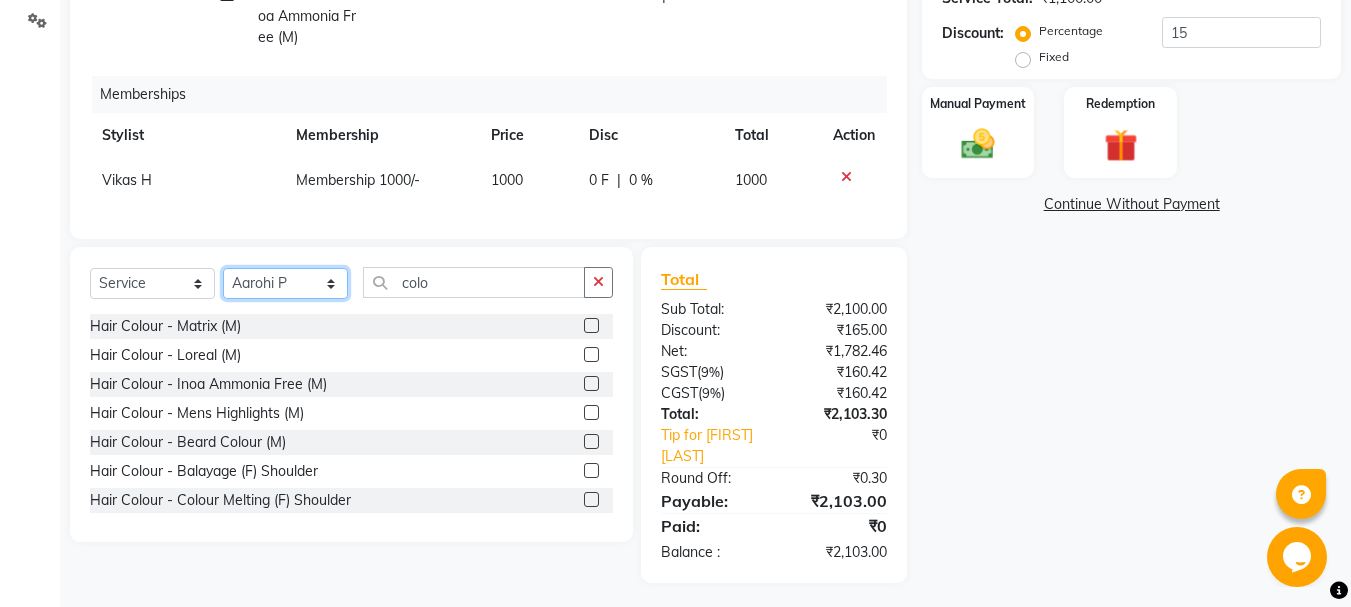 click on "Select Stylist Aarohi P   Aksahy auty Ali  Aniket A  Anuradha arvind Divya gautam .kasrade House sale KAJAL MAURYA Komal Waghmare  Laxmi   Manager Moin salmani Prashant   Ravindra Samrat Kumar Sangita Dighe Sanjana Kharat  Shreepad M  shrishti  jaiwala  vaibhavi  gudekar  Vikas H" 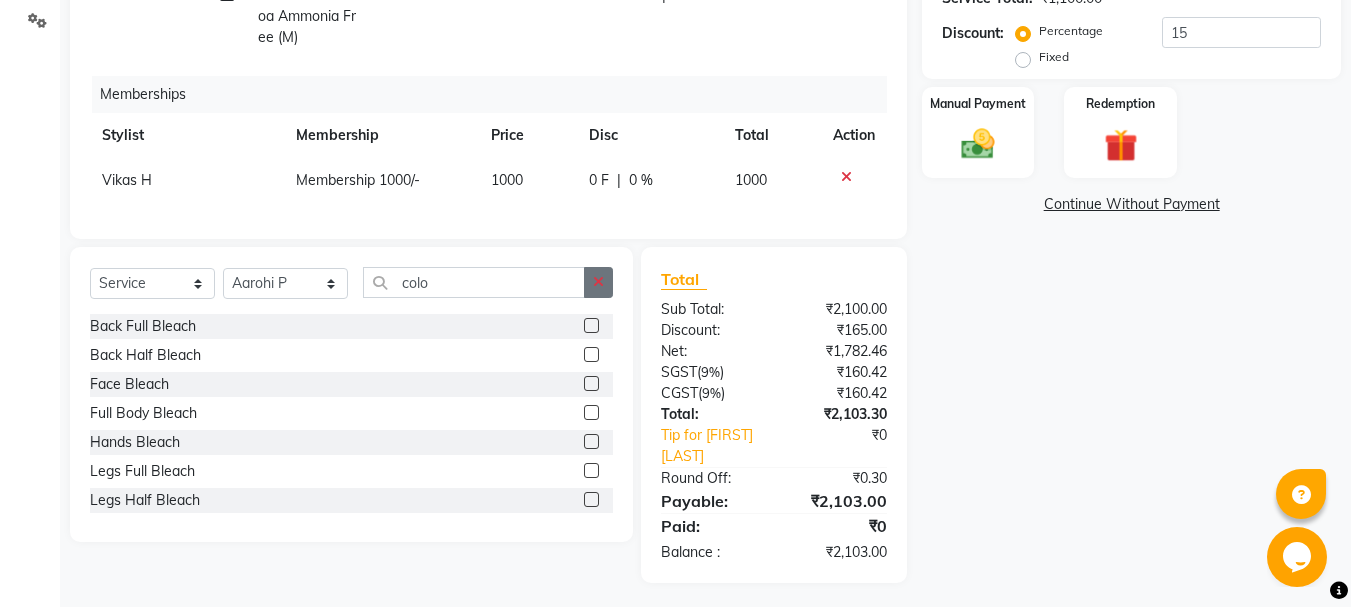 click 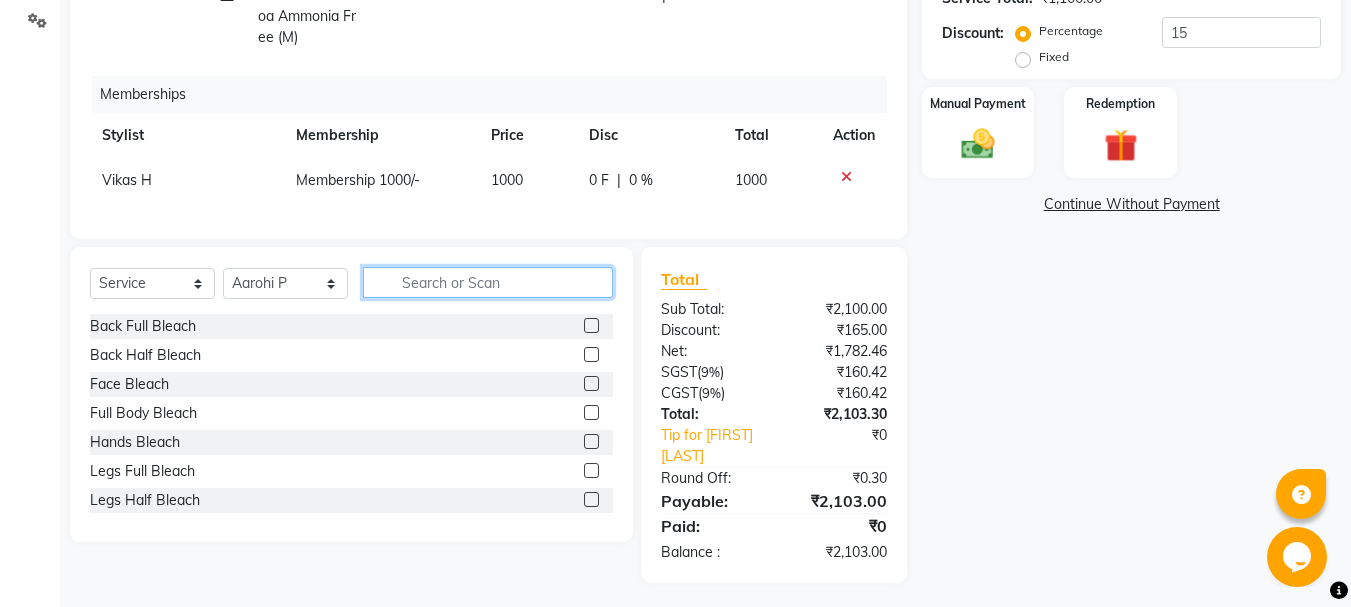 click 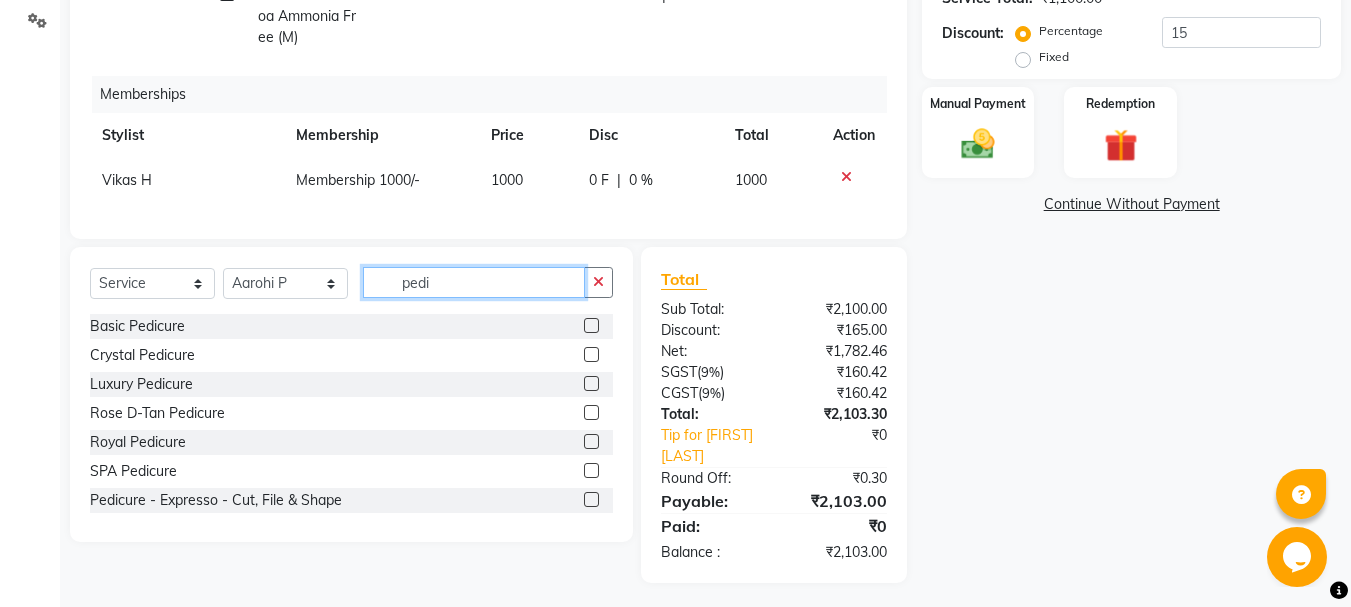 type on "pedi" 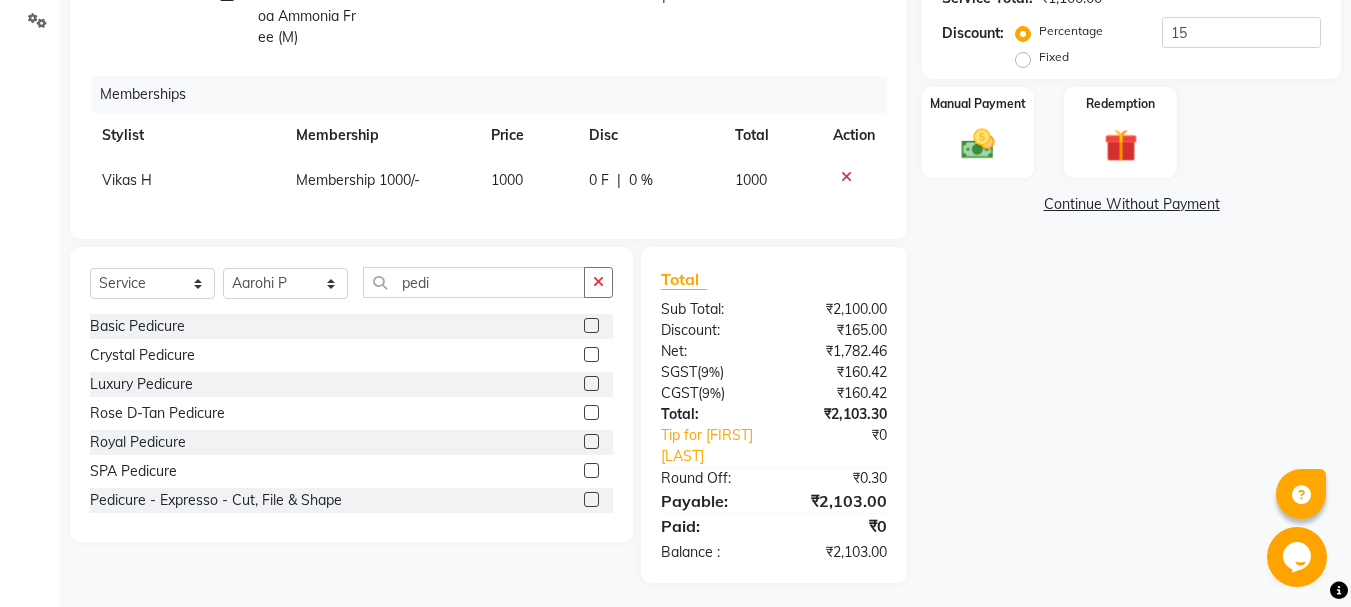 click 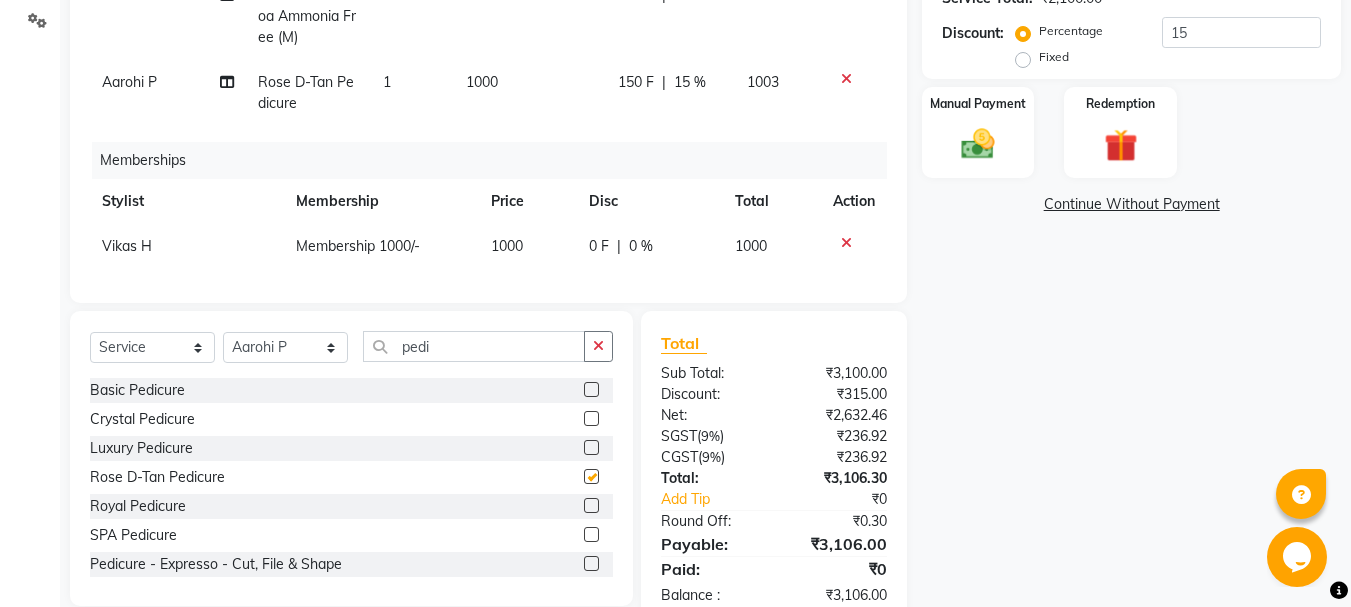checkbox on "false" 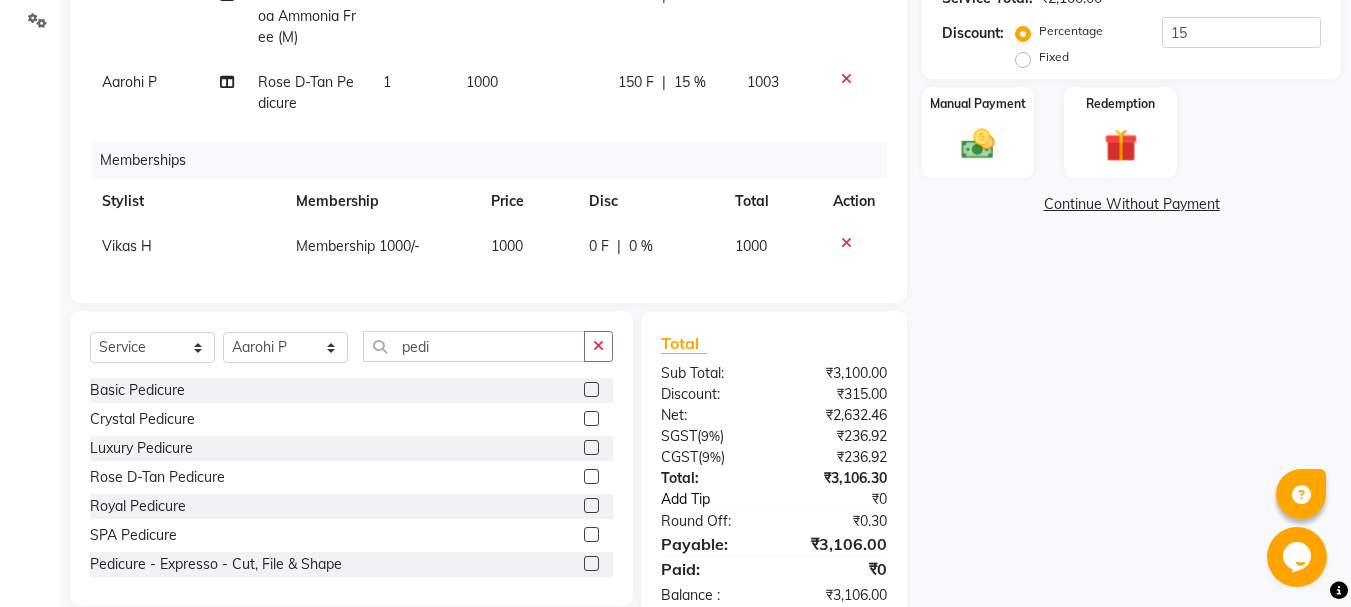 click on "Add Tip" 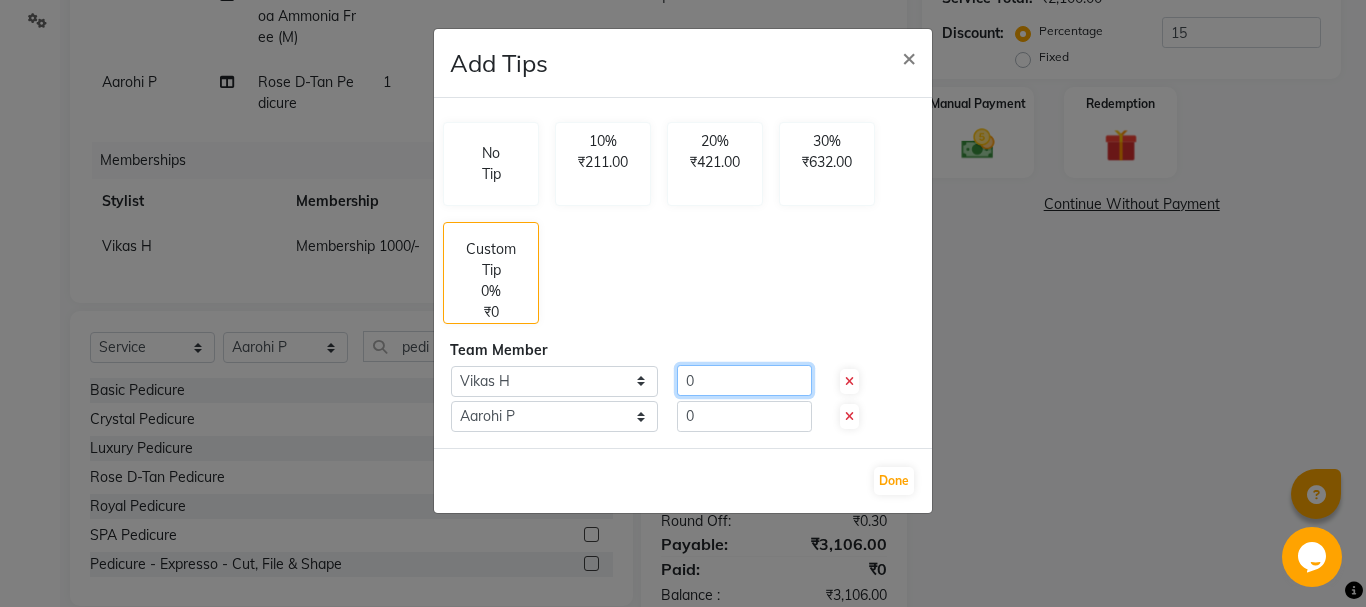 click on "0" 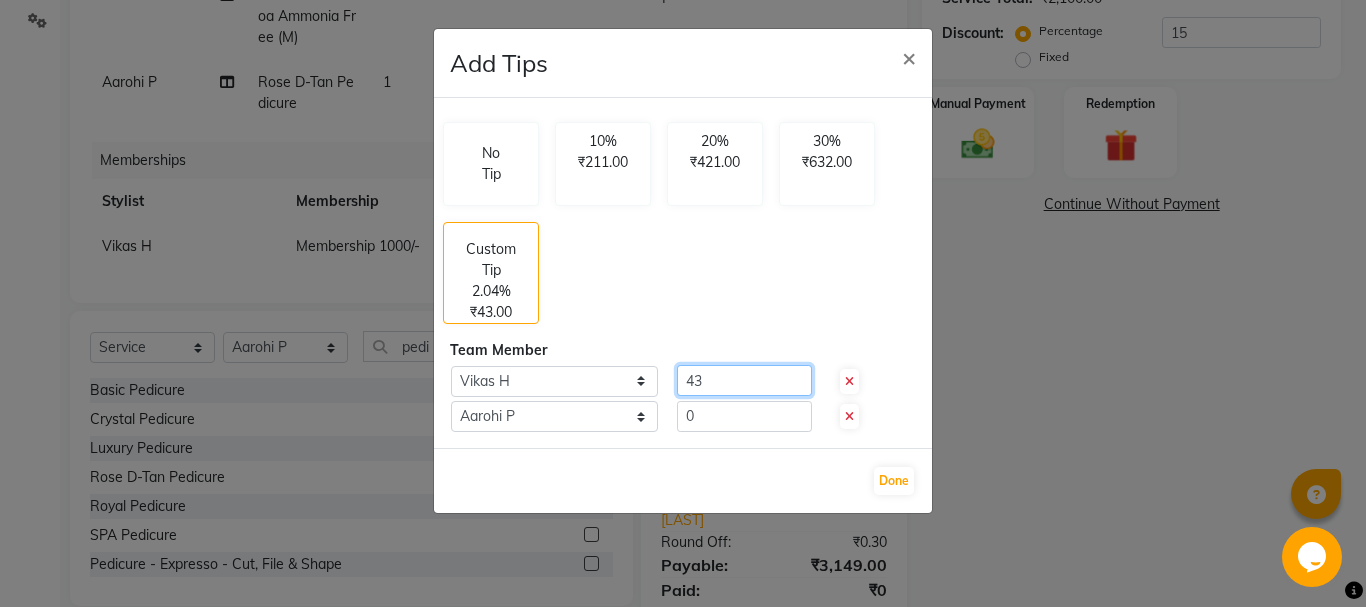 type on "43" 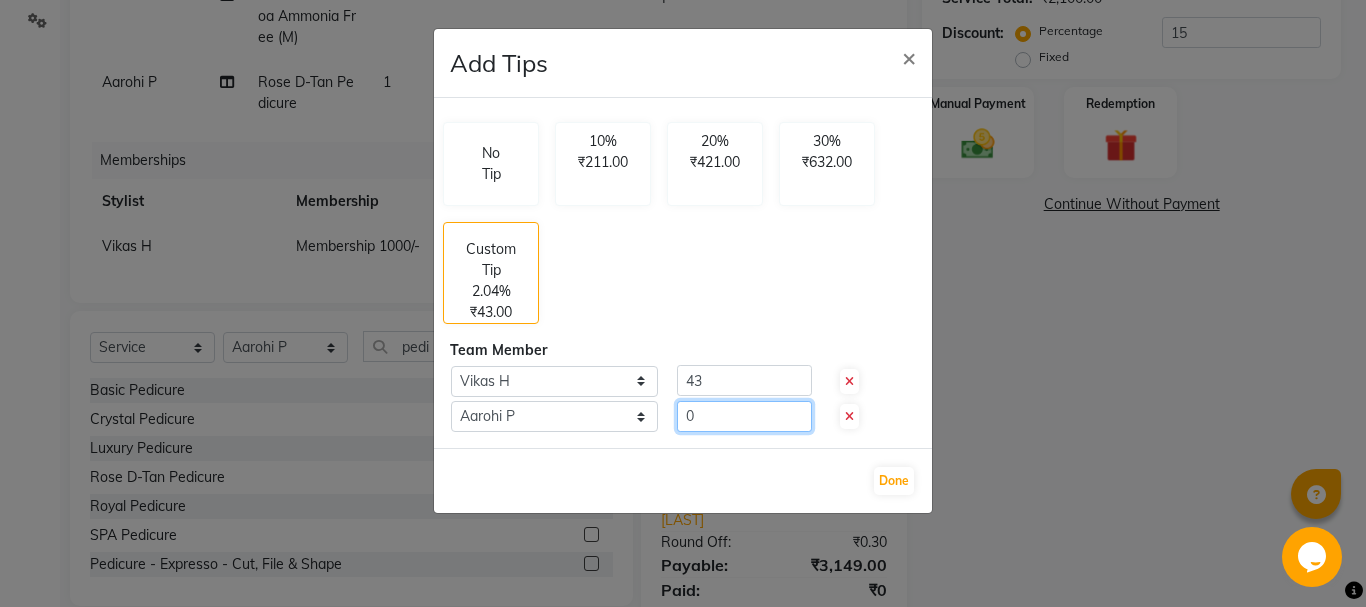 click on "0" 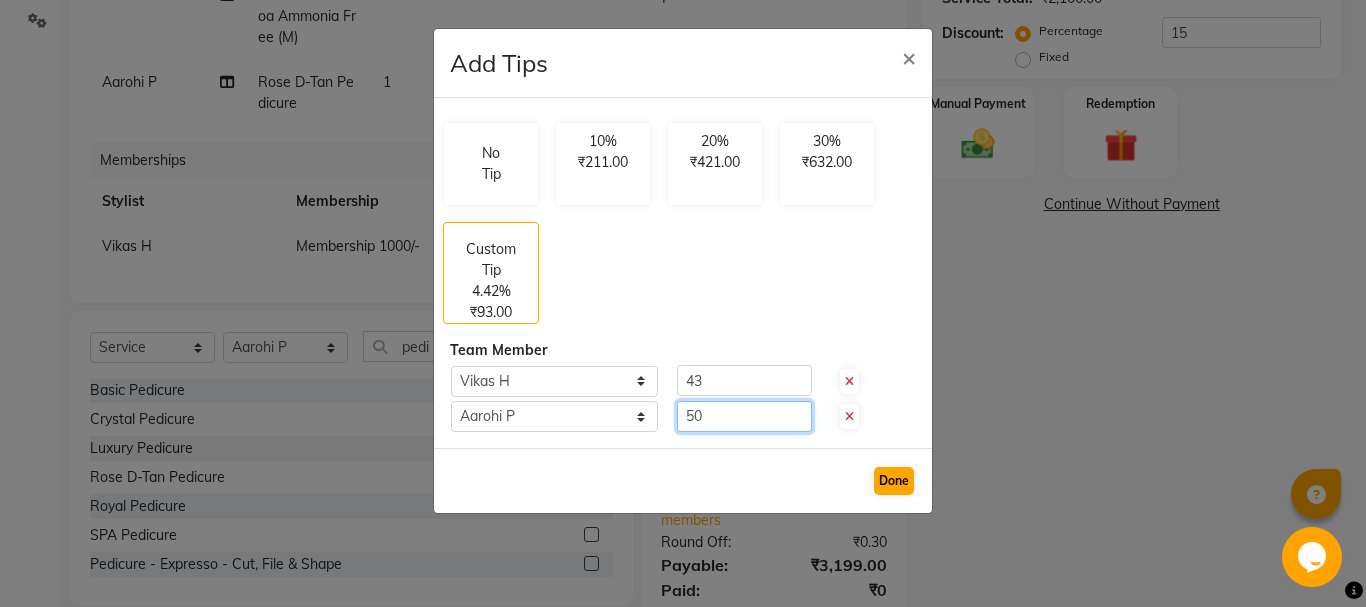 type on "50" 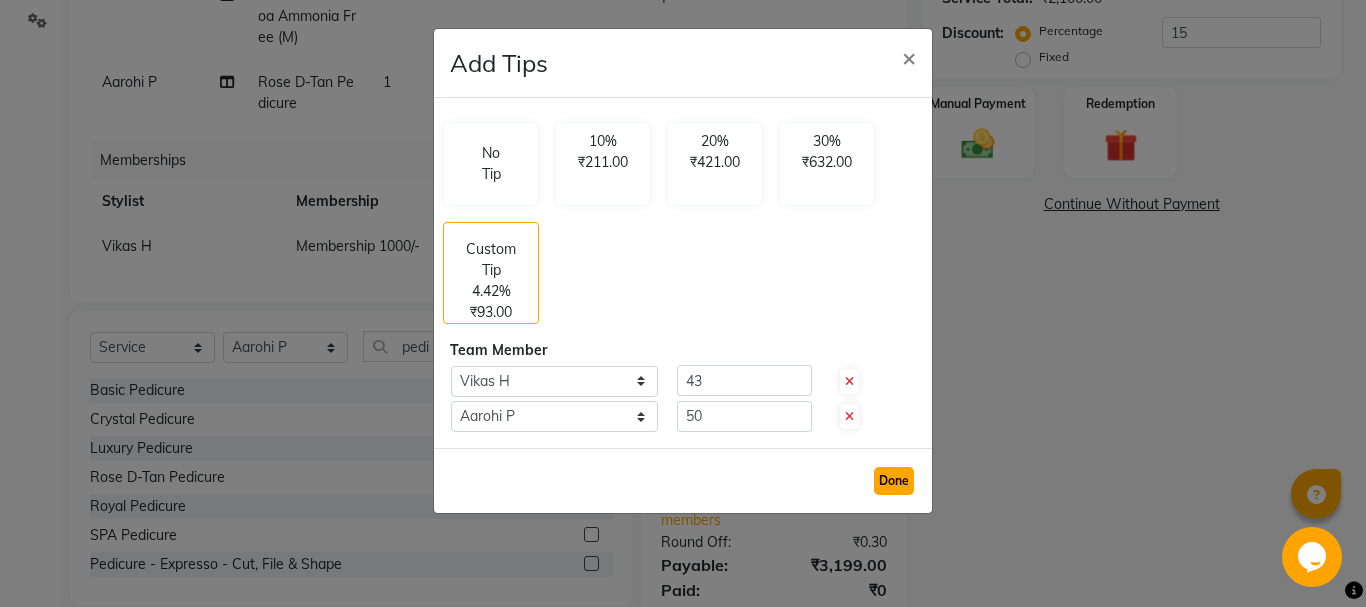 click on "Done" 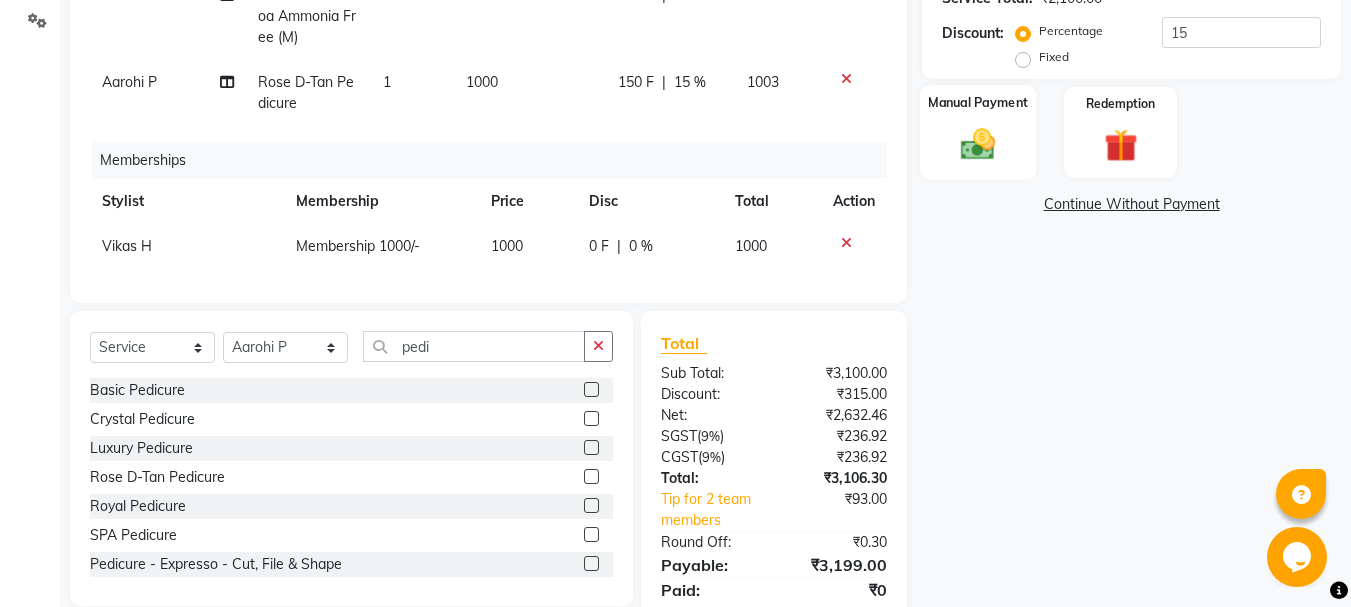 click on "Manual Payment" 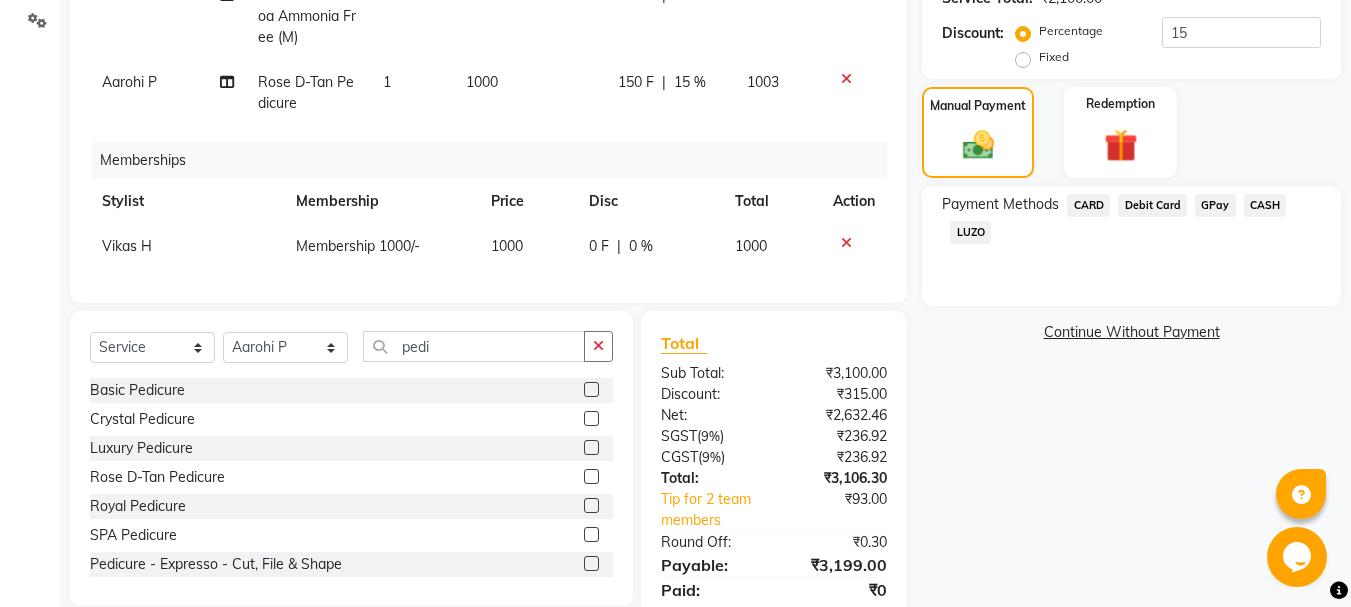 click on "CARD" 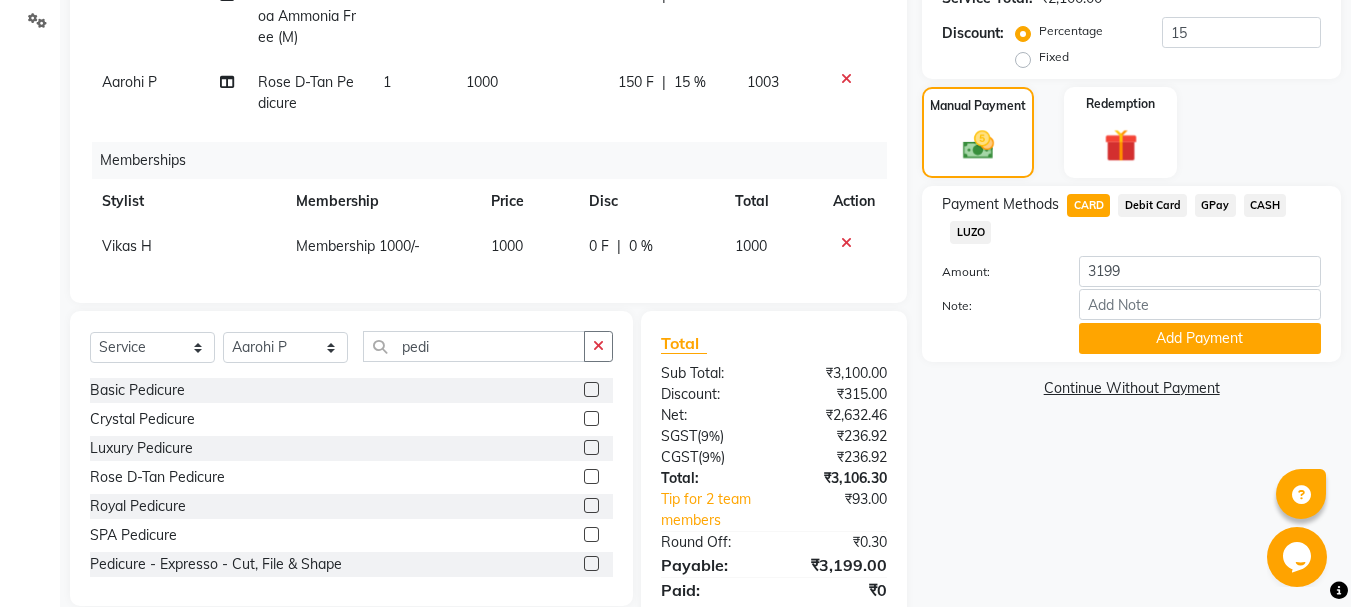 click on "1000" 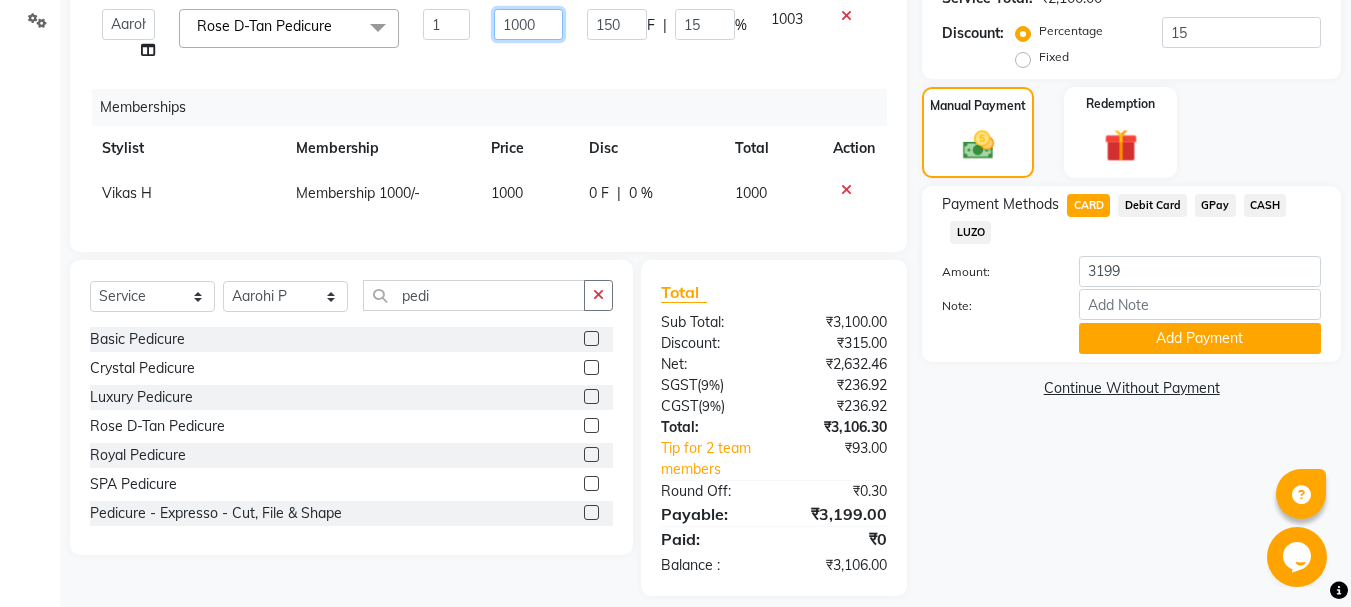 click on "1000" 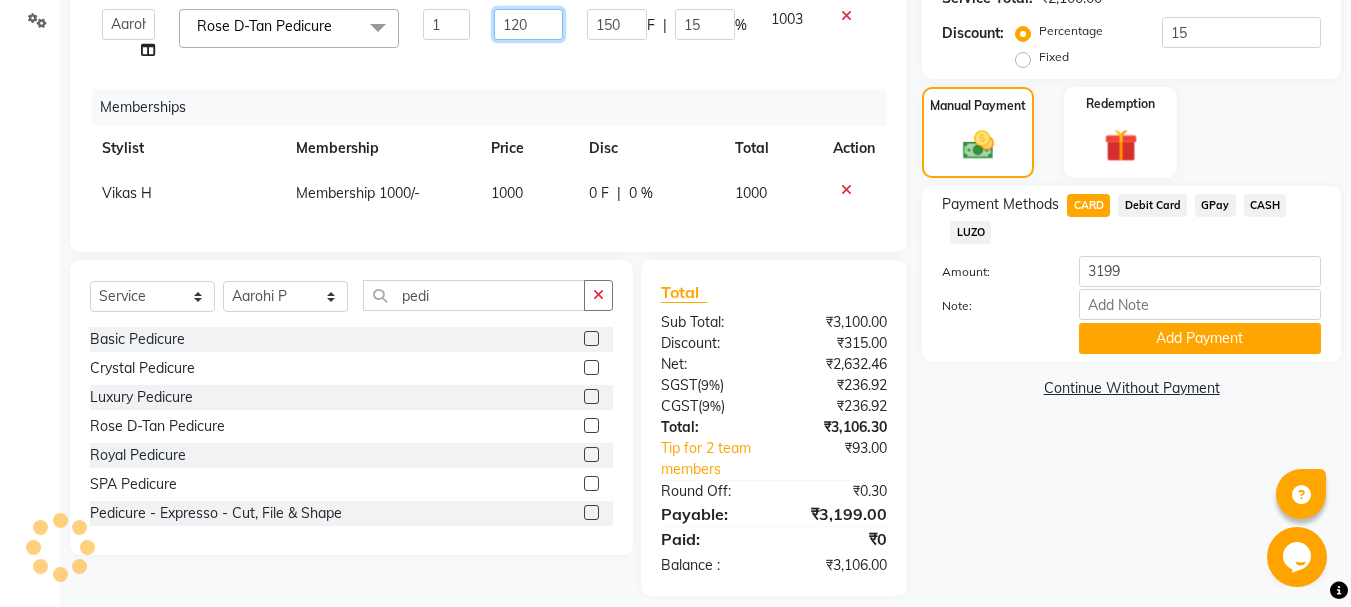 type on "1200" 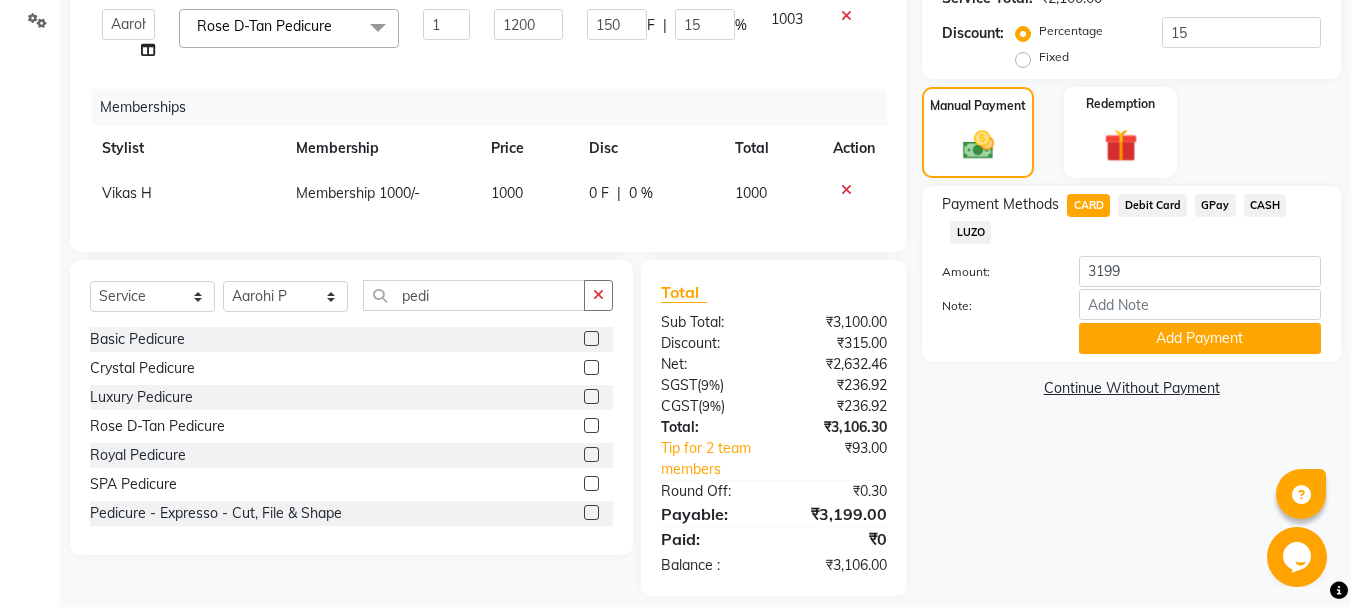 click on "1200" 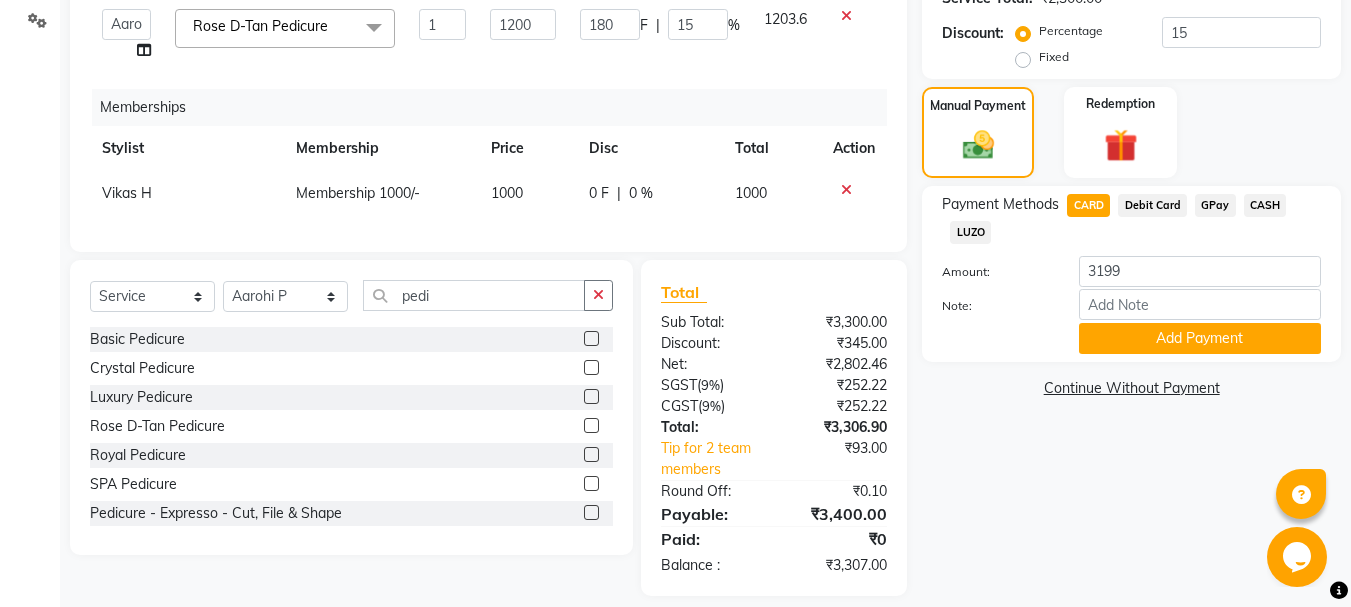 click on "CARD" 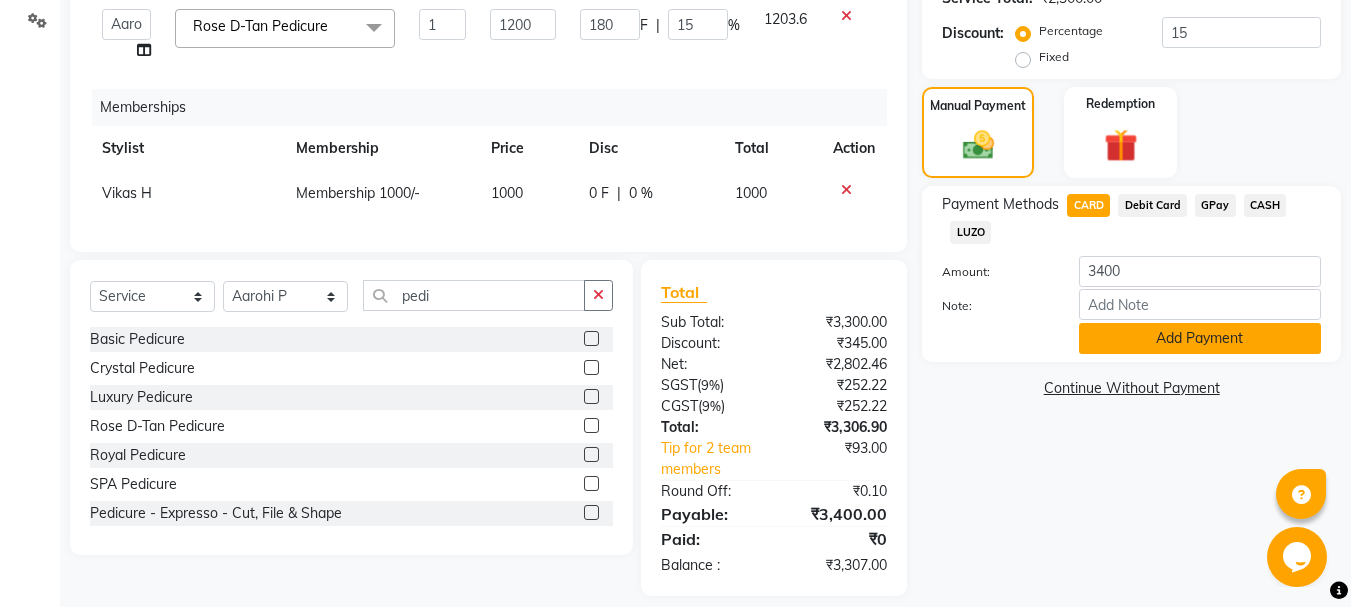 click on "Add Payment" 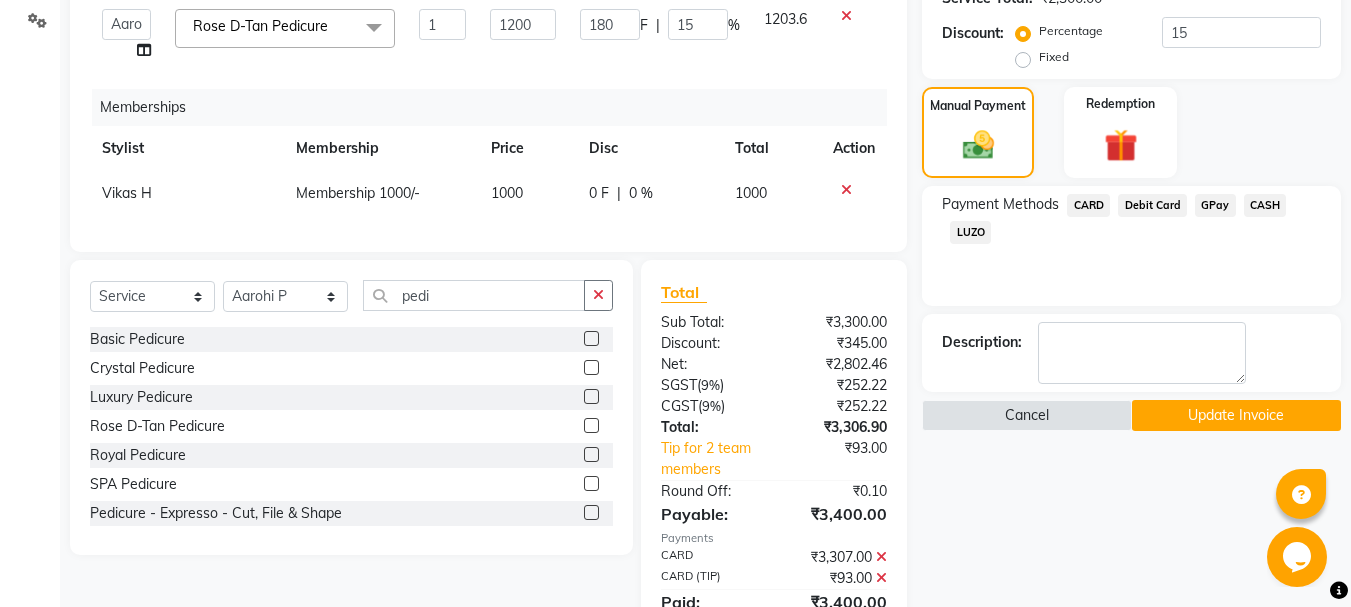 click on "Update Invoice" 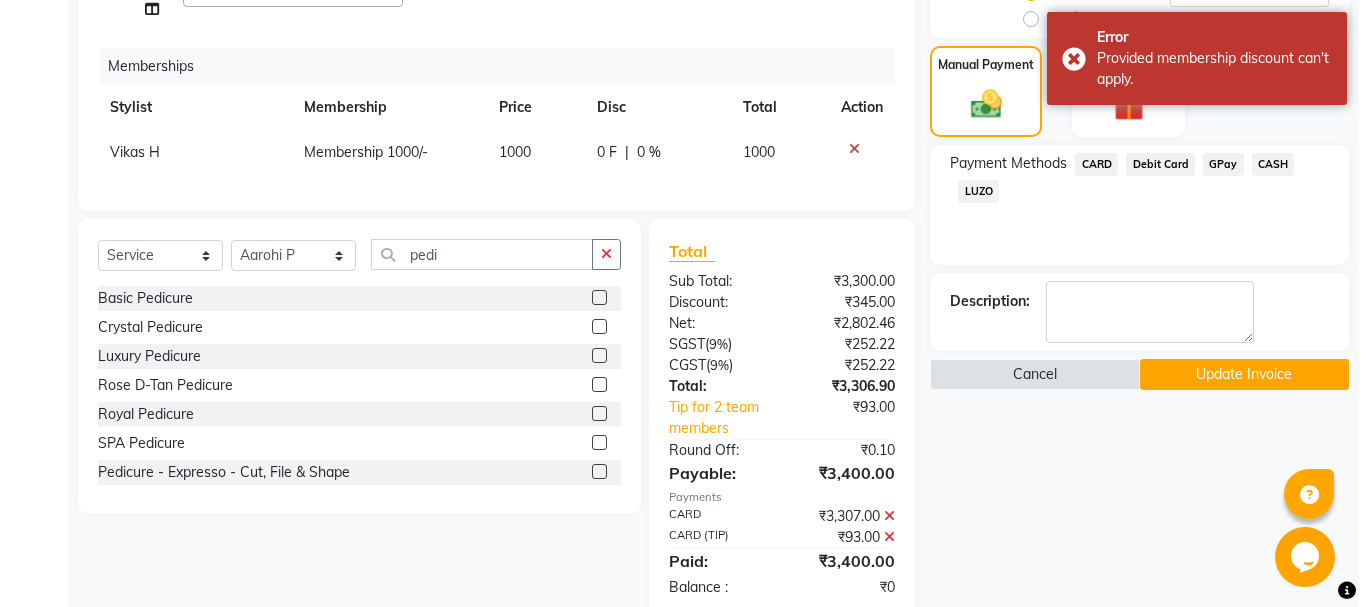 scroll, scrollTop: 547, scrollLeft: 0, axis: vertical 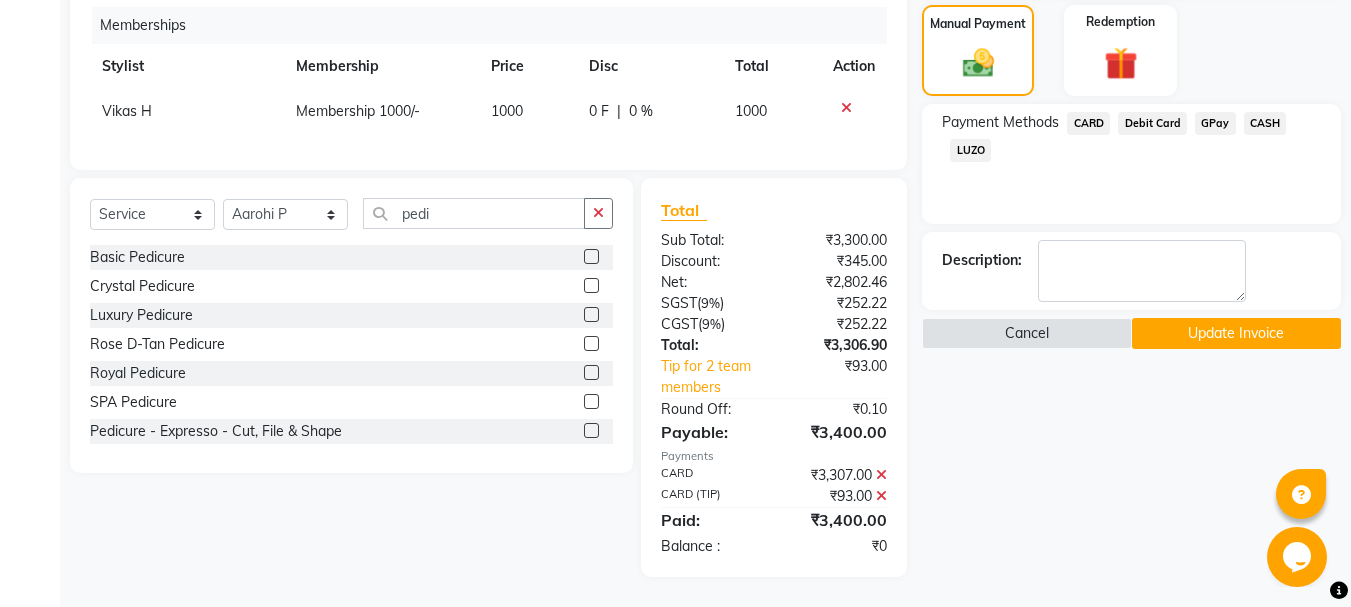 click on "Update Invoice" 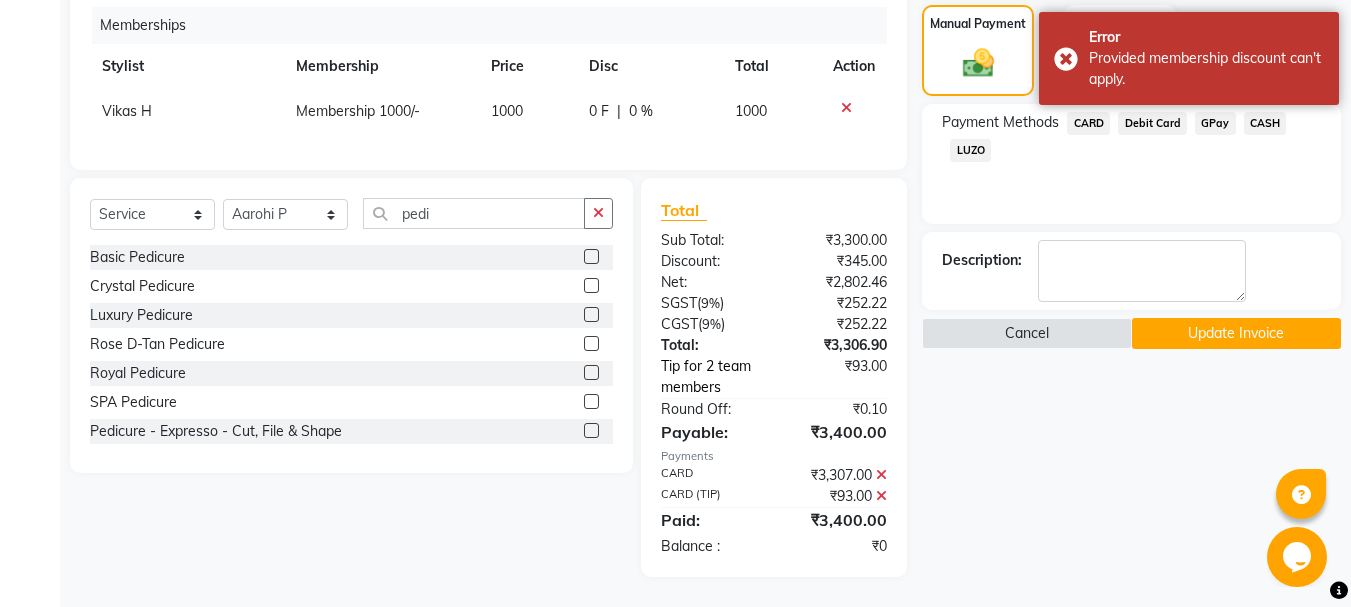 click on "Tip for 2 team members" 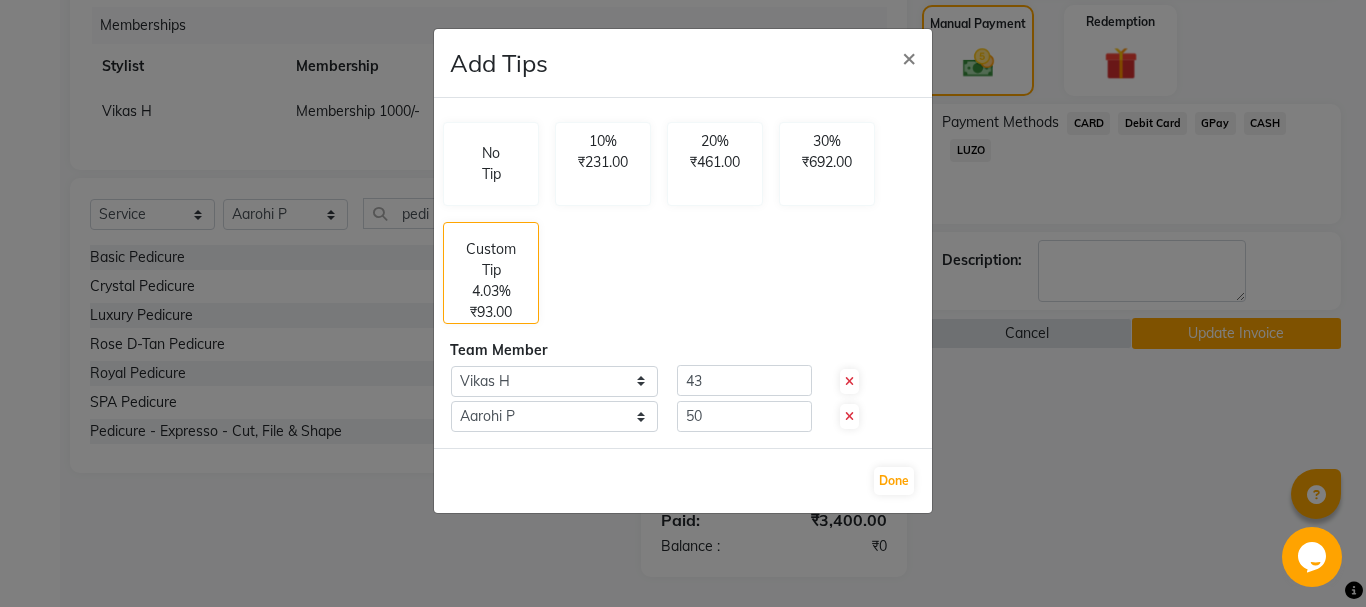 click 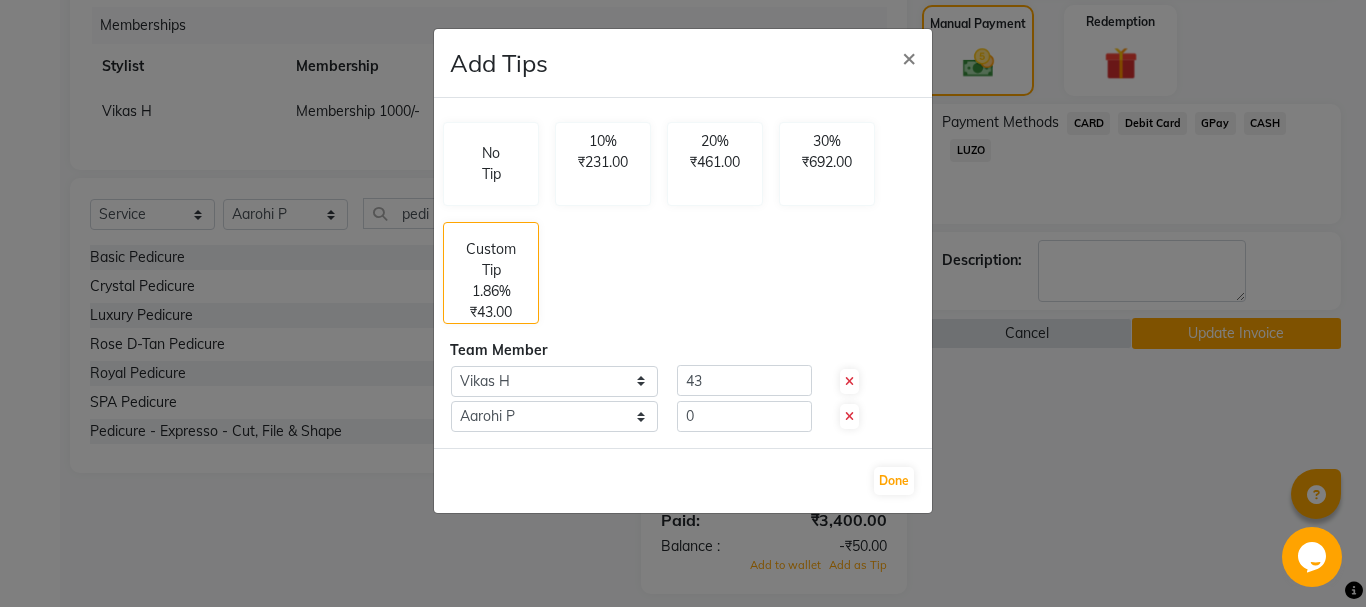 scroll, scrollTop: 543, scrollLeft: 0, axis: vertical 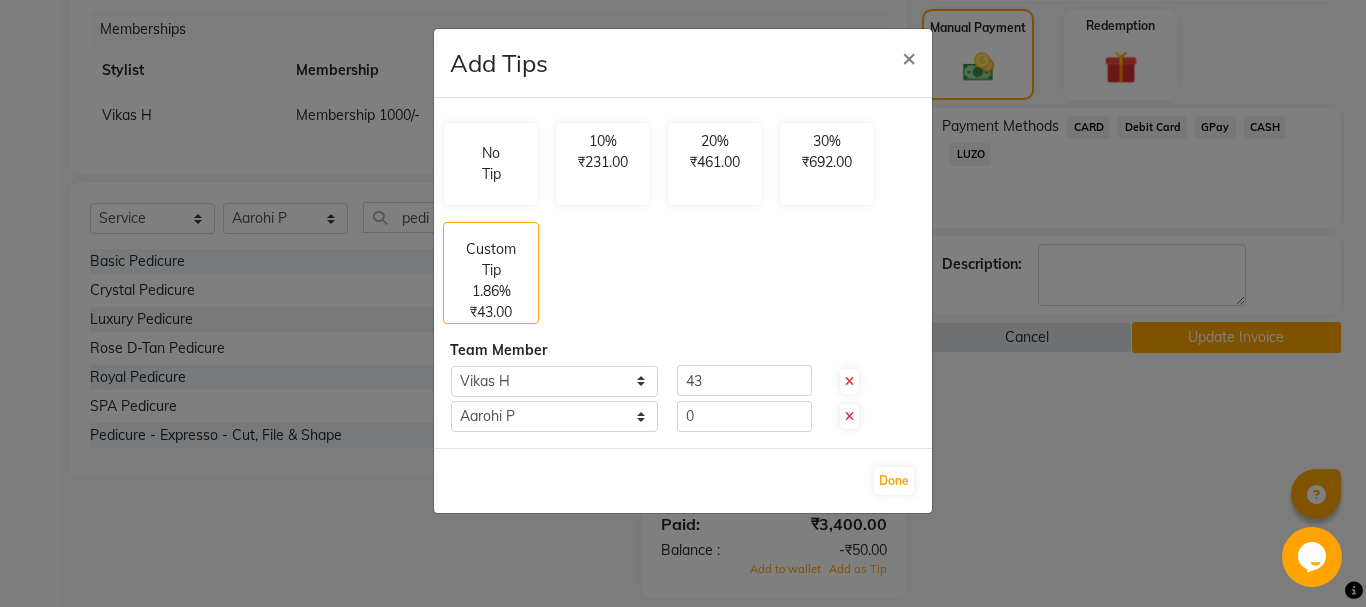 click 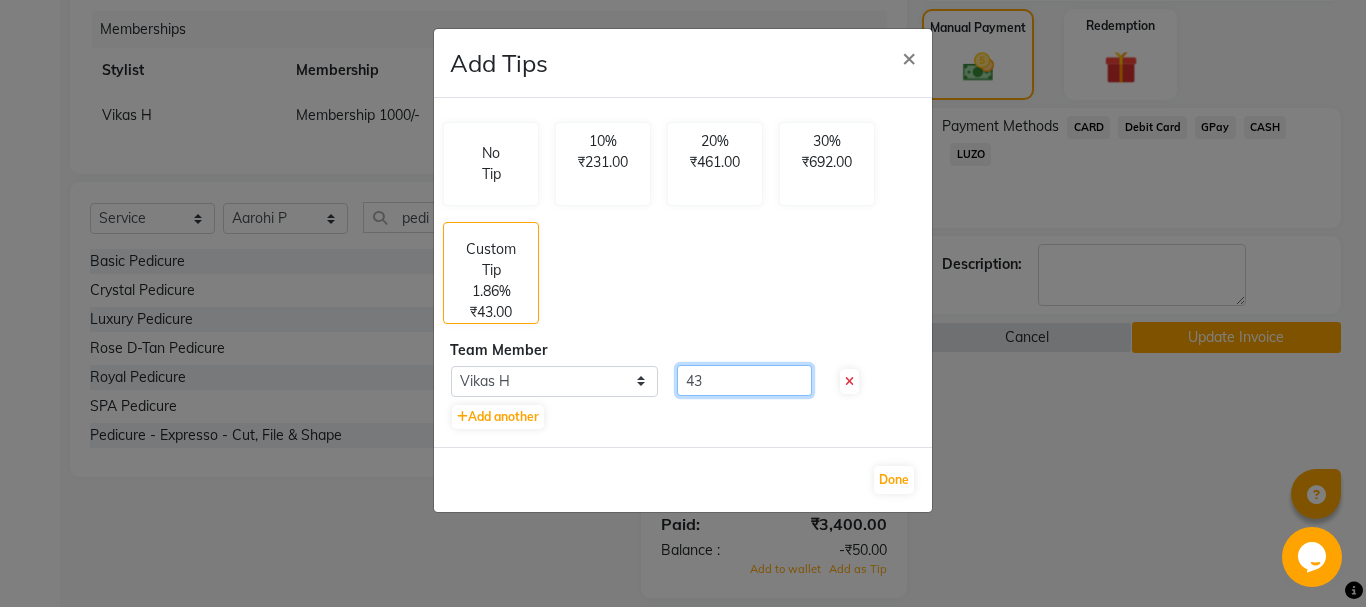 click on "43" 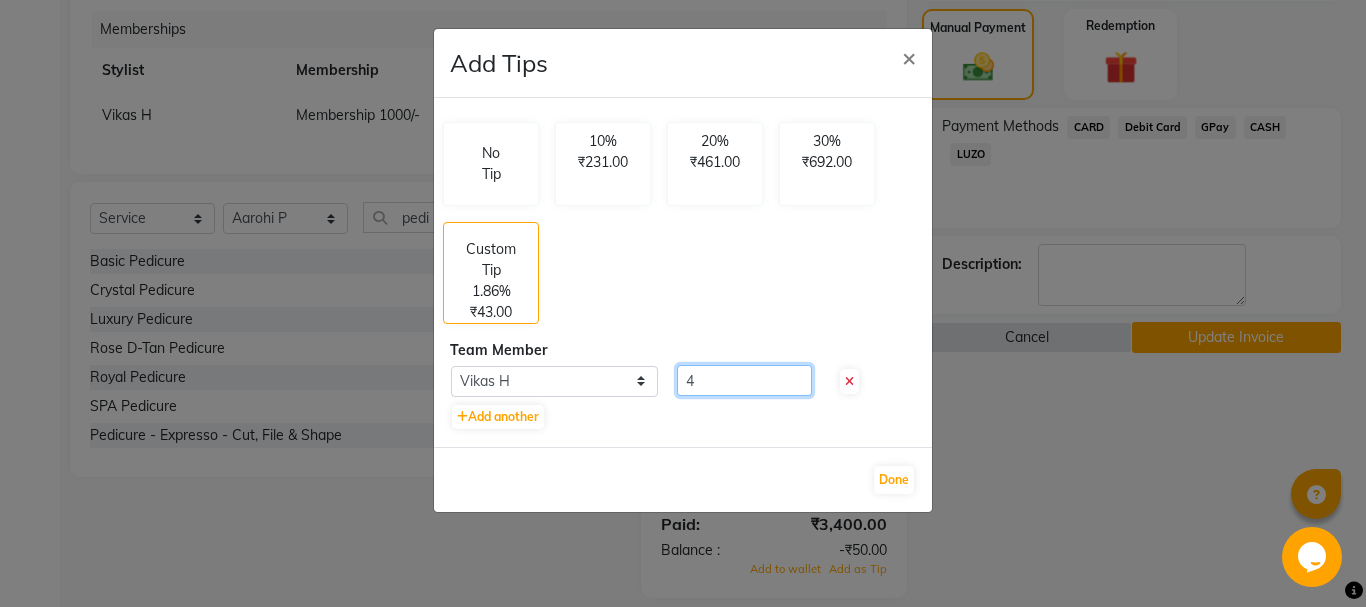 select on "35589" 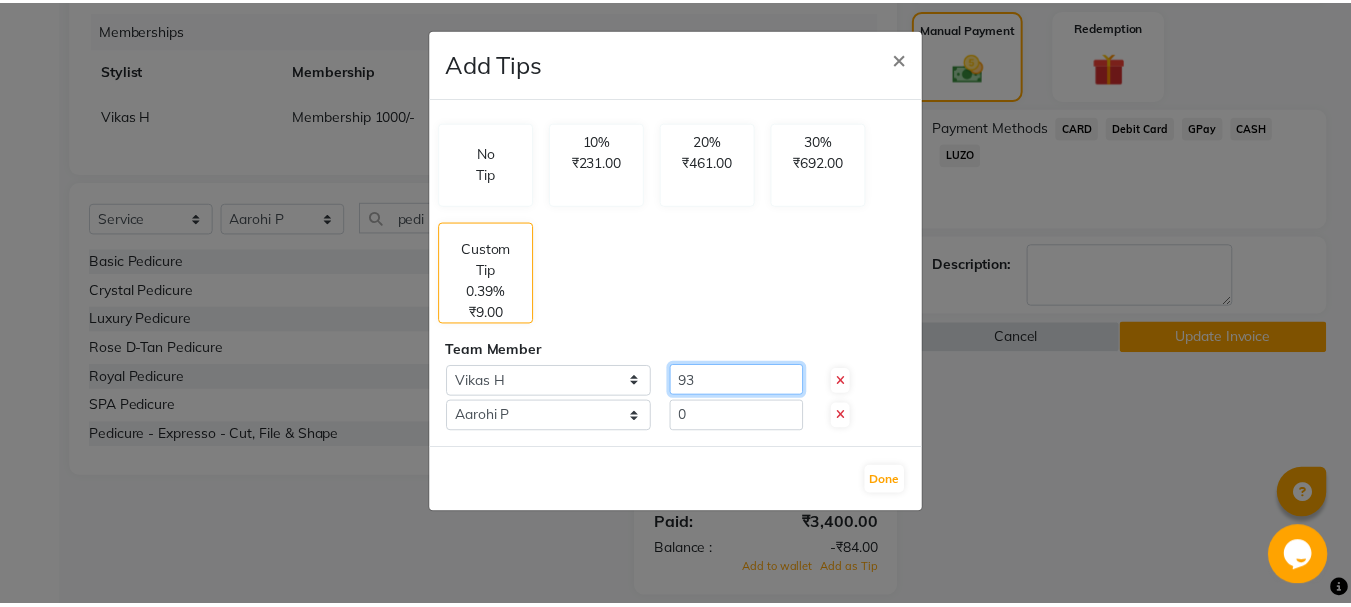 scroll, scrollTop: 526, scrollLeft: 0, axis: vertical 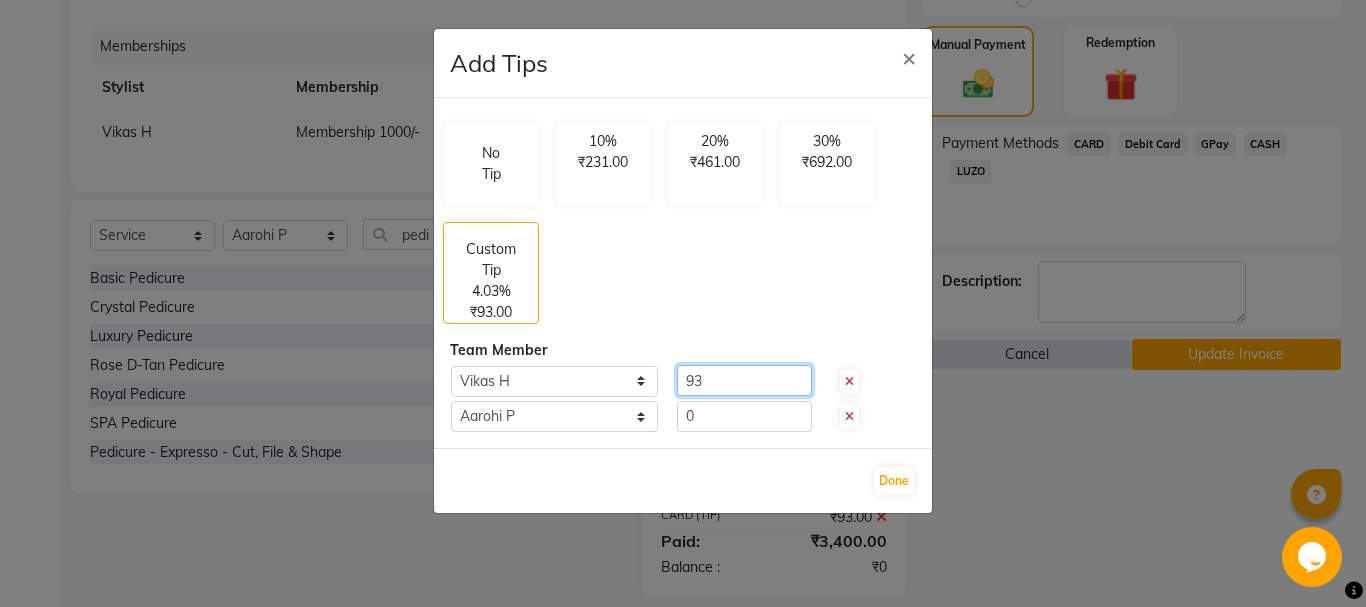 type on "93" 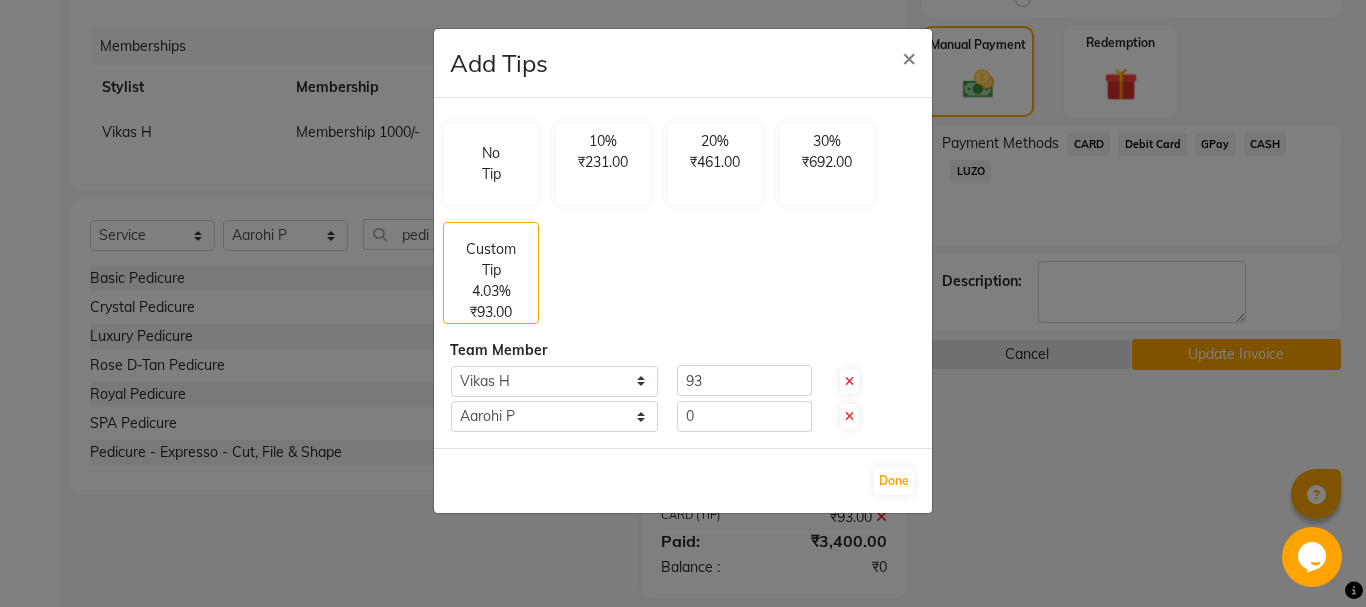 click 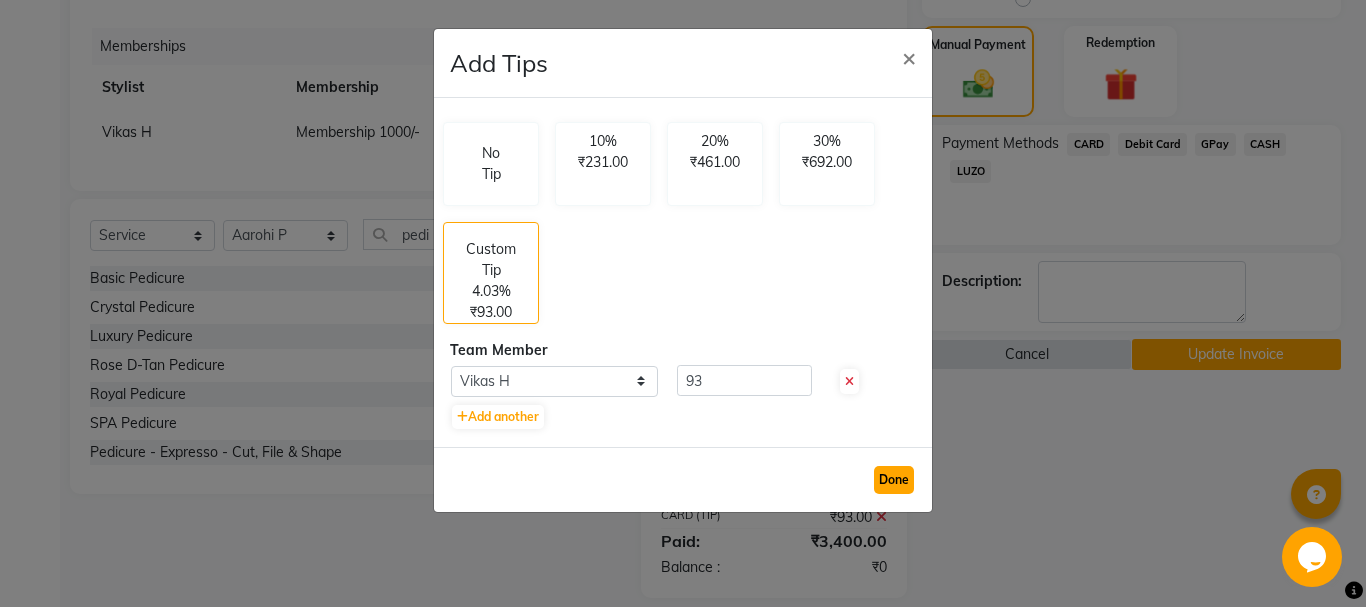 click on "Done" 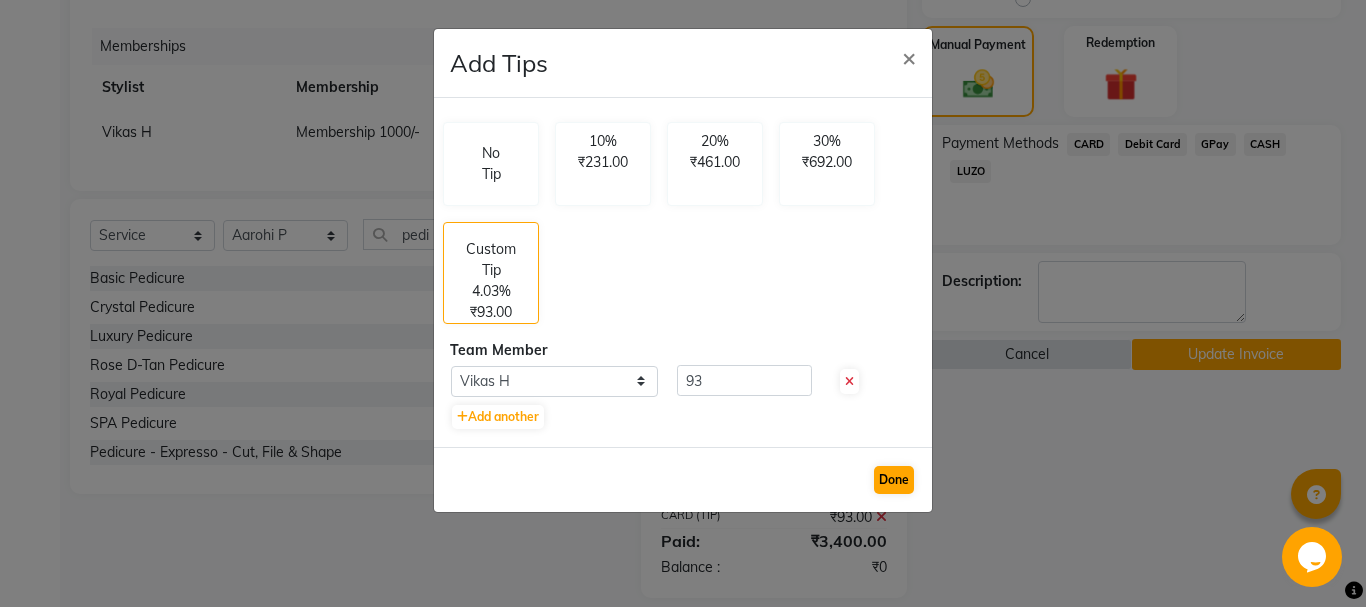 select on "35589" 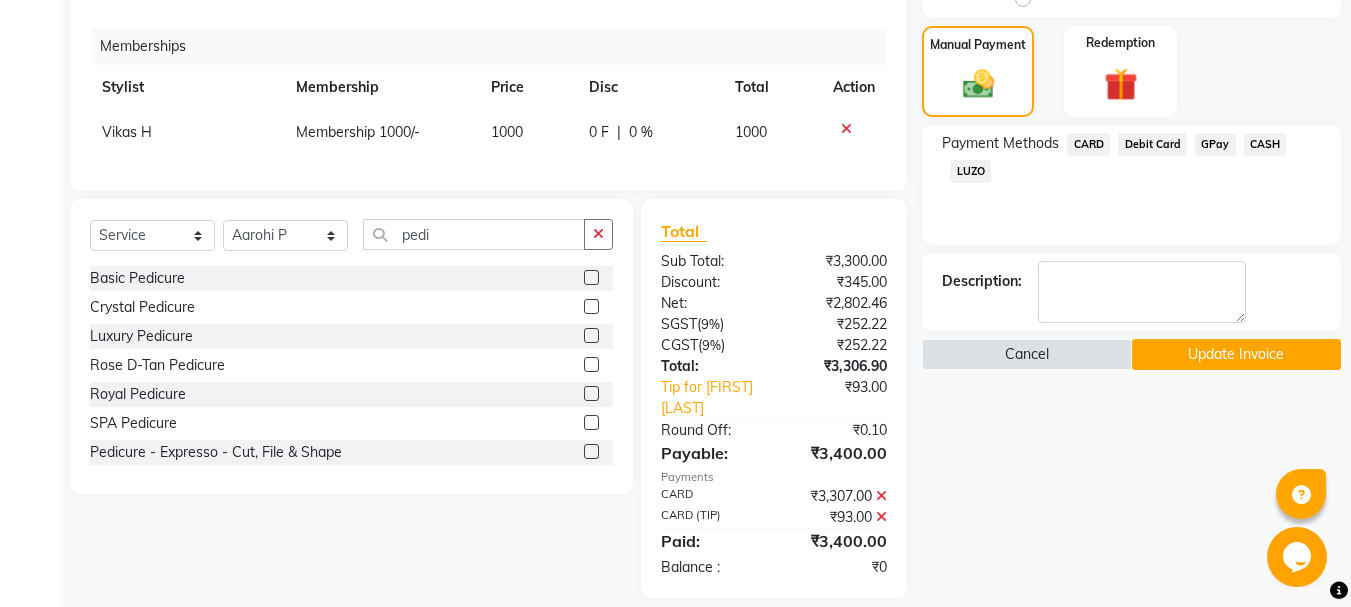 click on "Update Invoice" 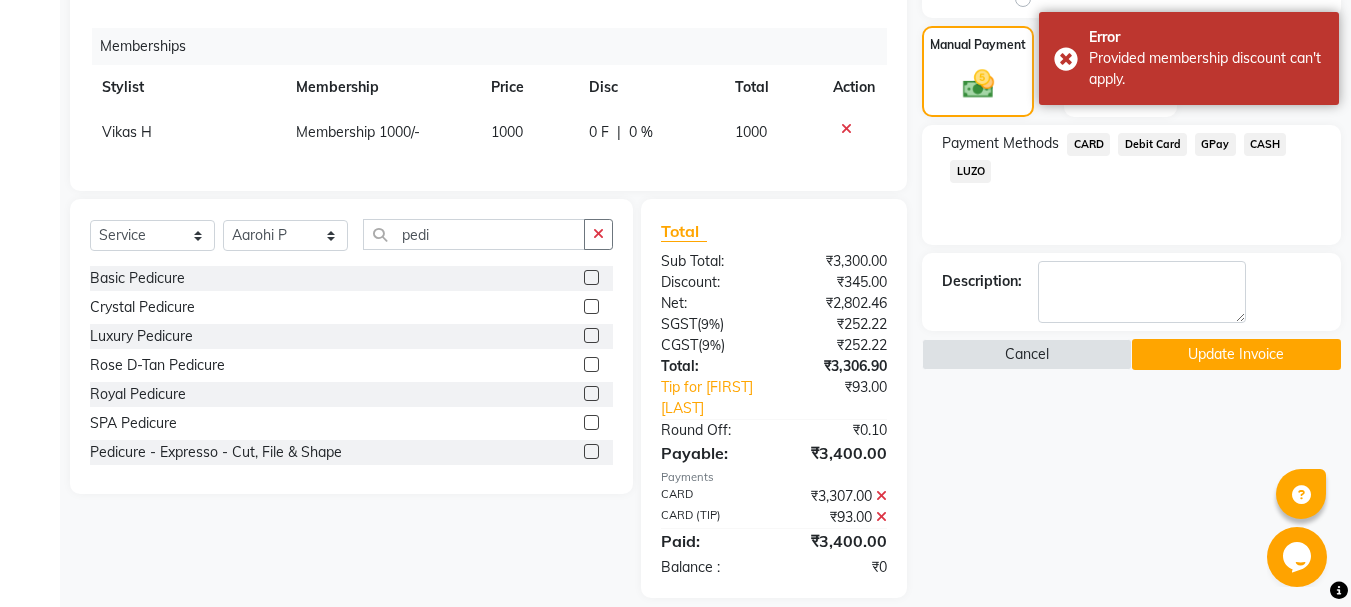 click on "Update Invoice" 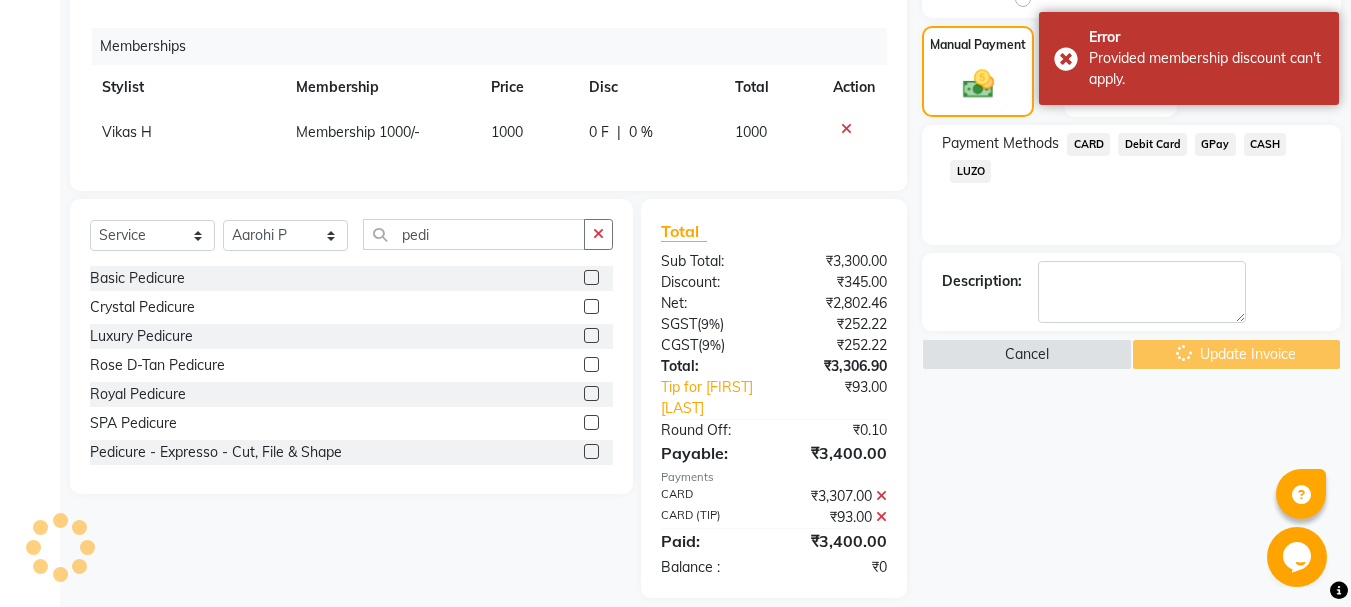 click on "Cancel   Update Invoice" 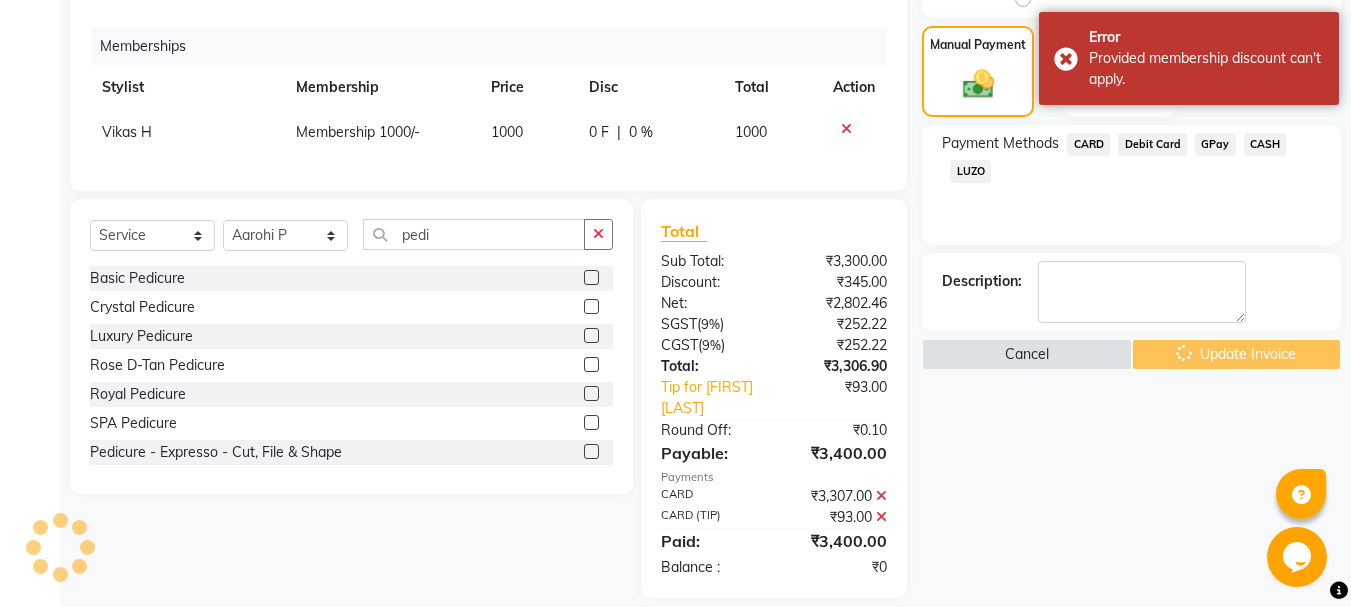 click on "Cancel   Update Invoice" 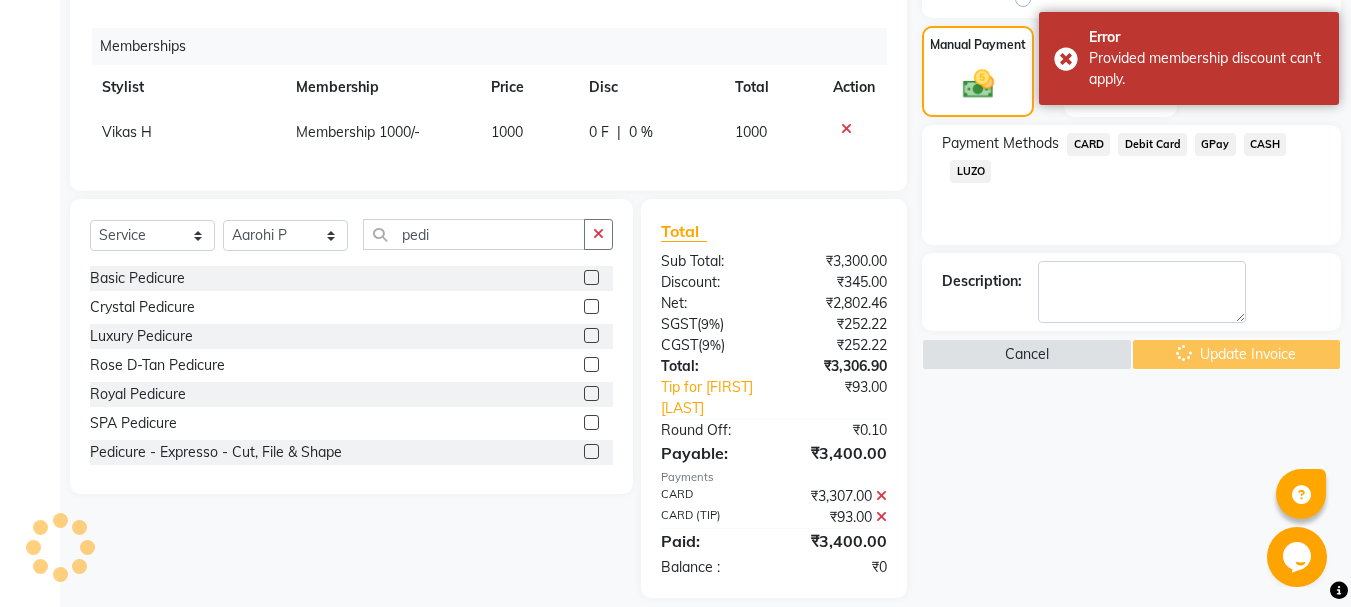 click on "Cancel   Update Invoice" 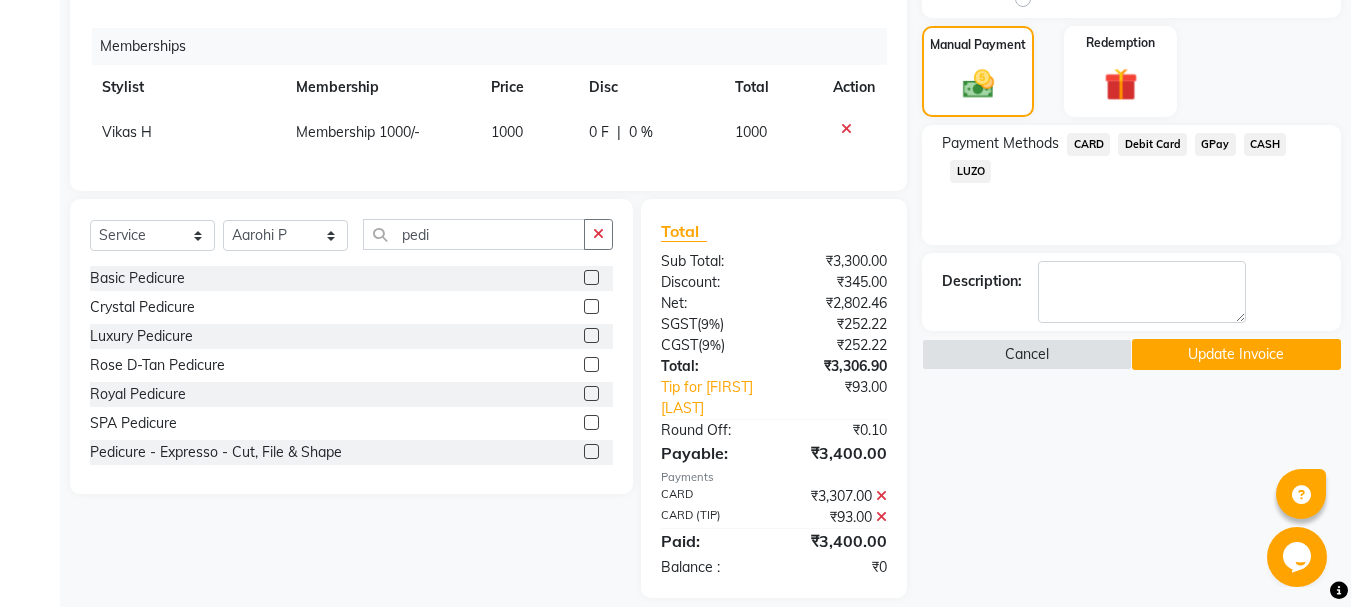 click on "Update Invoice" 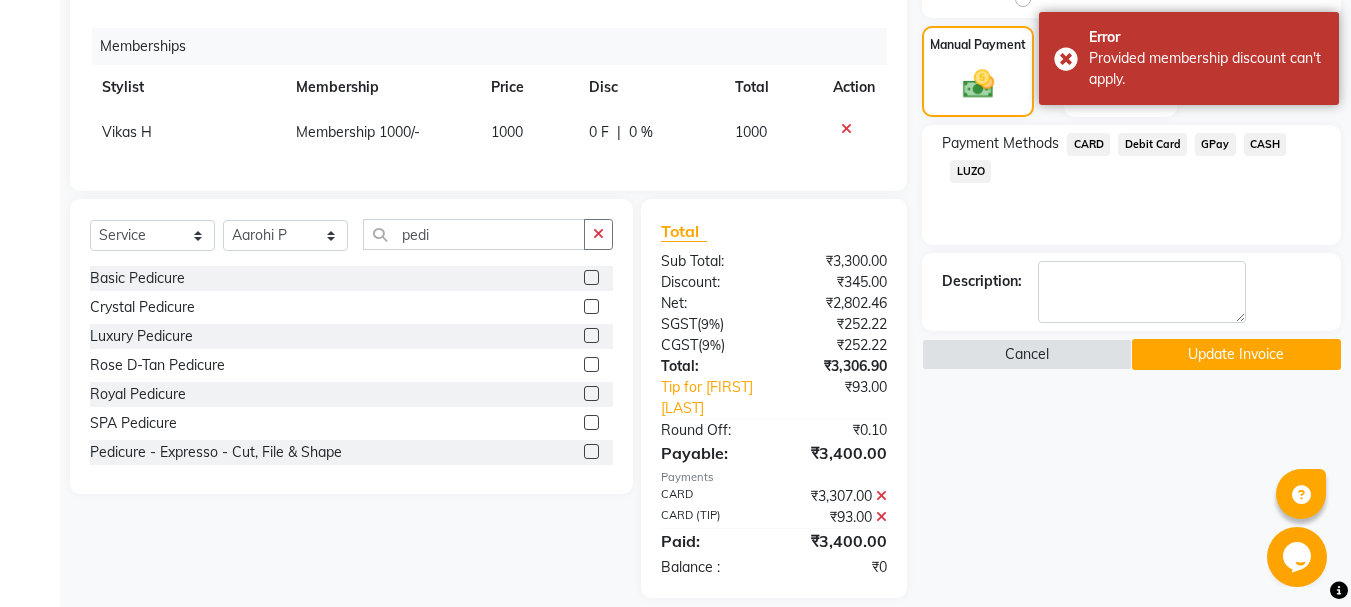 click on "Update Invoice" 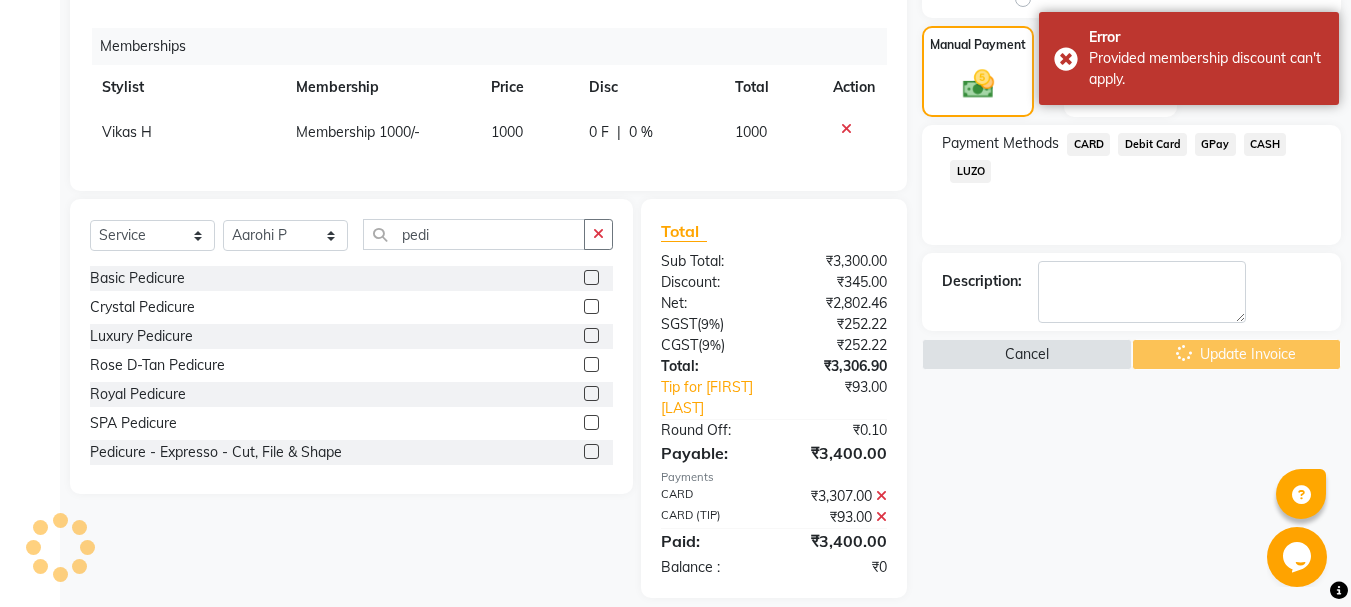 click on "Cancel   Update Invoice" 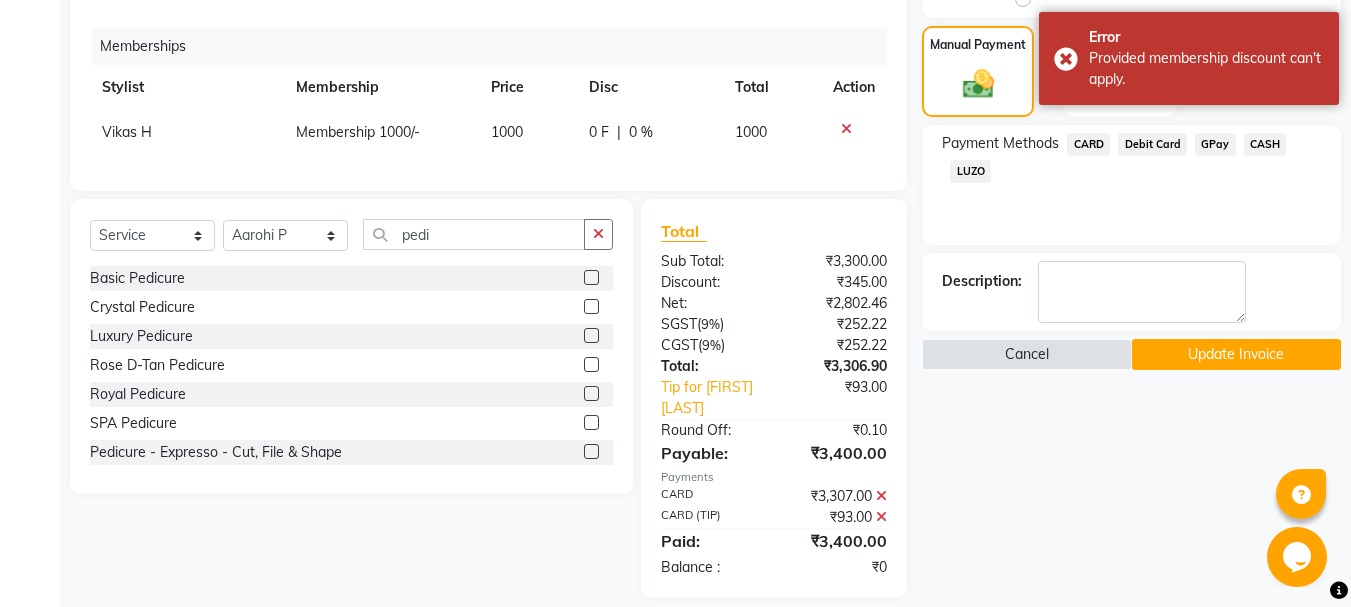 click on "Update Invoice" 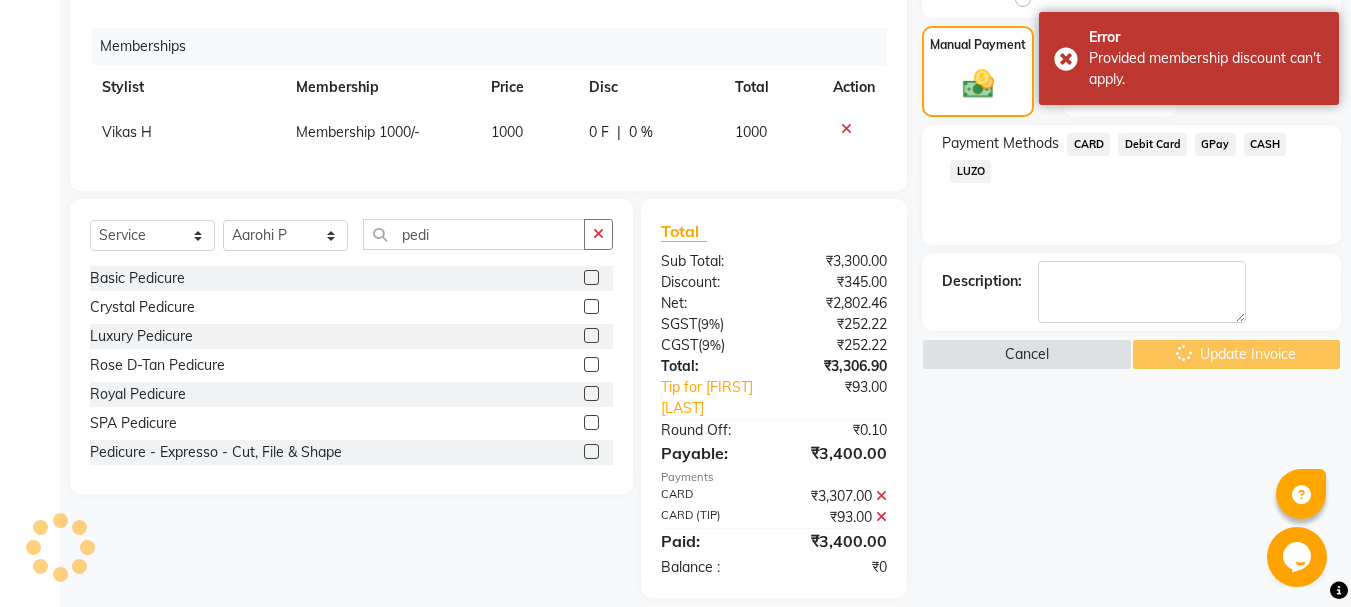click on "Cancel   Update Invoice" 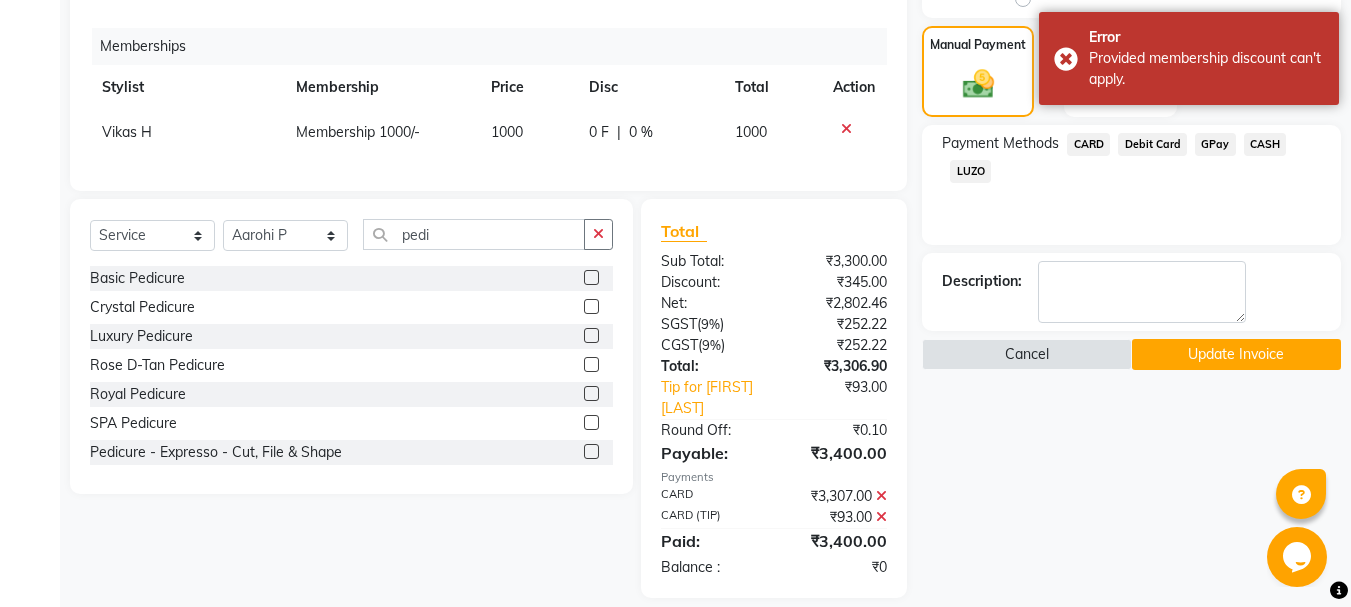 click on "Update Invoice" 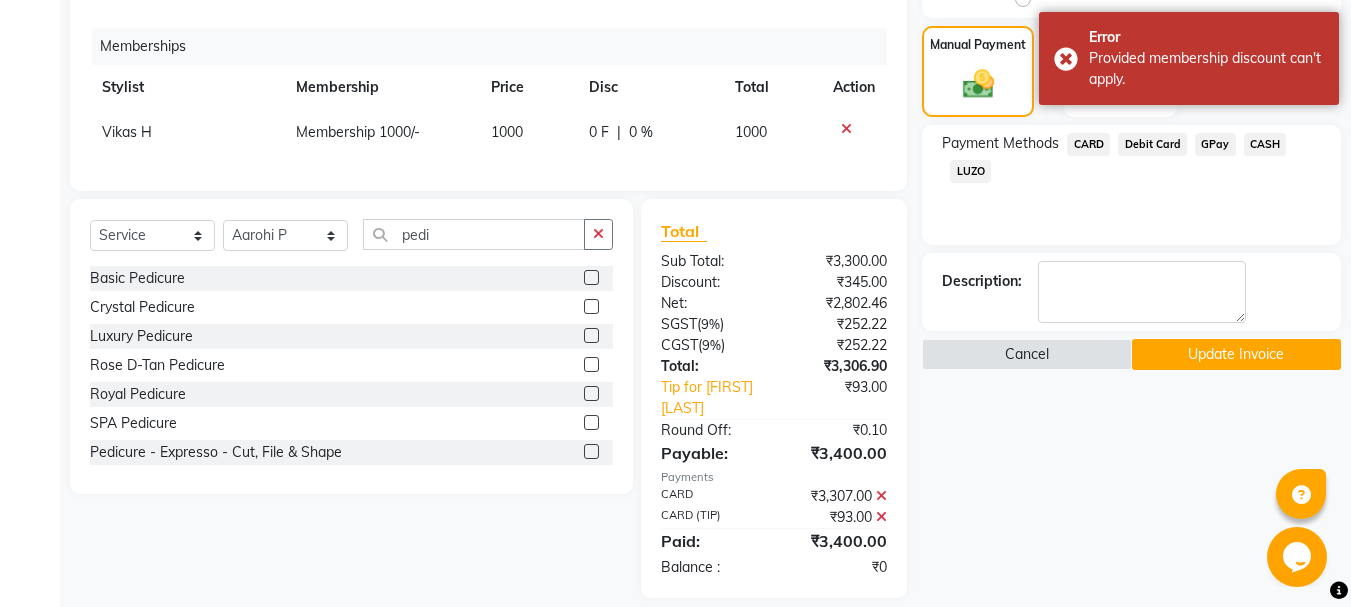 scroll, scrollTop: 0, scrollLeft: 0, axis: both 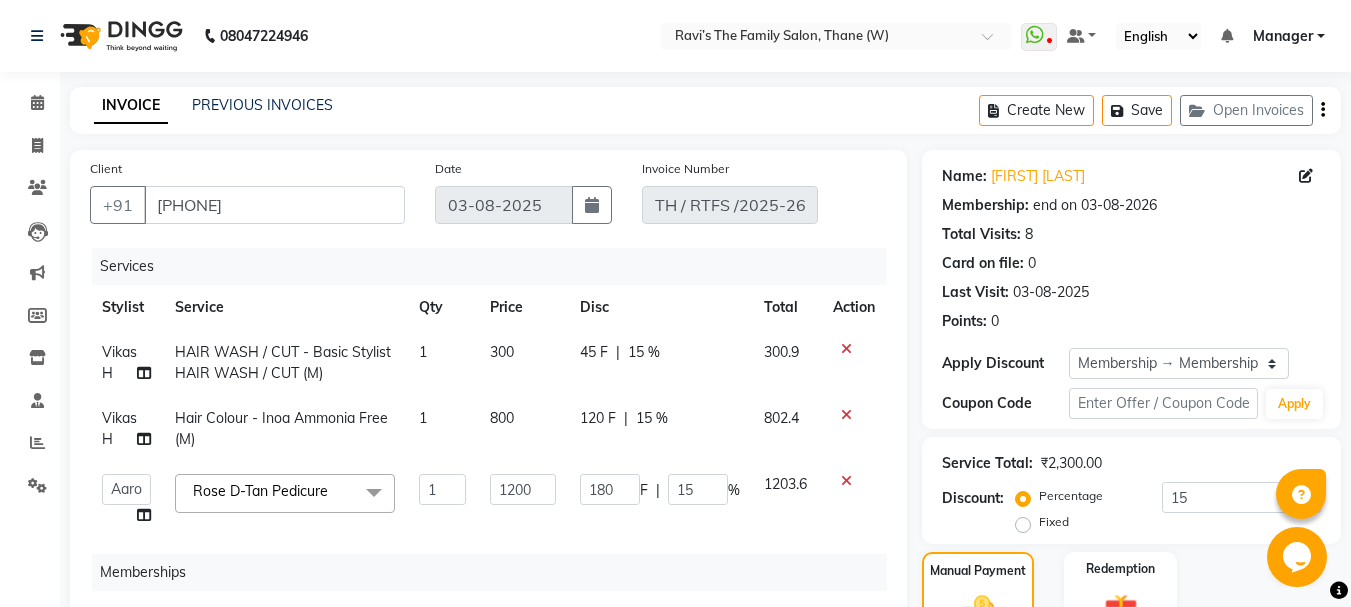 click 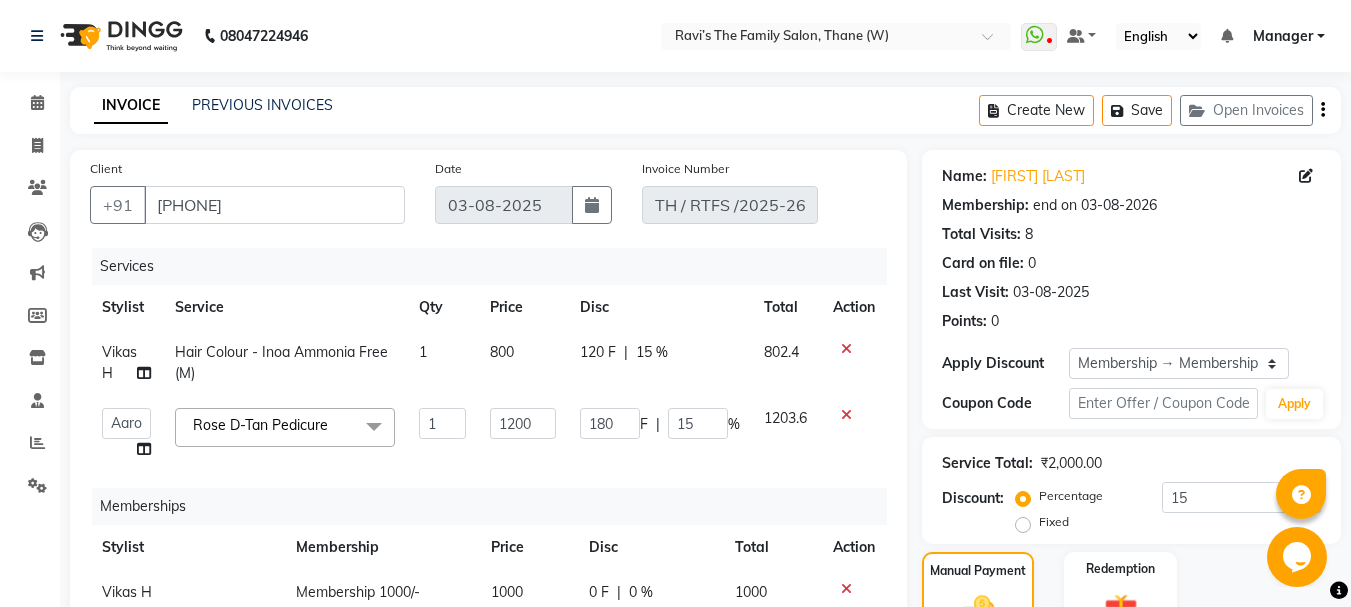 click 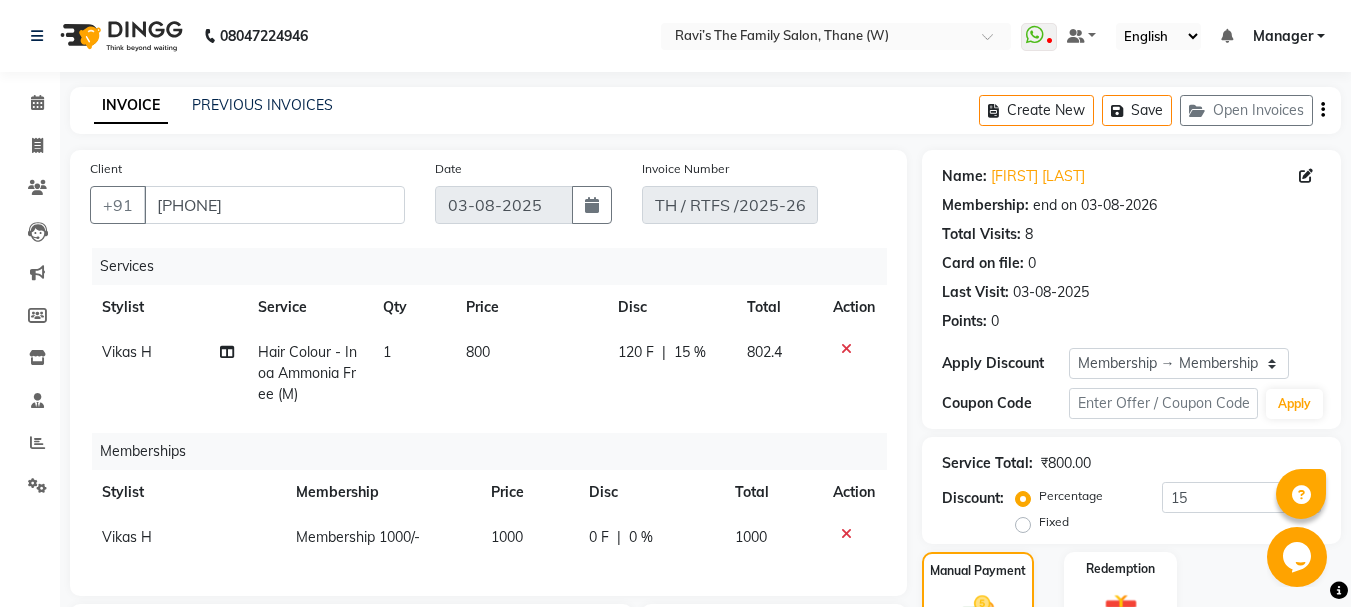 click 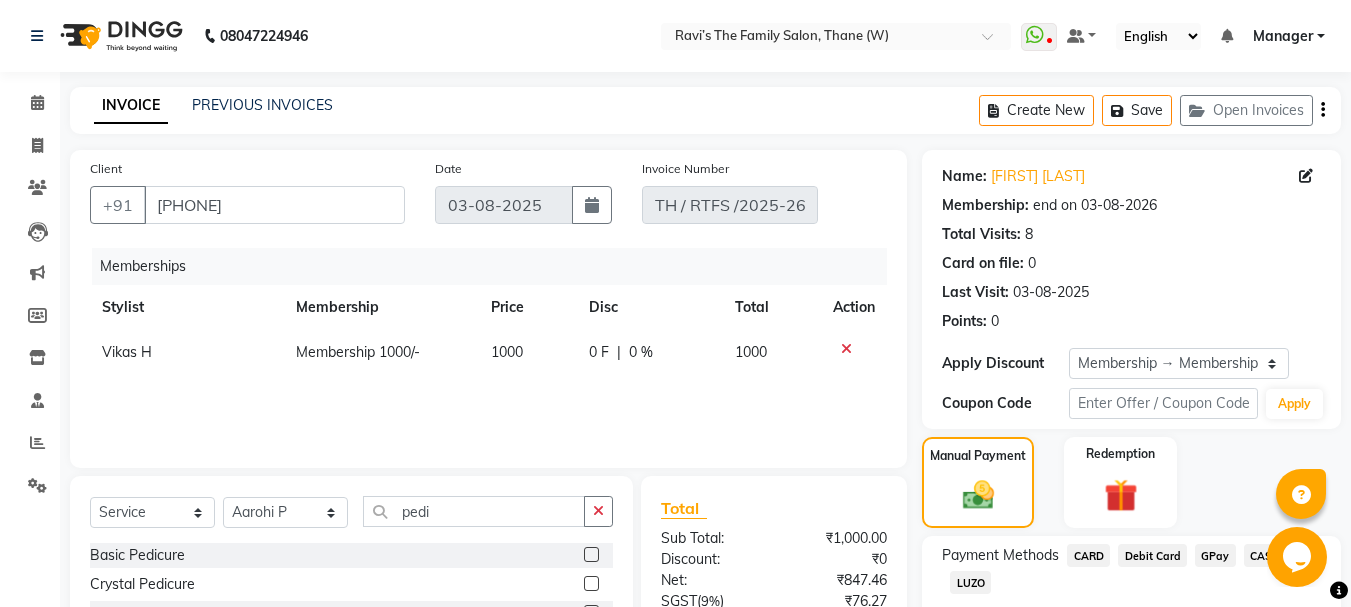 click 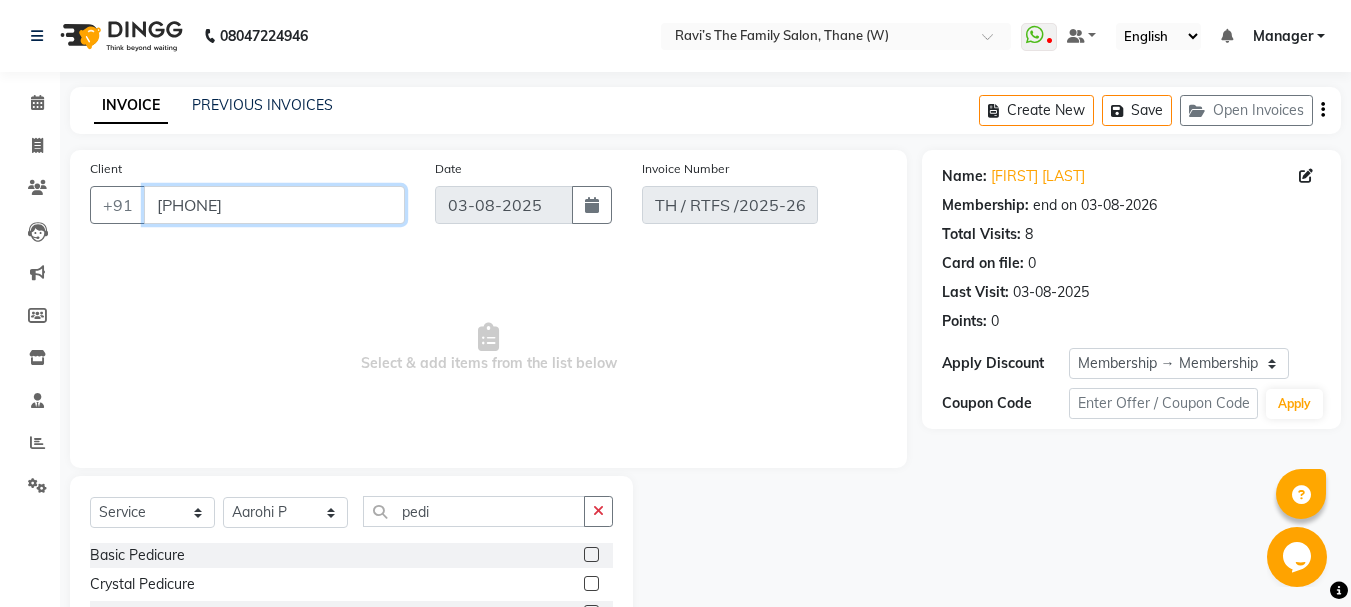 click on "9004309967" at bounding box center (274, 205) 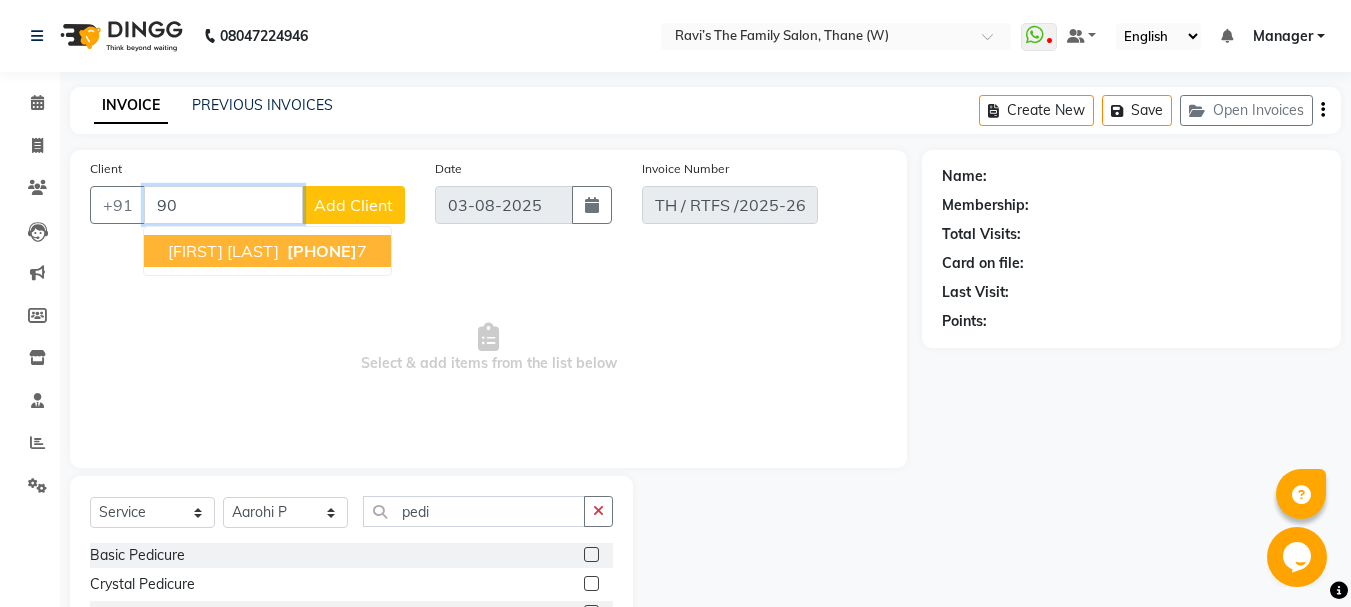 type on "9" 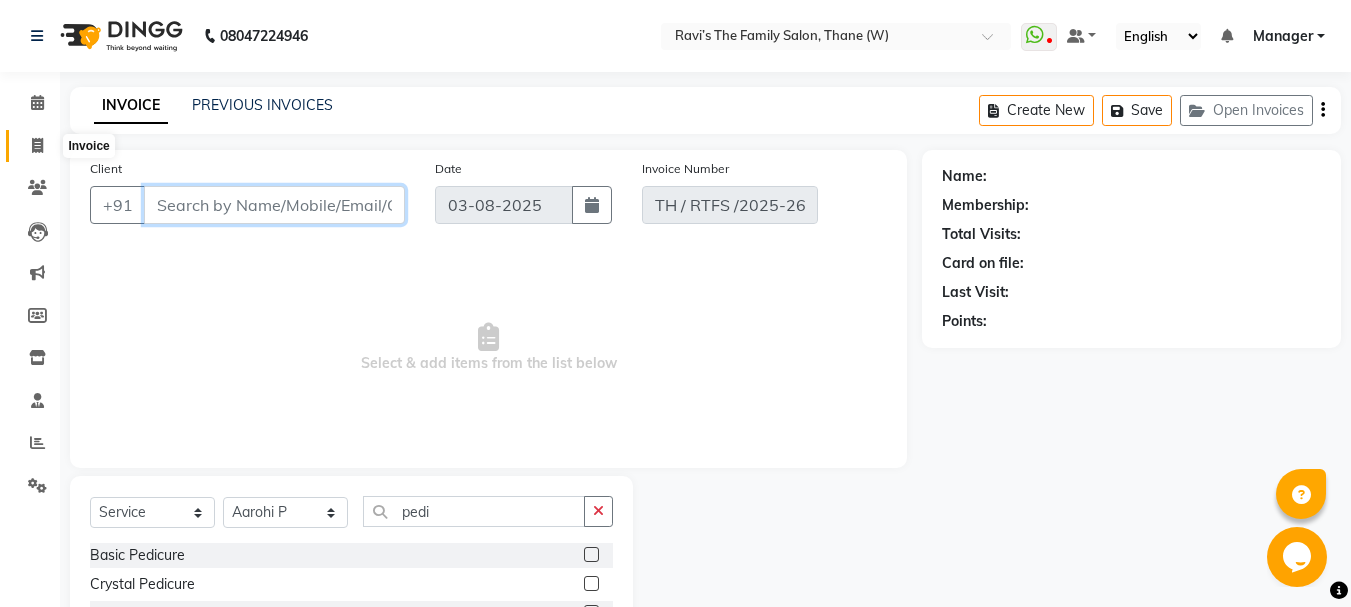 type 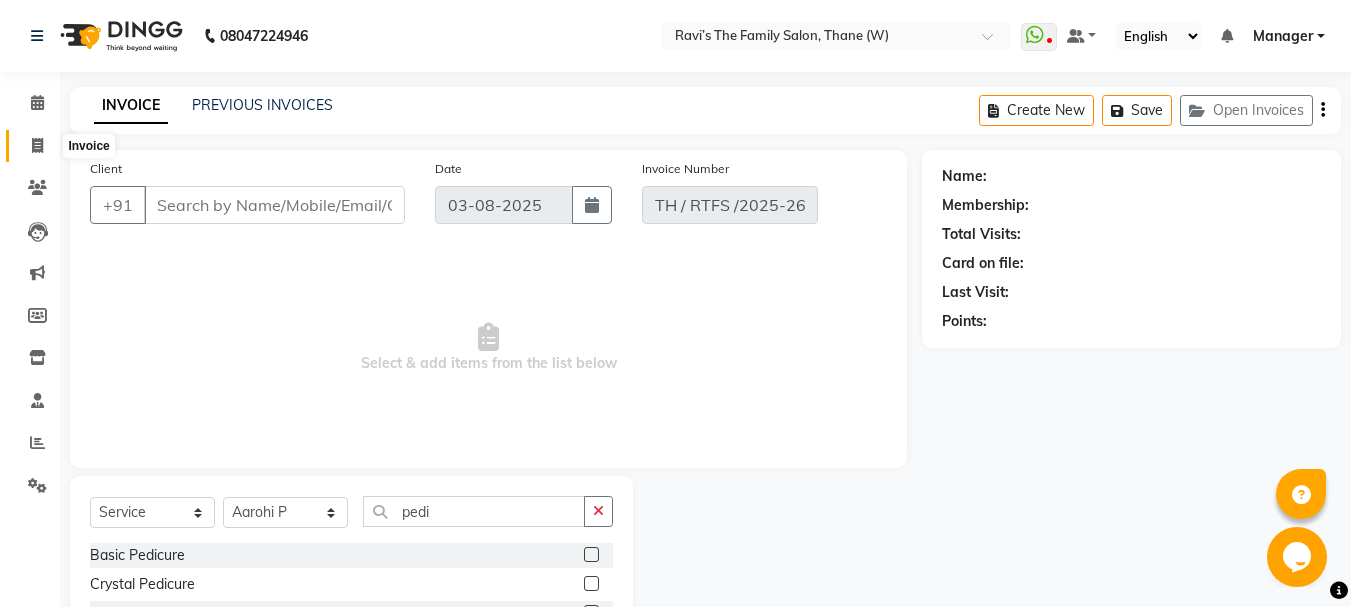 click 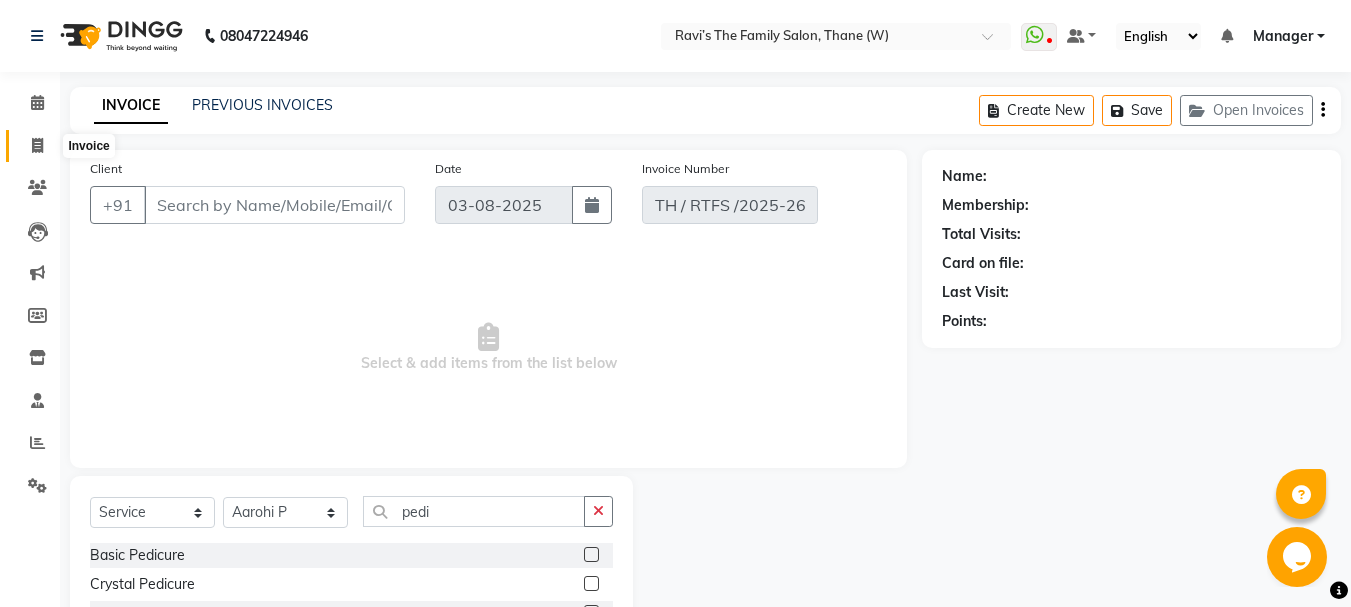 select on "service" 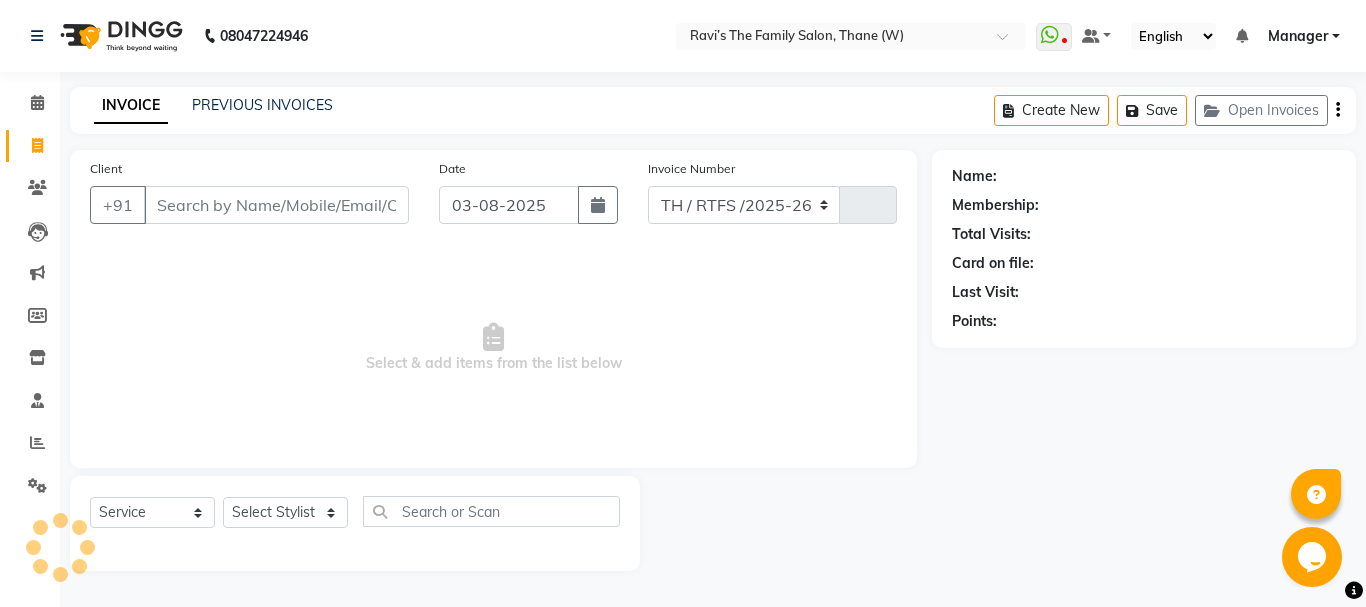 select on "8004" 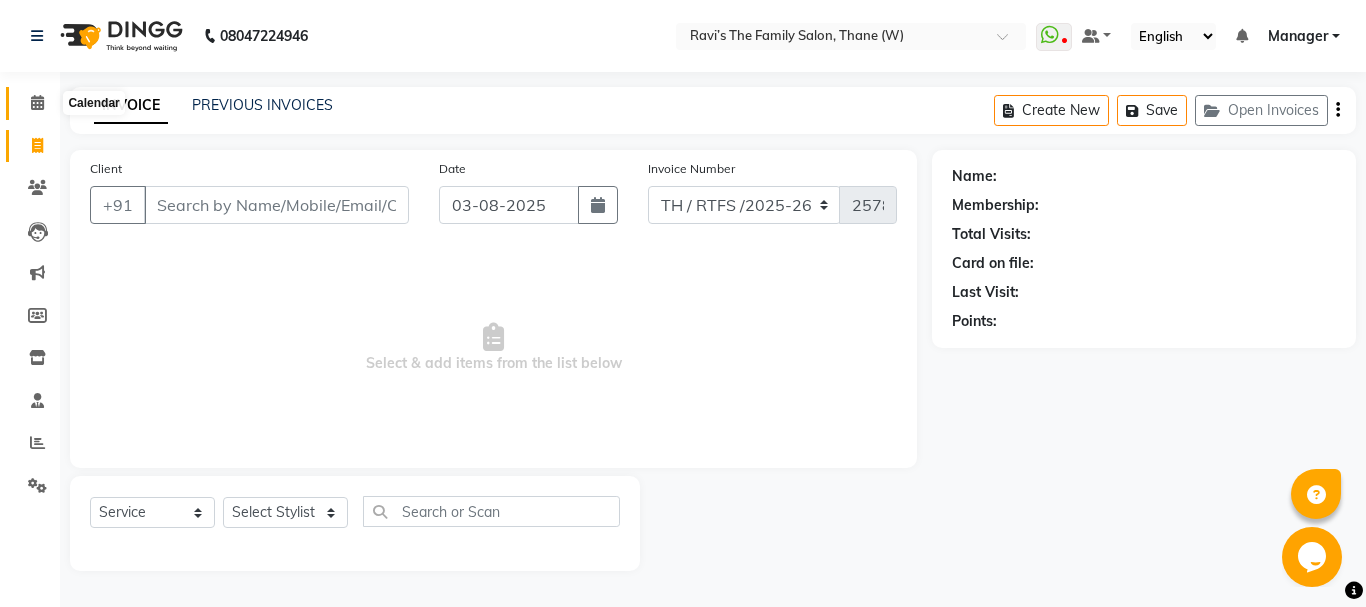 click 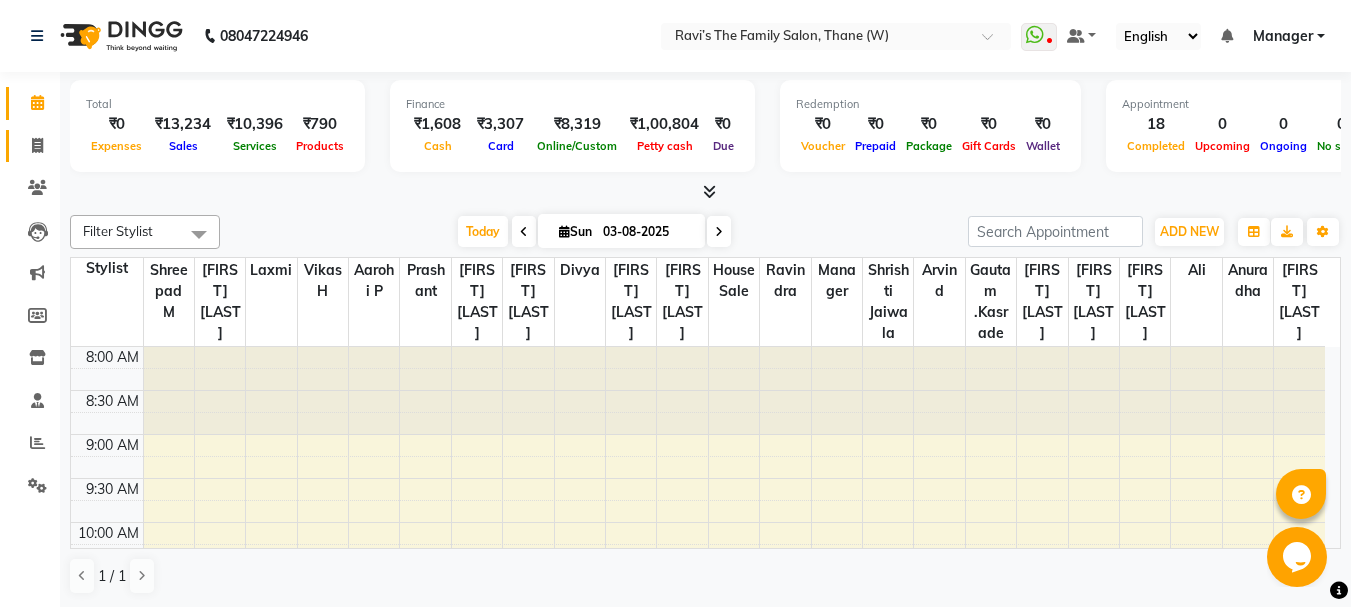 scroll, scrollTop: 0, scrollLeft: 0, axis: both 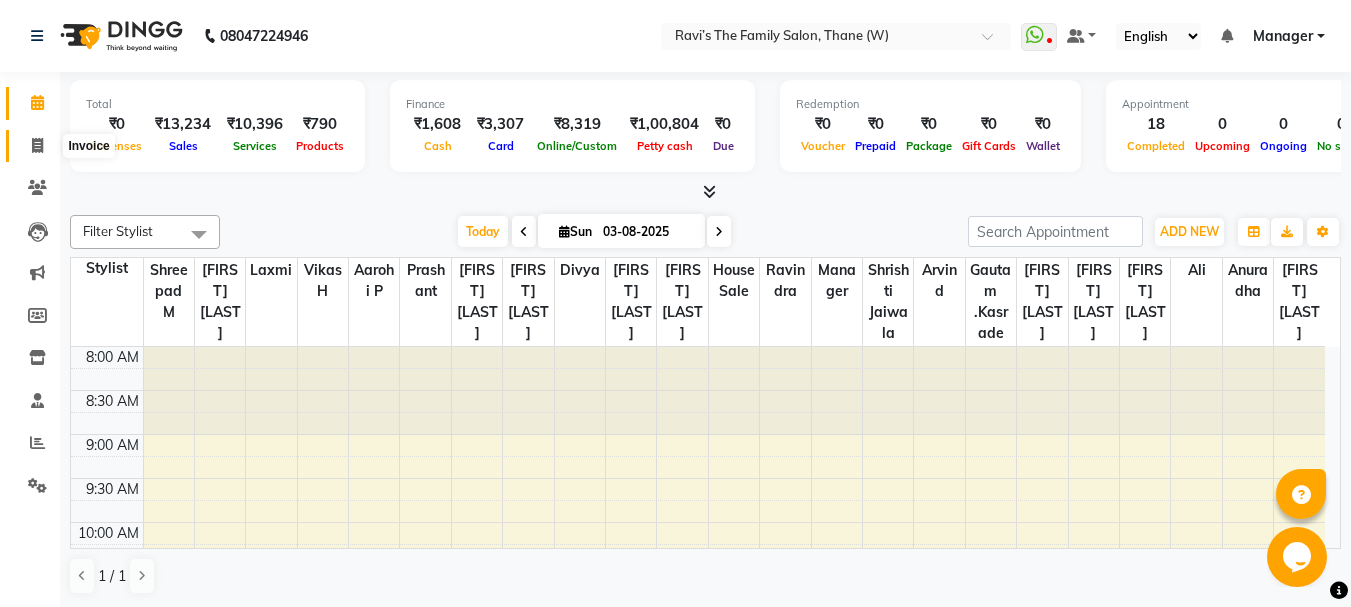 click 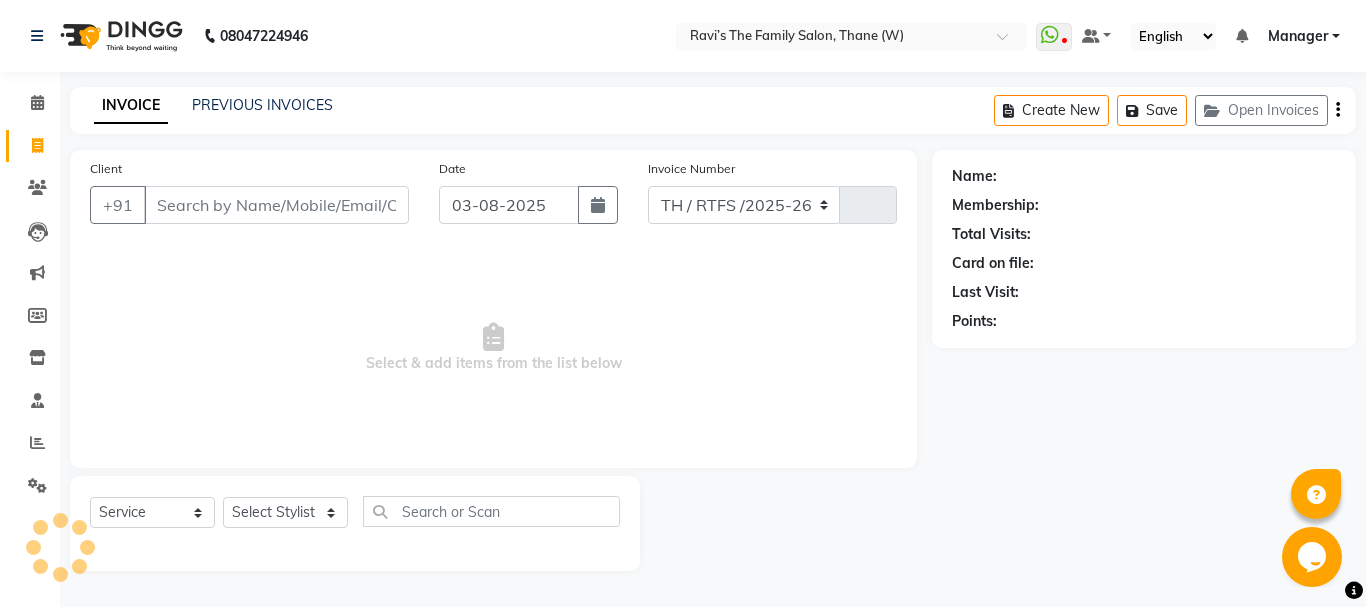 select on "8004" 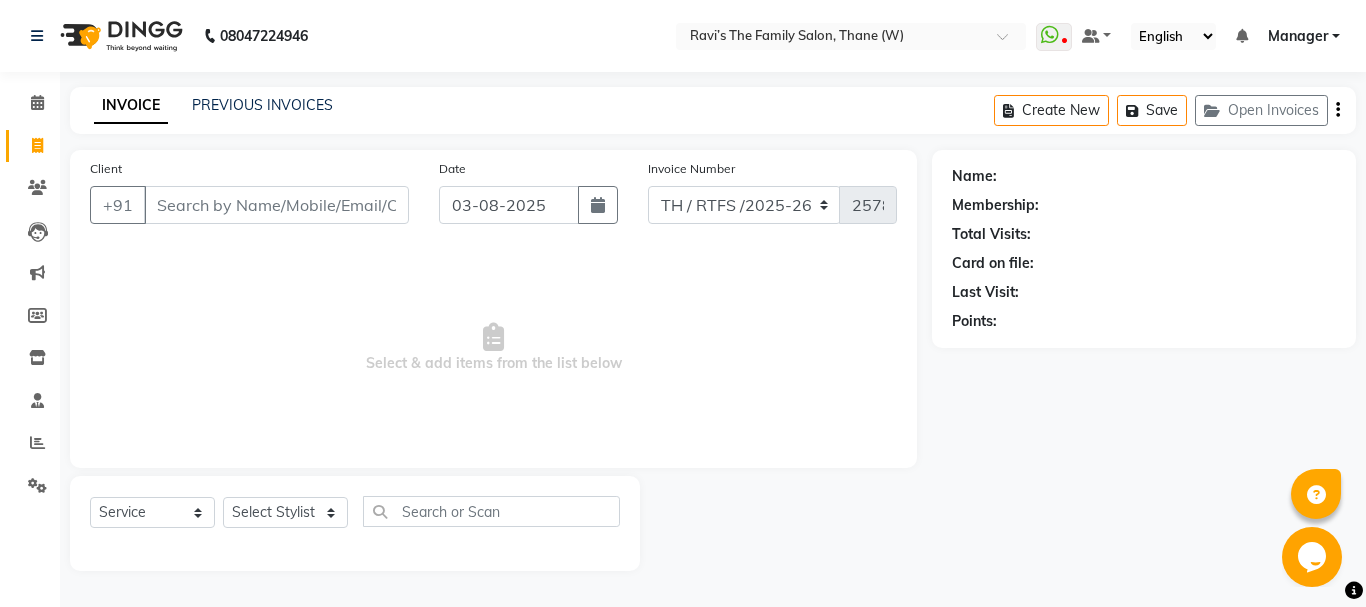 click on "Client" at bounding box center (276, 205) 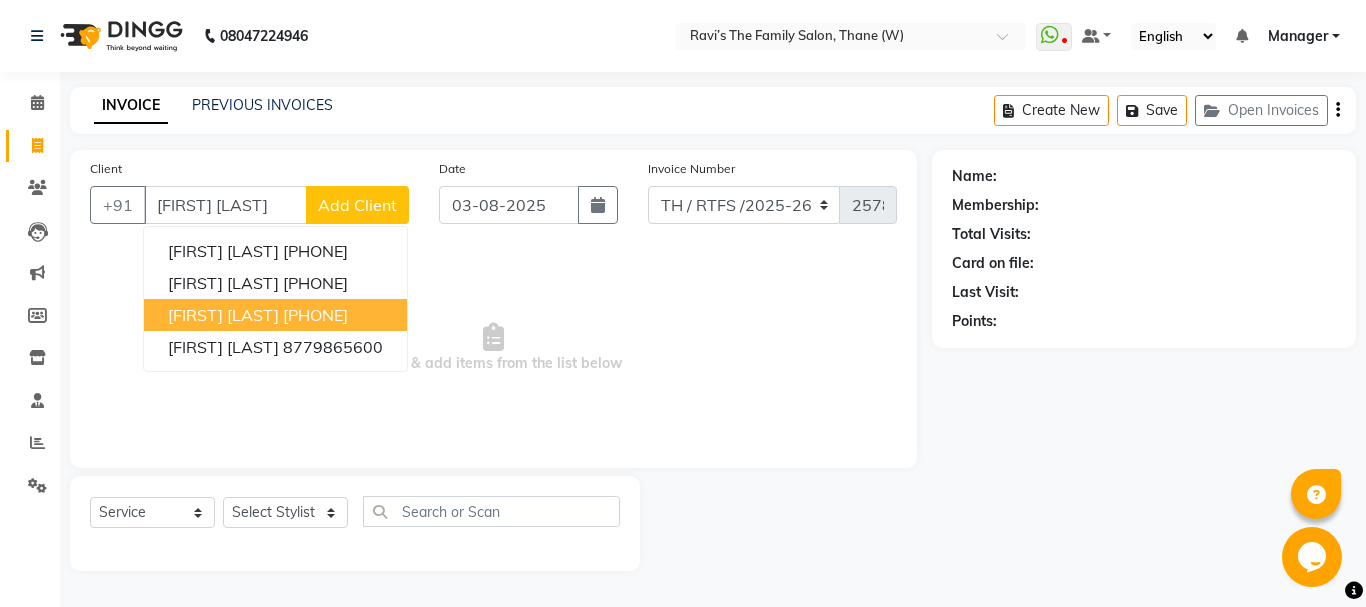 click on "[PHONE]" at bounding box center (315, 315) 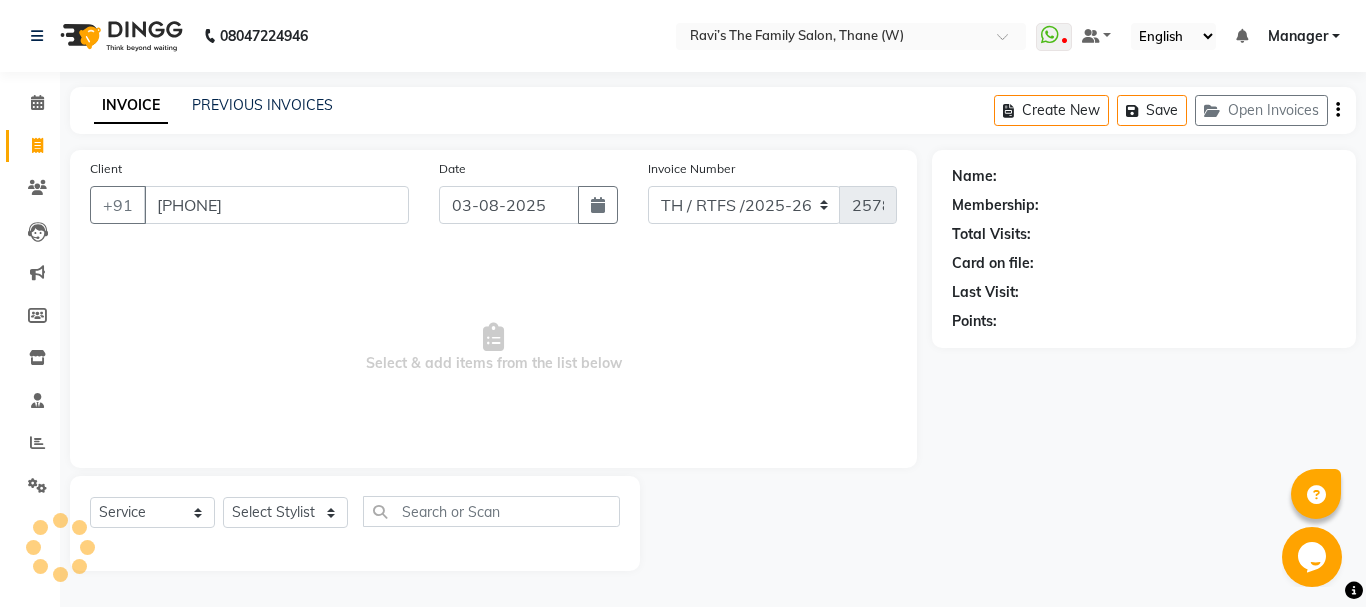 type on "[PHONE]" 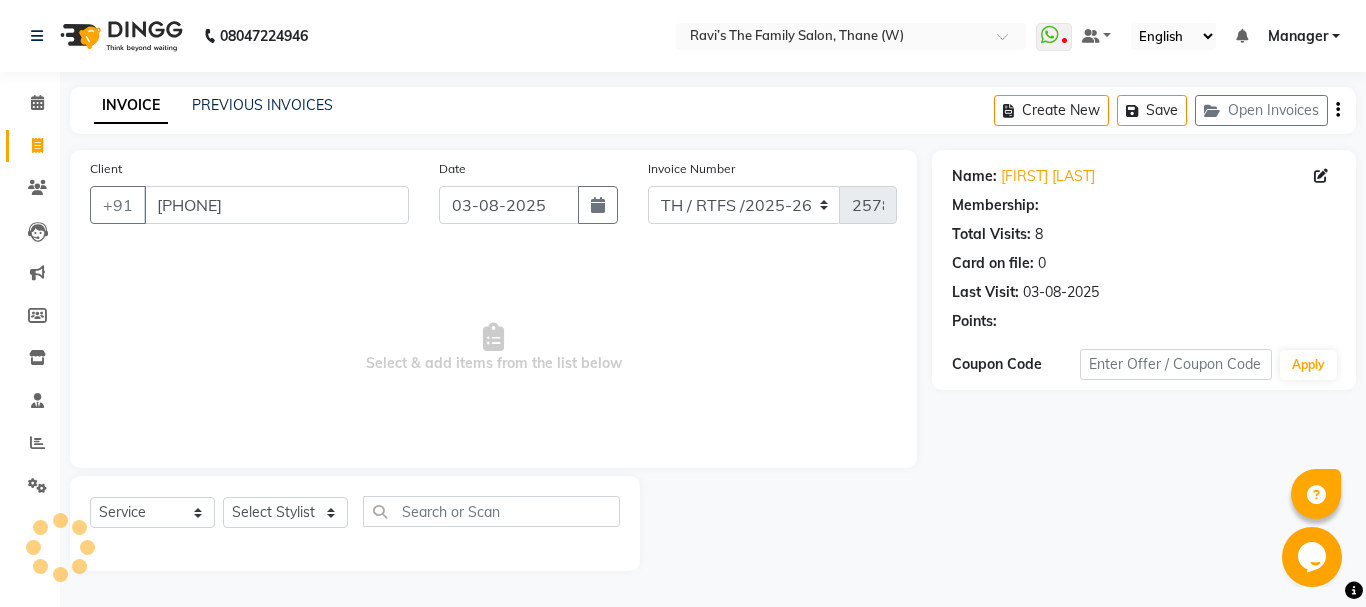 select on "1: Object" 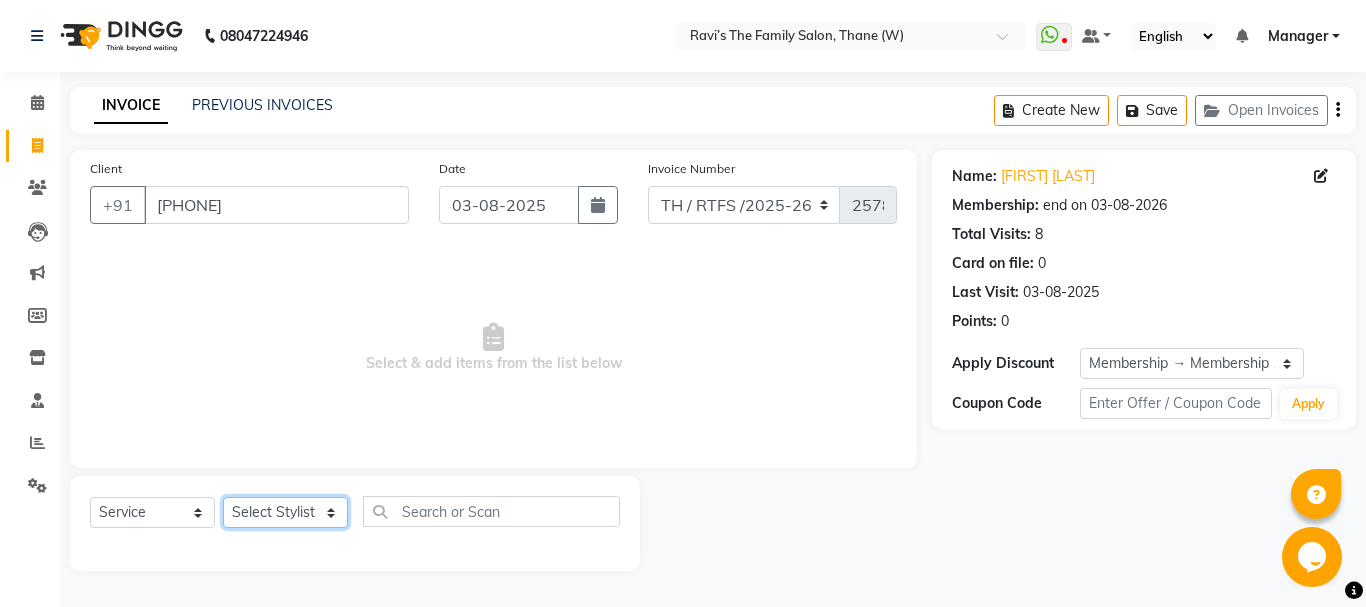 click on "Select Stylist Aarohi P   Aksahy auty Ali  Aniket A  Anuradha arvind Divya gautam .kasrade House sale KAJAL MAURYA Komal Waghmare  Laxmi   Manager Moin salmani Prashant   Ravindra Samrat Kumar Sangita Dighe Sanjana Kharat  Shreepad M  shrishti  jaiwala  vaibhavi  gudekar  Vikas H" 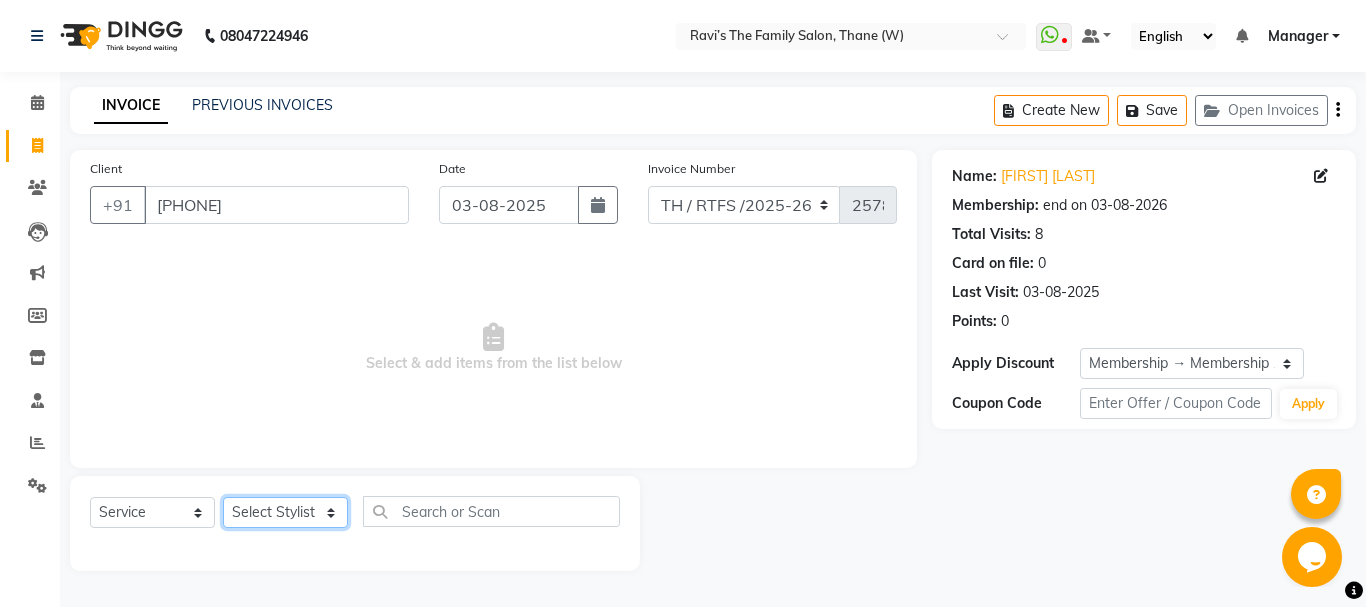 select on "35587" 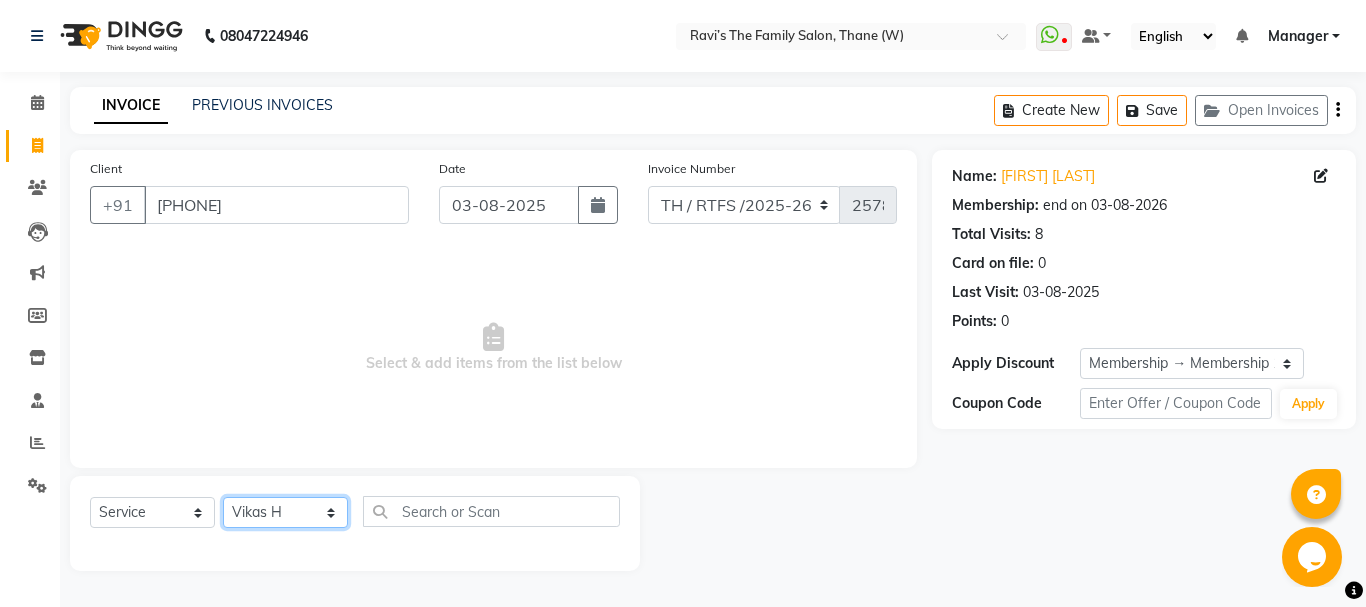 click on "Select Stylist Aarohi P   Aksahy auty Ali  Aniket A  Anuradha arvind Divya gautam .kasrade House sale KAJAL MAURYA Komal Waghmare  Laxmi   Manager Moin salmani Prashant   Ravindra Samrat Kumar Sangita Dighe Sanjana Kharat  Shreepad M  shrishti  jaiwala  vaibhavi  gudekar  Vikas H" 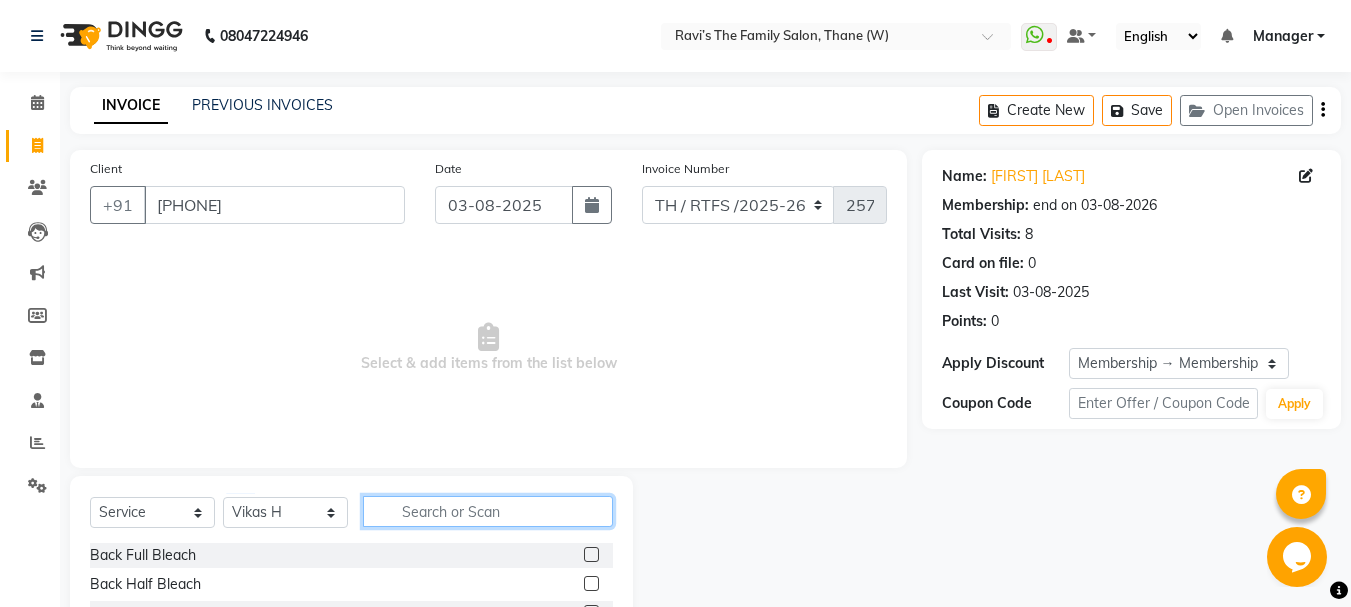 click 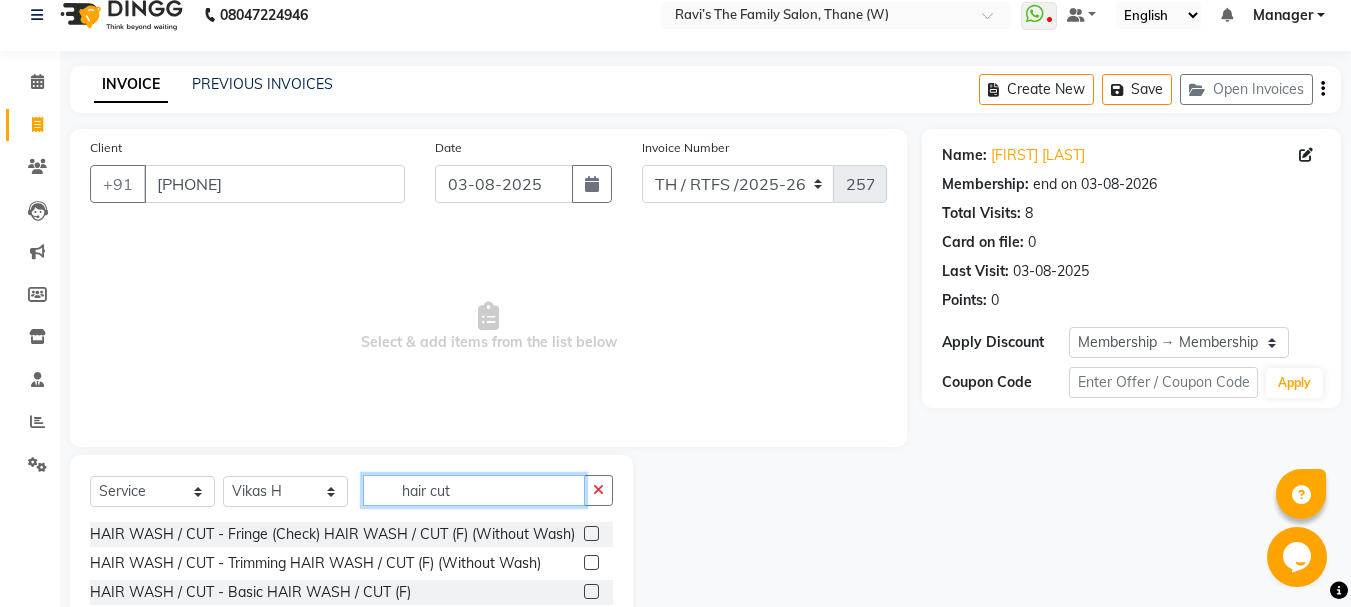 scroll, scrollTop: 40, scrollLeft: 0, axis: vertical 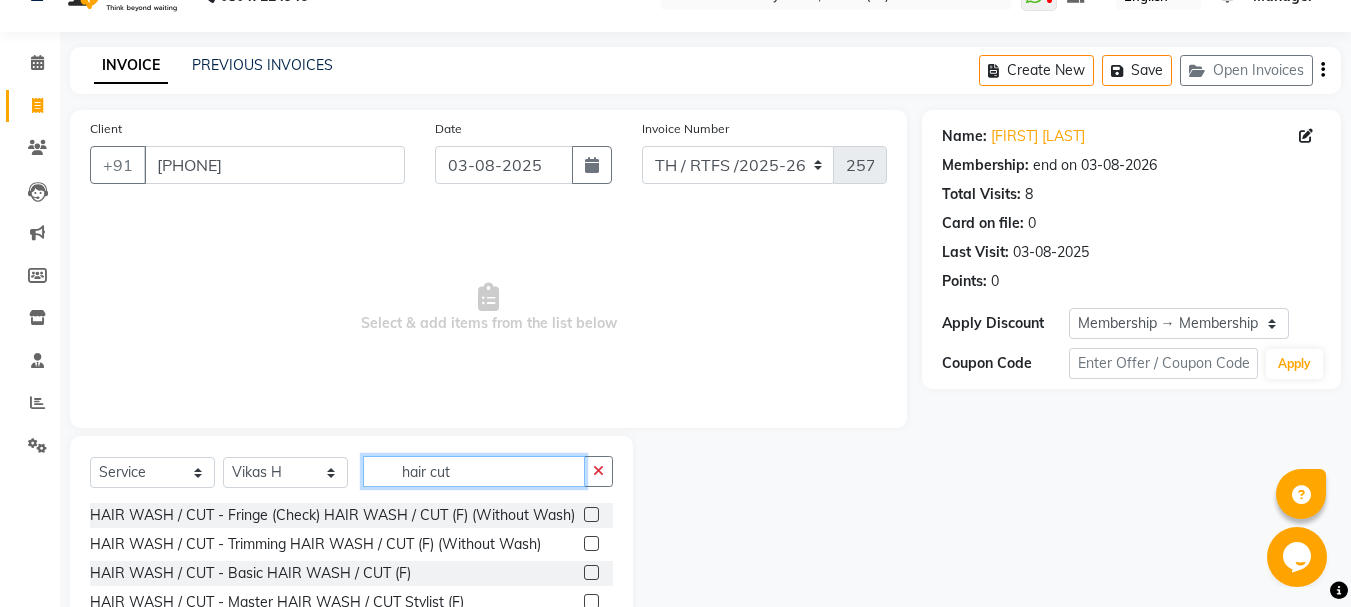 type on "hair cut" 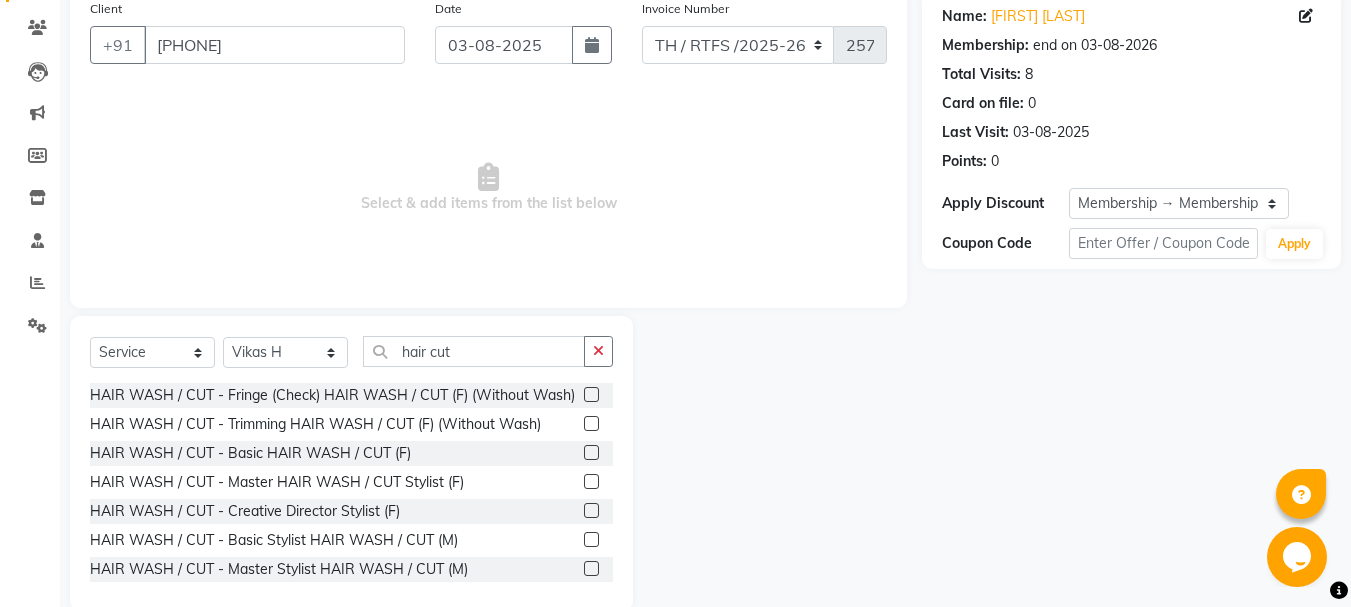 scroll, scrollTop: 194, scrollLeft: 0, axis: vertical 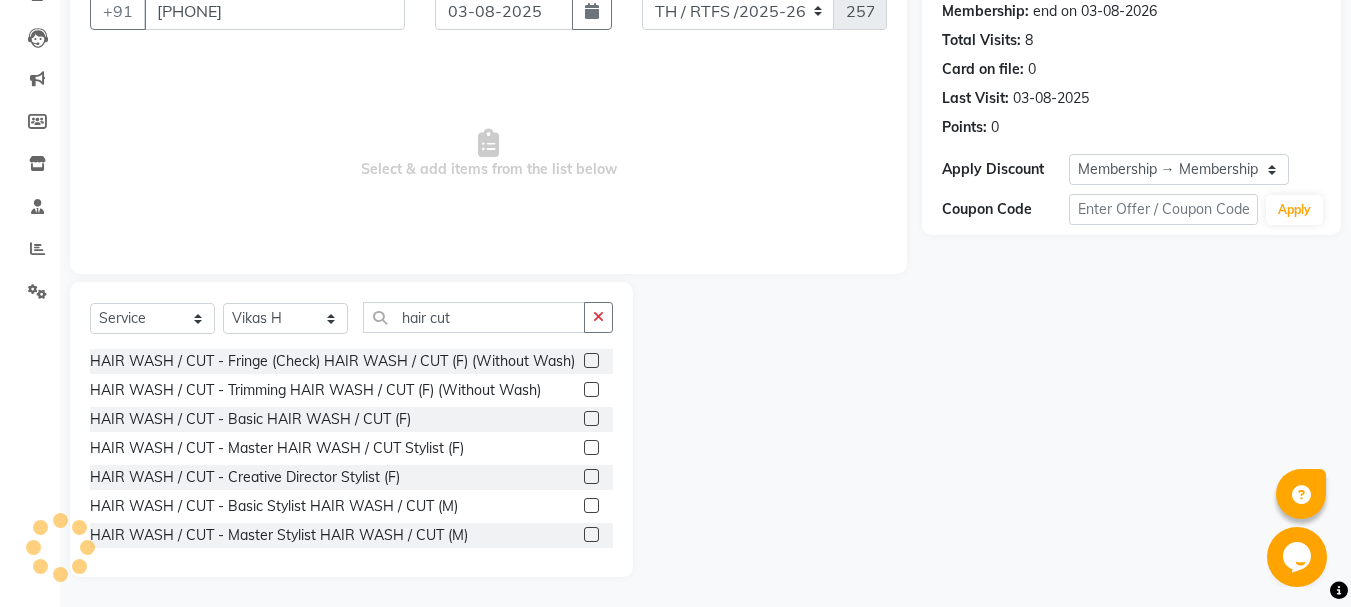 drag, startPoint x: 1343, startPoint y: 589, endPoint x: 1357, endPoint y: 587, distance: 14.142136 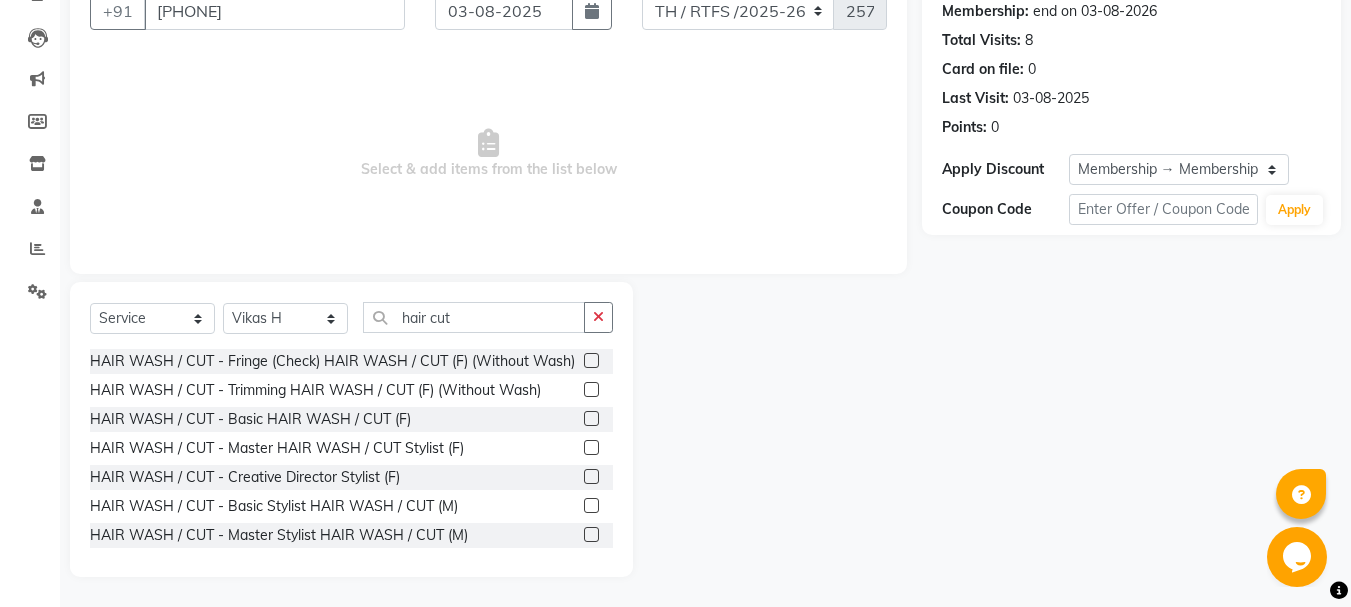 scroll, scrollTop: 0, scrollLeft: 0, axis: both 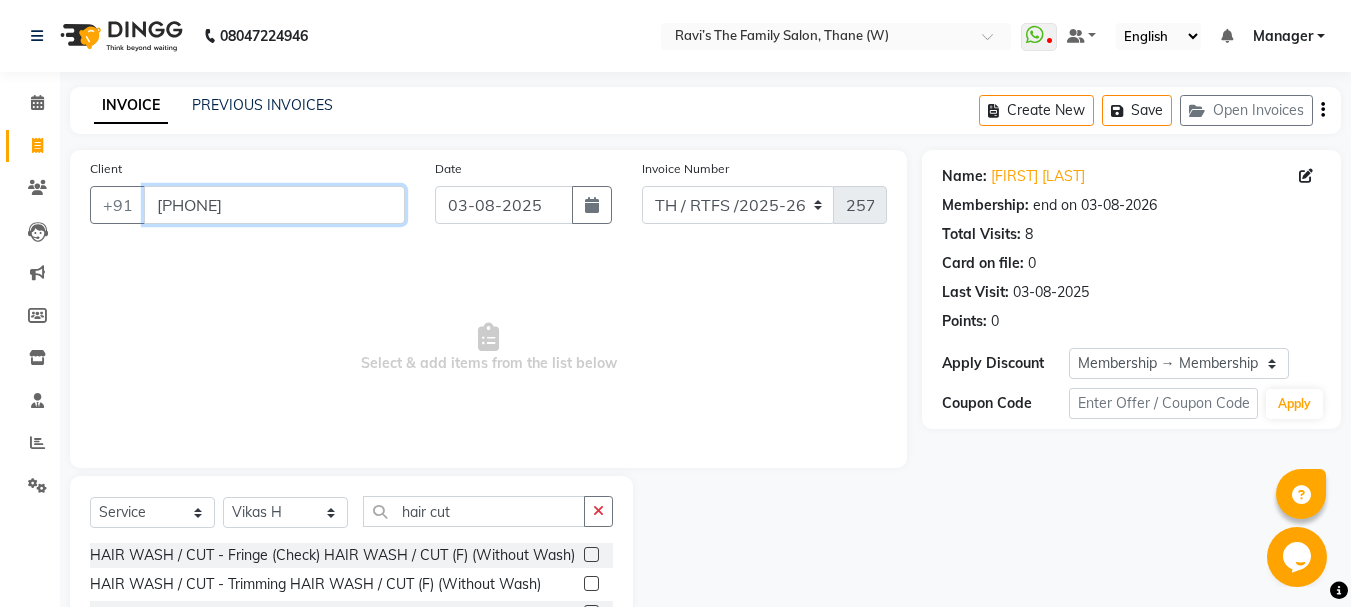 click on "[PHONE]" at bounding box center (274, 205) 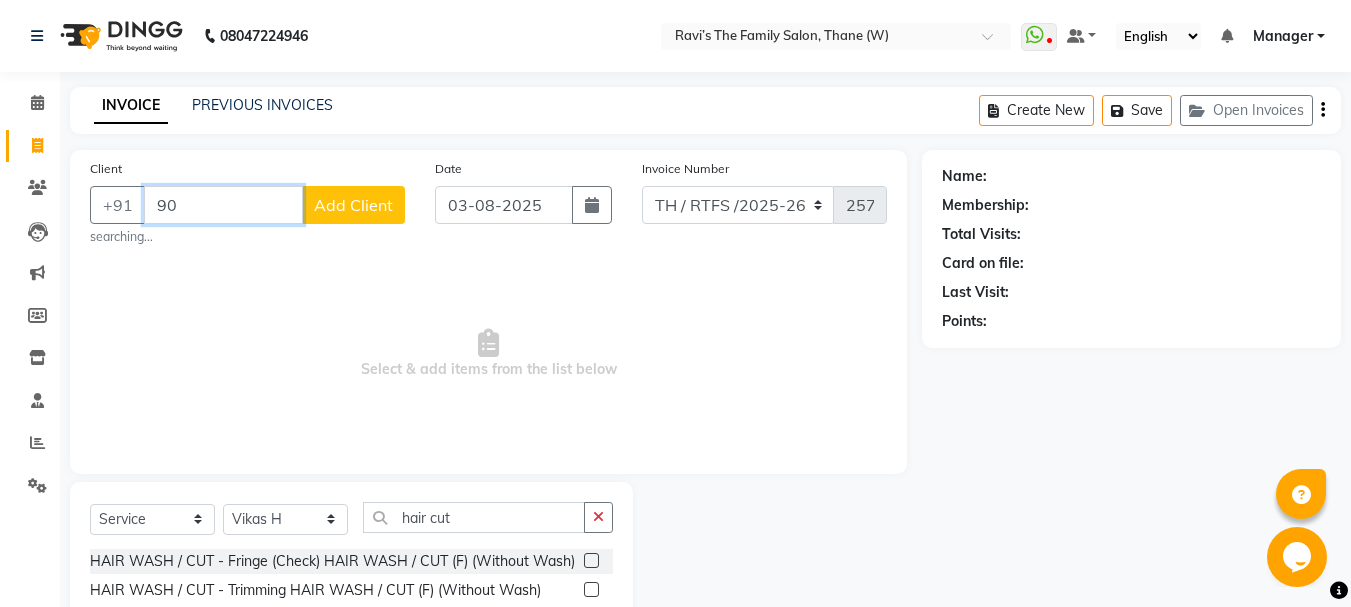 type on "9" 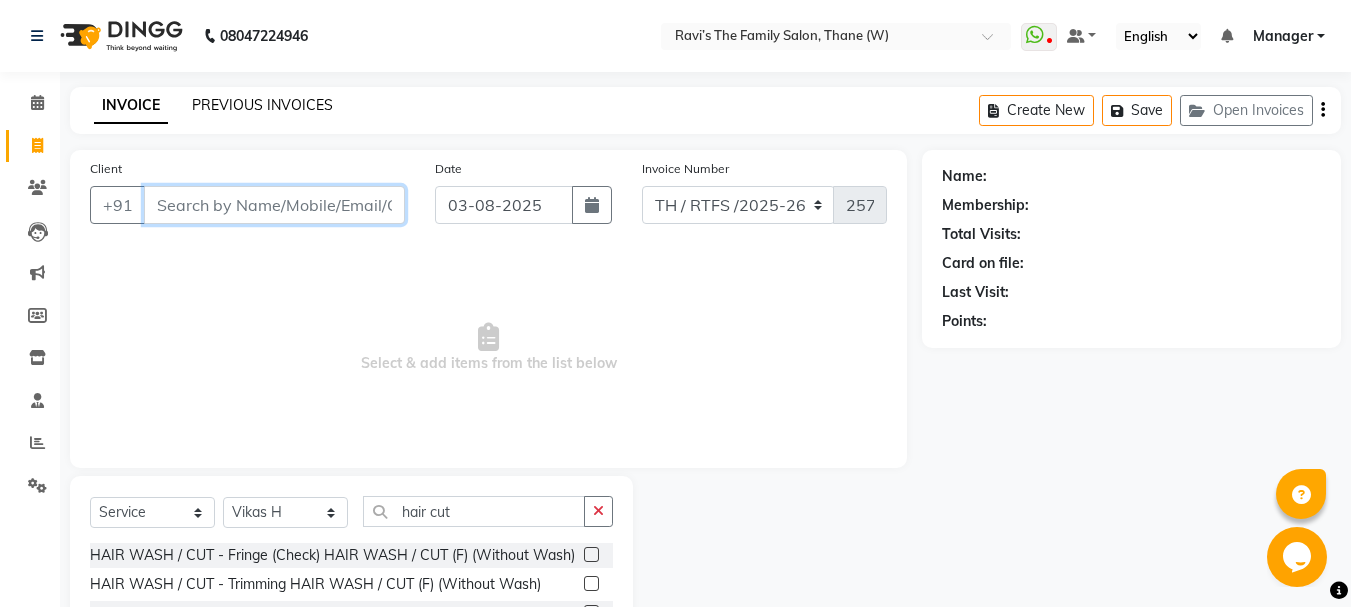 type 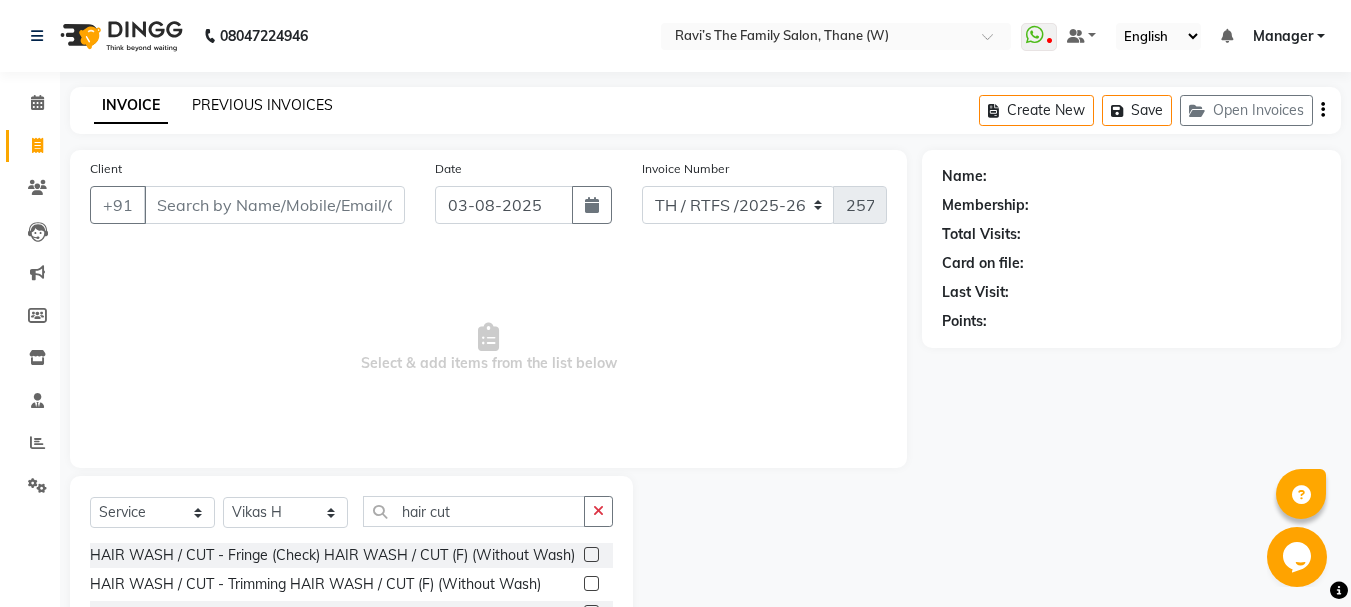click on "PREVIOUS INVOICES" 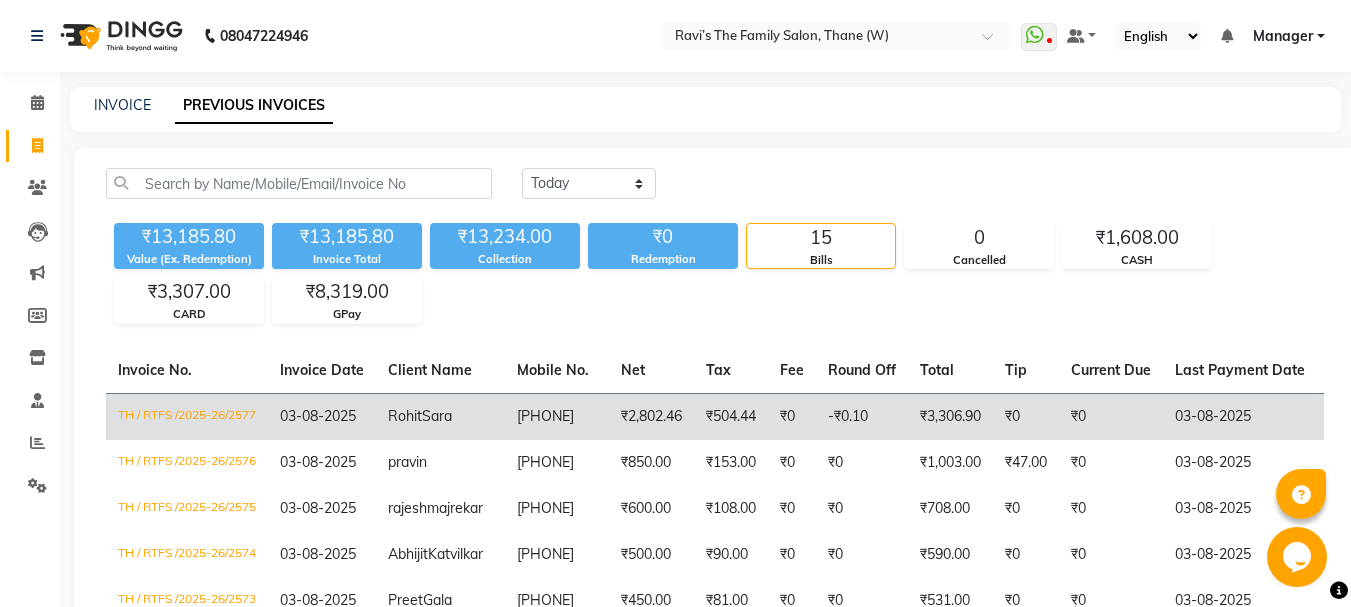 click on "₹504.44" 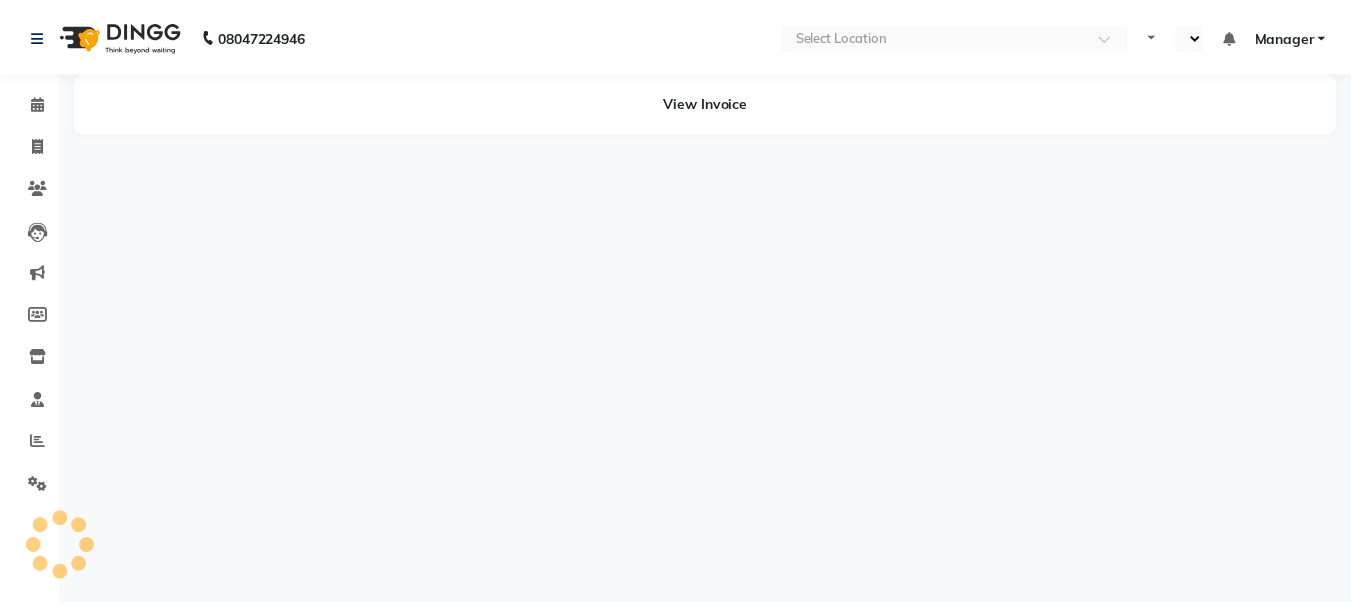 scroll, scrollTop: 0, scrollLeft: 0, axis: both 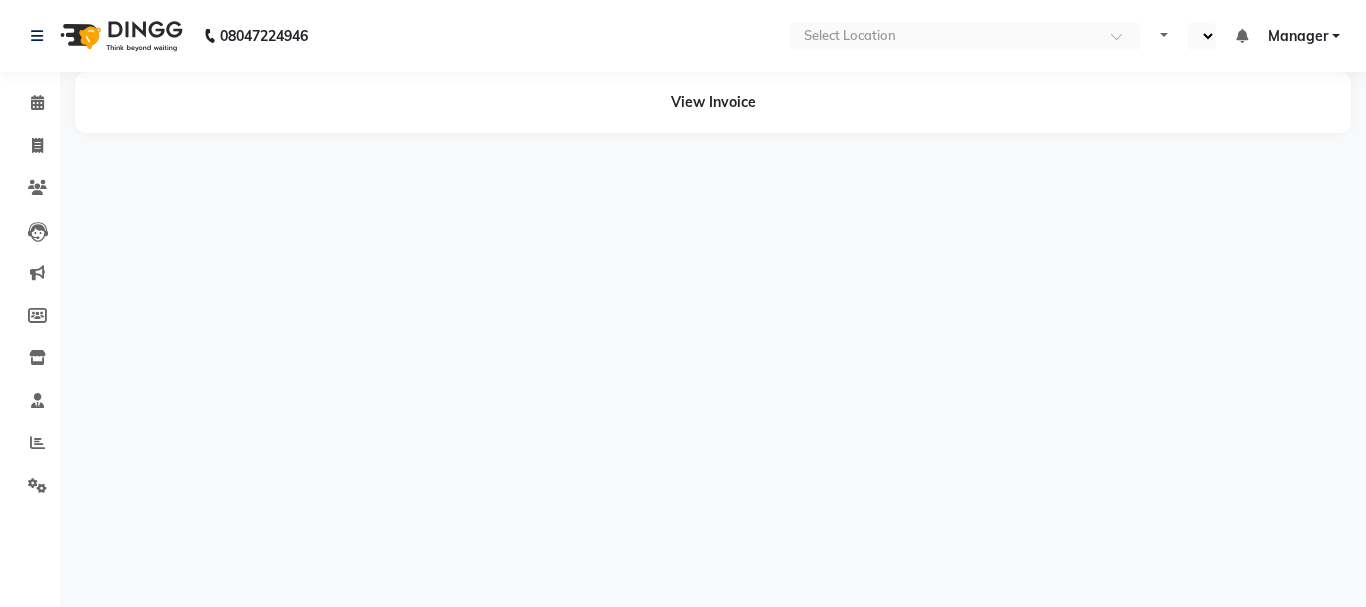 select on "en" 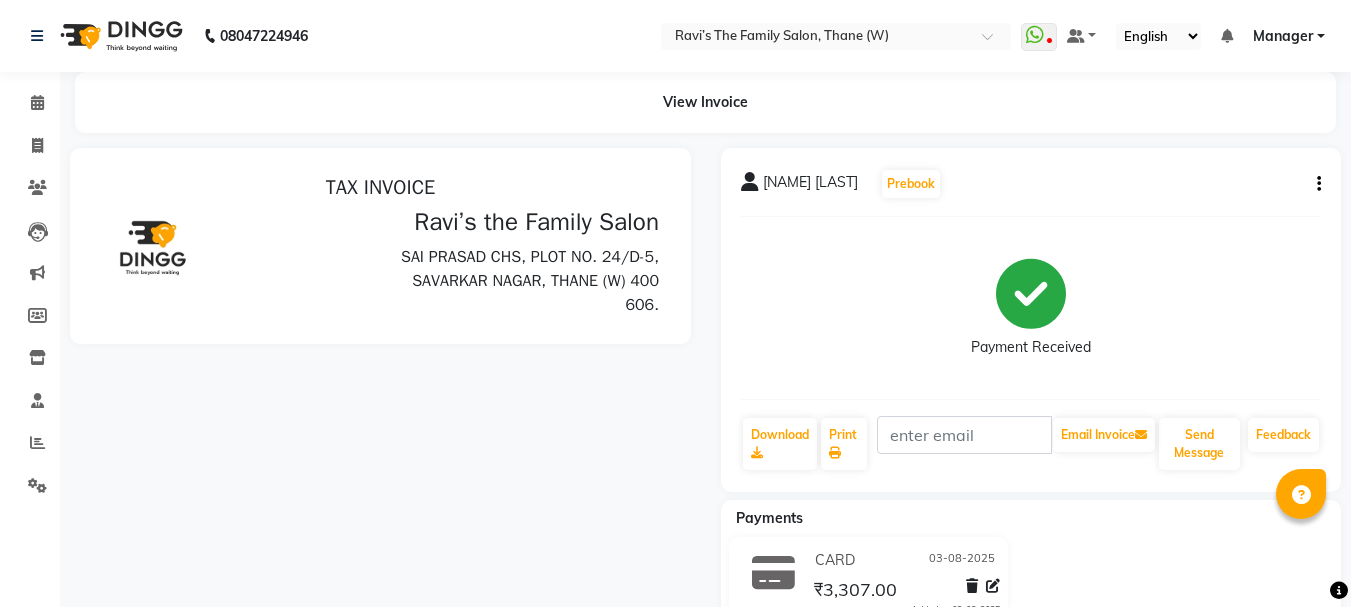 scroll, scrollTop: 0, scrollLeft: 0, axis: both 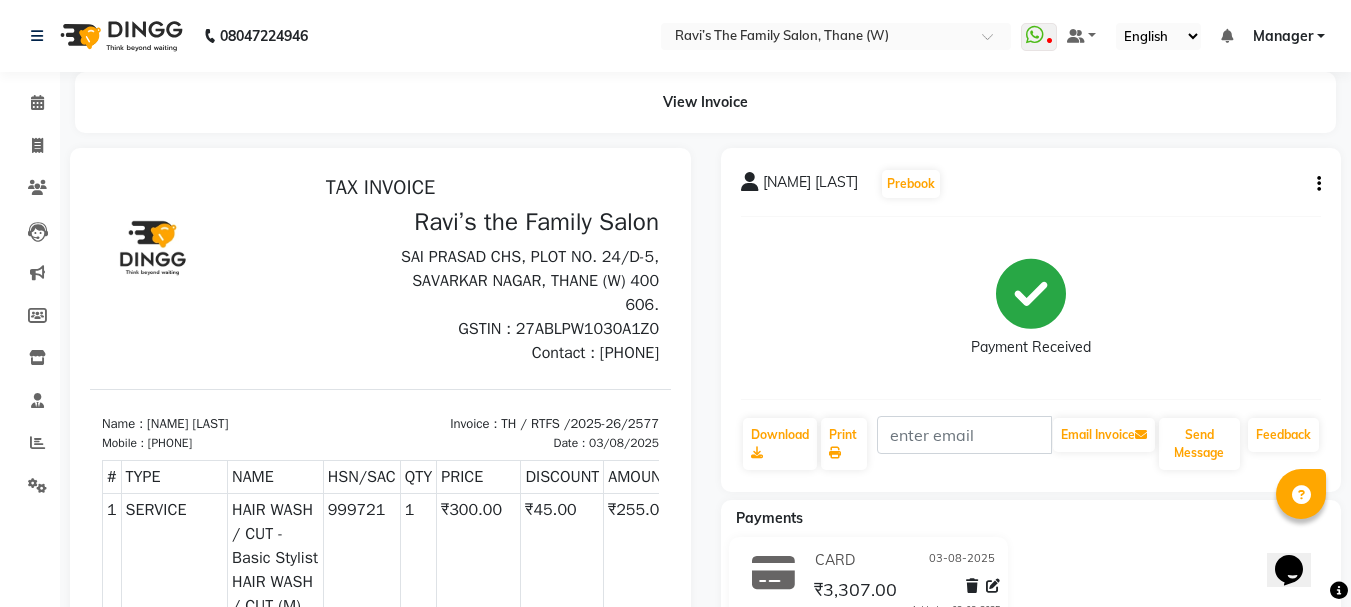 click 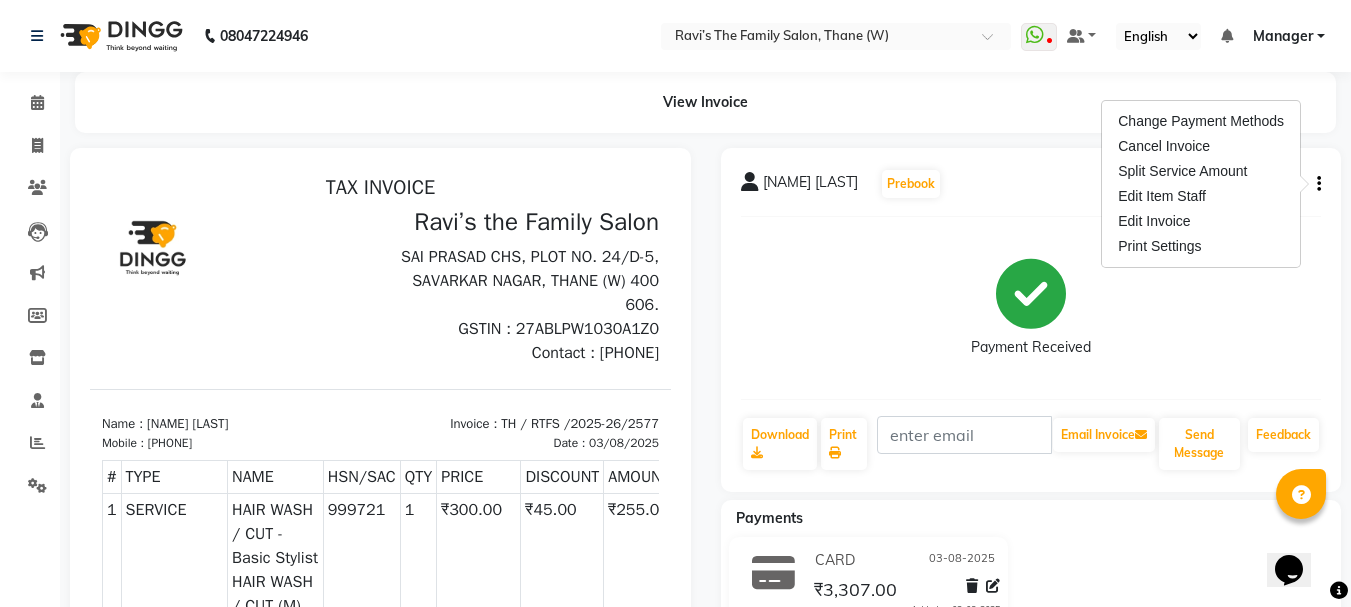 click on "Payment Received" 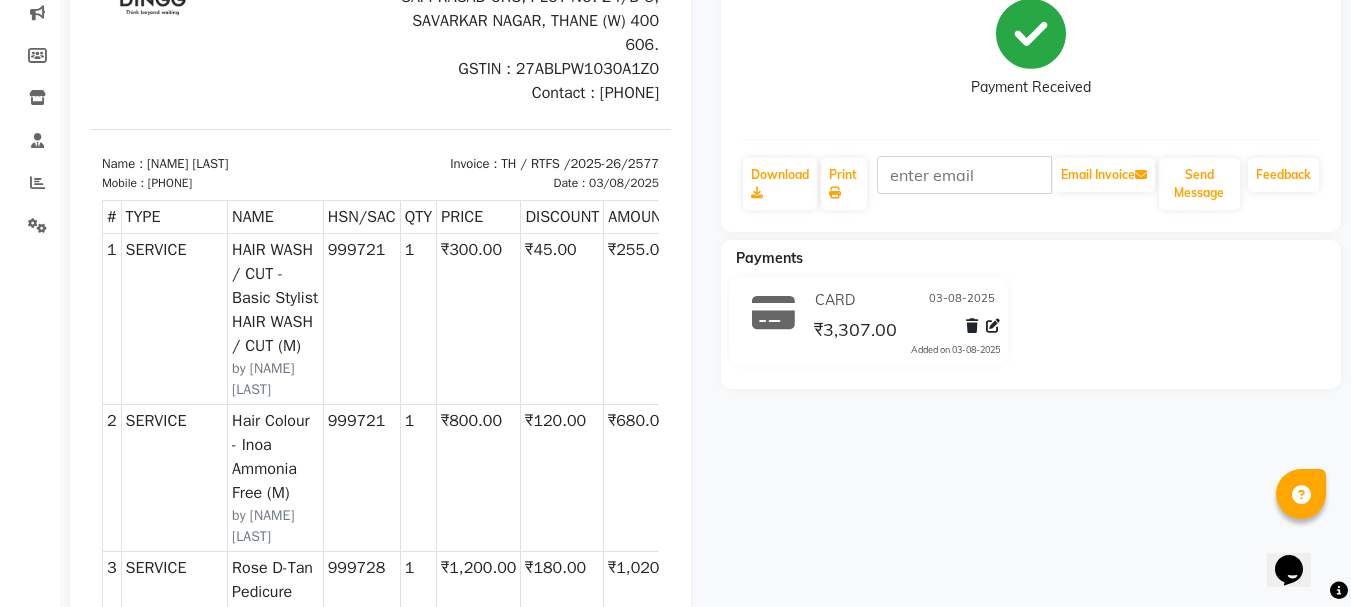 scroll, scrollTop: 0, scrollLeft: 0, axis: both 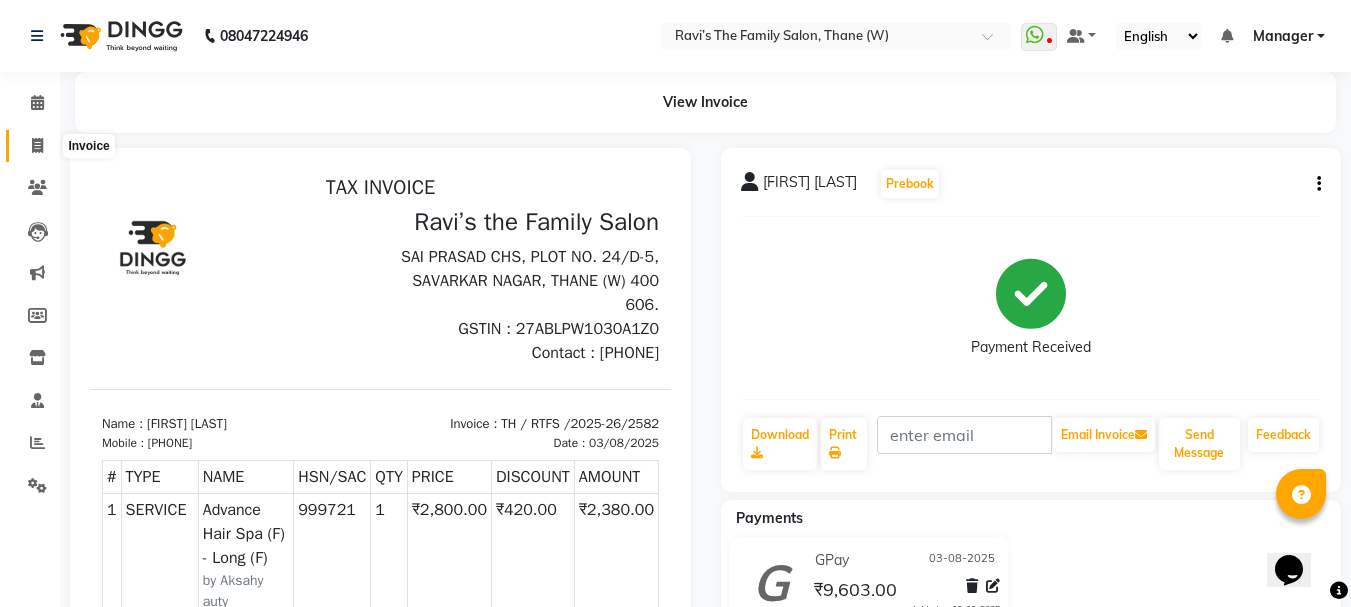 click 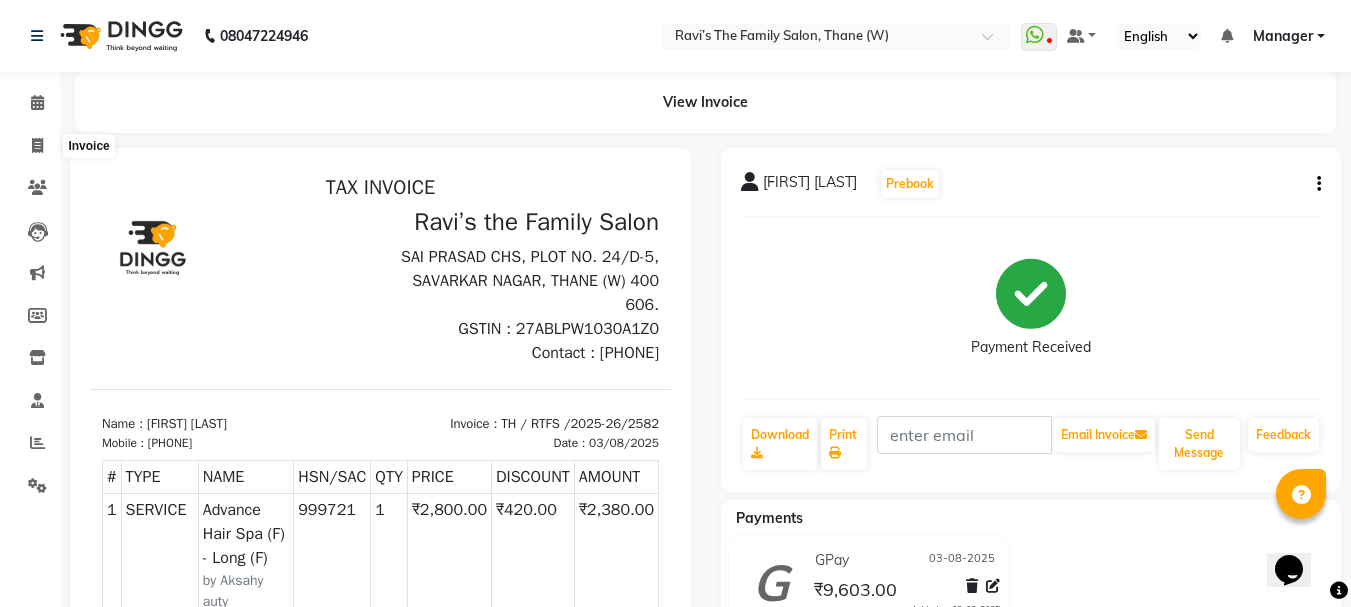 select on "service" 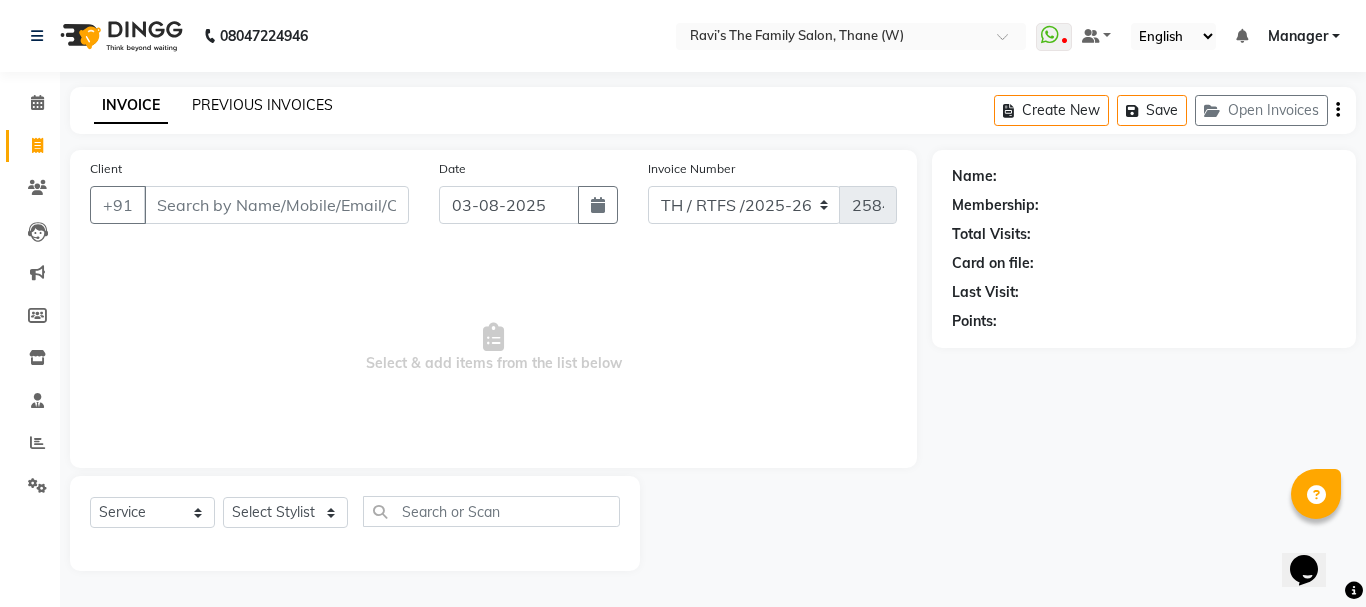 click on "PREVIOUS INVOICES" 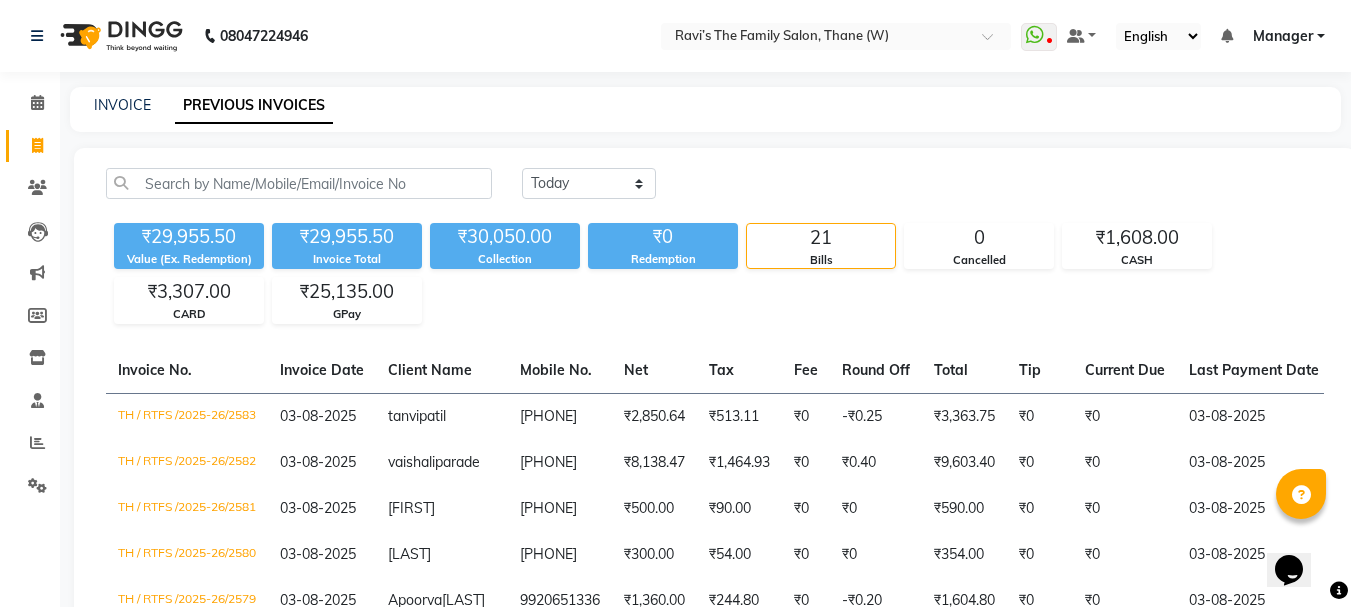 scroll, scrollTop: 531, scrollLeft: 0, axis: vertical 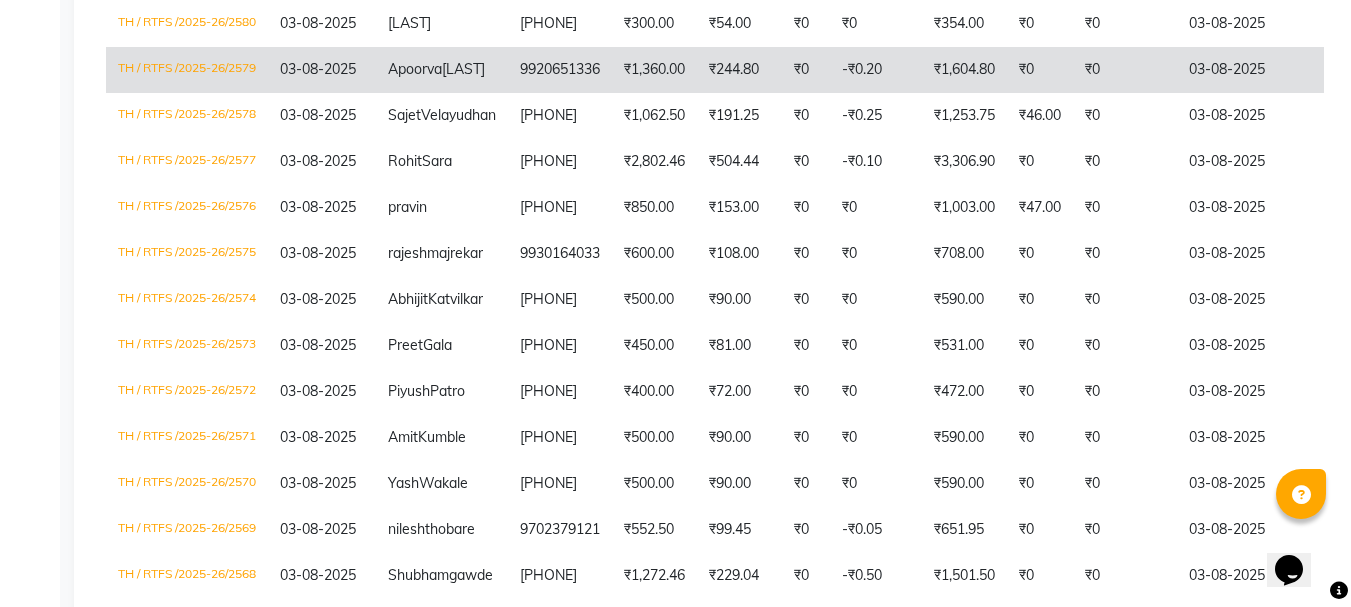click on "₹1,360.00" 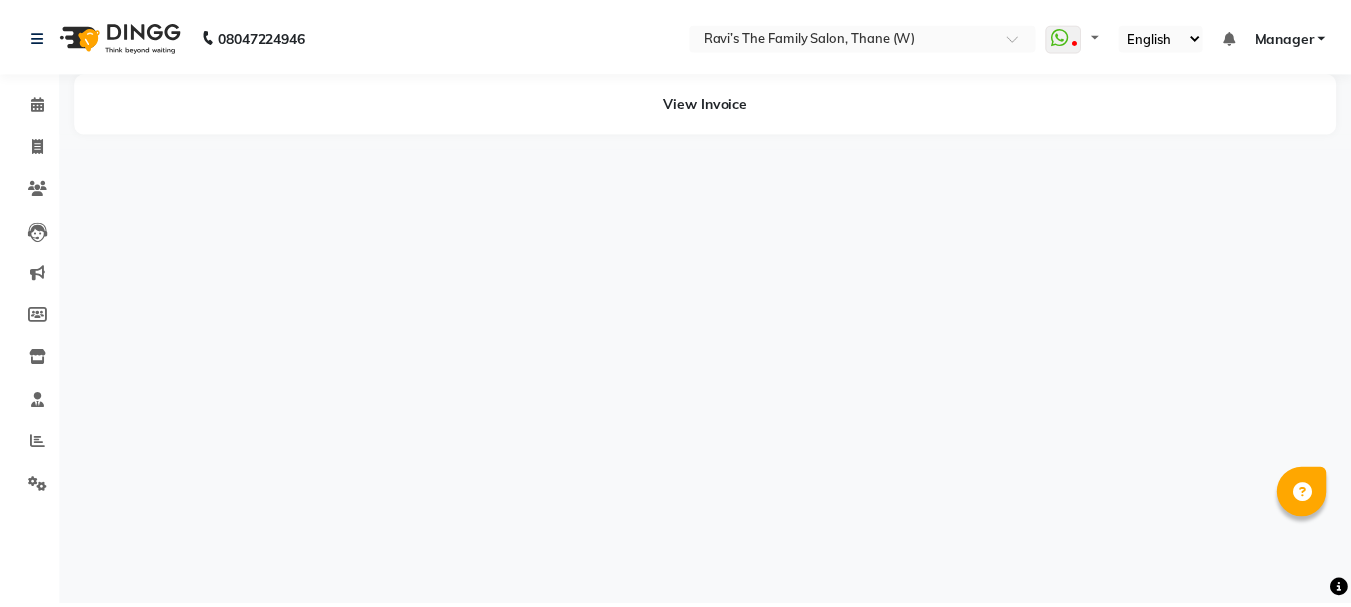 scroll, scrollTop: 0, scrollLeft: 0, axis: both 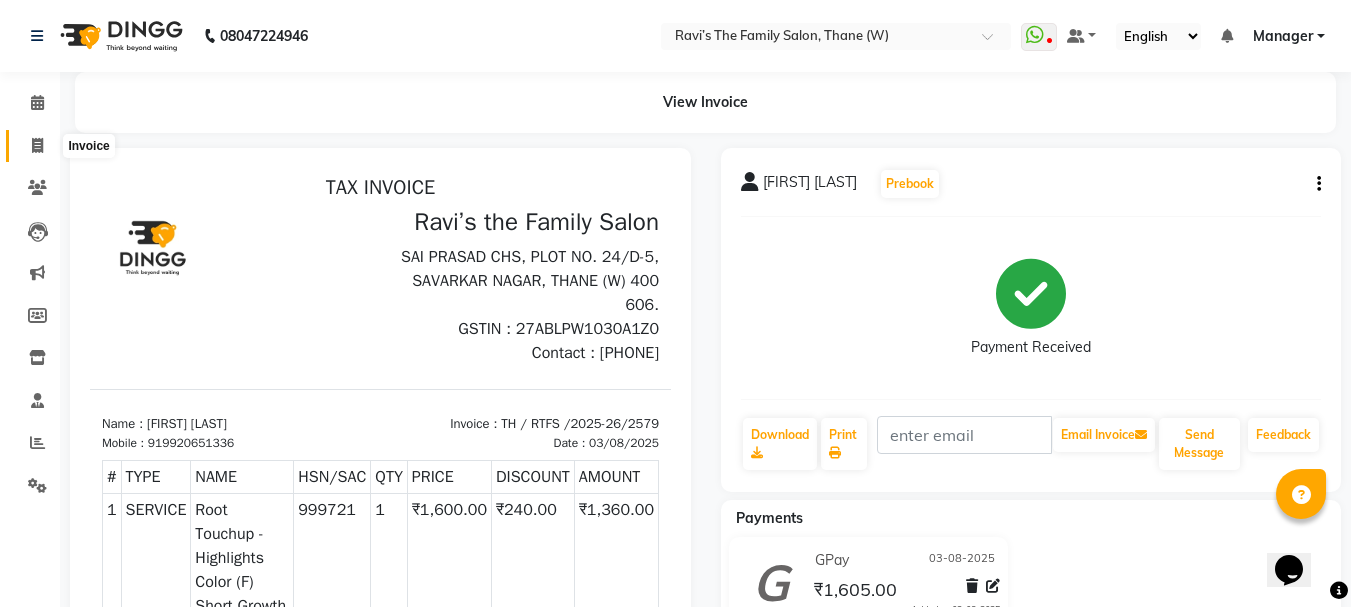 click 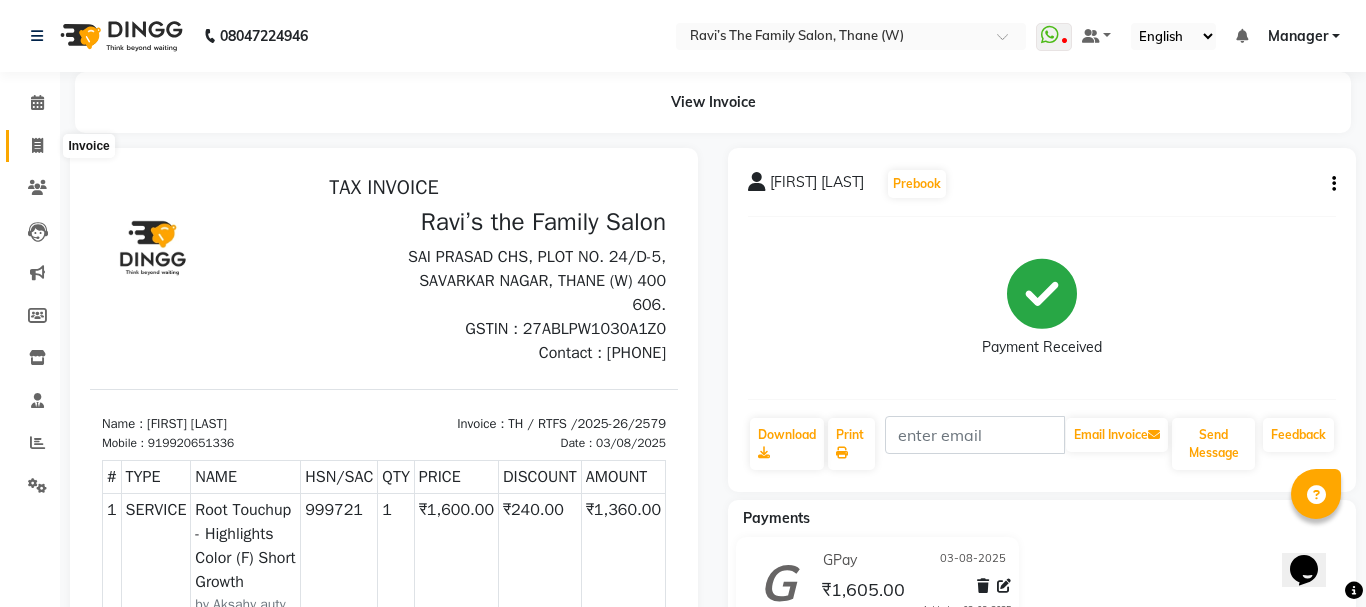 select on "service" 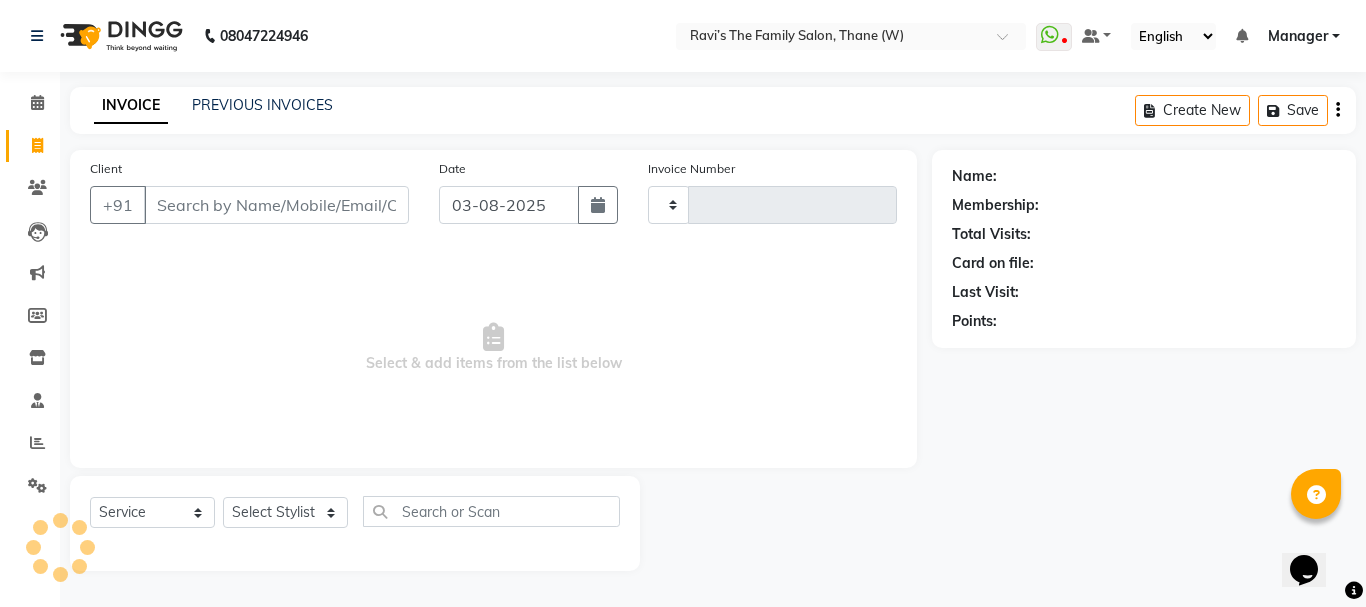 type on "2584" 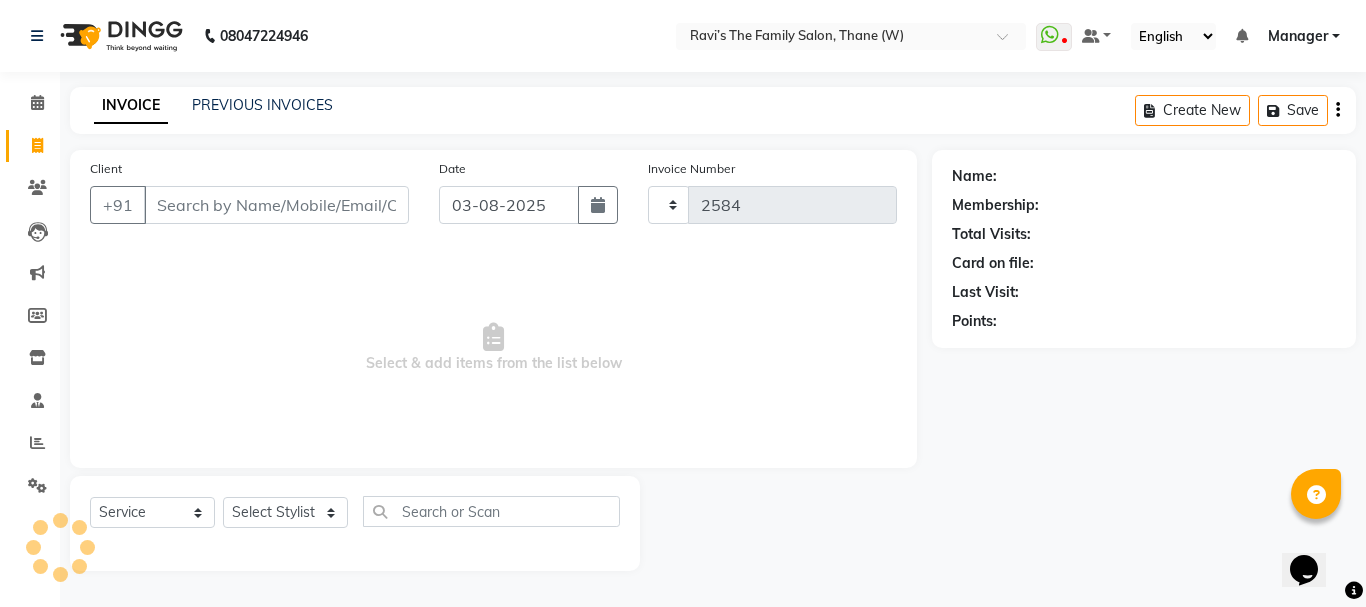 select on "8004" 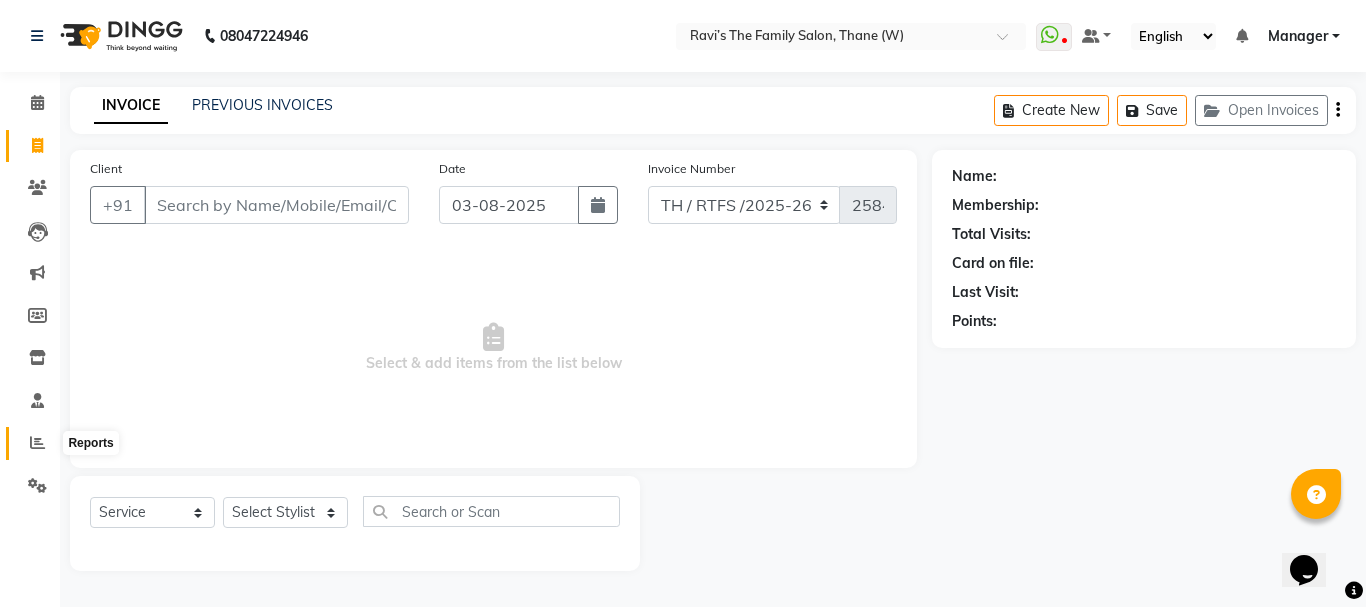 click 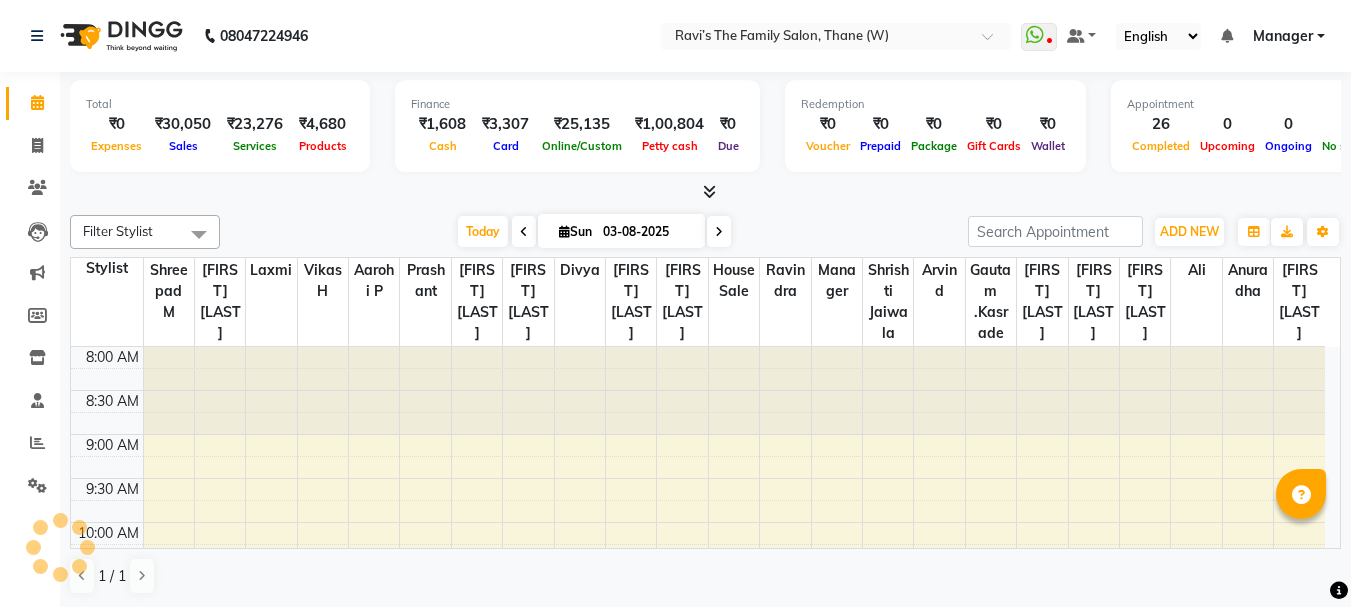 click 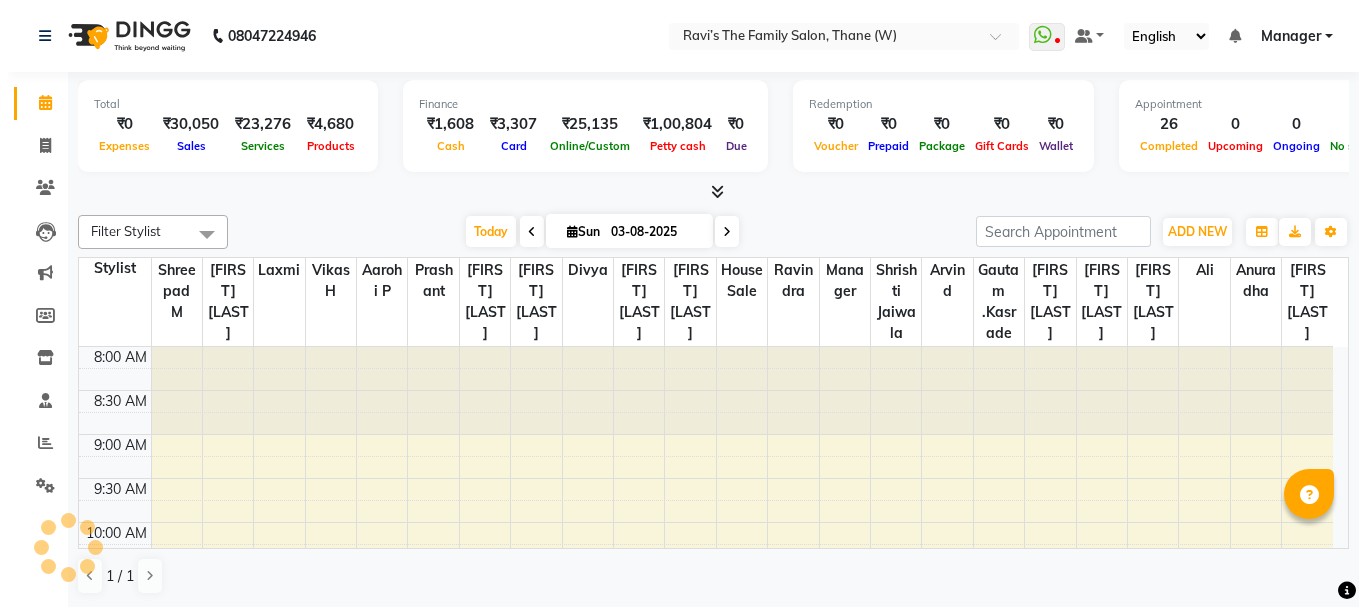 scroll, scrollTop: 0, scrollLeft: 0, axis: both 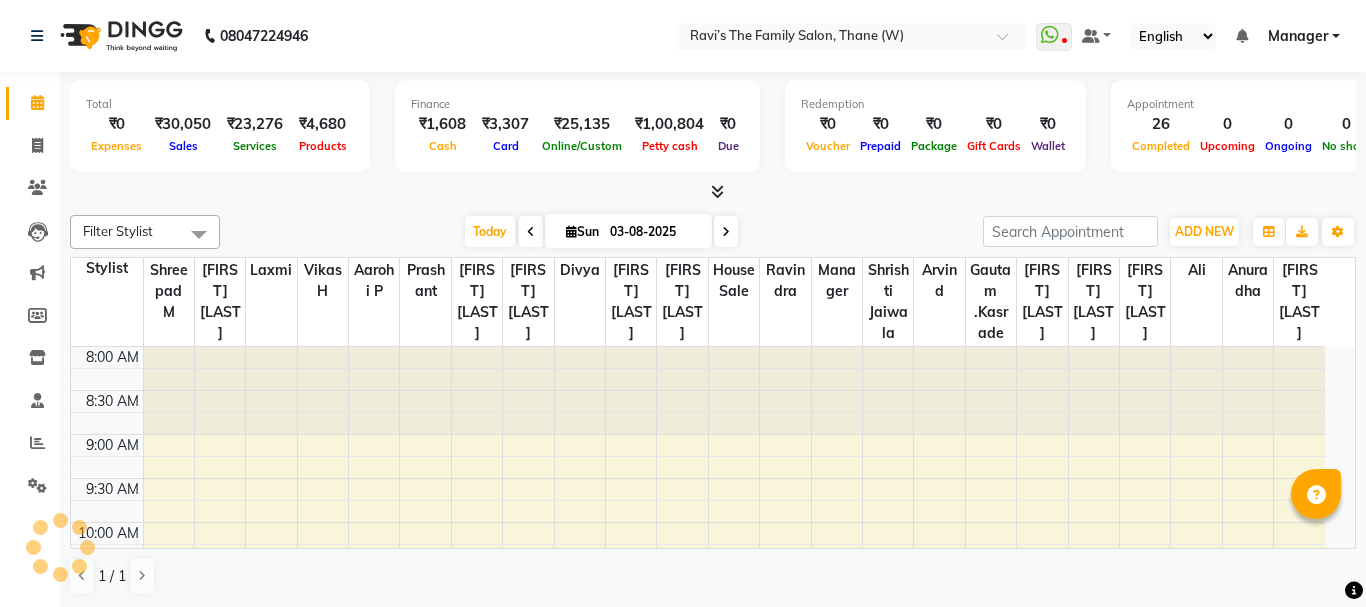 select on "service" 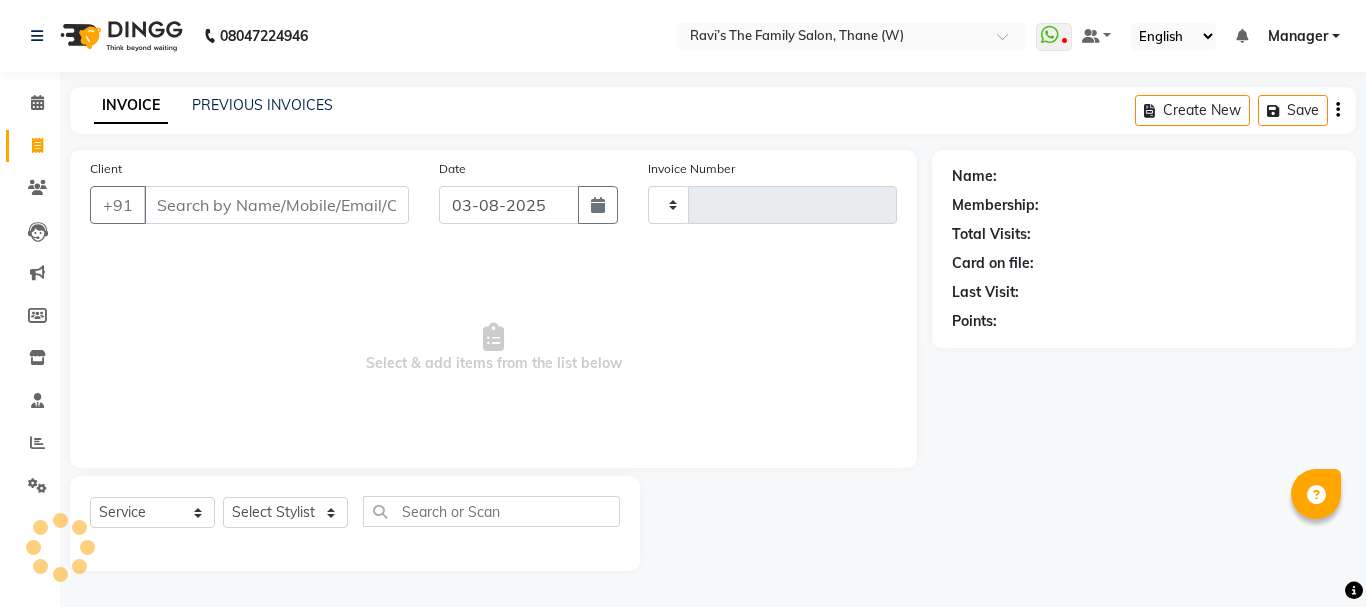 type on "2584" 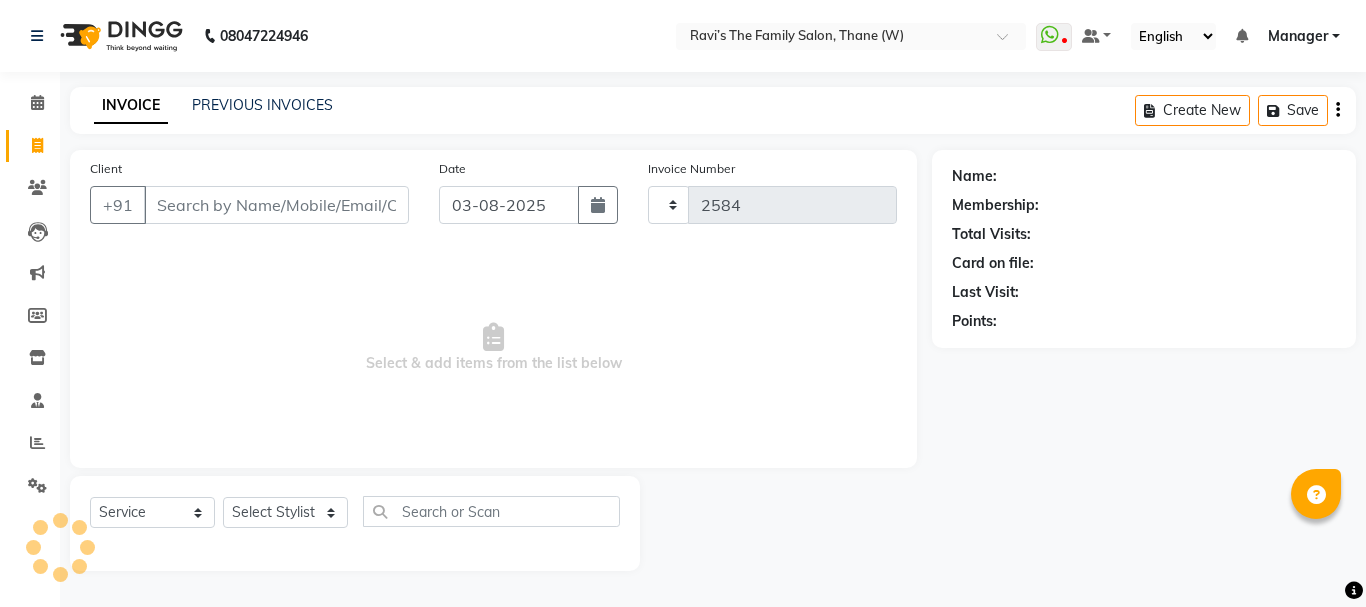 select on "8004" 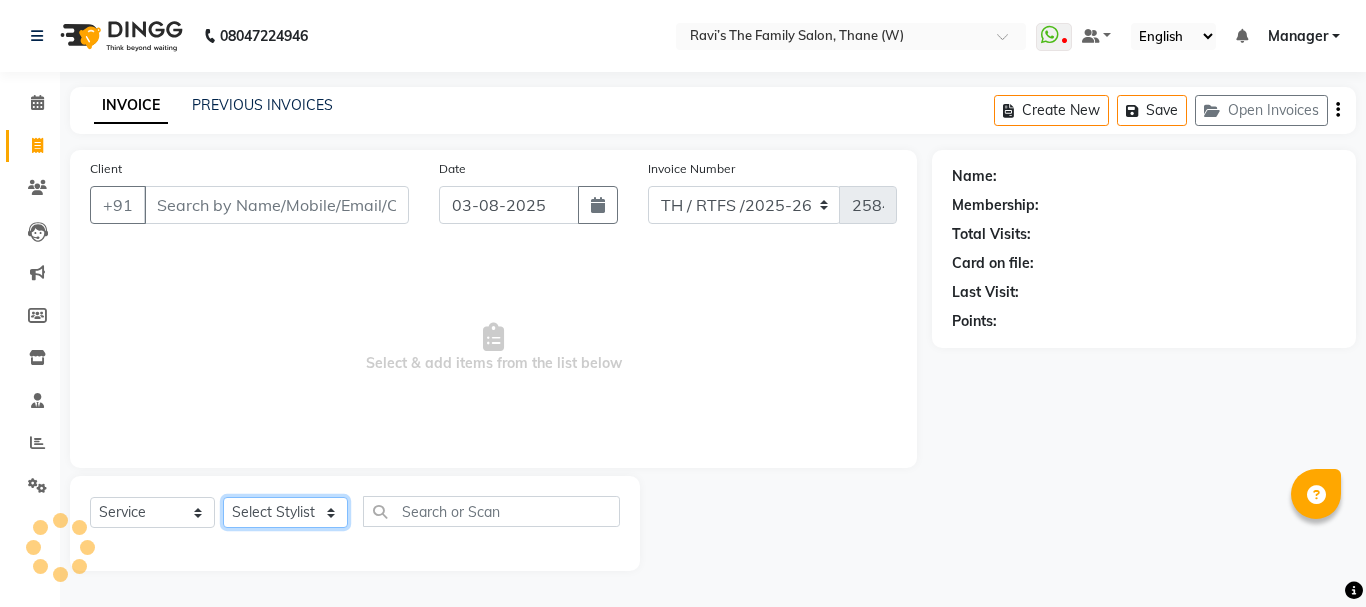 click on "Select Stylist" 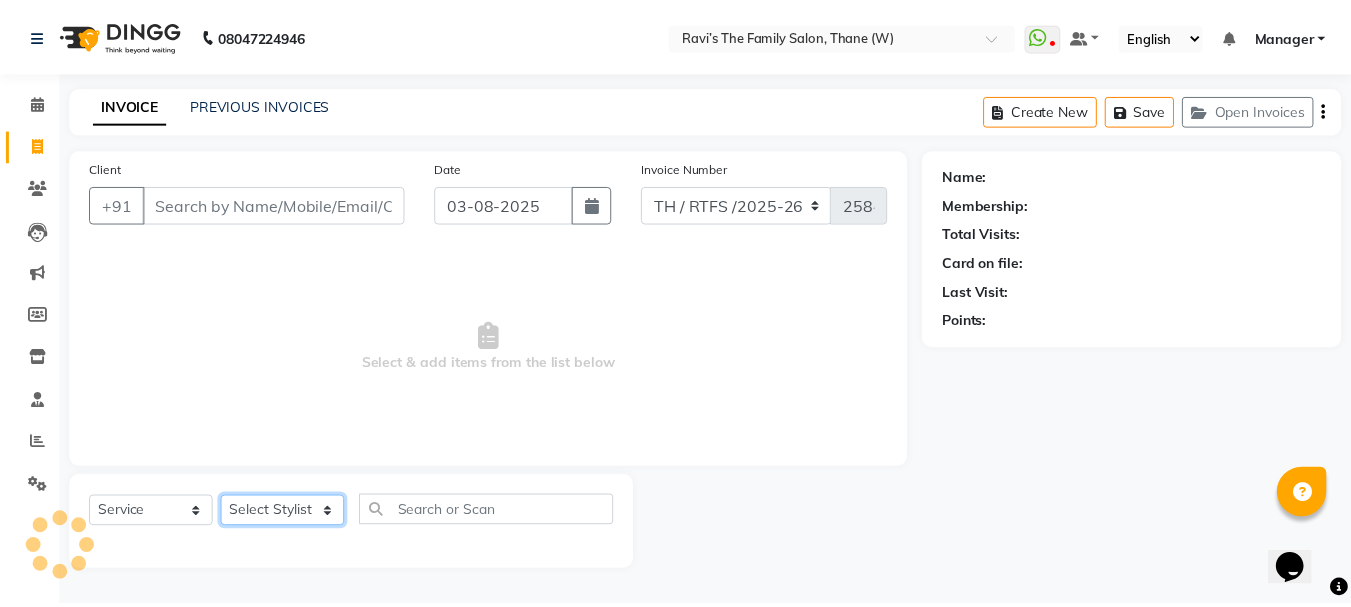scroll, scrollTop: 0, scrollLeft: 0, axis: both 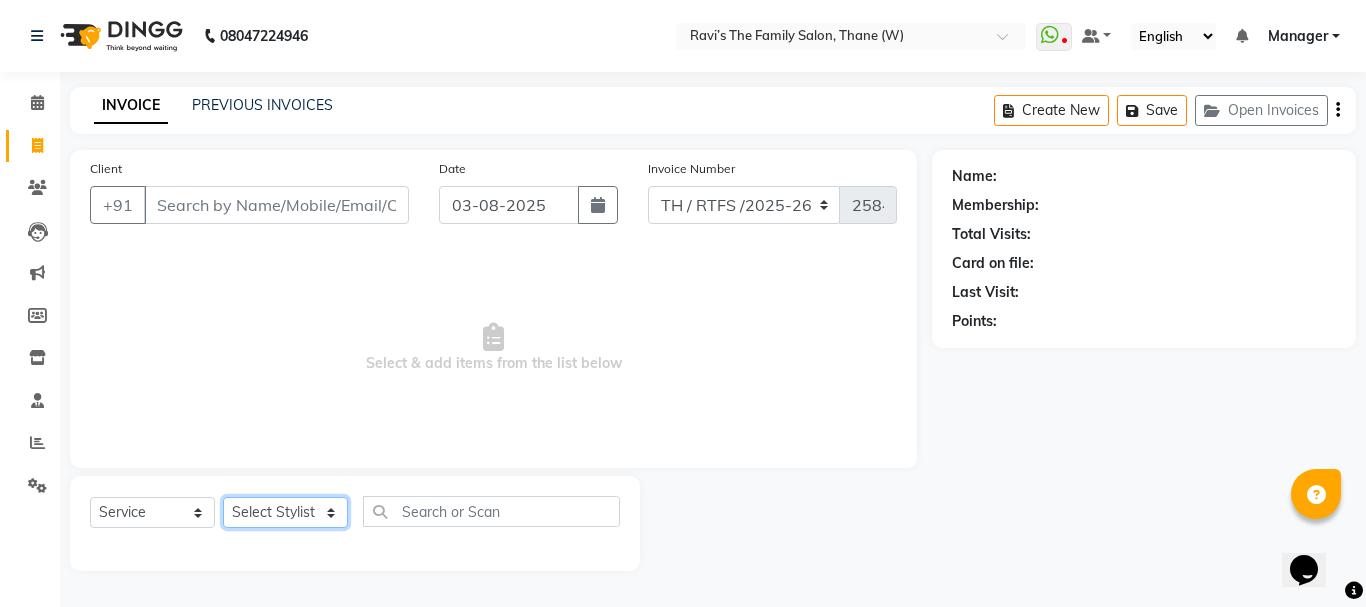 click on "Select Stylist Aarohi P   Aksahy auty Ali  Aniket A  Anuradha arvind Divya gautam .kasrade House sale KAJAL MAURYA Komal Waghmare  Laxmi   Manager Moin salmani Prashant   Ravindra Samrat Kumar Sangita Dighe Sanjana Kharat  Shreepad M  shrishti  jaiwala  vaibhavi  gudekar  Vikas H" 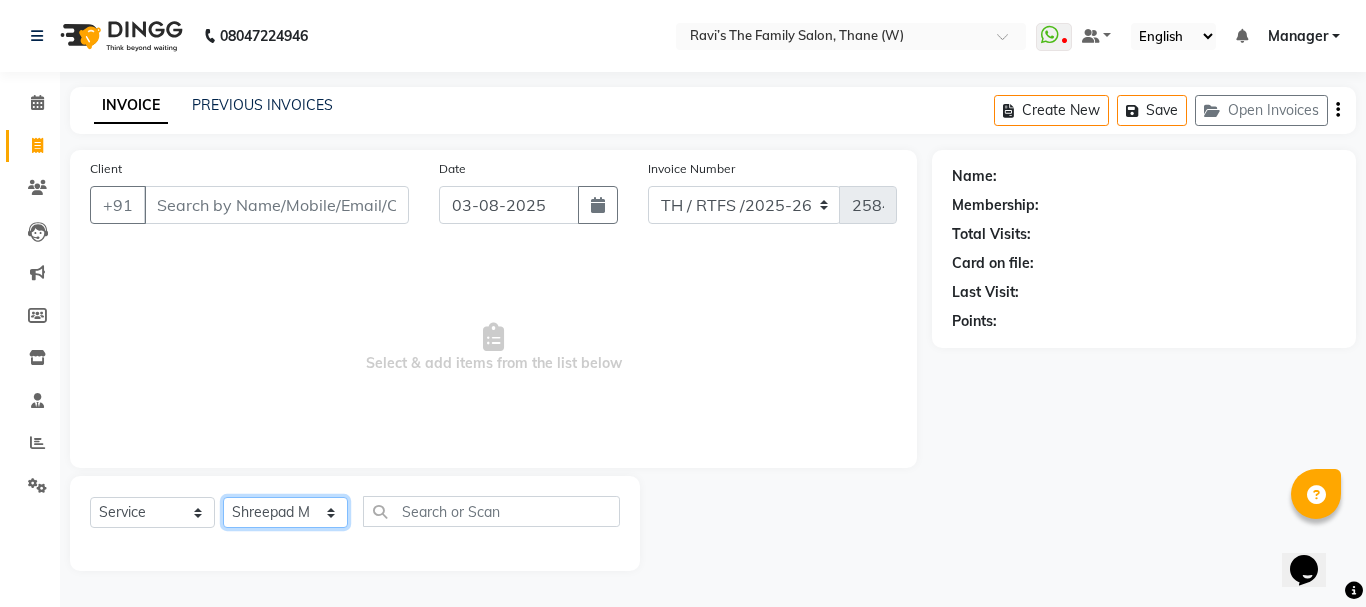 click on "Select Stylist Aarohi P   Aksahy auty Ali  Aniket A  Anuradha arvind Divya gautam .kasrade House sale KAJAL MAURYA Komal Waghmare  Laxmi   Manager Moin salmani Prashant   Ravindra Samrat Kumar Sangita Dighe Sanjana Kharat  Shreepad M  shrishti  jaiwala  vaibhavi  gudekar  Vikas H" 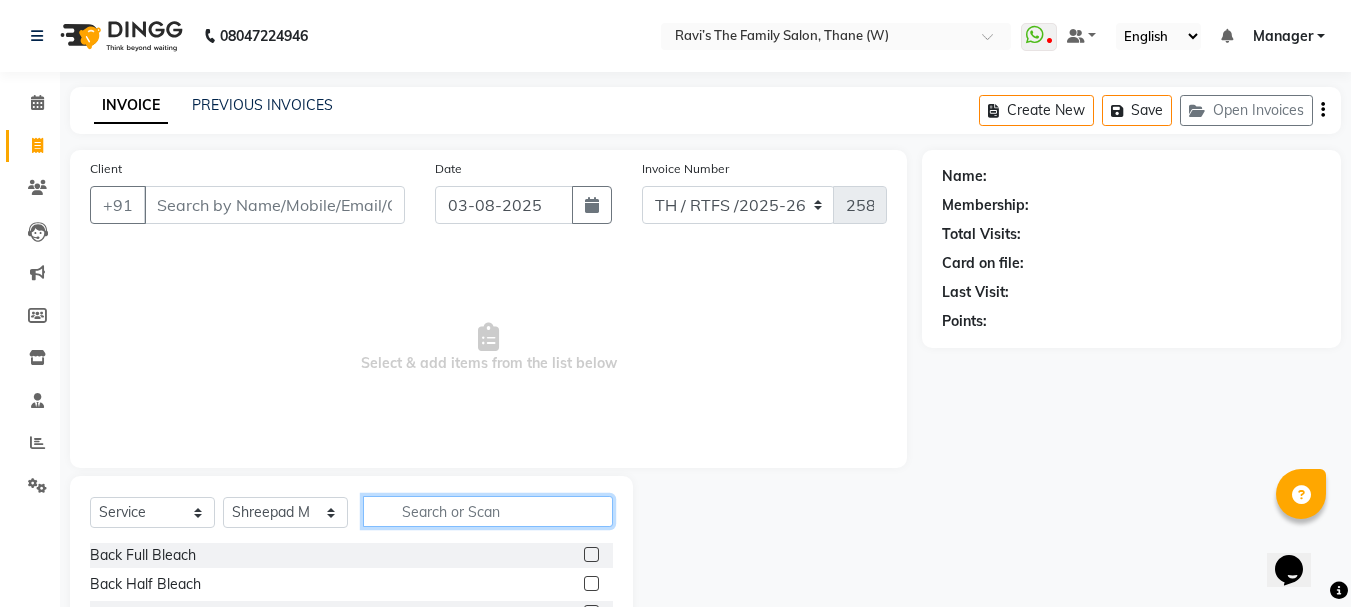 click 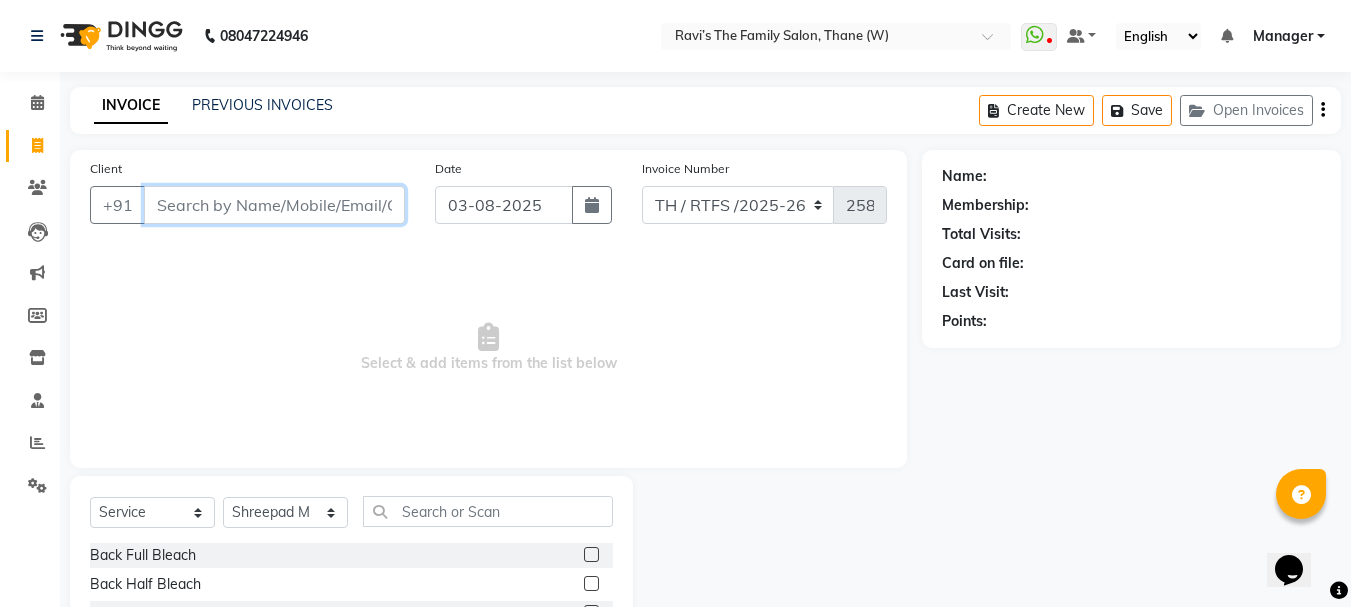 click on "Client" at bounding box center [274, 205] 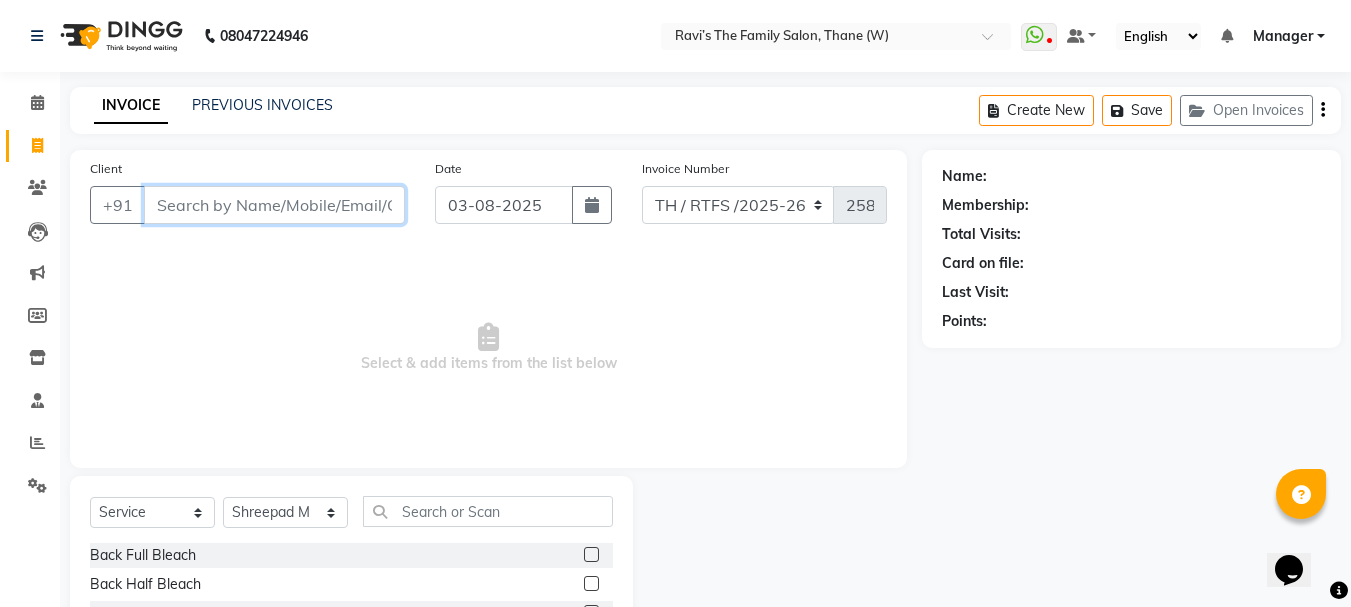 click on "Client" at bounding box center [274, 205] 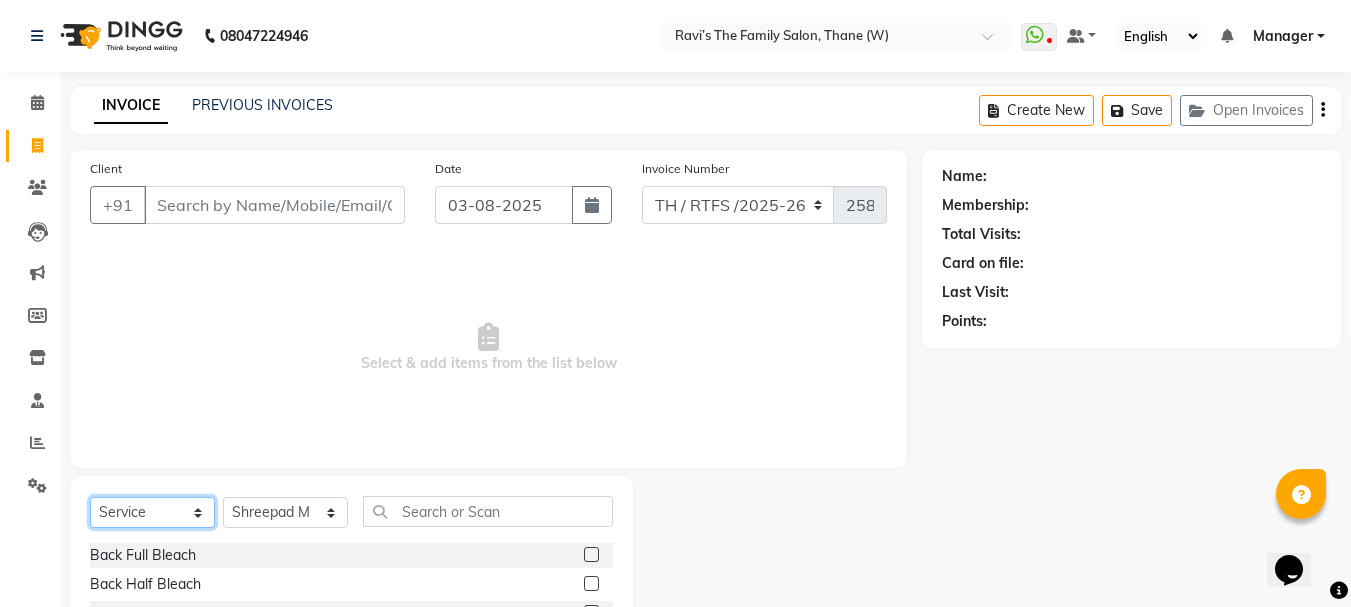 click on "Select  Service  Product  Membership  Package Voucher Prepaid Gift Card" 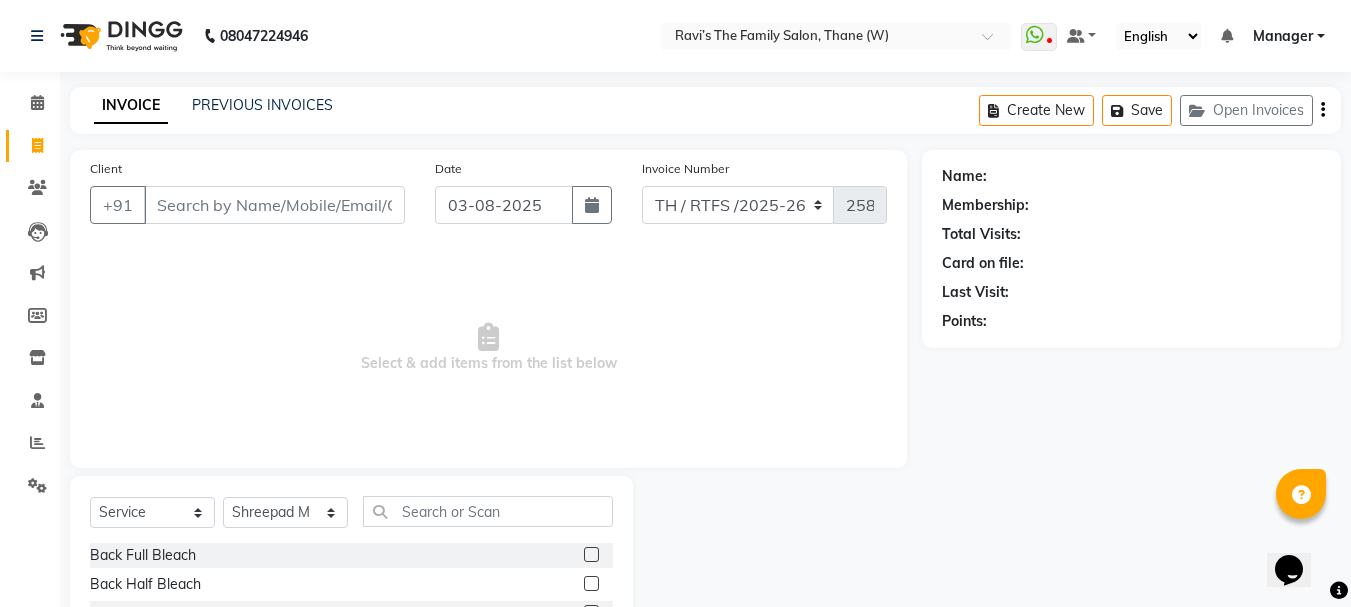 click on "Select & add items from the list below" at bounding box center [488, 348] 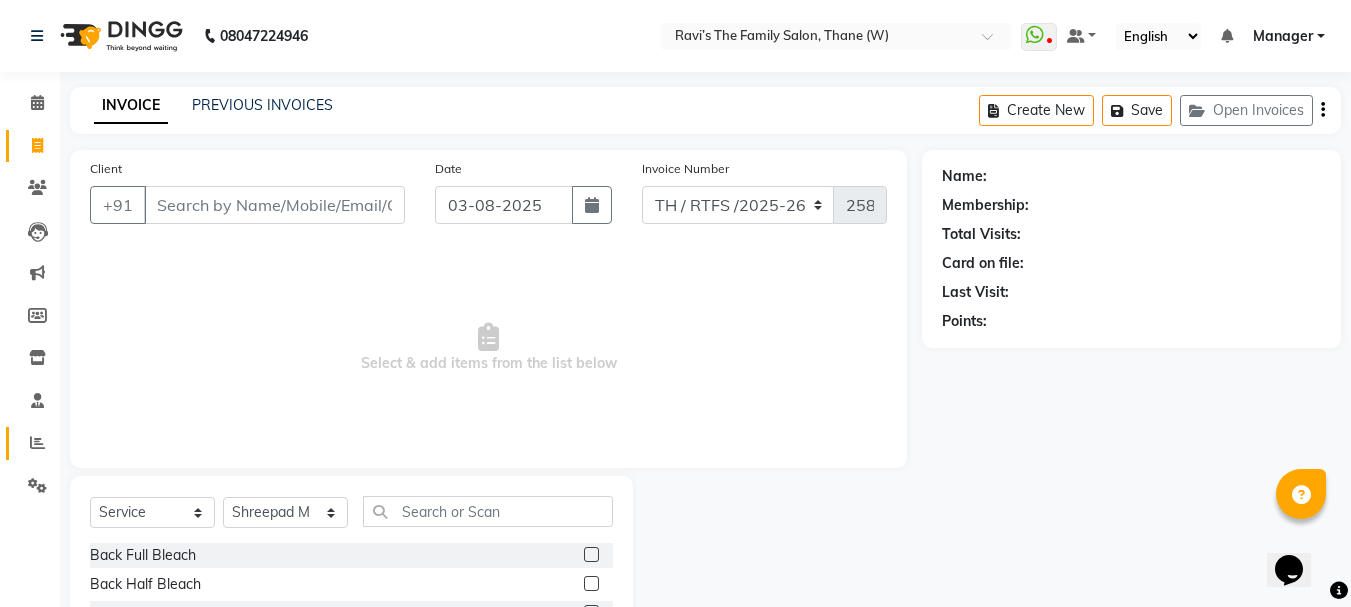 click on "Reports" 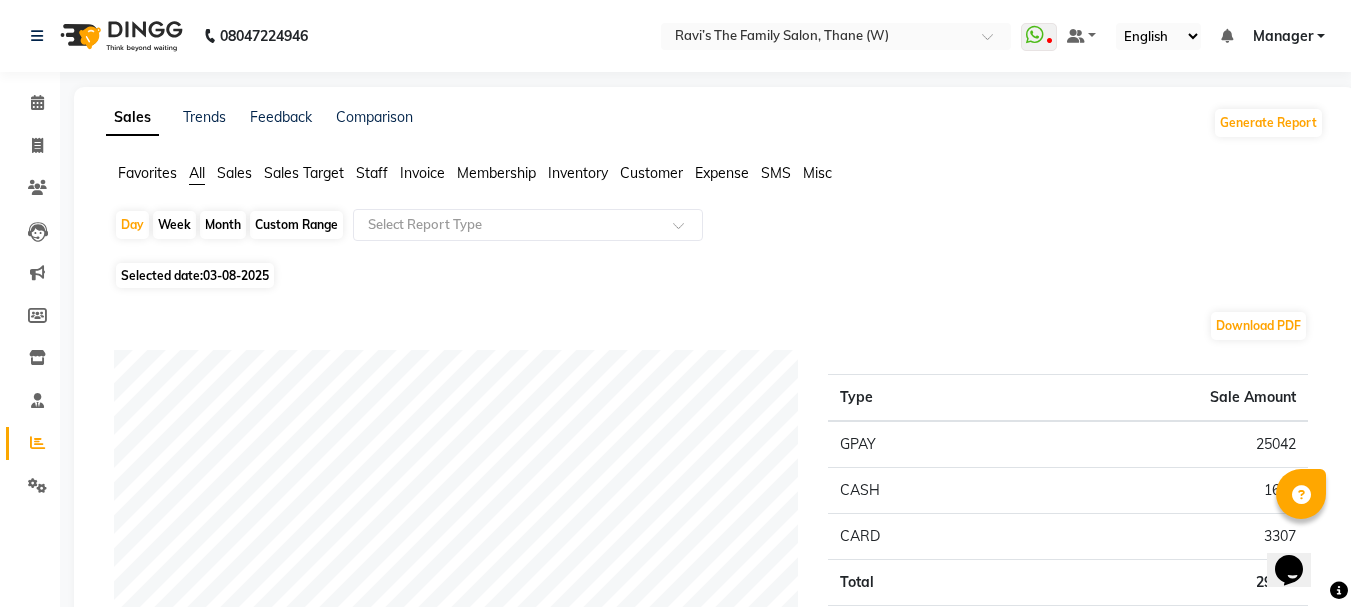 click on "Manager" at bounding box center [1283, 36] 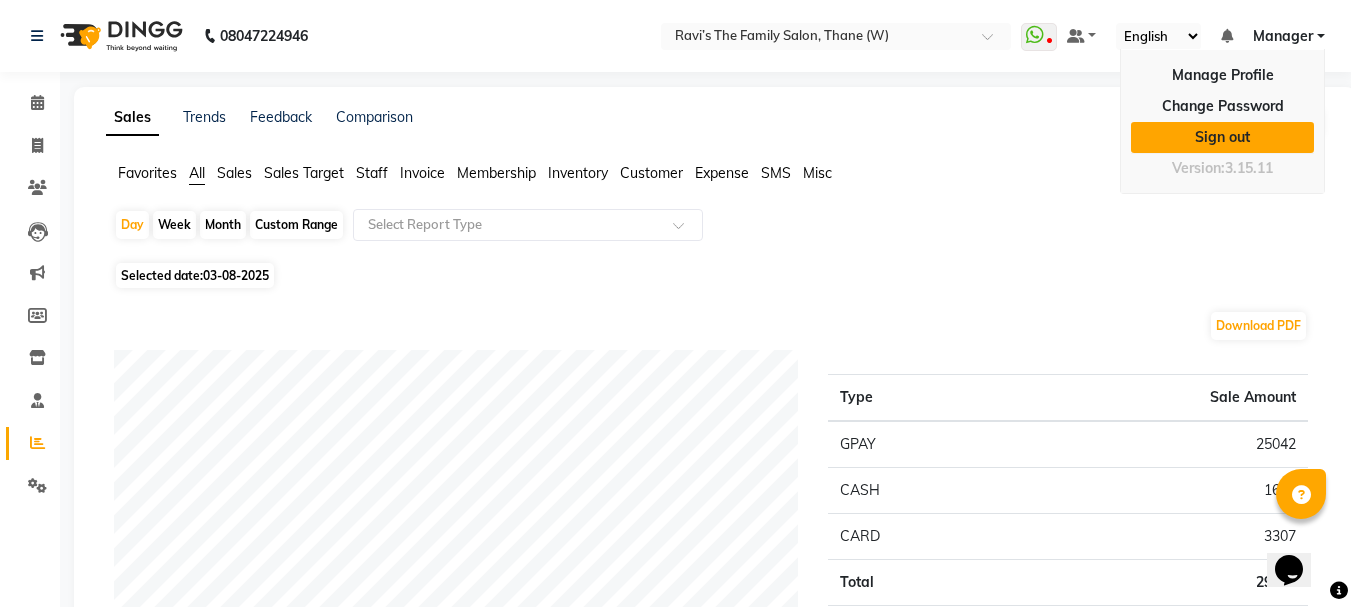 click on "Sign out" at bounding box center [1222, 137] 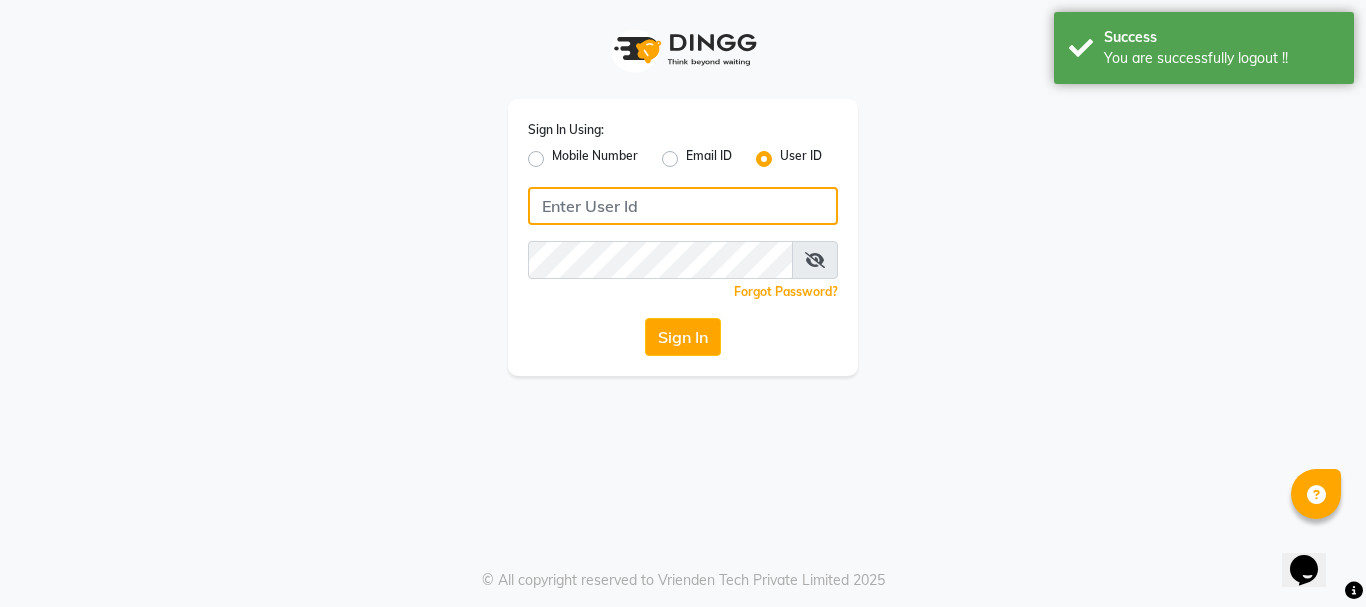 type on "7400099777" 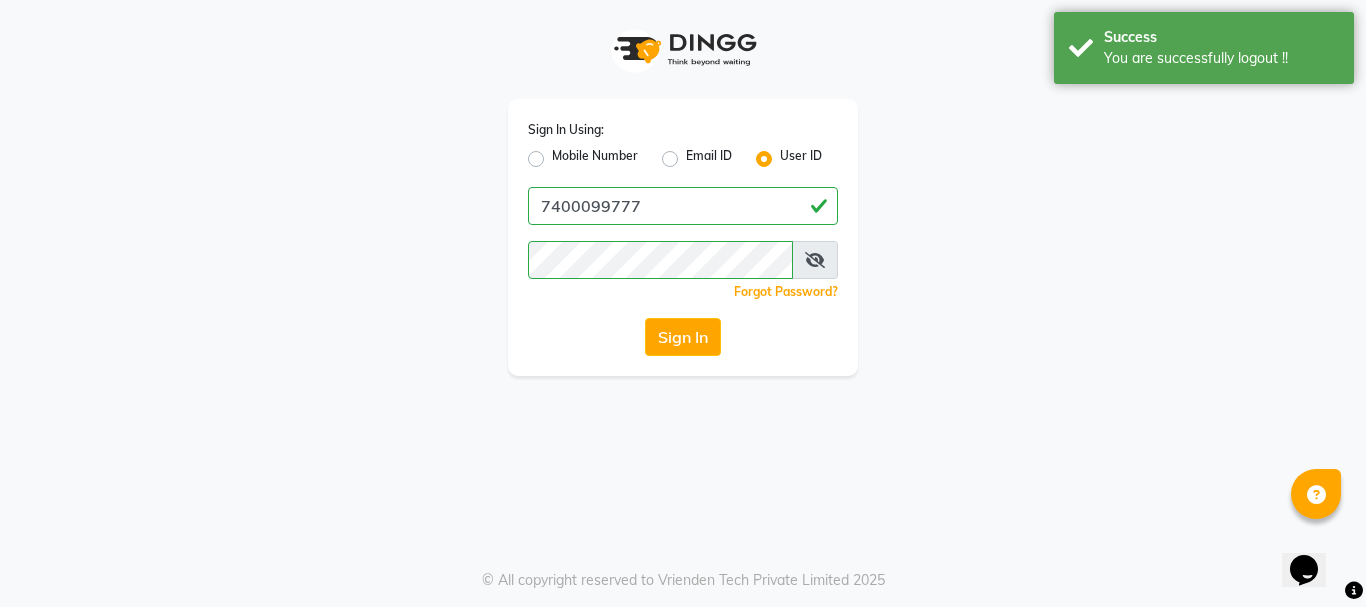 click on "Mobile Number" 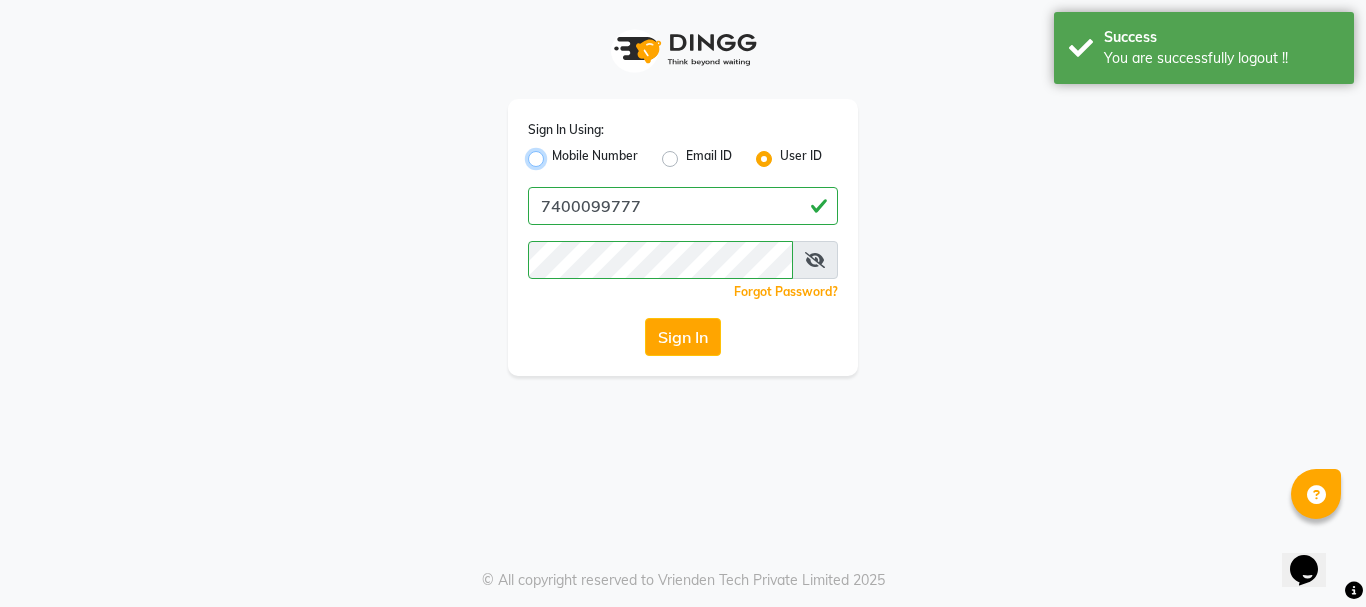 click on "Mobile Number" at bounding box center [558, 153] 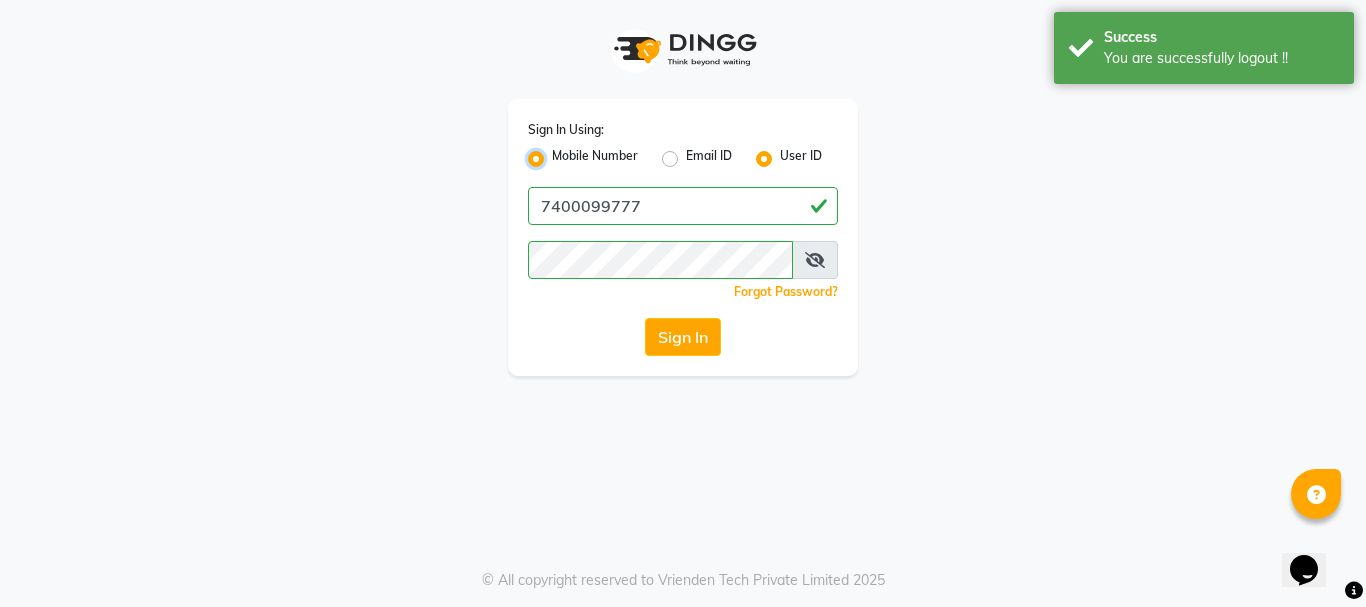 radio on "false" 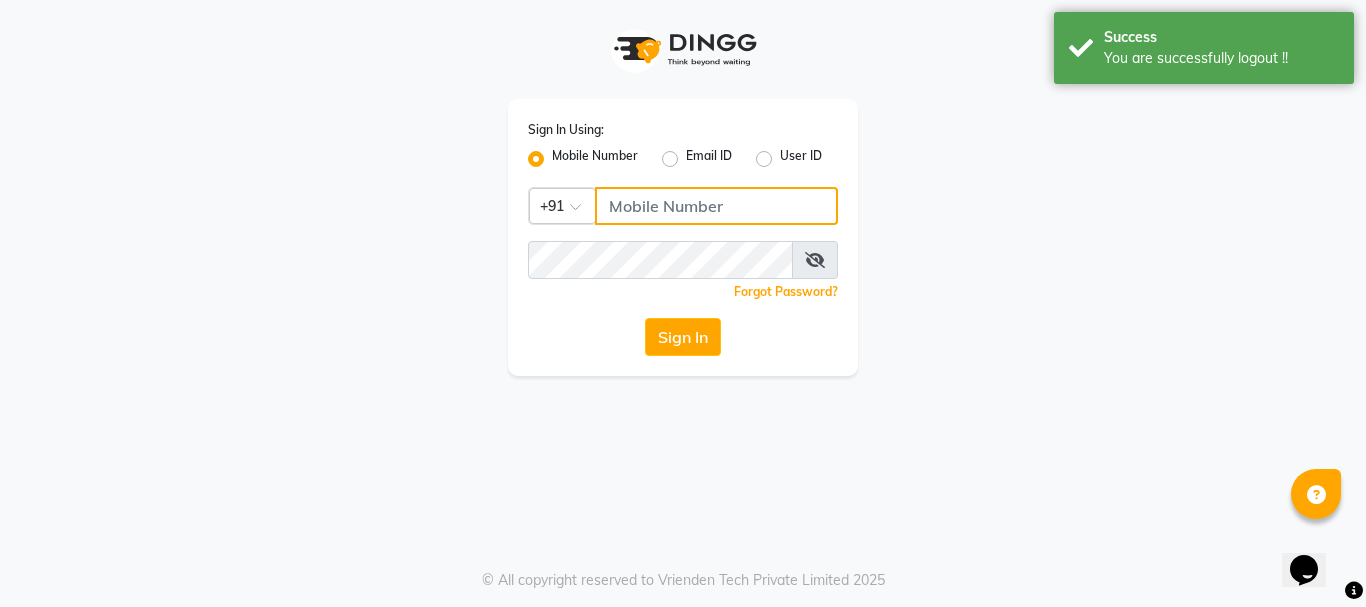 click 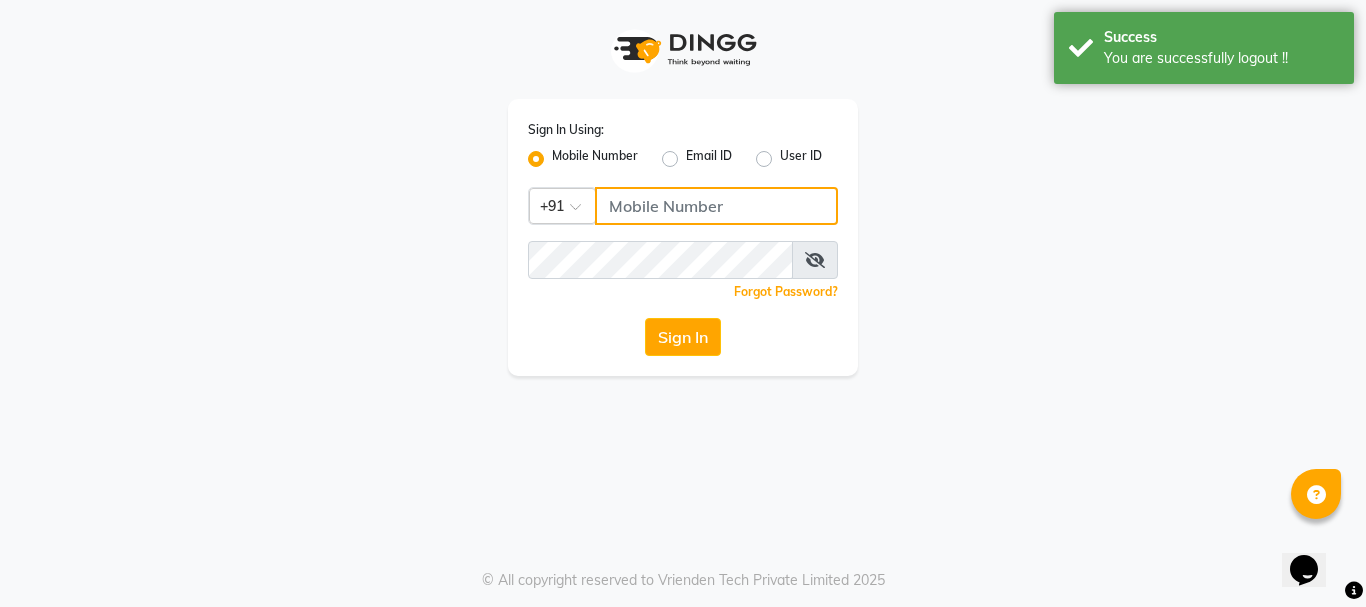 type on "7400099777" 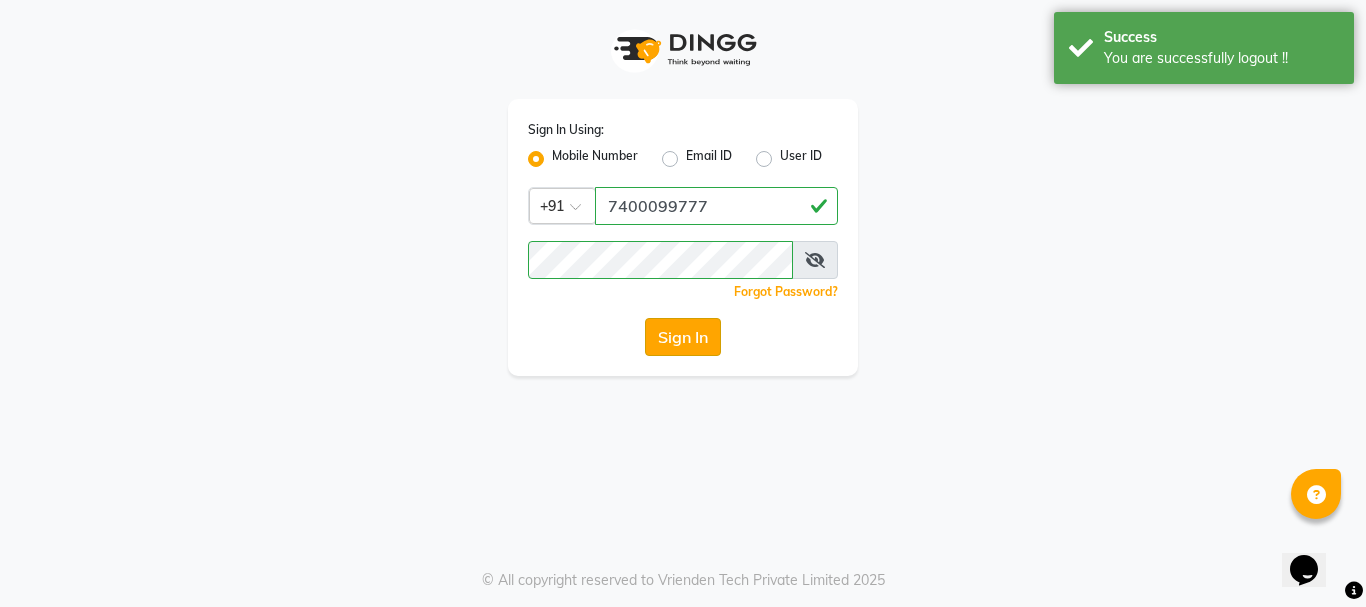 click on "Sign In" 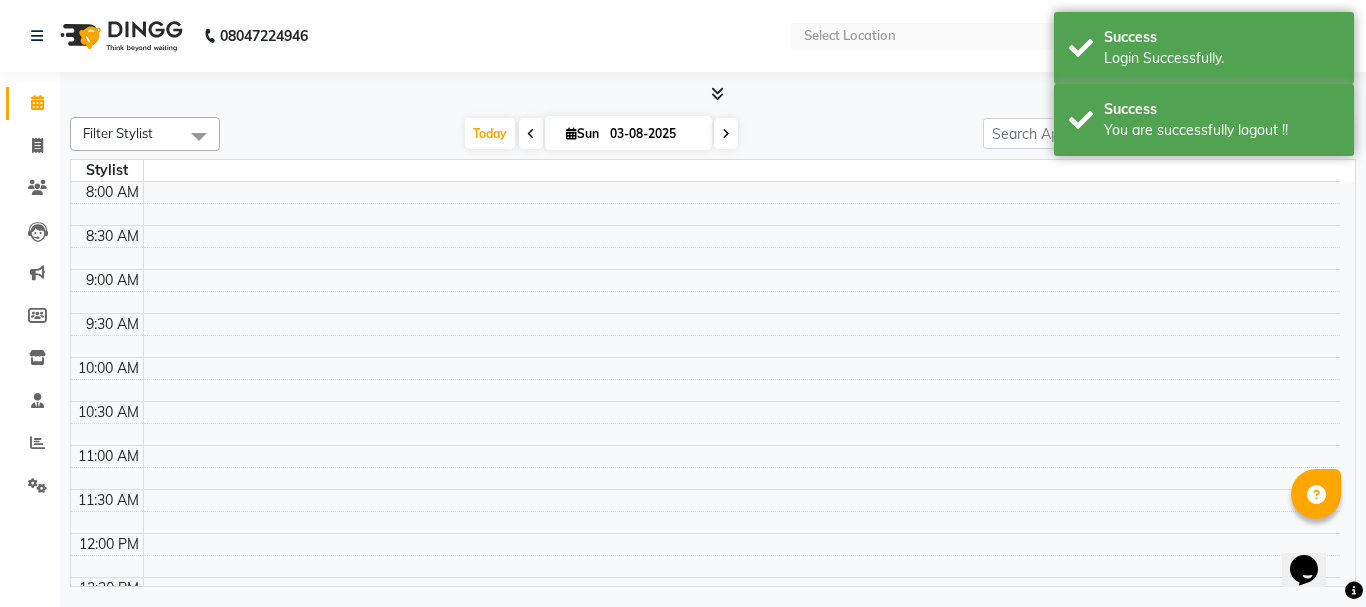 select on "en" 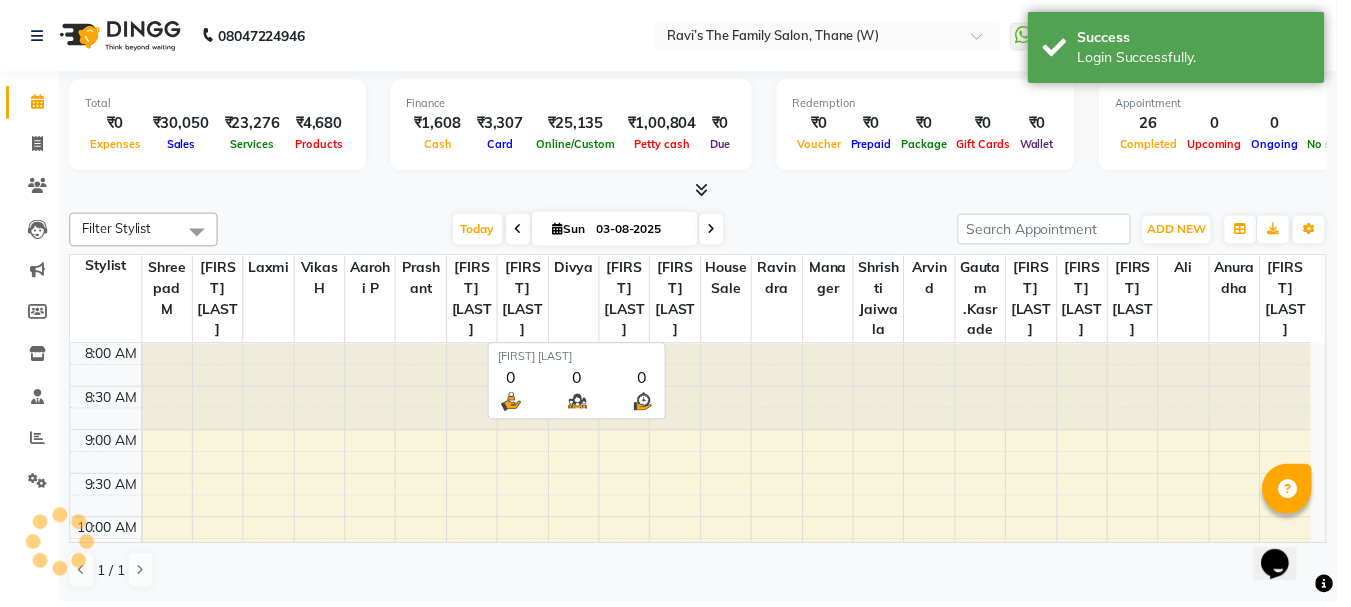 scroll, scrollTop: 0, scrollLeft: 0, axis: both 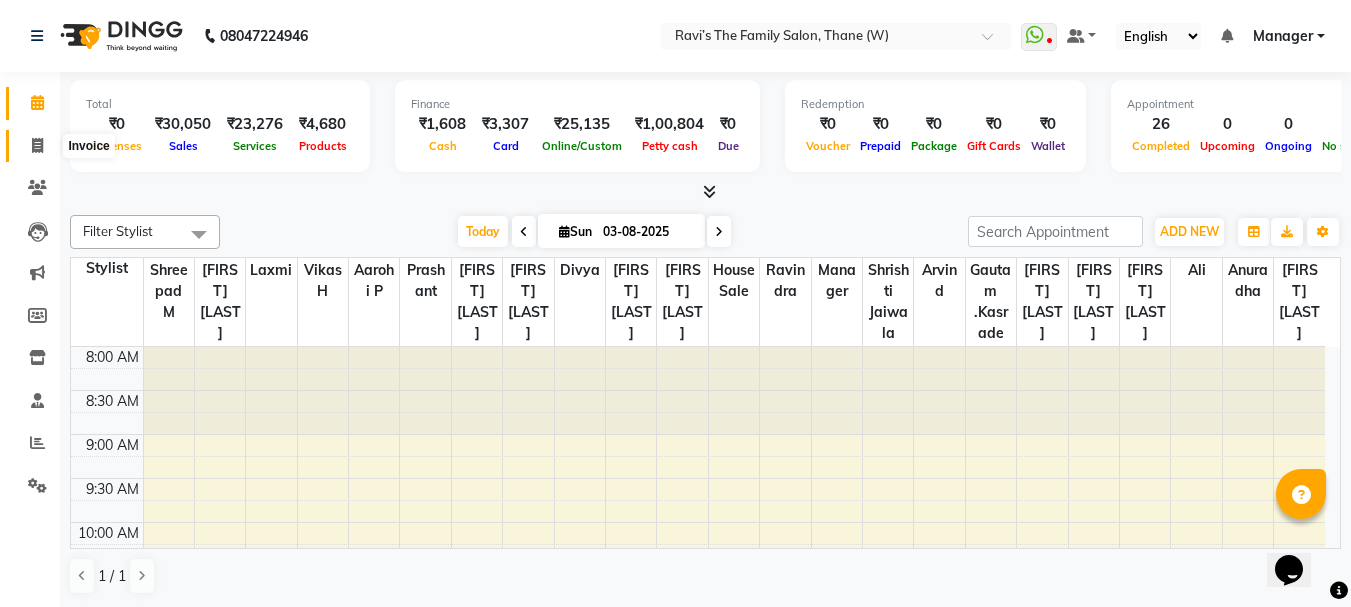 click 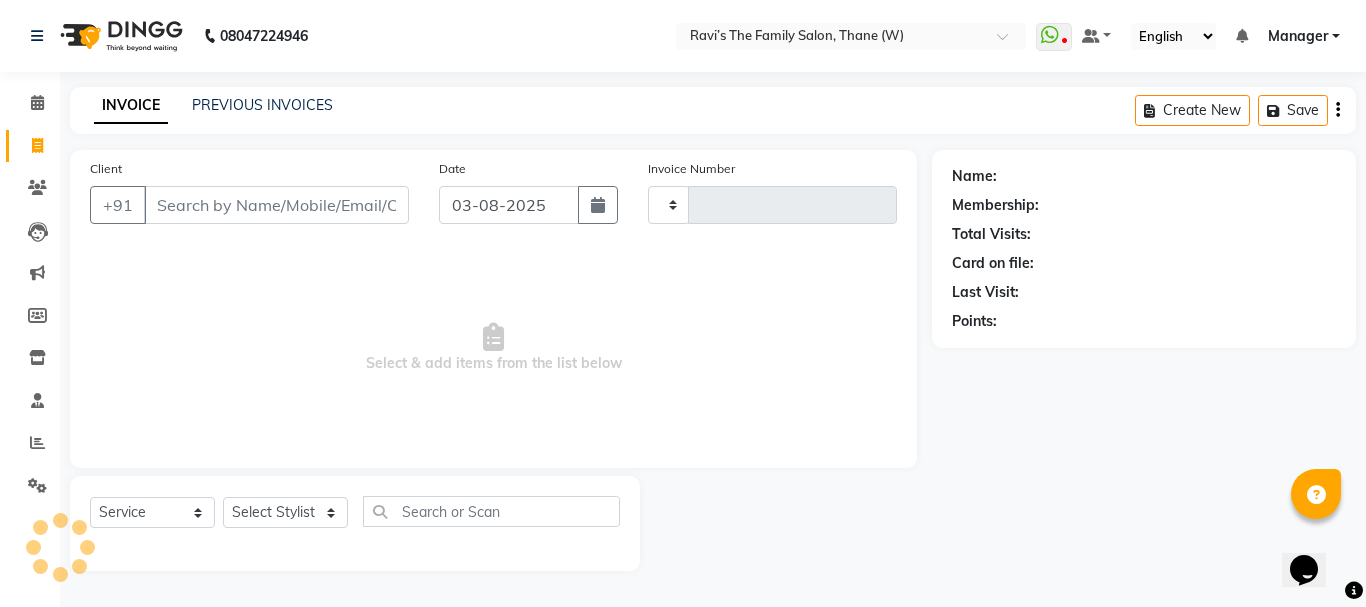 type on "2584" 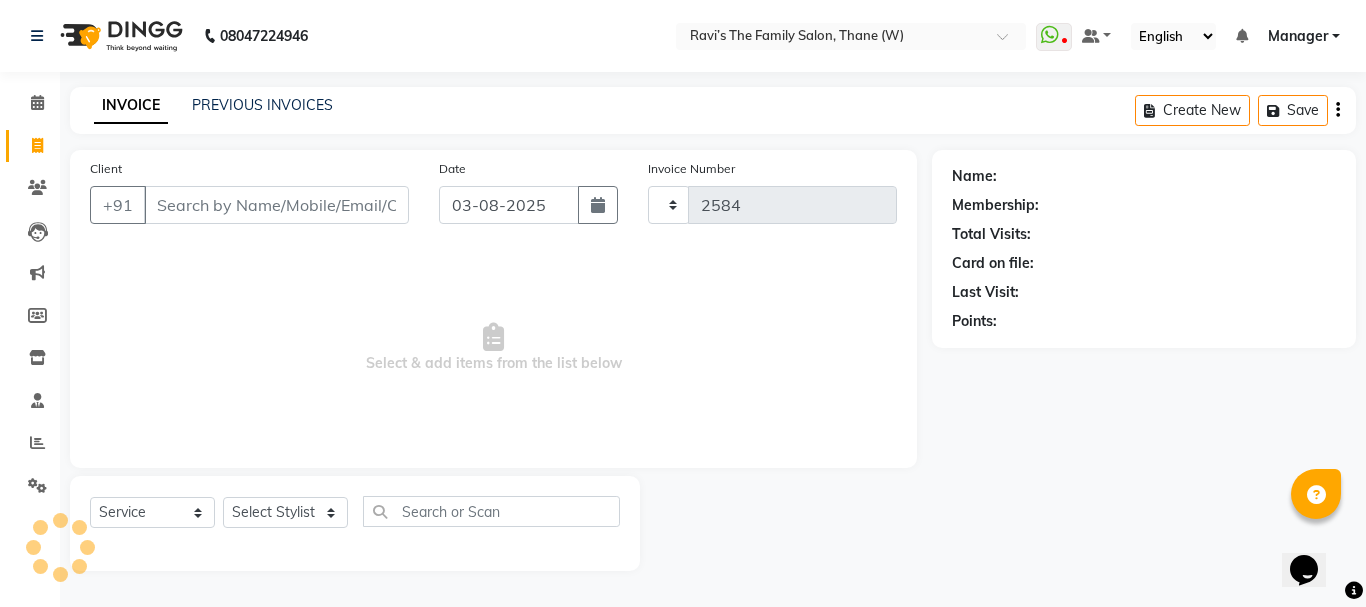 select on "8004" 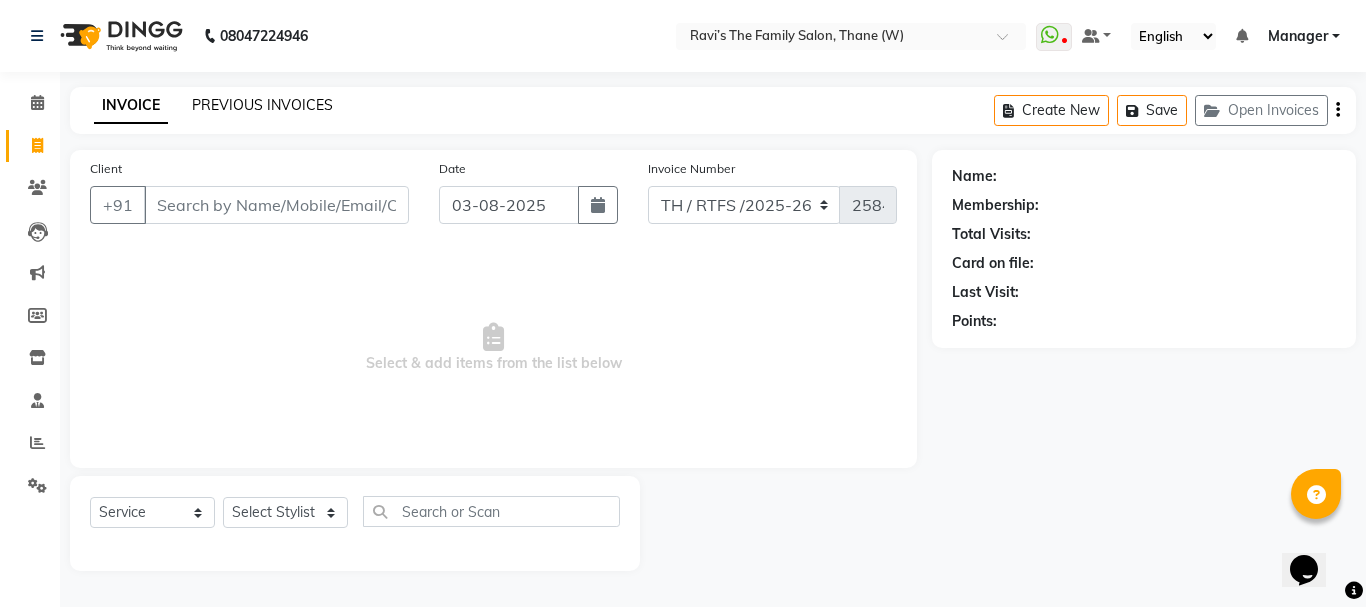 click on "PREVIOUS INVOICES" 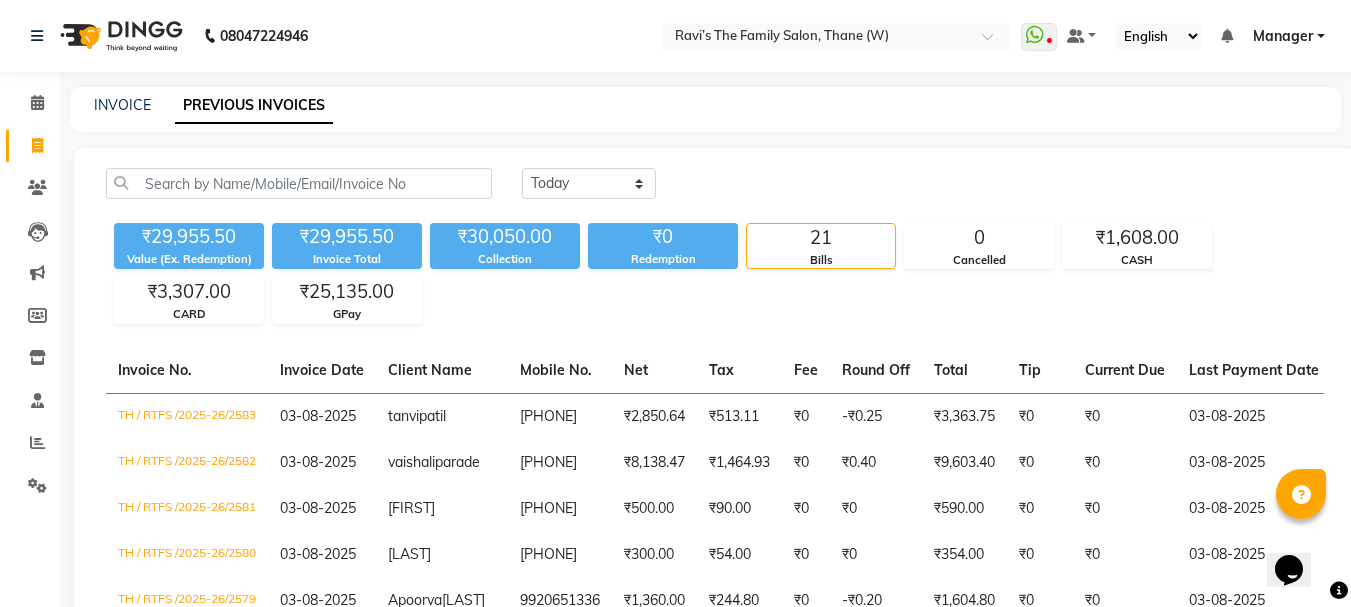 scroll, scrollTop: 531, scrollLeft: 0, axis: vertical 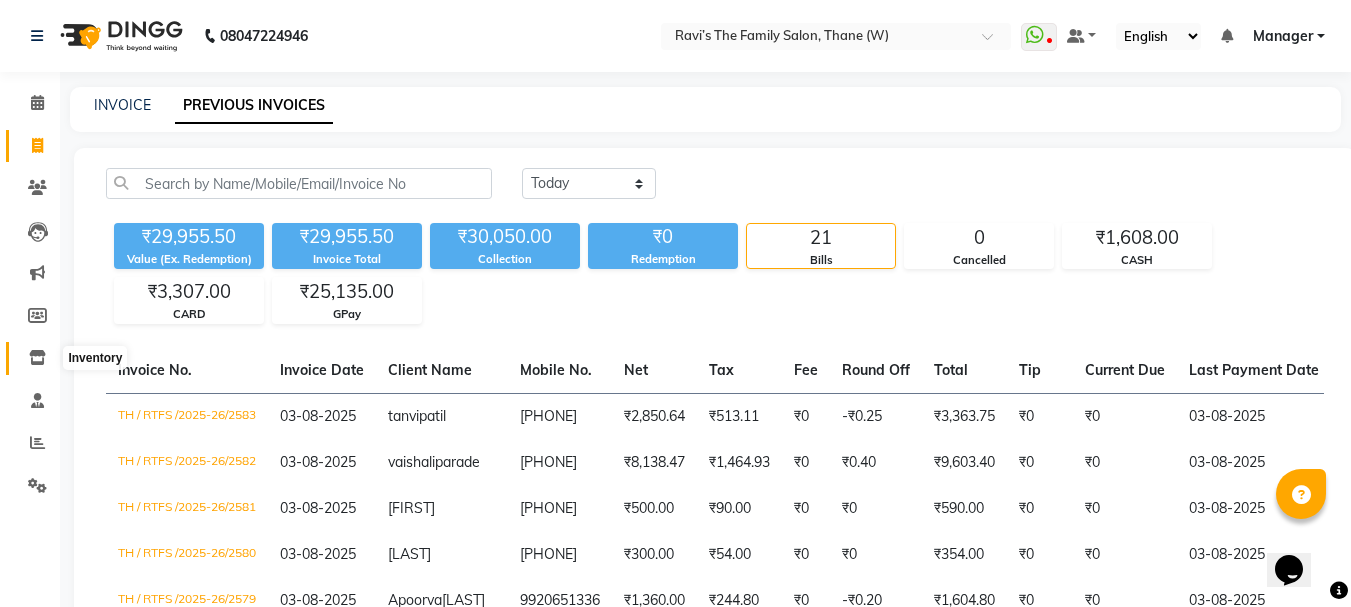 click 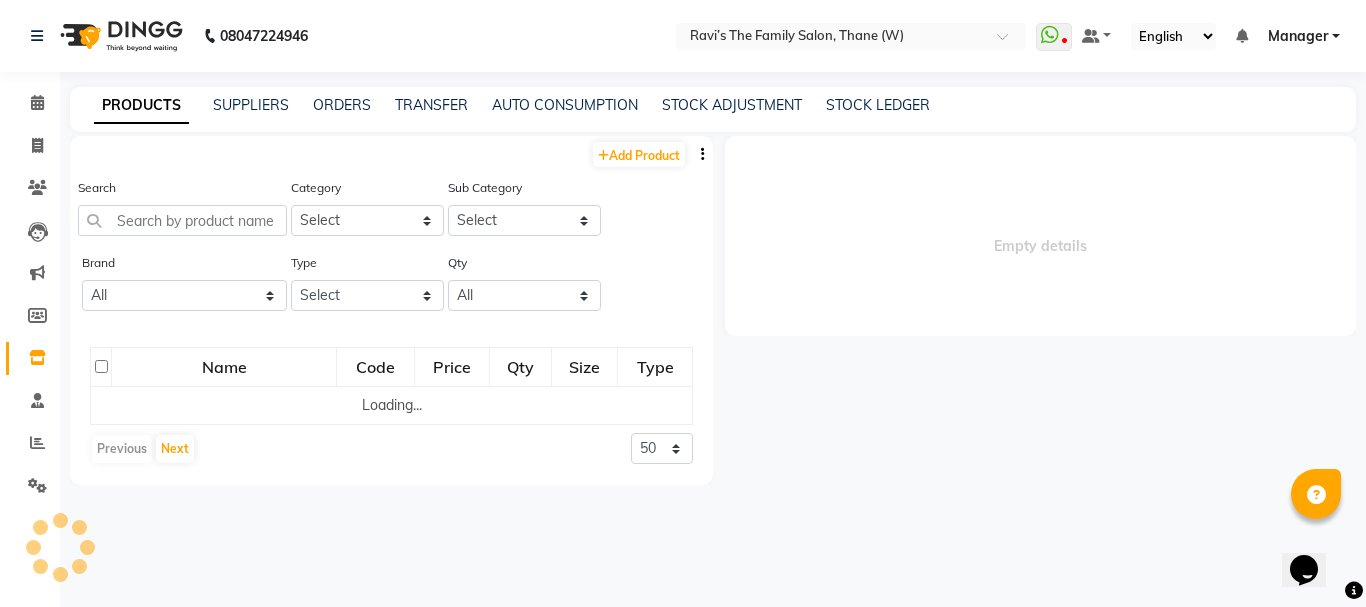 select 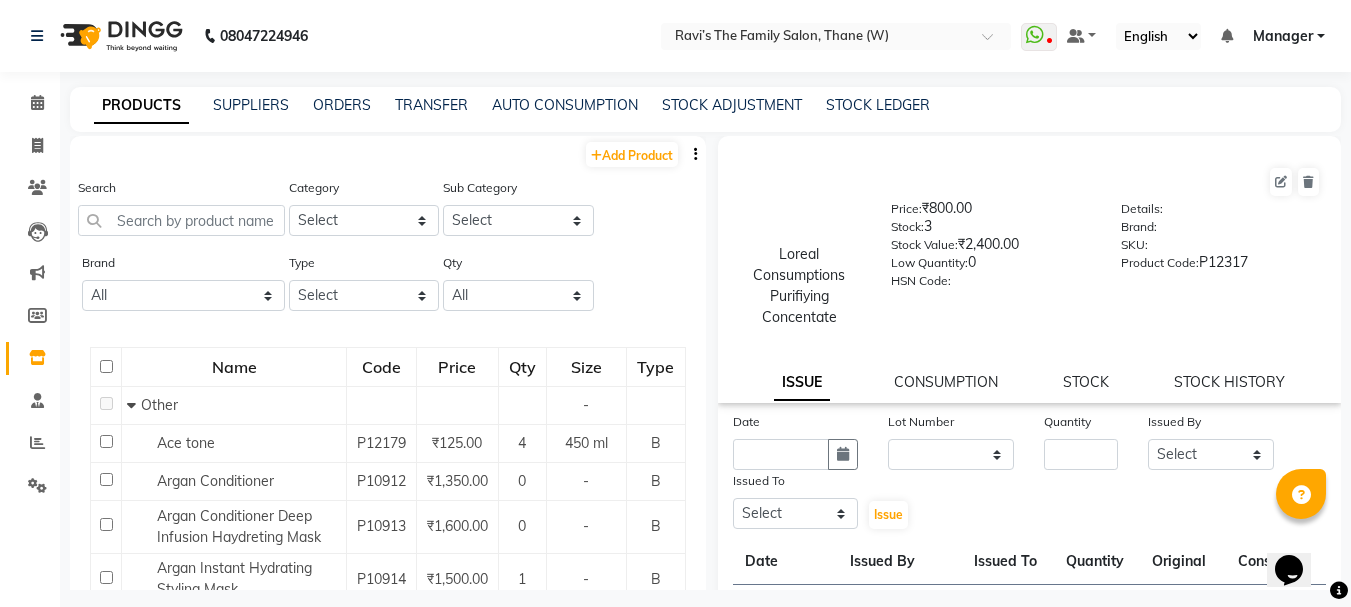 scroll, scrollTop: 13, scrollLeft: 0, axis: vertical 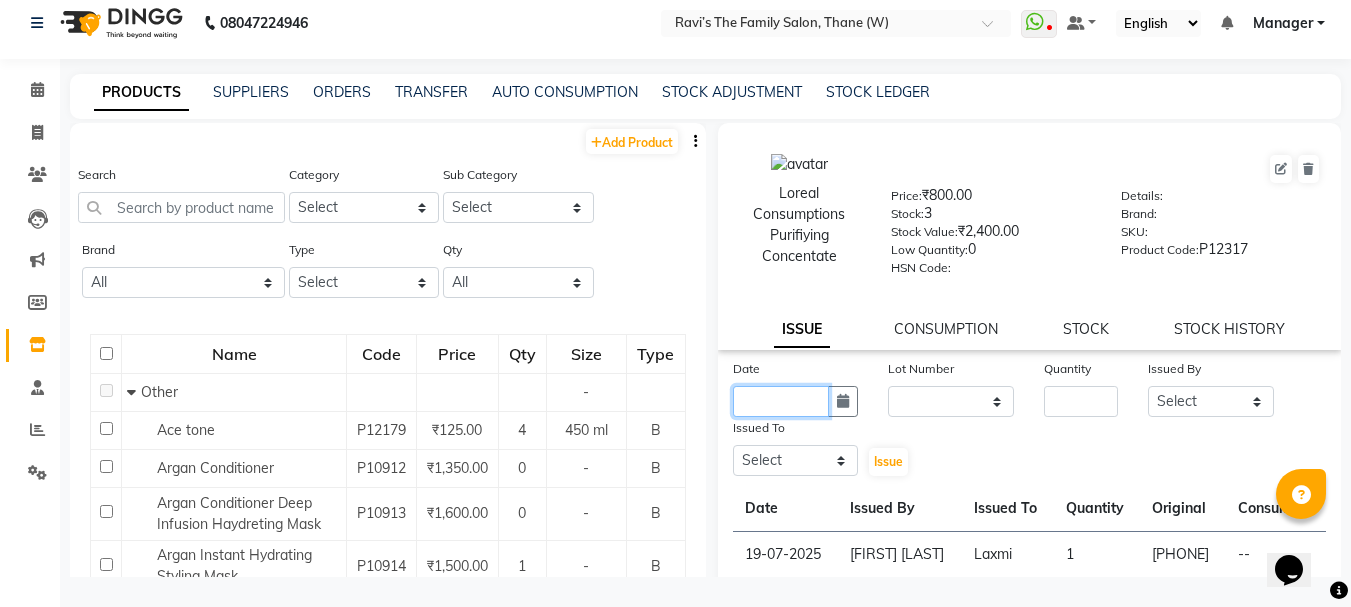click 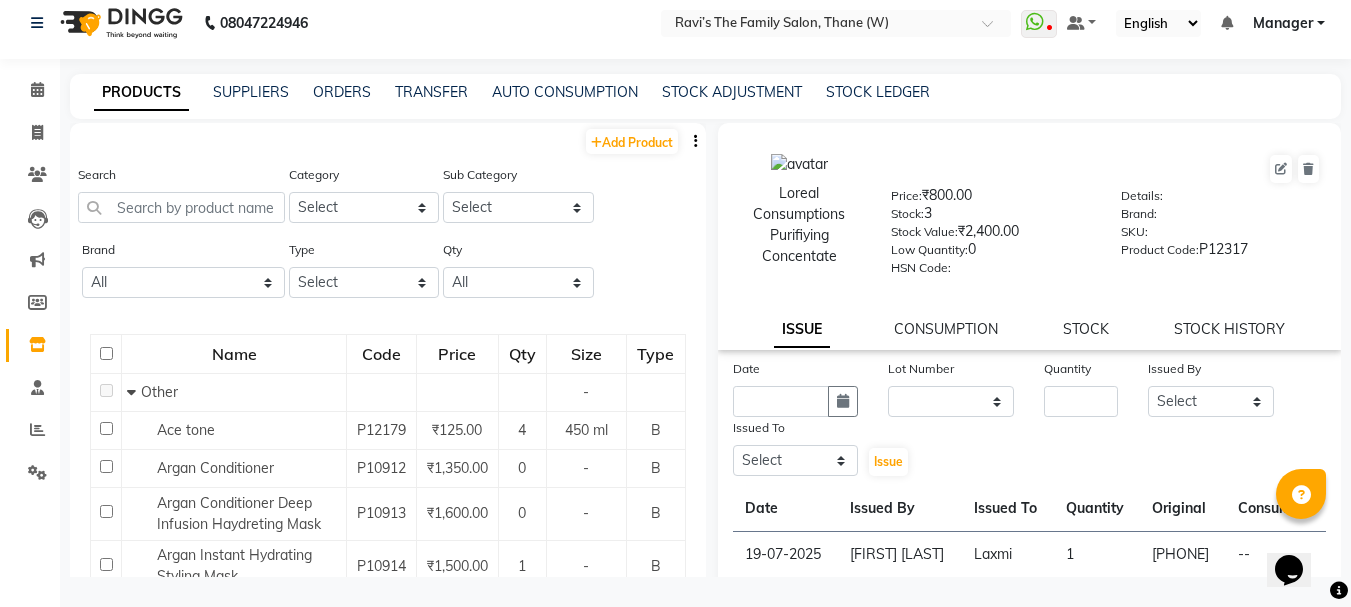 select on "8" 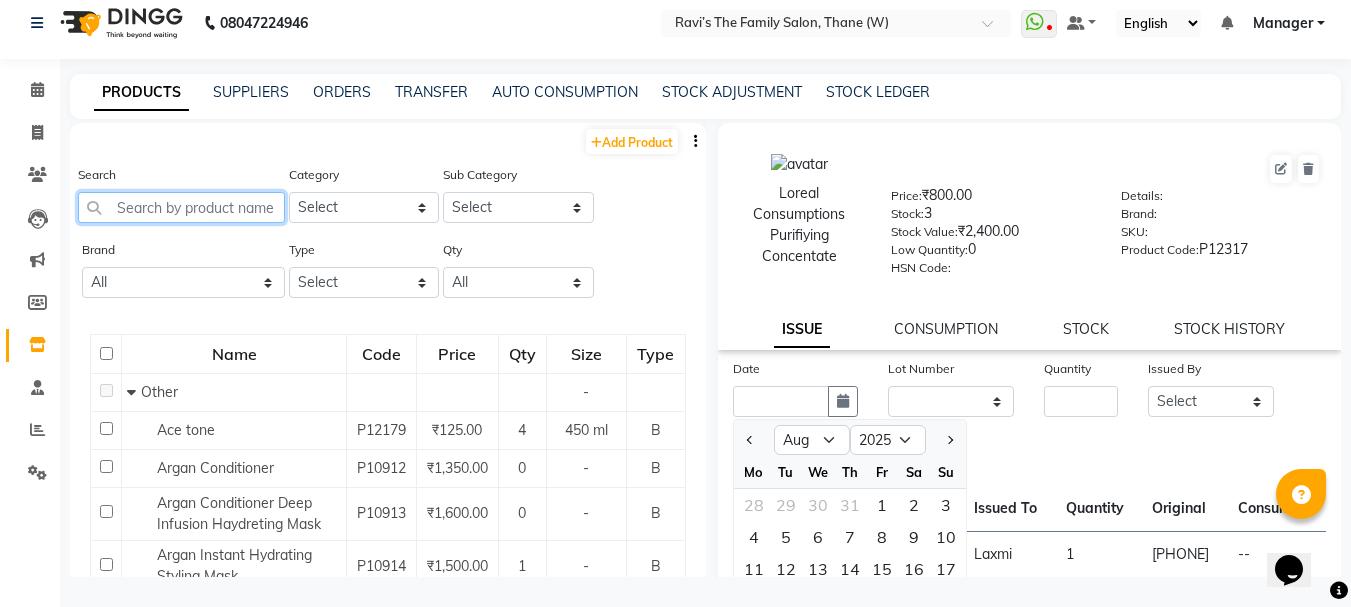click 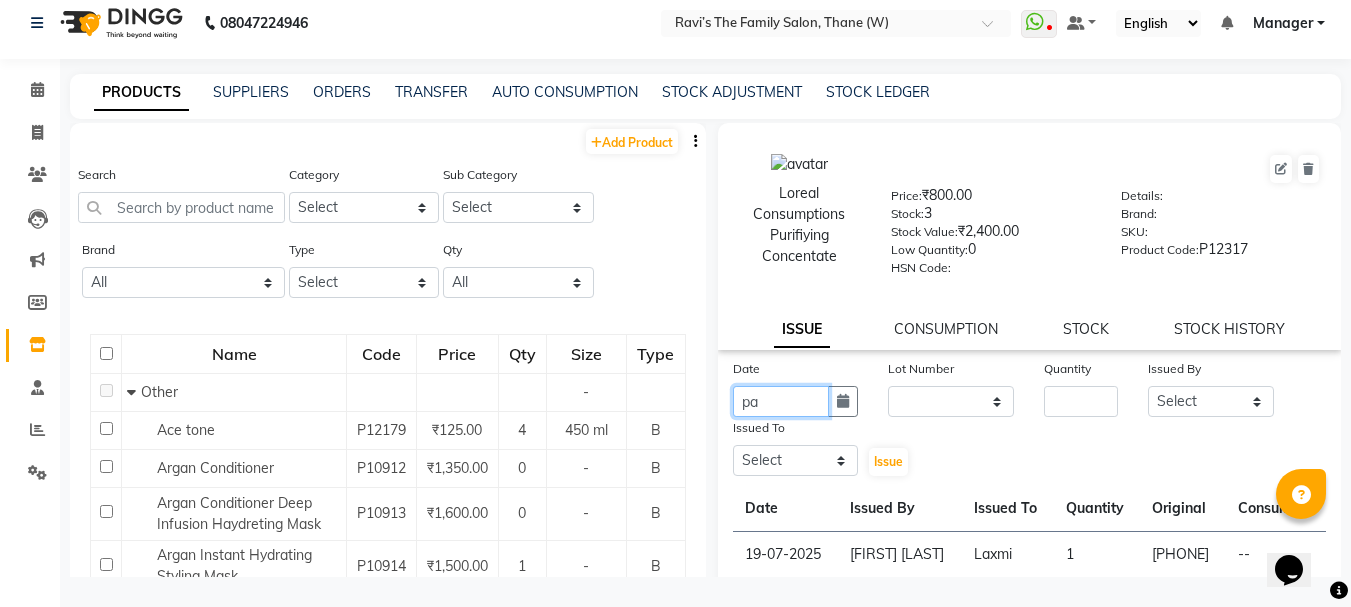 type on "pa" 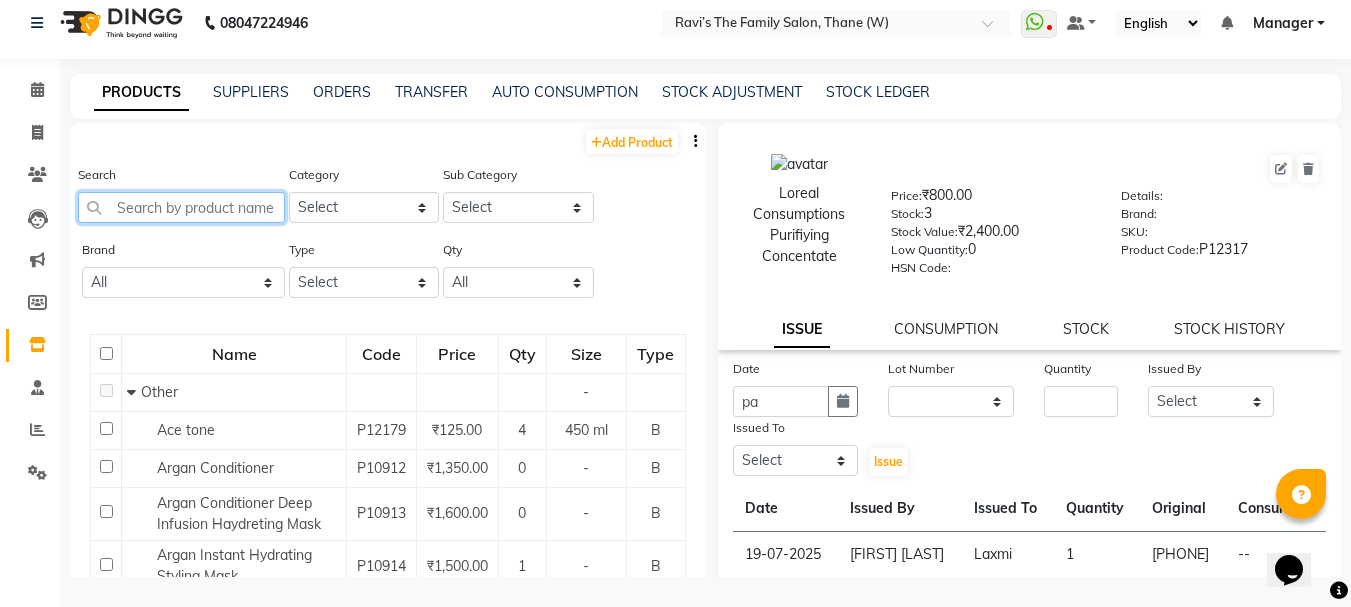 click 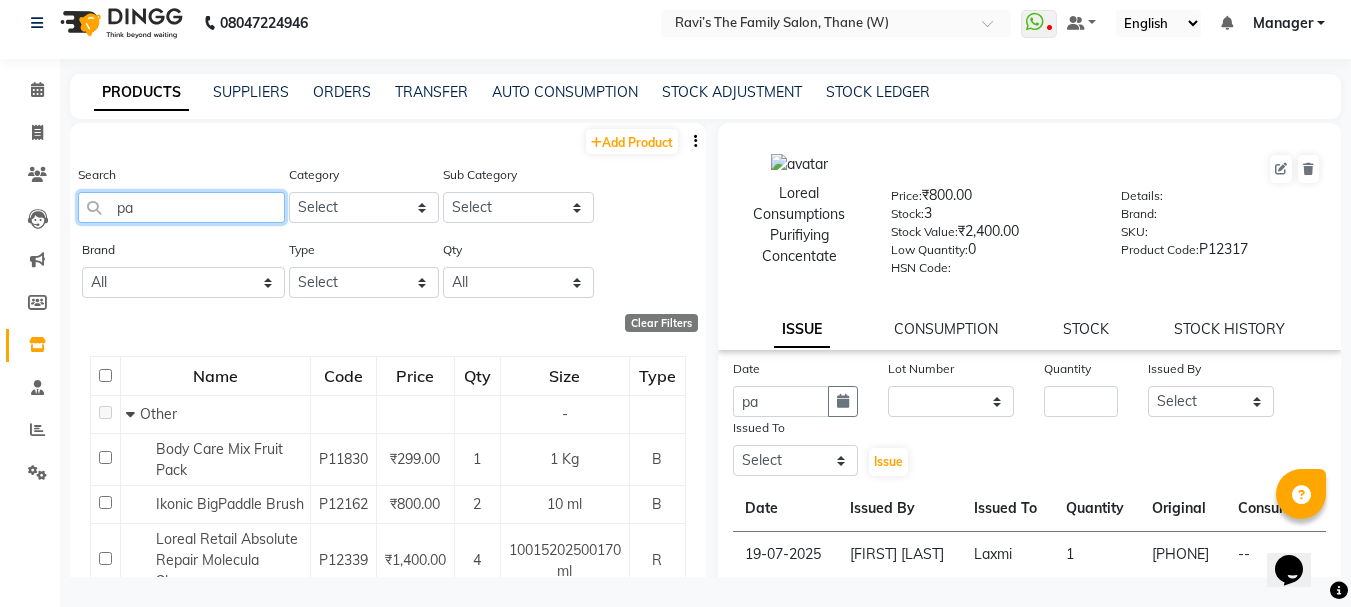 type on "p" 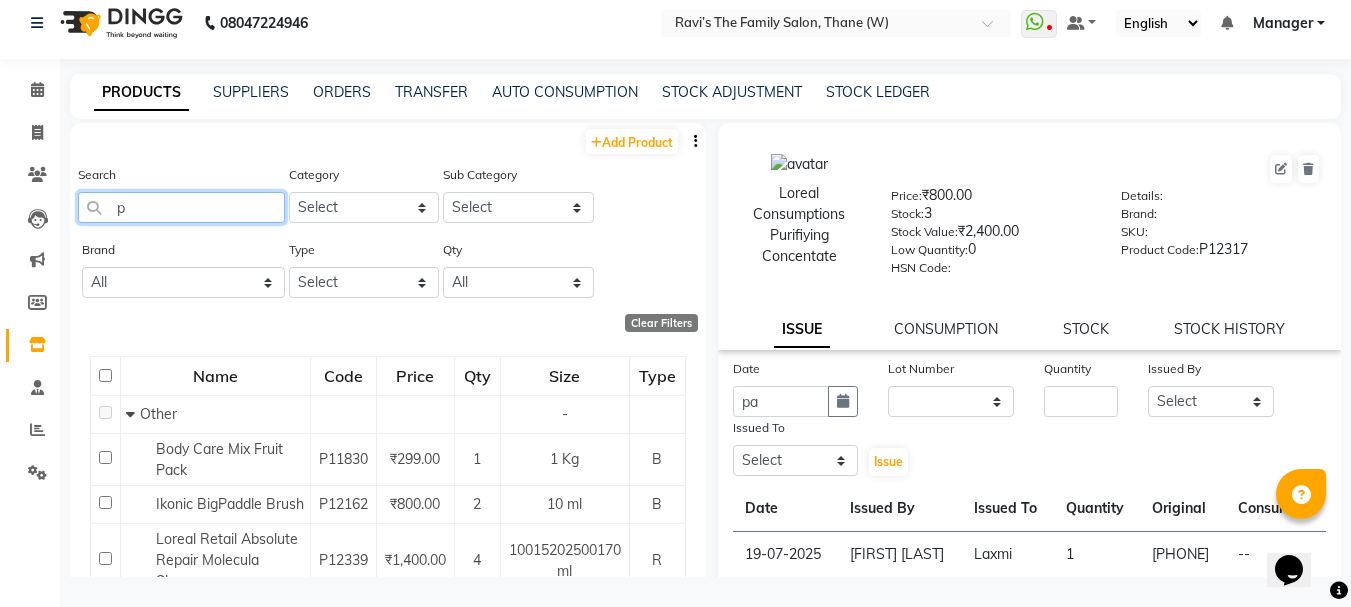 type 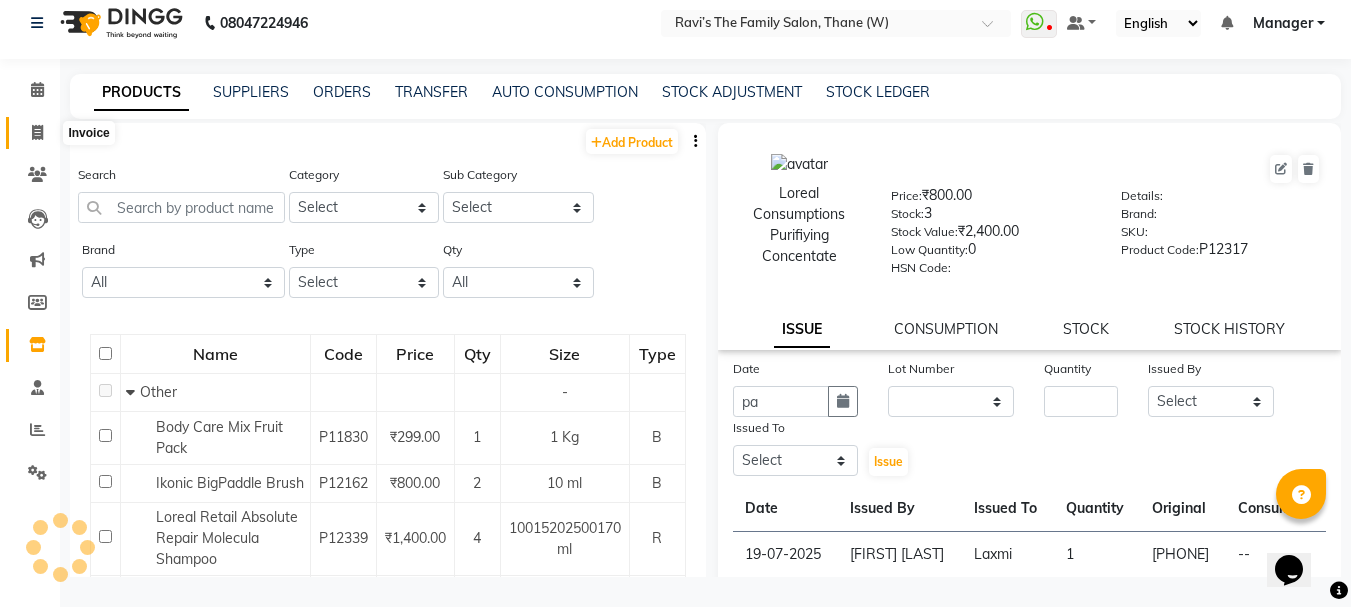 click 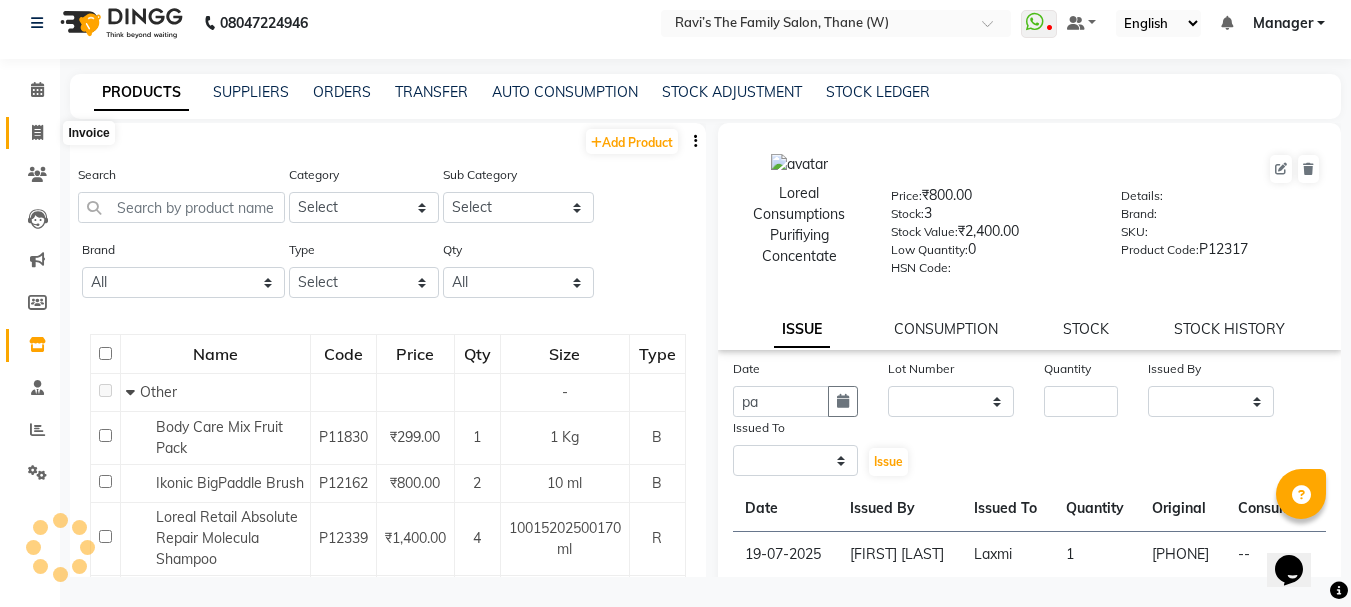 scroll, scrollTop: 0, scrollLeft: 0, axis: both 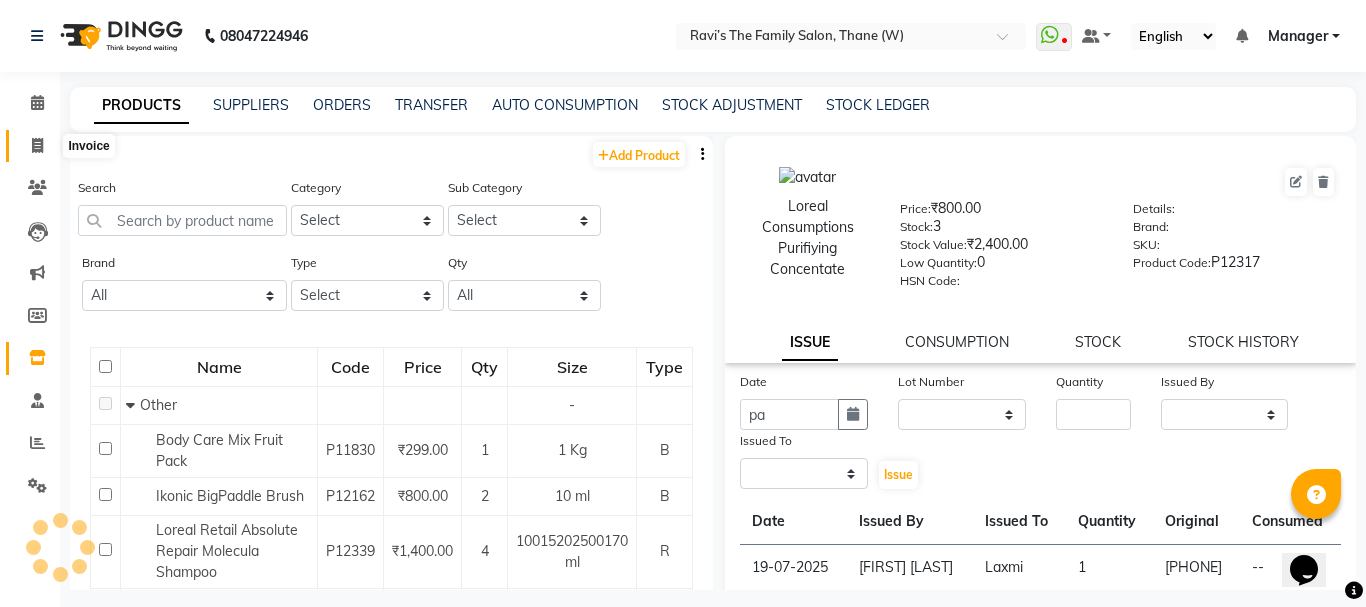 select on "service" 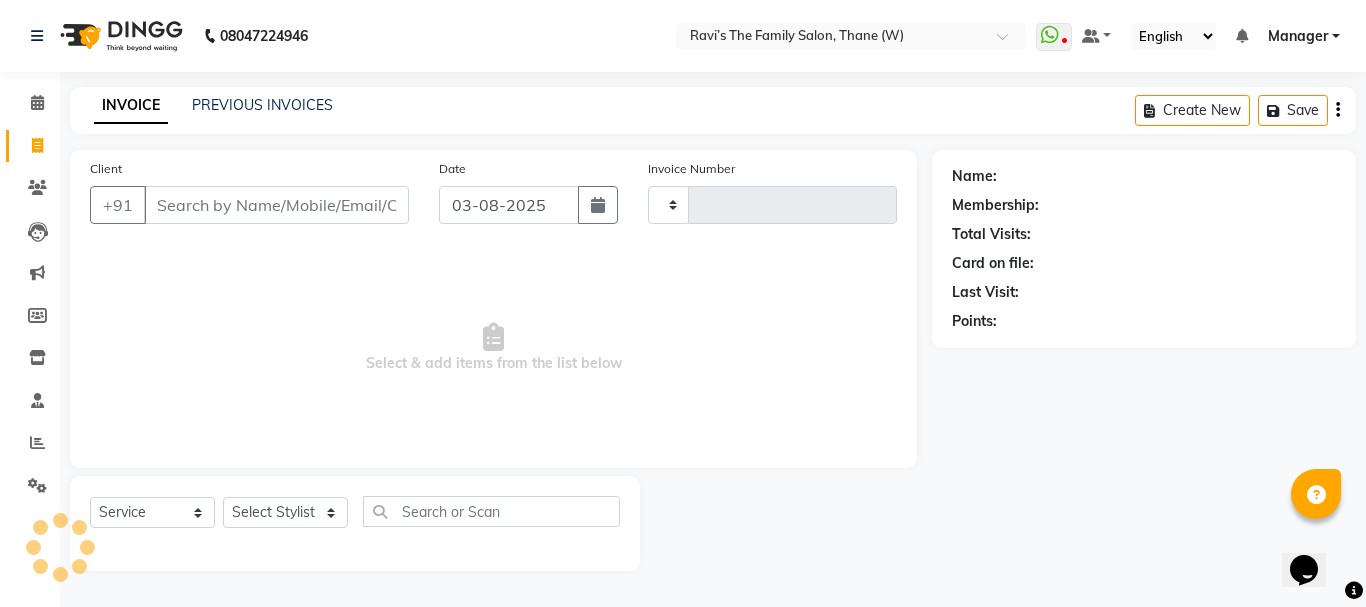 type on "2584" 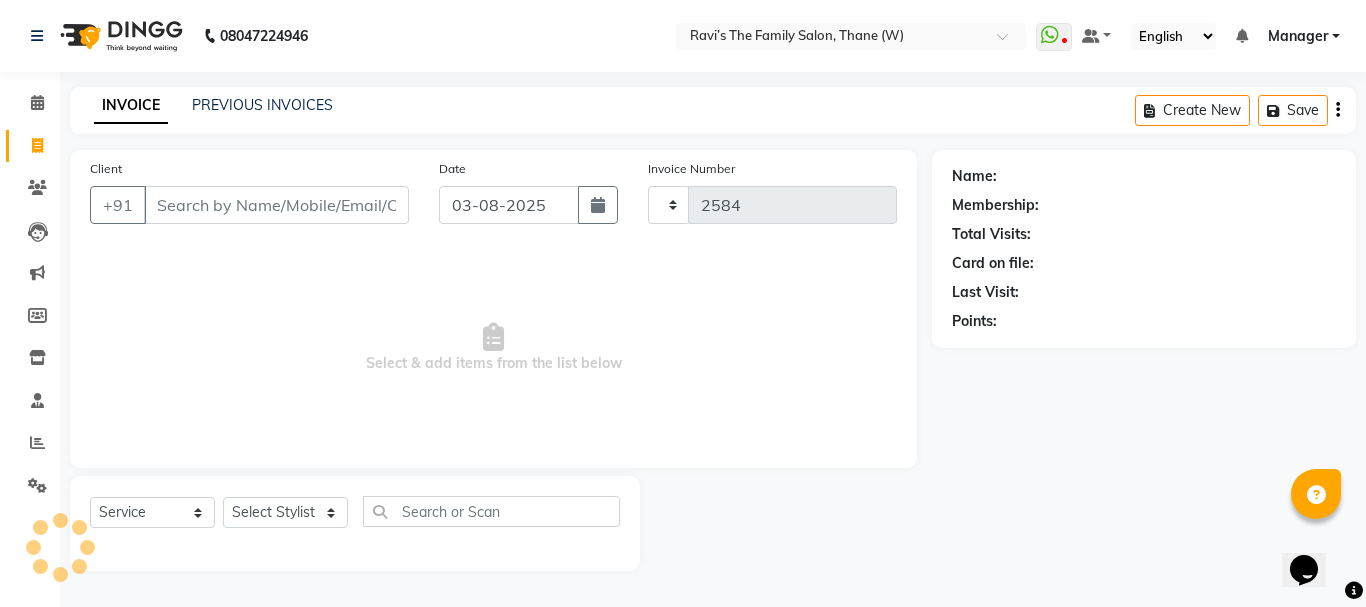select on "8004" 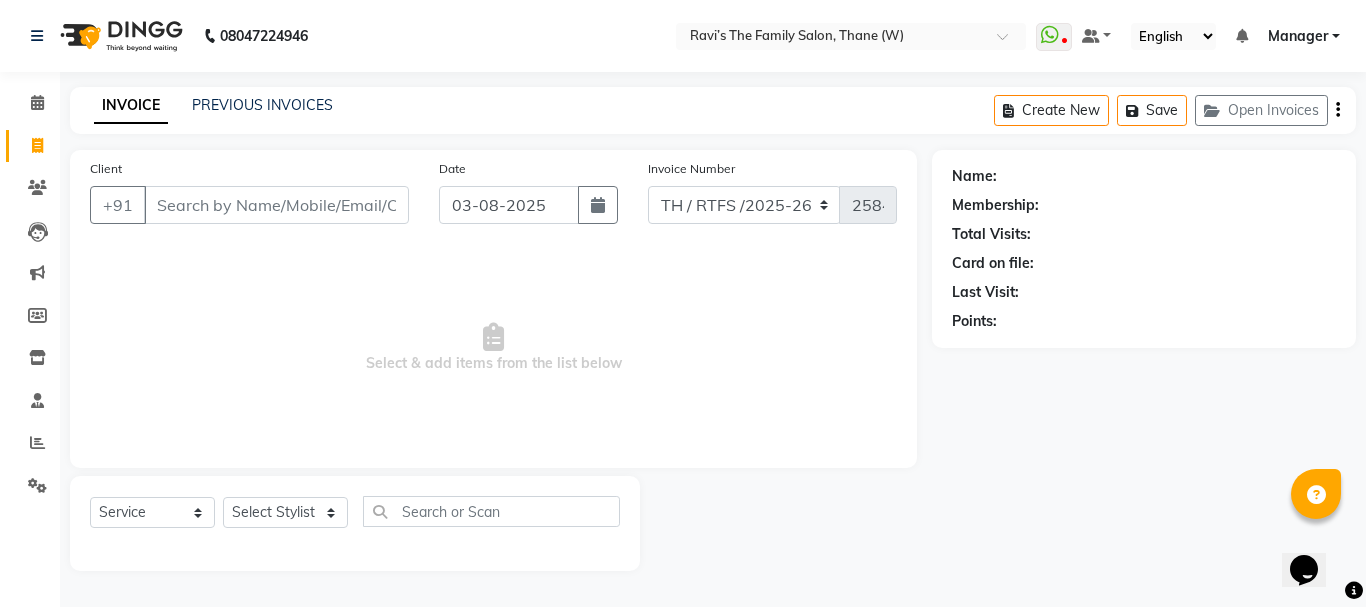 click on "Client" at bounding box center (276, 205) 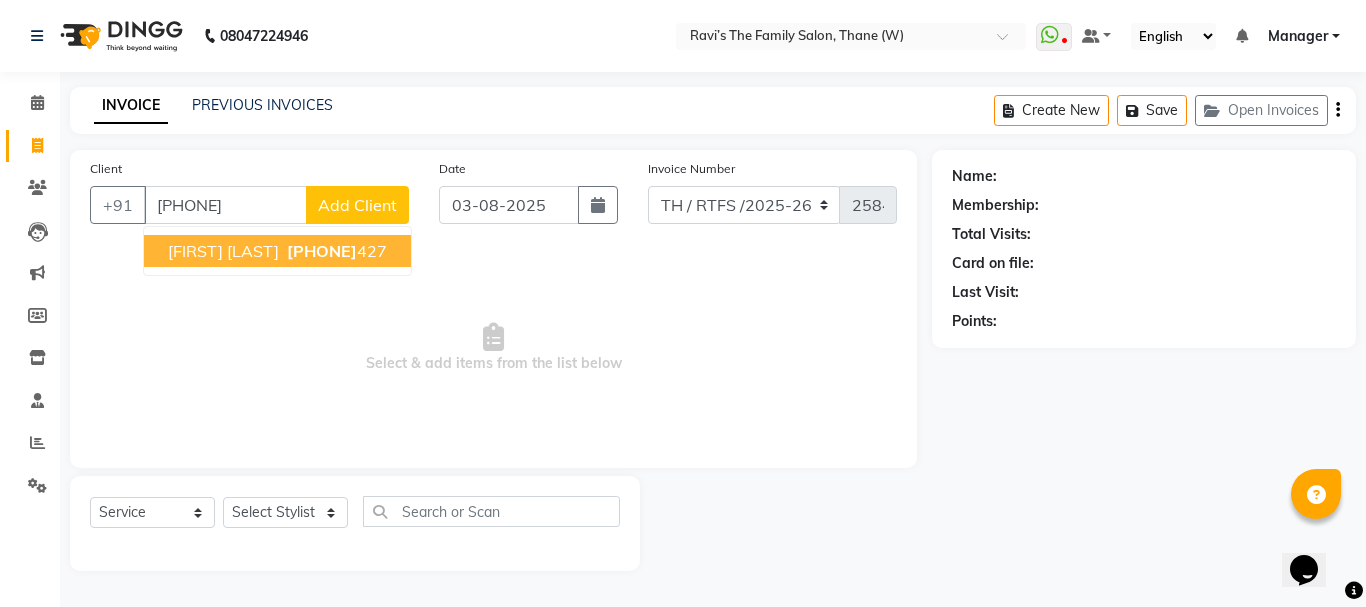 click on "Dnyaneshwar Jagdle" at bounding box center [223, 251] 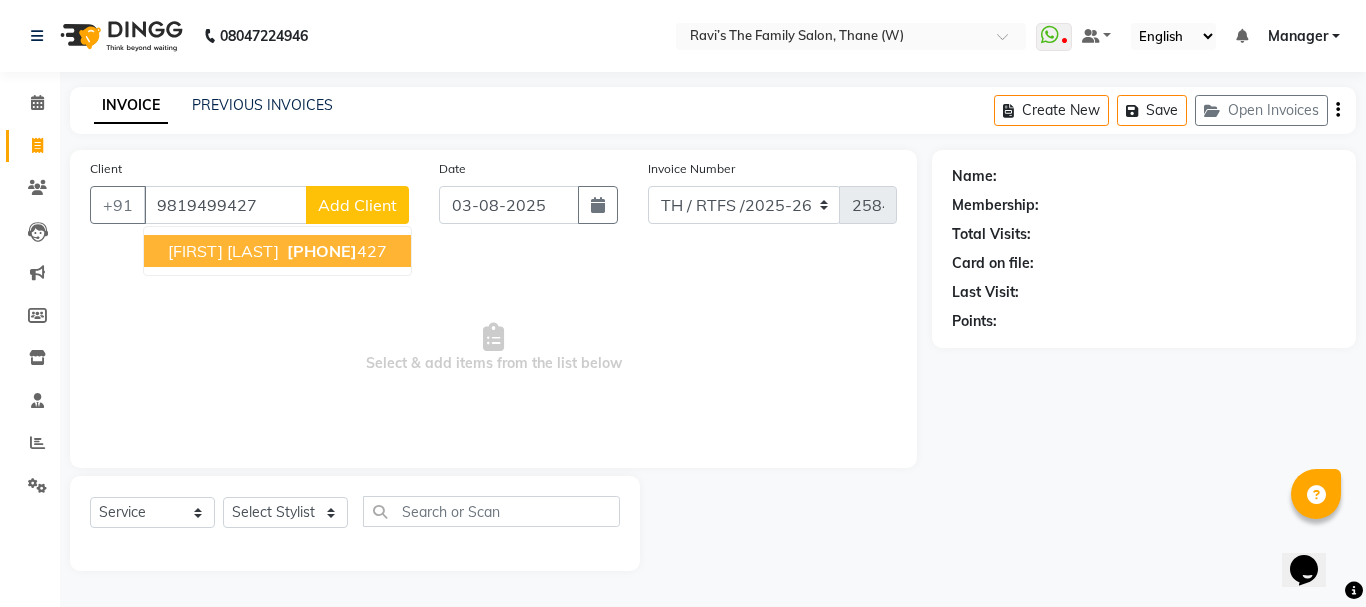 type on "9819499427" 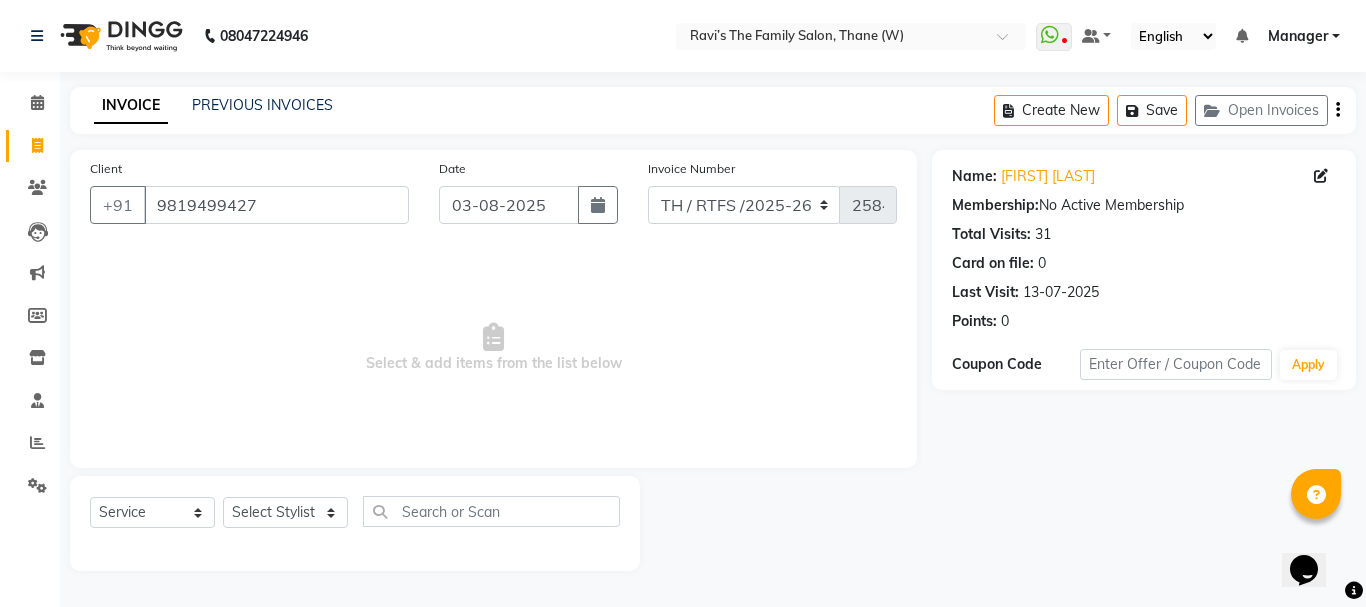 click on "Select  Service  Product  Membership  Package Voucher Prepaid Gift Card  Select Stylist Aarohi P   Aksahy auty Ali  Aniket A  Anuradha arvind Divya gautam .kasrade House sale KAJAL MAURYA Komal Waghmare  Laxmi   Manager Moin salmani Prashant   Ravindra Samrat Kumar Sangita Dighe Sanjana Kharat  Shreepad M  shrishti  jaiwala  vaibhavi  gudekar  Vikas H" 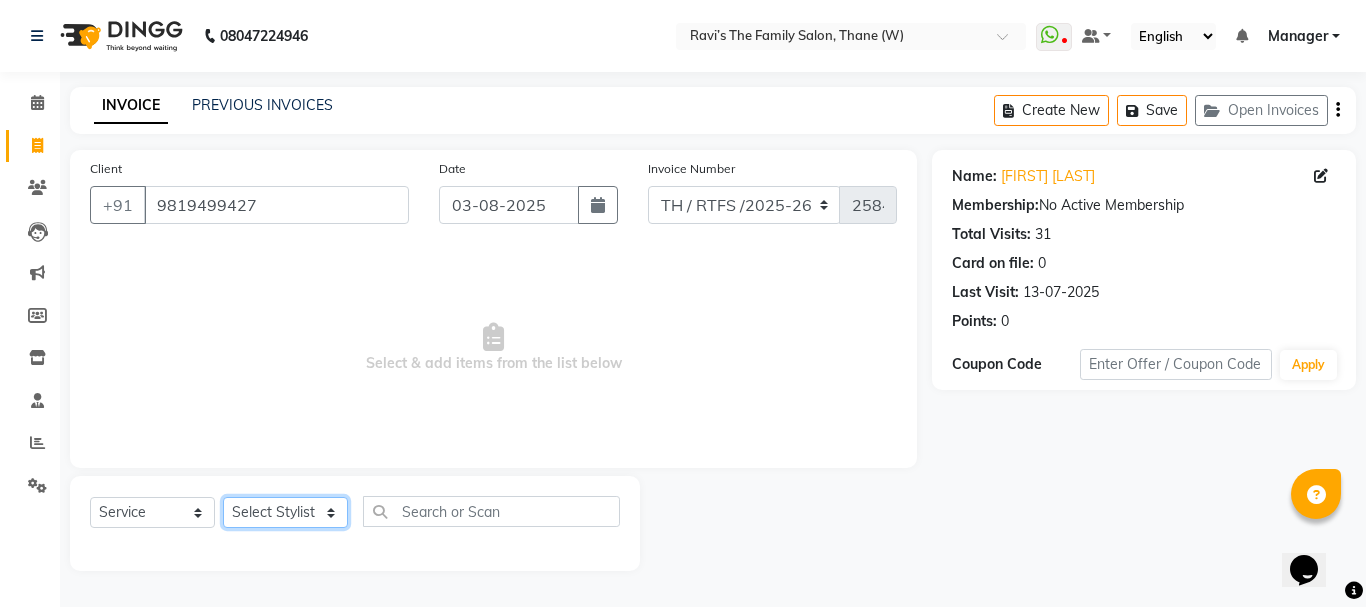 click on "Select Stylist Aarohi P   Aksahy auty Ali  Aniket A  Anuradha arvind Divya gautam .kasrade House sale KAJAL MAURYA Komal Waghmare  Laxmi   Manager Moin salmani Prashant   Ravindra Samrat Kumar Sangita Dighe Sanjana Kharat  Shreepad M  shrishti  jaiwala  vaibhavi  gudekar  Vikas H" 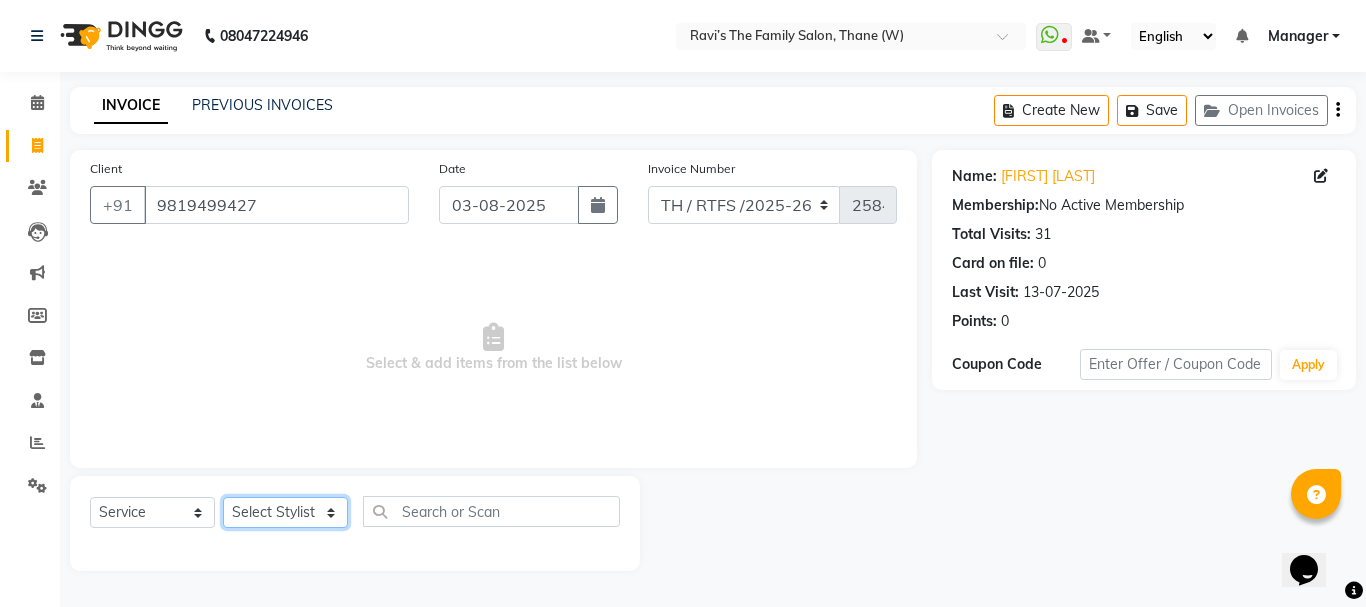 select on "78217" 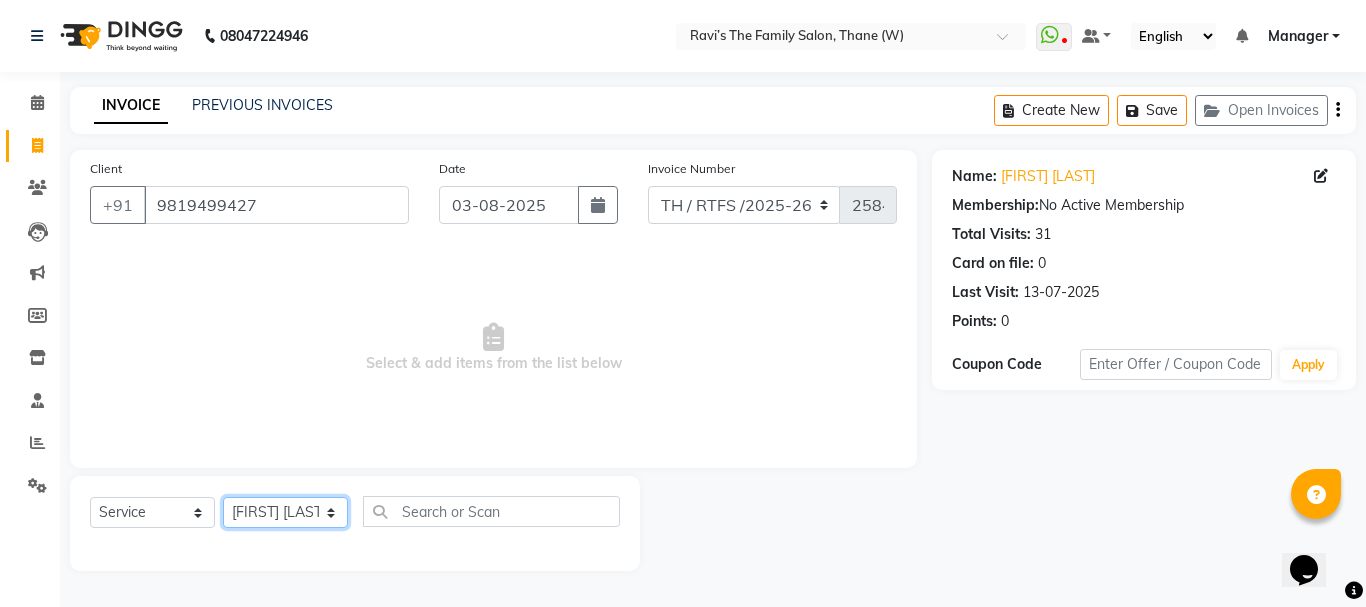 click on "Select Stylist Aarohi P   Aksahy auty Ali  Aniket A  Anuradha arvind Divya gautam .kasrade House sale KAJAL MAURYA Komal Waghmare  Laxmi   Manager Moin salmani Prashant   Ravindra Samrat Kumar Sangita Dighe Sanjana Kharat  Shreepad M  shrishti  jaiwala  vaibhavi  gudekar  Vikas H" 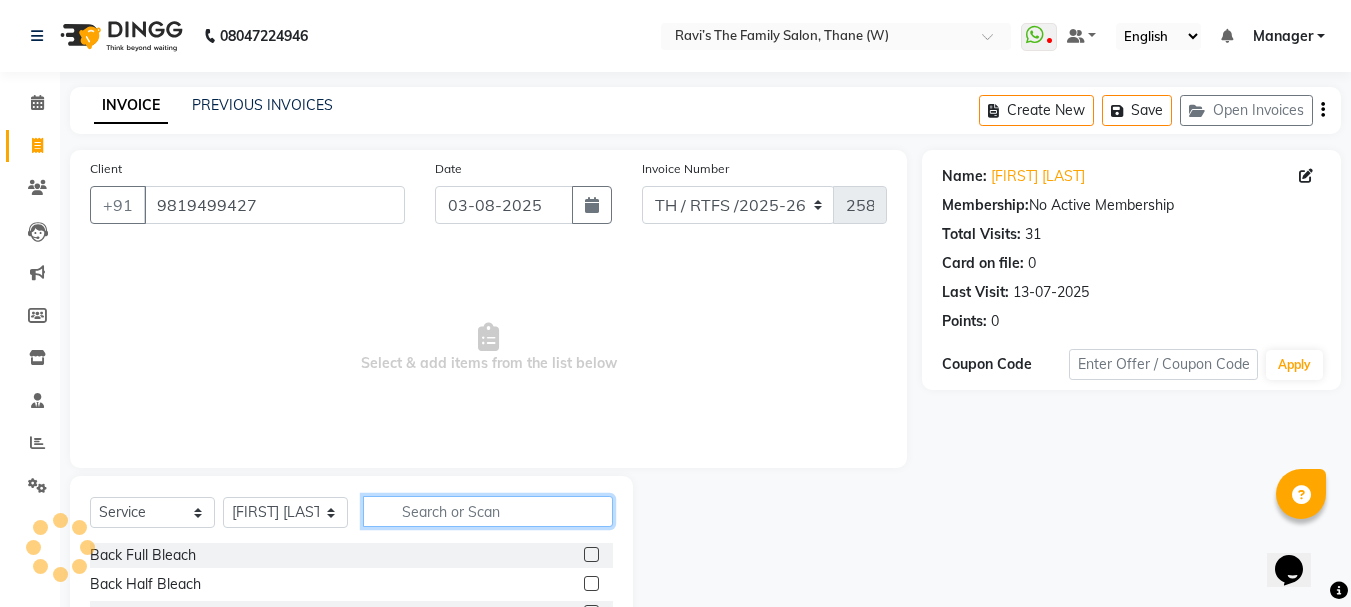 click 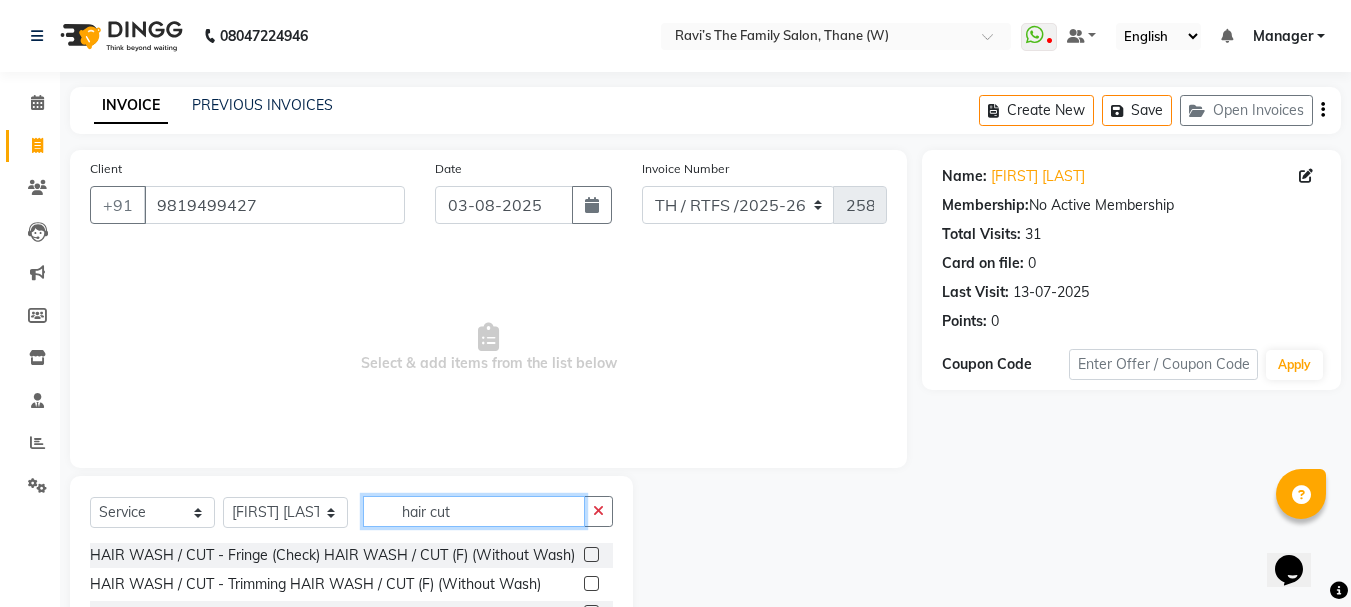 scroll, scrollTop: 194, scrollLeft: 0, axis: vertical 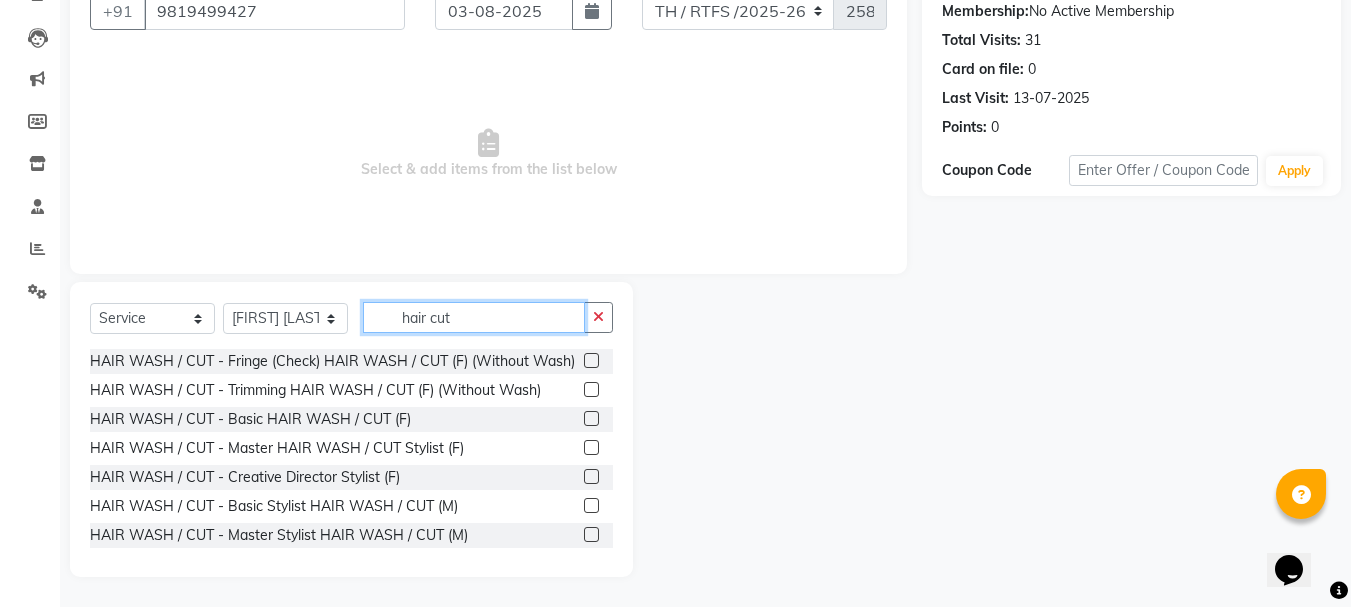 type on "hair cut" 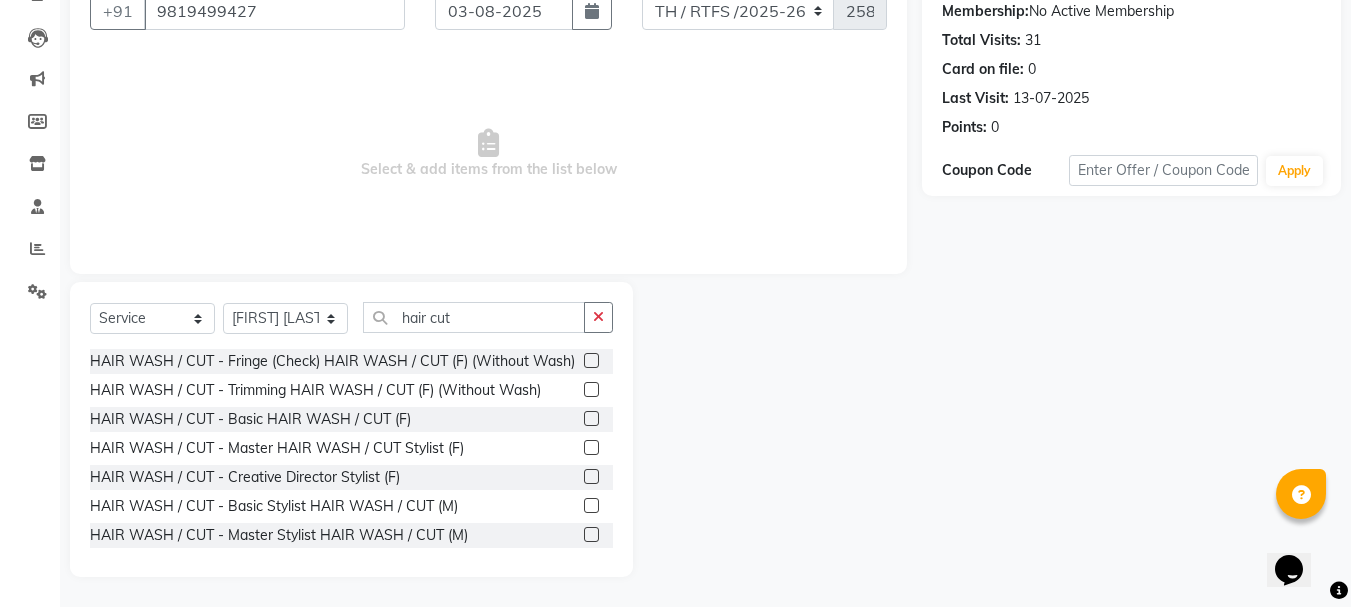 click 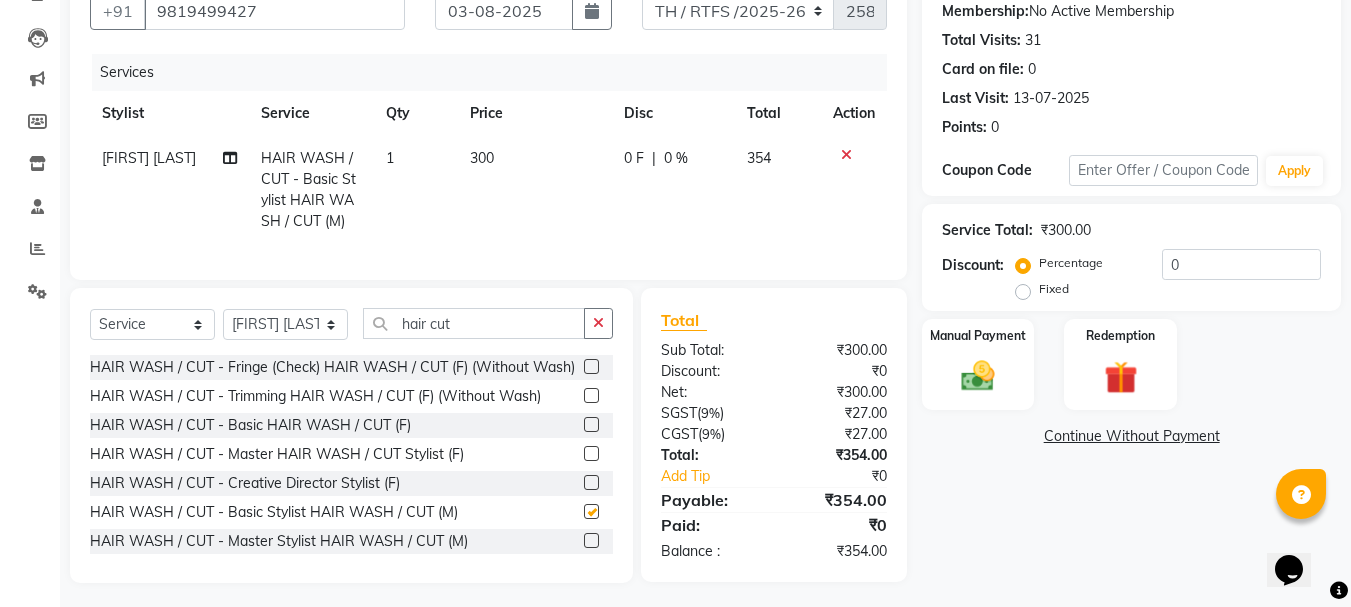 checkbox on "false" 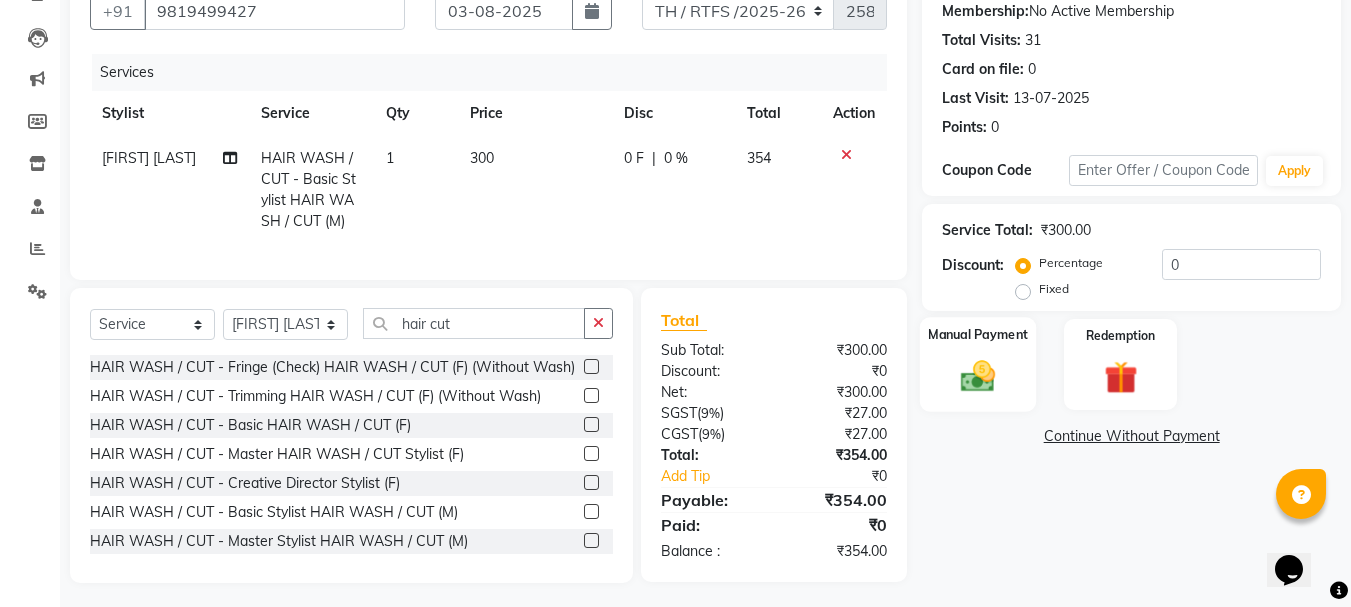 click 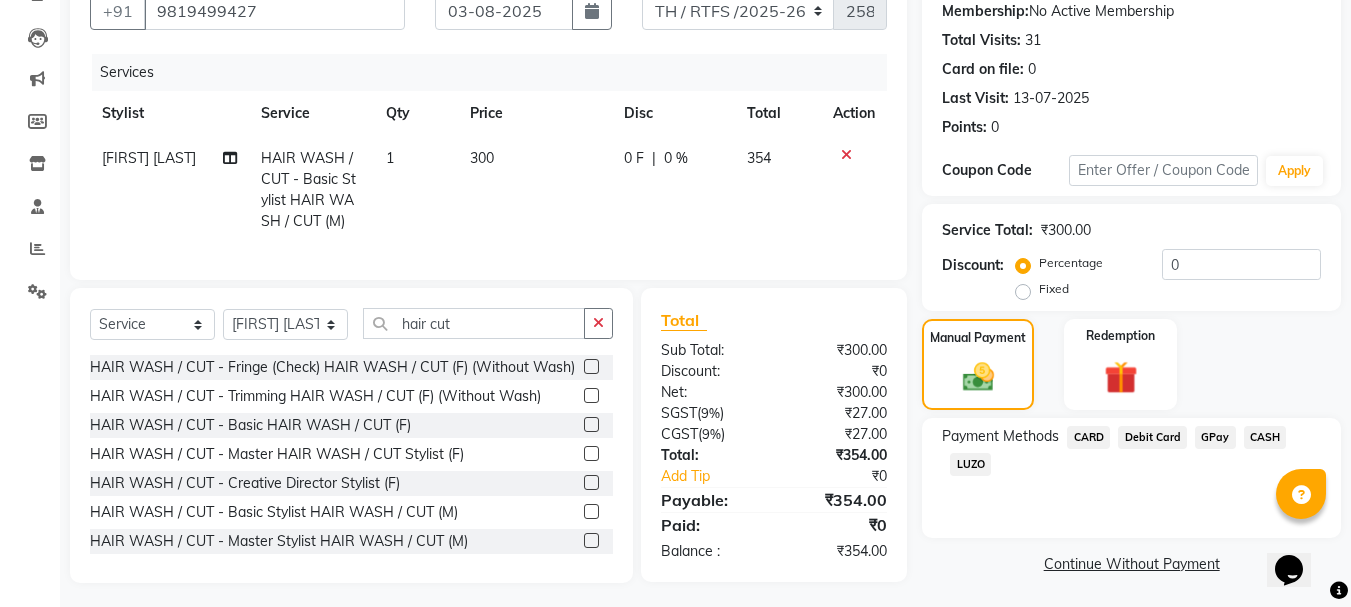 click on "GPay" 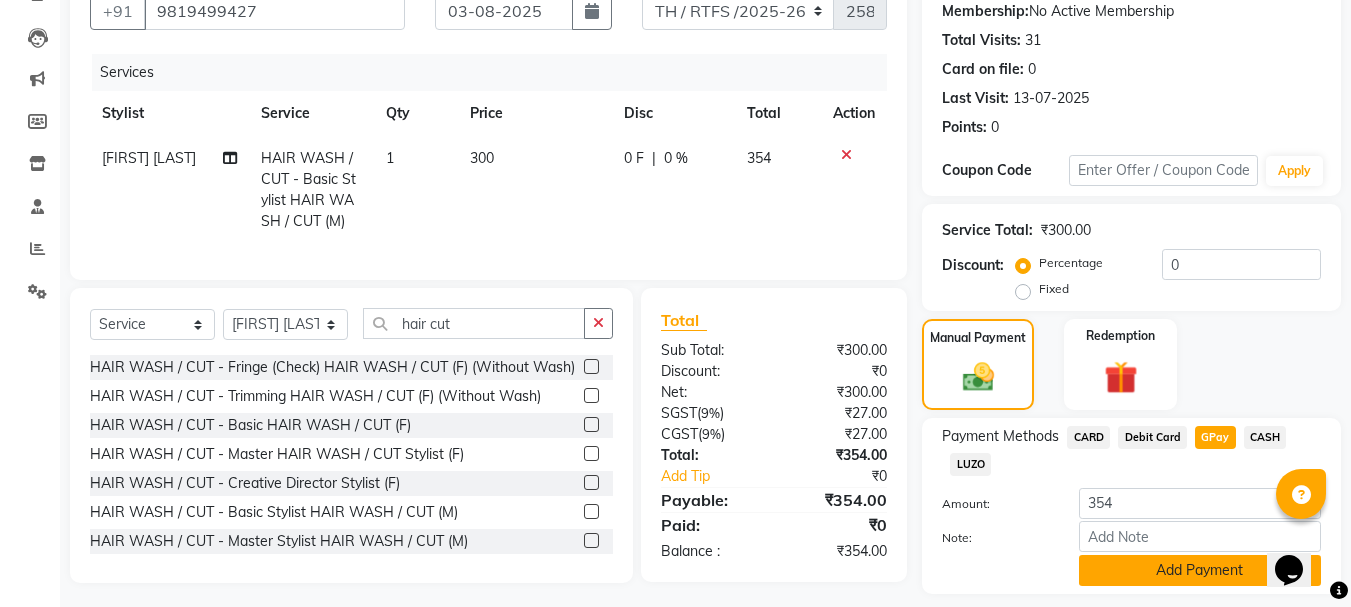 click on "Add Payment" 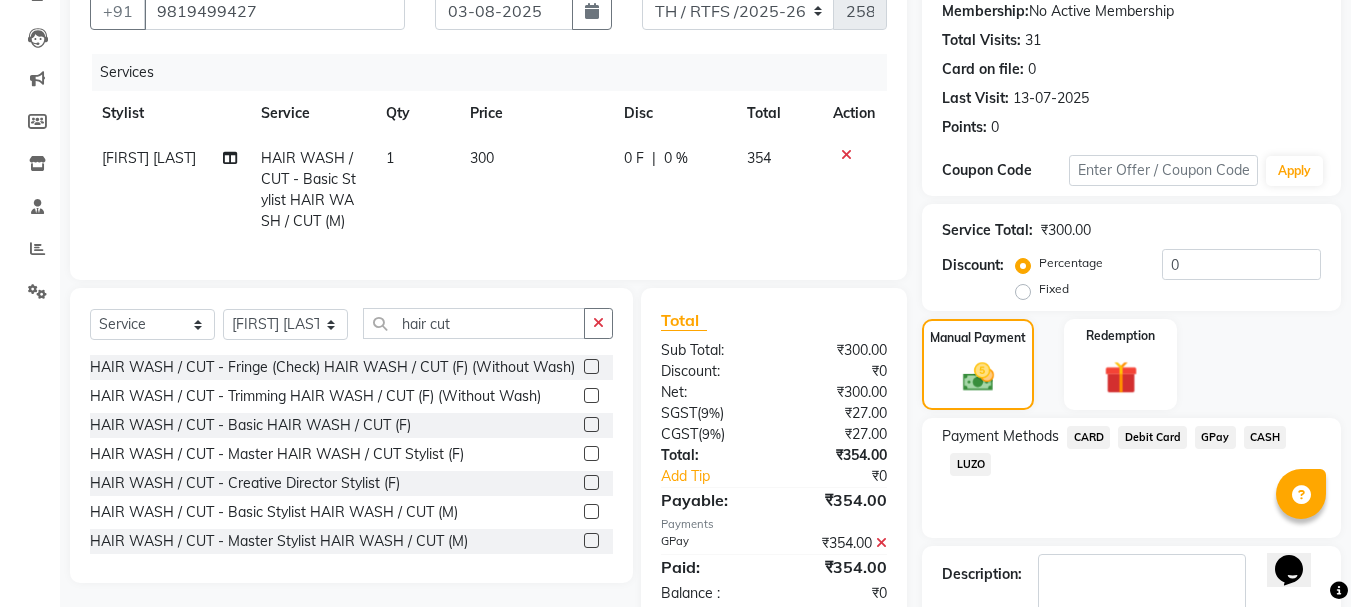 scroll, scrollTop: 309, scrollLeft: 0, axis: vertical 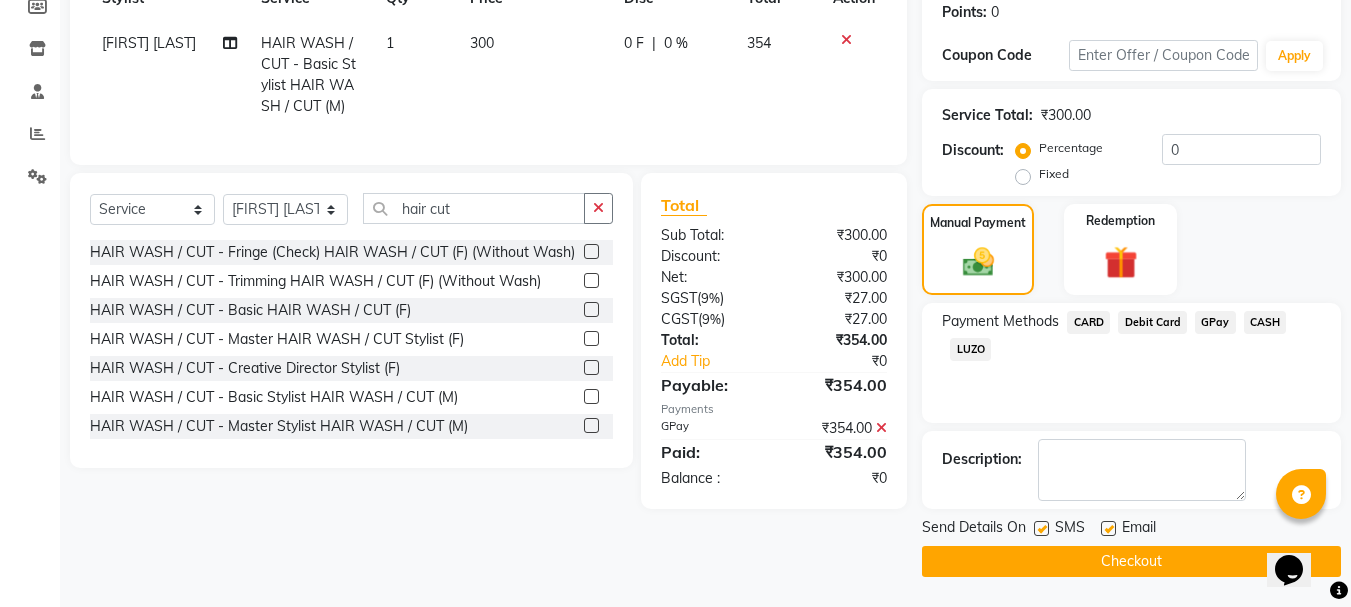 click on "Checkout" 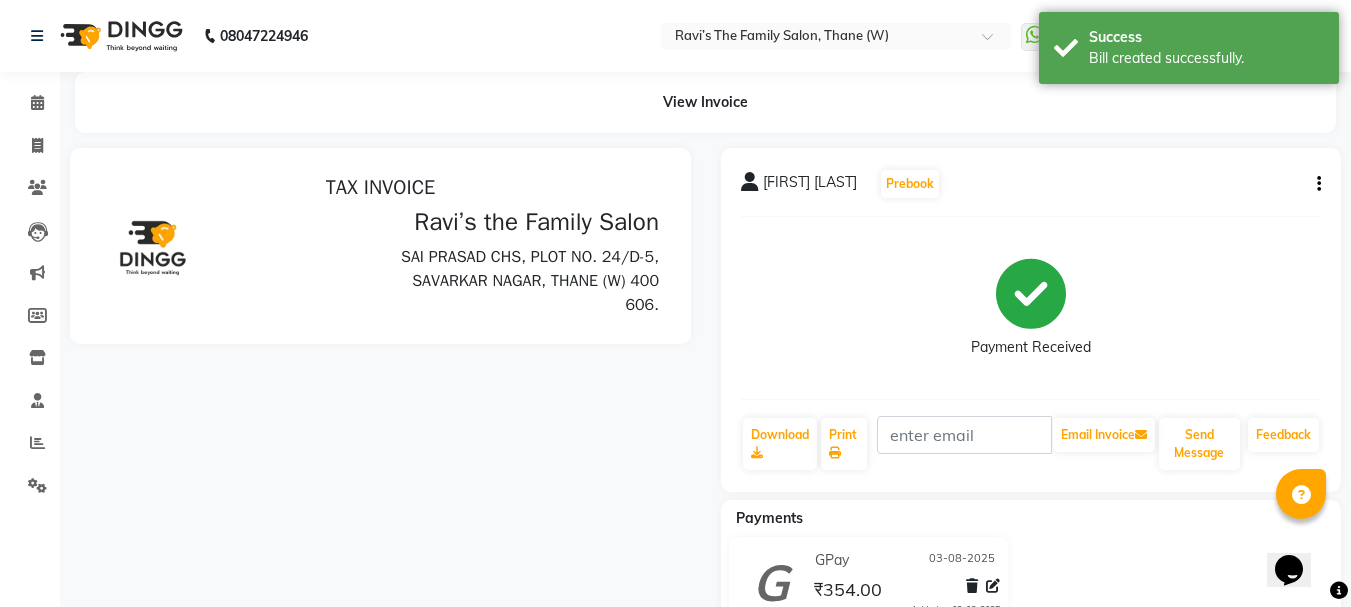 scroll, scrollTop: 0, scrollLeft: 0, axis: both 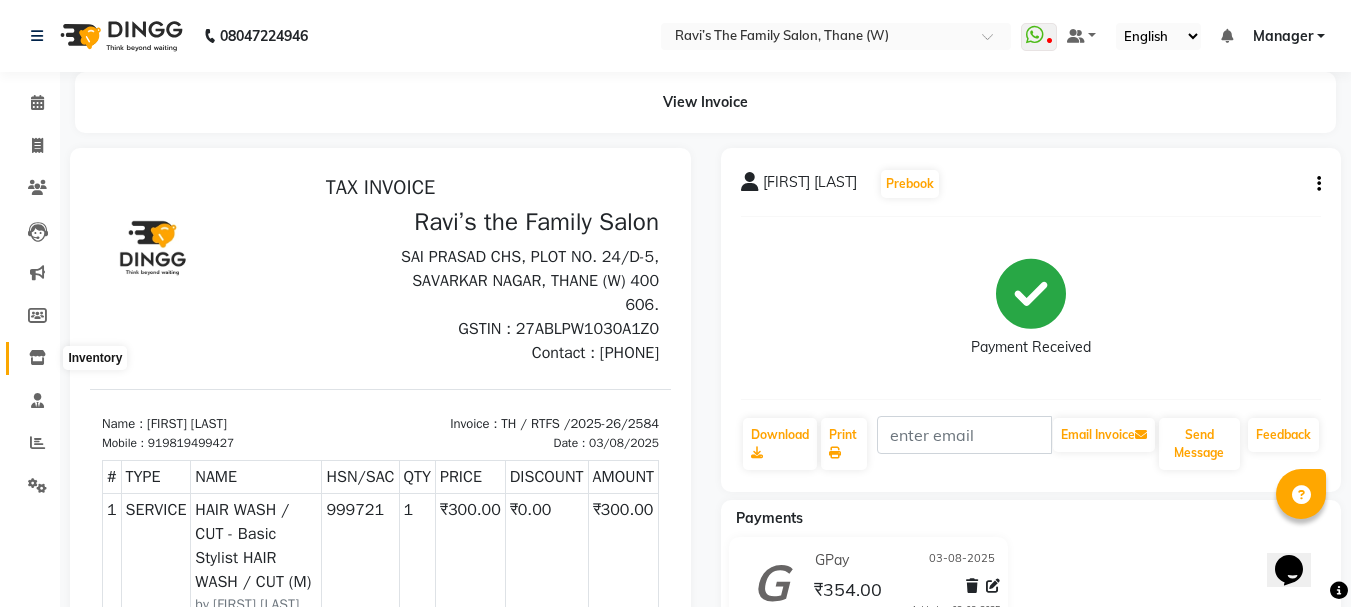 click 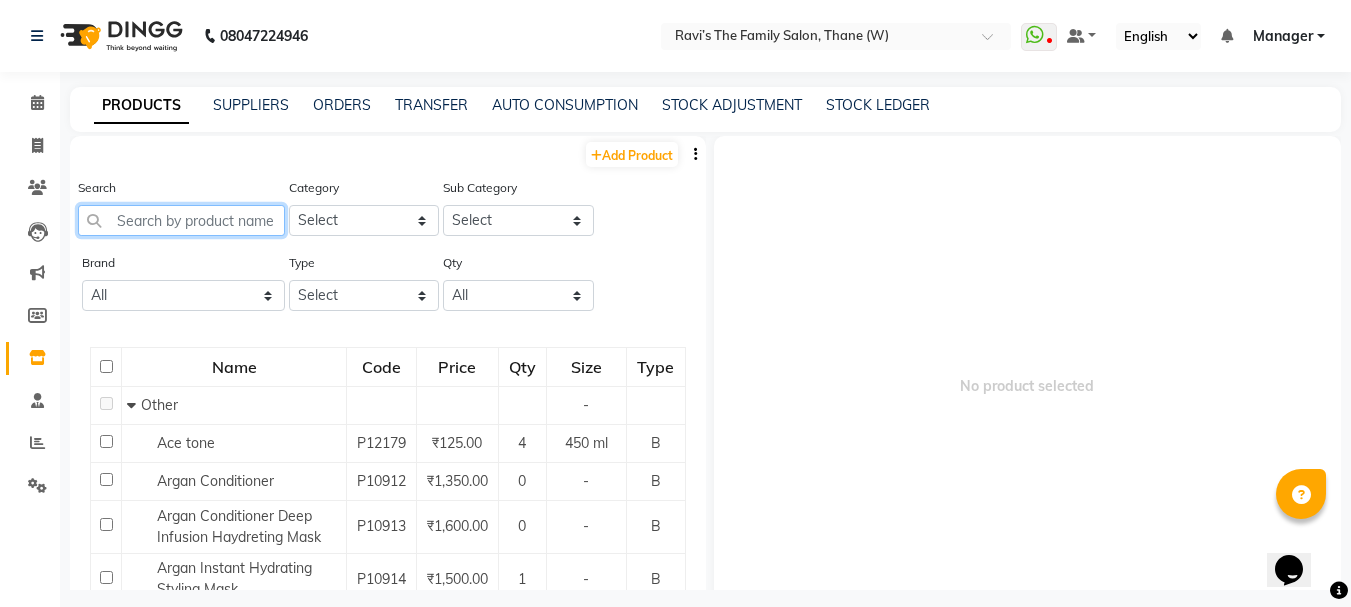 click 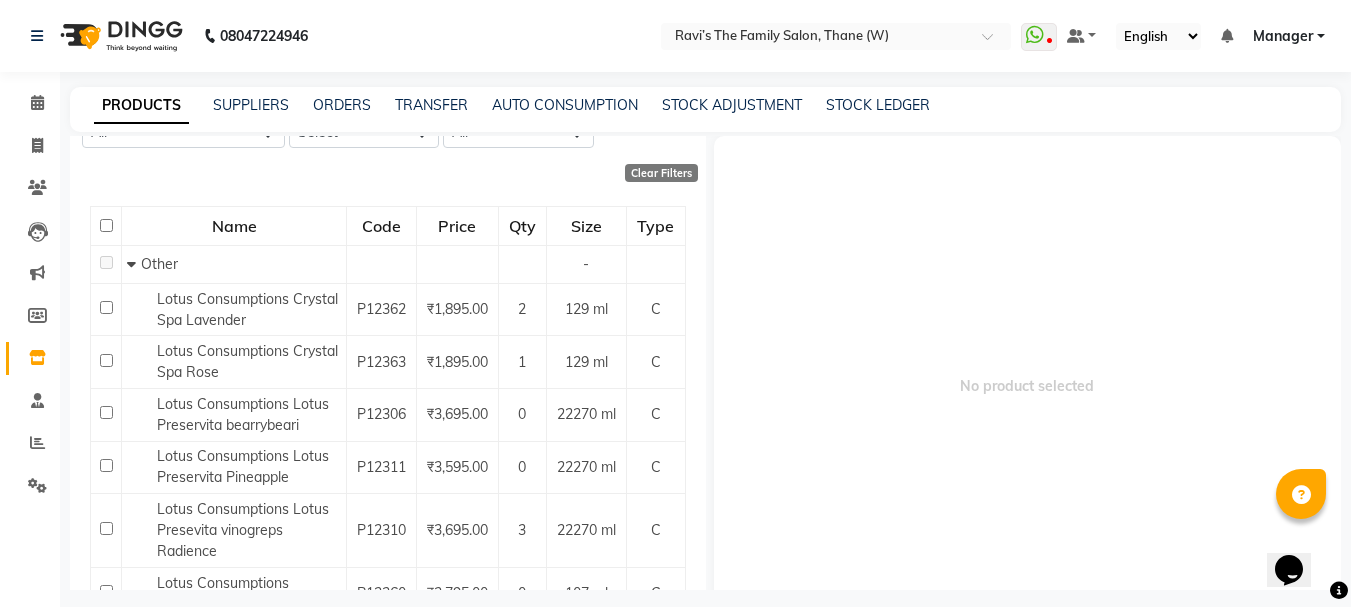 scroll, scrollTop: 200, scrollLeft: 0, axis: vertical 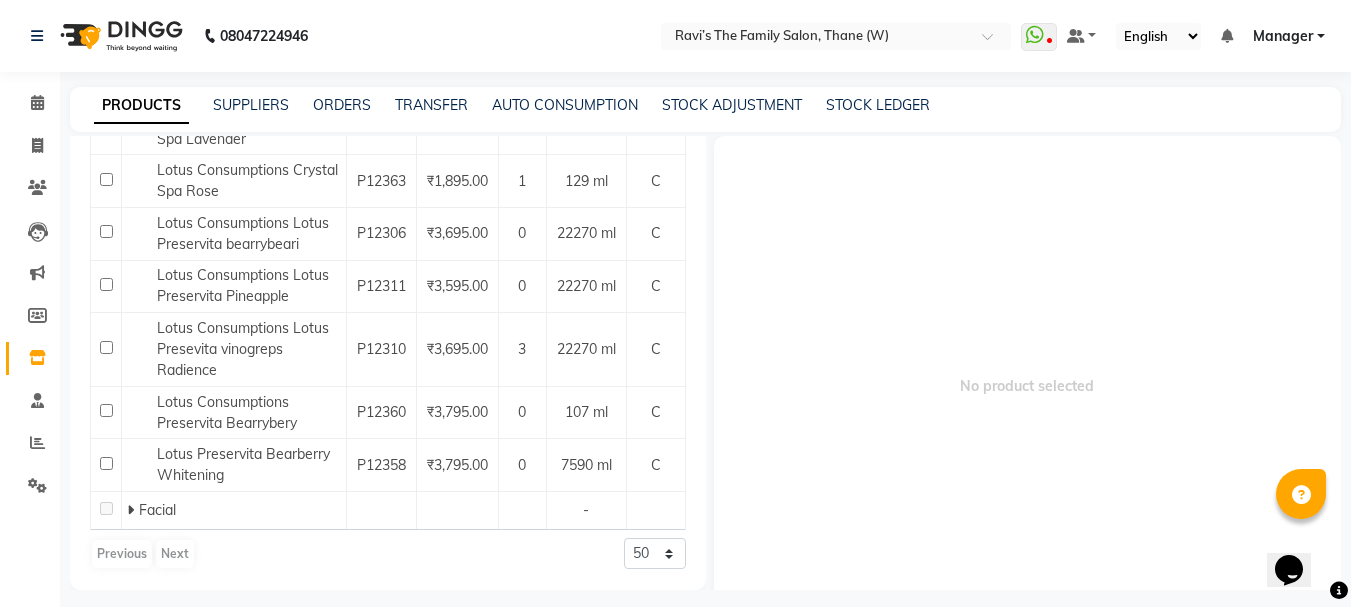 click on "No product selected" at bounding box center [1028, 386] 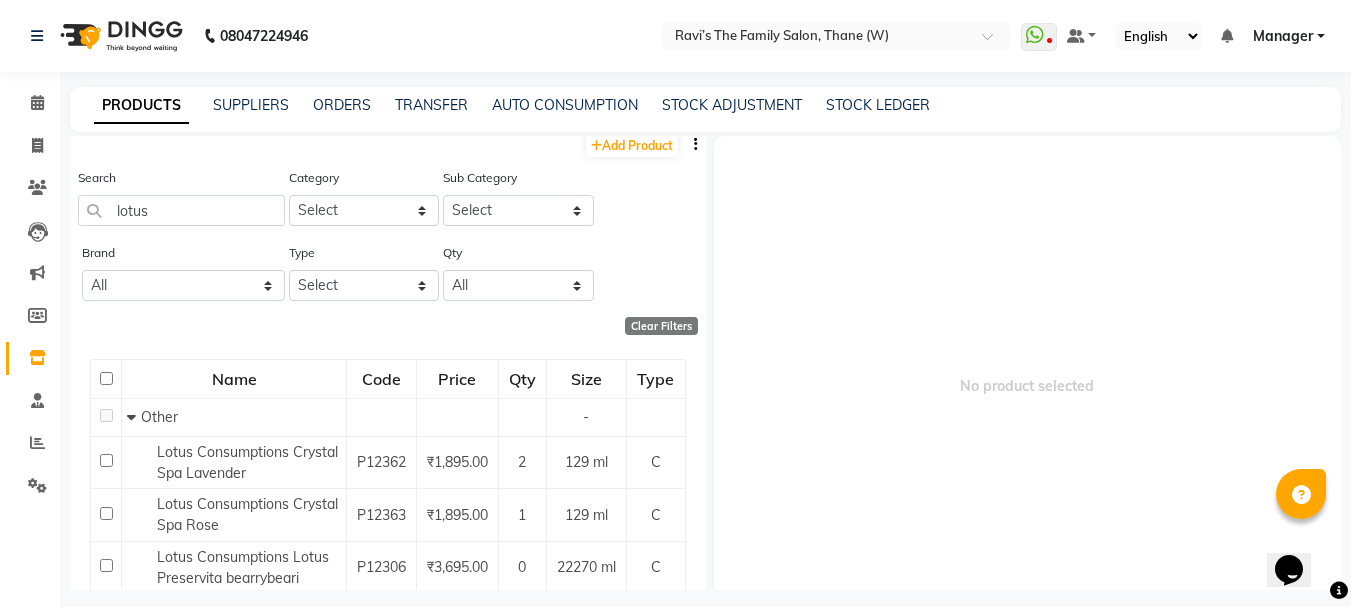 scroll, scrollTop: 0, scrollLeft: 0, axis: both 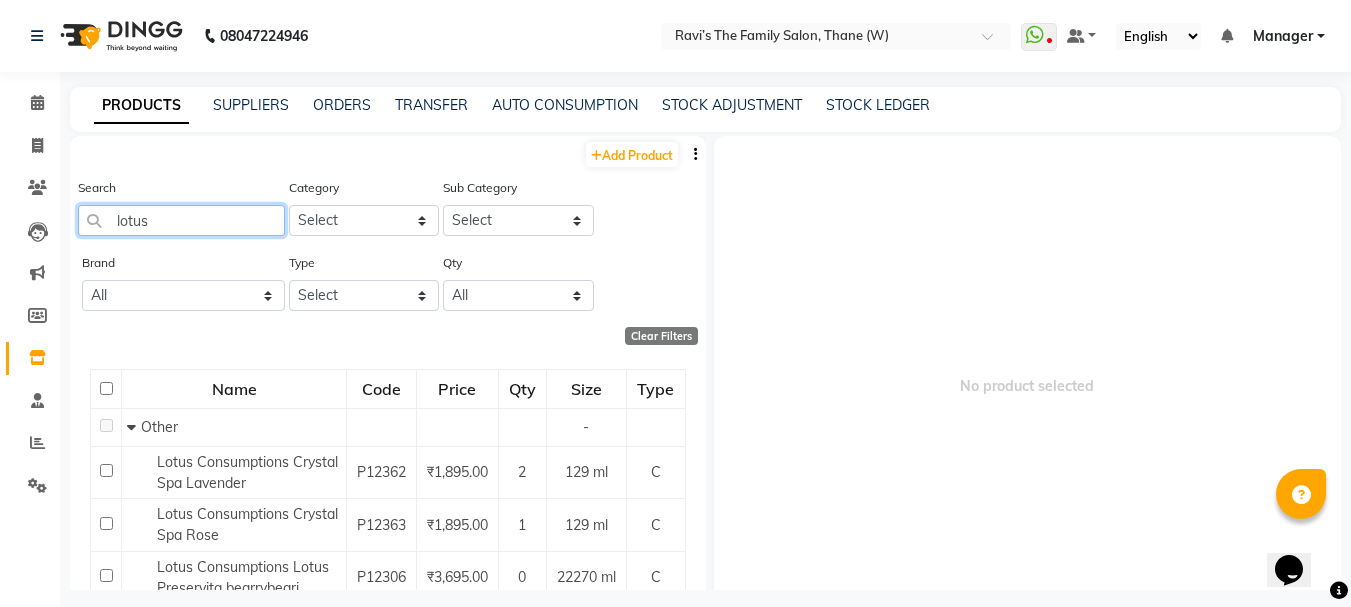 click on "lotus" 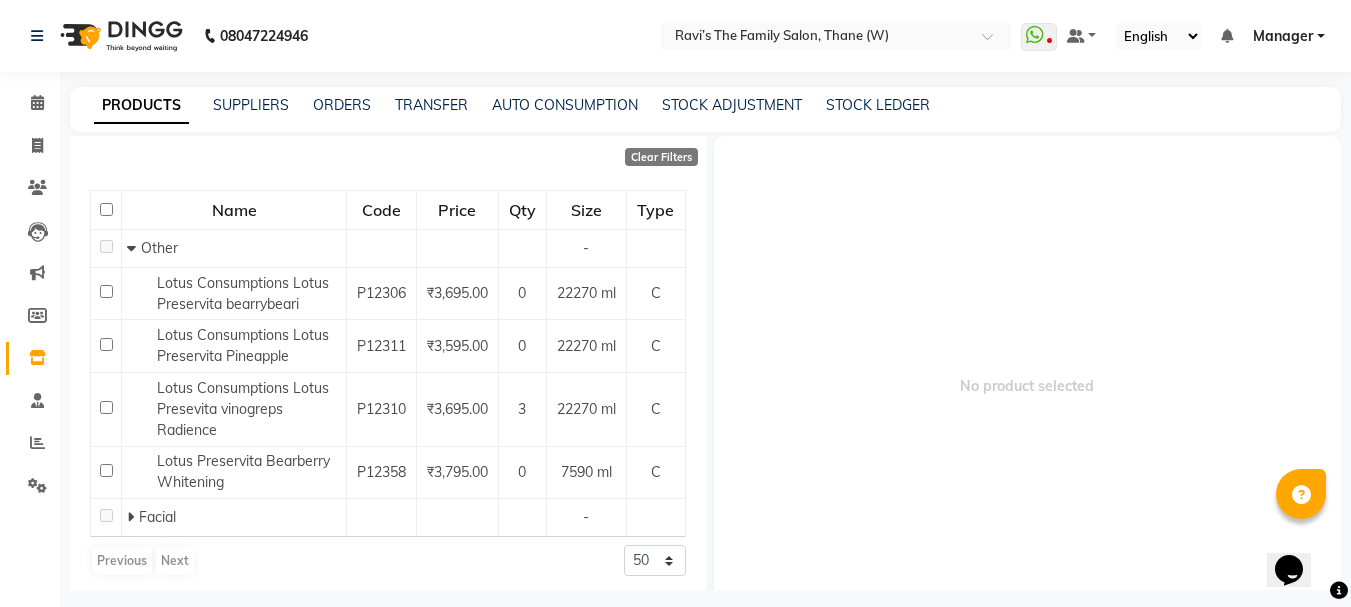 scroll, scrollTop: 199, scrollLeft: 0, axis: vertical 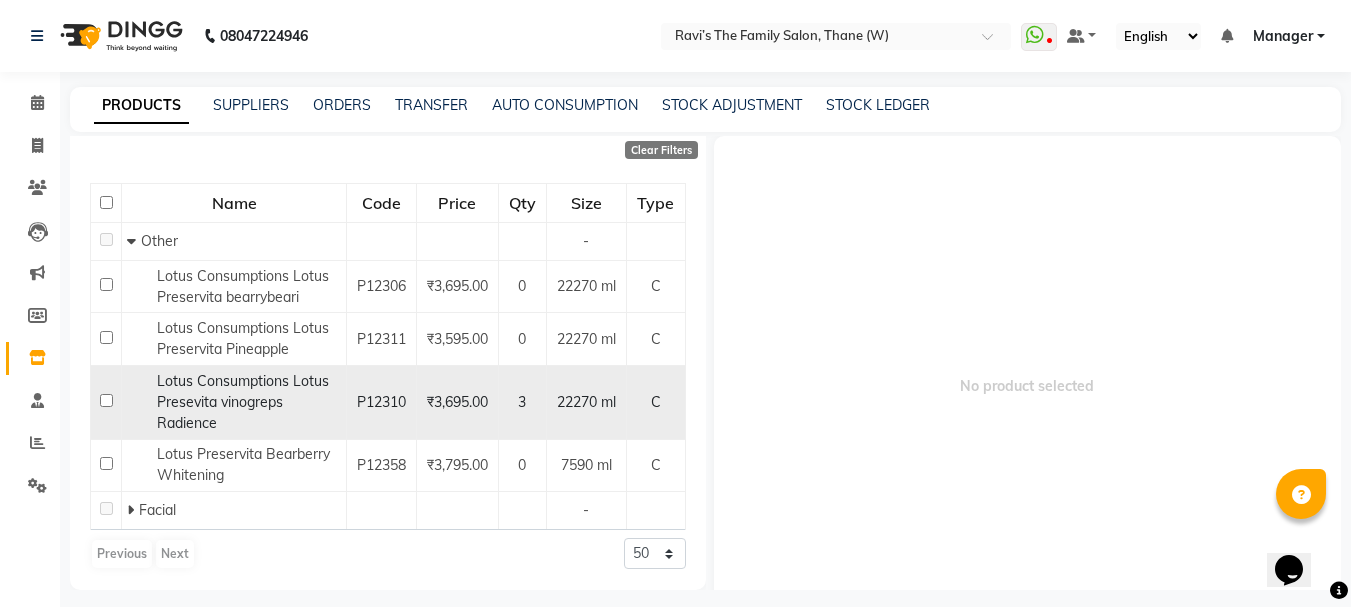 type on "lotus p" 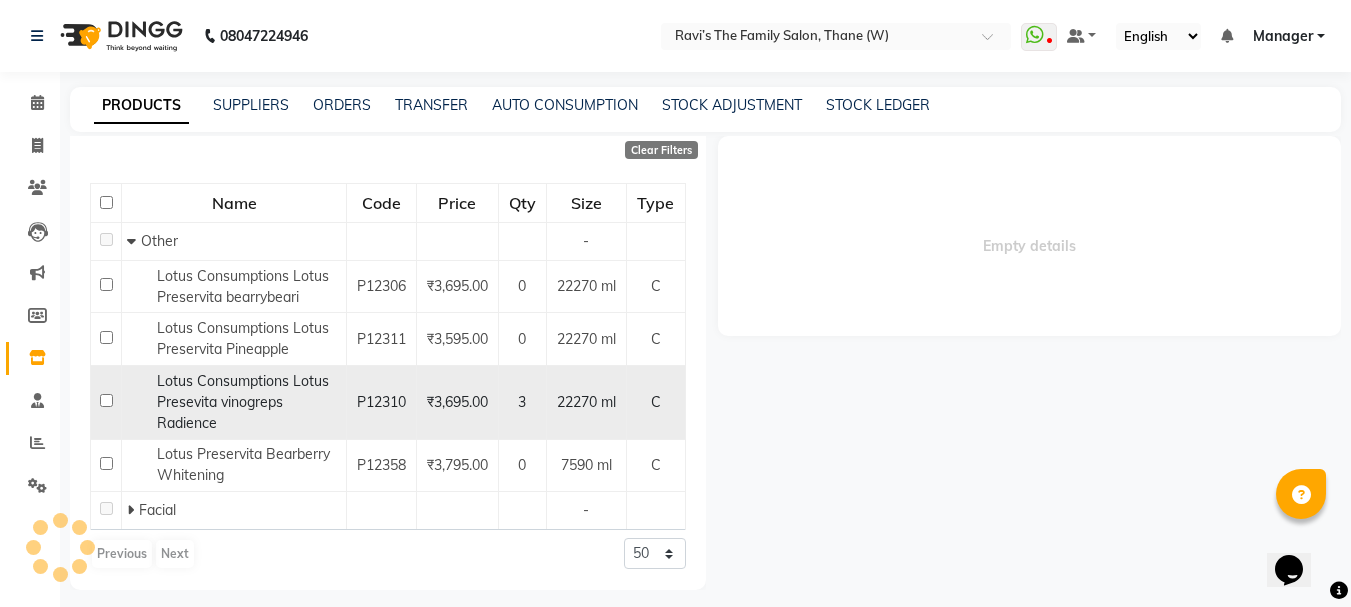 select 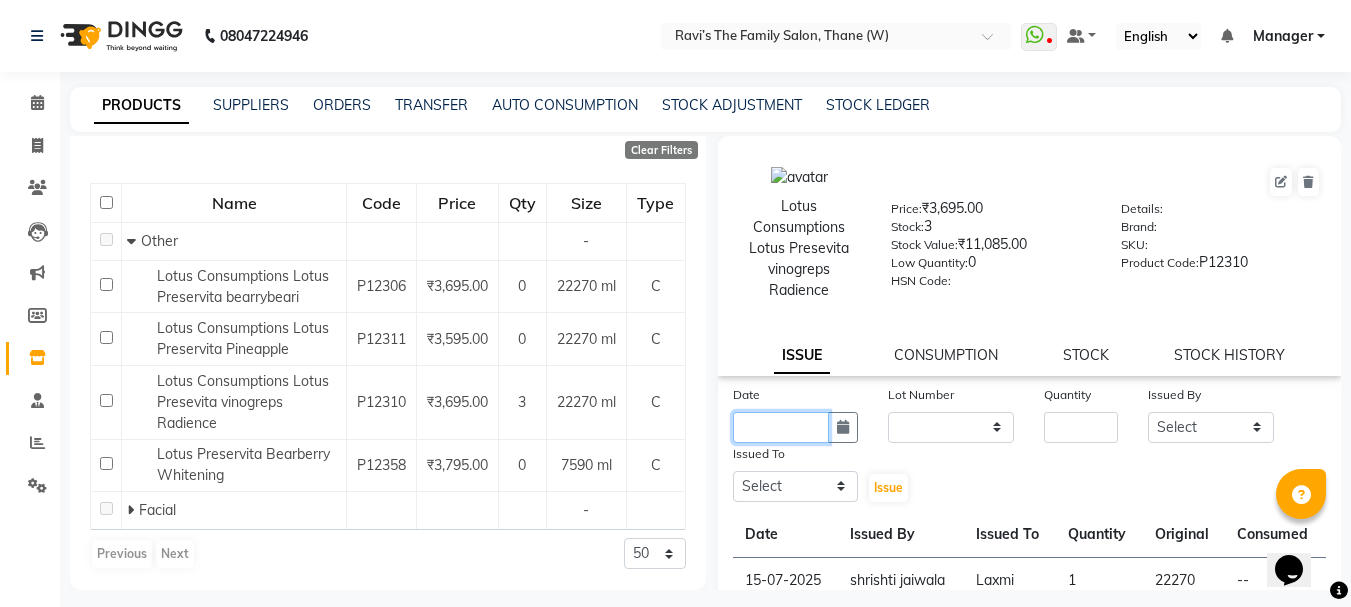 click 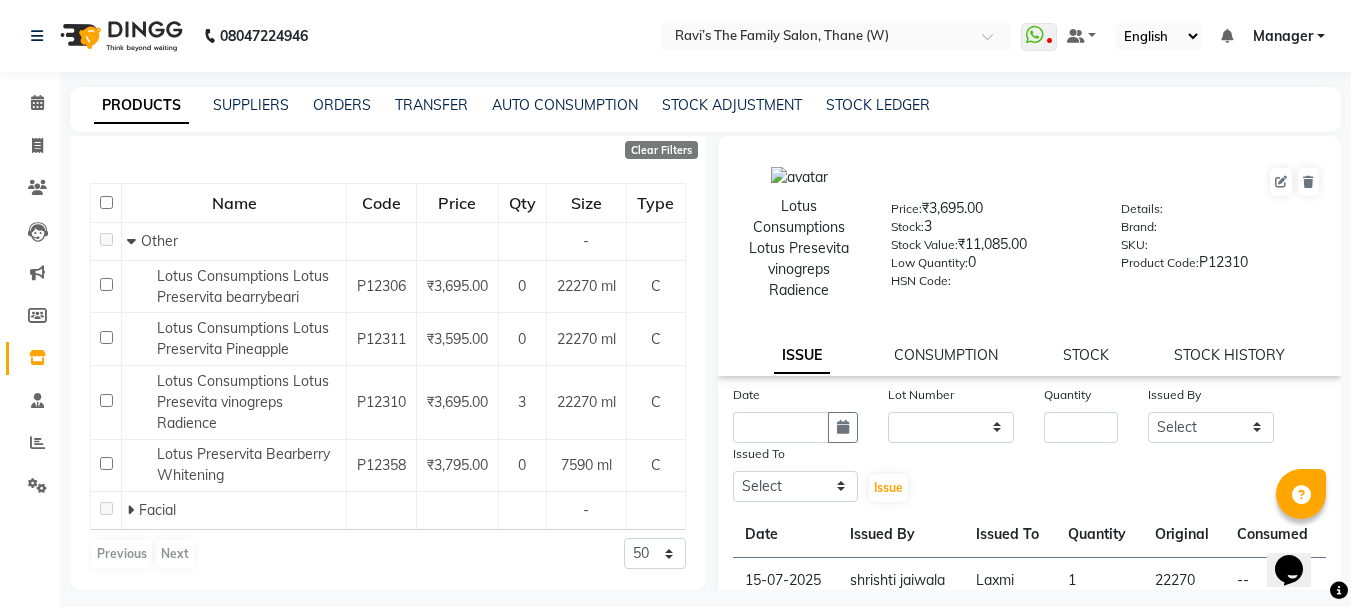 select on "8" 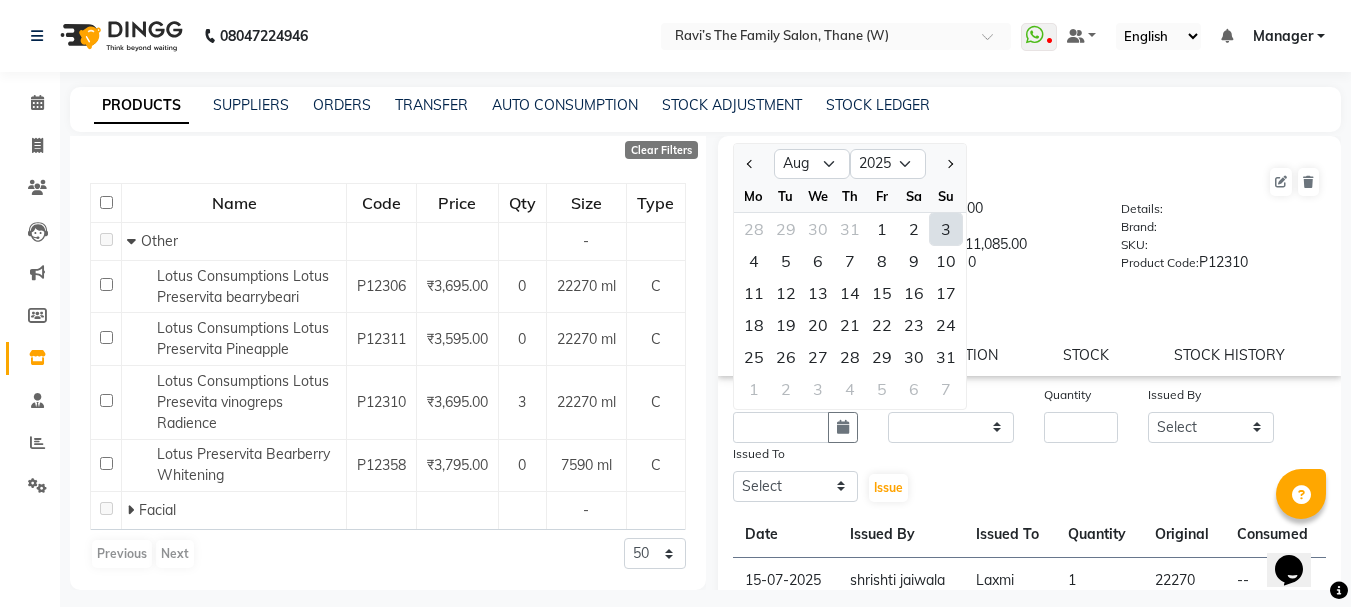 click on "3" 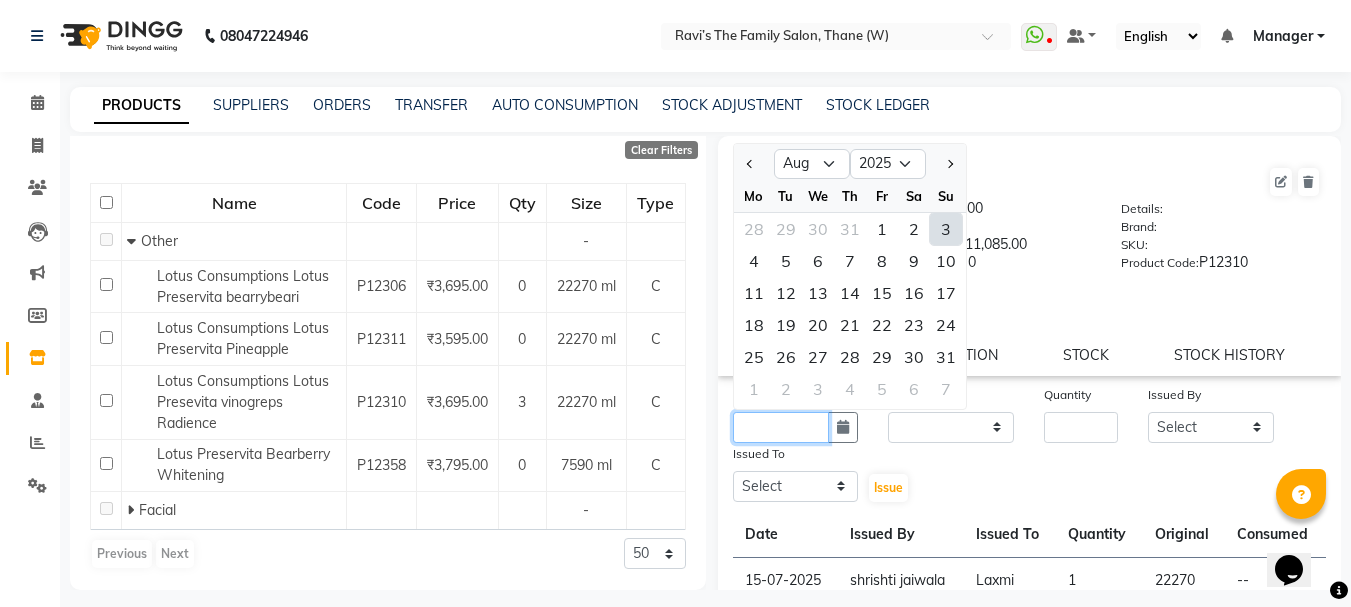 type on "03-08-2025" 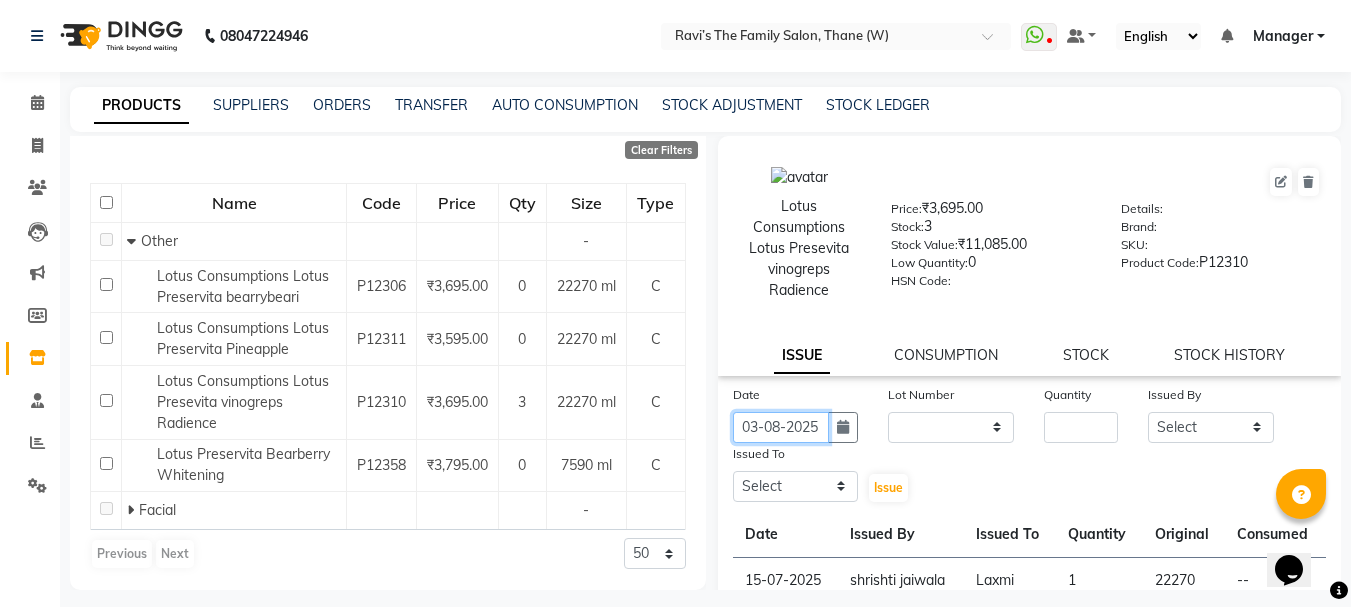 scroll, scrollTop: 0, scrollLeft: 4, axis: horizontal 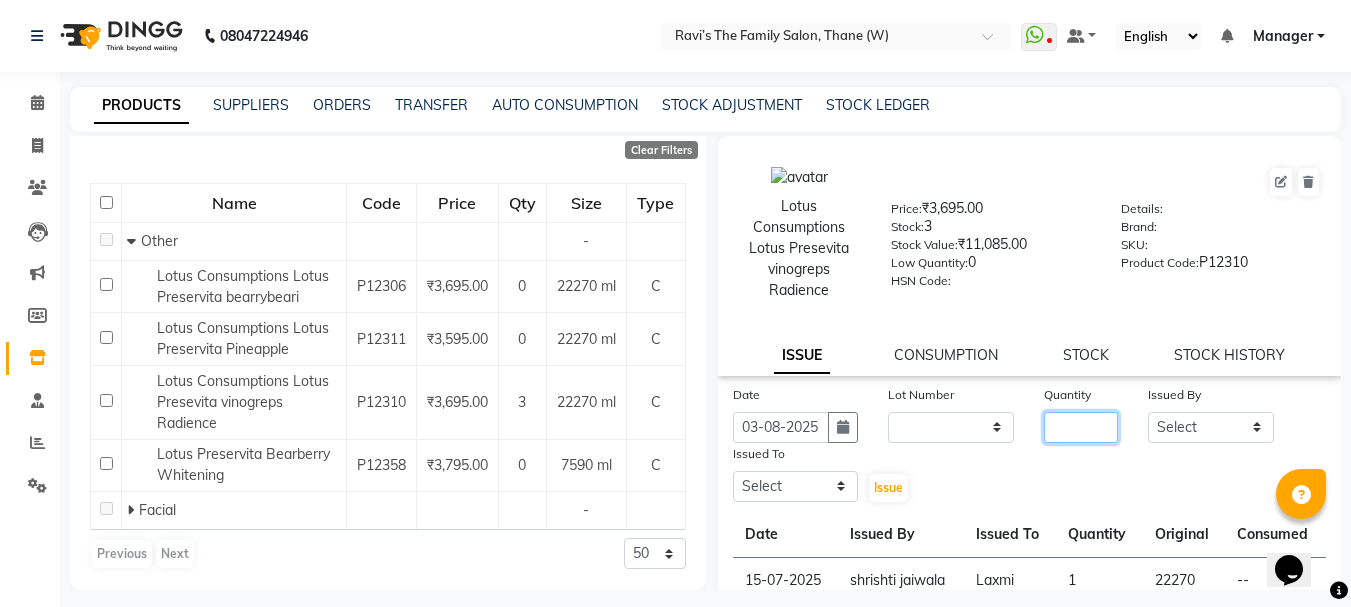 click 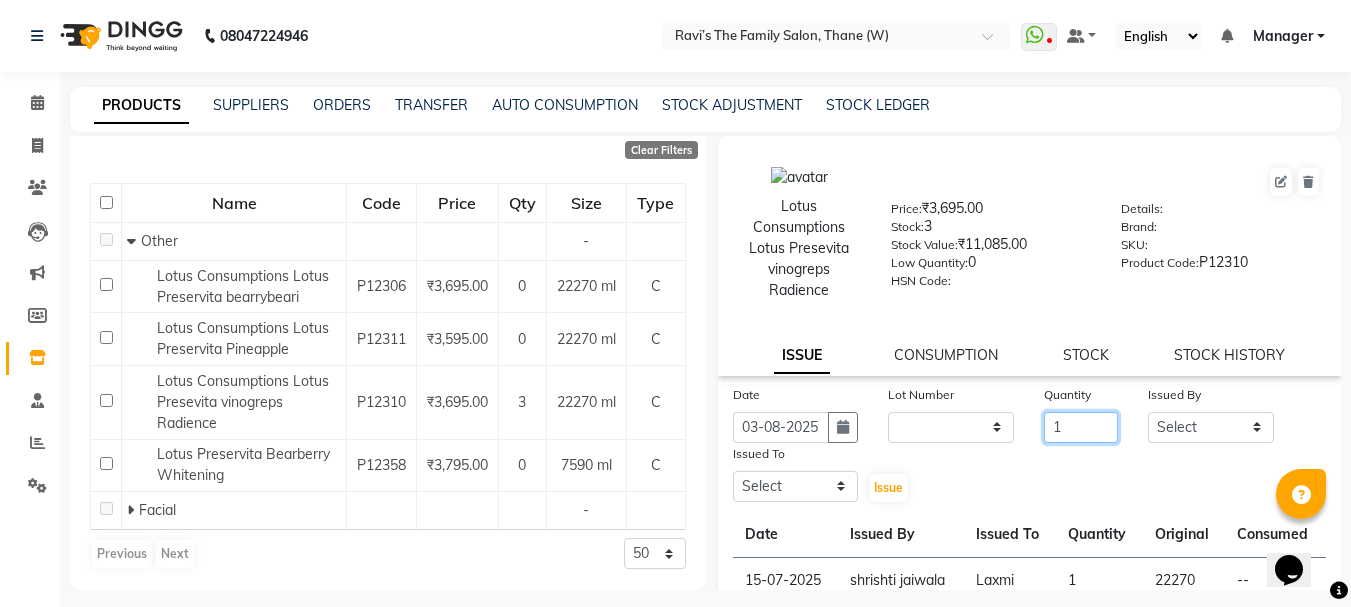 type on "1" 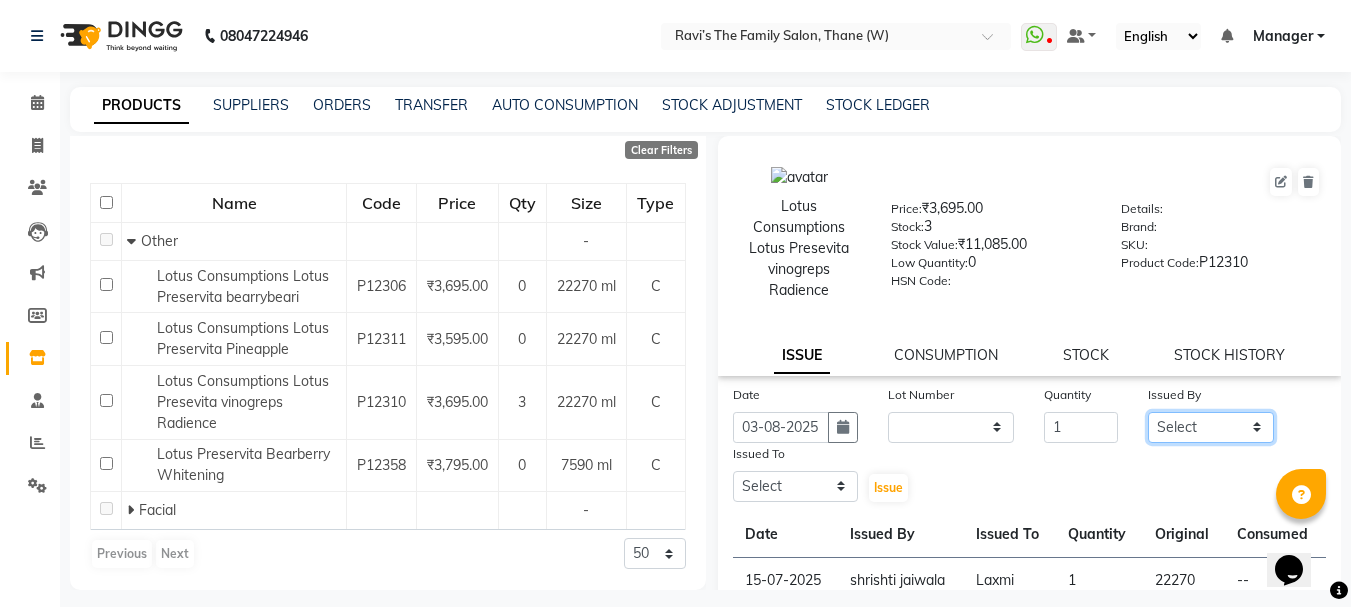 click on "Select Aarohi P   Aksahy auty Ali  Aniket A  Anuradha arvind Divya gautam .kasrade House sale KAJAL MAURYA Komal Waghmare  Laxmi   Manager Moin salmani Prashant   Ravindra Samrat Kumar Sangita Dighe Sanjana Kharat  Shreepad M  shrishti  jaiwala  vaibhavi  gudekar  Vikas H" 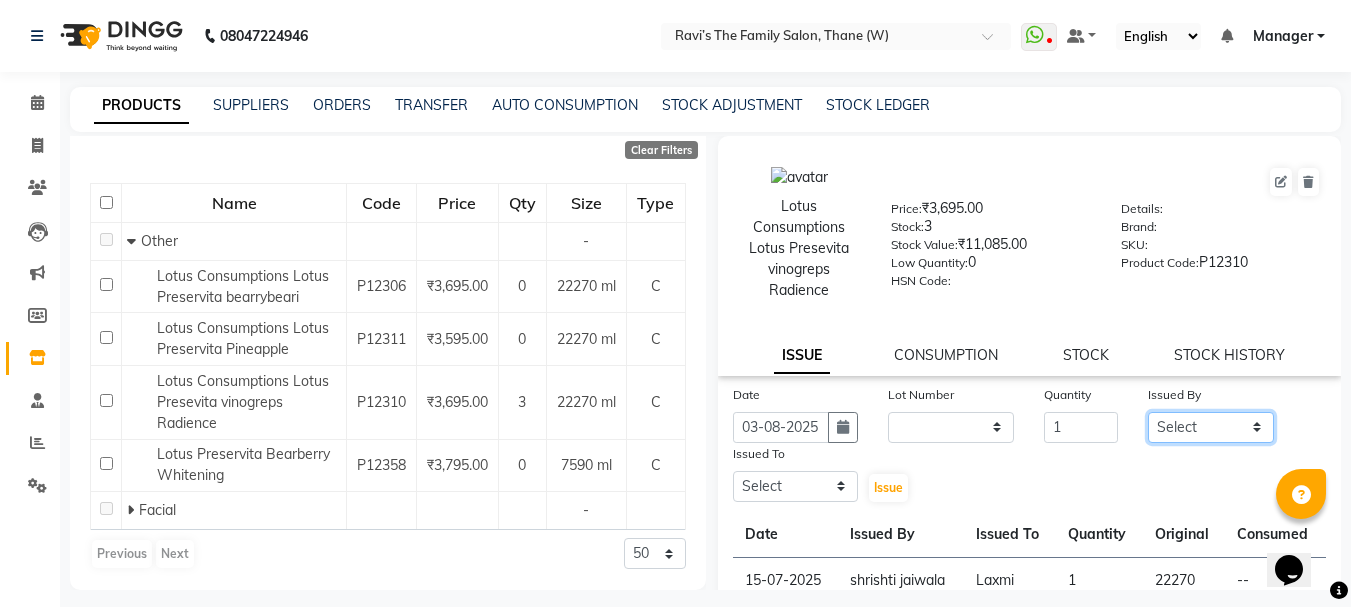 select on "35584" 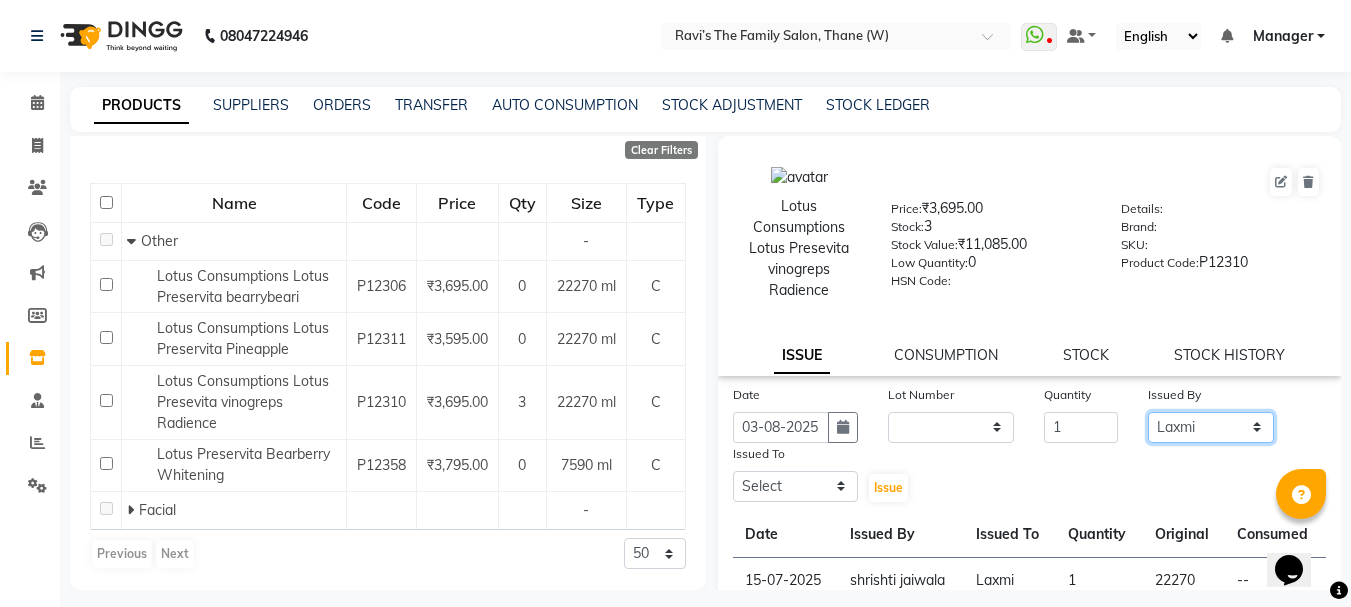 click on "Select Aarohi P   Aksahy auty Ali  Aniket A  Anuradha arvind Divya gautam .kasrade House sale KAJAL MAURYA Komal Waghmare  Laxmi   Manager Moin salmani Prashant   Ravindra Samrat Kumar Sangita Dighe Sanjana Kharat  Shreepad M  shrishti  jaiwala  vaibhavi  gudekar  Vikas H" 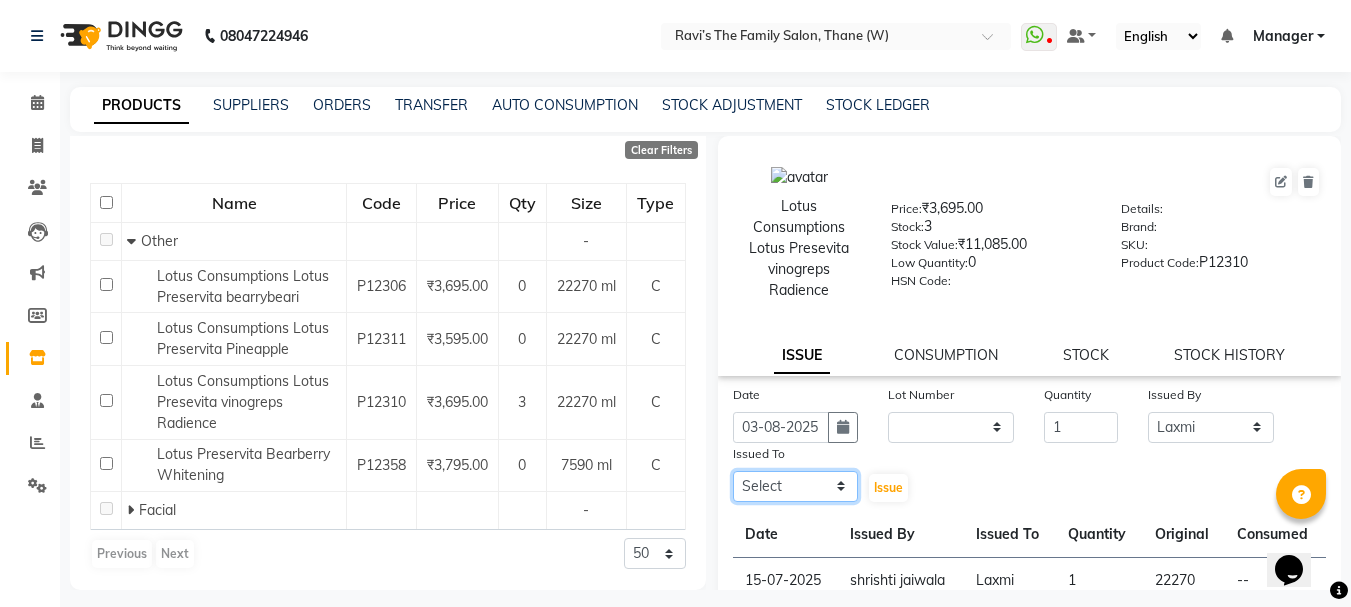 click on "Select Aarohi P   Aksahy auty Ali  Aniket A  Anuradha arvind Divya gautam .kasrade House sale KAJAL MAURYA Komal Waghmare  Laxmi   Manager Moin salmani Prashant   Ravindra Samrat Kumar Sangita Dighe Sanjana Kharat  Shreepad M  shrishti  jaiwala  vaibhavi  gudekar  Vikas H" 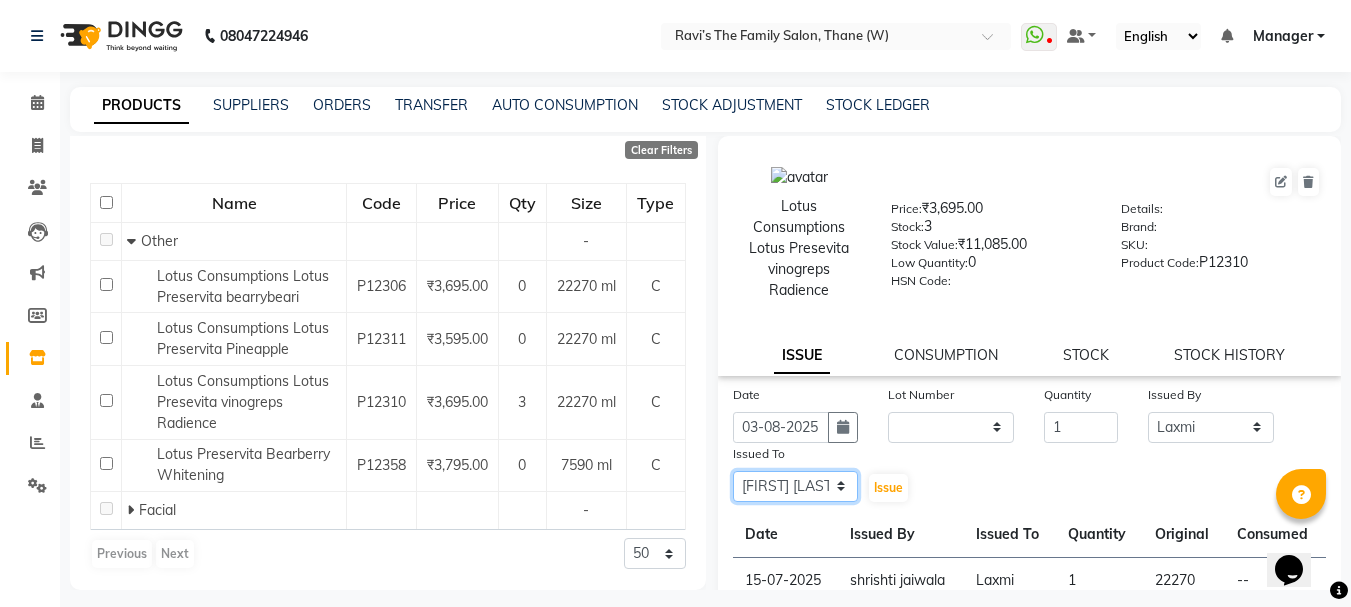 click on "Select Aarohi P   Aksahy auty Ali  Aniket A  Anuradha arvind Divya gautam .kasrade House sale KAJAL MAURYA Komal Waghmare  Laxmi   Manager Moin salmani Prashant   Ravindra Samrat Kumar Sangita Dighe Sanjana Kharat  Shreepad M  shrishti  jaiwala  vaibhavi  gudekar  Vikas H" 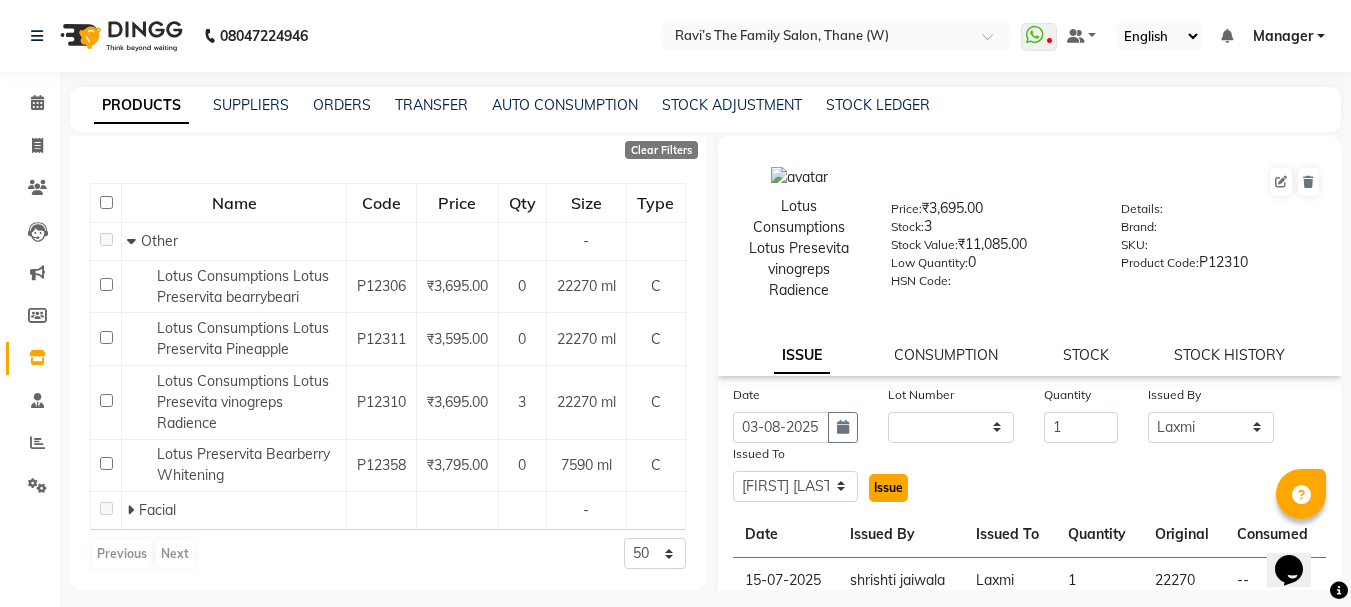 click on "Issue" 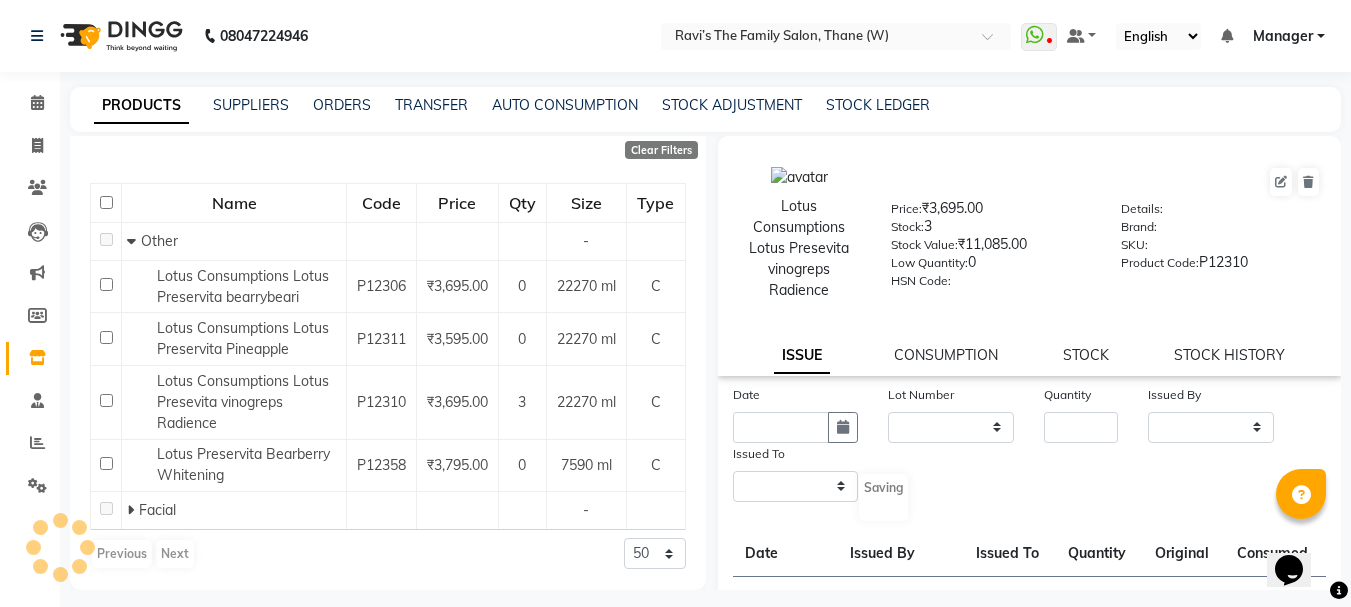 select 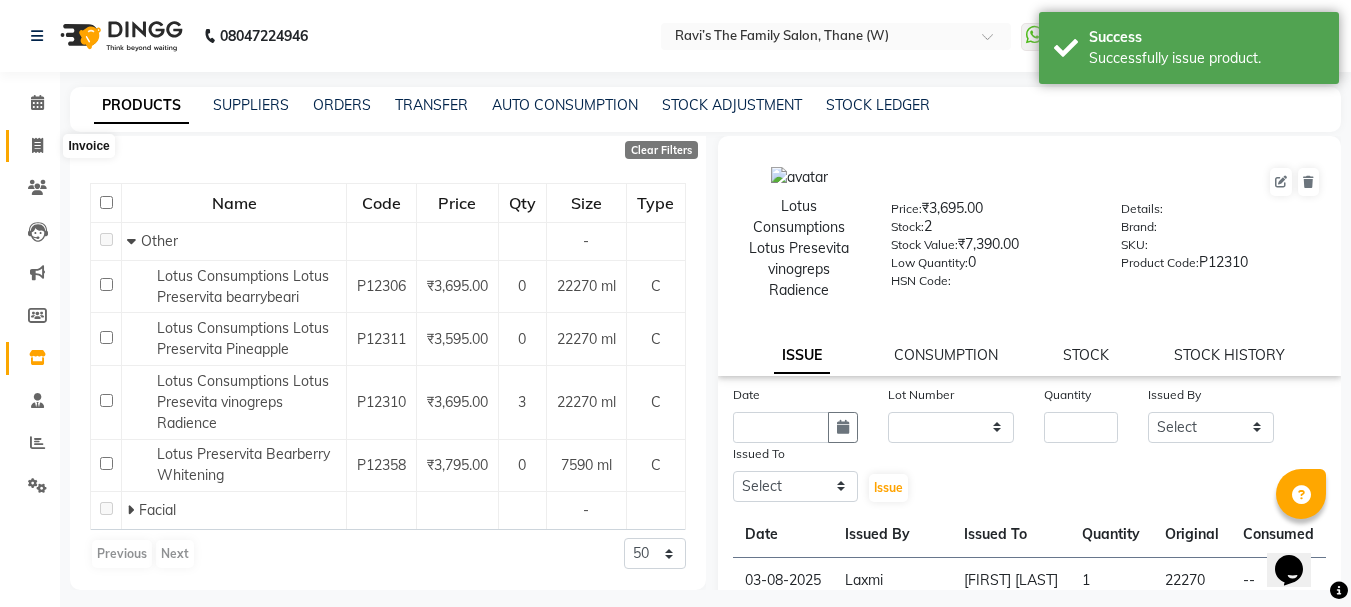 click 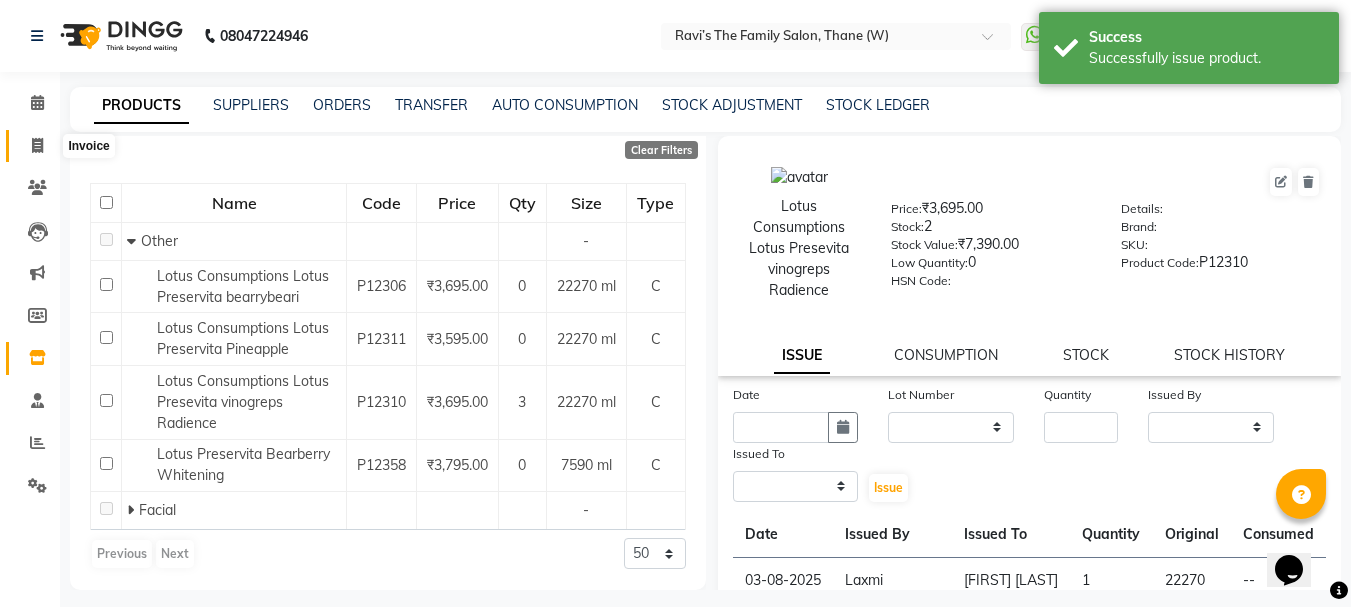 select on "service" 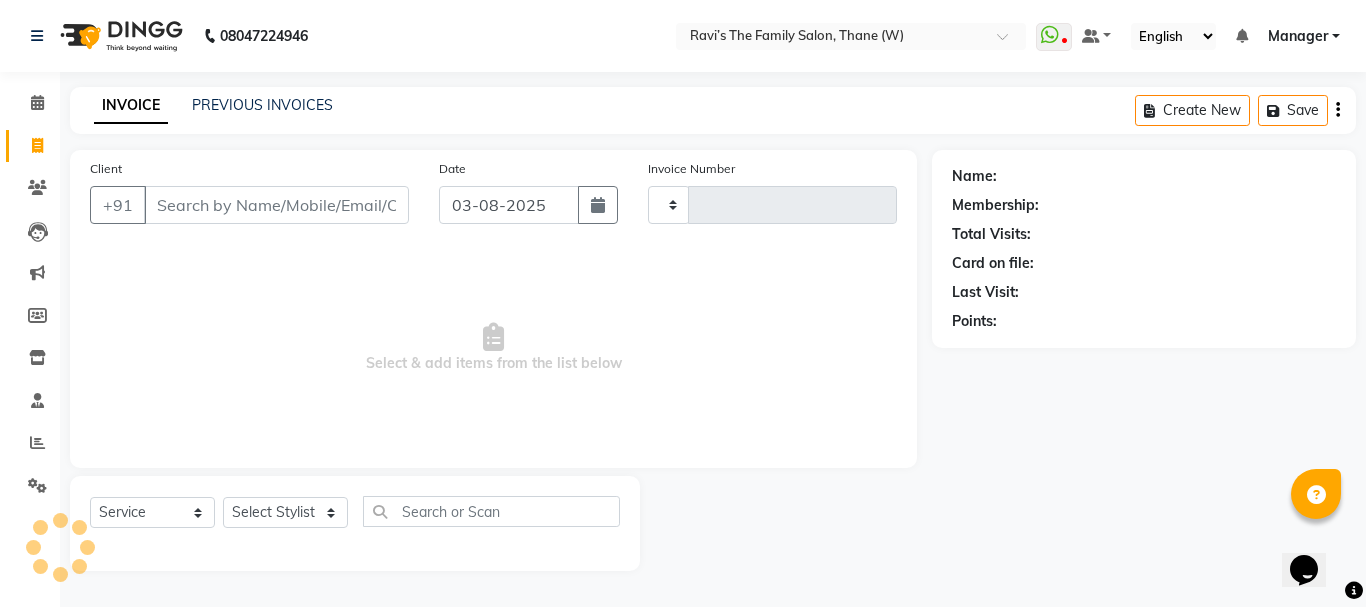 type on "2585" 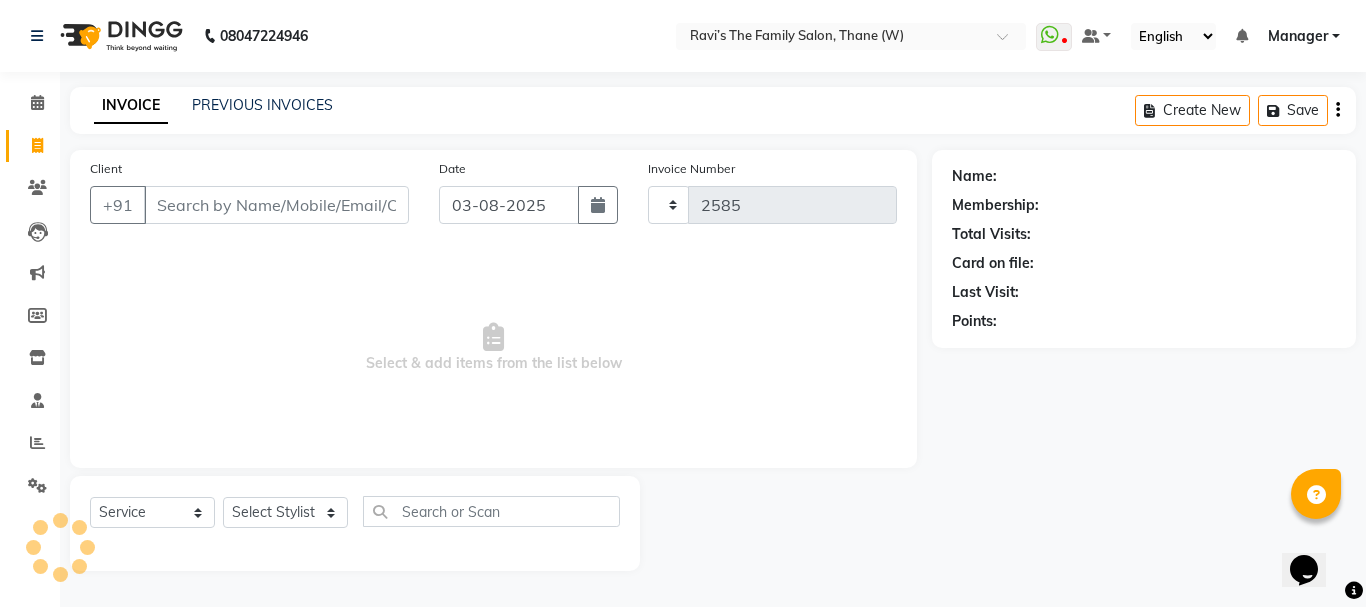select on "8004" 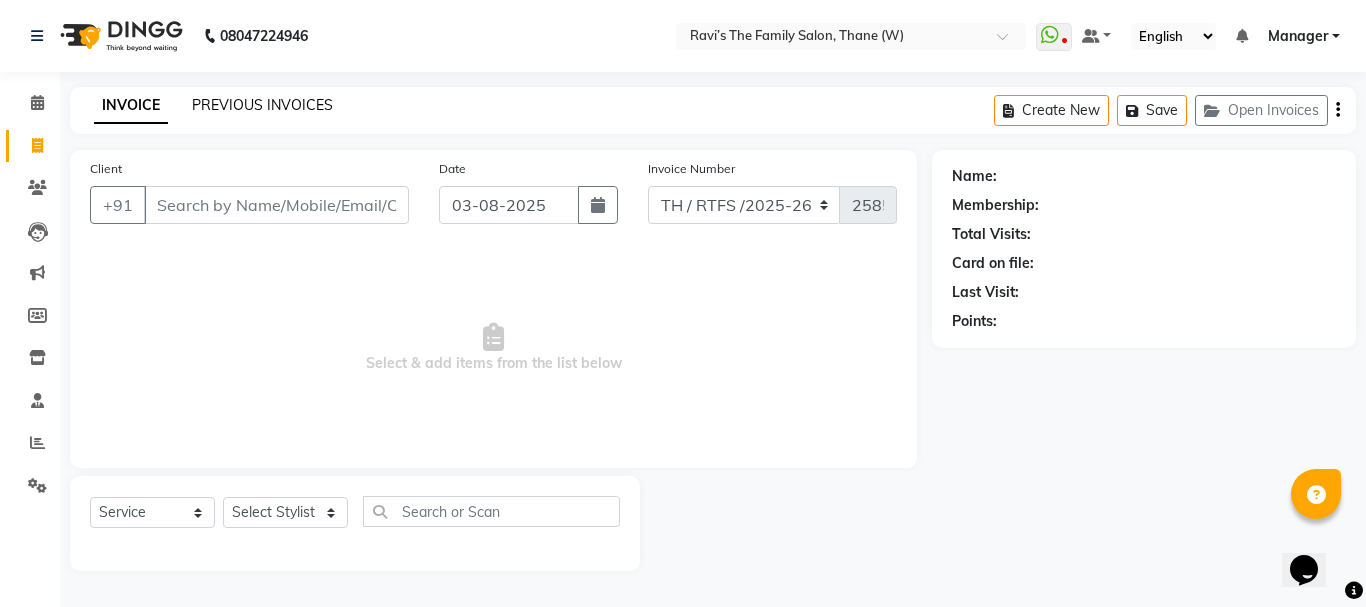click on "PREVIOUS INVOICES" 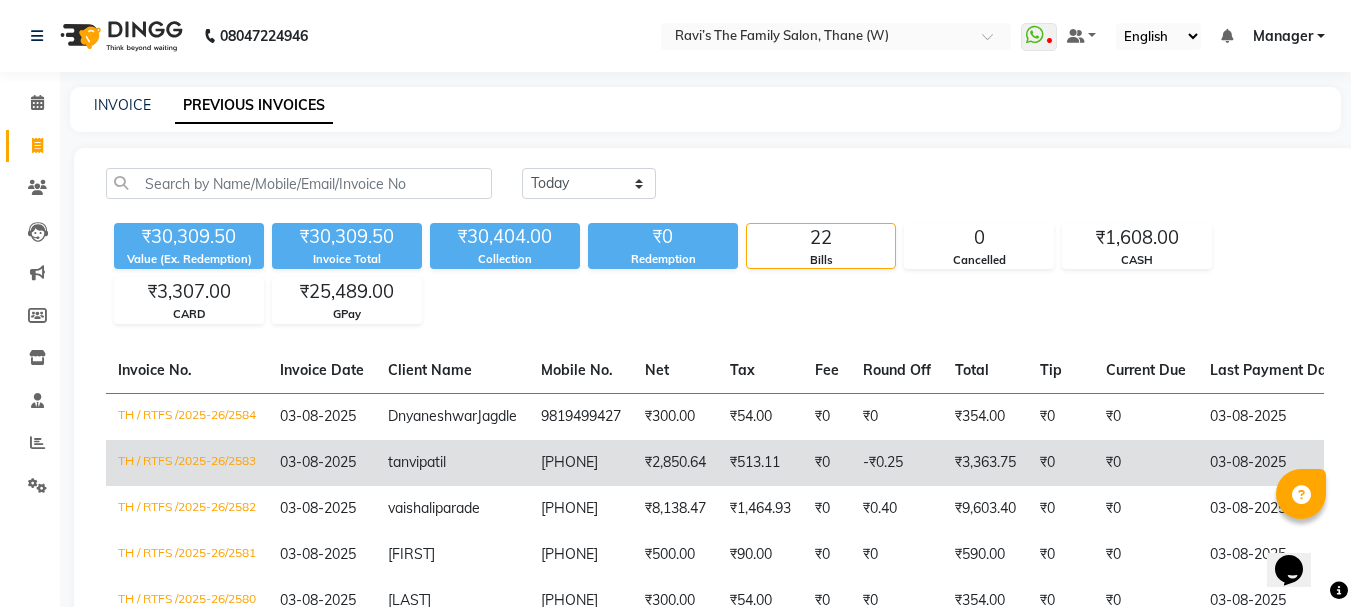 click on "tanvi  patil" 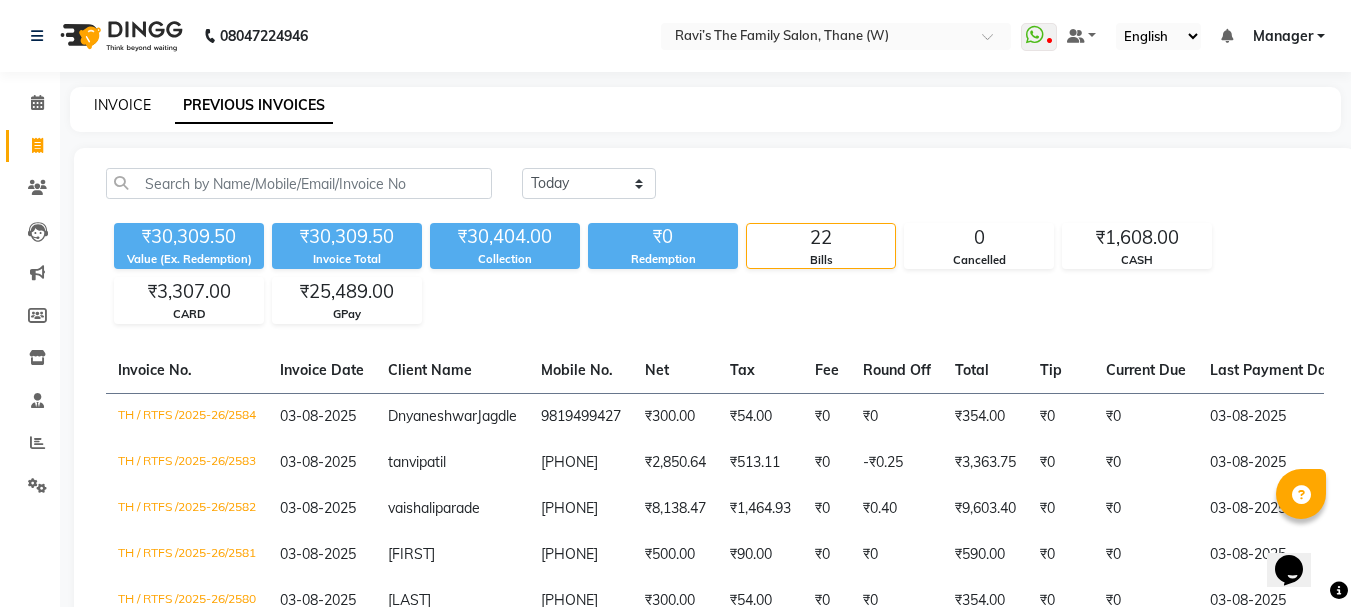 click on "INVOICE" 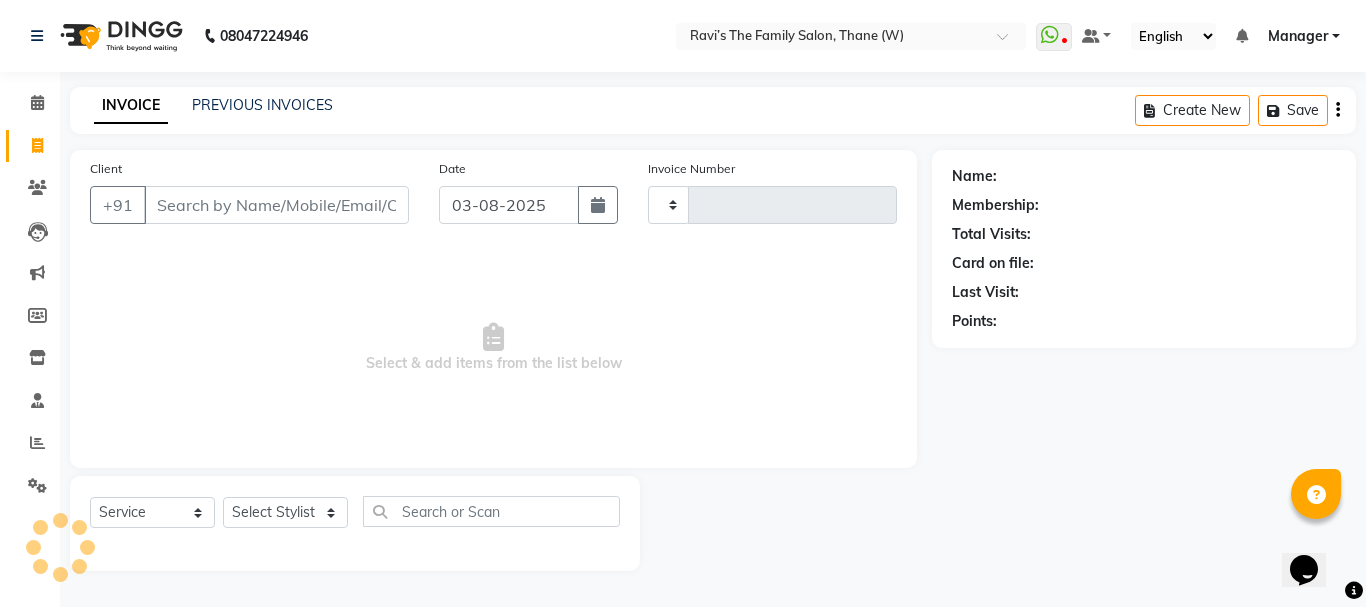 type on "2585" 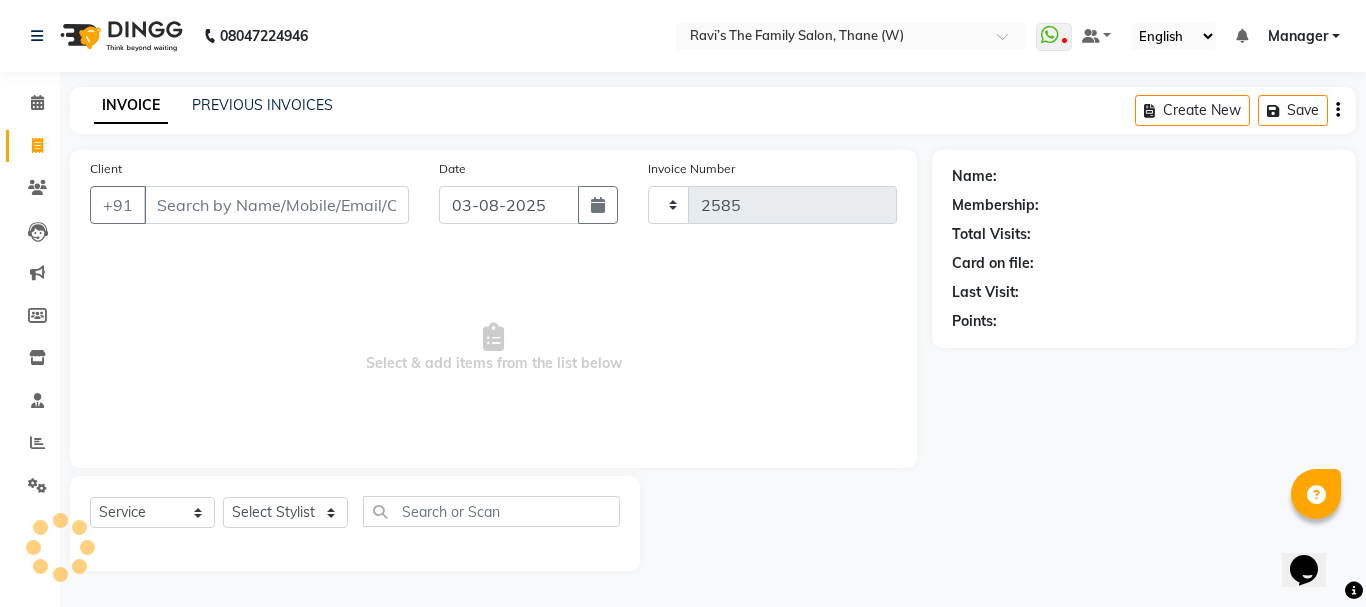 select on "8004" 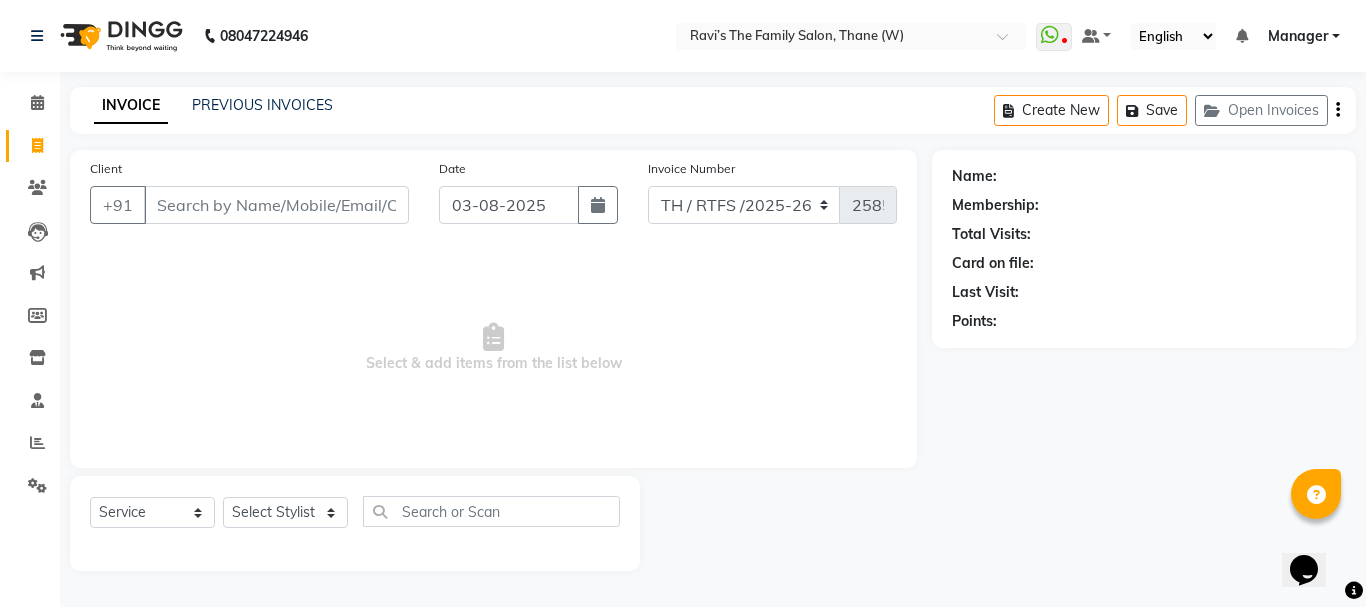 click on "Client" at bounding box center (276, 205) 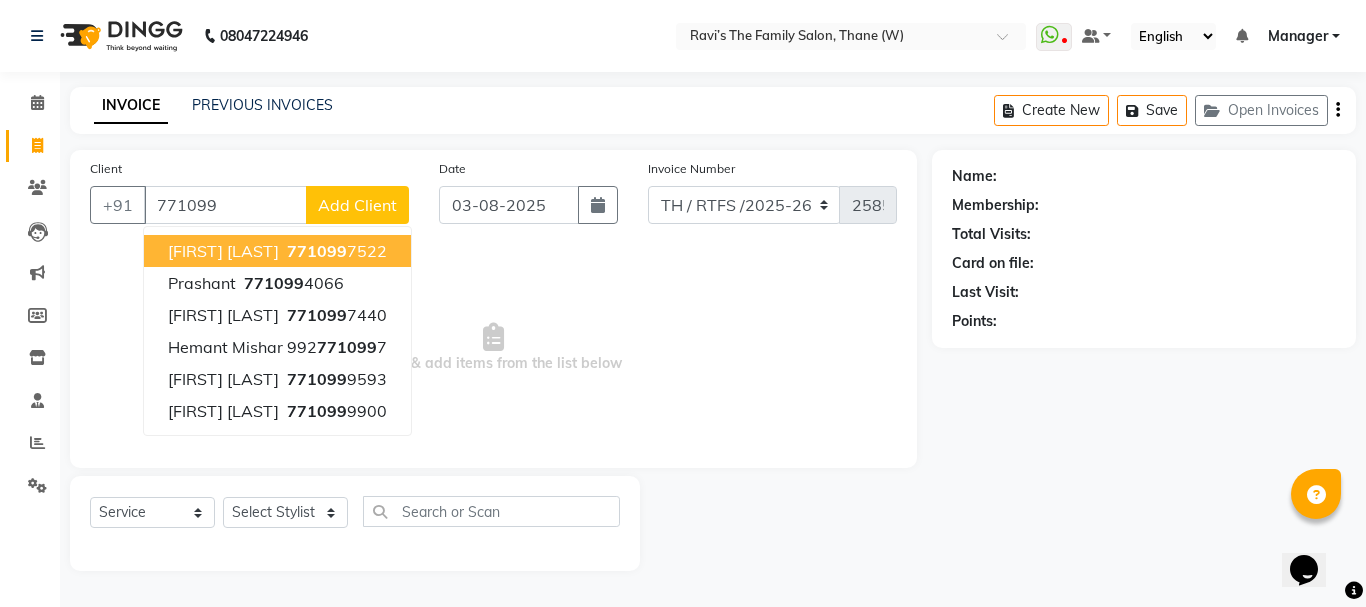 click on "Shailesh Ahire" at bounding box center [223, 251] 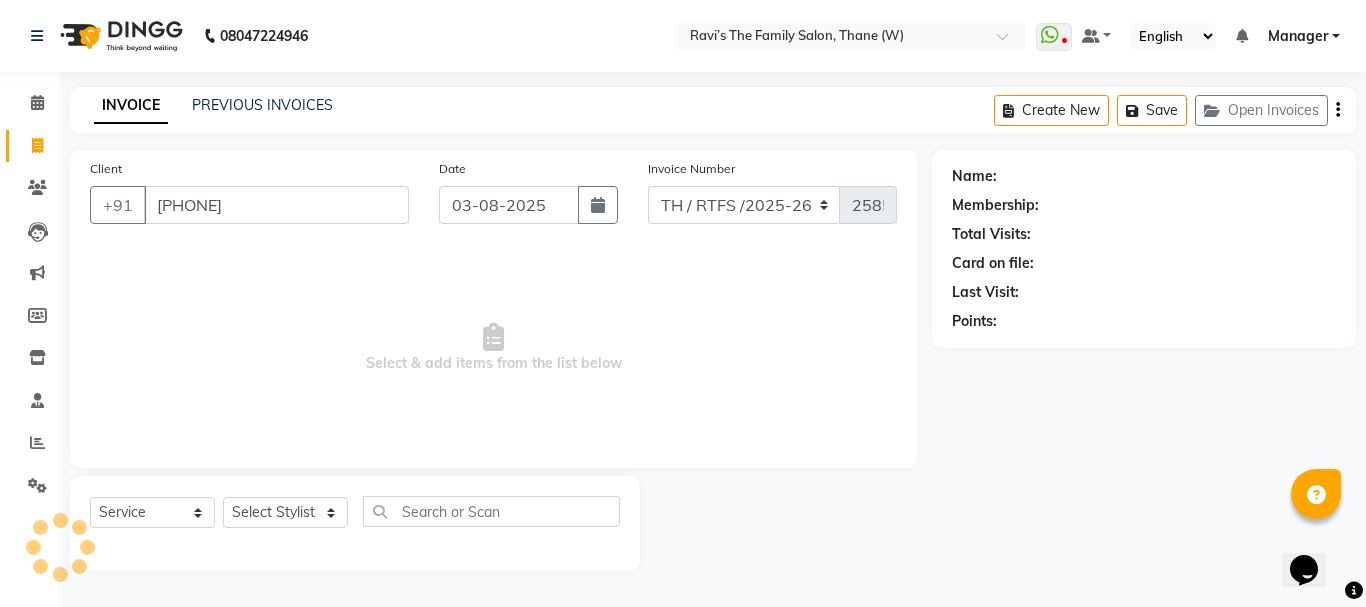 type on "7710997522" 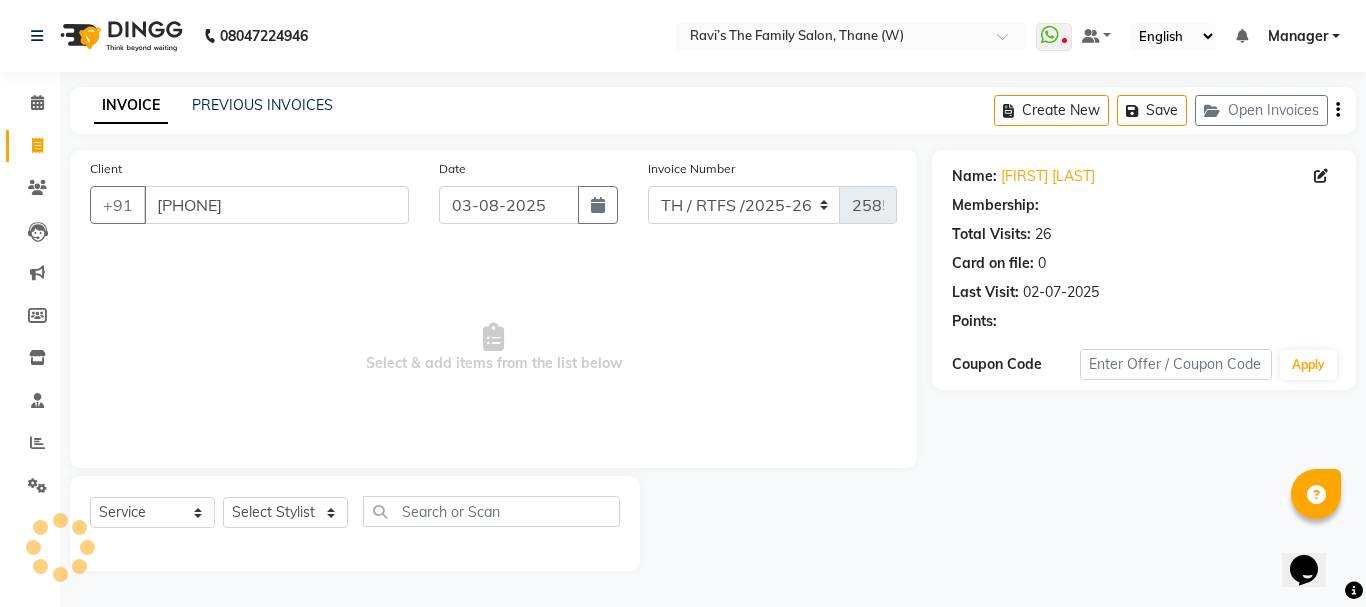 select on "1: Object" 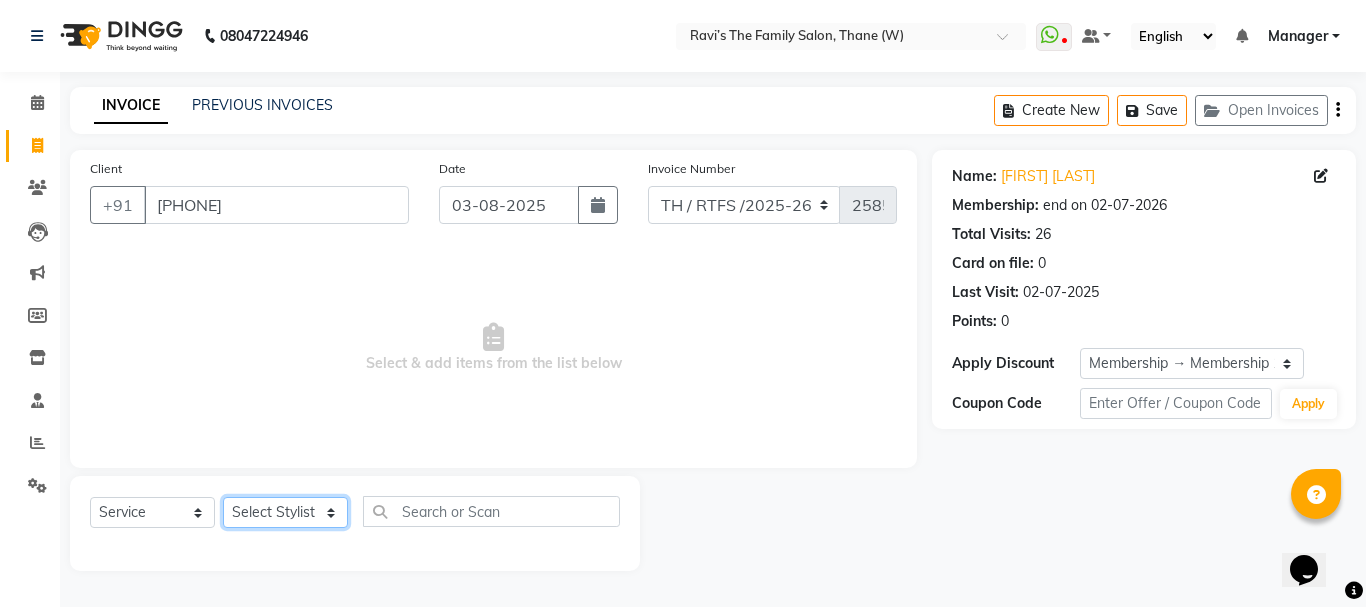 click on "Select Stylist Aarohi P   Aksahy auty Ali  Aniket A  Anuradha arvind Divya gautam .kasrade House sale KAJAL MAURYA Komal Waghmare  Laxmi   Manager Moin salmani Prashant   Ravindra Samrat Kumar Sangita Dighe Sanjana Kharat  Shreepad M  shrishti  jaiwala  vaibhavi  gudekar  Vikas H" 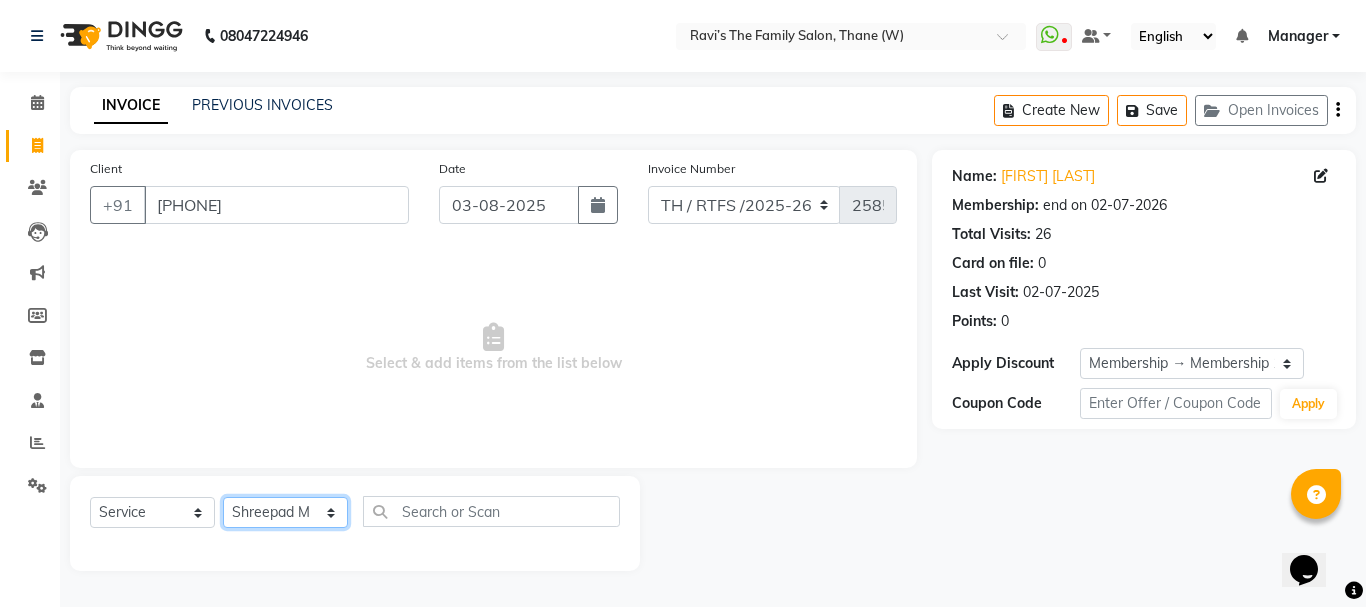 click on "Select Stylist Aarohi P   Aksahy auty Ali  Aniket A  Anuradha arvind Divya gautam .kasrade House sale KAJAL MAURYA Komal Waghmare  Laxmi   Manager Moin salmani Prashant   Ravindra Samrat Kumar Sangita Dighe Sanjana Kharat  Shreepad M  shrishti  jaiwala  vaibhavi  gudekar  Vikas H" 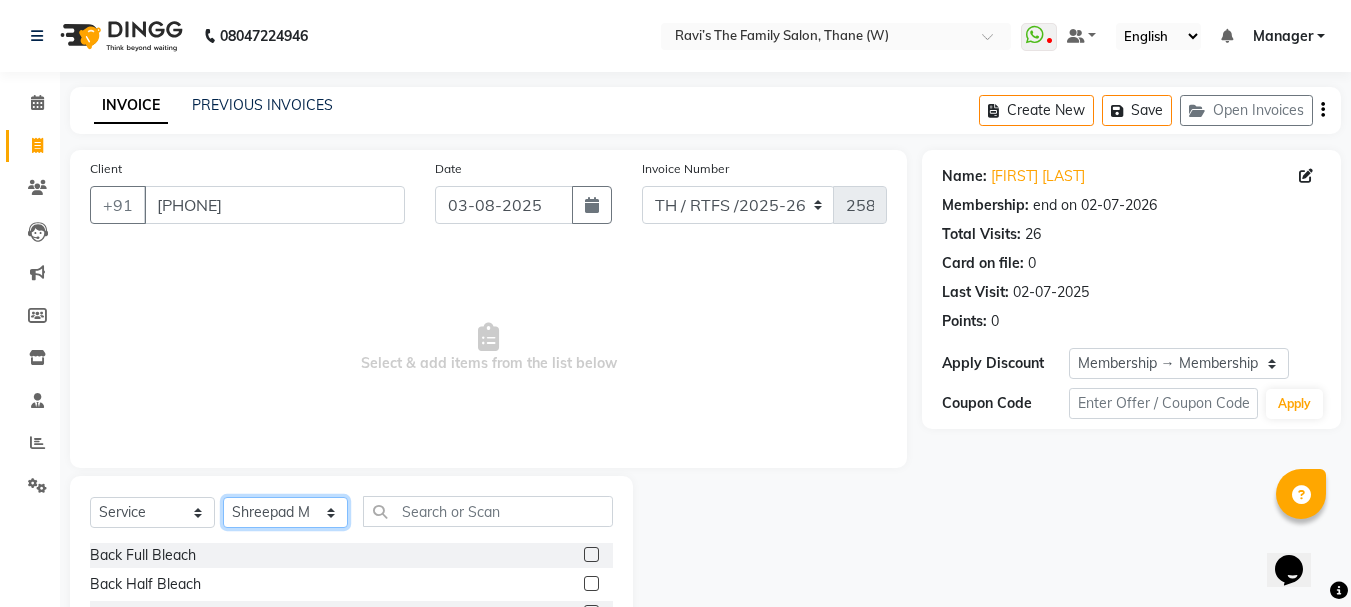 scroll, scrollTop: 194, scrollLeft: 0, axis: vertical 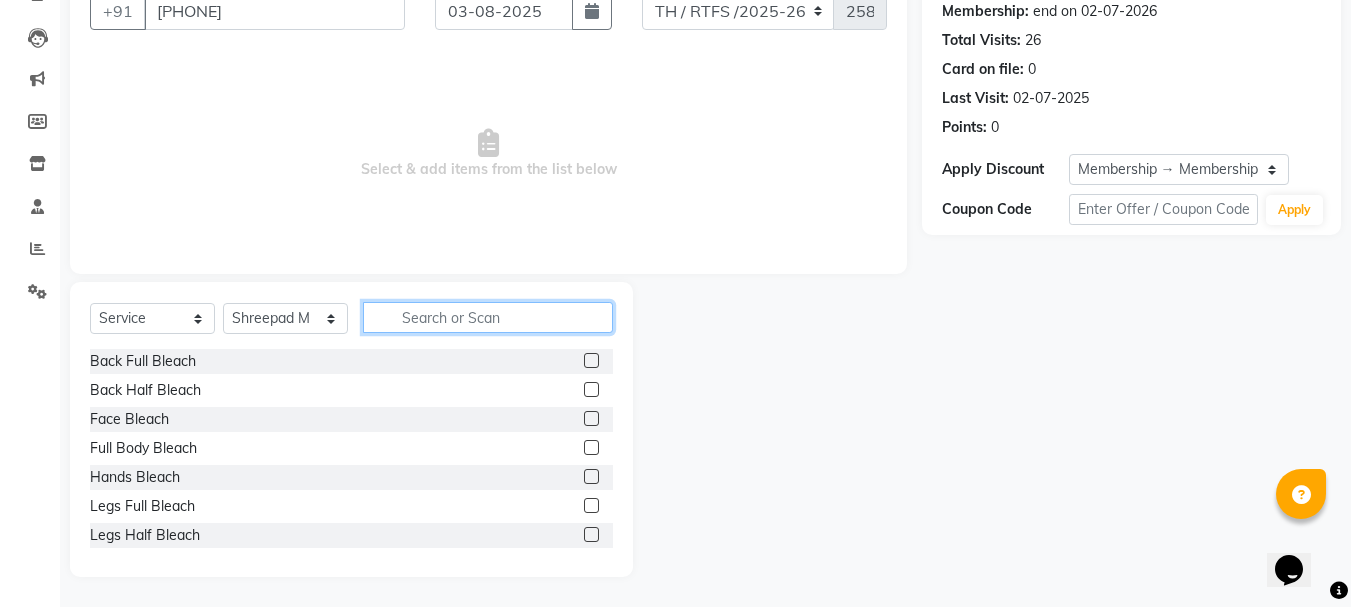 click 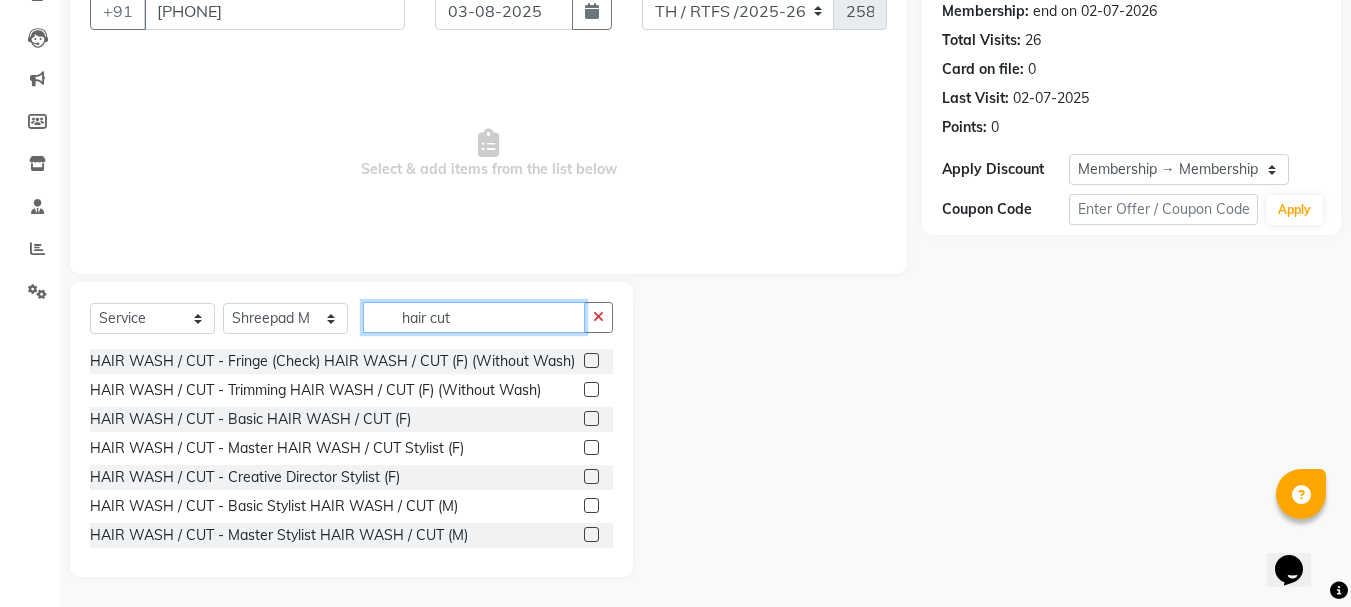 type on "hair cut" 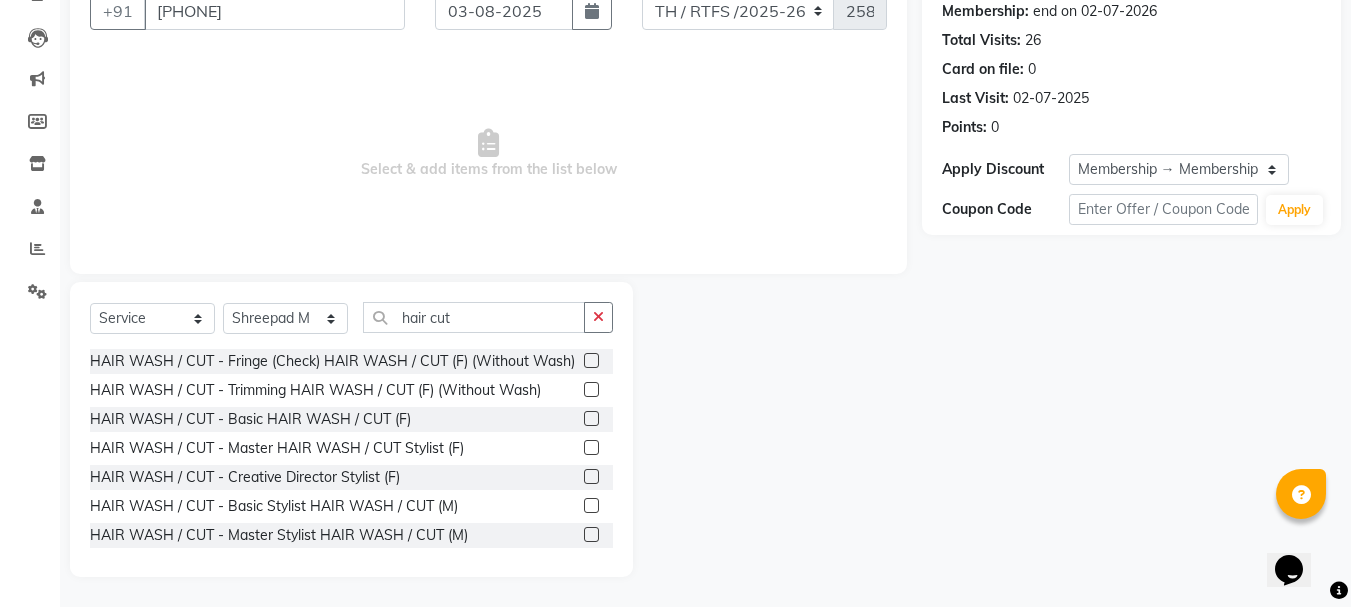 click 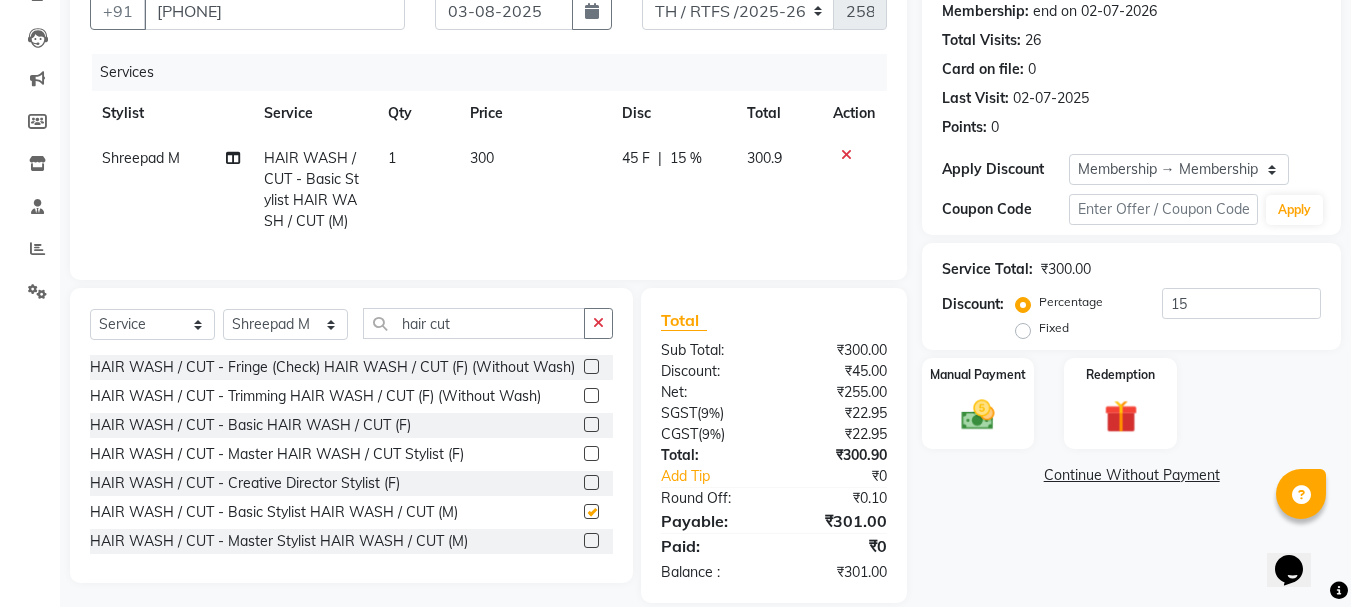 checkbox on "false" 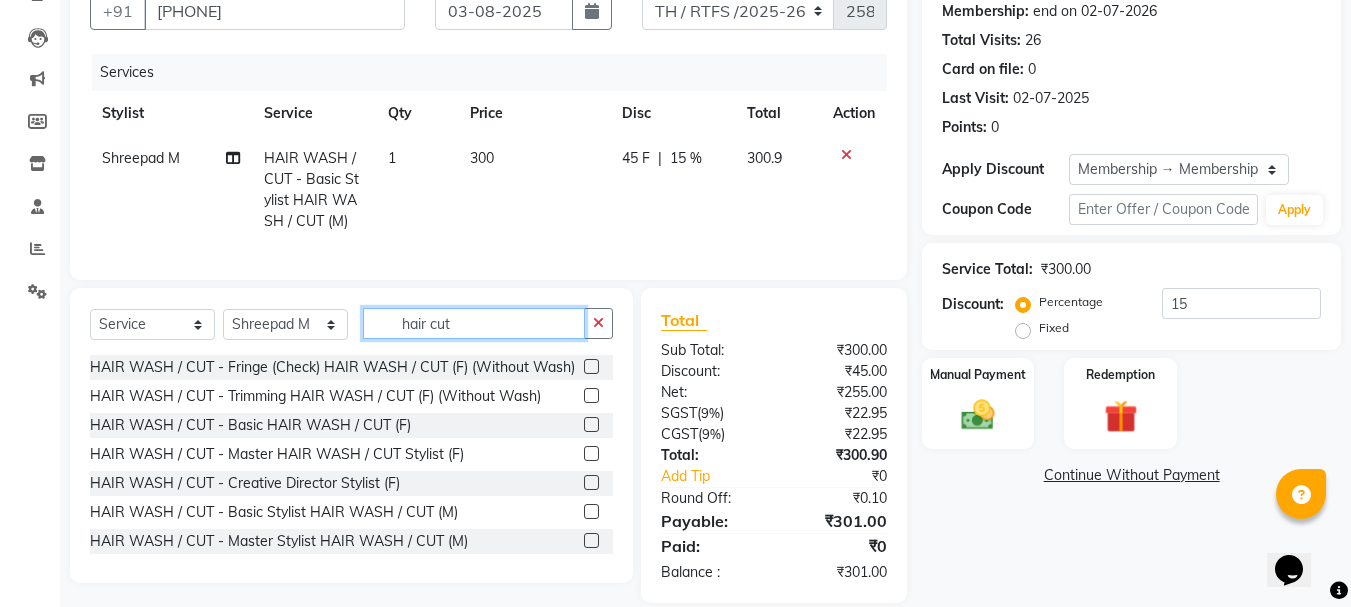 click on "hair cut" 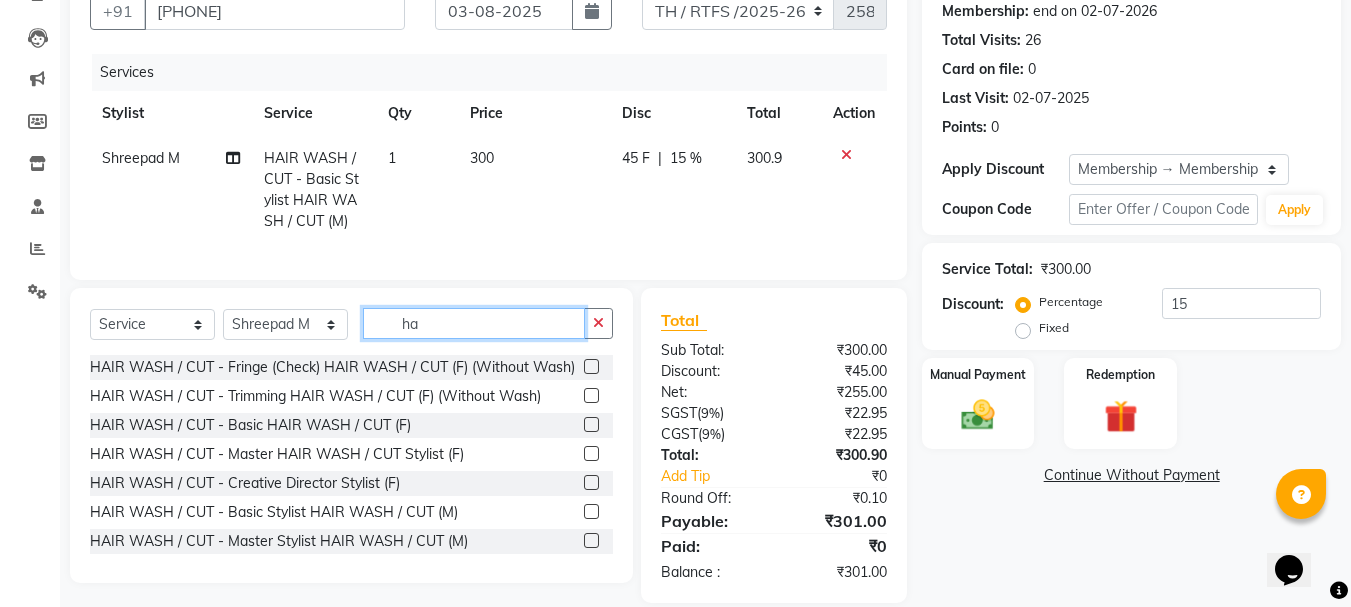 type on "h" 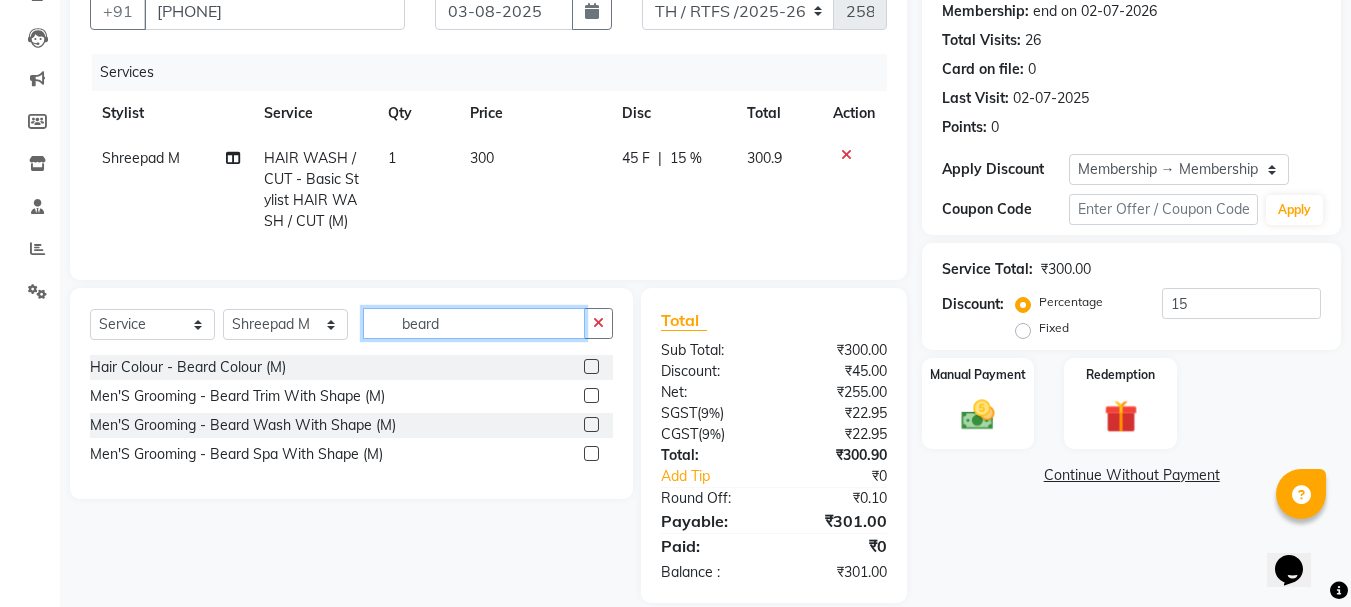 type on "beard" 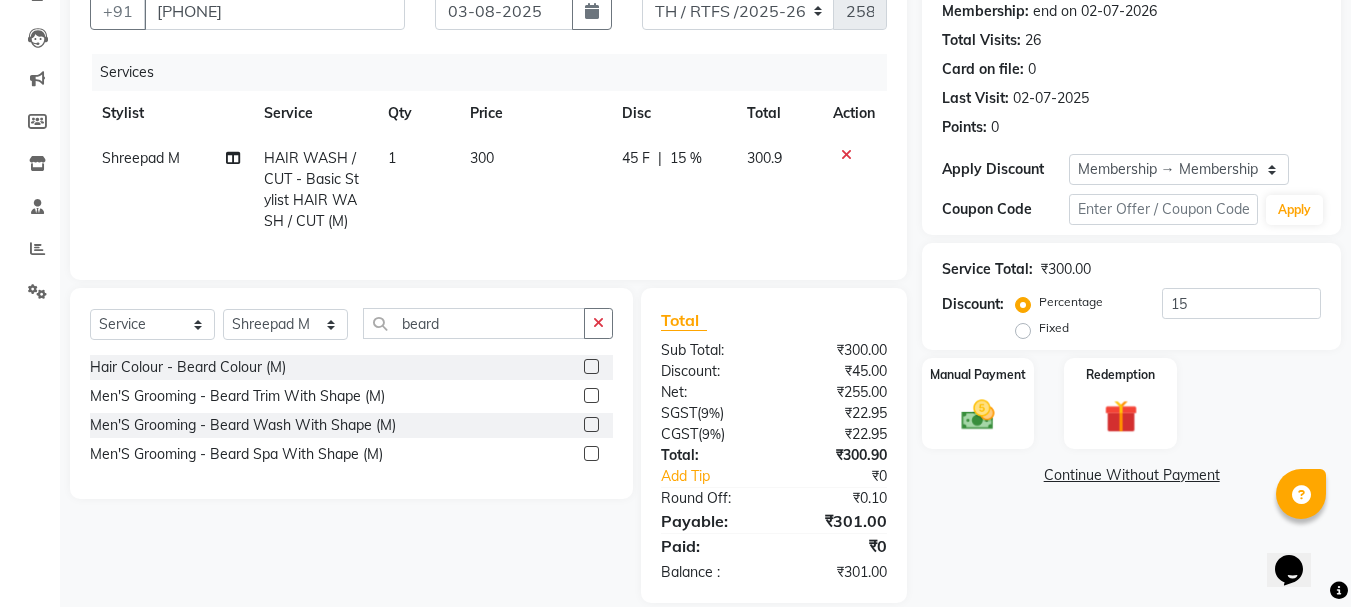 click 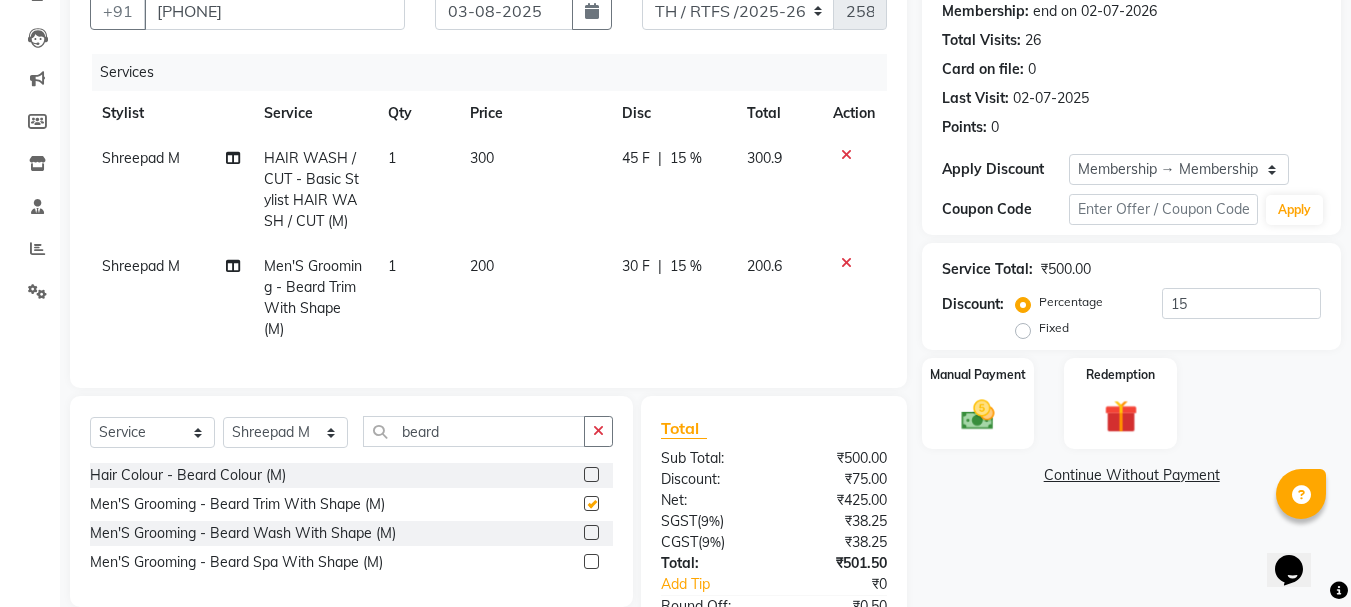 checkbox on "false" 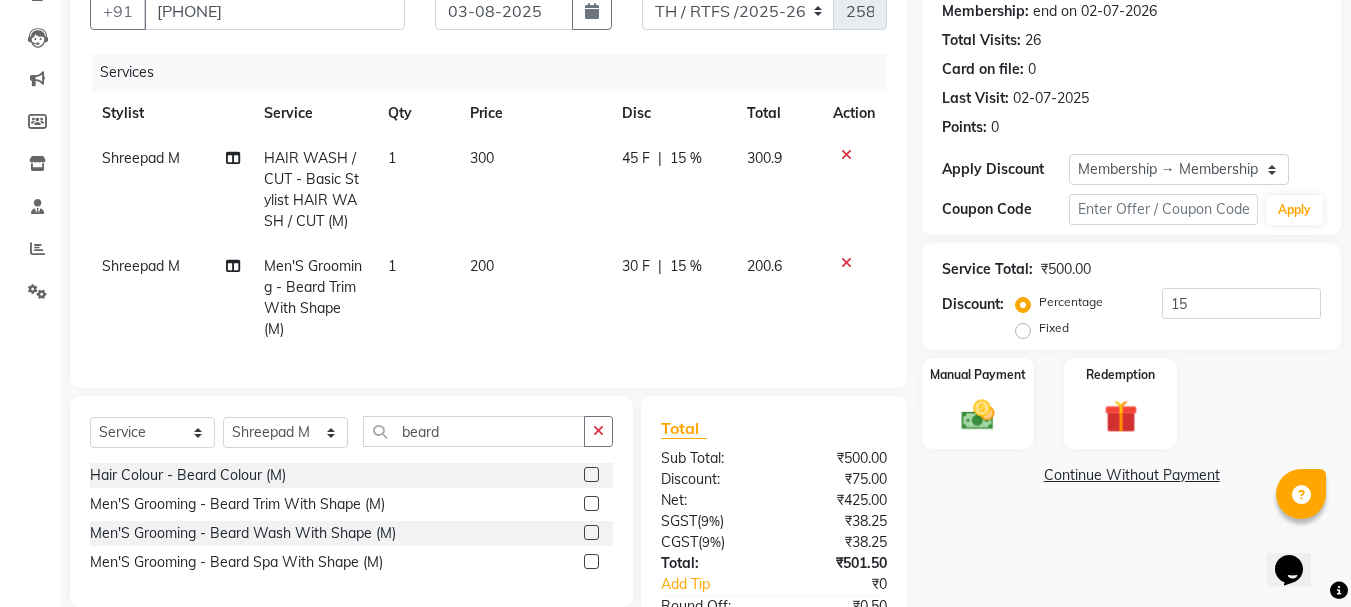 click on "300" 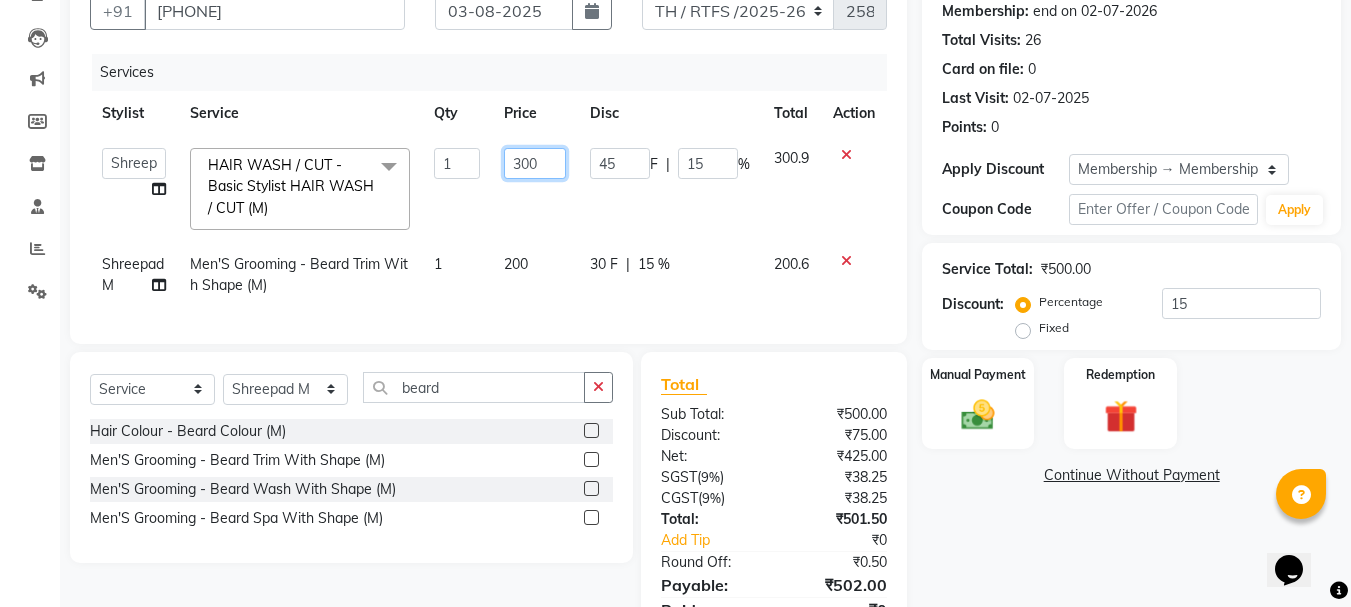click on "300" 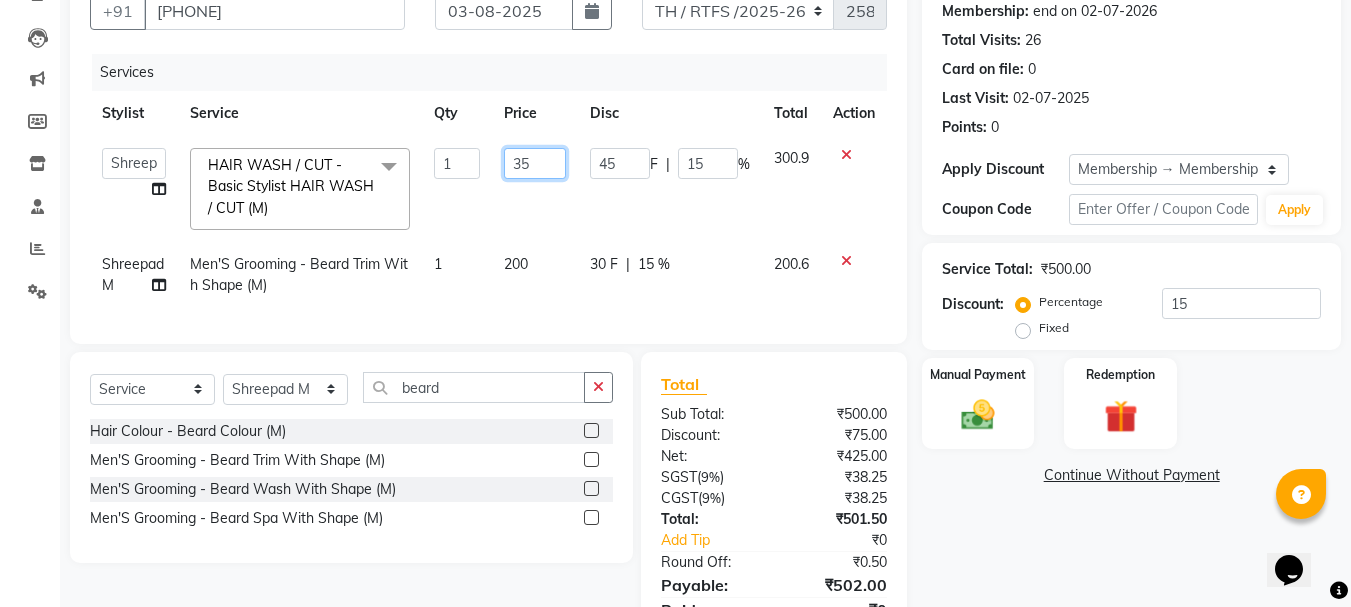 type on "350" 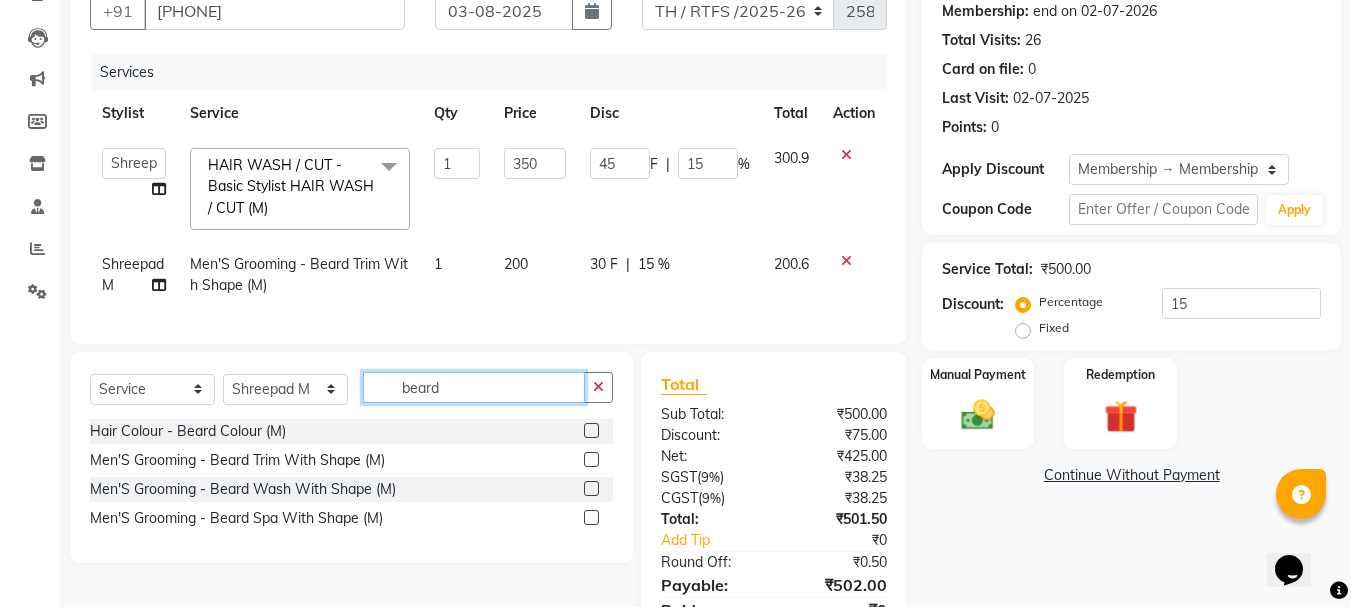 click on "Client +91 7710997522 Date 03-08-2025 Invoice Number TH / RTFS /2025-26 2585 Services Stylist Service Qty Price Disc Total Action  Aarohi P     Aksahy auty   Ali    Aniket A    Anuradha   arvind   Divya   gautam .kasrade   House sale   KAJAL MAURYA   Komal Waghmare    Laxmi     Manager   Moin salmani   Prashant     Ravindra   Samrat Kumar   Sangita Dighe   Sanjana Kharat    Shreepad M    shrishti  jaiwala    vaibhavi  gudekar    Vikas H  HAIR WASH / CUT - Basic Stylist HAIR WASH / CUT (M)  x Back Full Bleach Back Half Bleach Face Bleach Full Body Bleach Hands Bleach Legs Full Bleach Legs Half Bleach Stomach Bleach Bleach - Face Bleach (M&F) Bleach - Full Back ( Including Neck ) (F) Bleach - Half Back (F) Bleach - Full Hands (M&F) Bleach - Half Legs (M&F) Bleach - Full Legs (F) Bleach - Full Body (F) Bleach - Stomach (F) Bleach - U/A (F) Premium Clean Up - O3 - Snovite / Active Blends - Cheryl'S (M&F) Threading - Threading Threading - Forehead (M&F) Threading - Upper Lips (F) Threading - Chin F Basic Pedicure" 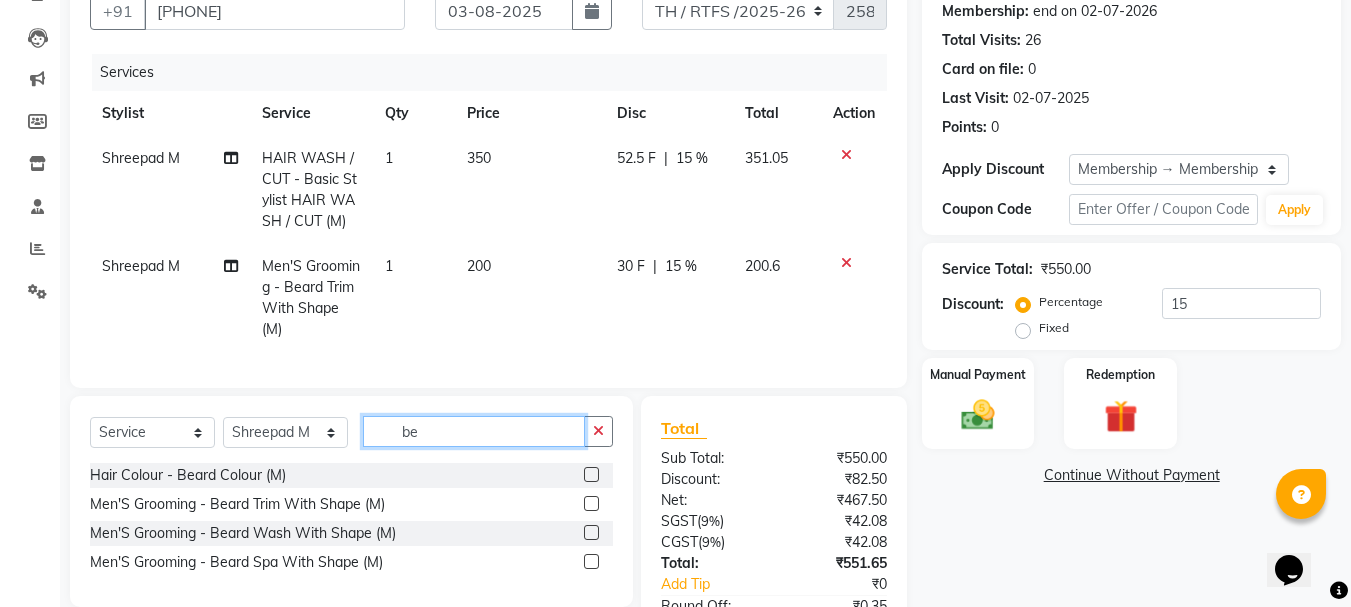 type on "b" 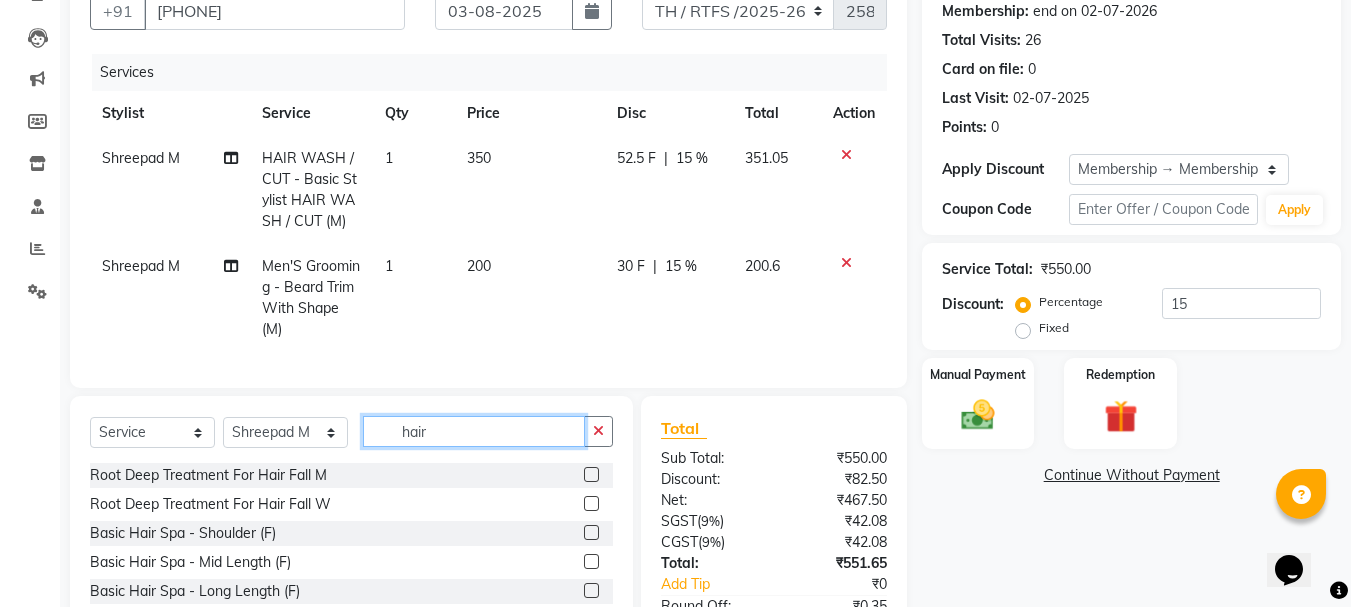 scroll, scrollTop: 343, scrollLeft: 0, axis: vertical 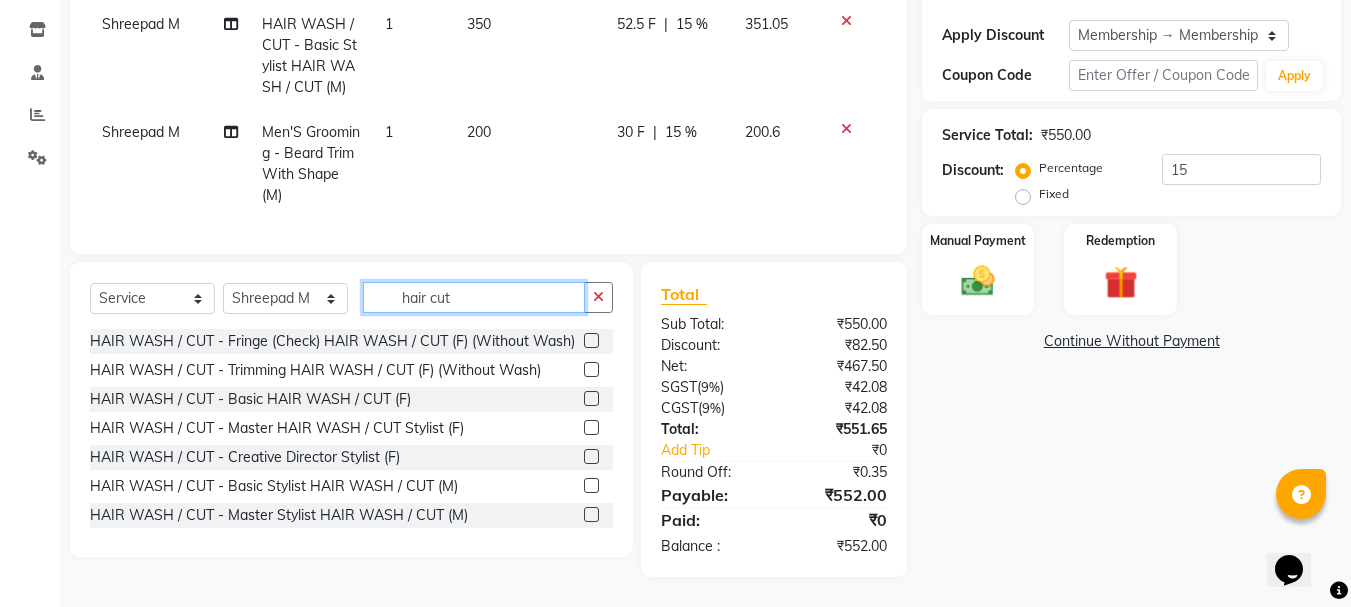 type on "hair cut" 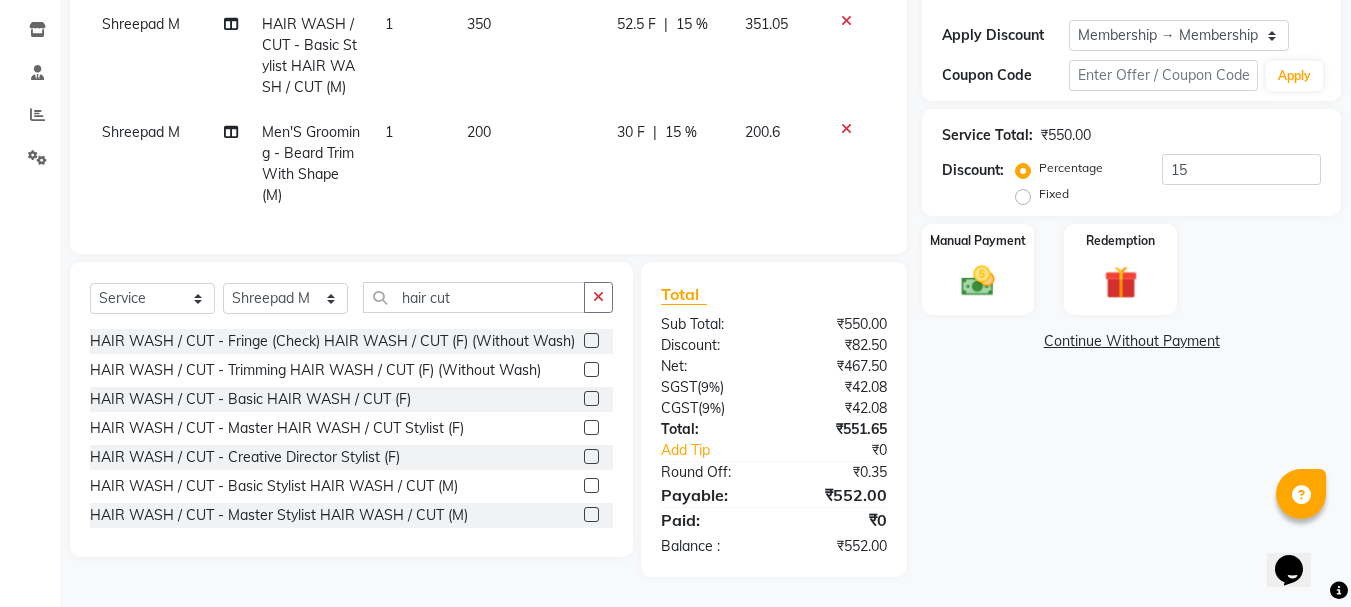 click 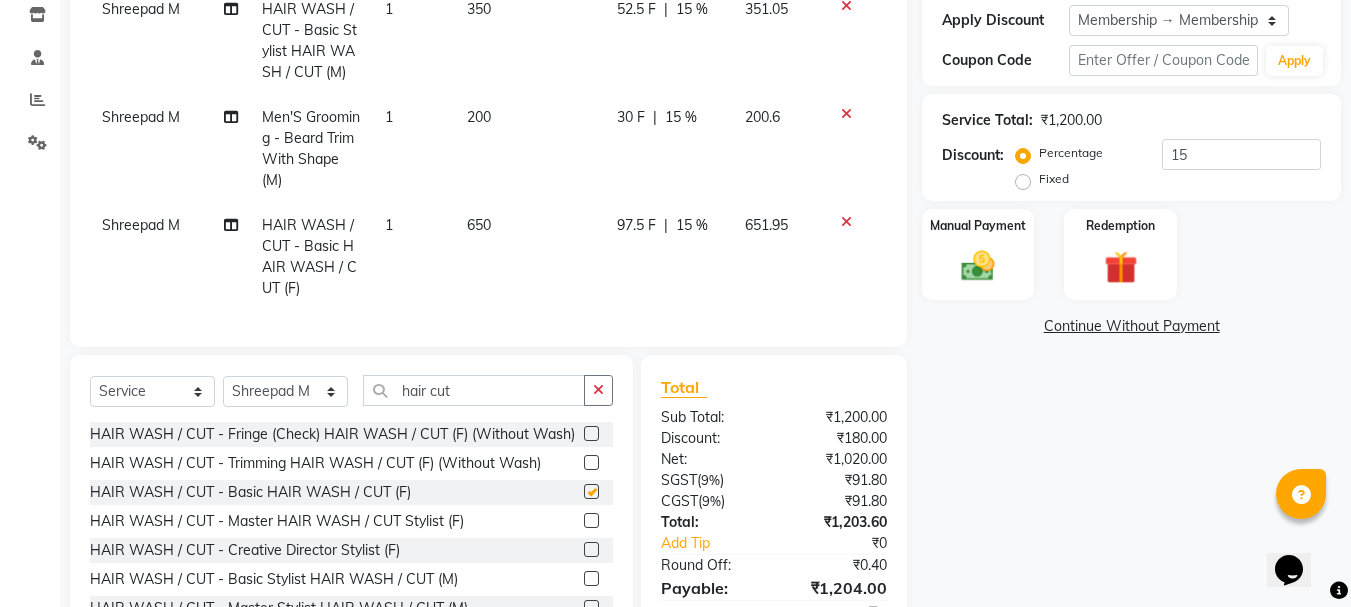 checkbox on "false" 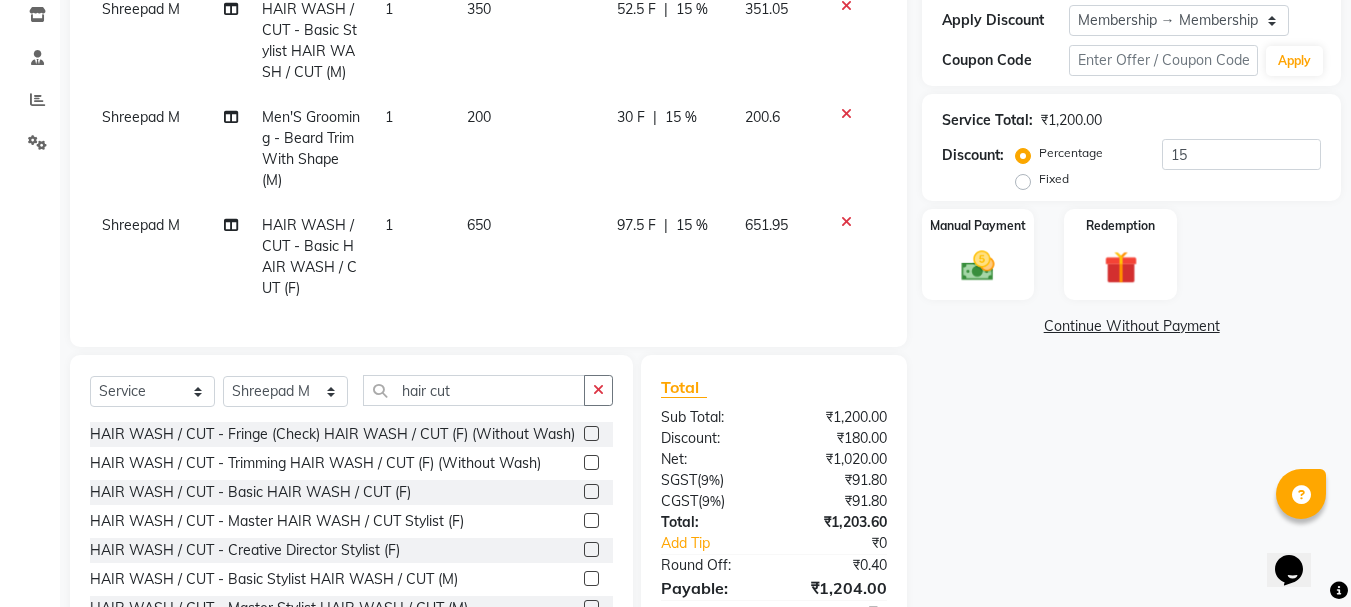 click on "650" 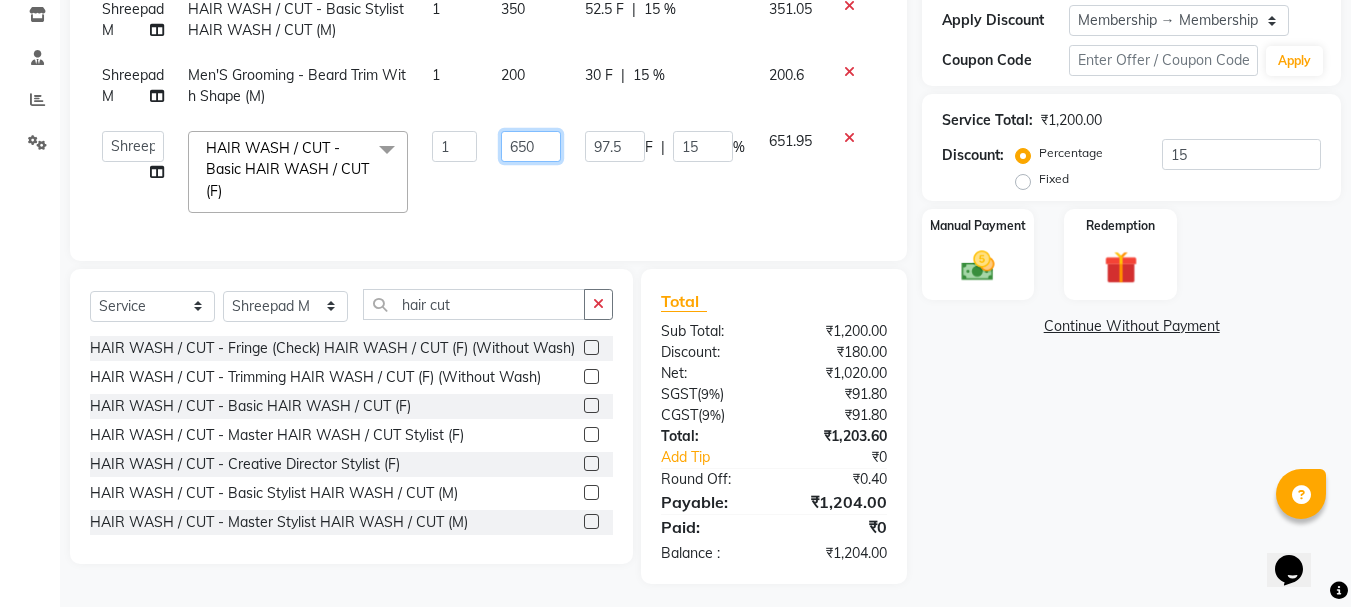 click on "650" 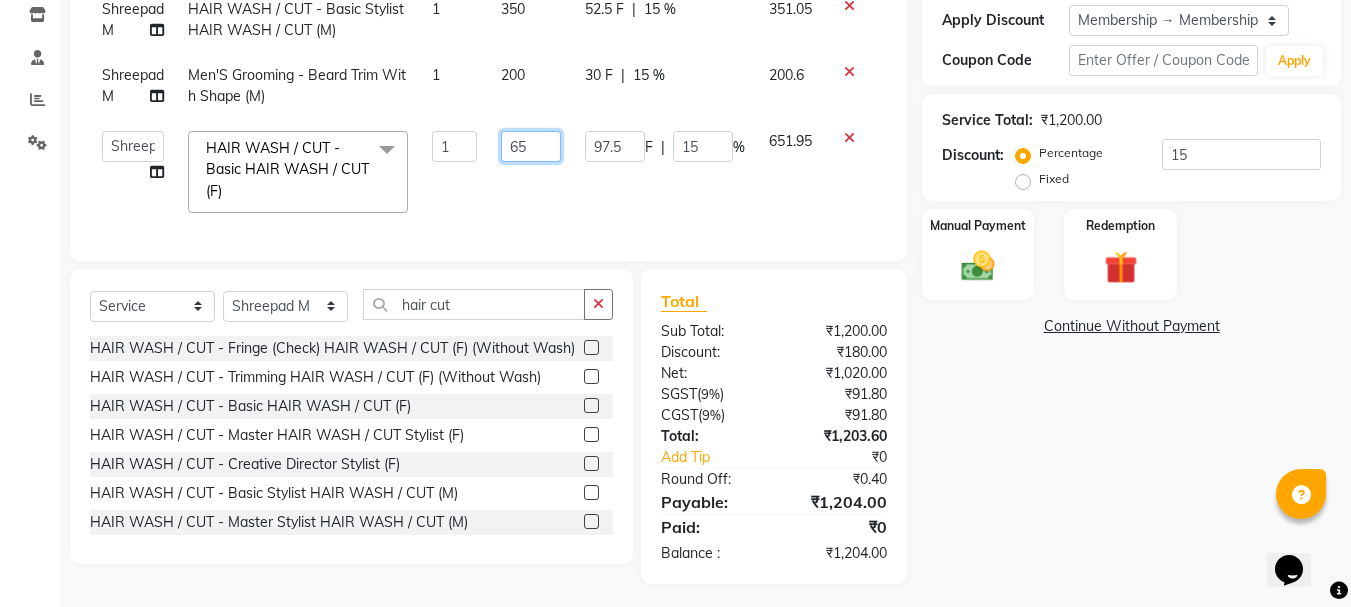 type on "6" 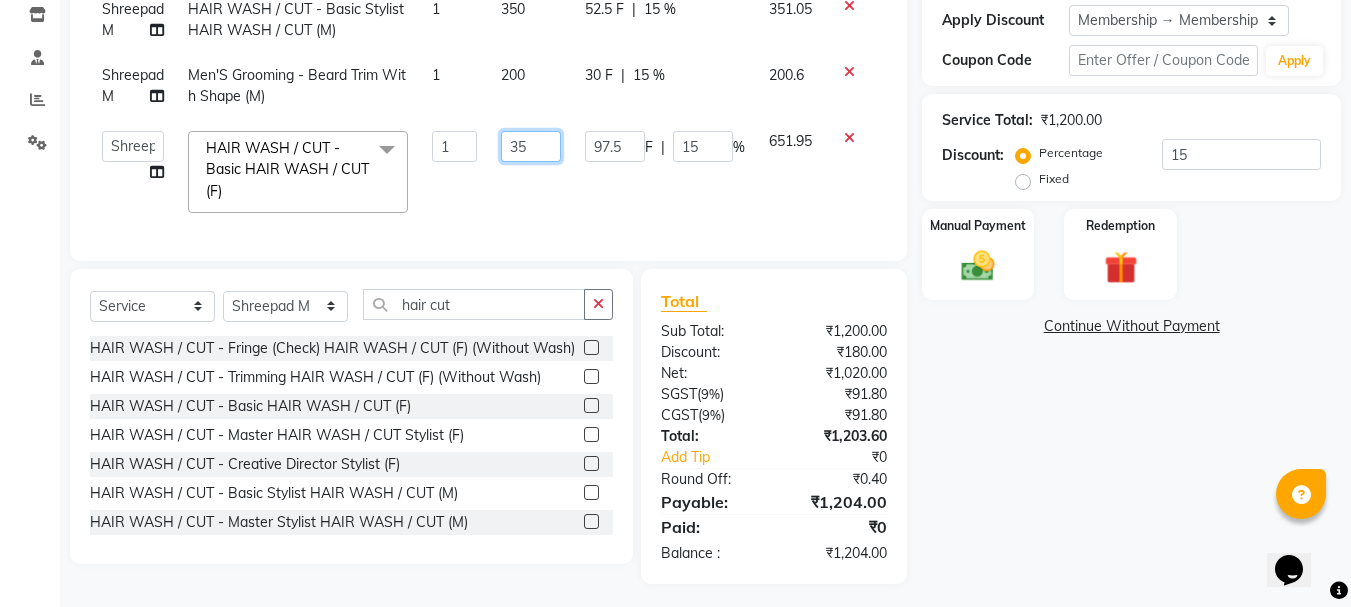 type on "350" 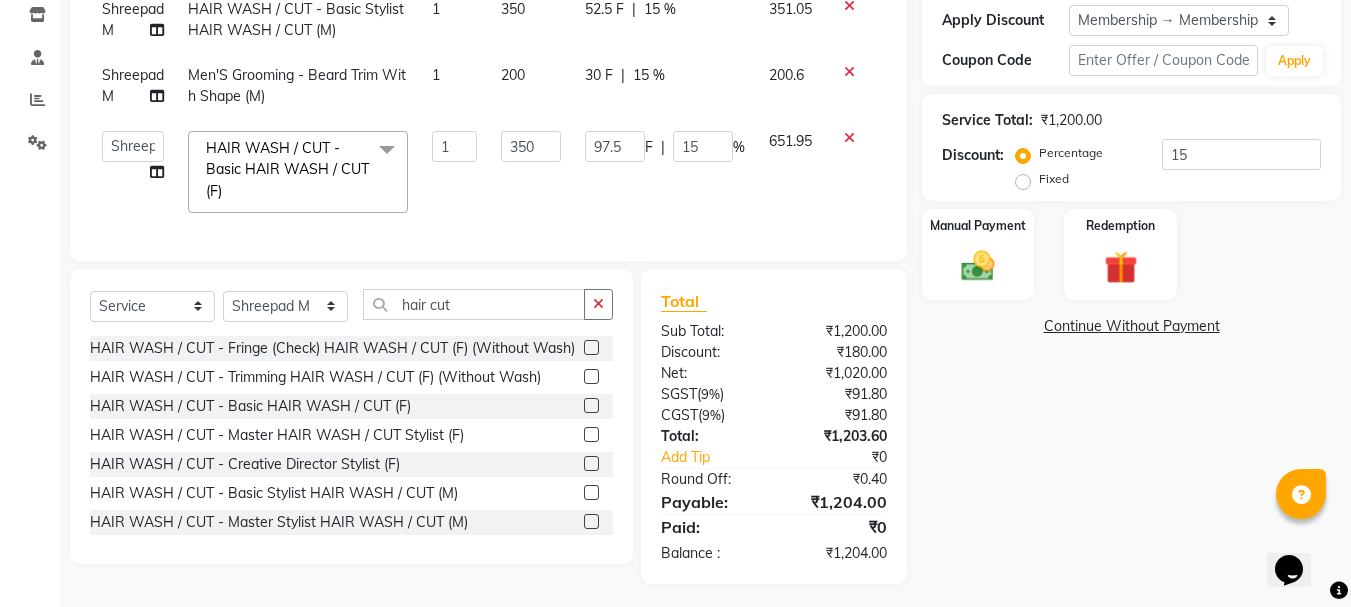 click on "Name: Shailesh Ahire Membership: end on 02-07-2026 Total Visits:  26 Card on file:  0 Last Visit:   02-07-2025 Points:   0  Apply Discount Select Membership → Membership 1000/- Coupon Code Apply Service Total:  ₹1,200.00  Discount:  Percentage   Fixed  15 Manual Payment Redemption  Continue Without Payment" 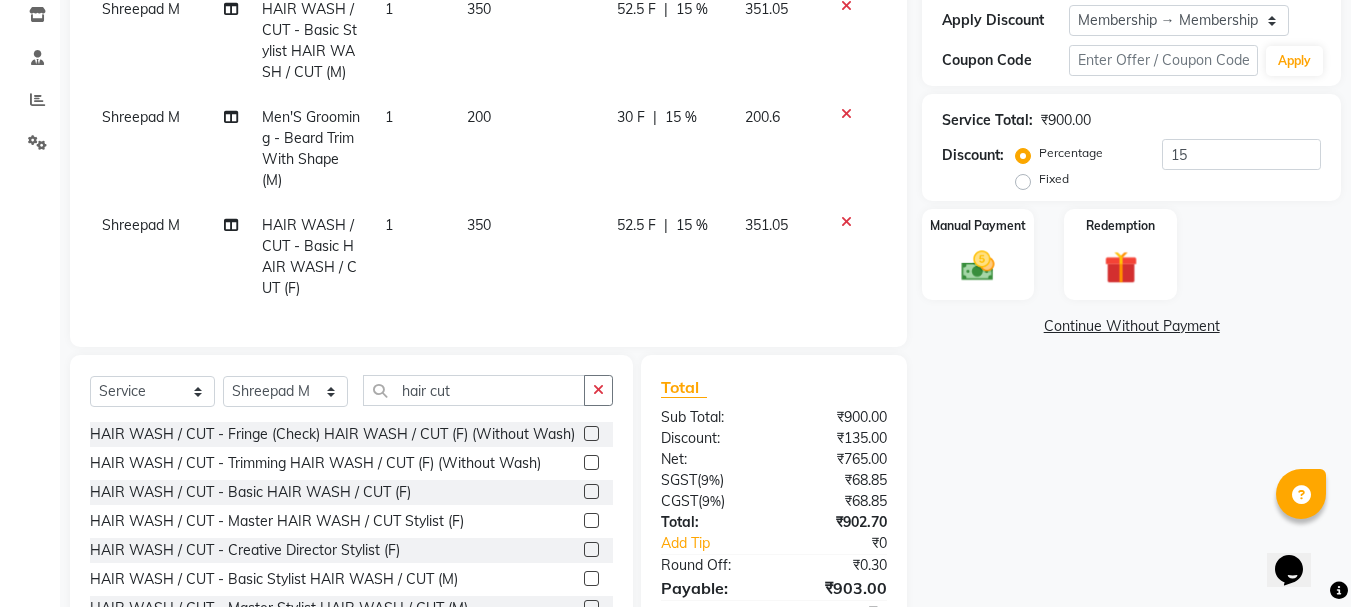 scroll, scrollTop: 451, scrollLeft: 0, axis: vertical 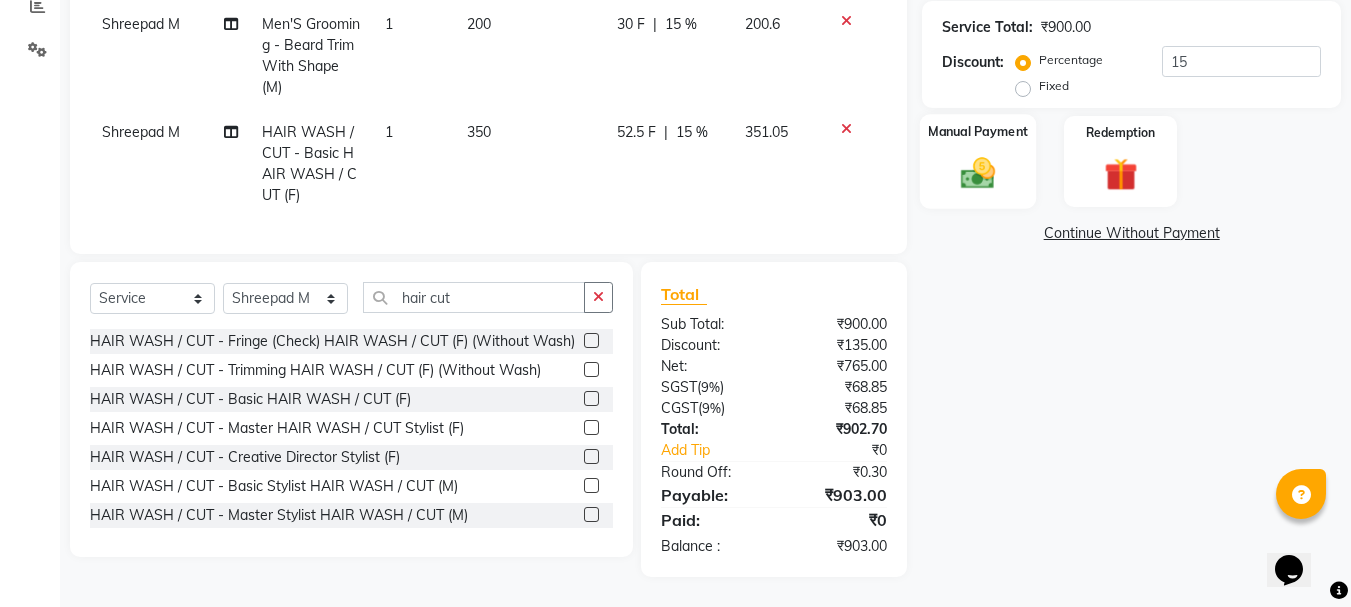 click 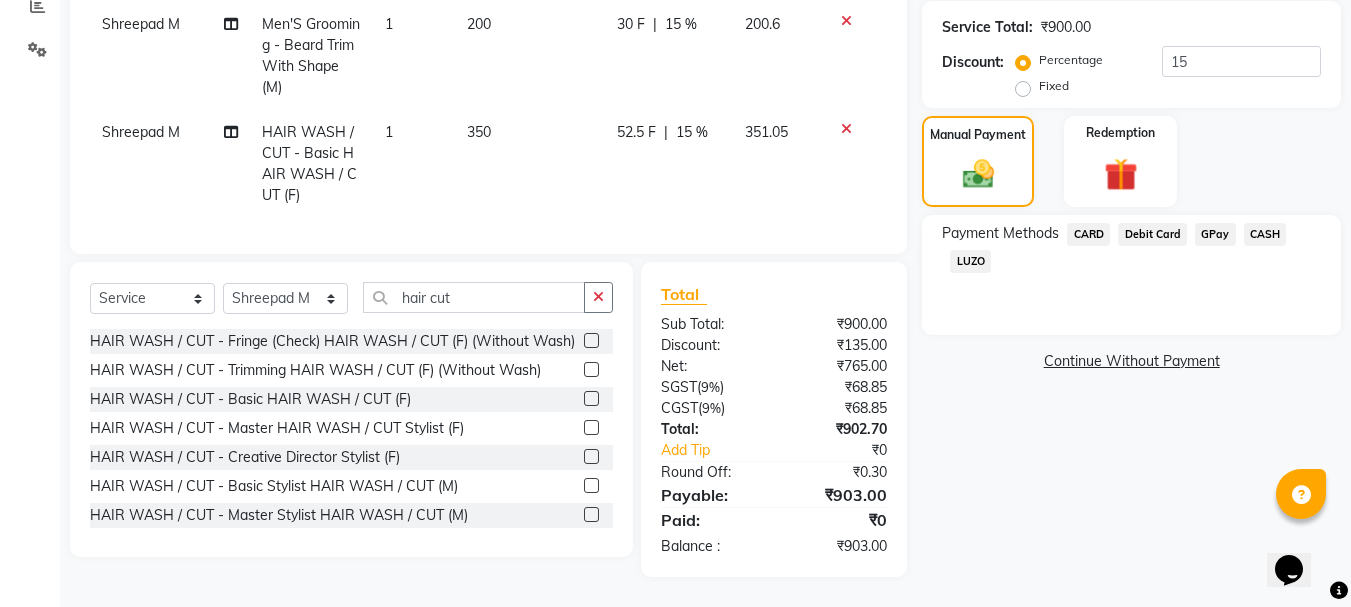 click on "CASH" 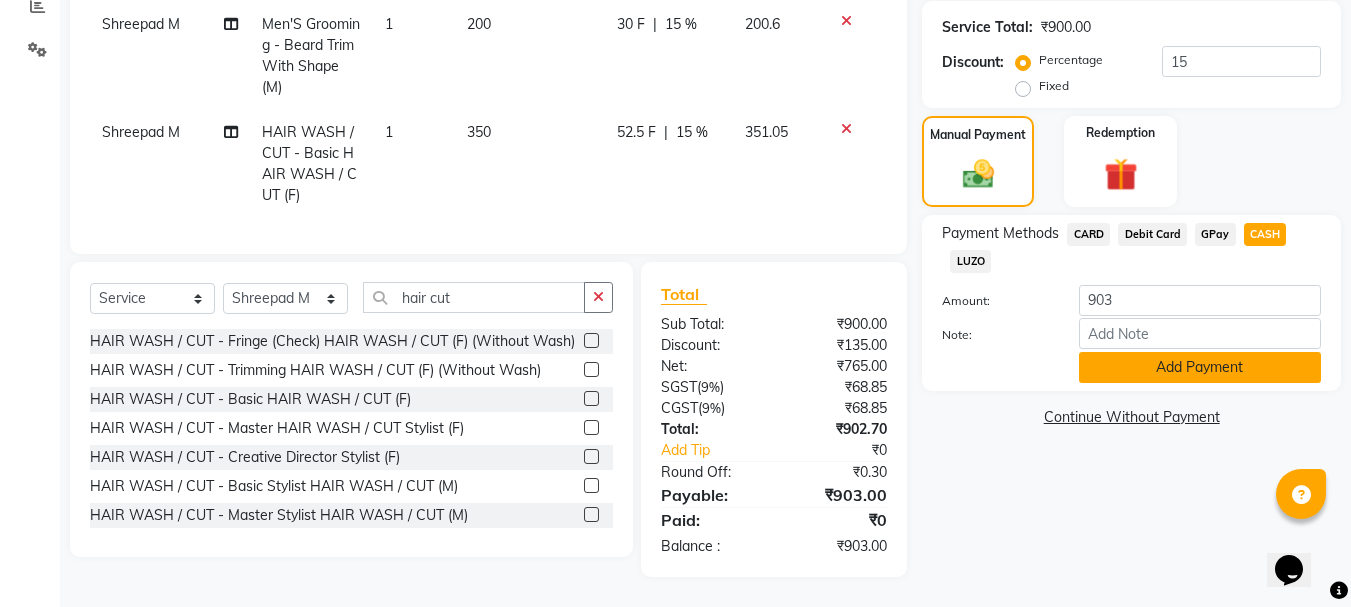 click on "Add Payment" 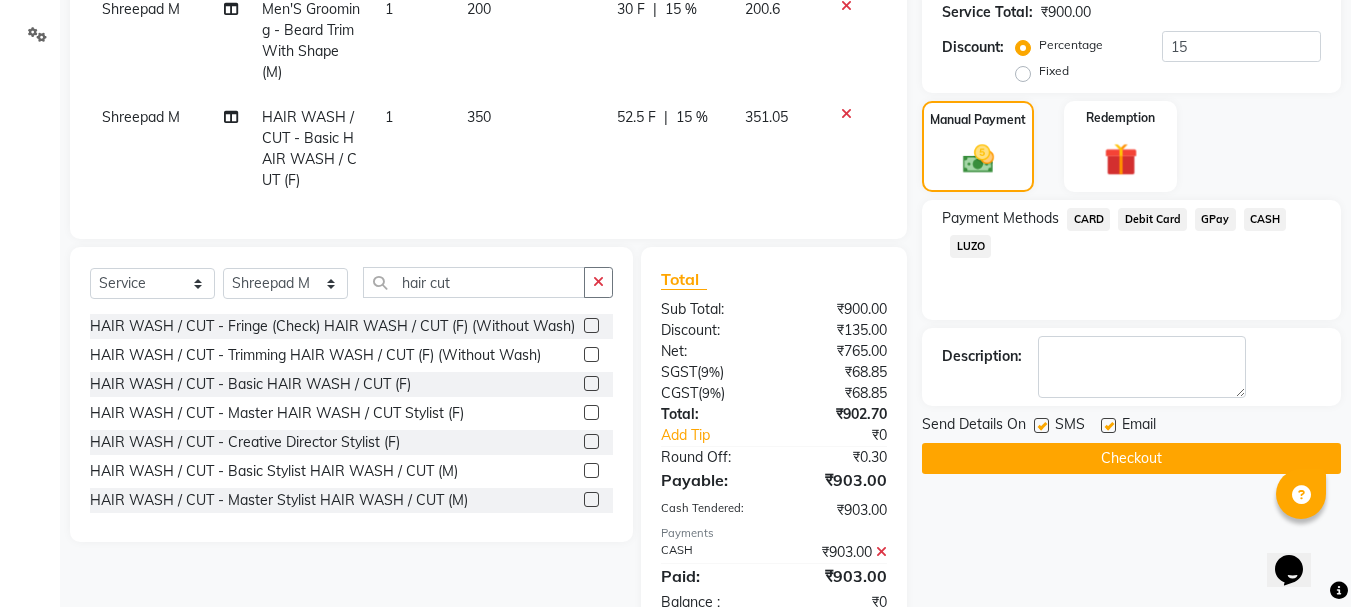 click on "Checkout" 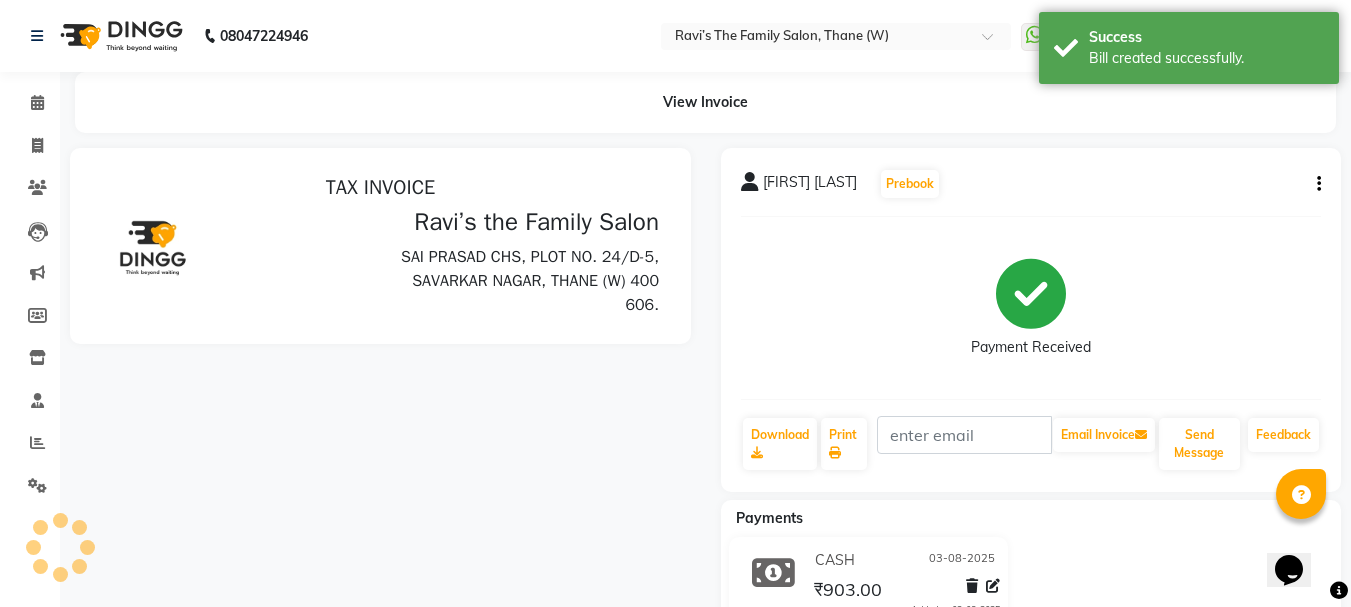 scroll, scrollTop: 0, scrollLeft: 0, axis: both 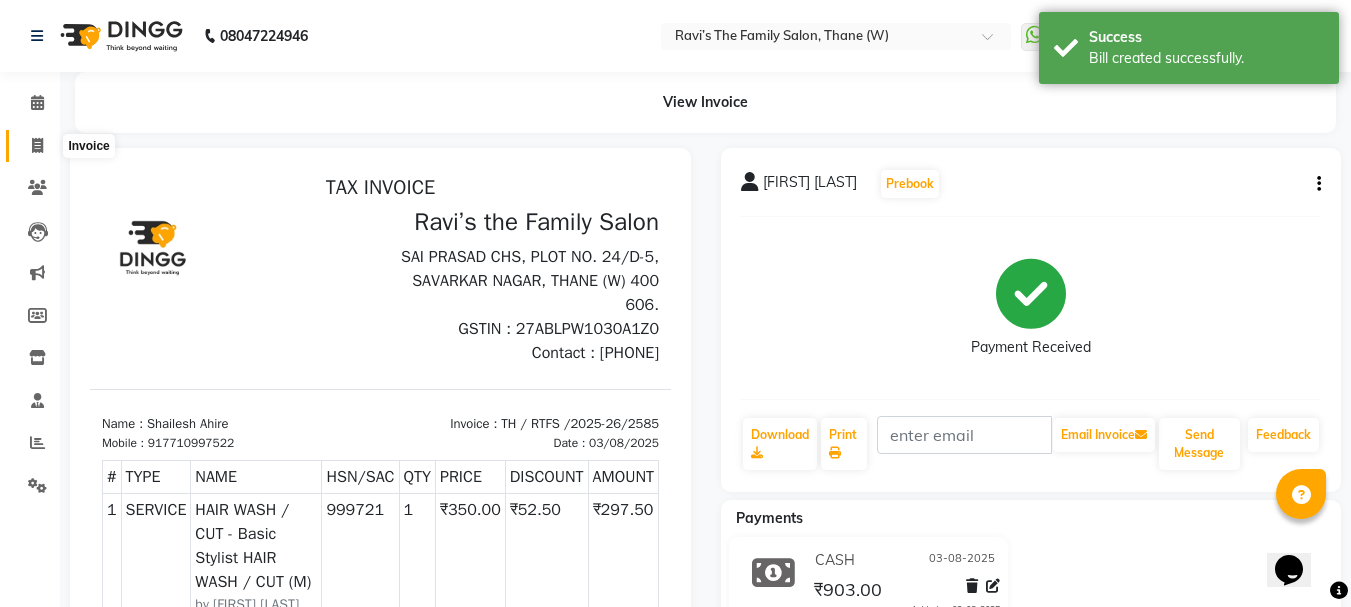 click 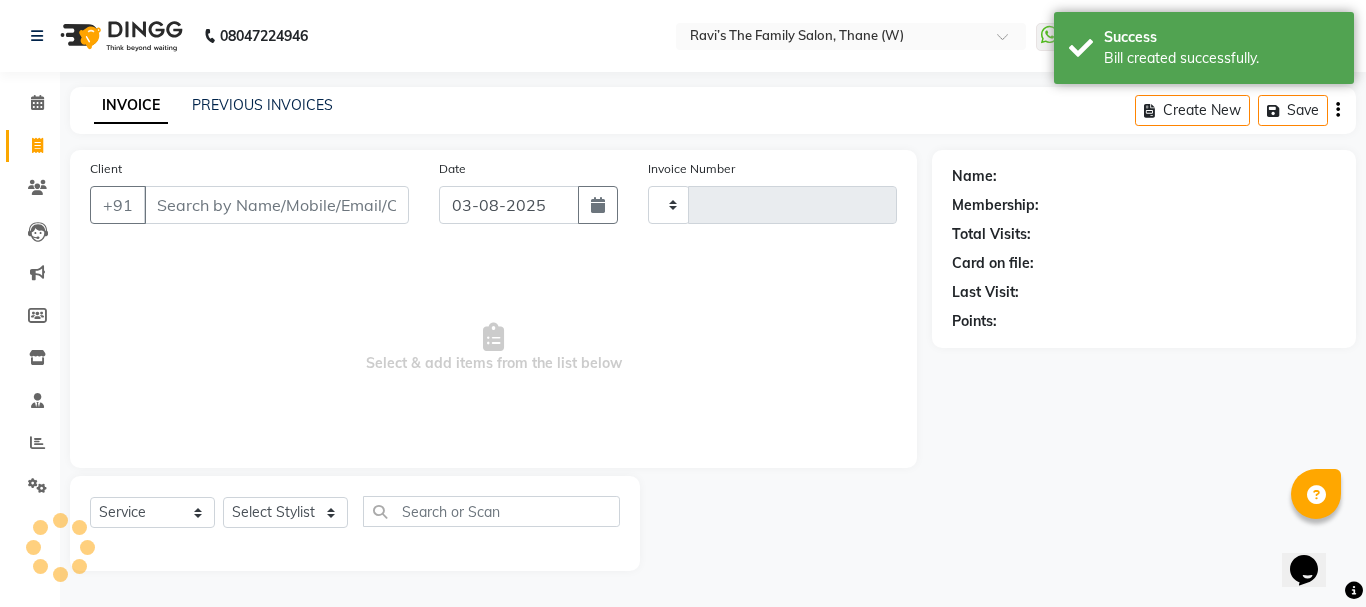 type on "2586" 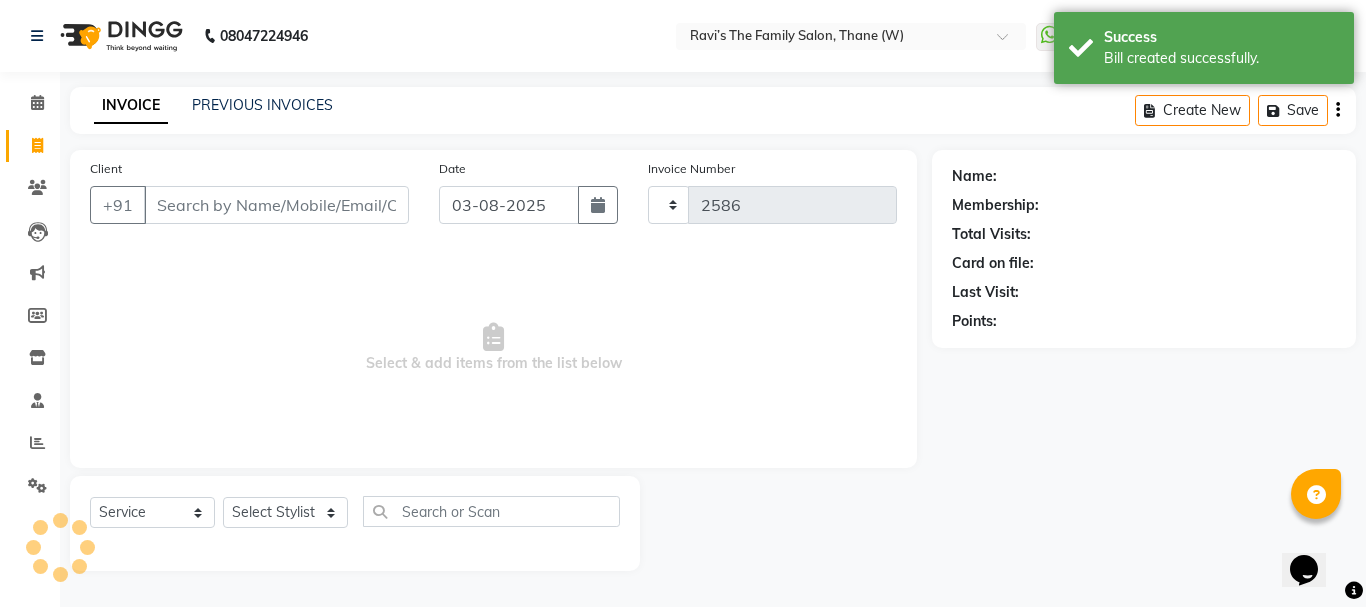 select on "8004" 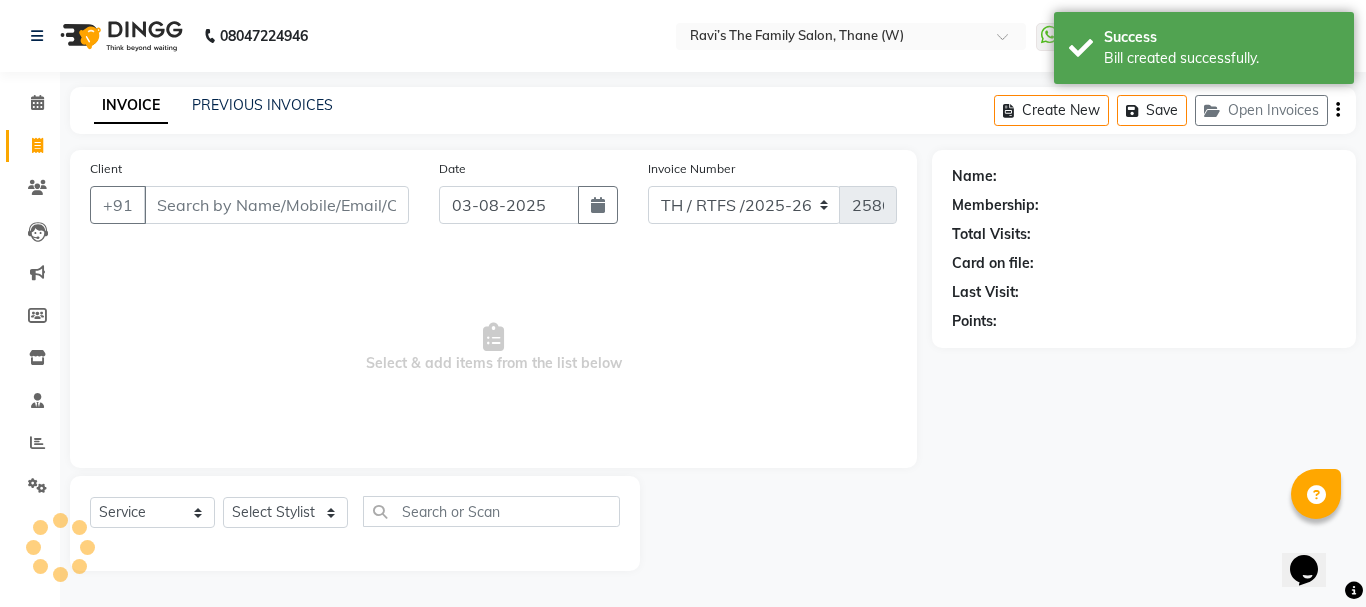 click on "Client" at bounding box center [276, 205] 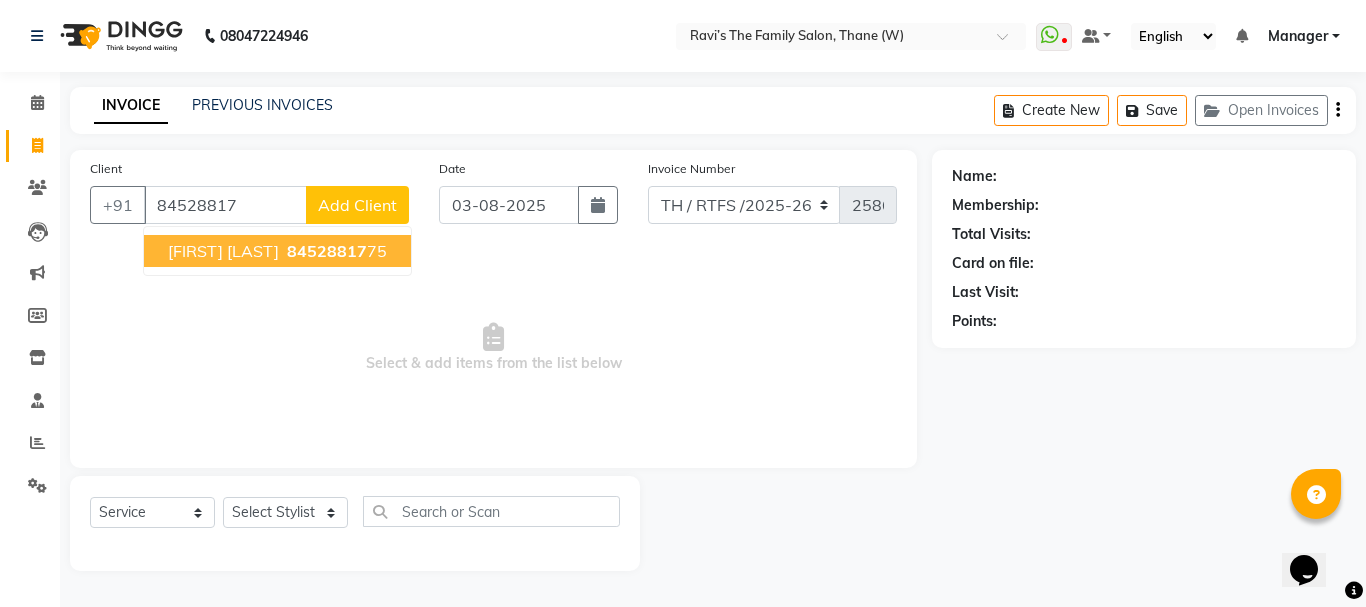 click on "Chaitanya More" at bounding box center [223, 251] 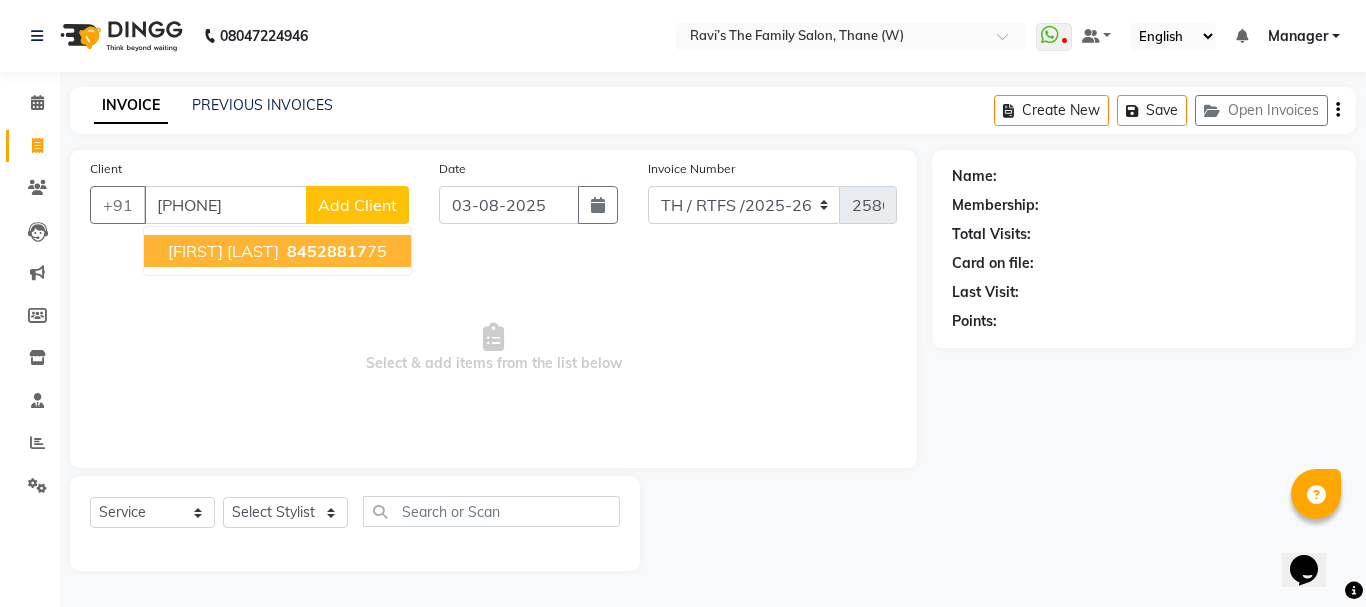 type on "8452881775" 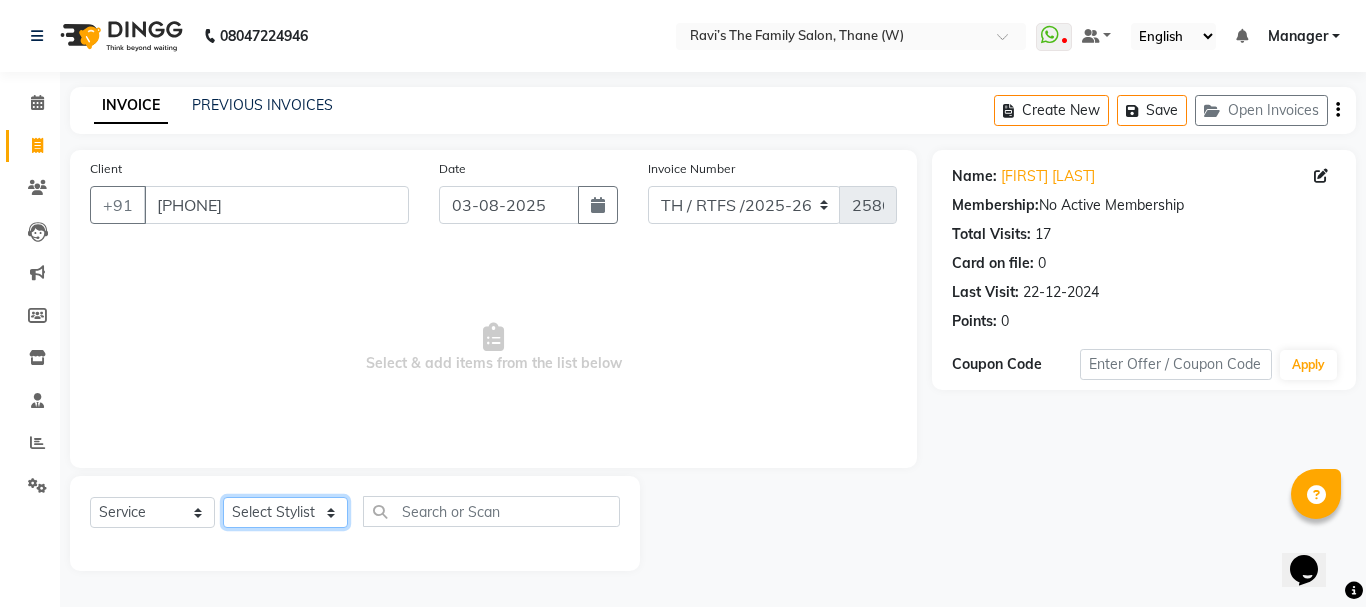 click on "Select Stylist Aarohi P   Aksahy auty Ali  Aniket A  Anuradha arvind Divya gautam .kasrade House sale KAJAL MAURYA Komal Waghmare  Laxmi   Manager Moin salmani Prashant   Ravindra Samrat Kumar Sangita Dighe Sanjana Kharat  Shreepad M  shrishti  jaiwala  vaibhavi  gudekar  Vikas H" 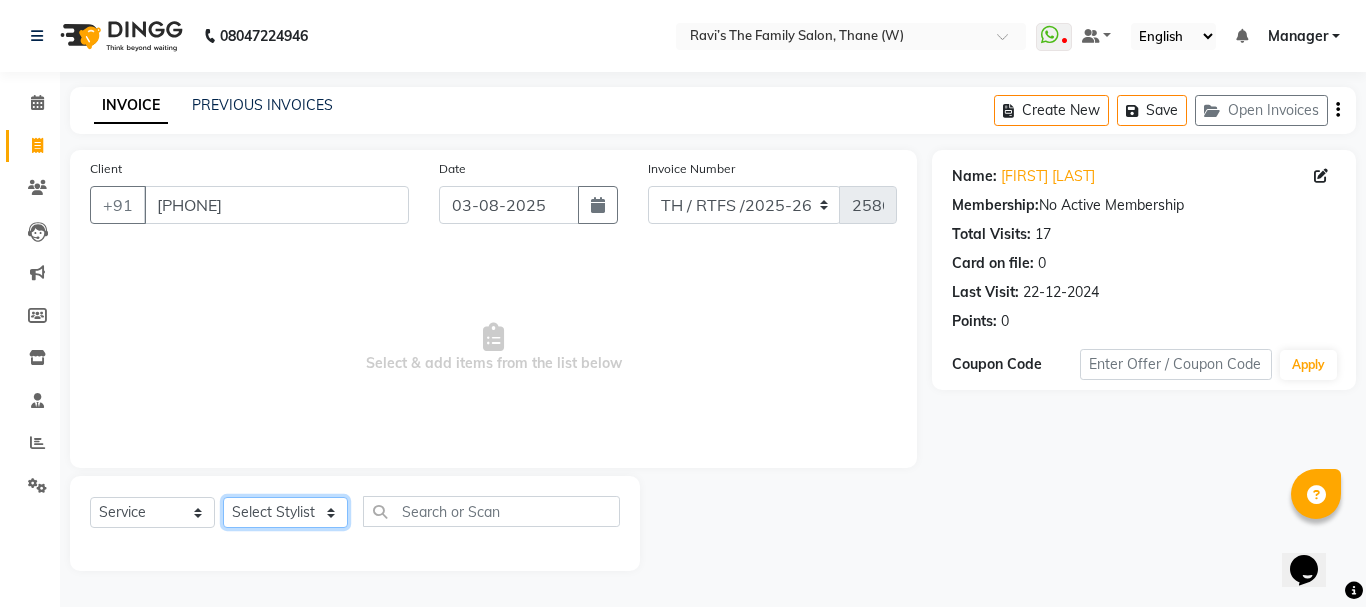 drag, startPoint x: 267, startPoint y: 507, endPoint x: 274, endPoint y: 519, distance: 13.892444 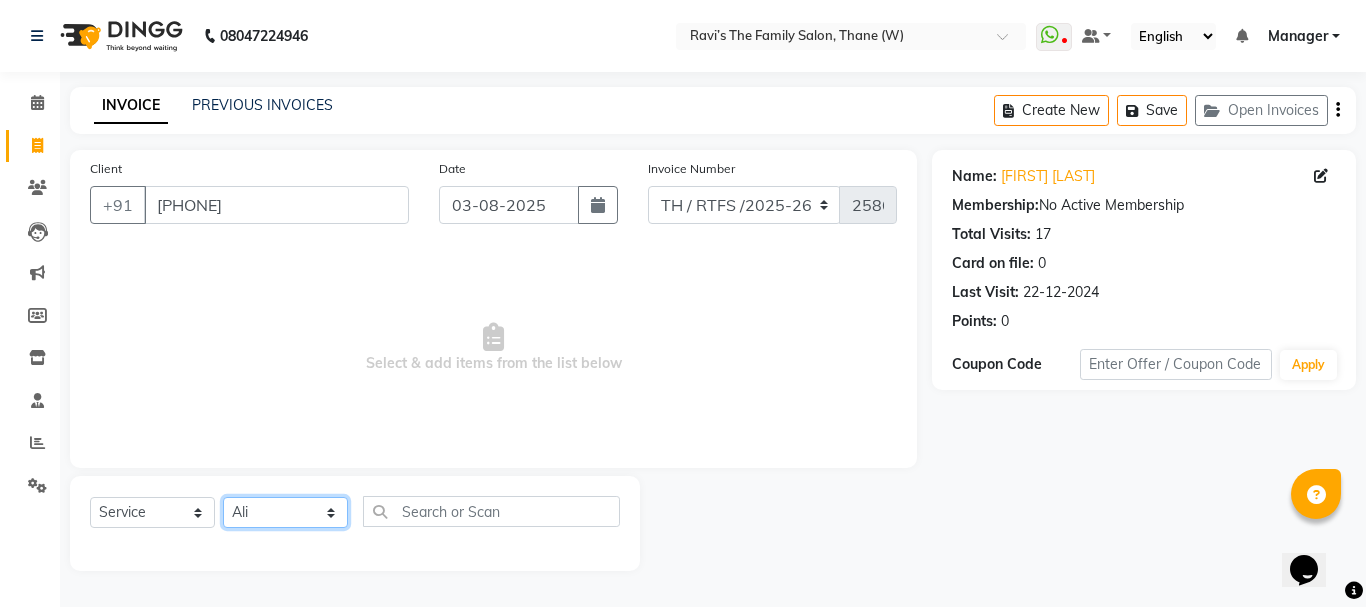 click on "Select Stylist Aarohi P   Aksahy auty Ali  Aniket A  Anuradha arvind Divya gautam .kasrade House sale KAJAL MAURYA Komal Waghmare  Laxmi   Manager Moin salmani Prashant   Ravindra Samrat Kumar Sangita Dighe Sanjana Kharat  Shreepad M  shrishti  jaiwala  vaibhavi  gudekar  Vikas H" 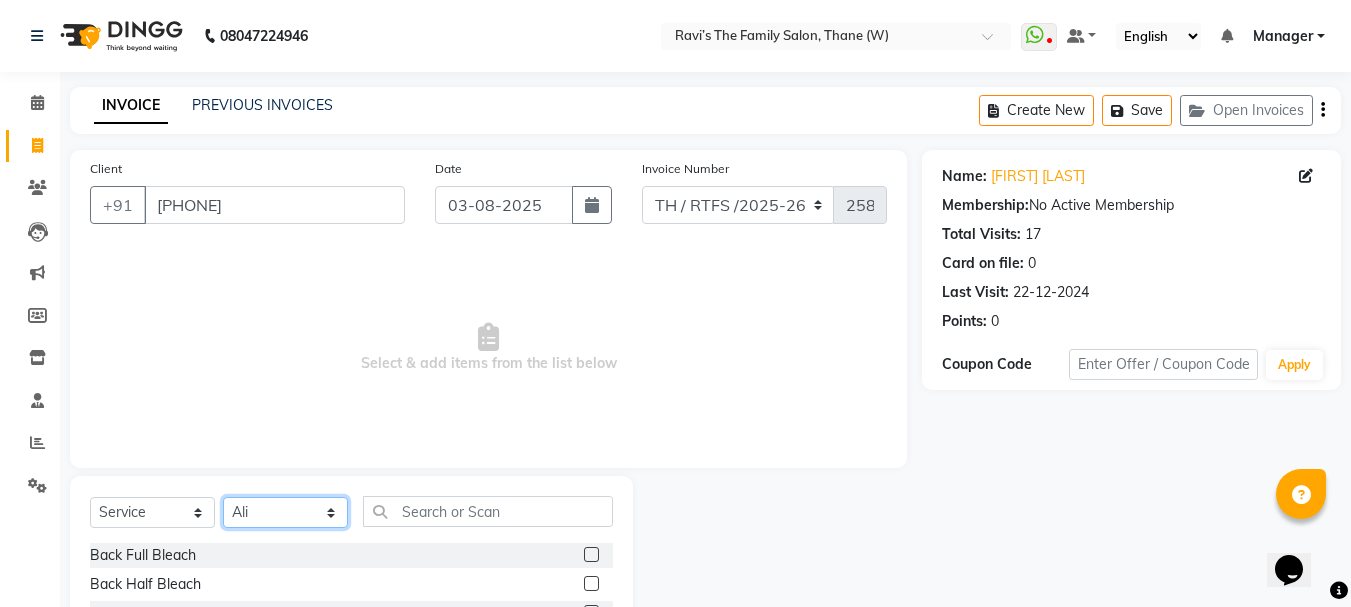 scroll, scrollTop: 194, scrollLeft: 0, axis: vertical 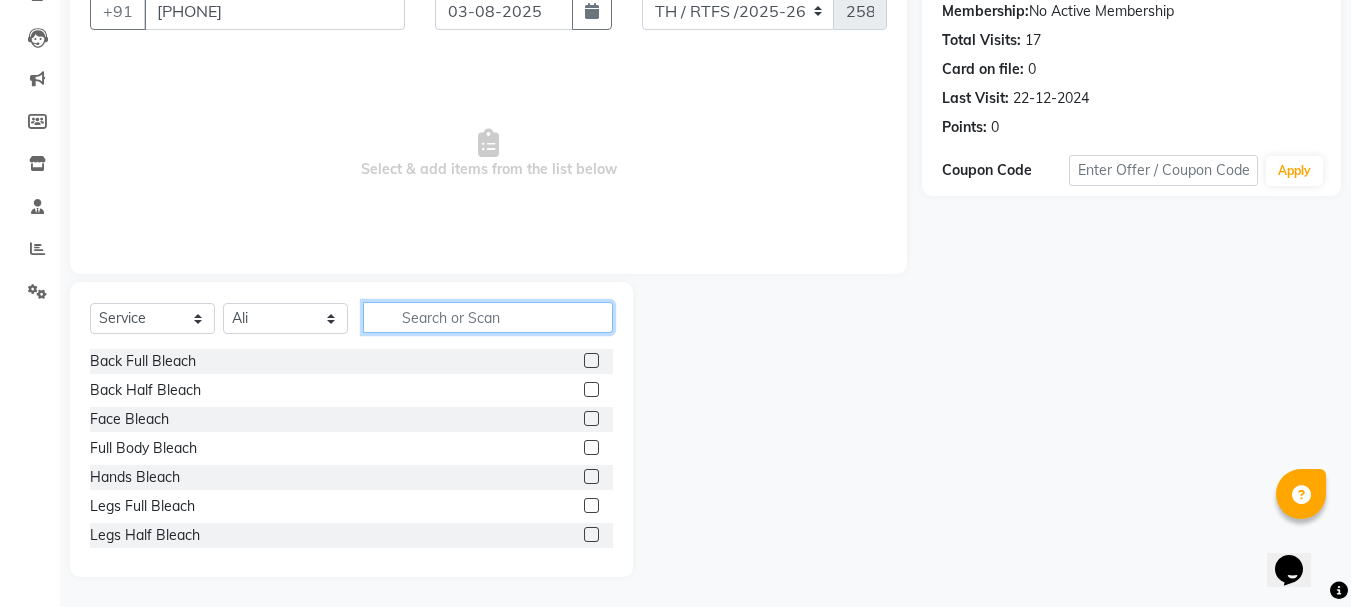 click 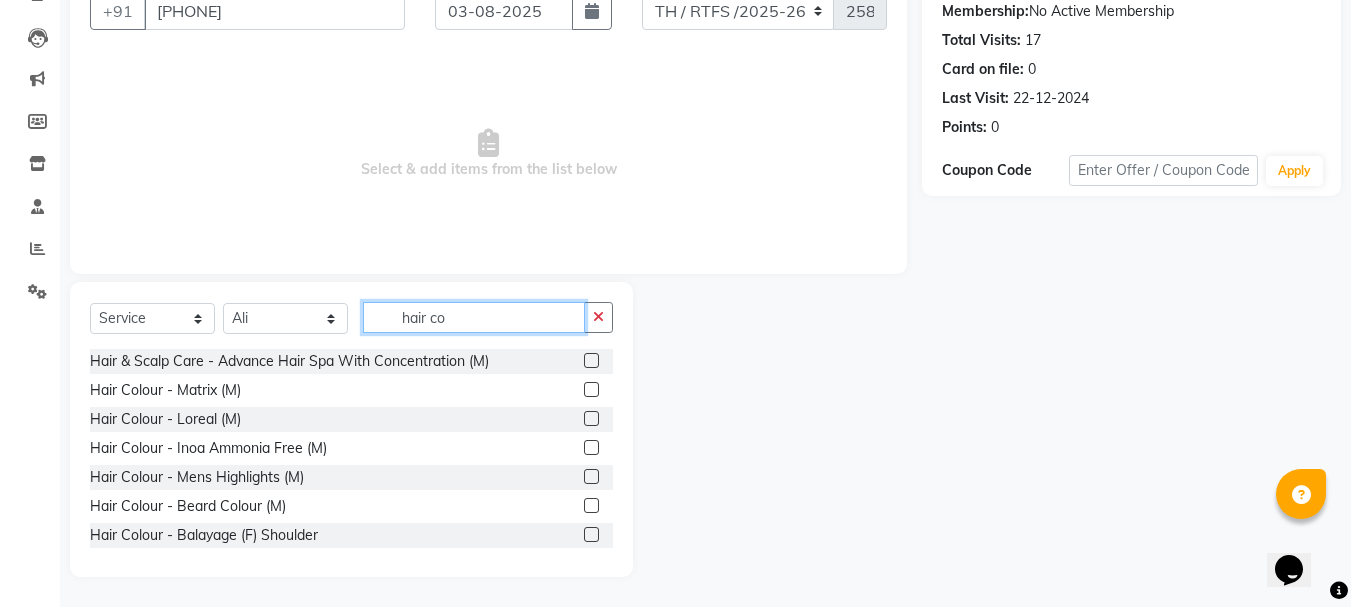 type on "hair co" 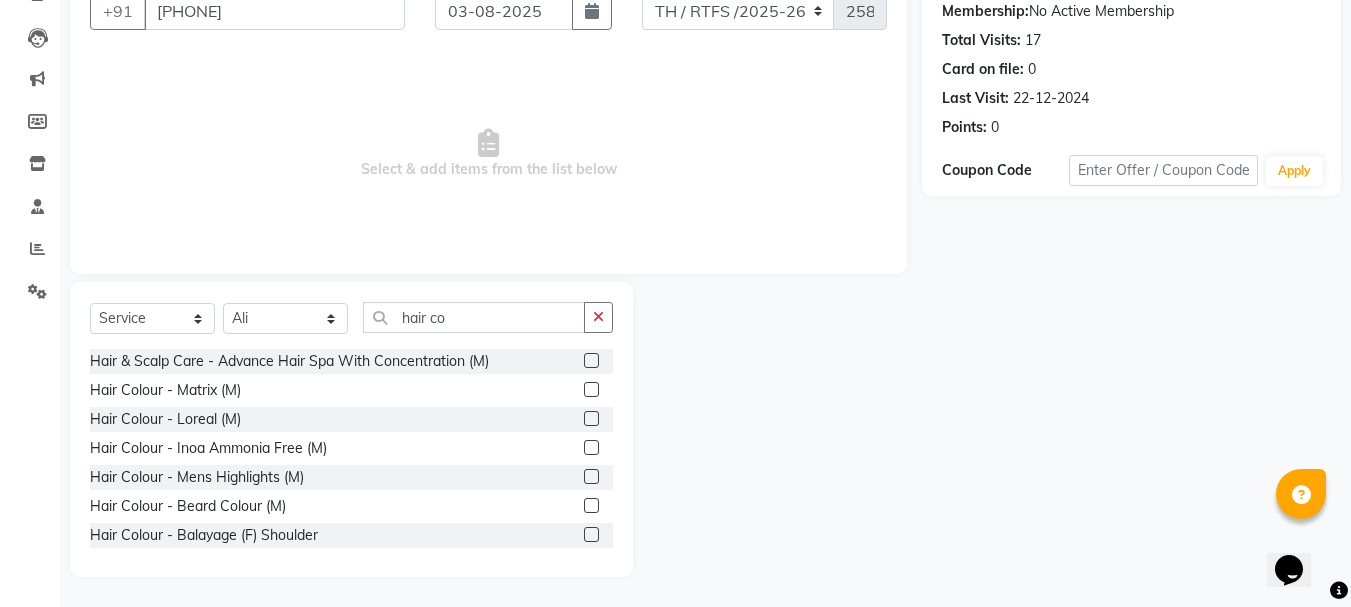 click 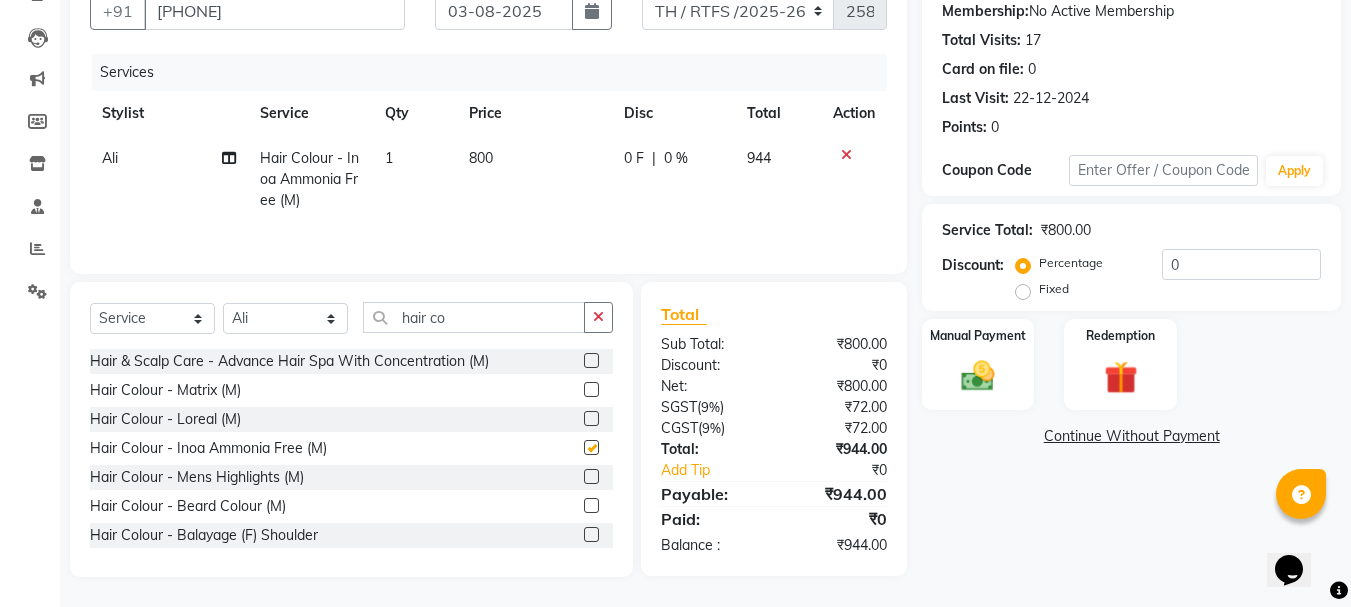checkbox on "false" 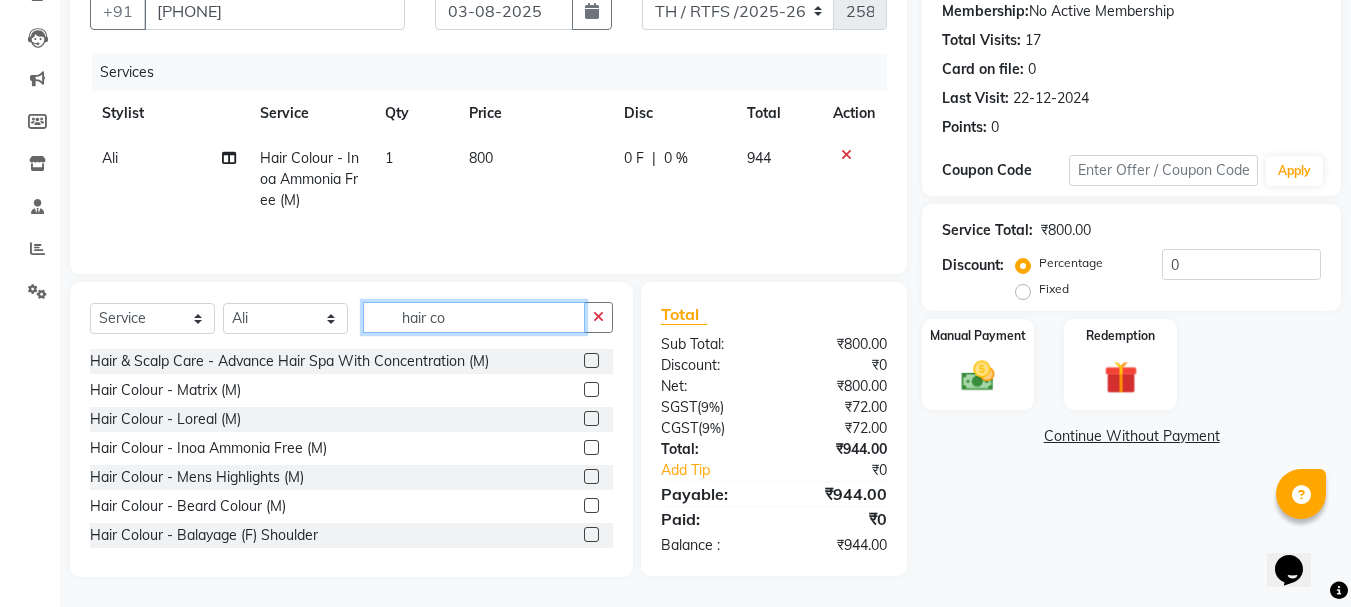 click on "hair co" 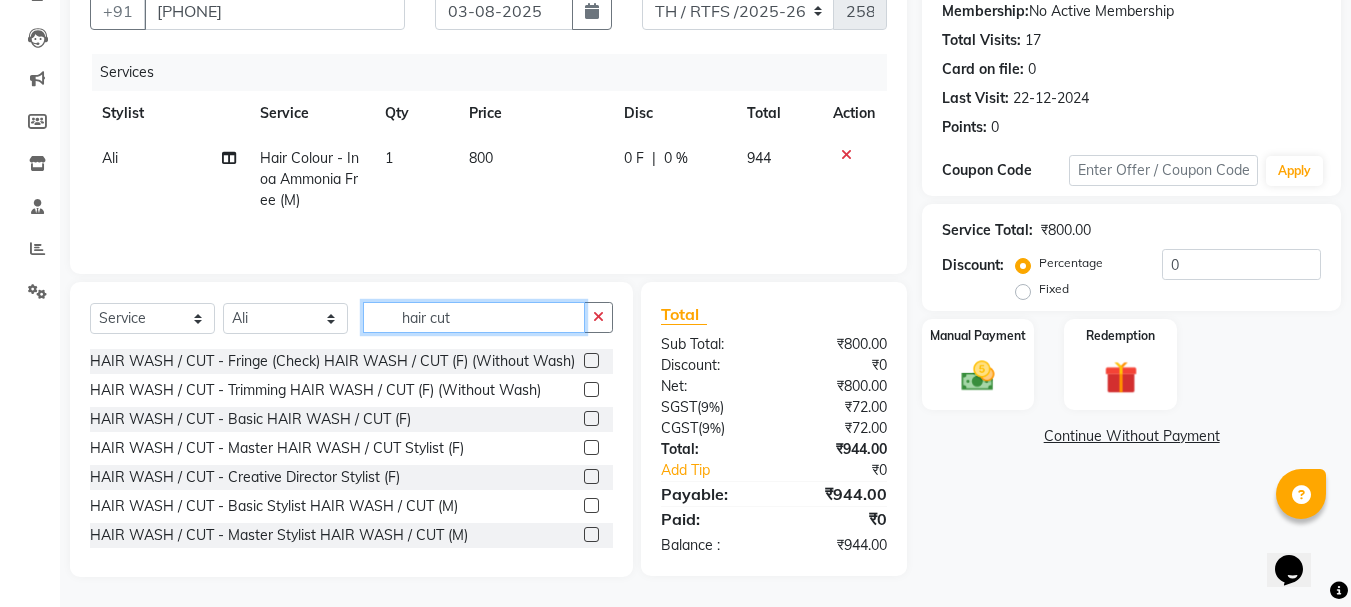 type on "hair cut" 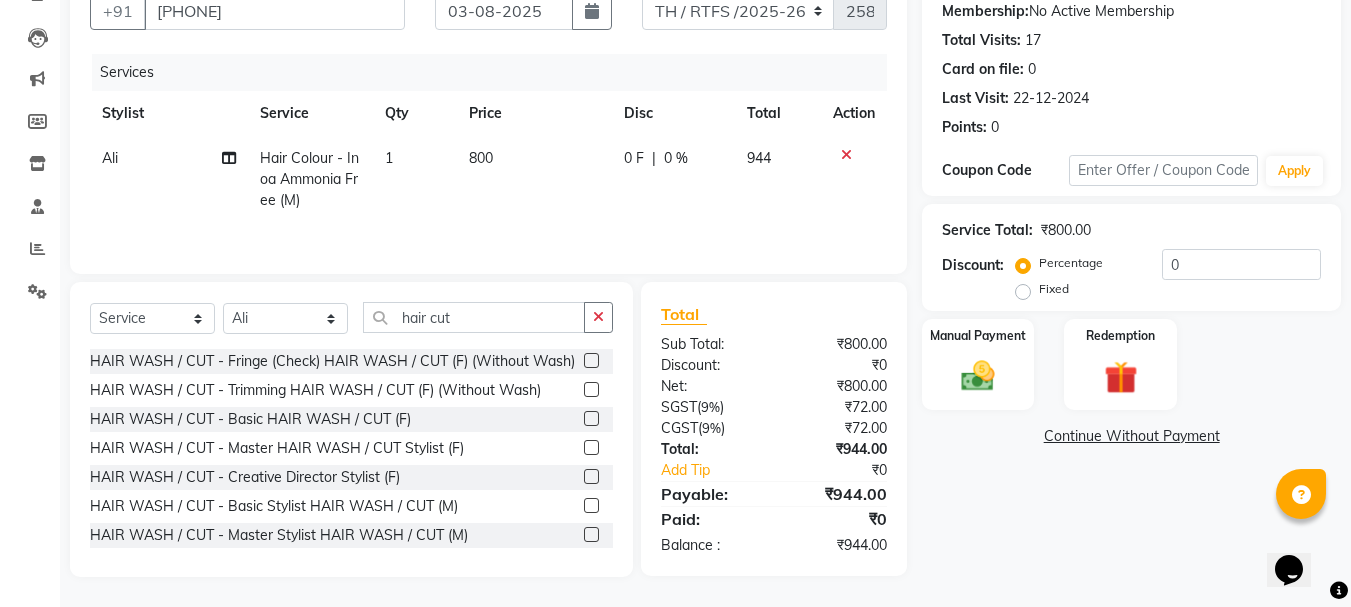 drag, startPoint x: 546, startPoint y: 527, endPoint x: 575, endPoint y: 523, distance: 29.274563 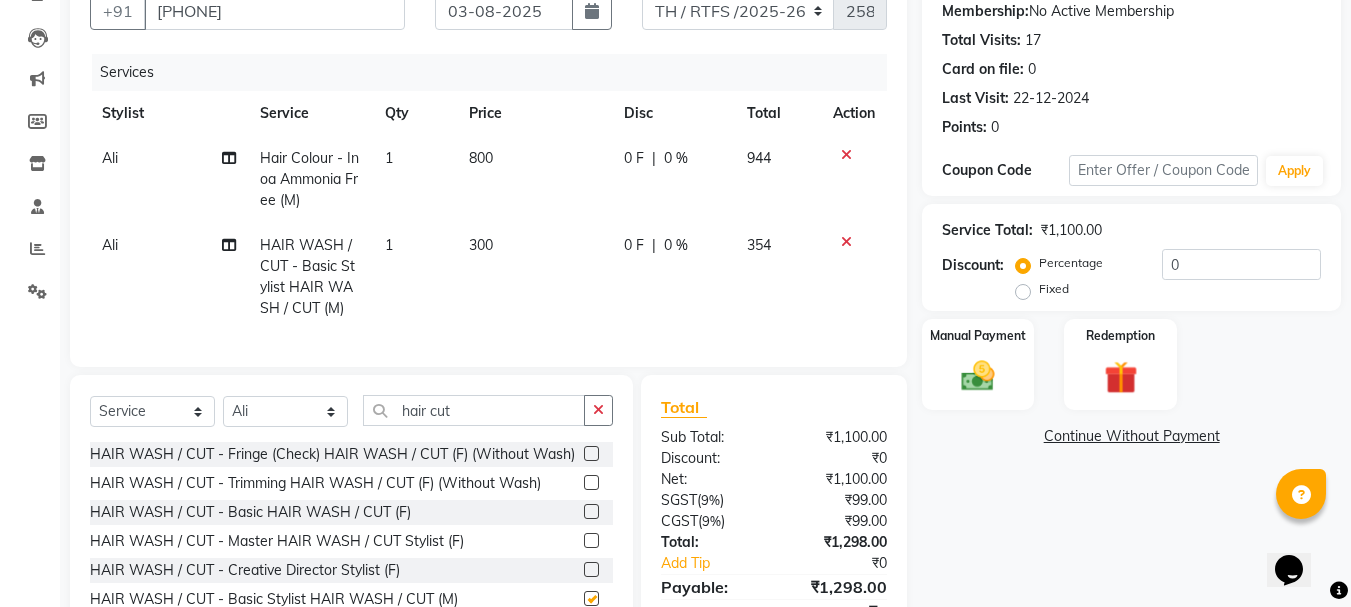 checkbox on "false" 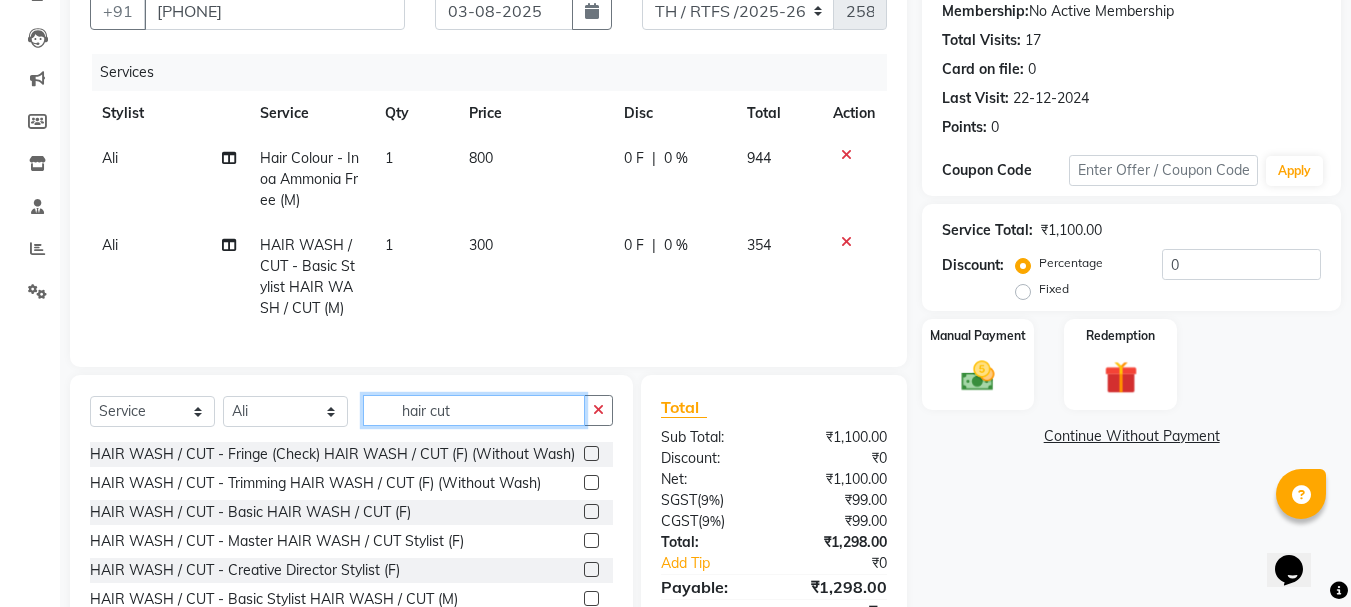 click on "hair cut" 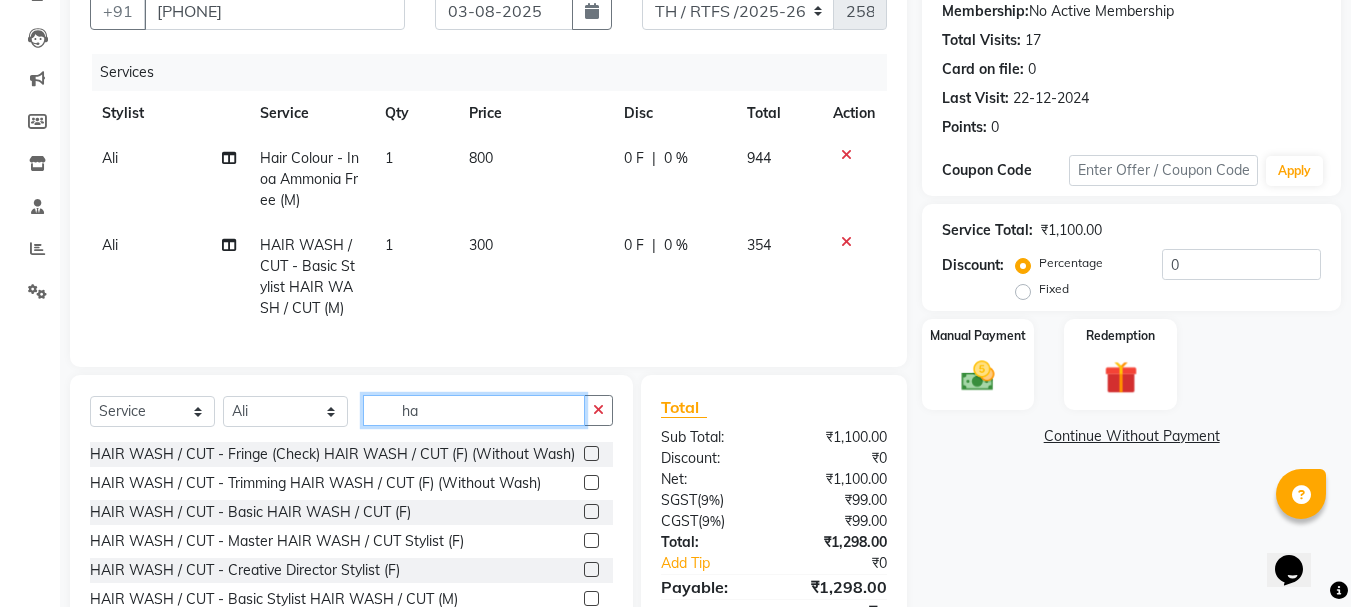 type on "h" 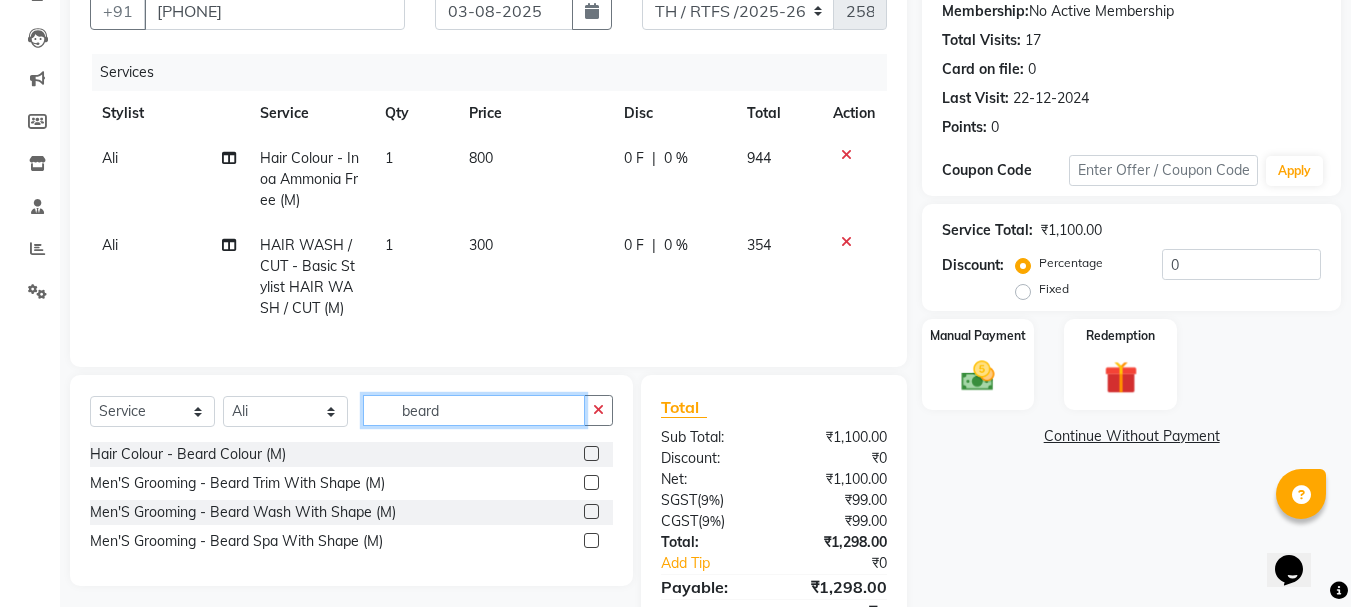 type on "beard" 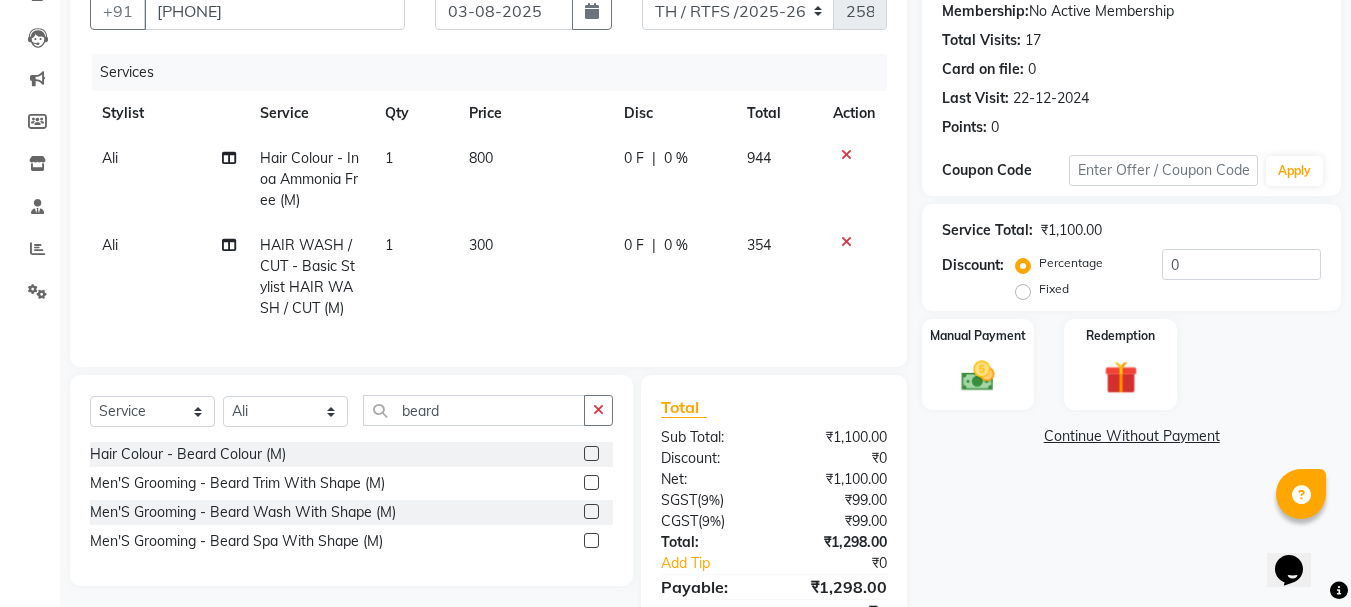 click 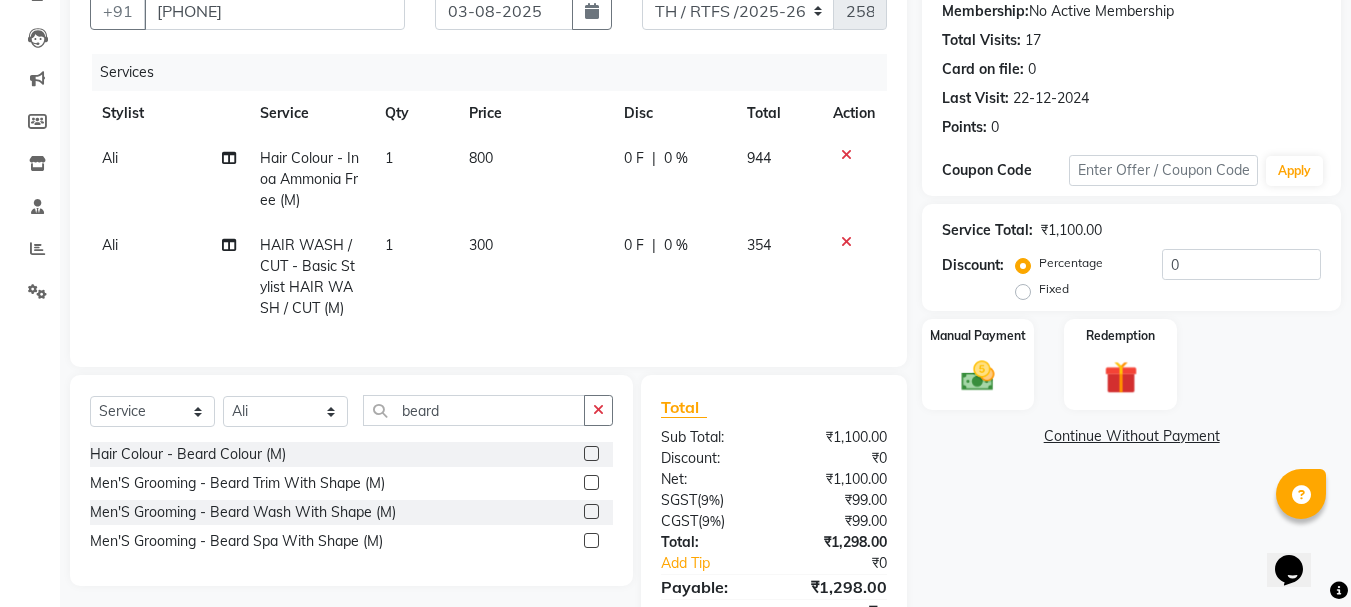click at bounding box center [590, 483] 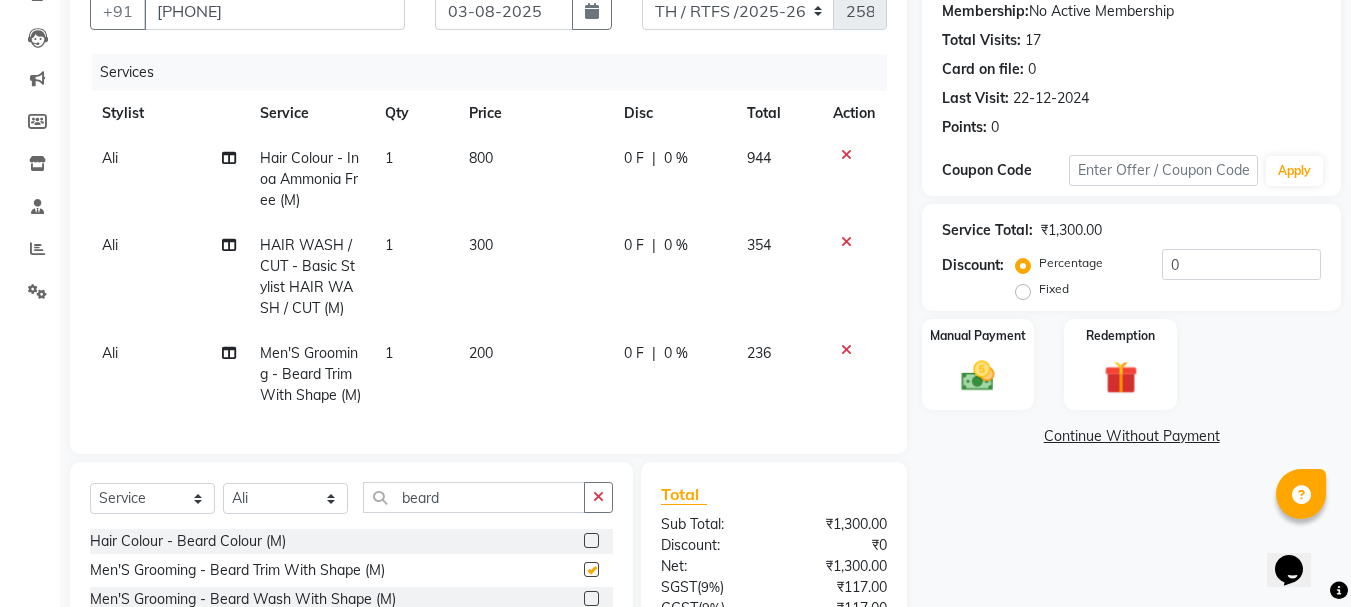 checkbox on "false" 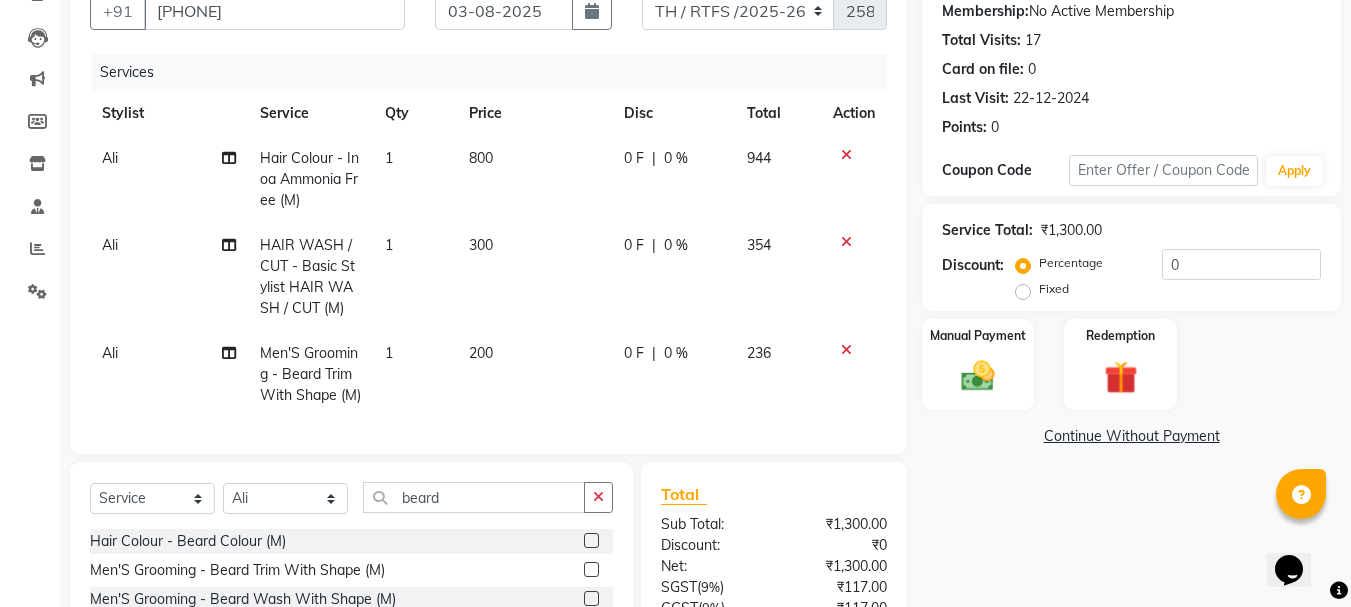 scroll, scrollTop: 388, scrollLeft: 0, axis: vertical 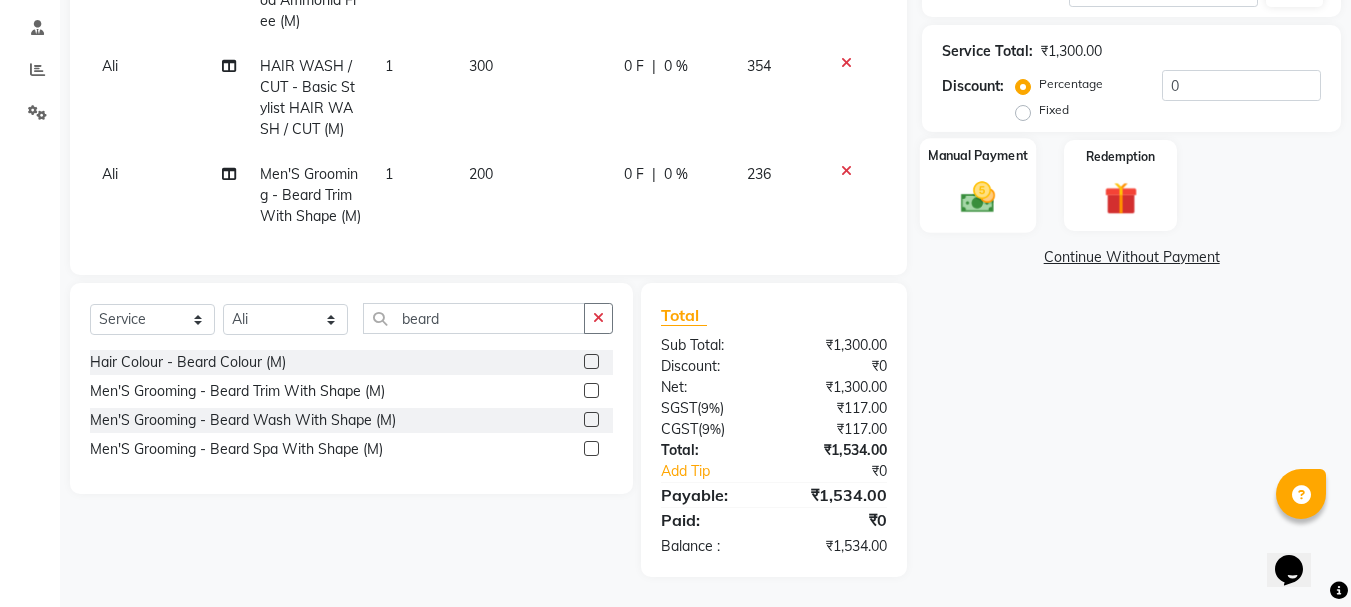 click on "Manual Payment" 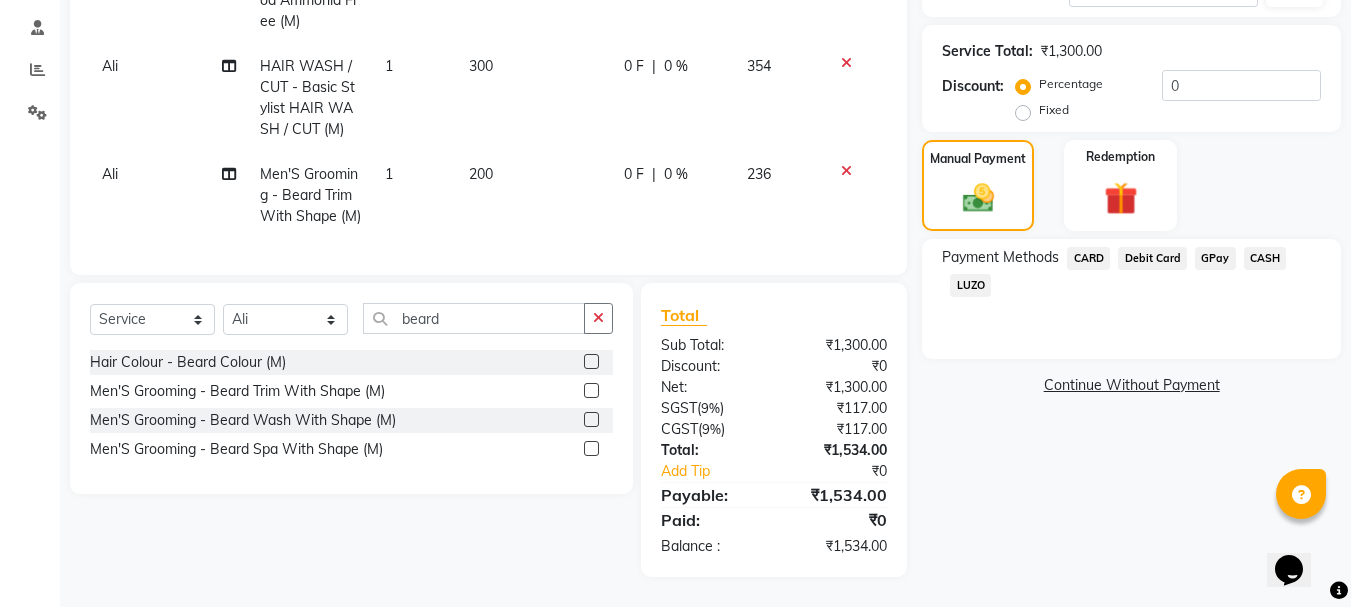 click on "GPay" 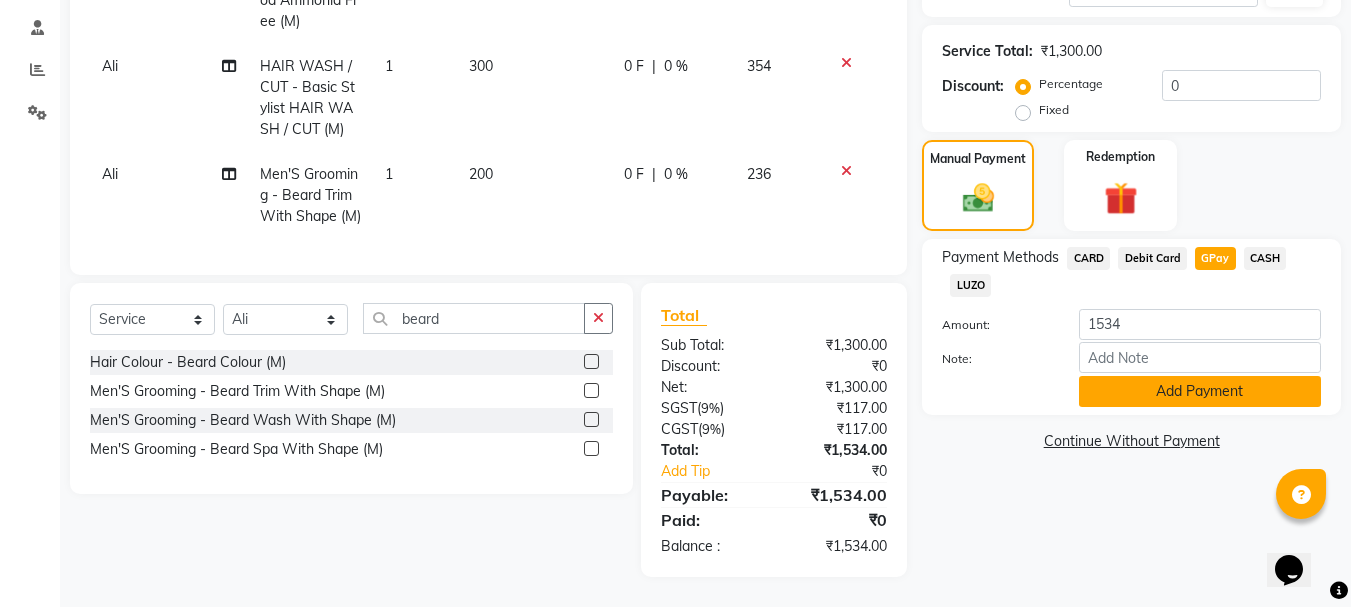 click on "Add Payment" 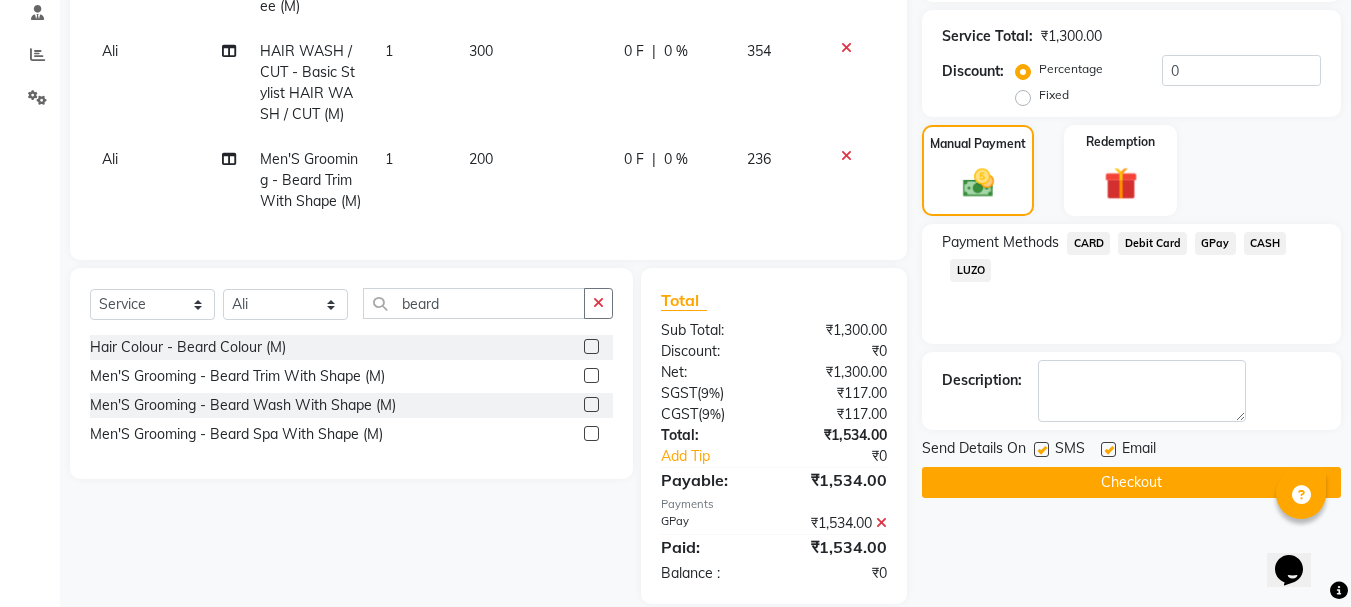click on "Checkout" 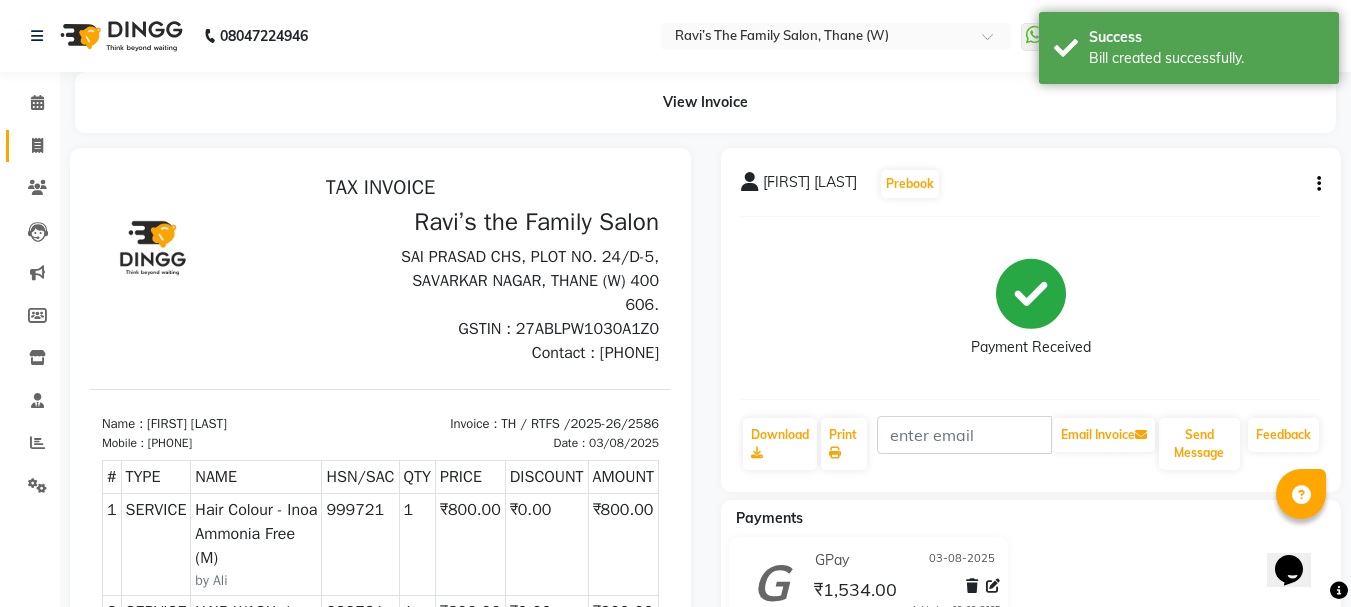 scroll, scrollTop: 0, scrollLeft: 0, axis: both 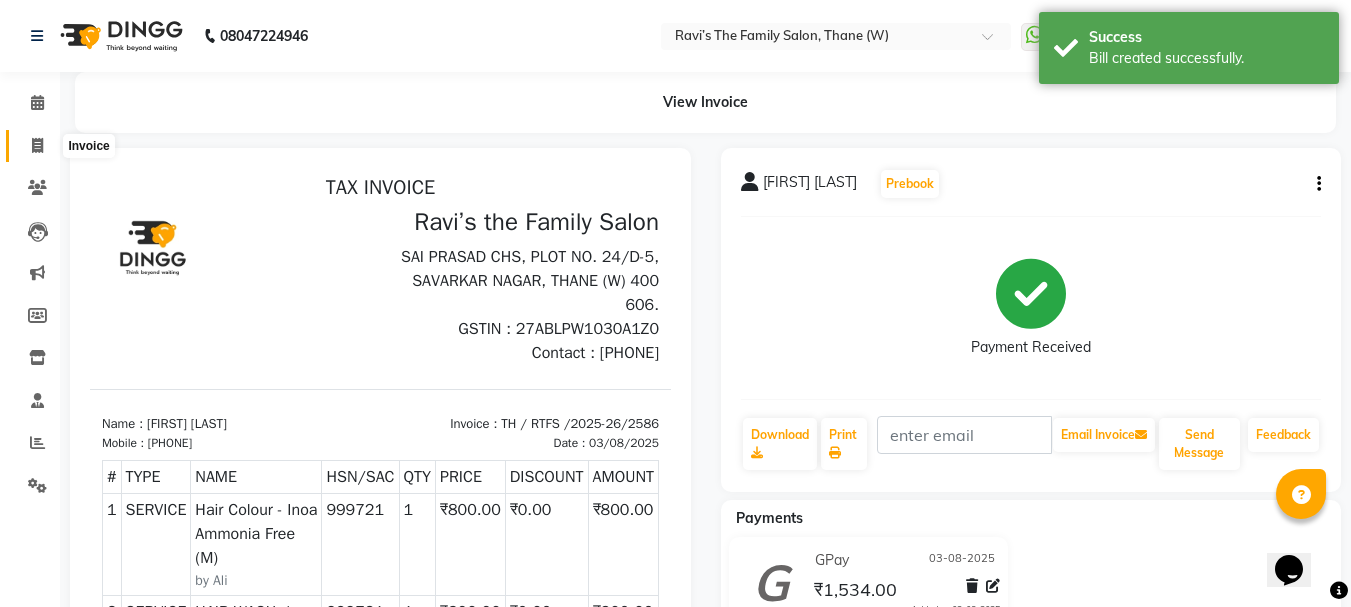 click 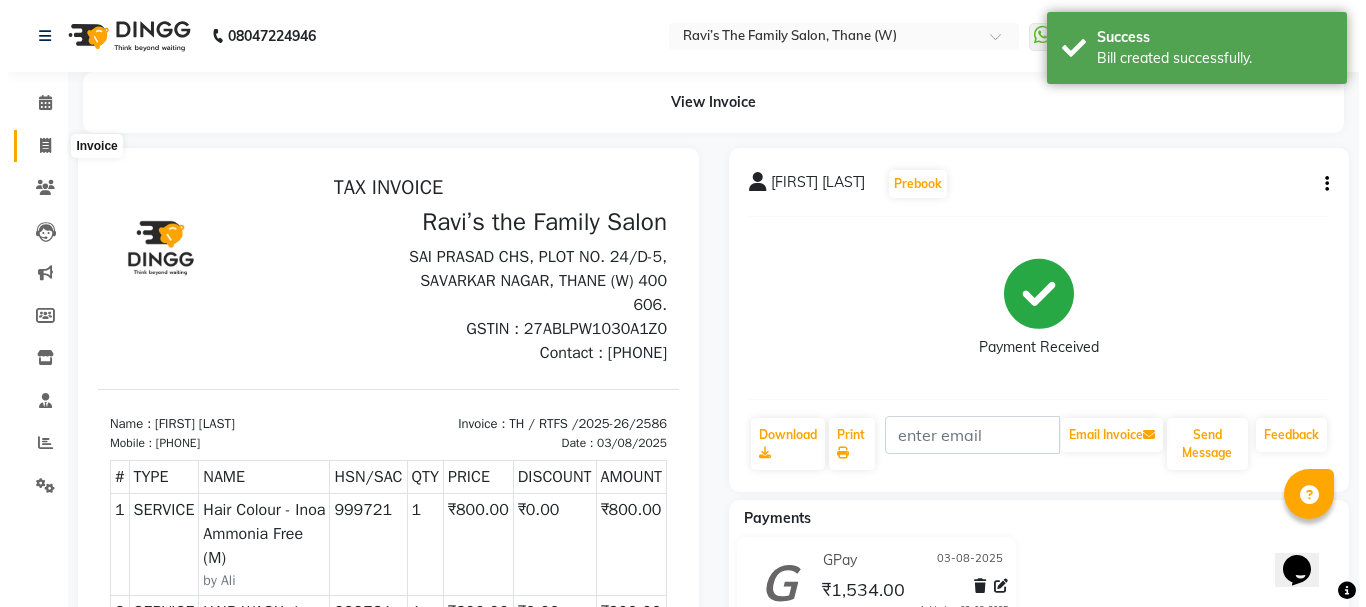 select on "service" 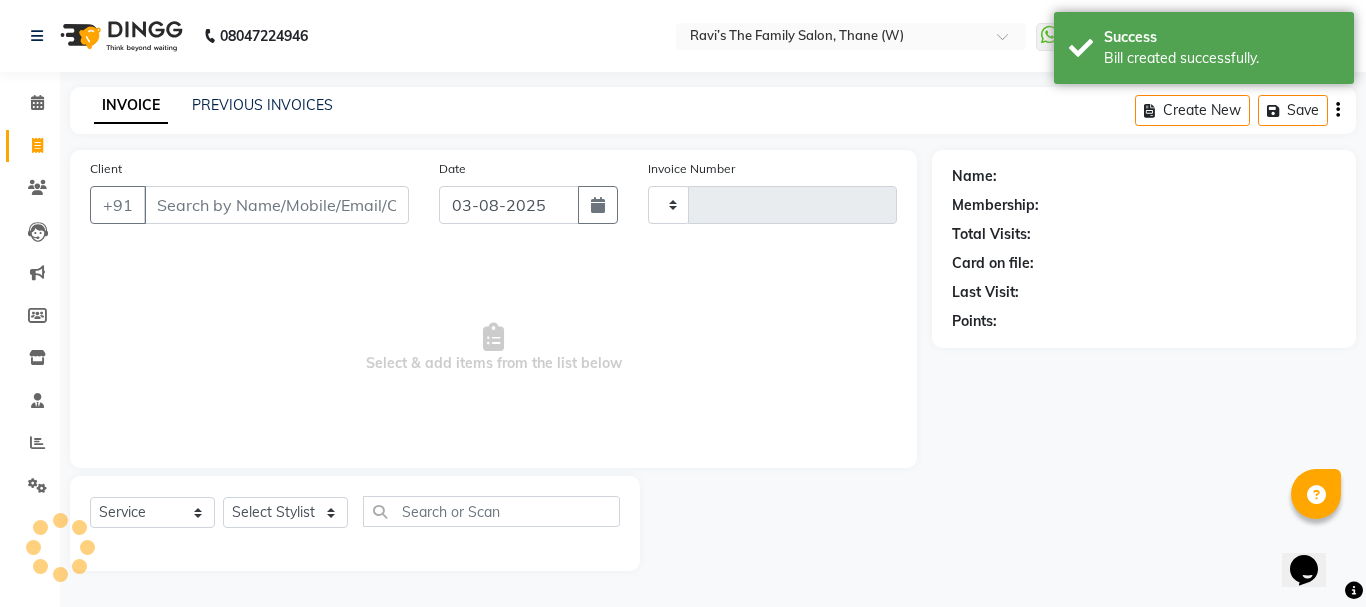 type on "2587" 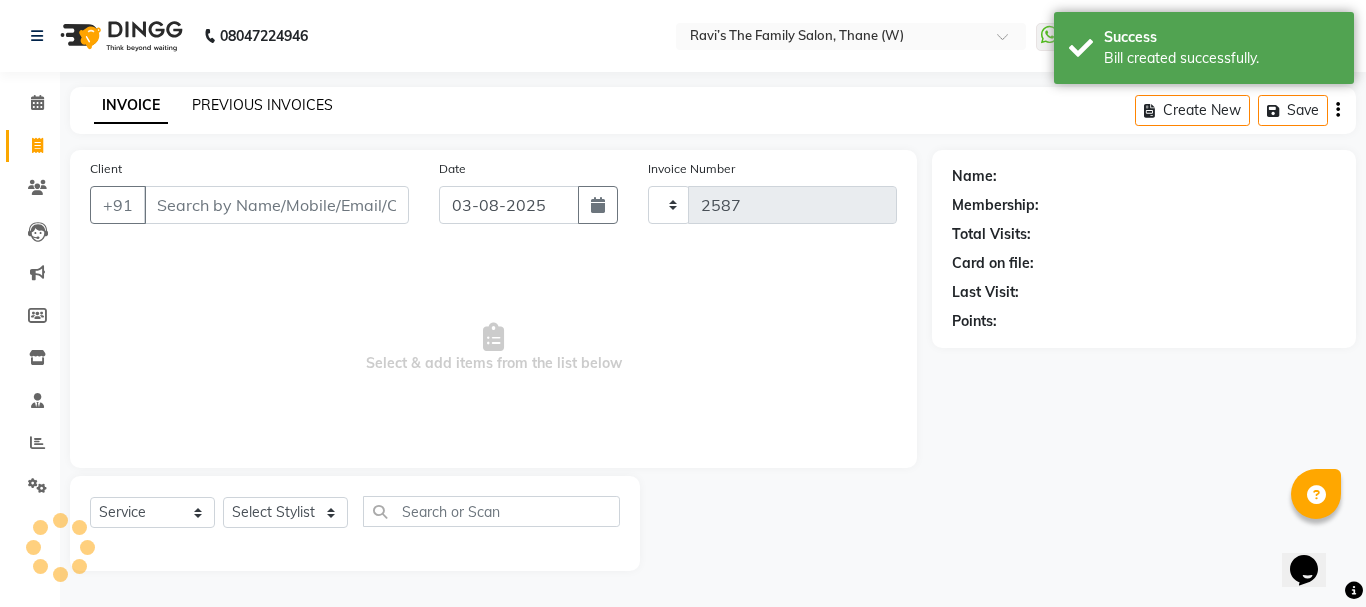 select on "8004" 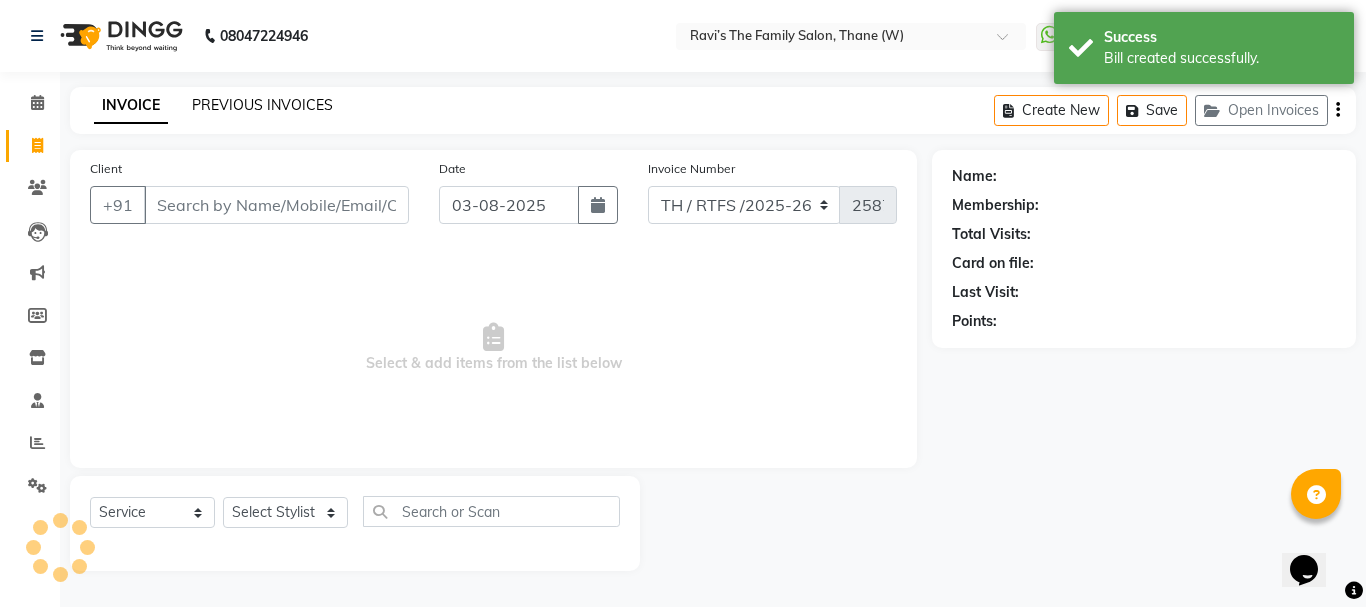 click on "PREVIOUS INVOICES" 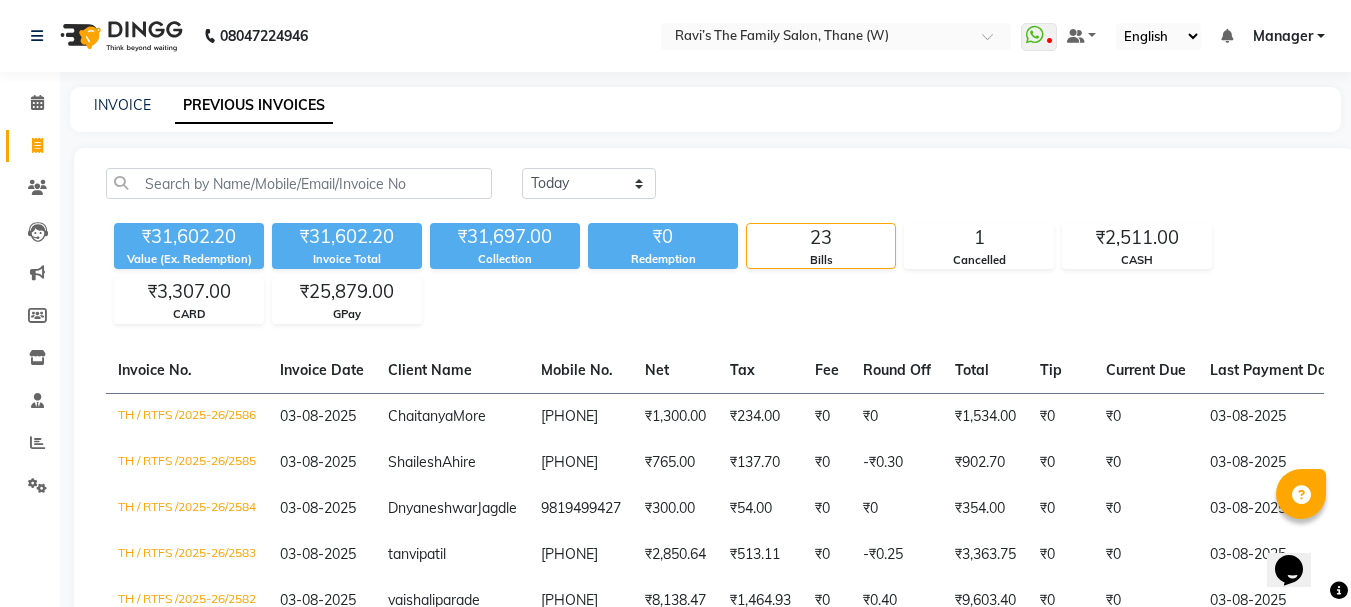 click on "INVOICE PREVIOUS INVOICES" 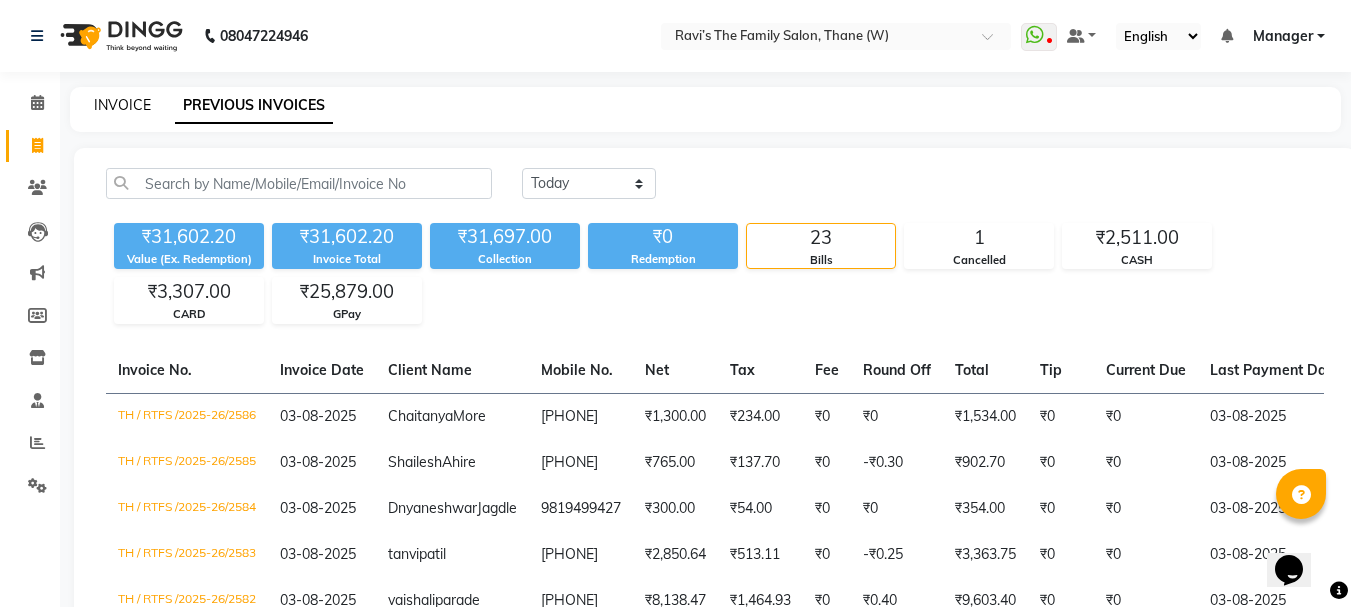 click on "INVOICE" 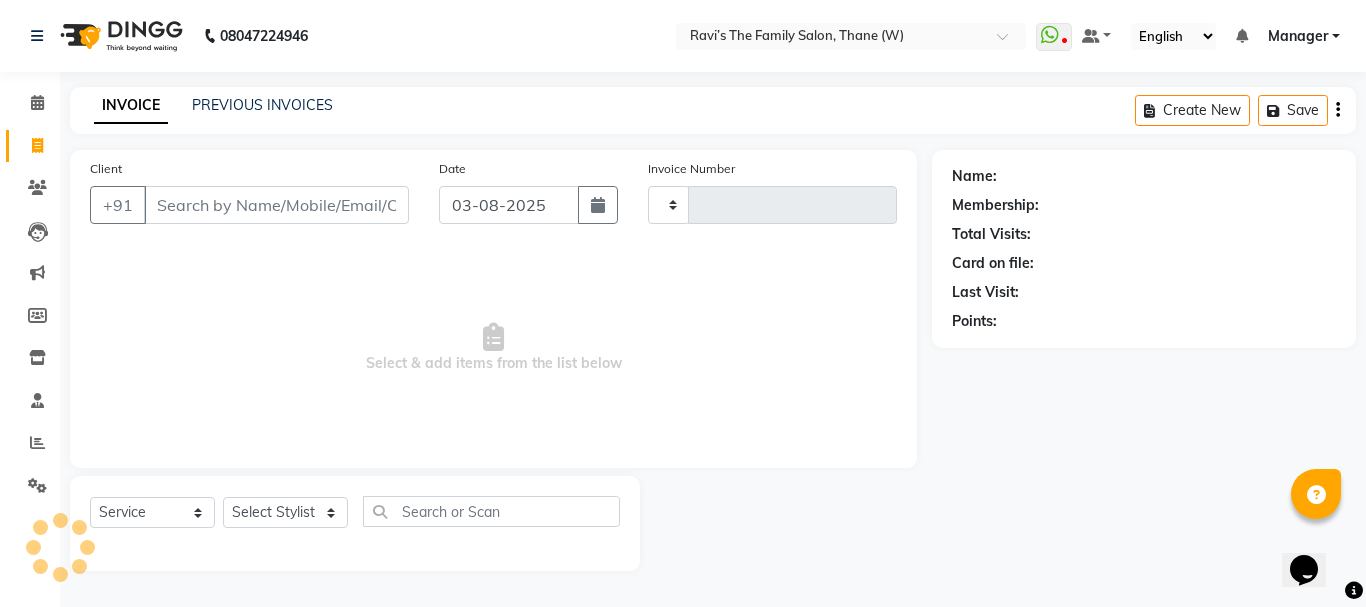 type on "2587" 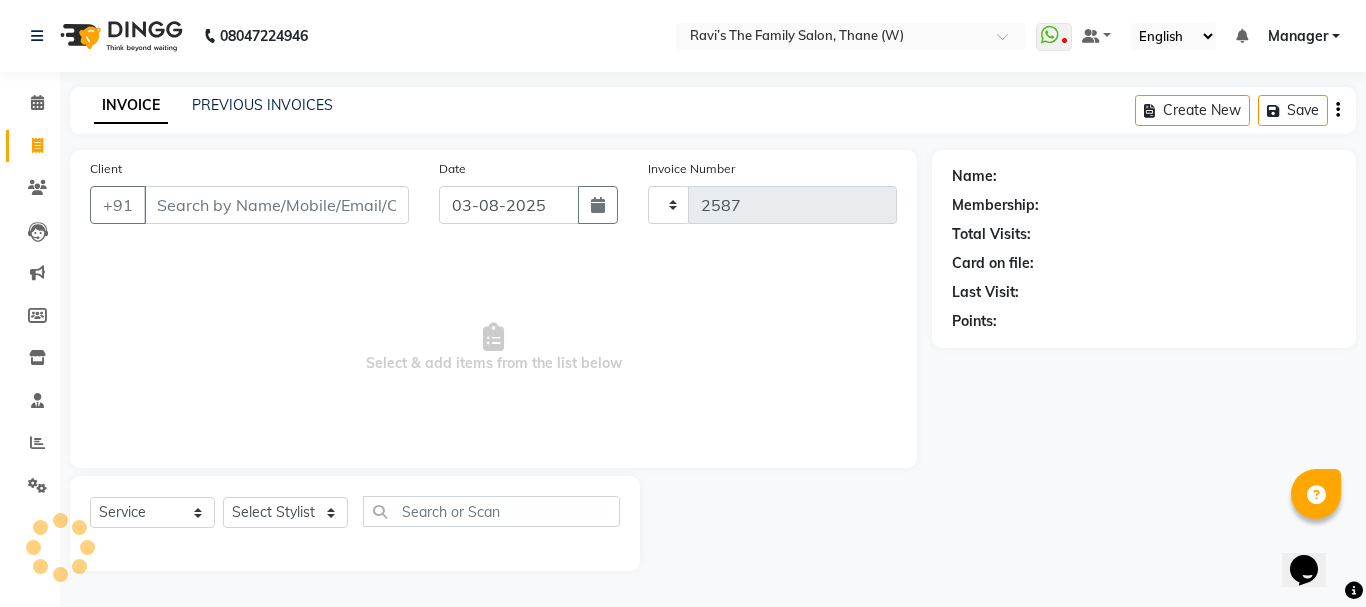 select on "8004" 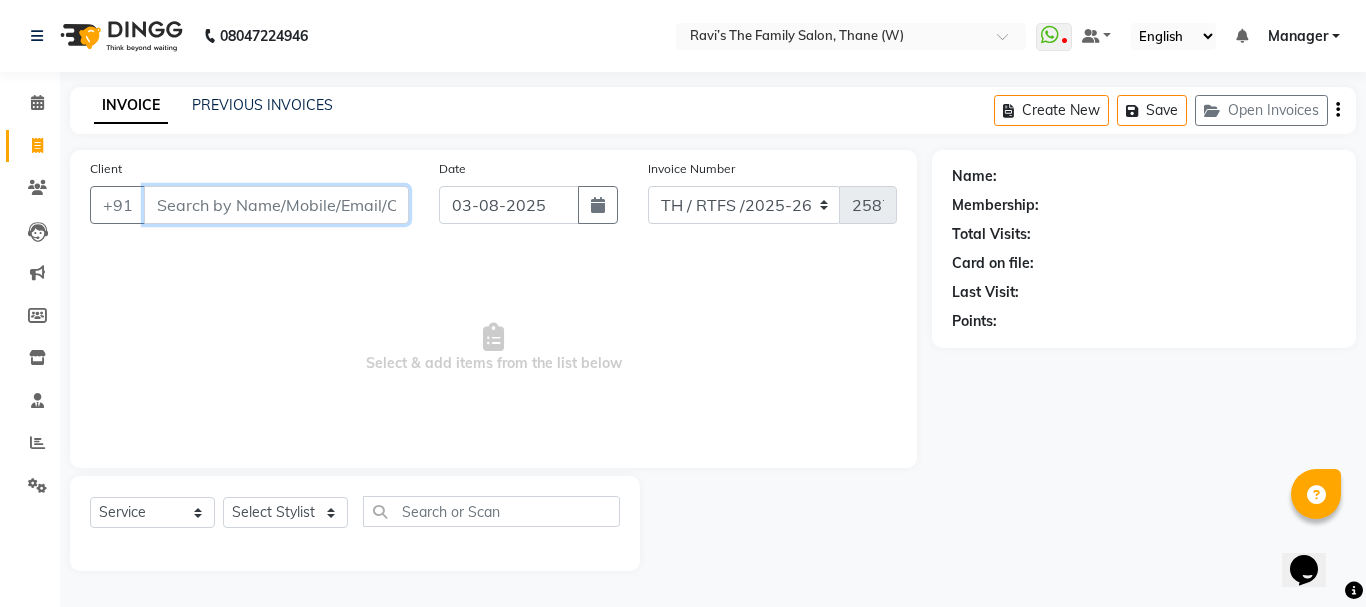 click on "Client" at bounding box center [276, 205] 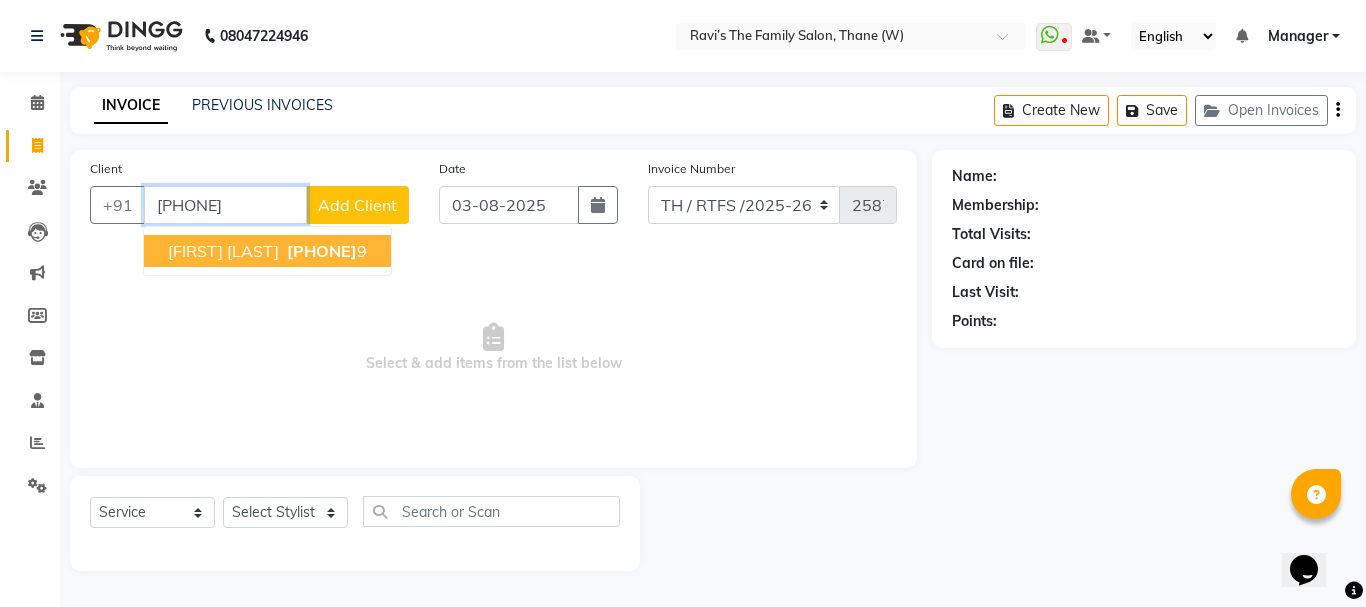 click on "Shashank pednekar" at bounding box center [223, 251] 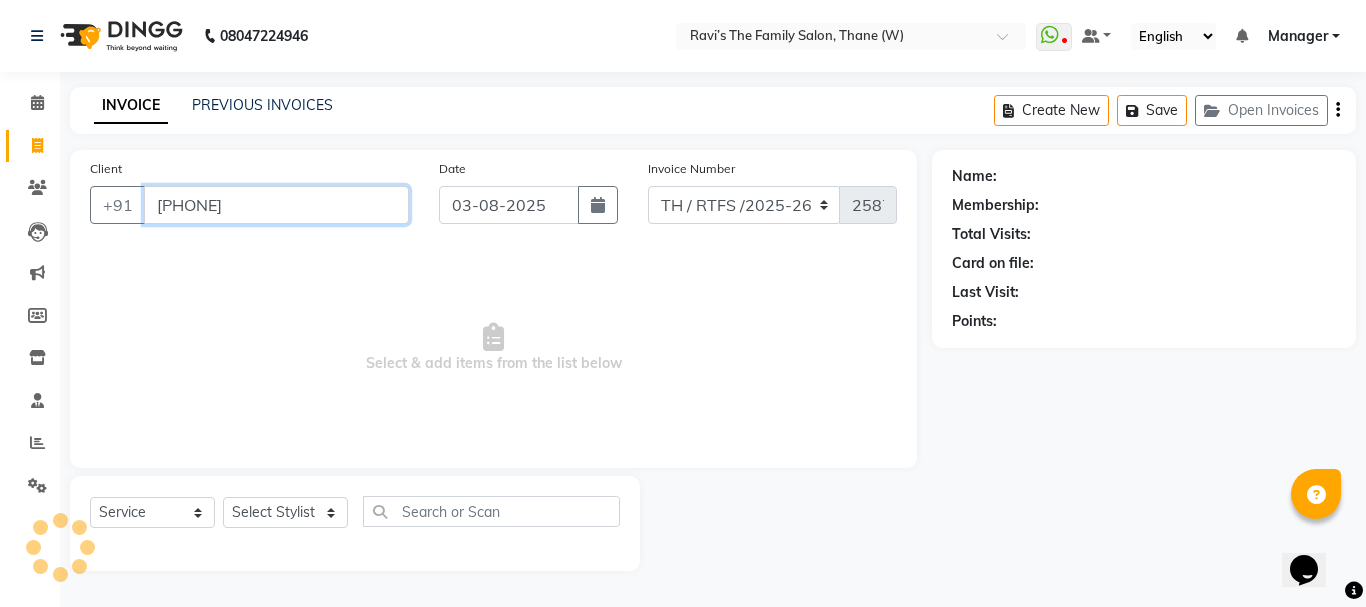 type on "9870901509" 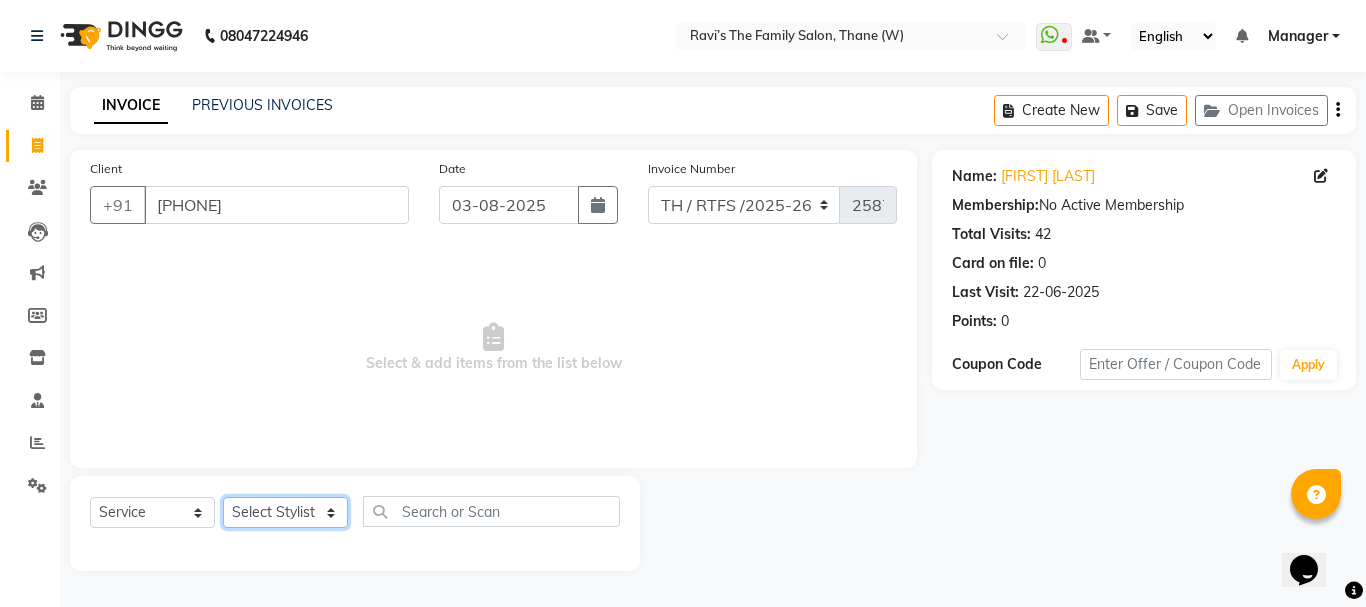 click on "Select Stylist Aarohi P   Aksahy auty Ali  Aniket A  Anuradha arvind Divya gautam .kasrade House sale KAJAL MAURYA Komal Waghmare  Laxmi   Manager Moin salmani Prashant   Ravindra Samrat Kumar Sangita Dighe Sanjana Kharat  Shreepad M  shrishti  jaiwala  vaibhavi  gudekar  Vikas H" 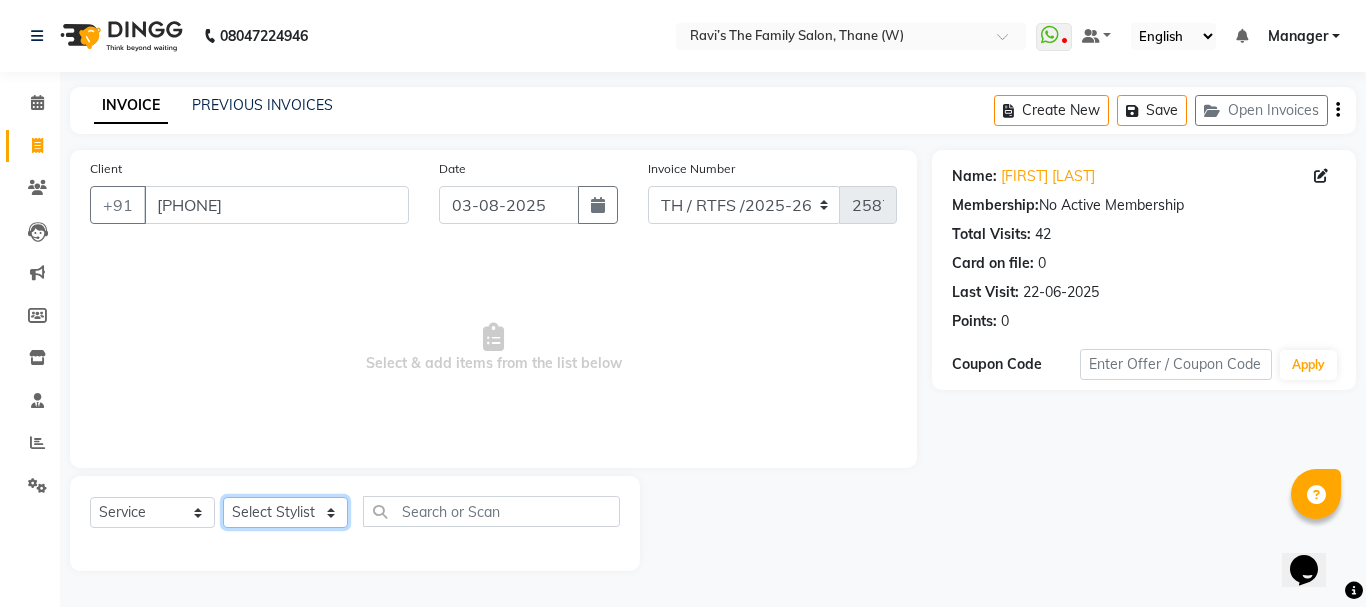 select on "35587" 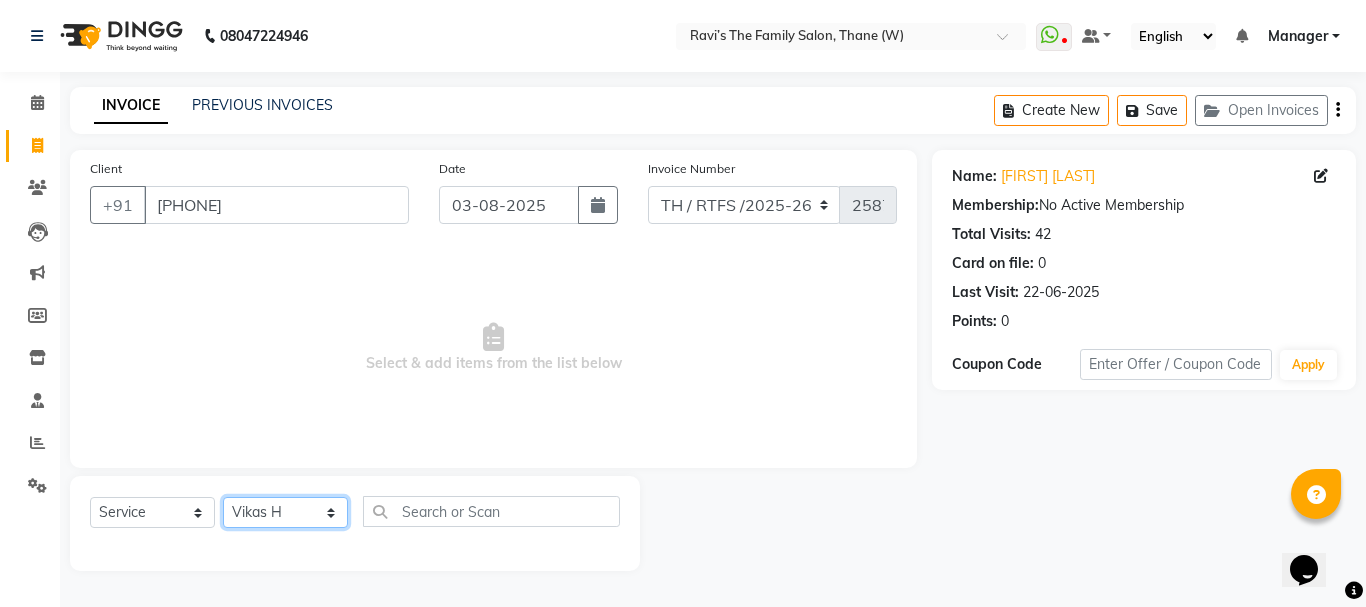 click on "Select Stylist Aarohi P   Aksahy auty Ali  Aniket A  Anuradha arvind Divya gautam .kasrade House sale KAJAL MAURYA Komal Waghmare  Laxmi   Manager Moin salmani Prashant   Ravindra Samrat Kumar Sangita Dighe Sanjana Kharat  Shreepad M  shrishti  jaiwala  vaibhavi  gudekar  Vikas H" 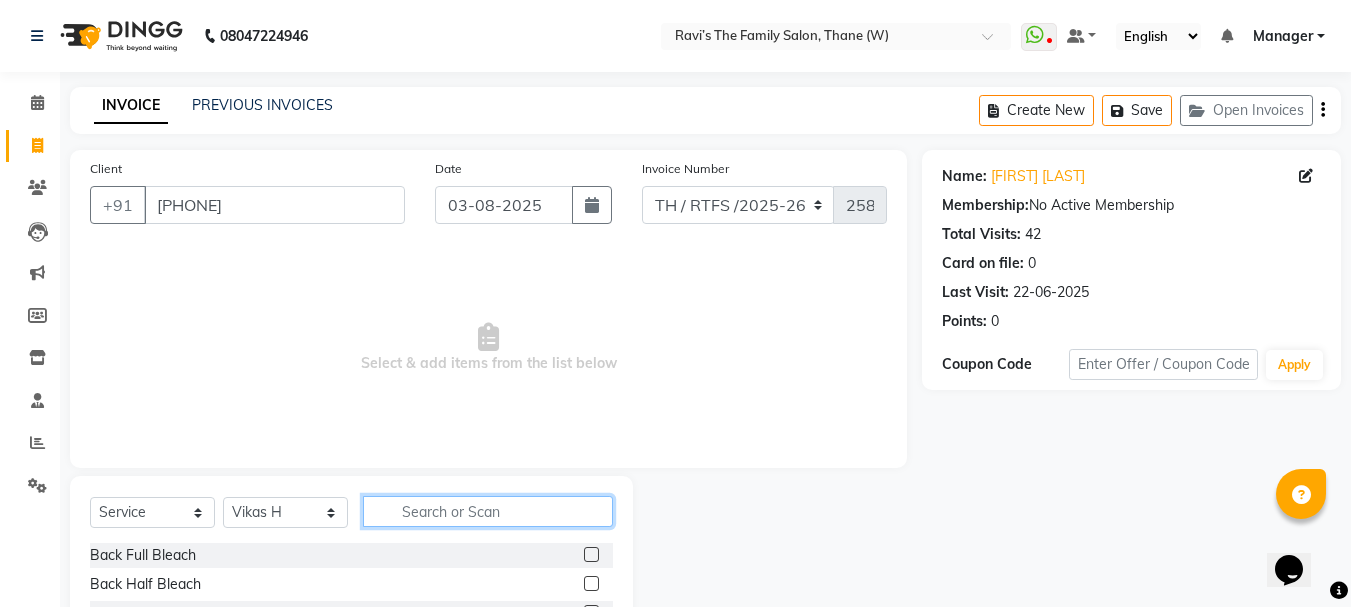 click 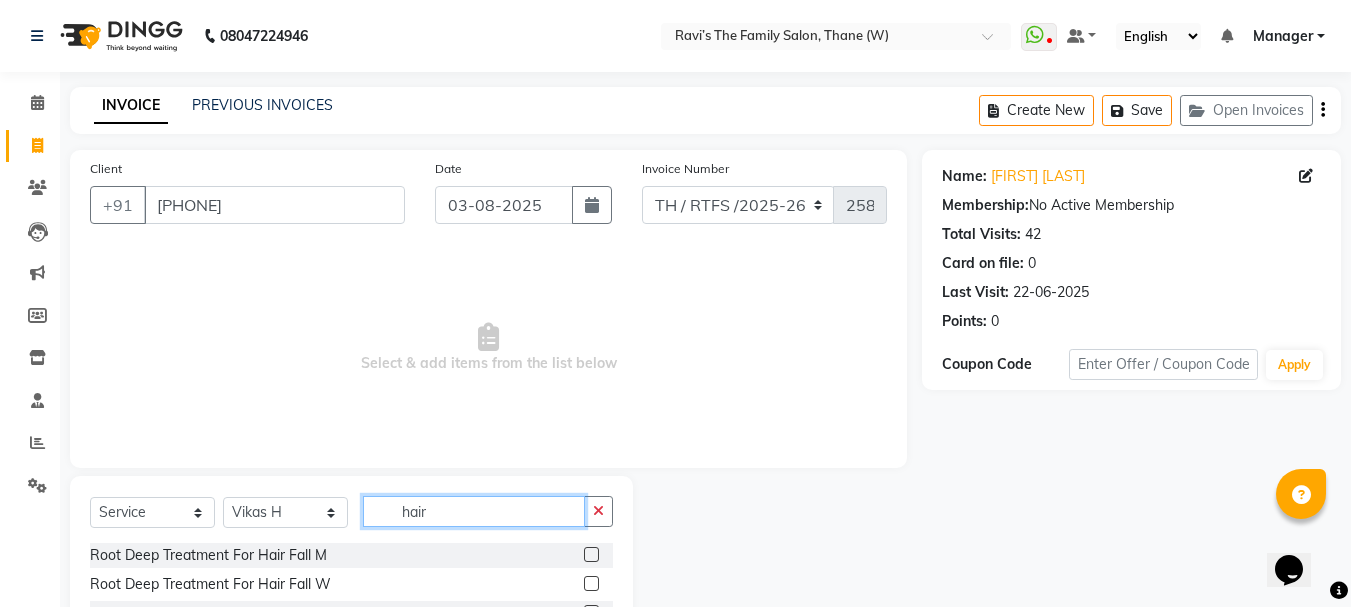 scroll, scrollTop: 194, scrollLeft: 0, axis: vertical 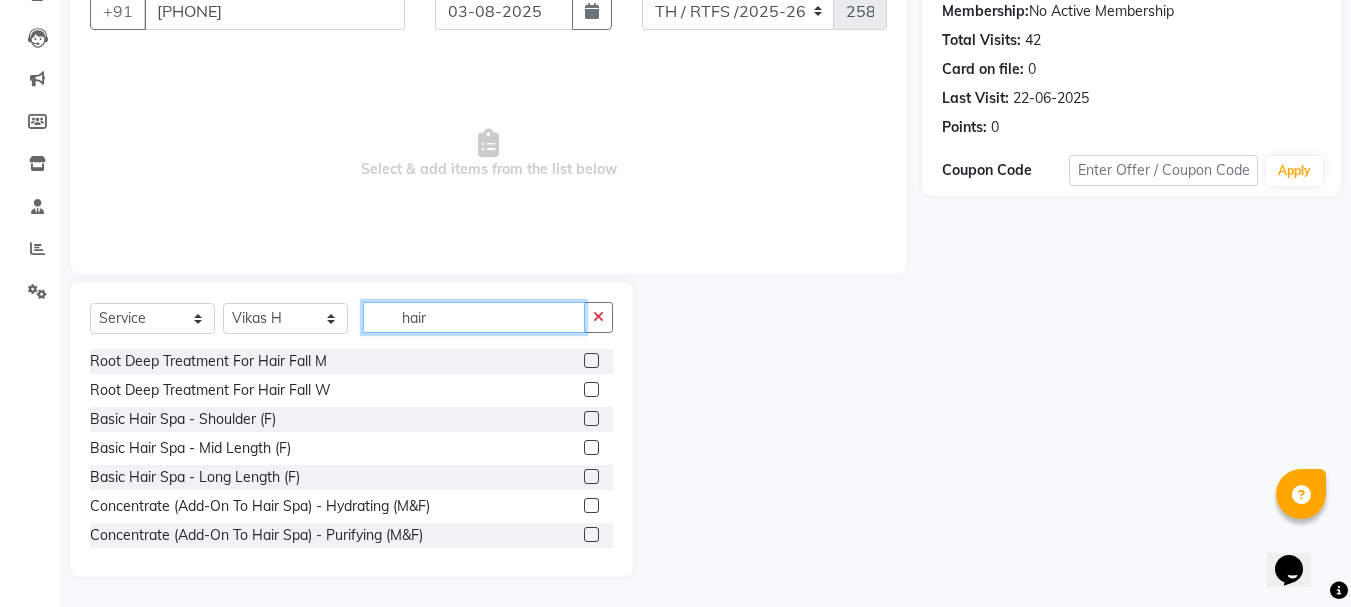 click on "hair" 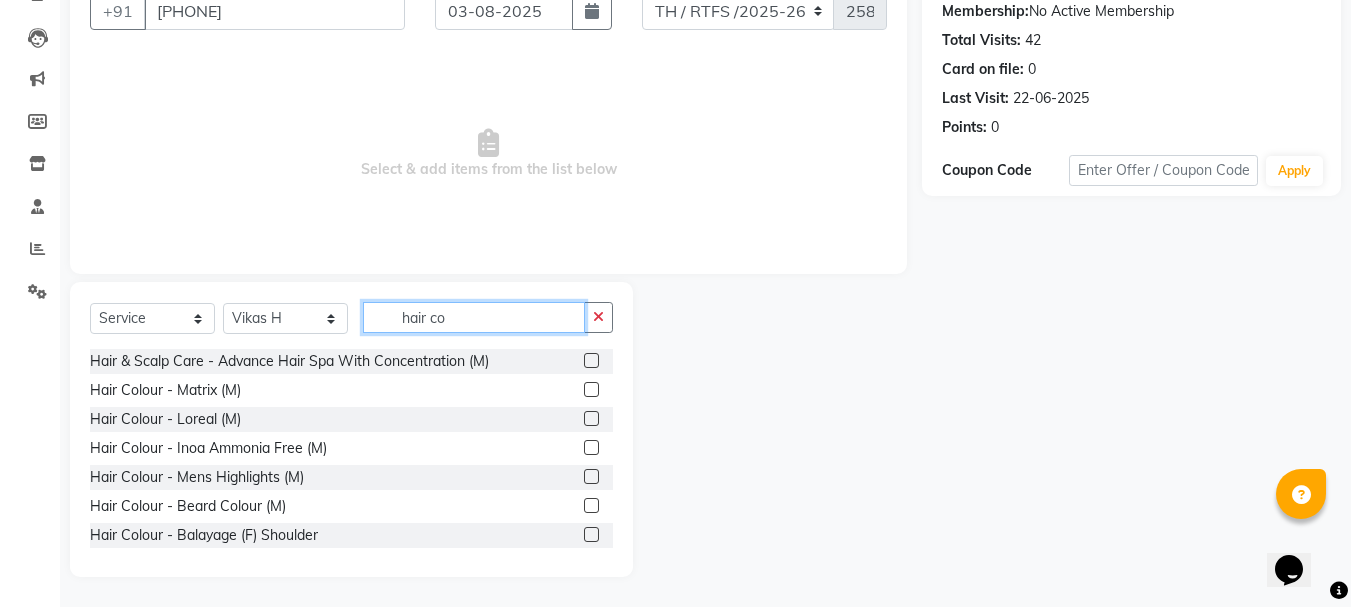 type on "hair co" 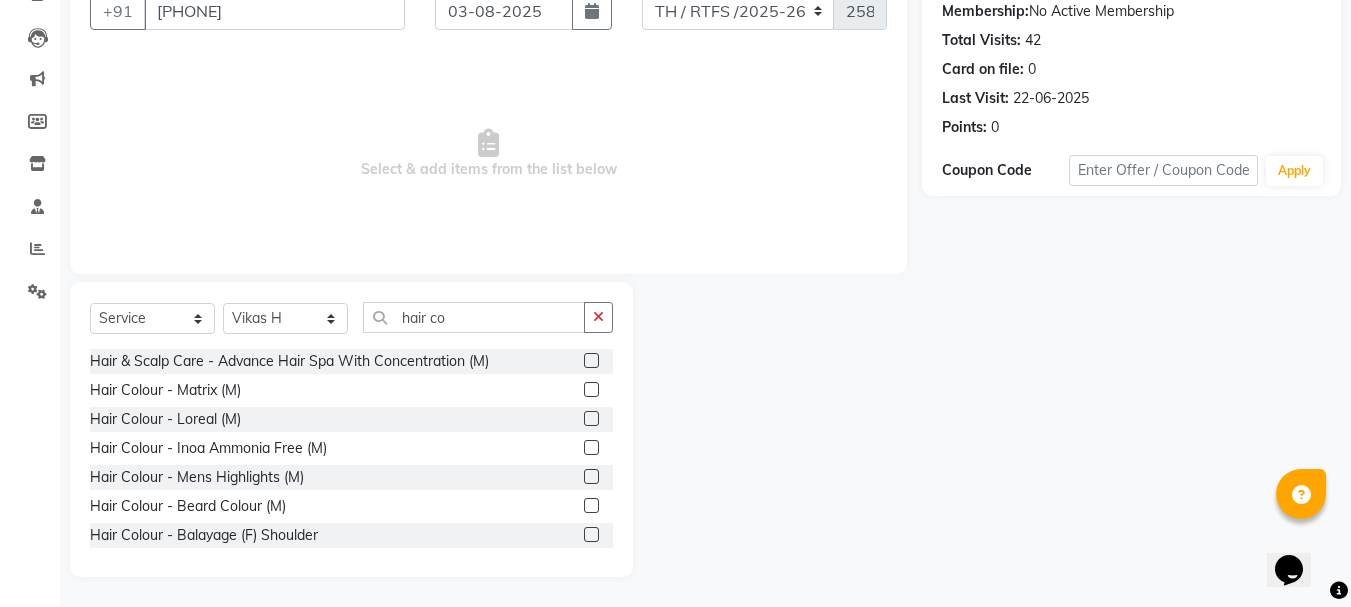 click 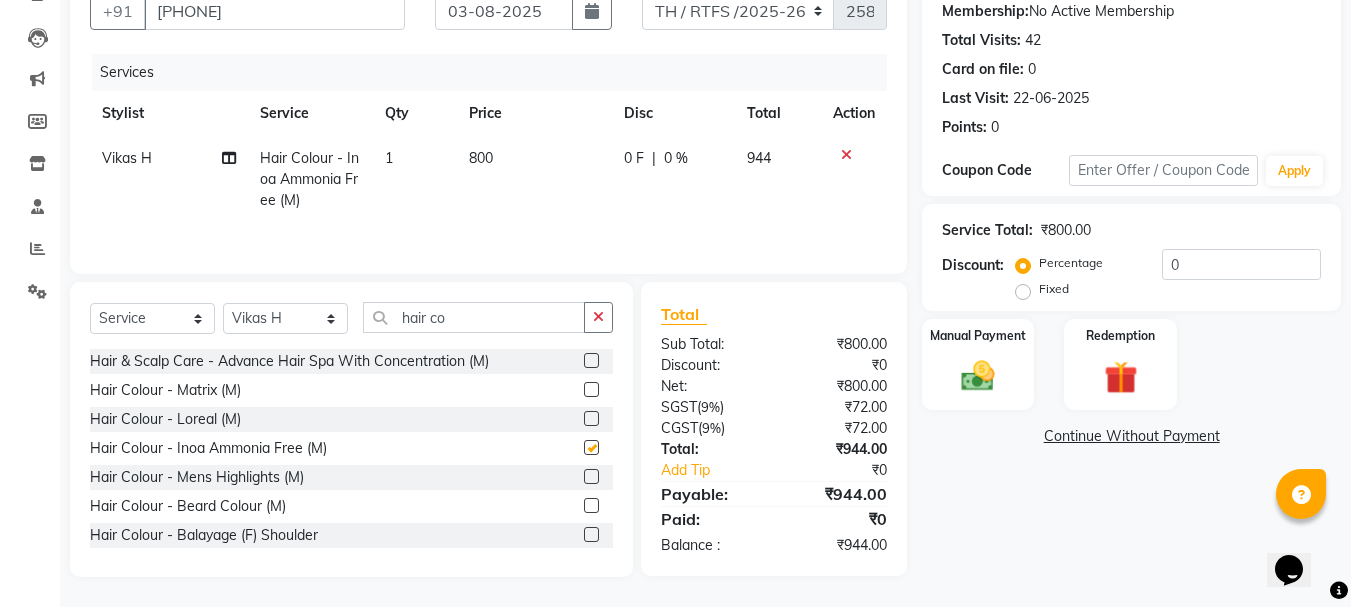 checkbox on "false" 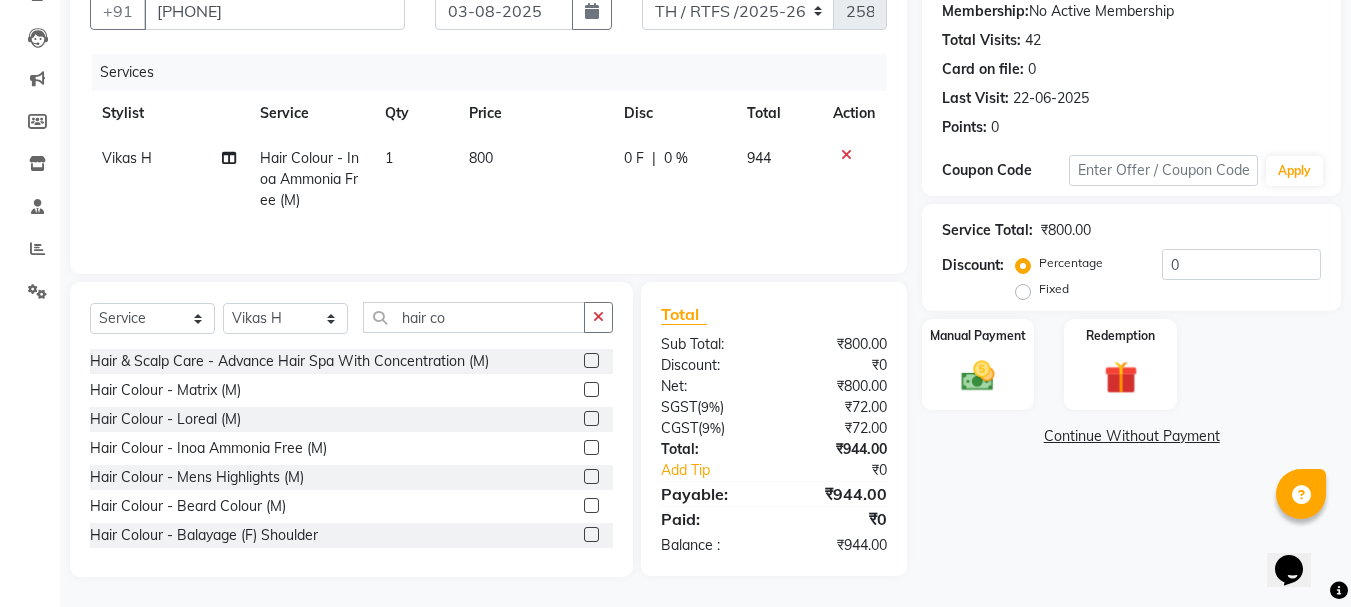 click on "Select  Service  Product  Membership  Package Voucher Prepaid Gift Card  Select Stylist Aarohi P   Aksahy auty Ali  Aniket A  Anuradha arvind Divya gautam .kasrade House sale KAJAL MAURYA Komal Waghmare  Laxmi   Manager Moin salmani Prashant   Ravindra Samrat Kumar Sangita Dighe Sanjana Kharat  Shreepad M  shrishti  jaiwala  vaibhavi  gudekar  Vikas H hair co Hair & Scalp Care - Advance Hair Spa With Concentration (M)  Hair Colour - Matrix (M)  Hair Colour - Loreal (M)  Hair Colour - Inoa Ammonia Free (M)  Hair Colour - Mens Highlights (M)  Hair Colour - Beard Colour (M)  Hair Colour - Balayage (F) Shoulder  Hair Colour - Colour Melting (F) Shoulder  Hair Colour - Balayage (F) Mid  Hair Colour - Colour Melting (F) Mid  Hair Colour - Balayage (F) Long  Hair Colour - Colour Melting (F) Long" 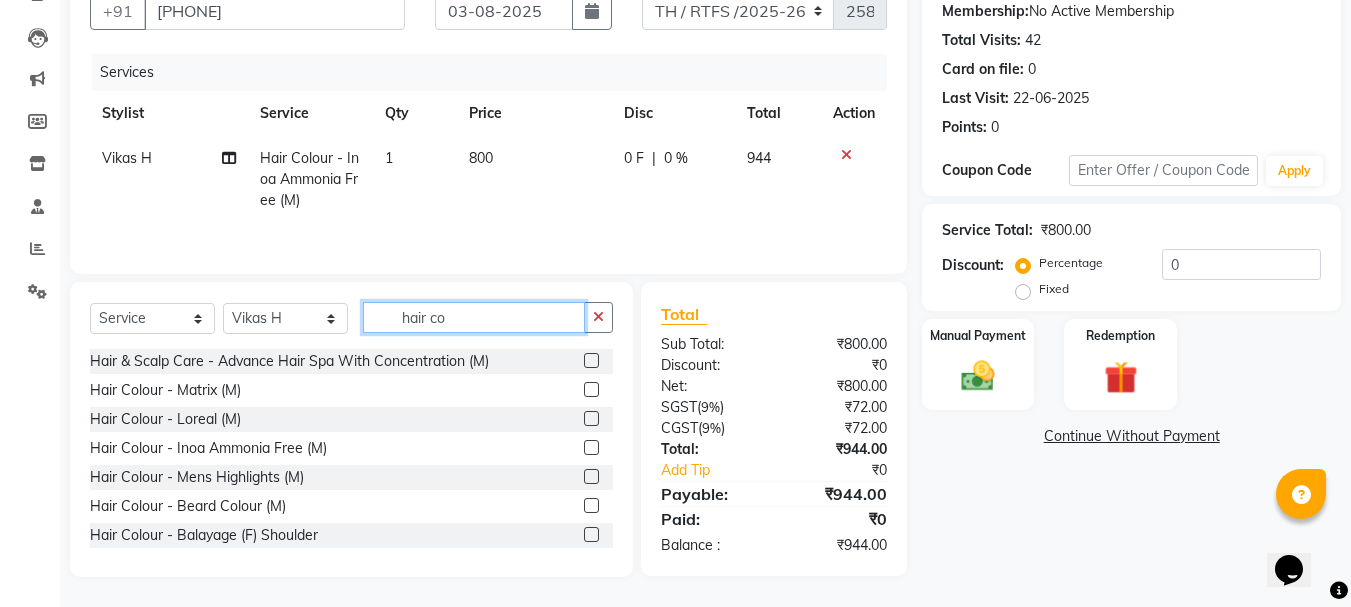 click on "hair co" 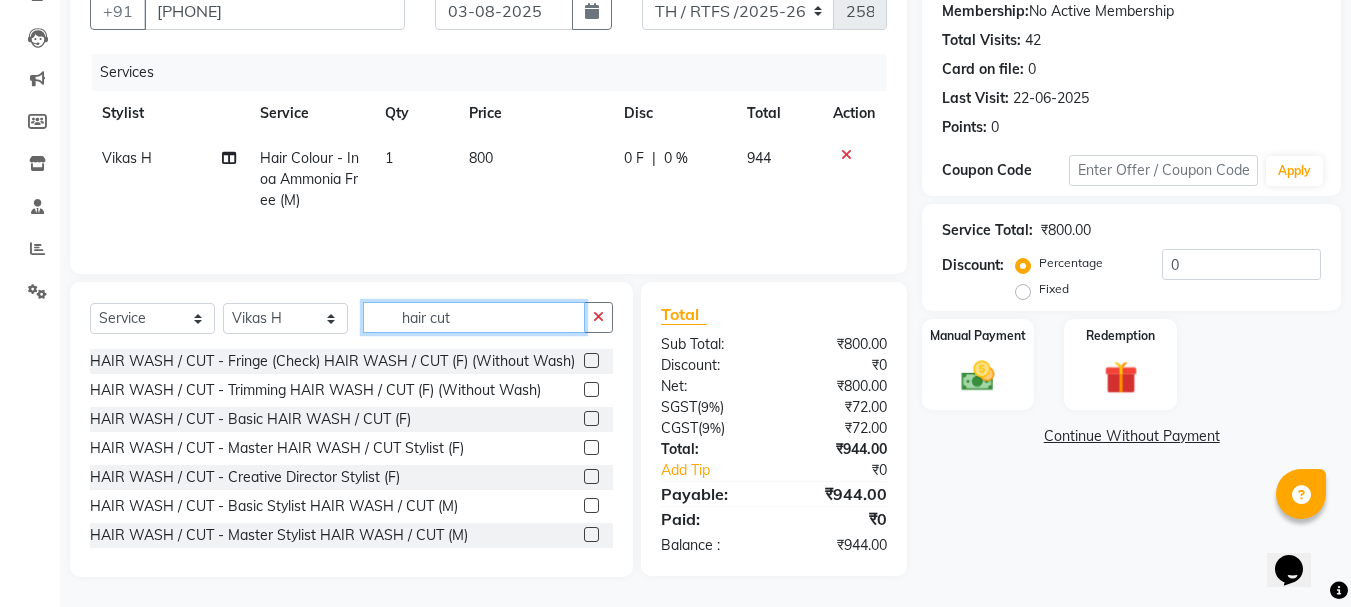 type on "hair cut" 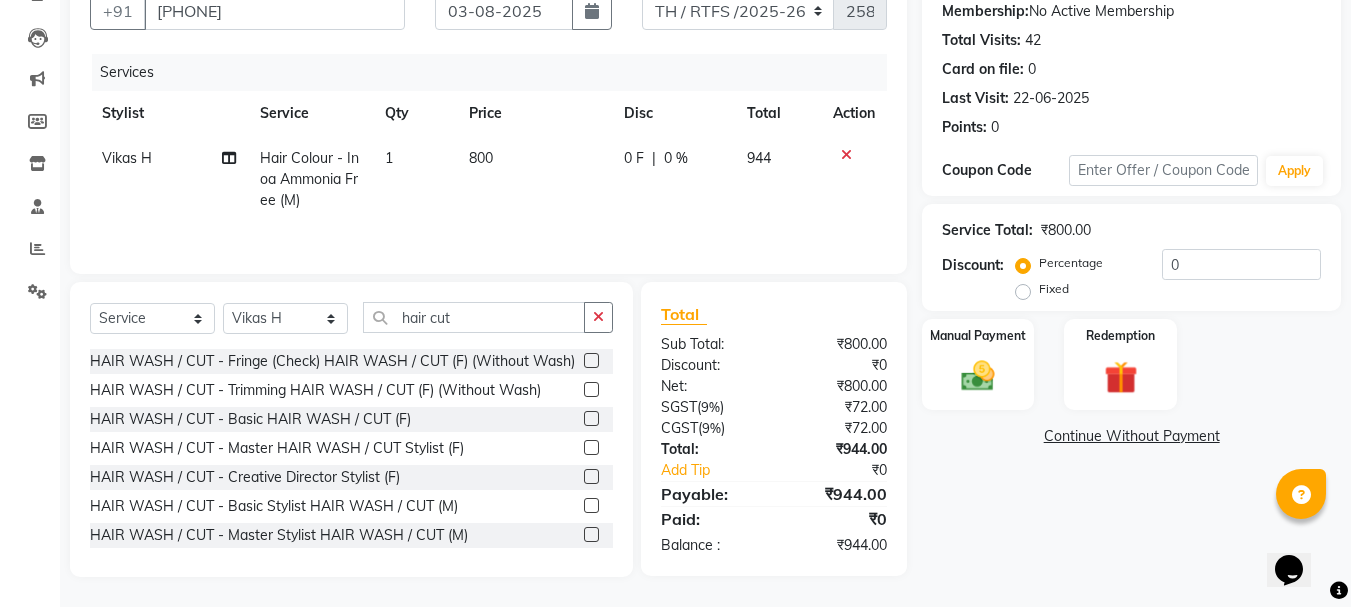 click 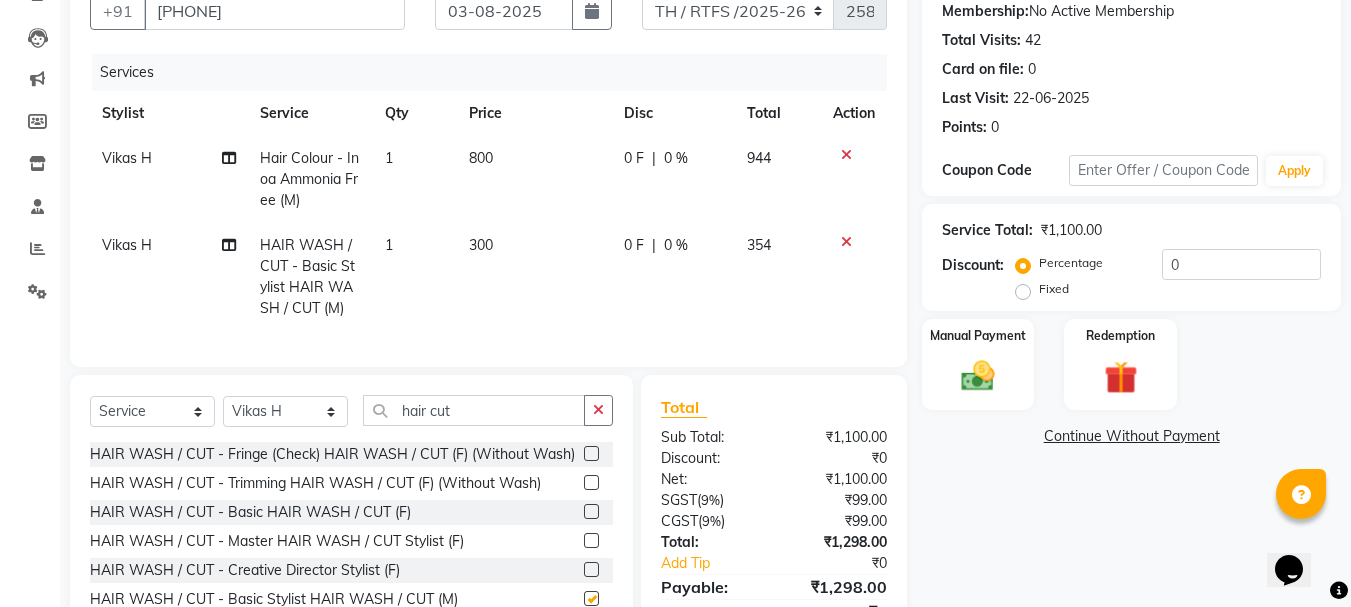 checkbox on "false" 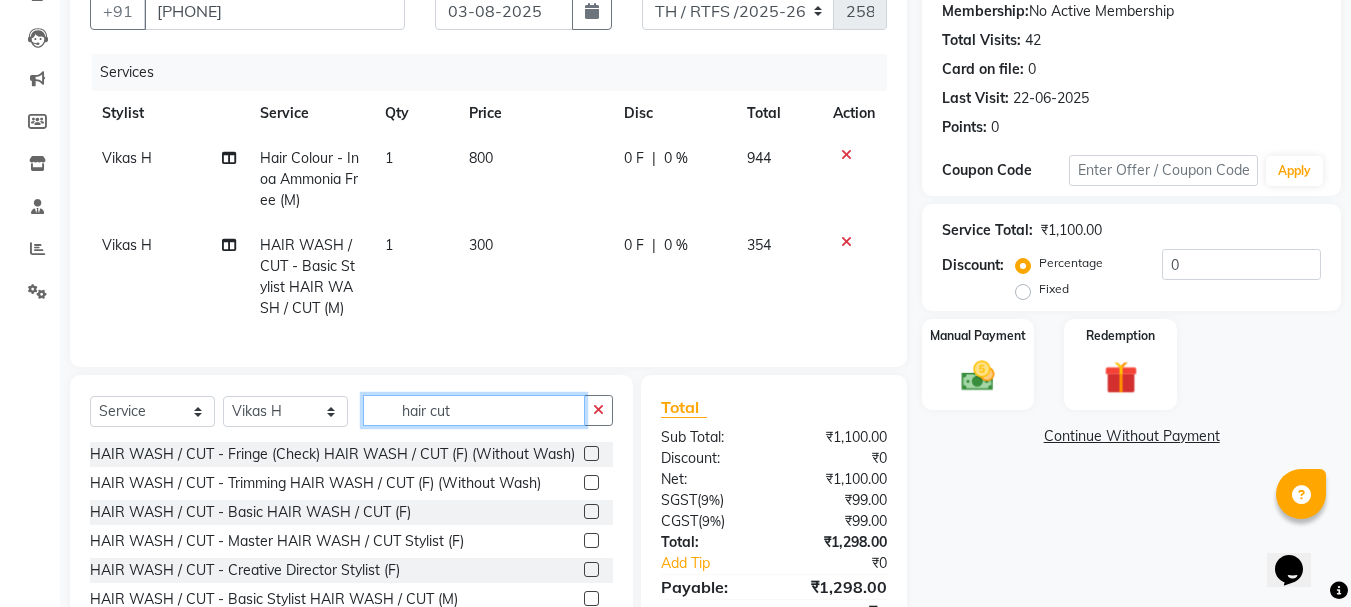 click on "hair cut" 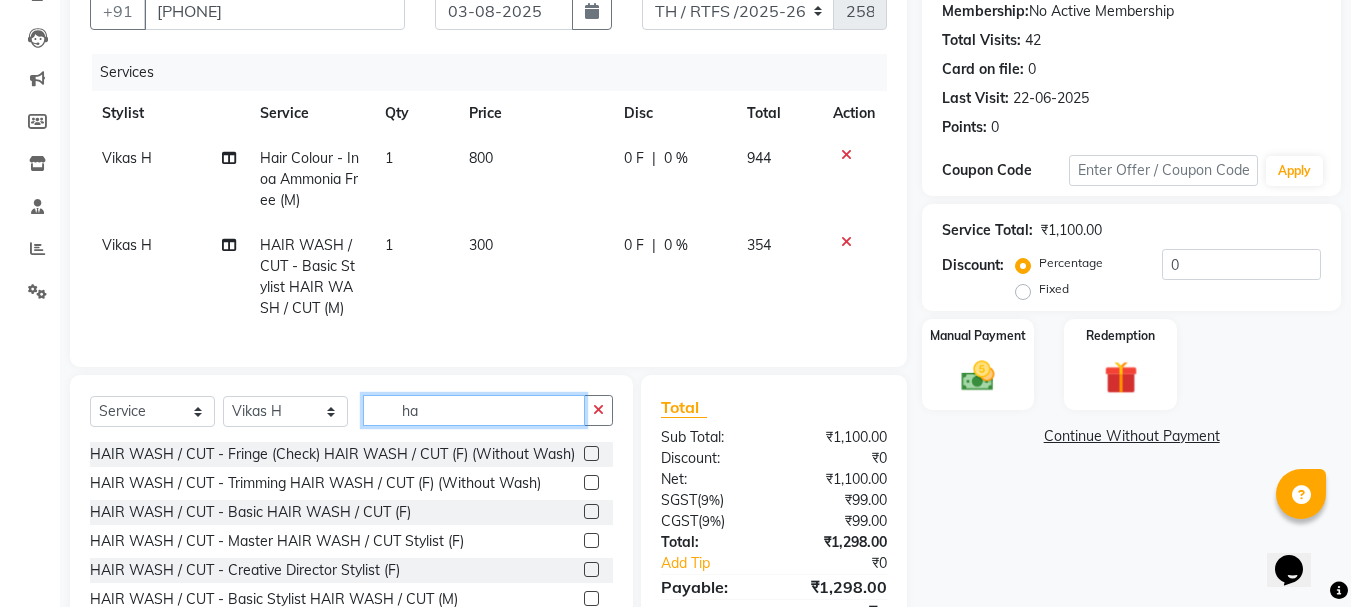 type on "h" 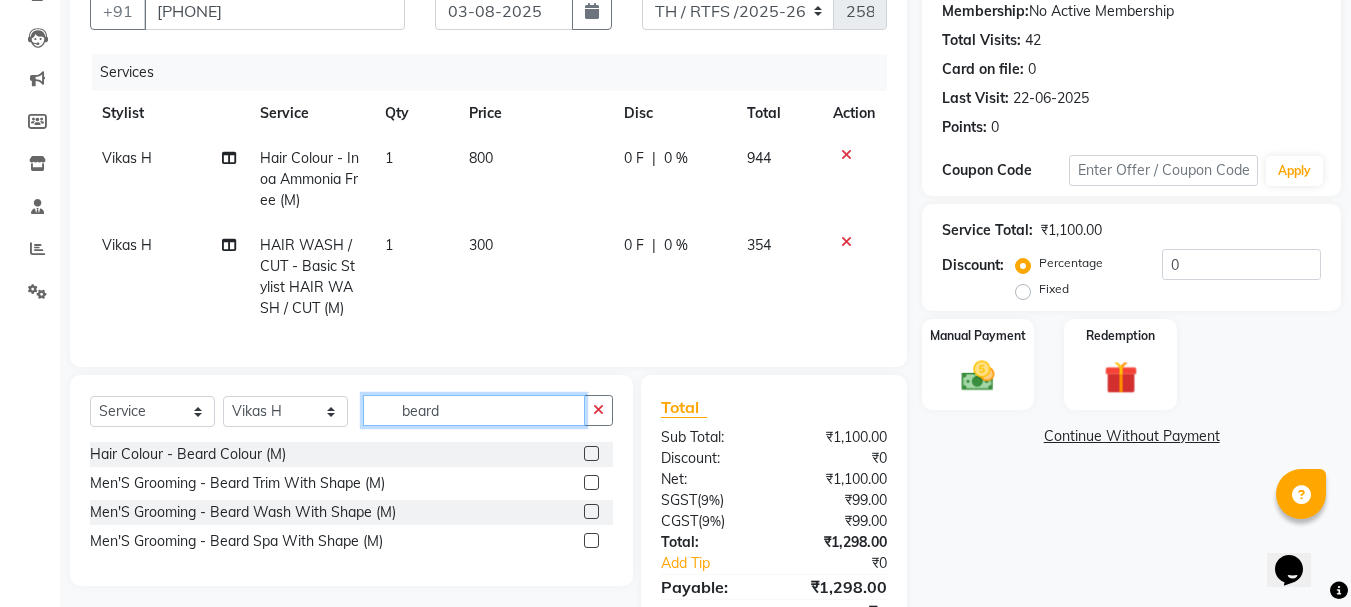 type on "beard" 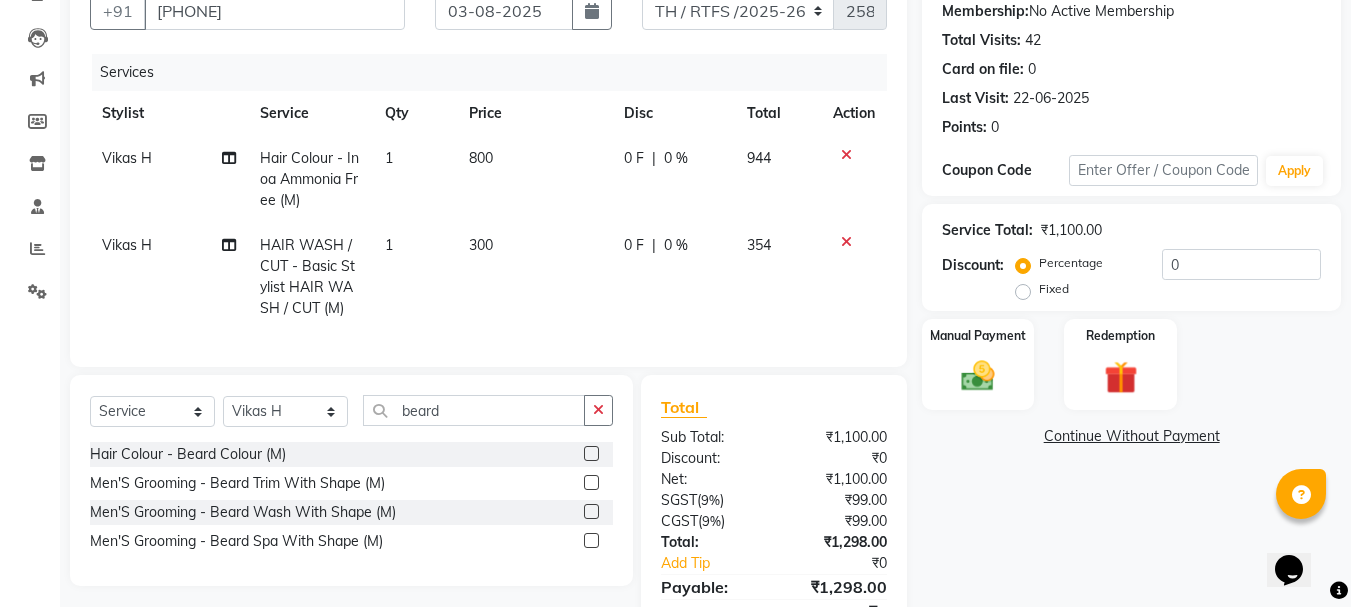 click 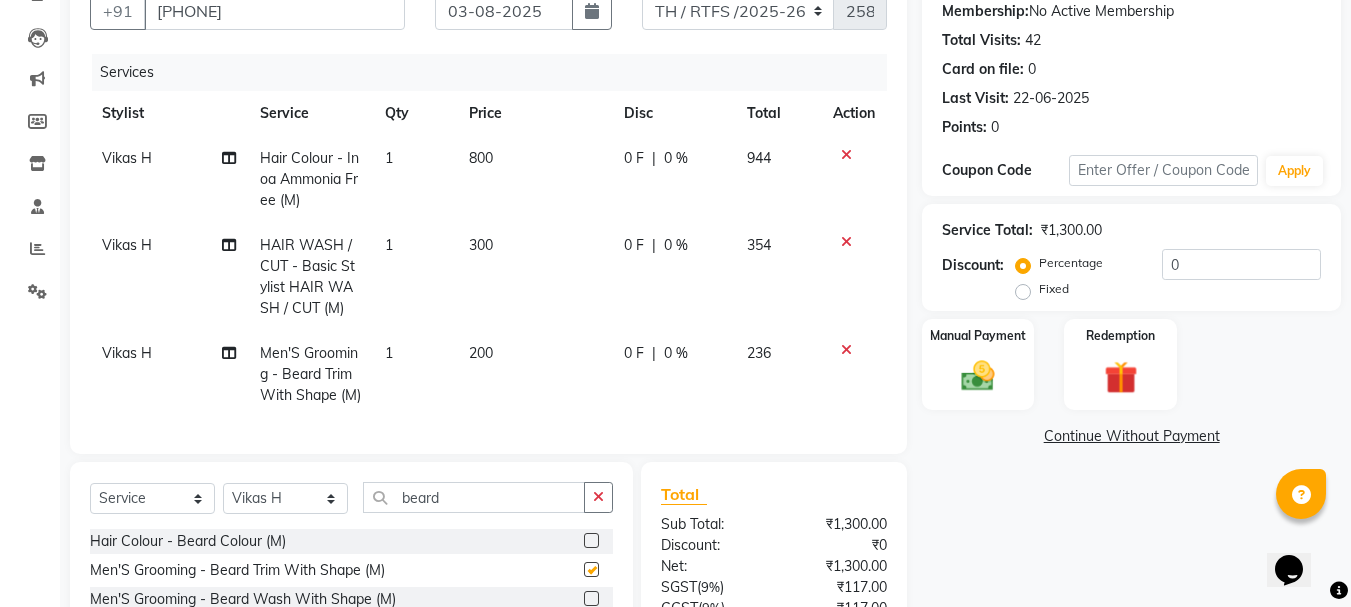checkbox on "false" 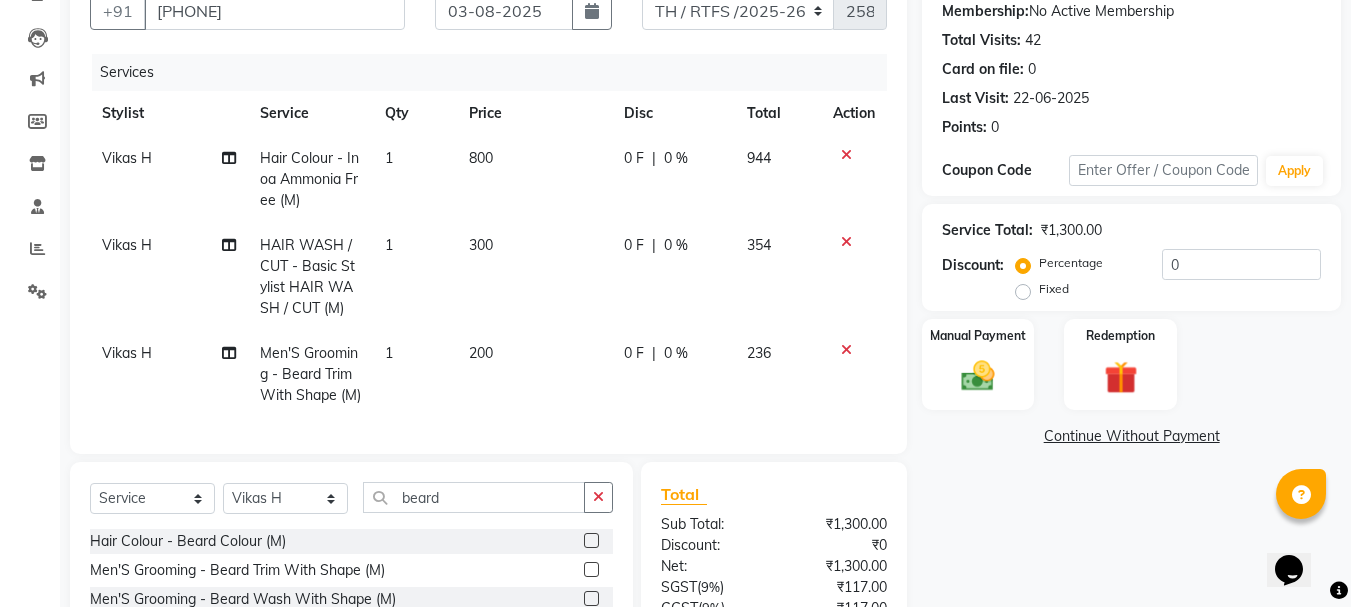 scroll, scrollTop: 388, scrollLeft: 0, axis: vertical 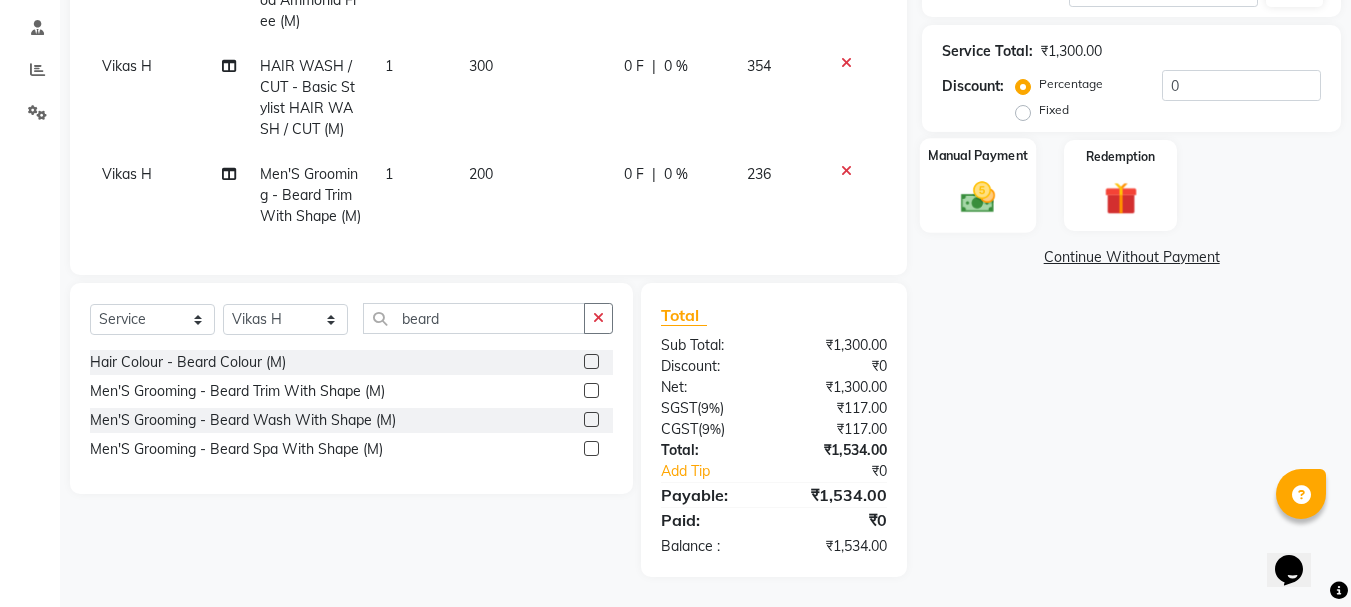 click 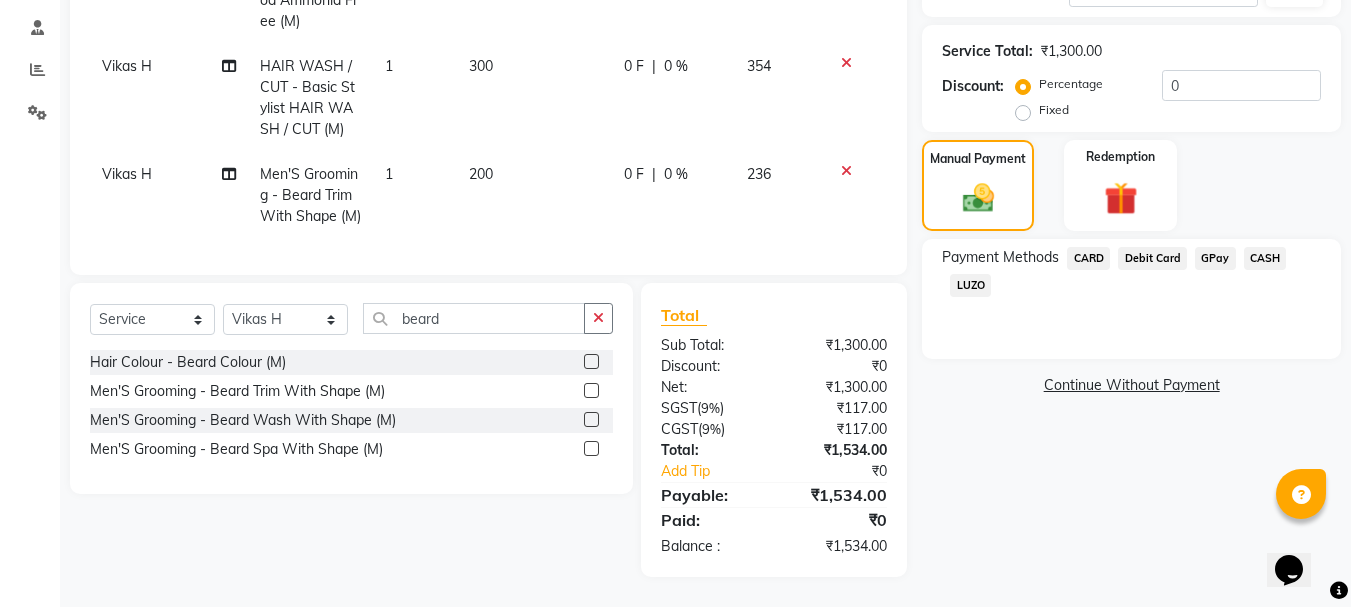 click on "GPay" 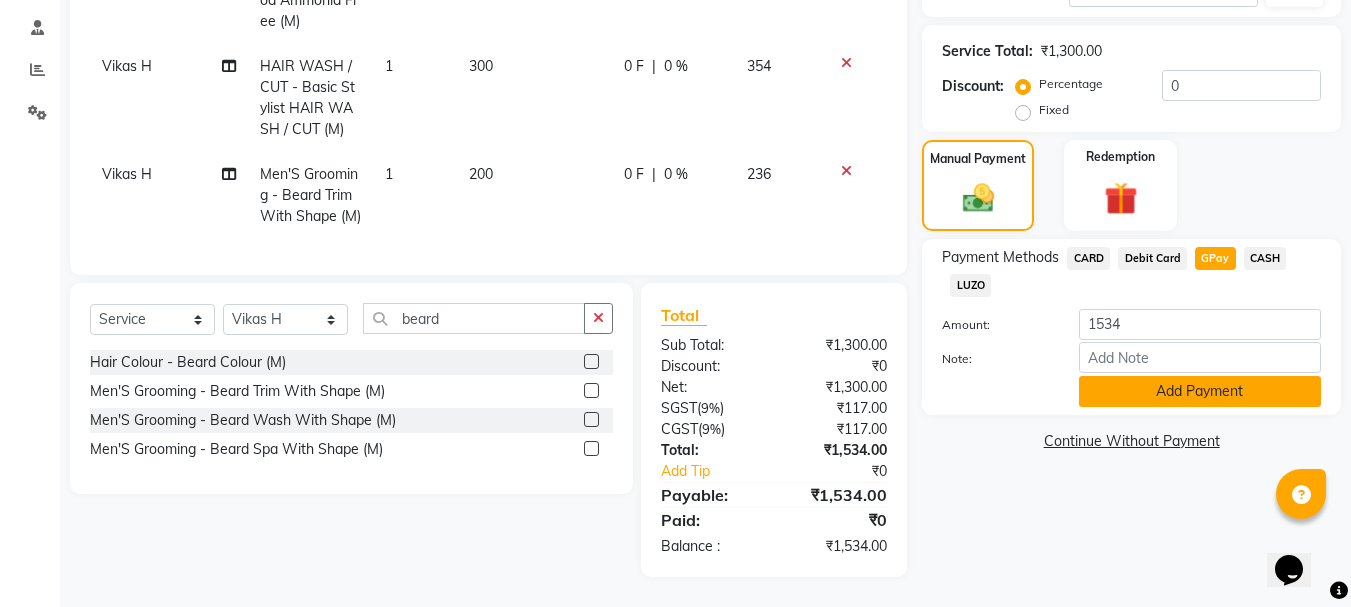 click on "Add Payment" 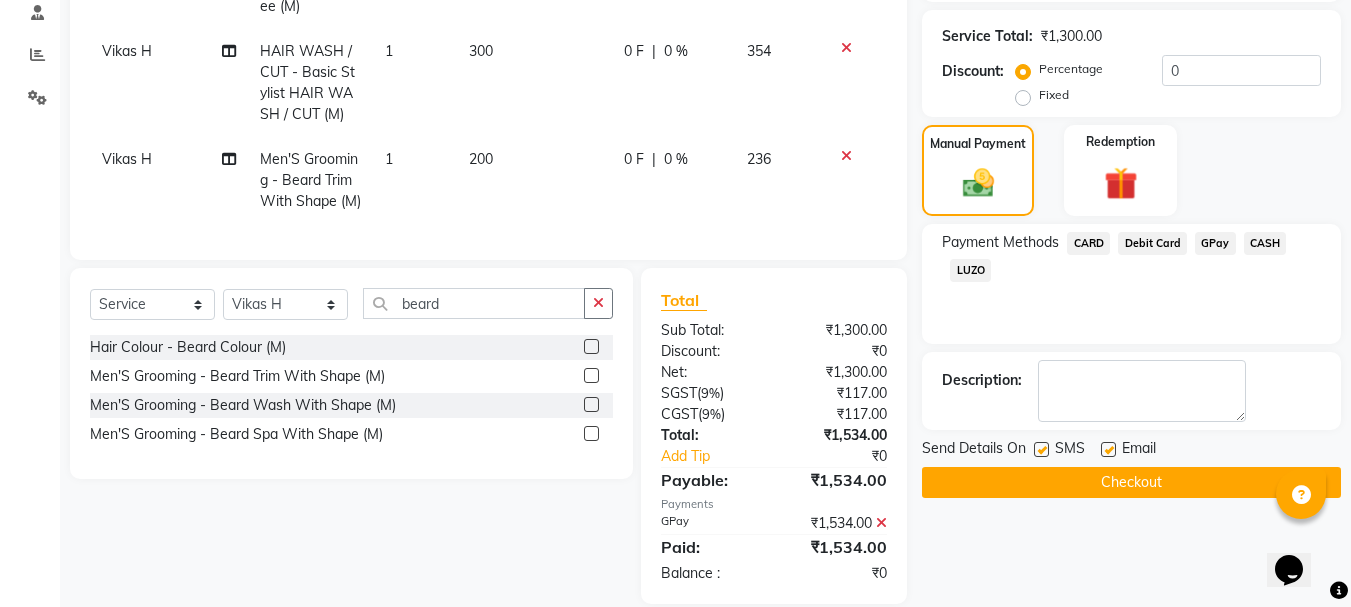 click on "Checkout" 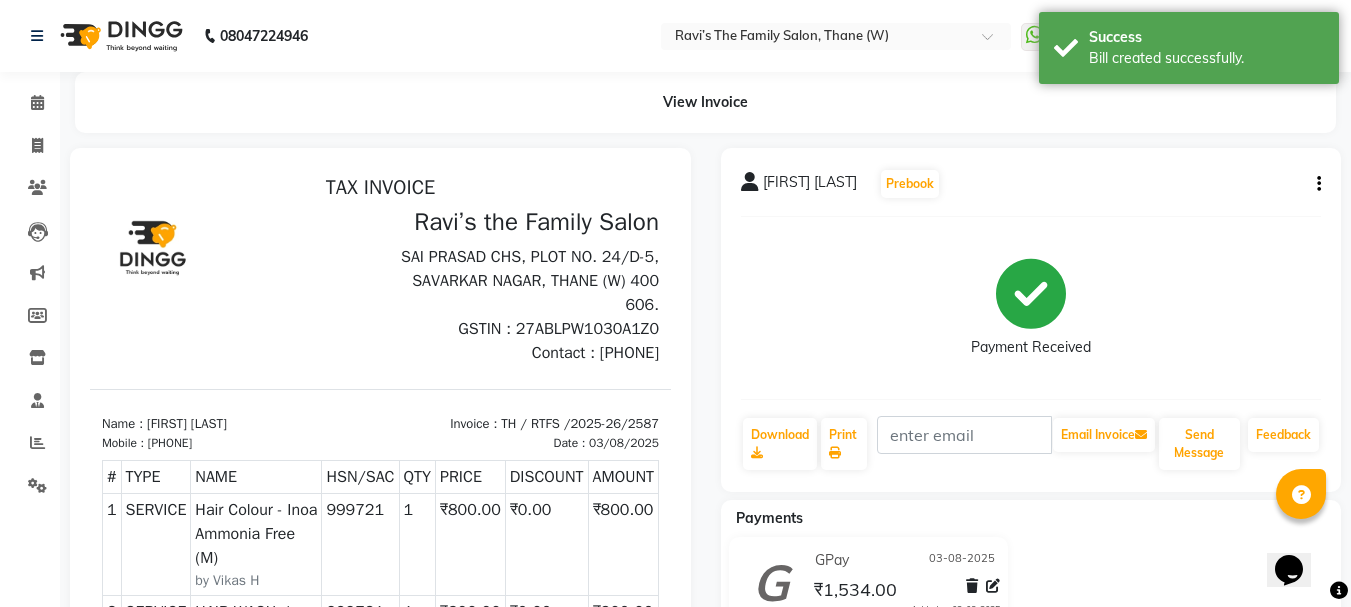 scroll, scrollTop: 0, scrollLeft: 0, axis: both 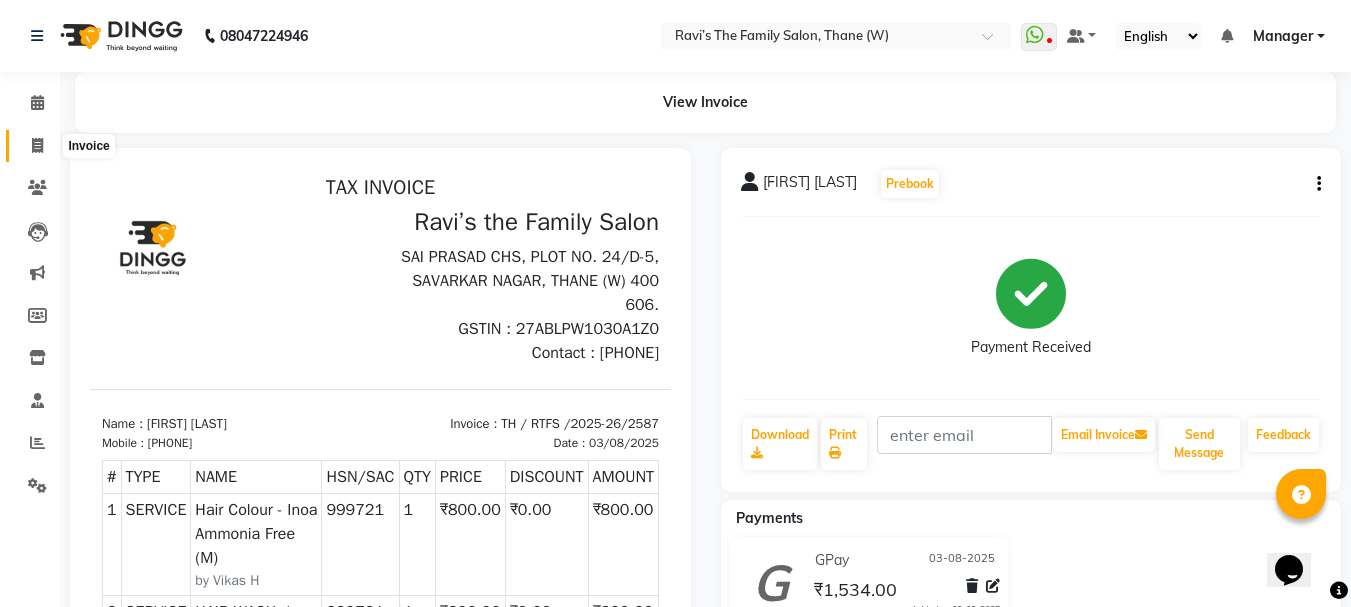 click 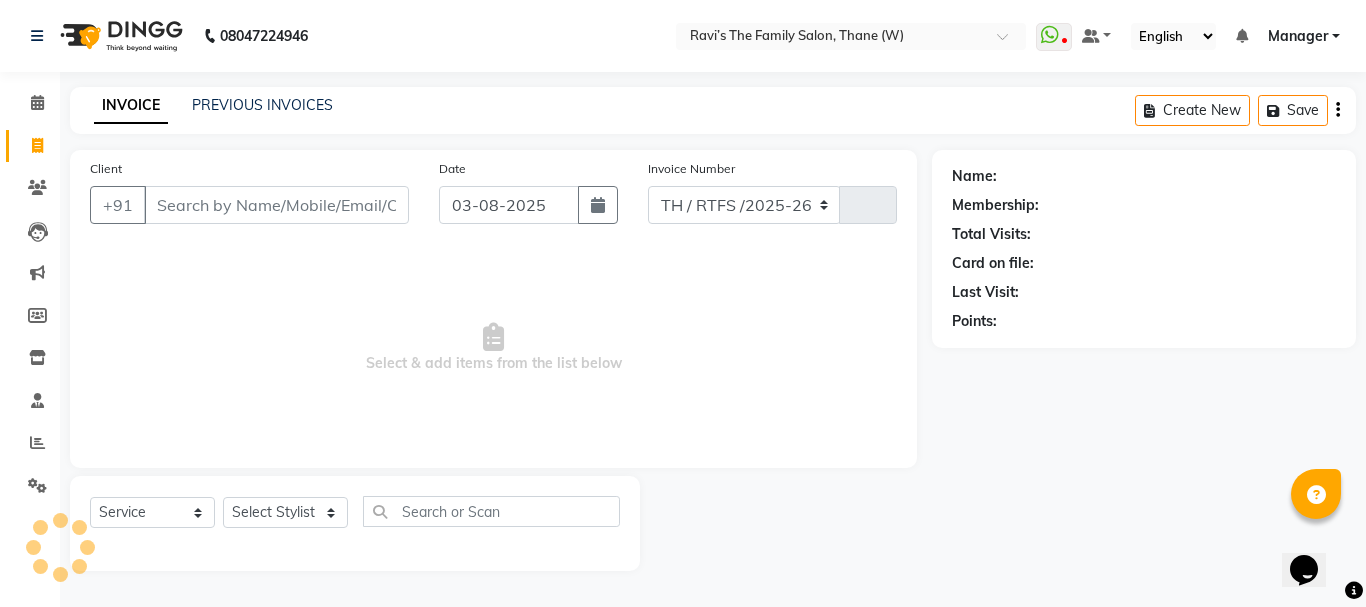 select on "8004" 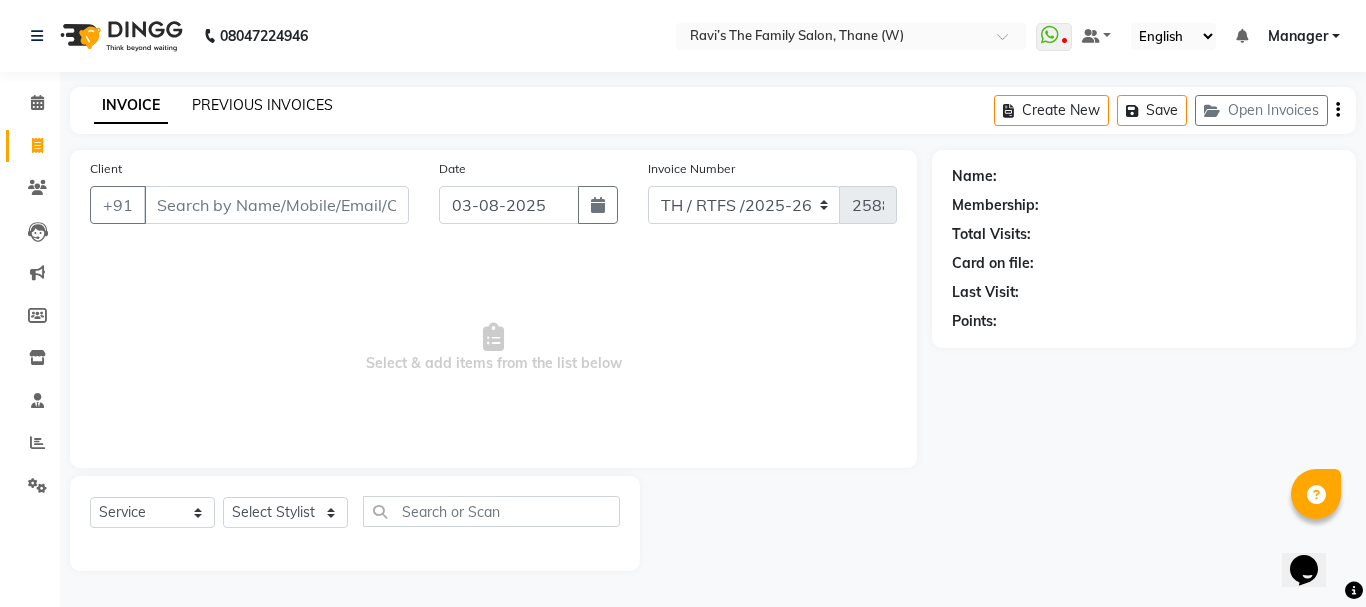 click on "PREVIOUS INVOICES" 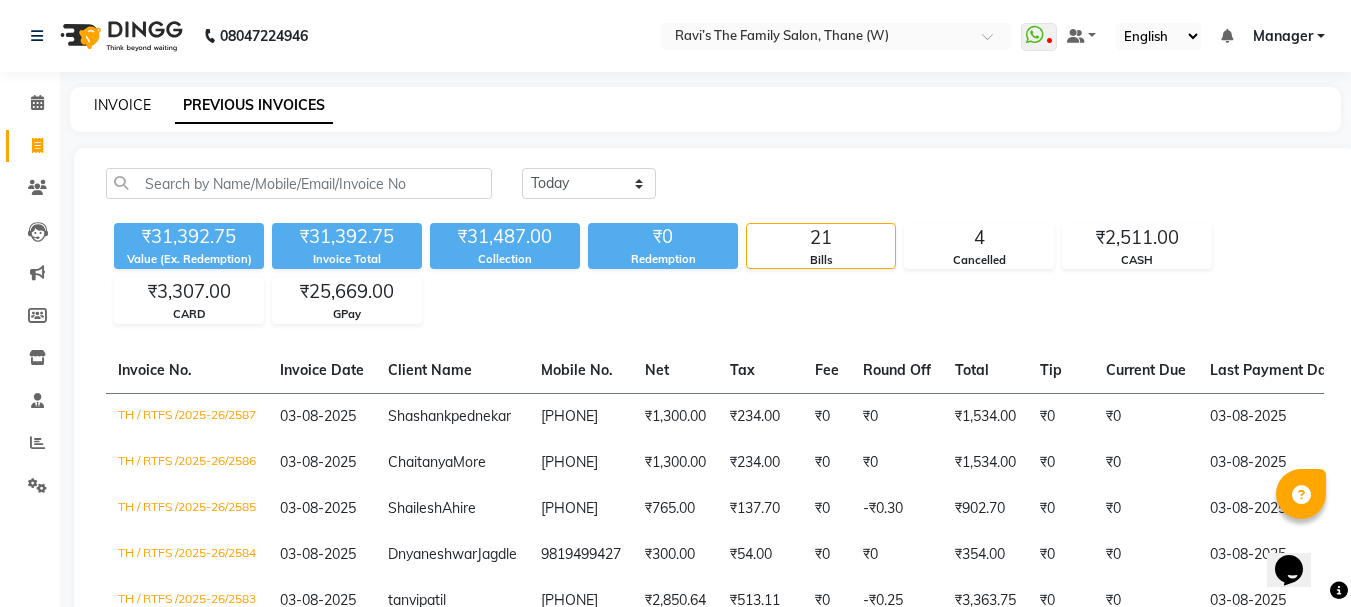 click on "INVOICE" 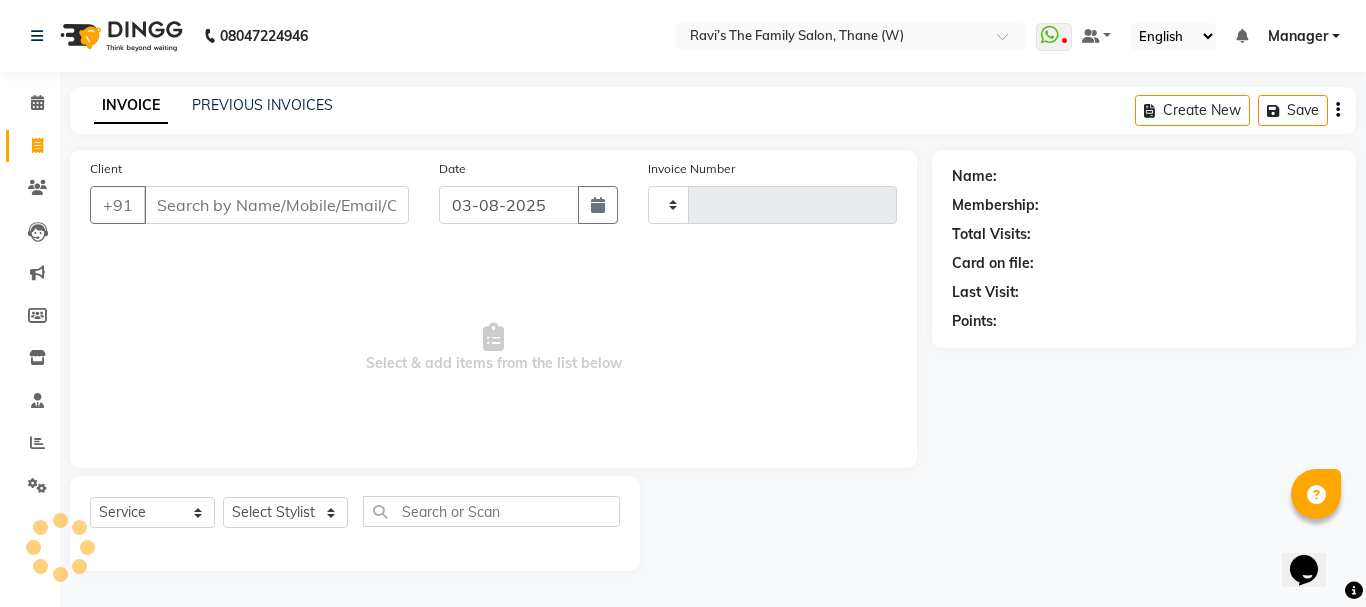 type on "2588" 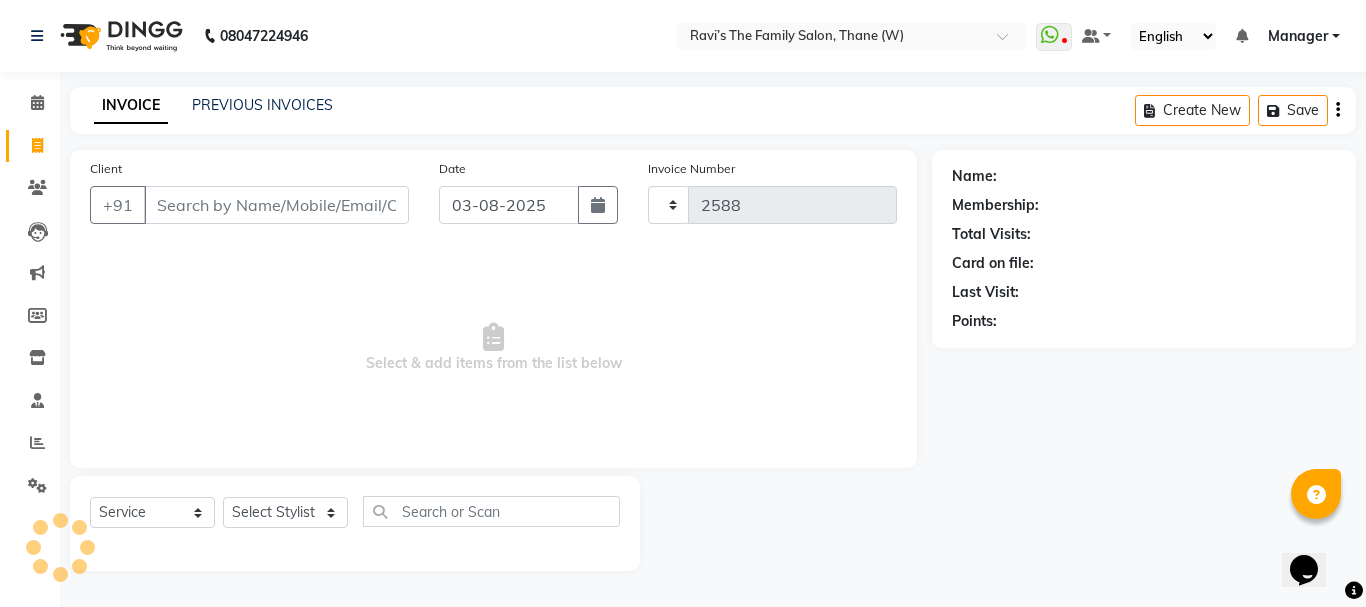 select on "8004" 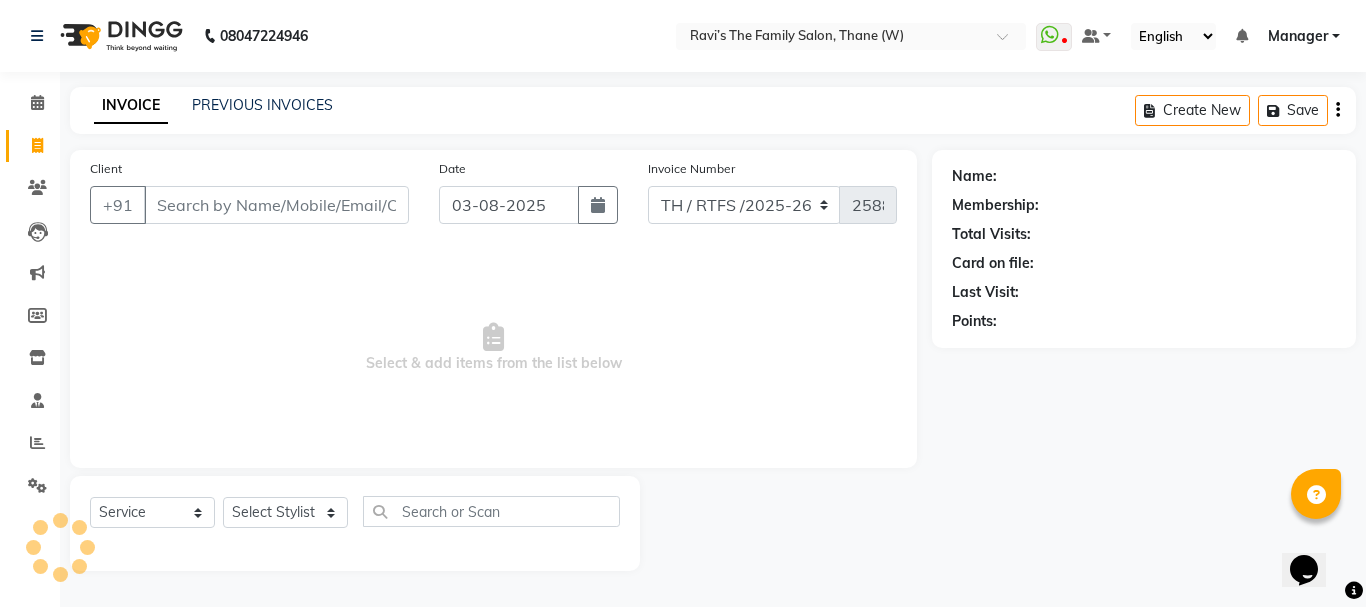 click on "Client" at bounding box center (276, 205) 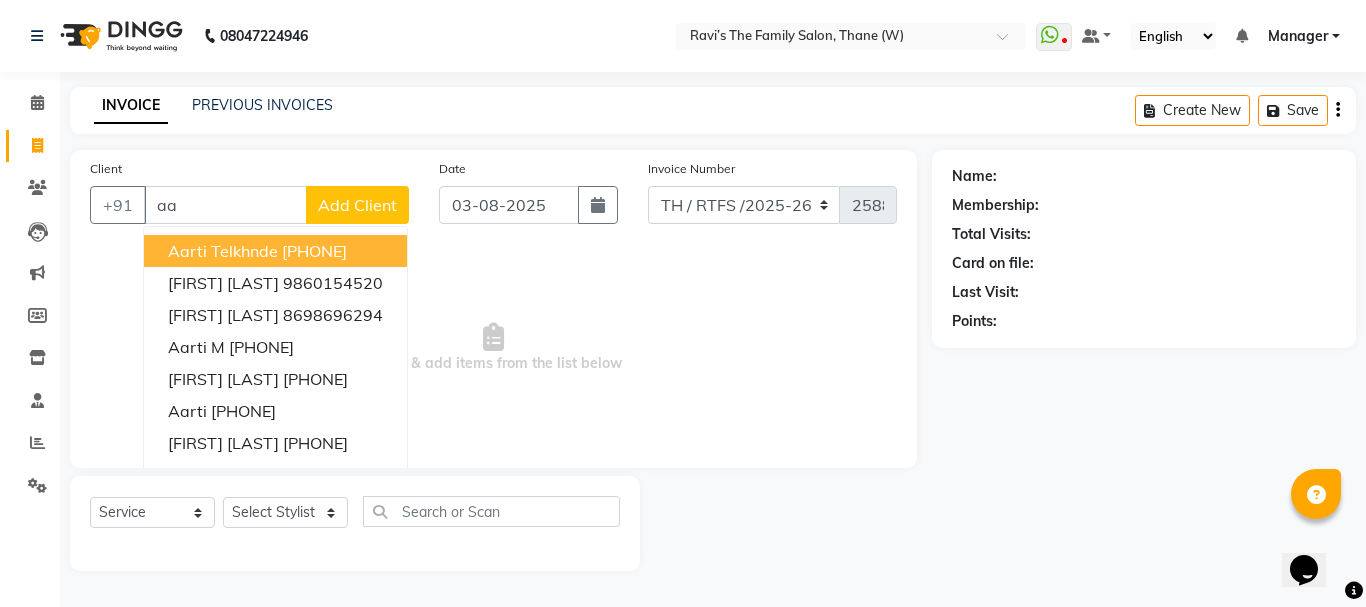 type on "a" 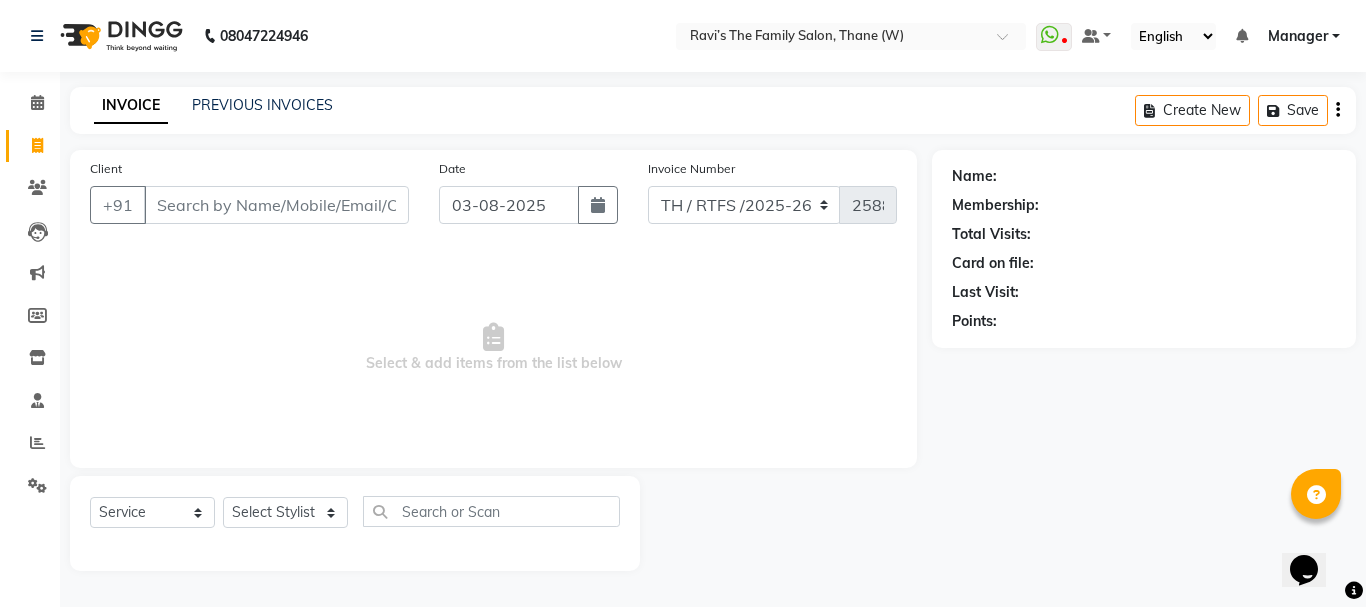click on "Client" at bounding box center (276, 205) 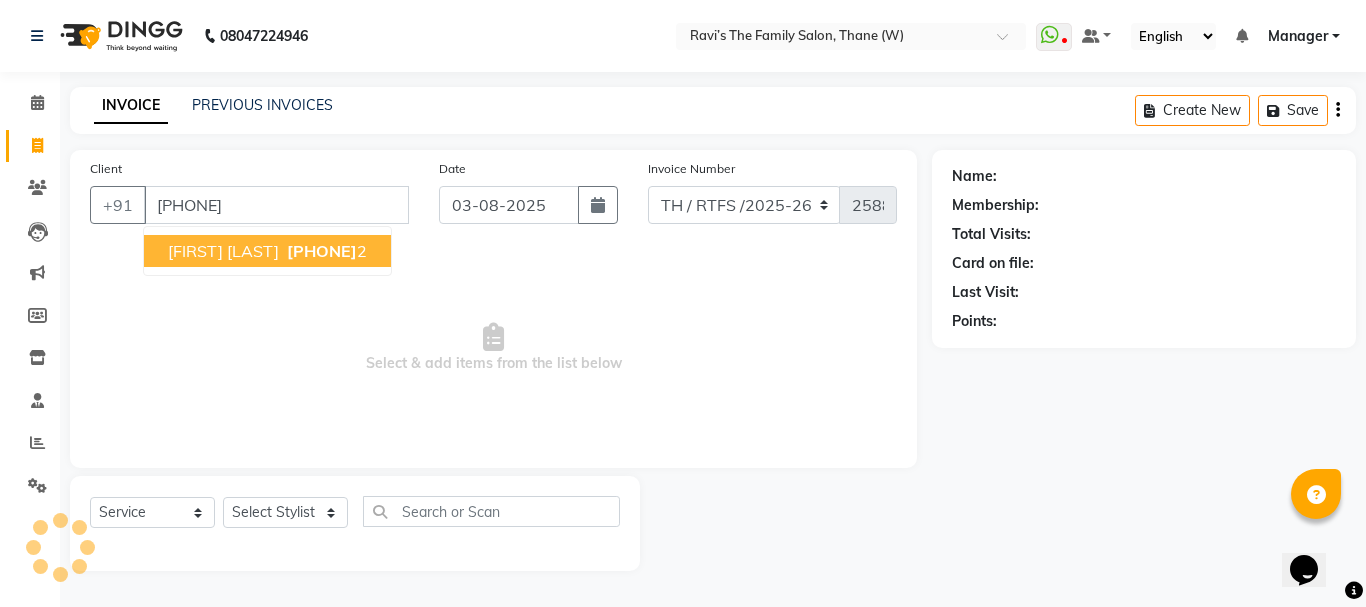 type on "8595785292" 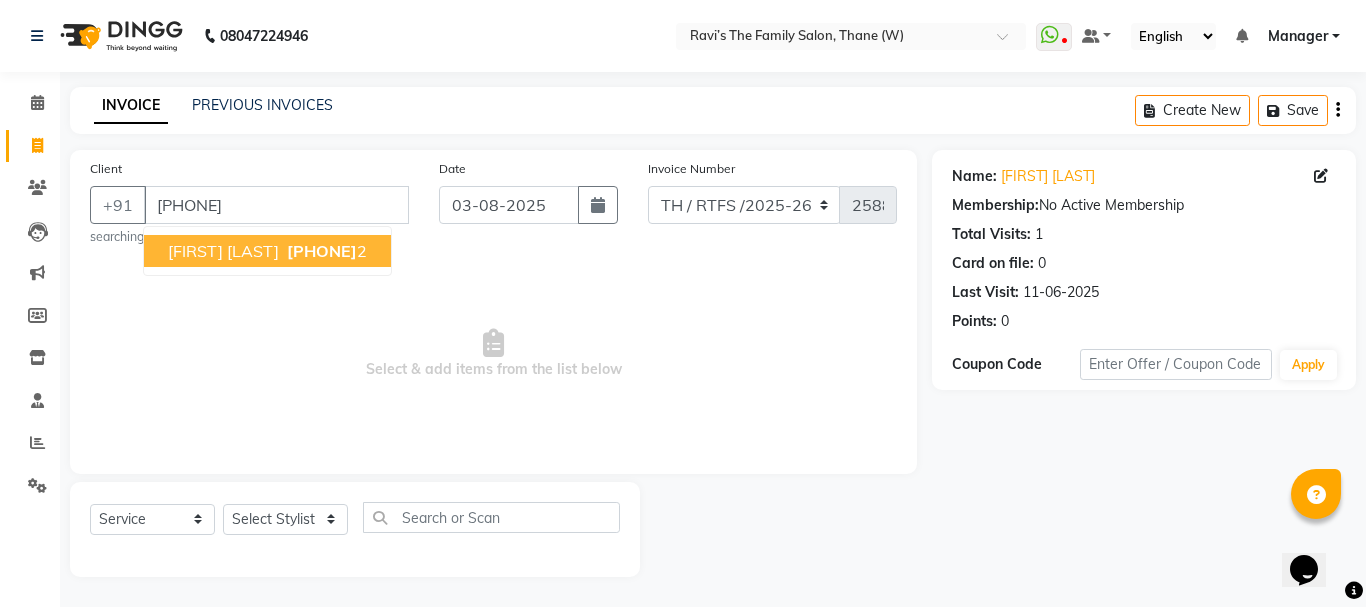 click on "Aarti Bagde" at bounding box center (223, 251) 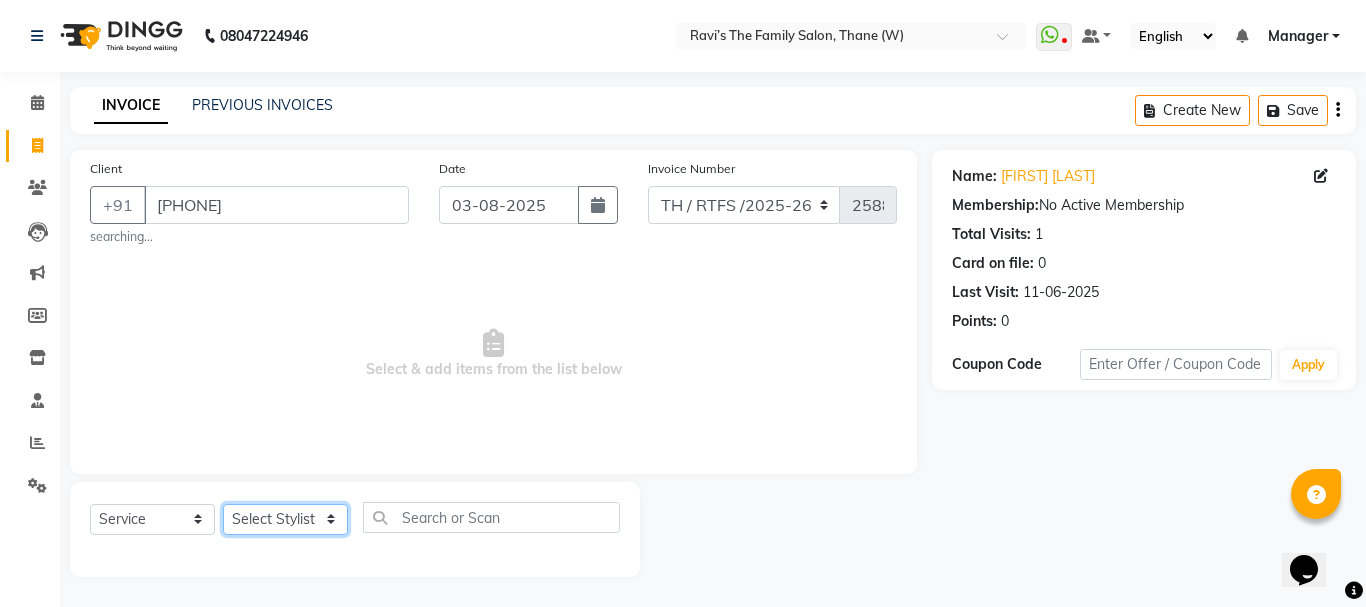 click on "Select Stylist Aarohi P   Aksahy auty Ali  Aniket A  Anuradha arvind Divya gautam .kasrade House sale KAJAL MAURYA Komal Waghmare  Laxmi   Manager Moin salmani Prashant   Ravindra Samrat Kumar Sangita Dighe Sanjana Kharat  Shreepad M  shrishti  jaiwala  vaibhavi  gudekar  Vikas H" 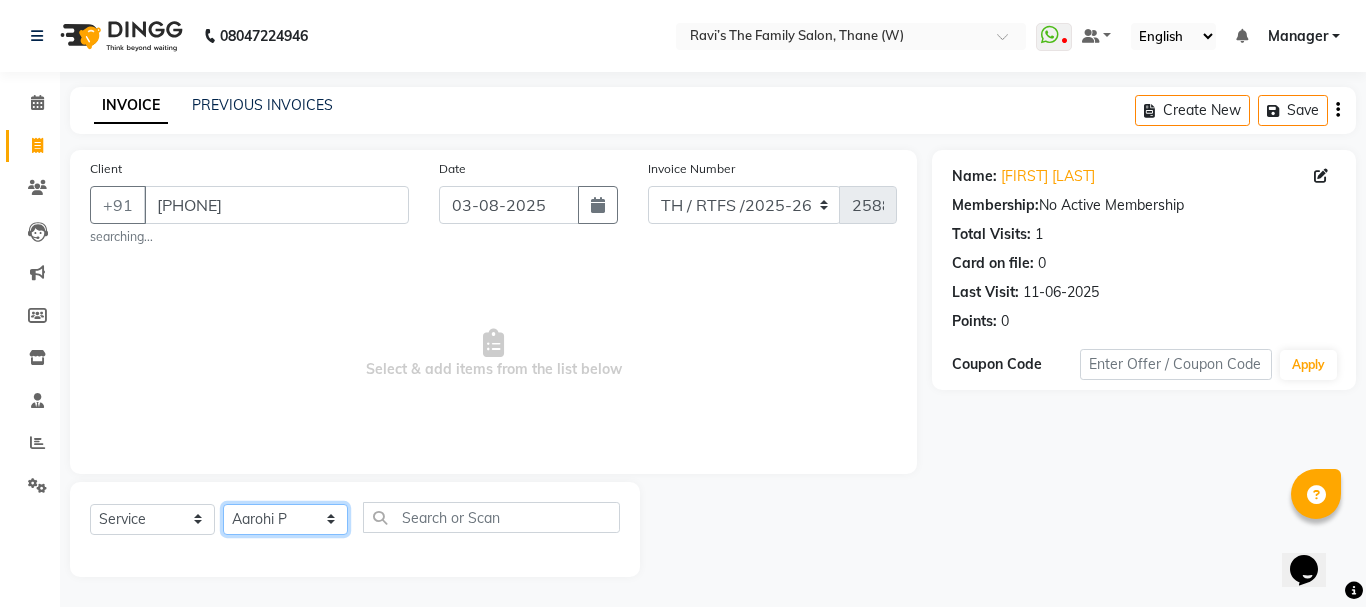 click on "Select Stylist Aarohi P   Aksahy auty Ali  Aniket A  Anuradha arvind Divya gautam .kasrade House sale KAJAL MAURYA Komal Waghmare  Laxmi   Manager Moin salmani Prashant   Ravindra Samrat Kumar Sangita Dighe Sanjana Kharat  Shreepad M  shrishti  jaiwala  vaibhavi  gudekar  Vikas H" 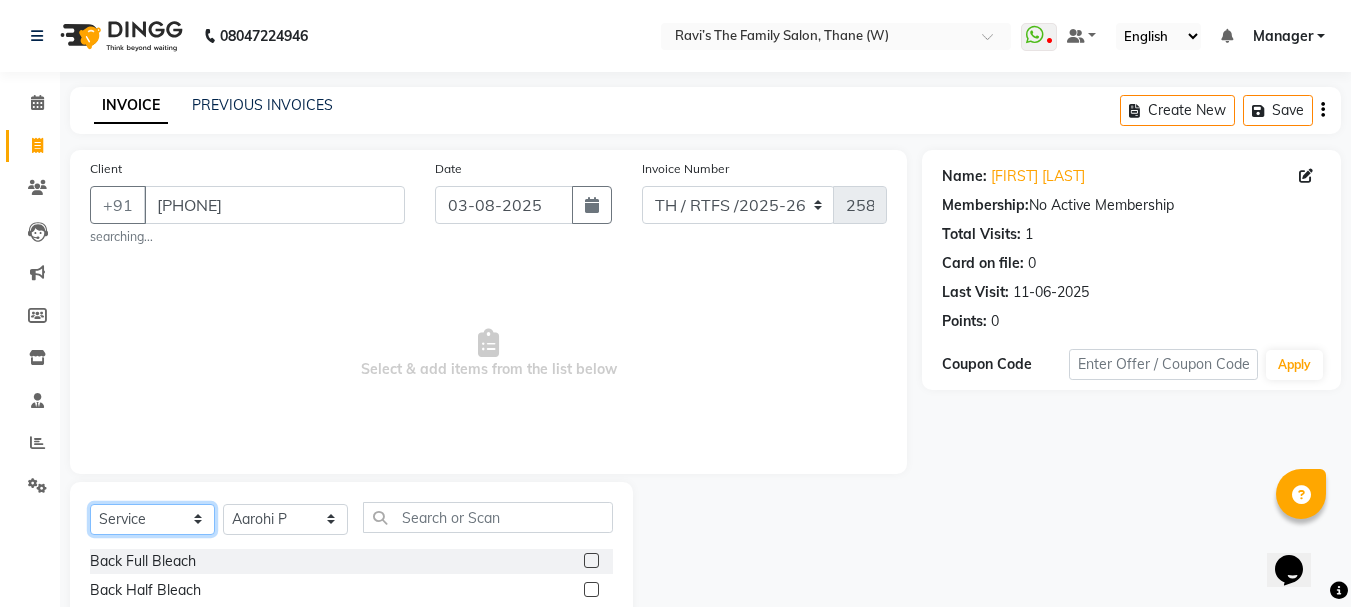 click on "Select  Service  Product  Membership  Package Voucher Prepaid Gift Card" 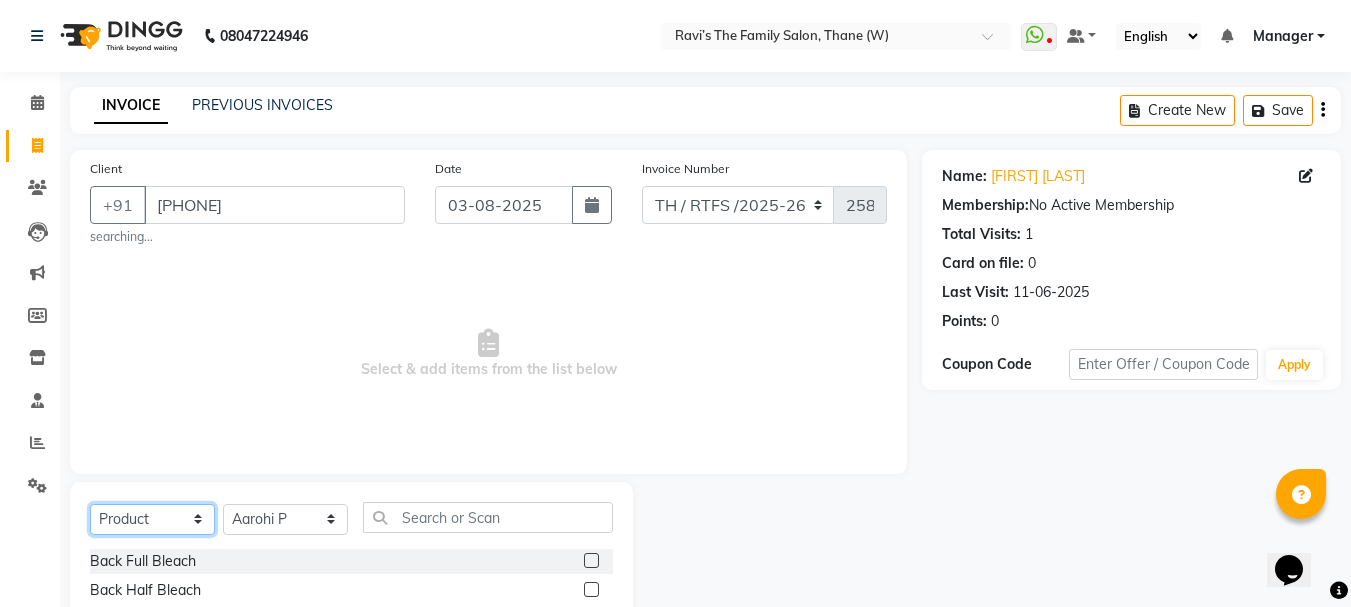 click on "Select  Service  Product  Membership  Package Voucher Prepaid Gift Card" 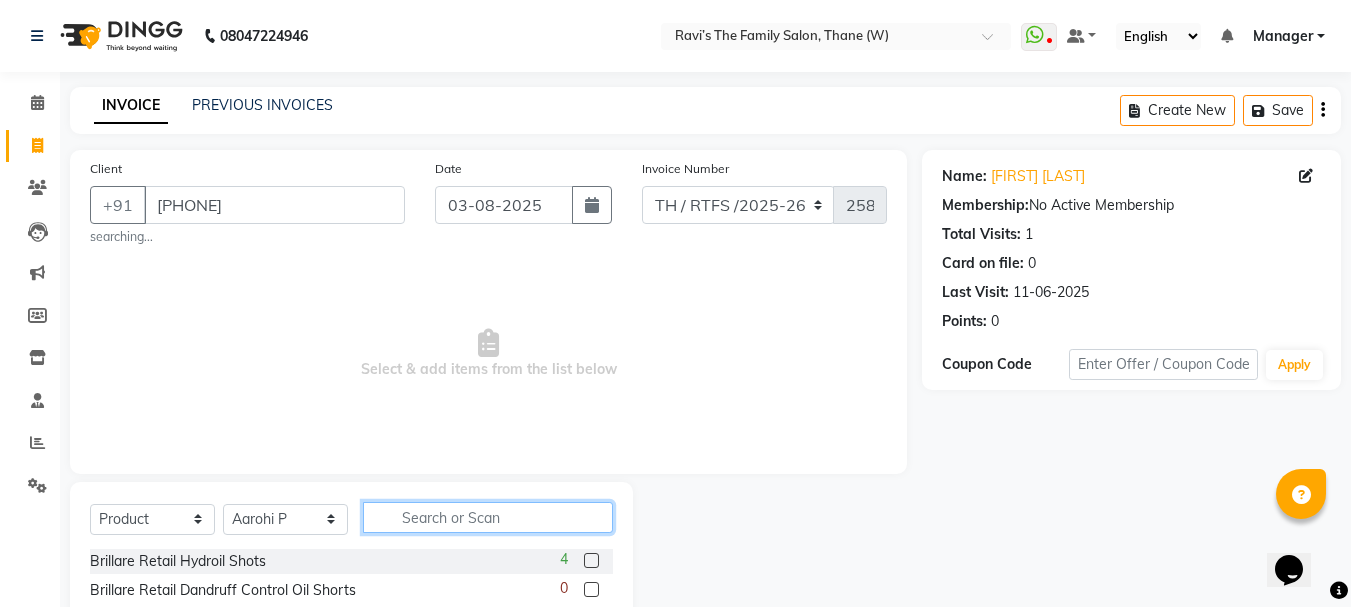 click 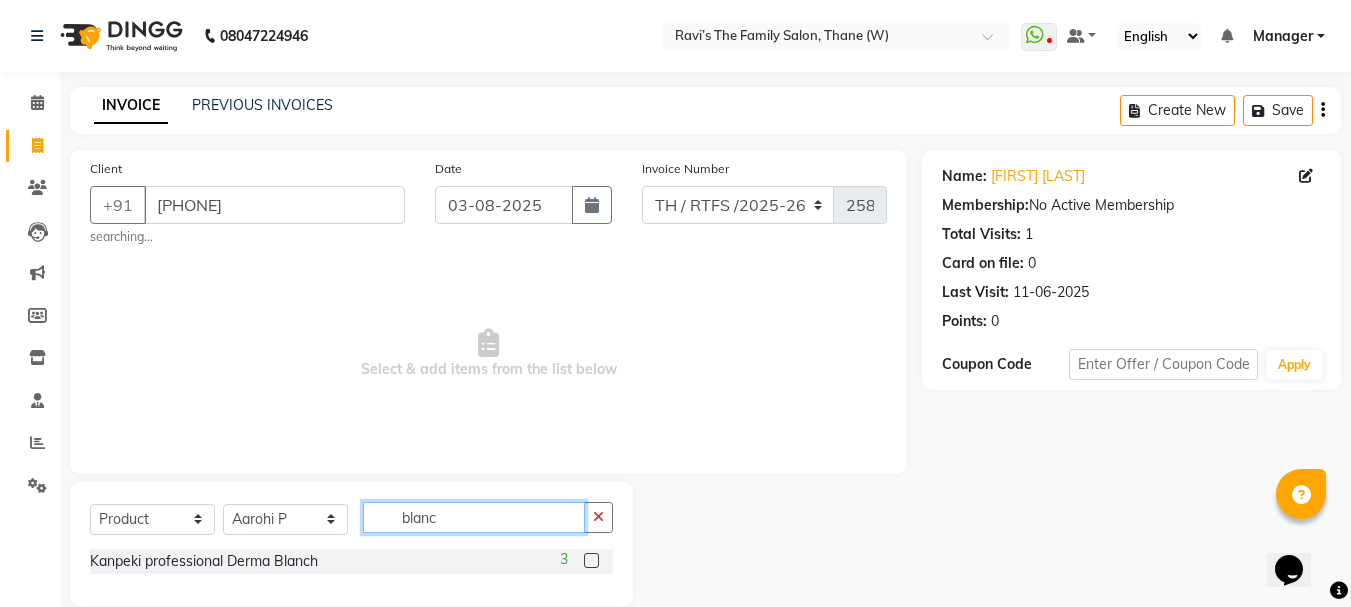 scroll, scrollTop: 29, scrollLeft: 0, axis: vertical 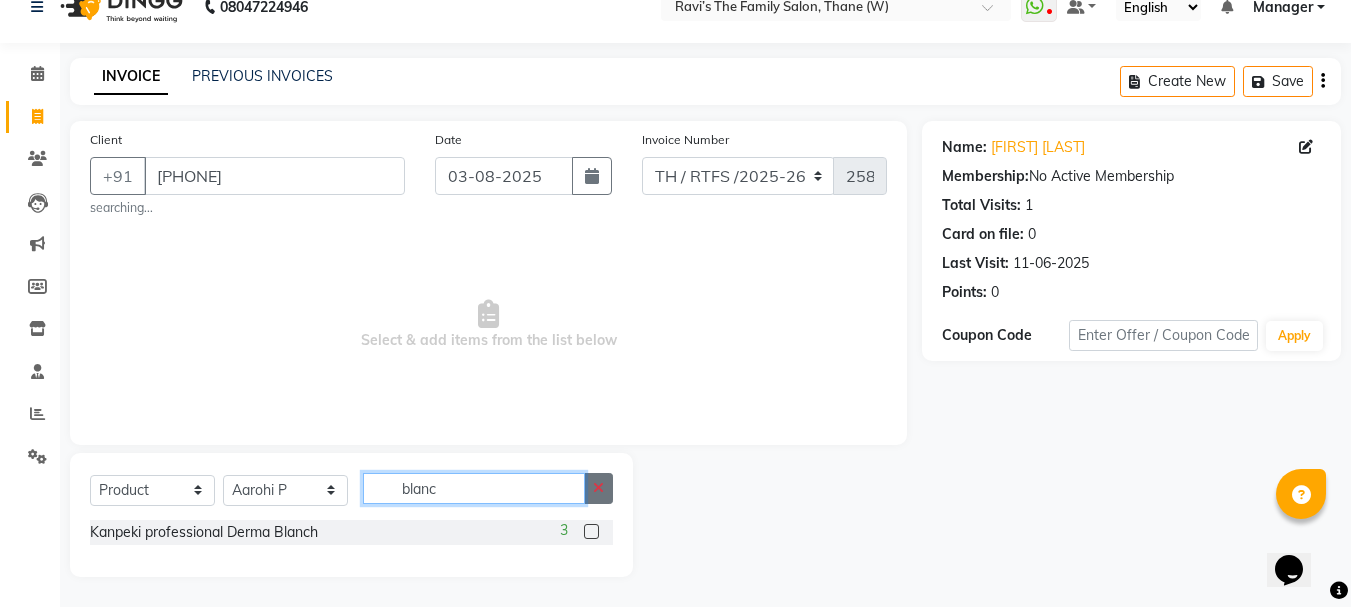 type on "blanc" 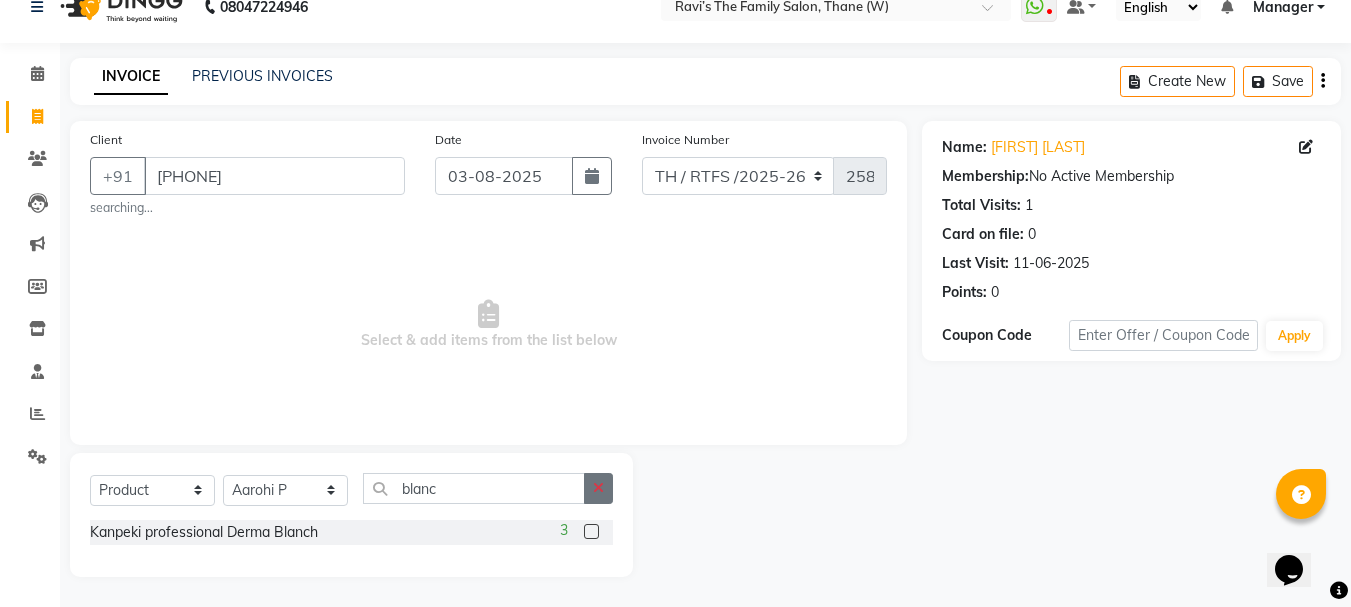 click 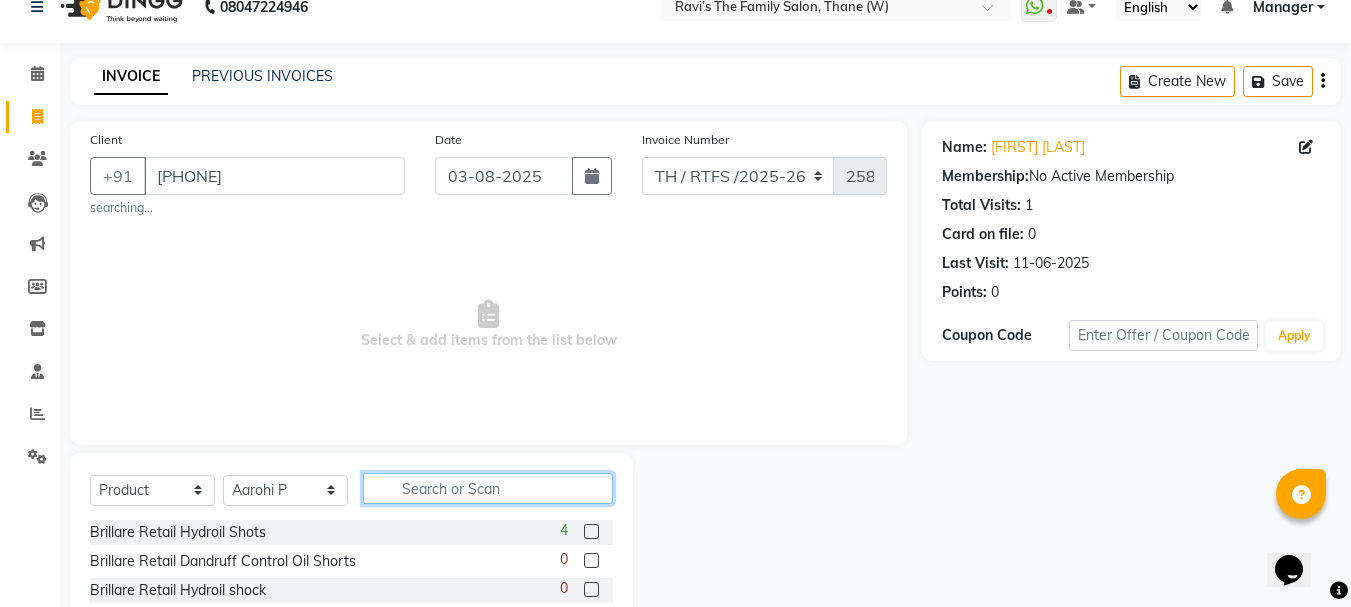 click 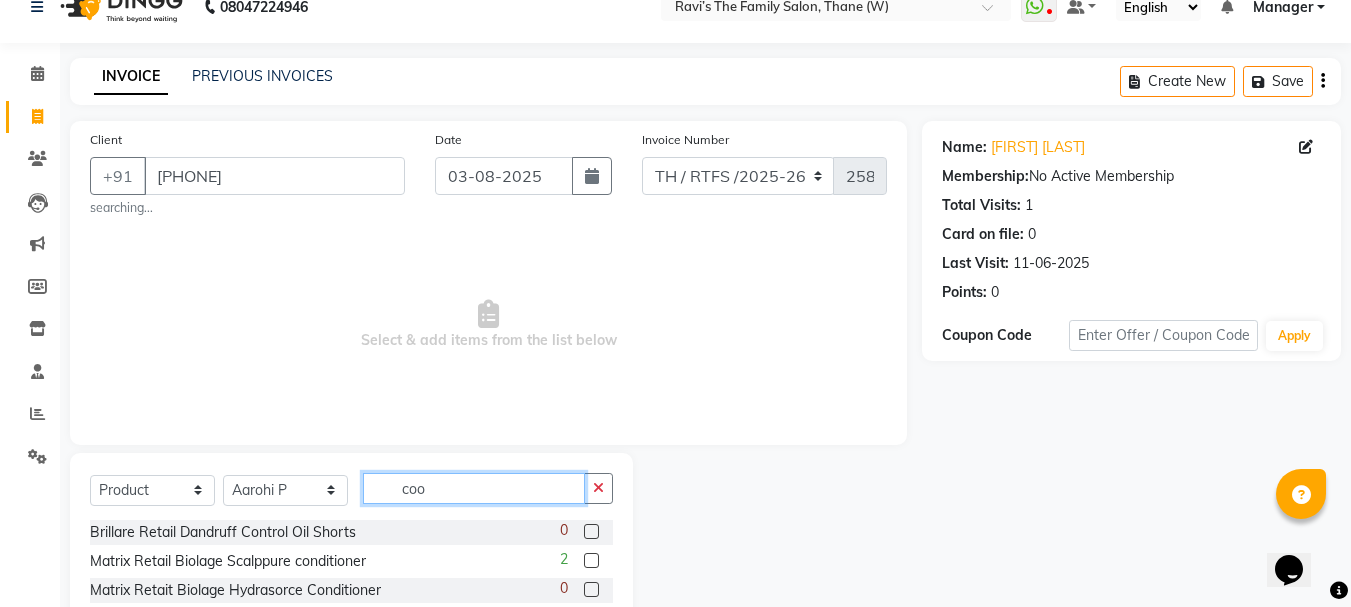 scroll, scrollTop: 0, scrollLeft: 0, axis: both 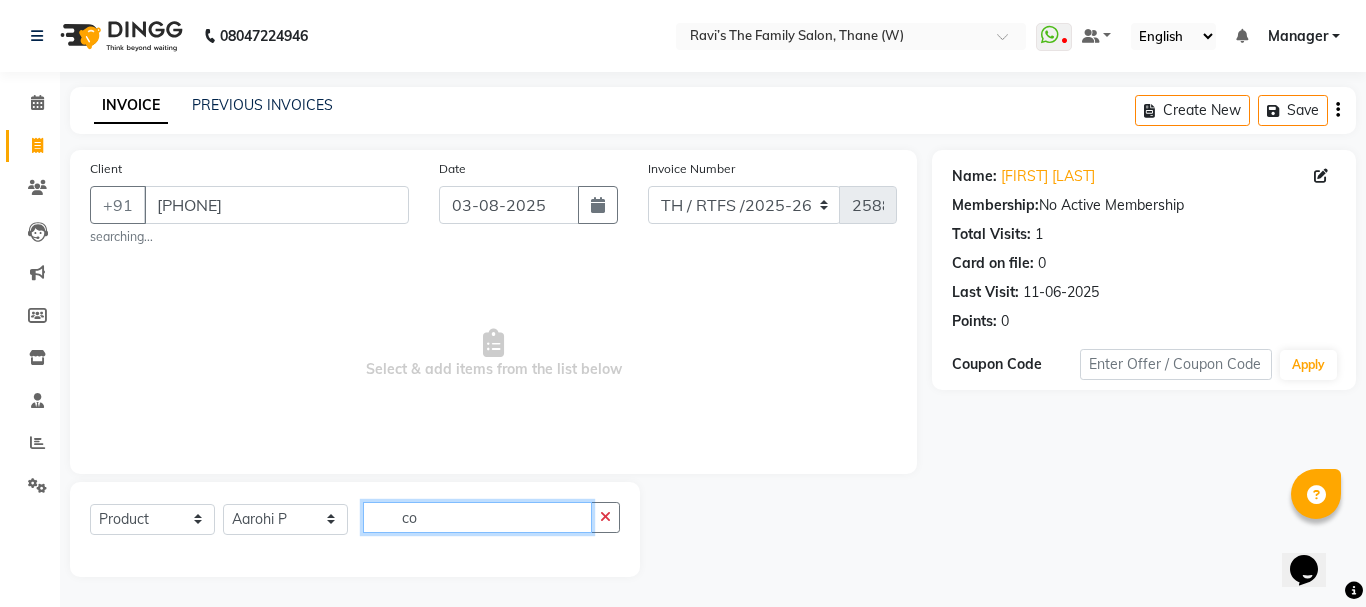type on "c" 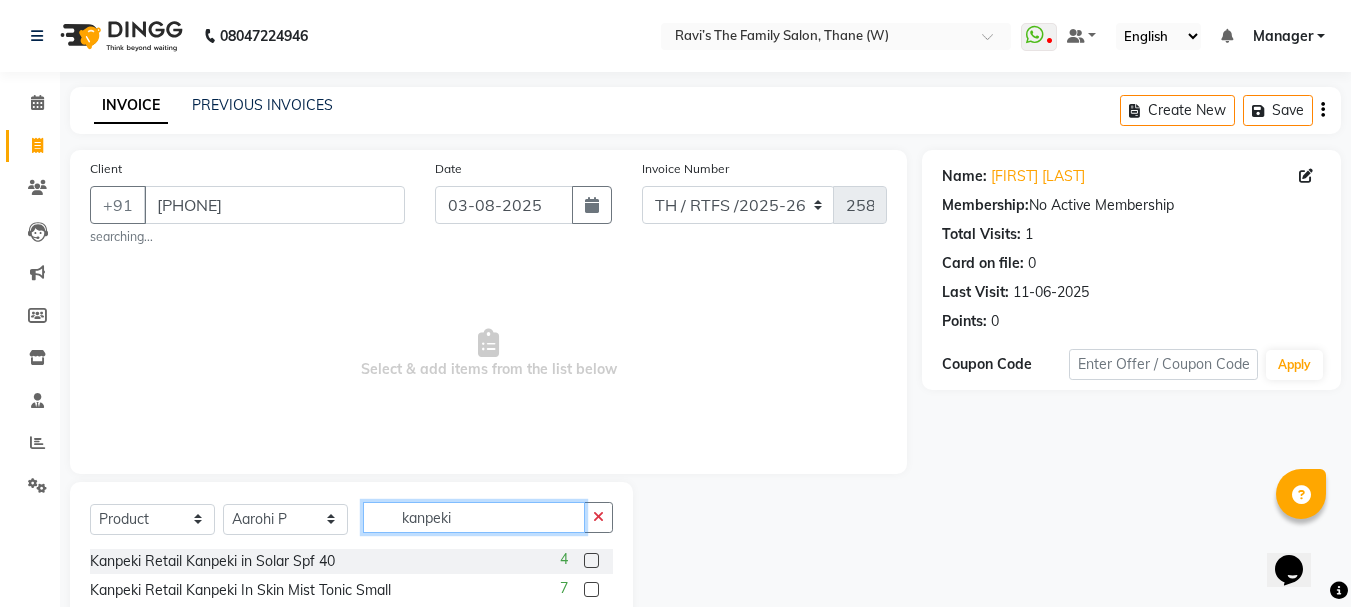 scroll, scrollTop: 200, scrollLeft: 0, axis: vertical 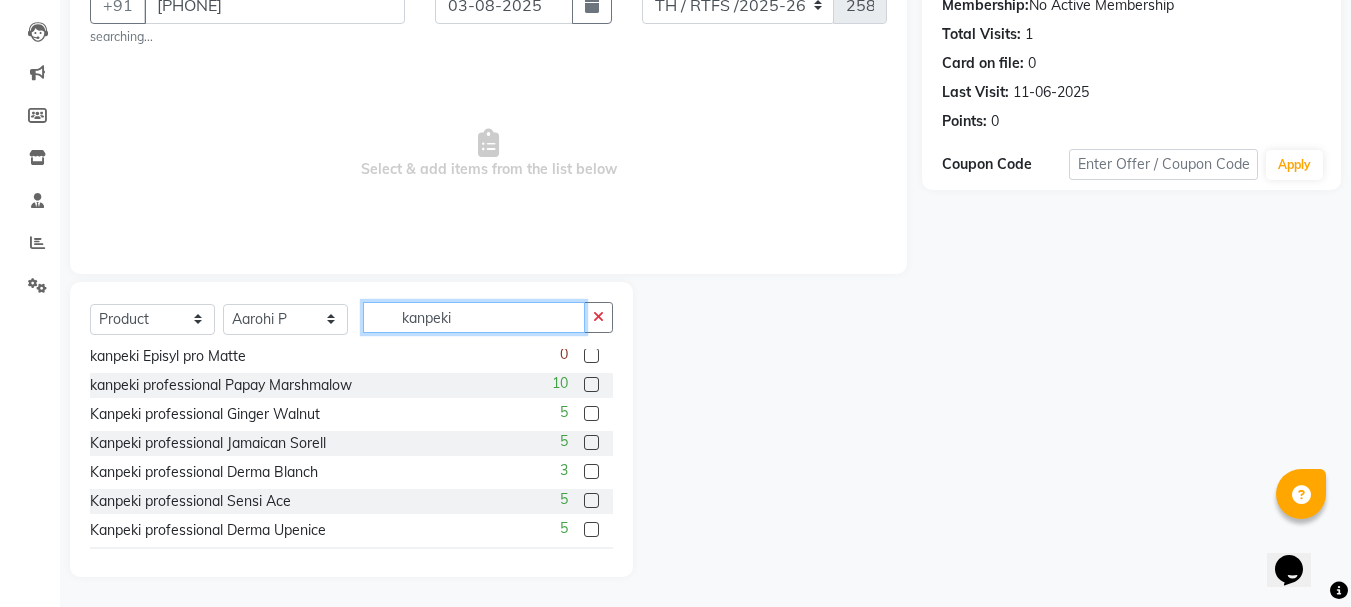 type on "kanpeki" 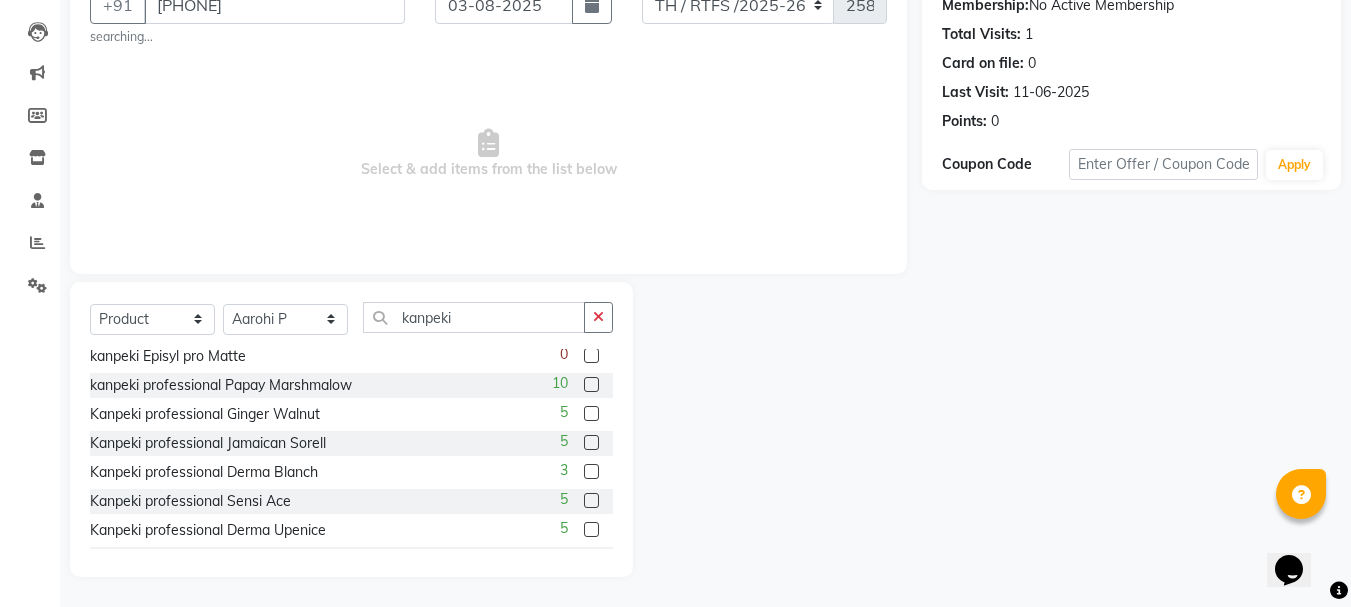 click 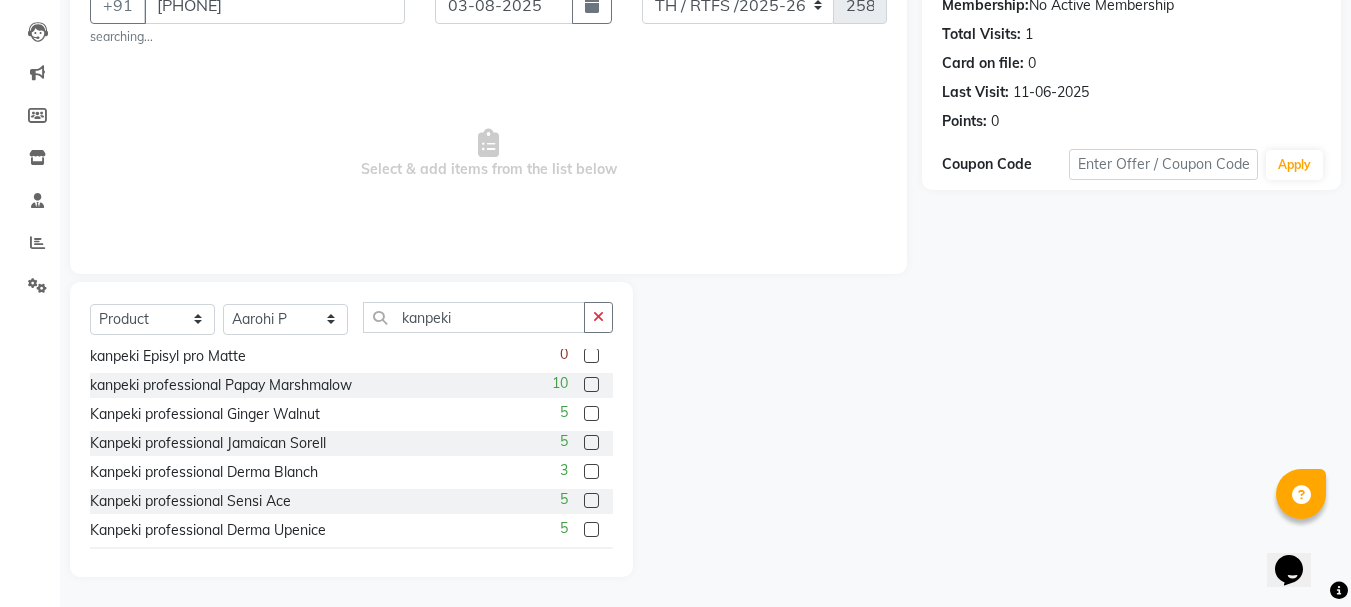 click at bounding box center [590, 472] 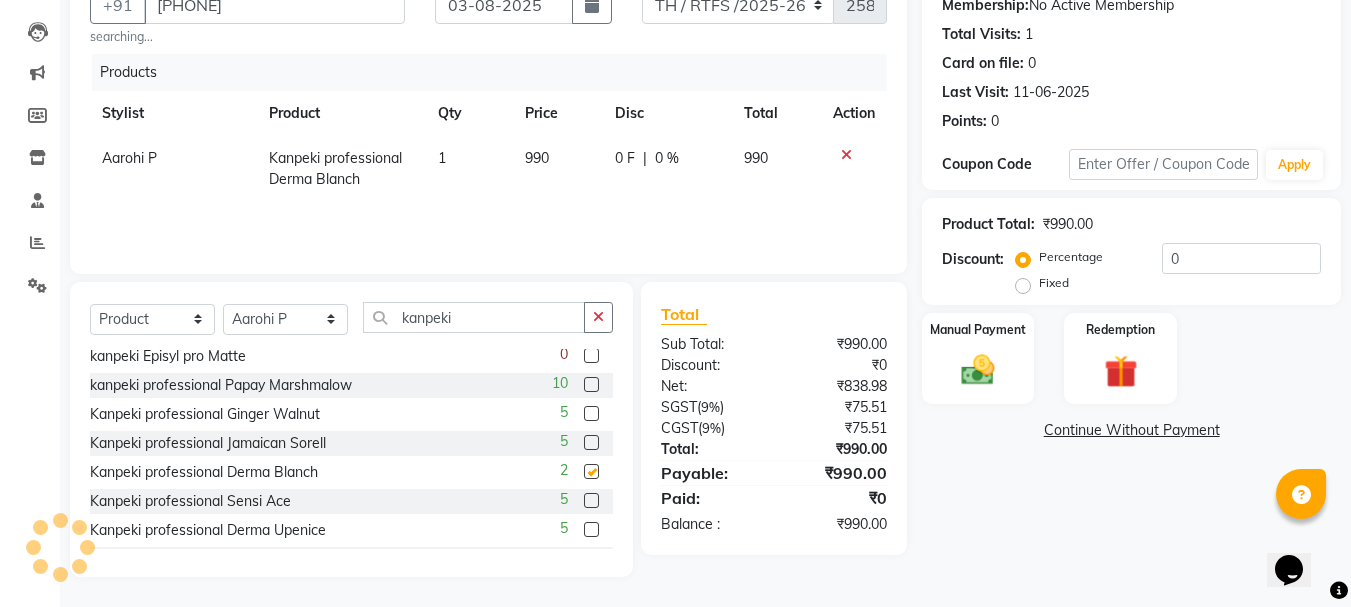 checkbox on "false" 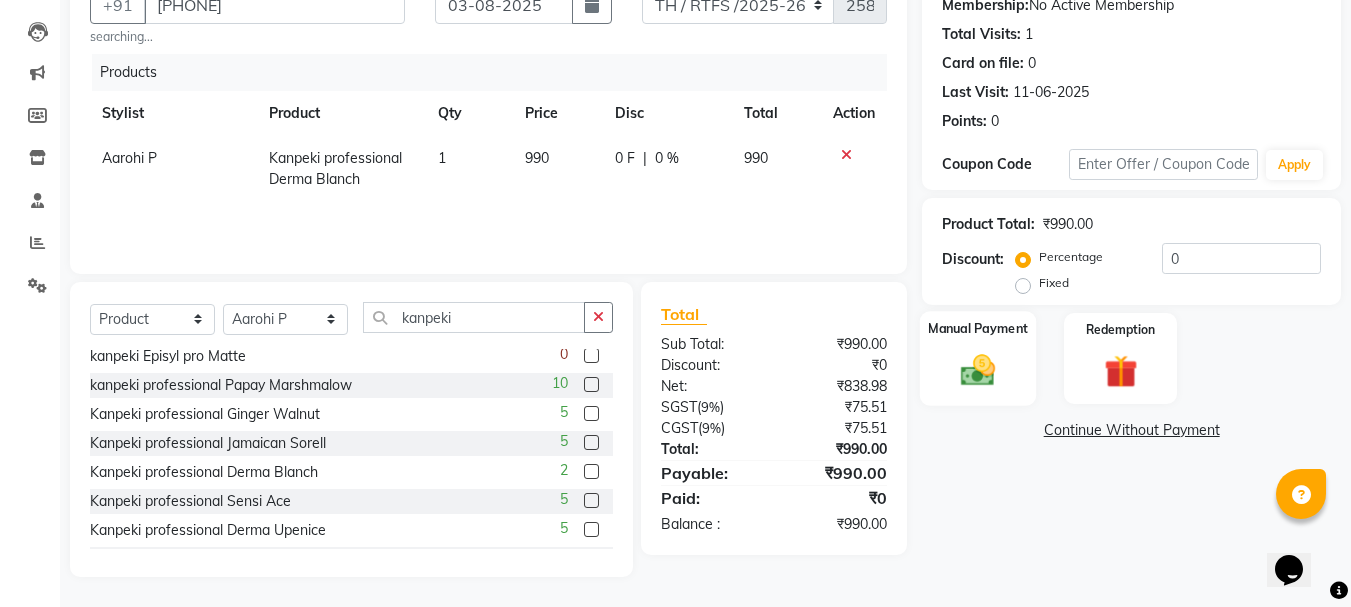 click 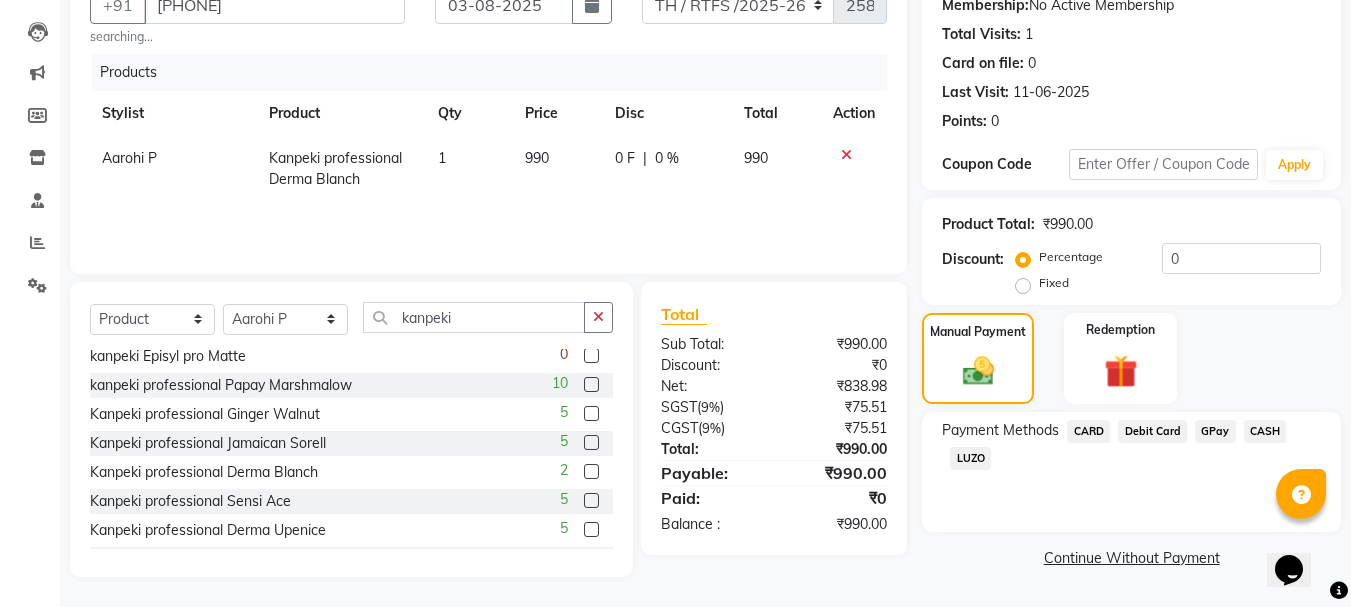 click on "CASH" 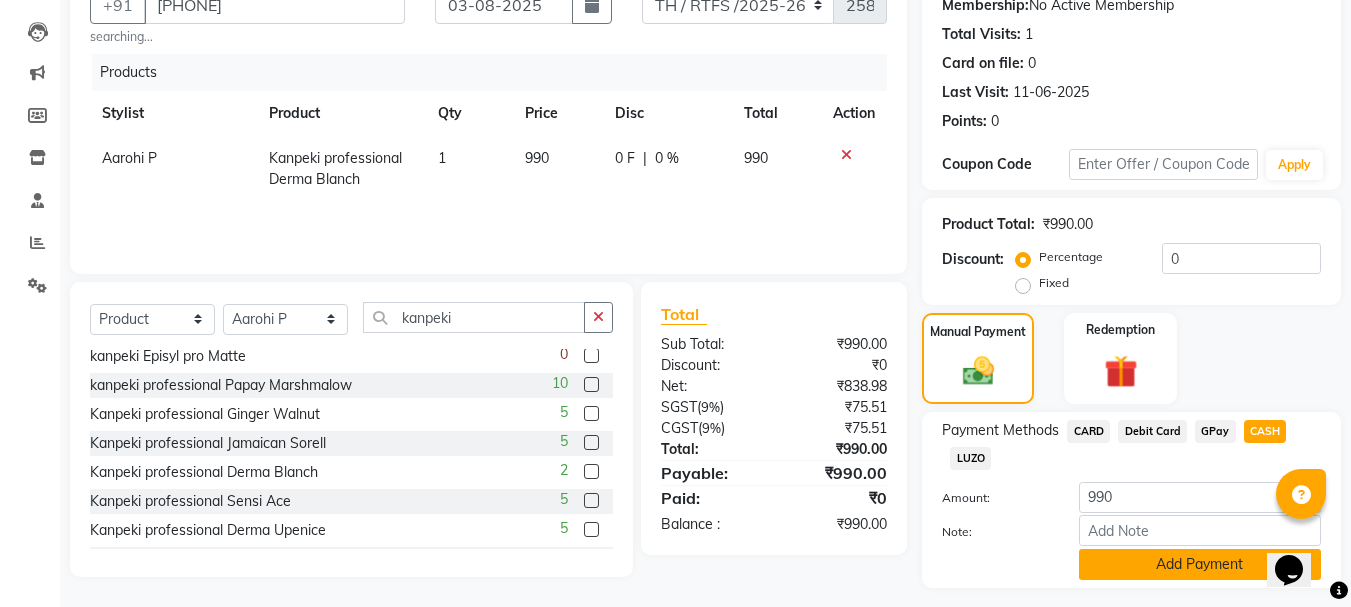 click on "Add Payment" 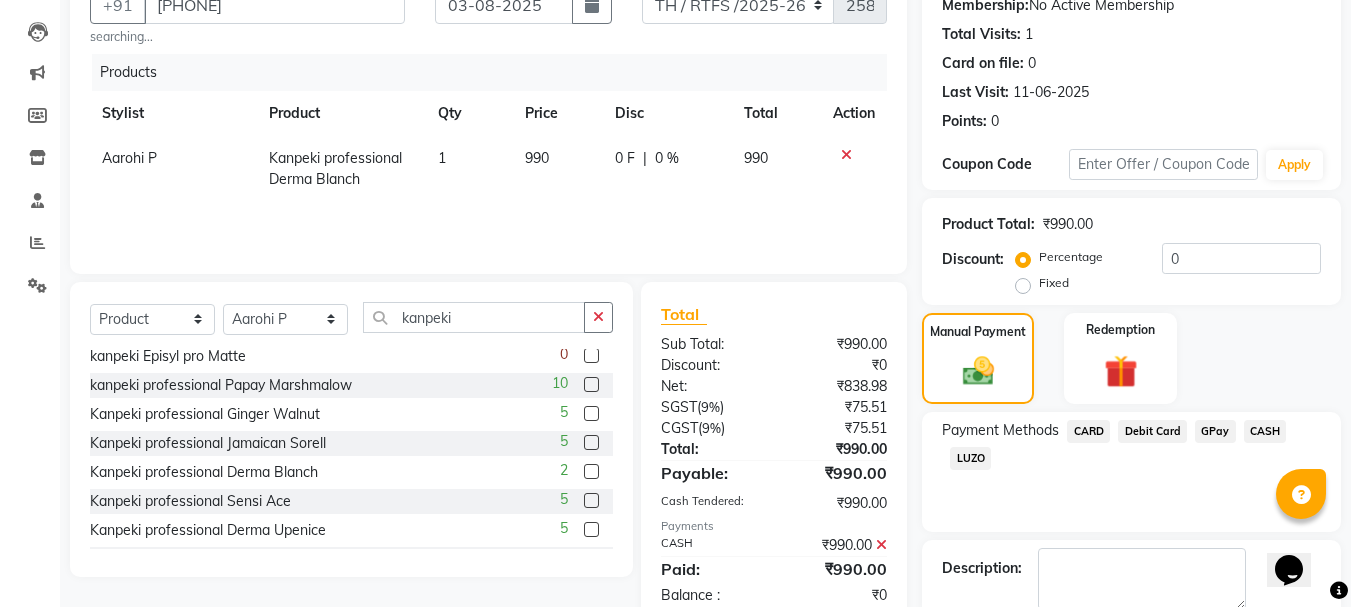 scroll, scrollTop: 309, scrollLeft: 0, axis: vertical 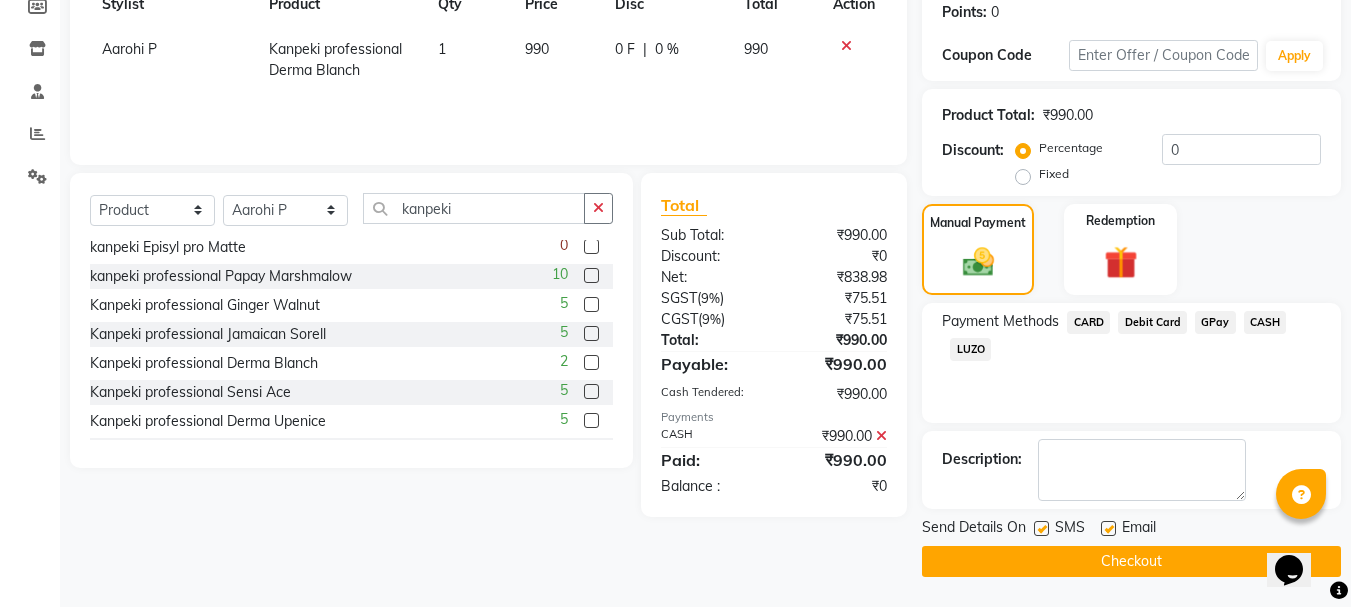 click on "Checkout" 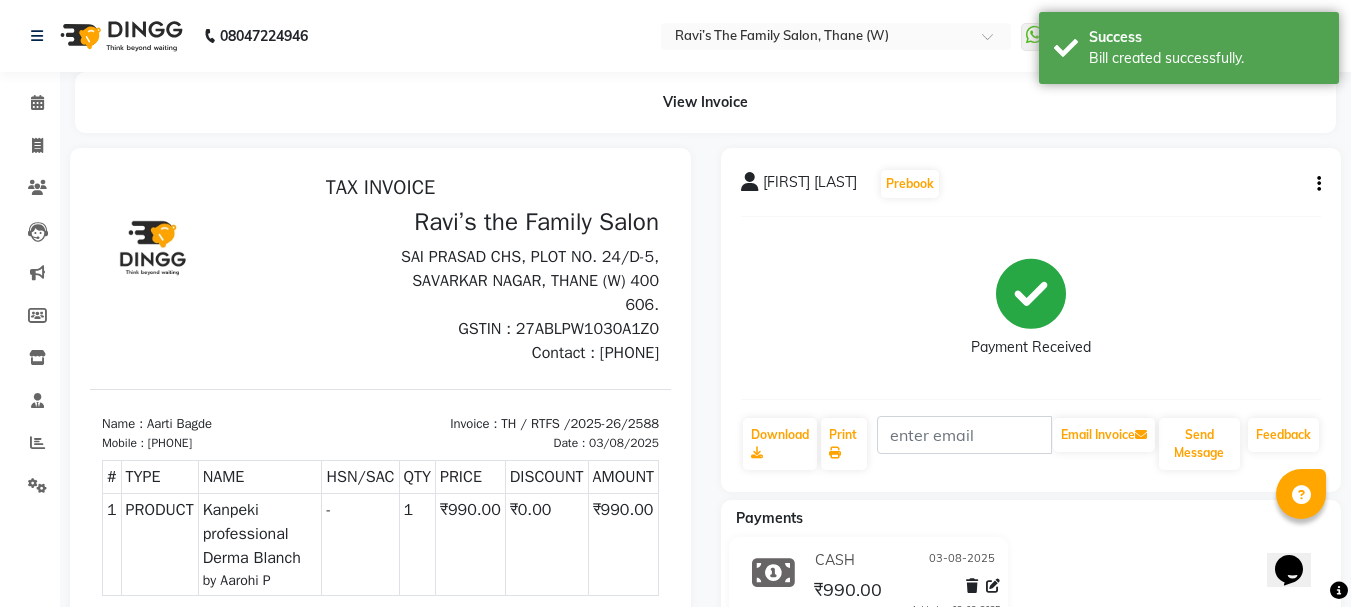 scroll, scrollTop: 0, scrollLeft: 0, axis: both 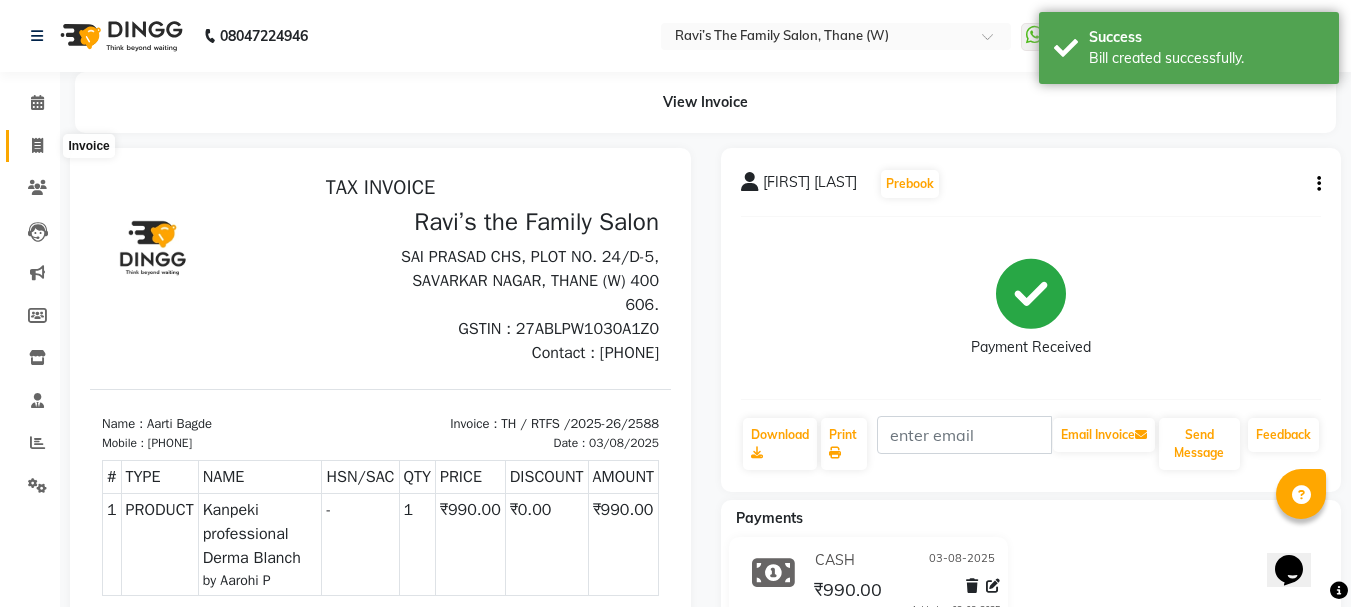 click 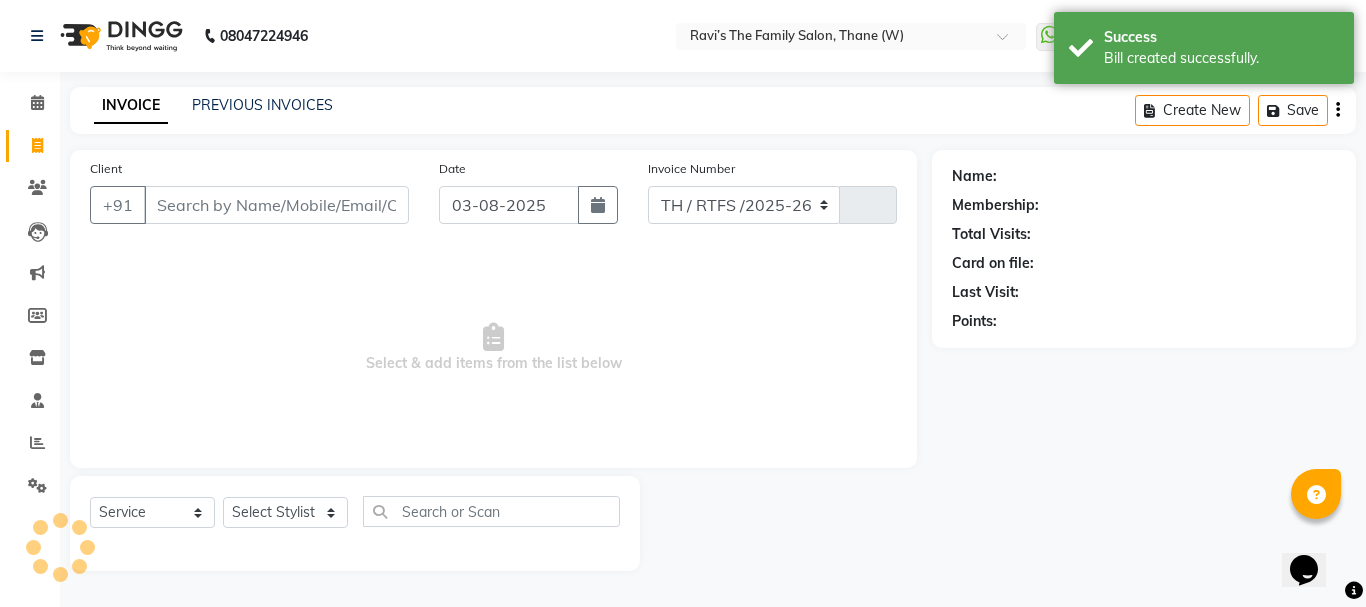 select on "8004" 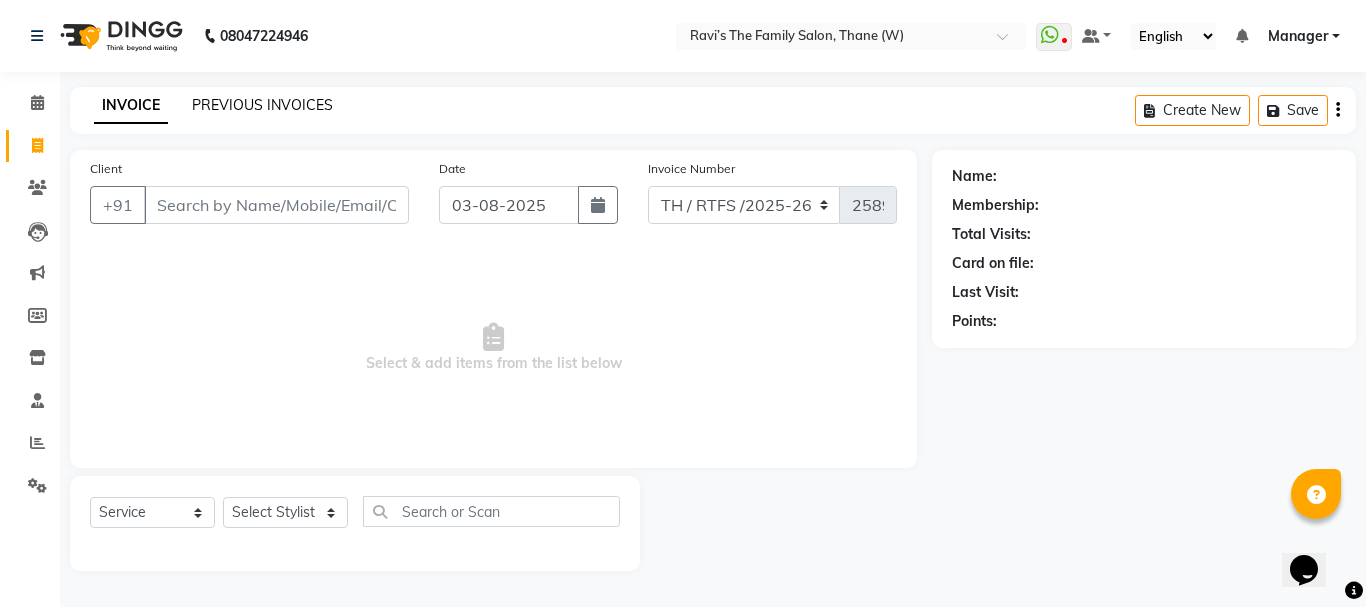 click on "PREVIOUS INVOICES" 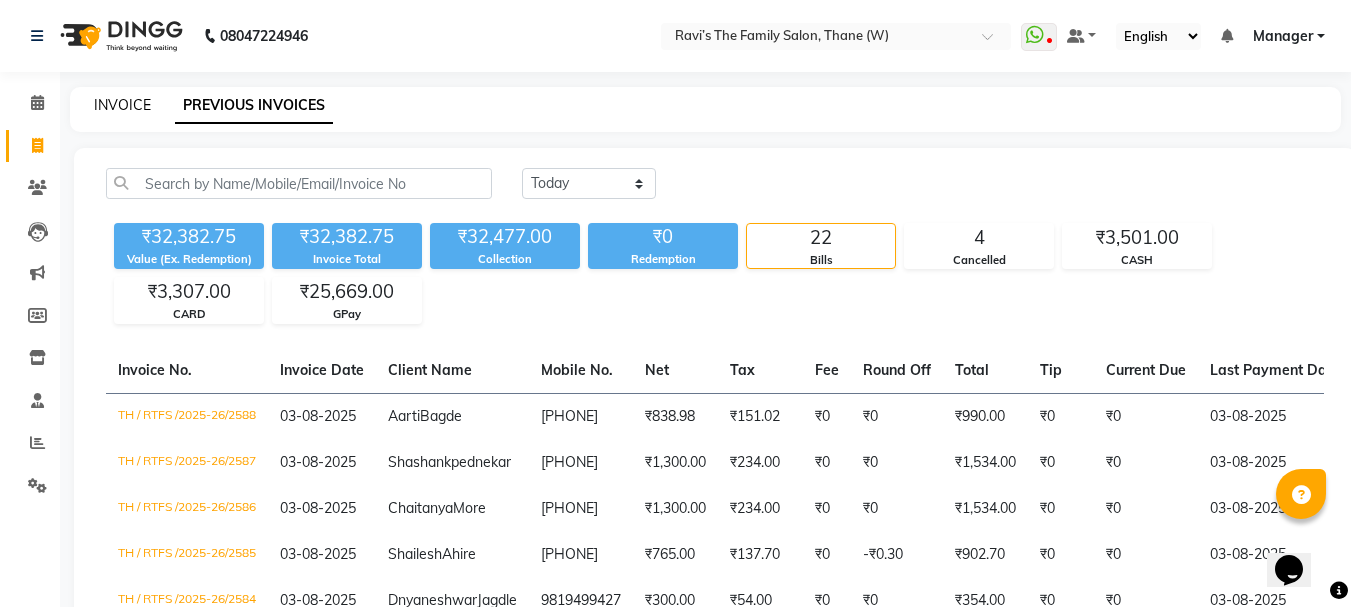 click on "INVOICE" 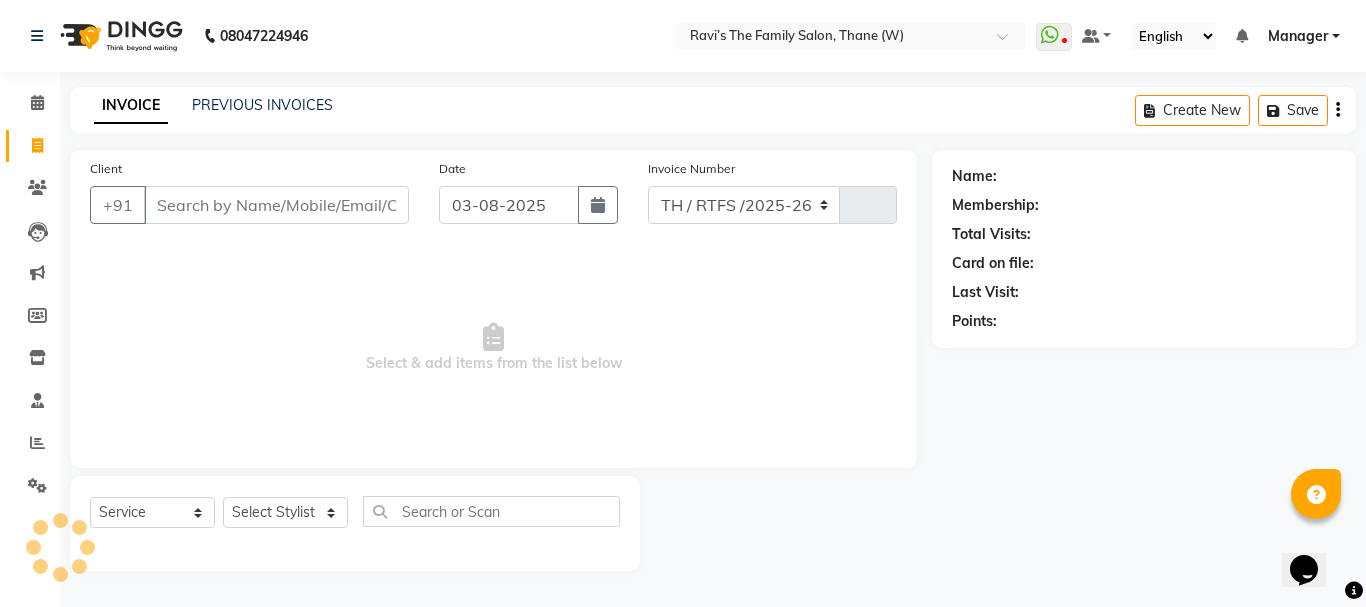 select on "8004" 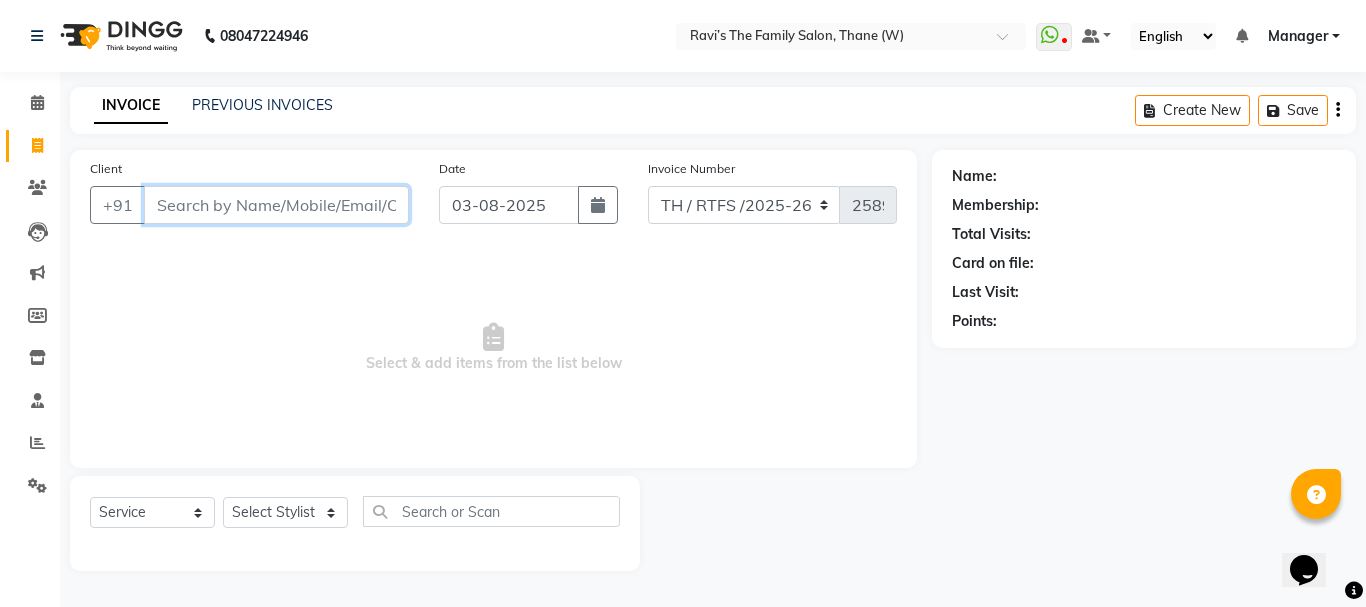 click on "Client" at bounding box center [276, 205] 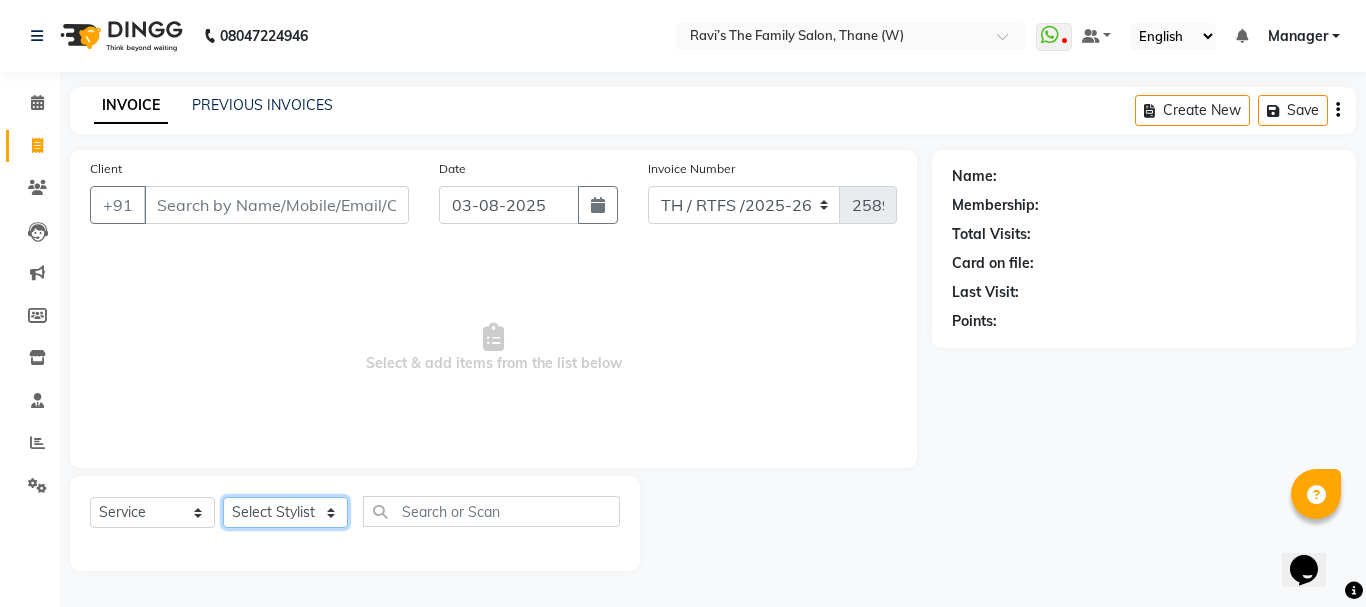 click on "Select Stylist Aarohi P   Aksahy auty Ali  Aniket A  Anuradha arvind Divya gautam .kasrade House sale KAJAL MAURYA Komal Waghmare  Laxmi   Manager Moin salmani Prashant   Ravindra Samrat Kumar Sangita Dighe Sanjana Kharat  Shreepad M  shrishti  jaiwala  vaibhavi  gudekar  Vikas H" 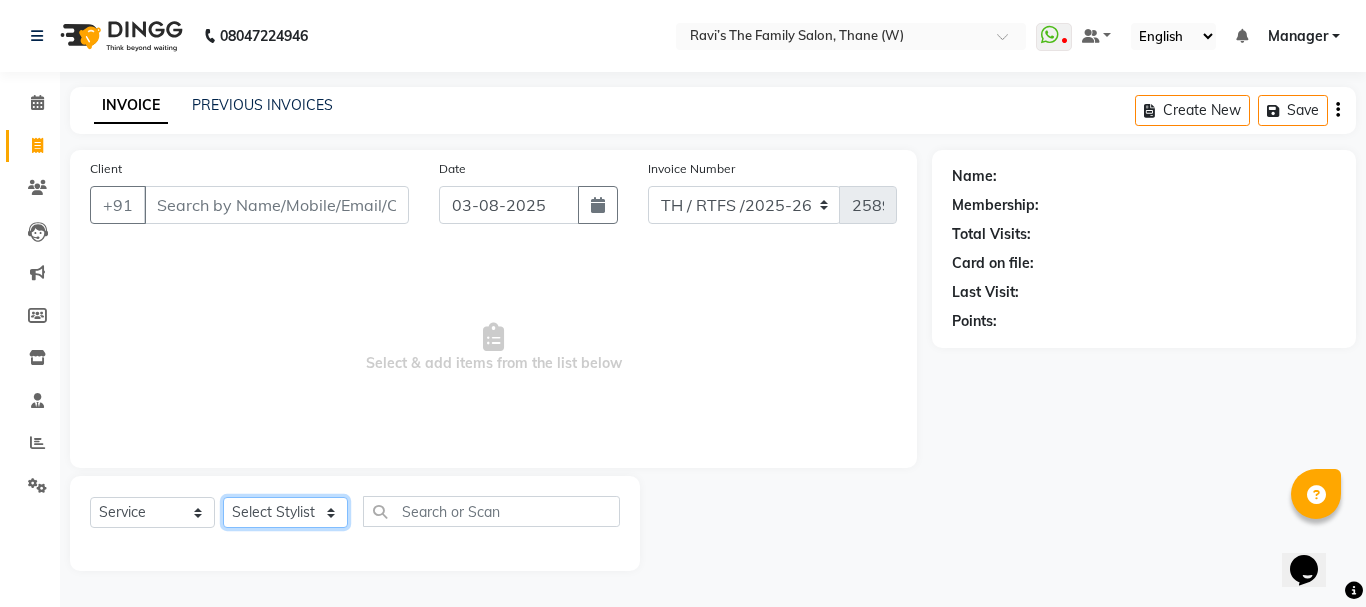 select on "37538" 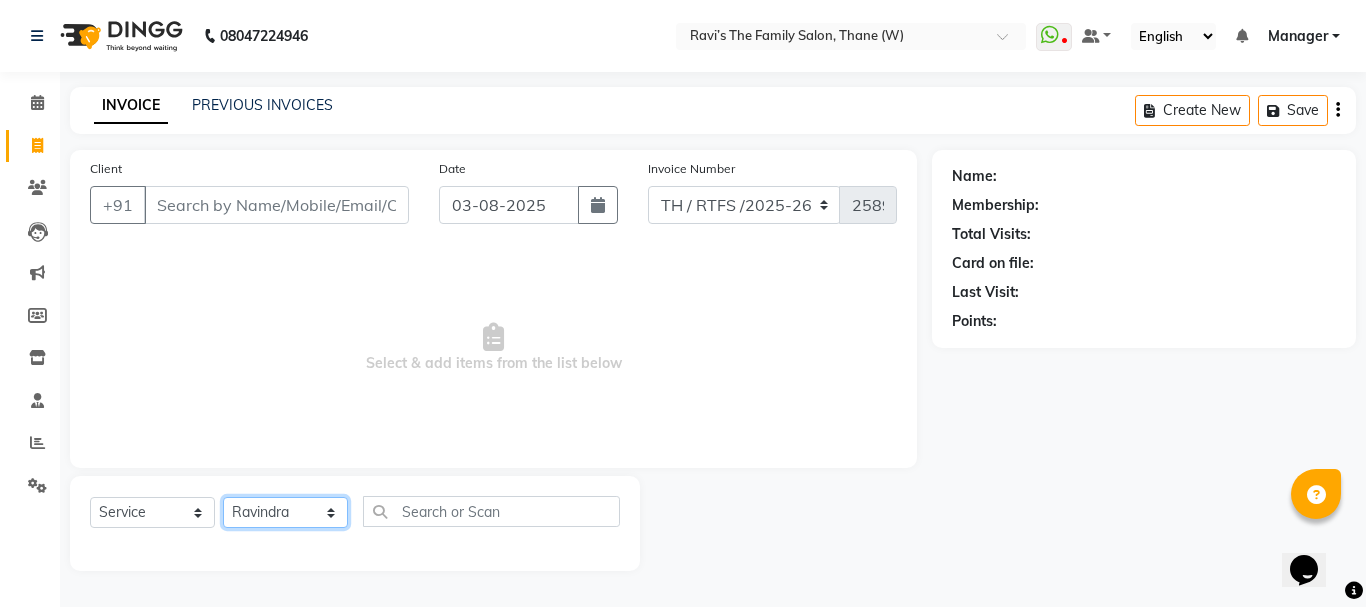 click on "Select Stylist Aarohi P   Aksahy auty Ali  Aniket A  Anuradha arvind Divya gautam .kasrade House sale KAJAL MAURYA Komal Waghmare  Laxmi   Manager Moin salmani Prashant   Ravindra Samrat Kumar Sangita Dighe Sanjana Kharat  Shreepad M  shrishti  jaiwala  vaibhavi  gudekar  Vikas H" 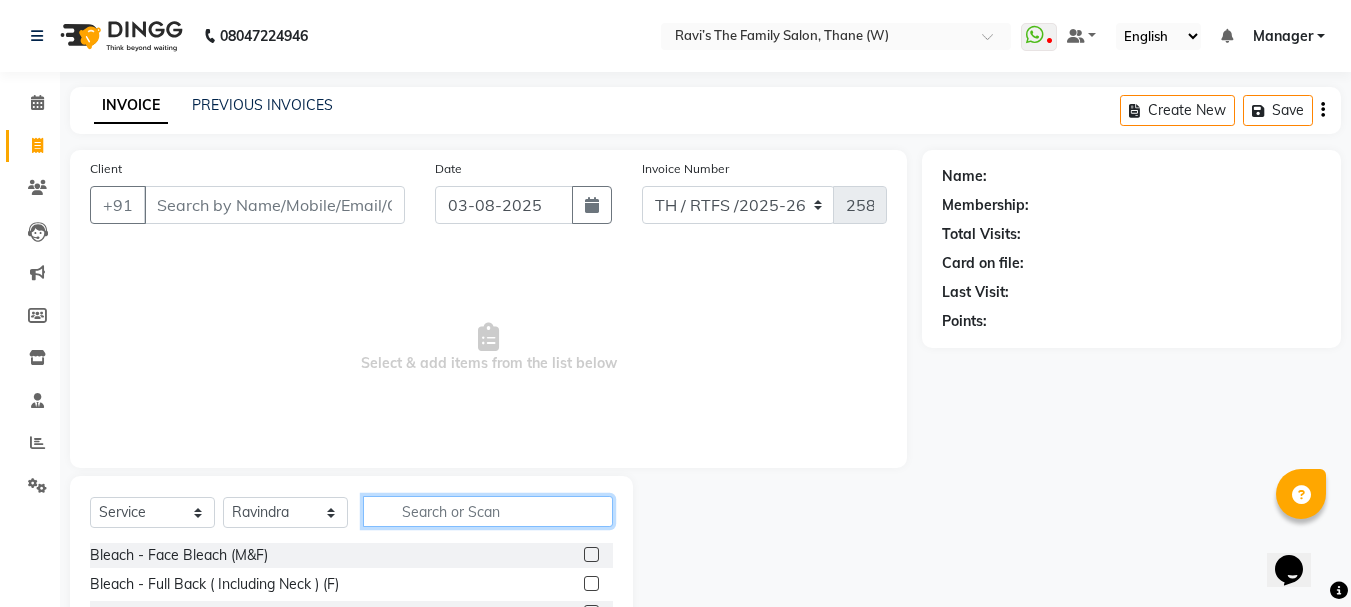 click 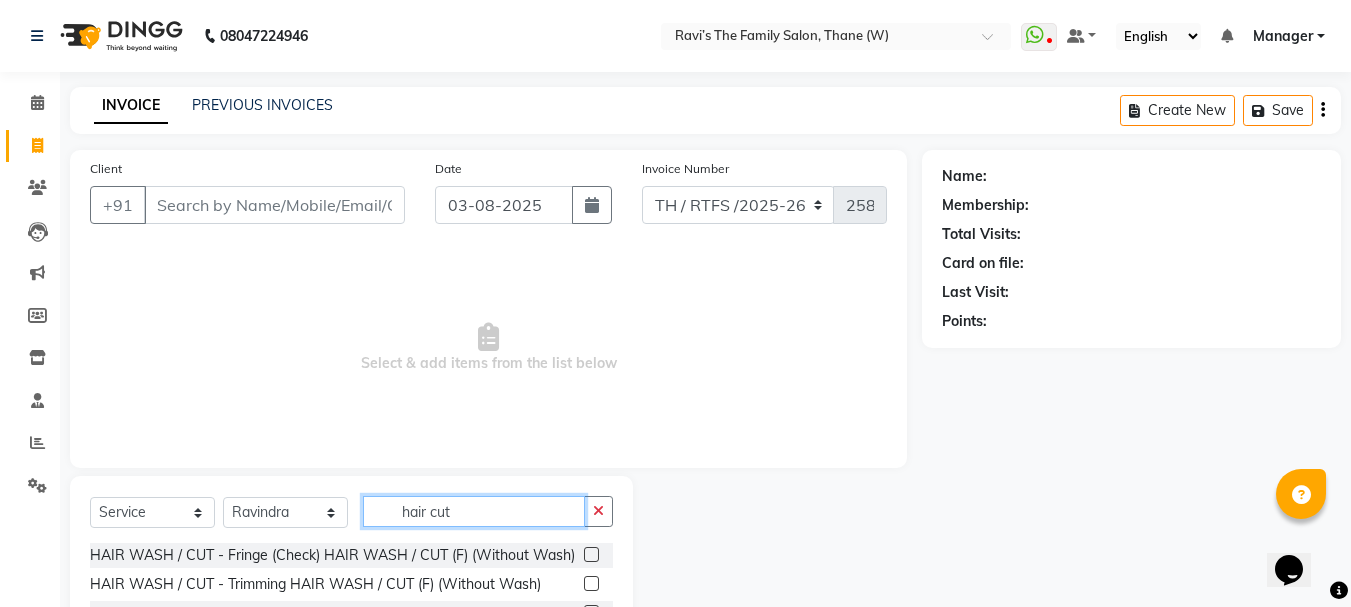 scroll, scrollTop: 194, scrollLeft: 0, axis: vertical 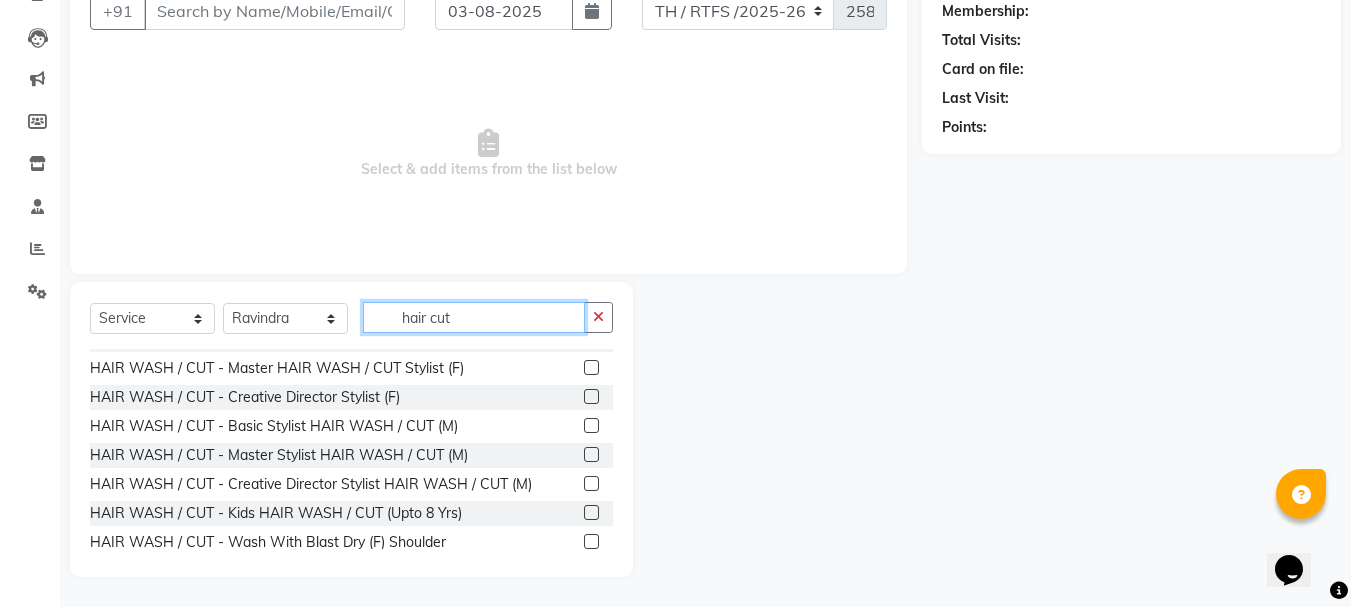 type on "hair cut" 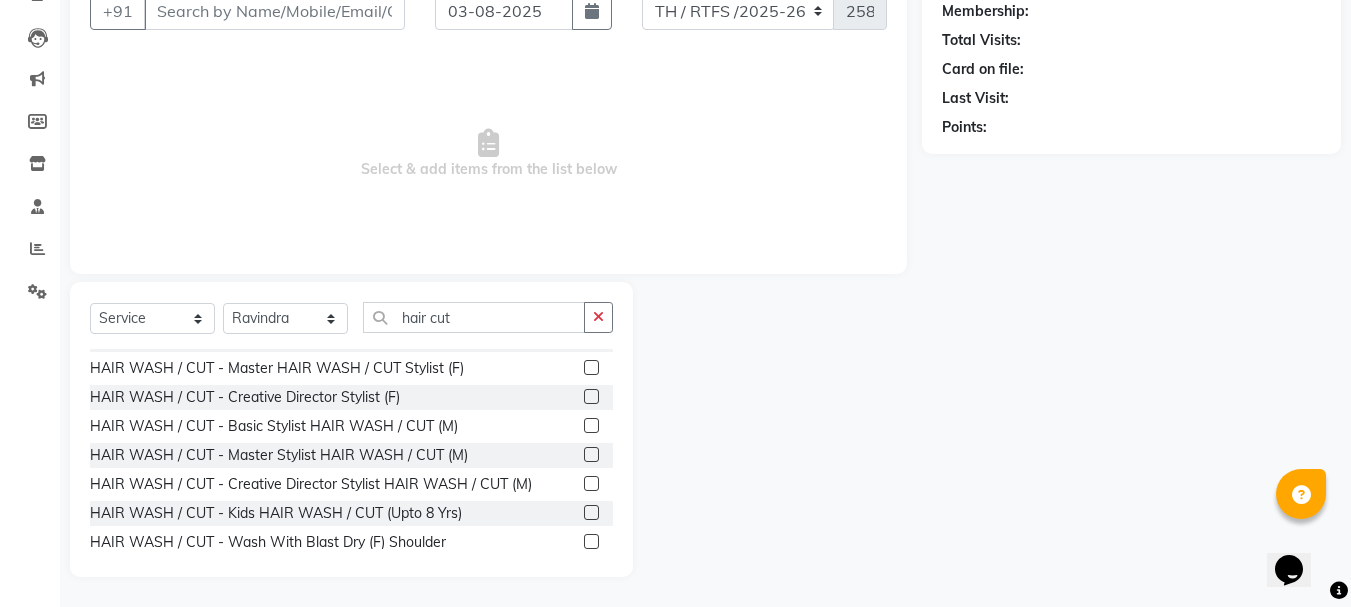 click 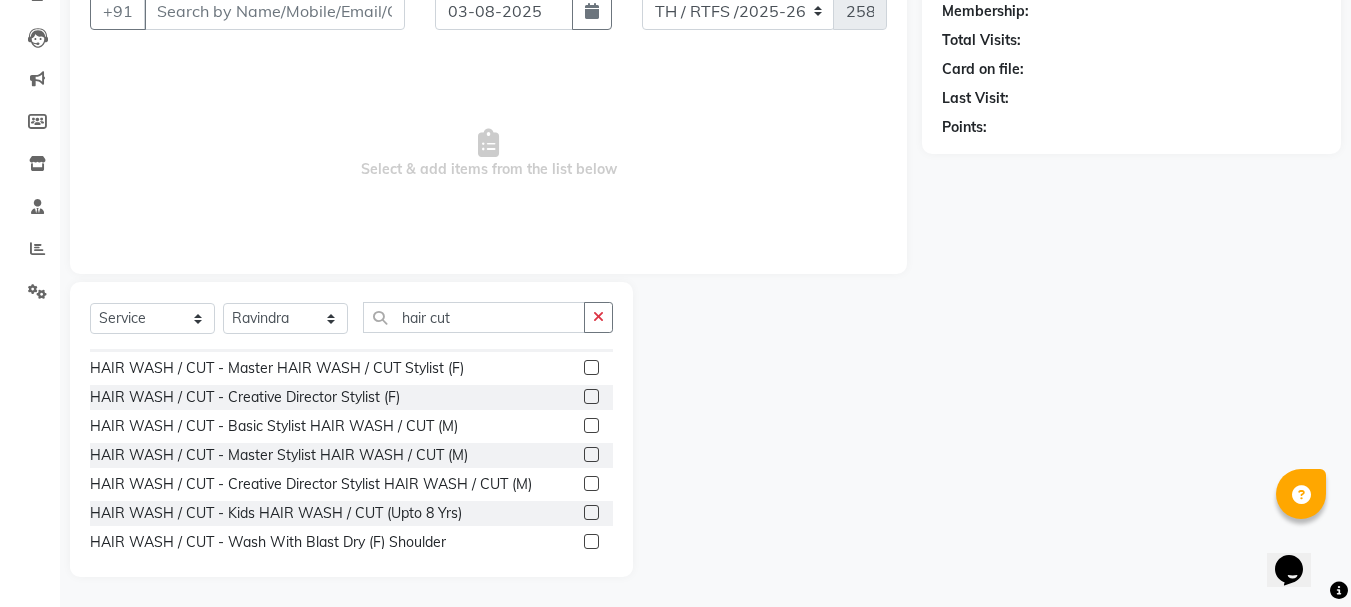 click at bounding box center (590, 484) 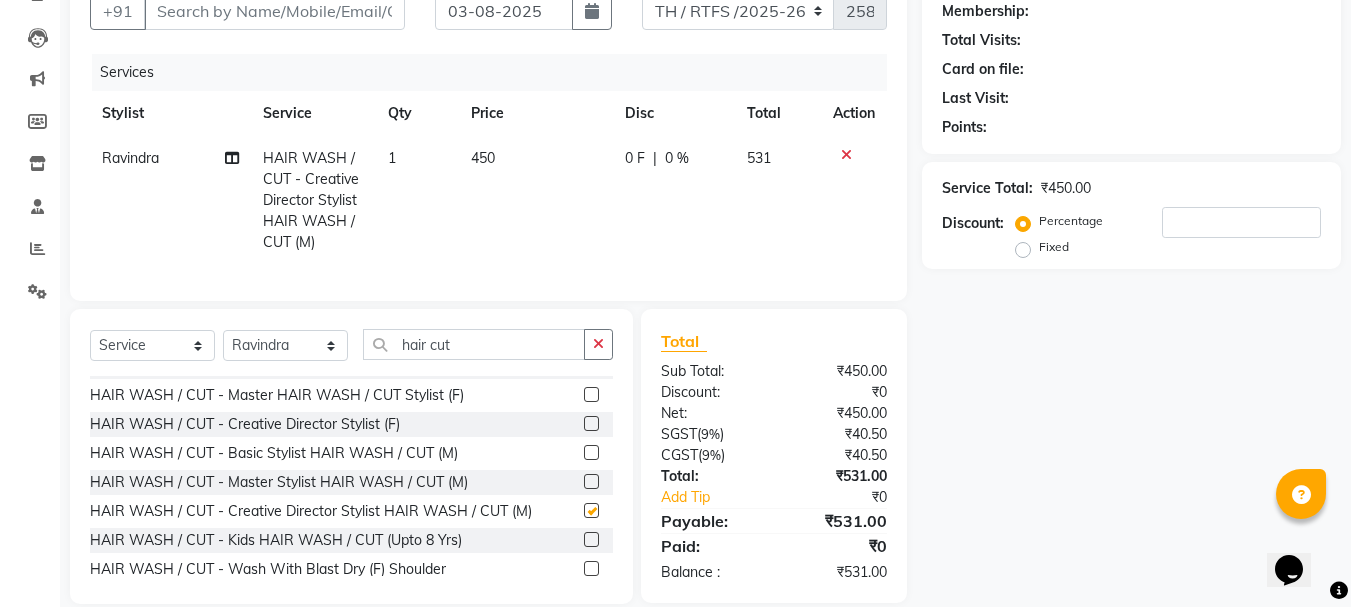 checkbox on "false" 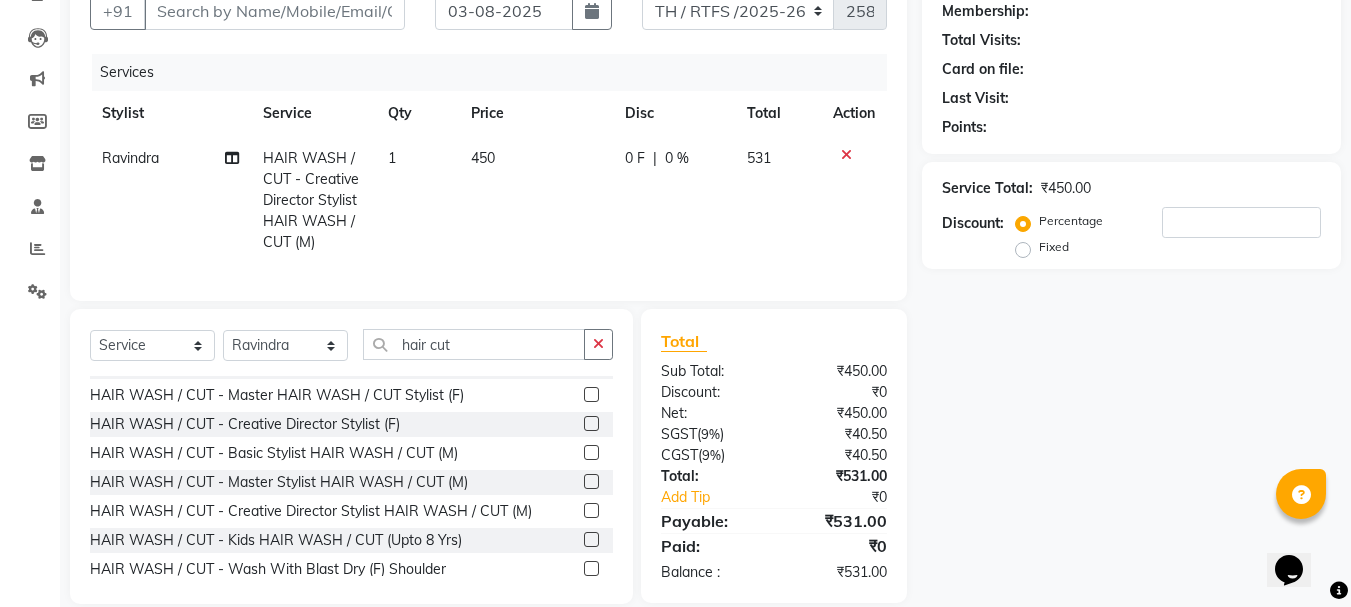click on "450" 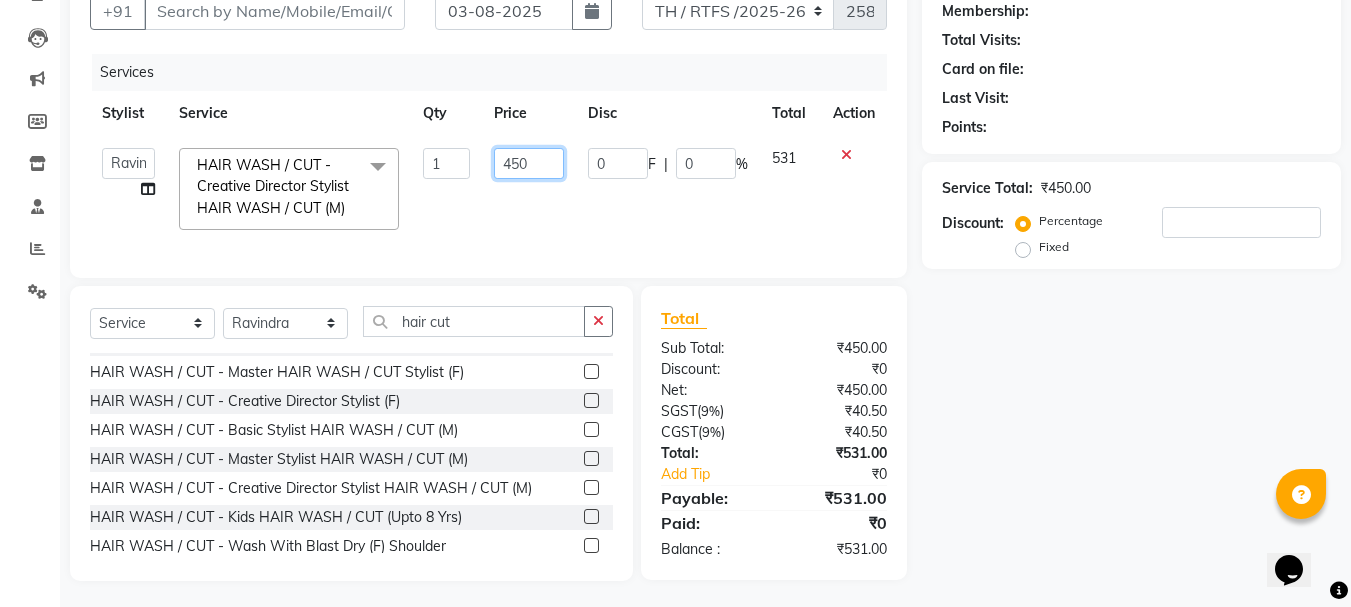 click on "450" 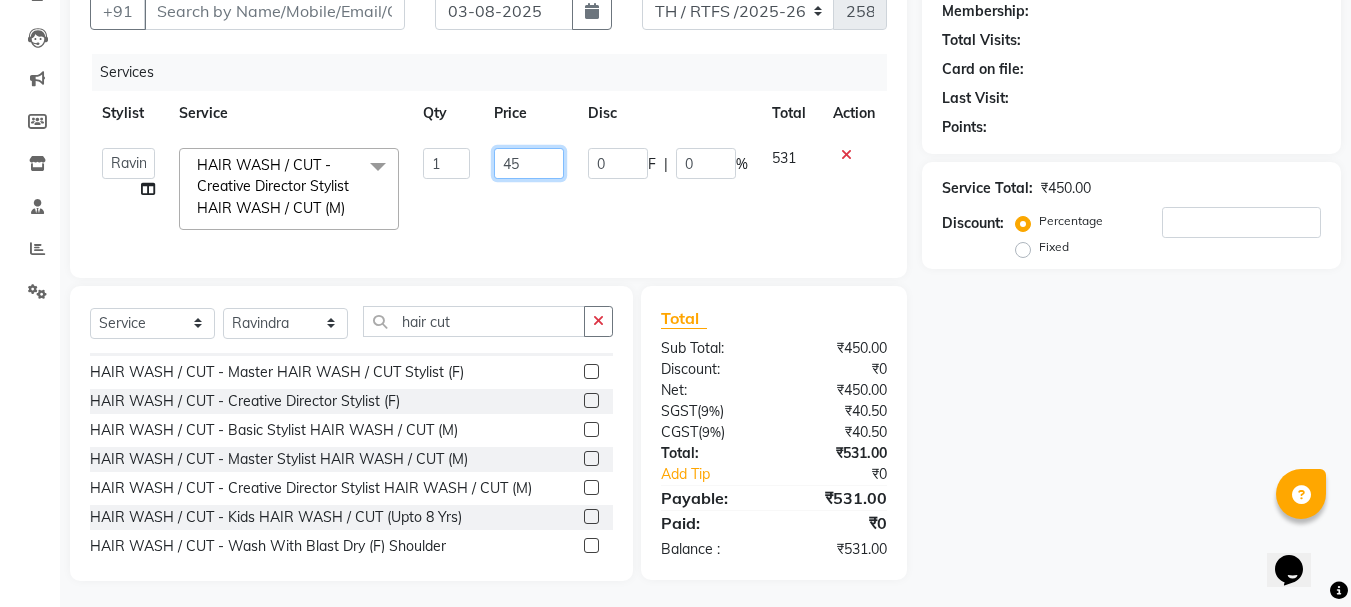 type on "4" 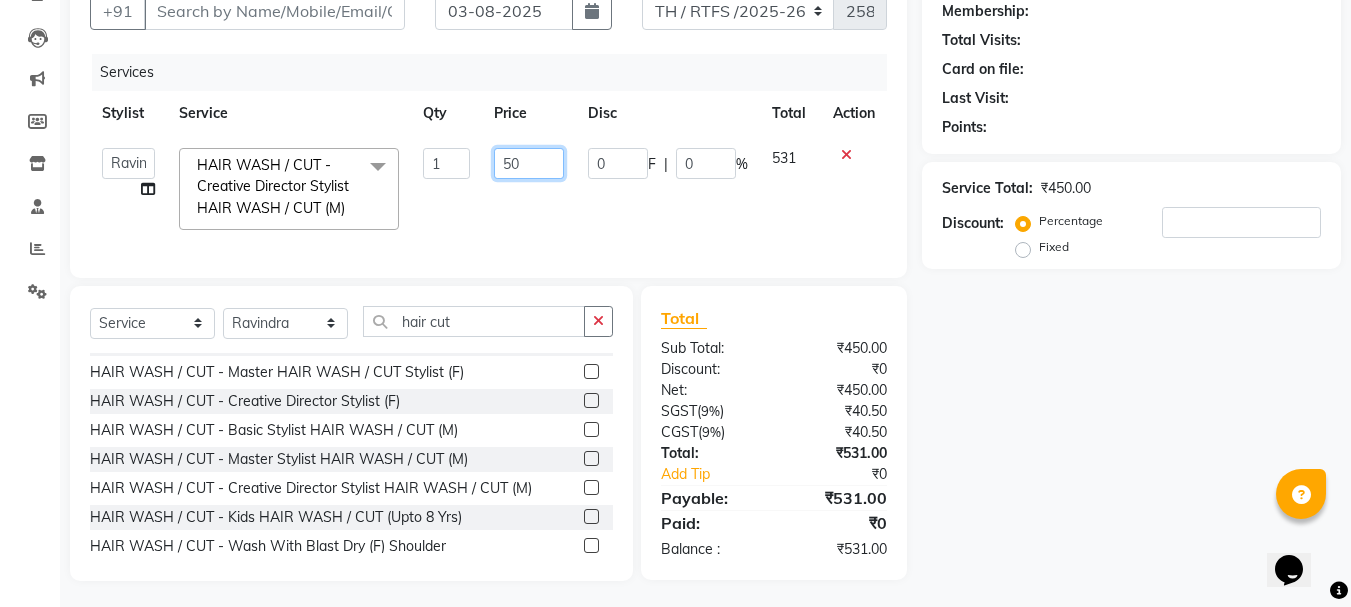 type on "500" 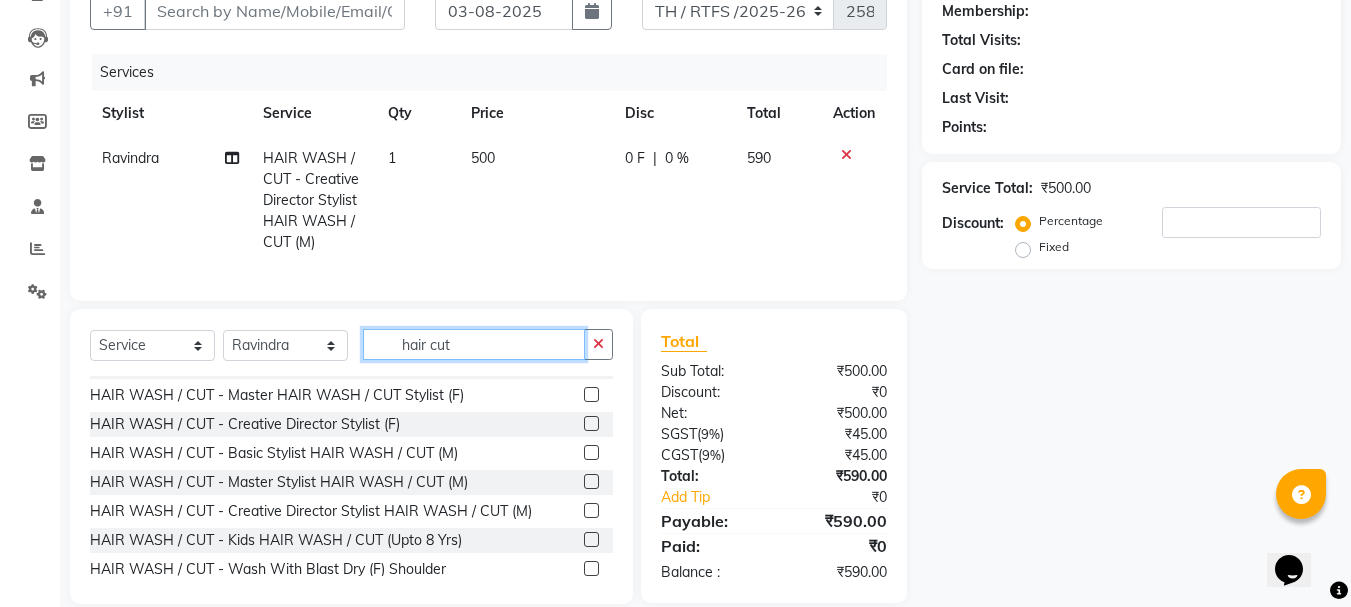 click on "Select  Service  Product  Membership  Package Voucher Prepaid Gift Card  Select Stylist Aarohi P   Aksahy auty Ali  Aniket A  Anuradha arvind Divya gautam .kasrade House sale KAJAL MAURYA Komal Waghmare  Laxmi   Manager Moin salmani Prashant   Ravindra Samrat Kumar Sangita Dighe Sanjana Kharat  Shreepad M  shrishti  jaiwala  vaibhavi  gudekar  Vikas H hair cut HAIR WASH / CUT - Fringe (Check) HAIR WASH / CUT (F) (Without Wash)  HAIR WASH / CUT - Trimming HAIR WASH / CUT (F) (Without Wash)  HAIR WASH / CUT - Basic HAIR WASH / CUT (F)  HAIR WASH / CUT - Master HAIR WASH / CUT Stylist (F)  HAIR WASH / CUT - Creative Director Stylist (F)  HAIR WASH / CUT - Basic Stylist HAIR WASH / CUT (M)  HAIR WASH / CUT - Master Stylist HAIR WASH / CUT (M)  HAIR WASH / CUT - Creative Director Stylist HAIR WASH / CUT (M)  HAIR WASH / CUT - Kids HAIR WASH / CUT (Upto 8 Yrs)  HAIR WASH / CUT - Wash With Blast Dry (F) Shoulder  HAIR WASH / CUT - Wash With Blow Dry (F) Shoulder  HAIR WASH / CUT - Wash With Olaplex (F) Shoulder" 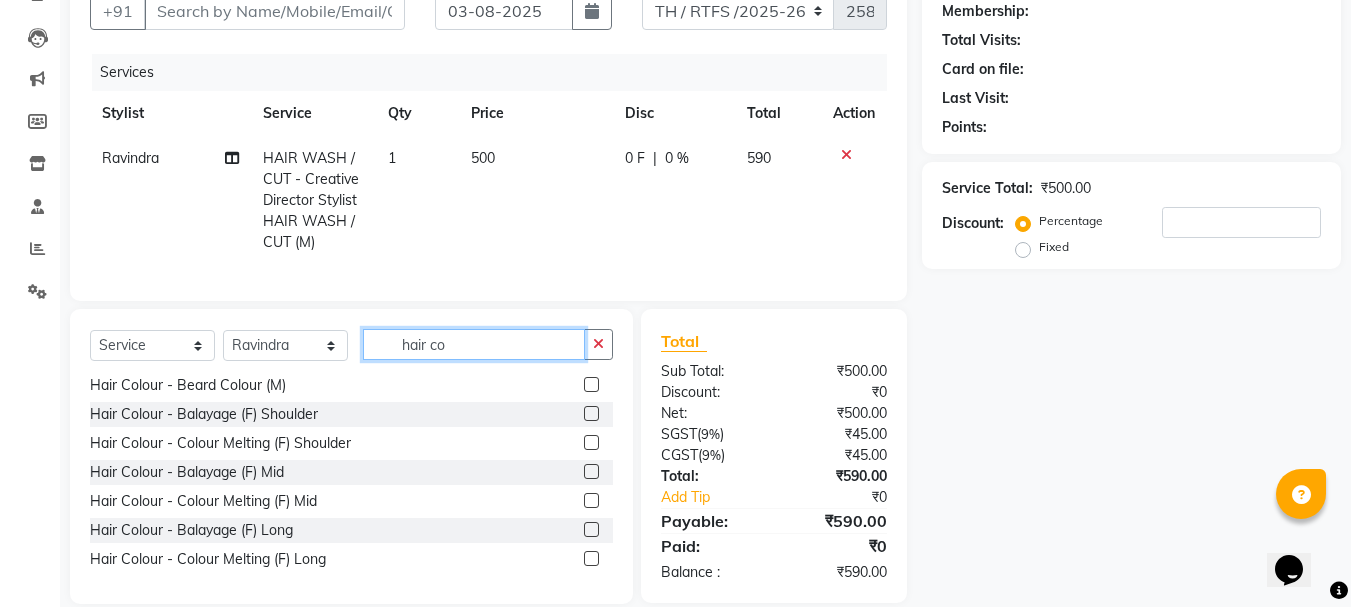 scroll, scrollTop: 148, scrollLeft: 0, axis: vertical 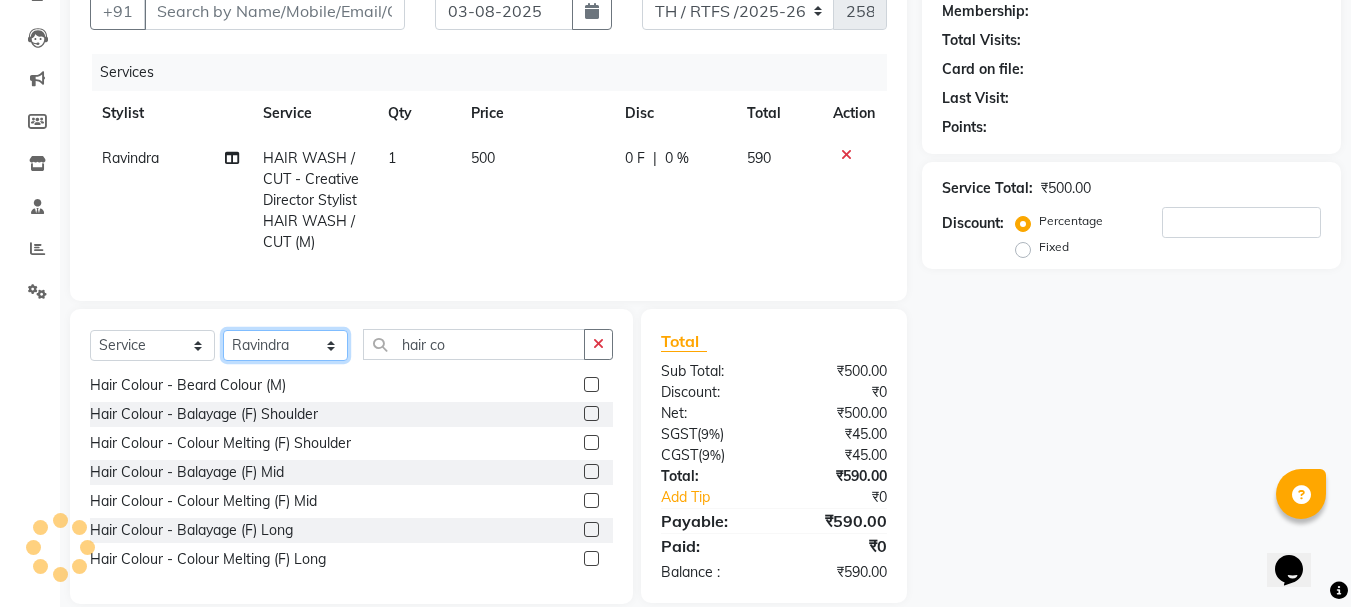 click on "Select Stylist Aarohi P   Aksahy auty Ali  Aniket A  Anuradha arvind Divya gautam .kasrade House sale KAJAL MAURYA Komal Waghmare  Laxmi   Manager Moin salmani Prashant   Ravindra Samrat Kumar Sangita Dighe Sanjana Kharat  Shreepad M  shrishti  jaiwala  vaibhavi  gudekar  Vikas H" 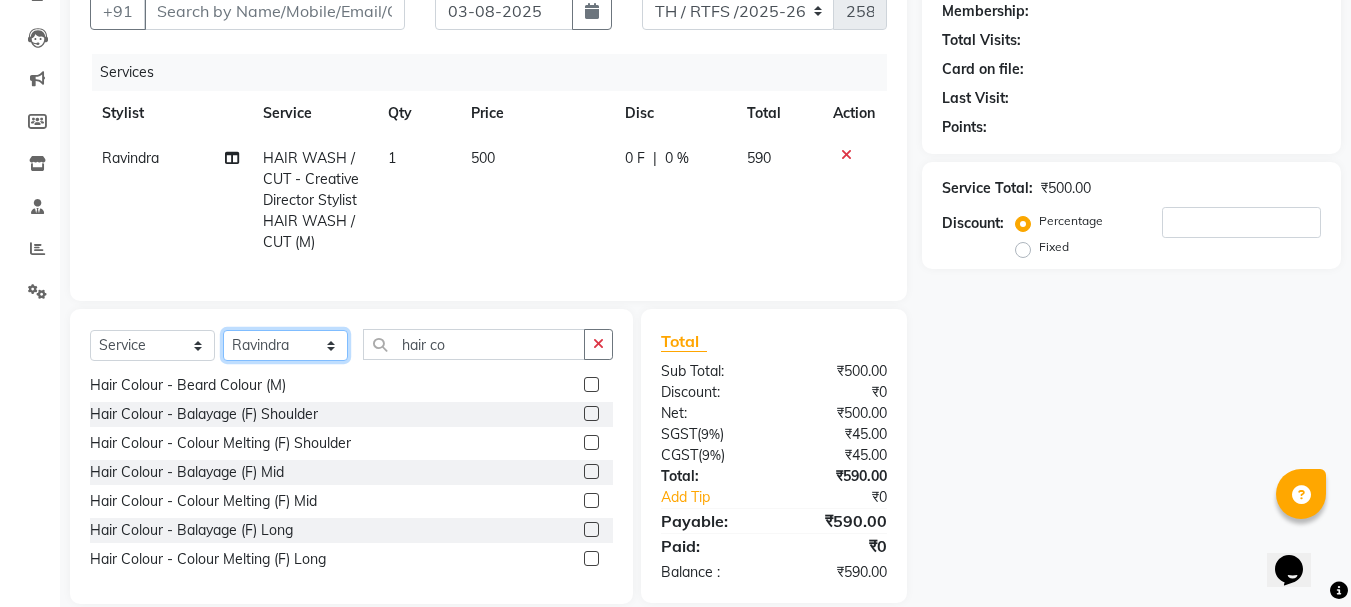 select on "35580" 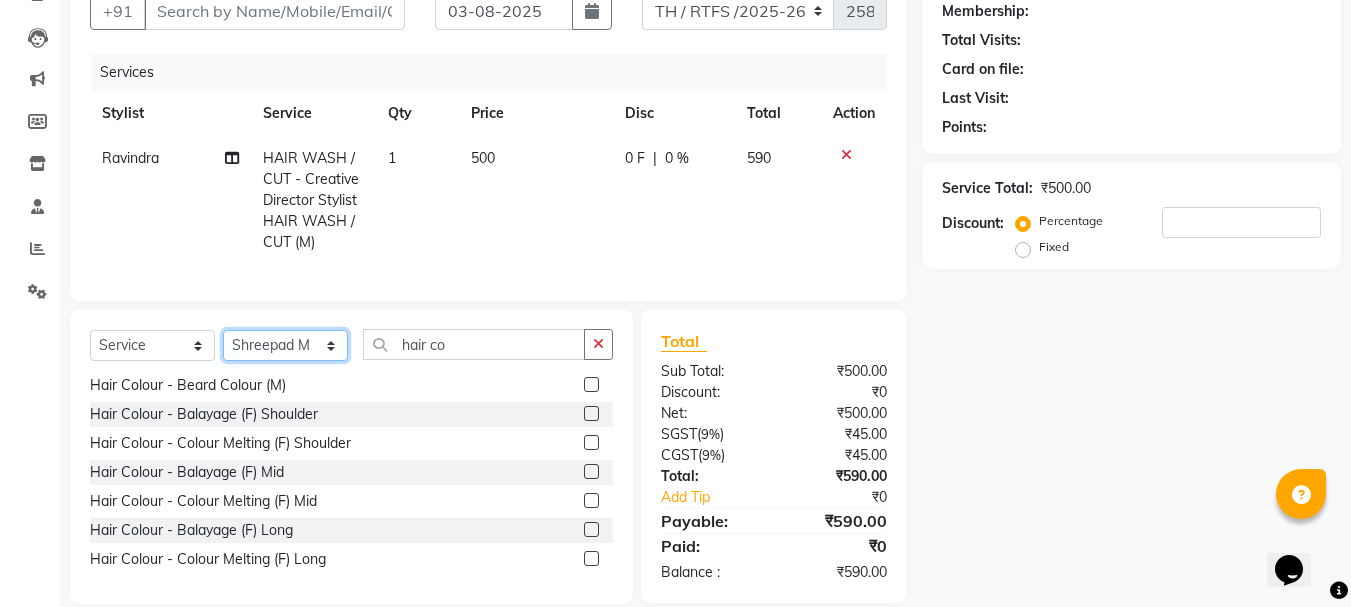 click on "Select Stylist Aarohi P   Aksahy auty Ali  Aniket A  Anuradha arvind Divya gautam .kasrade House sale KAJAL MAURYA Komal Waghmare  Laxmi   Manager Moin salmani Prashant   Ravindra Samrat Kumar Sangita Dighe Sanjana Kharat  Shreepad M  shrishti  jaiwala  vaibhavi  gudekar  Vikas H" 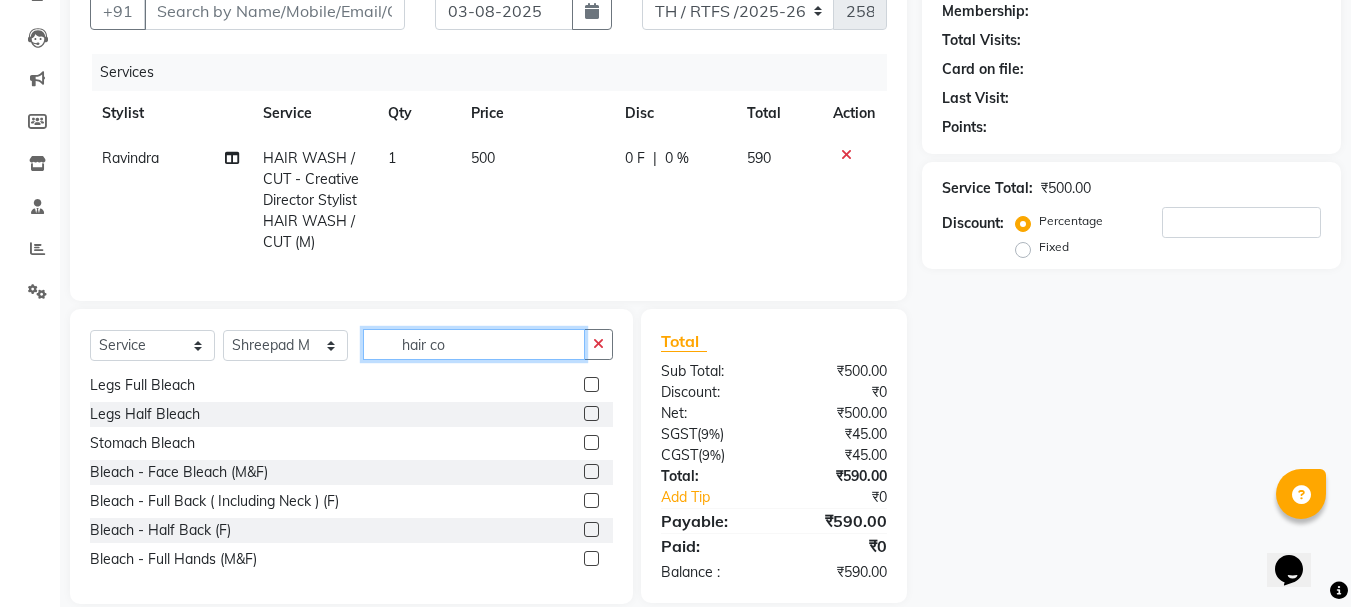 click on "hair co" 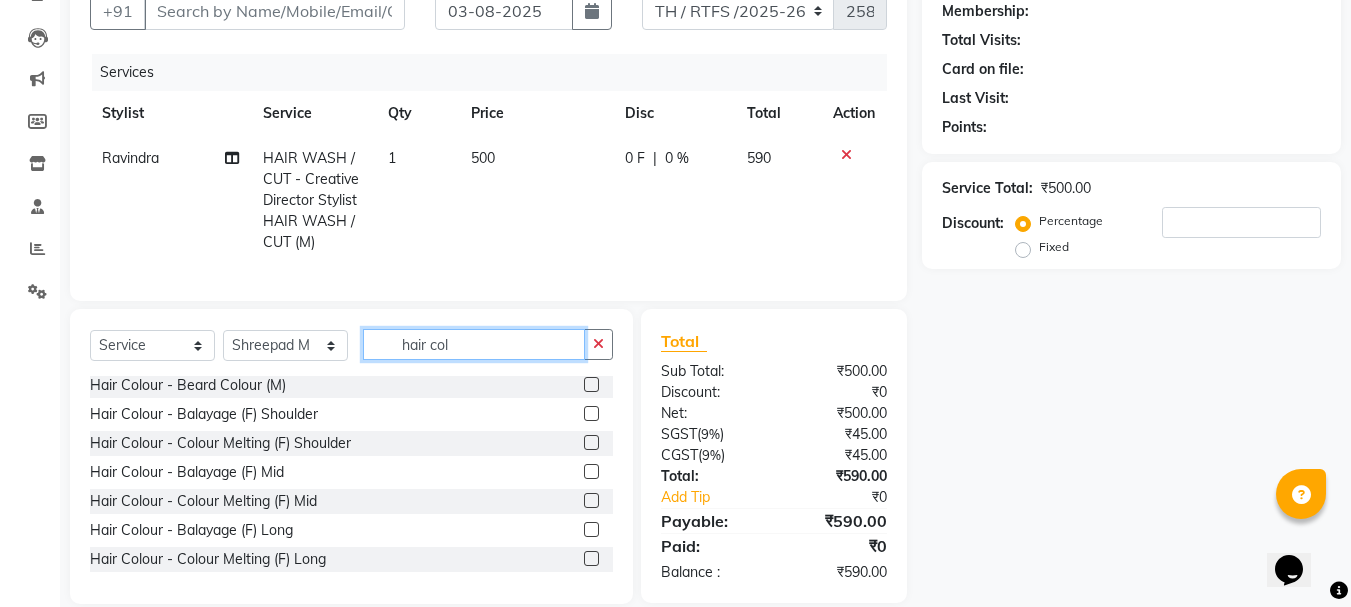 scroll, scrollTop: 119, scrollLeft: 0, axis: vertical 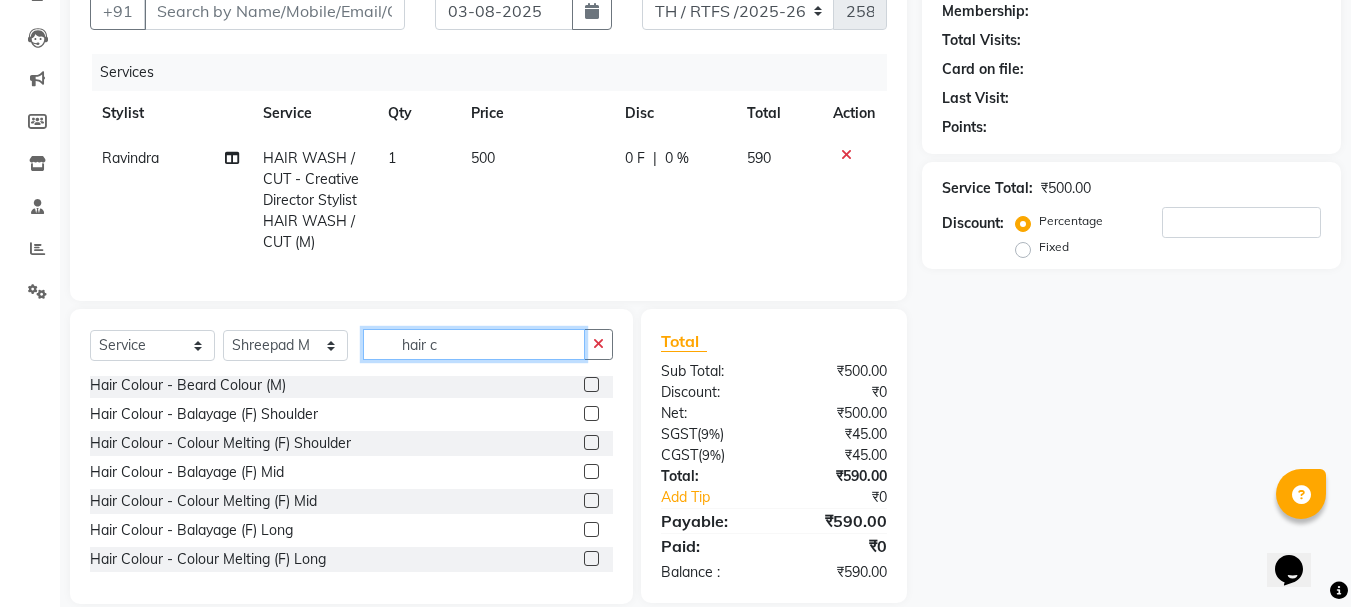 type on "hair co" 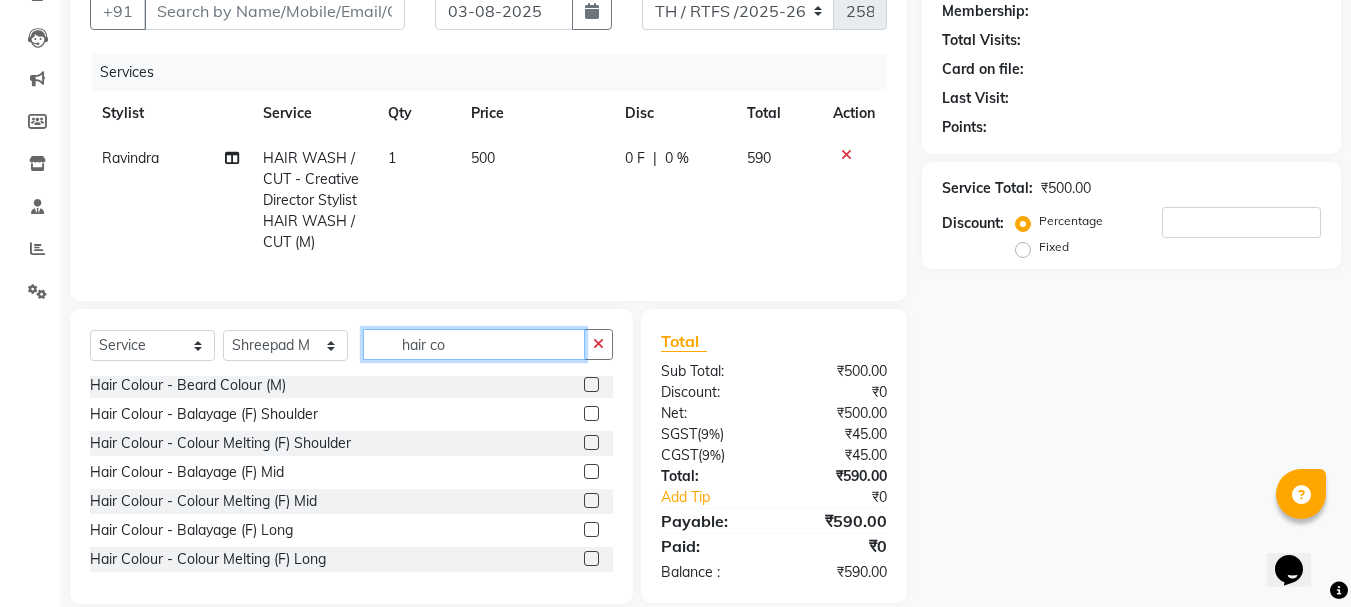 scroll, scrollTop: 148, scrollLeft: 0, axis: vertical 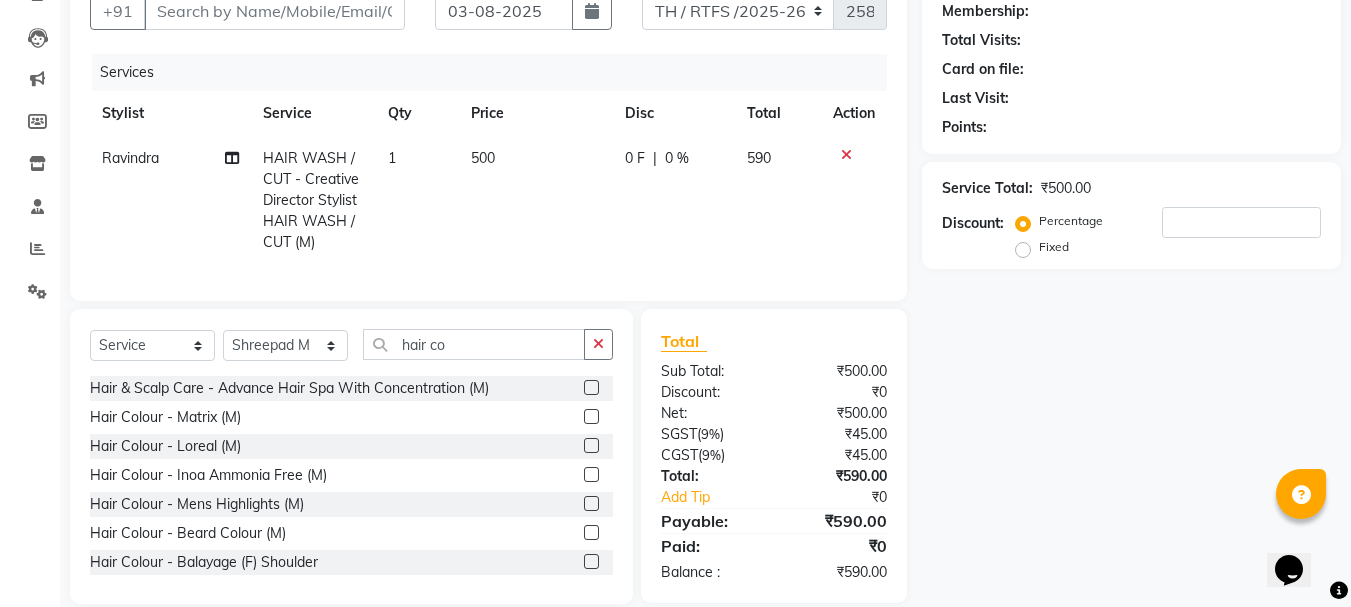 click 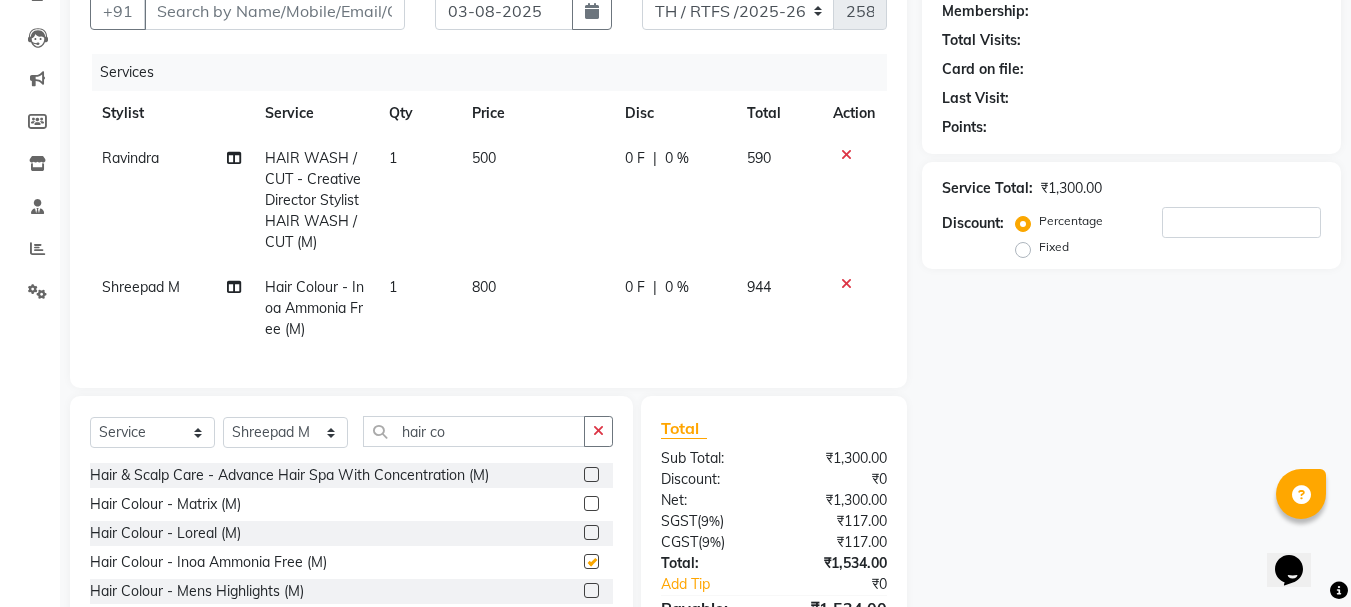 checkbox on "false" 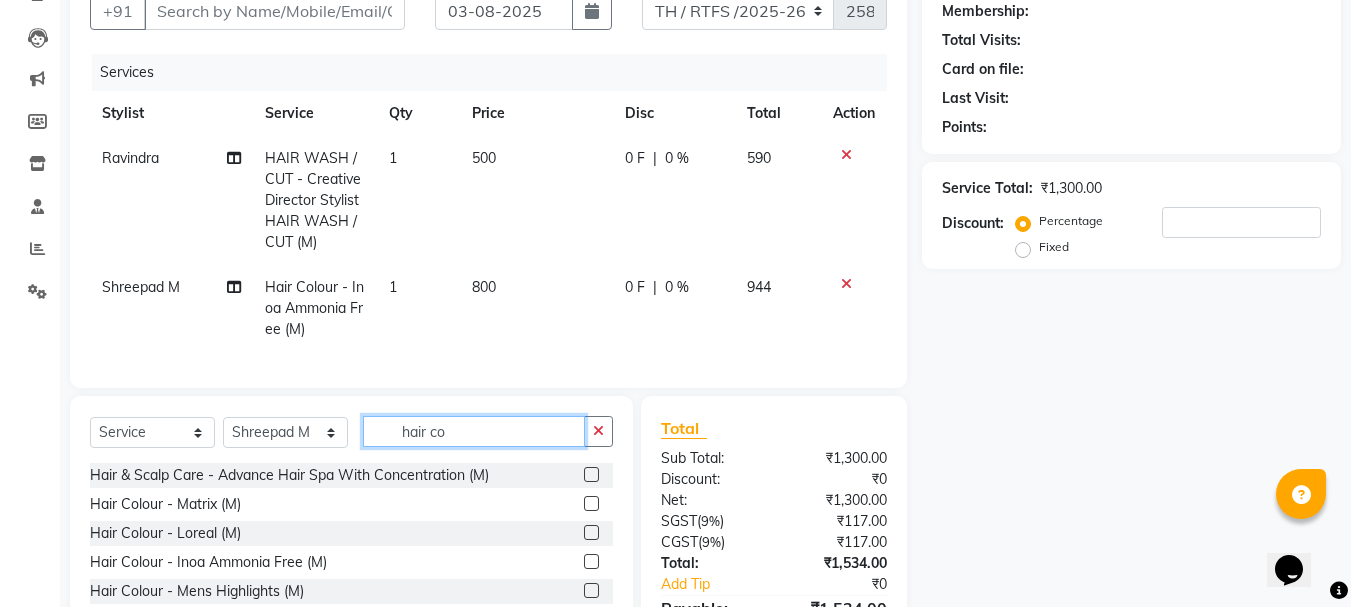 click on "hair co" 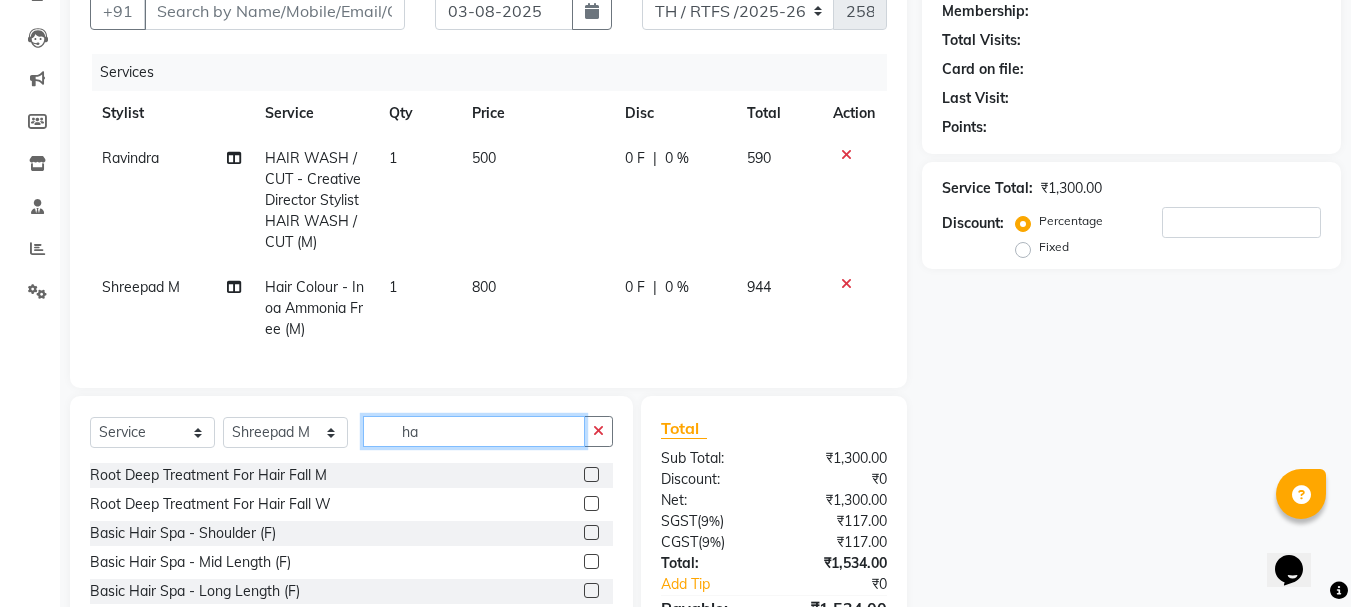 type on "h" 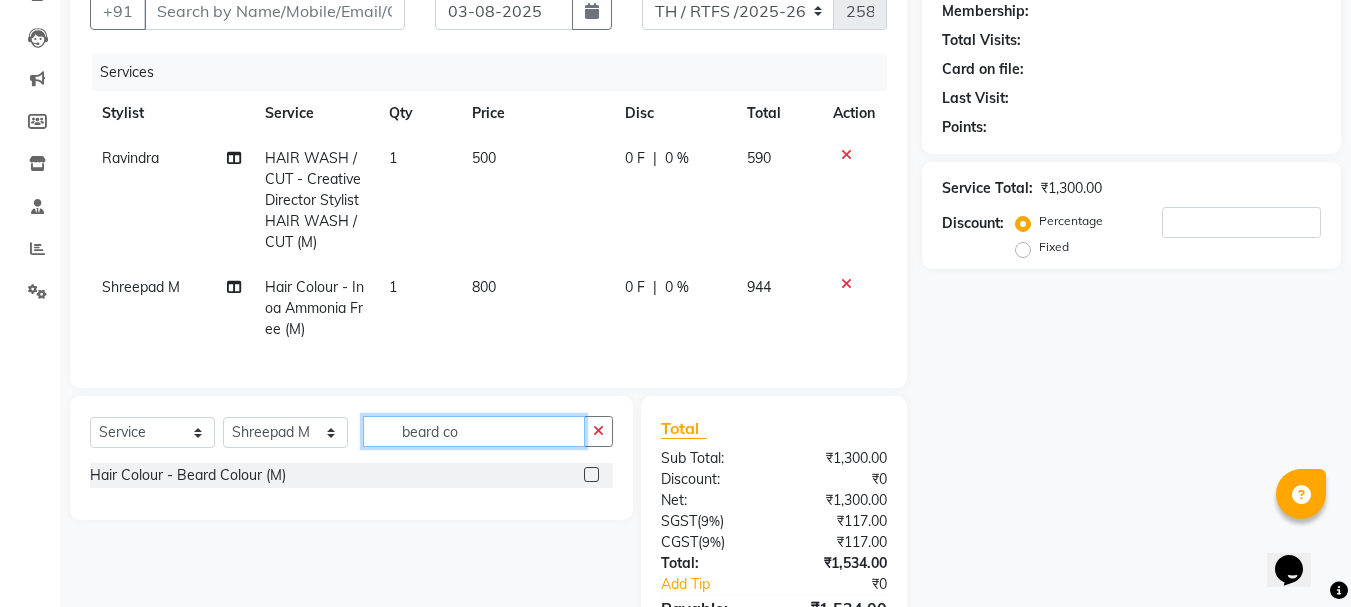 type on "beard co" 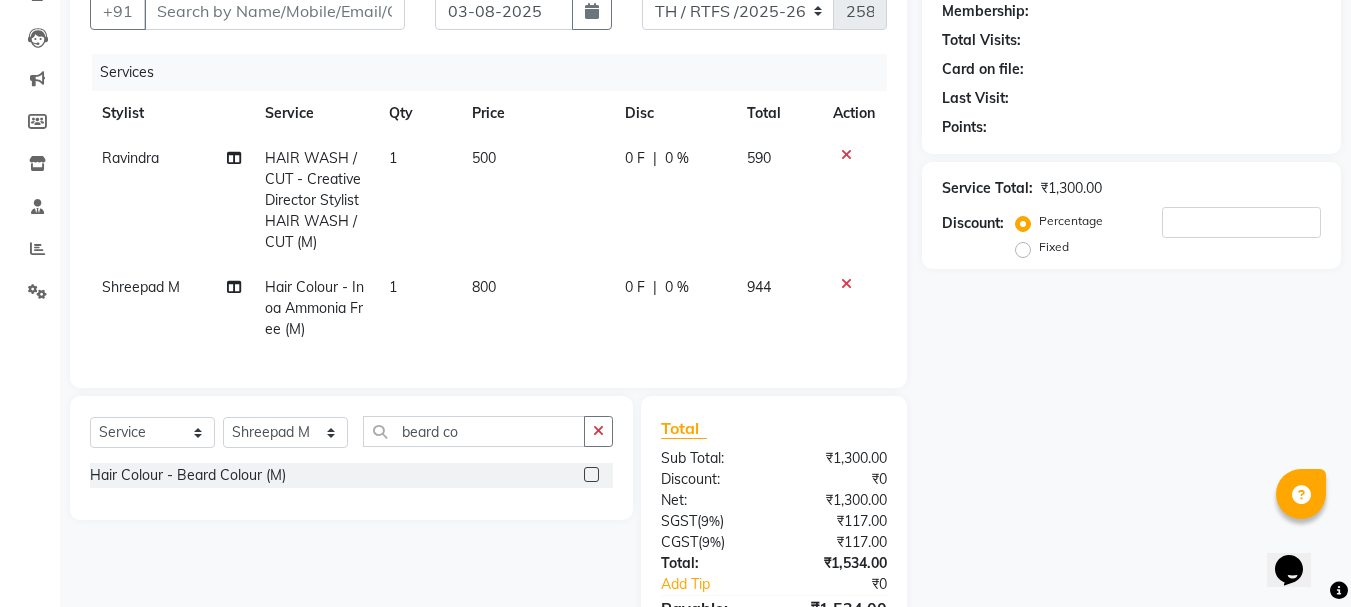 click 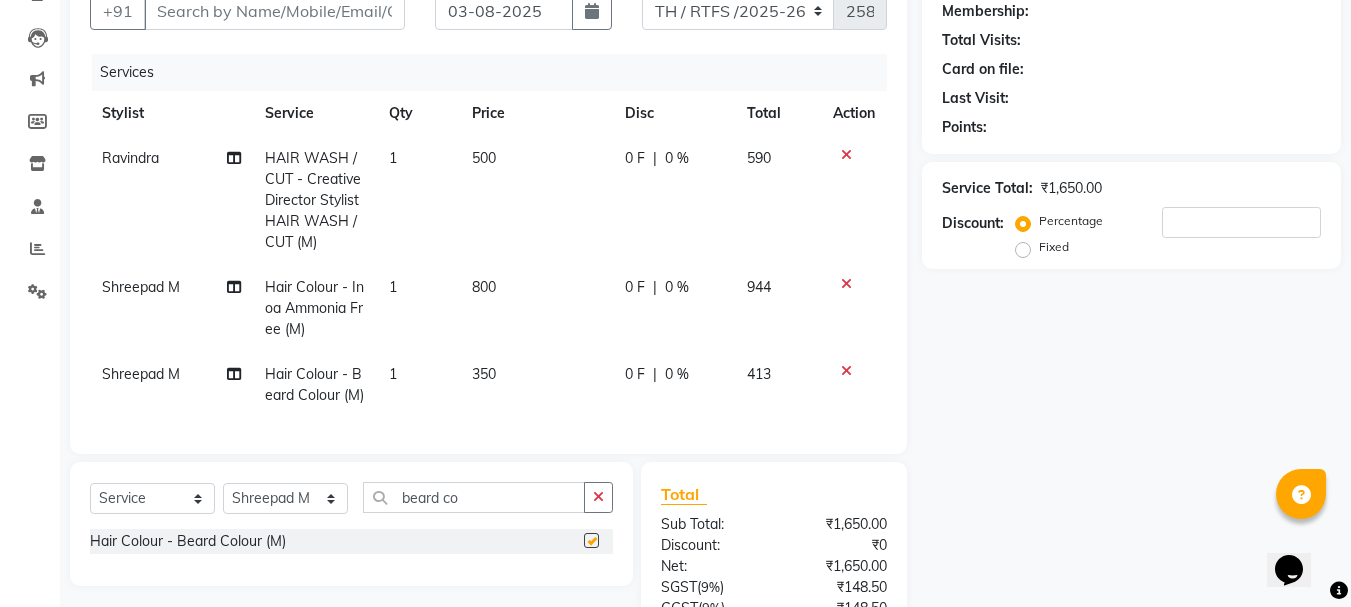 checkbox on "false" 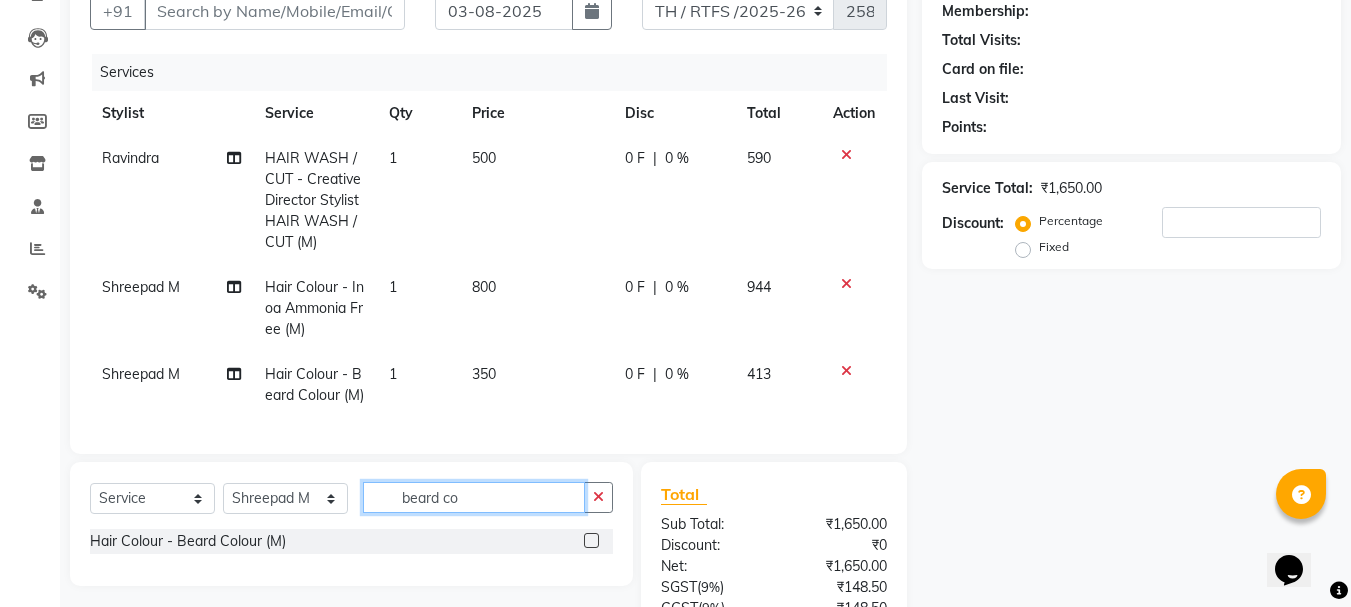 click on "beard co" 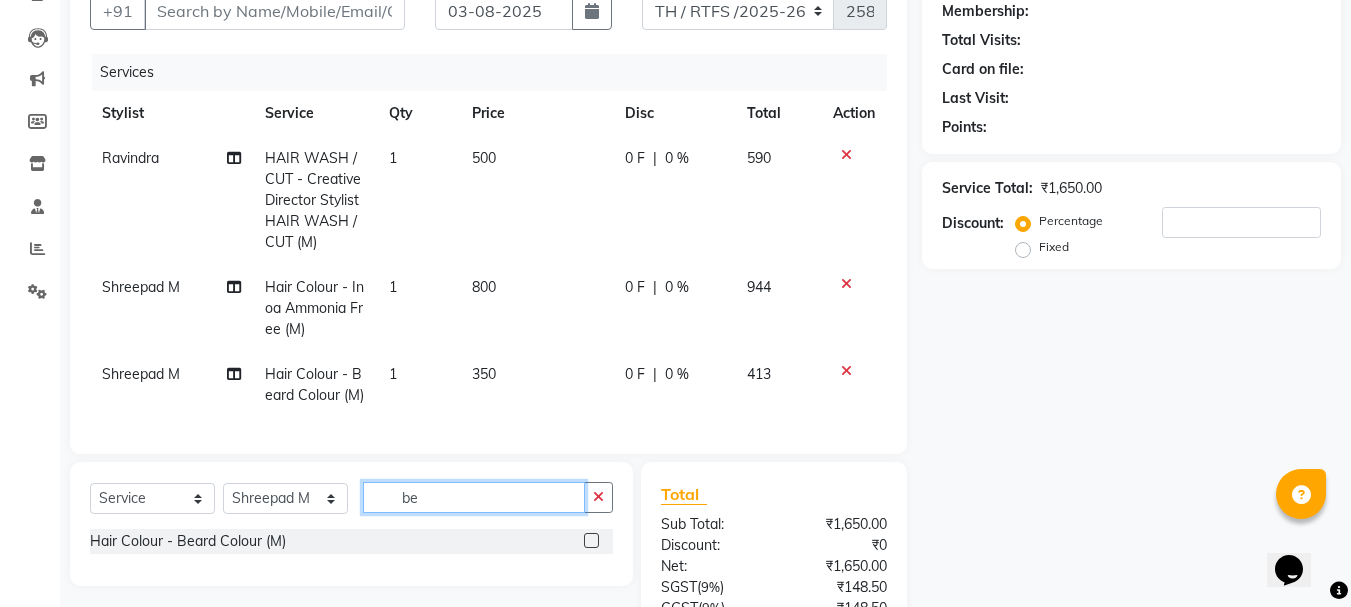 type on "b" 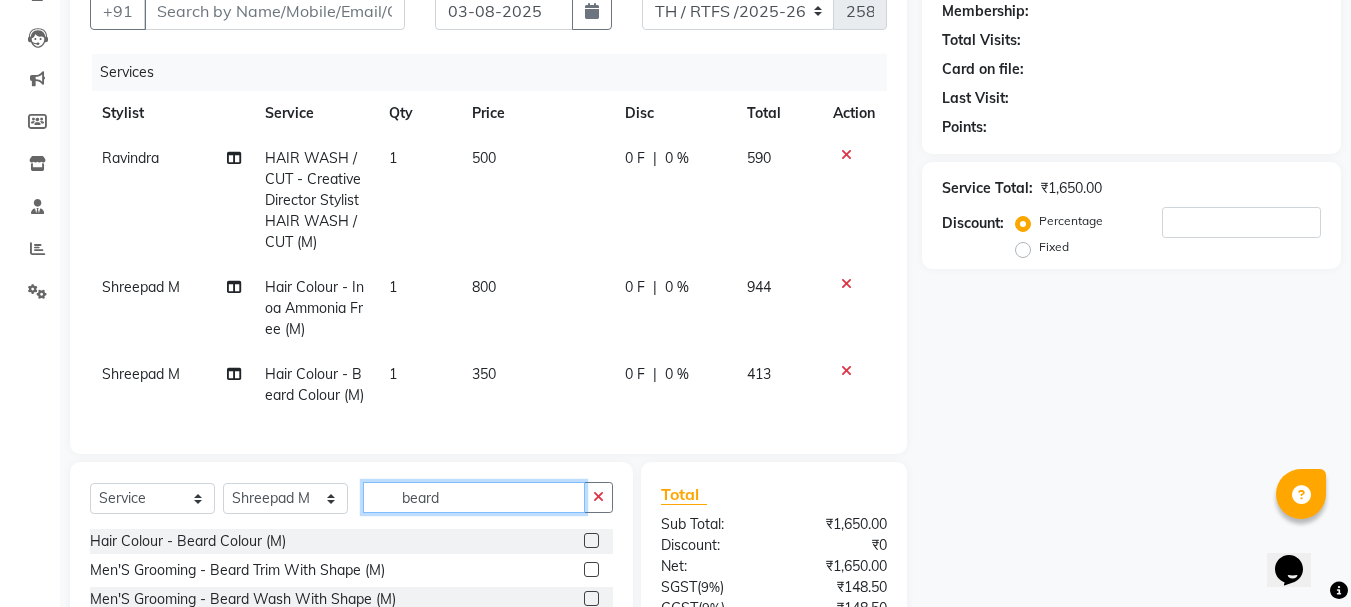 scroll, scrollTop: 388, scrollLeft: 0, axis: vertical 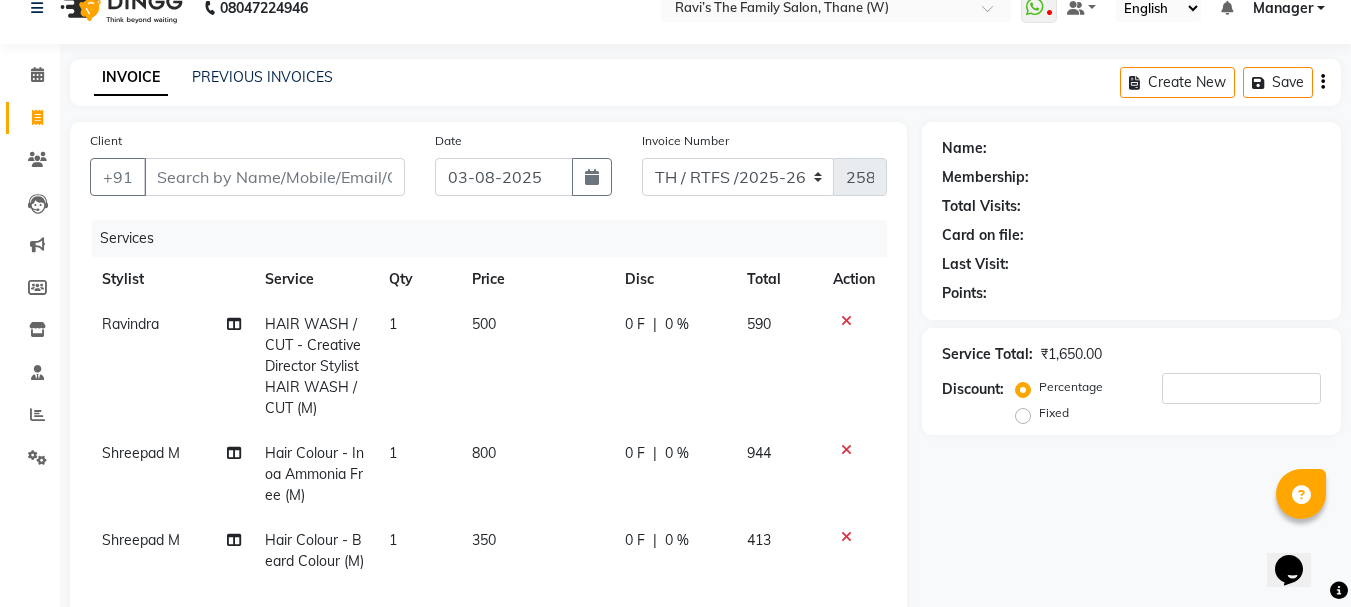 type on "beard" 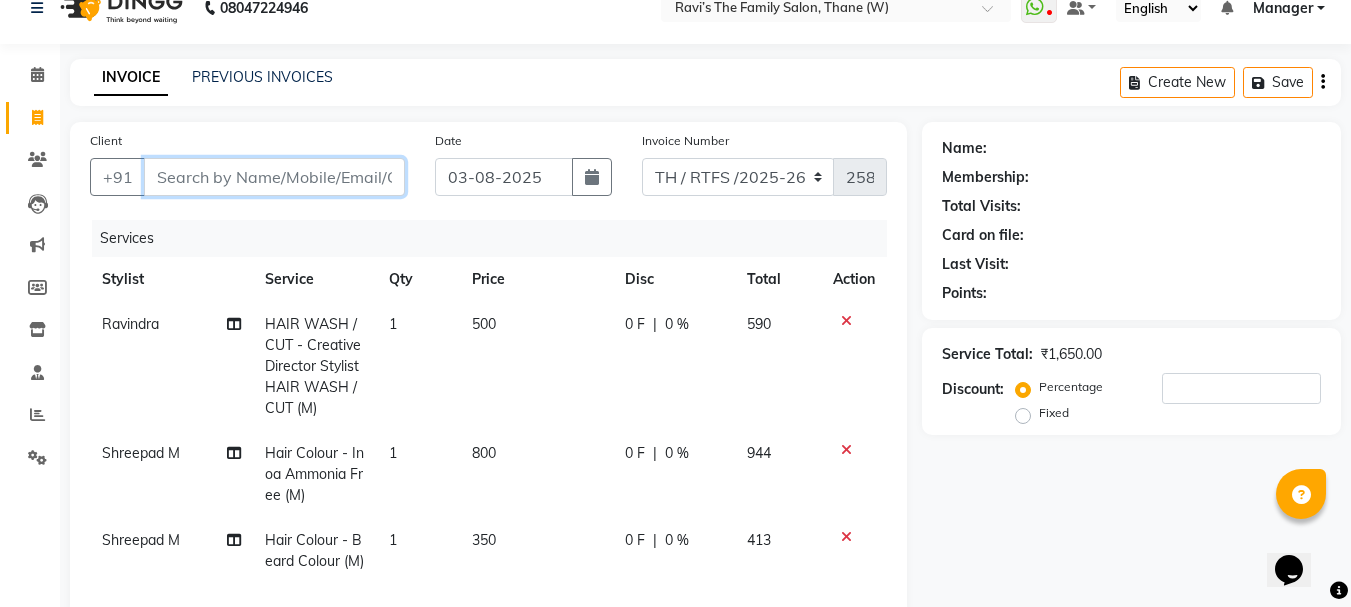 click on "Client" at bounding box center (274, 177) 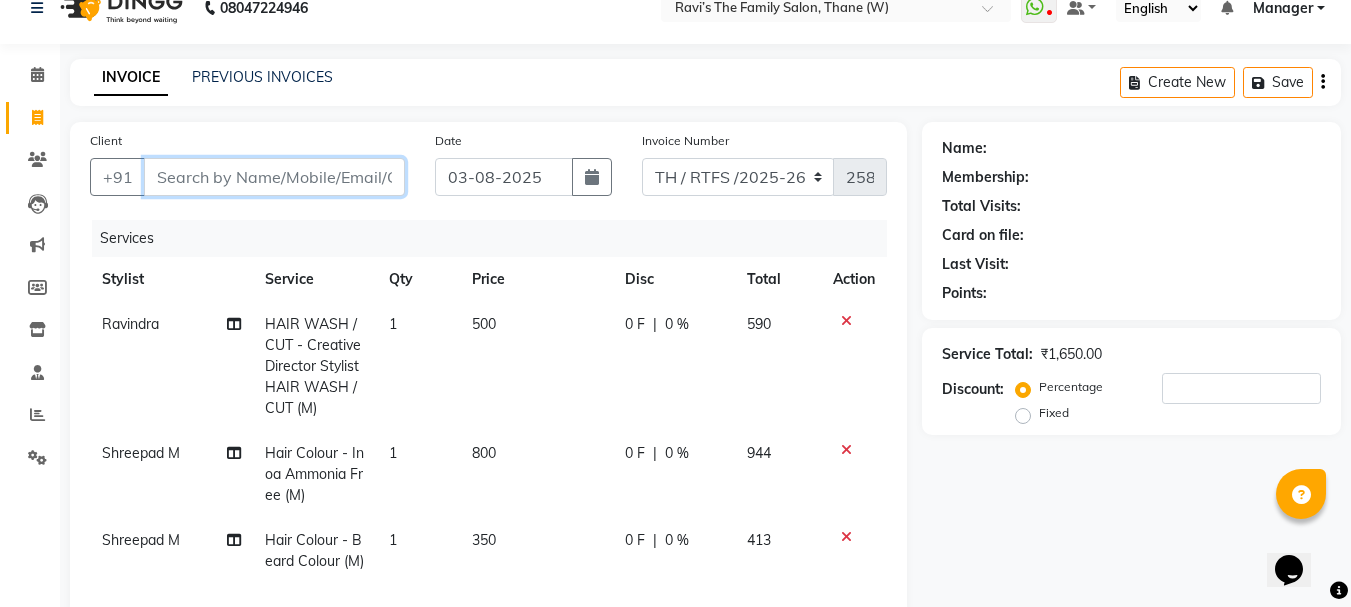 type on "n" 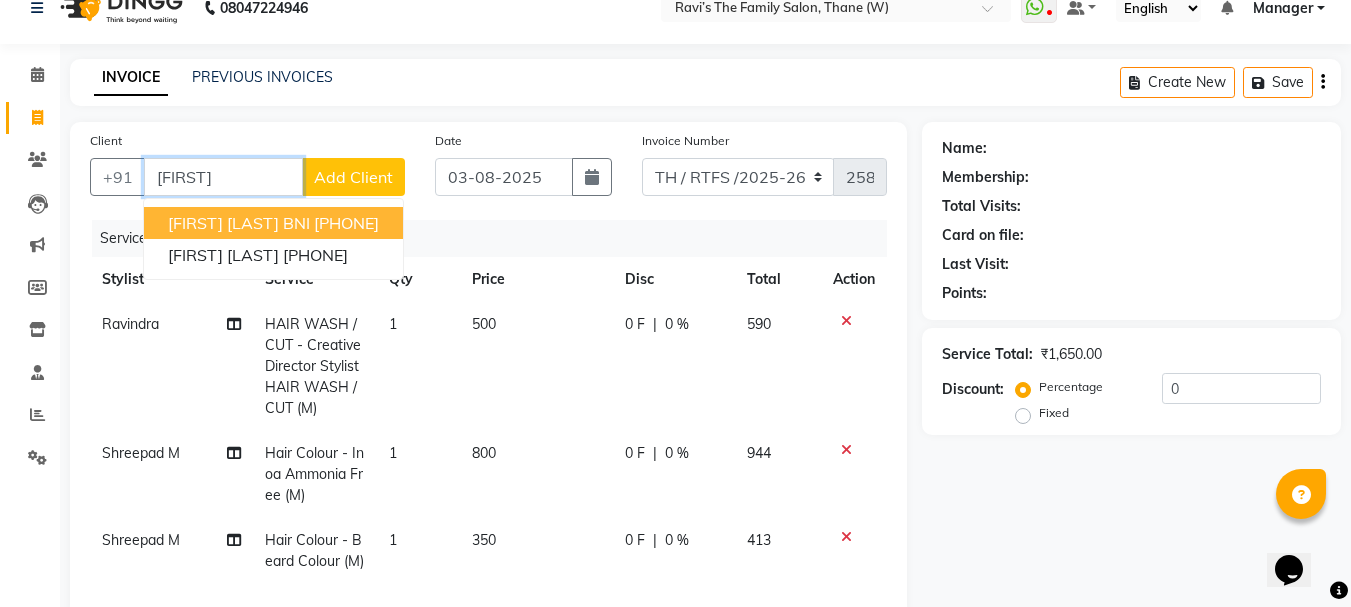 click on "Navnath Nikam BNI" at bounding box center [239, 223] 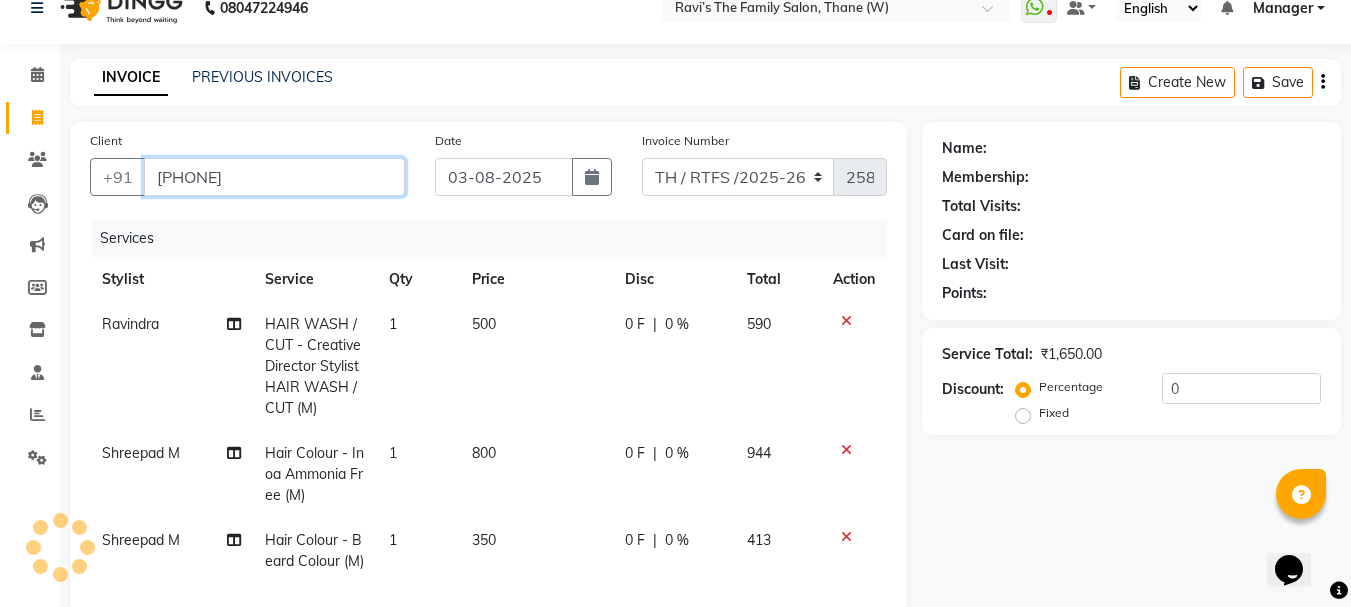 type on "9320402004" 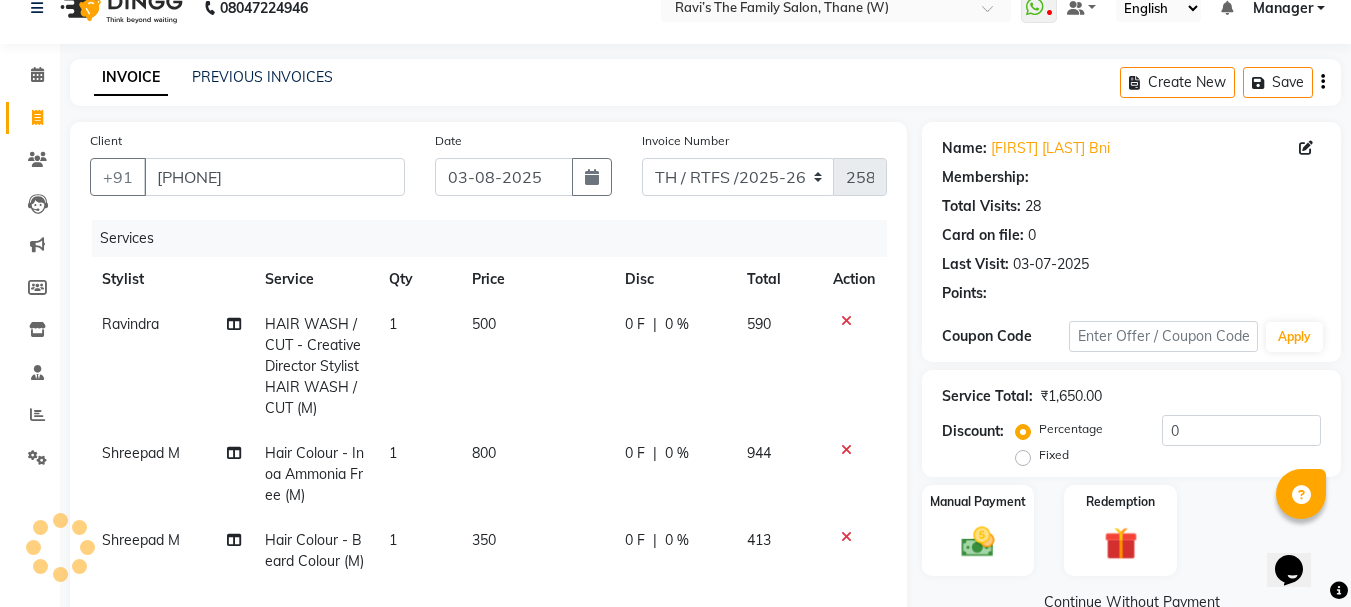 select on "1: Object" 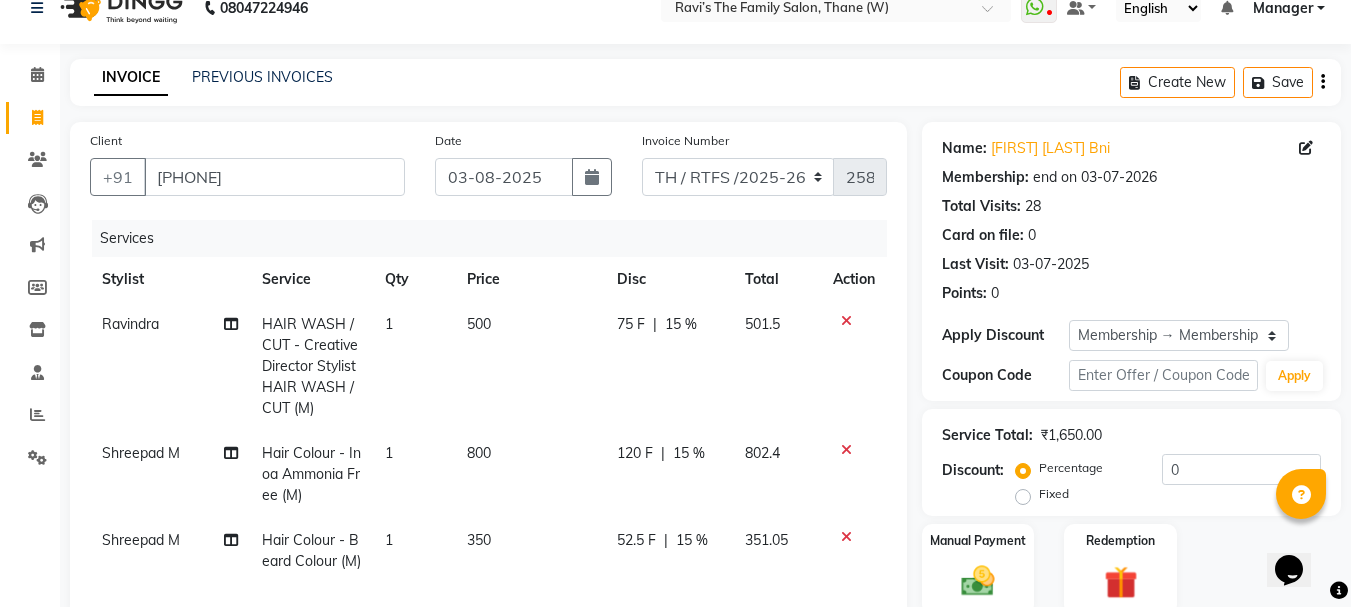type on "15" 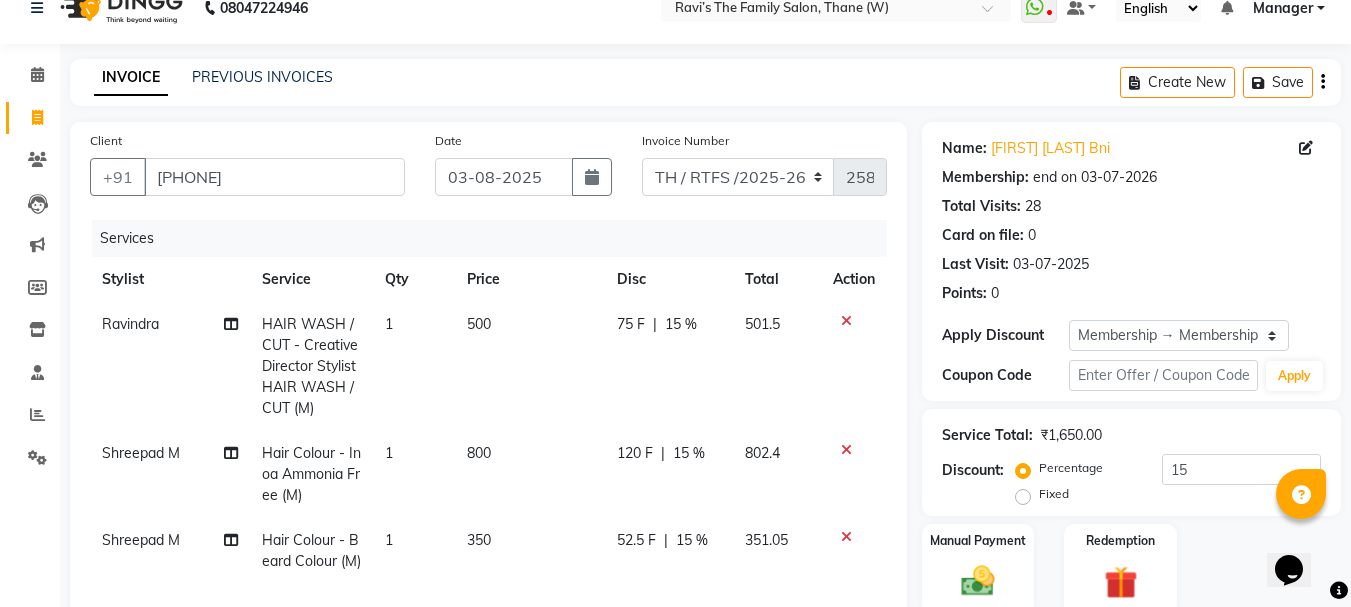 click on "500" 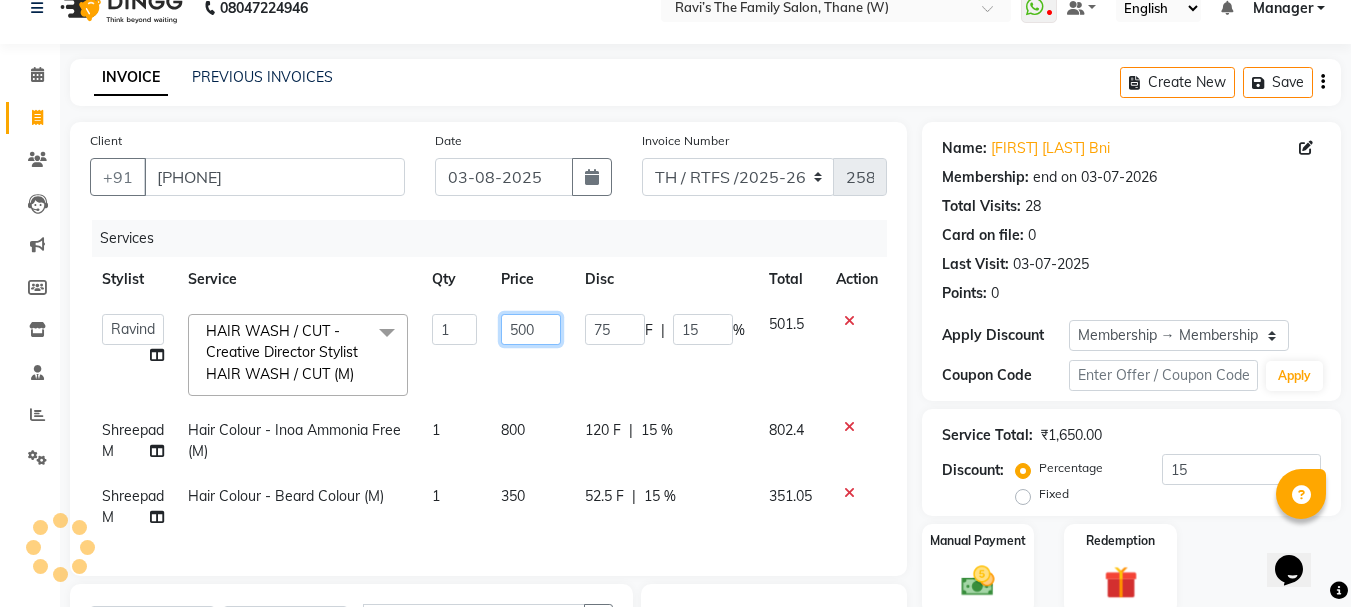 click on "500" 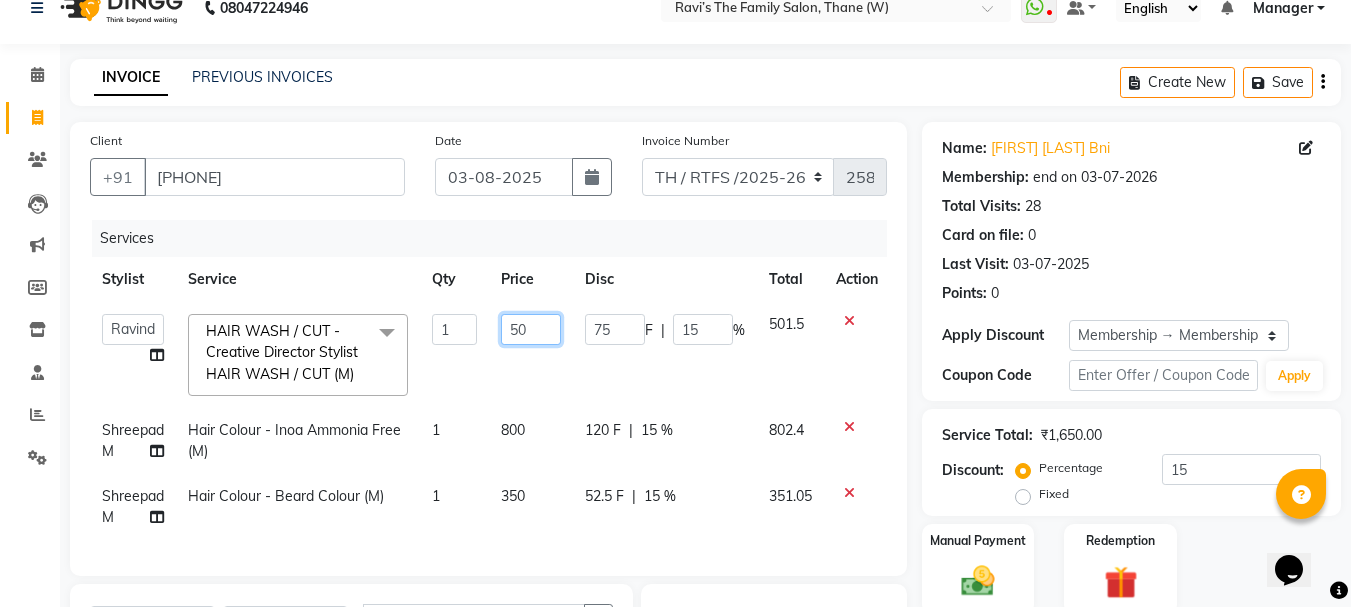 type on "5" 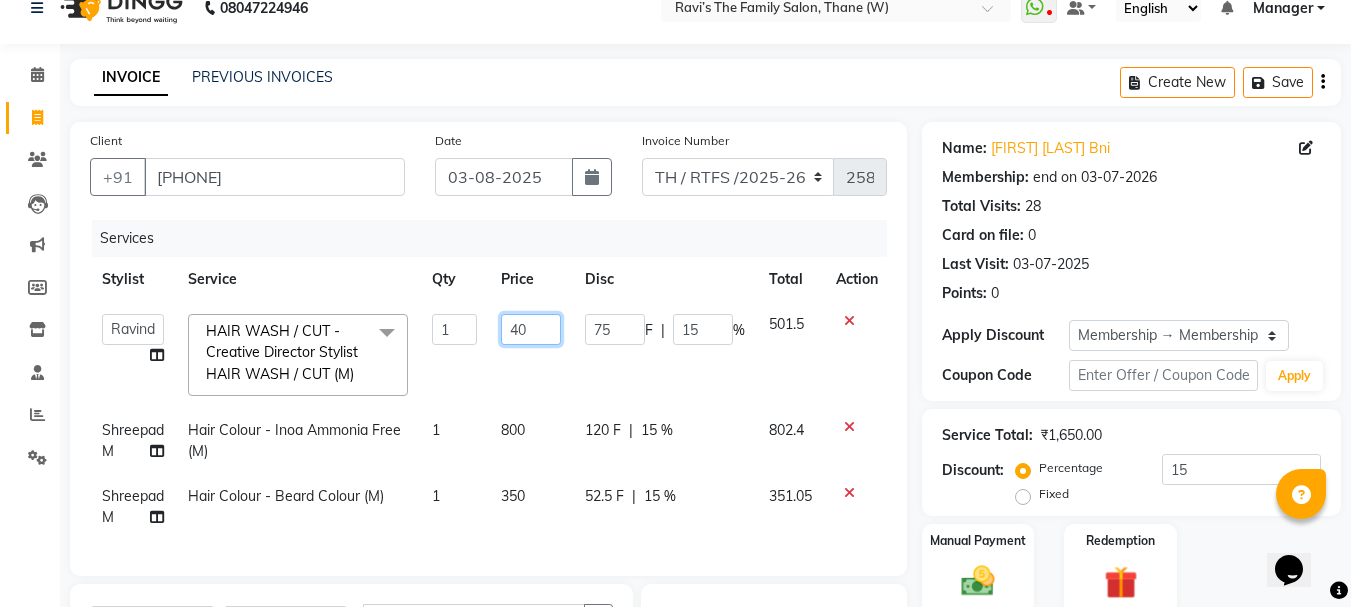 type on "400" 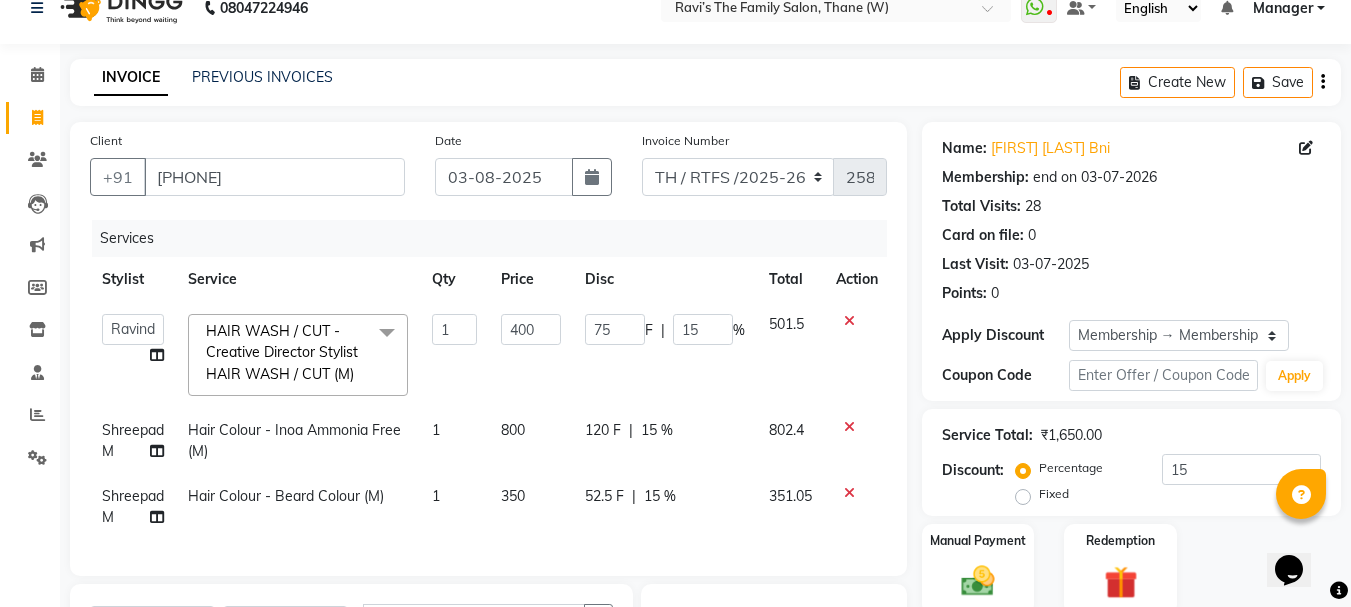 click on "400" 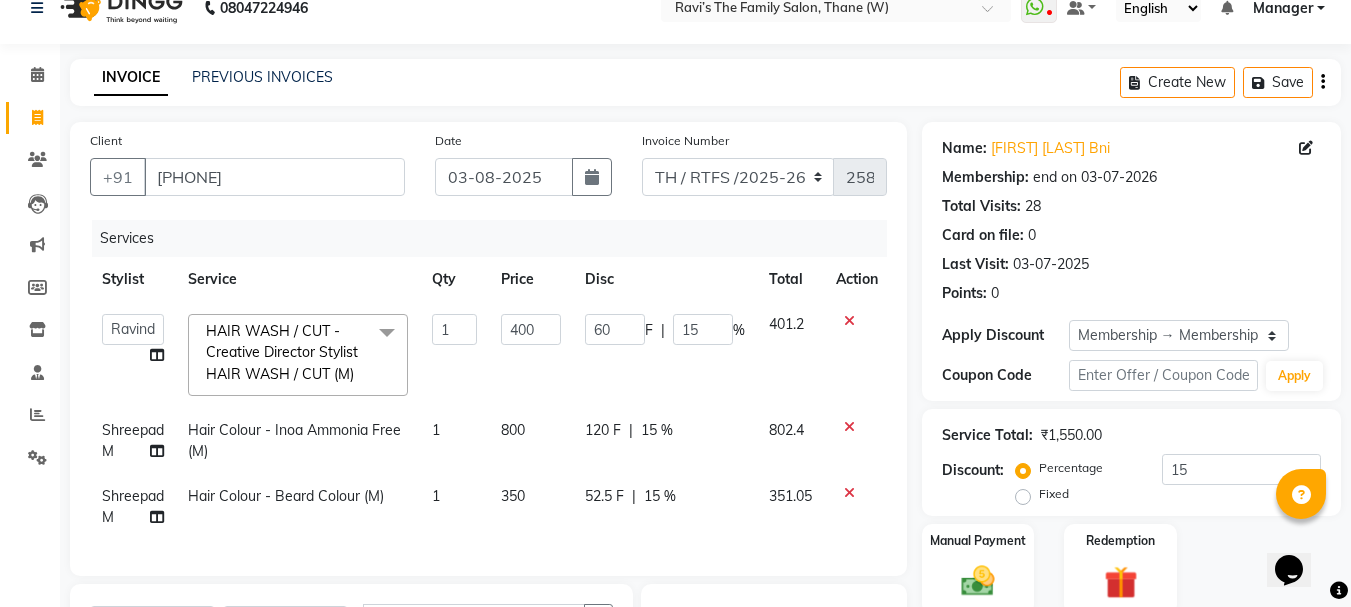 click on "800" 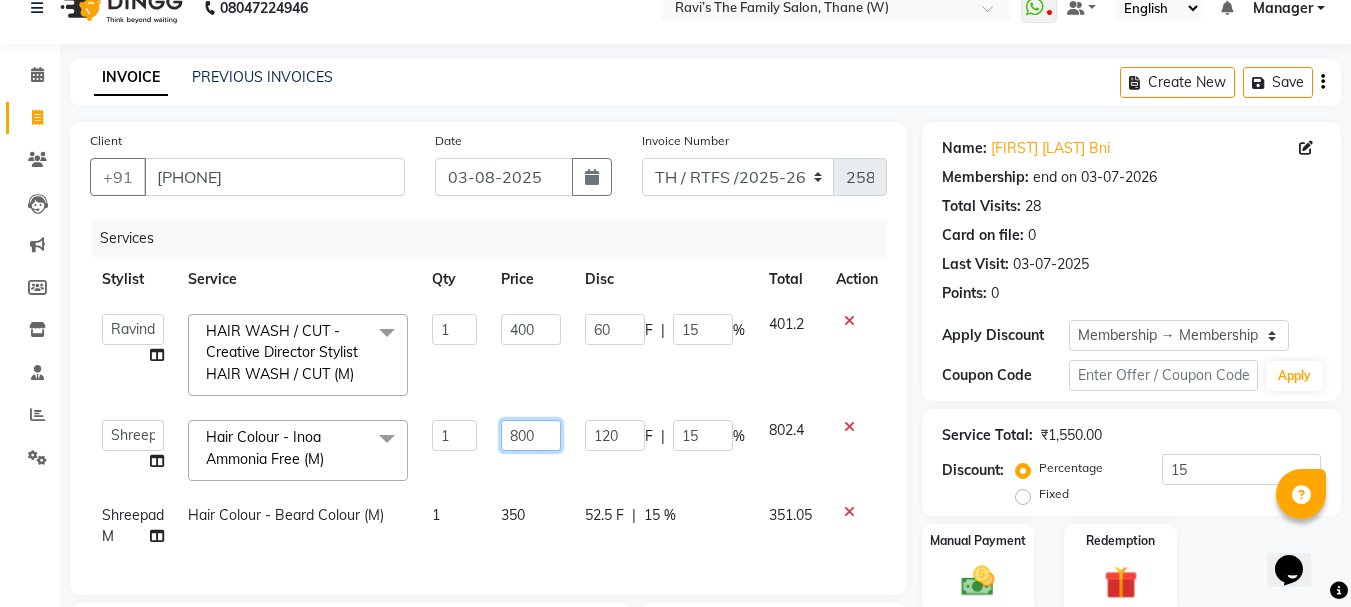 click on "800" 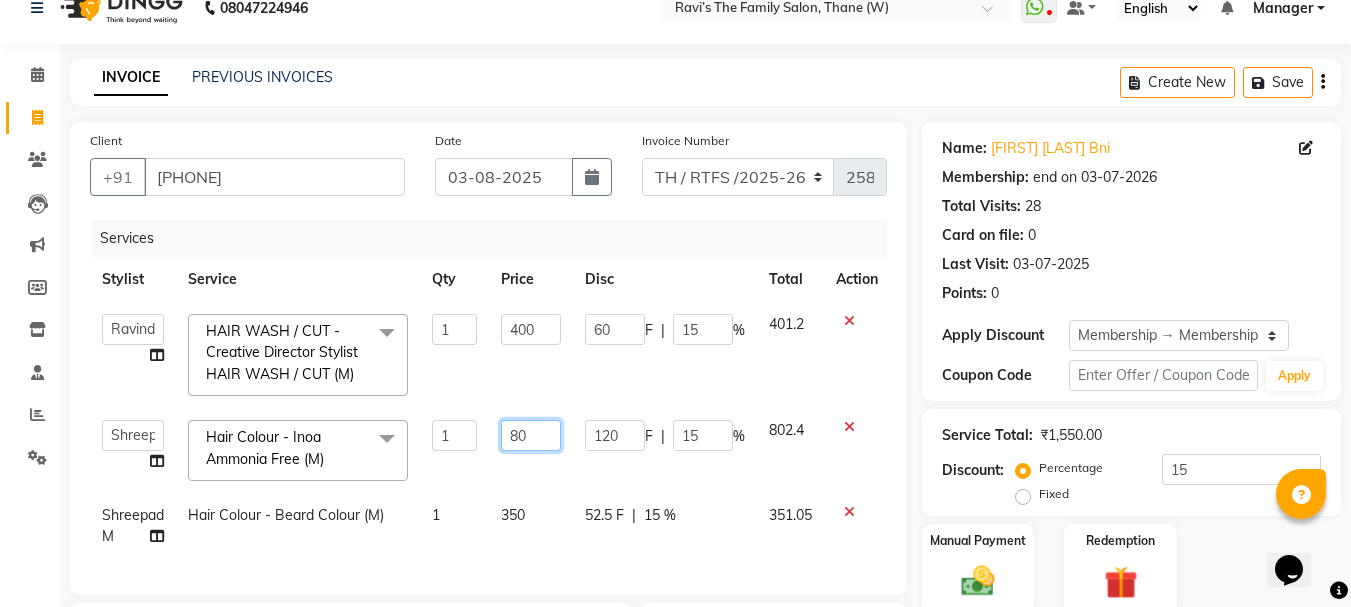 type on "8" 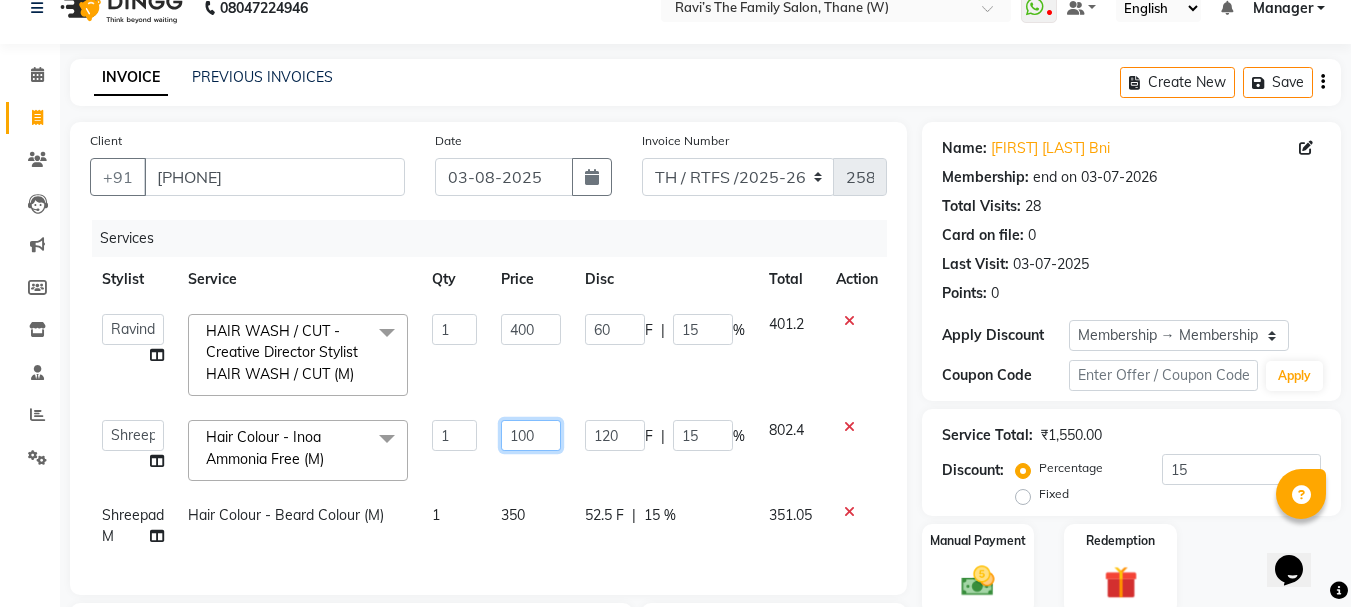 type on "1000" 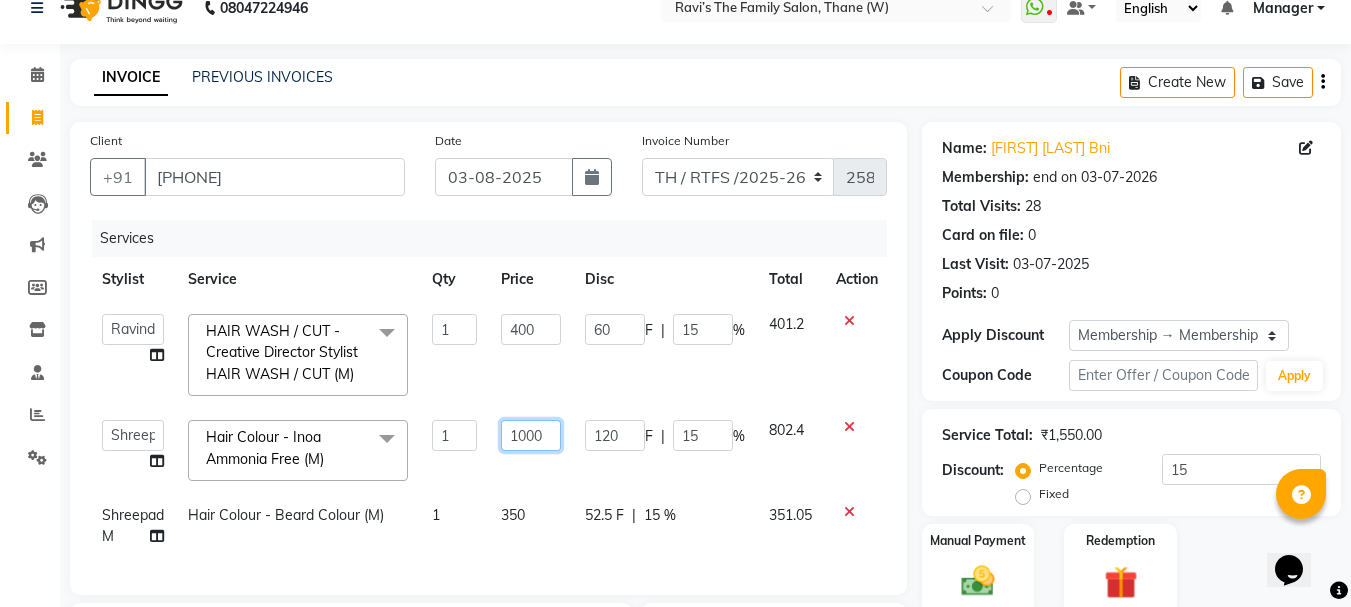scroll, scrollTop: 384, scrollLeft: 0, axis: vertical 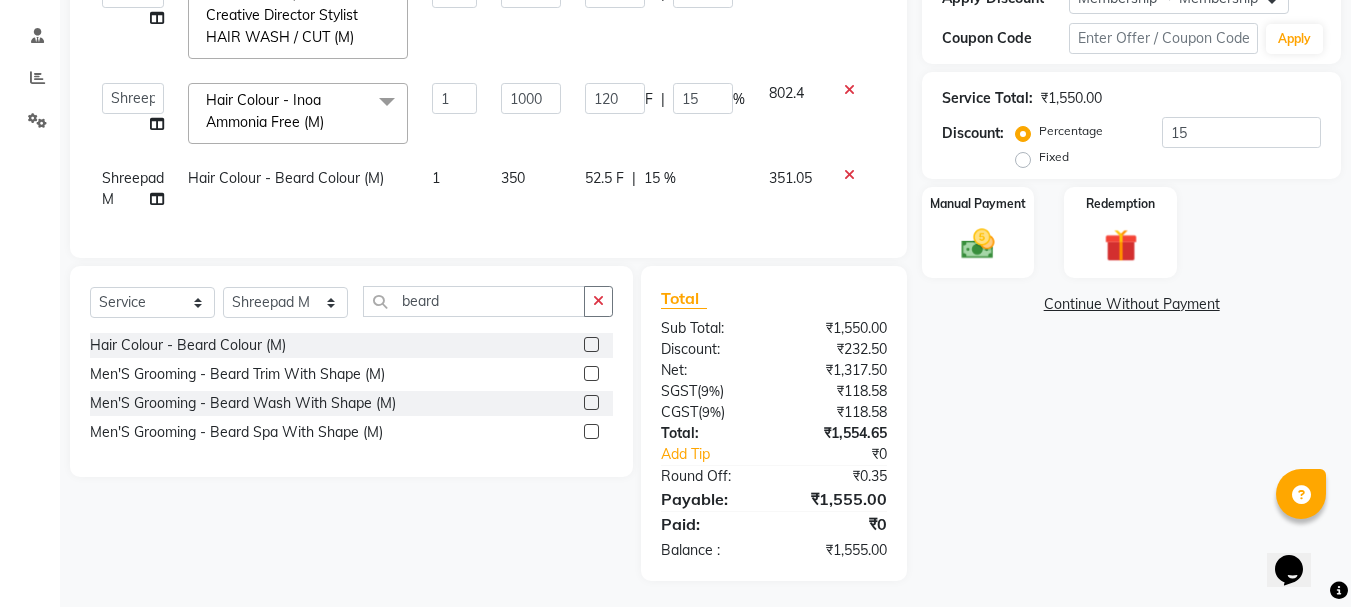 click 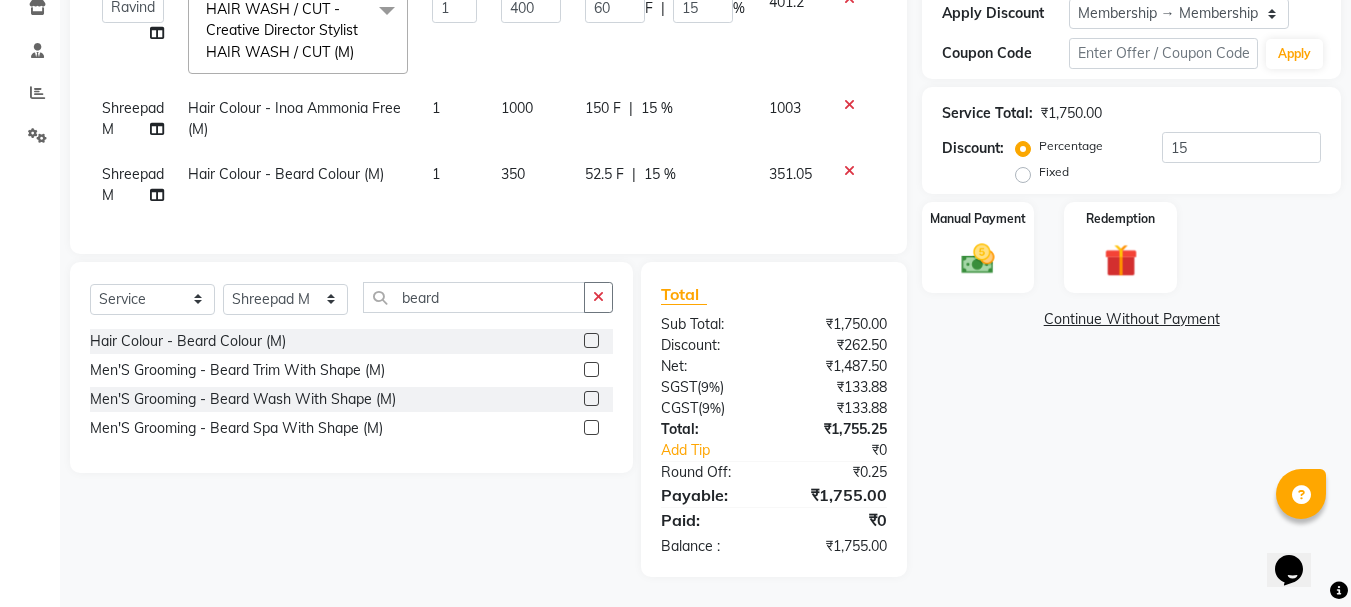 click 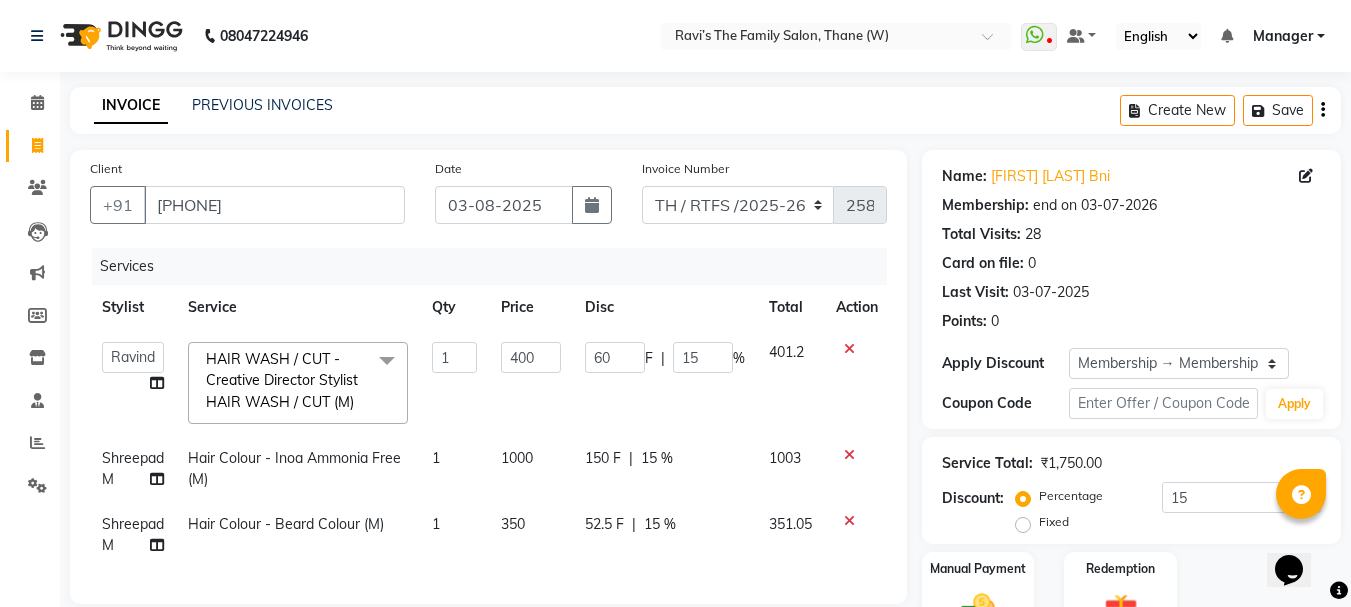 click 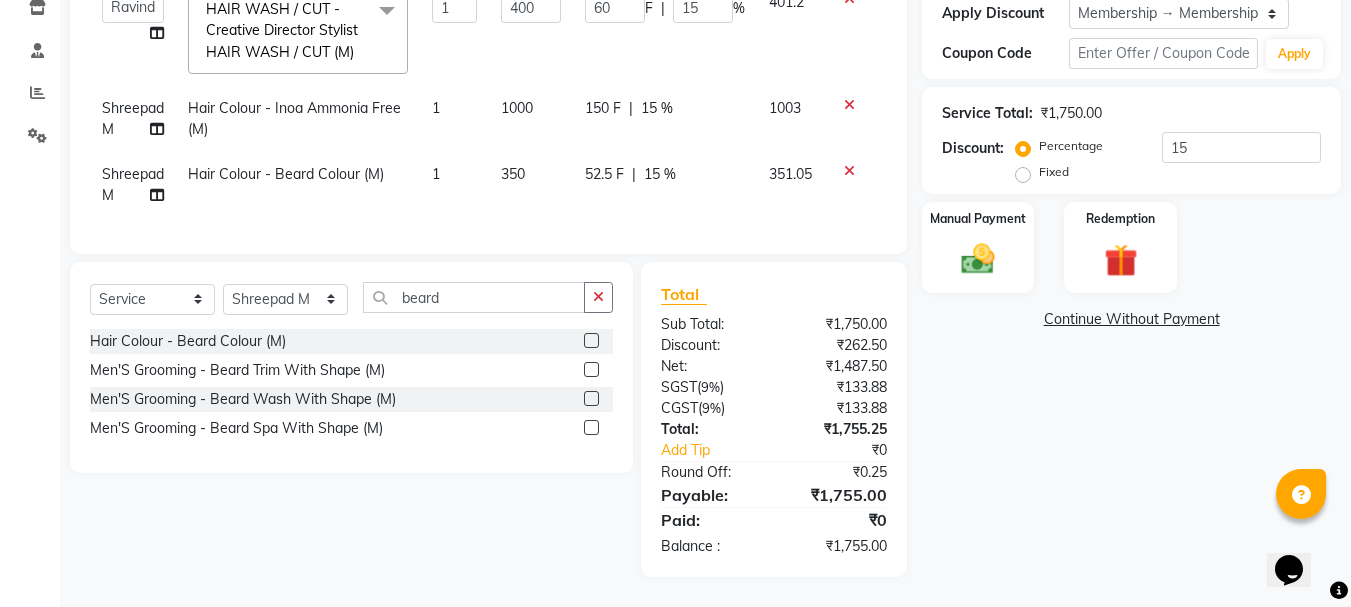 click 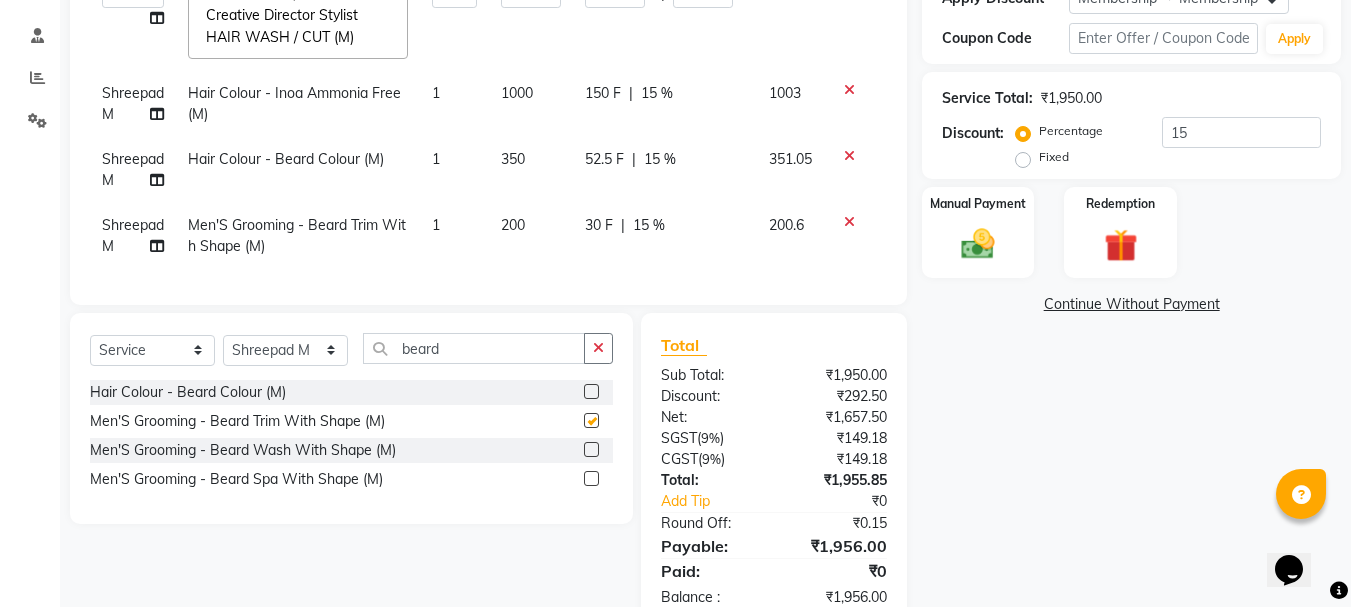 checkbox on "false" 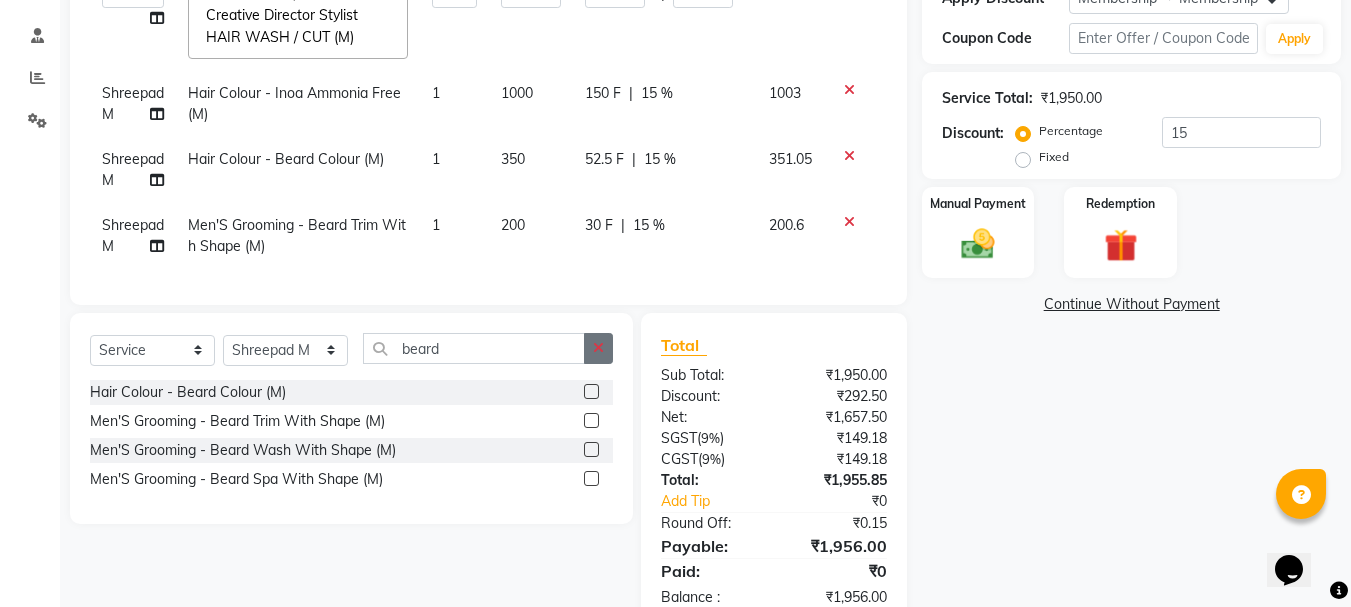 click 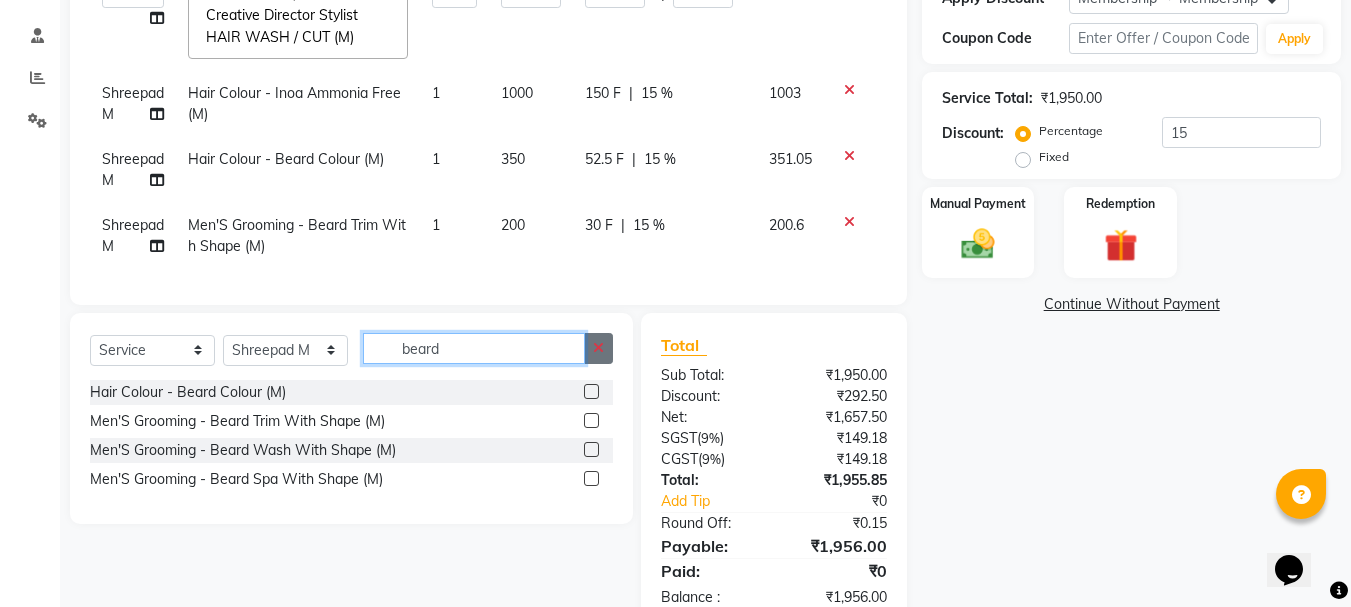 type 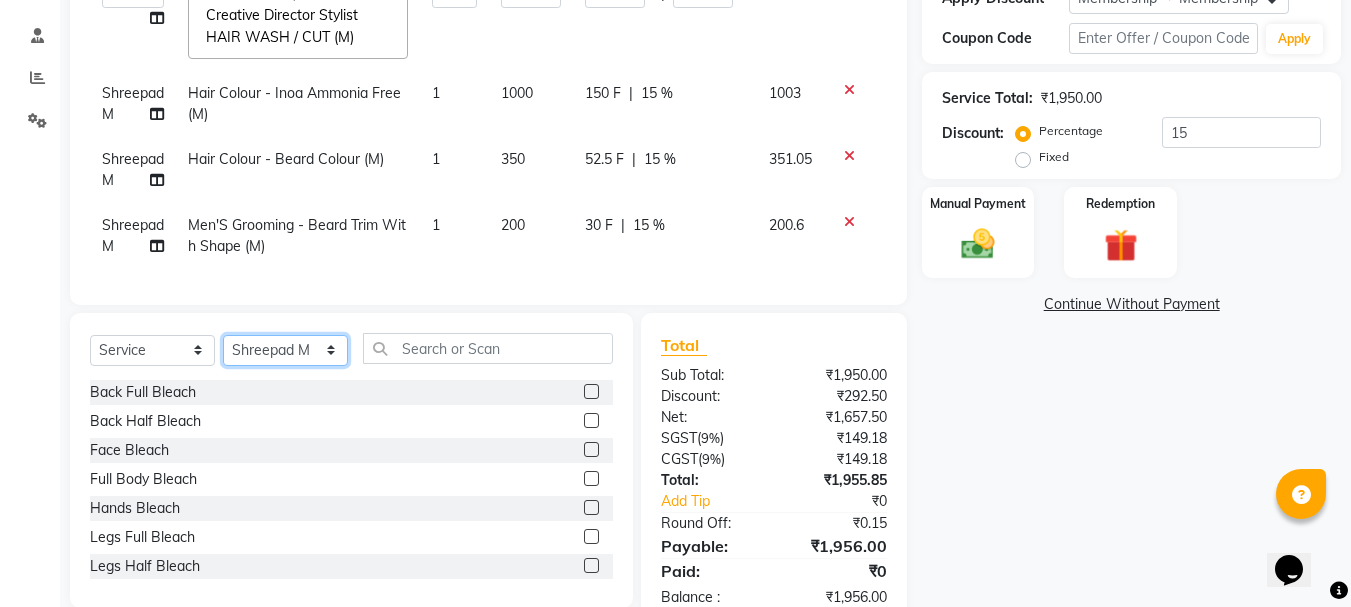 click on "Select Stylist Aarohi P   Aksahy auty Ali  Aniket A  Anuradha arvind Divya gautam .kasrade House sale KAJAL MAURYA Komal Waghmare  Laxmi   Manager Moin salmani Prashant   Ravindra Samrat Kumar Sangita Dighe Sanjana Kharat  Shreepad M  shrishti  jaiwala  vaibhavi  gudekar  Vikas H" 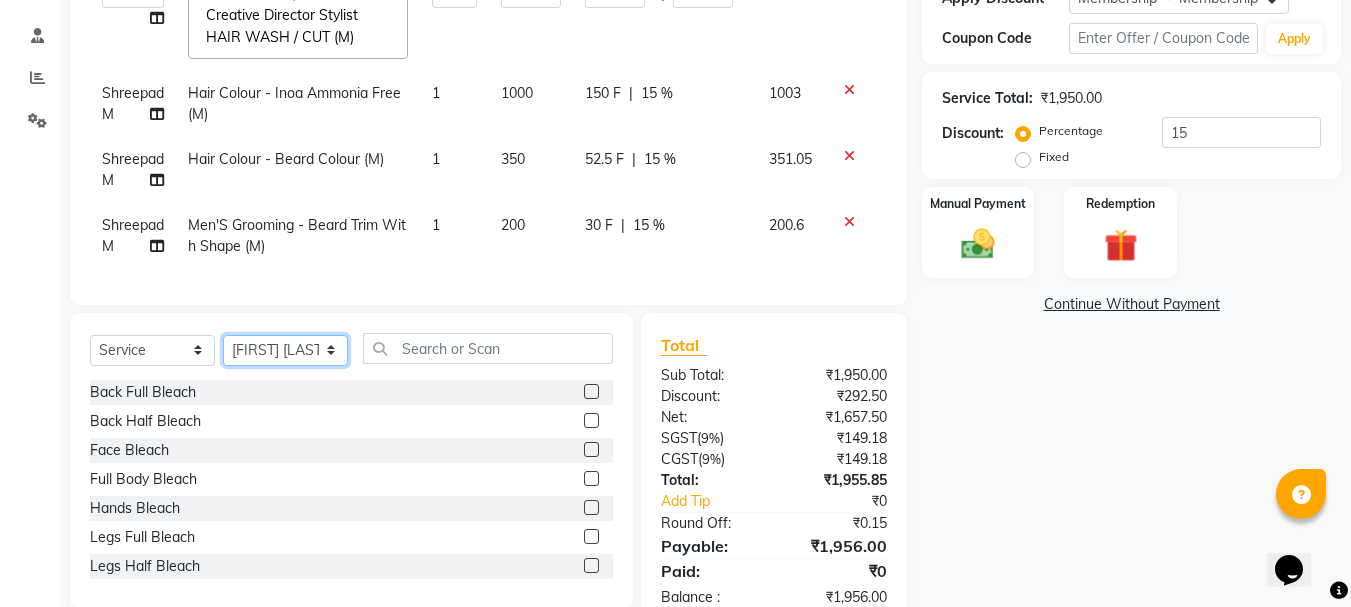 click on "Select Stylist Aarohi P   Aksahy auty Ali  Aniket A  Anuradha arvind Divya gautam .kasrade House sale KAJAL MAURYA Komal Waghmare  Laxmi   Manager Moin salmani Prashant   Ravindra Samrat Kumar Sangita Dighe Sanjana Kharat  Shreepad M  shrishti  jaiwala  vaibhavi  gudekar  Vikas H" 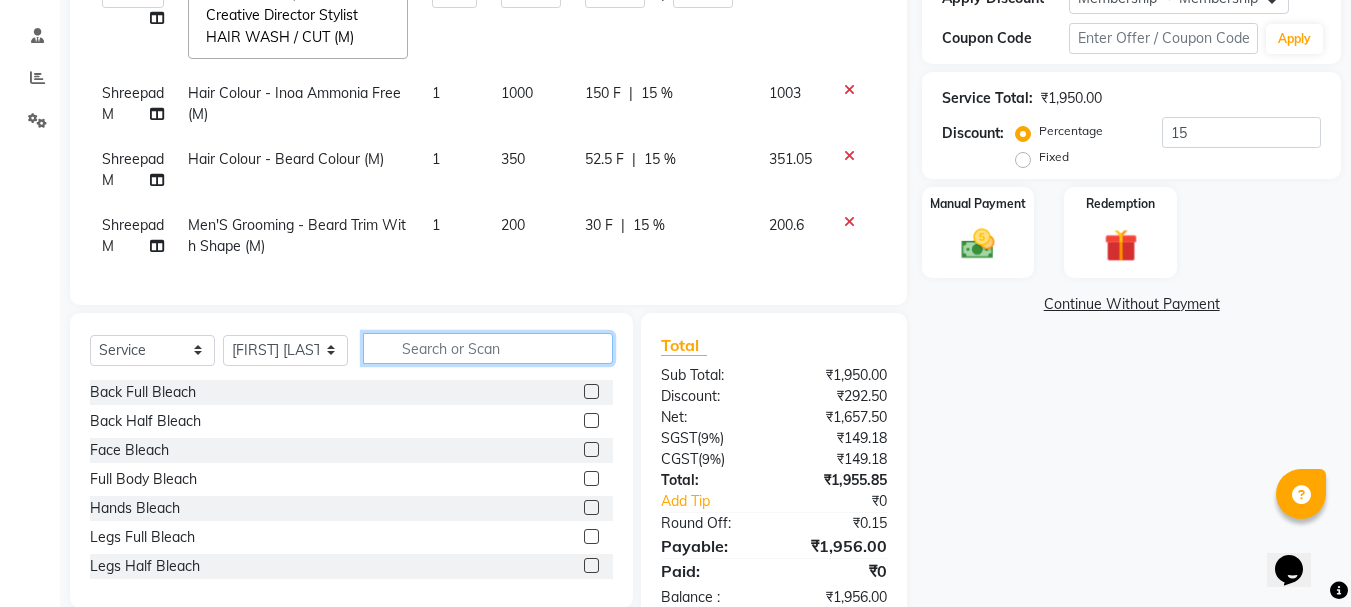 click 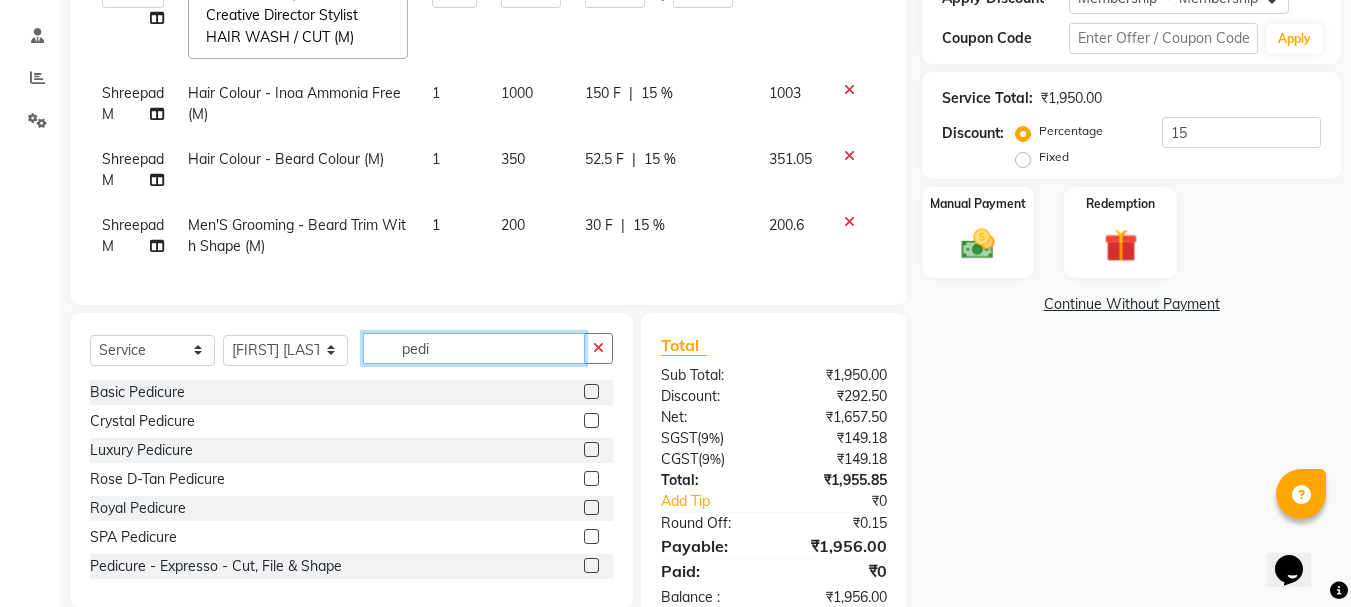 type on "pedi" 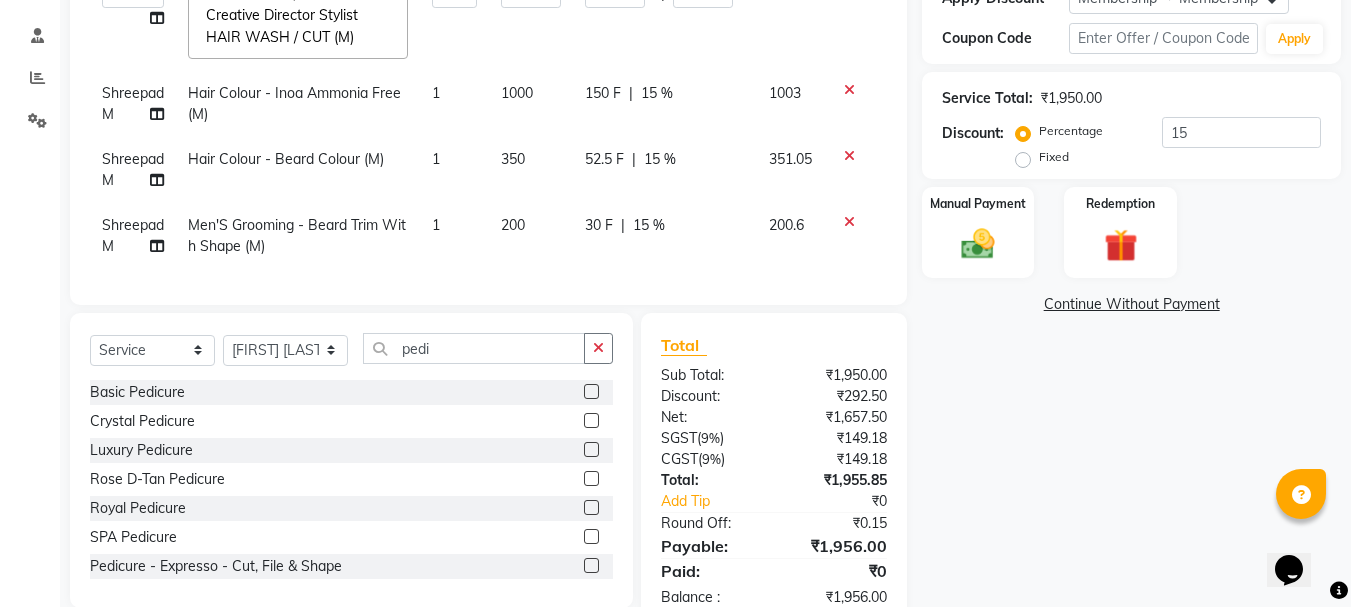 click 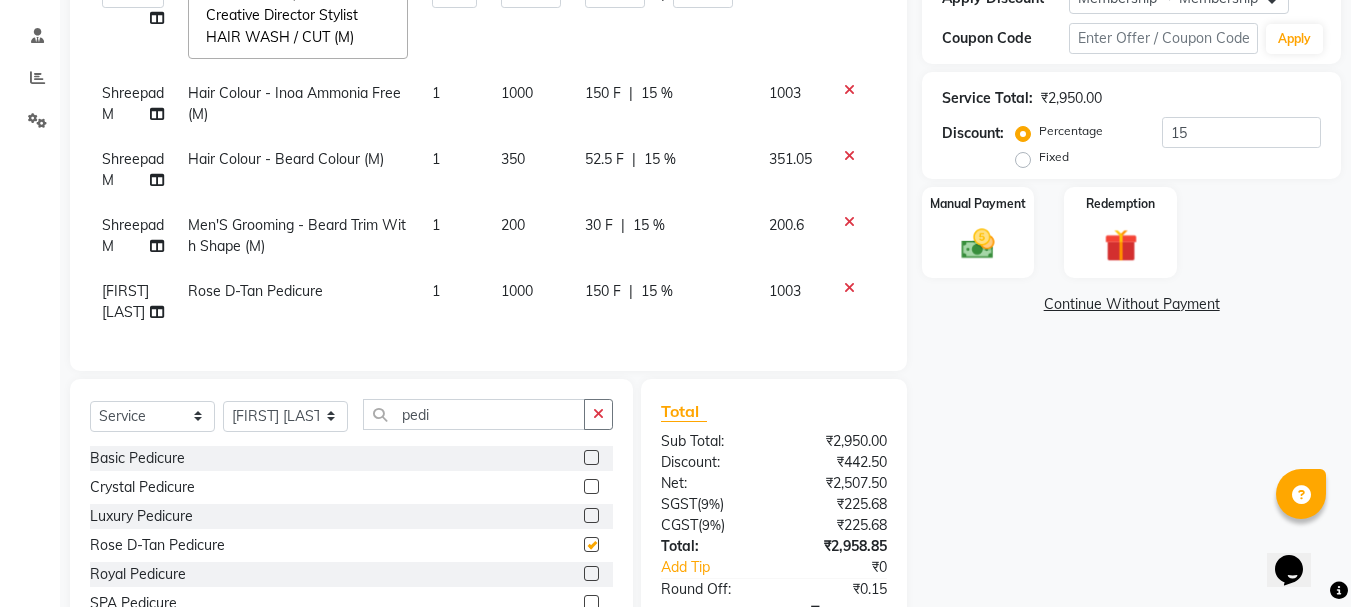 checkbox on "false" 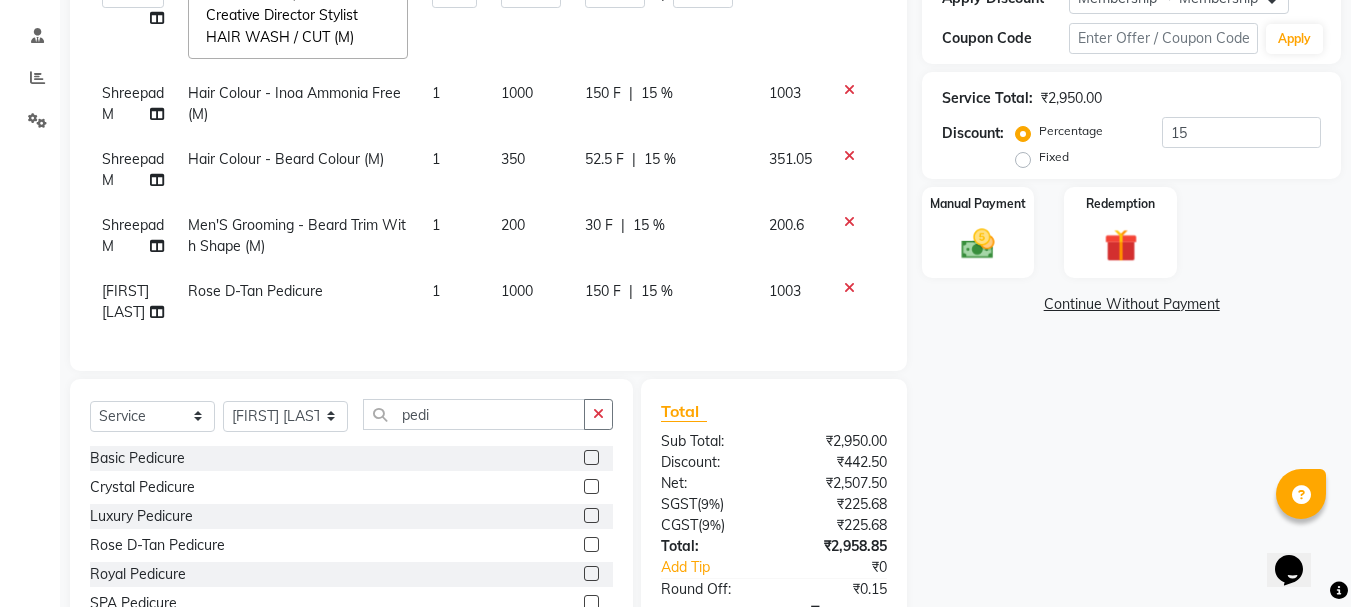 click on "1000" 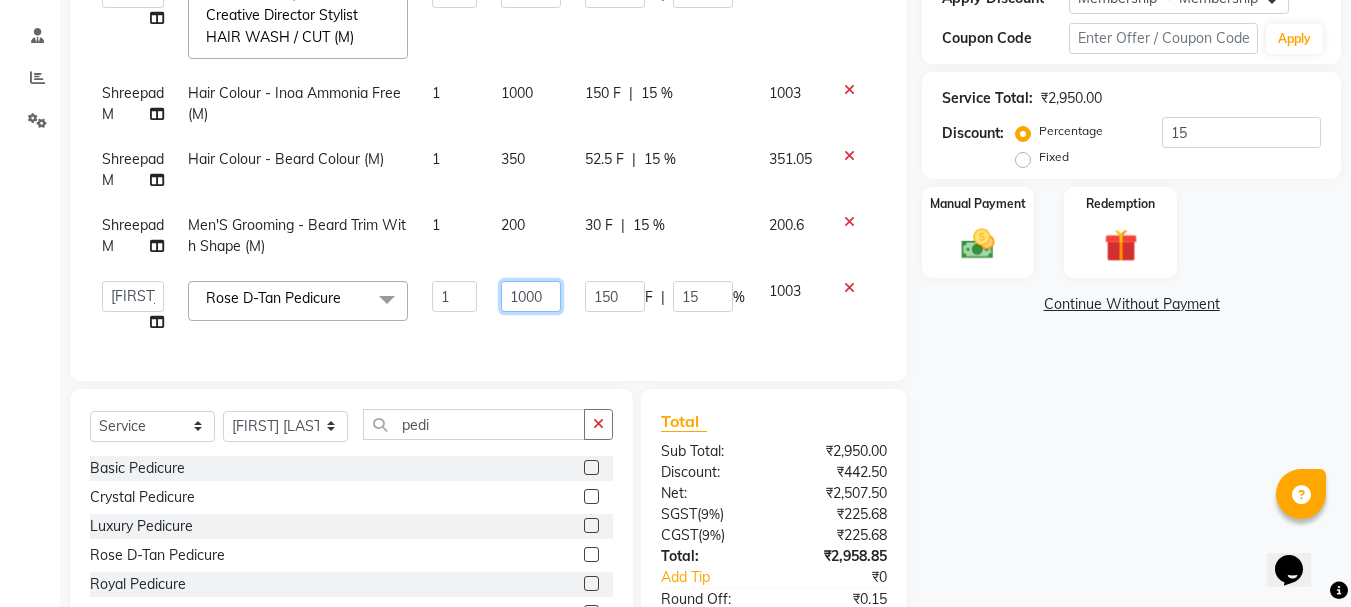 click on "1000" 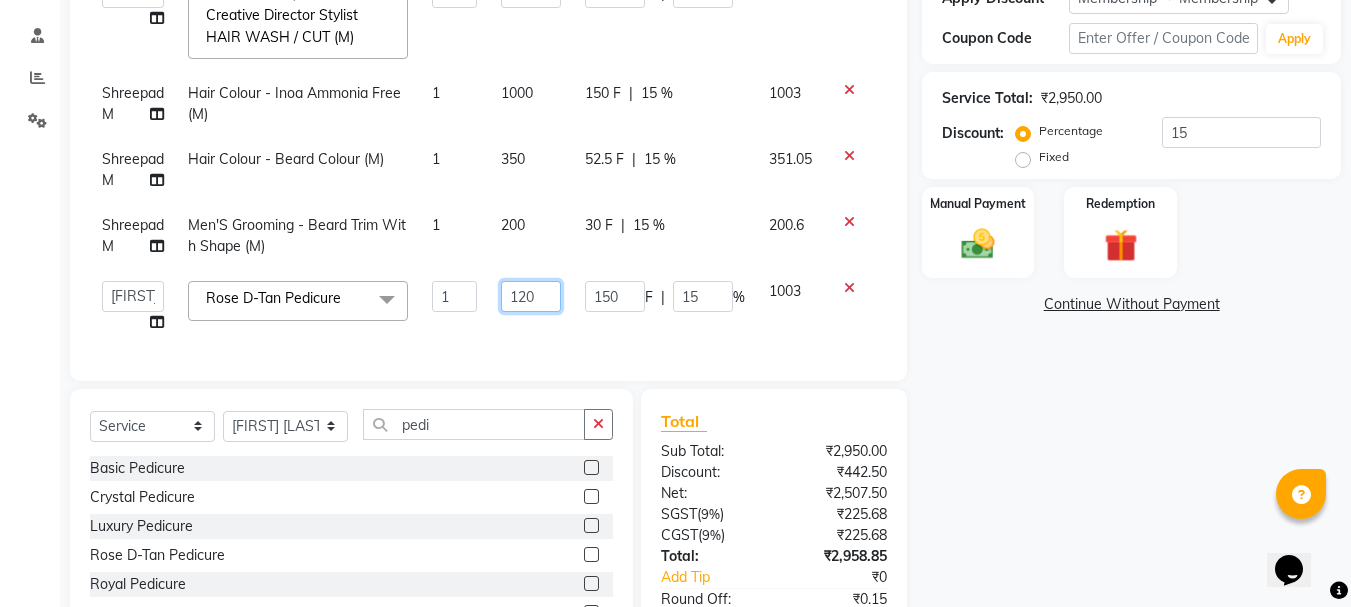 type on "1200" 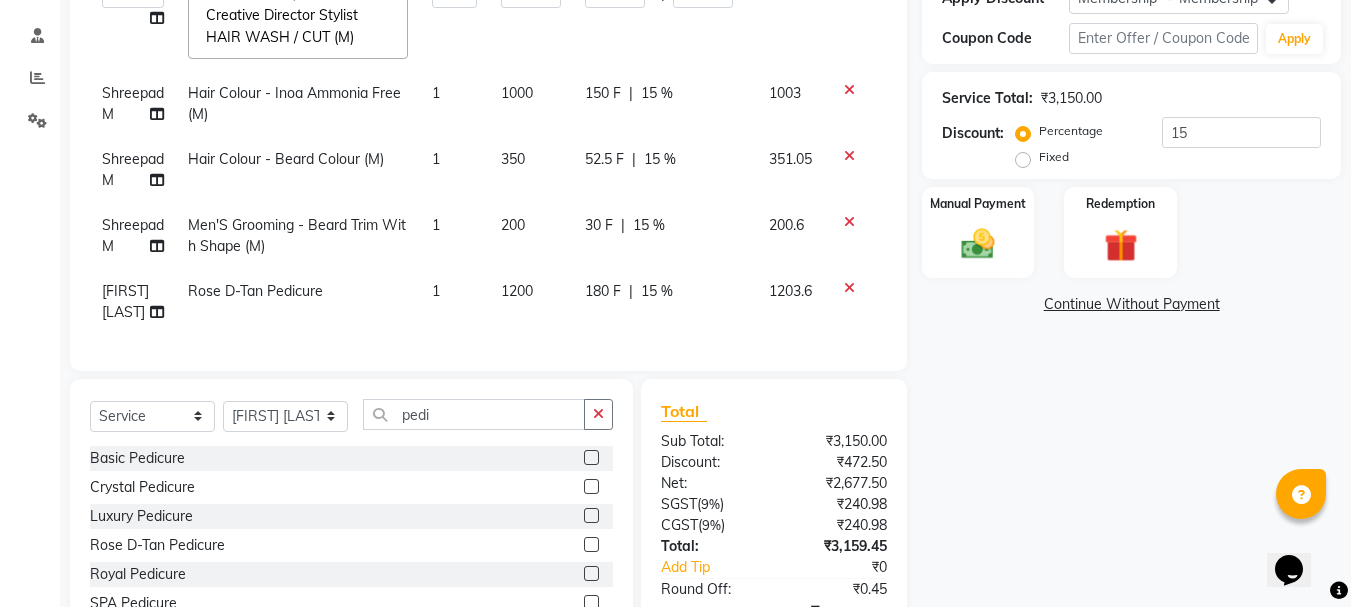 click on "1200" 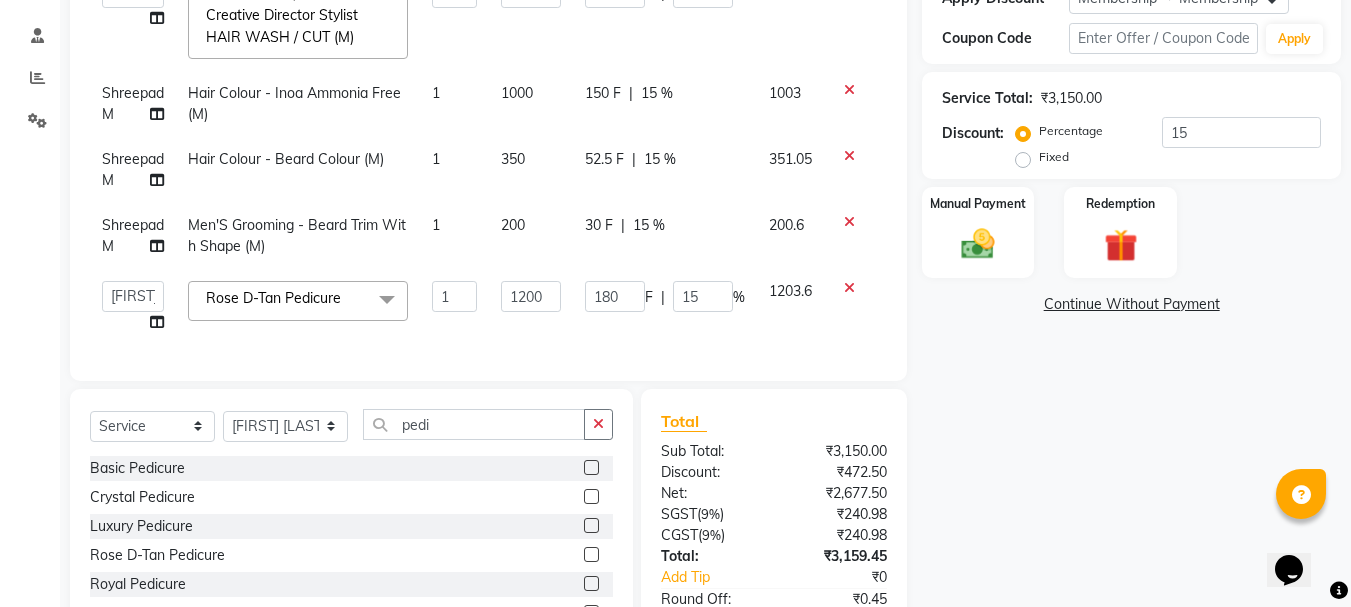 scroll, scrollTop: 507, scrollLeft: 0, axis: vertical 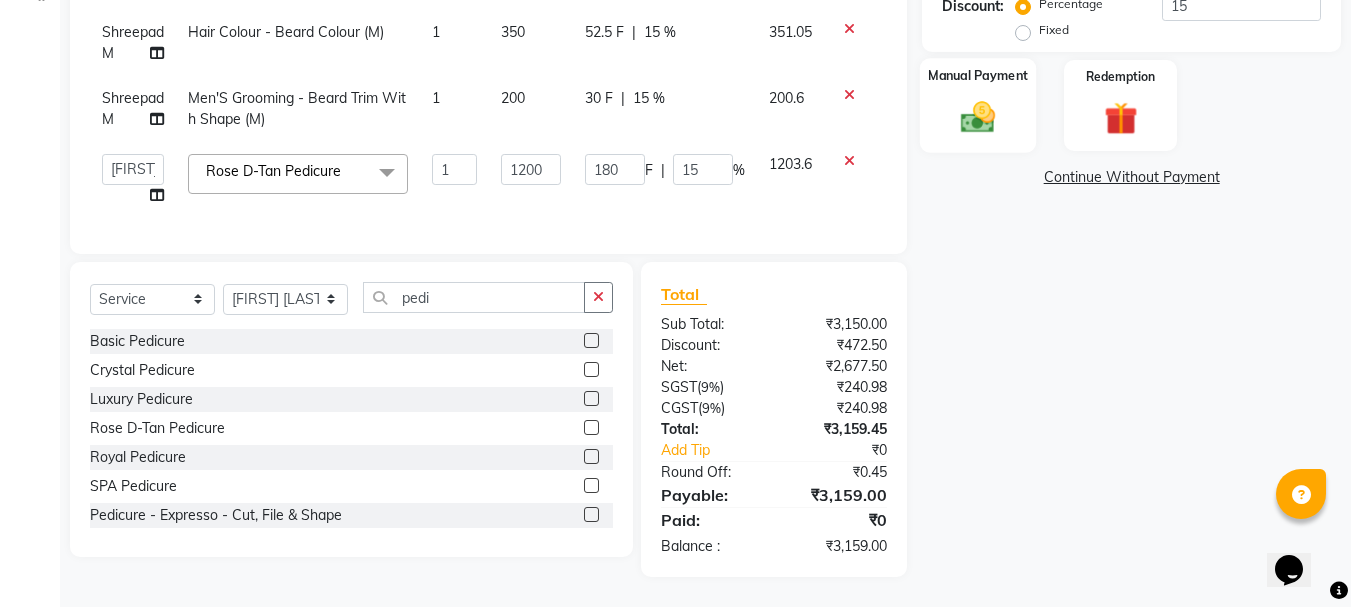 click 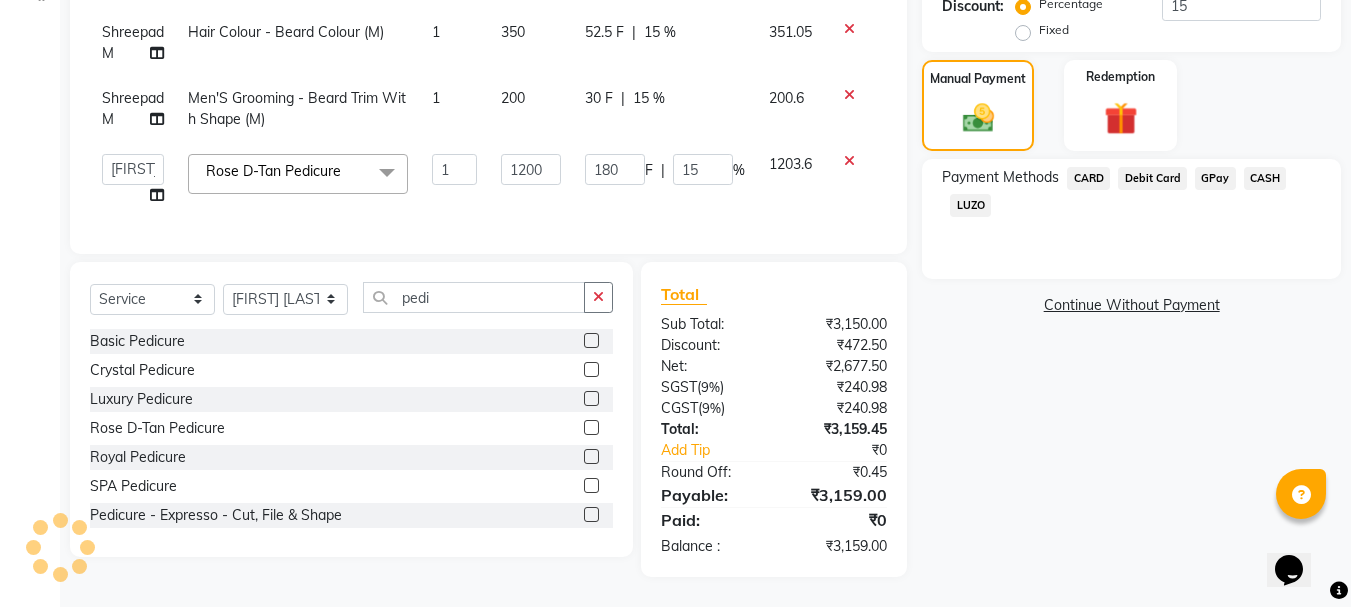 click on "GPay" 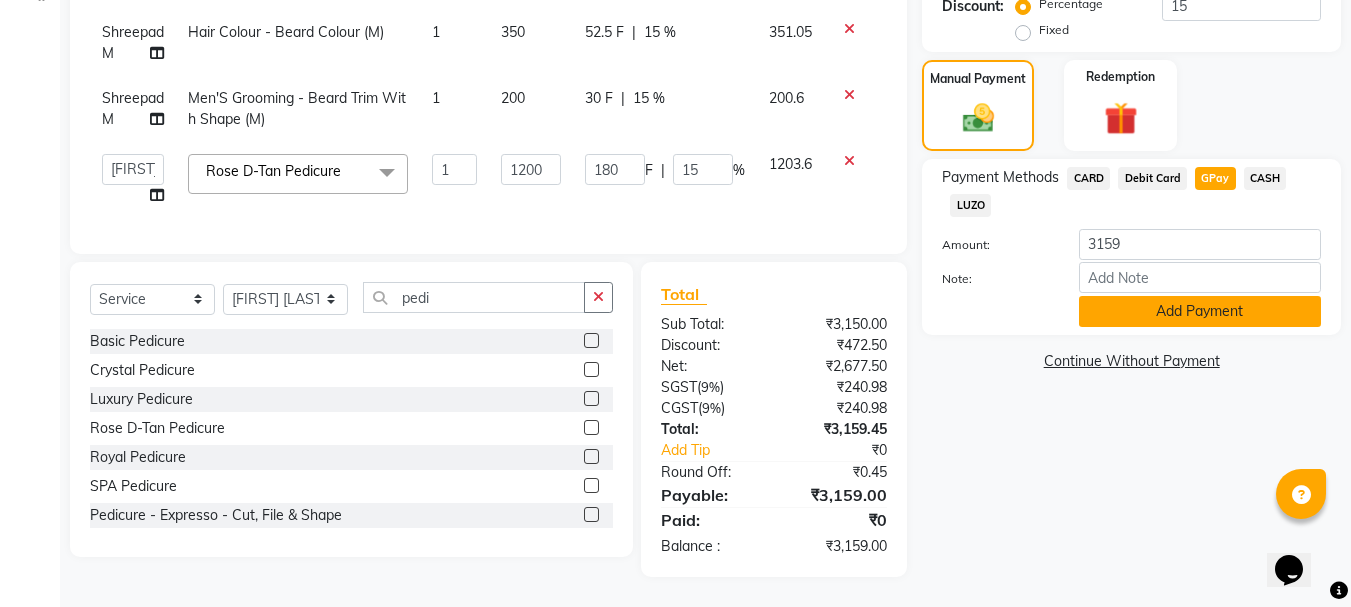 click on "Add Payment" 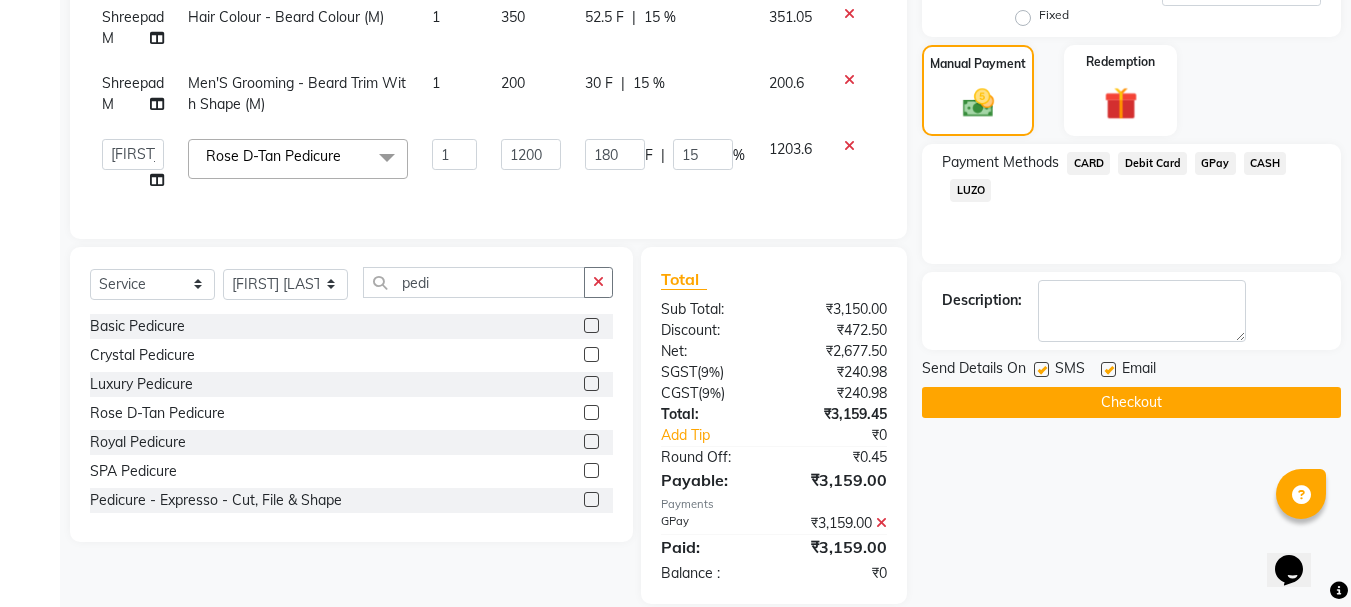 click on "Checkout" 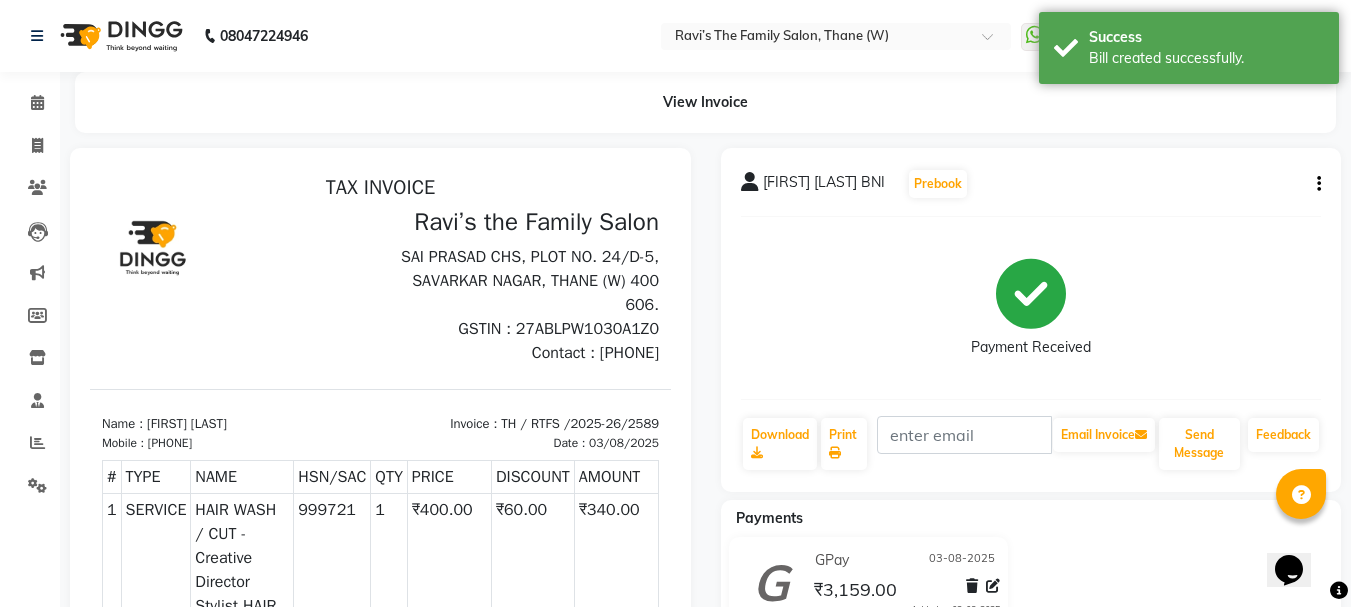 scroll, scrollTop: 0, scrollLeft: 0, axis: both 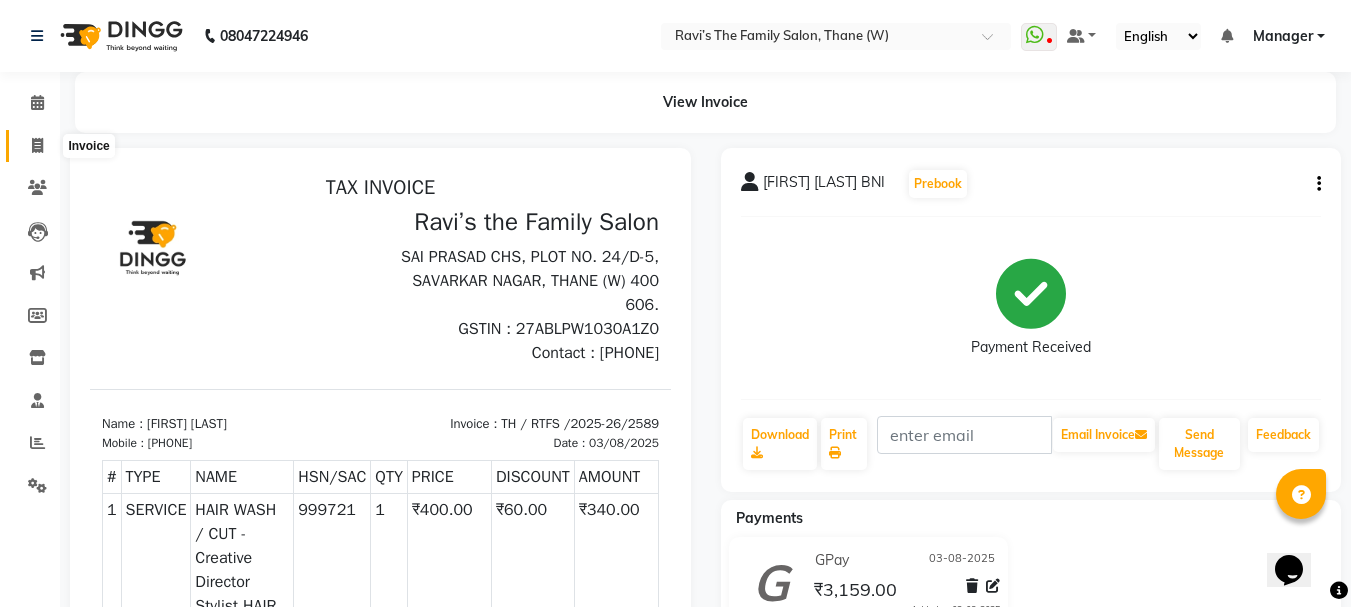 click 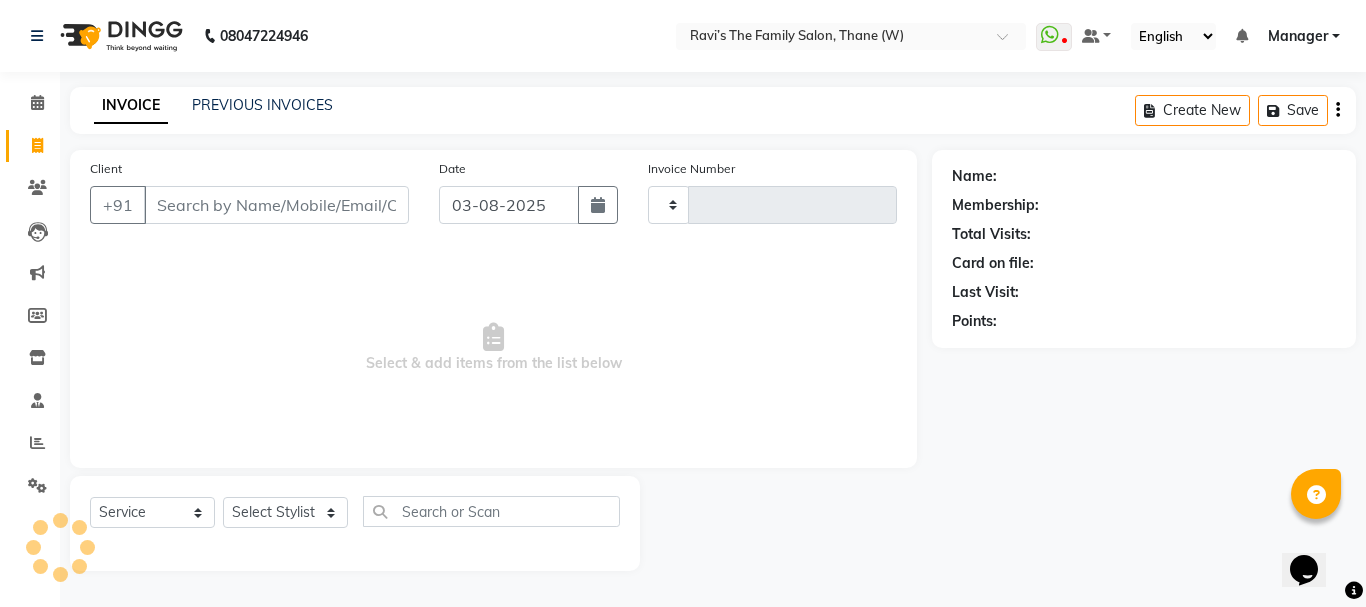 type on "2590" 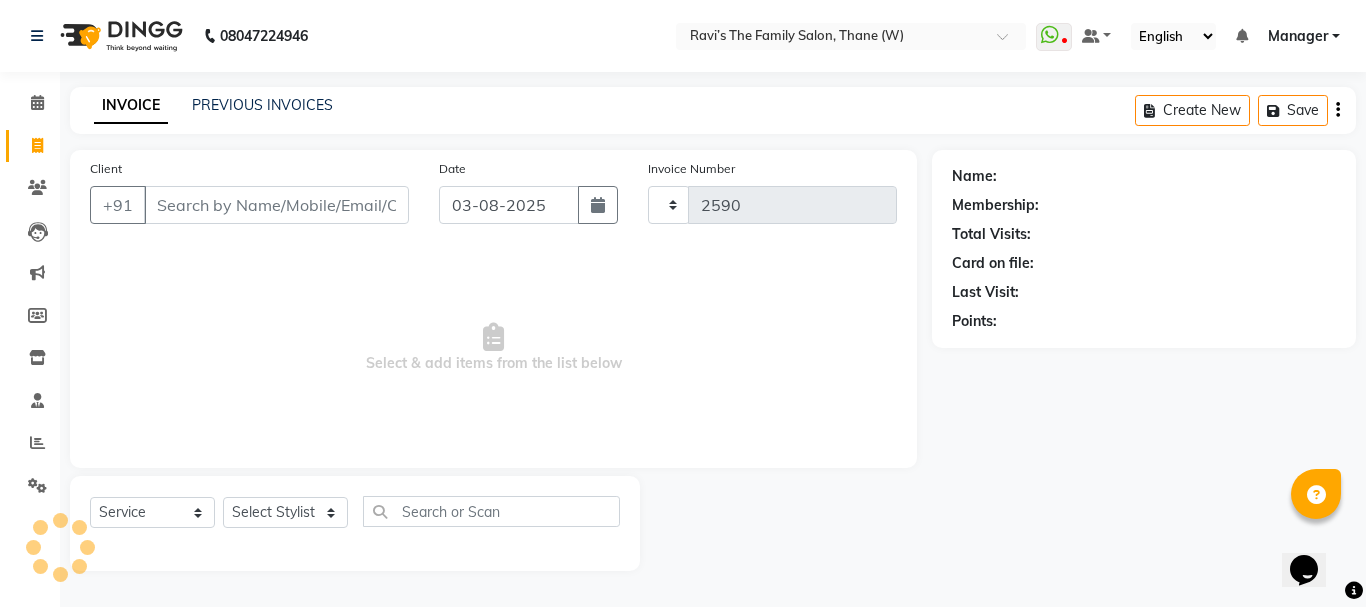 select on "8004" 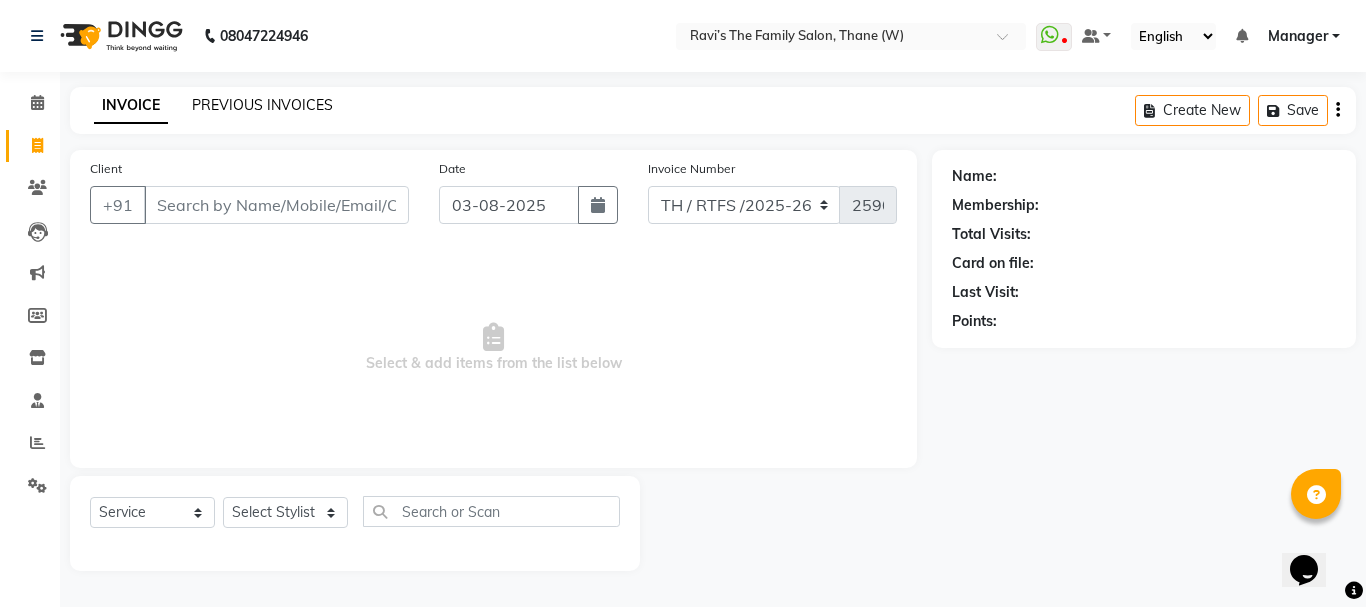 click on "PREVIOUS INVOICES" 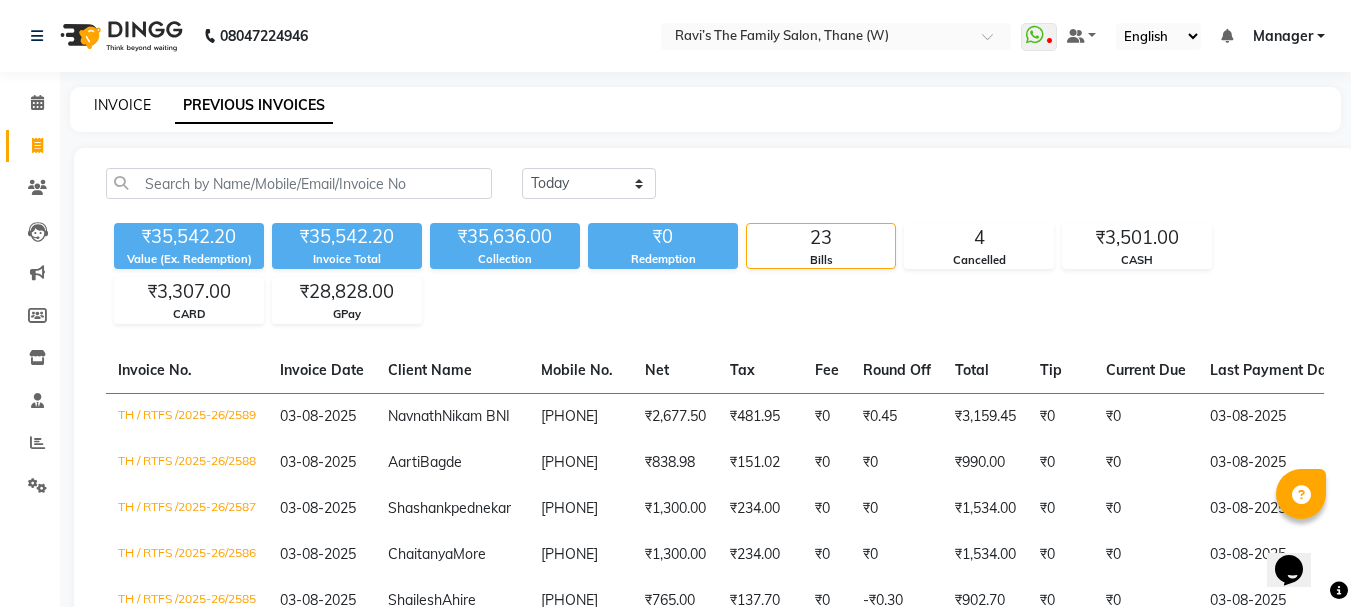 click on "INVOICE" 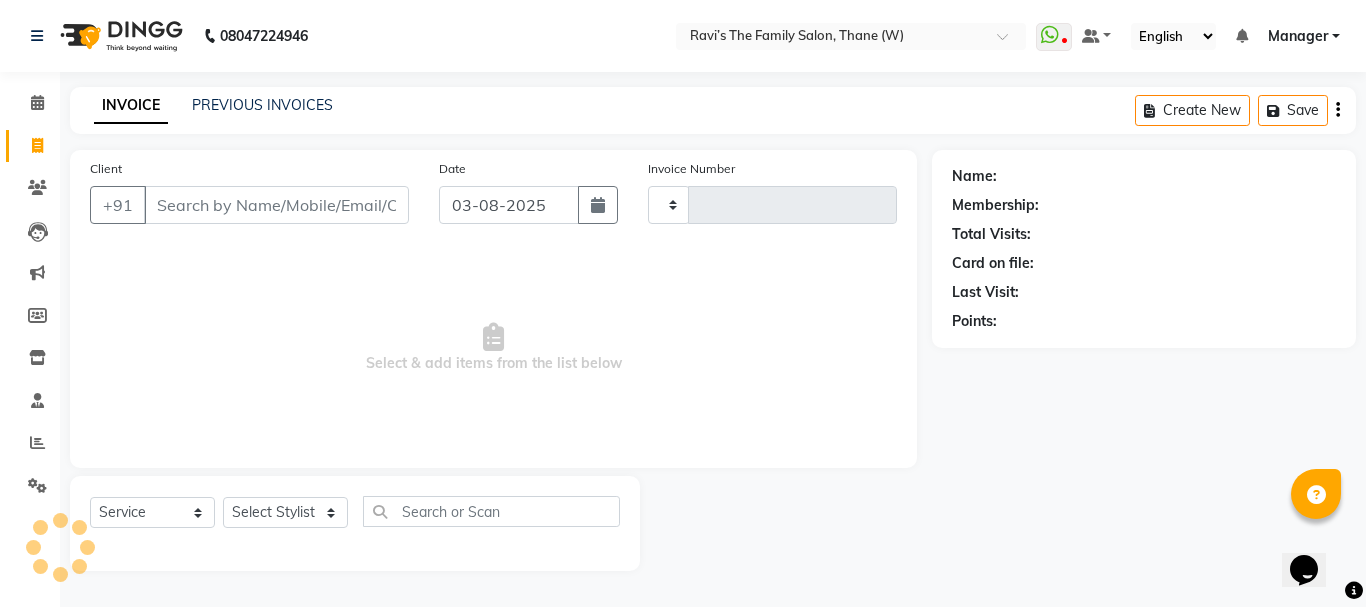 type on "2590" 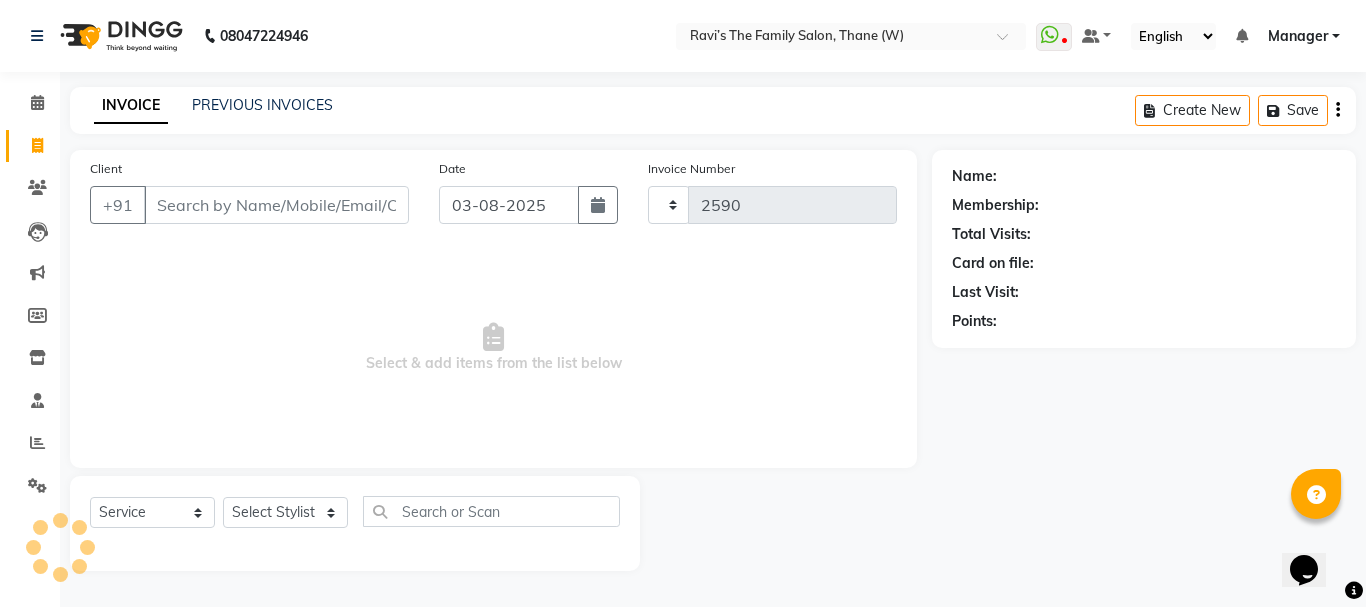 select on "8004" 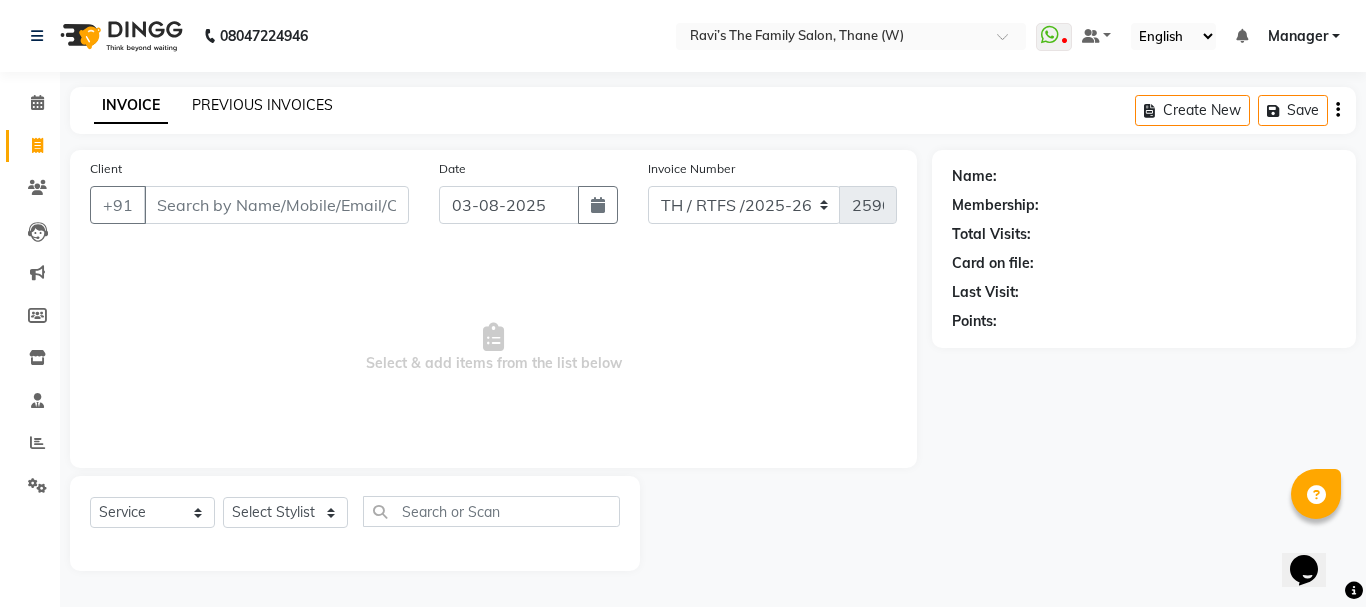 click on "PREVIOUS INVOICES" 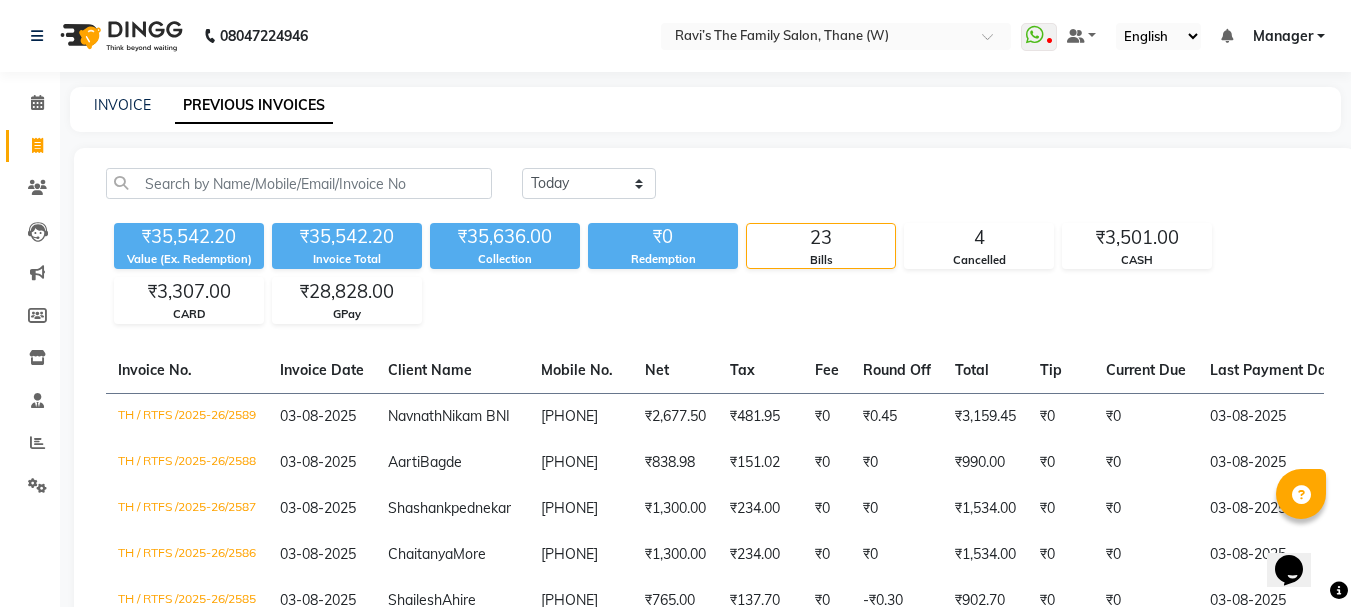 click on "INVOICE" 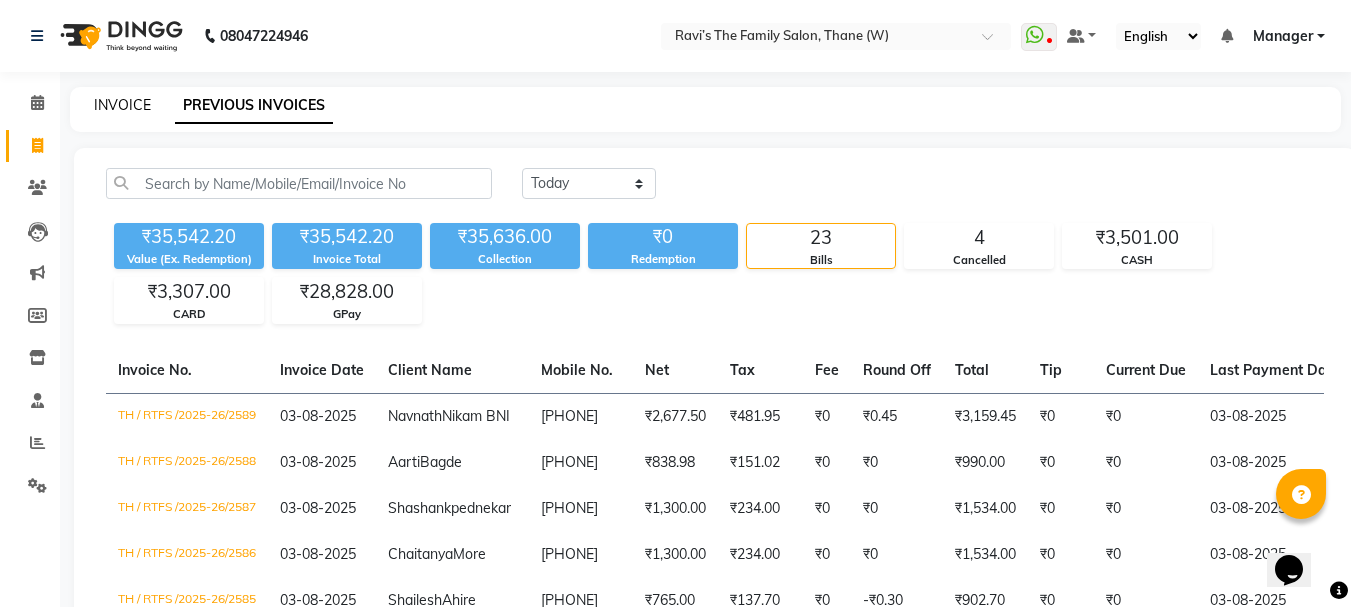 click on "INVOICE" 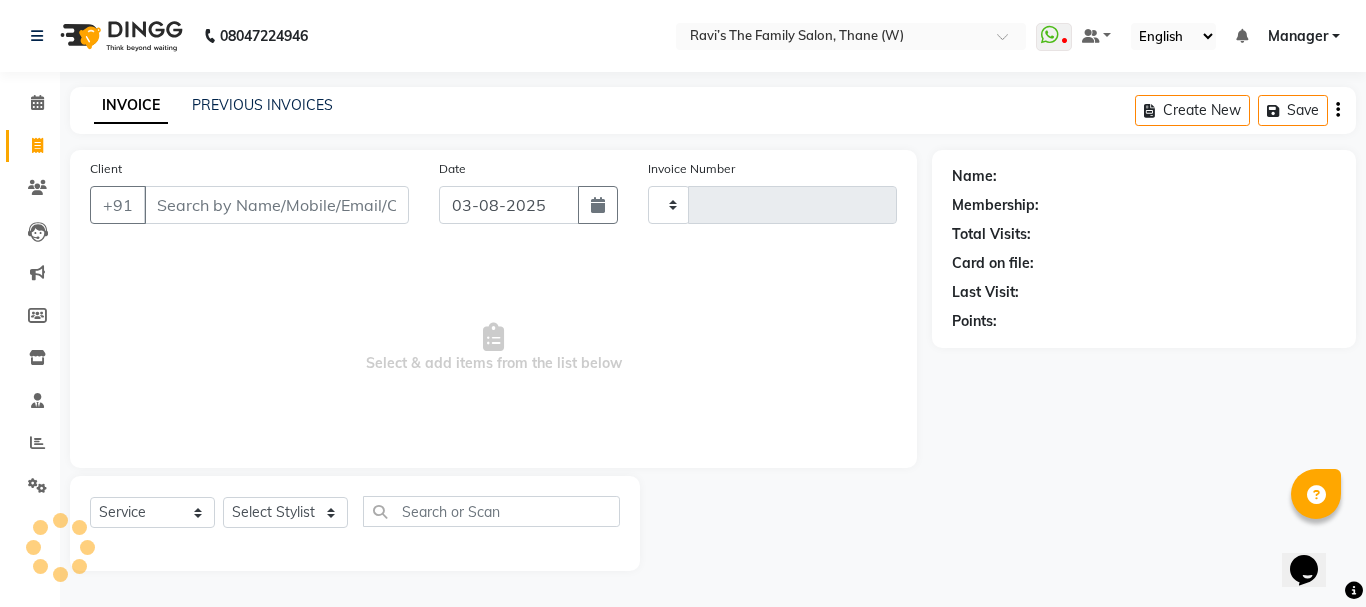 type on "2590" 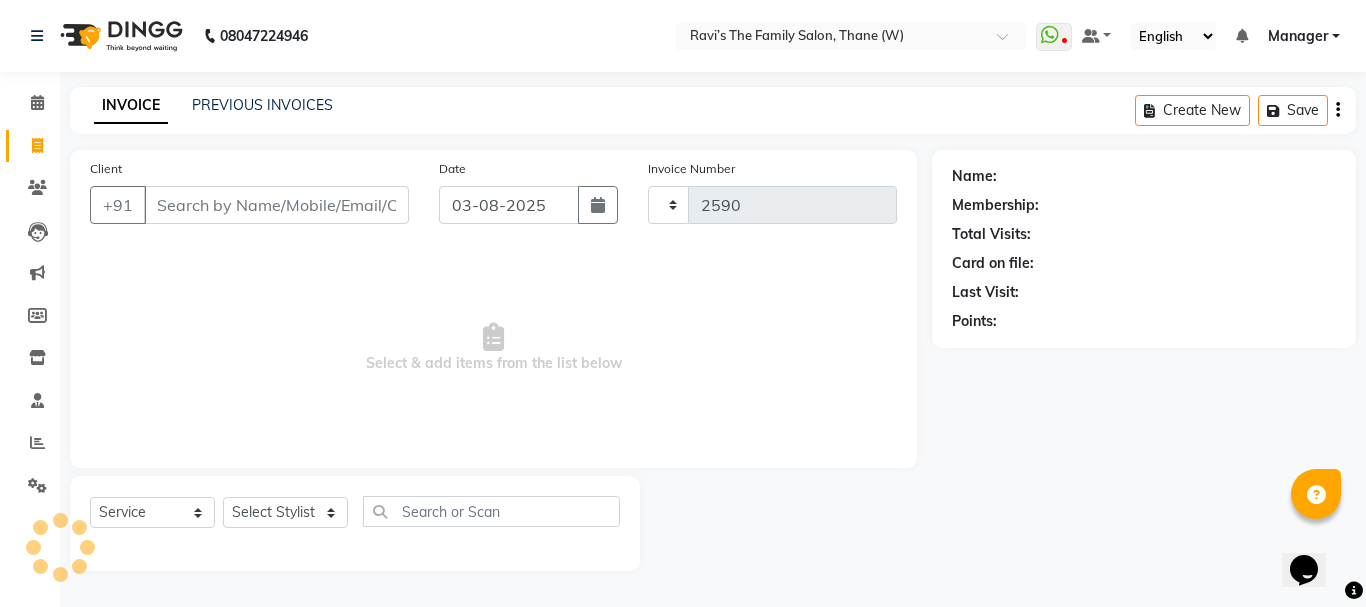 select on "8004" 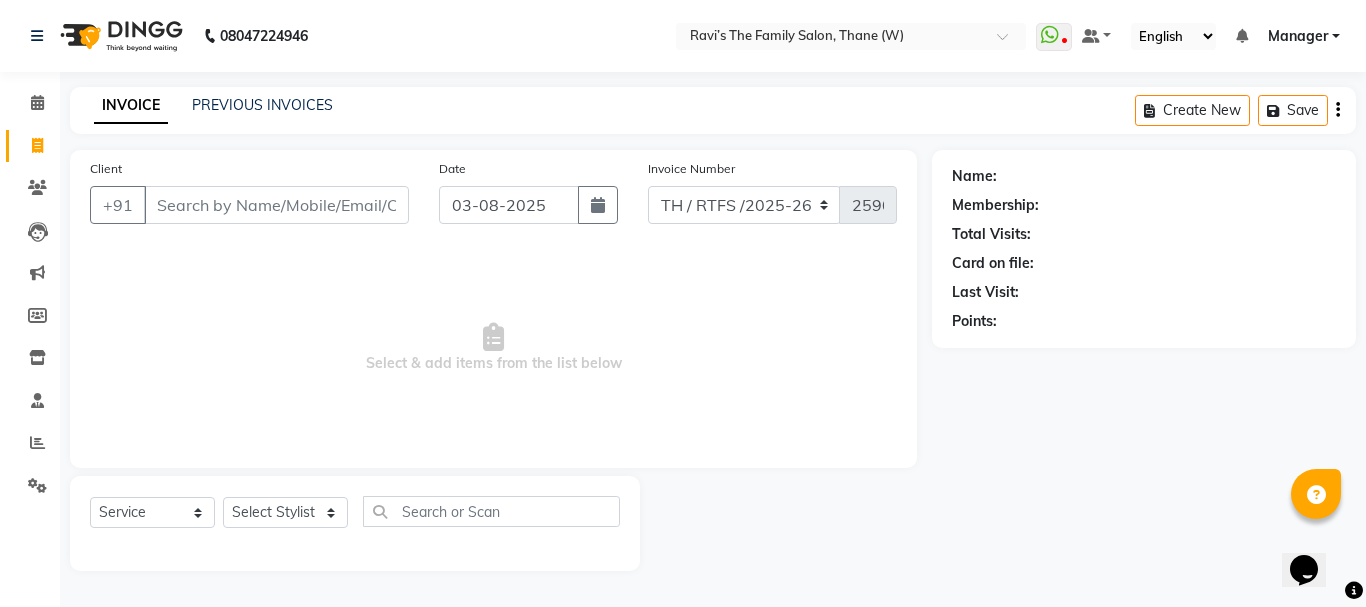 click on "Client" at bounding box center (276, 205) 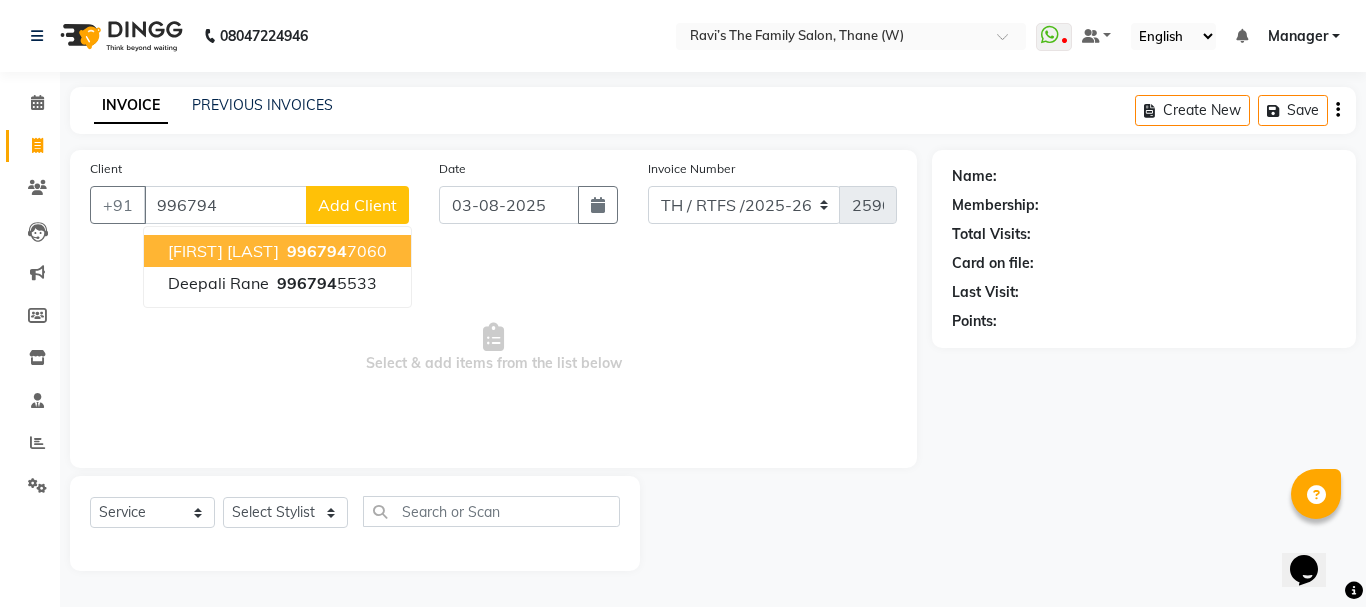 click on "Sahil Shinde" at bounding box center (223, 251) 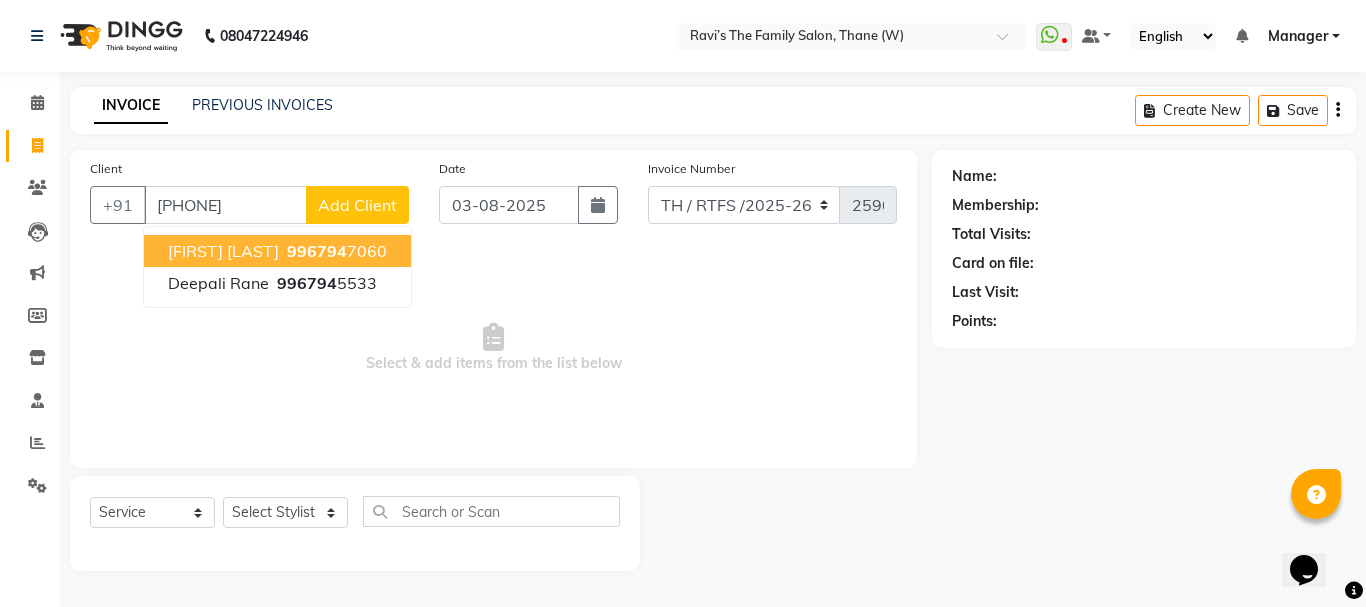 type on "9967947060" 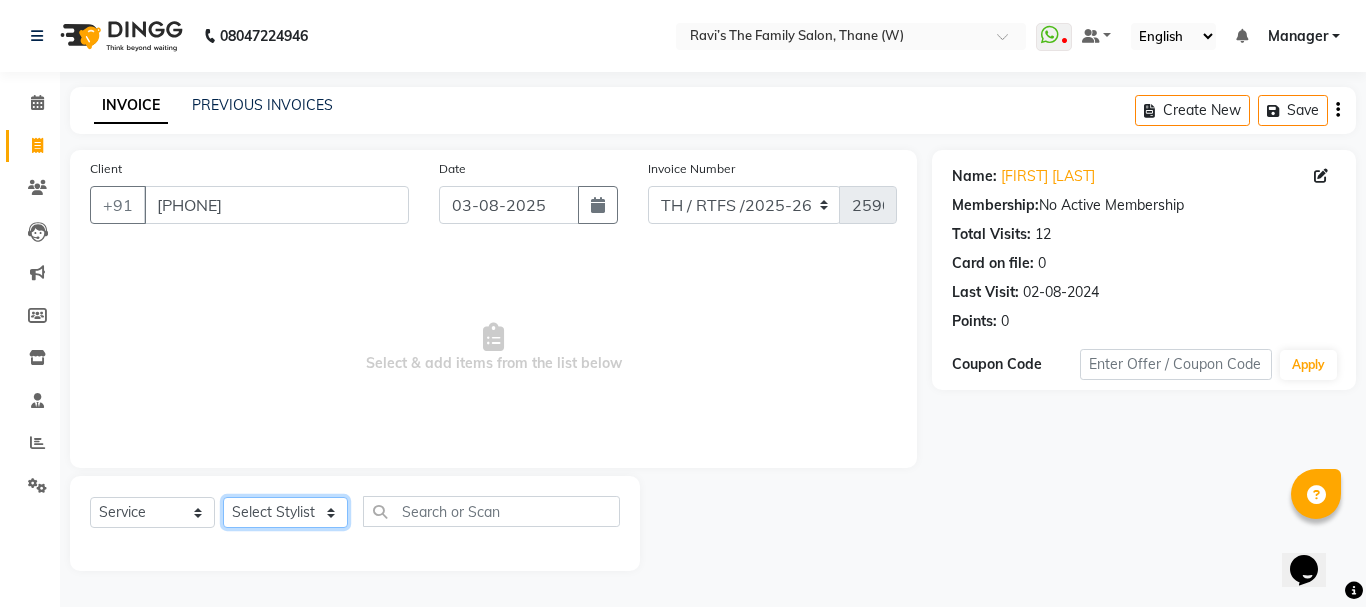 click on "Select Stylist Aarohi P   Aksahy auty Ali  Aniket A  Anuradha arvind Divya gautam .kasrade House sale KAJAL MAURYA Komal Waghmare  Laxmi   Manager Moin salmani Prashant   Ravindra Samrat Kumar Sangita Dighe Sanjana Kharat  Shreepad M  shrishti  jaiwala  vaibhavi  gudekar  Vikas H" 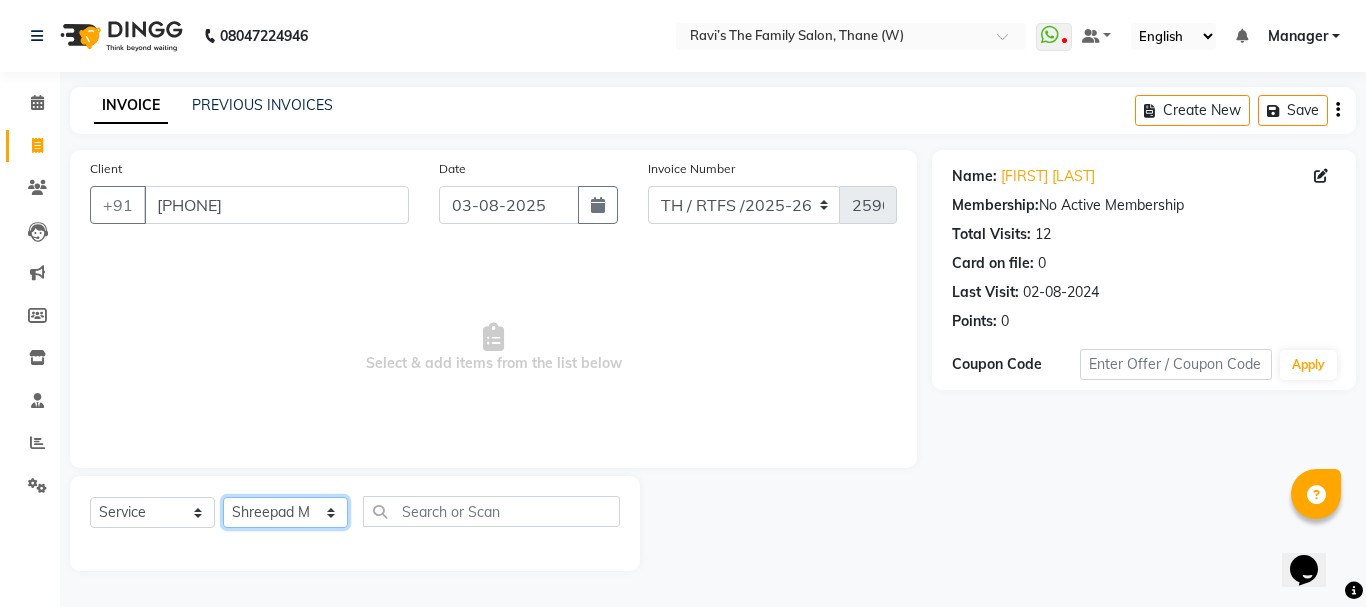 click on "Select Stylist Aarohi P   Aksahy auty Ali  Aniket A  Anuradha arvind Divya gautam .kasrade House sale KAJAL MAURYA Komal Waghmare  Laxmi   Manager Moin salmani Prashant   Ravindra Samrat Kumar Sangita Dighe Sanjana Kharat  Shreepad M  shrishti  jaiwala  vaibhavi  gudekar  Vikas H" 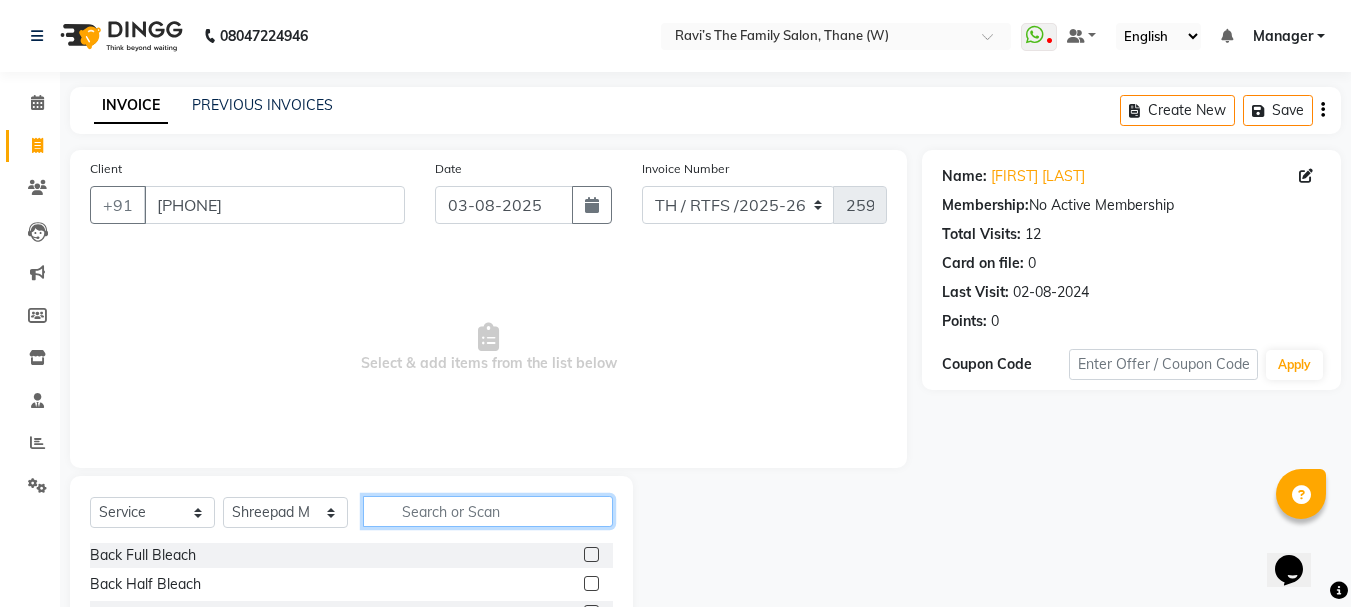 click 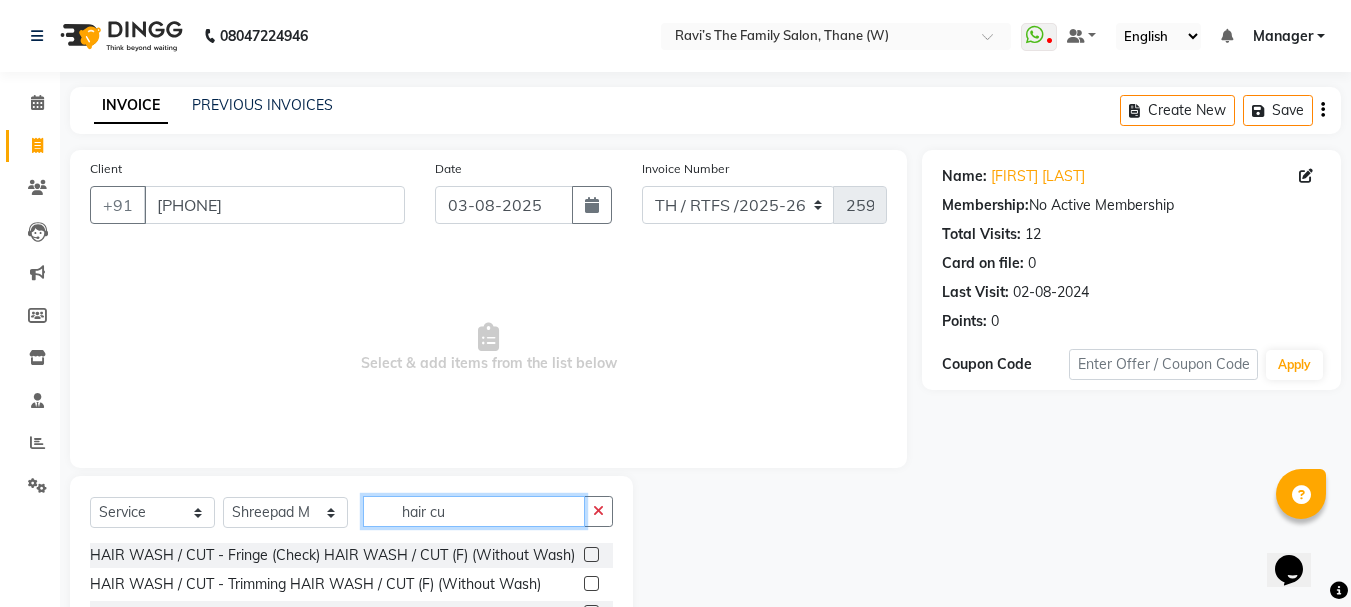 scroll, scrollTop: 194, scrollLeft: 0, axis: vertical 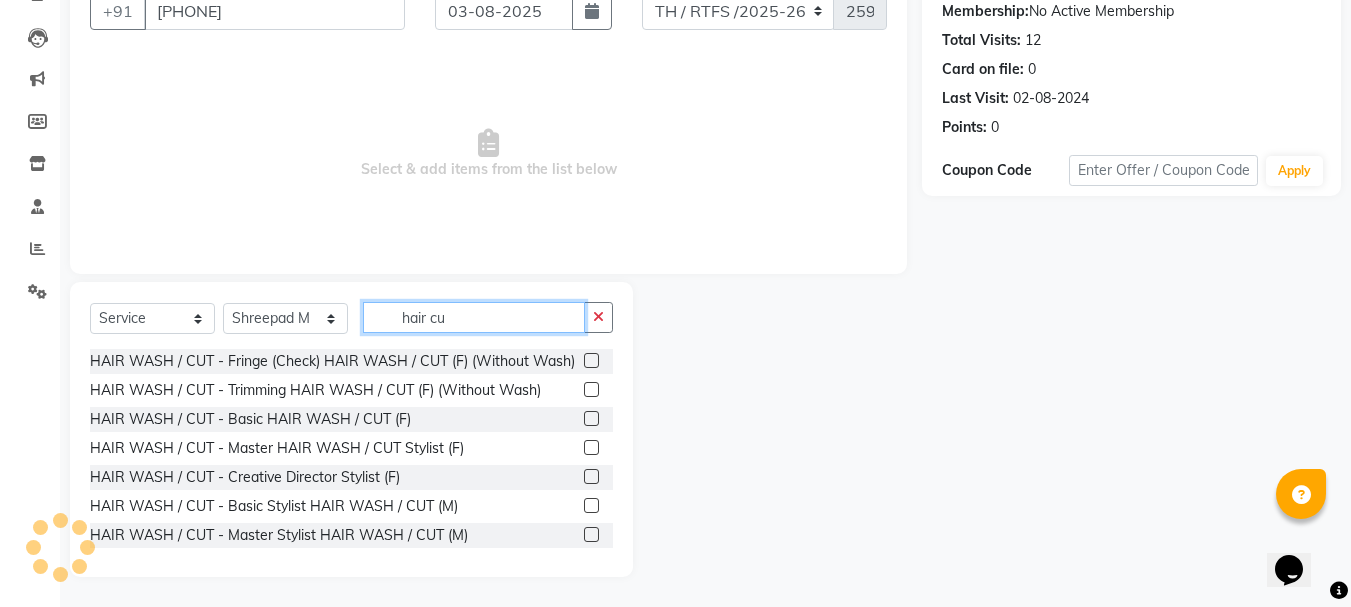 type on "hair cu" 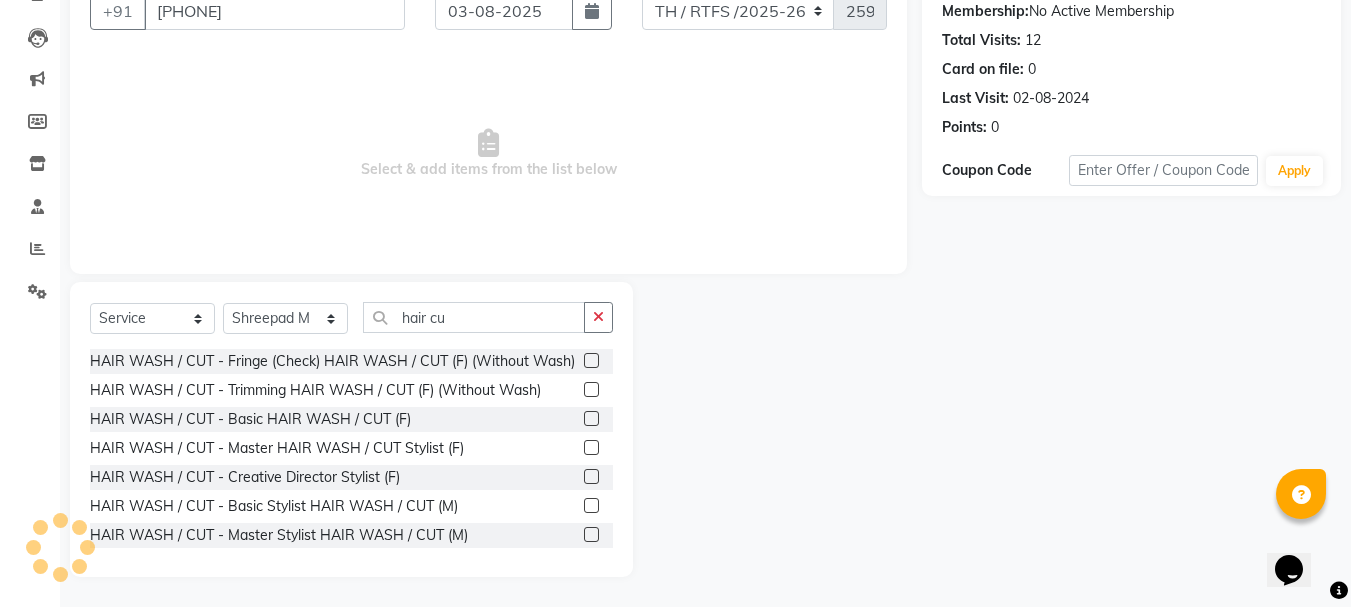 click 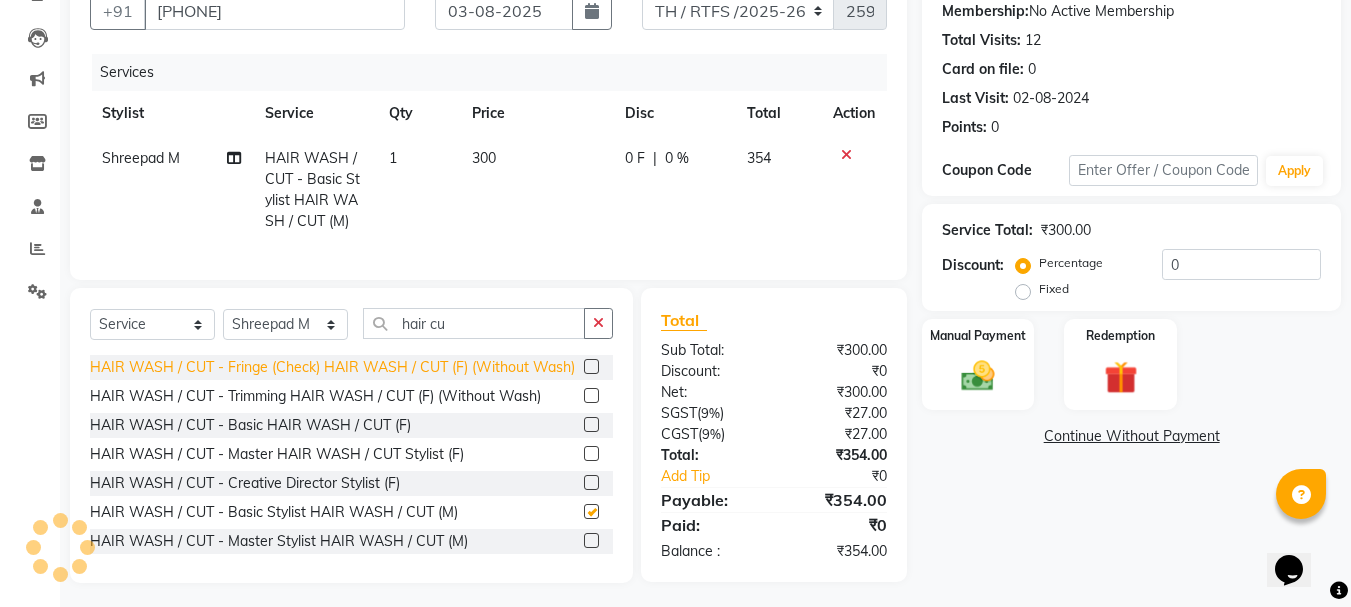 checkbox on "false" 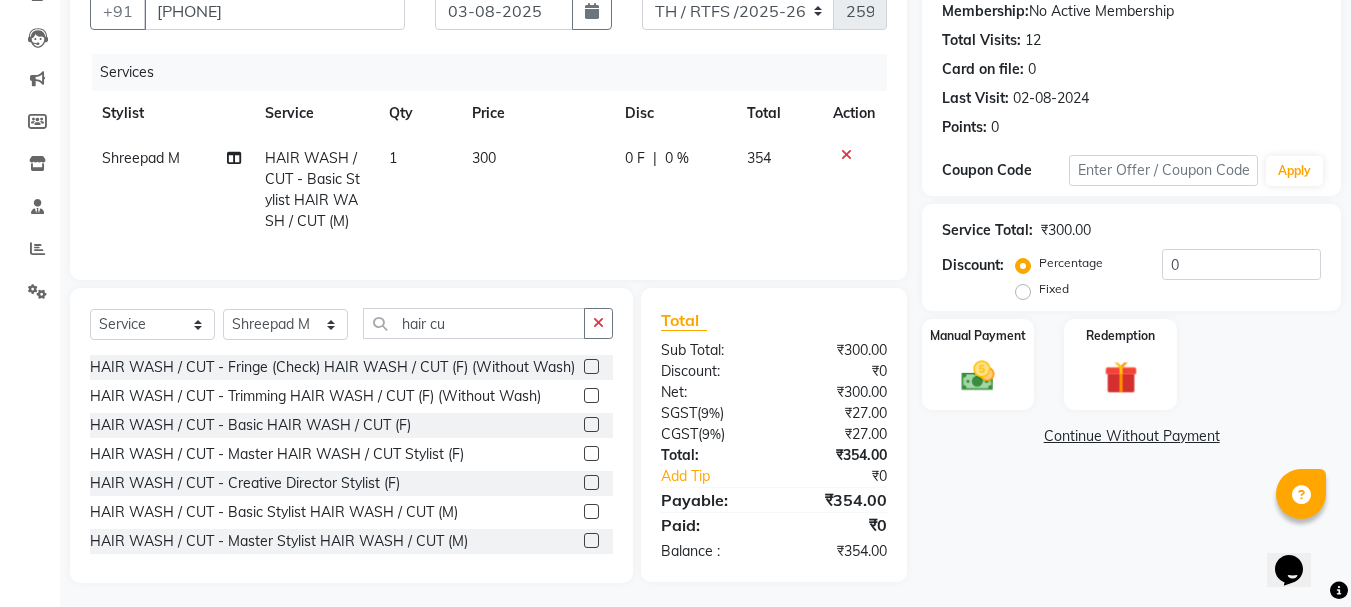 click on "300" 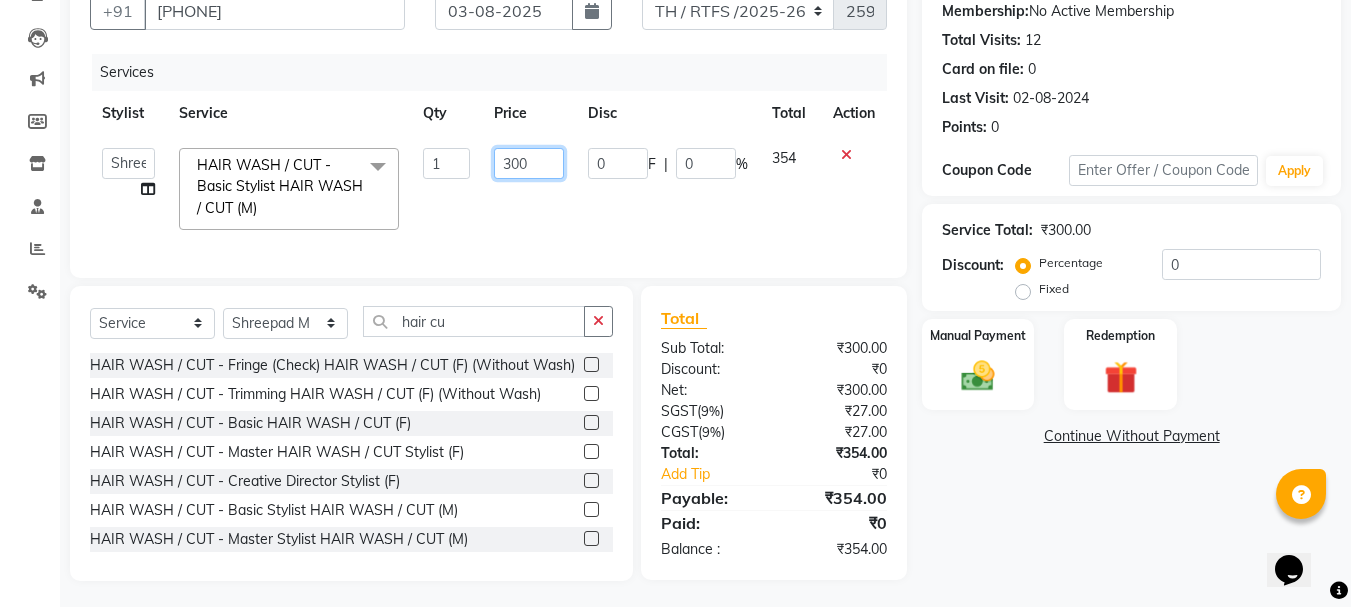 click on "300" 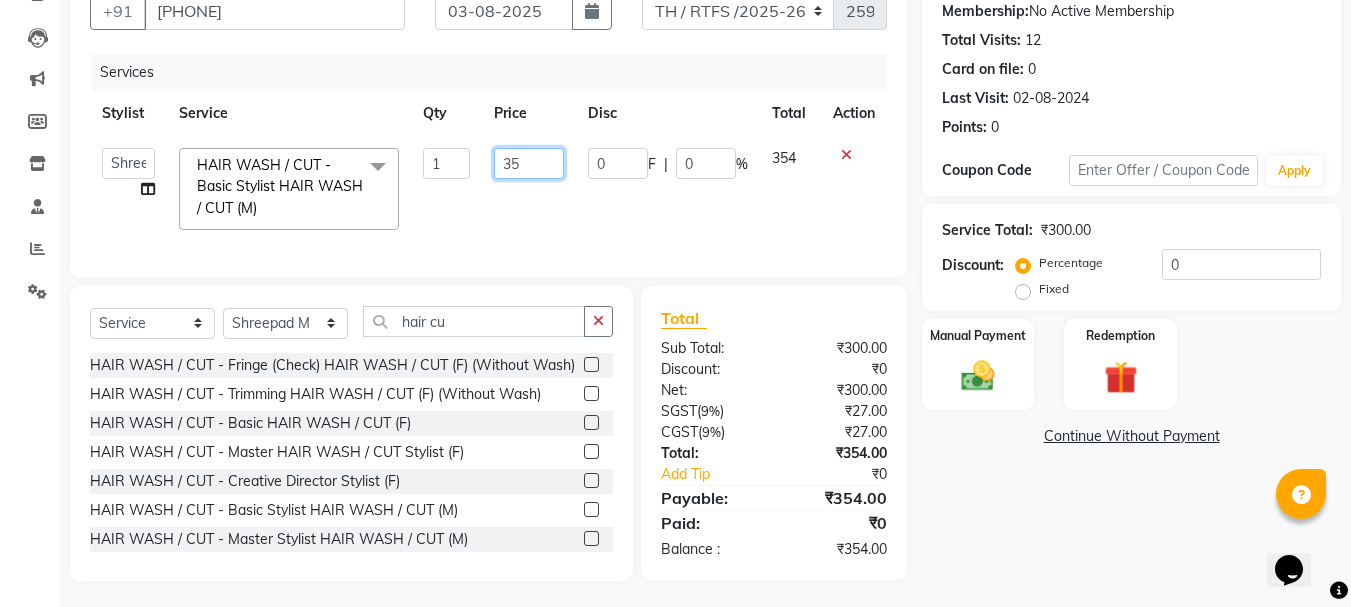 type on "350" 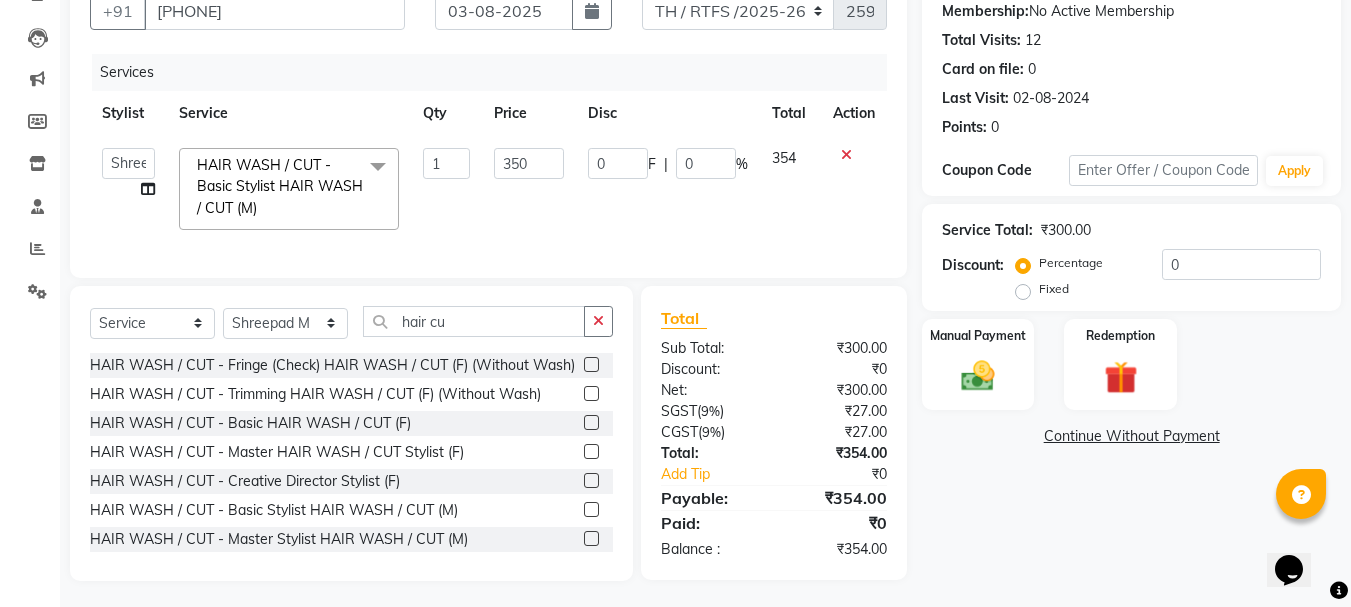 click on "Name: Sahil Shinde Membership:  No Active Membership  Total Visits:  12 Card on file:  0 Last Visit:   02-08-2024 Points:   0  Coupon Code Apply Service Total:  ₹300.00  Discount:  Percentage   Fixed  0 Manual Payment Redemption  Continue Without Payment" 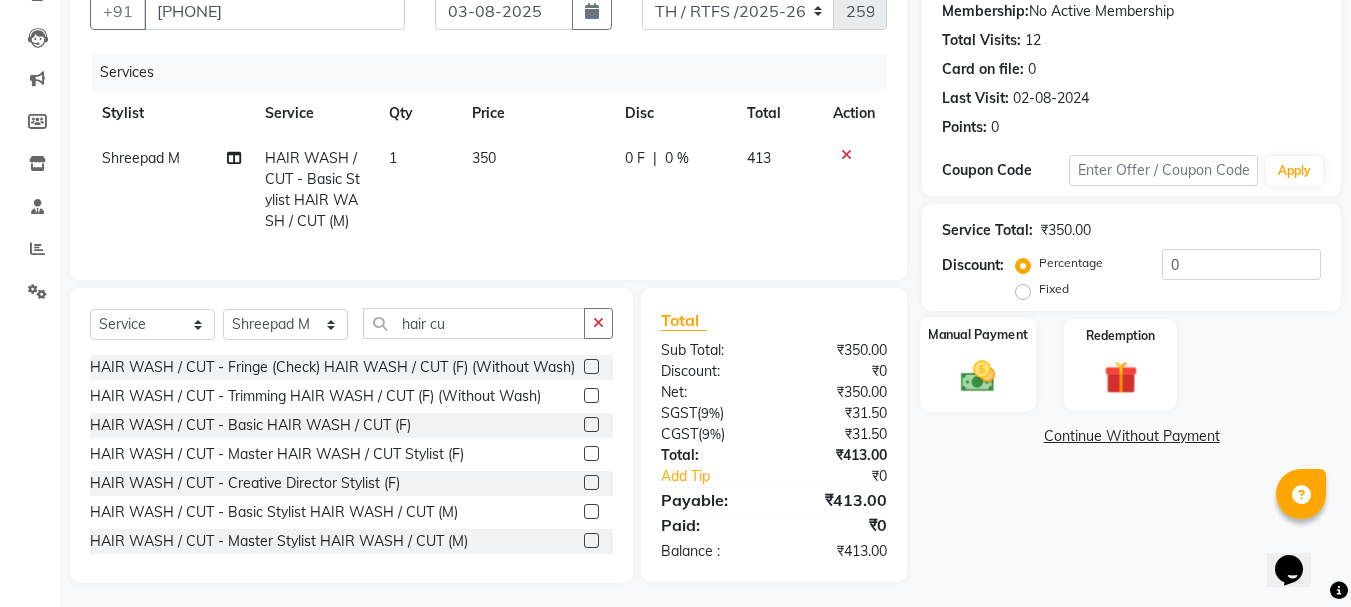 click 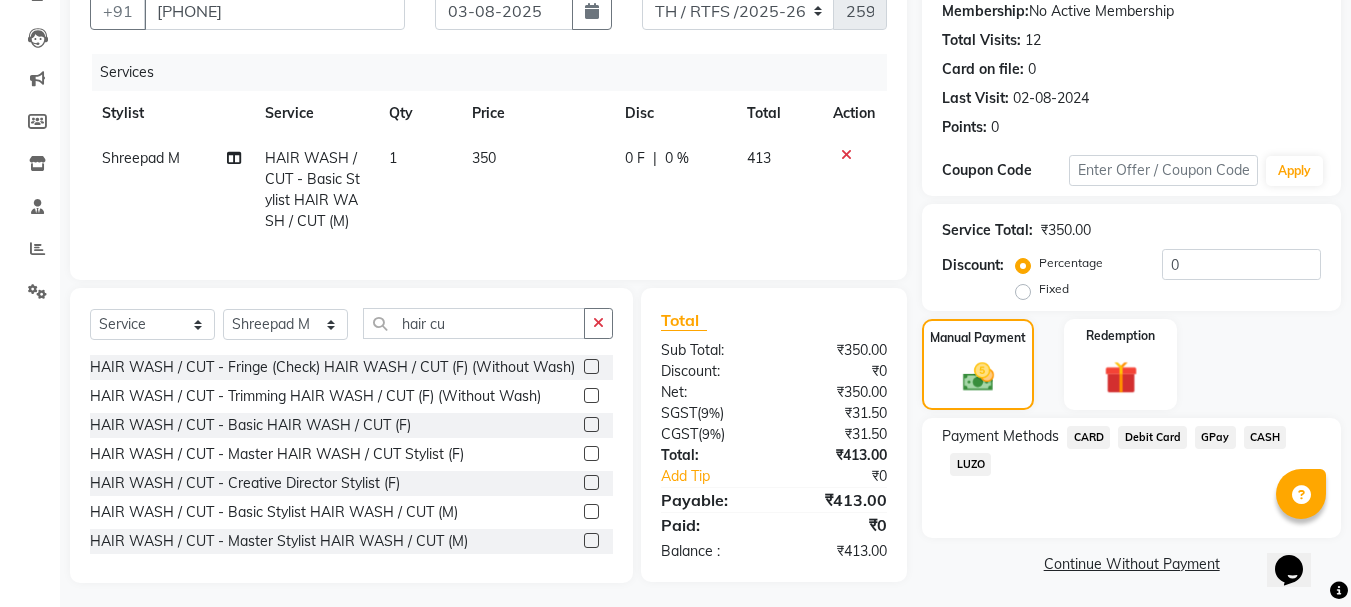 click on "GPay" 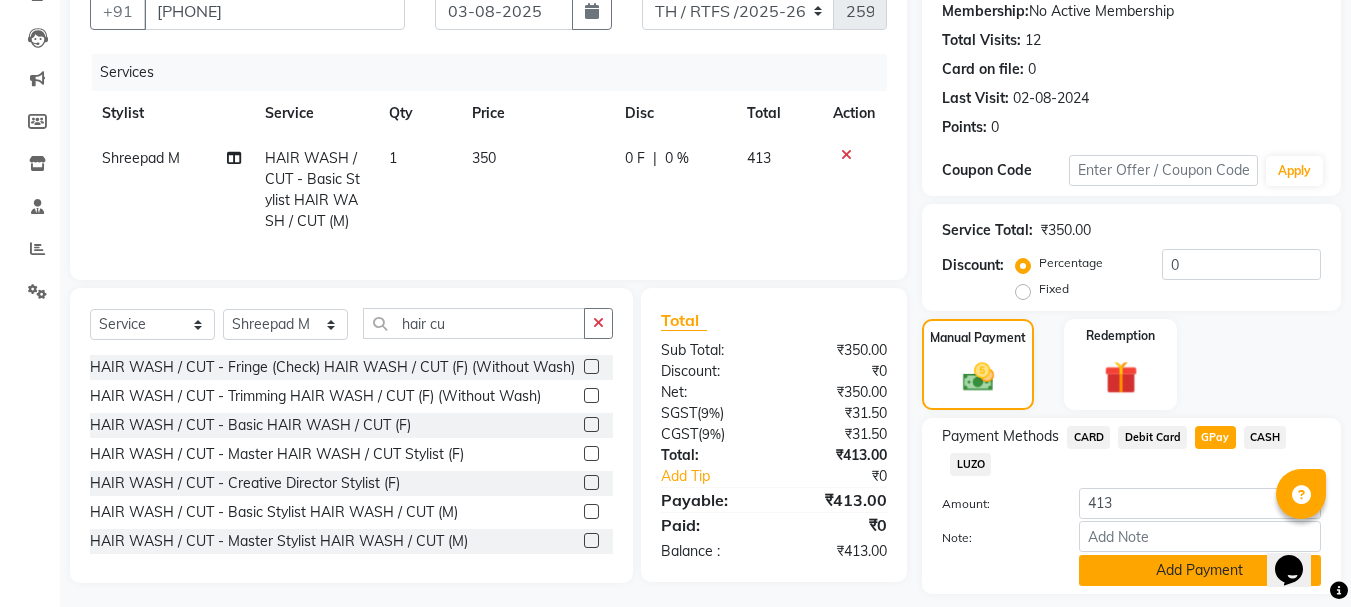 click on "Add Payment" 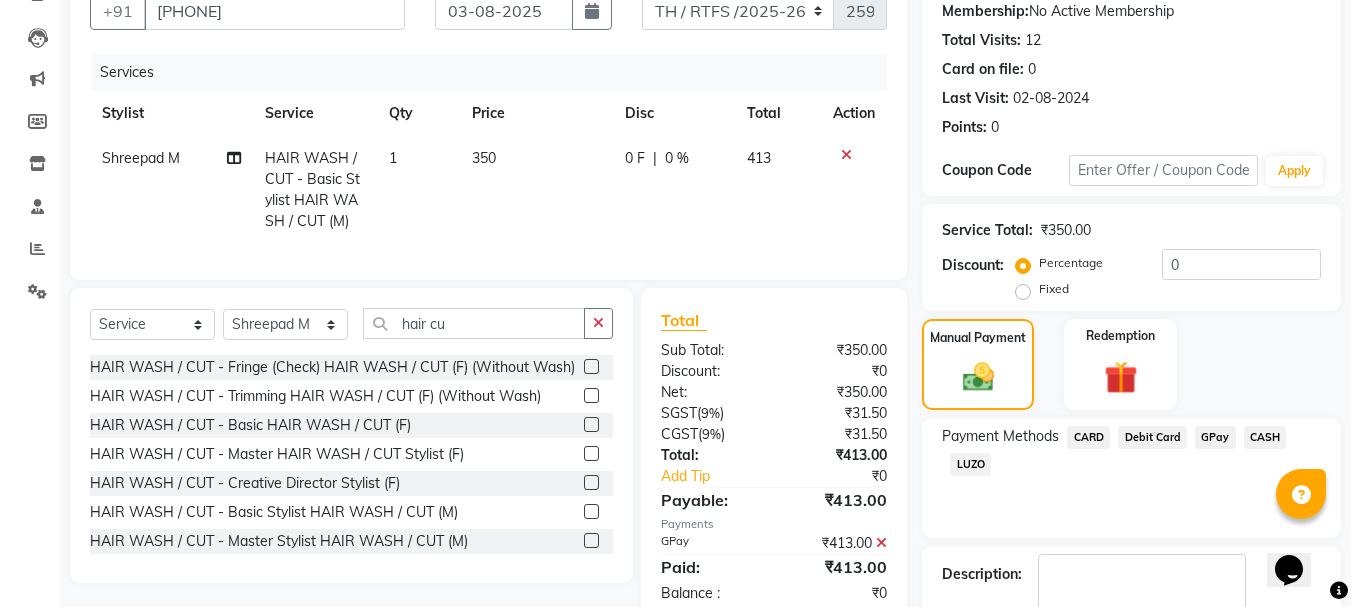 scroll, scrollTop: 309, scrollLeft: 0, axis: vertical 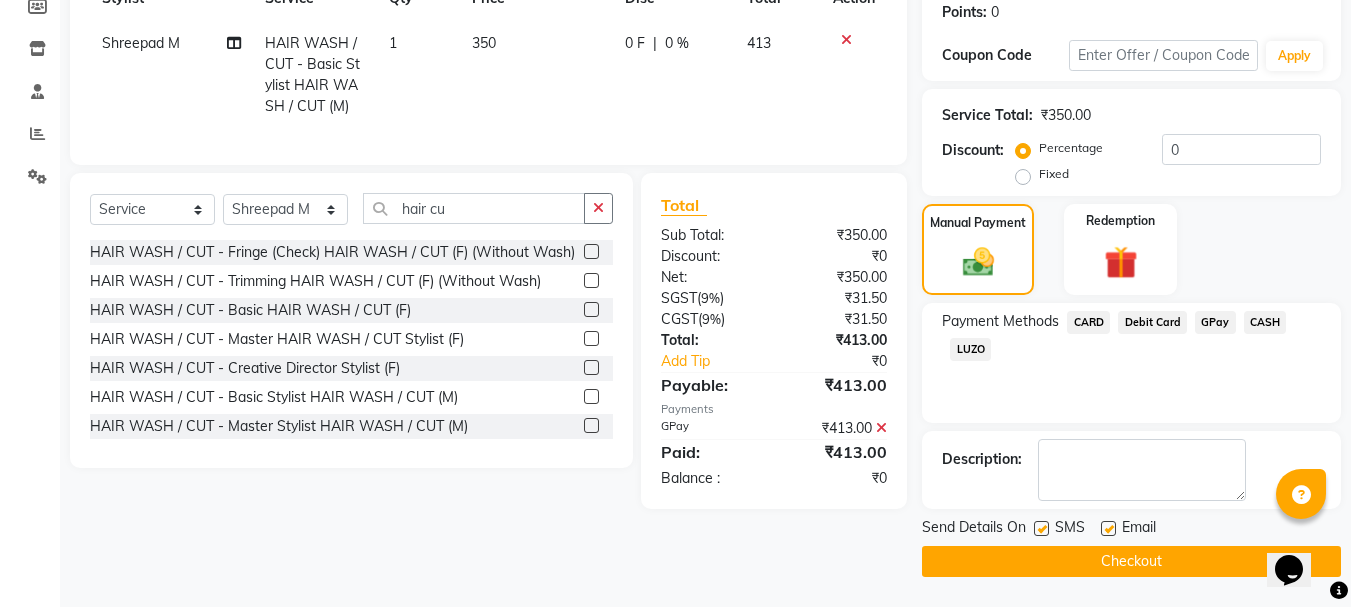 click on "Checkout" 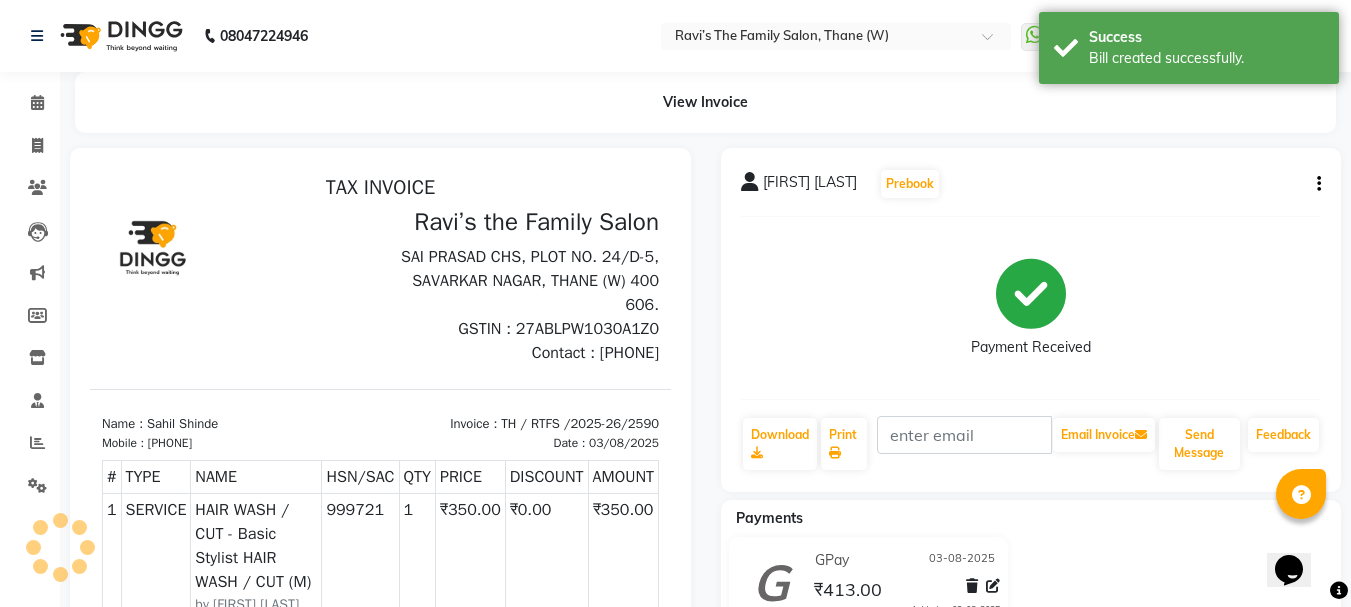 scroll, scrollTop: 0, scrollLeft: 0, axis: both 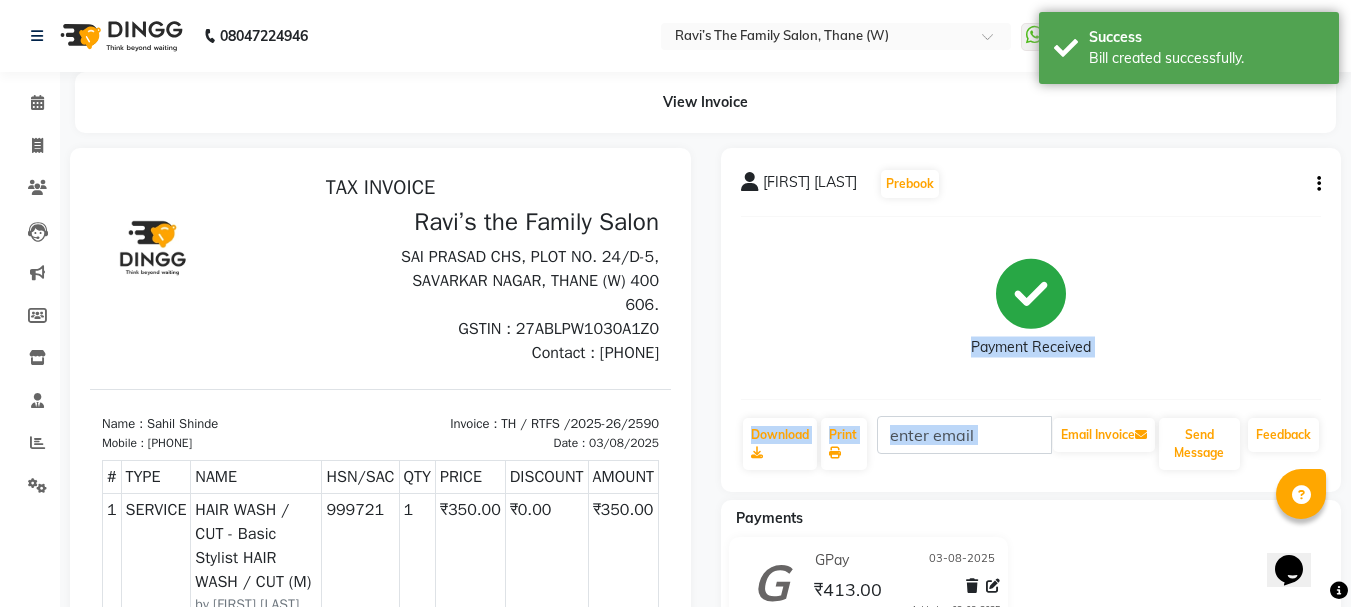 drag, startPoint x: 1037, startPoint y: 462, endPoint x: 706, endPoint y: 394, distance: 337.91272 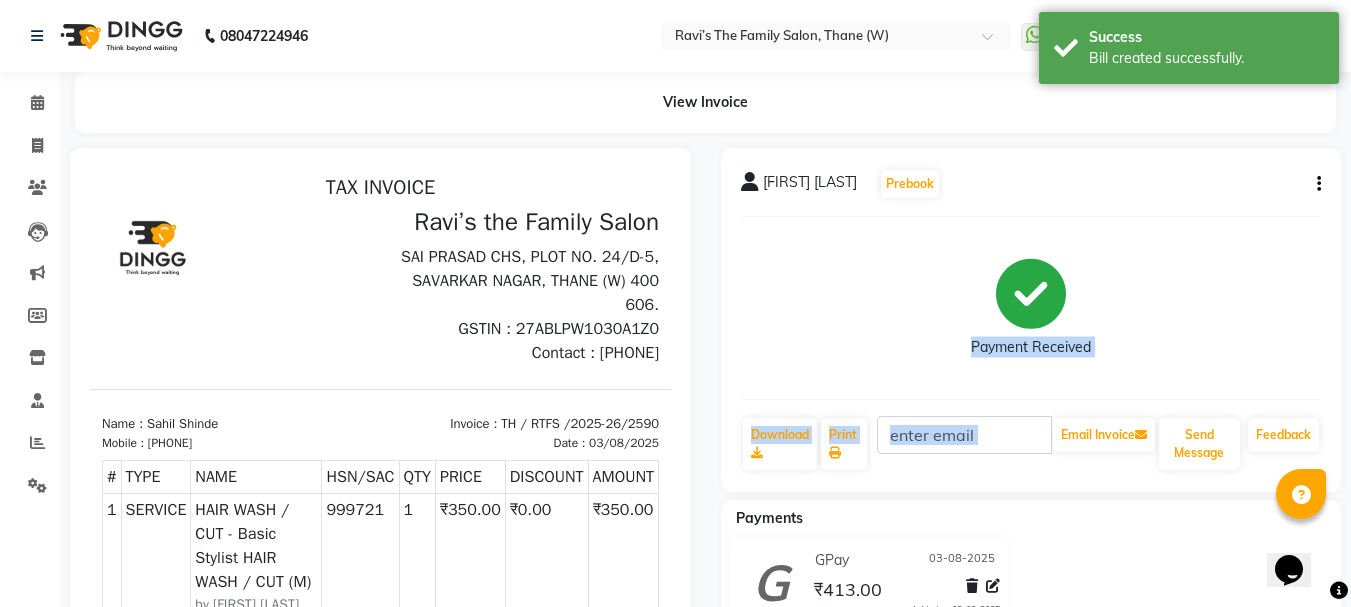 click on "Sahil Shinde  Prebook   Payment Received  Download  Print   Email Invoice   Send Message Feedback  Payments GPay 03-08-2025 ₹413.00  Added on 03-08-2025" 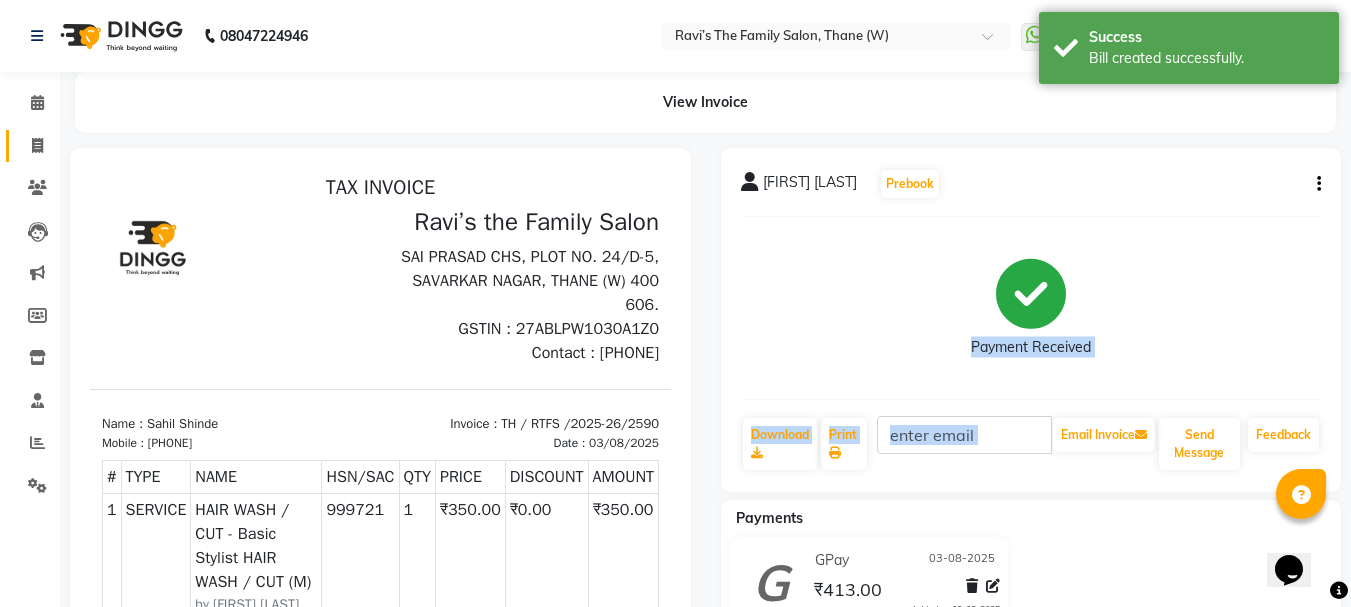 click on "Invoice" 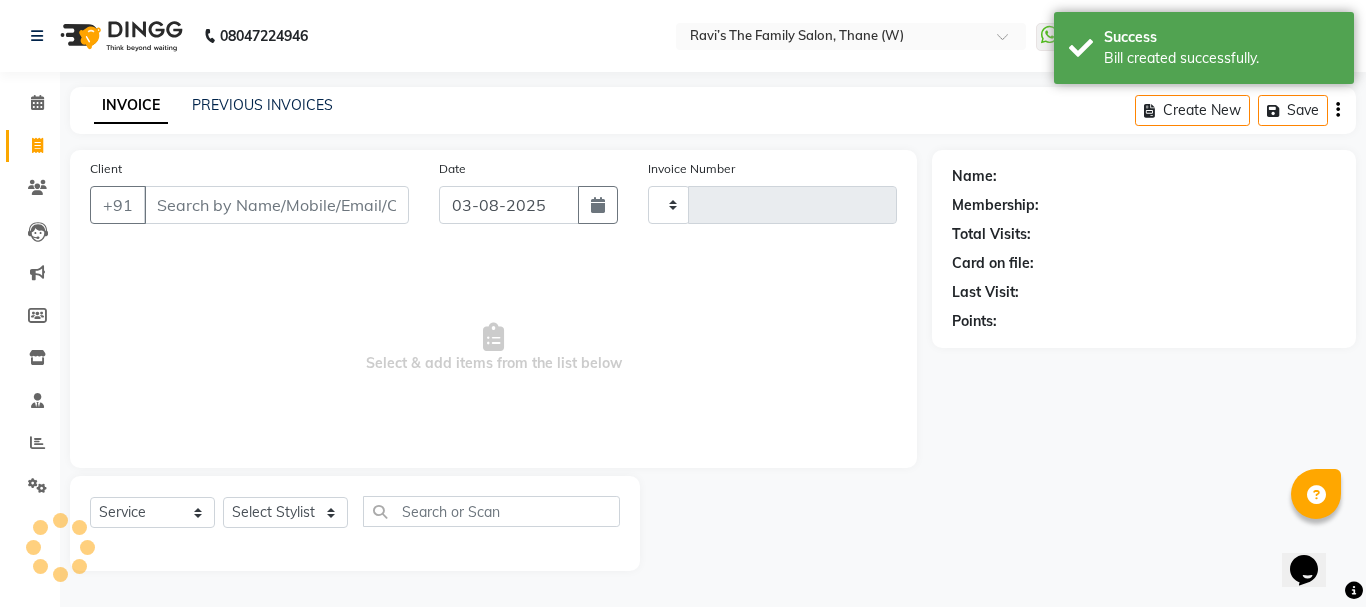 type on "2591" 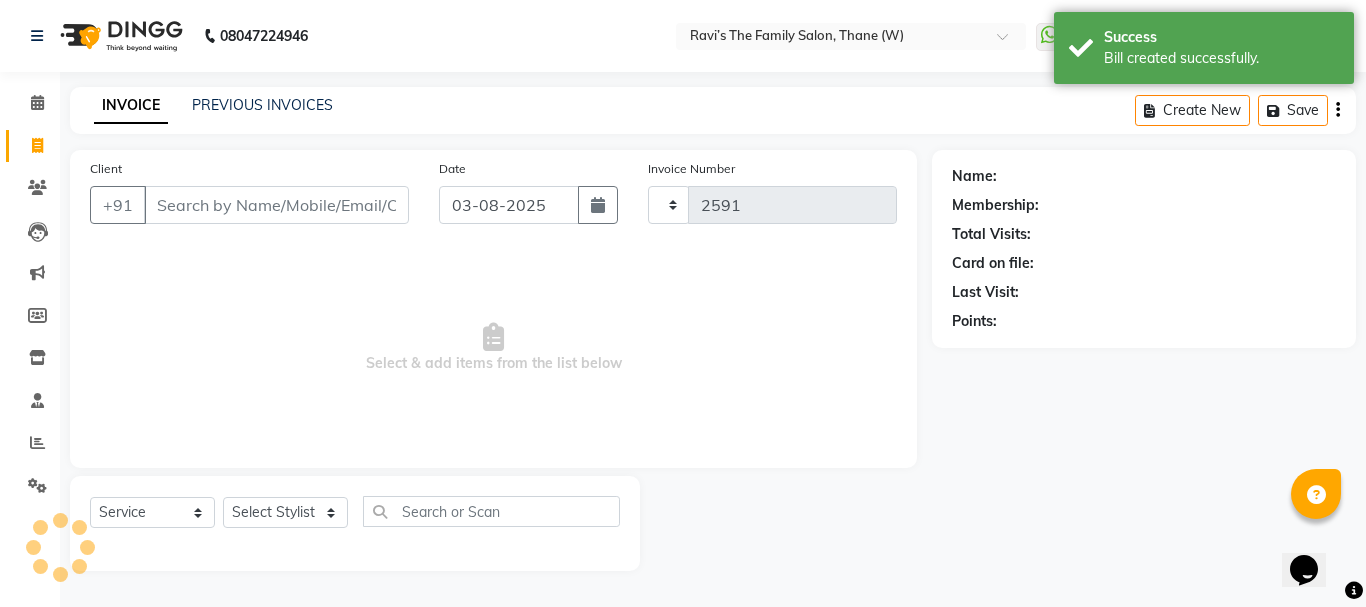 select on "8004" 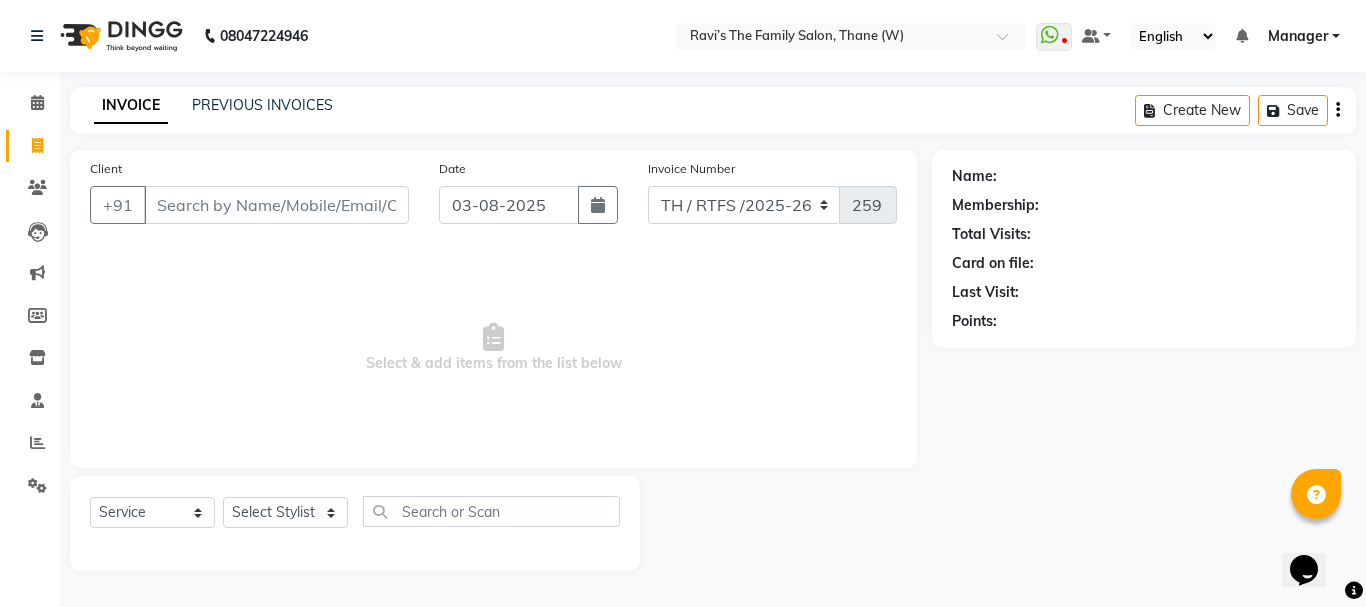 click on "PREVIOUS INVOICES" 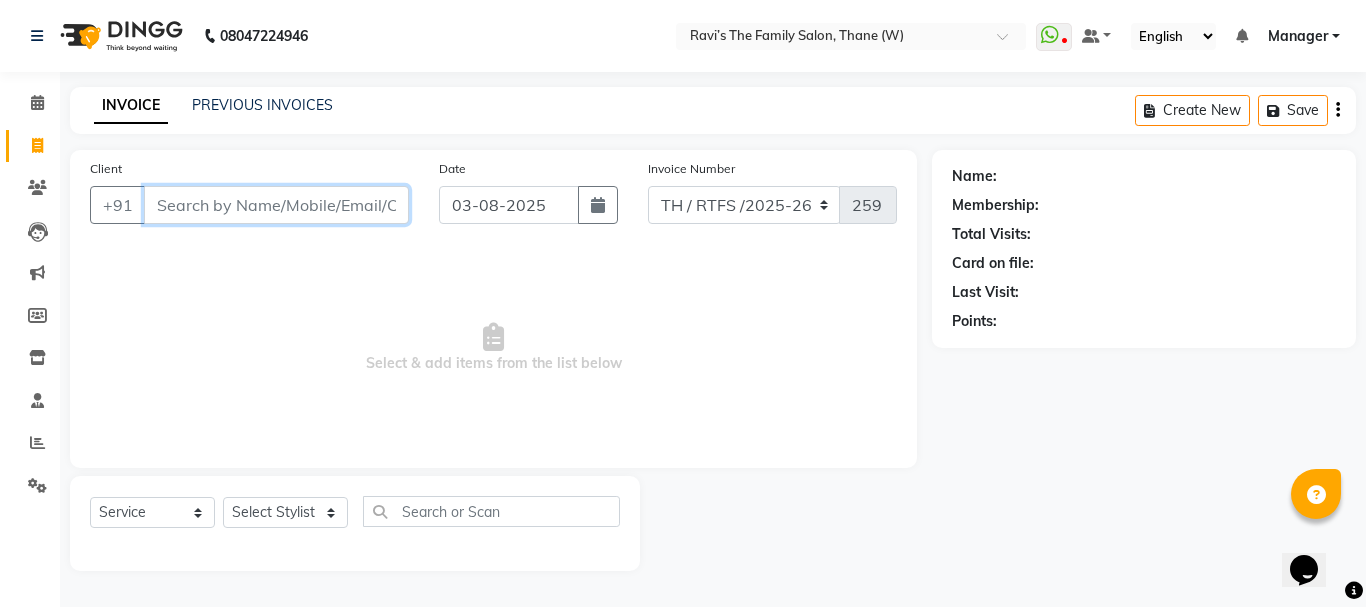 click on "Client" at bounding box center [276, 205] 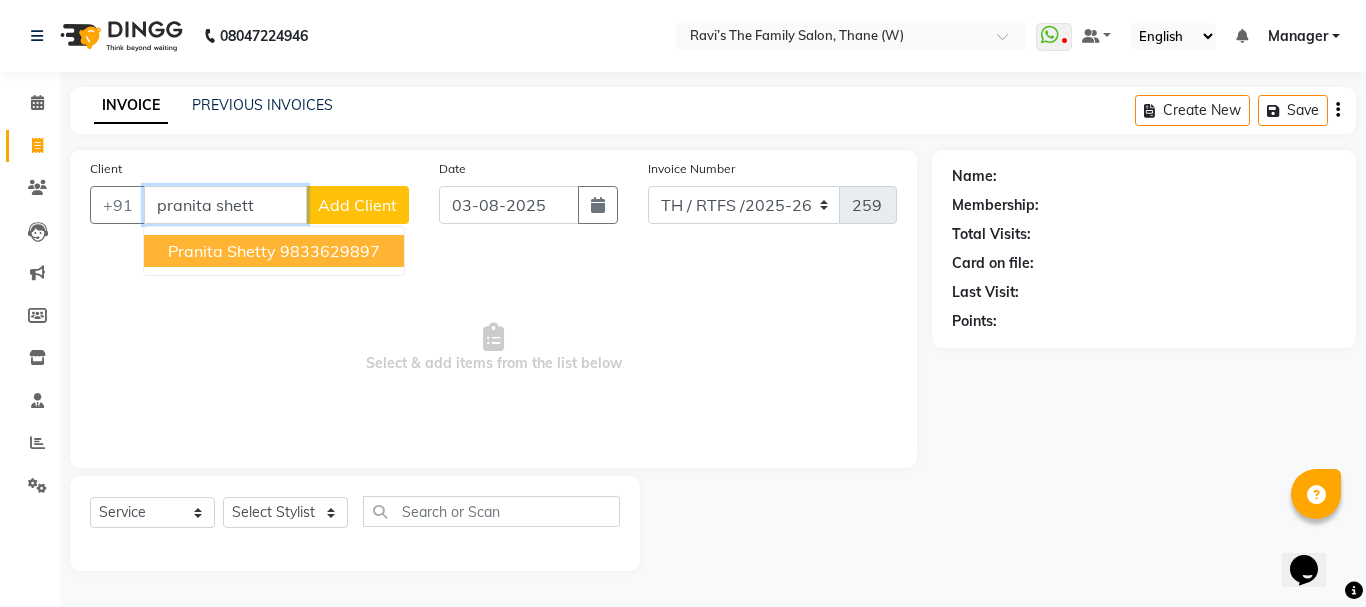 click on "Pranita Shetty" at bounding box center (222, 251) 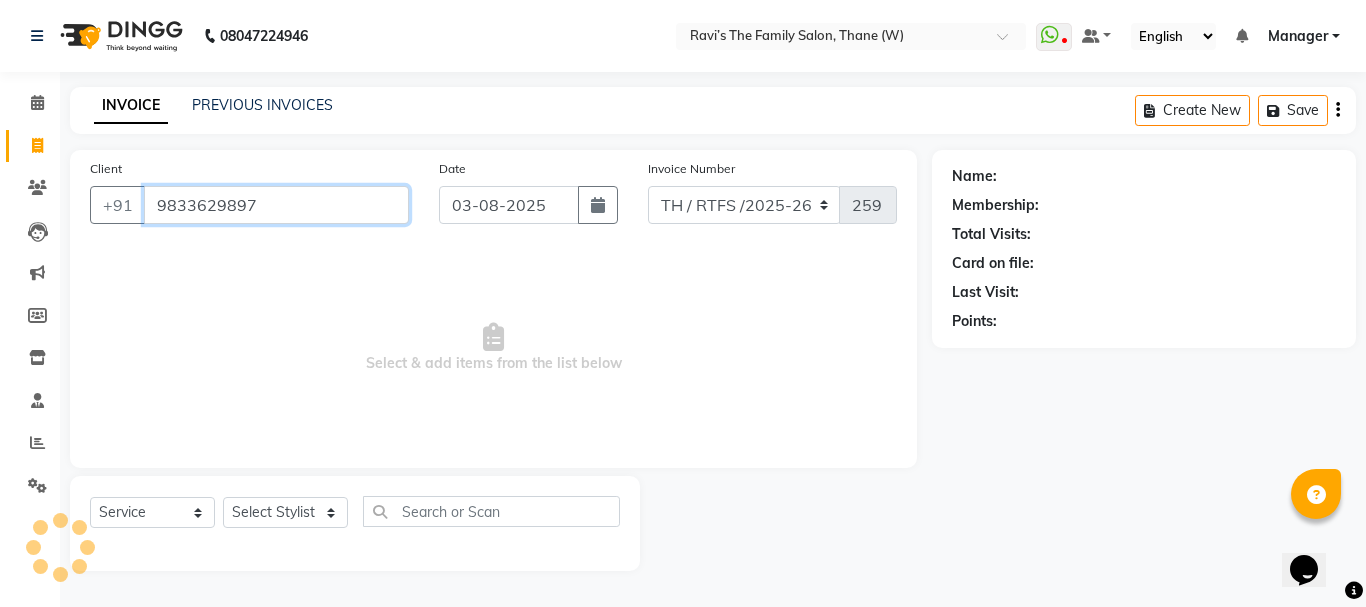 type on "9833629897" 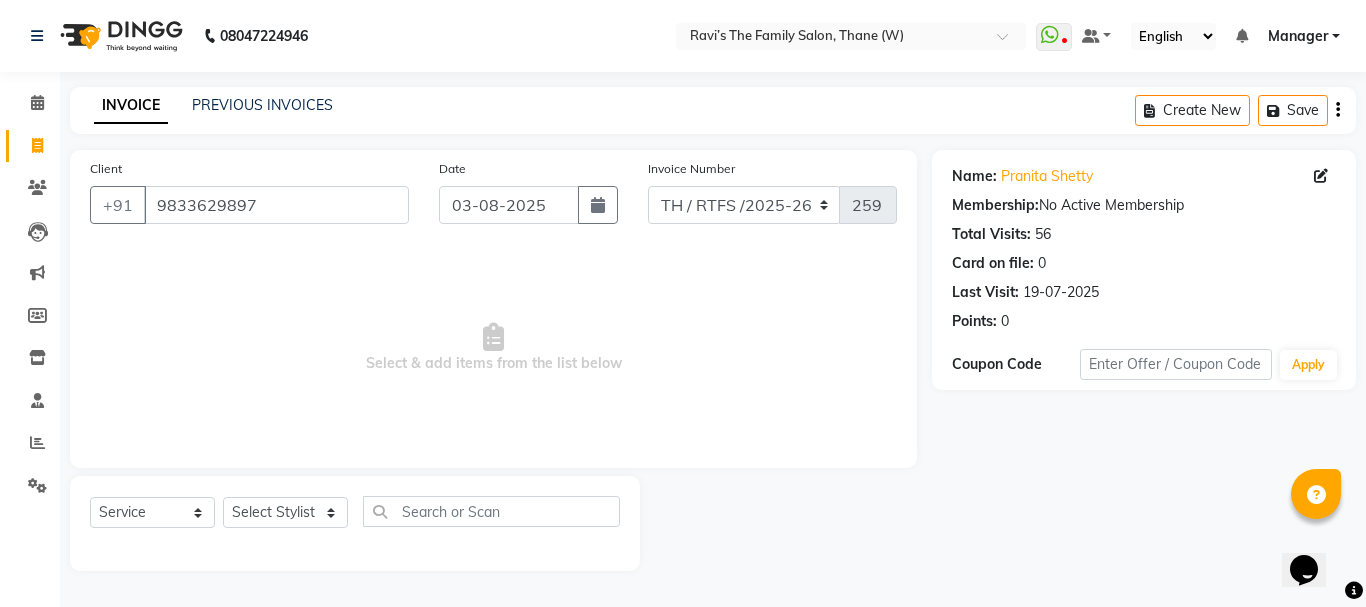 click on "Select & add items from the list below" at bounding box center (493, 348) 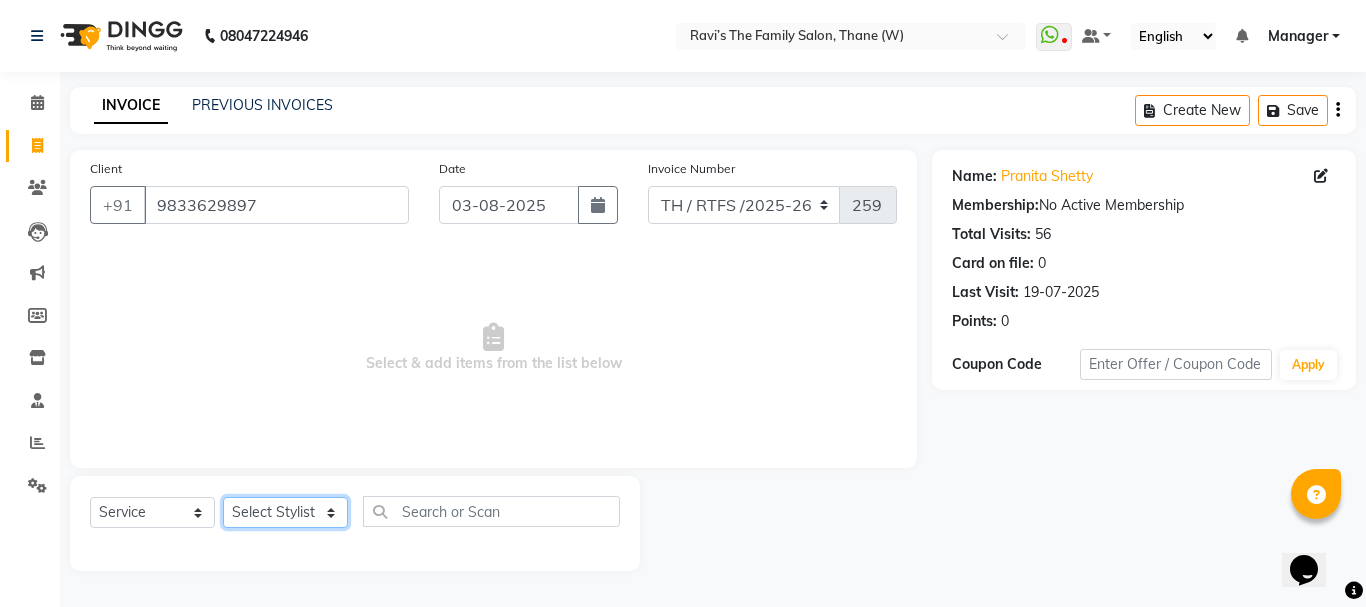 click on "Select Stylist Aarohi P   Aksahy auty Ali  Aniket A  Anuradha arvind Divya gautam .kasrade House sale KAJAL MAURYA Komal Waghmare  Laxmi   Manager Moin salmani Prashant   Ravindra Samrat Kumar Sangita Dighe Sanjana Kharat  Shreepad M  shrishti  jaiwala  vaibhavi  gudekar  Vikas H" 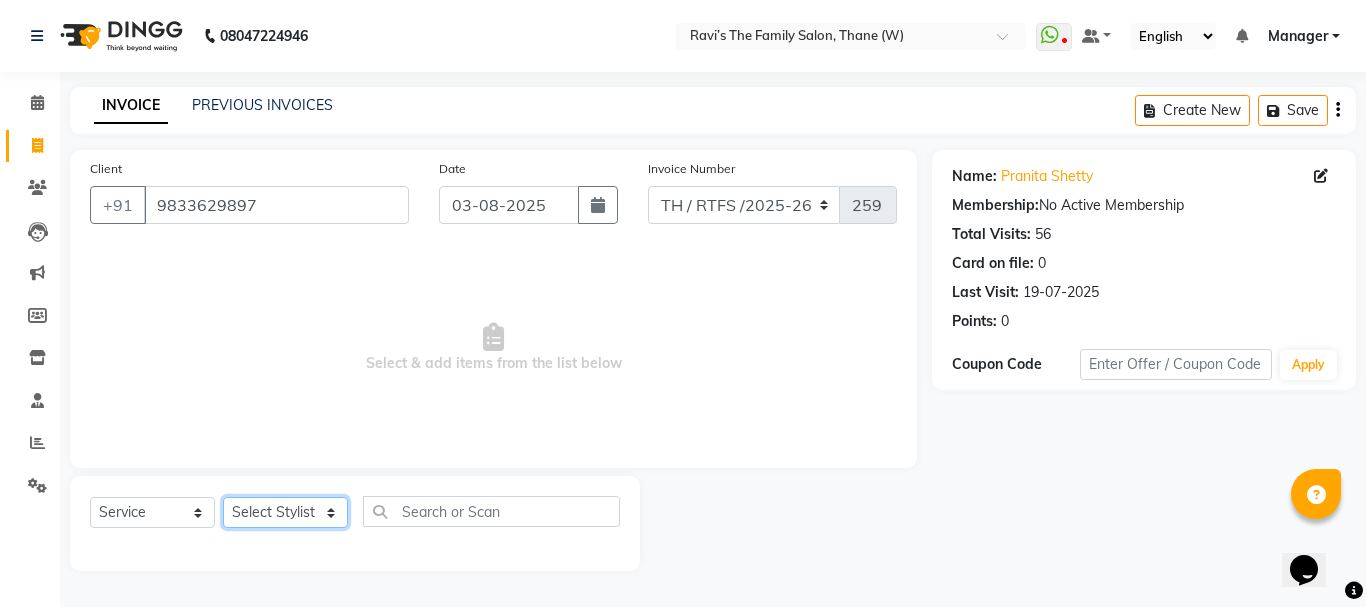 select on "35584" 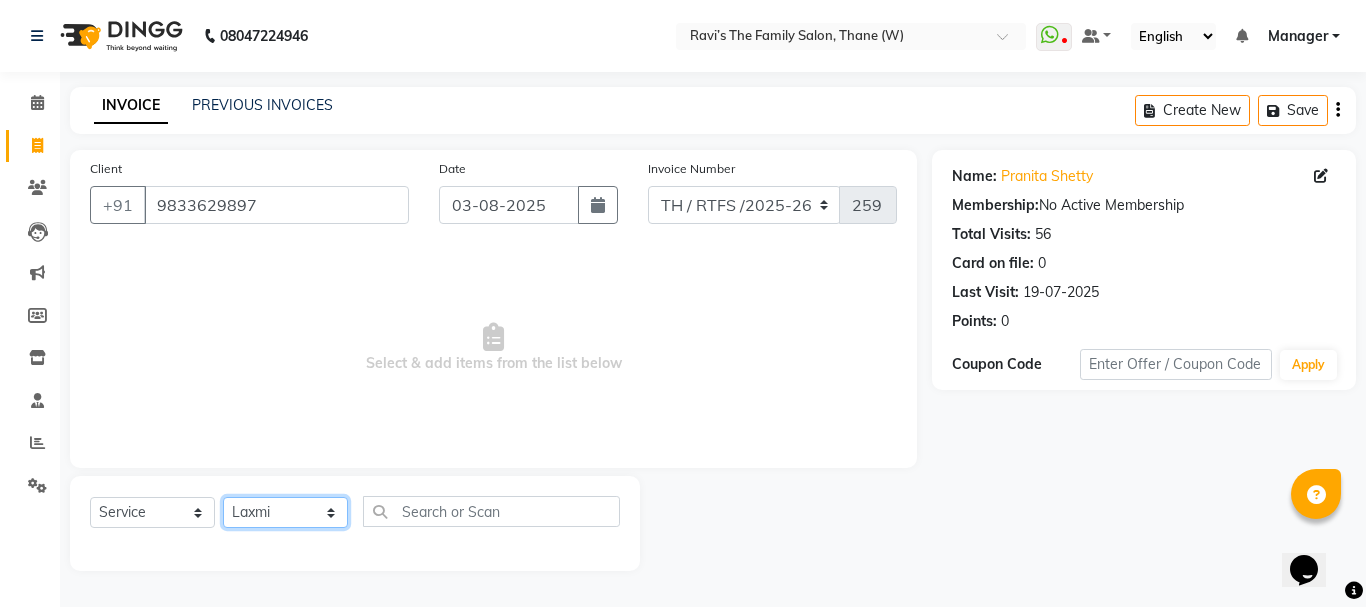 click on "Select Stylist Aarohi P   Aksahy auty Ali  Aniket A  Anuradha arvind Divya gautam .kasrade House sale KAJAL MAURYA Komal Waghmare  Laxmi   Manager Moin salmani Prashant   Ravindra Samrat Kumar Sangita Dighe Sanjana Kharat  Shreepad M  shrishti  jaiwala  vaibhavi  gudekar  Vikas H" 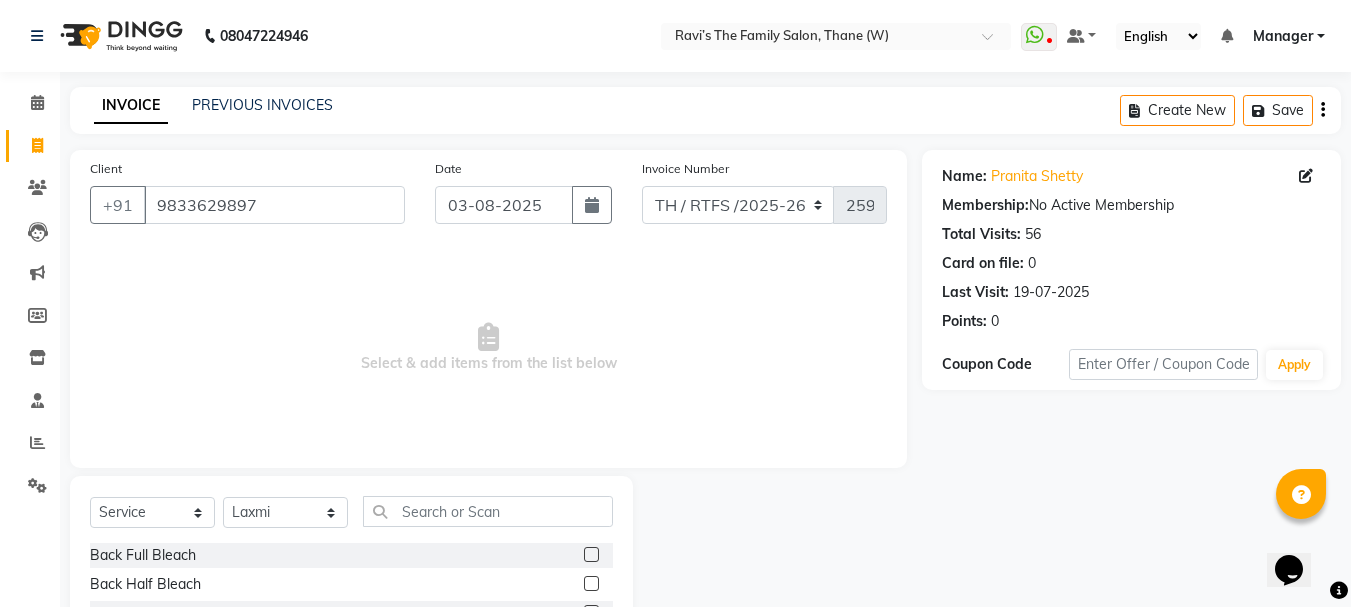 click on "Select  Service  Product  Membership  Package Voucher Prepaid Gift Card  Select Stylist Aarohi P   Aksahy auty Ali  Aniket A  Anuradha arvind Divya gautam .kasrade House sale KAJAL MAURYA Komal Waghmare  Laxmi   Manager Moin salmani Prashant   Ravindra Samrat Kumar Sangita Dighe Sanjana Kharat  Shreepad M  shrishti  jaiwala  vaibhavi  gudekar  Vikas H Back Full Bleach  Back Half Bleach  Face Bleach  Full Body Bleach  Hands Bleach  Legs Full Bleach  Legs Half Bleach  Stomach Bleach  Bleach - Face Bleach (M&F)  Bleach - Full Back ( Including Neck ) (F)  Bleach - Half Back (F)  Bleach - Full Hands (M&F)  Bleach - Half Legs (M&F)  Bleach - Full Legs (F)  Bleach - Full Body (F)  Bleach - Stomach (F)  Bleach - U/A (F)  Premium Clean Up - O3 - Snovite / Active Blends - Cheryl'S (M&F)  Threading - Threading  Threading - Forehead (M&F)  Threading - Upper Lips (F)  Threading - Chin F  Threading - Side lock (F)  D-Tan - Face D-Tan (M&F)  D-Tan - Hand D-Tan (M&F)  D-Tan - Underarms D-Tan (M&F)  D-Tan - Stomach (F)" 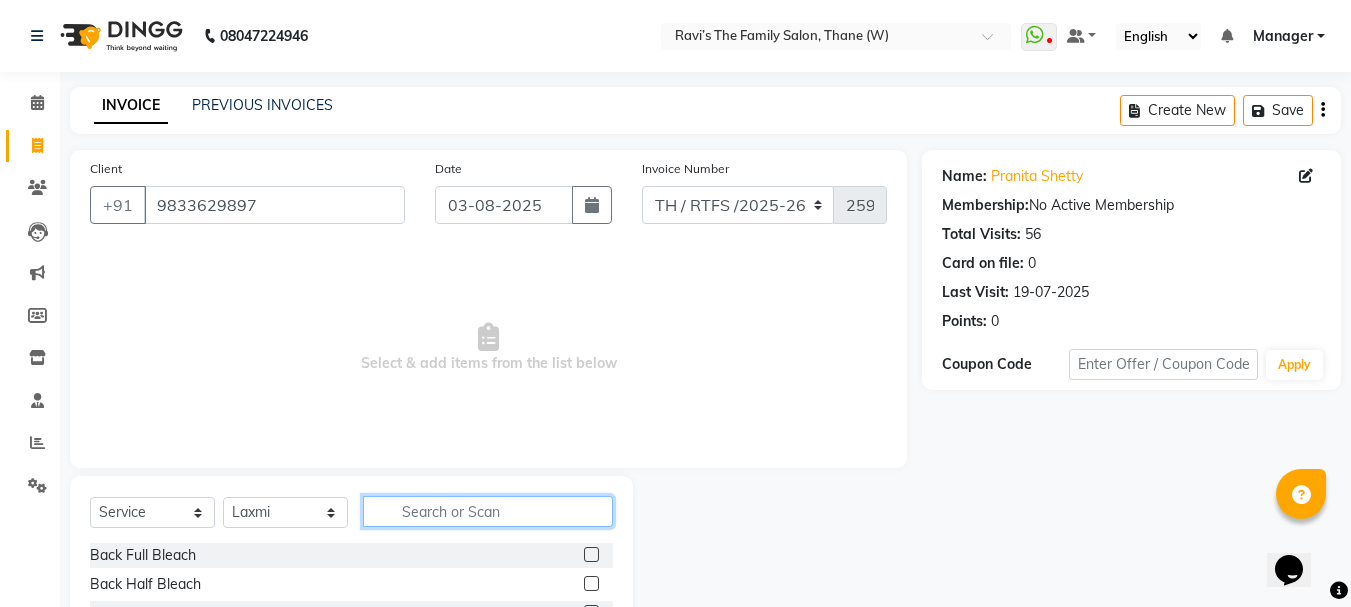 click 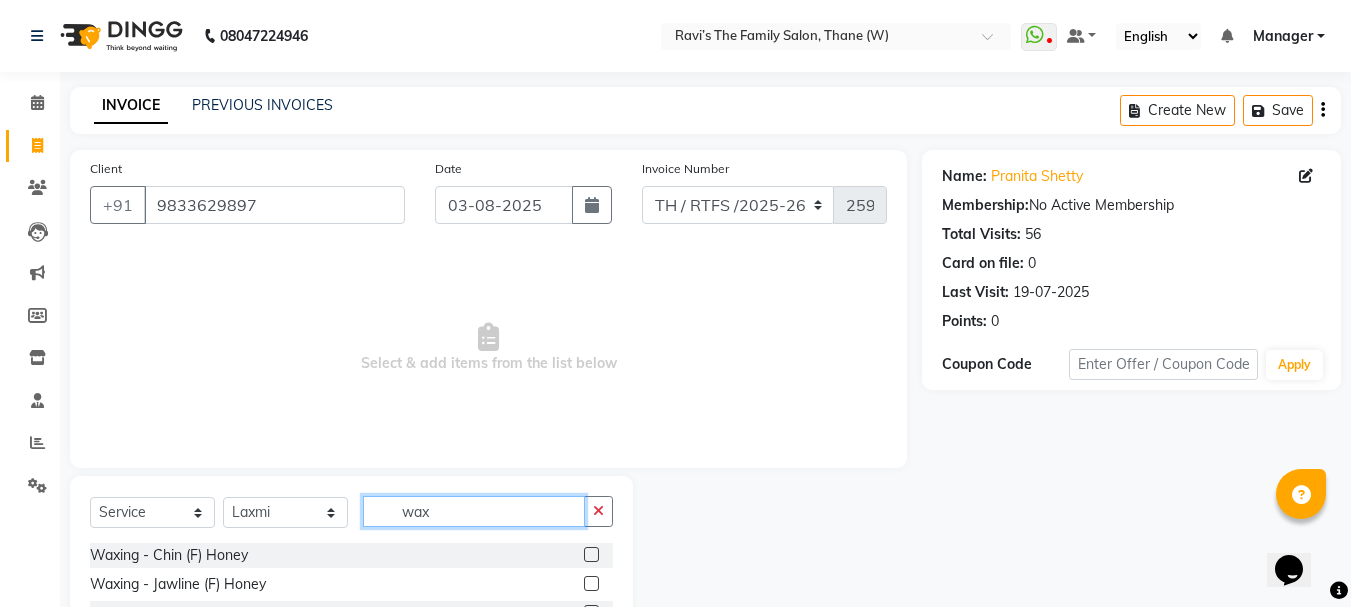 scroll, scrollTop: 194, scrollLeft: 0, axis: vertical 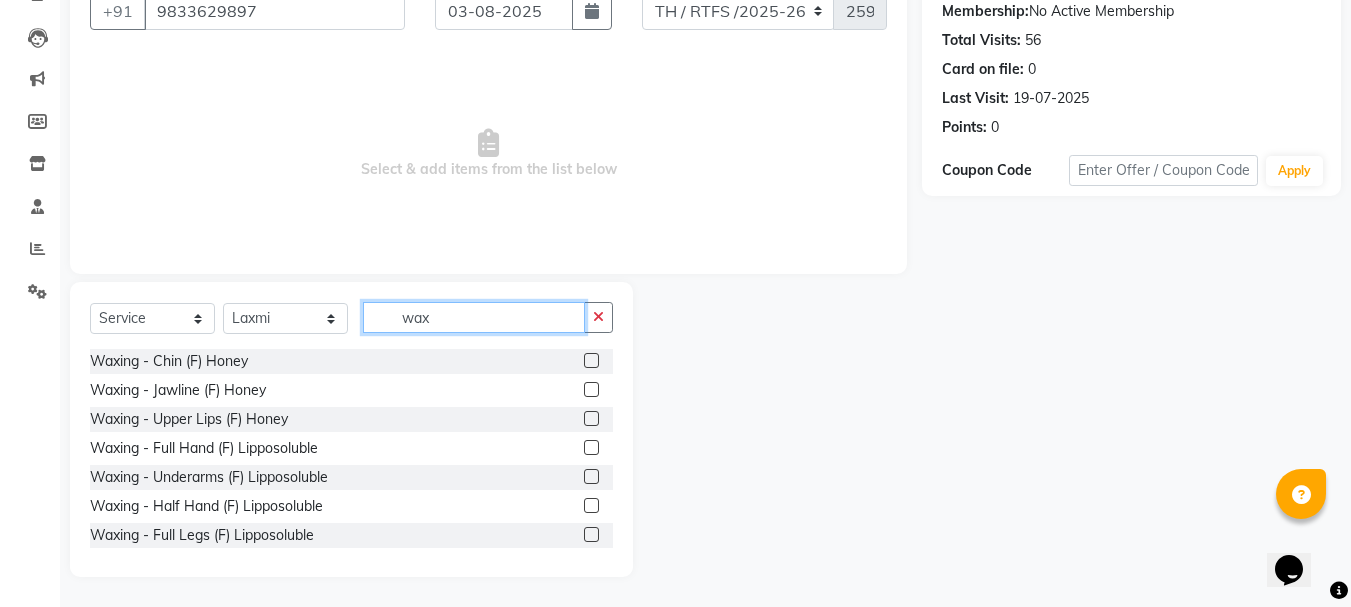 type on "wax" 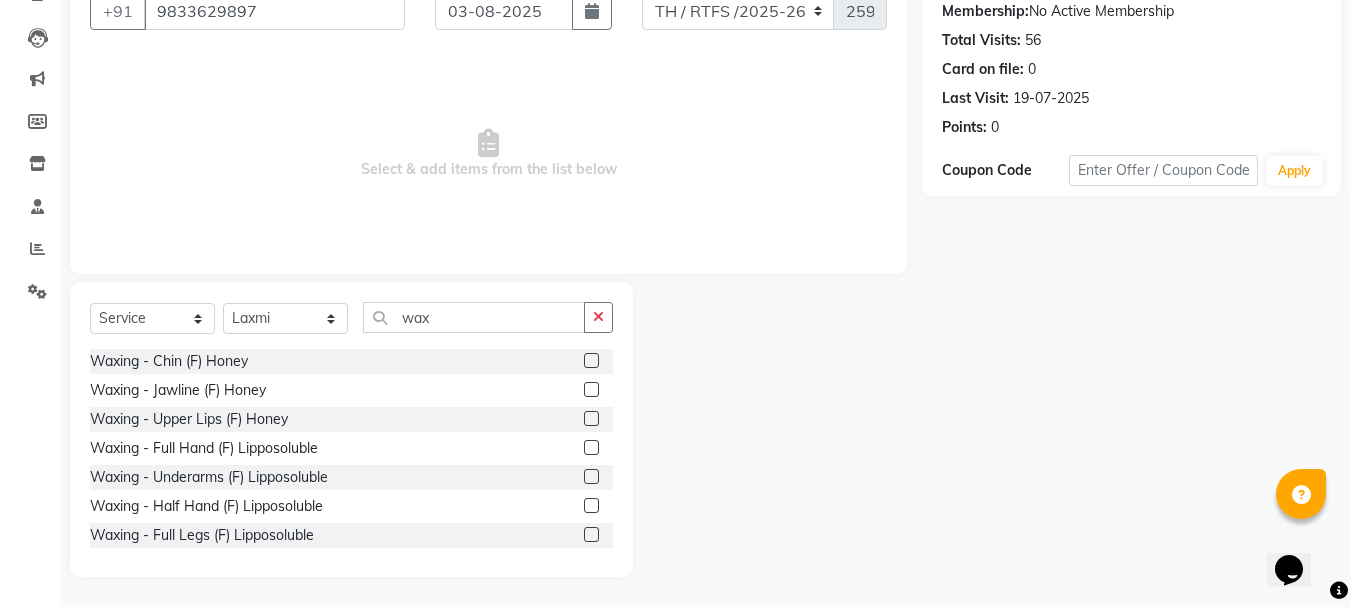 click 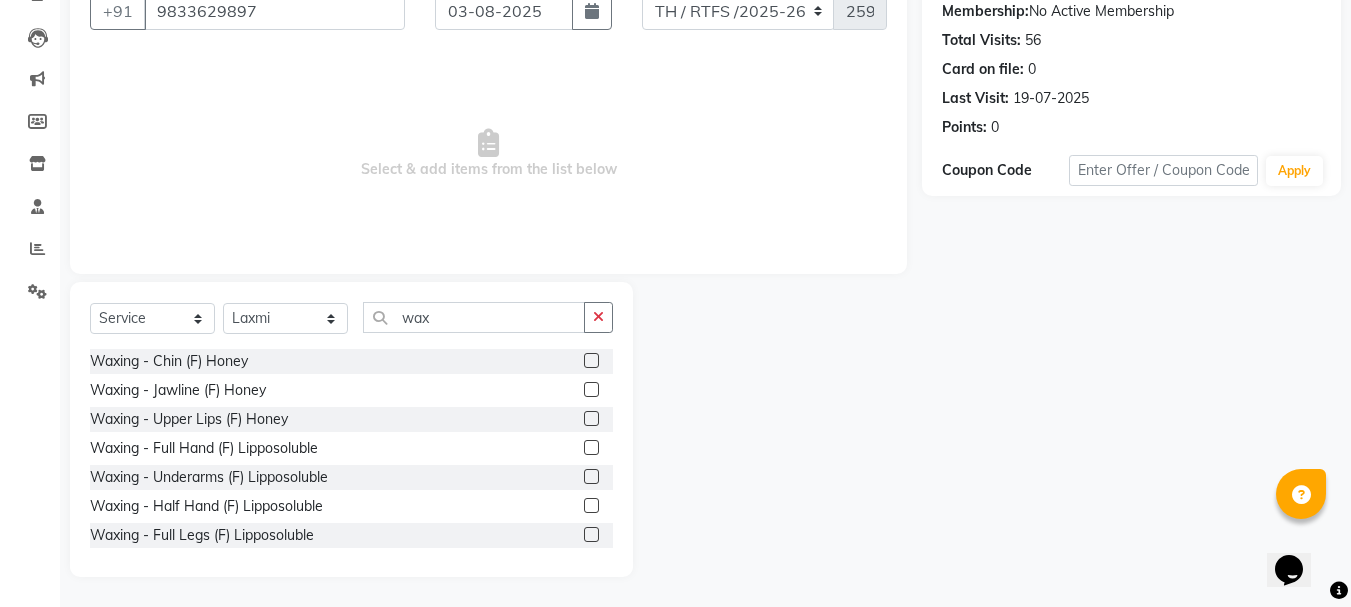 click at bounding box center (590, 448) 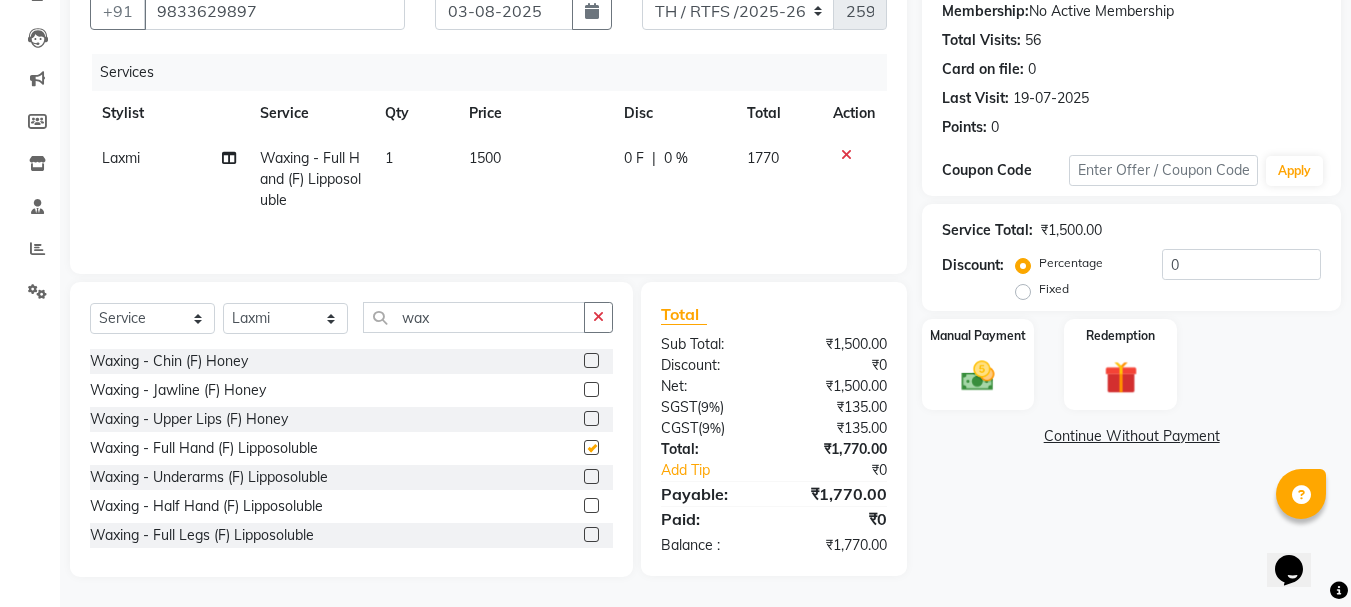 checkbox on "false" 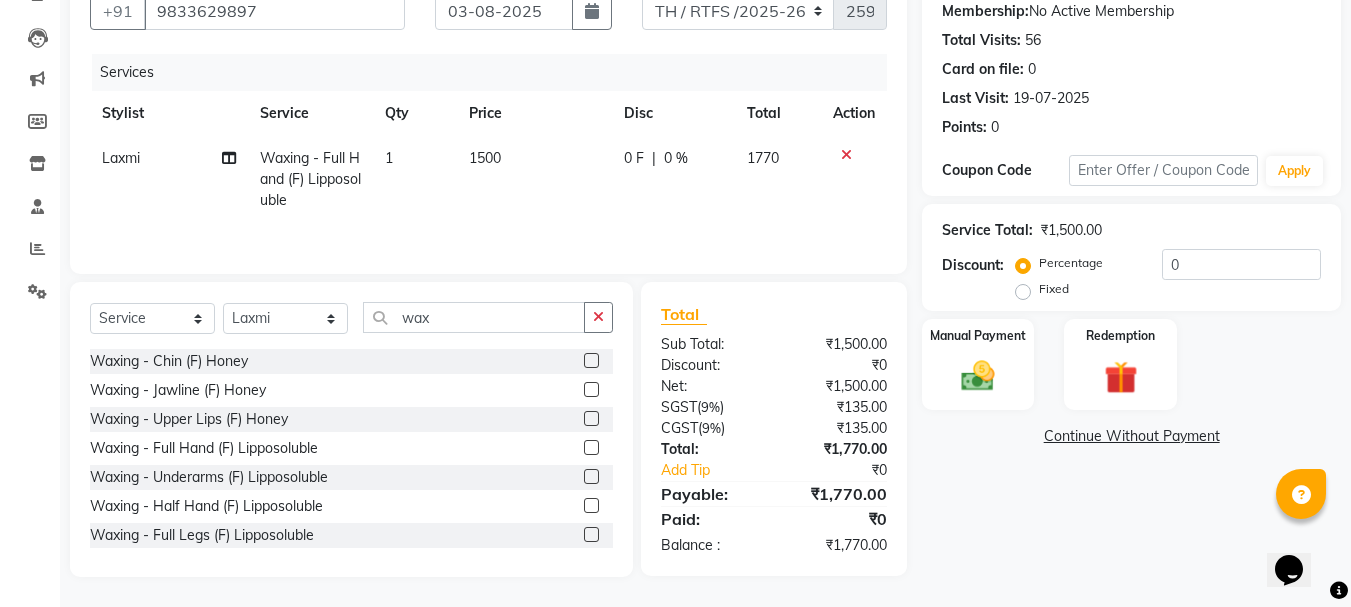 click 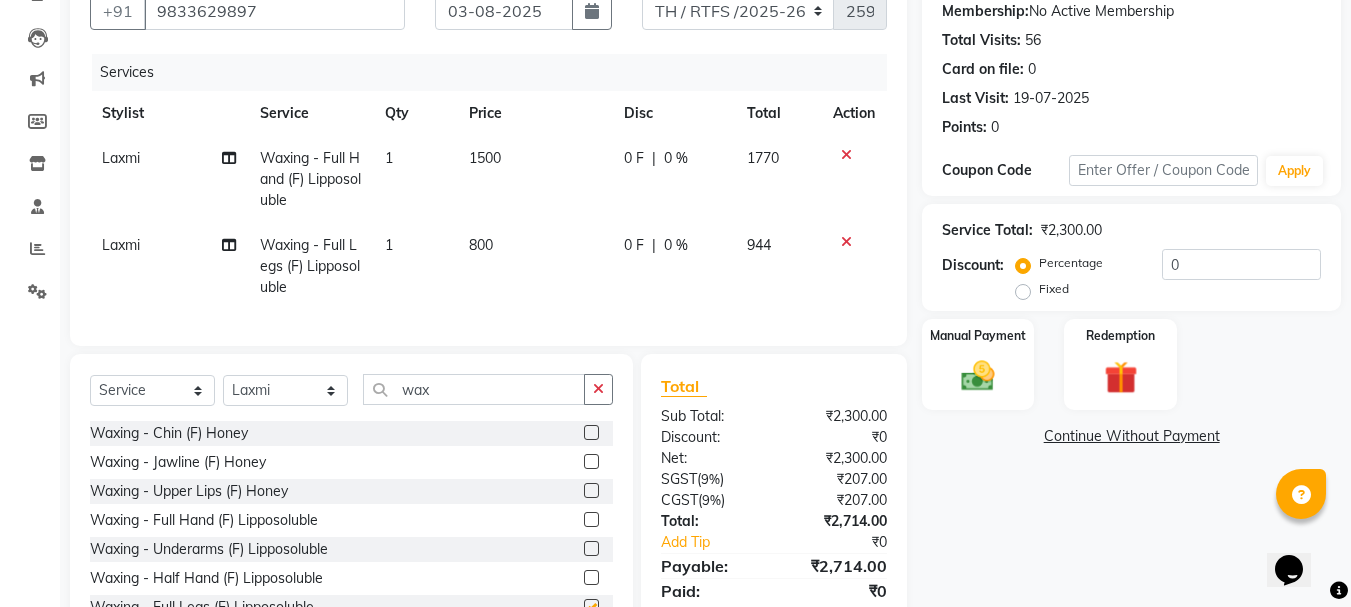 checkbox on "false" 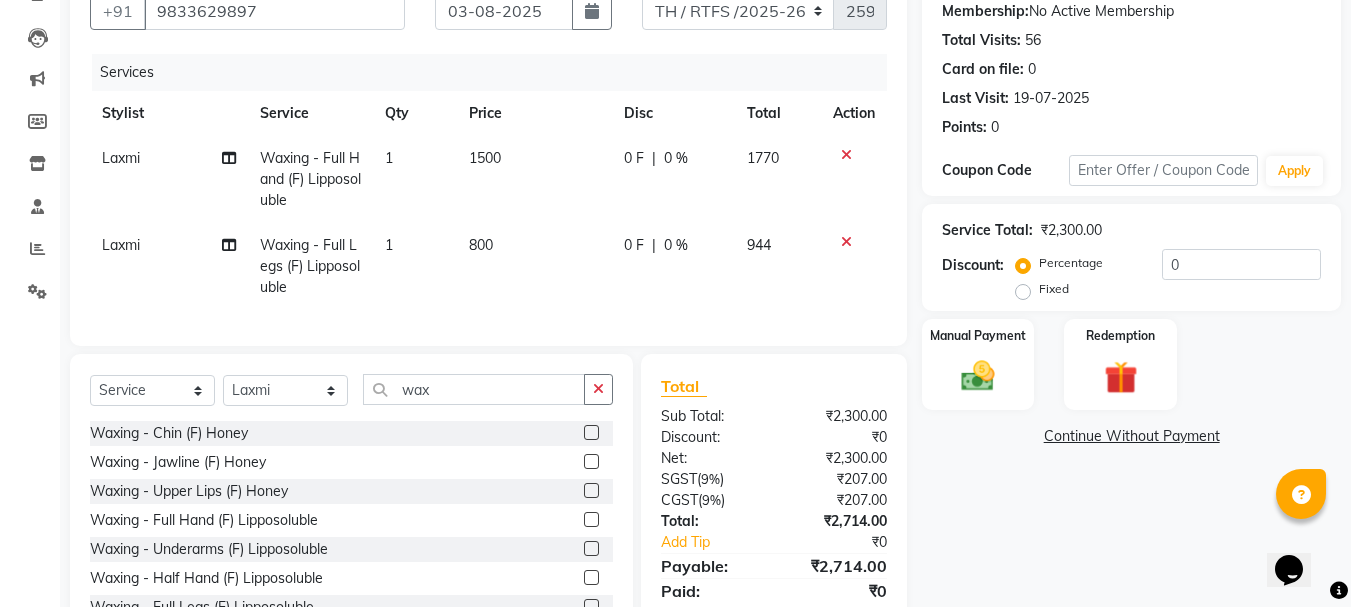 click on "1500" 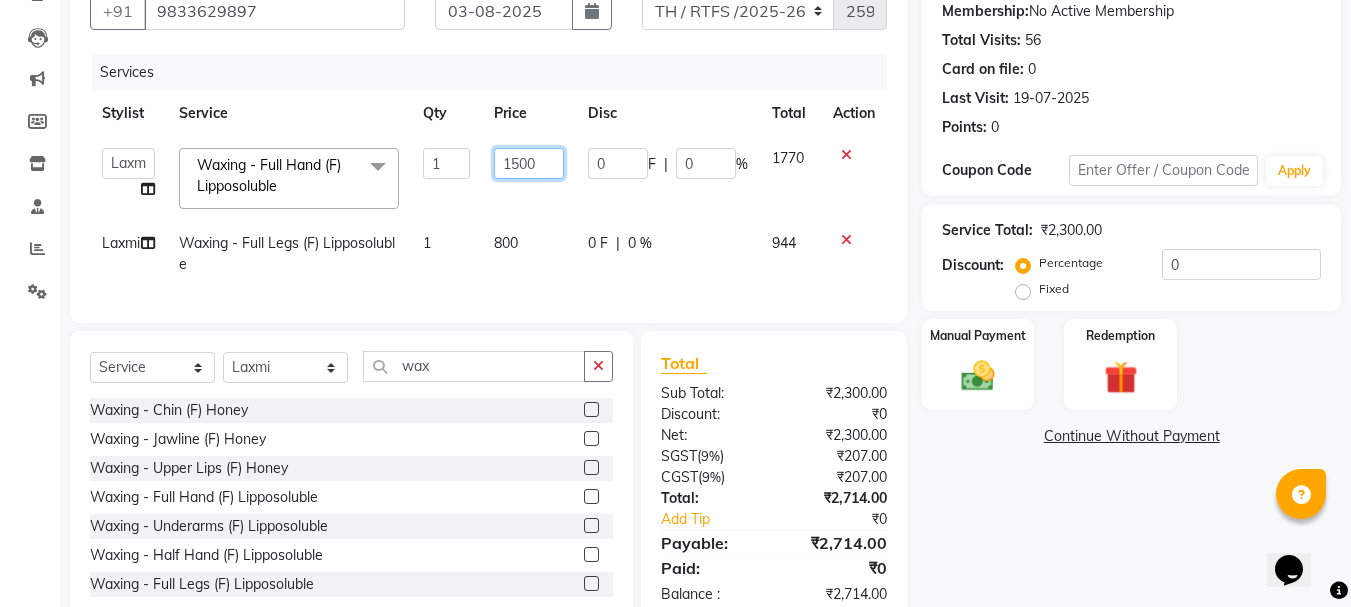 click on "1500" 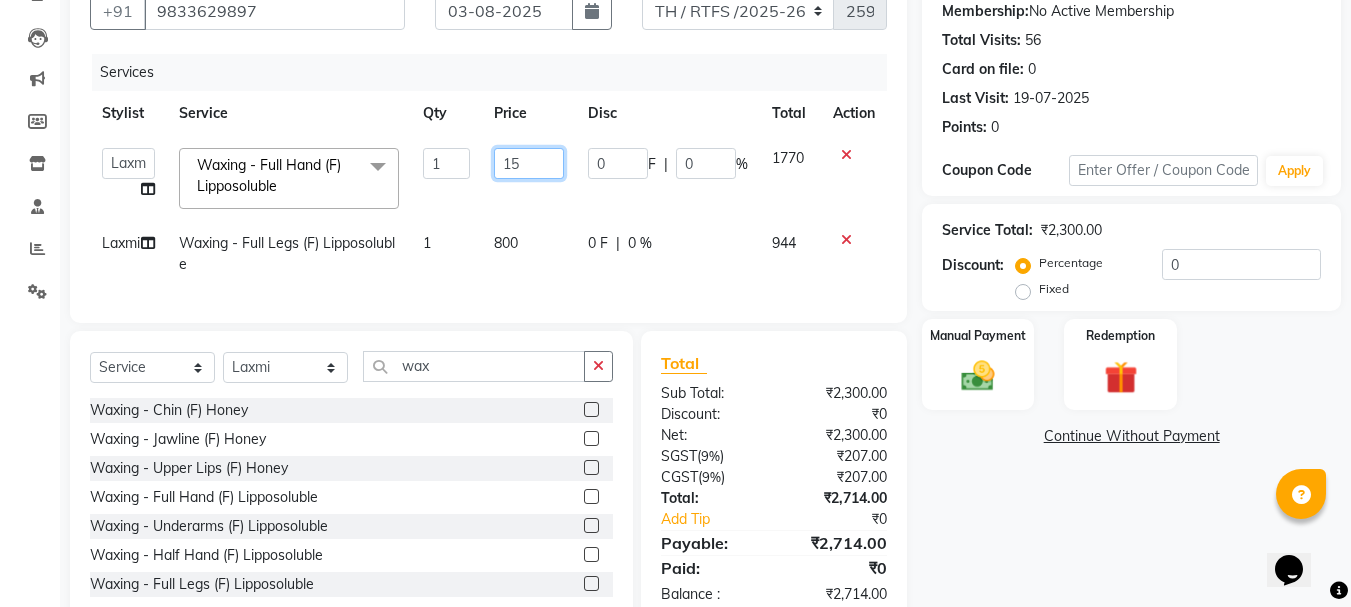type on "1" 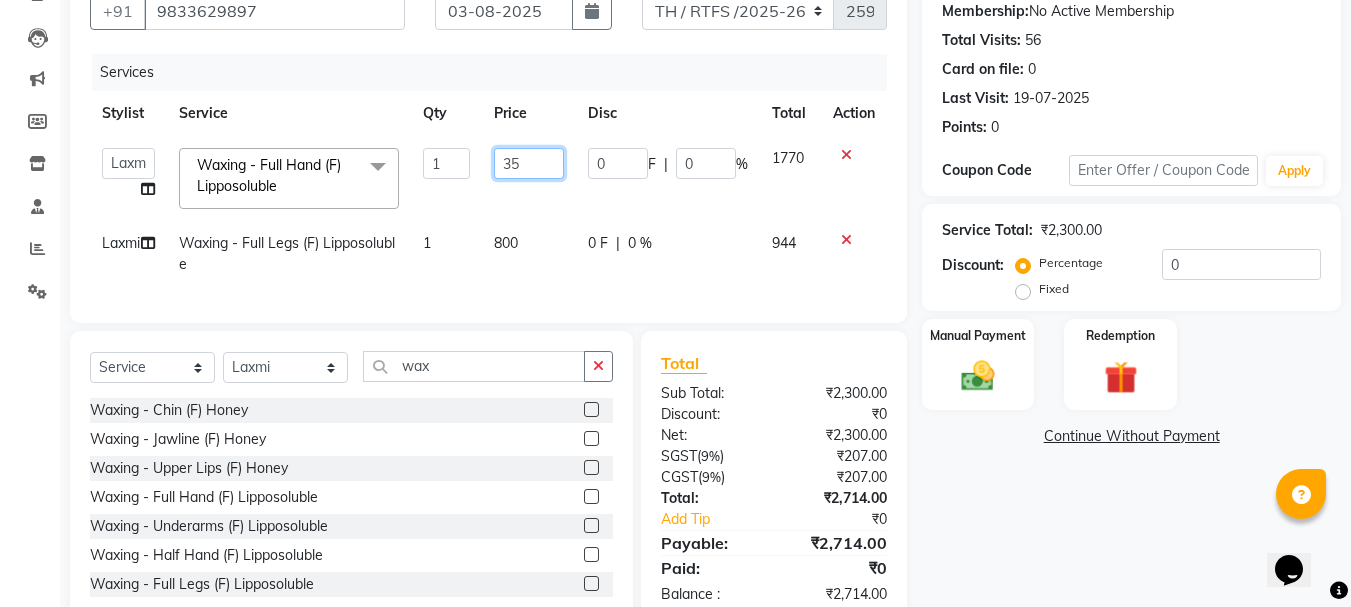 type on "350" 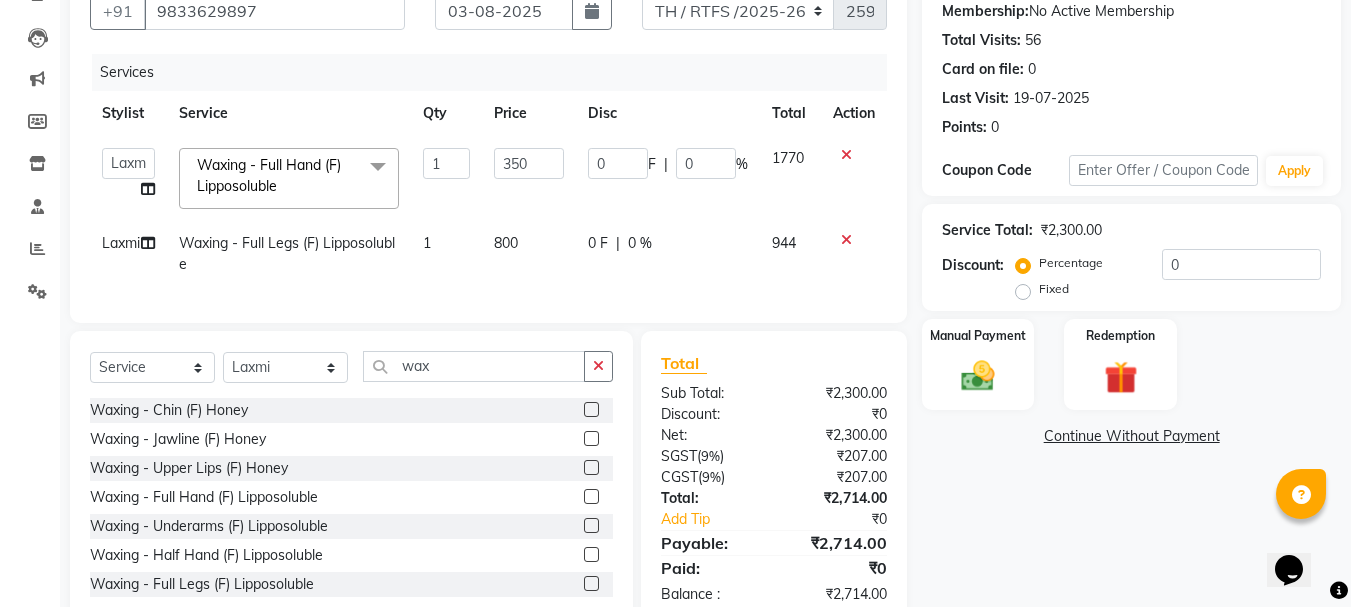 click on "800" 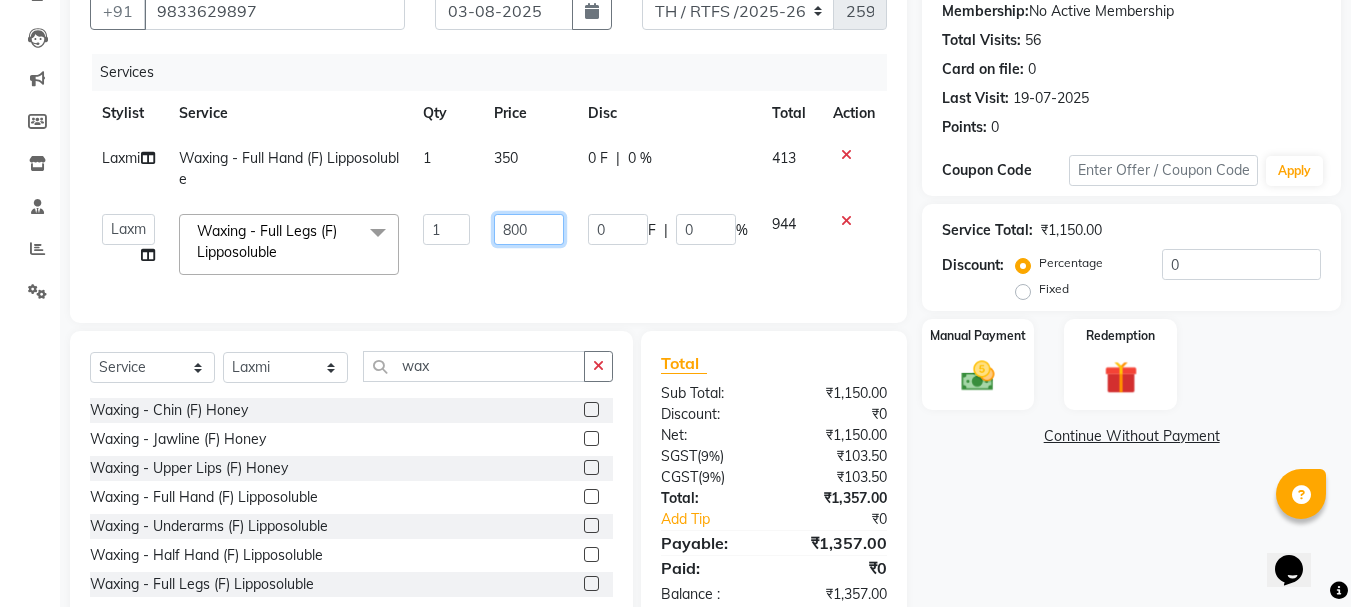 click on "800" 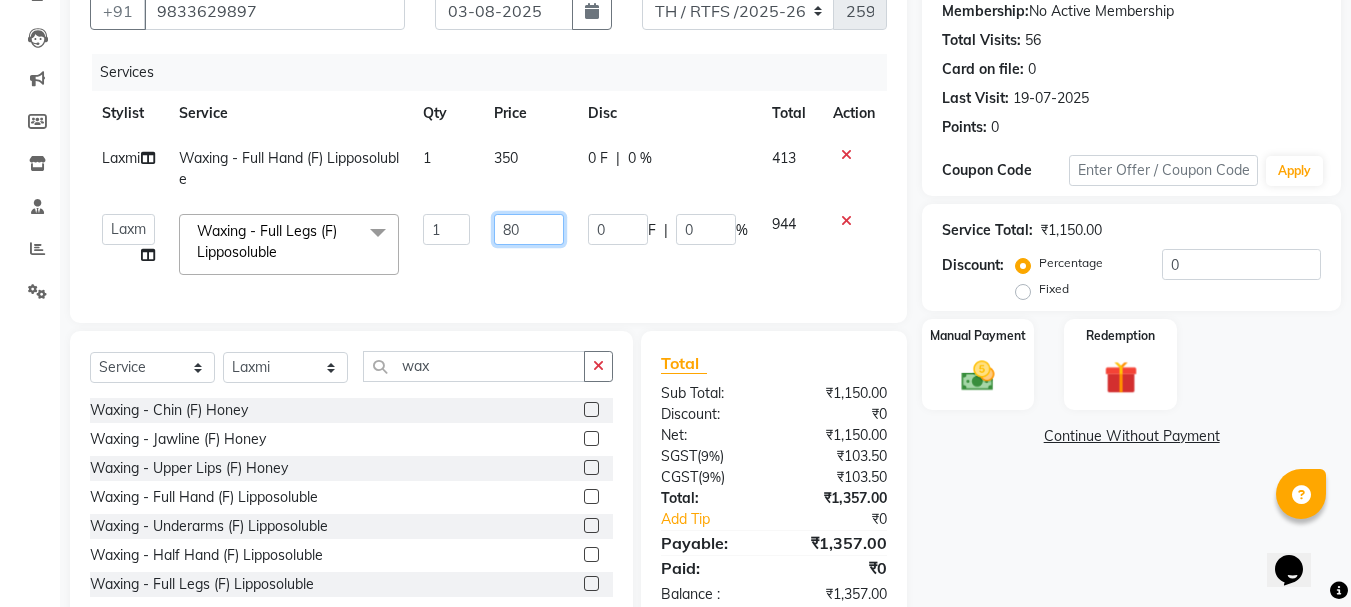 type on "8" 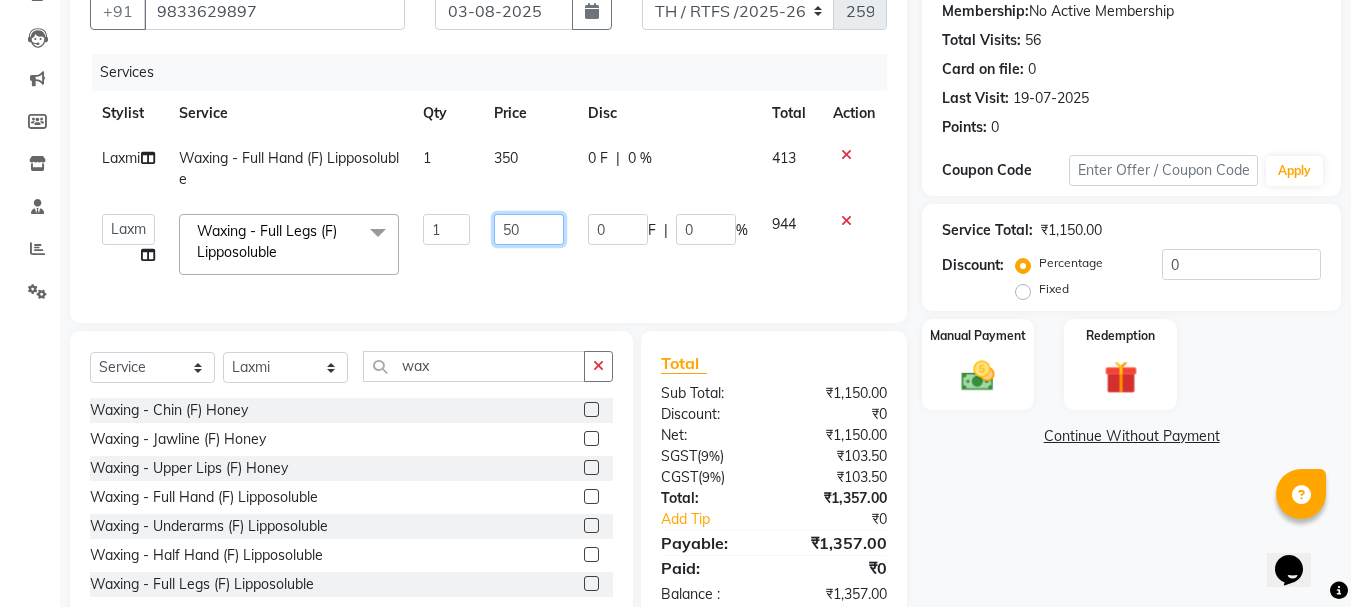 type on "500" 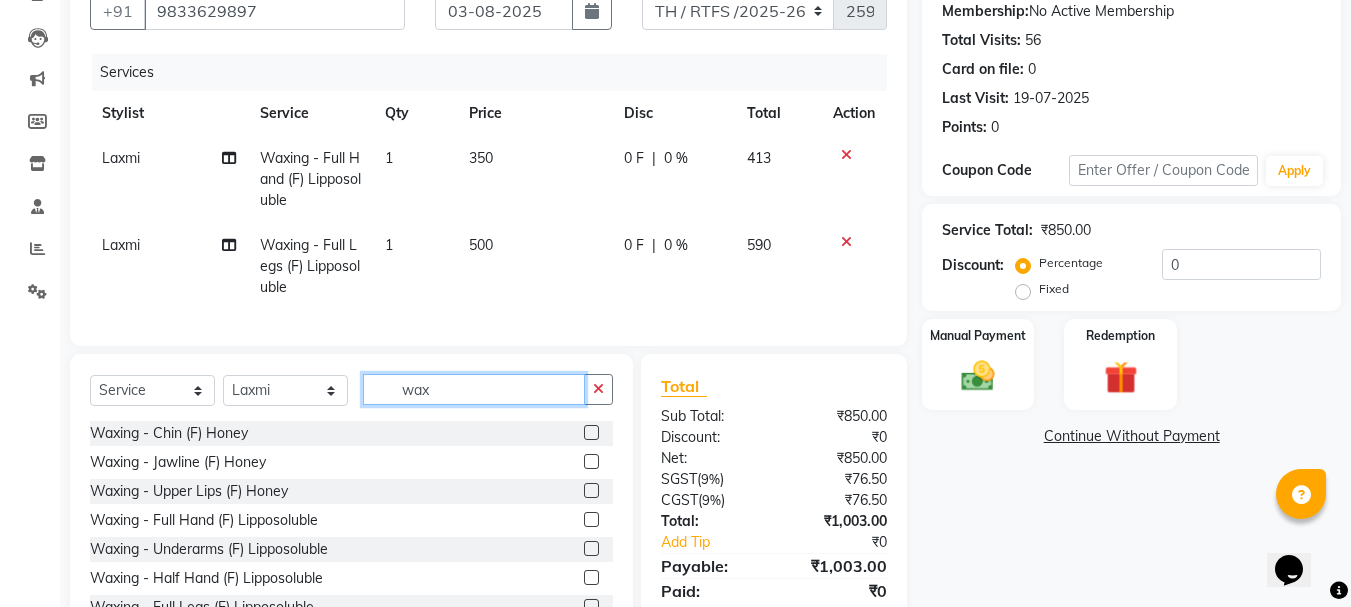 click on "Select  Service  Product  Membership  Package Voucher Prepaid Gift Card  Select Stylist Aarohi P   Aksahy auty Ali  Aniket A  Anuradha arvind Divya gautam .kasrade House sale KAJAL MAURYA Komal Waghmare  Laxmi   Manager Moin salmani Prashant   Ravindra Samrat Kumar Sangita Dighe Sanjana Kharat  Shreepad M  shrishti  jaiwala  vaibhavi  gudekar  Vikas H wax Waxing - Chin (F) Honey  Waxing - Jawline (F) Honey  Waxing - Upper Lips (F) Honey  Waxing - Full Hand (F) Lipposoluble  Waxing - Underarms (F) Lipposoluble  Waxing - Half Hand (F) Lipposoluble  Waxing - Full Legs (F) Lipposoluble  Waxing - Half Legs (F) Lipposoluble  Waxing - Back Half (F) Lipposoluble  Waxing - Back Full (F) Lipposoluble  Waxing - Full Front (F) Lipposoluble  Waxing - Stomach (F) Lipposoluble  Waxing - Full Body Wax (F) Lipposoluble  Waxing - B.Wax (F) Lipposoluble  Waxing - Side Lock (F) Lipposoluble  Waxing - Full Face Wax (F) Lipposoluble  Waxing - Chin (F) Lipposoluble  Waxing - Jawline (F) Lipposoluble  Waxing - Stomach (F) Brazilian" 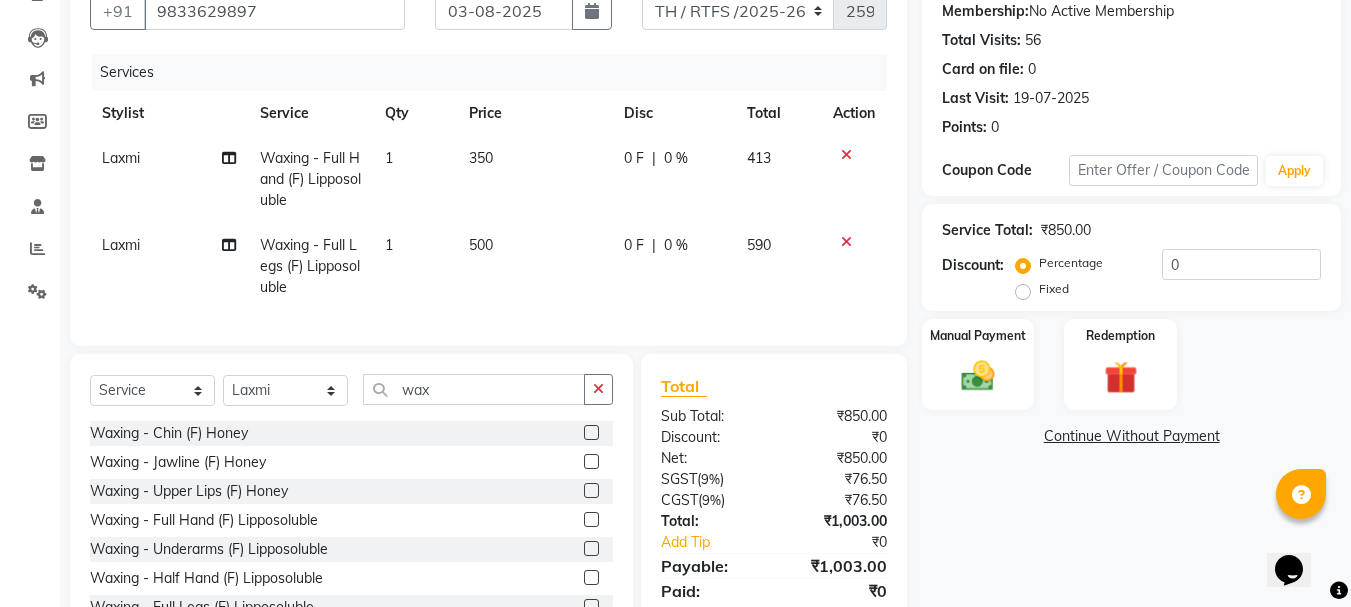 click 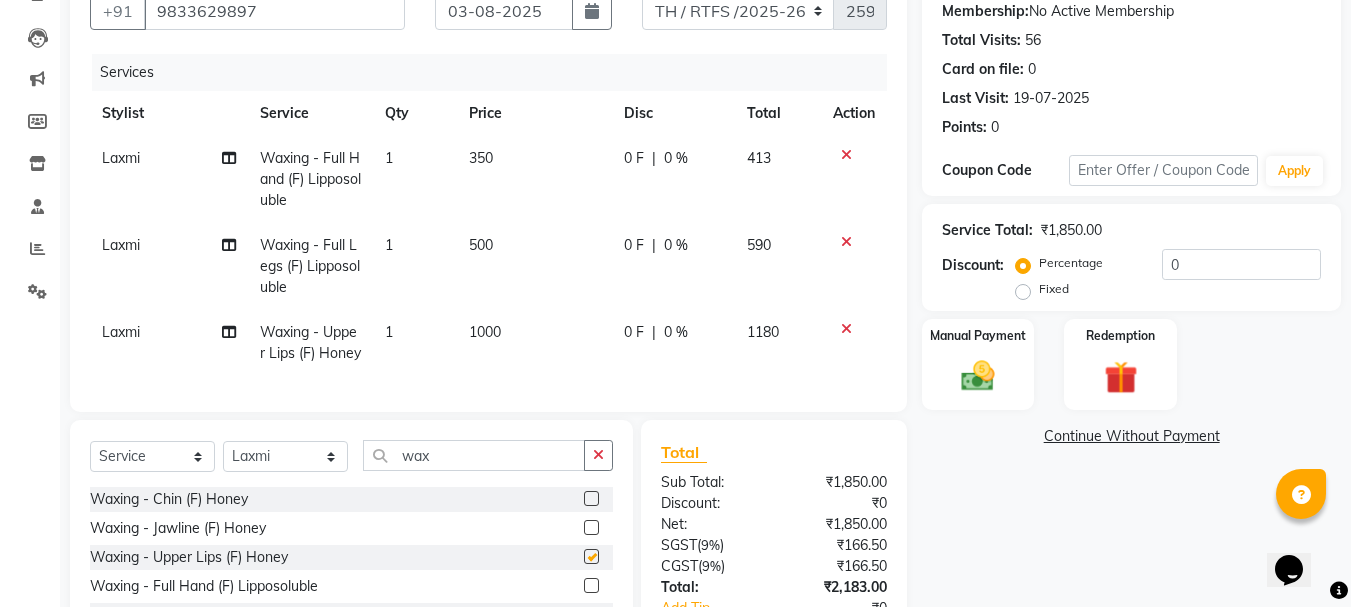 checkbox on "false" 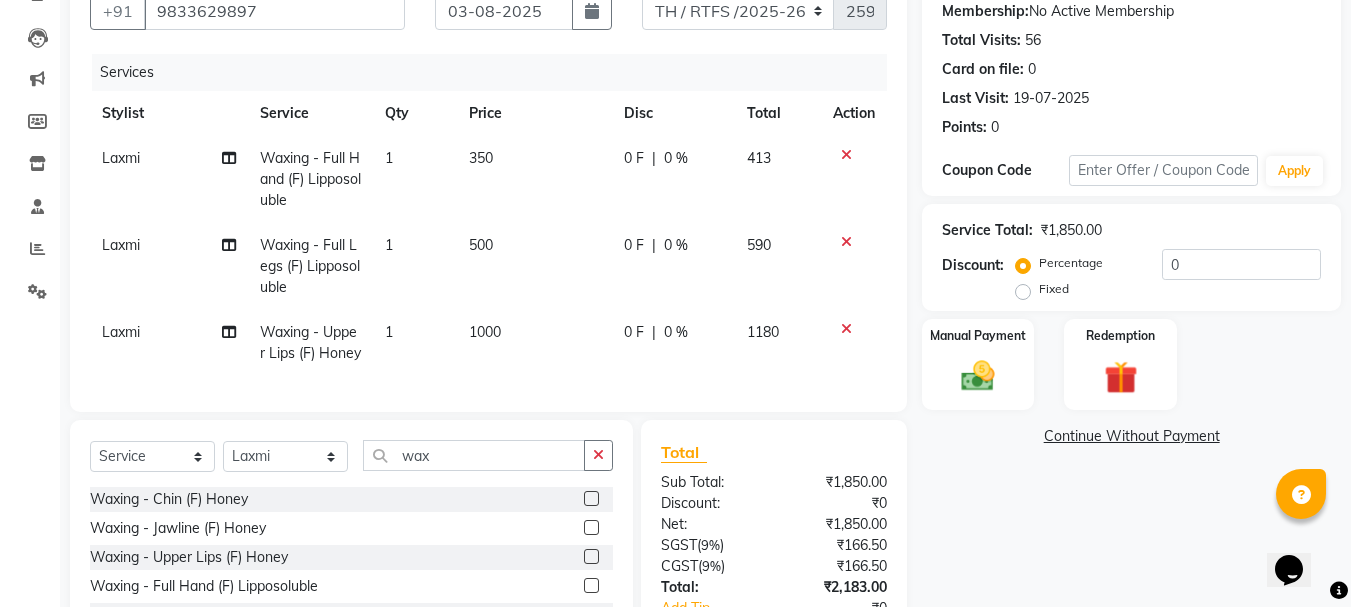 click on "1000" 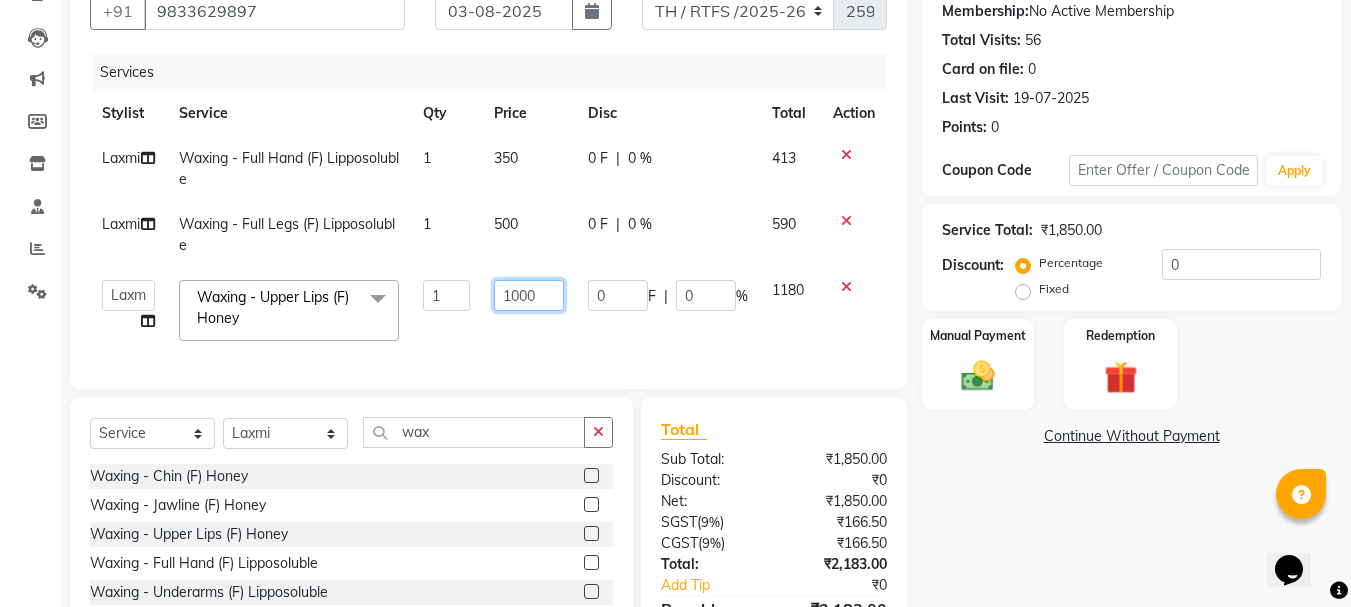 drag, startPoint x: 500, startPoint y: 328, endPoint x: 540, endPoint y: 301, distance: 48.259712 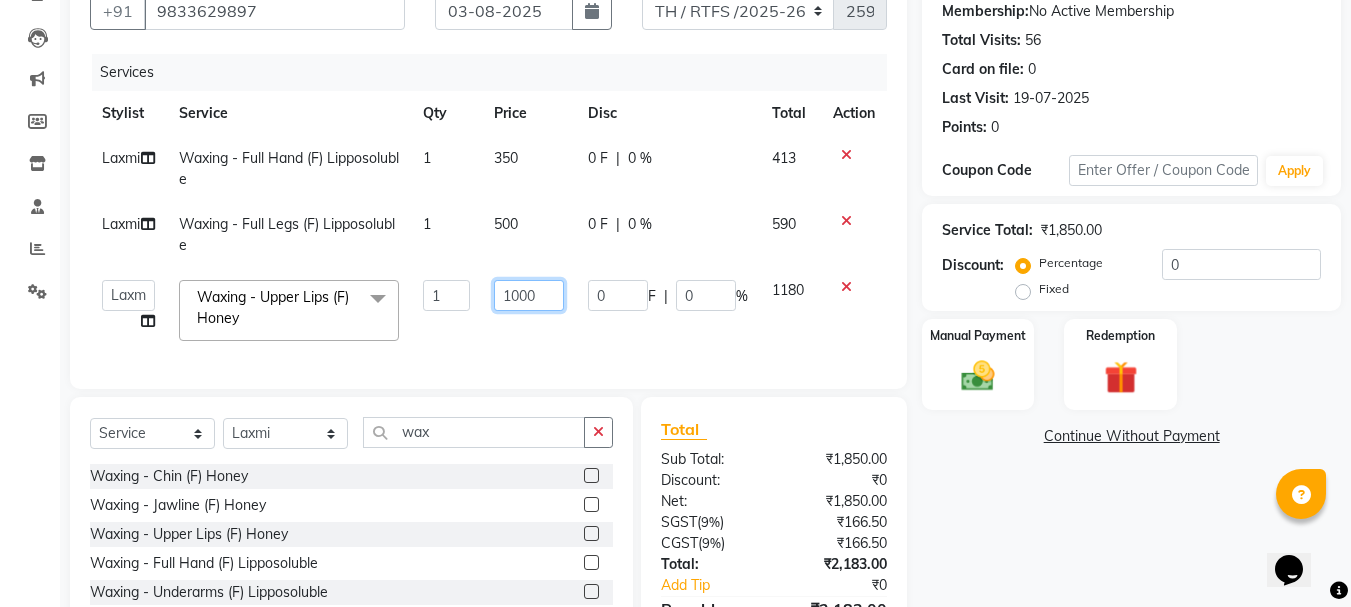 click on "1000" 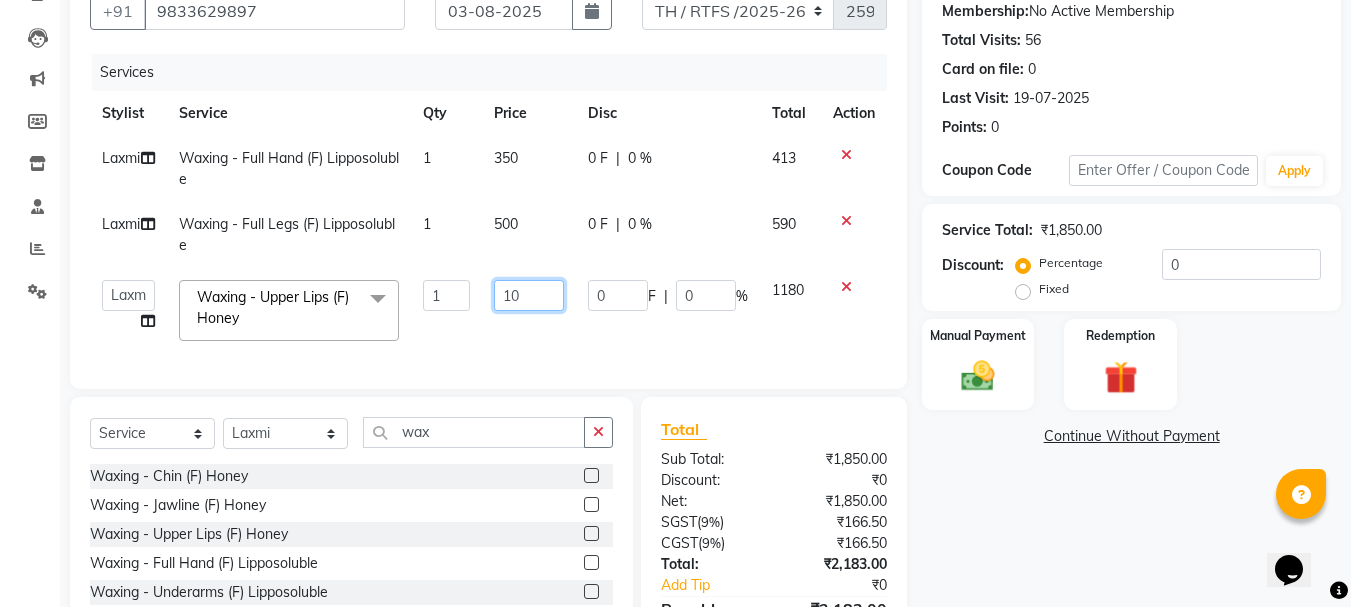 type on "1" 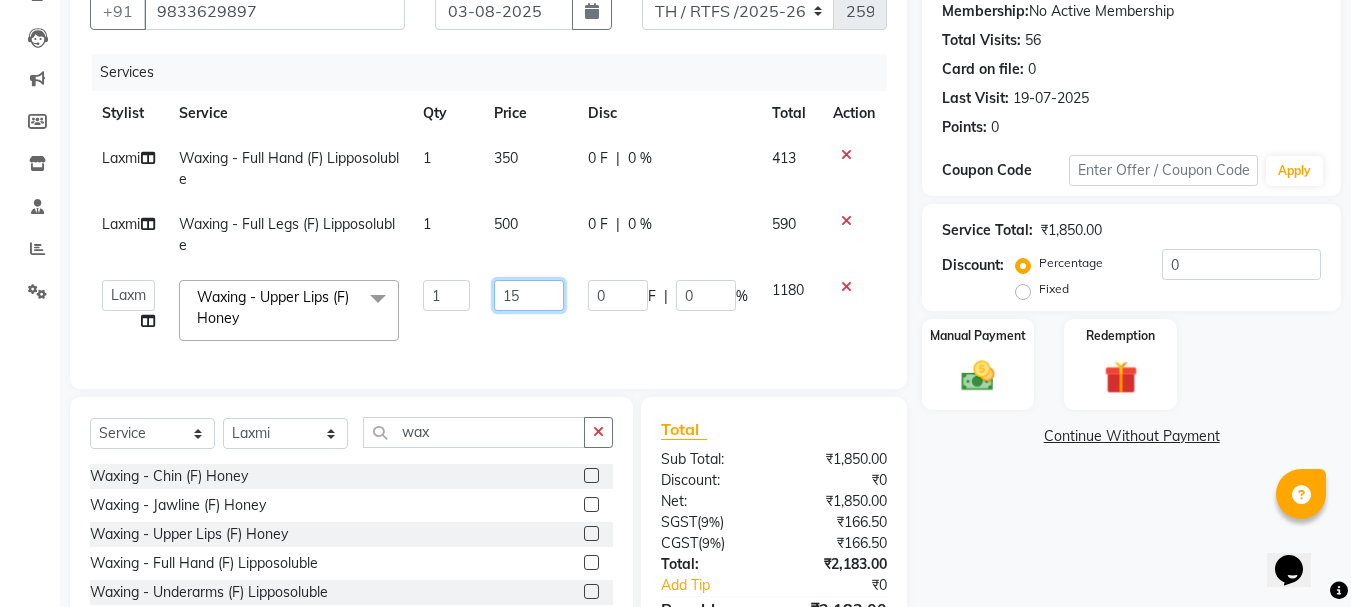 type on "150" 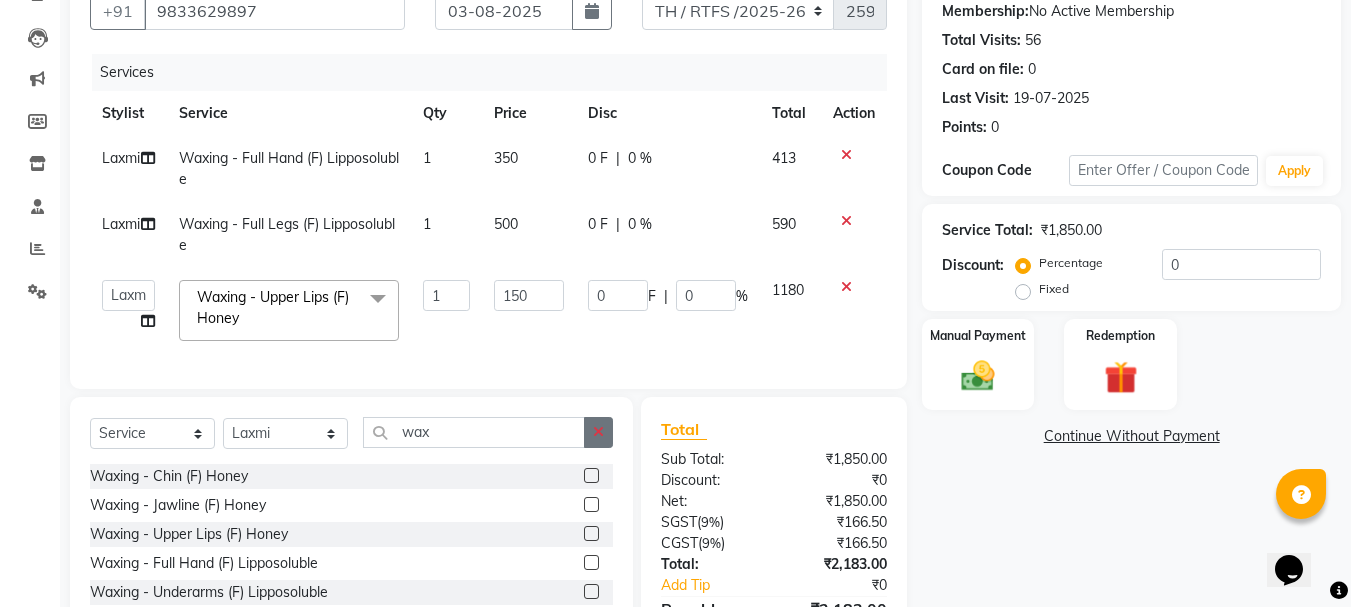 click on "Select  Service  Product  Membership  Package Voucher Prepaid Gift Card  Select Stylist Aarohi P   Aksahy auty Ali  Aniket A  Anuradha arvind Divya gautam .kasrade House sale KAJAL MAURYA Komal Waghmare  Laxmi   Manager Moin salmani Prashant   Ravindra Samrat Kumar Sangita Dighe Sanjana Kharat  Shreepad M  shrishti  jaiwala  vaibhavi  gudekar  Vikas H wax Waxing - Chin (F) Honey  Waxing - Jawline (F) Honey  Waxing - Upper Lips (F) Honey  Waxing - Full Hand (F) Lipposoluble  Waxing - Underarms (F) Lipposoluble  Waxing - Half Hand (F) Lipposoluble  Waxing - Full Legs (F) Lipposoluble  Waxing - Half Legs (F) Lipposoluble  Waxing - Back Half (F) Lipposoluble  Waxing - Back Full (F) Lipposoluble  Waxing - Full Front (F) Lipposoluble  Waxing - Stomach (F) Lipposoluble  Waxing - Full Body Wax (F) Lipposoluble  Waxing - B.Wax (F) Lipposoluble  Waxing - Side Lock (F) Lipposoluble  Waxing - Full Face Wax (F) Lipposoluble  Waxing - Chin (F) Lipposoluble  Waxing - Jawline (F) Lipposoluble  Waxing - Stomach (F) Brazilian" 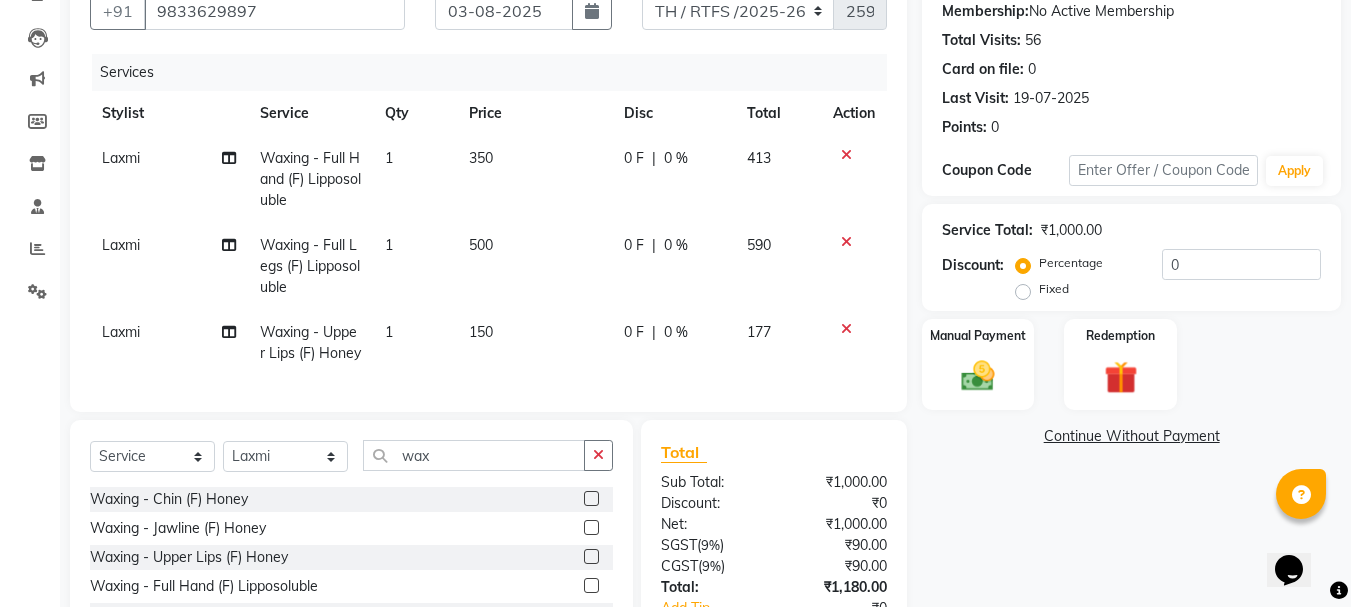 drag, startPoint x: 483, startPoint y: 451, endPoint x: 477, endPoint y: 484, distance: 33.54102 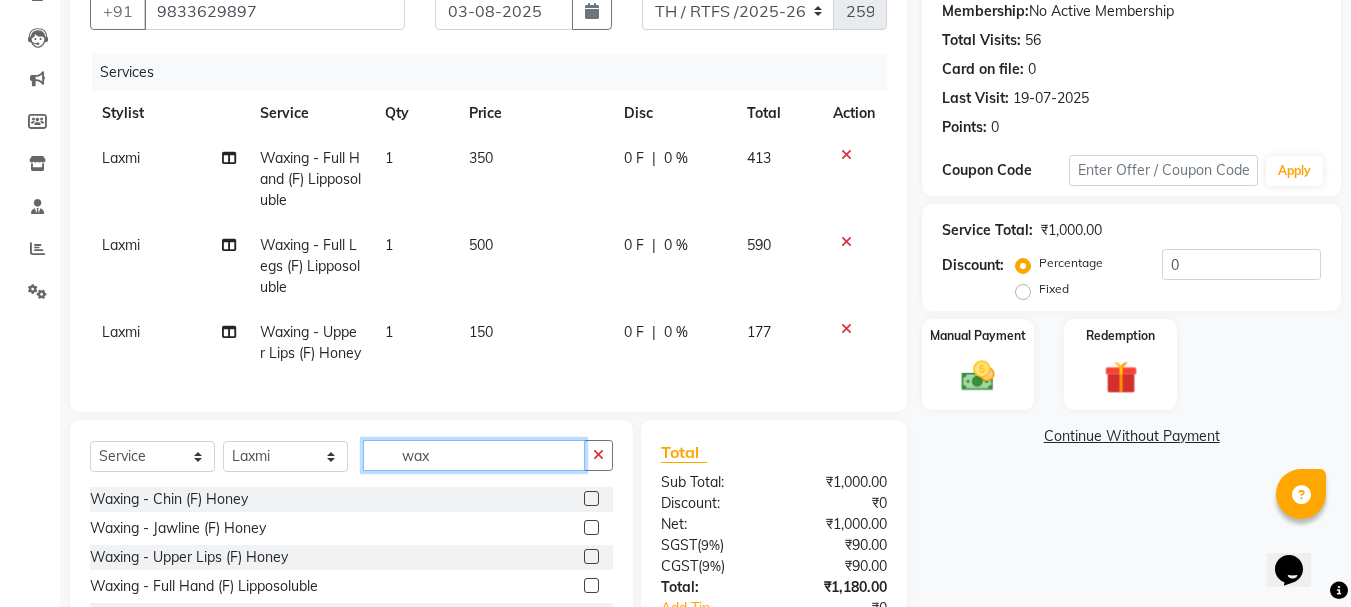 click on "wax" 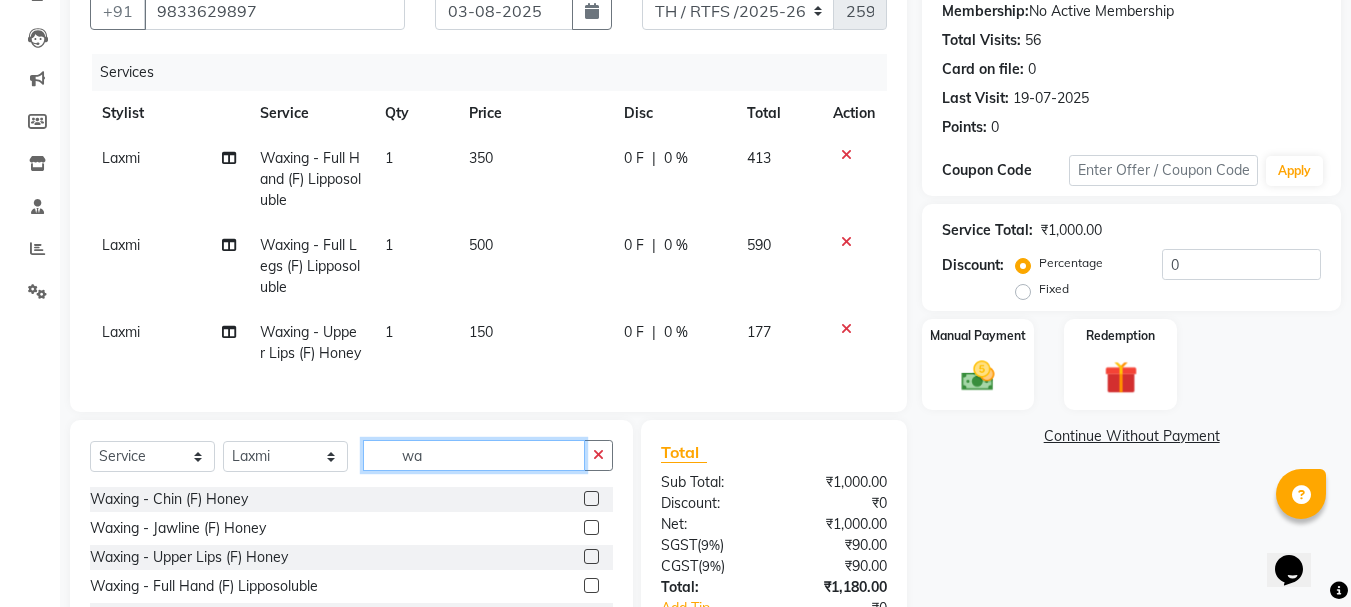 type on "w" 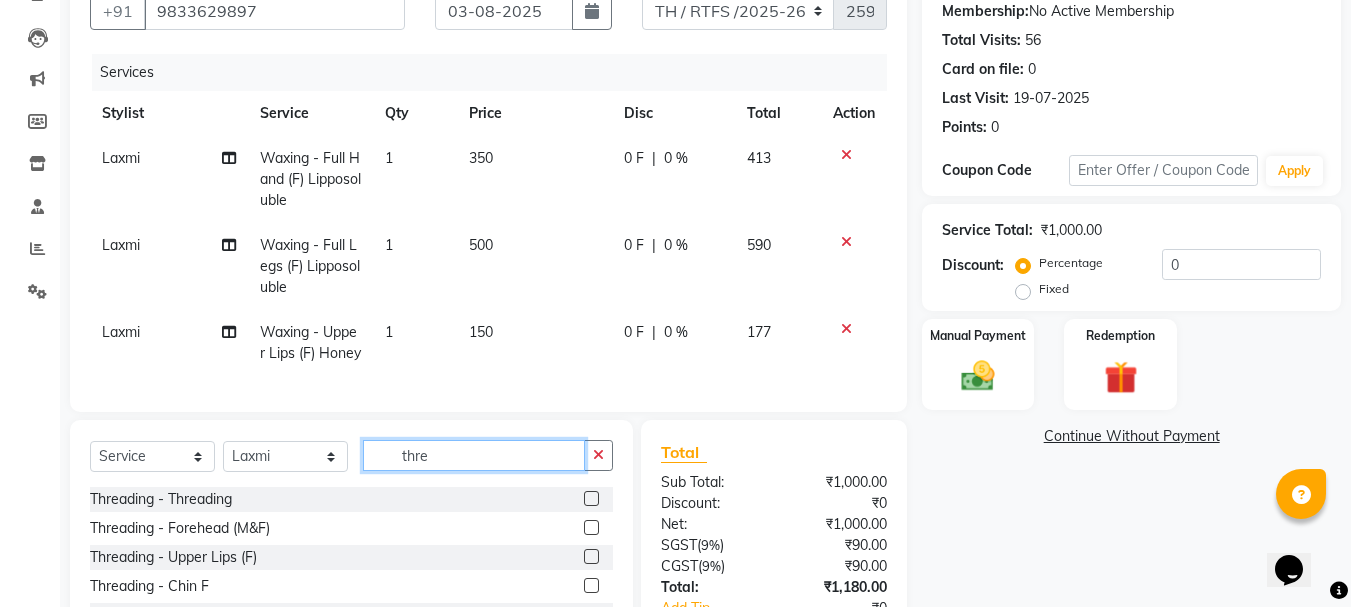 type on "thre" 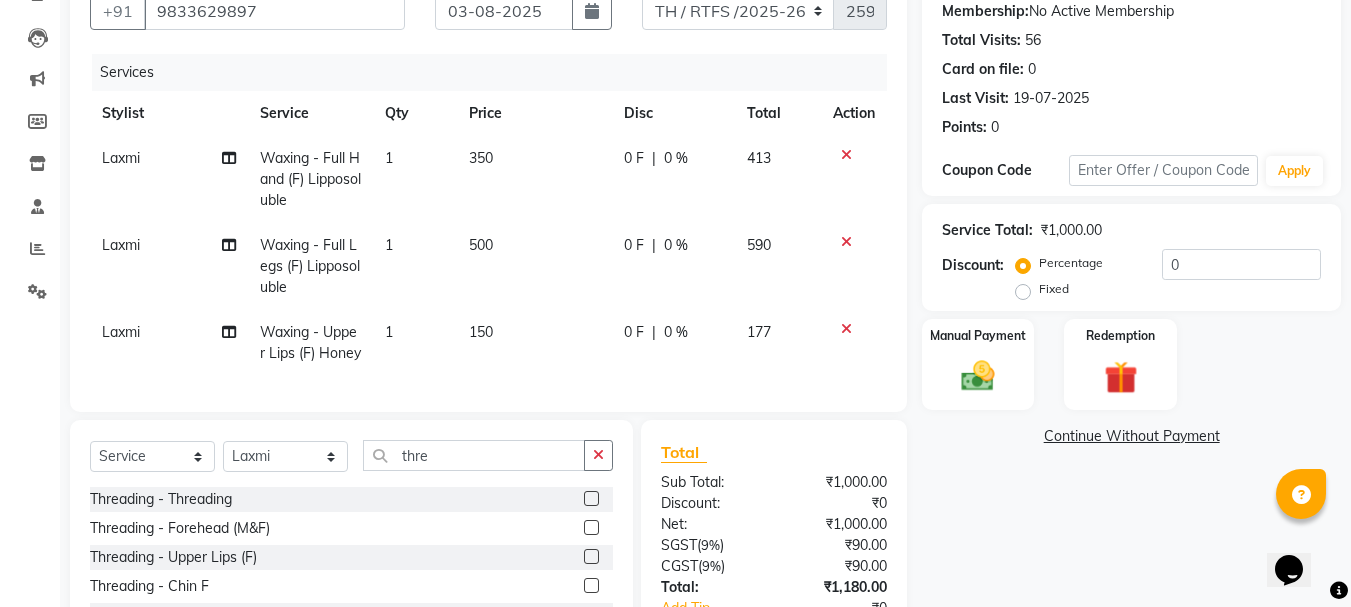 click 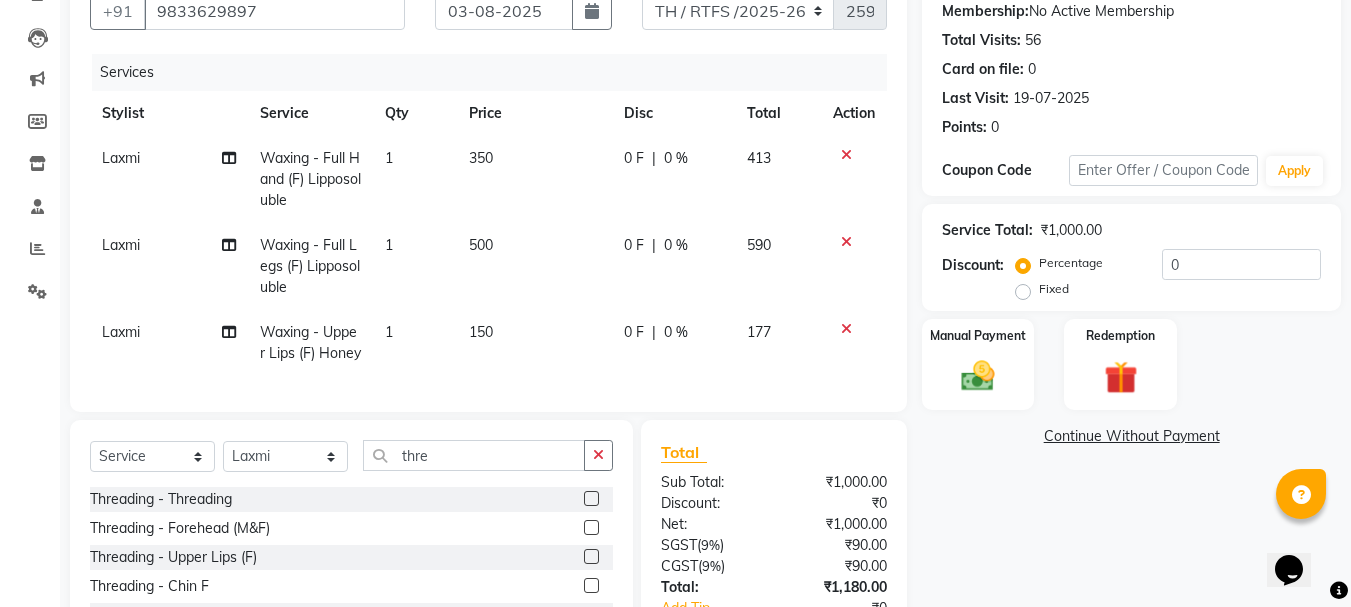 click at bounding box center (590, 499) 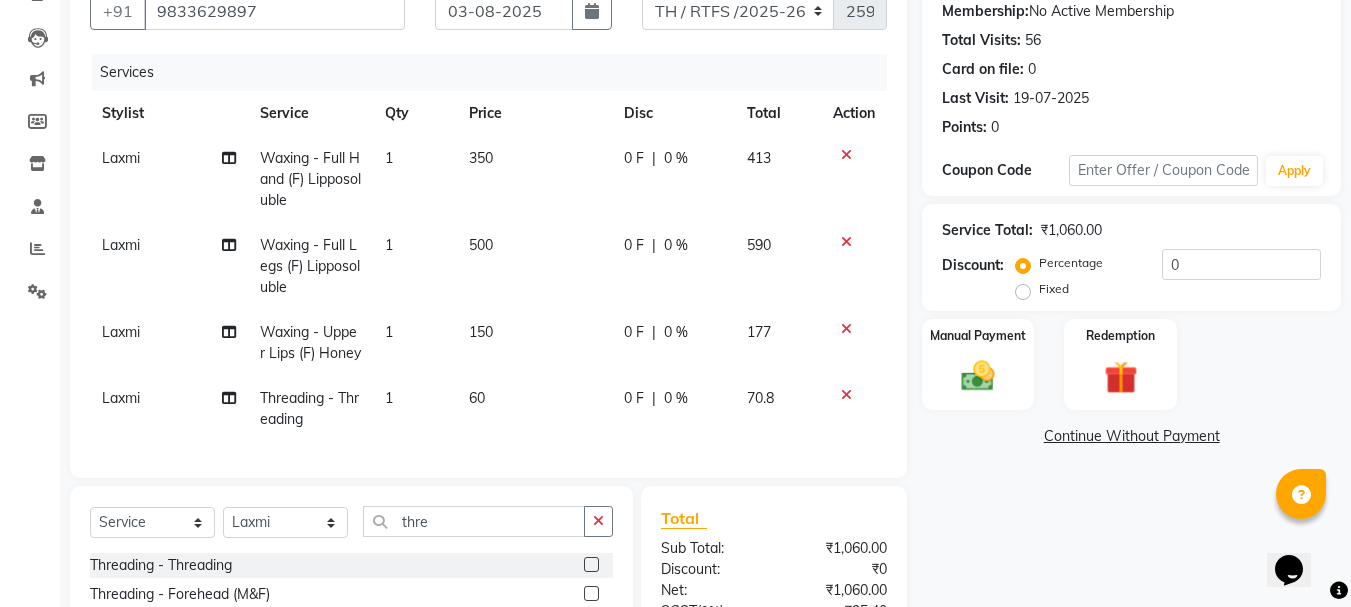 click 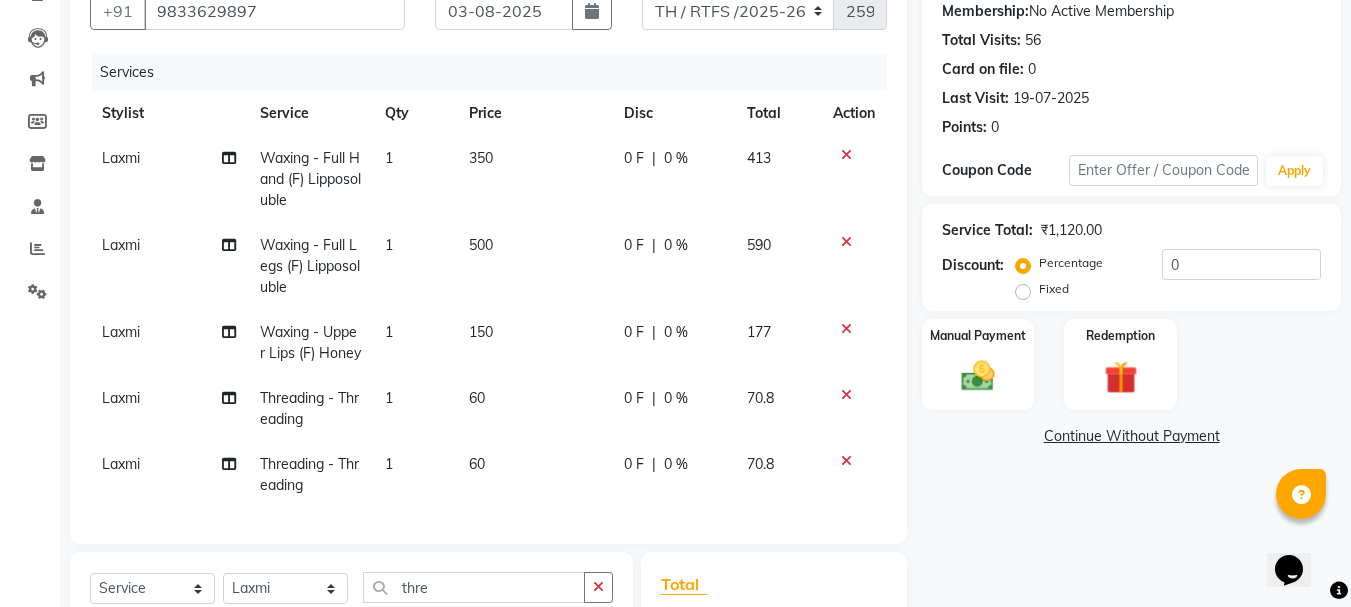 checkbox on "false" 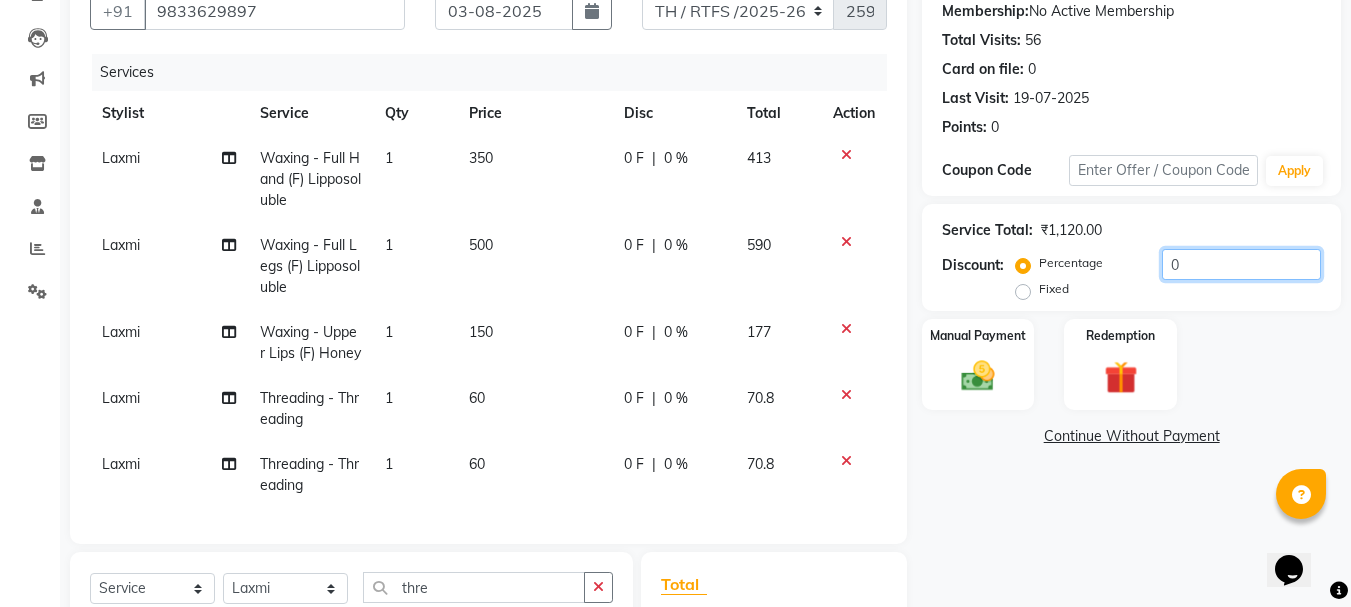 click on "0" 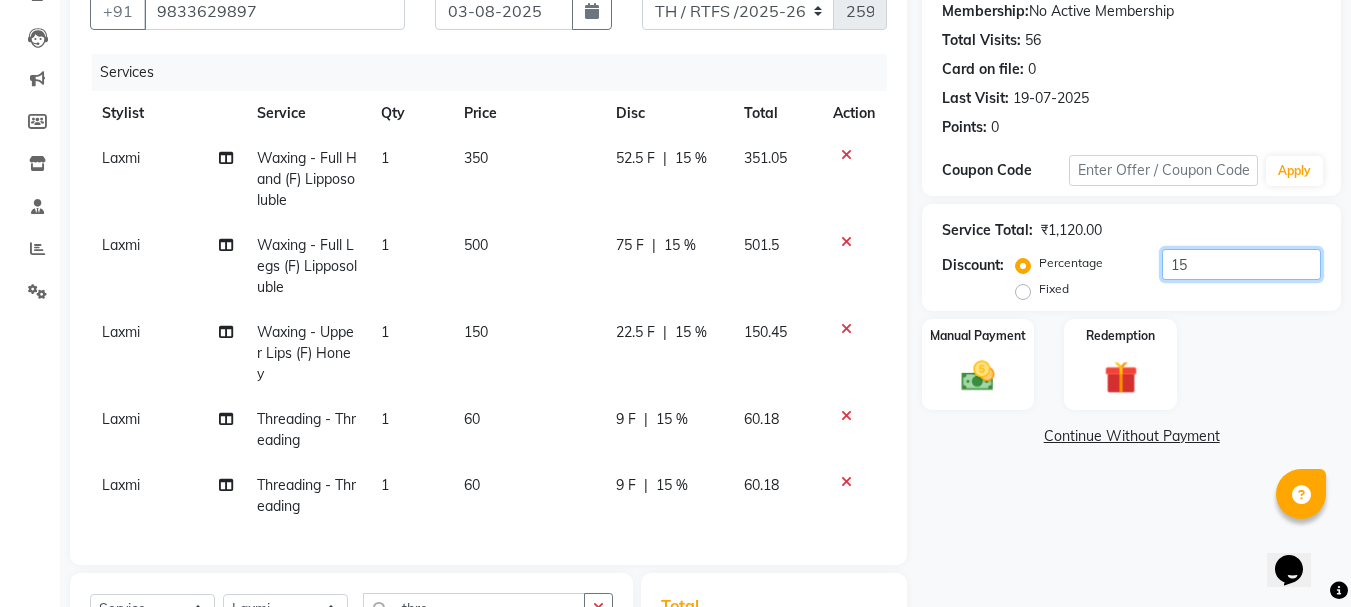 scroll, scrollTop: 505, scrollLeft: 0, axis: vertical 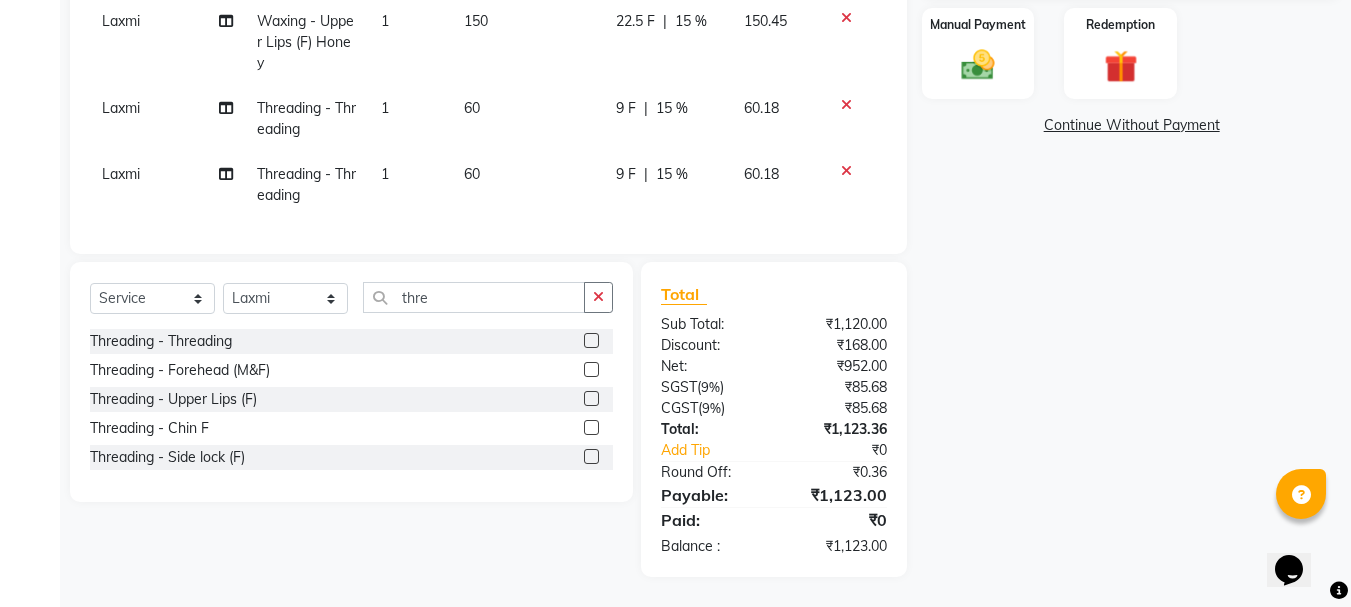 type on "15" 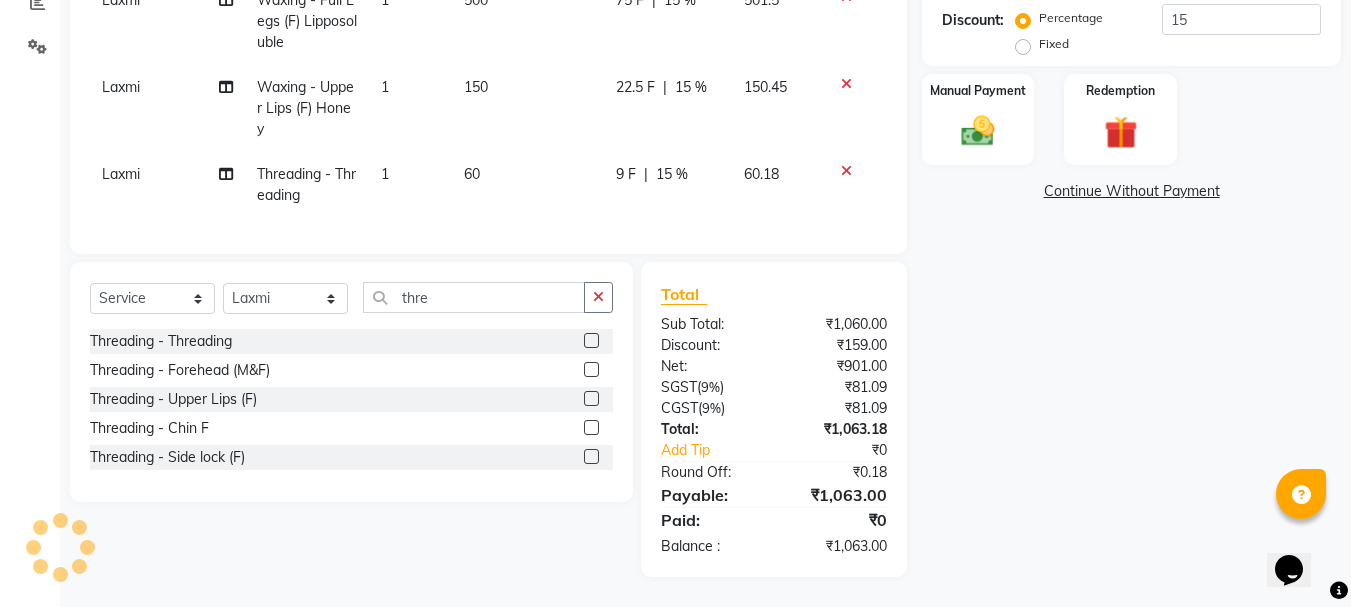 scroll, scrollTop: 454, scrollLeft: 0, axis: vertical 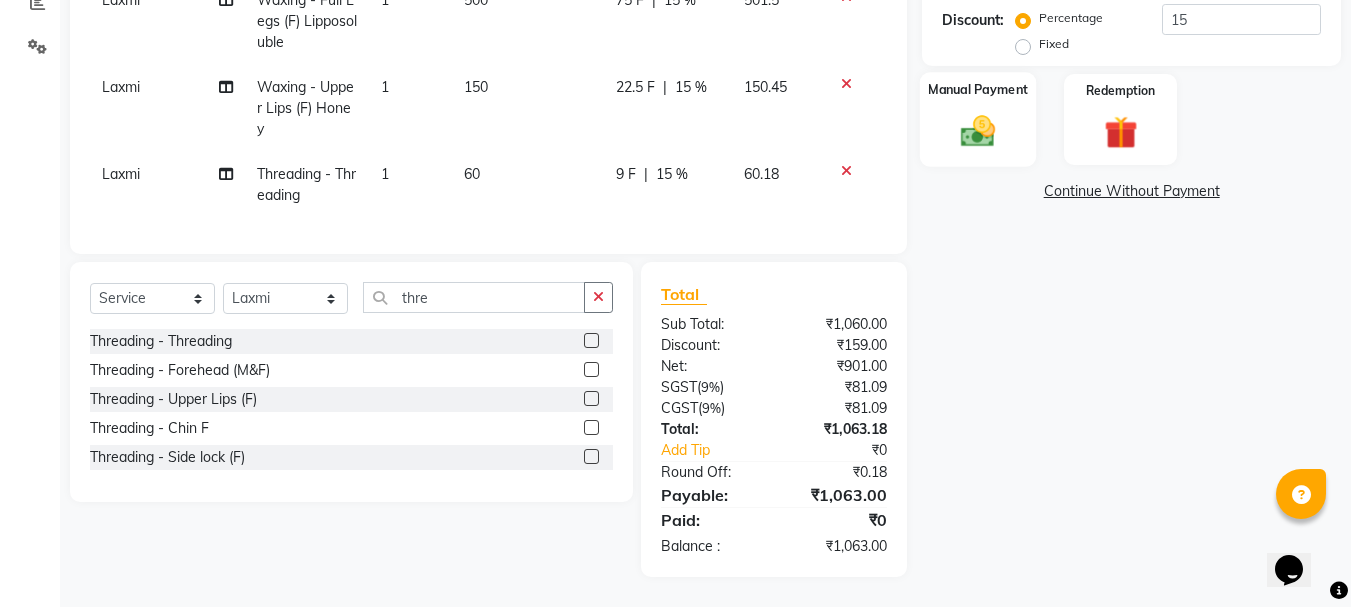 click 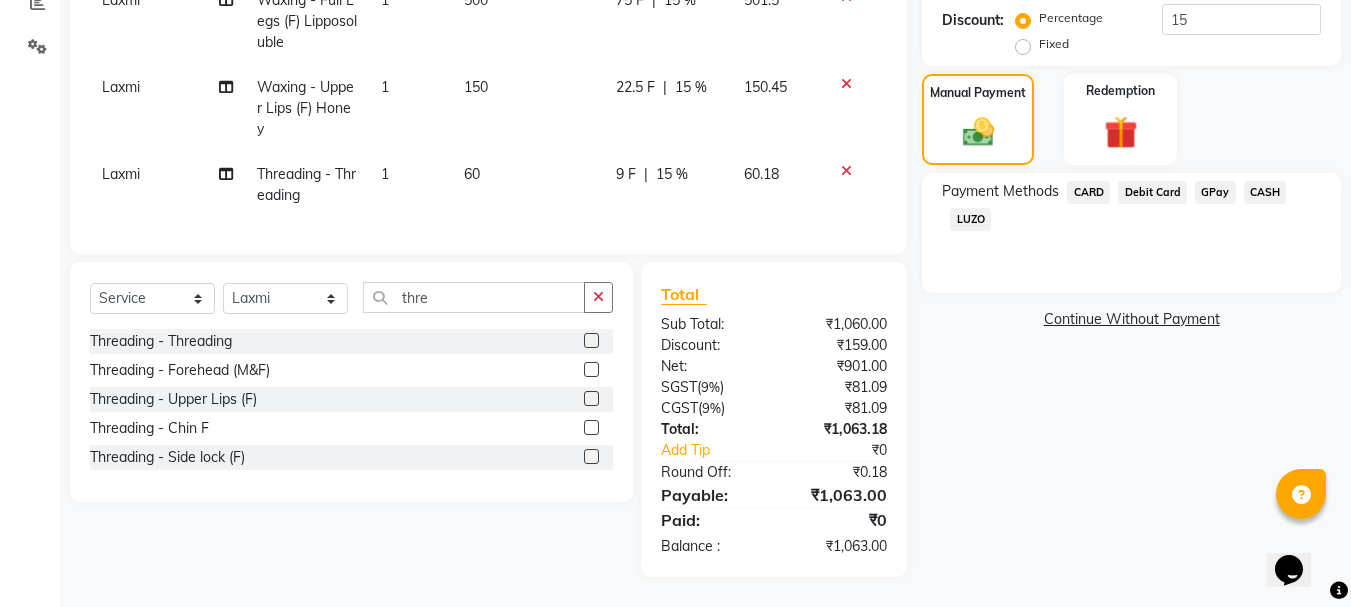 click on "GPay" 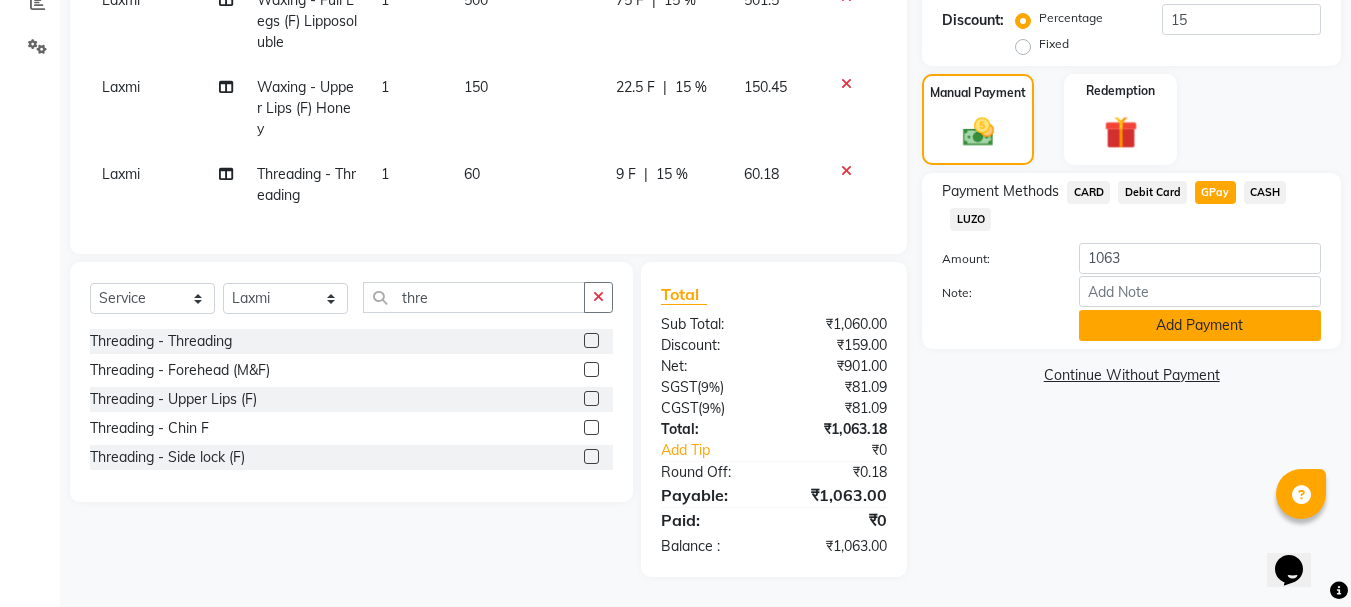 click on "Add Payment" 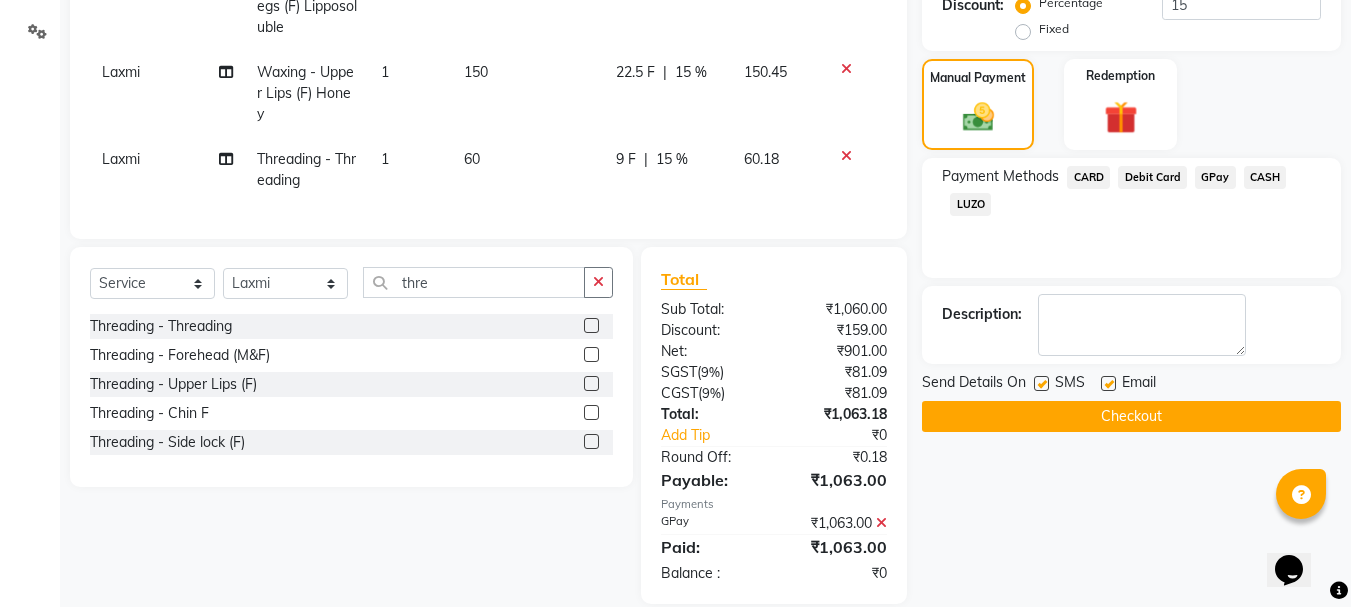 click on "Checkout" 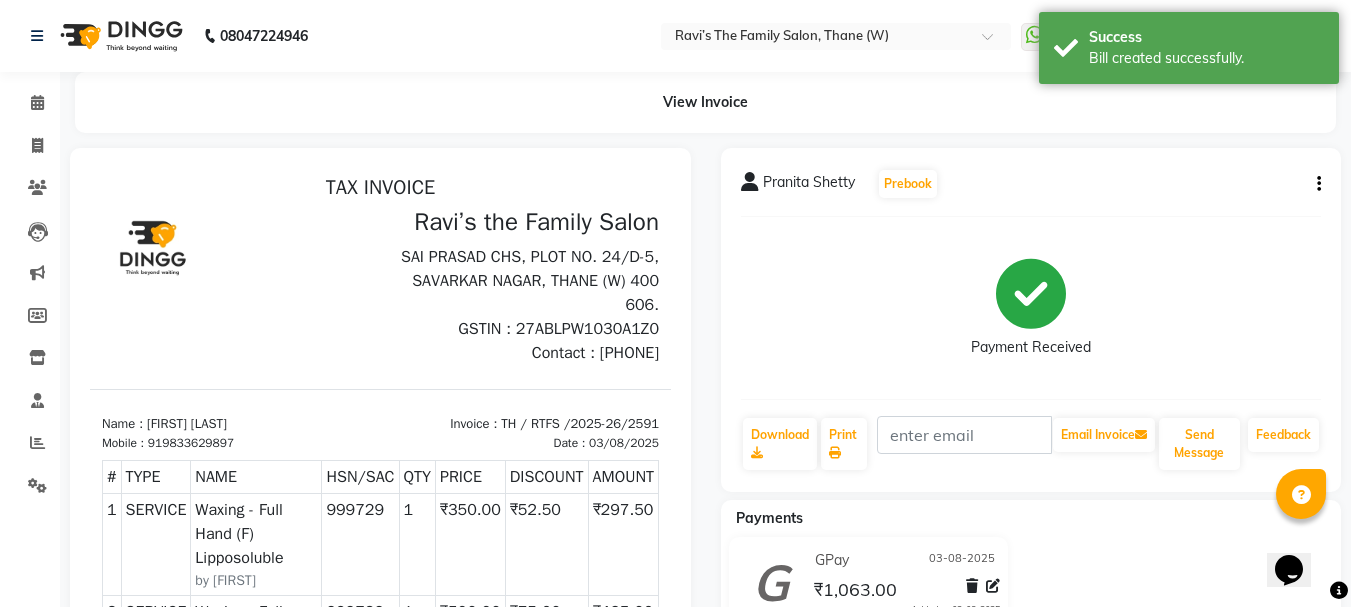 scroll, scrollTop: 0, scrollLeft: 0, axis: both 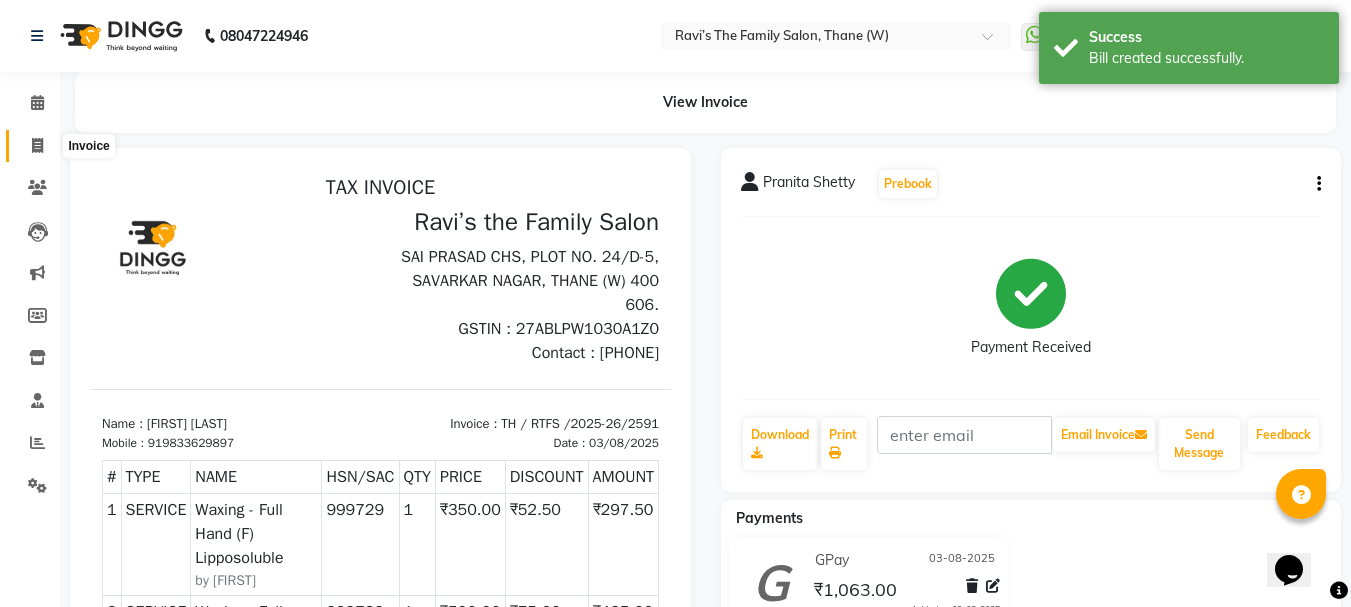 click 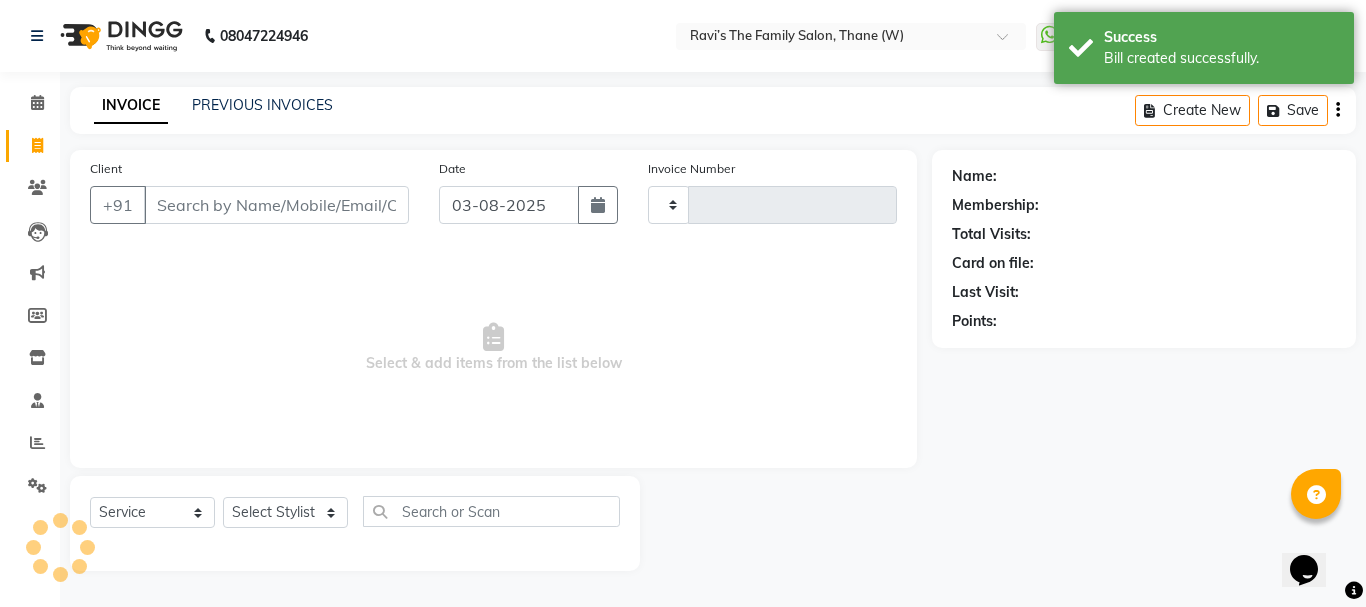 type on "2592" 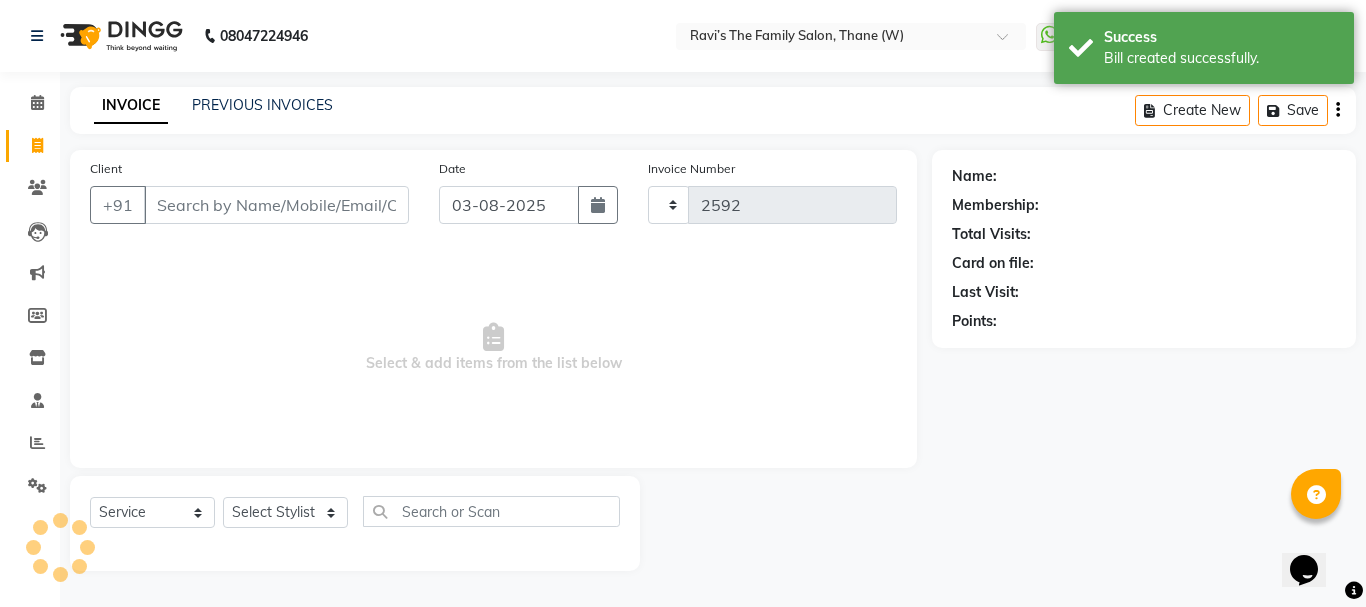 select on "8004" 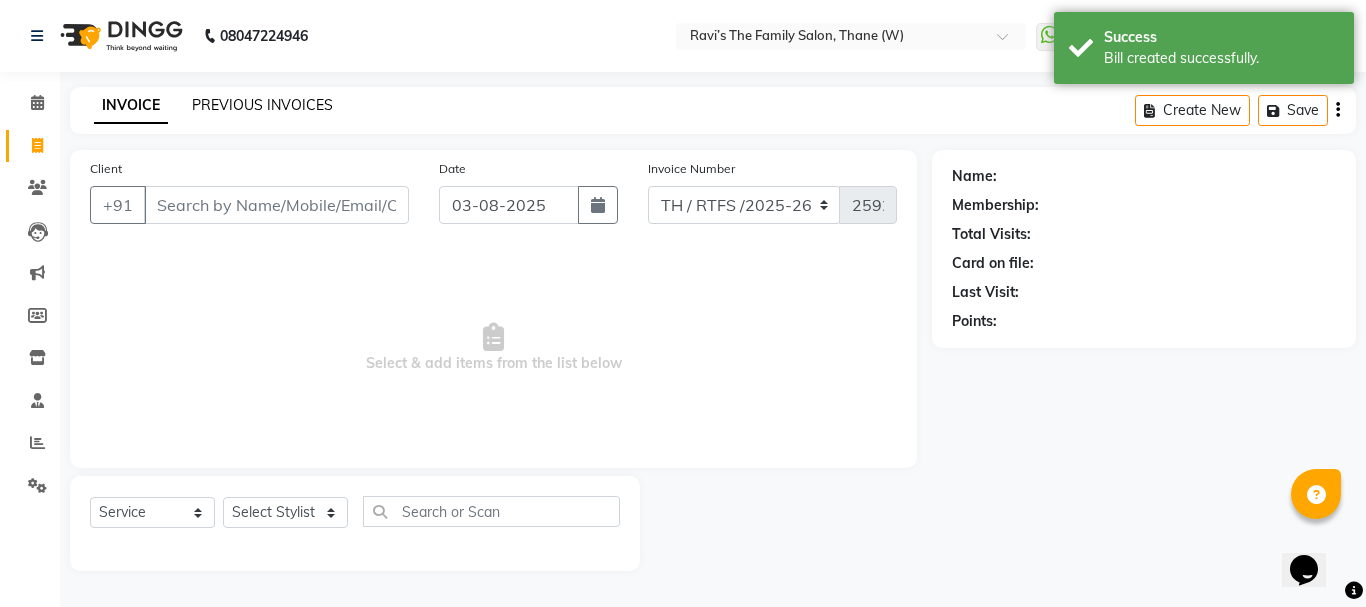 click on "PREVIOUS INVOICES" 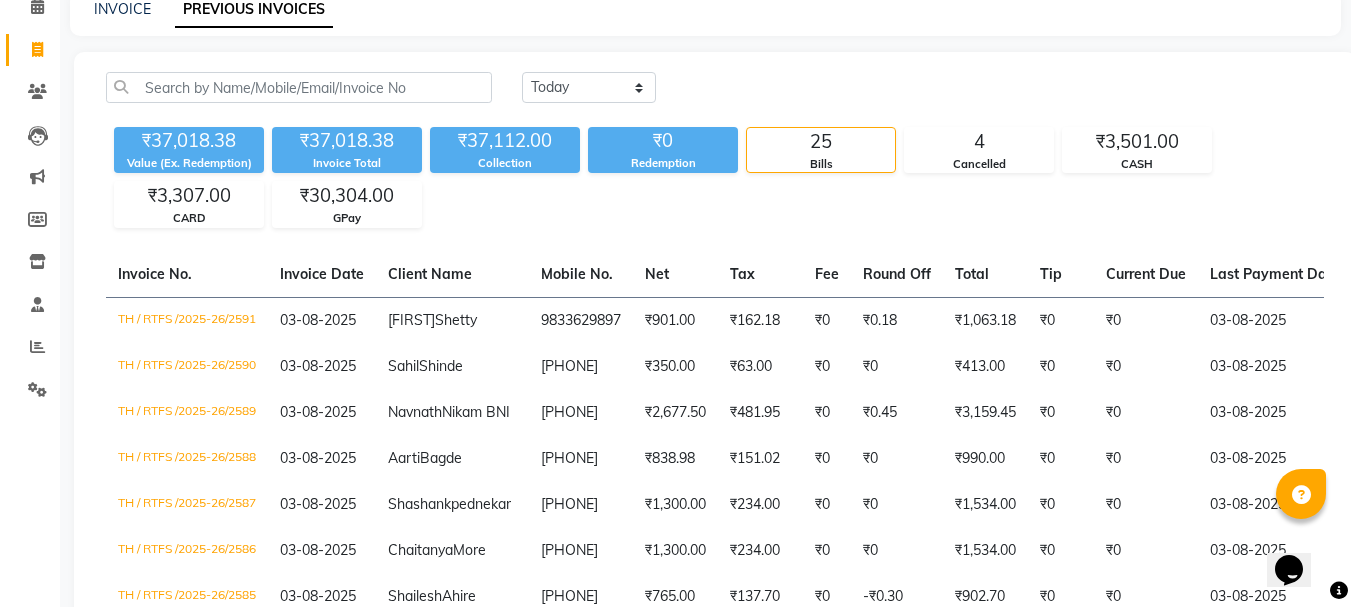 scroll, scrollTop: 160, scrollLeft: 0, axis: vertical 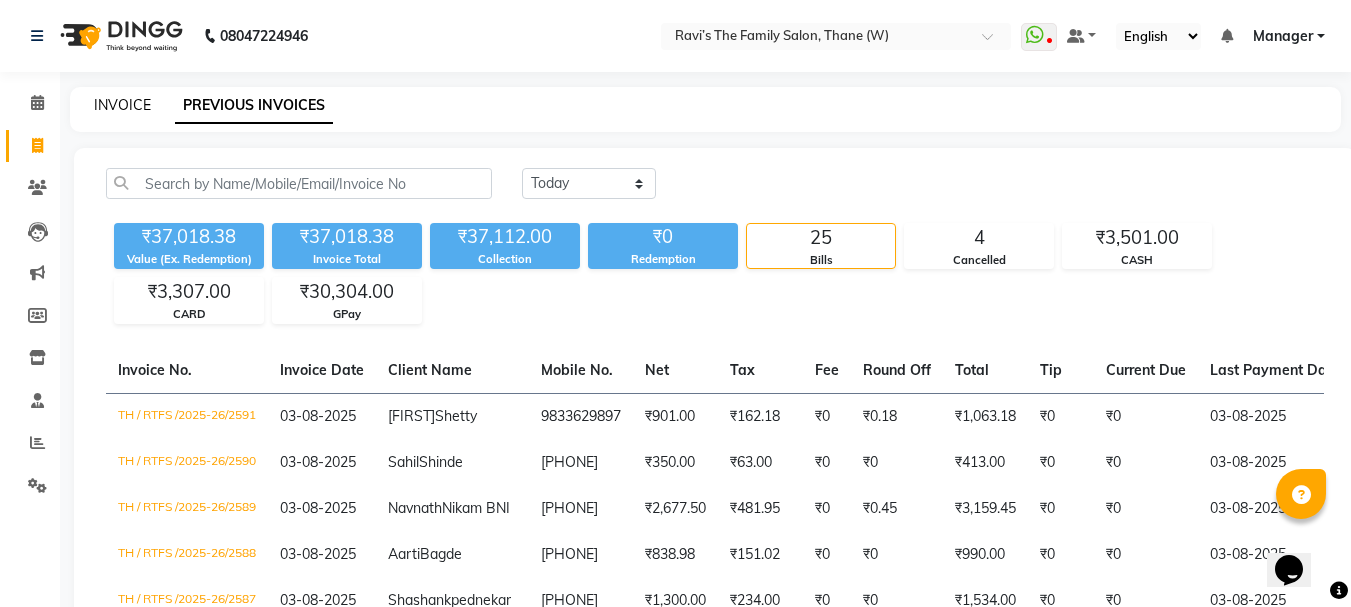 click on "INVOICE" 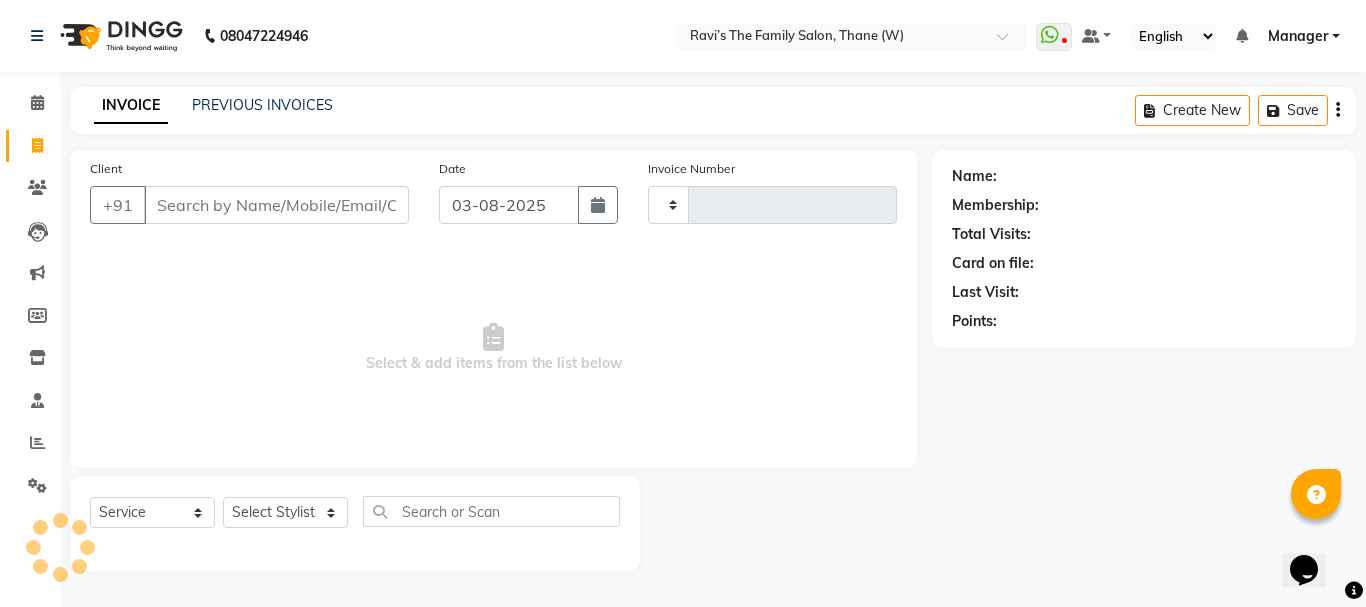 type on "2592" 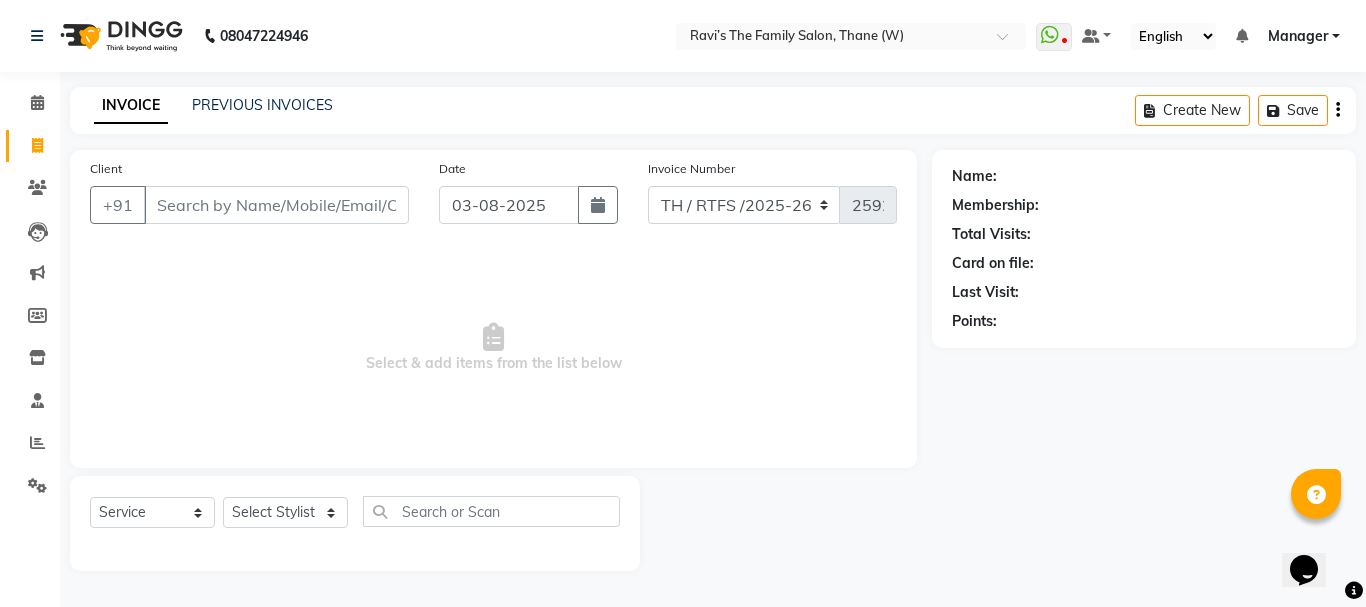 click on "Select & add items from the list below" at bounding box center (493, 348) 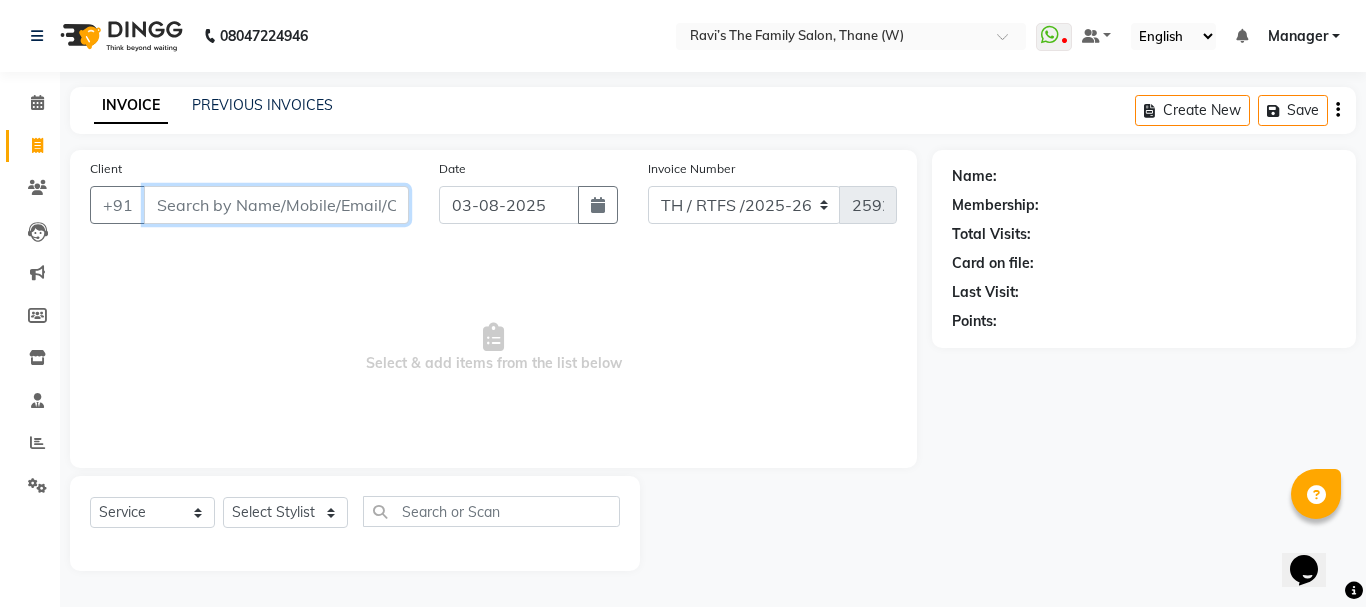click on "Client" at bounding box center [276, 205] 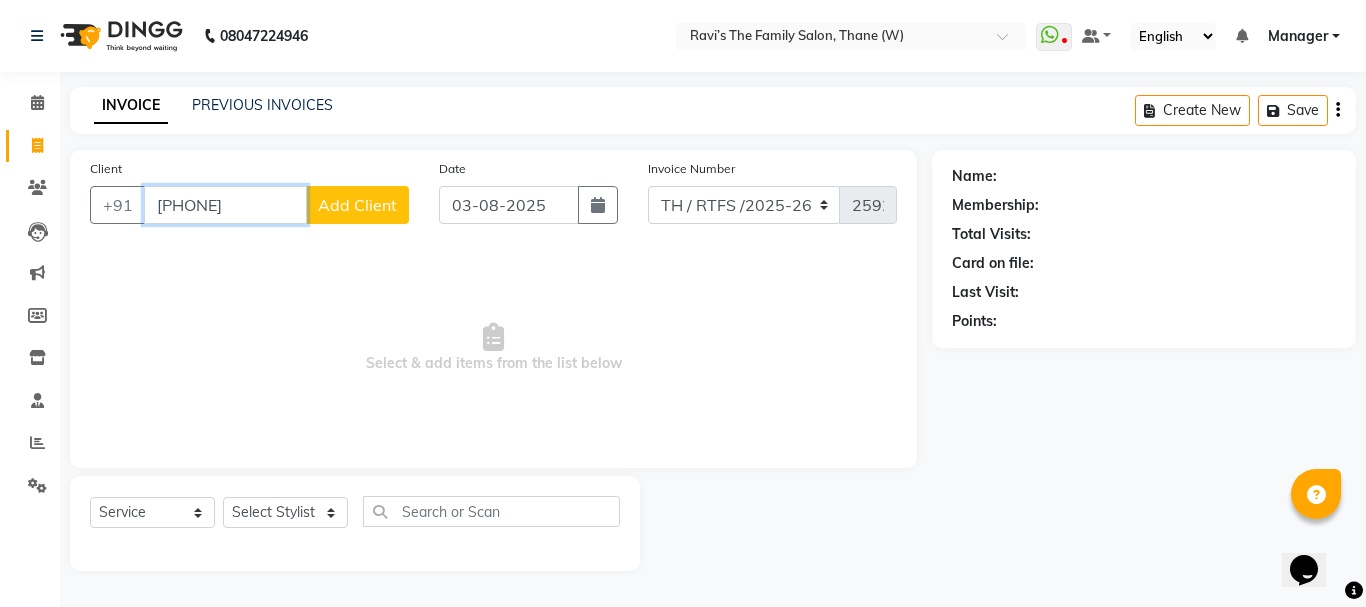 type on "8169893656" 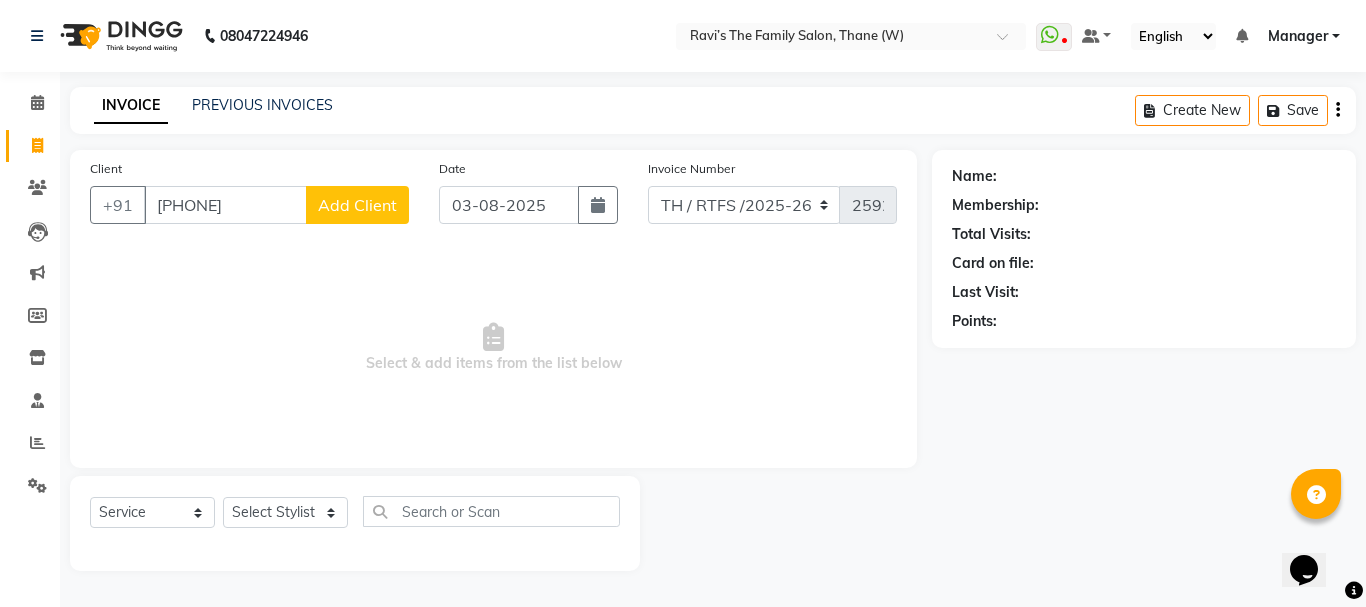click on "Add Client" 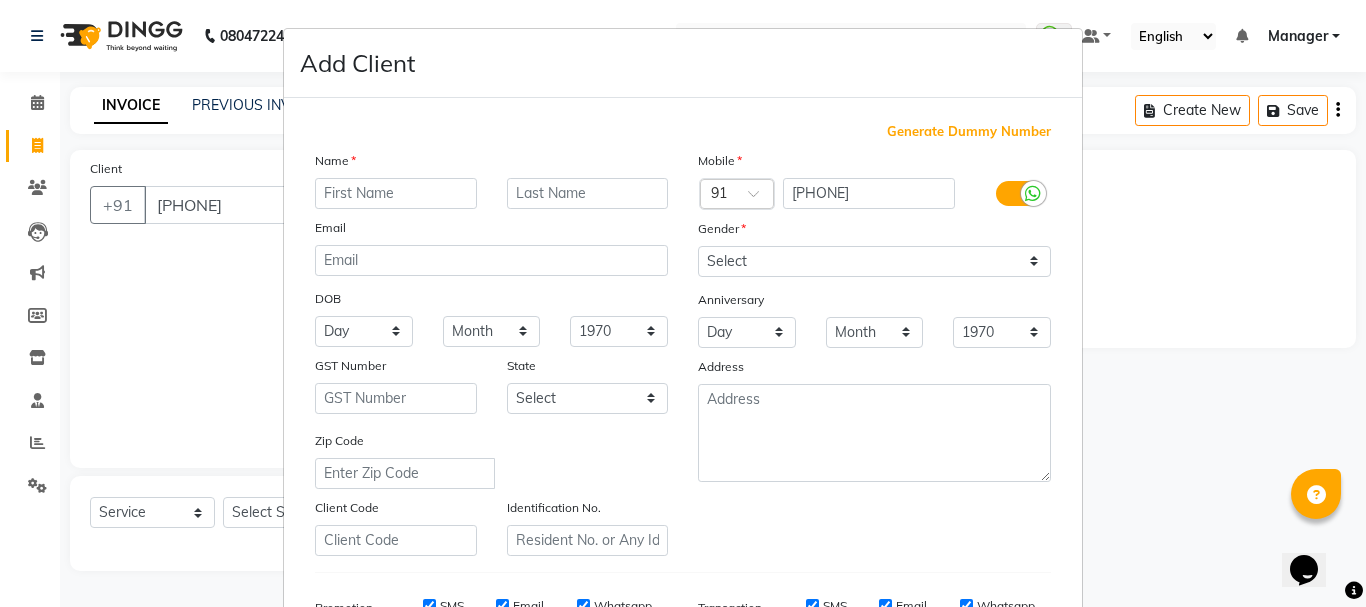 click at bounding box center (396, 193) 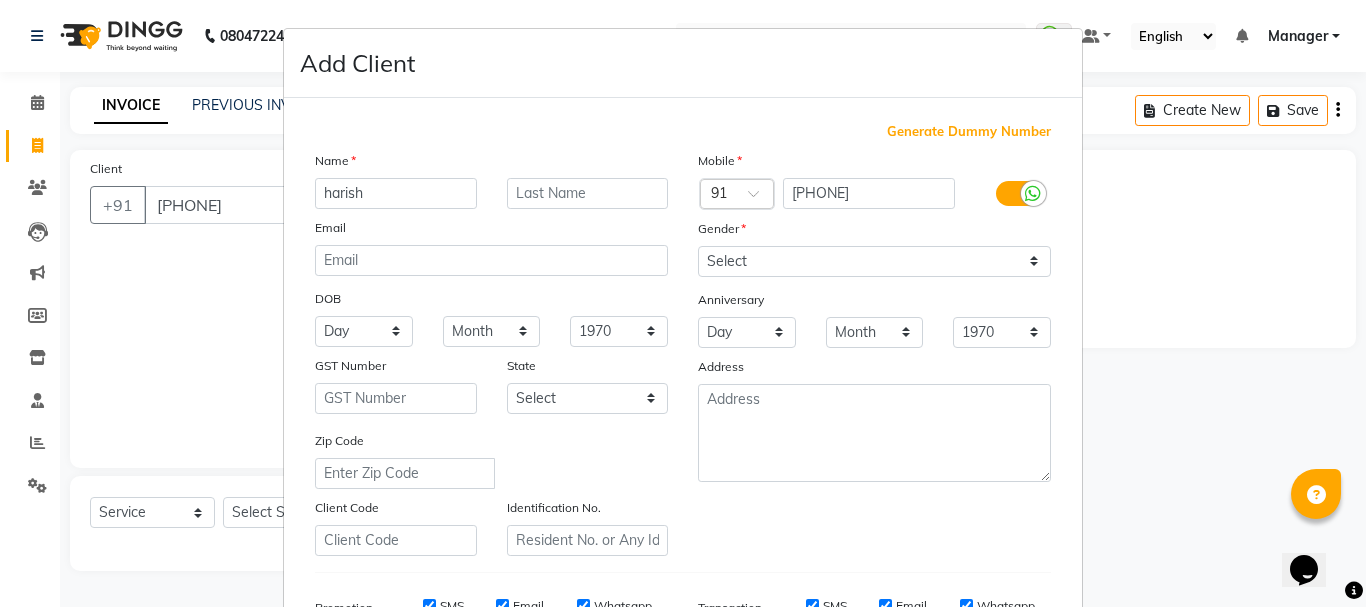 type on "harish" 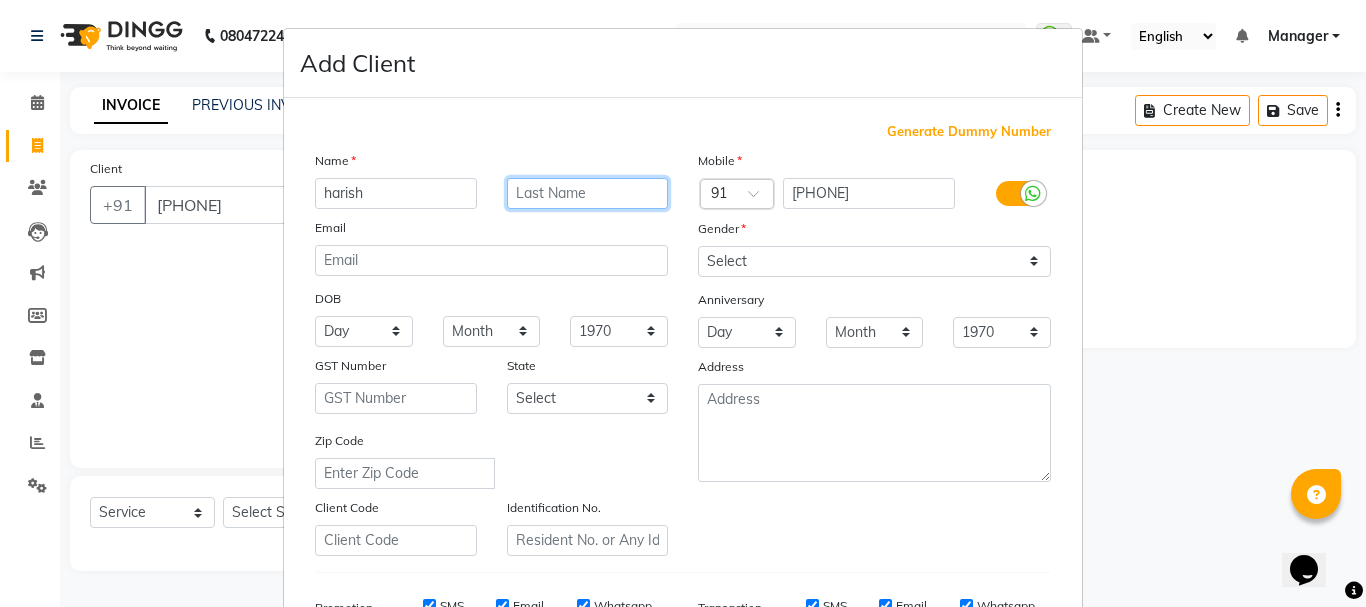click at bounding box center (588, 193) 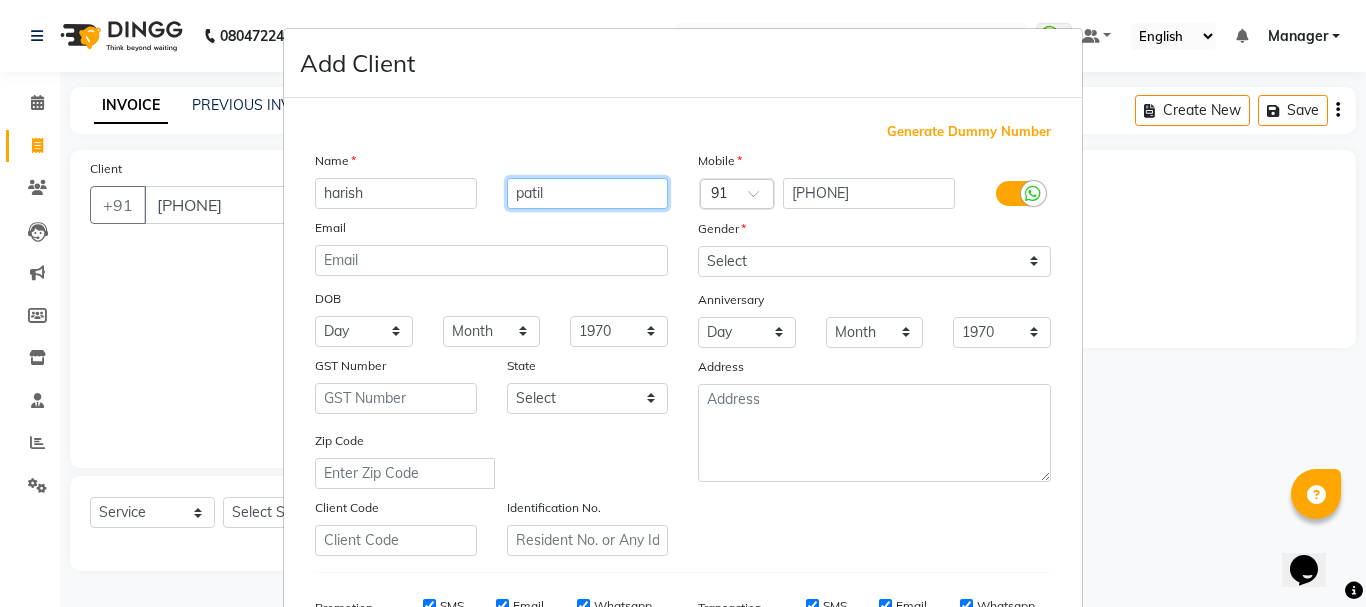 type on "patil" 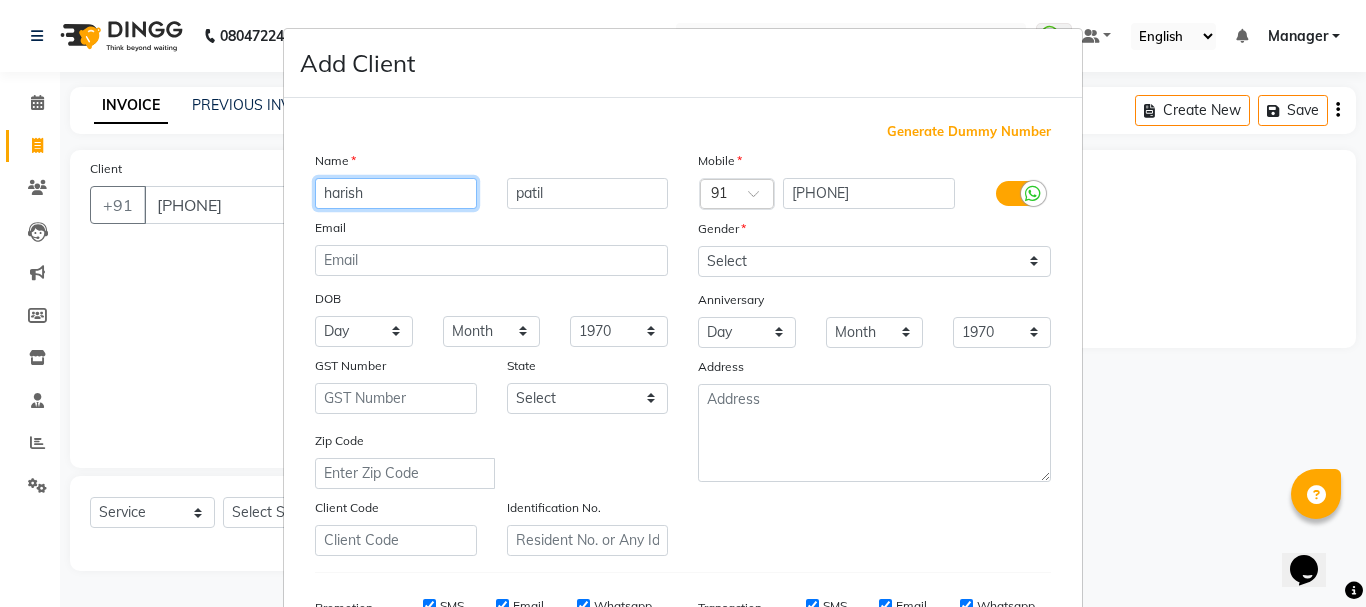 click on "harish" at bounding box center (396, 193) 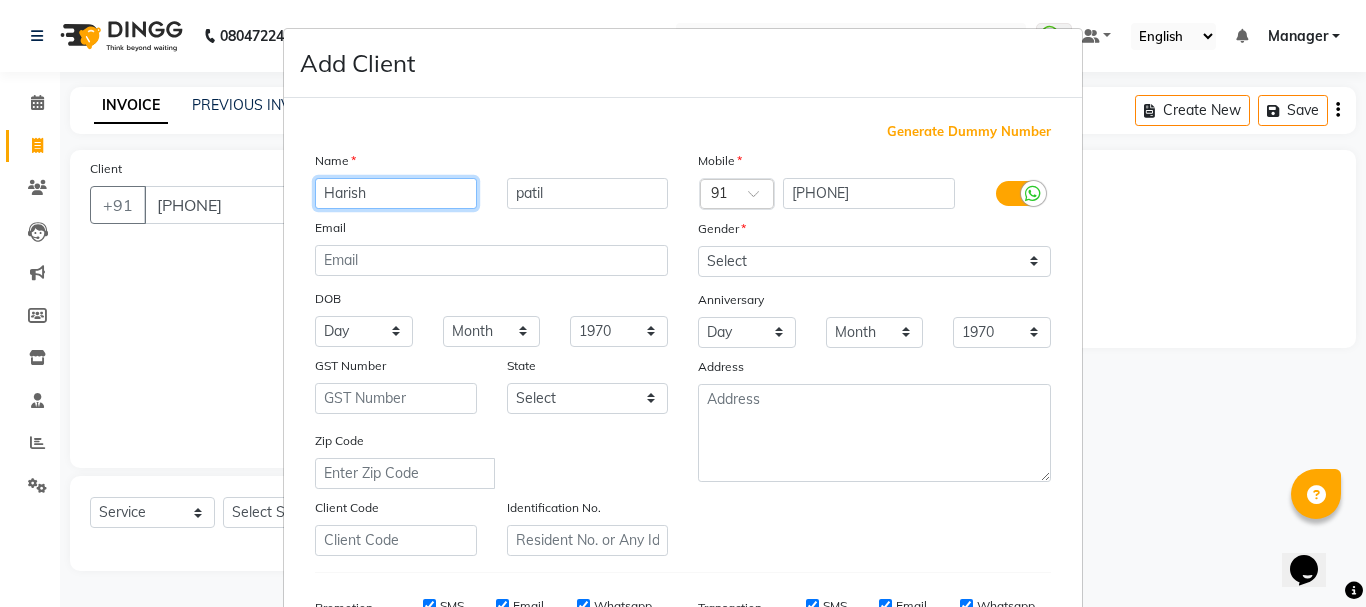 type on "Harish" 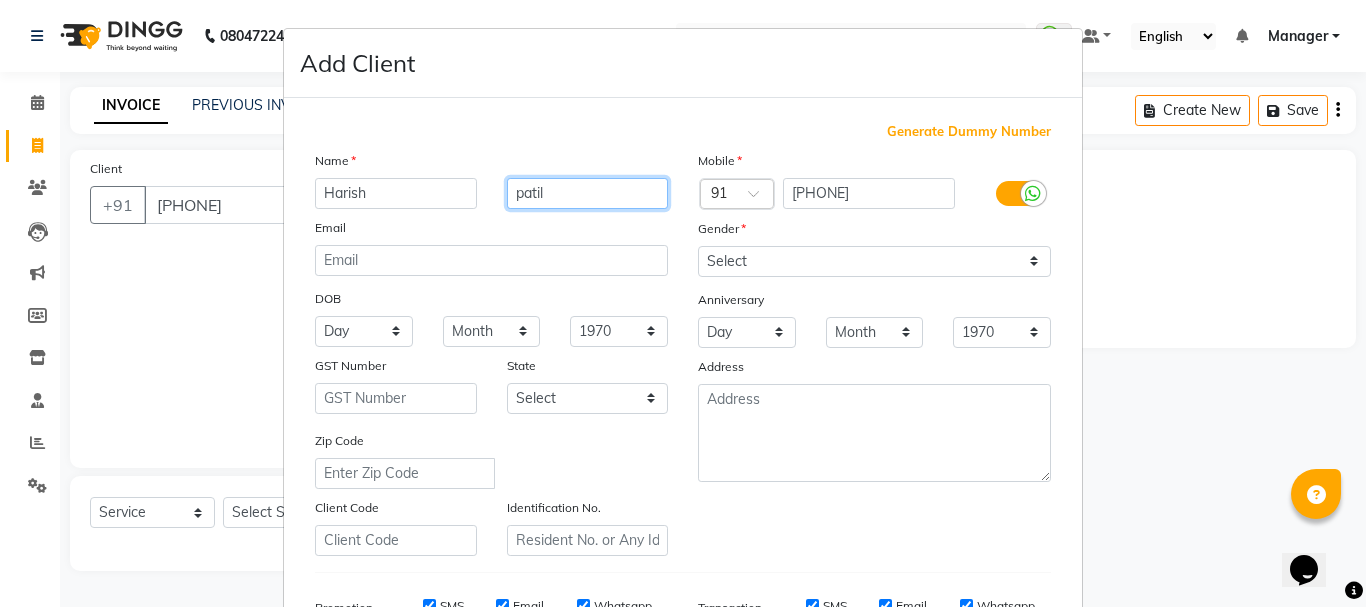 click on "patil" at bounding box center (588, 193) 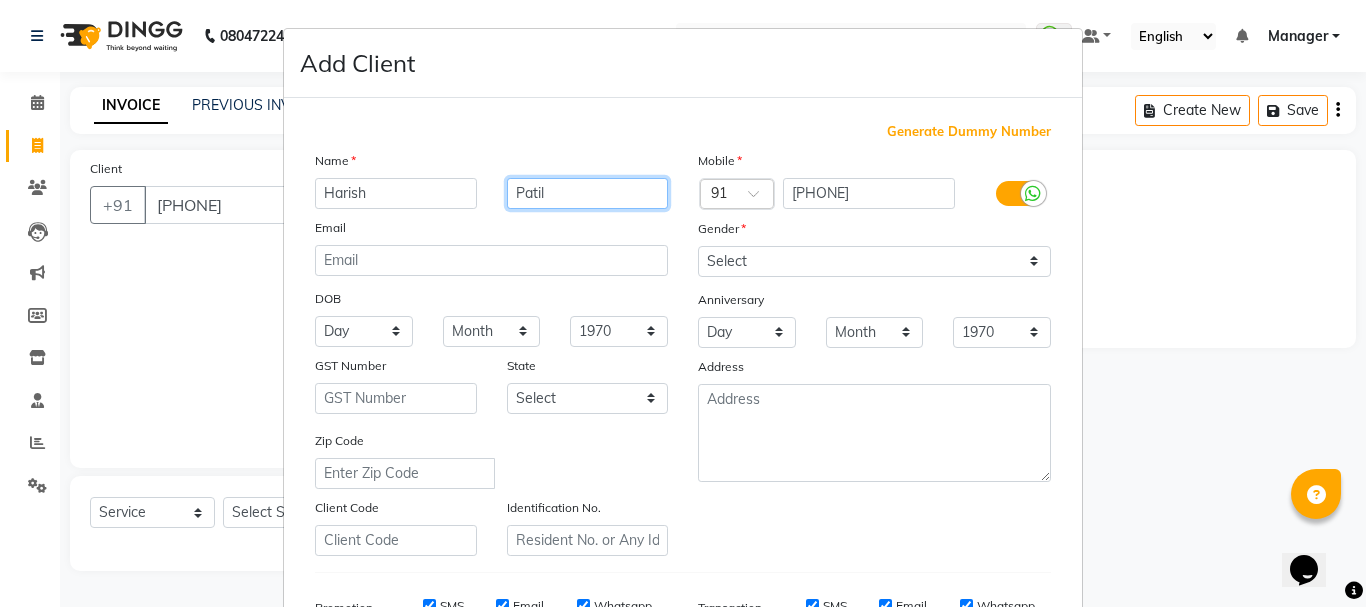type on "Patil" 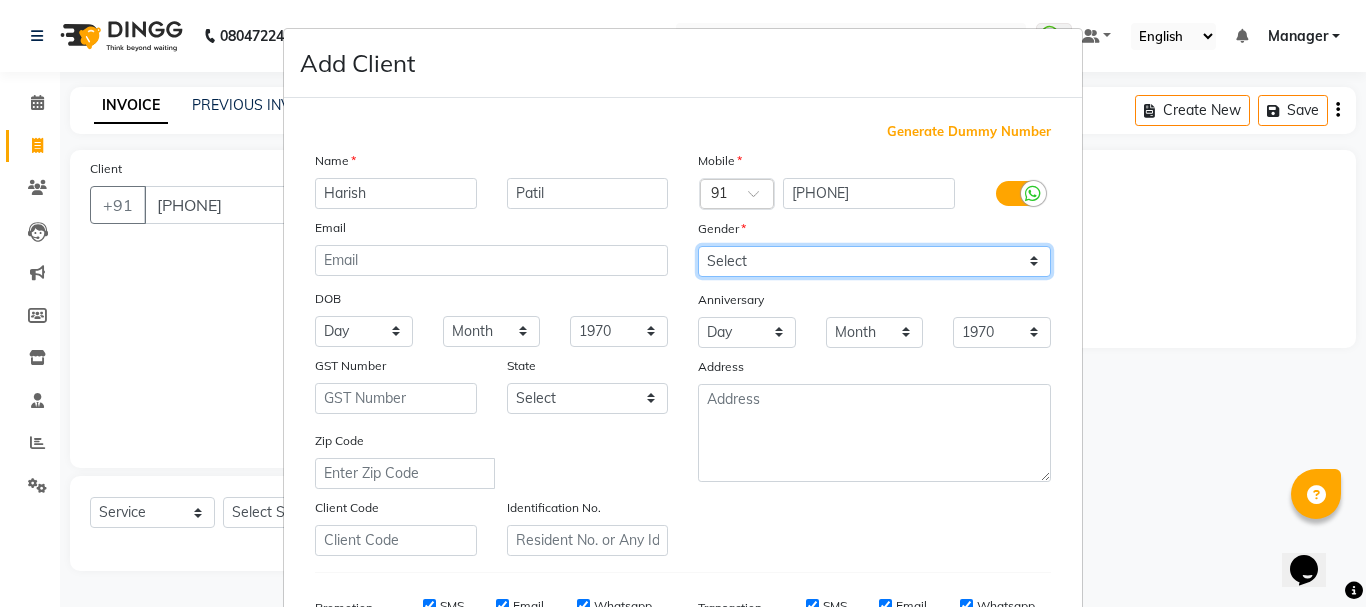 click on "Select Male Female Other Prefer Not To Say" at bounding box center [874, 261] 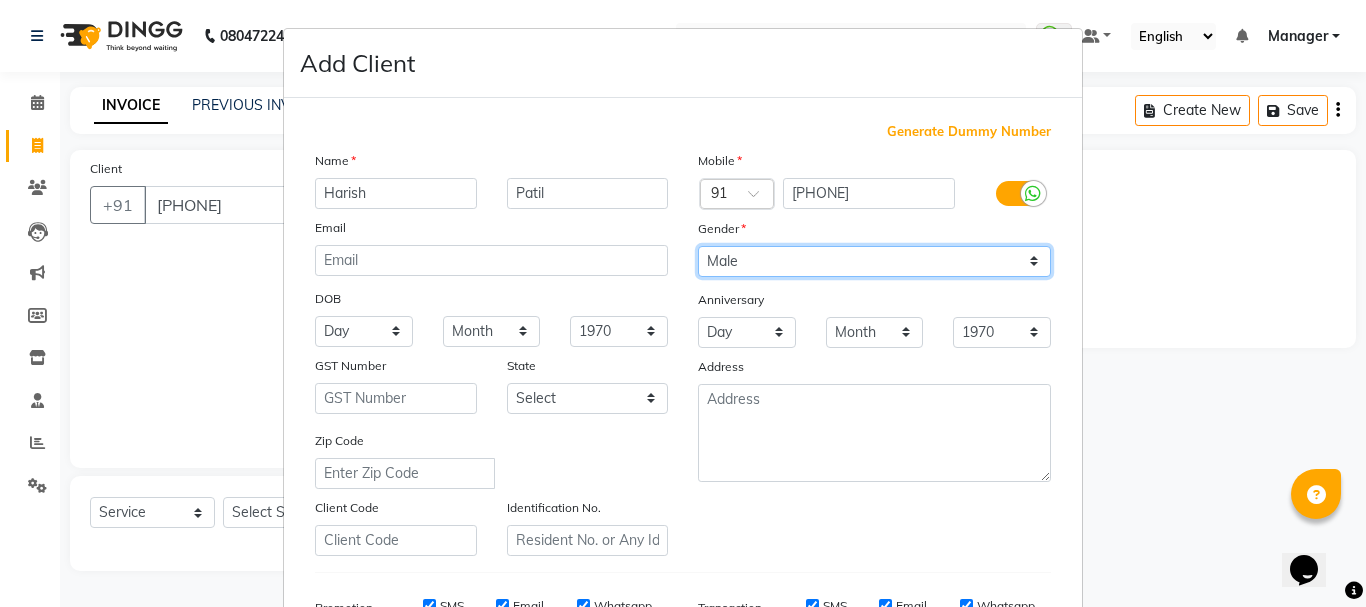 click on "Select Male Female Other Prefer Not To Say" at bounding box center [874, 261] 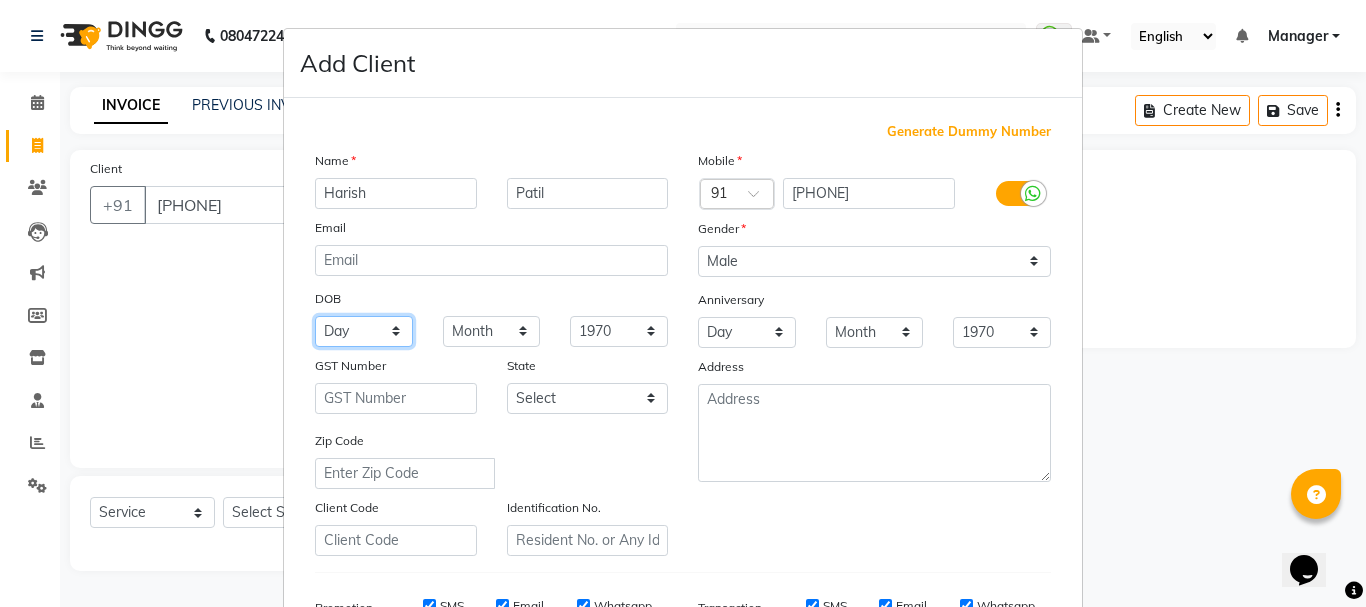 click on "Day 01 02 03 04 05 06 07 08 09 10 11 12 13 14 15 16 17 18 19 20 21 22 23 24 25 26 27 28 29 30 31" at bounding box center [364, 331] 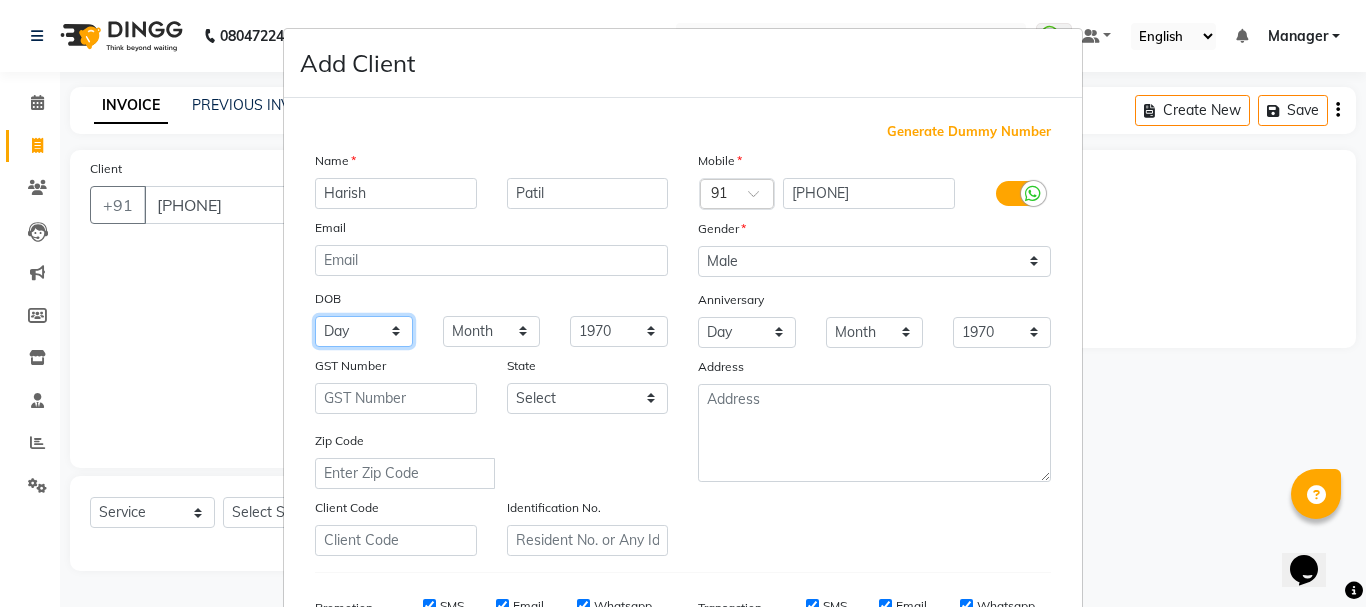 select on "08" 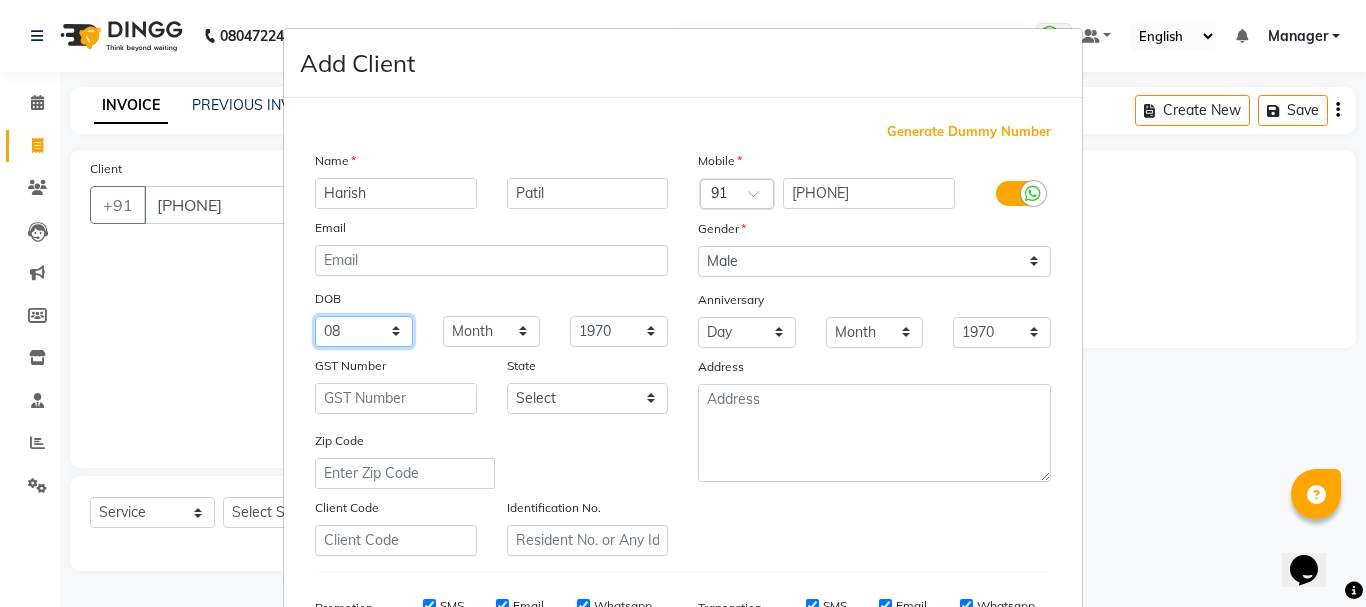 click on "Day 01 02 03 04 05 06 07 08 09 10 11 12 13 14 15 16 17 18 19 20 21 22 23 24 25 26 27 28 29 30 31" at bounding box center (364, 331) 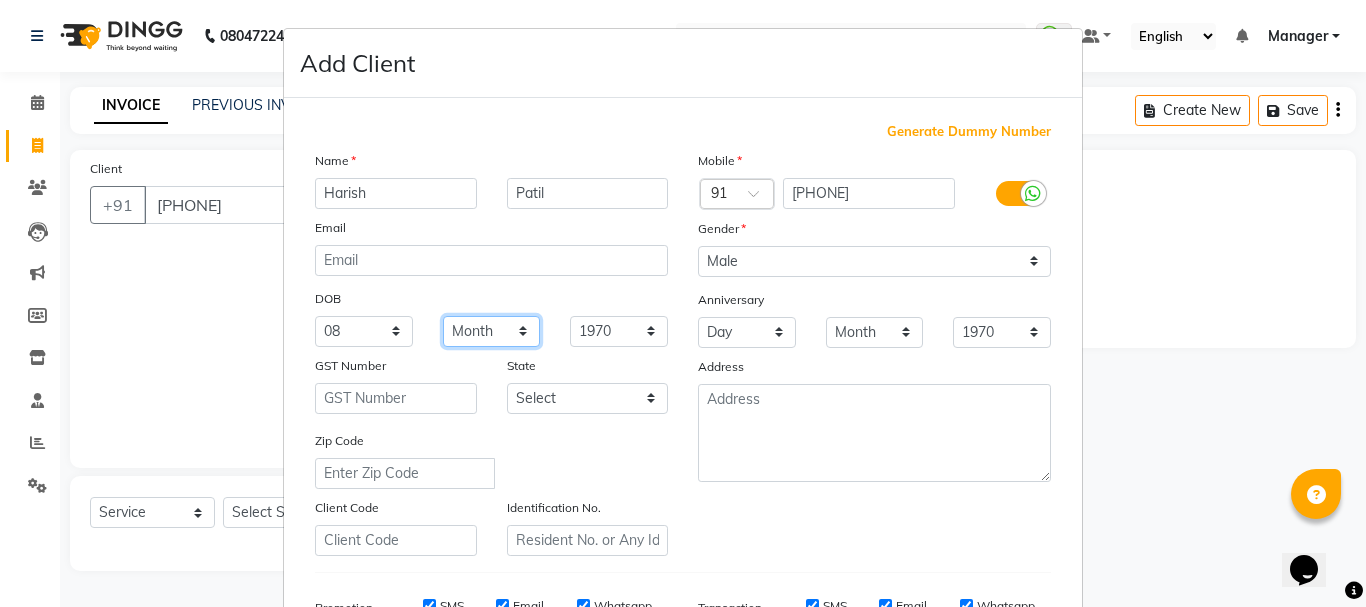 click on "Month January February March April May June July August September October November December" at bounding box center [492, 331] 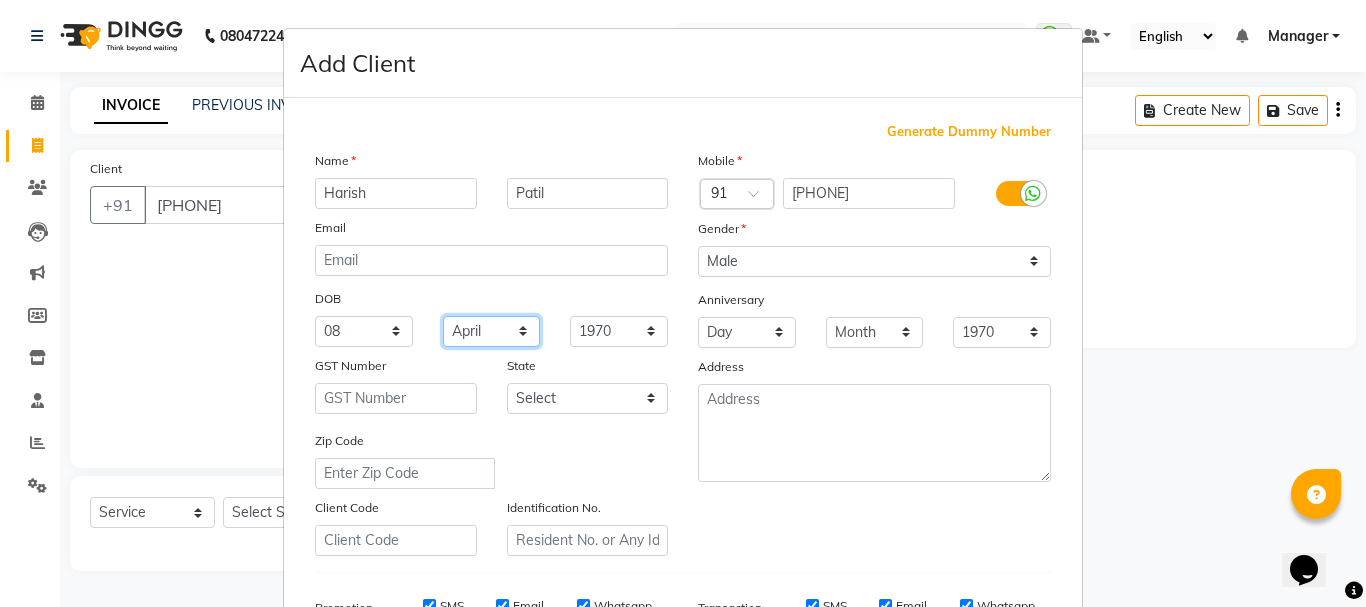 click on "Month January February March April May June July August September October November December" at bounding box center [492, 331] 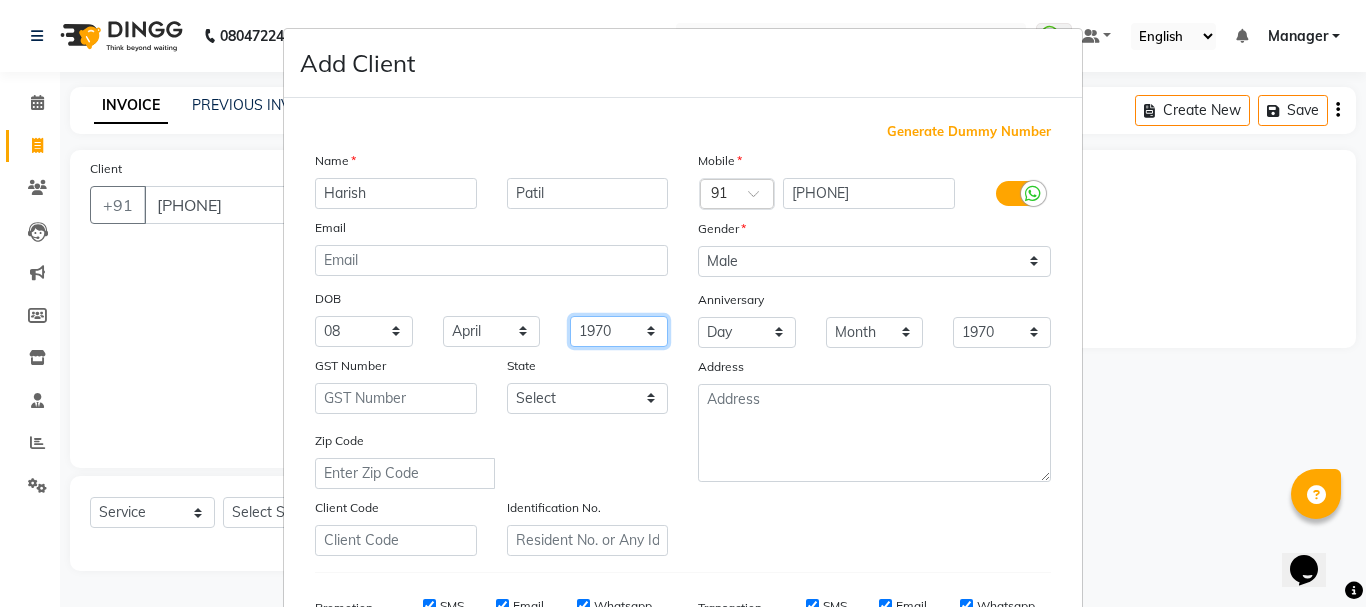 click on "1940 1941 1942 1943 1944 1945 1946 1947 1948 1949 1950 1951 1952 1953 1954 1955 1956 1957 1958 1959 1960 1961 1962 1963 1964 1965 1966 1967 1968 1969 1970 1971 1972 1973 1974 1975 1976 1977 1978 1979 1980 1981 1982 1983 1984 1985 1986 1987 1988 1989 1990 1991 1992 1993 1994 1995 1996 1997 1998 1999 2000 2001 2002 2003 2004 2005 2006 2007 2008 2009 2010 2011 2012 2013 2014 2015 2016 2017 2018 2019 2020 2021 2022 2023 2024" at bounding box center [619, 331] 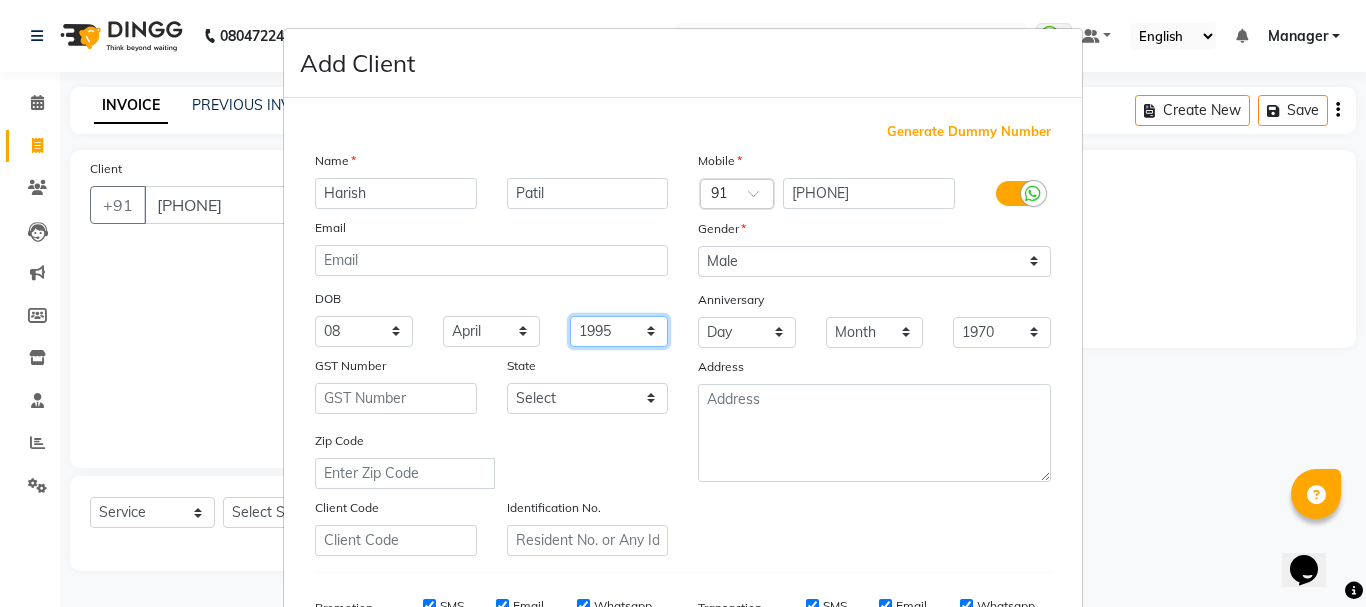 click on "1940 1941 1942 1943 1944 1945 1946 1947 1948 1949 1950 1951 1952 1953 1954 1955 1956 1957 1958 1959 1960 1961 1962 1963 1964 1965 1966 1967 1968 1969 1970 1971 1972 1973 1974 1975 1976 1977 1978 1979 1980 1981 1982 1983 1984 1985 1986 1987 1988 1989 1990 1991 1992 1993 1994 1995 1996 1997 1998 1999 2000 2001 2002 2003 2004 2005 2006 2007 2008 2009 2010 2011 2012 2013 2014 2015 2016 2017 2018 2019 2020 2021 2022 2023 2024" at bounding box center (619, 331) 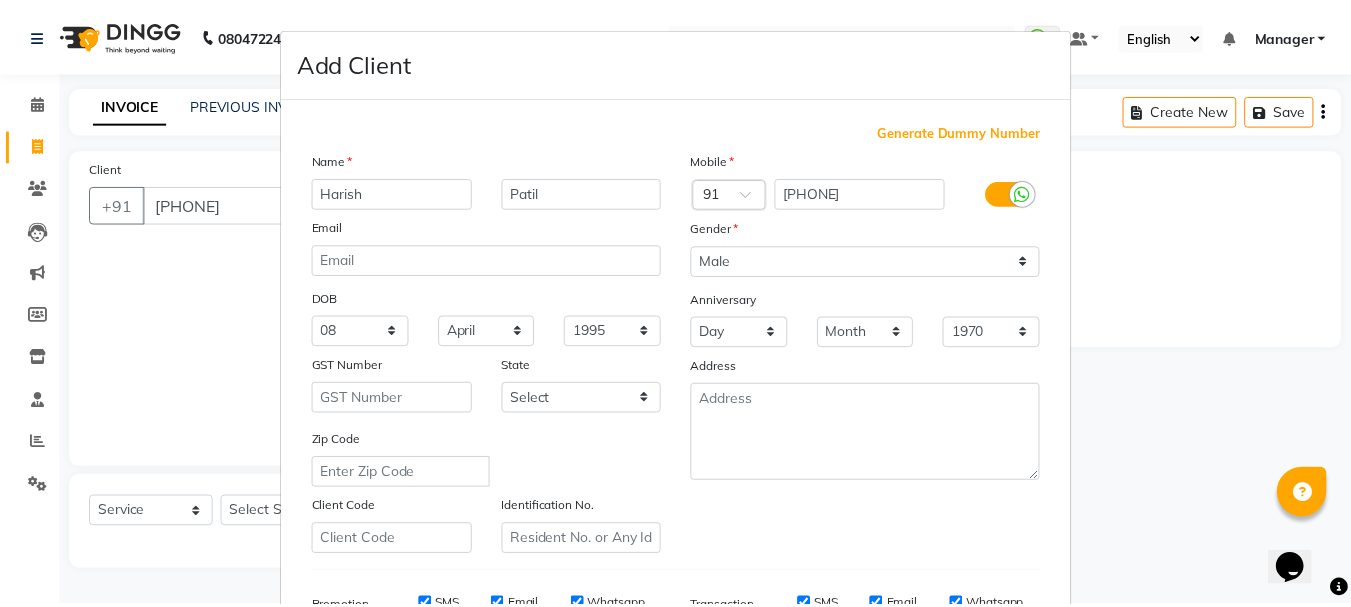 scroll, scrollTop: 316, scrollLeft: 0, axis: vertical 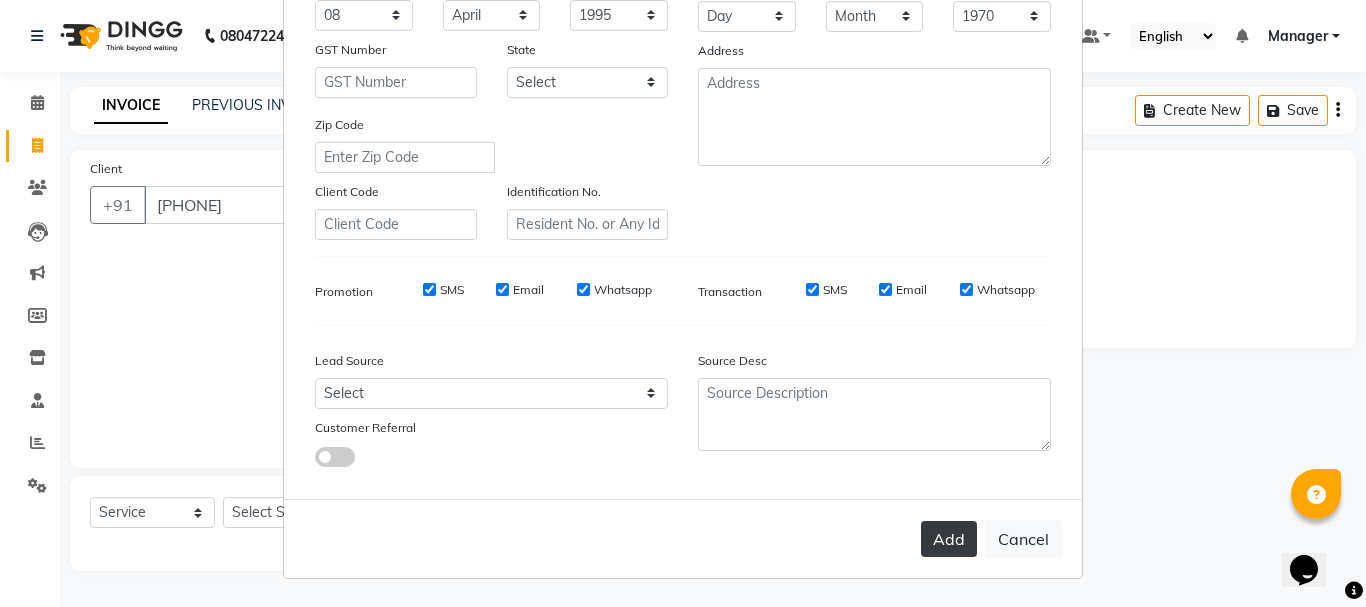 click on "Add" at bounding box center (949, 539) 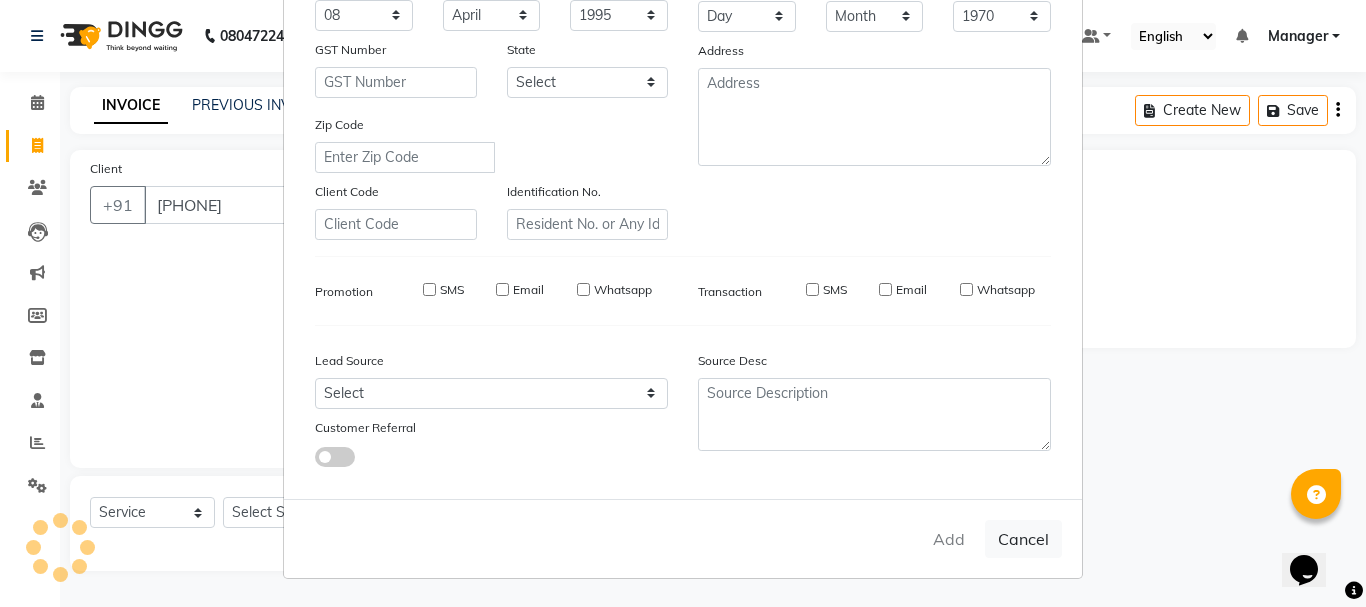 type 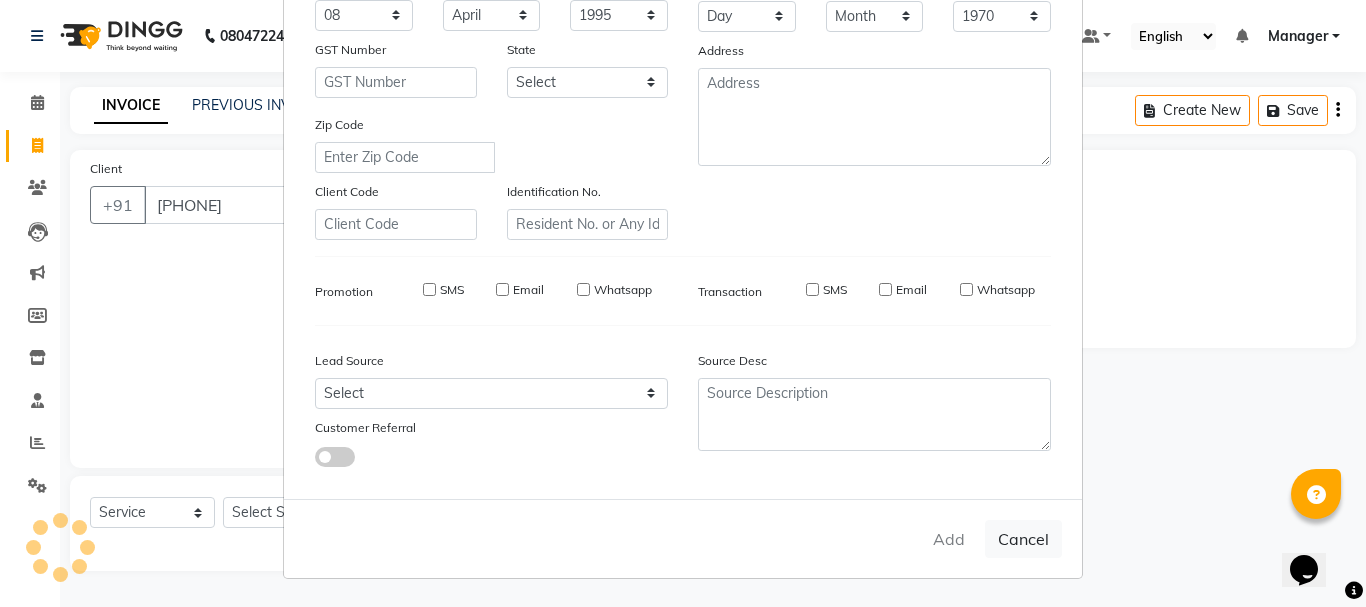type 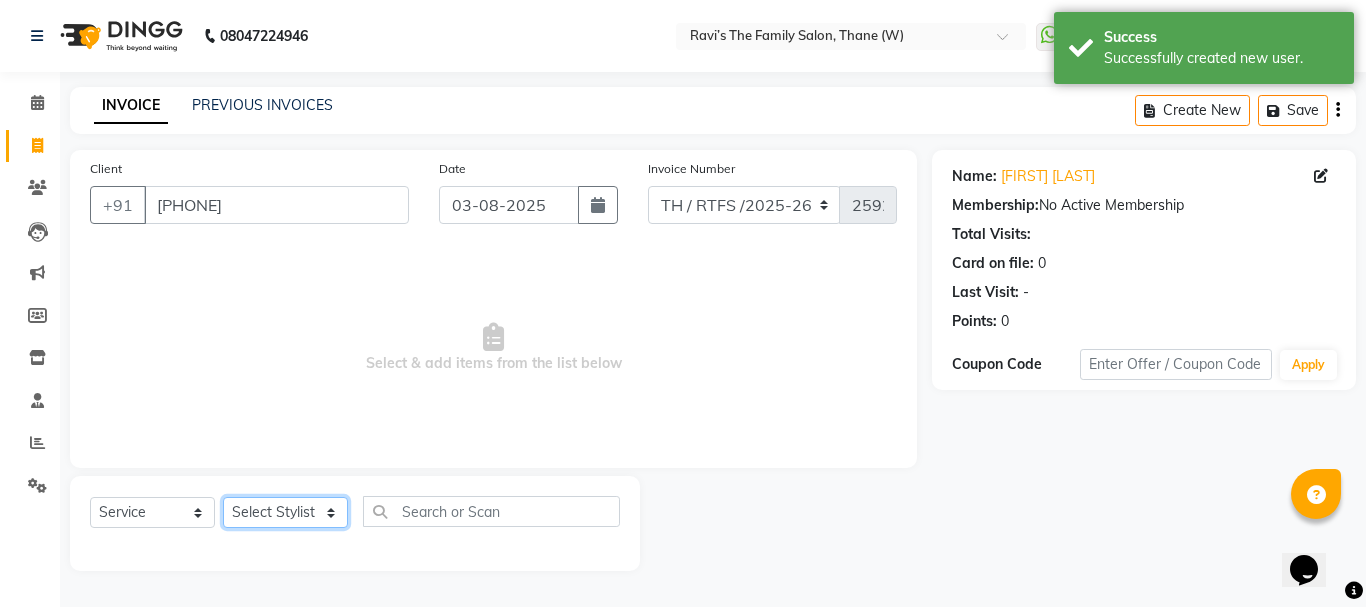 click on "Select Stylist Aarohi P   Aksahy auty Ali  Aniket A  Anuradha arvind Divya gautam .kasrade House sale KAJAL MAURYA Komal Waghmare  Laxmi   Manager Moin salmani Prashant   Ravindra Samrat Kumar Sangita Dighe Sanjana Kharat  Shreepad M  shrishti  jaiwala  vaibhavi  gudekar  Vikas H" 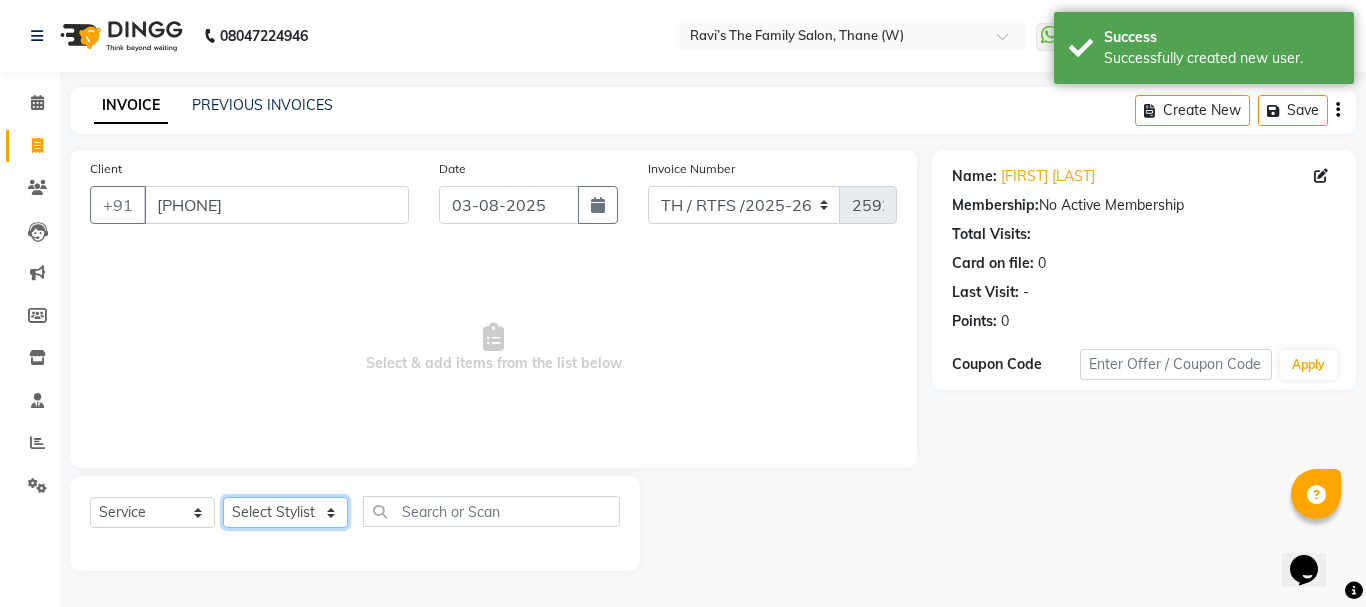 click on "Select Stylist Aarohi P   Aksahy auty Ali  Aniket A  Anuradha arvind Divya gautam .kasrade House sale KAJAL MAURYA Komal Waghmare  Laxmi   Manager Moin salmani Prashant   Ravindra Samrat Kumar Sangita Dighe Sanjana Kharat  Shreepad M  shrishti  jaiwala  vaibhavi  gudekar  Vikas H" 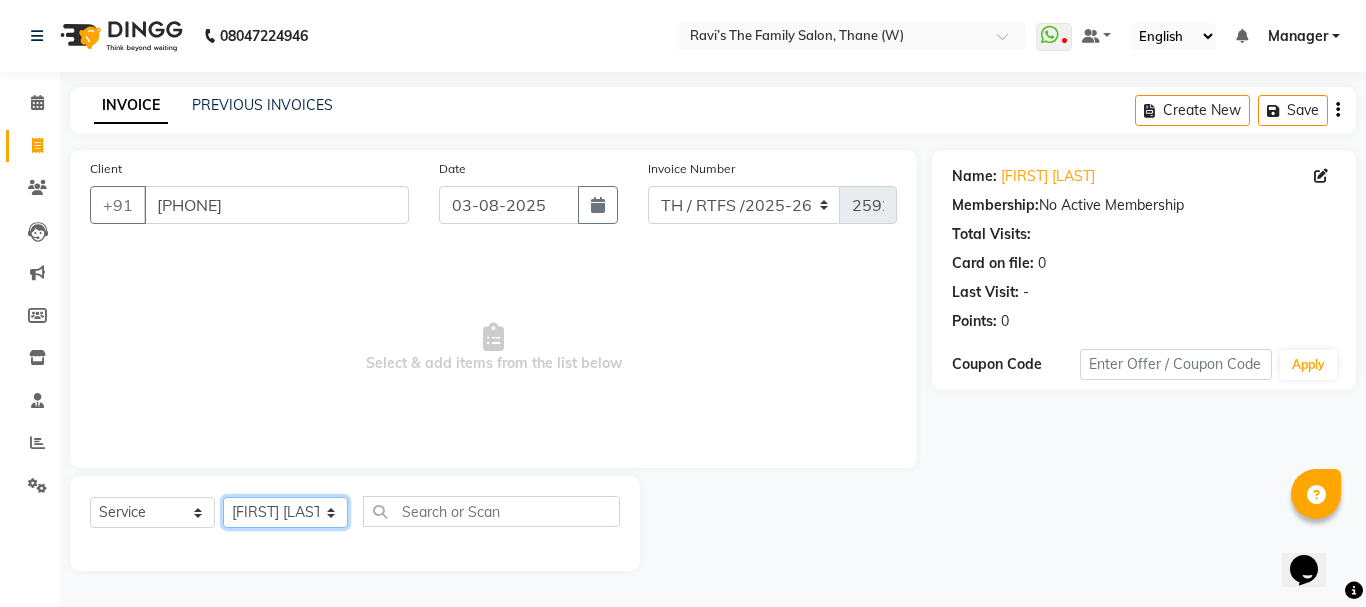 click on "Select Stylist Aarohi P   Aksahy auty Ali  Aniket A  Anuradha arvind Divya gautam .kasrade House sale KAJAL MAURYA Komal Waghmare  Laxmi   Manager Moin salmani Prashant   Ravindra Samrat Kumar Sangita Dighe Sanjana Kharat  Shreepad M  shrishti  jaiwala  vaibhavi  gudekar  Vikas H" 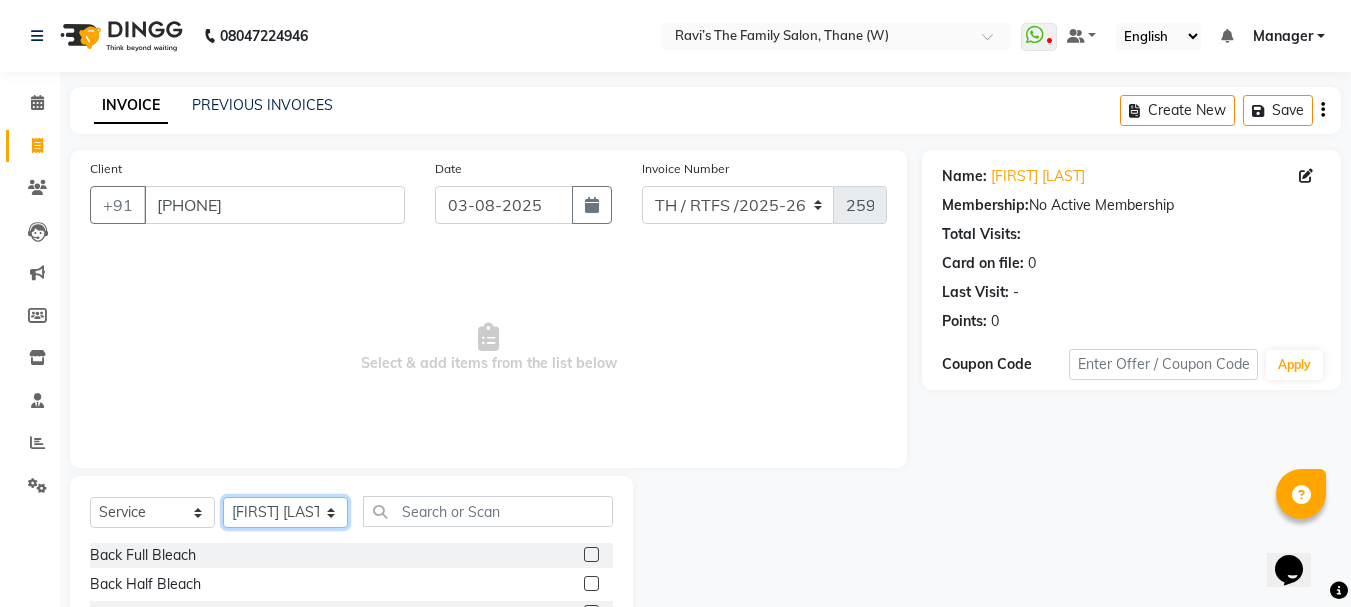 scroll, scrollTop: 194, scrollLeft: 0, axis: vertical 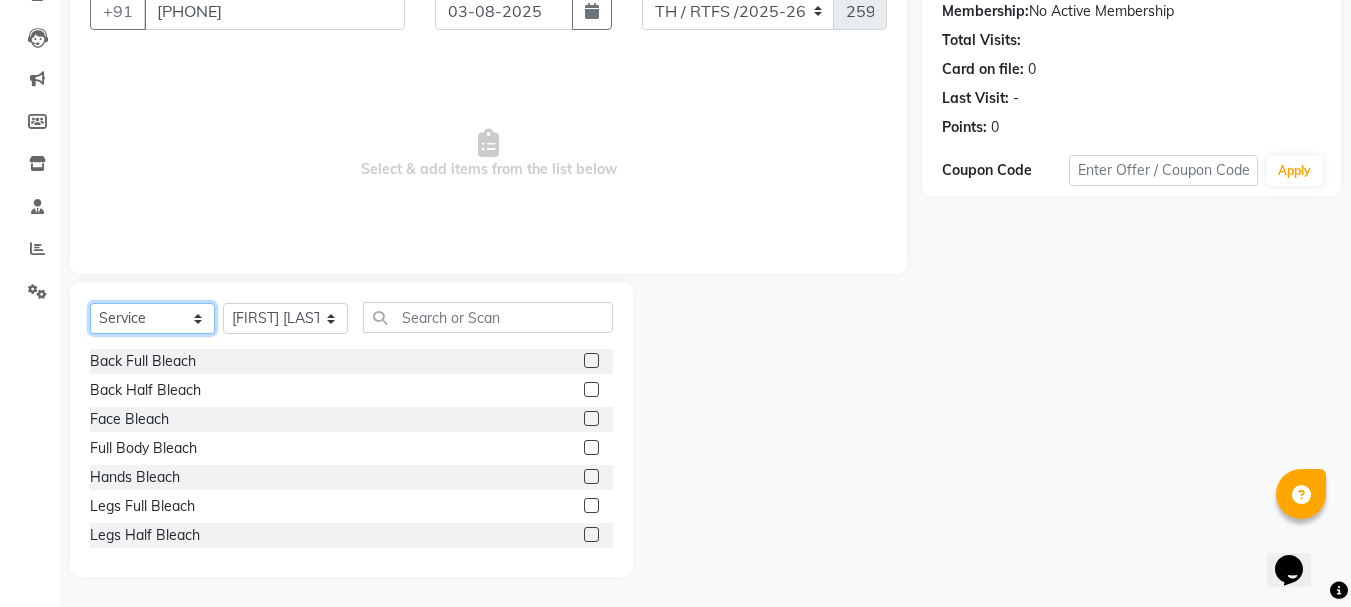 click on "Select  Service  Product  Membership  Package Voucher Prepaid Gift Card" 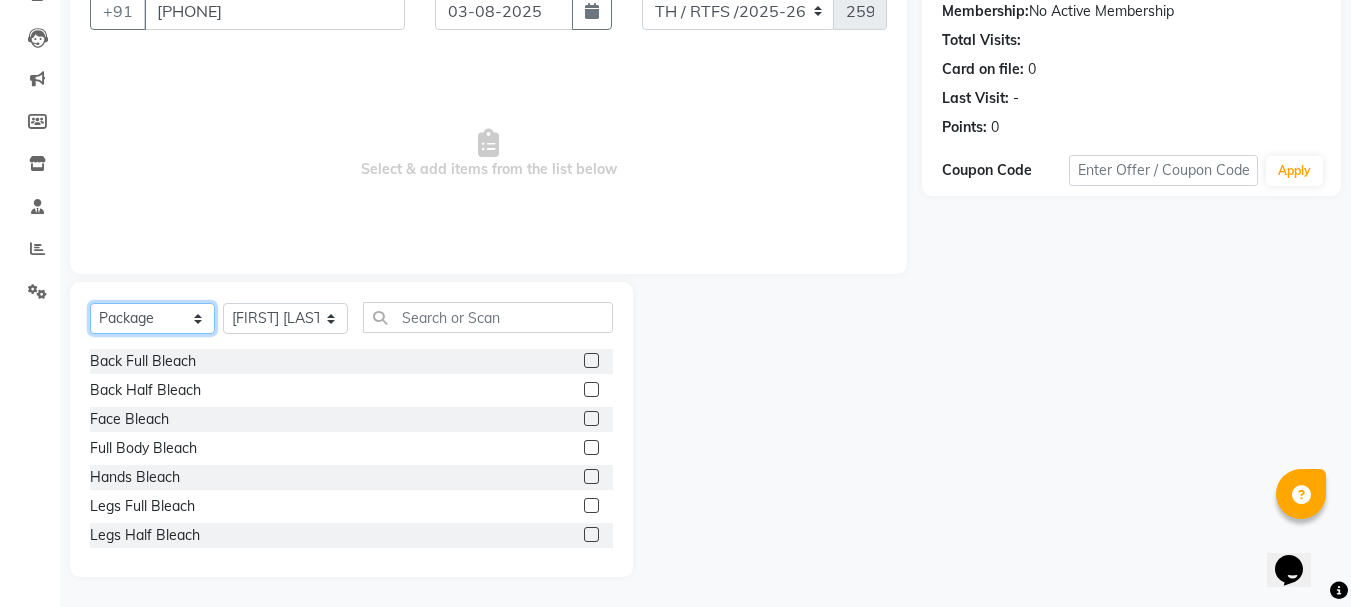 click on "Select  Service  Product  Membership  Package Voucher Prepaid Gift Card" 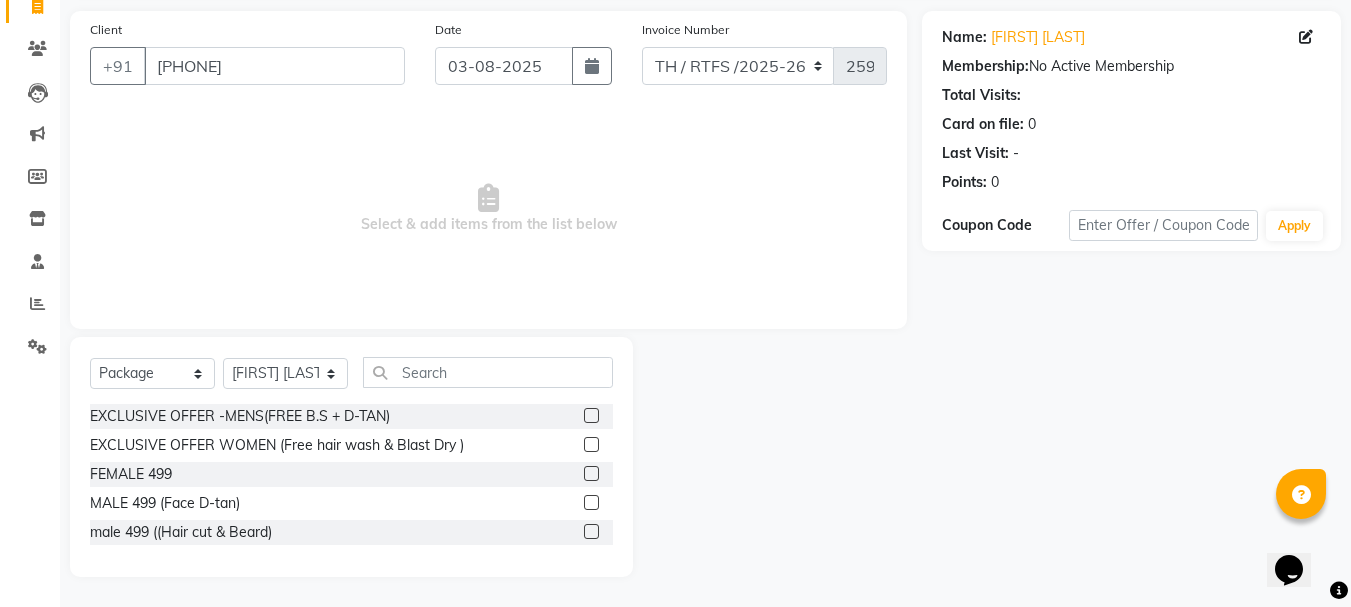 click 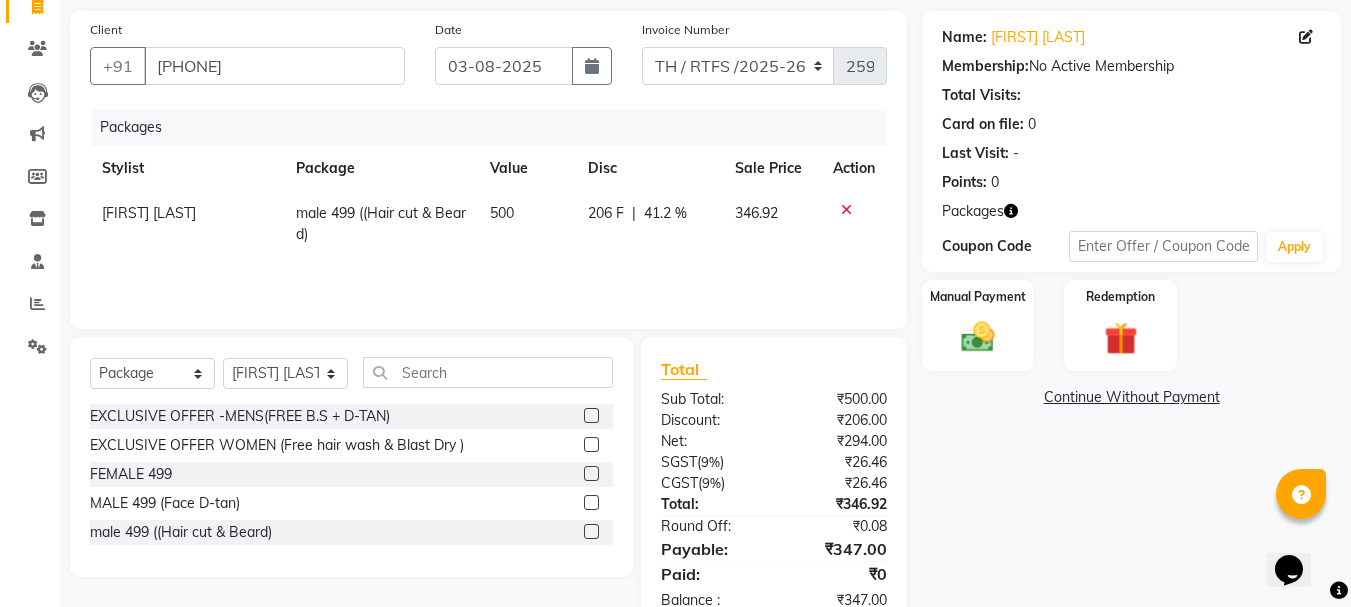 click 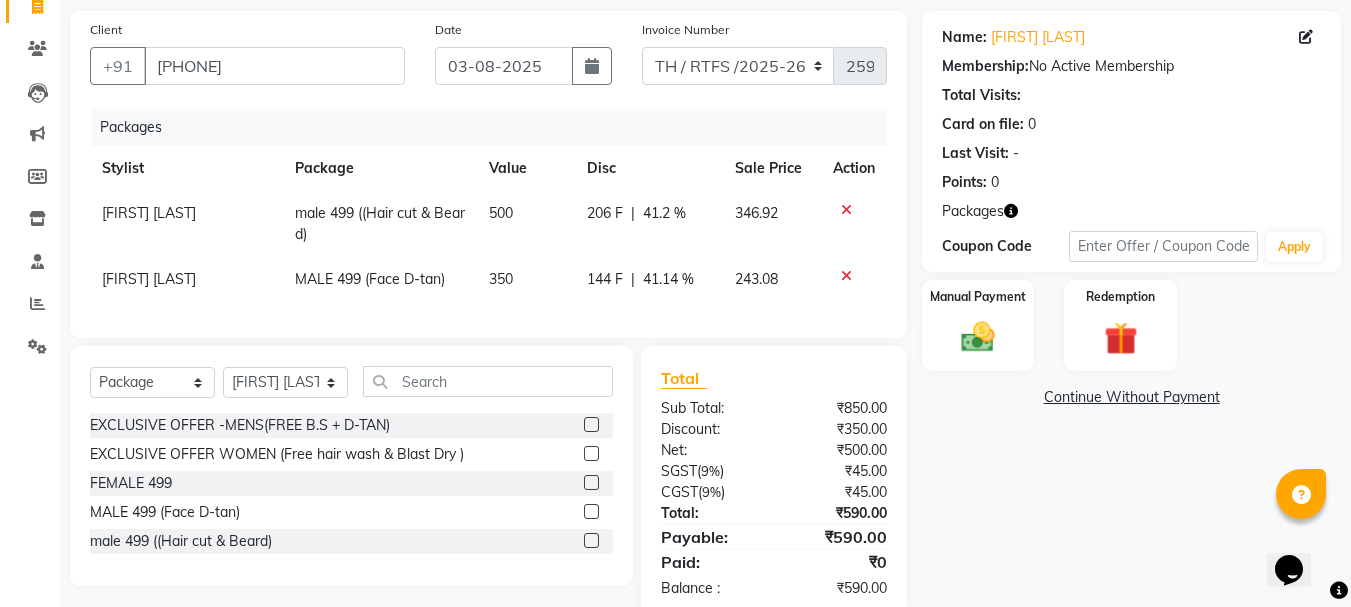 scroll, scrollTop: 196, scrollLeft: 0, axis: vertical 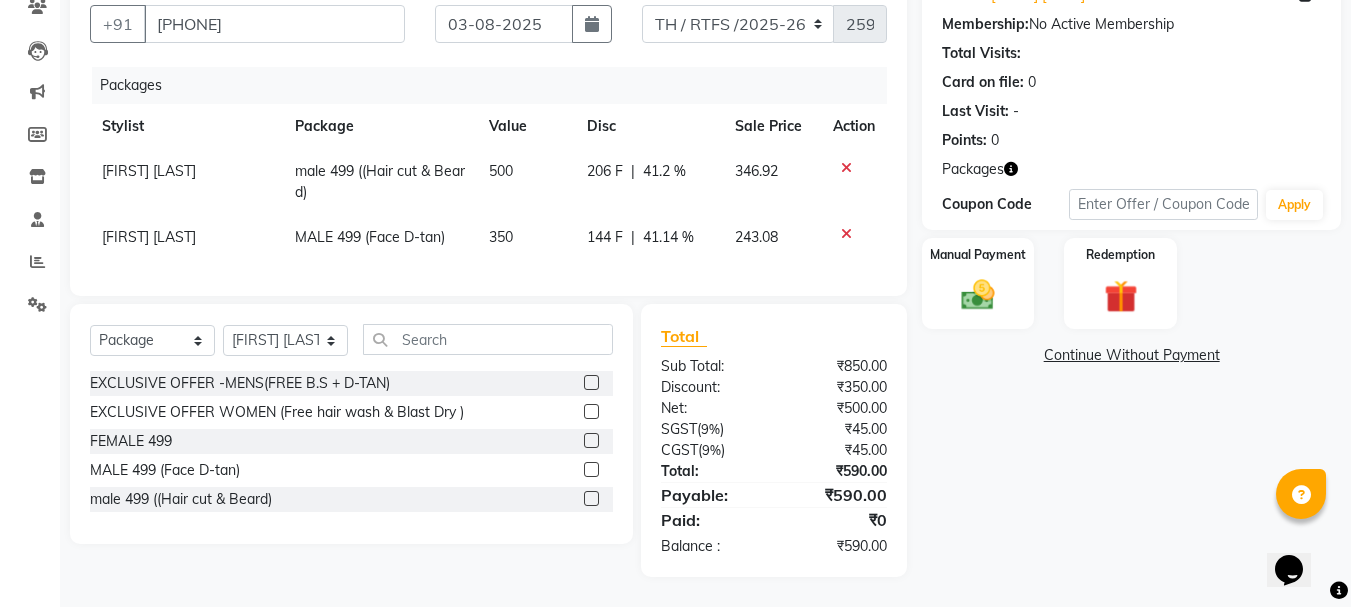 click on "[FIRST] [LAST]" 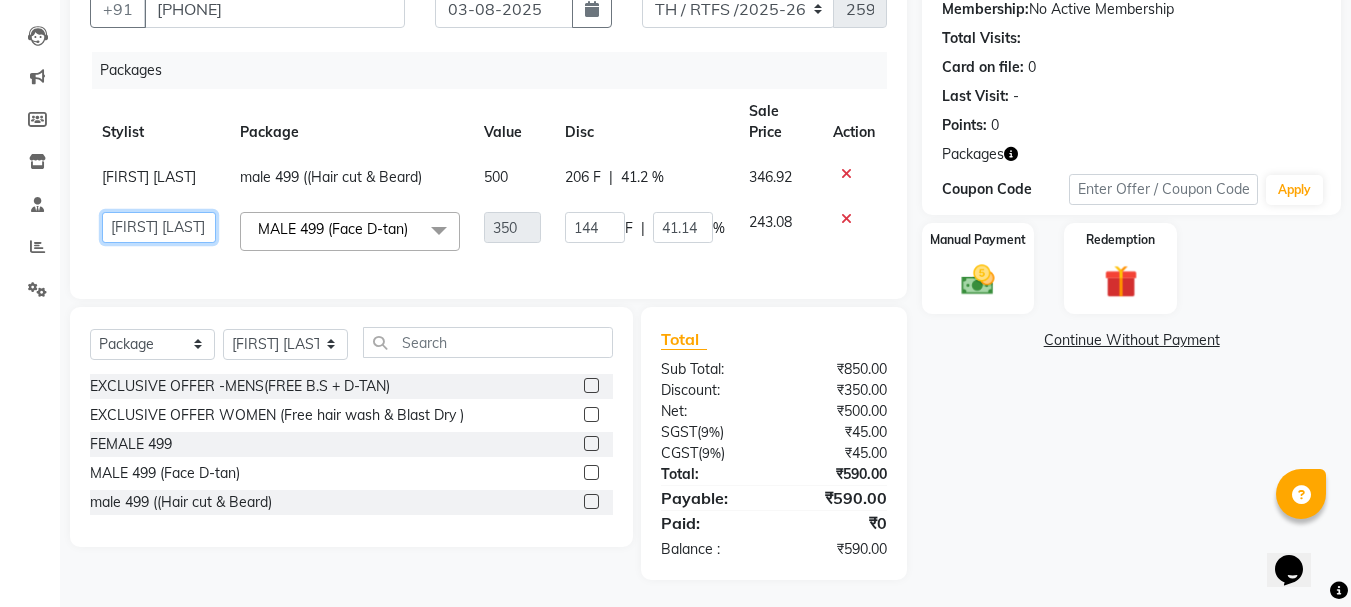 click on "Aarohi P     Aksahy auty   Ali    Aniket A    Anuradha   arvind   Divya   gautam .kasrade   House sale   KAJAL MAURYA   Komal Waghmare    Laxmi     Manager   Moin salmani   Prashant     Ravindra   Samrat Kumar   Sangita Dighe   Sanjana Kharat    Shreepad M    shrishti  jaiwala    vaibhavi  gudekar    Vikas H" 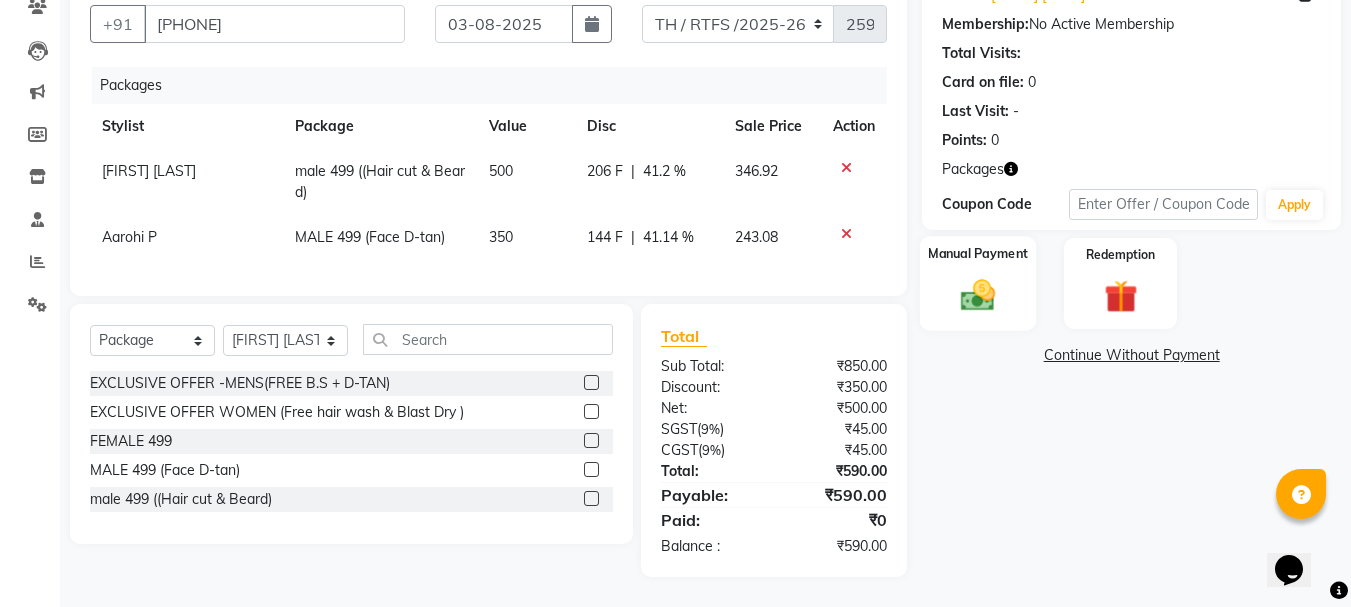 click 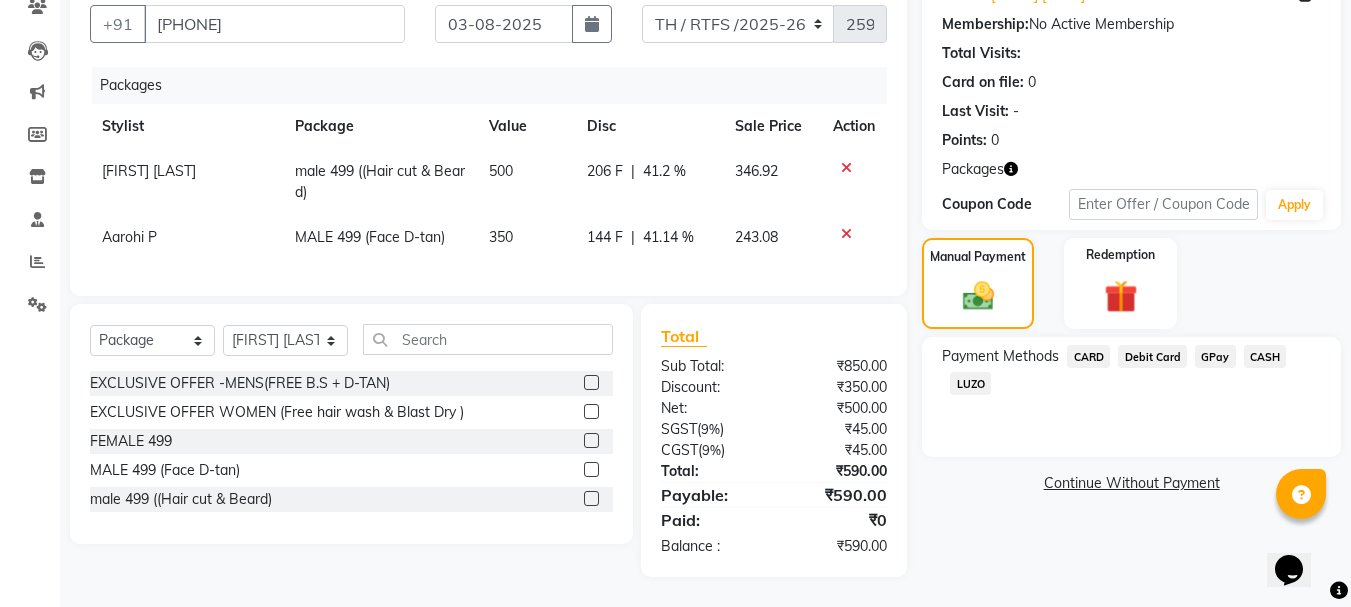 click on "GPay" 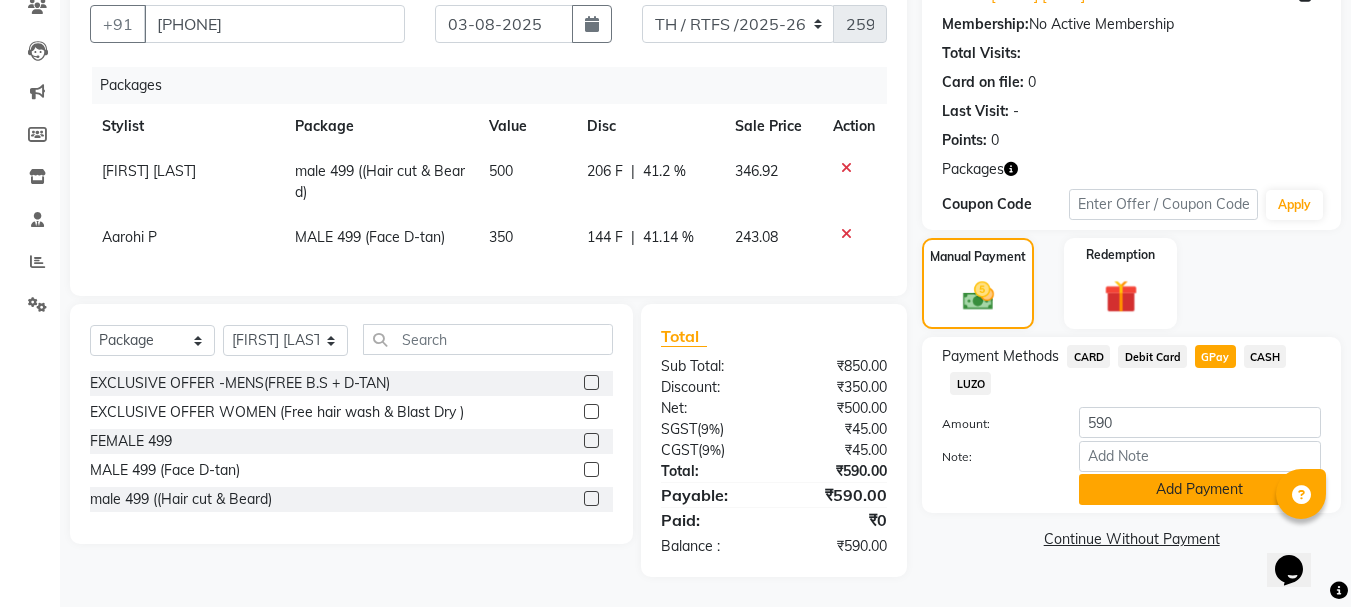 click on "Add Payment" 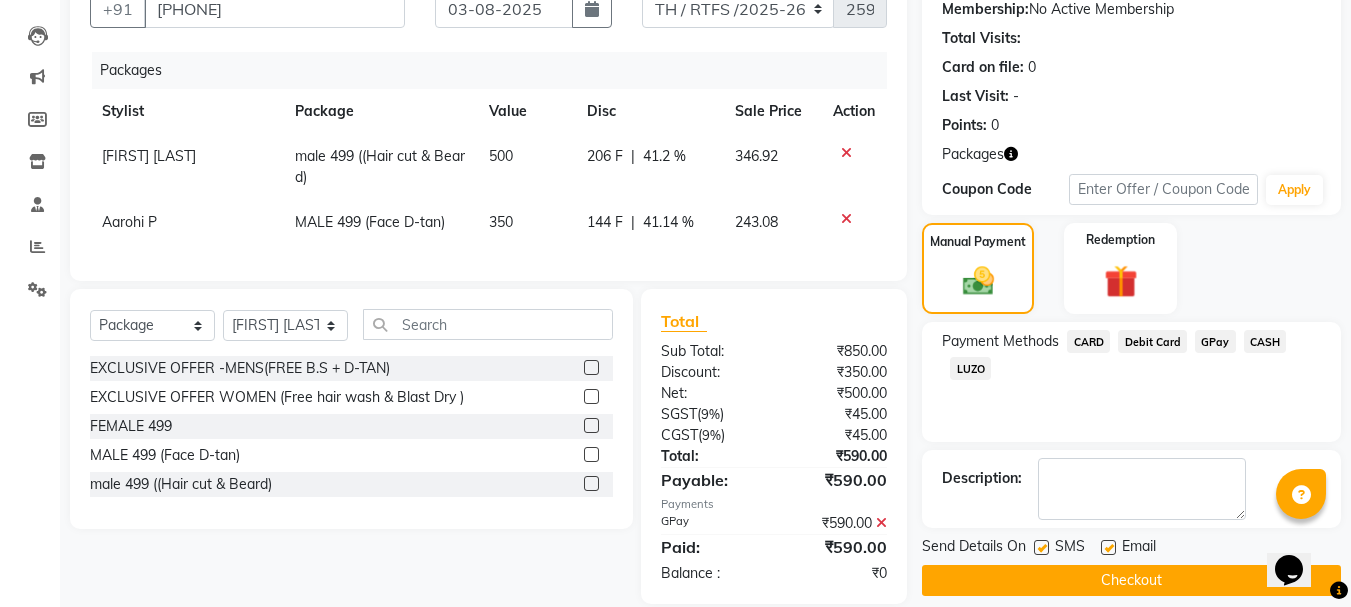 scroll, scrollTop: 238, scrollLeft: 0, axis: vertical 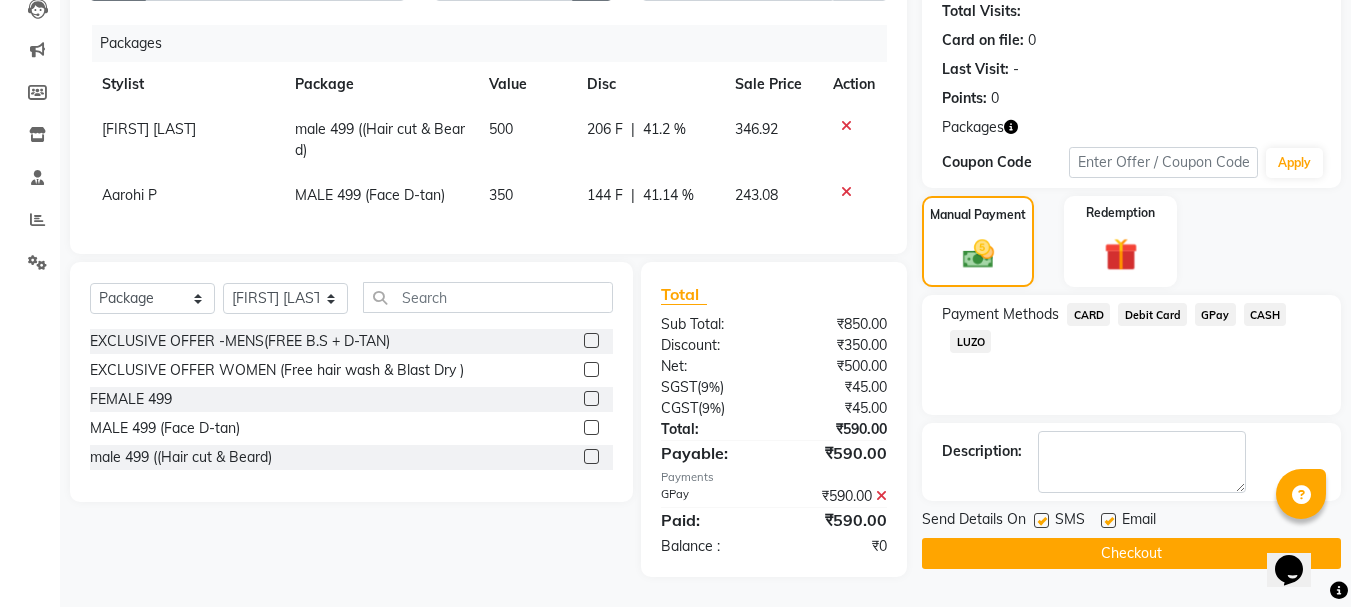 click on "Checkout" 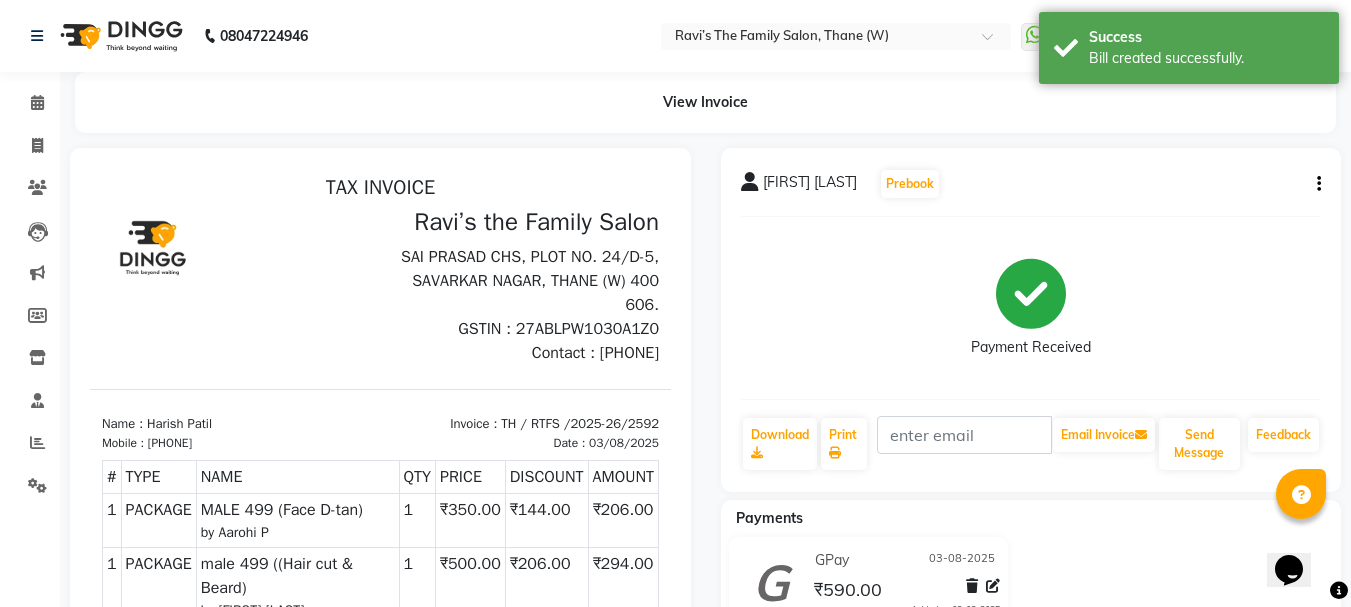 scroll, scrollTop: 0, scrollLeft: 0, axis: both 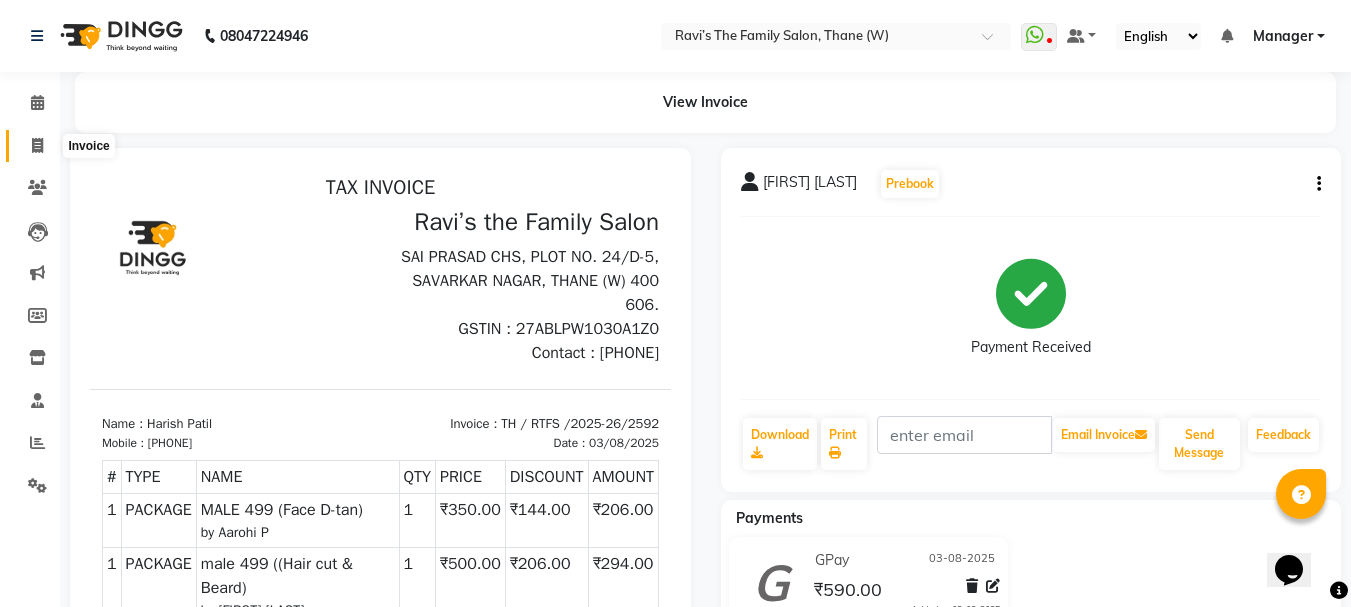click 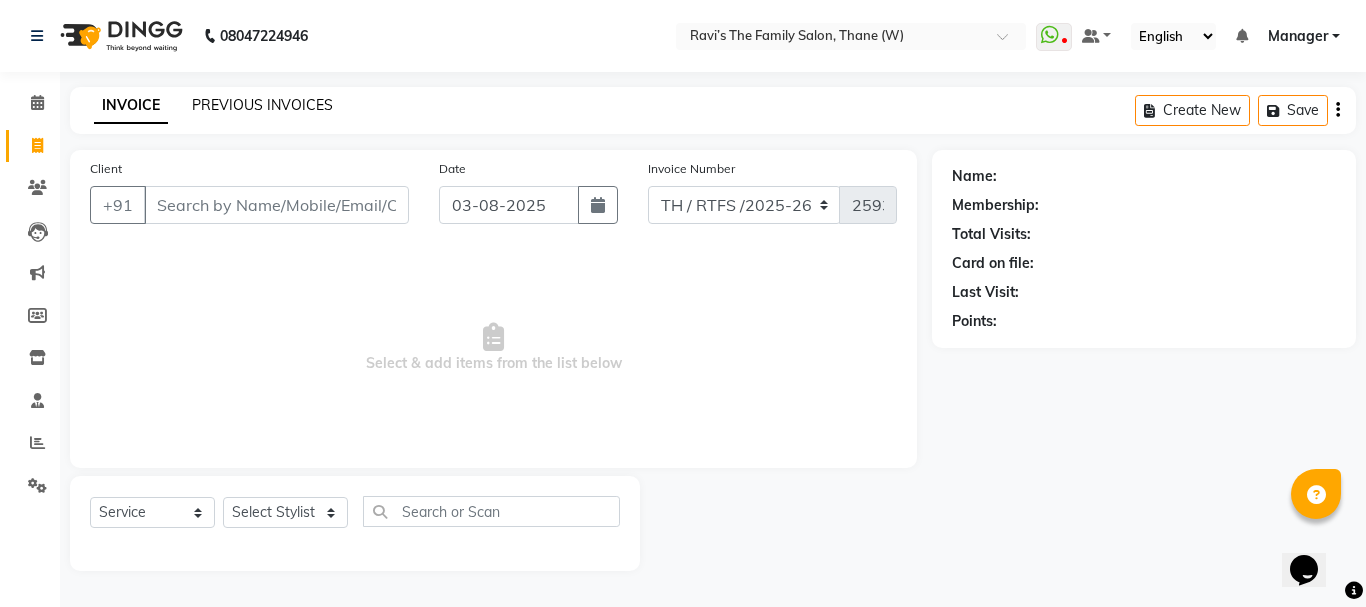 click on "PREVIOUS INVOICES" 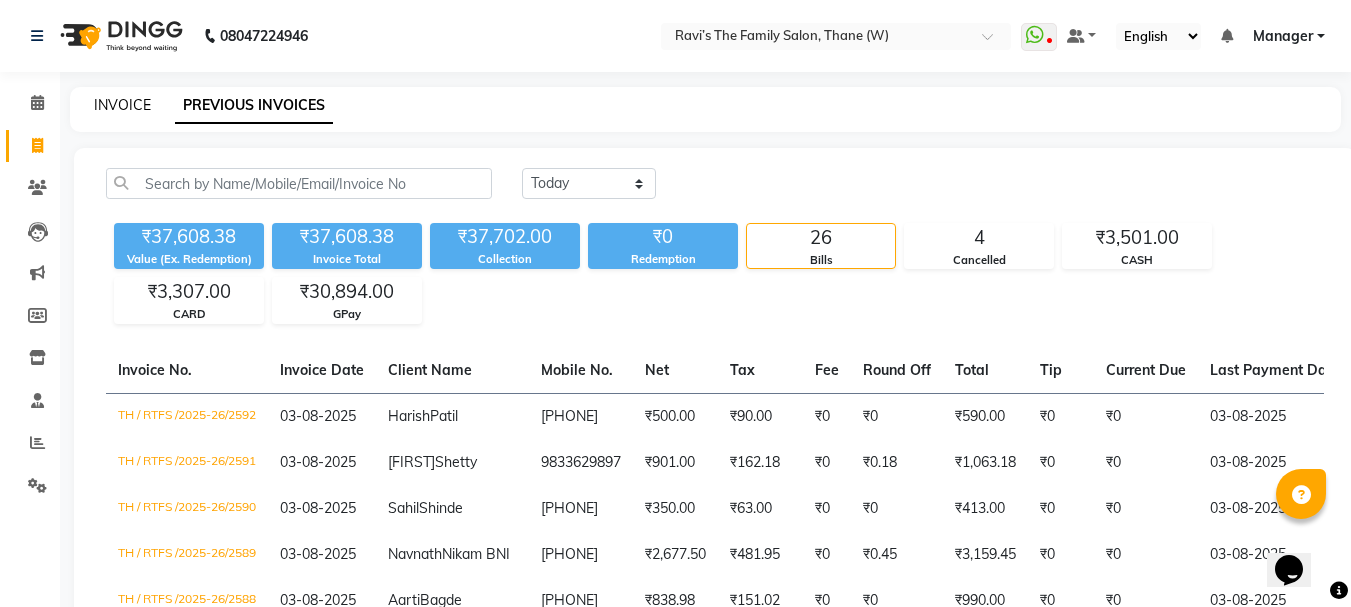 click on "INVOICE" 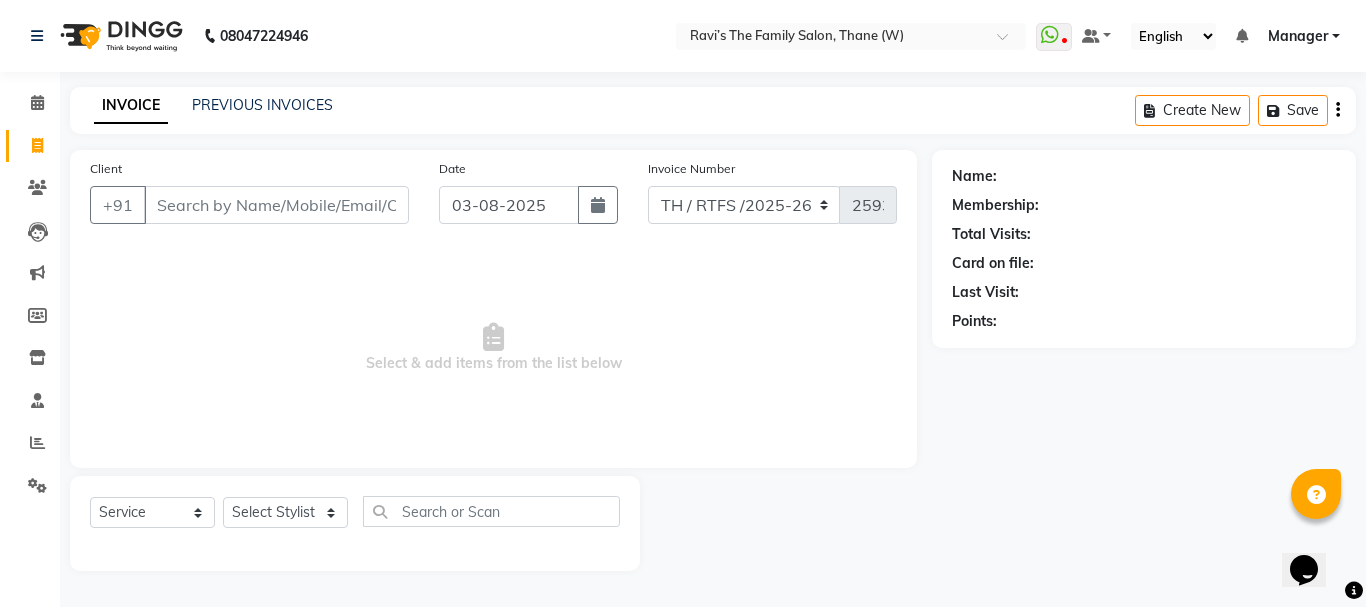 click on "INVOICE PREVIOUS INVOICES Create New   Save" 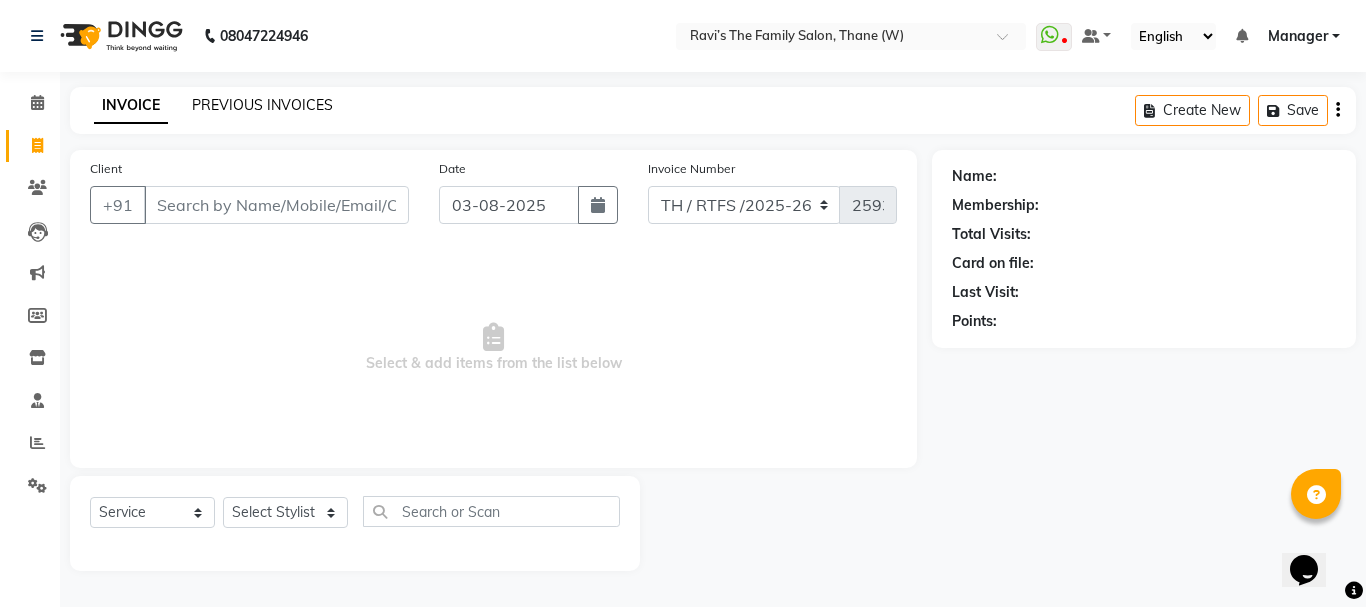 click on "PREVIOUS INVOICES" 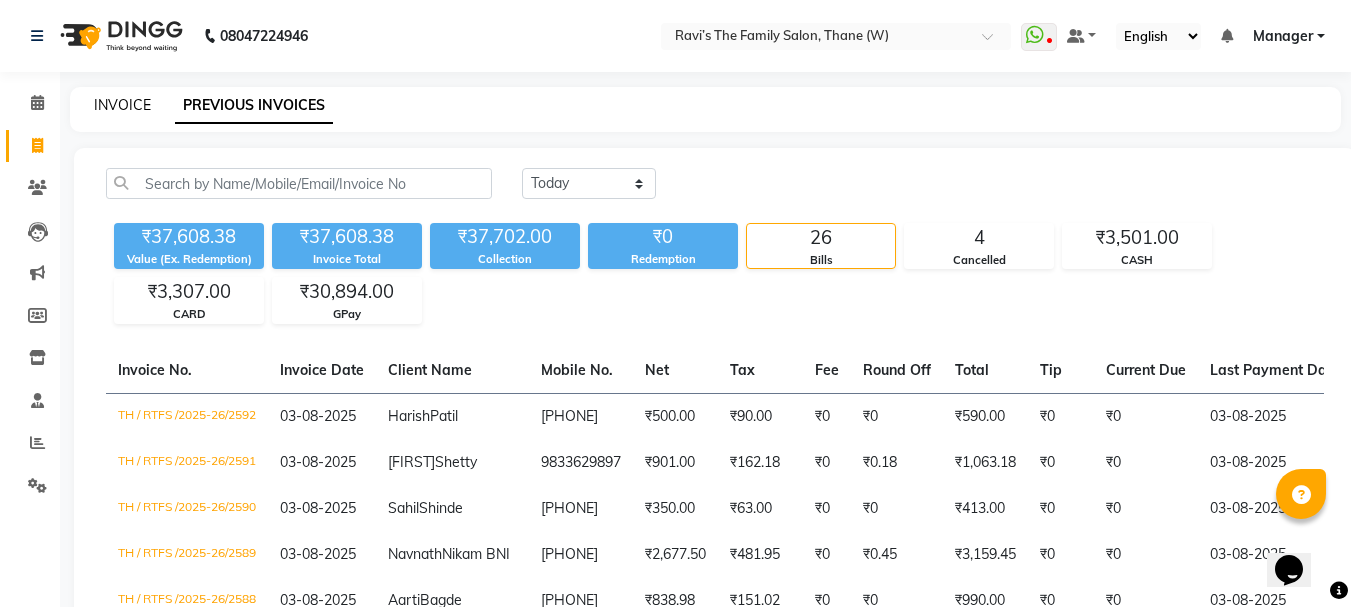 click on "INVOICE" 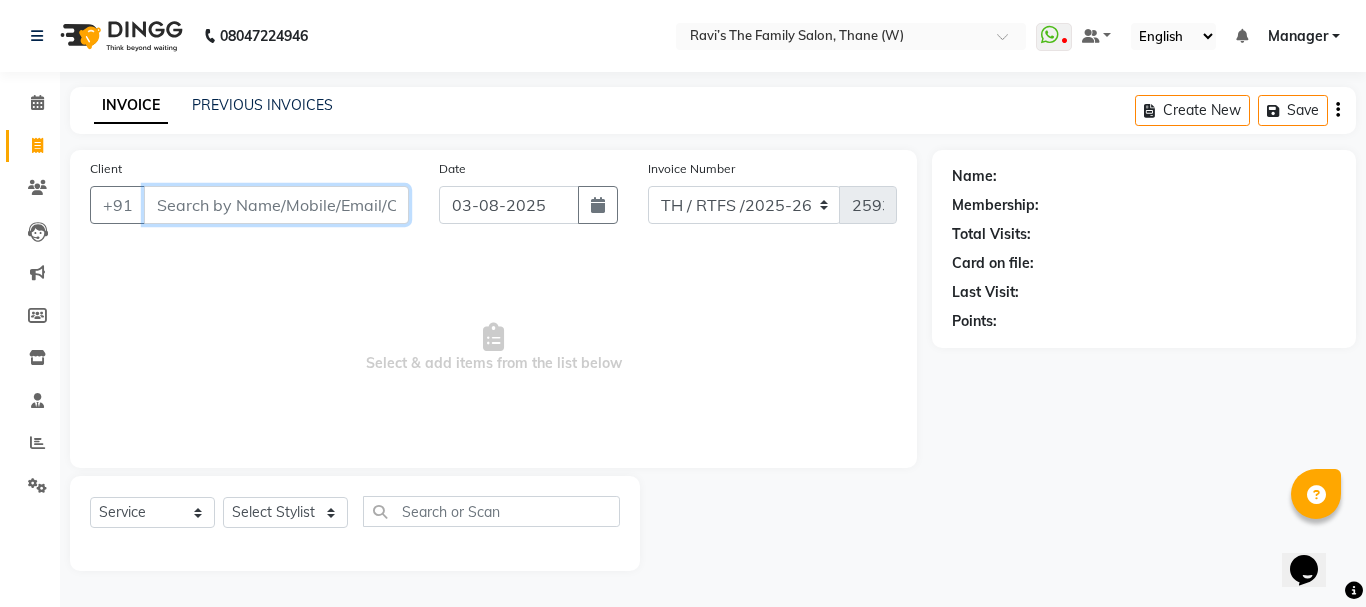 click on "Client" at bounding box center [276, 205] 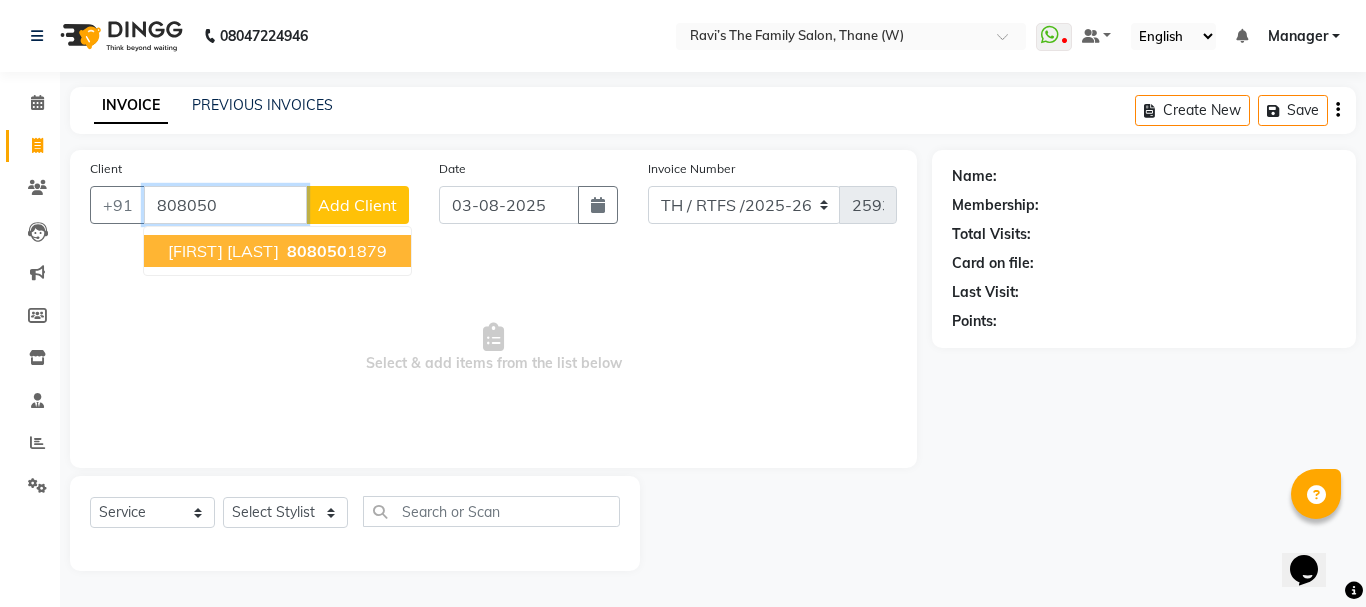 click on "dhiraj moily" at bounding box center (223, 251) 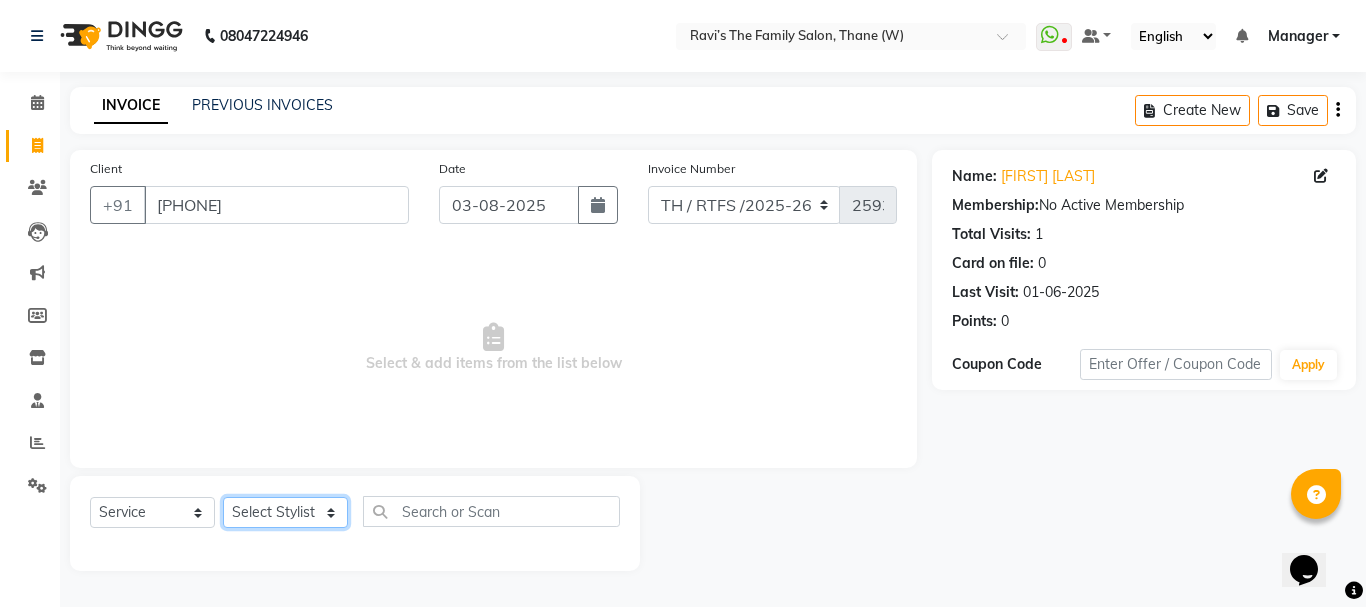 click on "Select Stylist Aarohi P   Aksahy auty Ali  Aniket A  Anuradha arvind Divya gautam .kasrade House sale KAJAL MAURYA Komal Waghmare  Laxmi   Manager Moin salmani Prashant   Ravindra Samrat Kumar Sangita Dighe Sanjana Kharat  Shreepad M  shrishti  jaiwala  vaibhavi  gudekar  Vikas H" 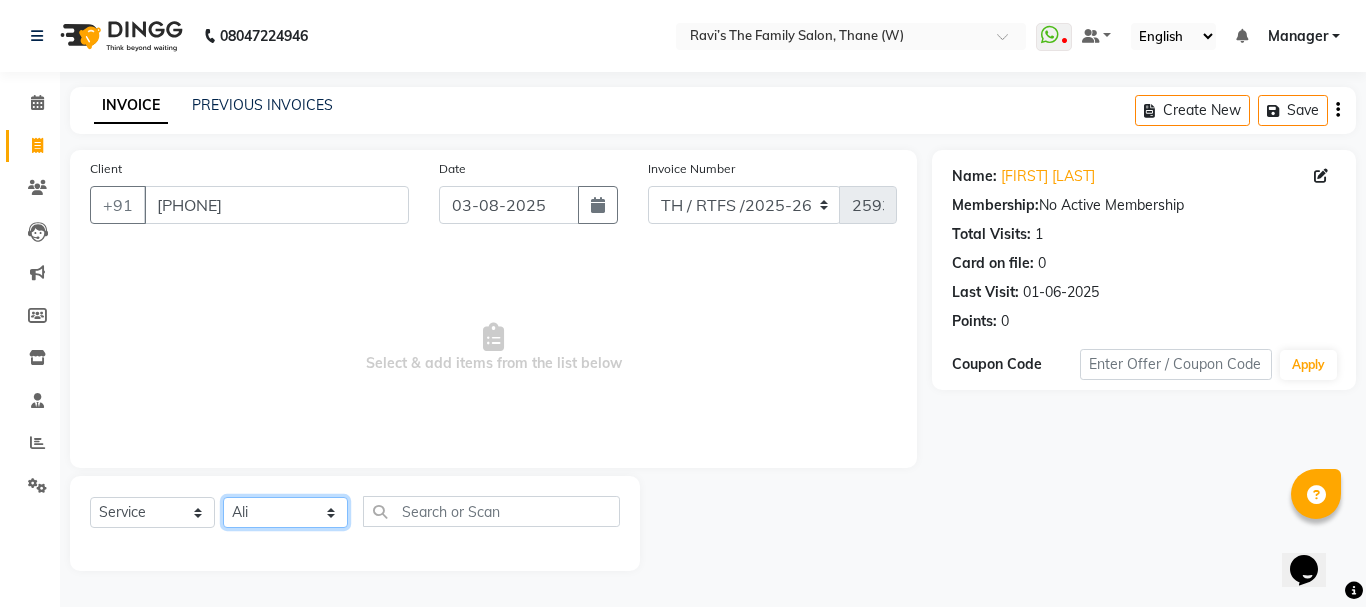 click on "Select Stylist Aarohi P   Aksahy auty Ali  Aniket A  Anuradha arvind Divya gautam .kasrade House sale KAJAL MAURYA Komal Waghmare  Laxmi   Manager Moin salmani Prashant   Ravindra Samrat Kumar Sangita Dighe Sanjana Kharat  Shreepad M  shrishti  jaiwala  vaibhavi  gudekar  Vikas H" 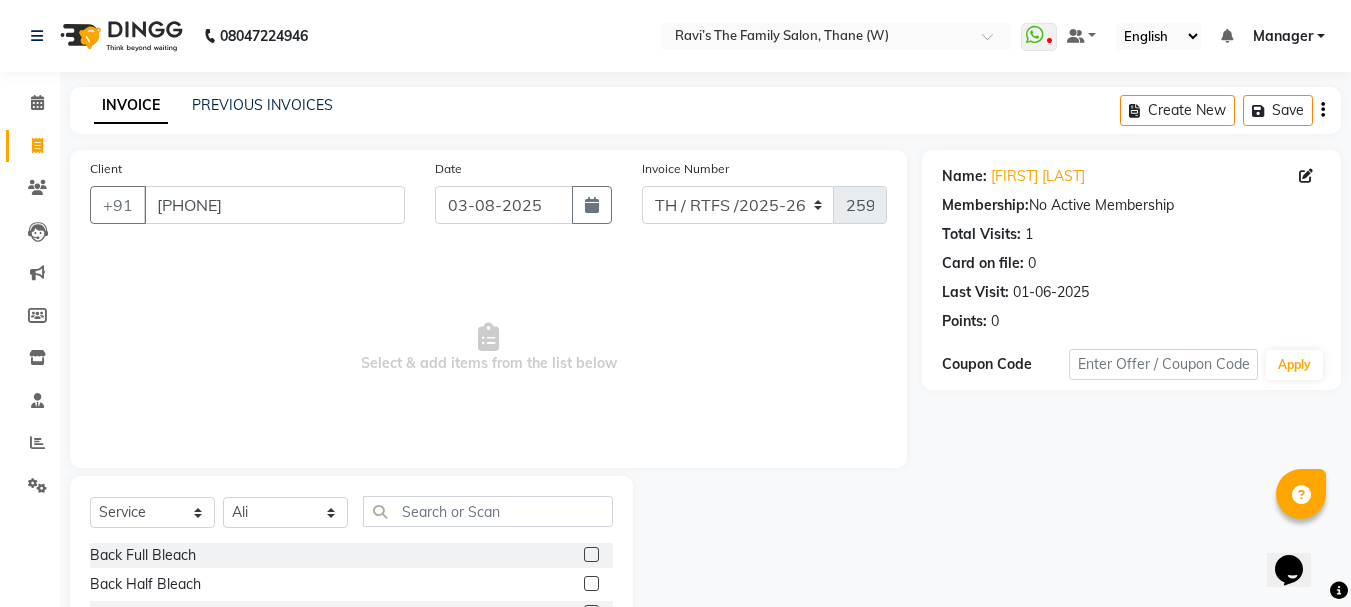 click on "Select  Service  Product  Membership  Package Voucher Prepaid Gift Card  Select Stylist Aarohi P   Aksahy auty Ali  Aniket A  Anuradha arvind Divya gautam .kasrade House sale KAJAL MAURYA Komal Waghmare  Laxmi   Manager Moin salmani Prashant   Ravindra Samrat Kumar Sangita Dighe Sanjana Kharat  Shreepad M  shrishti  jaiwala  vaibhavi  gudekar  Vikas H" 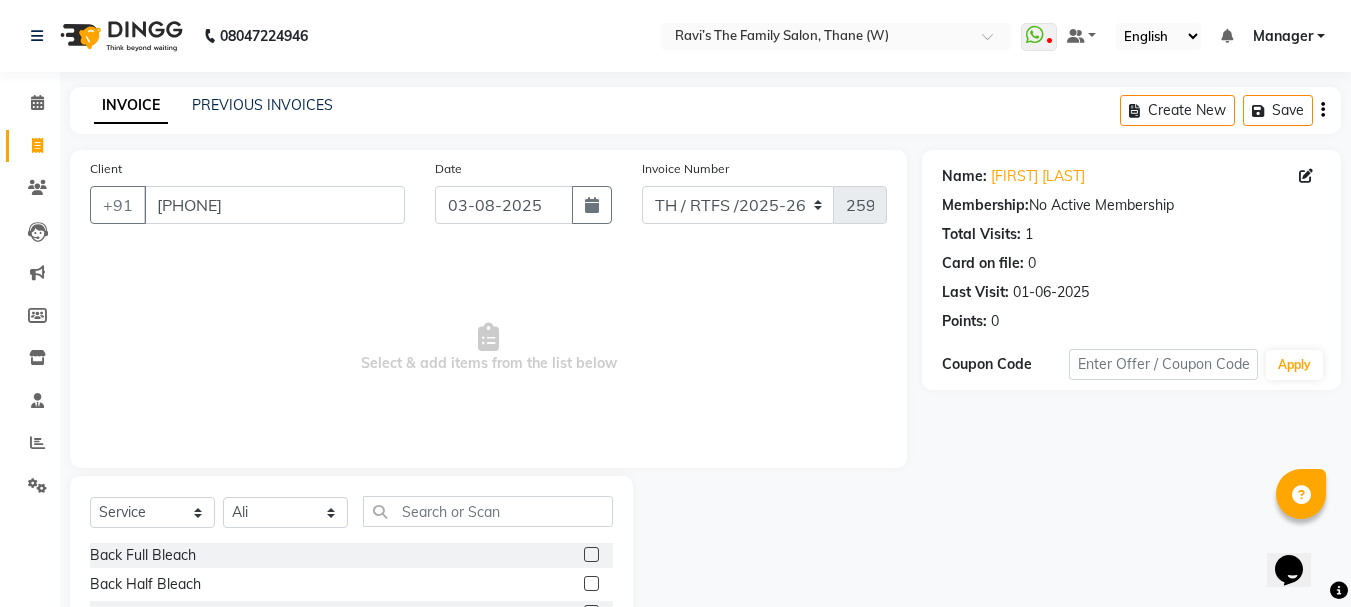 scroll, scrollTop: 194, scrollLeft: 0, axis: vertical 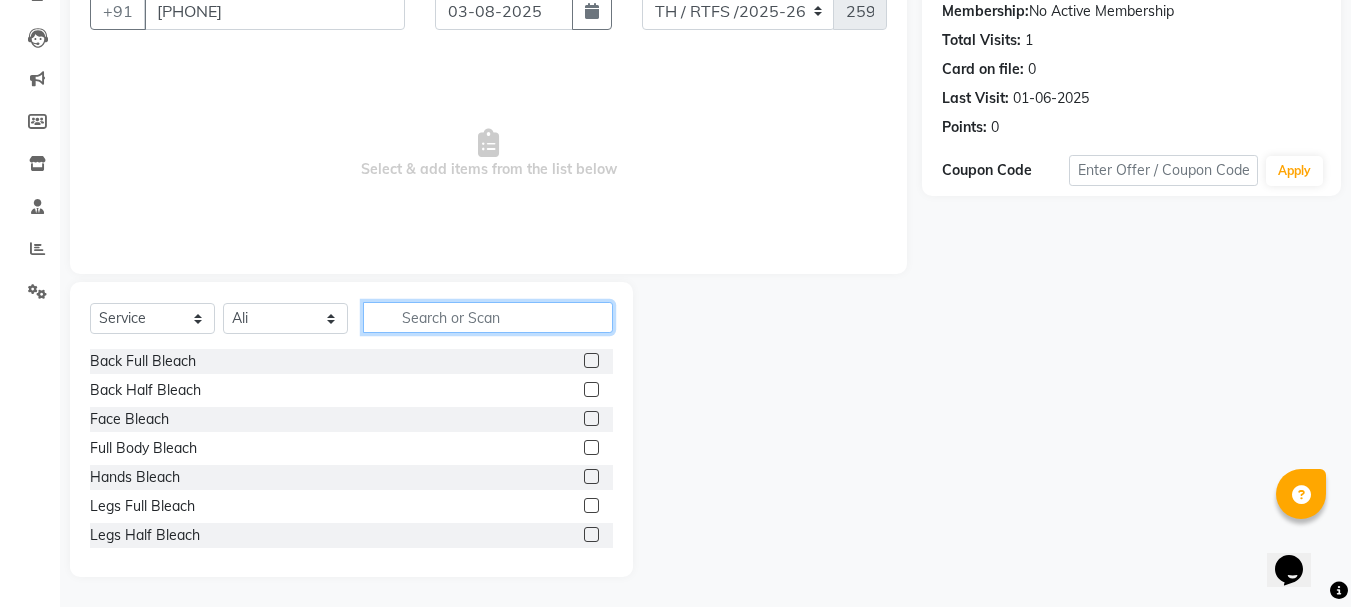 click 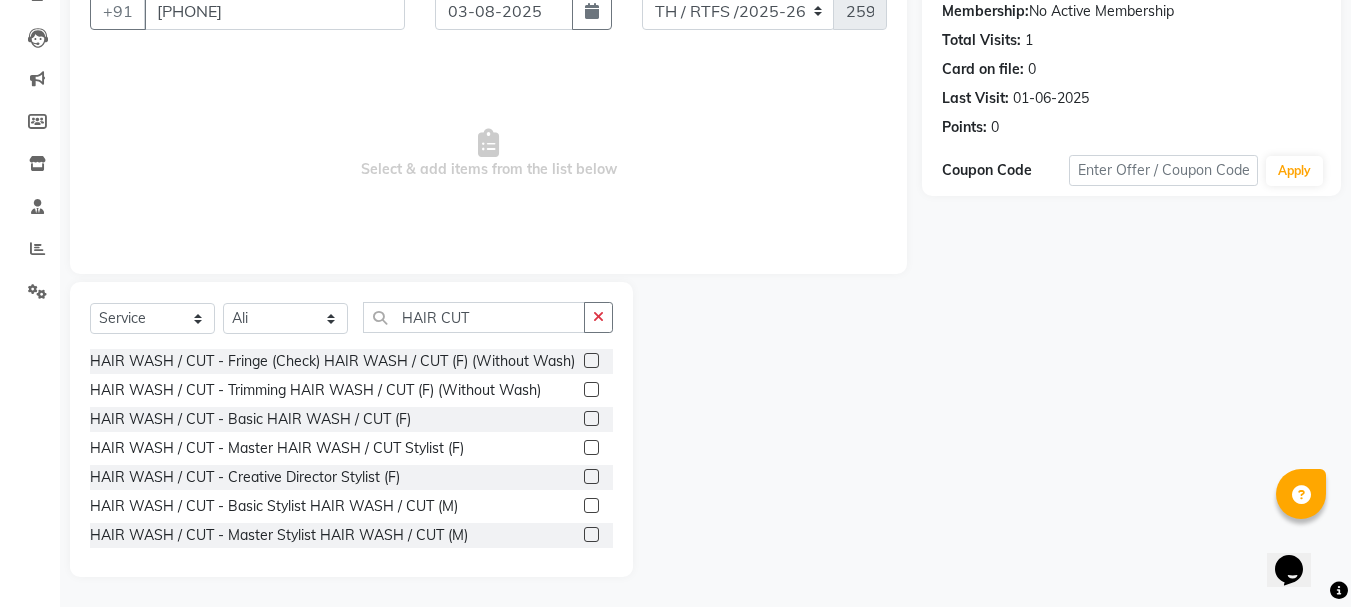click 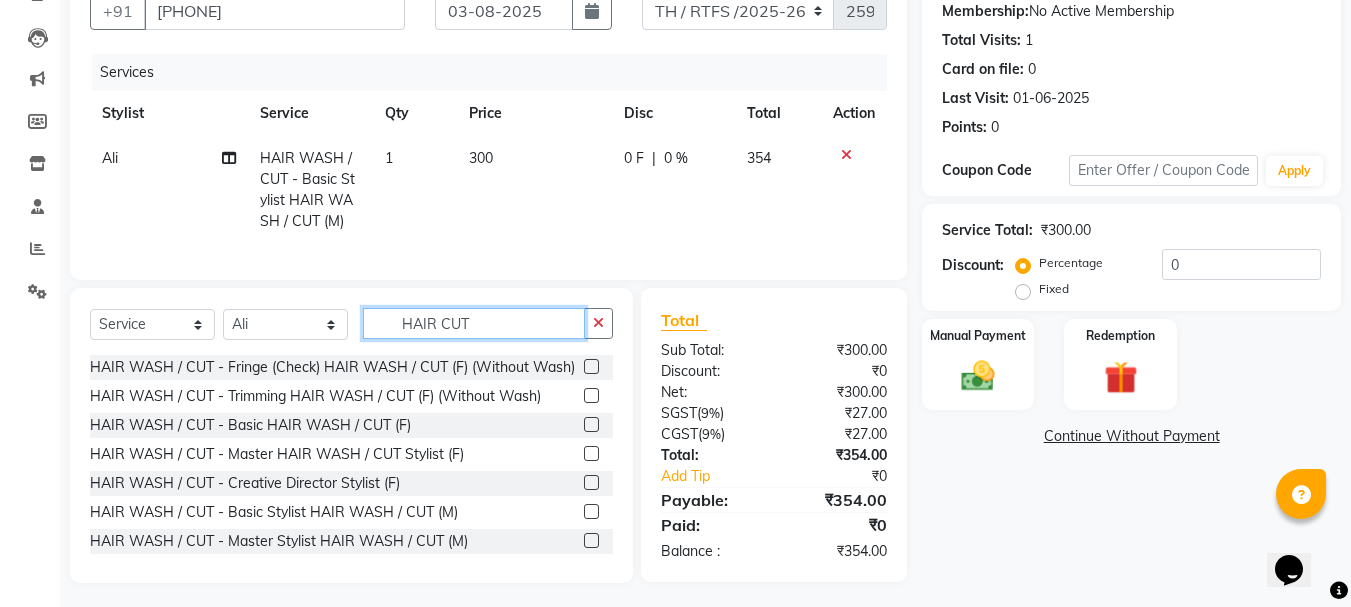 click on "HAIR CUT" 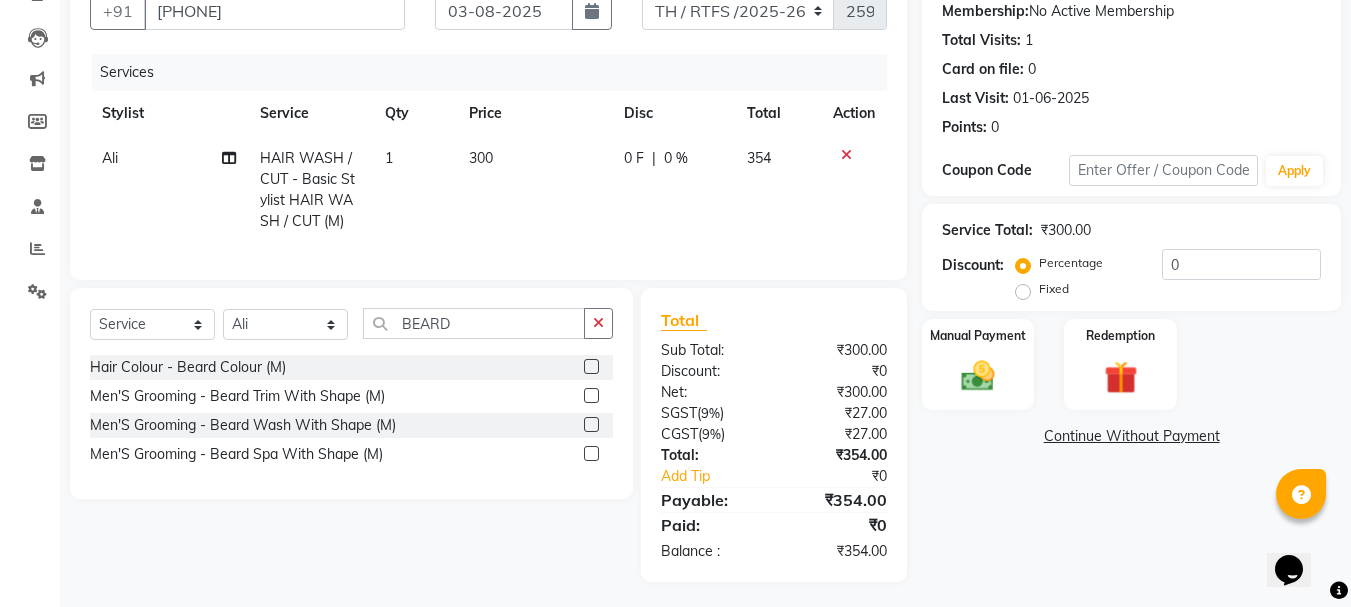 click 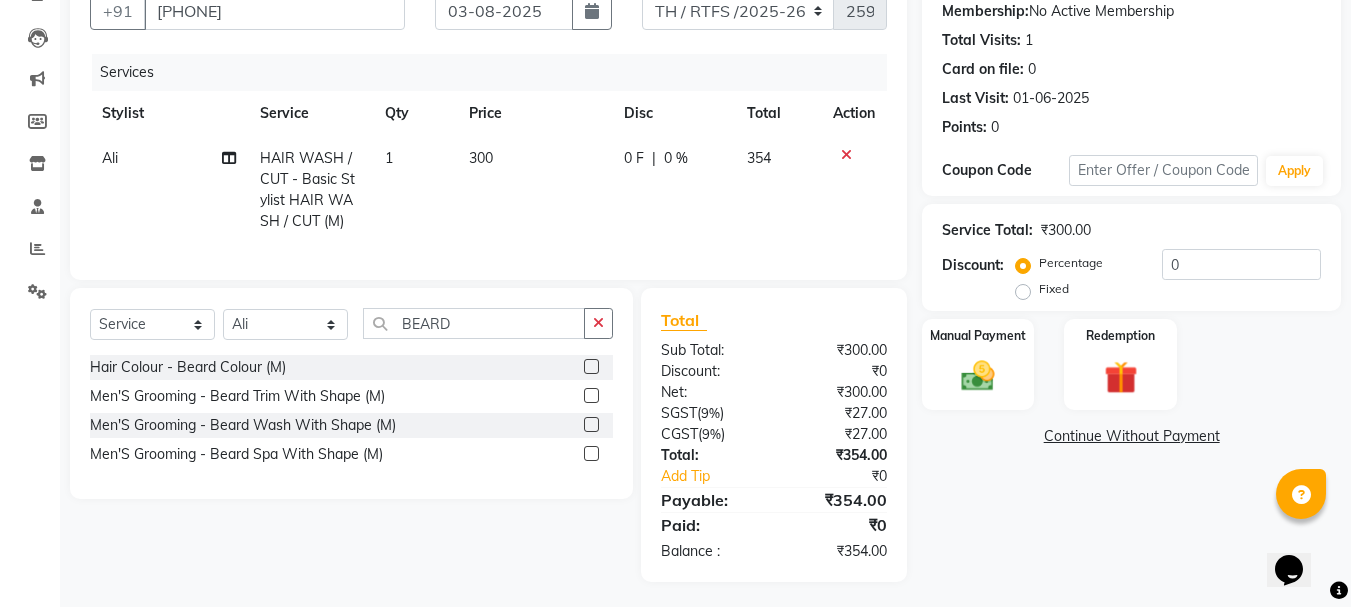 click at bounding box center (590, 396) 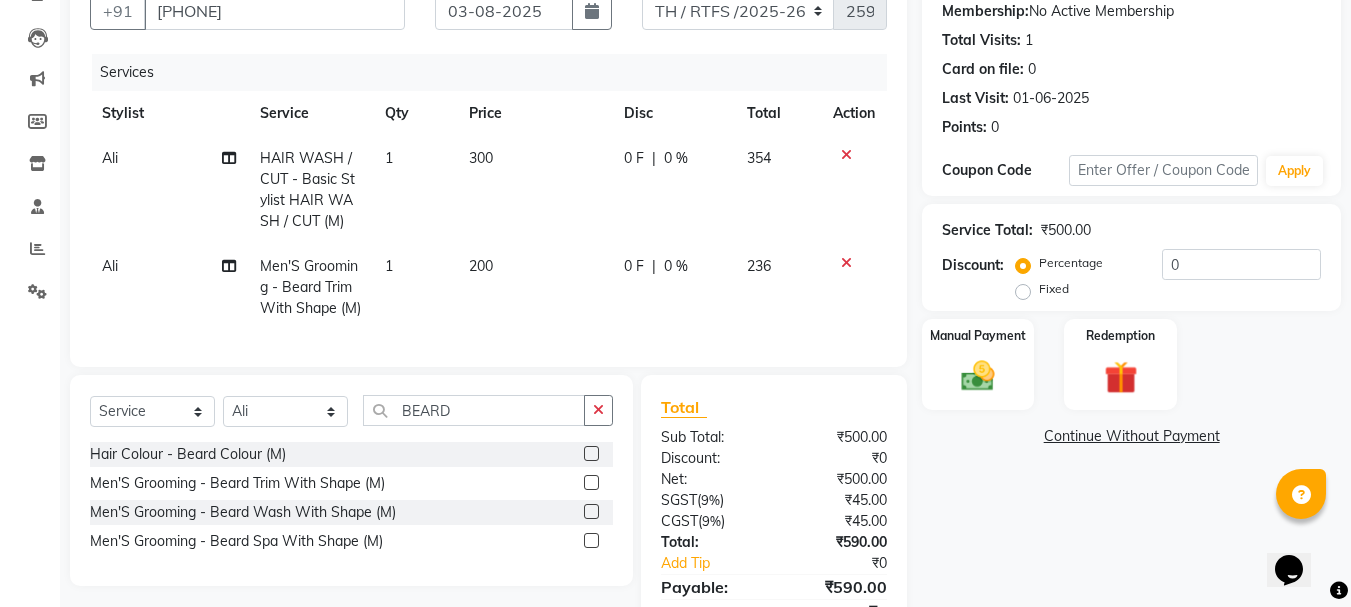 scroll, scrollTop: 301, scrollLeft: 0, axis: vertical 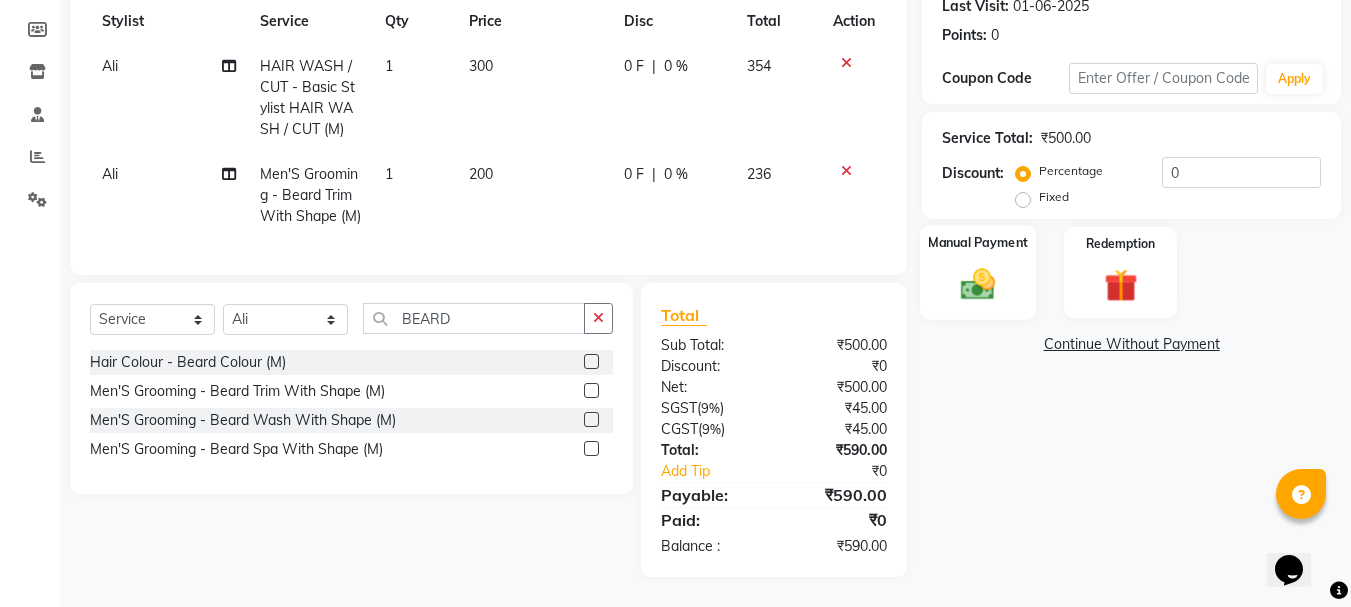 click 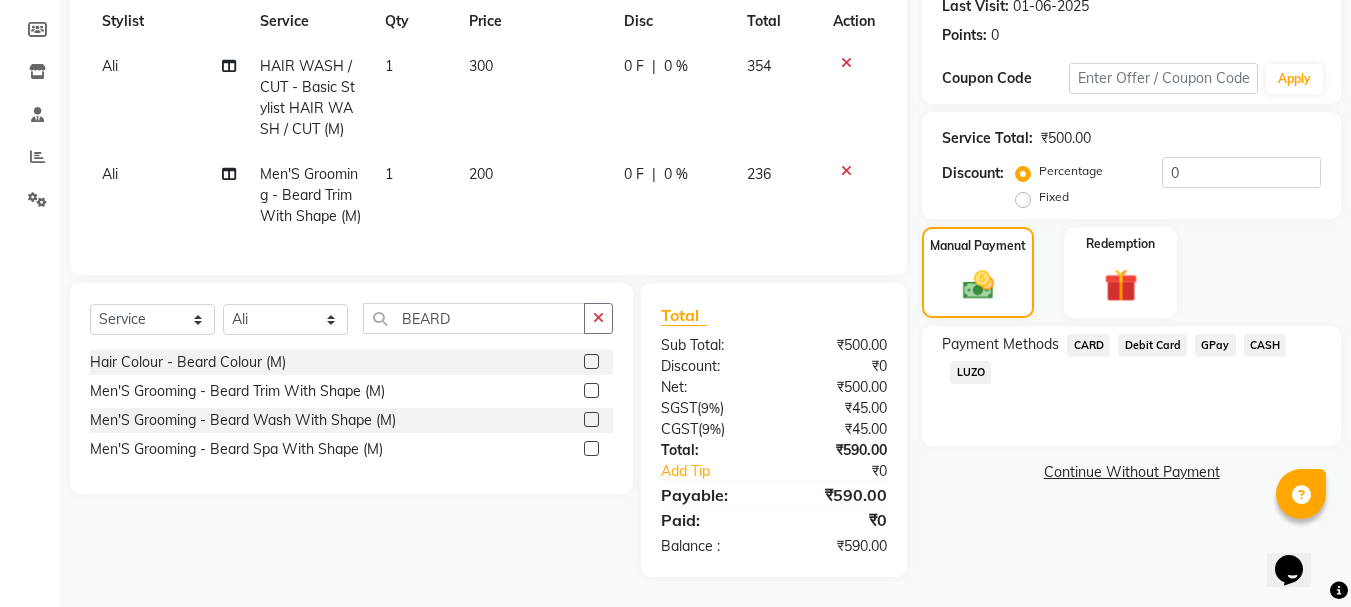 click on "GPay" 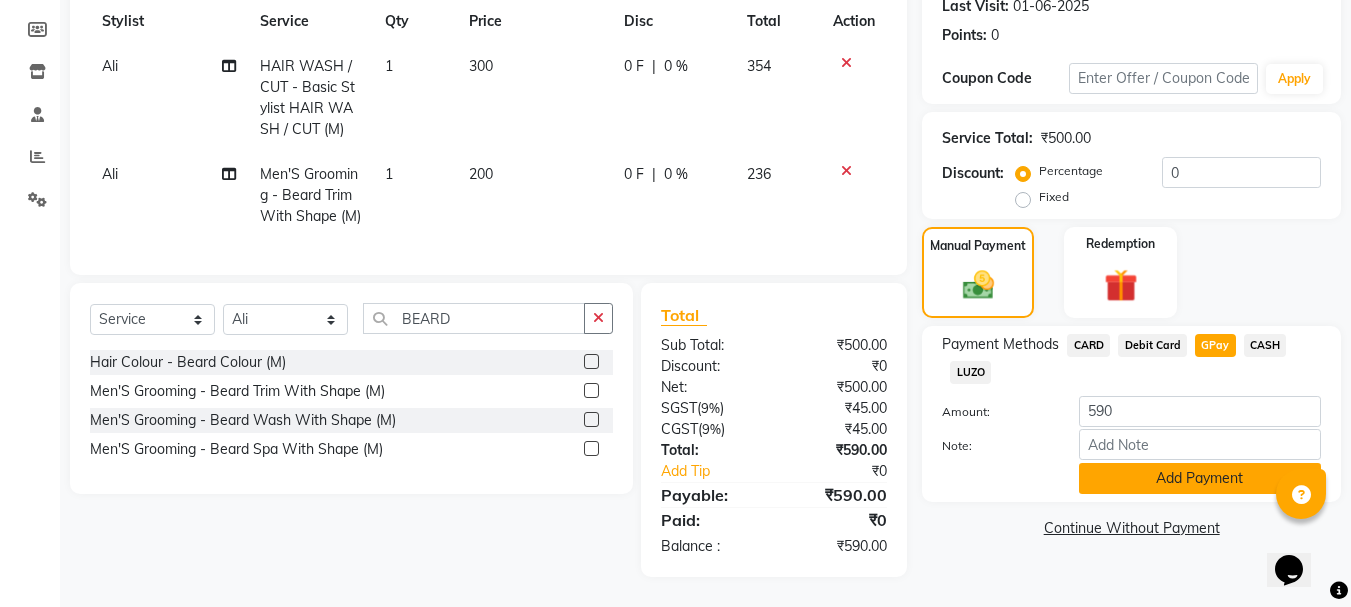 click on "Add Payment" 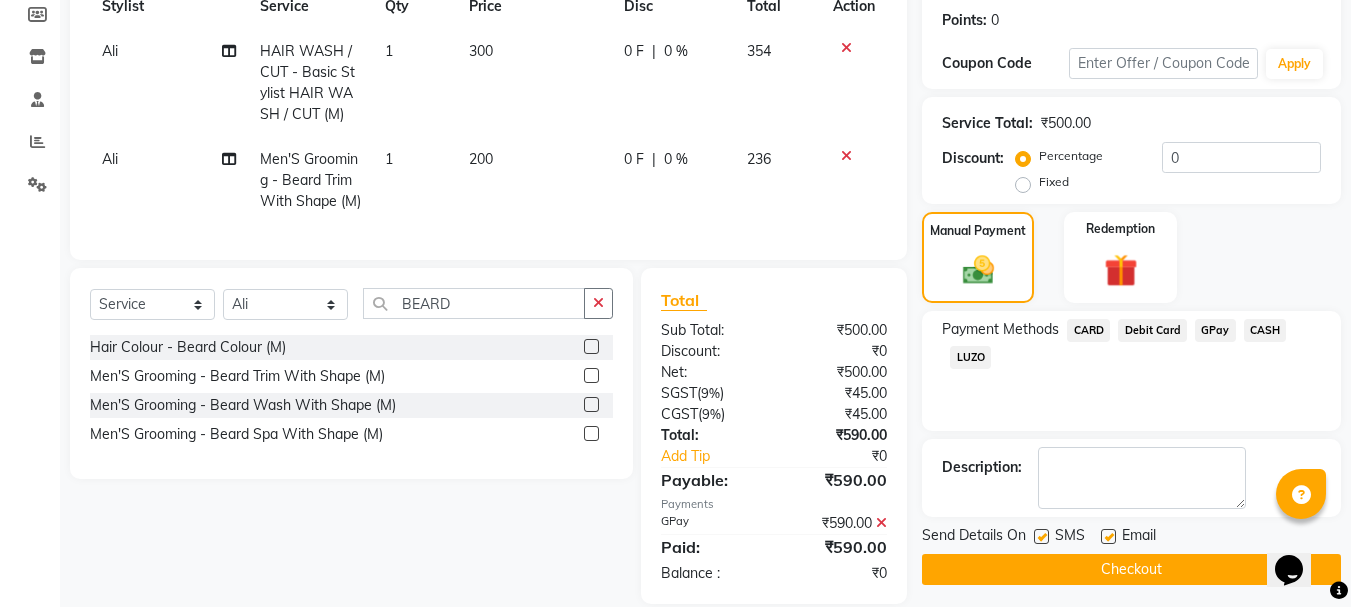 click on "Checkout" 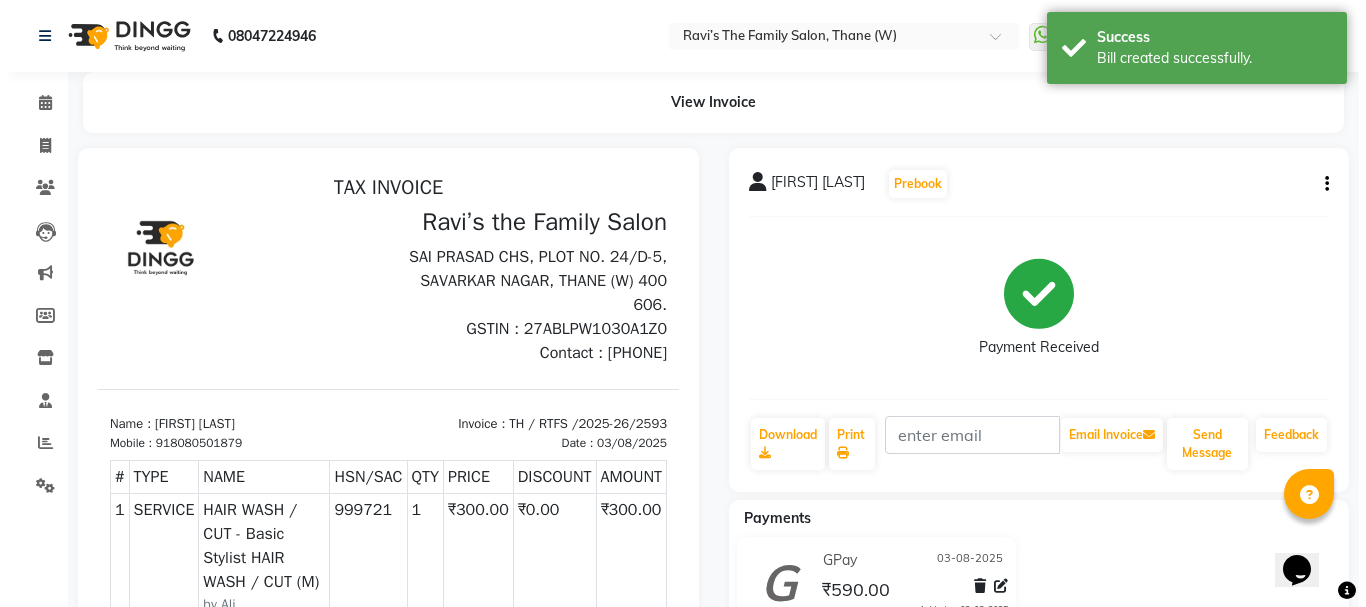 scroll, scrollTop: 0, scrollLeft: 0, axis: both 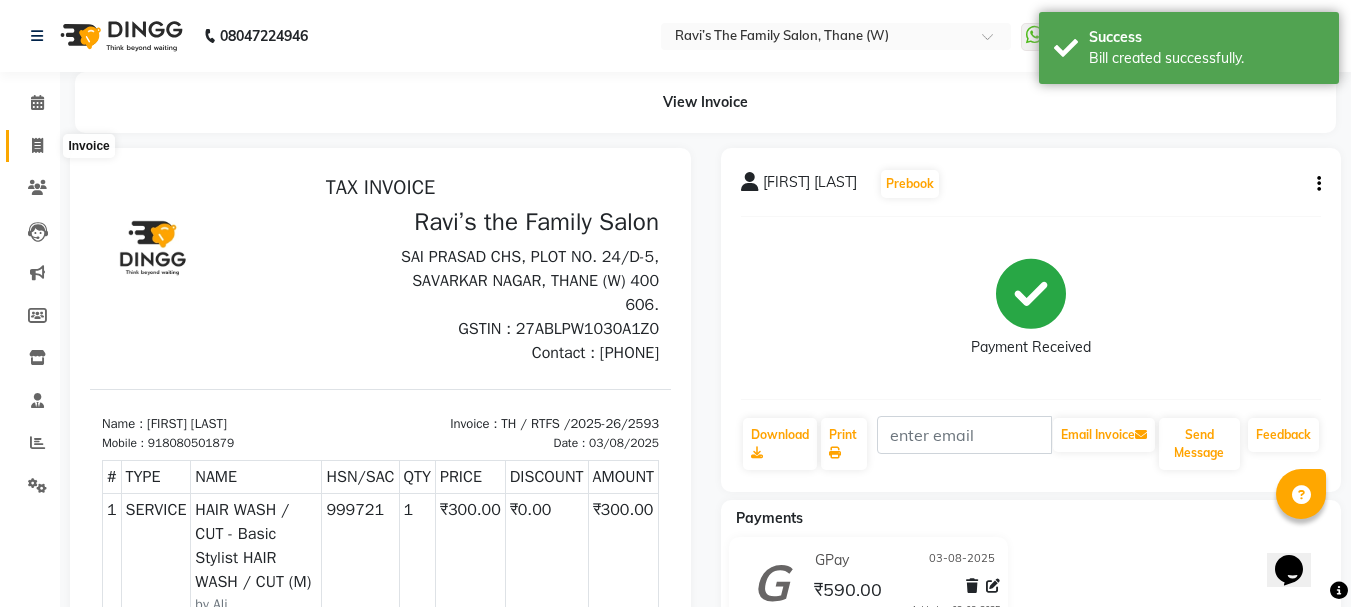 click 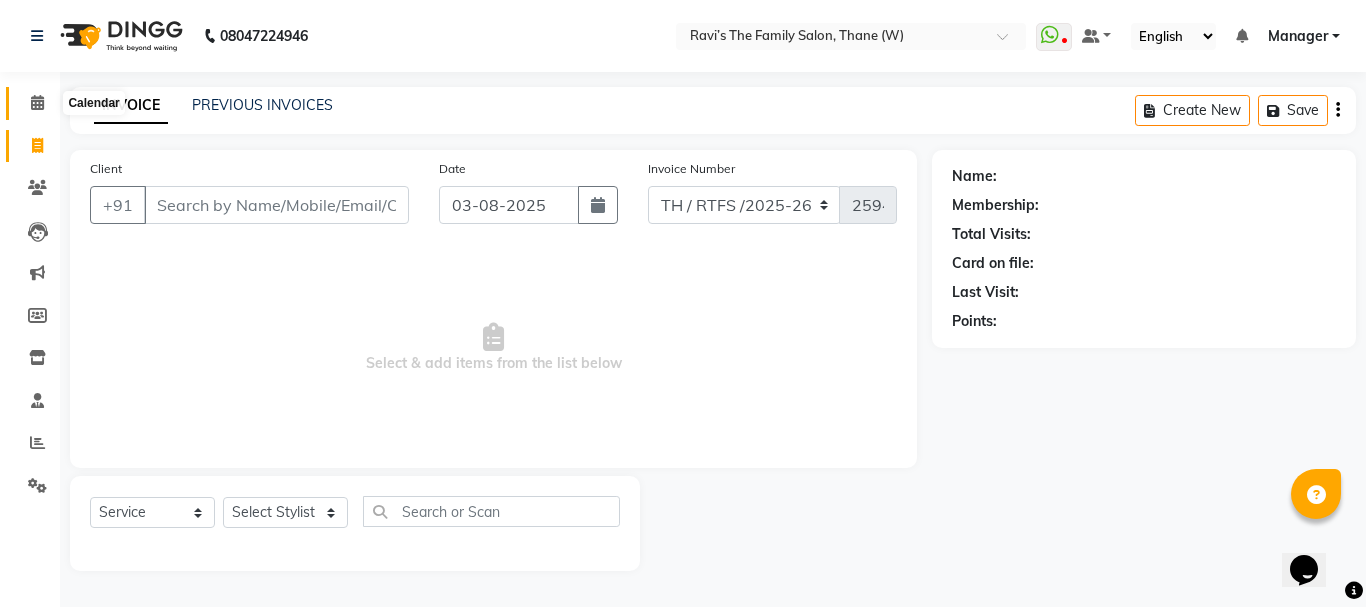 click 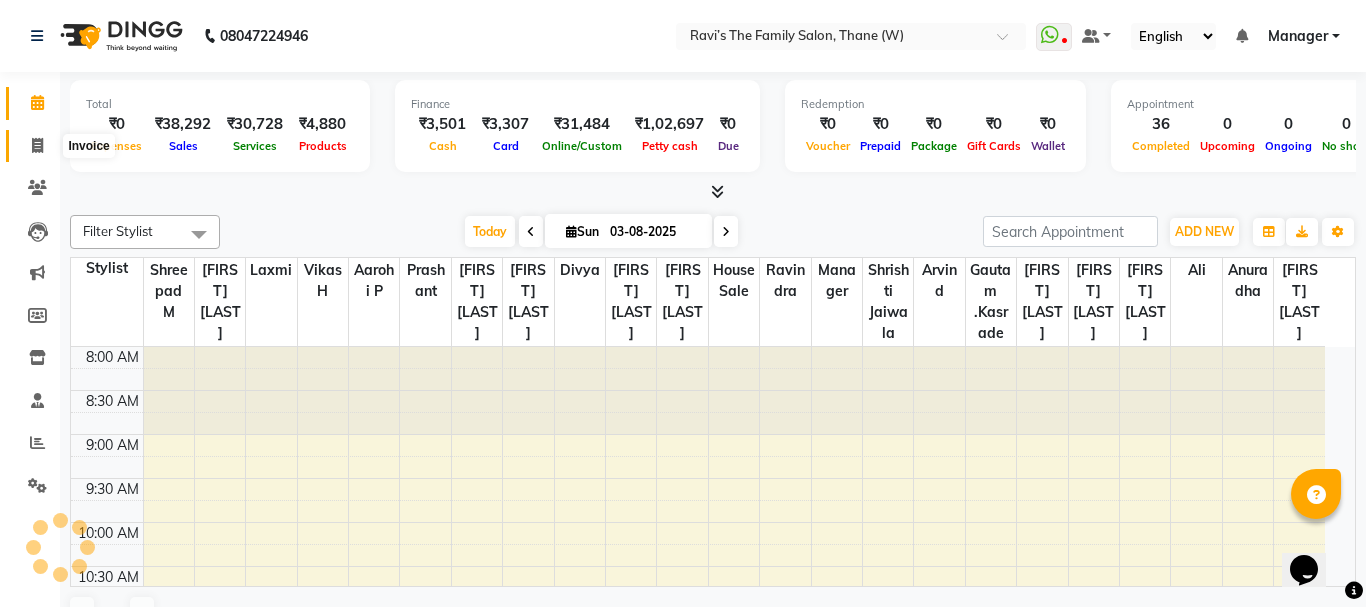 click 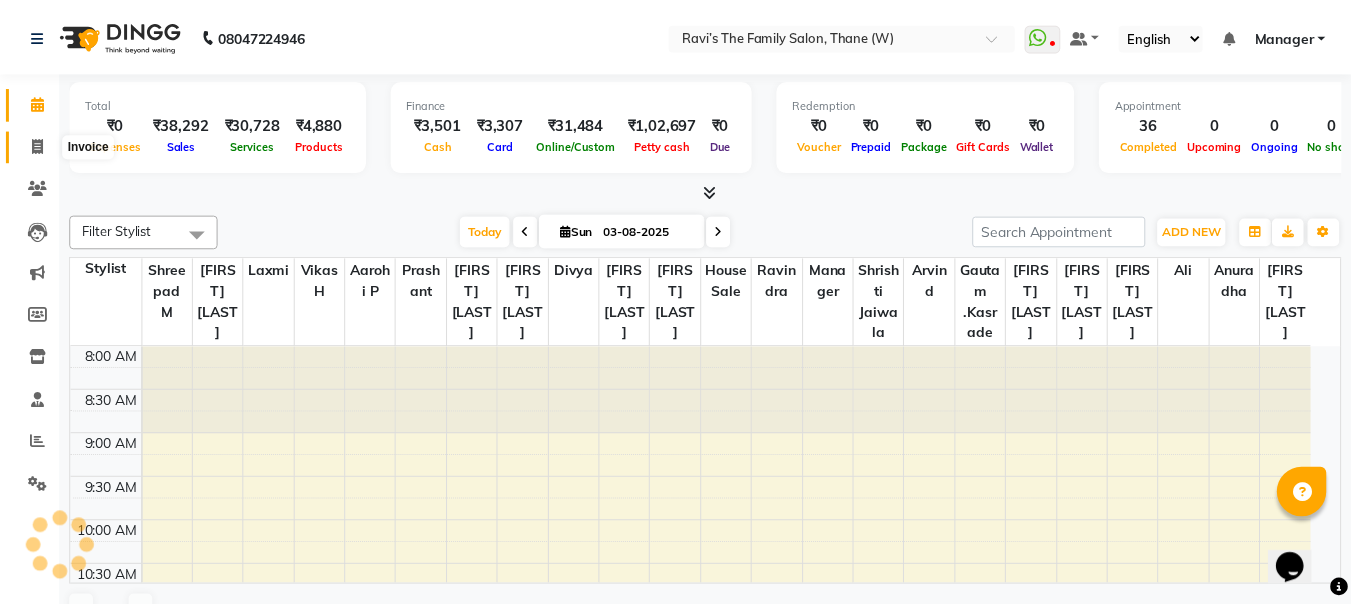 scroll, scrollTop: 0, scrollLeft: 0, axis: both 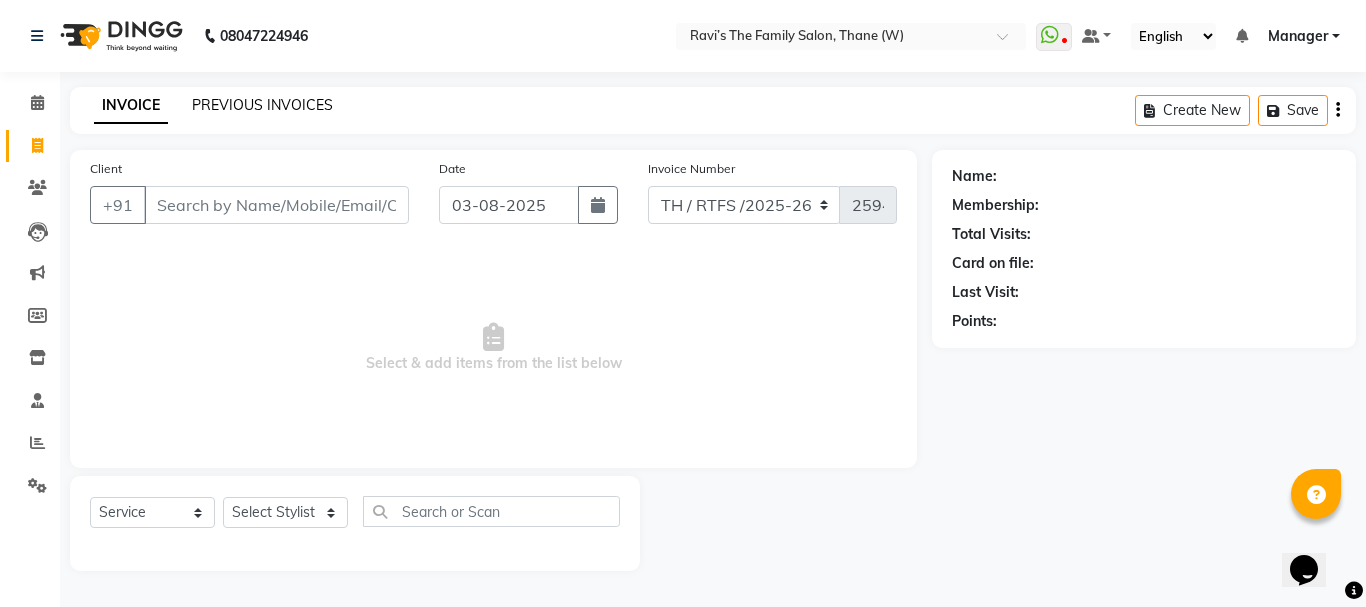 click on "PREVIOUS INVOICES" 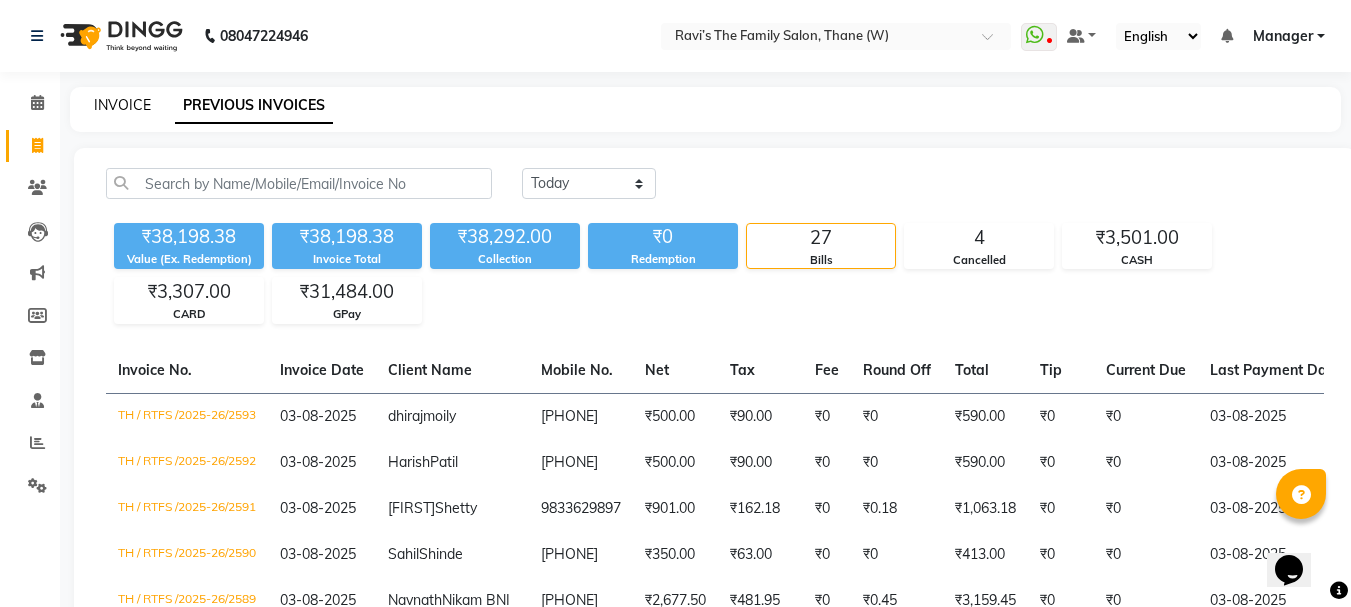 click on "INVOICE" 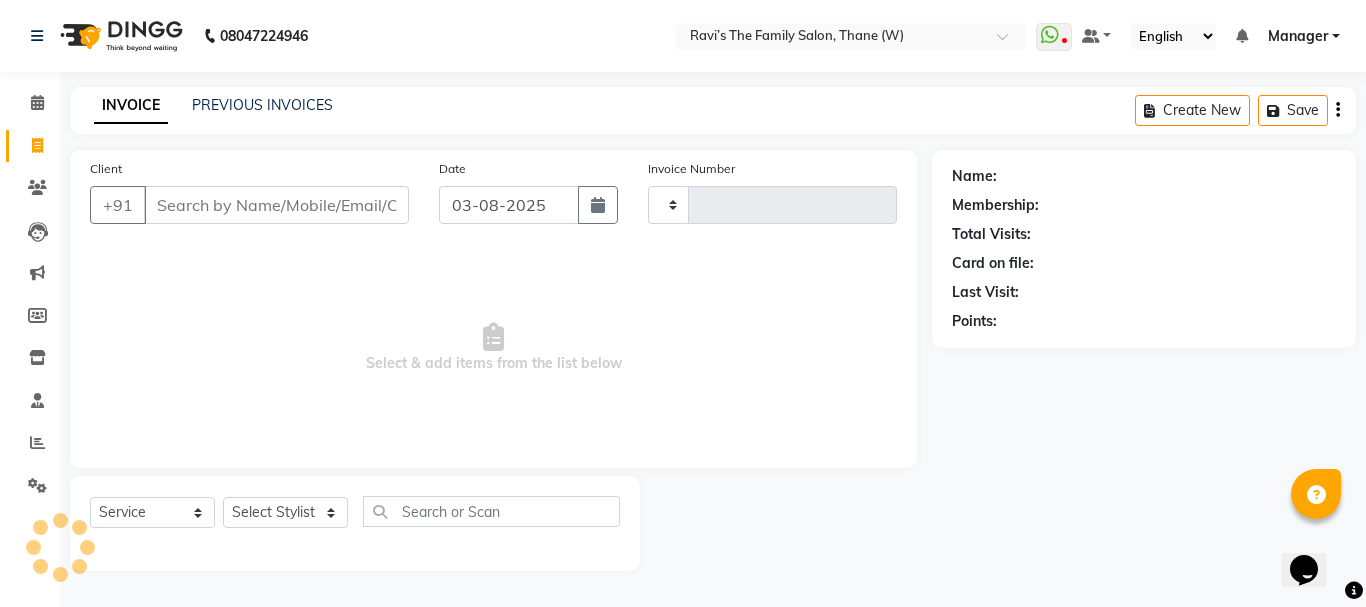 click on "Client" at bounding box center [276, 205] 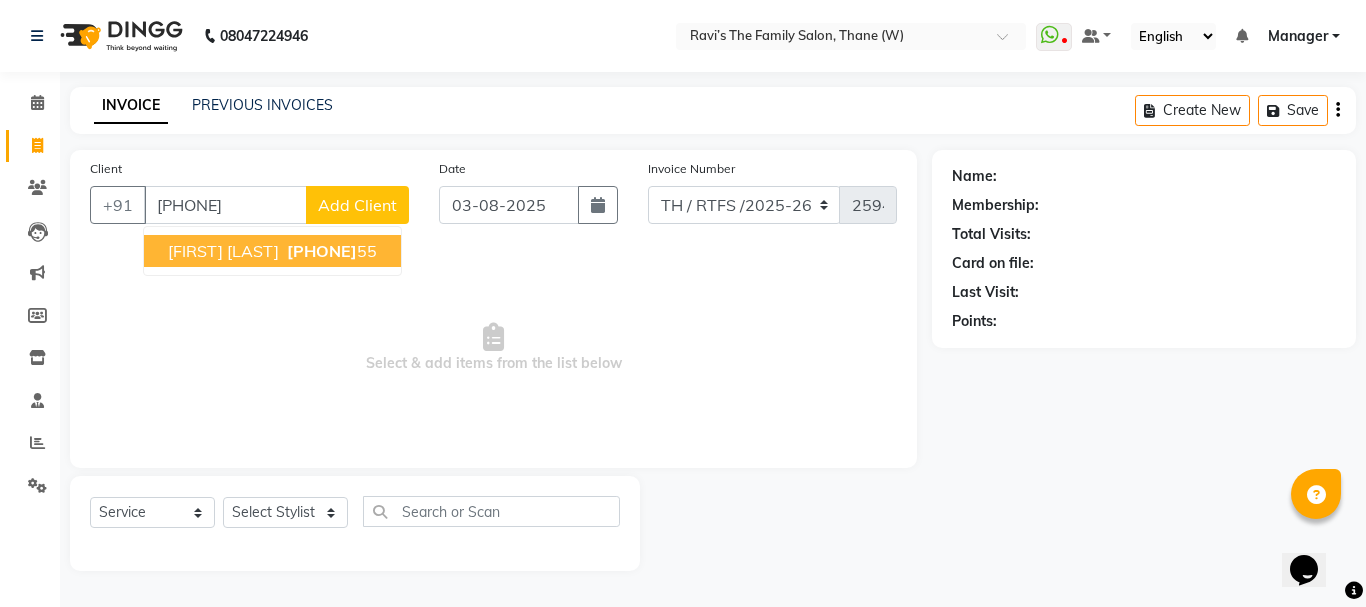 click on "Umesh Patil" at bounding box center [223, 251] 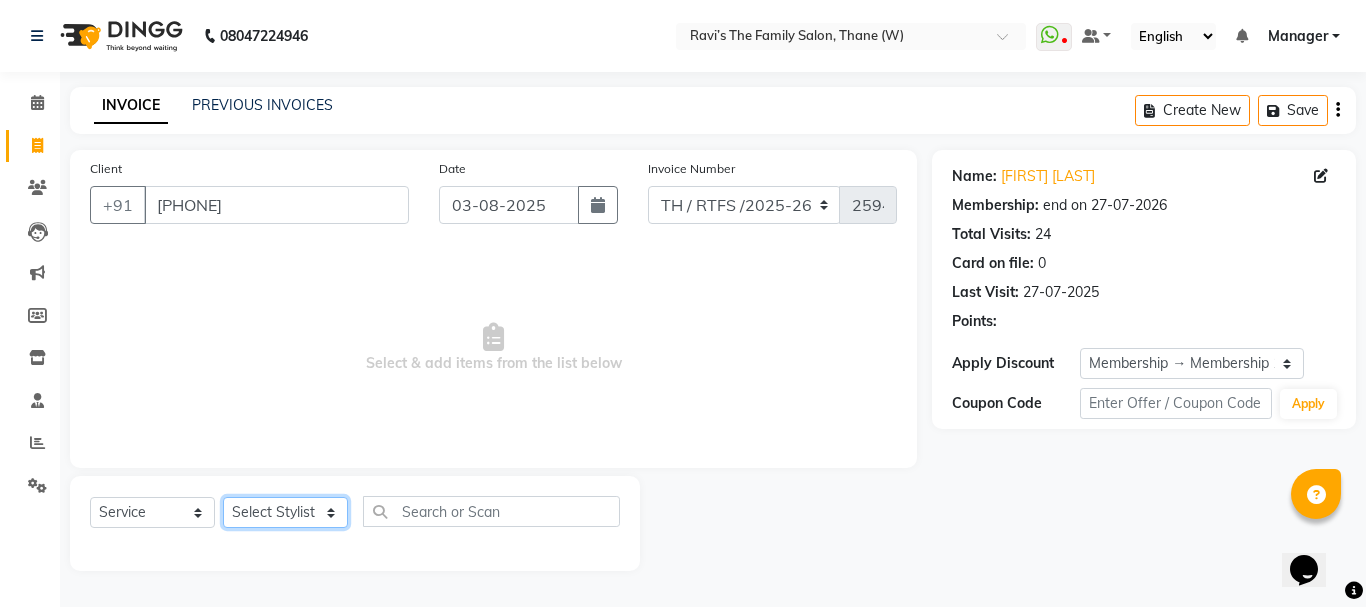 click on "Select Stylist Aarohi P   Aksahy auty Ali  Aniket A  Anuradha arvind Divya gautam .kasrade House sale KAJAL MAURYA Komal Waghmare  Laxmi   Manager Moin salmani Prashant   Ravindra Samrat Kumar Sangita Dighe Sanjana Kharat  Shreepad M  shrishti  jaiwala  vaibhavi  gudekar  Vikas H" 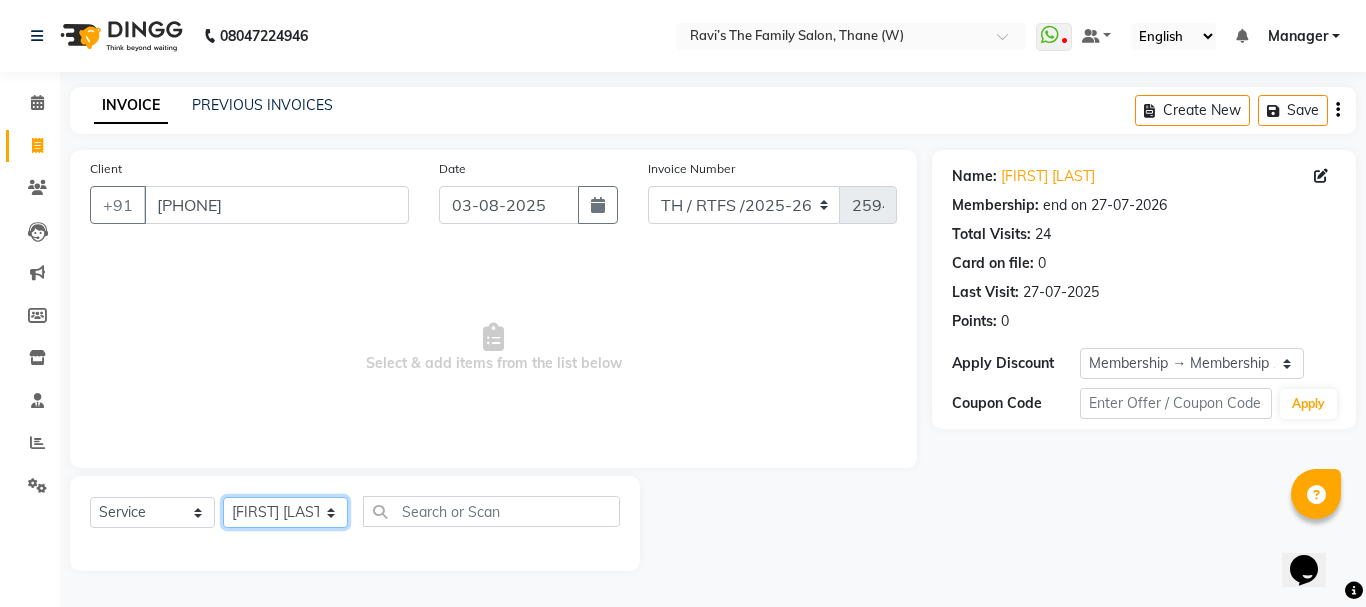 click on "Select Stylist Aarohi P   Aksahy auty Ali  Aniket A  Anuradha arvind Divya gautam .kasrade House sale KAJAL MAURYA Komal Waghmare  Laxmi   Manager Moin salmani Prashant   Ravindra Samrat Kumar Sangita Dighe Sanjana Kharat  Shreepad M  shrishti  jaiwala  vaibhavi  gudekar  Vikas H" 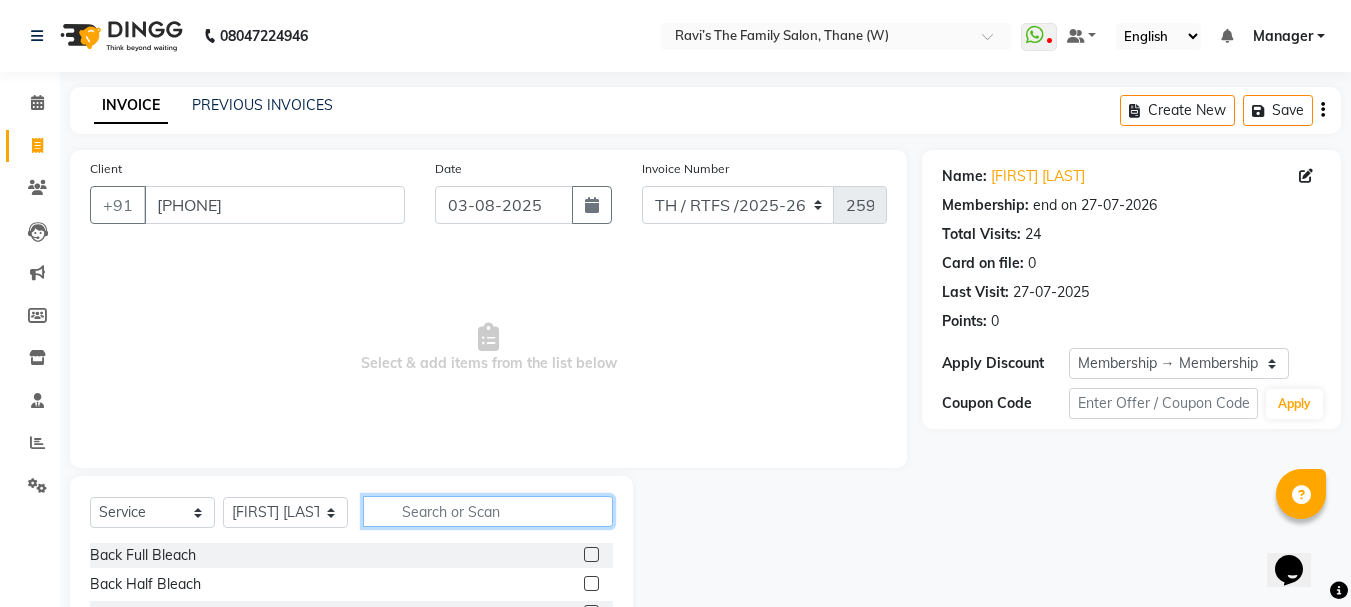 click 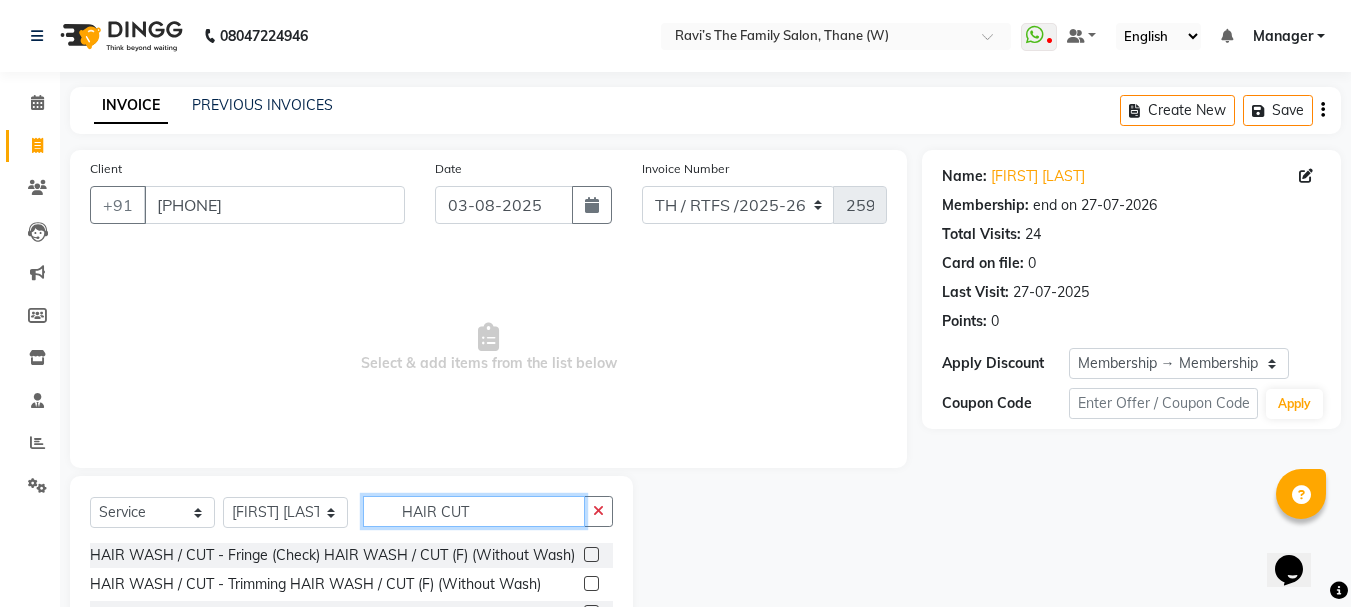 scroll, scrollTop: 194, scrollLeft: 0, axis: vertical 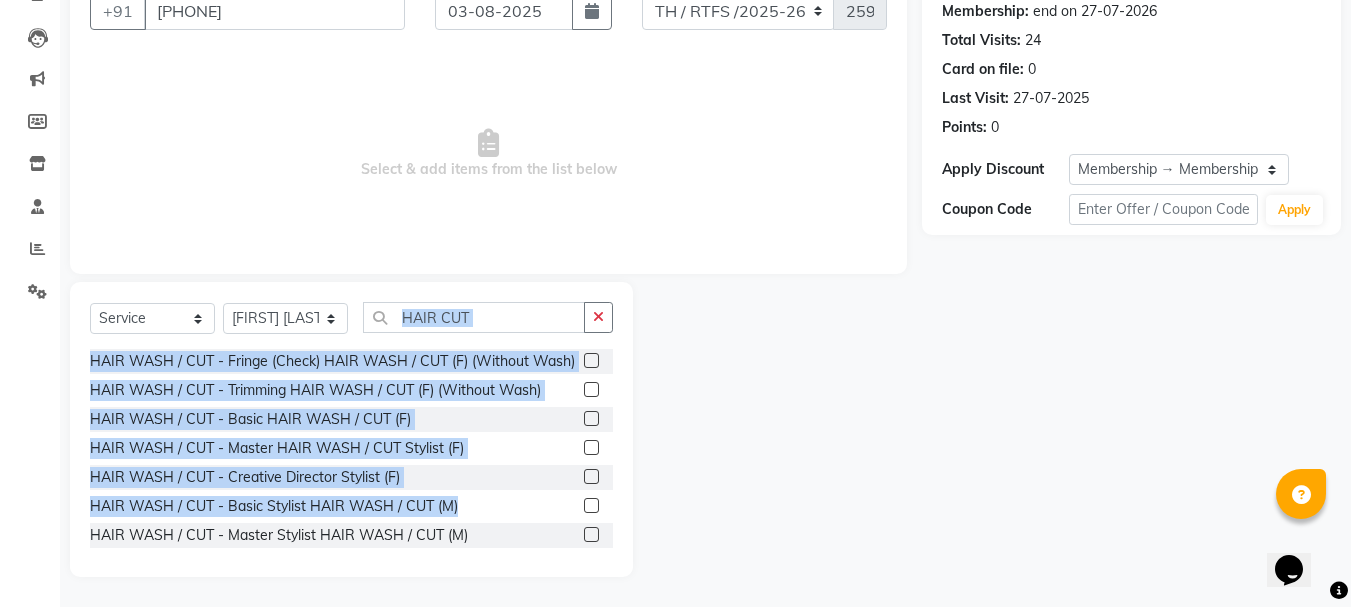 drag, startPoint x: 574, startPoint y: 519, endPoint x: 516, endPoint y: 332, distance: 195.78815 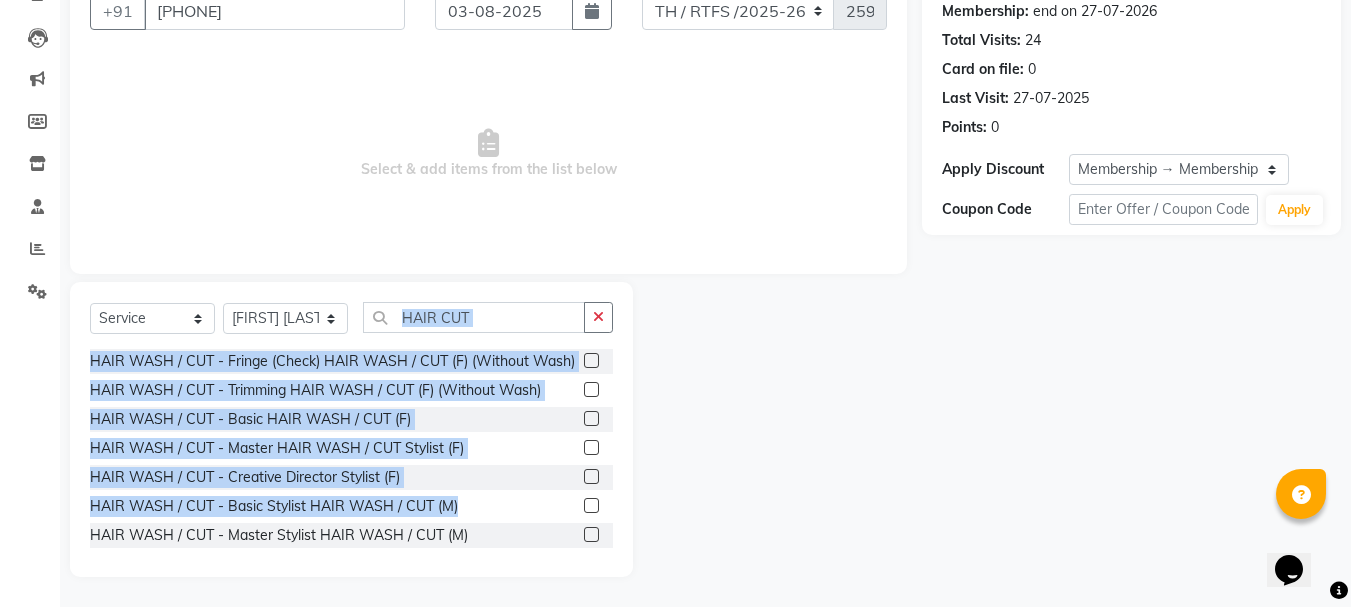 click 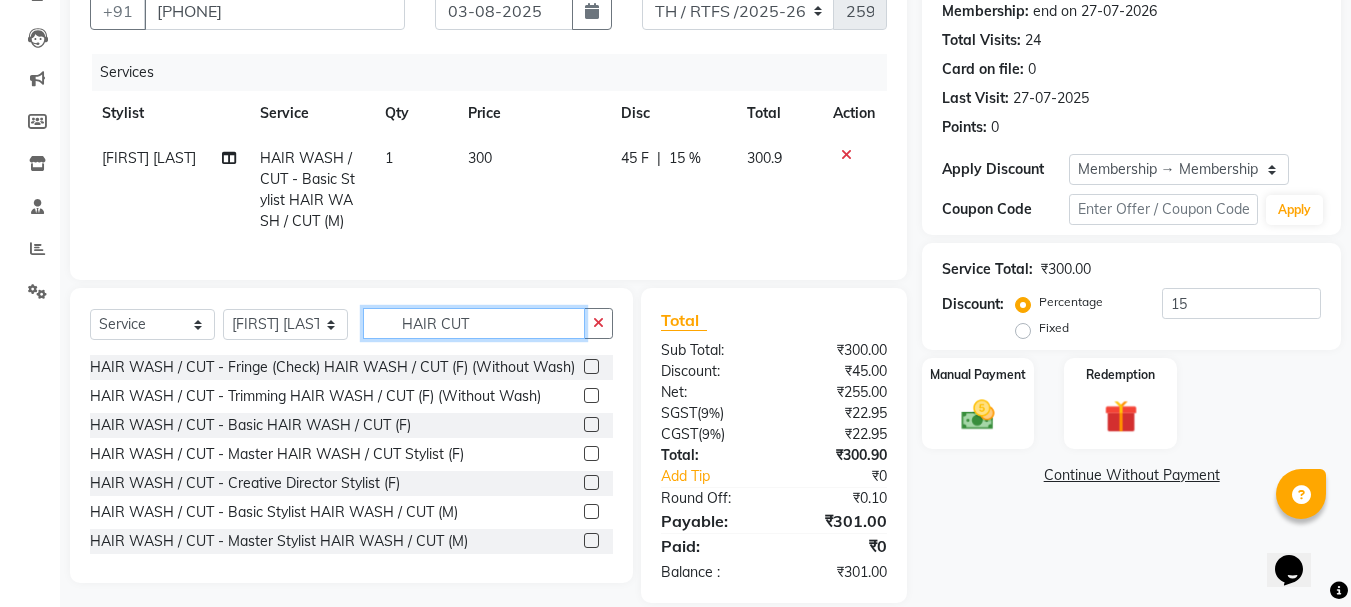 click on "HAIR CUT" 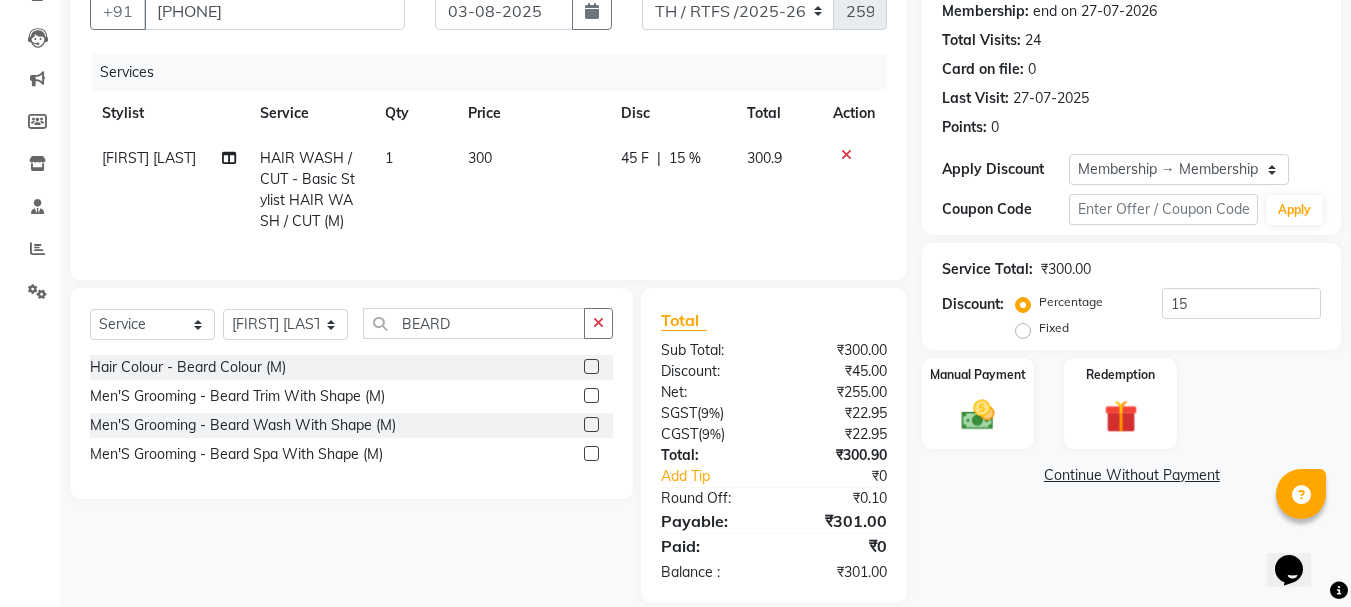 click 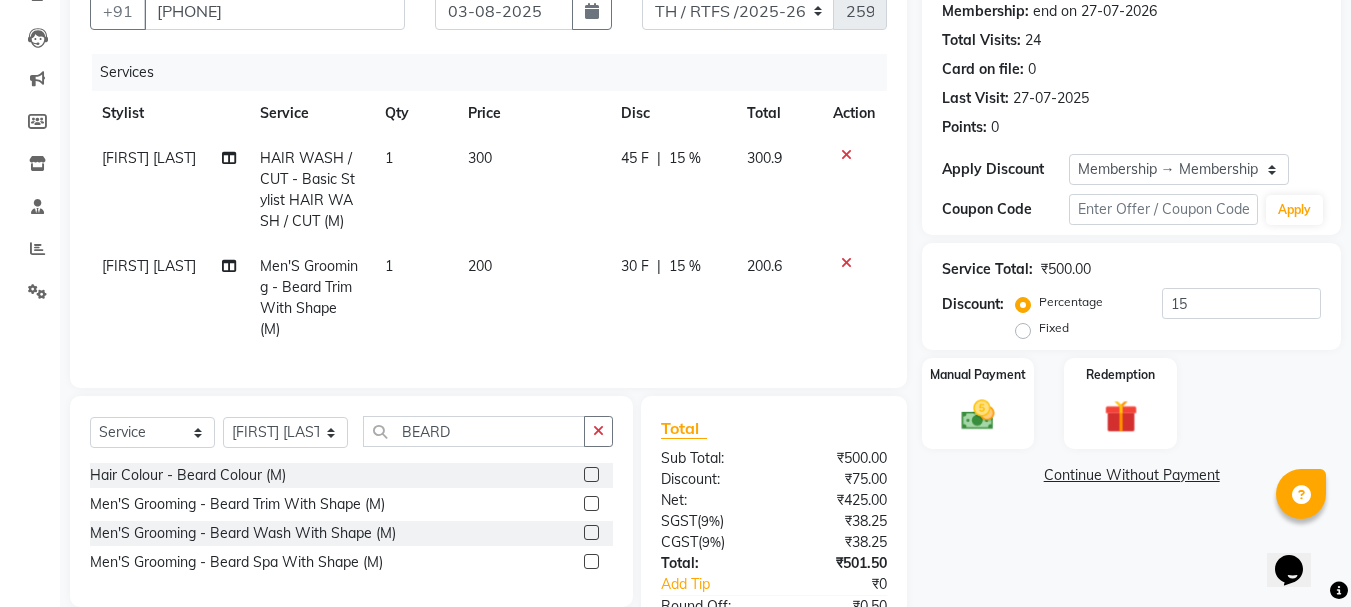 click 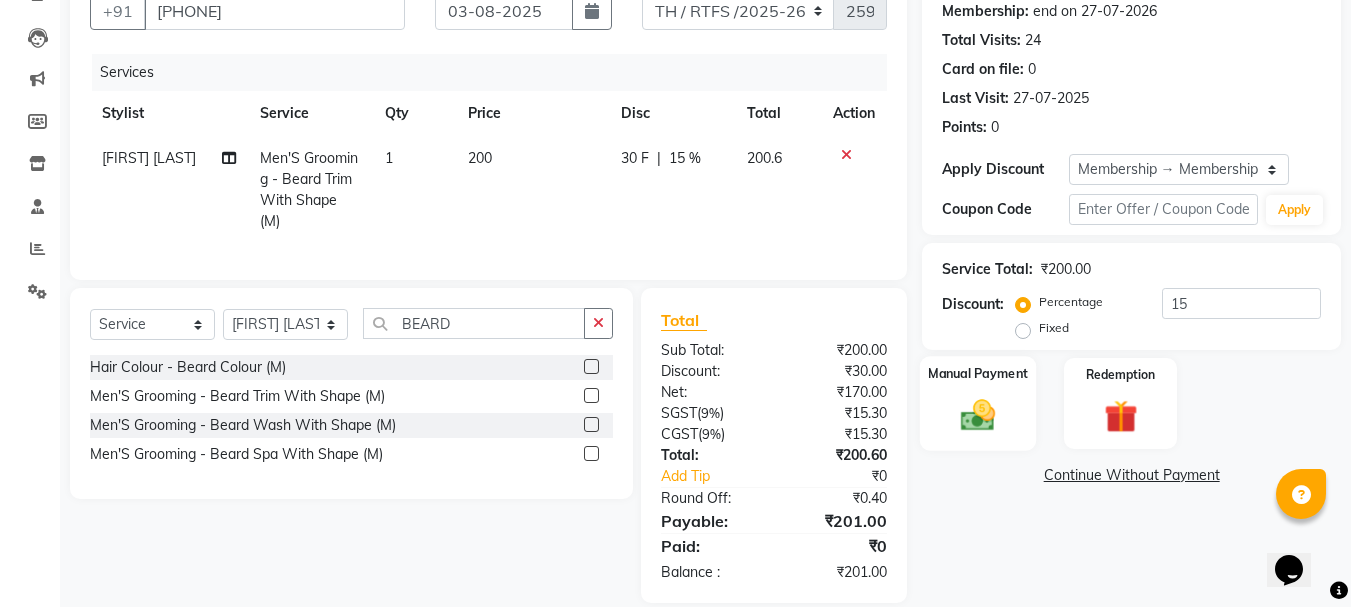 click on "Manual Payment" 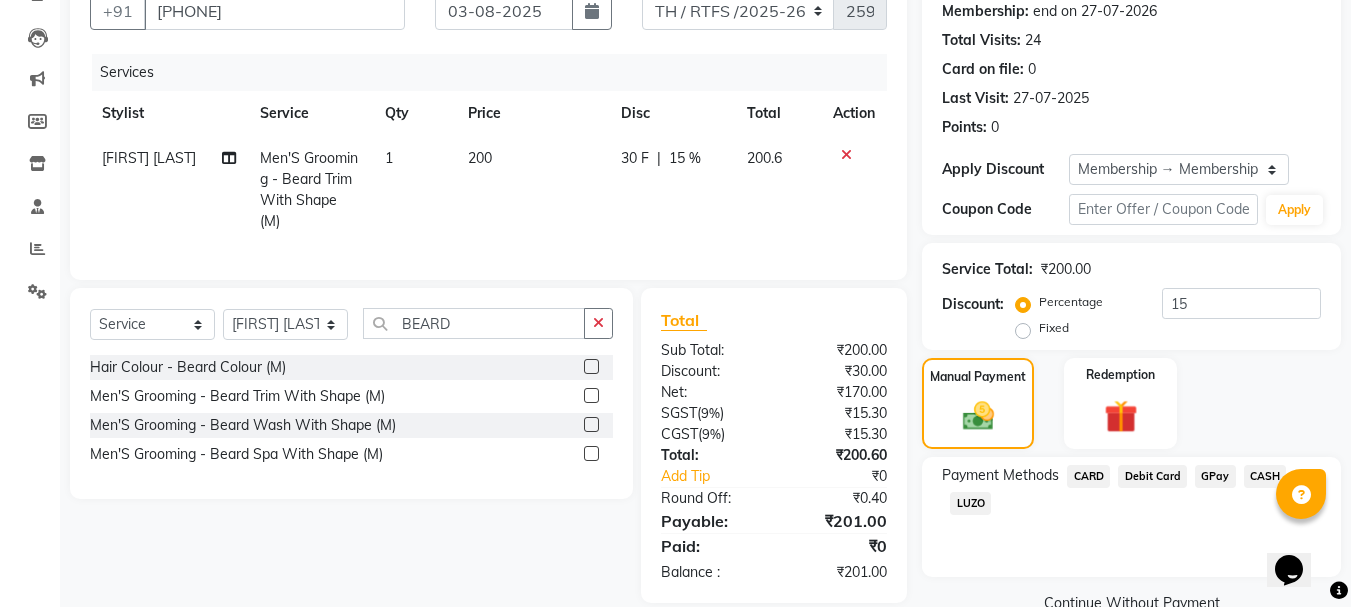 click on "GPay" 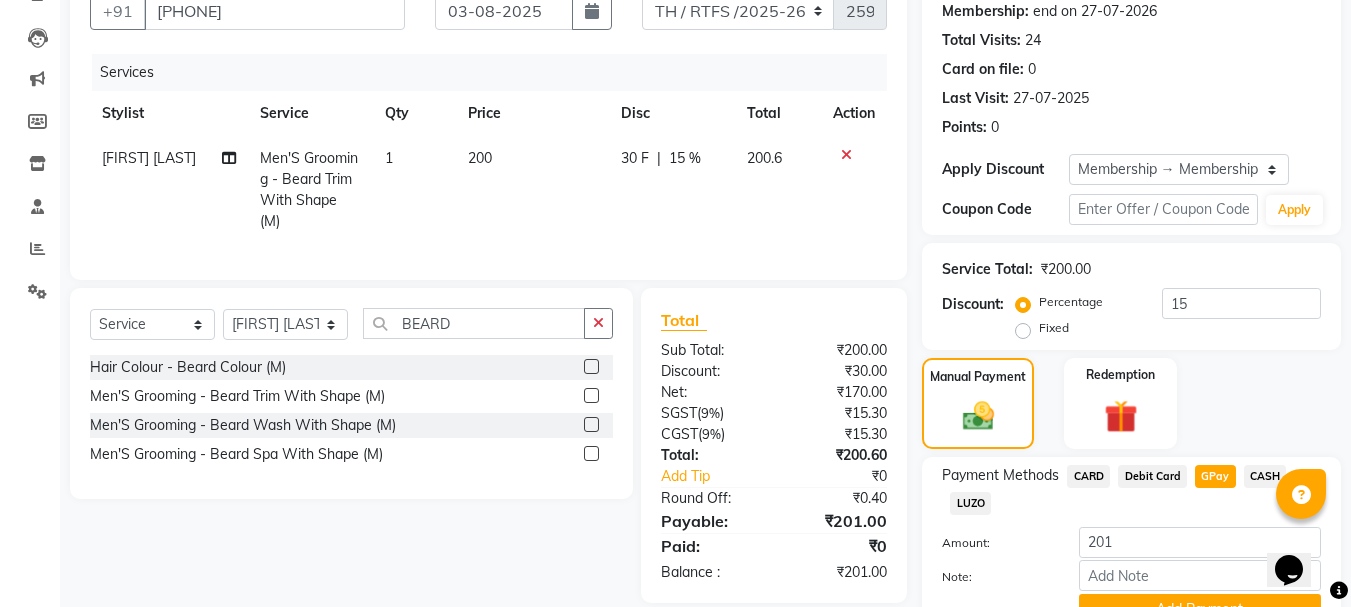 scroll, scrollTop: 291, scrollLeft: 0, axis: vertical 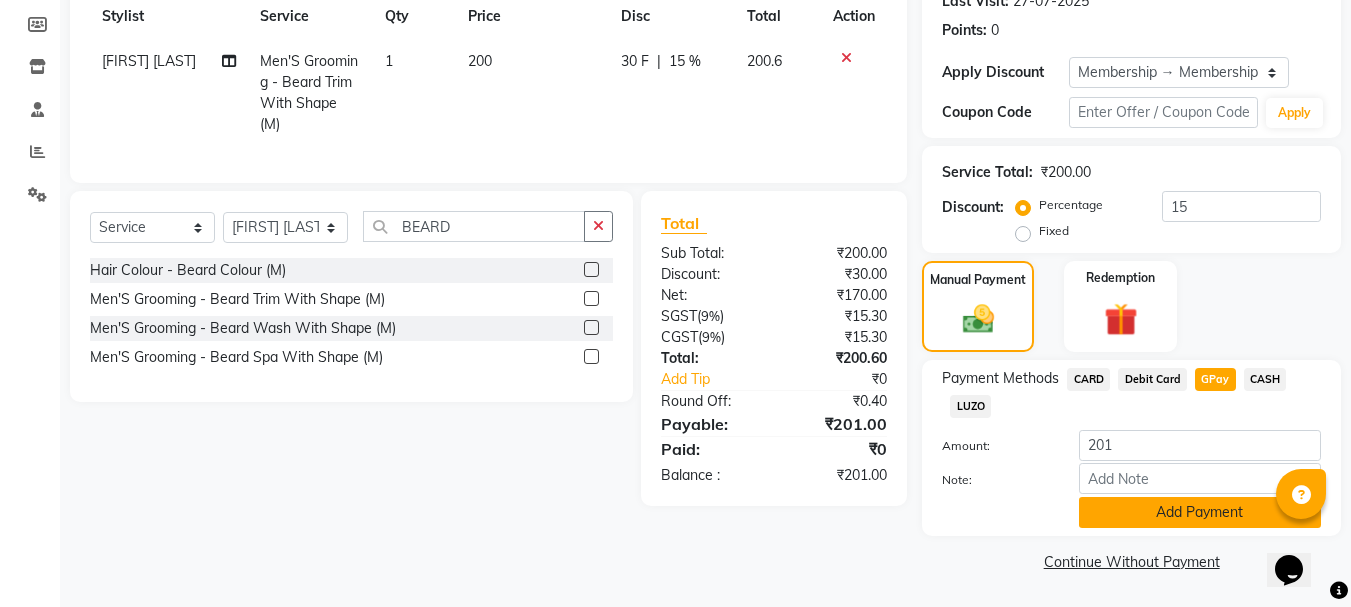 click on "Add Payment" 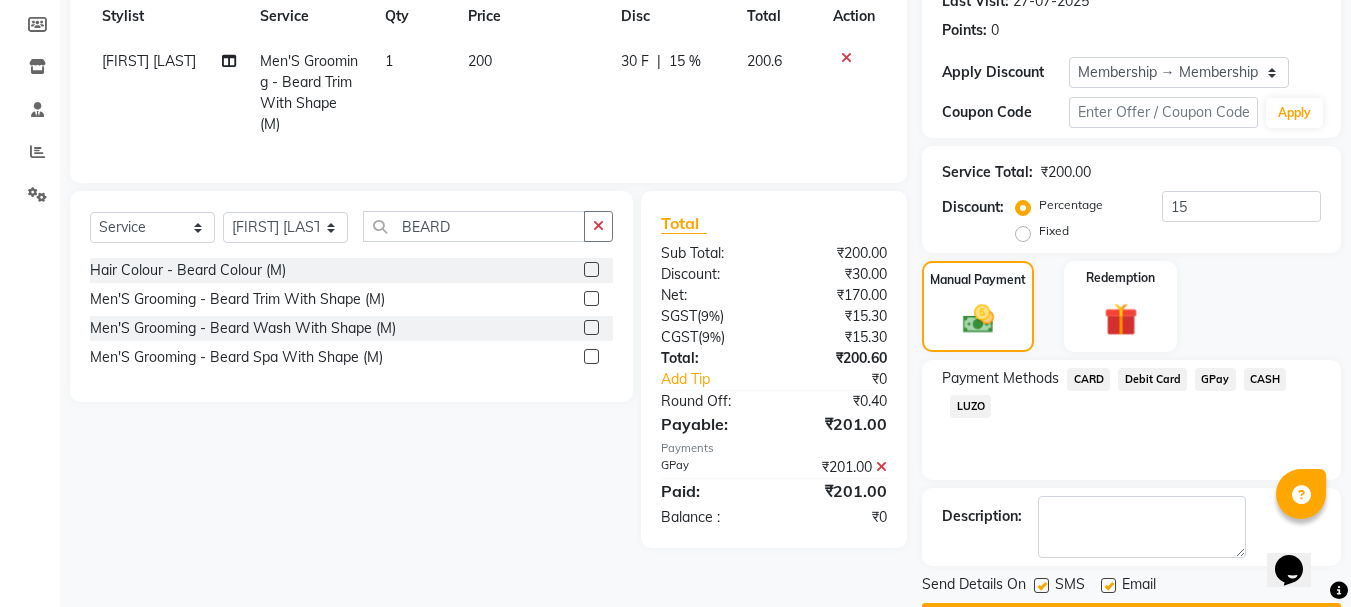 scroll, scrollTop: 348, scrollLeft: 0, axis: vertical 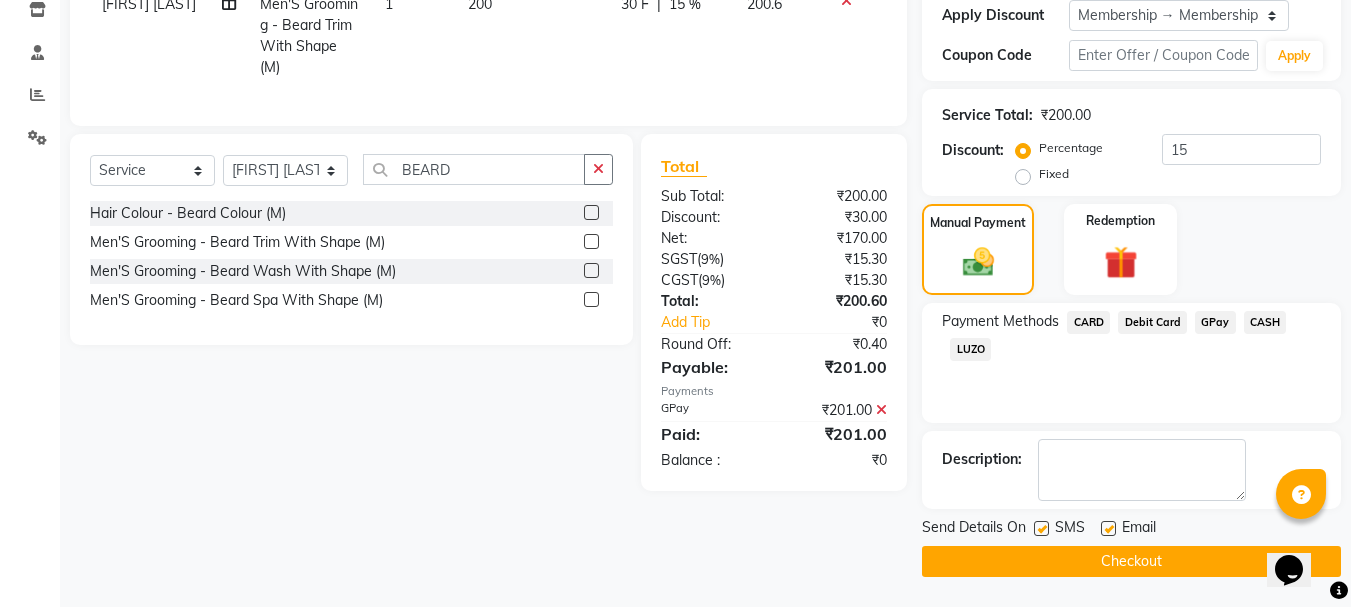 click on "Checkout" 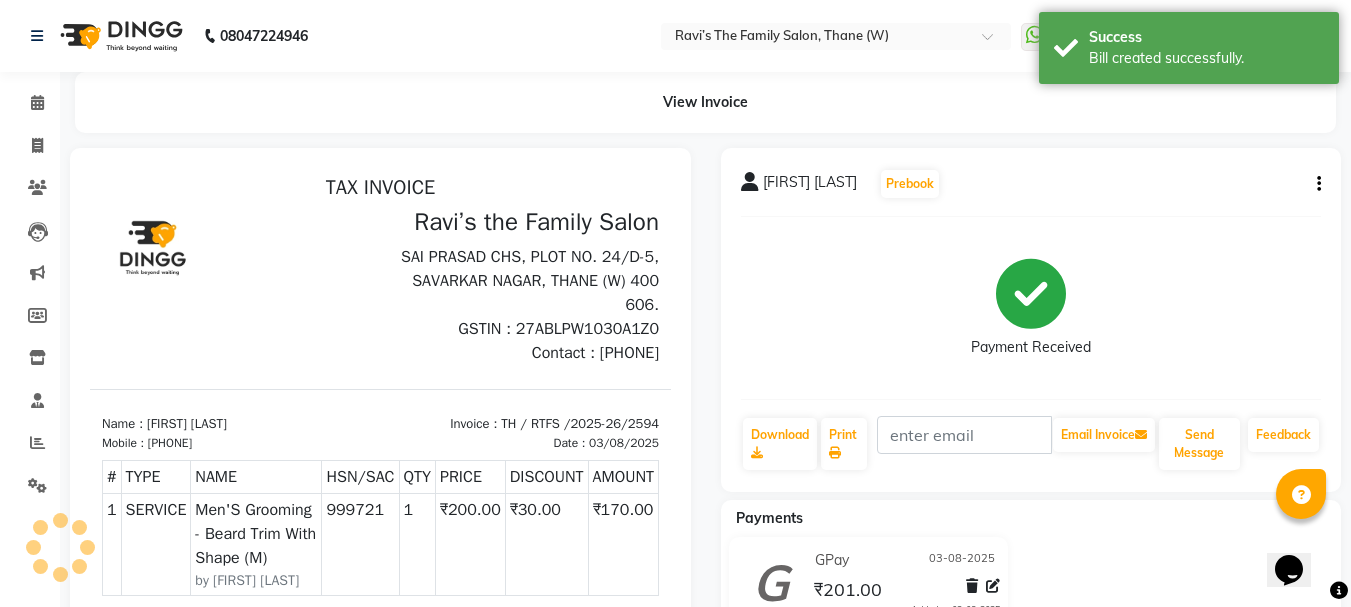 scroll, scrollTop: 0, scrollLeft: 0, axis: both 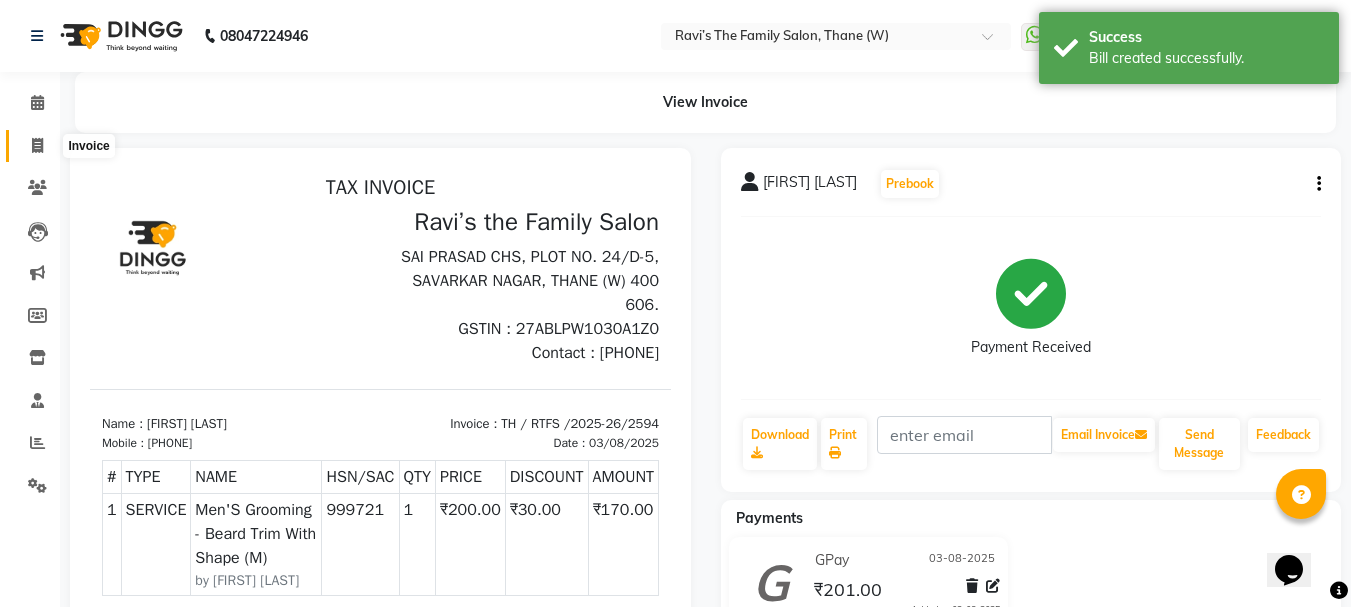 click 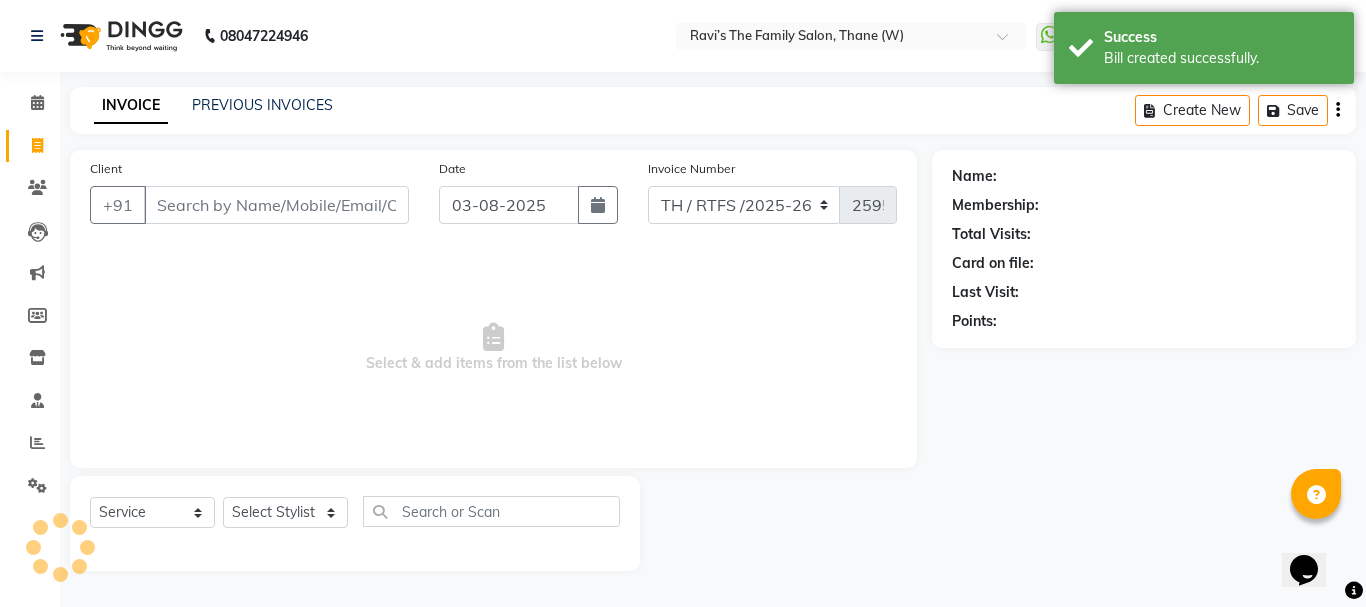 click on "Client" at bounding box center (276, 205) 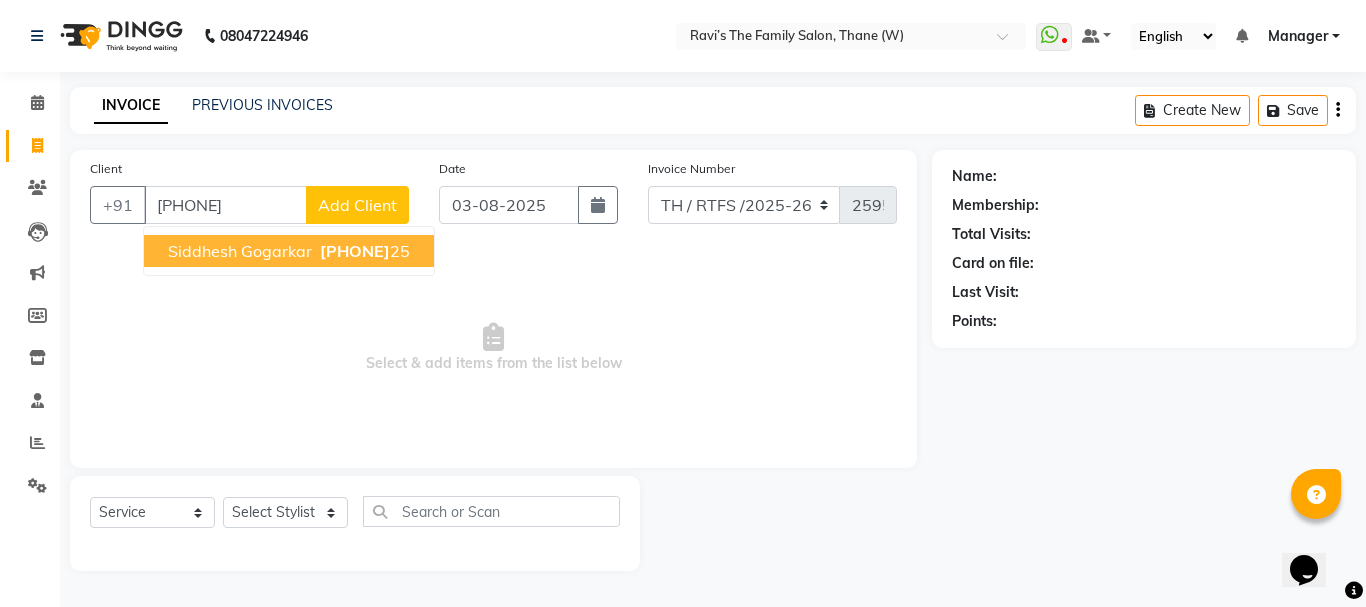 click on "Siddhesh Gogarkar" at bounding box center [240, 251] 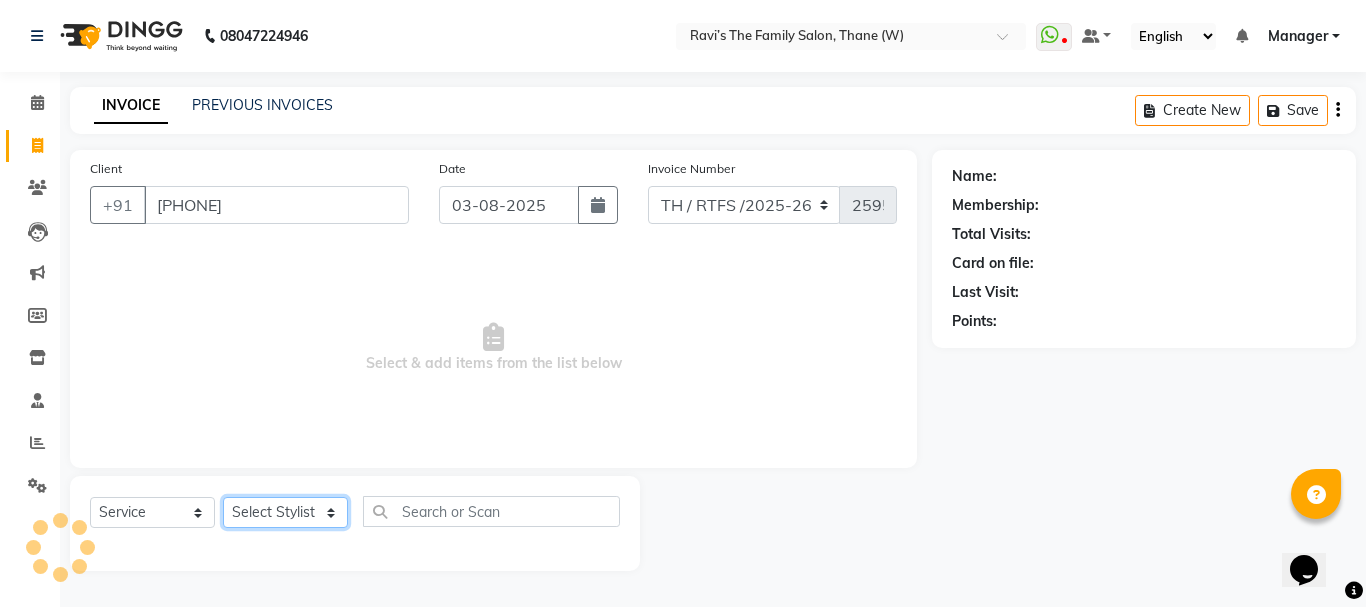 click on "Select Stylist Aarohi P   Aksahy auty Ali  Aniket A  Anuradha arvind Divya gautam .kasrade House sale KAJAL MAURYA Komal Waghmare  Laxmi   Manager Moin salmani Prashant   Ravindra Samrat Kumar Sangita Dighe Sanjana Kharat  Shreepad M  shrishti  jaiwala  vaibhavi  gudekar  Vikas H" 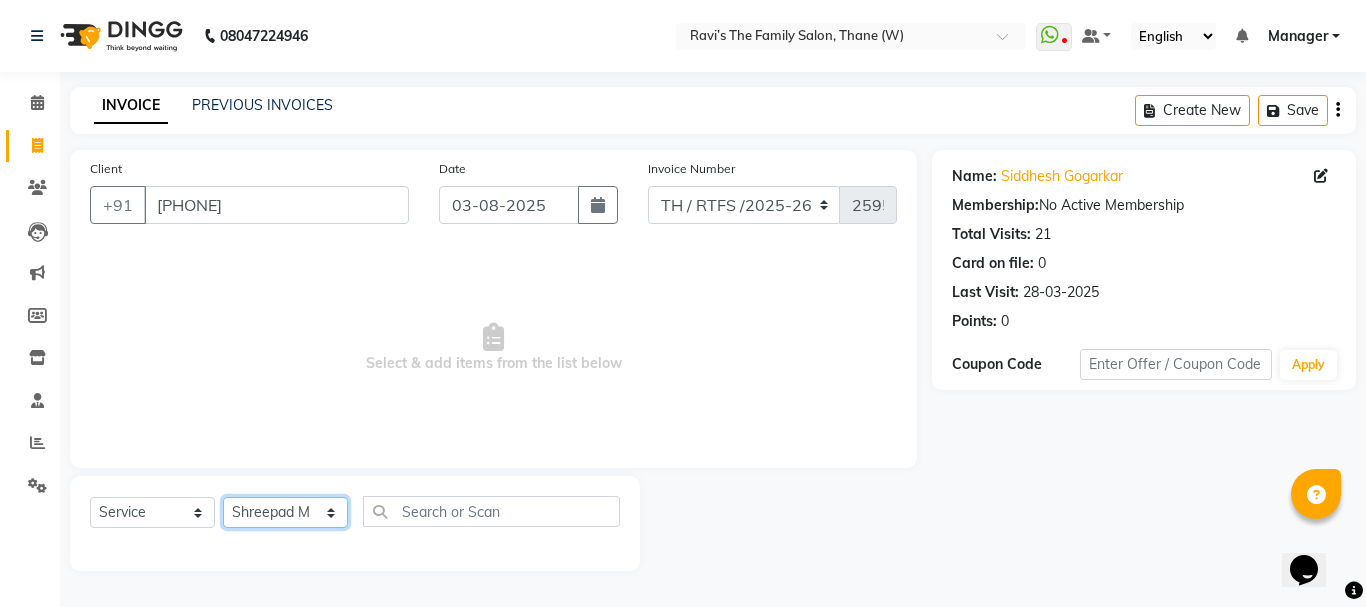 click on "Select Stylist Aarohi P   Aksahy auty Ali  Aniket A  Anuradha arvind Divya gautam .kasrade House sale KAJAL MAURYA Komal Waghmare  Laxmi   Manager Moin salmani Prashant   Ravindra Samrat Kumar Sangita Dighe Sanjana Kharat  Shreepad M  shrishti  jaiwala  vaibhavi  gudekar  Vikas H" 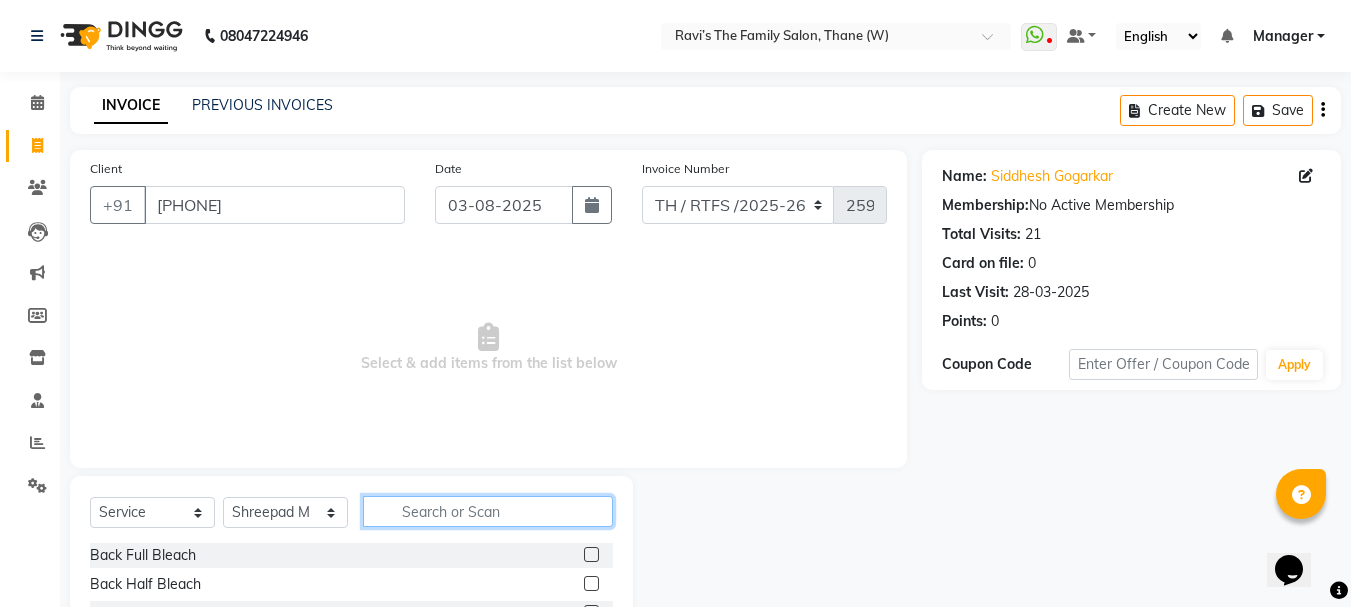click 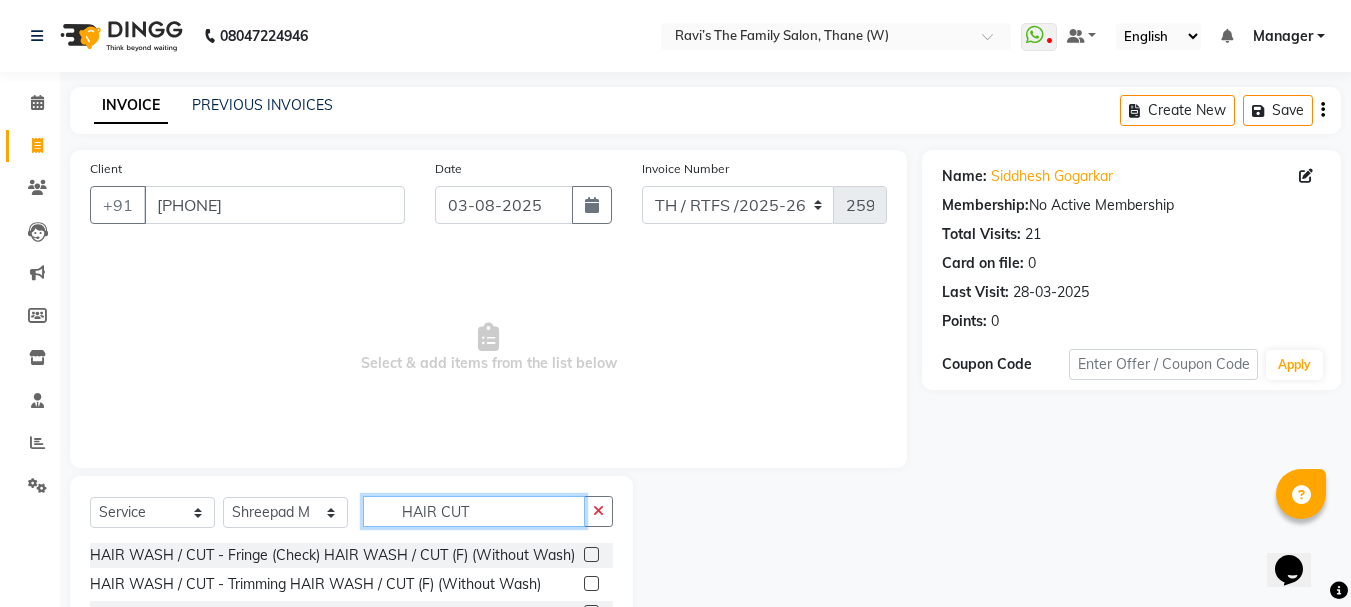 scroll, scrollTop: 194, scrollLeft: 0, axis: vertical 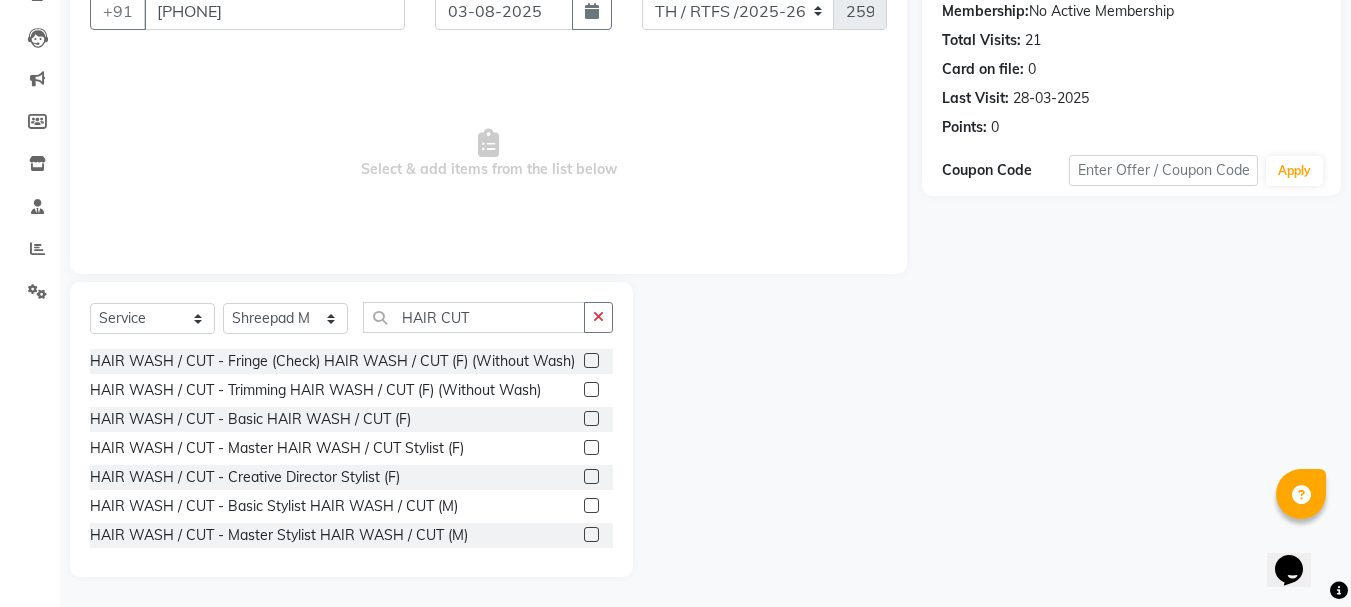 click 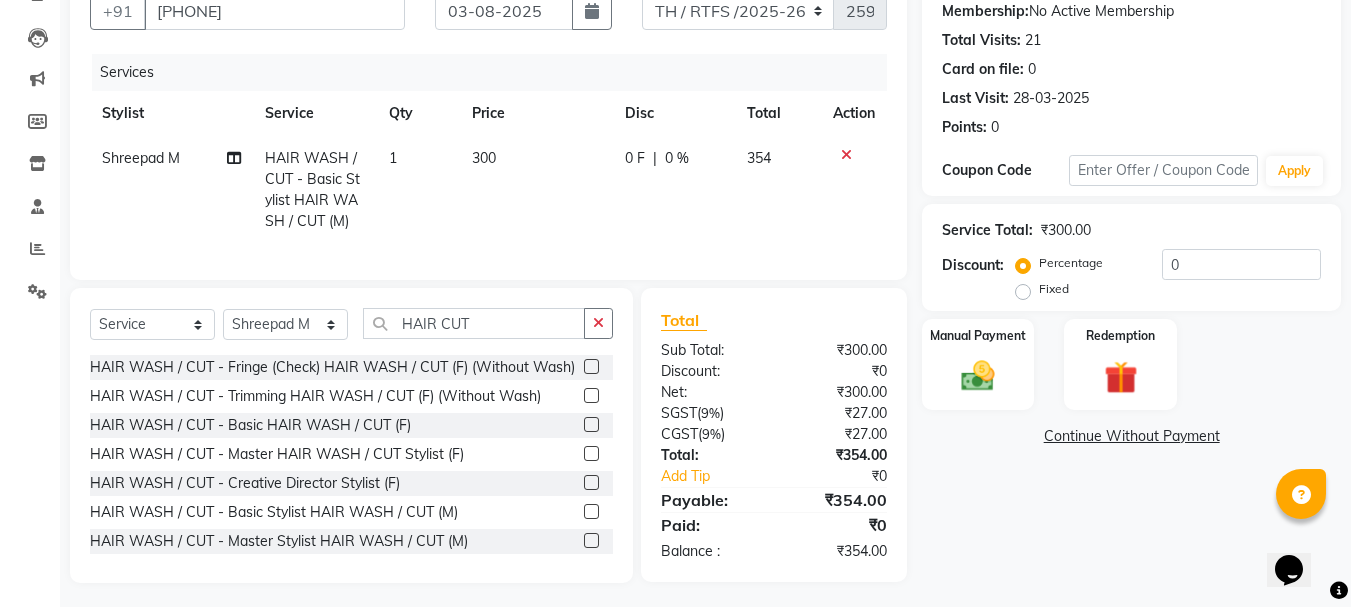 click on "300" 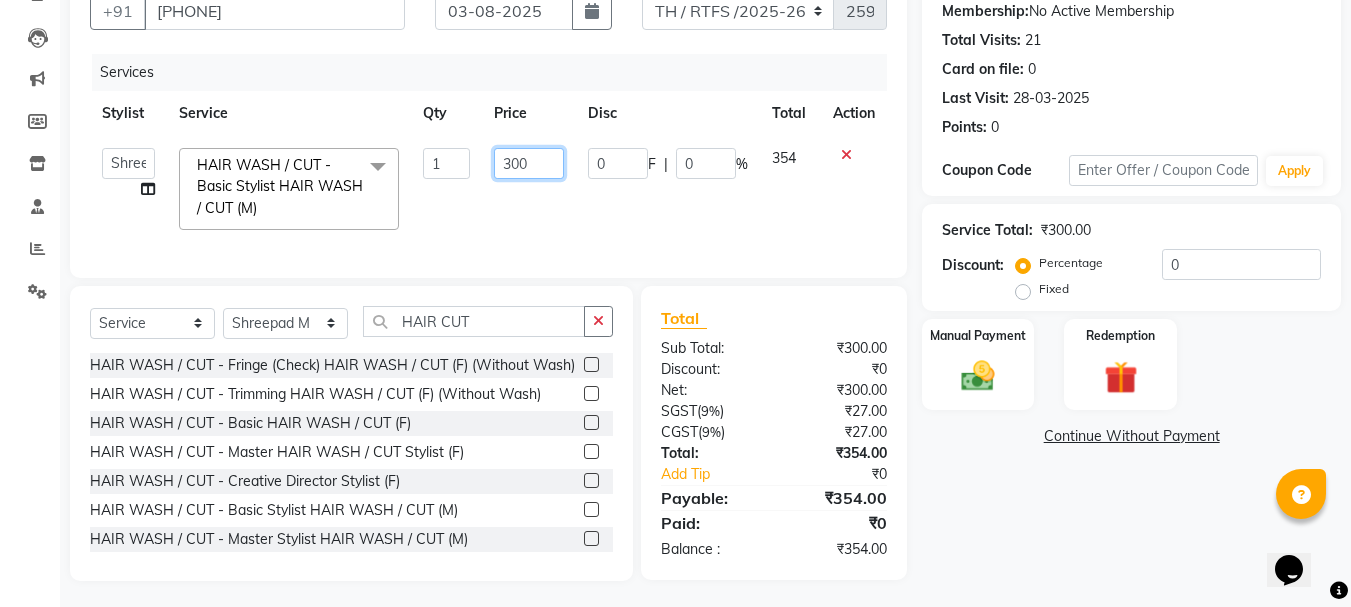 click on "300" 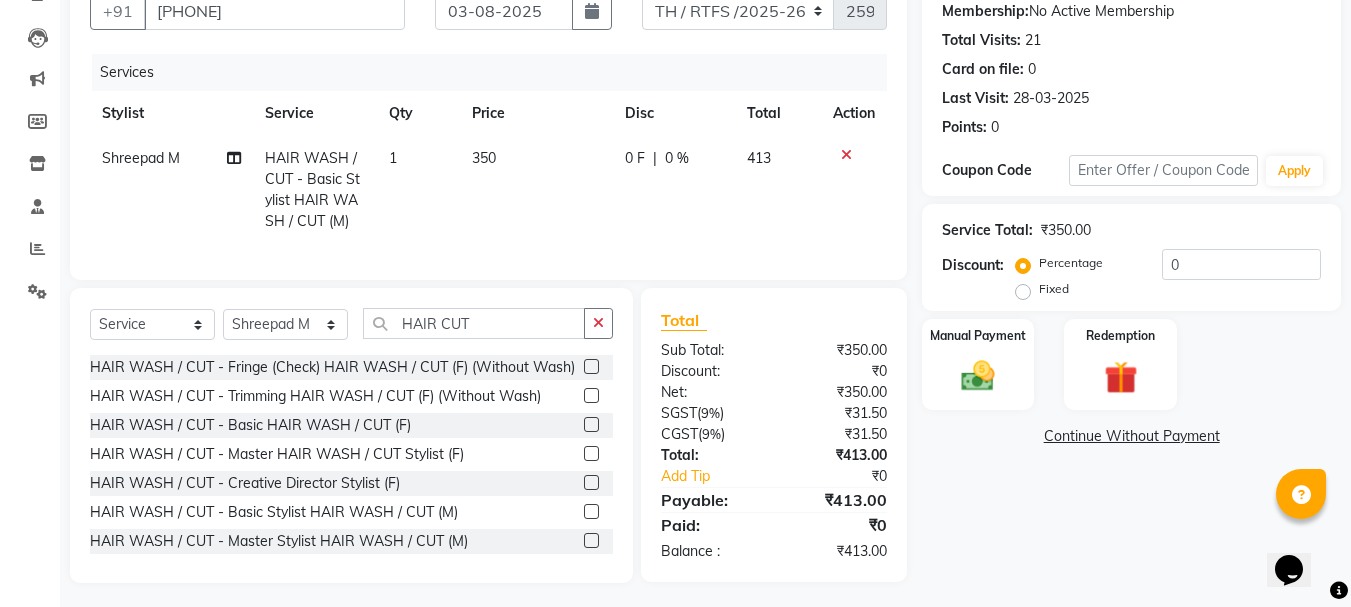click on "Name: Siddhesh Gogarkar Membership:  No Active Membership  Total Visits:  21 Card on file:  0 Last Visit:   28-03-2025 Points:   0  Coupon Code Apply Service Total:  ₹350.00  Discount:  Percentage   Fixed  0 Manual Payment Redemption  Continue Without Payment" 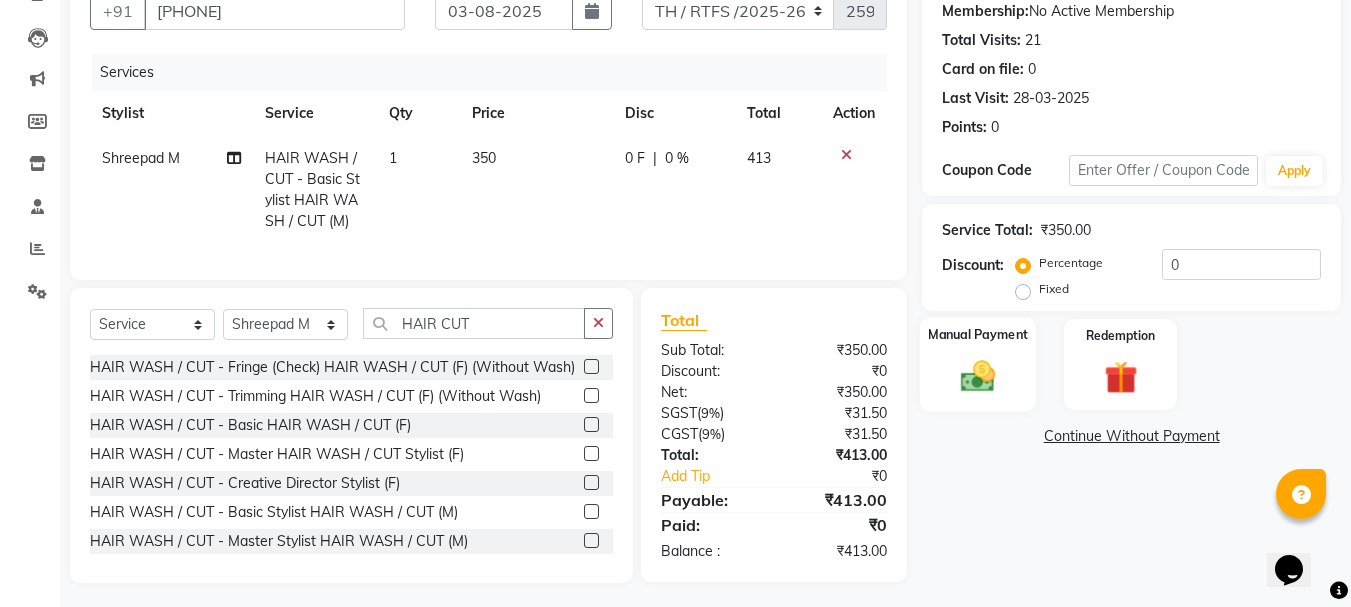 click 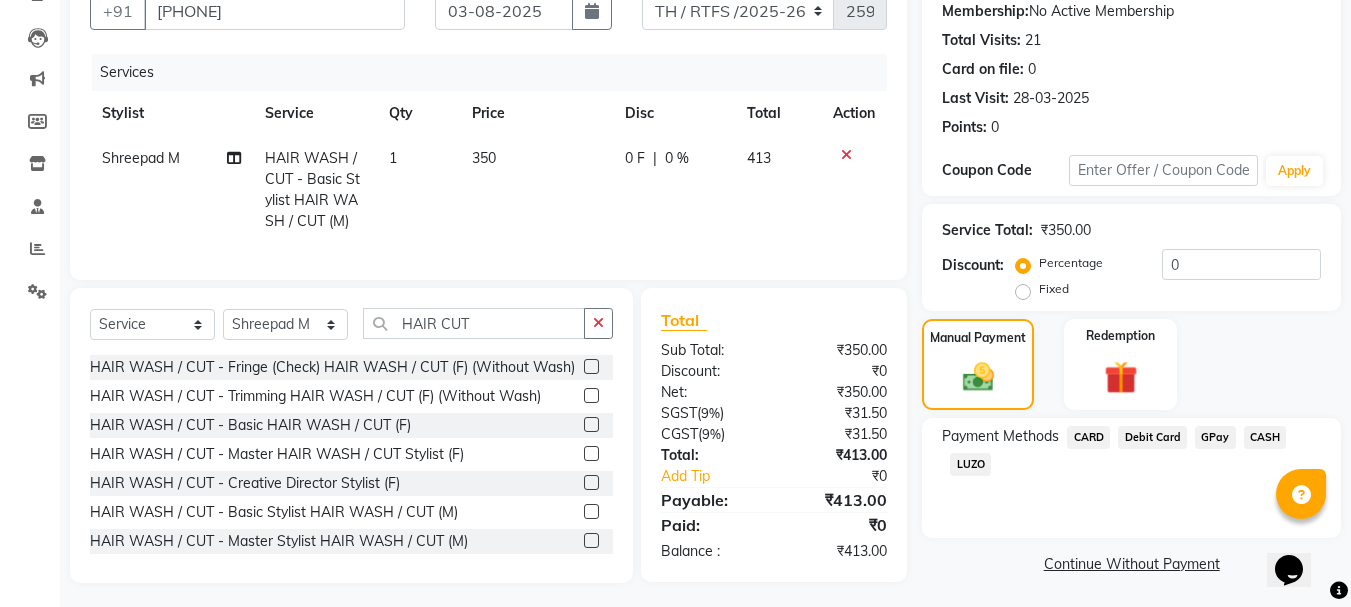 click on "GPay" 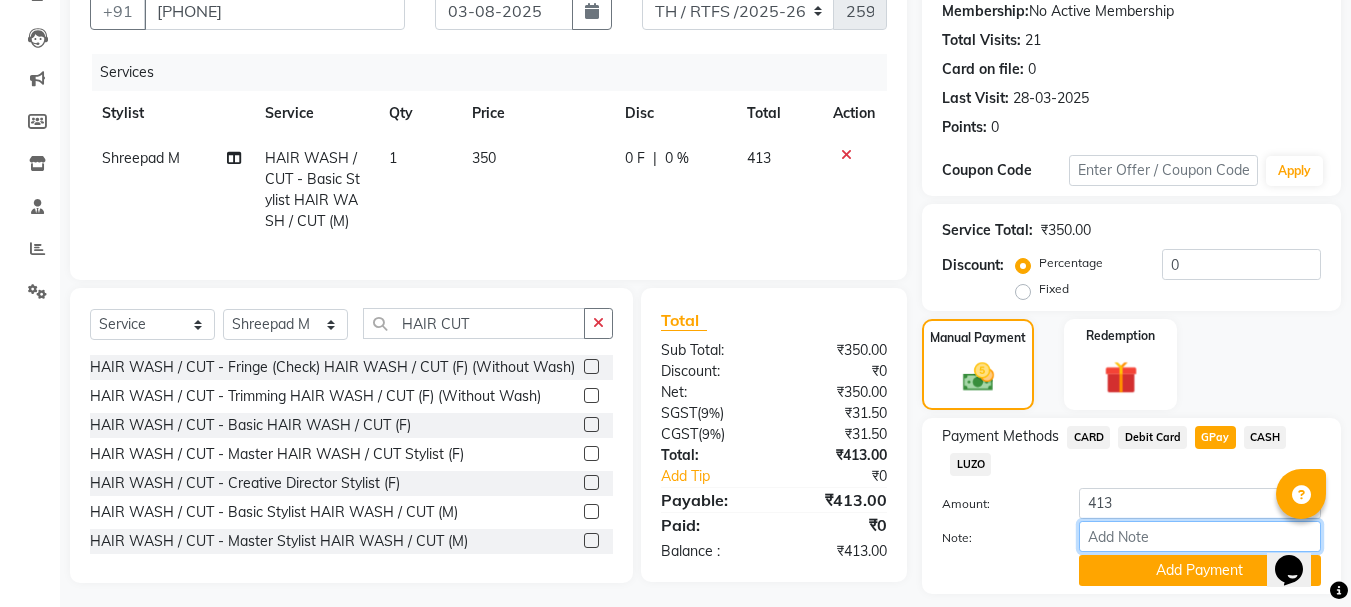 click on "Note:" at bounding box center (1200, 536) 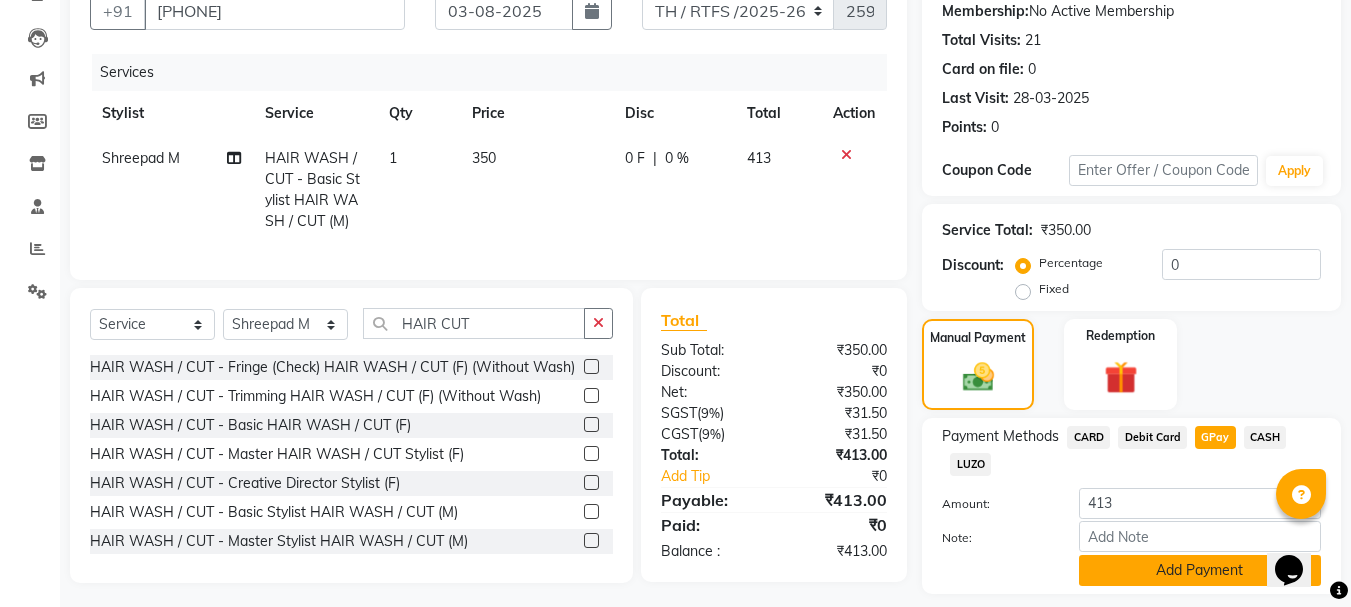 click on "Add Payment" 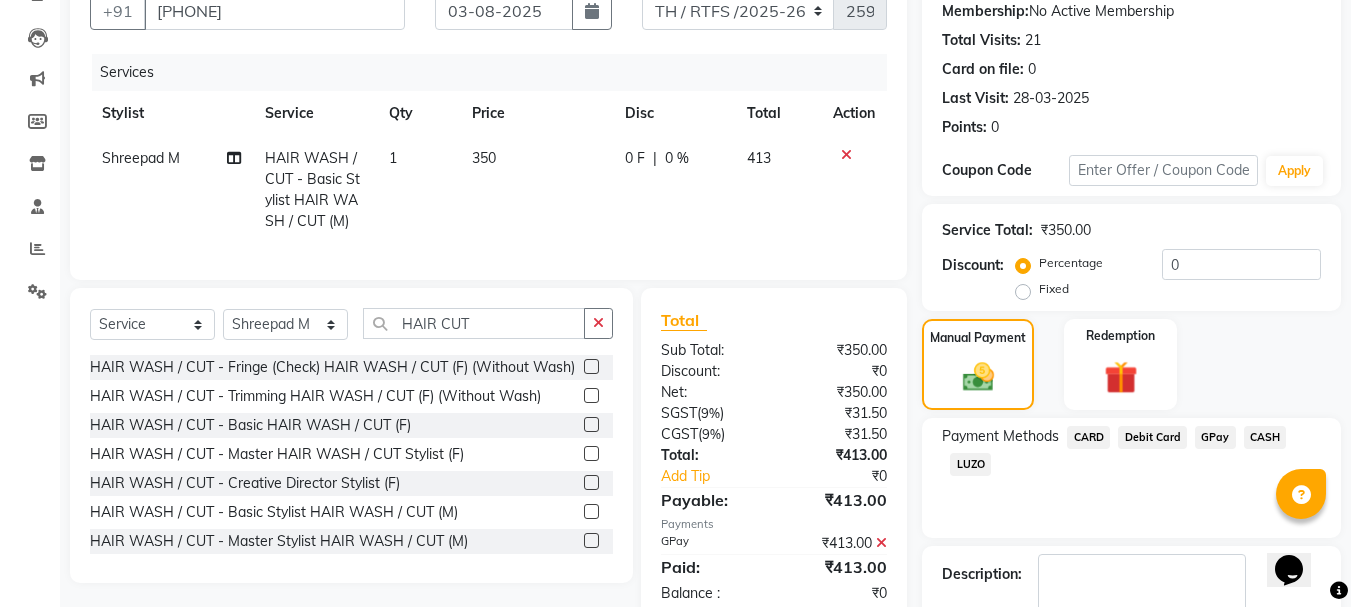 scroll, scrollTop: 309, scrollLeft: 0, axis: vertical 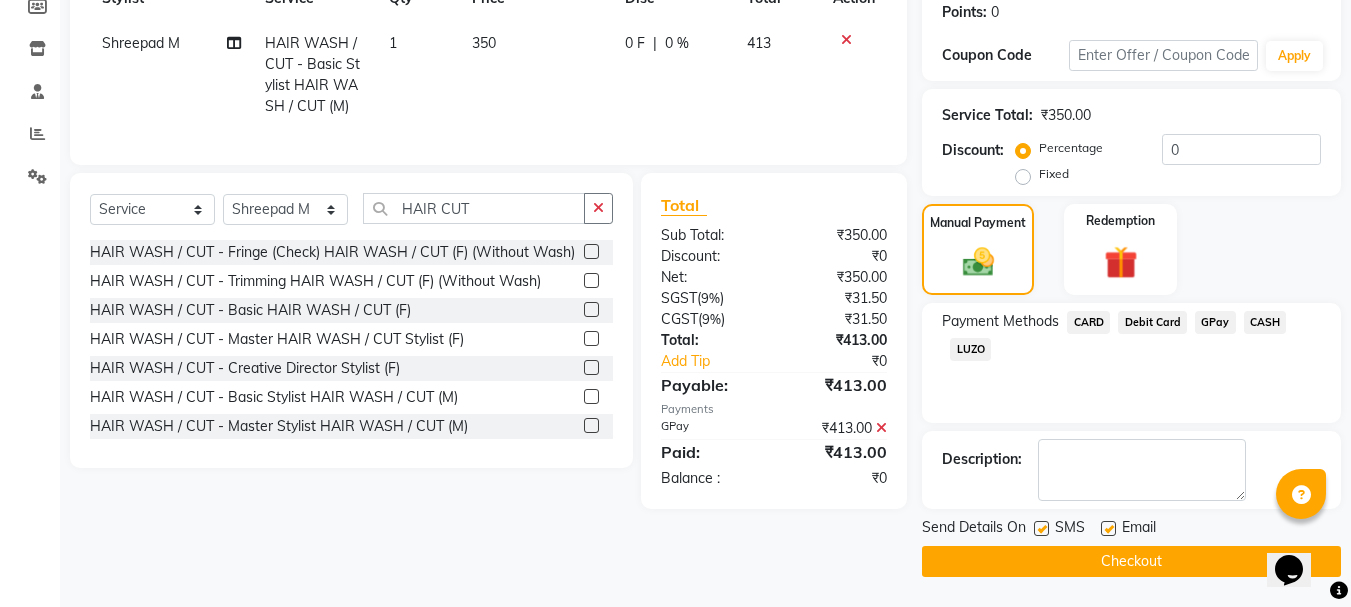click on "Checkout" 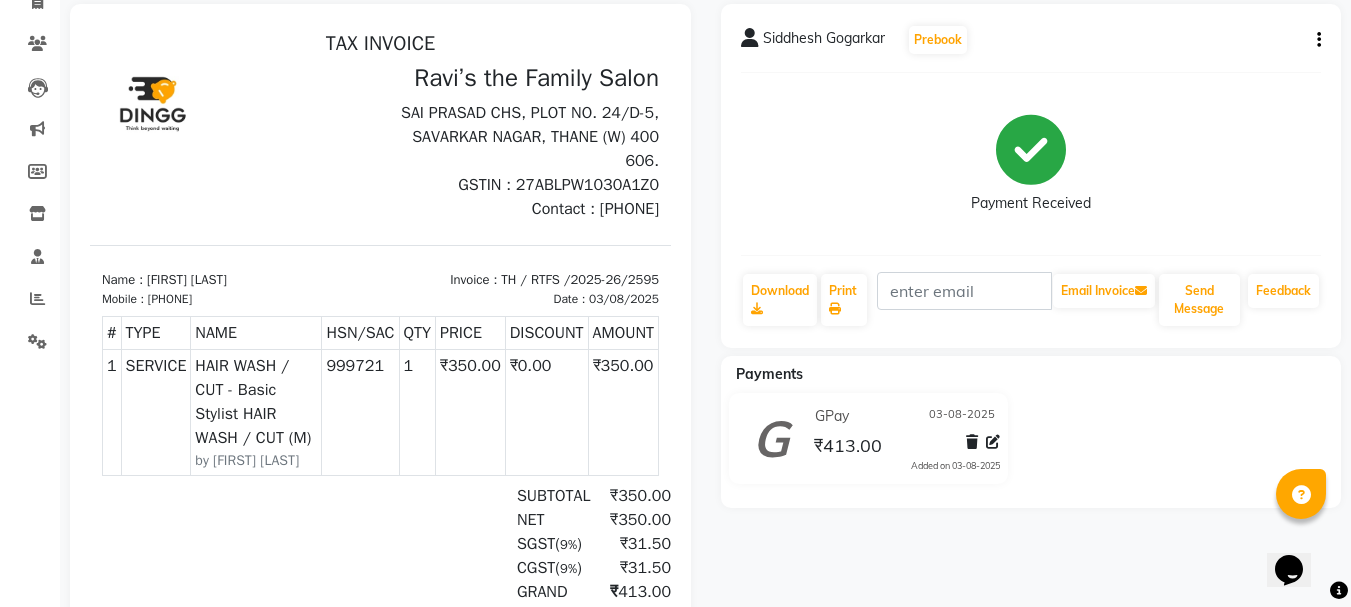 scroll, scrollTop: 0, scrollLeft: 0, axis: both 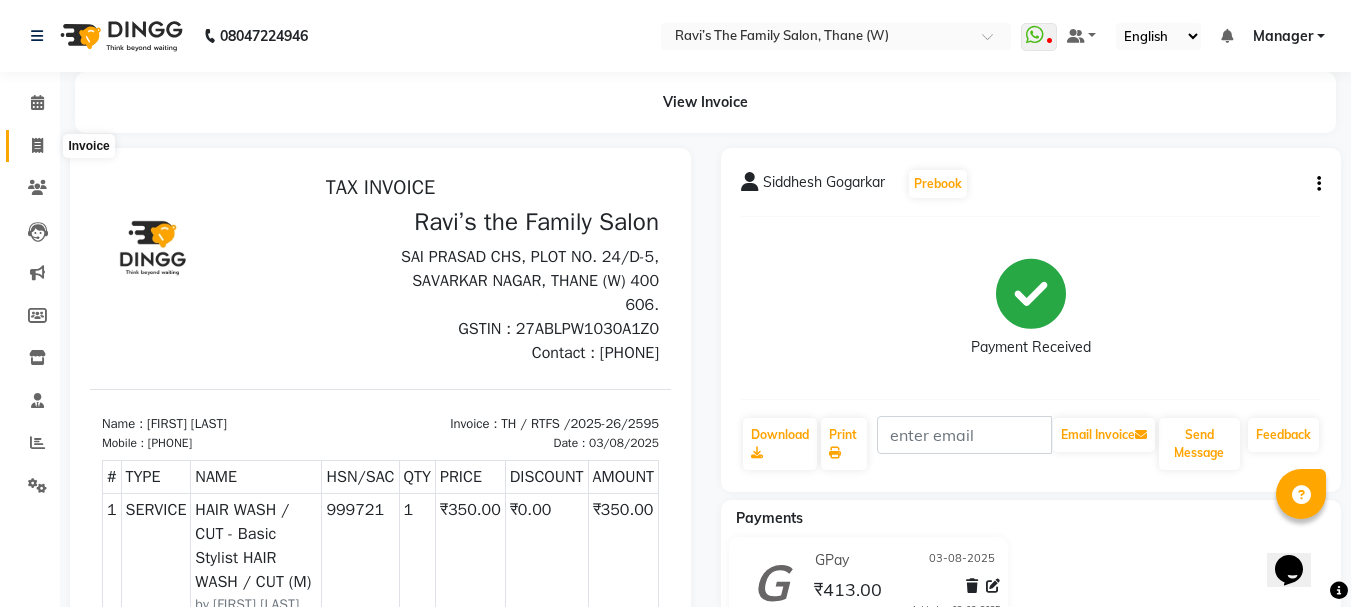 click 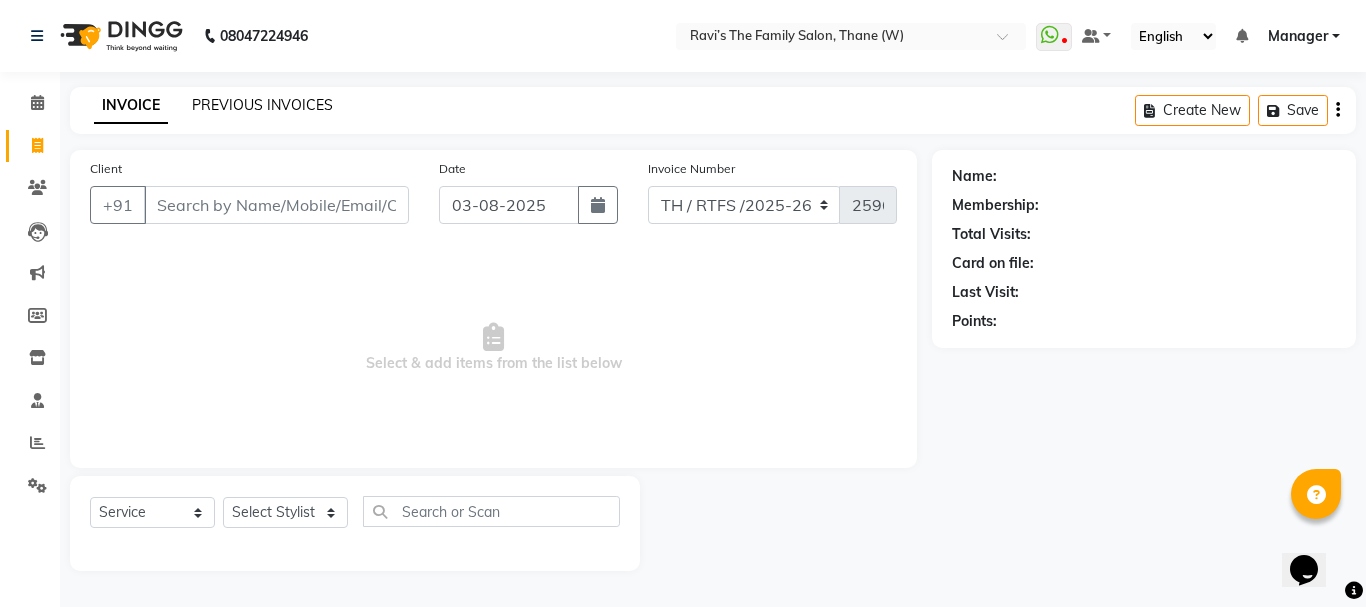 click on "PREVIOUS INVOICES" 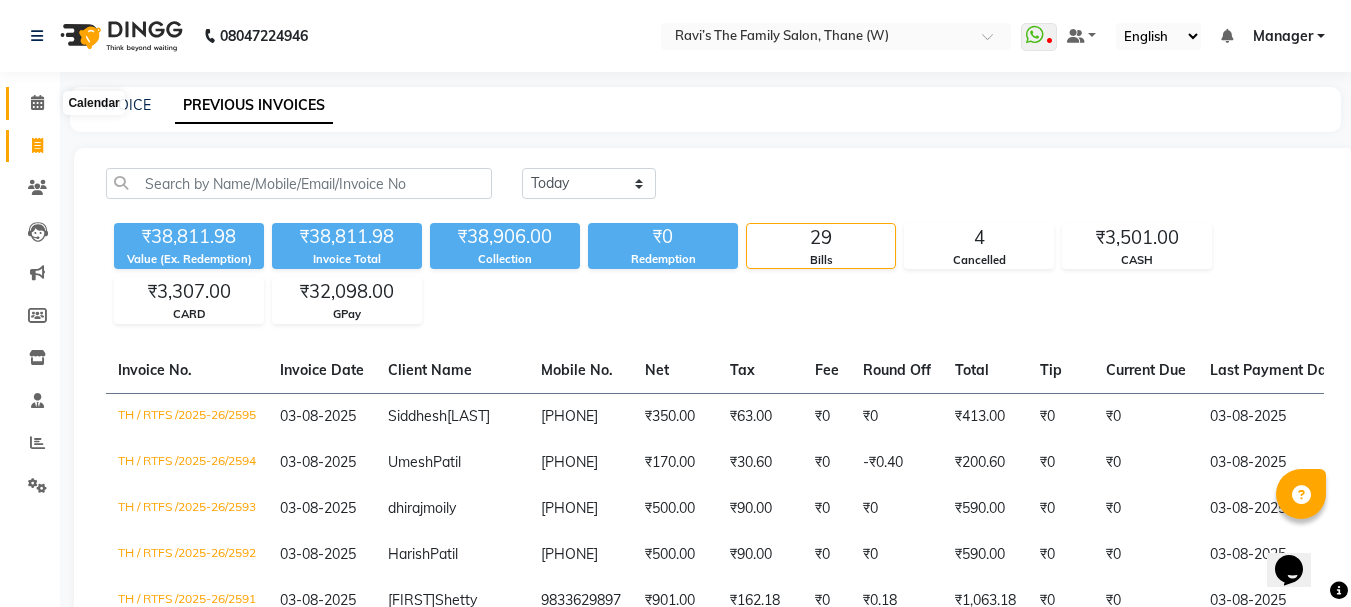 click 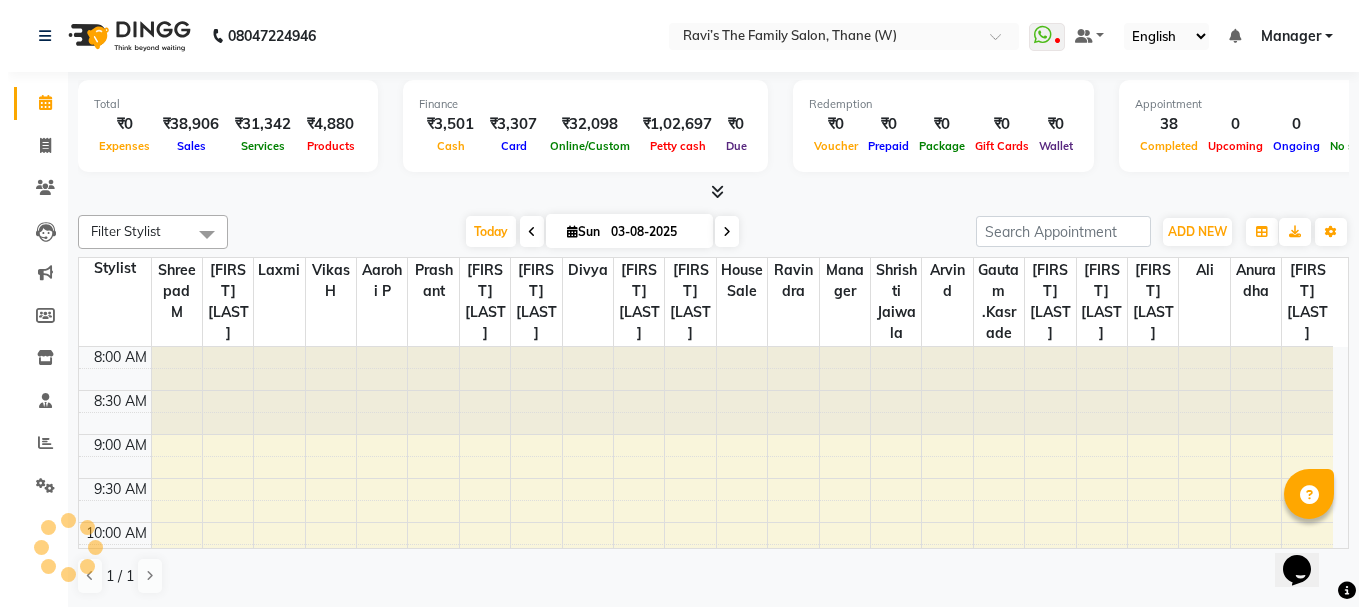 scroll, scrollTop: 0, scrollLeft: 0, axis: both 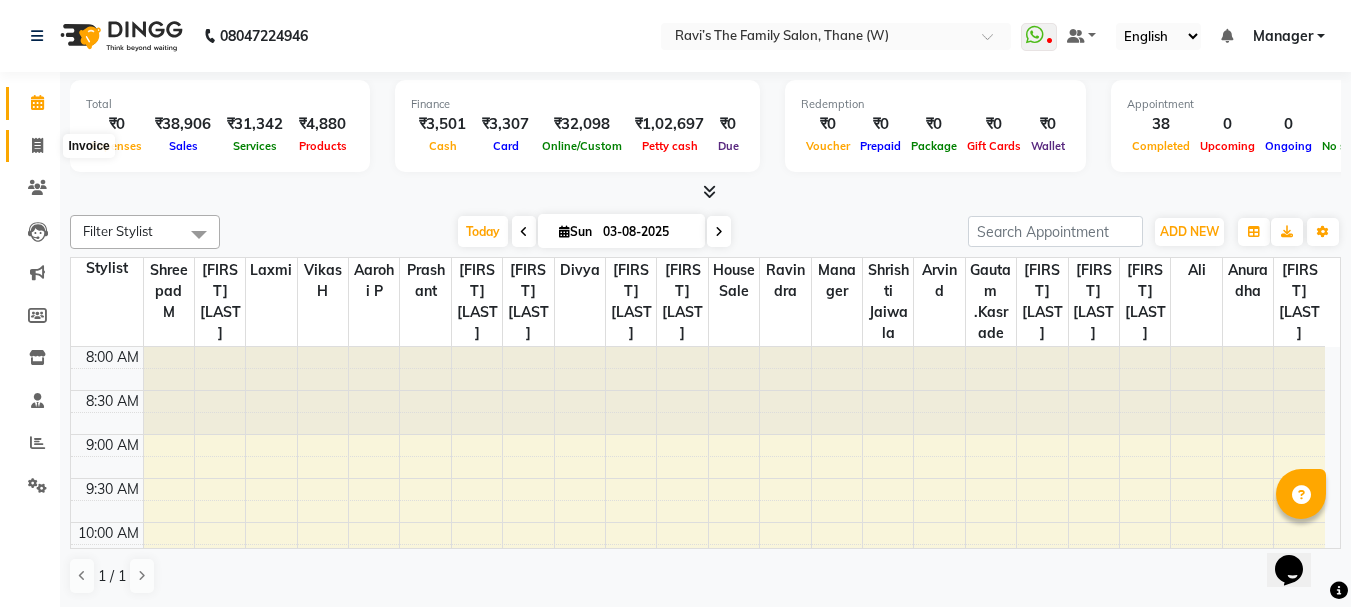 click 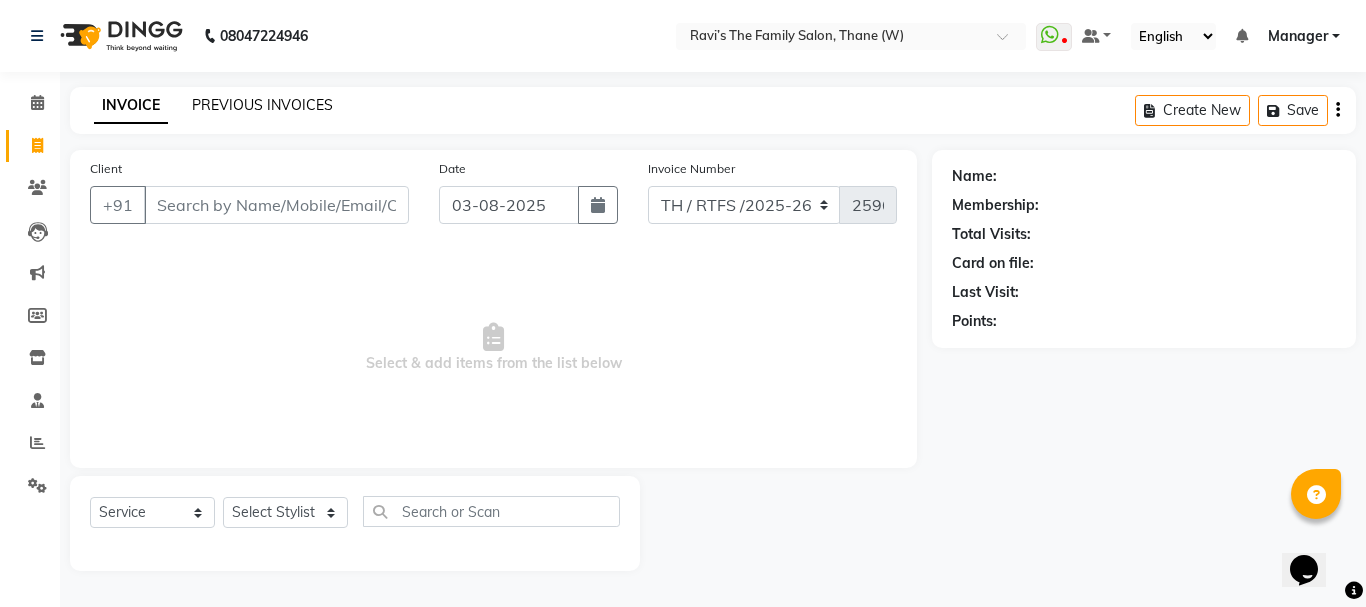 click on "PREVIOUS INVOICES" 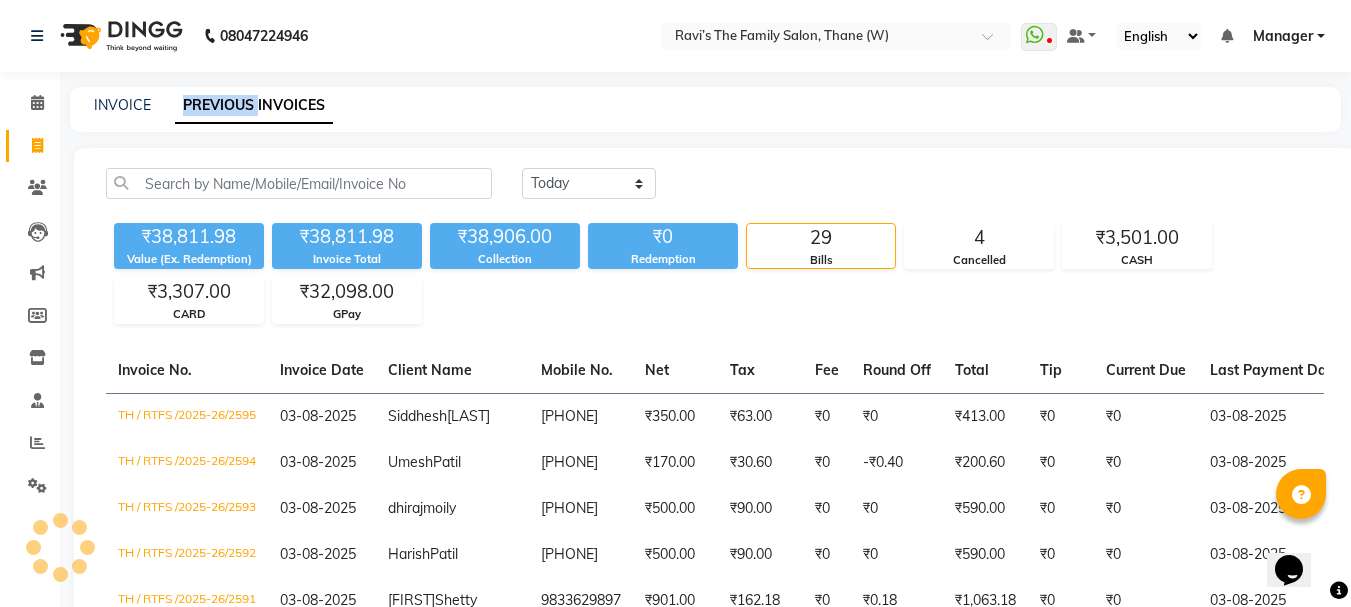 click on "PREVIOUS INVOICES" 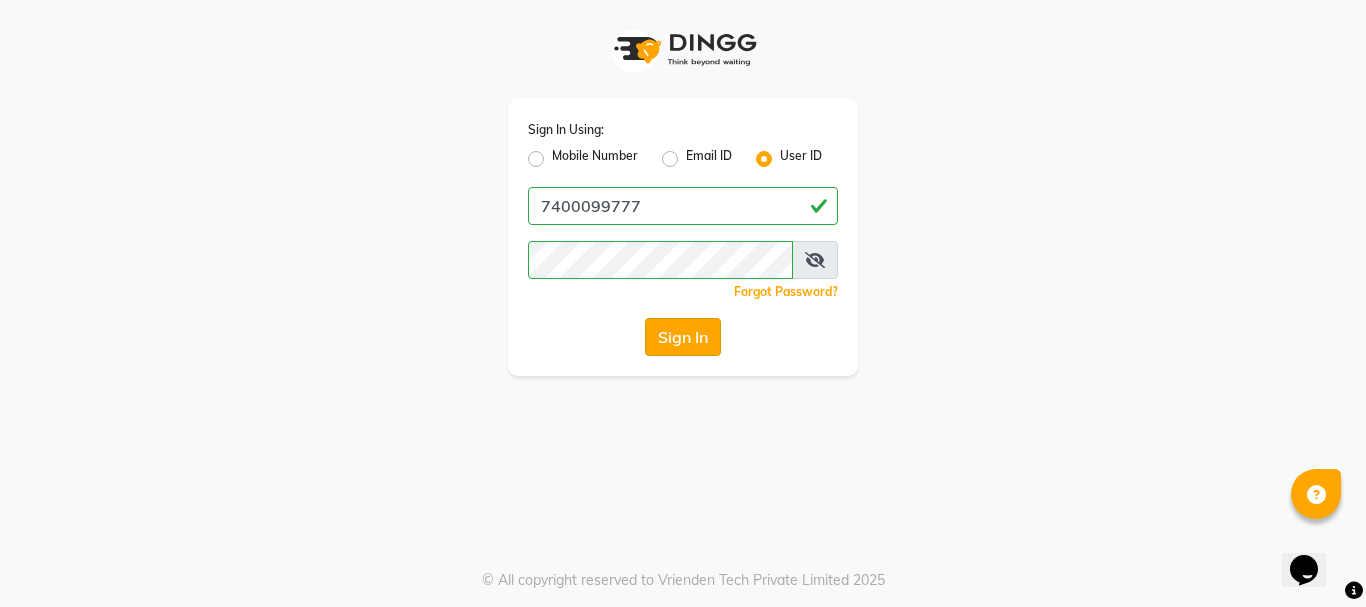 click on "Sign In" 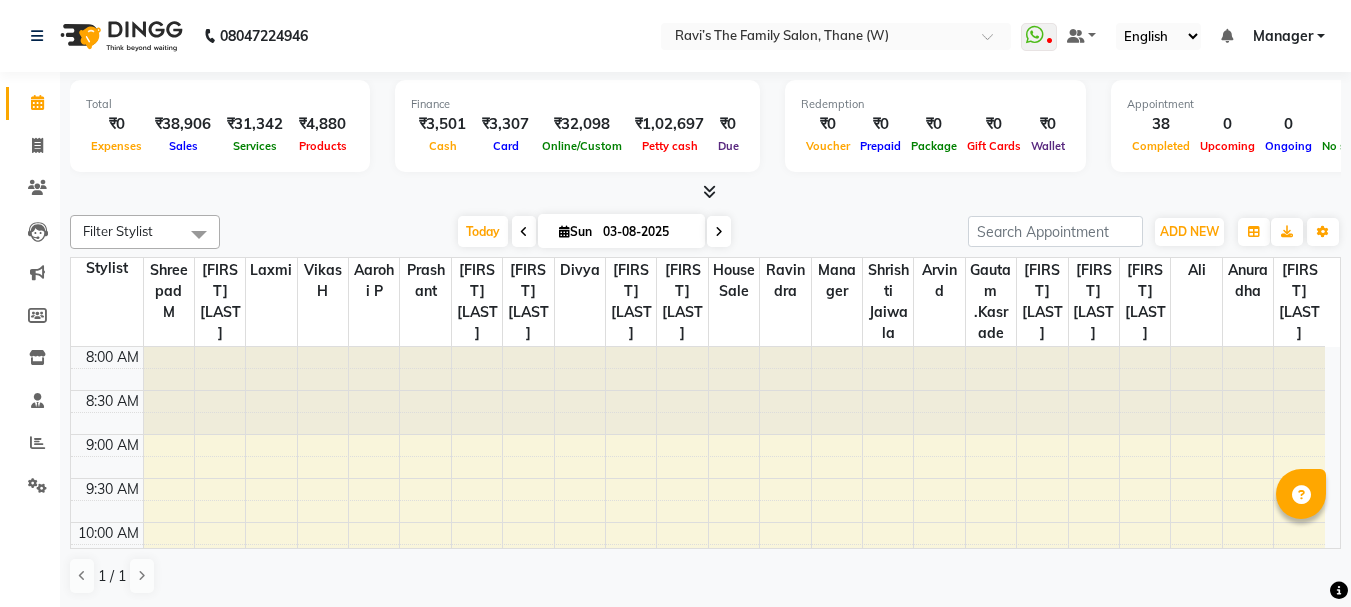 click on "Manager" at bounding box center [1289, 36] 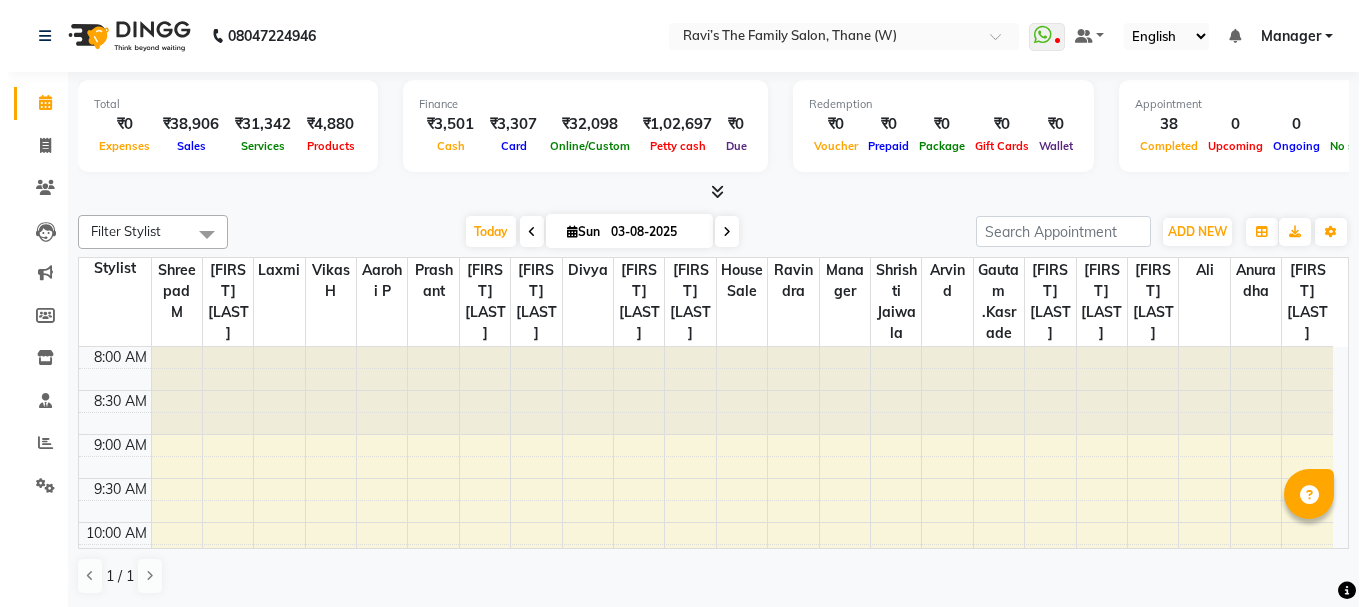 scroll, scrollTop: 0, scrollLeft: 0, axis: both 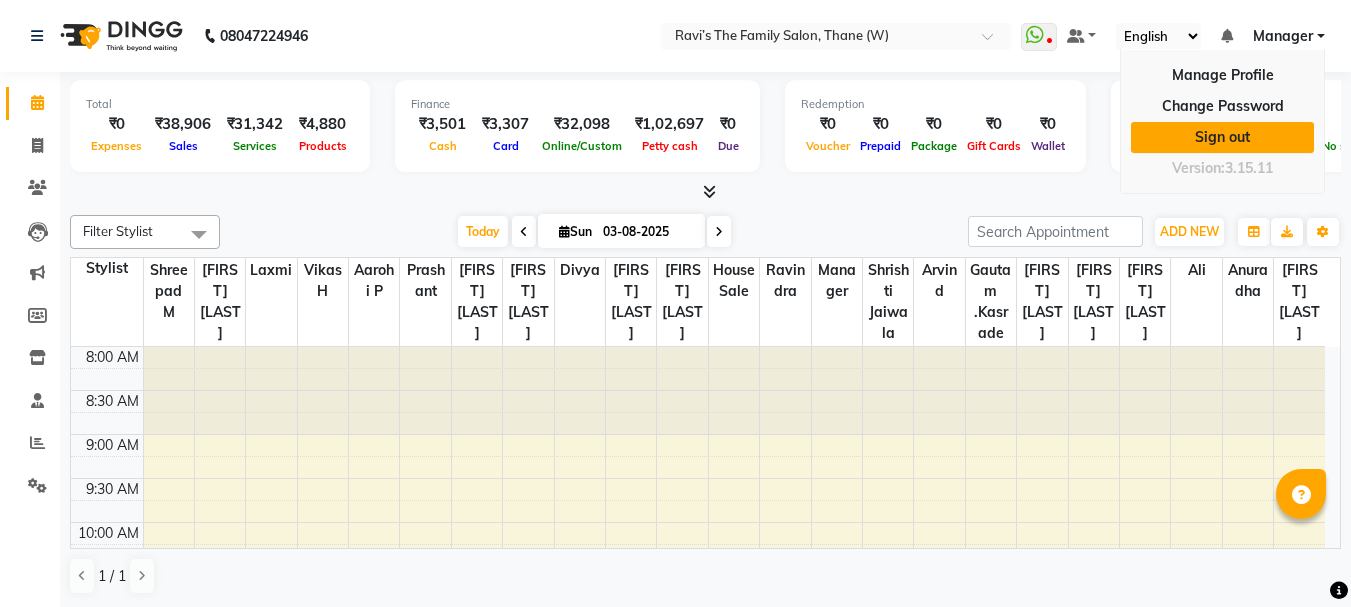click on "Sign out" at bounding box center (1222, 137) 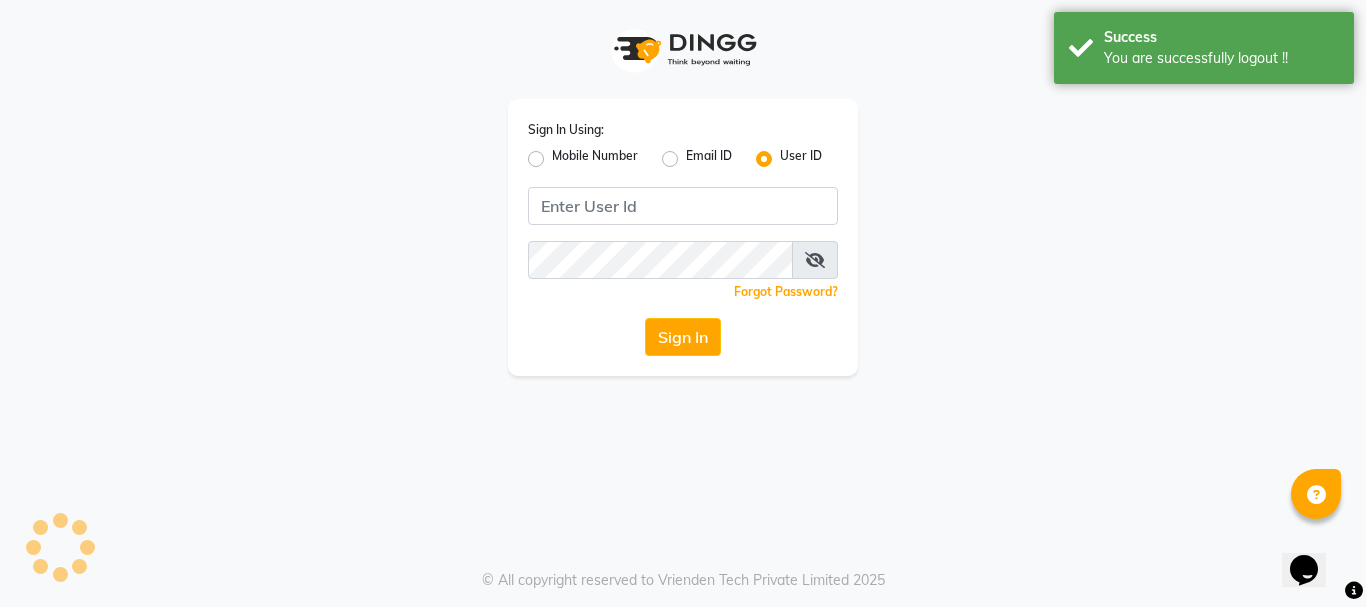 scroll, scrollTop: 0, scrollLeft: 0, axis: both 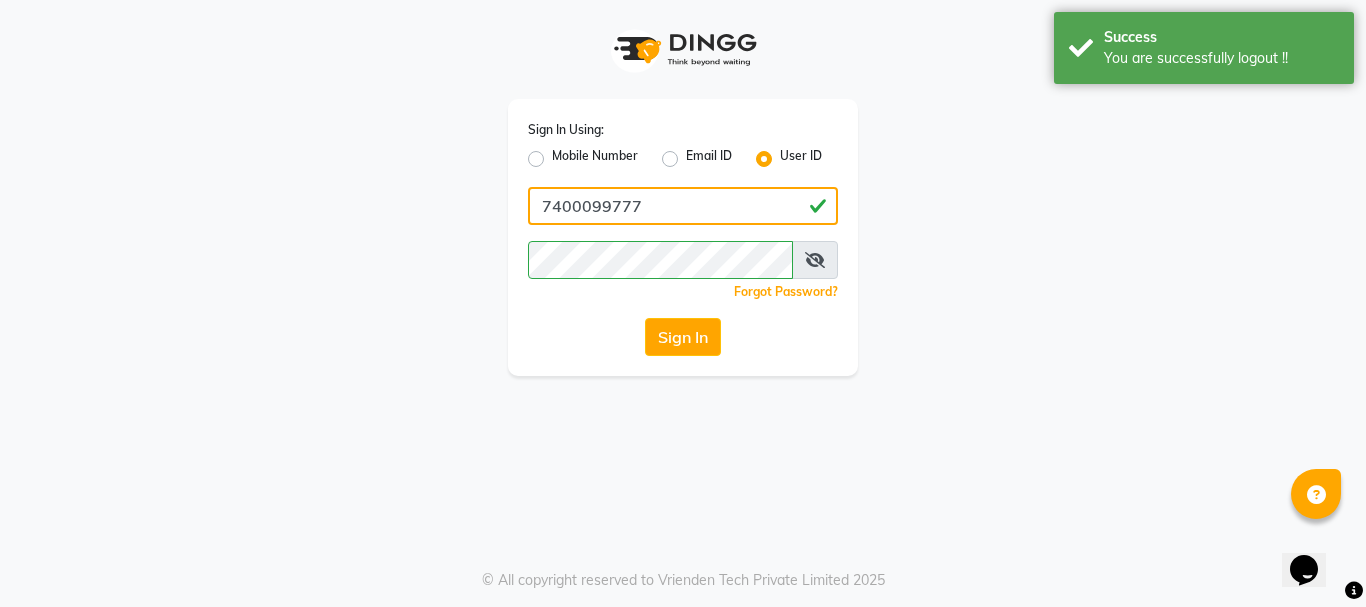 click on "7400099777" 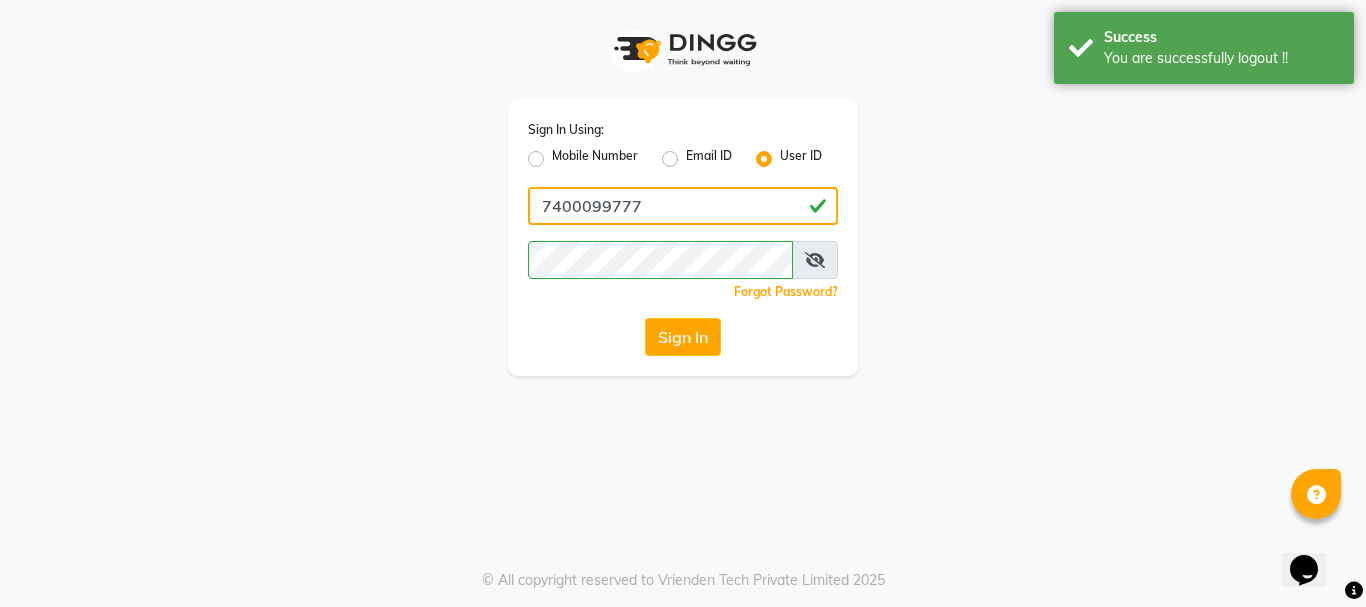type on "ravi salon" 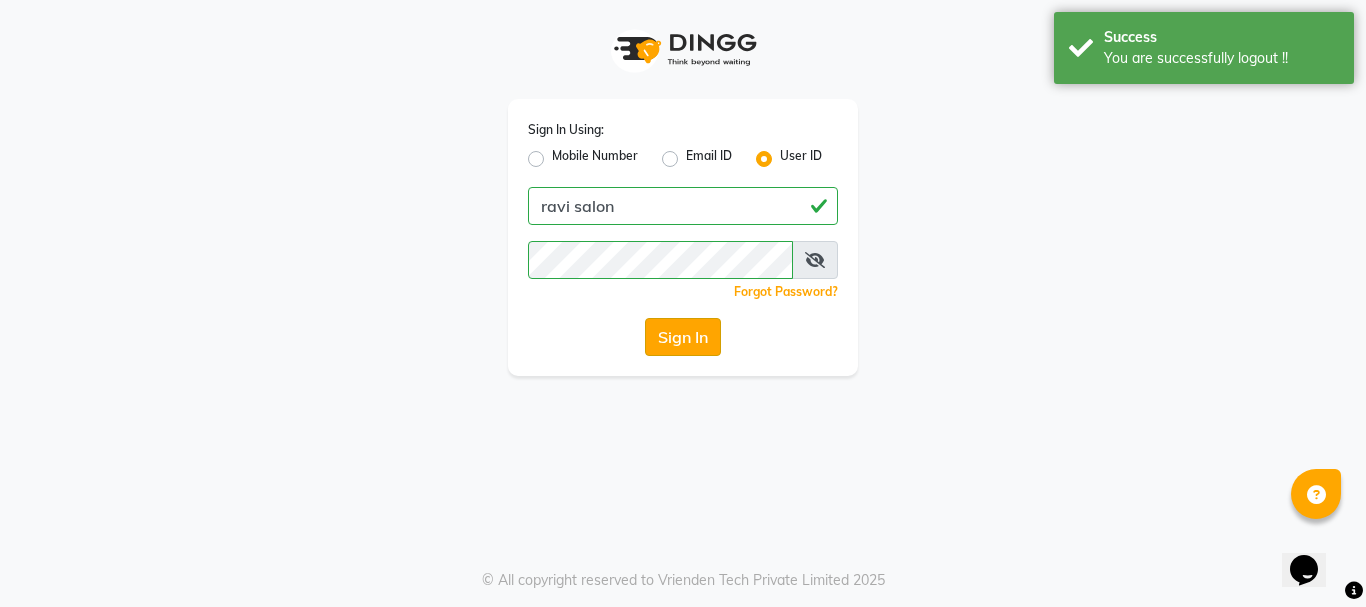 click on "Sign In" 